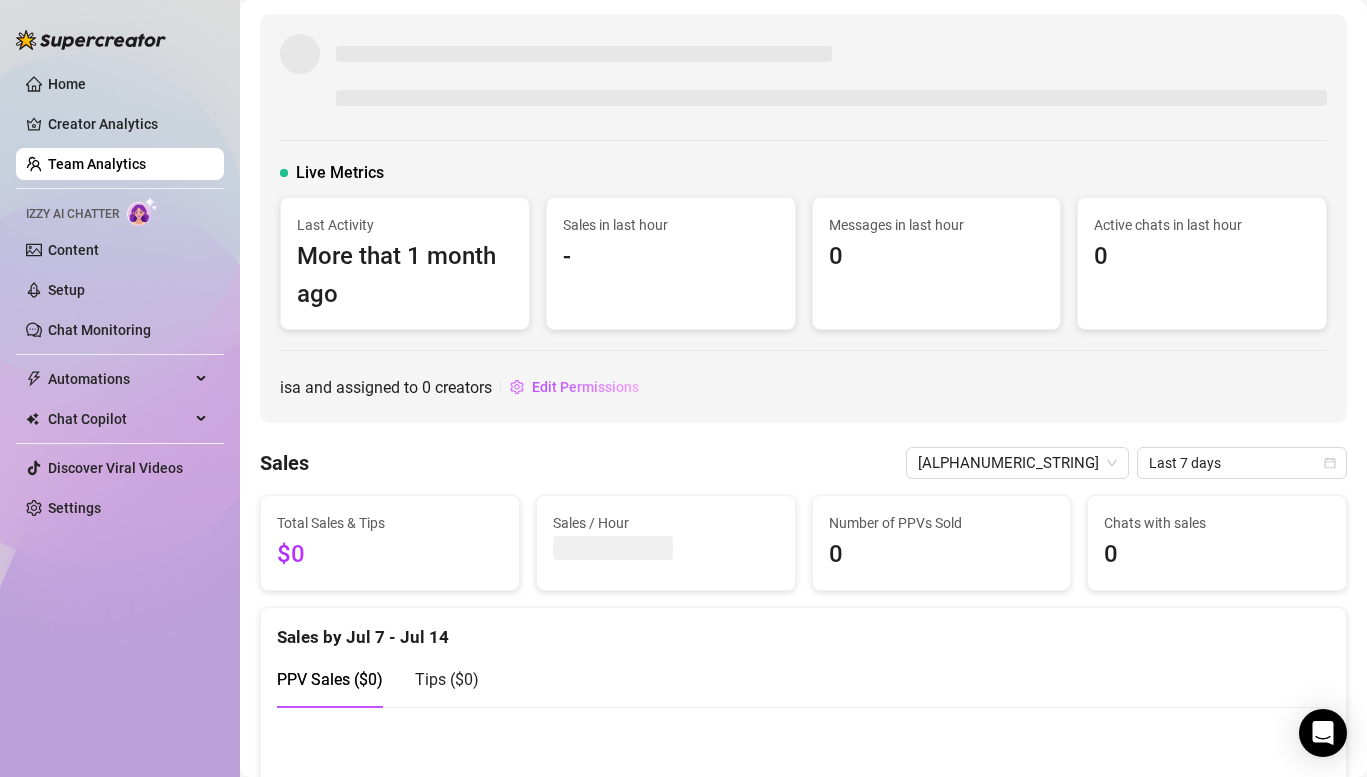 scroll, scrollTop: 0, scrollLeft: 0, axis: both 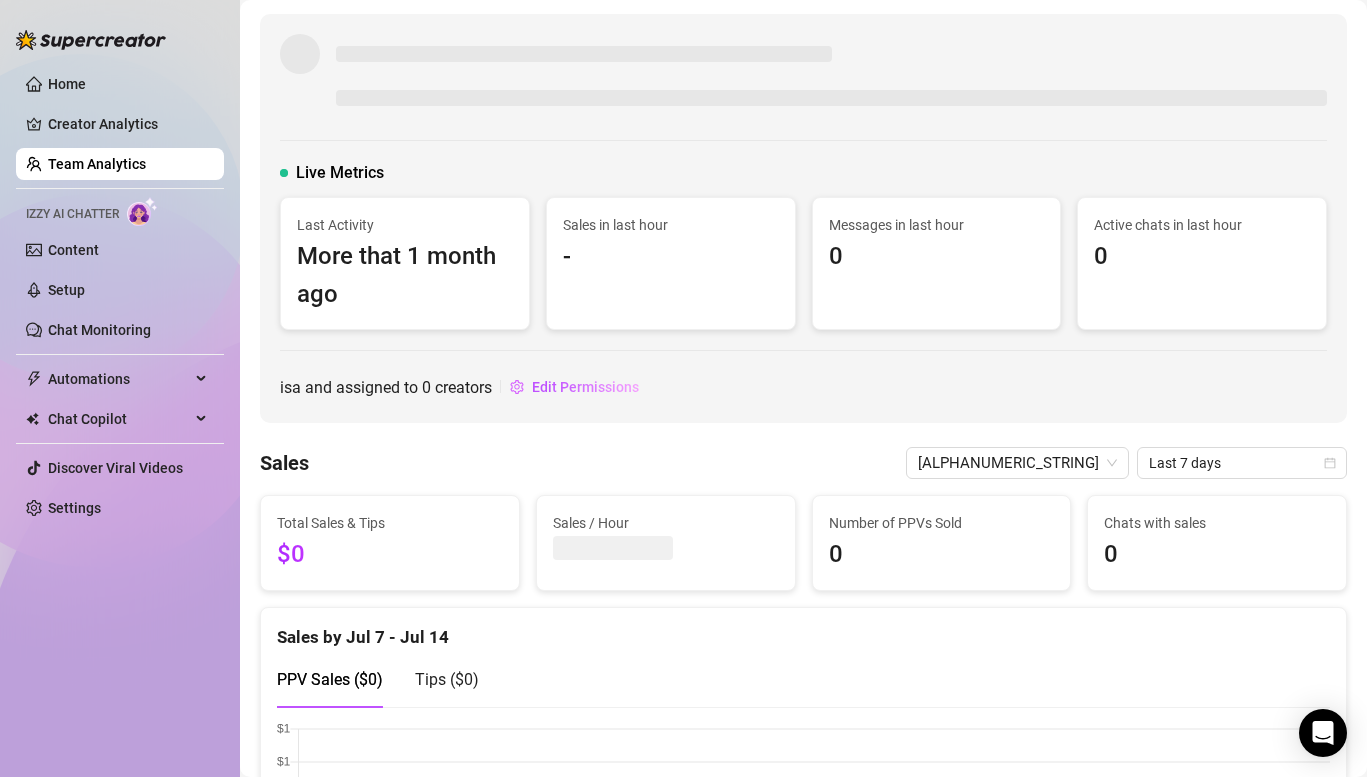 click on "Home Creator Analytics   Team Analytics Izzy AI Chatter Content Setup Chat Monitoring Automations Chat Copilot Discover Viral Videos Settings" at bounding box center (120, 296) 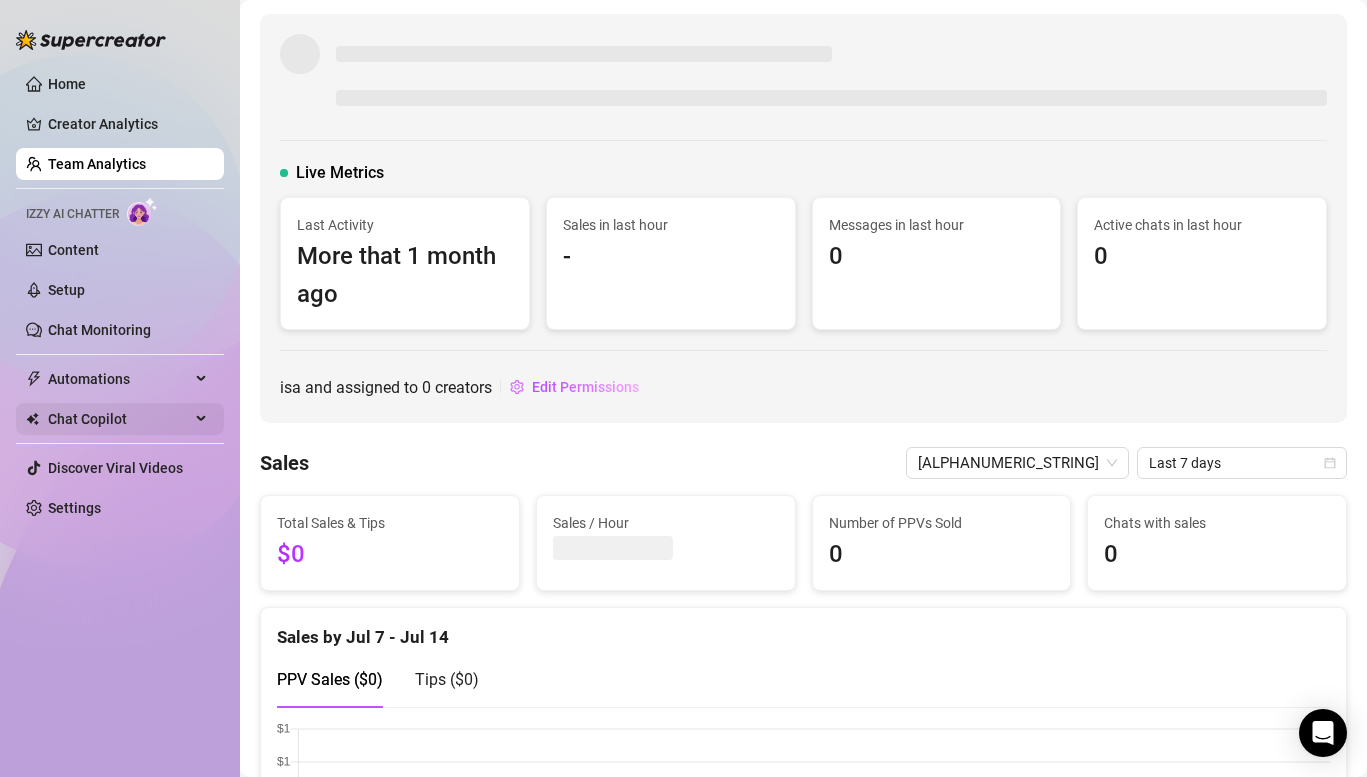 click on "Chat Copilot" at bounding box center (119, 419) 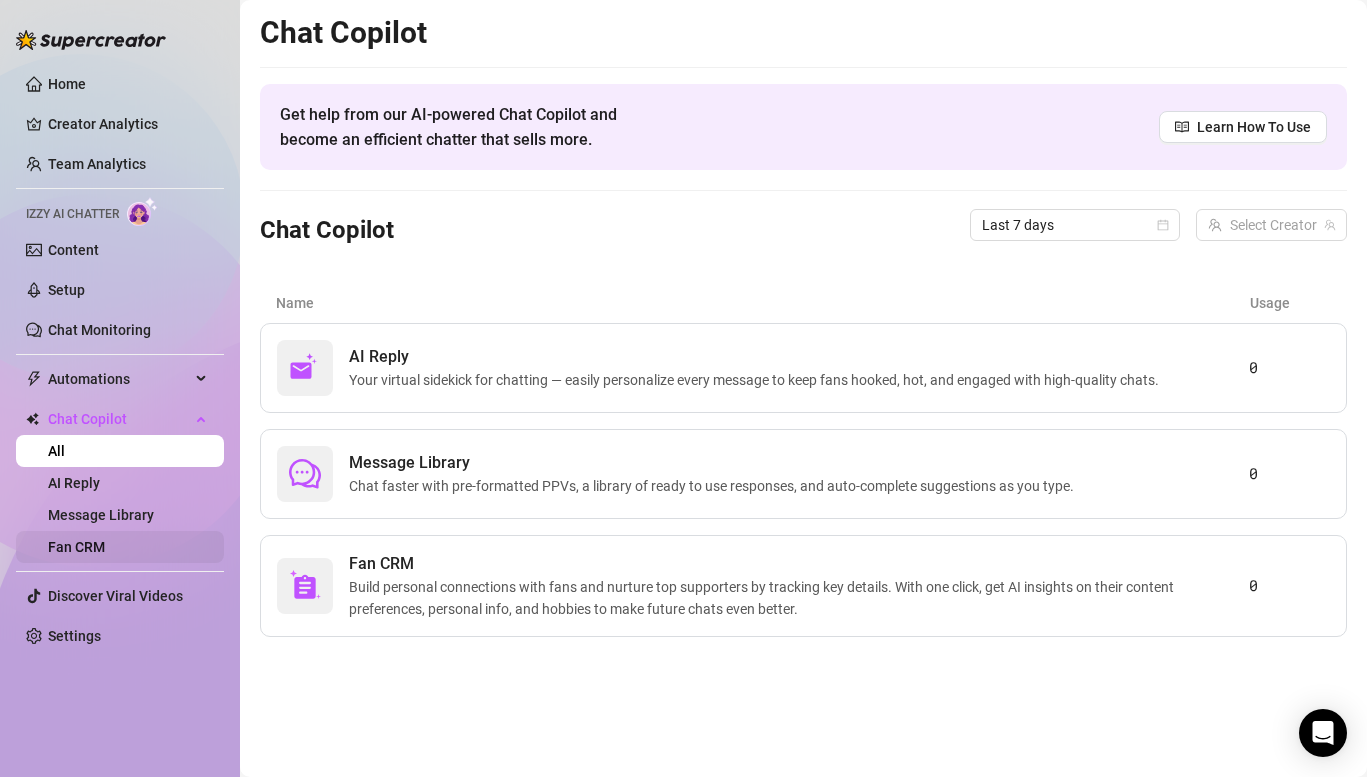click on "Fan CRM" at bounding box center (76, 547) 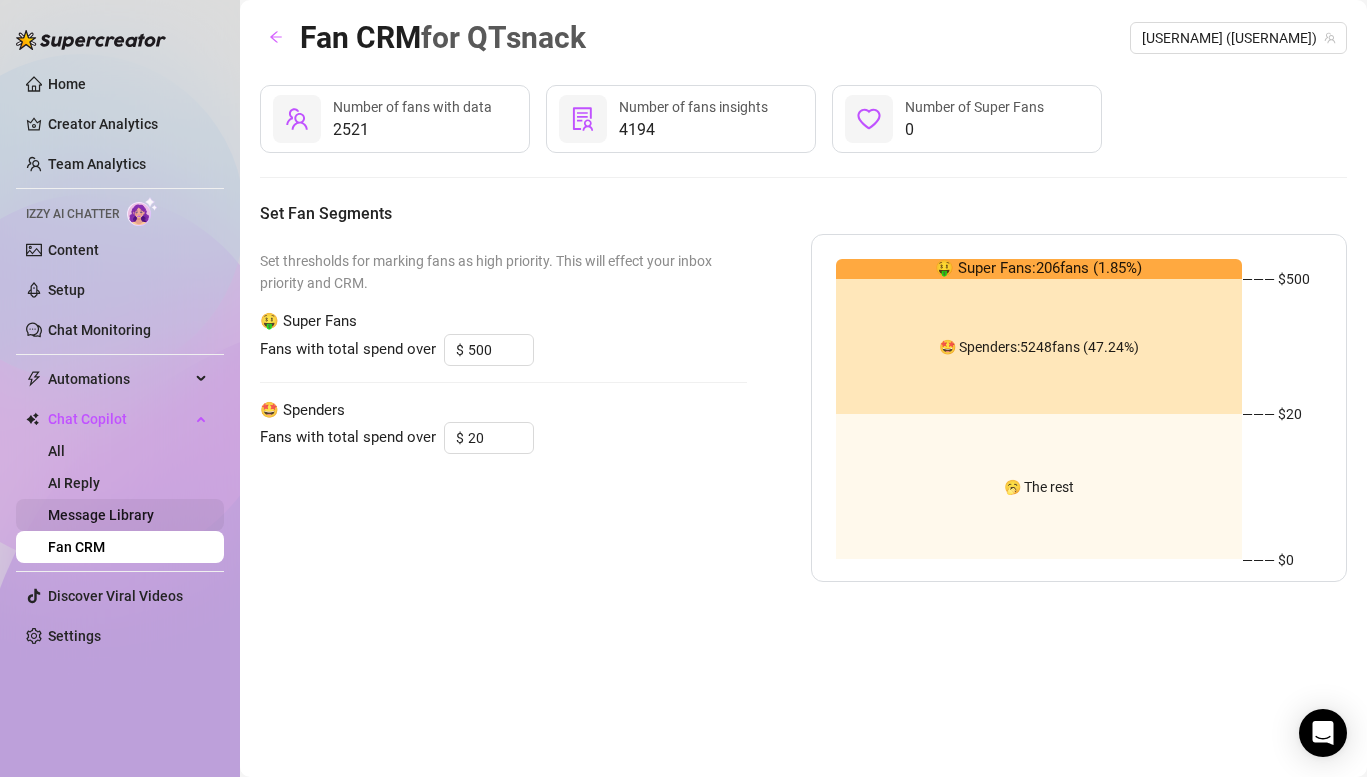 click on "Message Library" at bounding box center [101, 515] 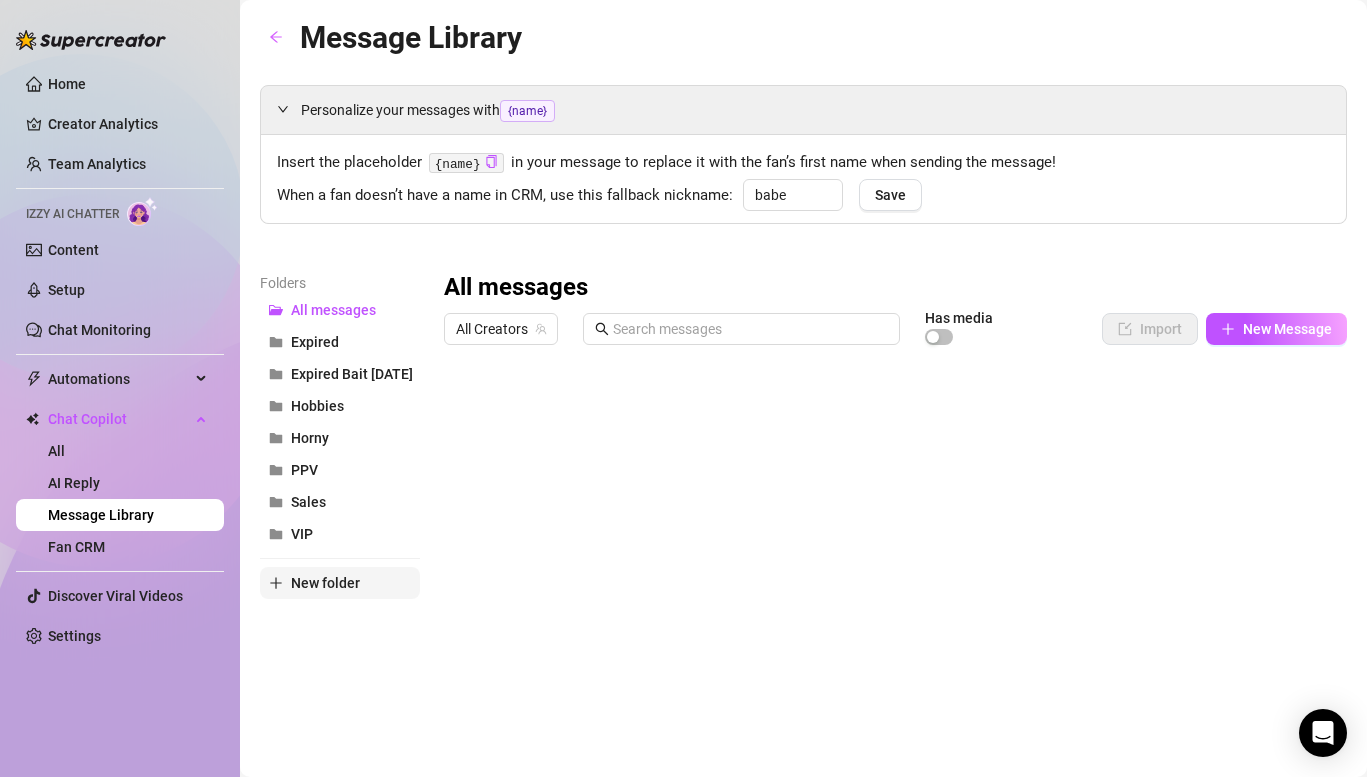 click on "New folder" at bounding box center (325, 583) 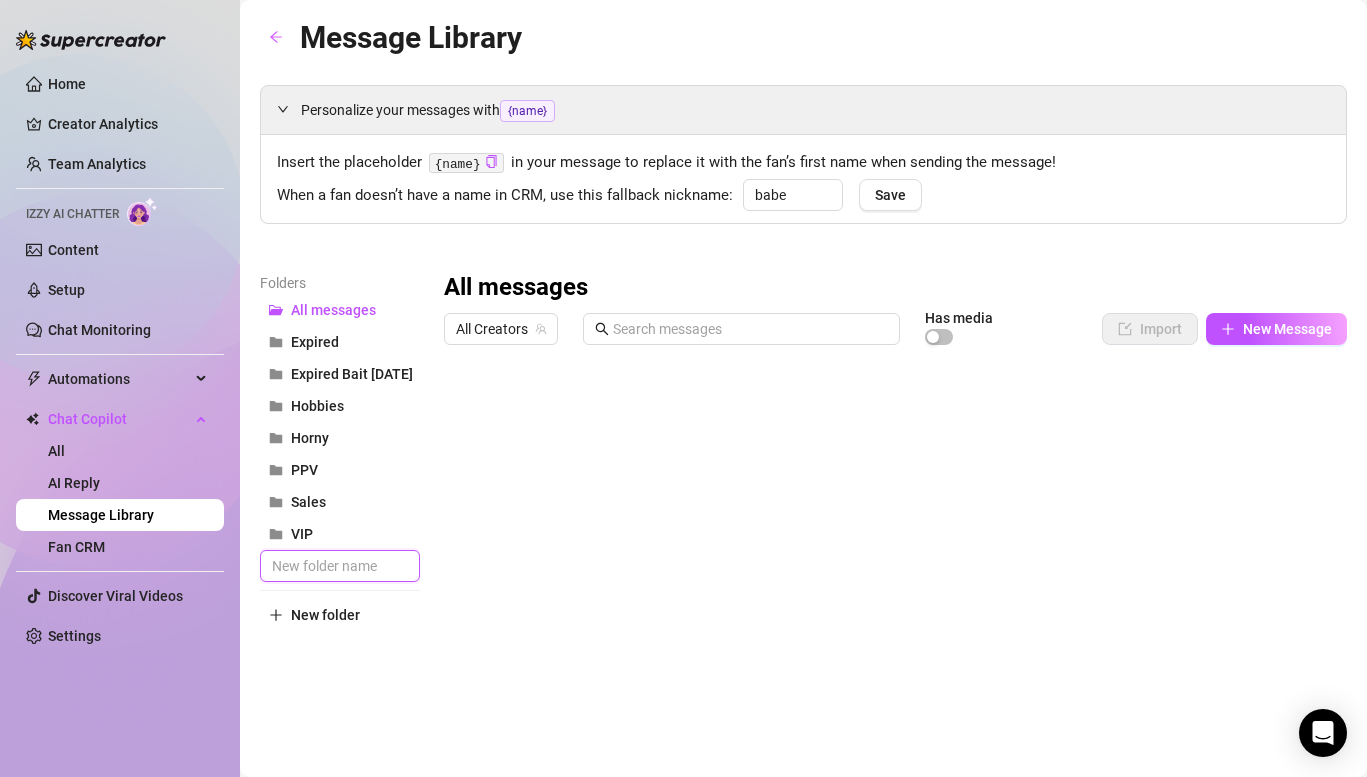 click at bounding box center (340, 566) 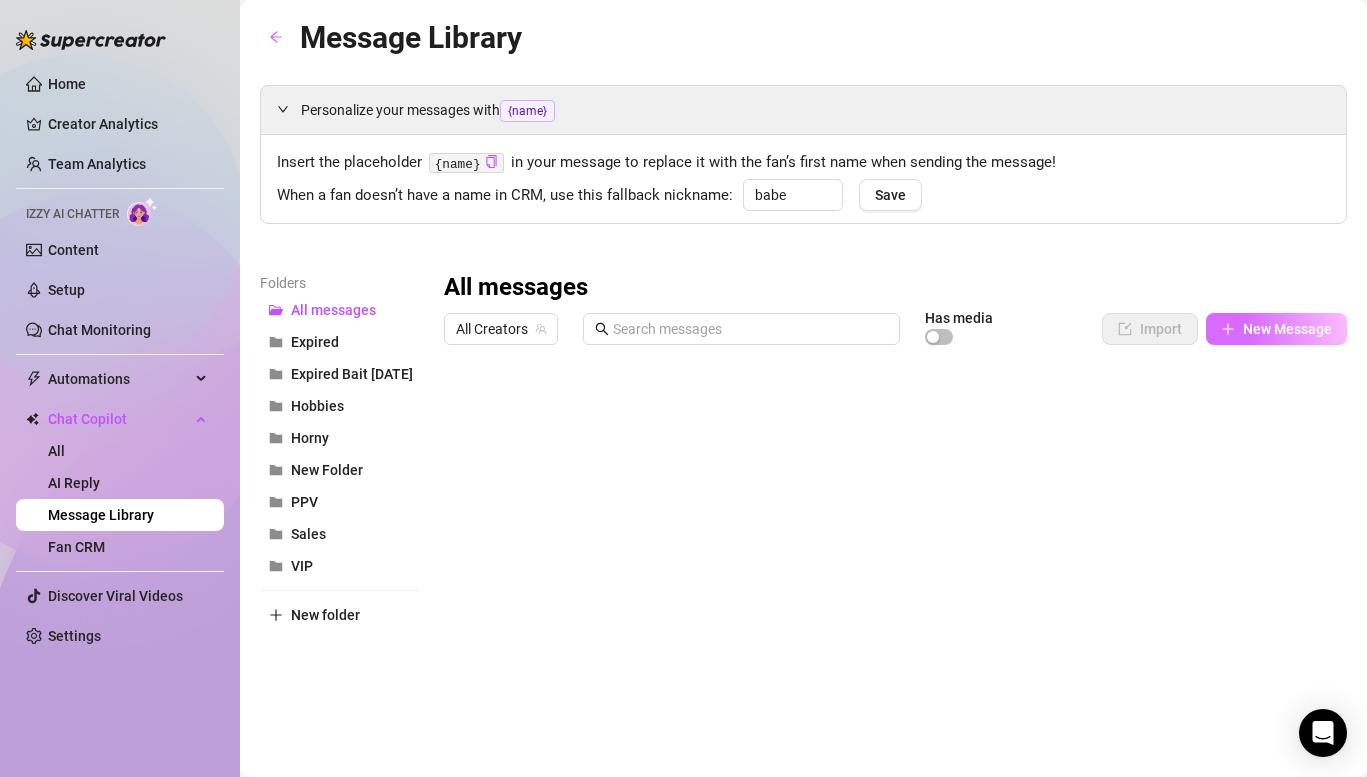 click on "New Message" at bounding box center (1276, 329) 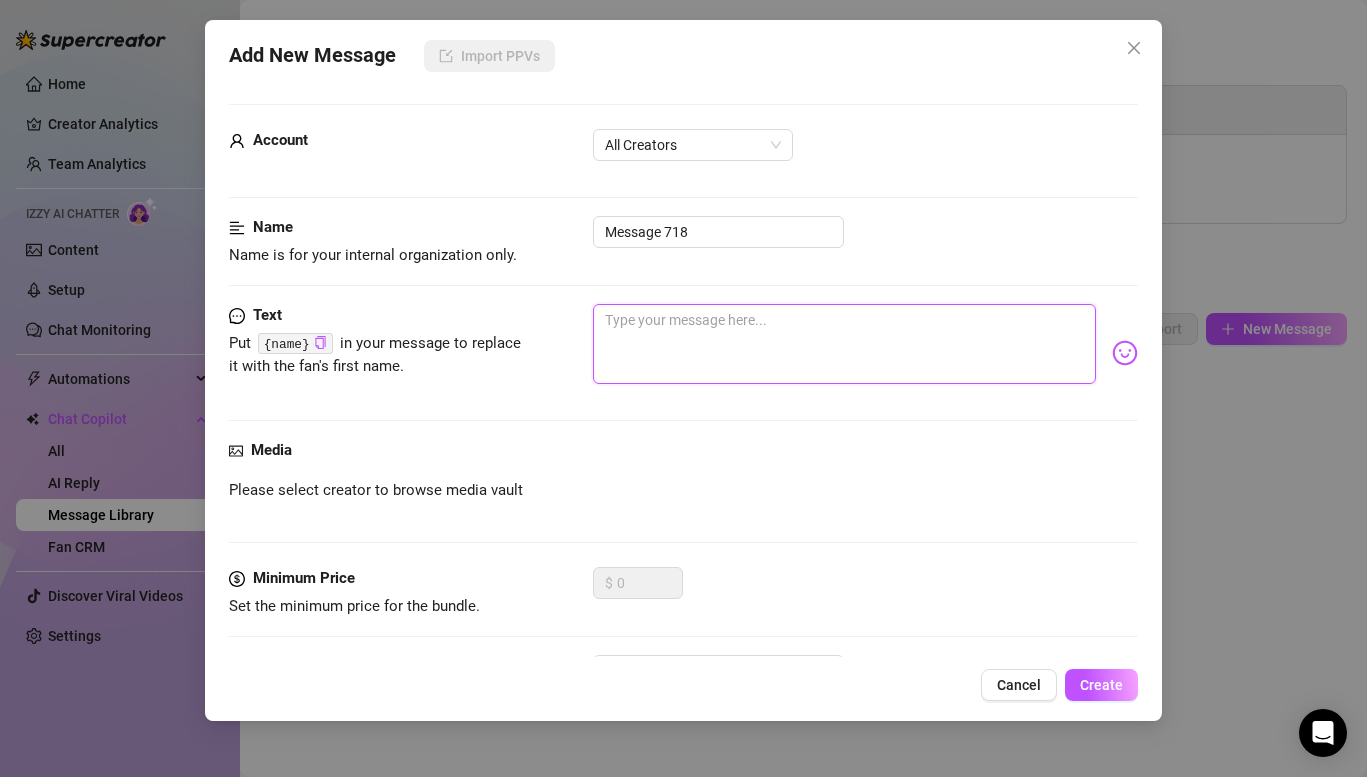 click at bounding box center (844, 344) 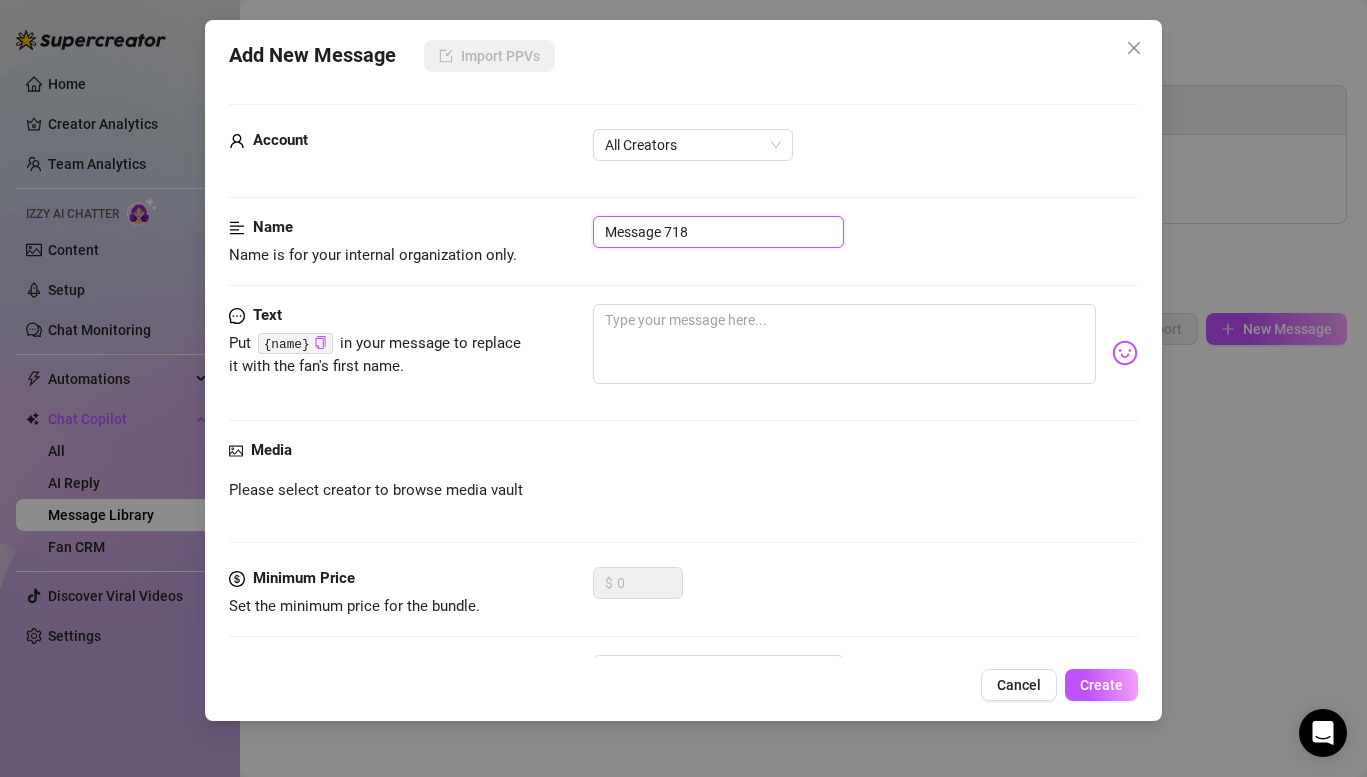drag, startPoint x: 721, startPoint y: 228, endPoint x: 447, endPoint y: 198, distance: 275.63745 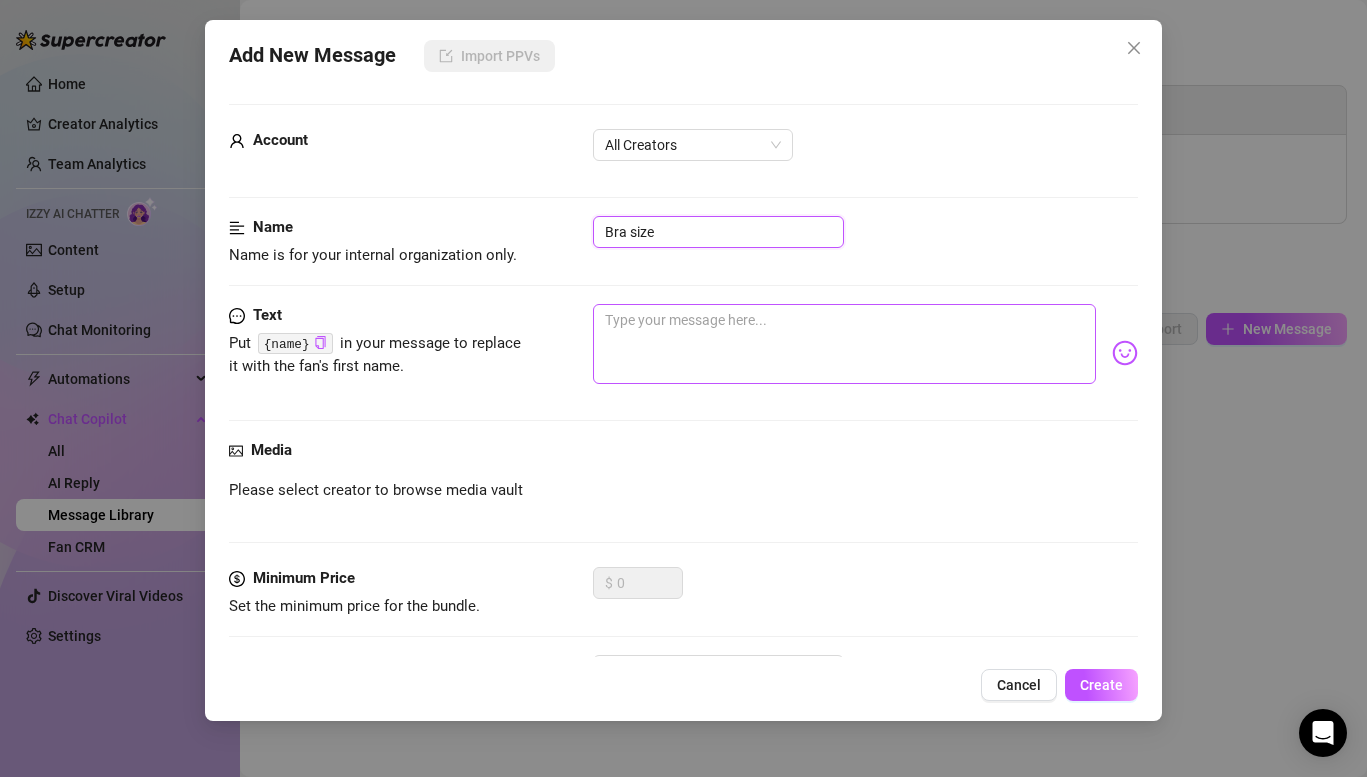 type on "Bra size" 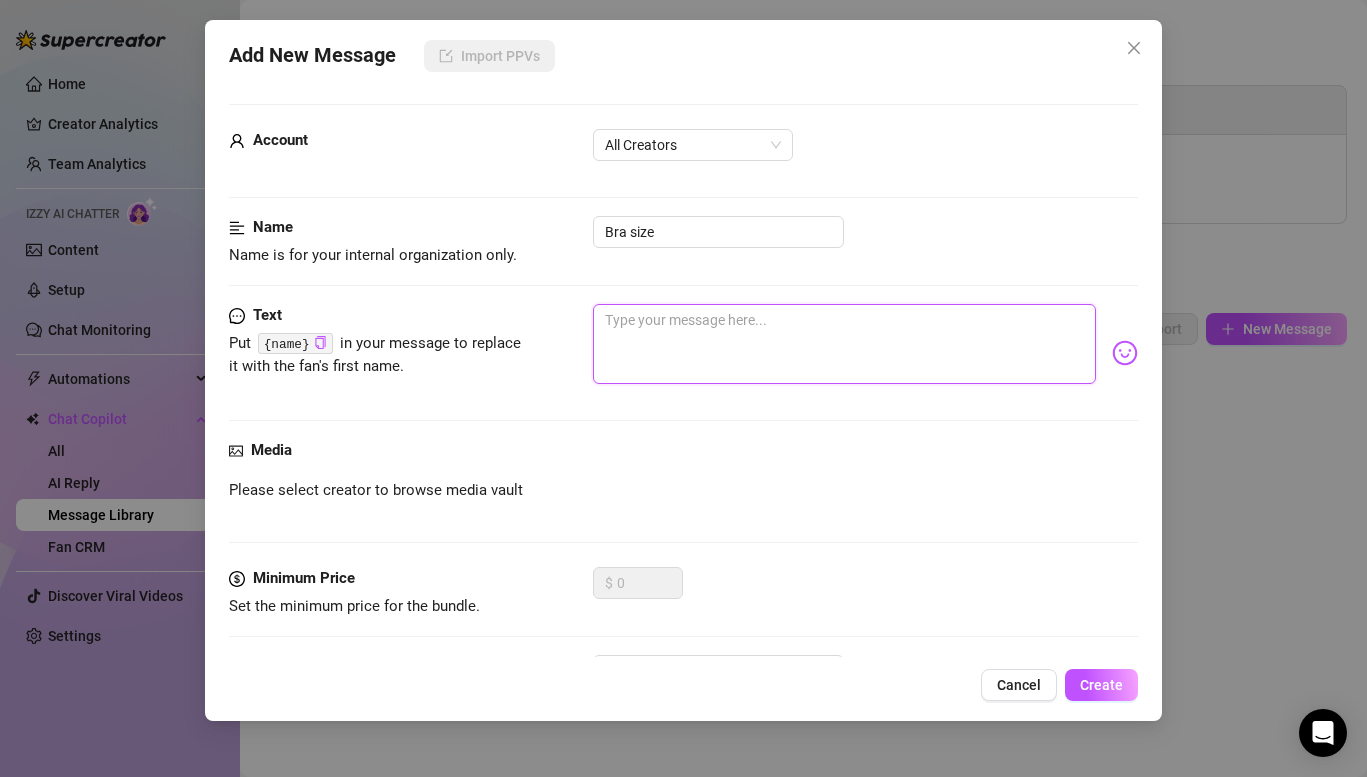 click at bounding box center (844, 344) 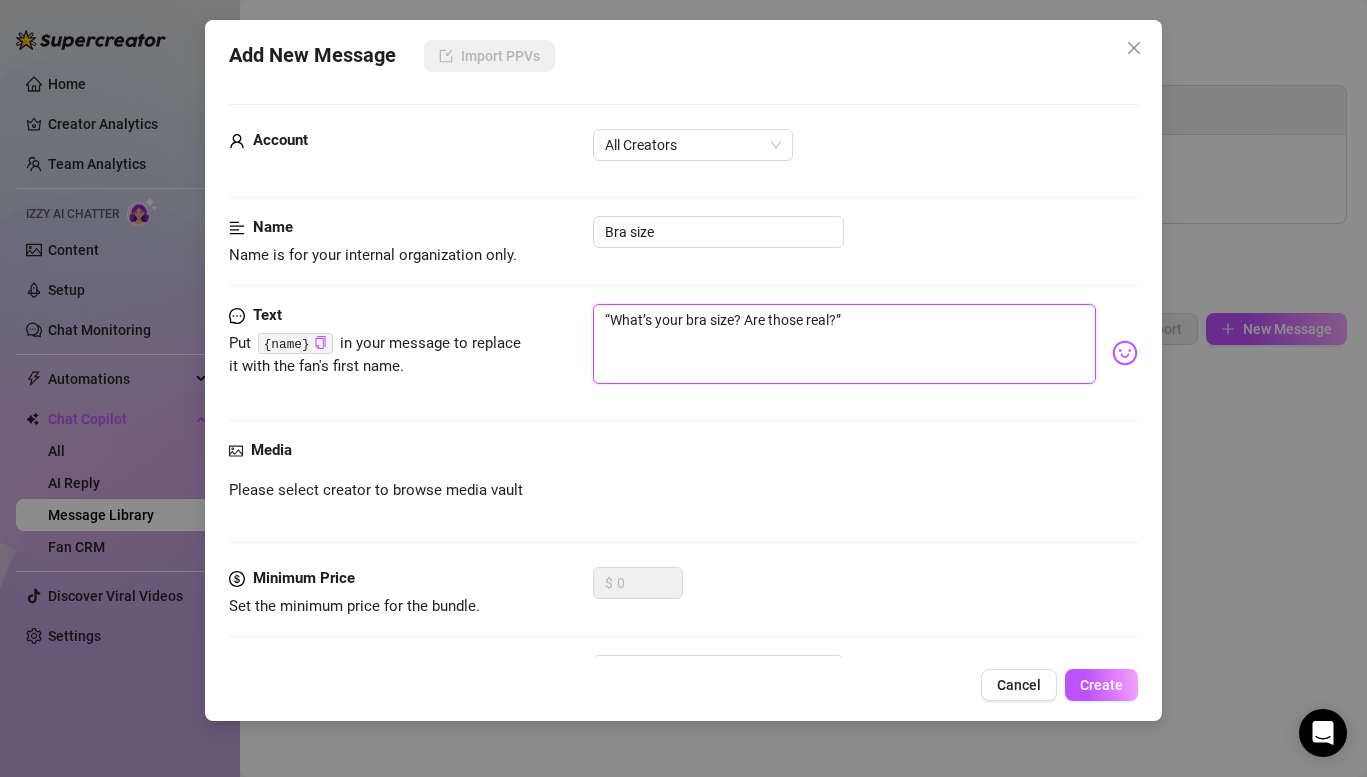 drag, startPoint x: 861, startPoint y: 328, endPoint x: 520, endPoint y: 282, distance: 344.08865 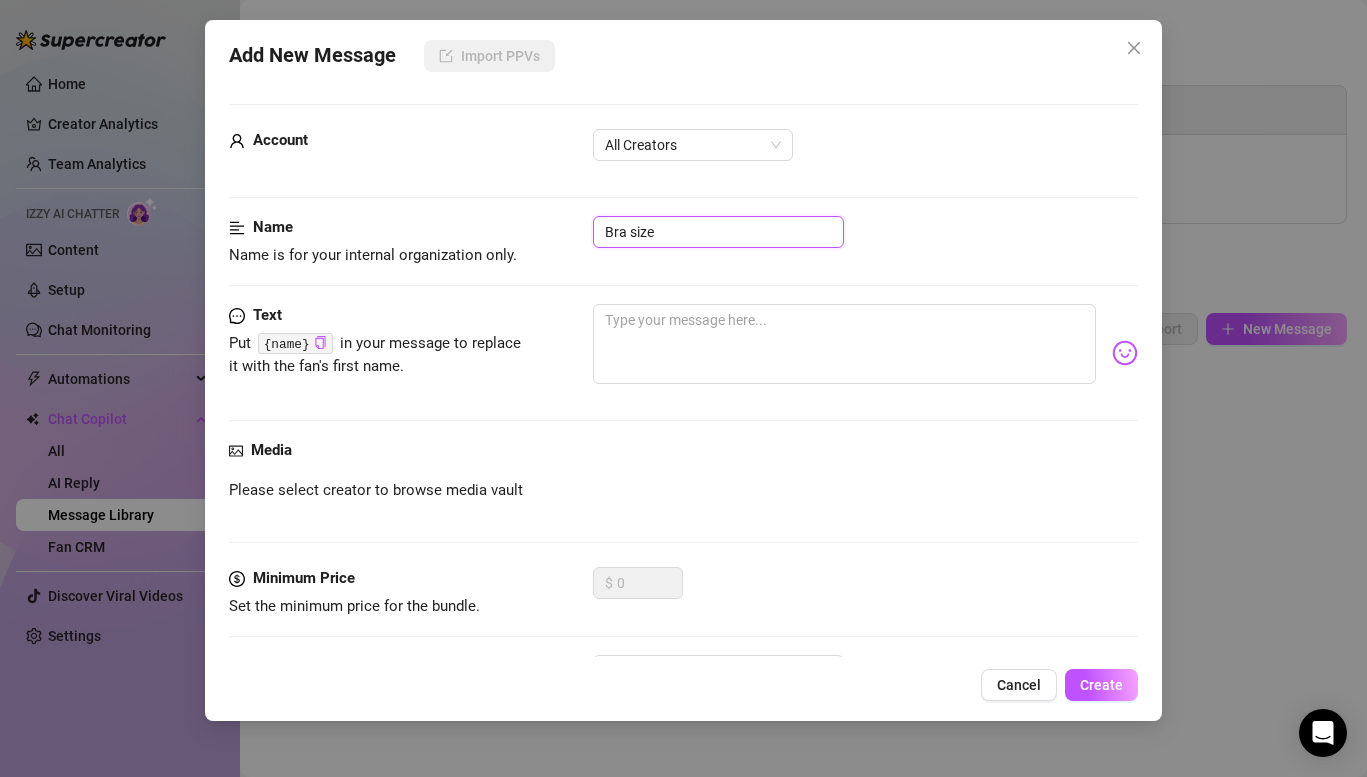 drag, startPoint x: 660, startPoint y: 234, endPoint x: 543, endPoint y: 210, distance: 119.43617 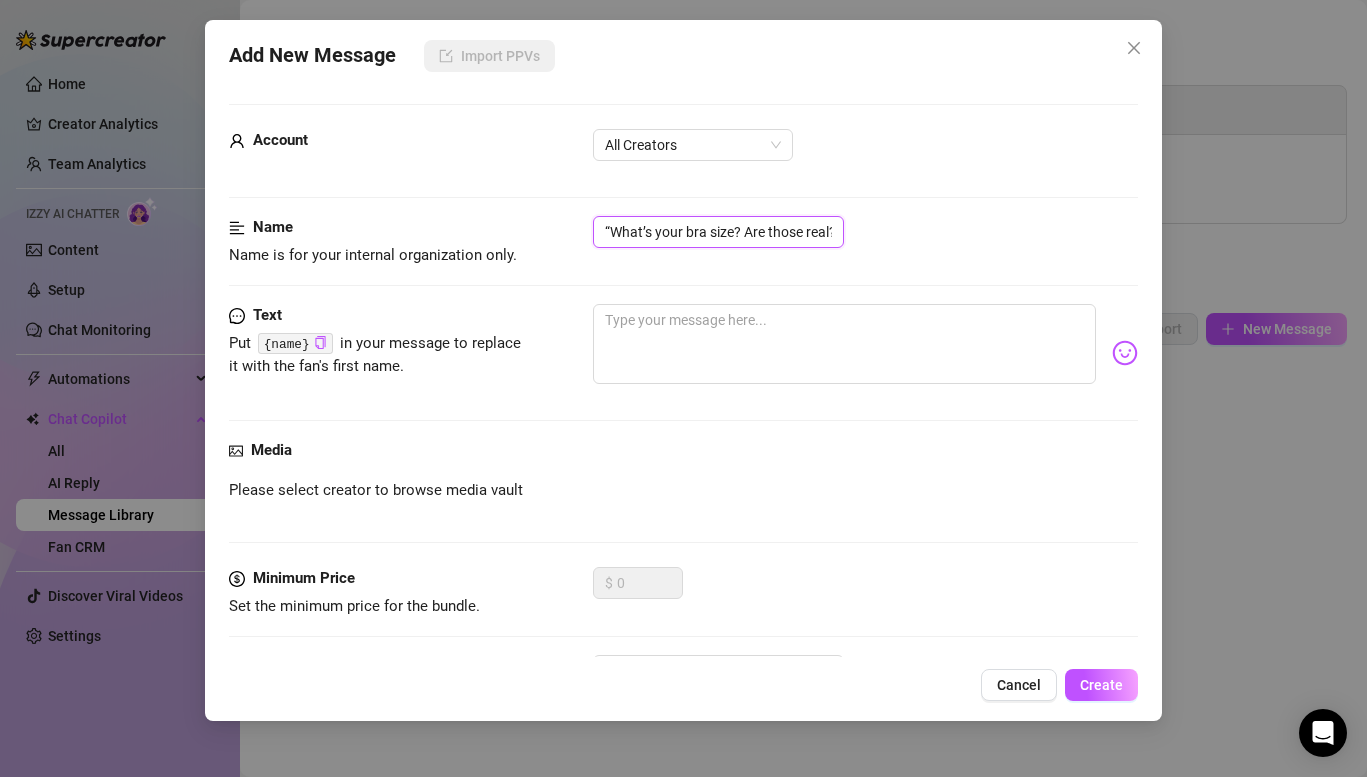 scroll, scrollTop: 0, scrollLeft: 9, axis: horizontal 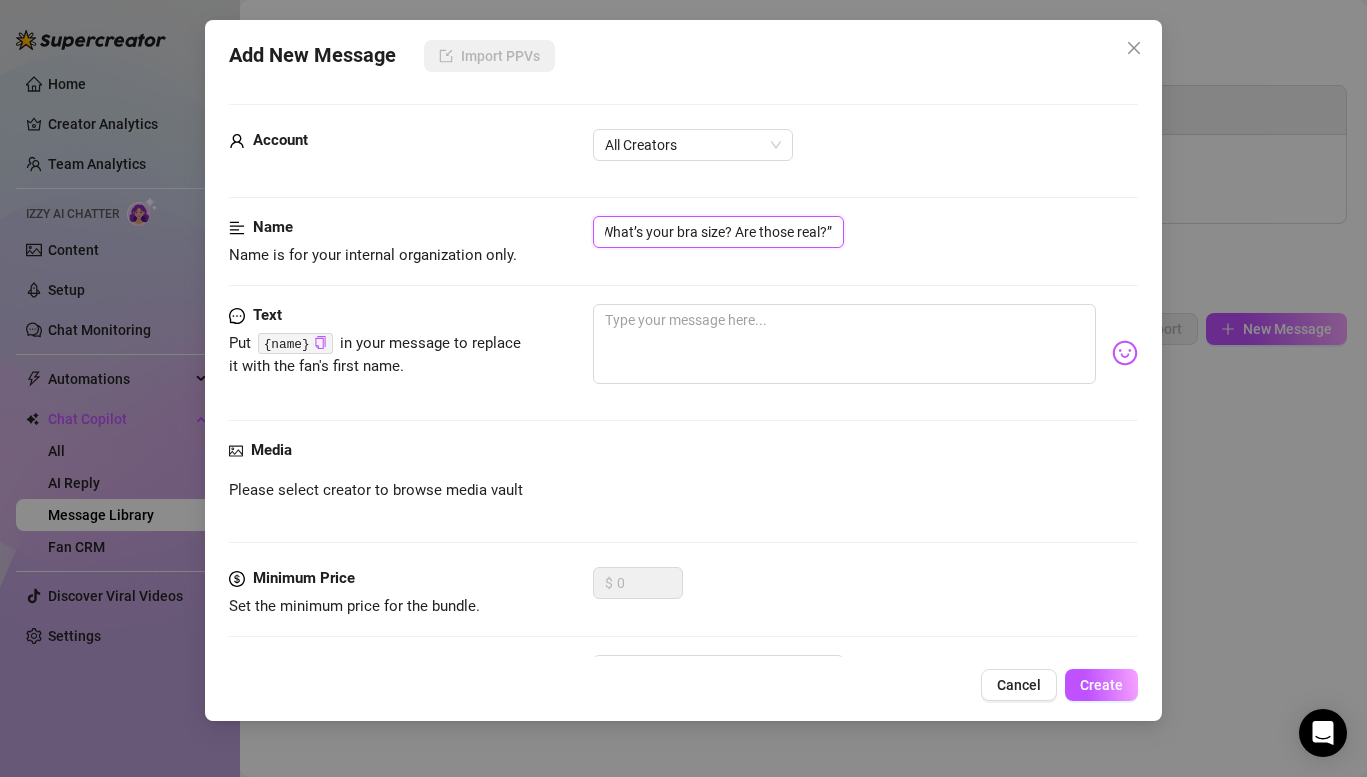 drag, startPoint x: 830, startPoint y: 232, endPoint x: 530, endPoint y: 195, distance: 302.27304 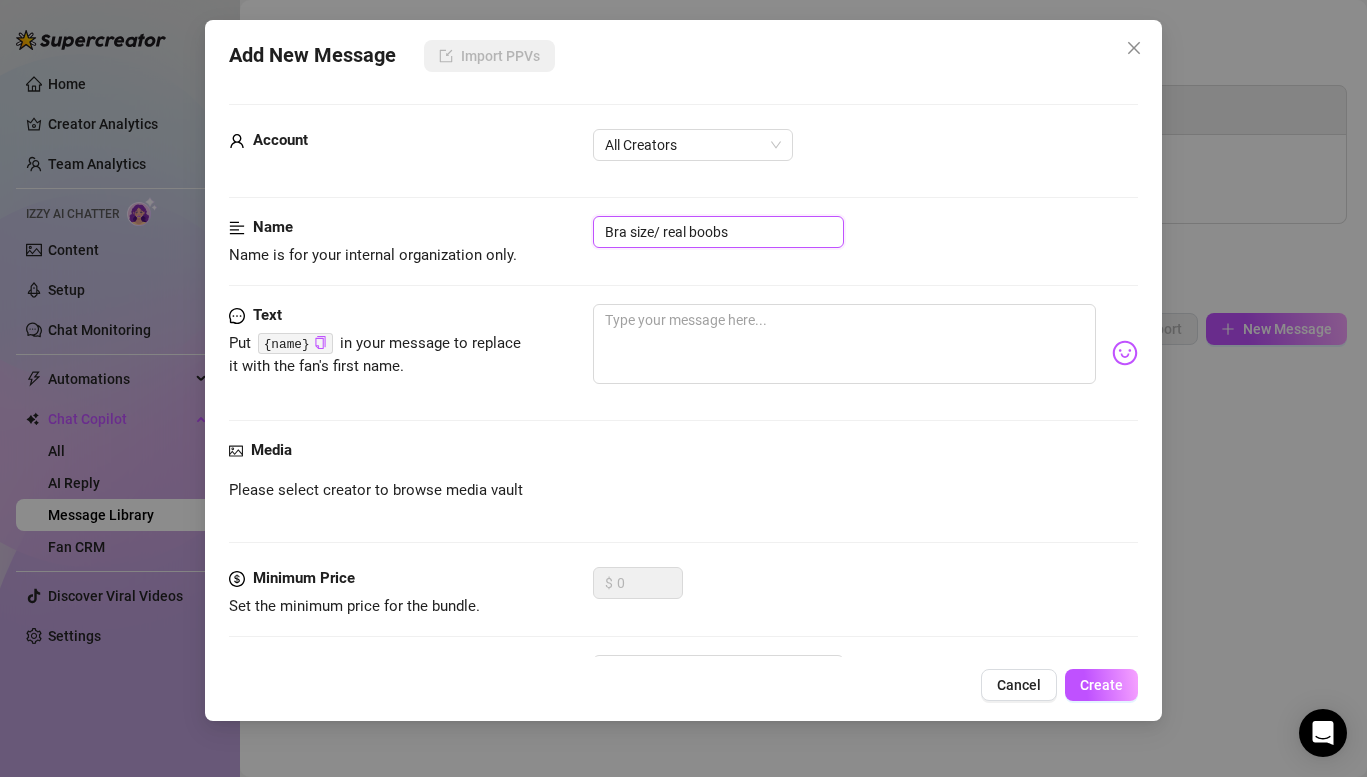 click on "Bra size/ real boobs" at bounding box center [718, 232] 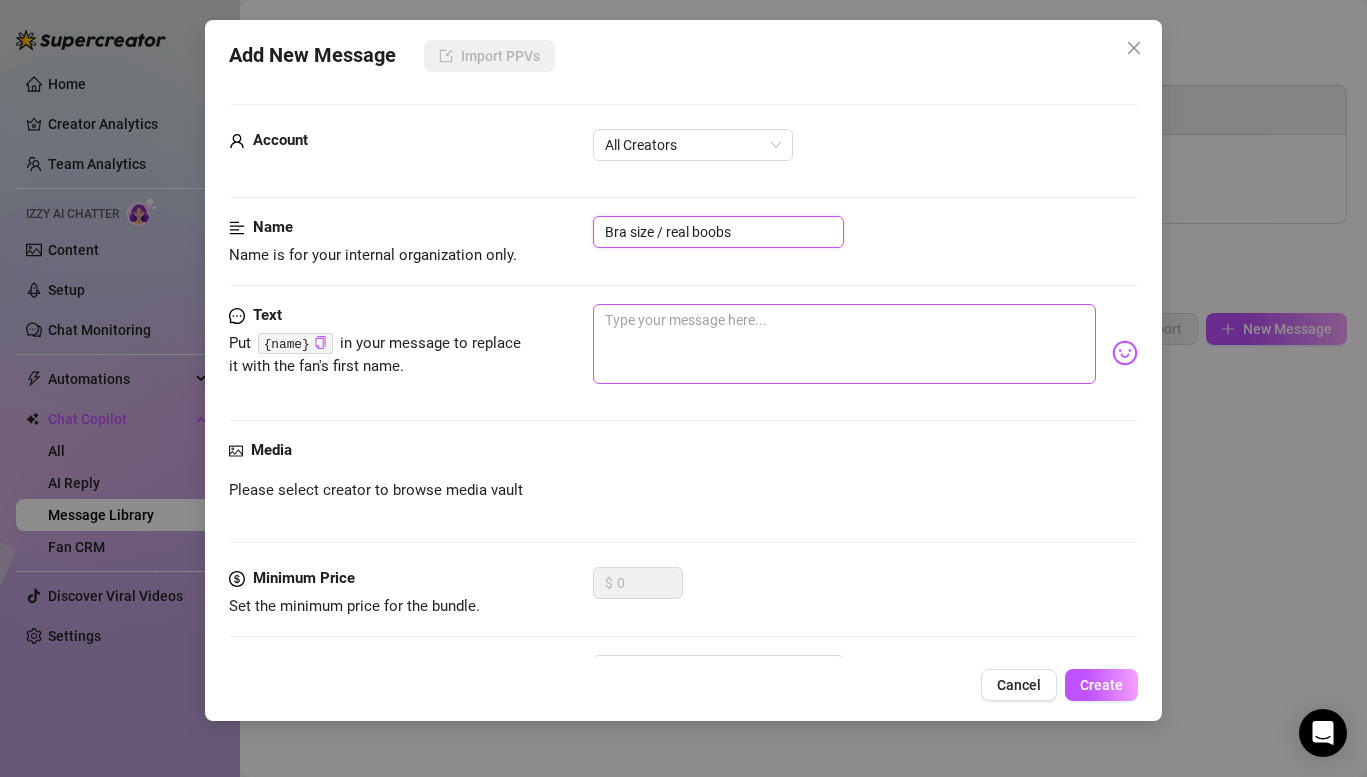 type on "Bra size / real boobs" 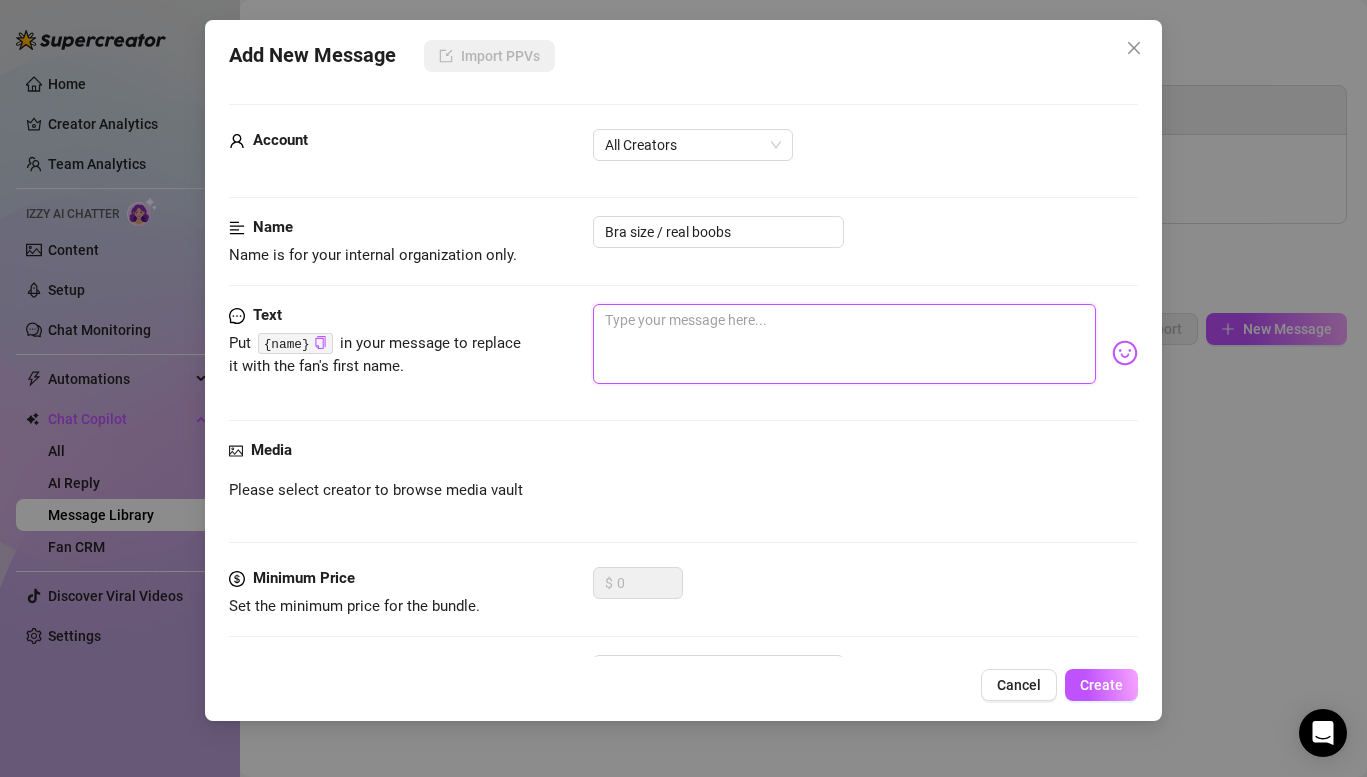 click at bounding box center (844, 344) 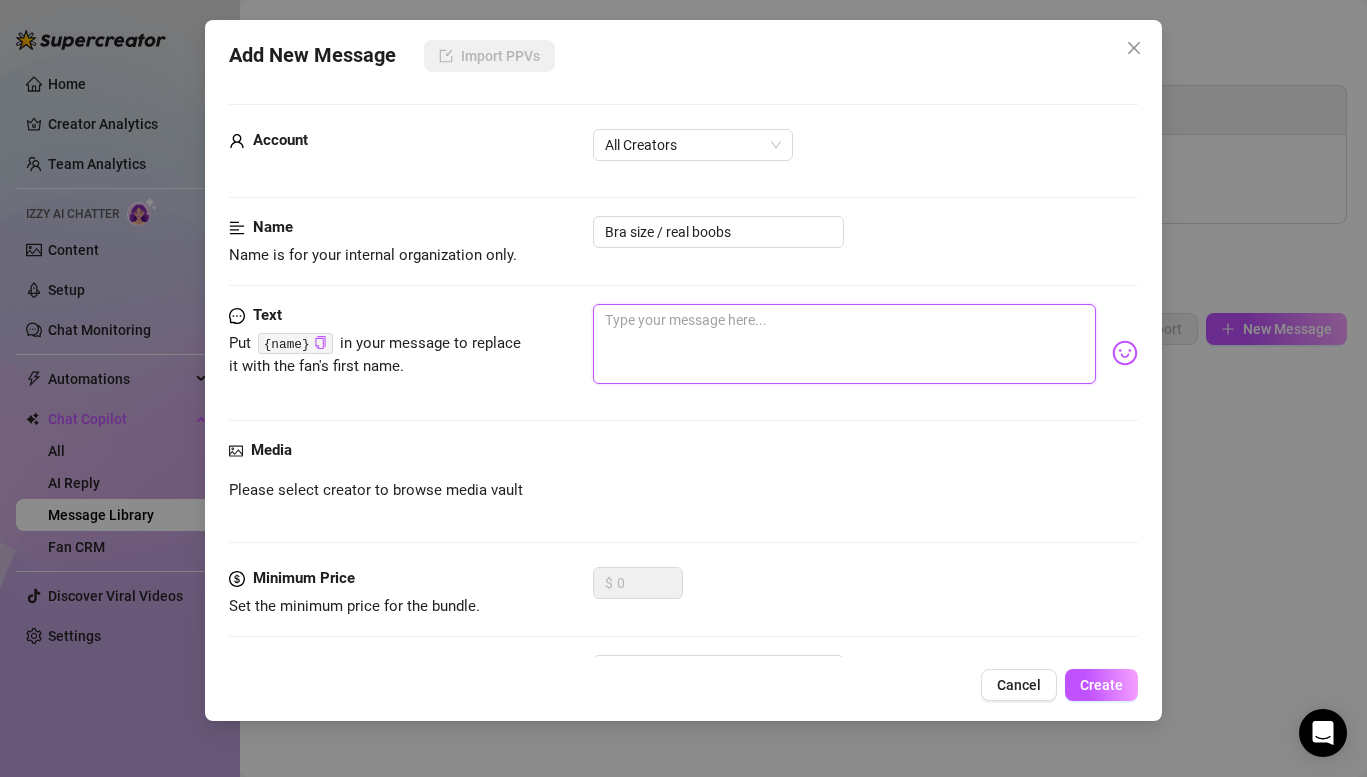 click at bounding box center (844, 344) 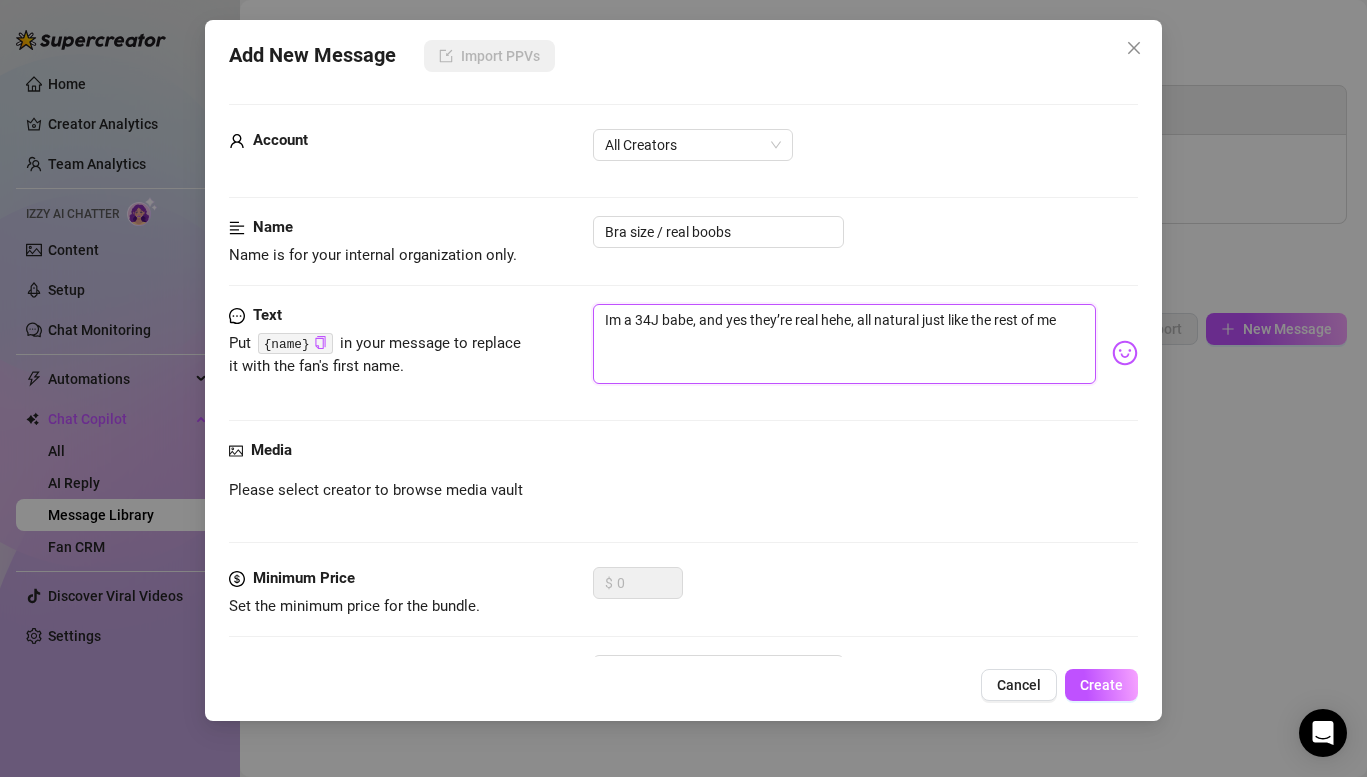 type on "Im a 34J babe, and yes they’re real hehe, all natural just like the rest of me" 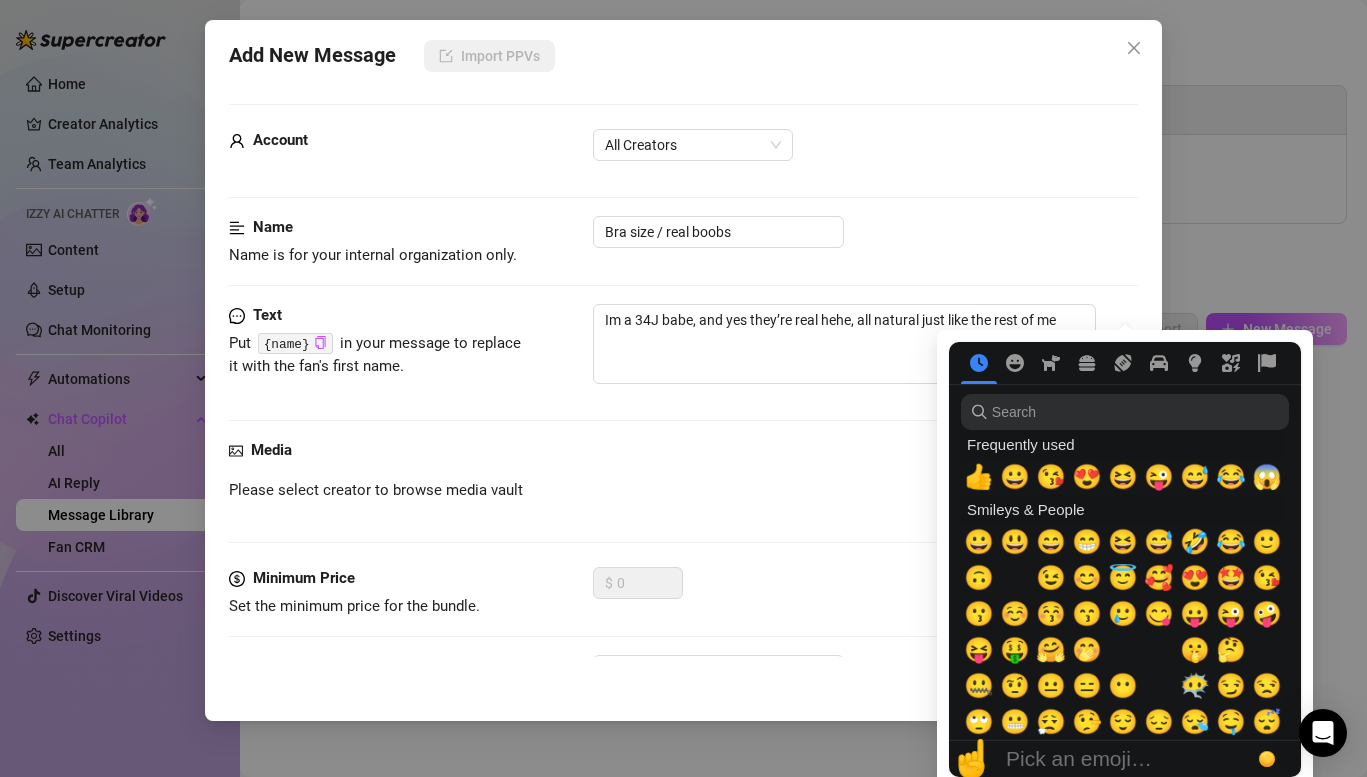 click at bounding box center [1125, 363] 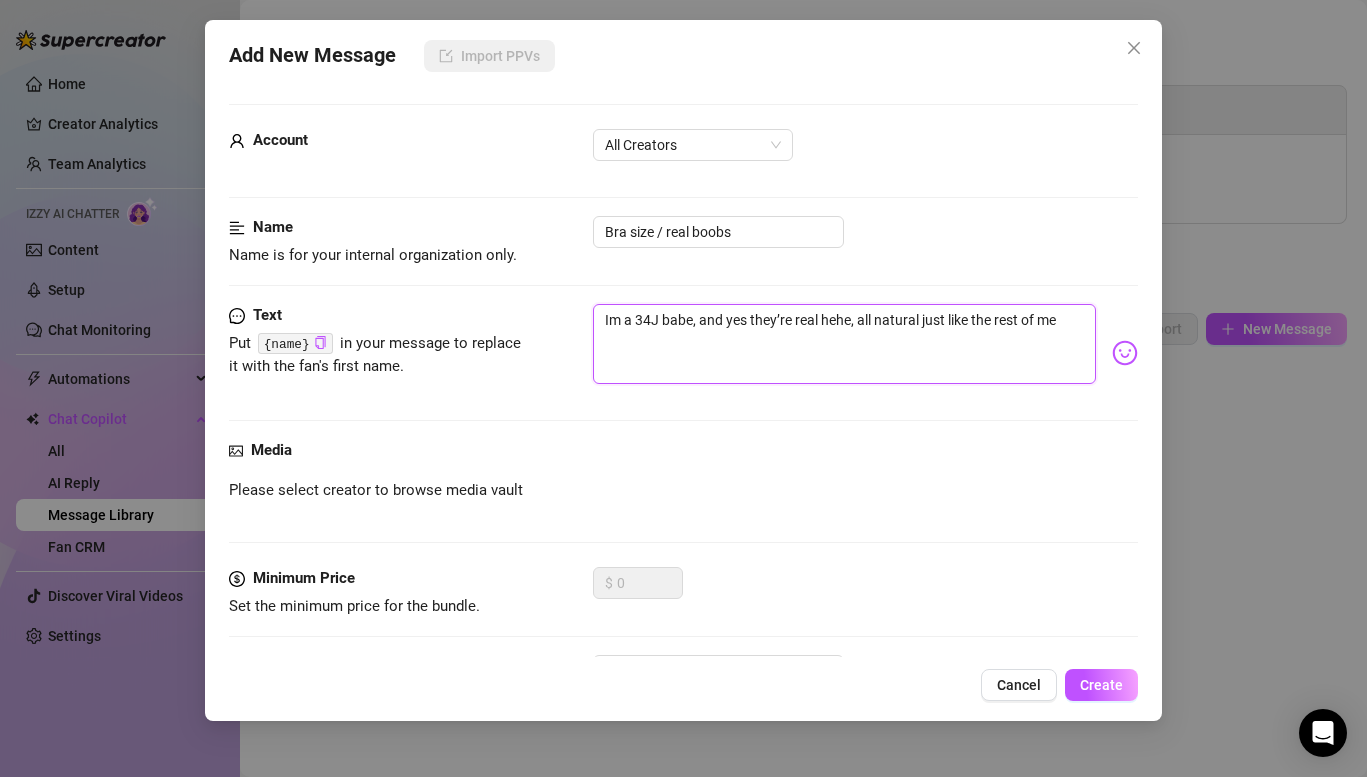 click on "Im a 34J babe, and yes they’re real hehe, all natural just like the rest of me" at bounding box center (844, 344) 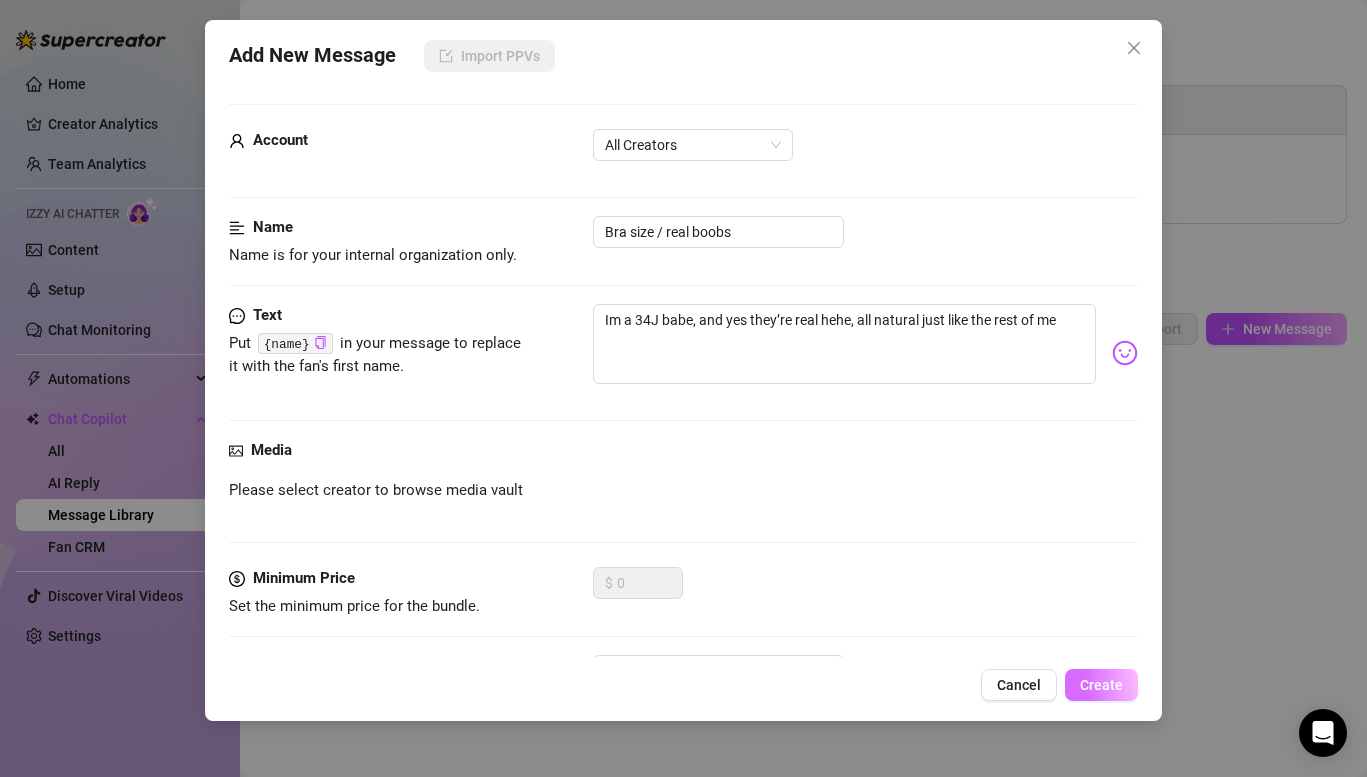 click on "Create" at bounding box center (1101, 685) 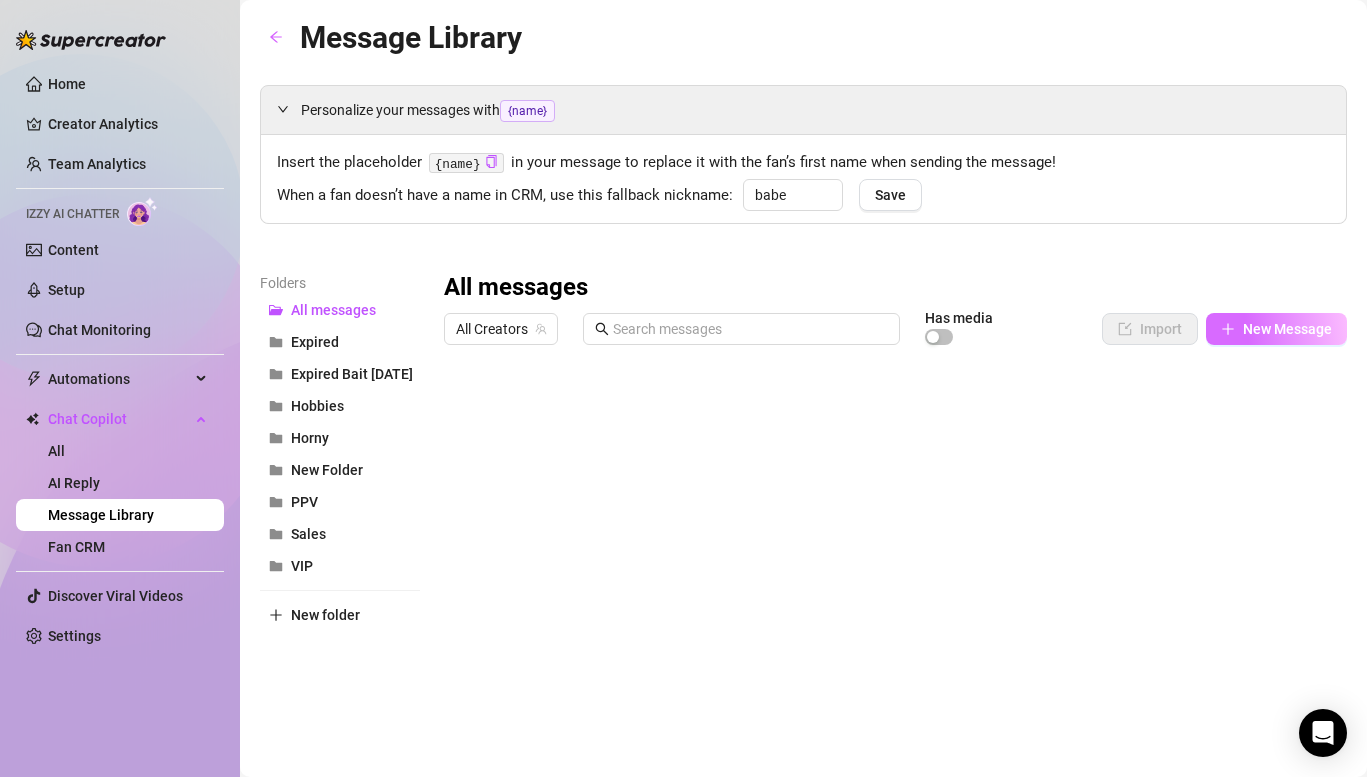 click on "New Message" at bounding box center [1276, 329] 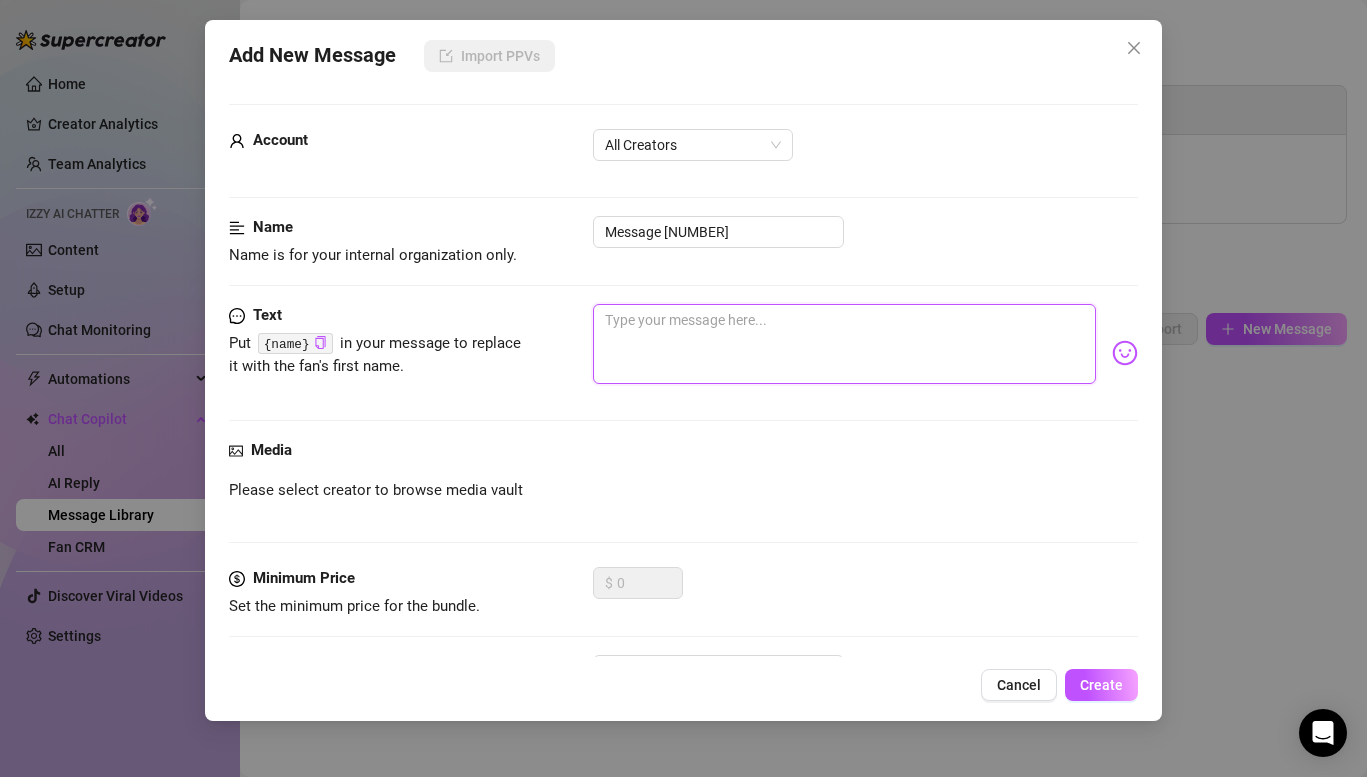 click at bounding box center (844, 344) 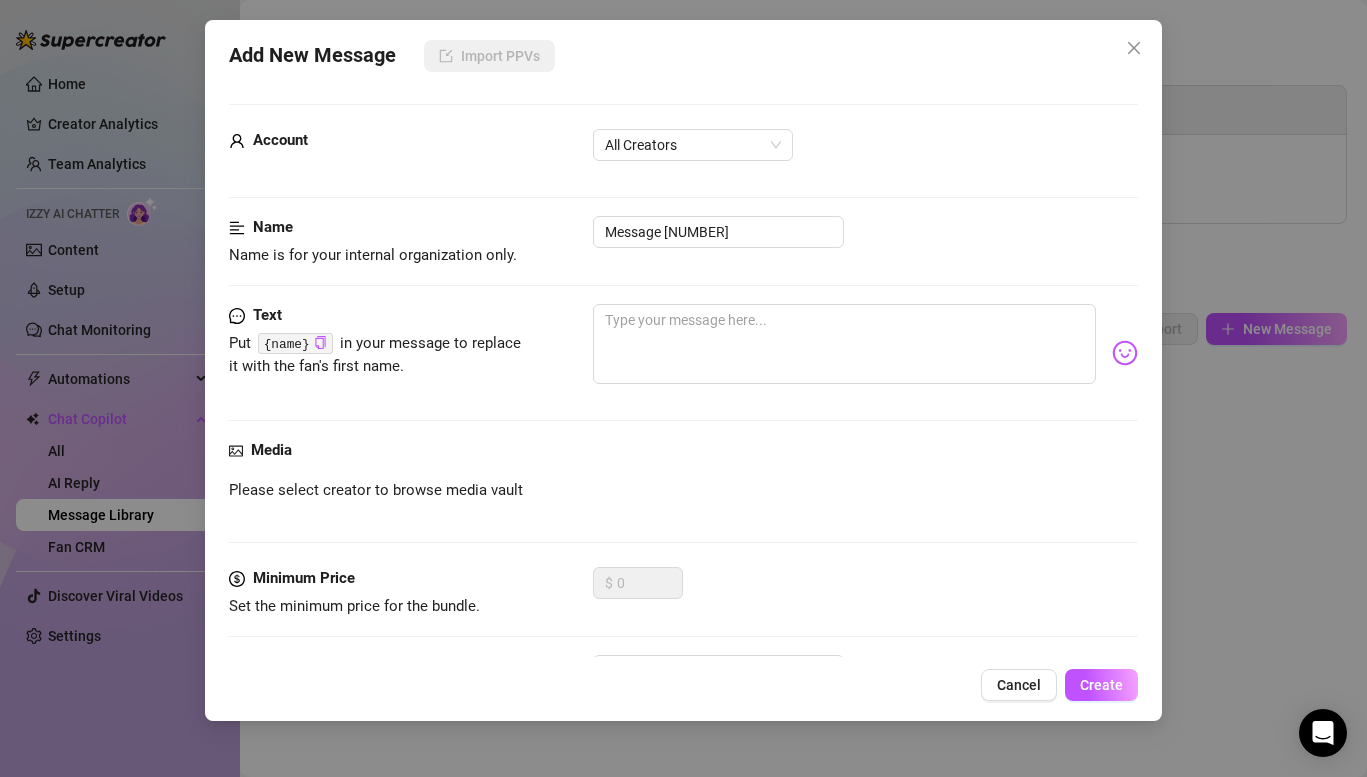 click on "Name Name is for your internal organization only. Message 719" at bounding box center (683, 241) 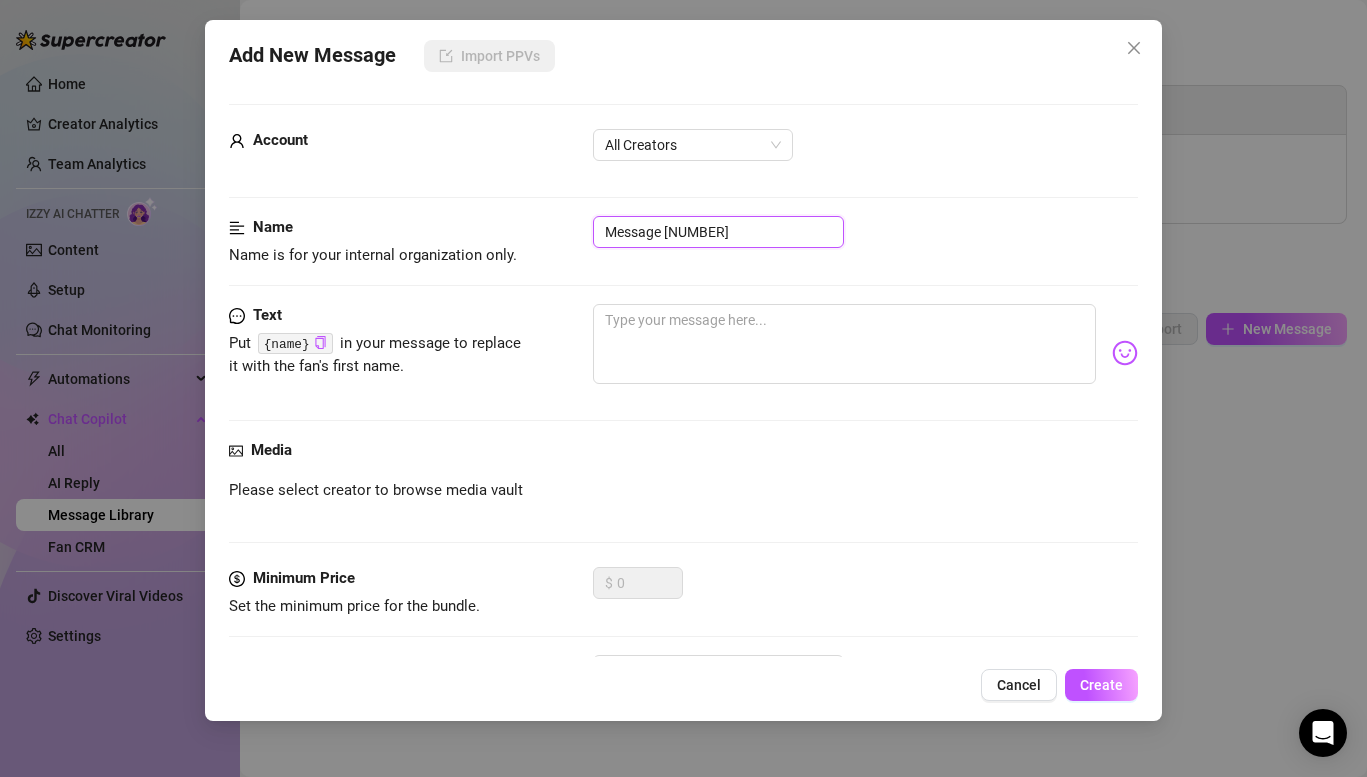 drag, startPoint x: 709, startPoint y: 225, endPoint x: 507, endPoint y: 188, distance: 205.36066 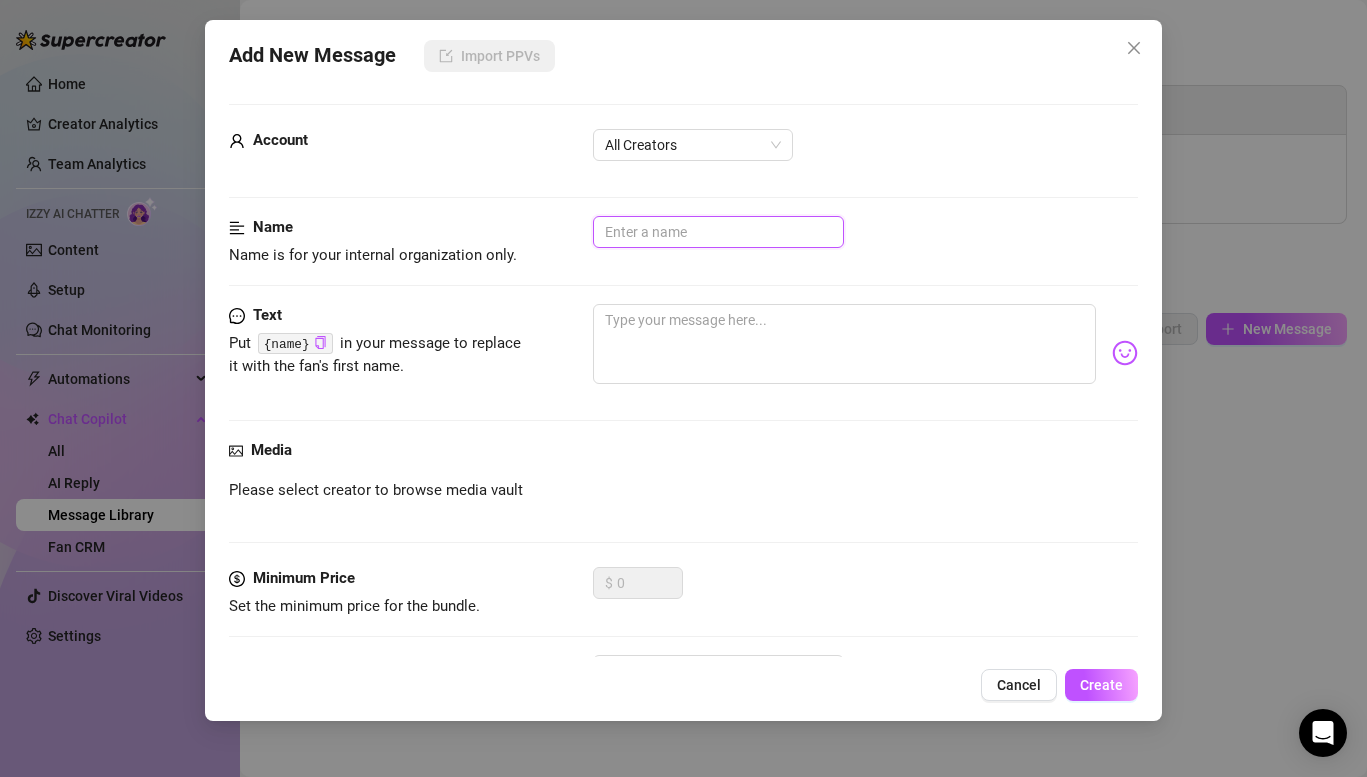 click at bounding box center (718, 232) 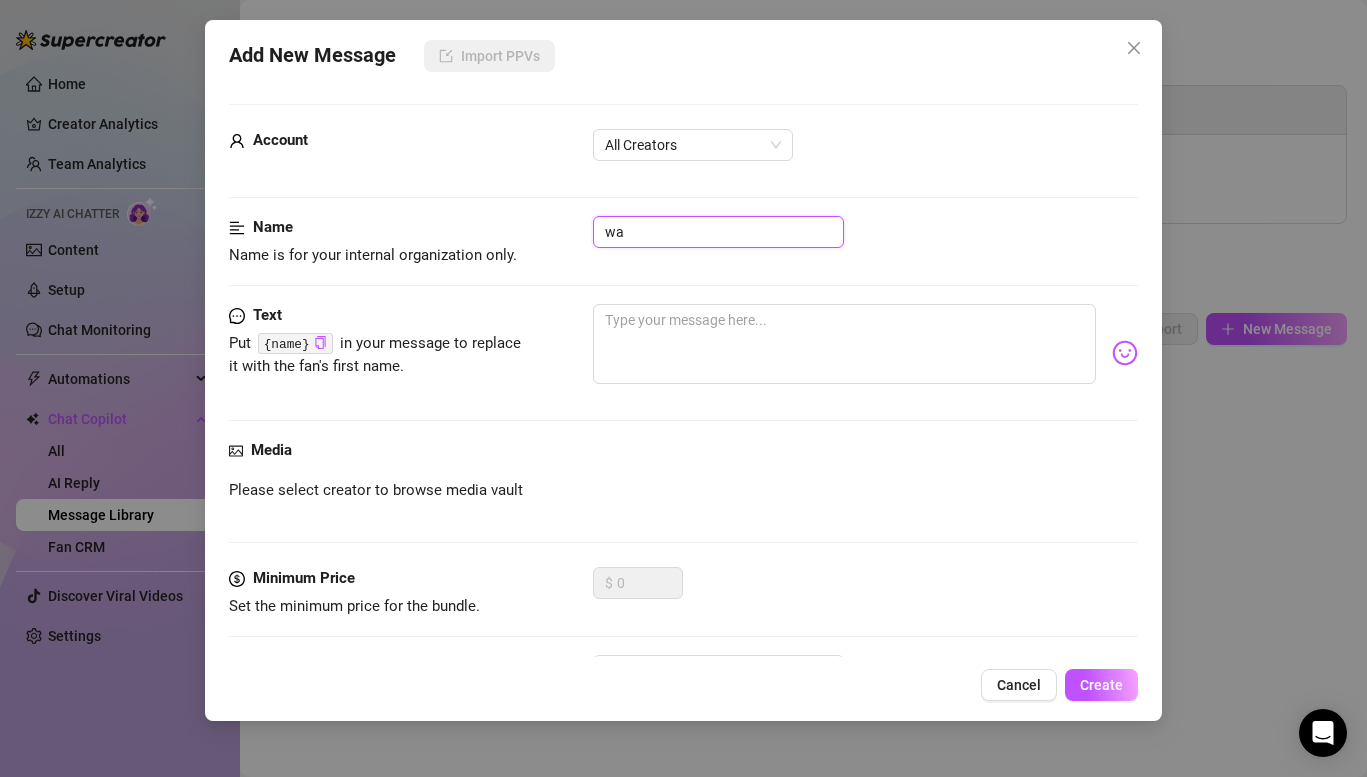 type on "w" 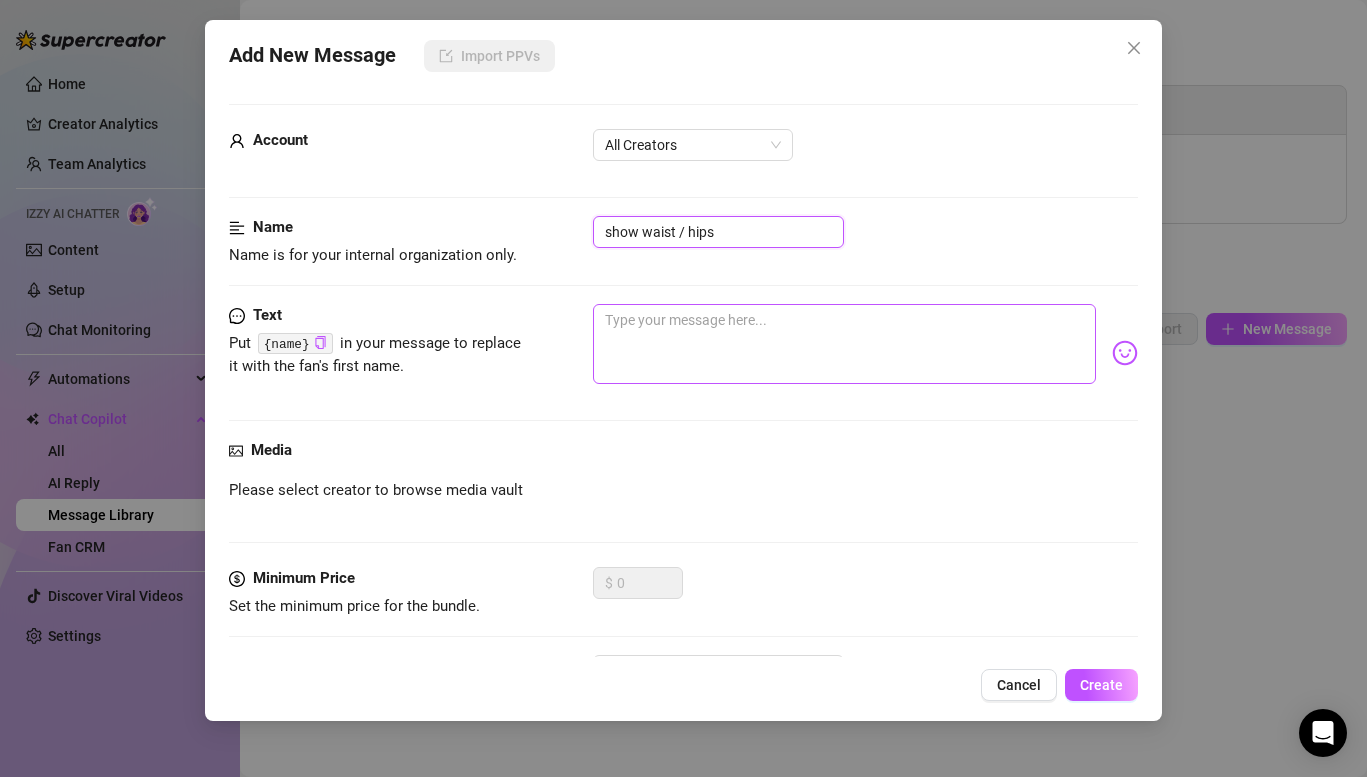 type on "show waist / hips" 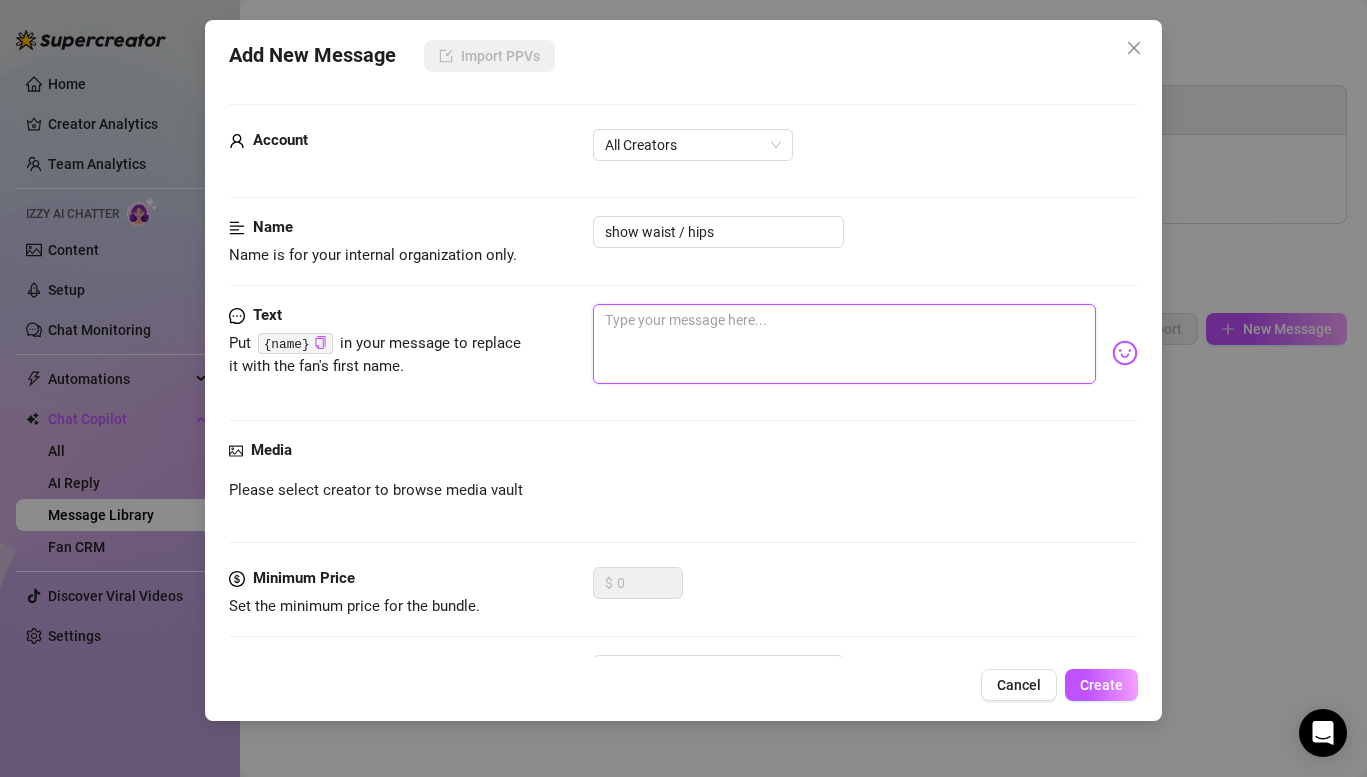click at bounding box center [844, 344] 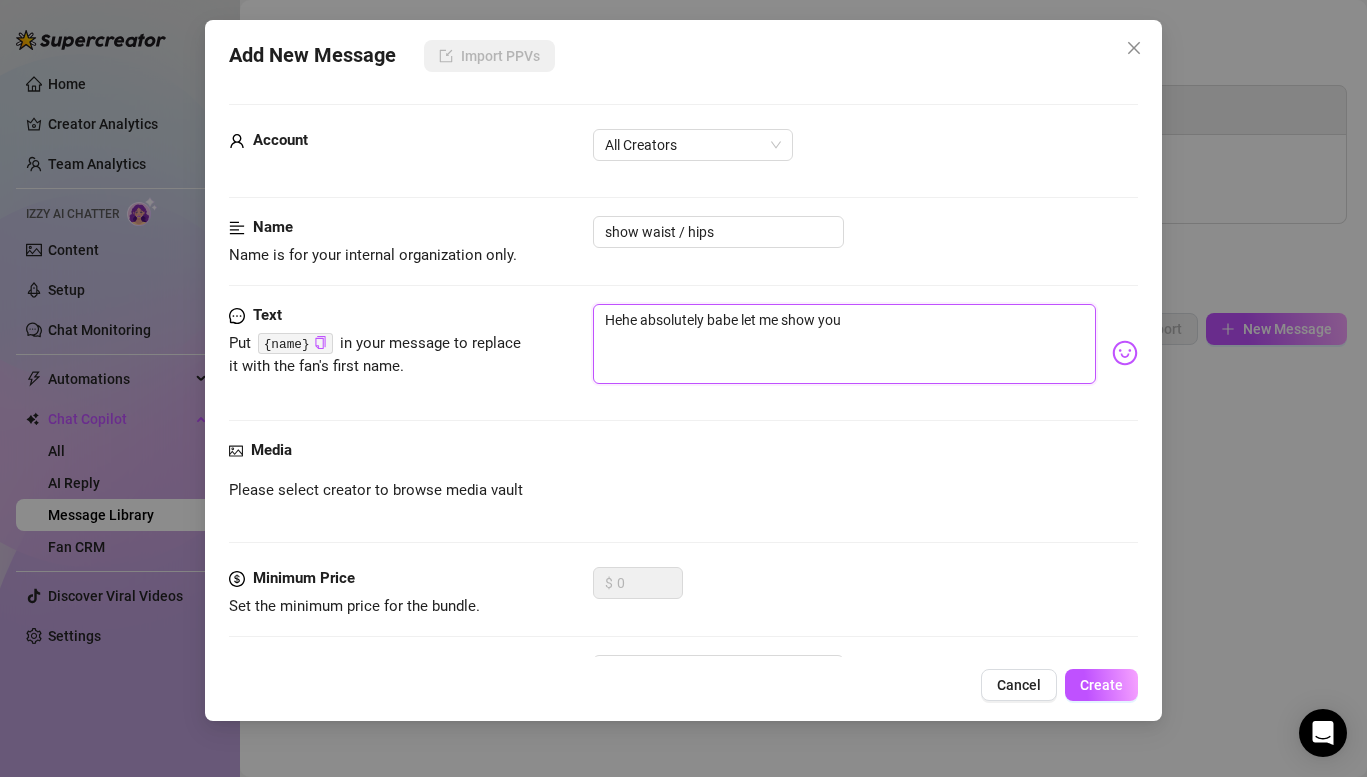 click on "Hehe absolutely babe let me show you" at bounding box center (844, 344) 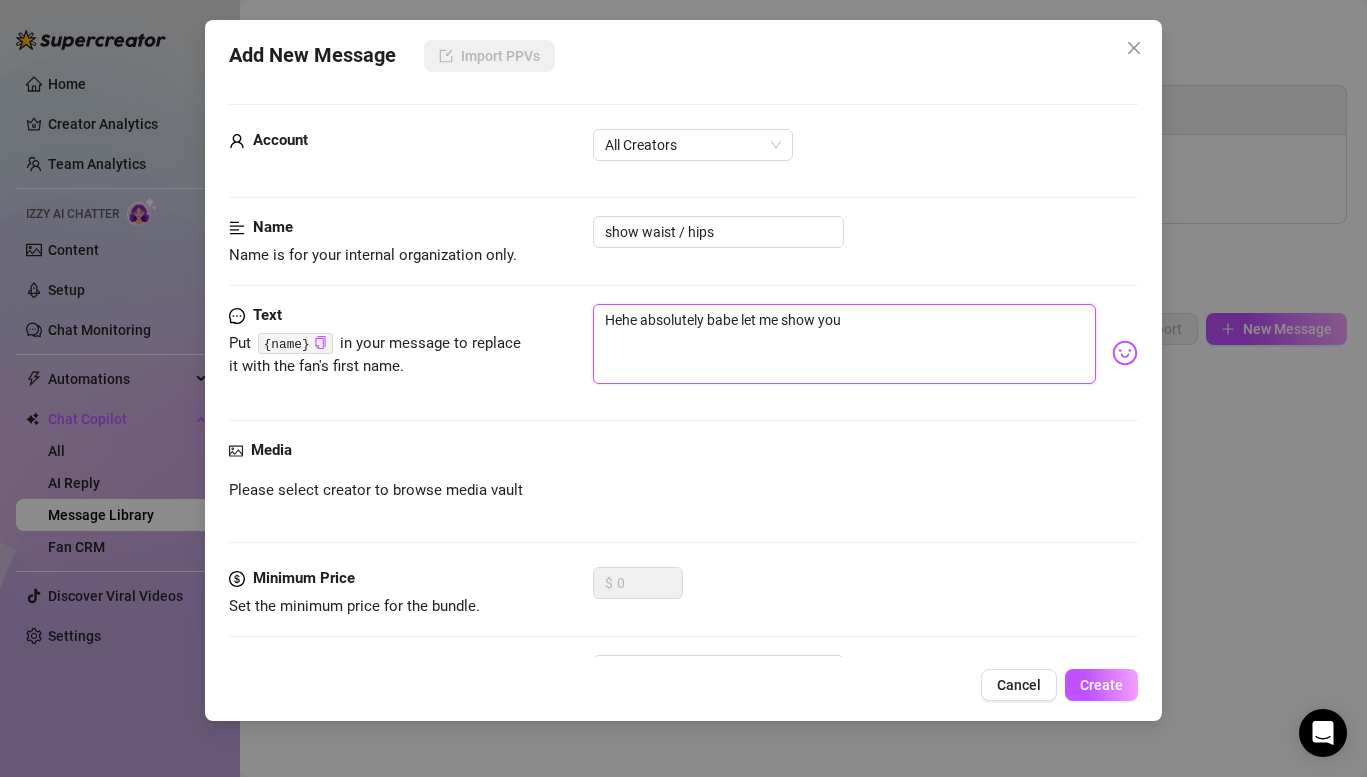 type on "Hehe absolutely babe let me show you" 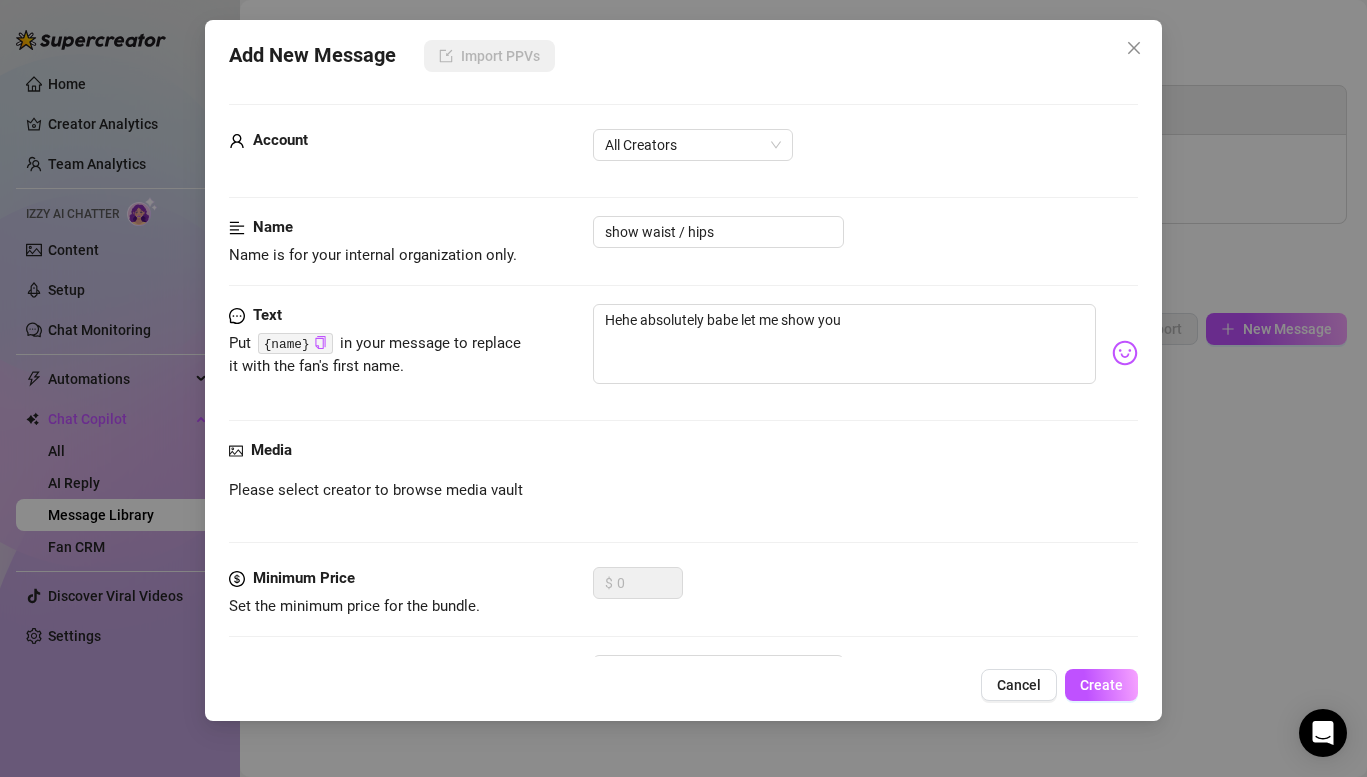 click on "Please select creator to browse media vault" at bounding box center [683, 491] 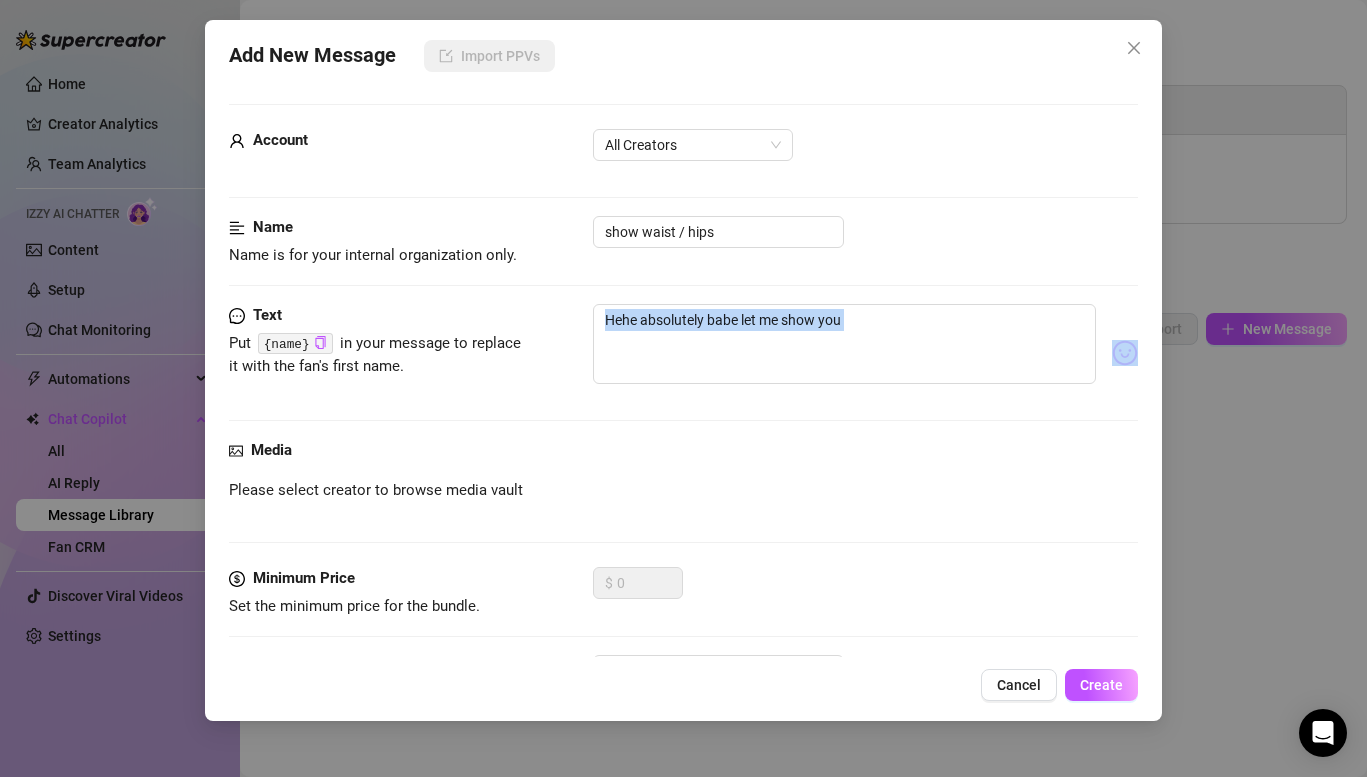 click 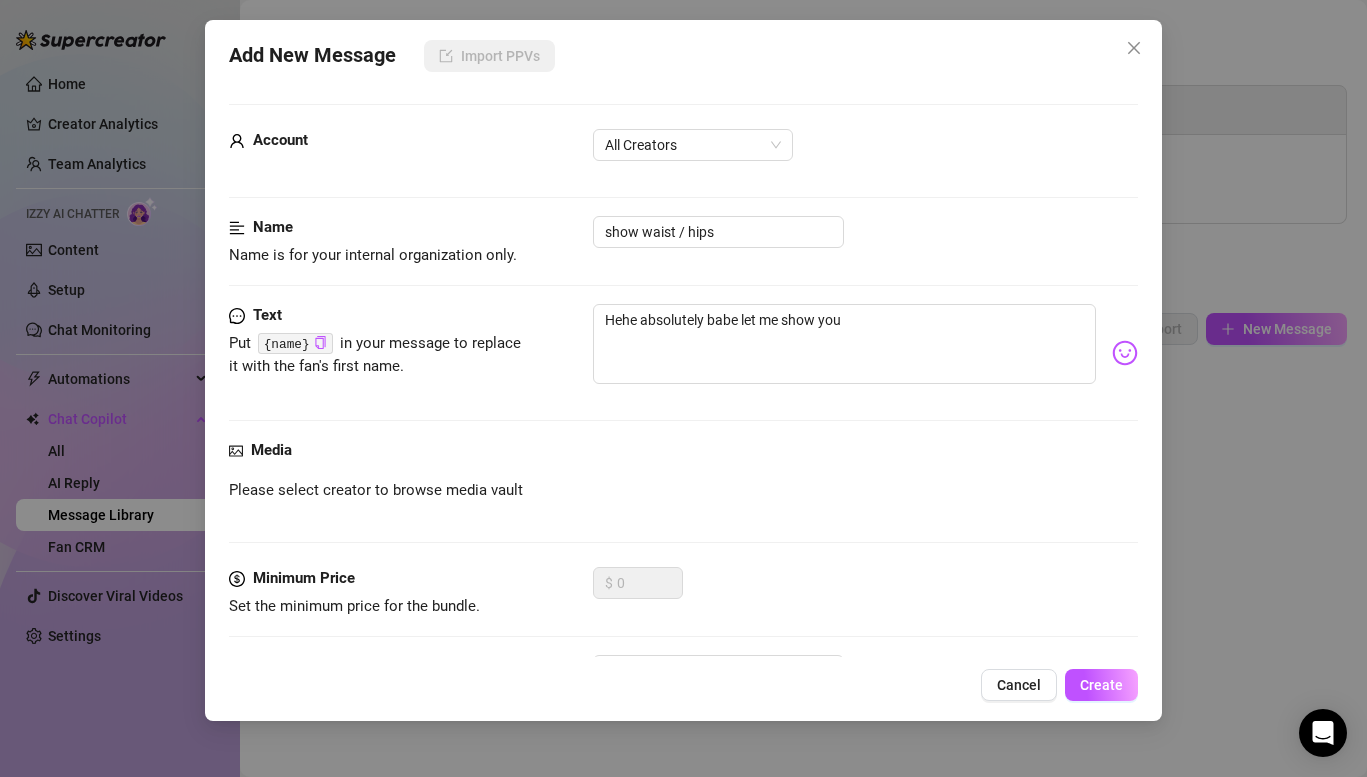 click on "Media Please select creator to browse media vault" at bounding box center [683, 503] 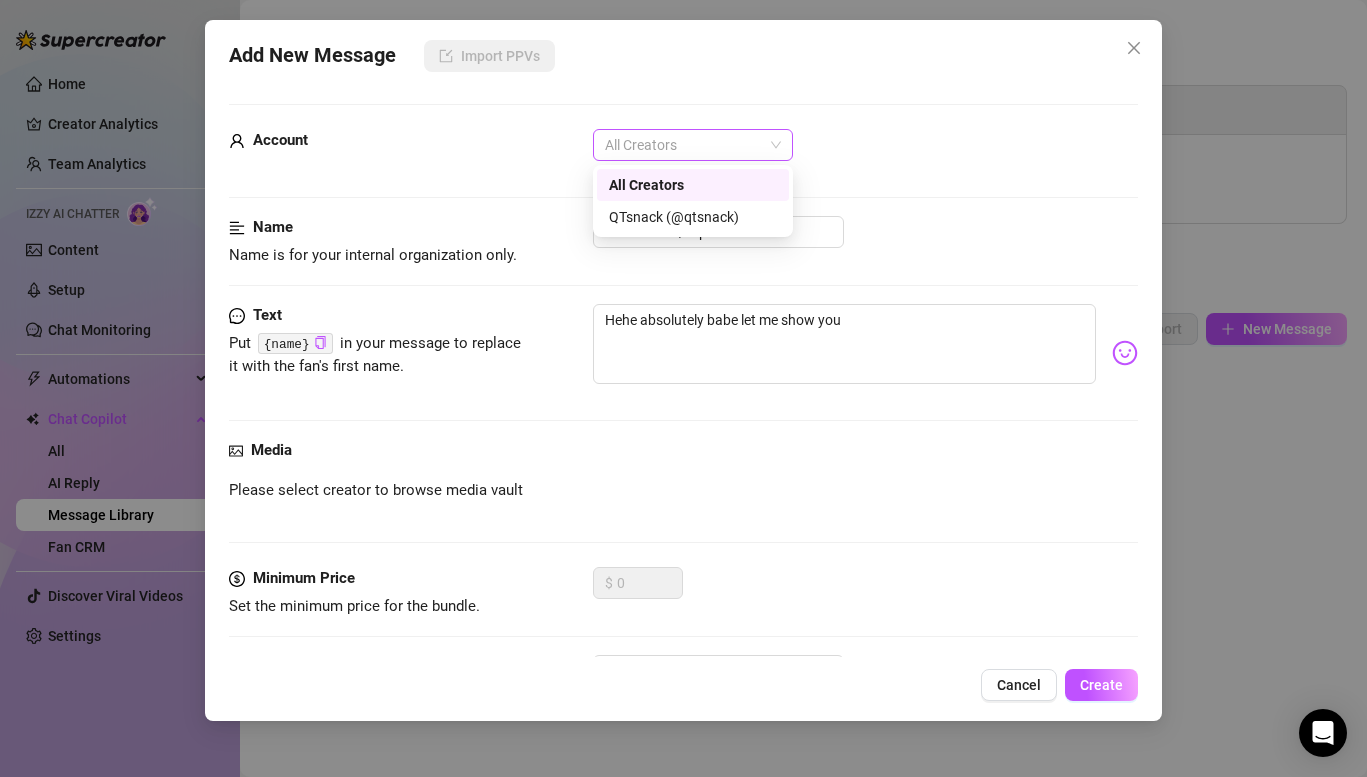 click on "All Creators" at bounding box center (693, 145) 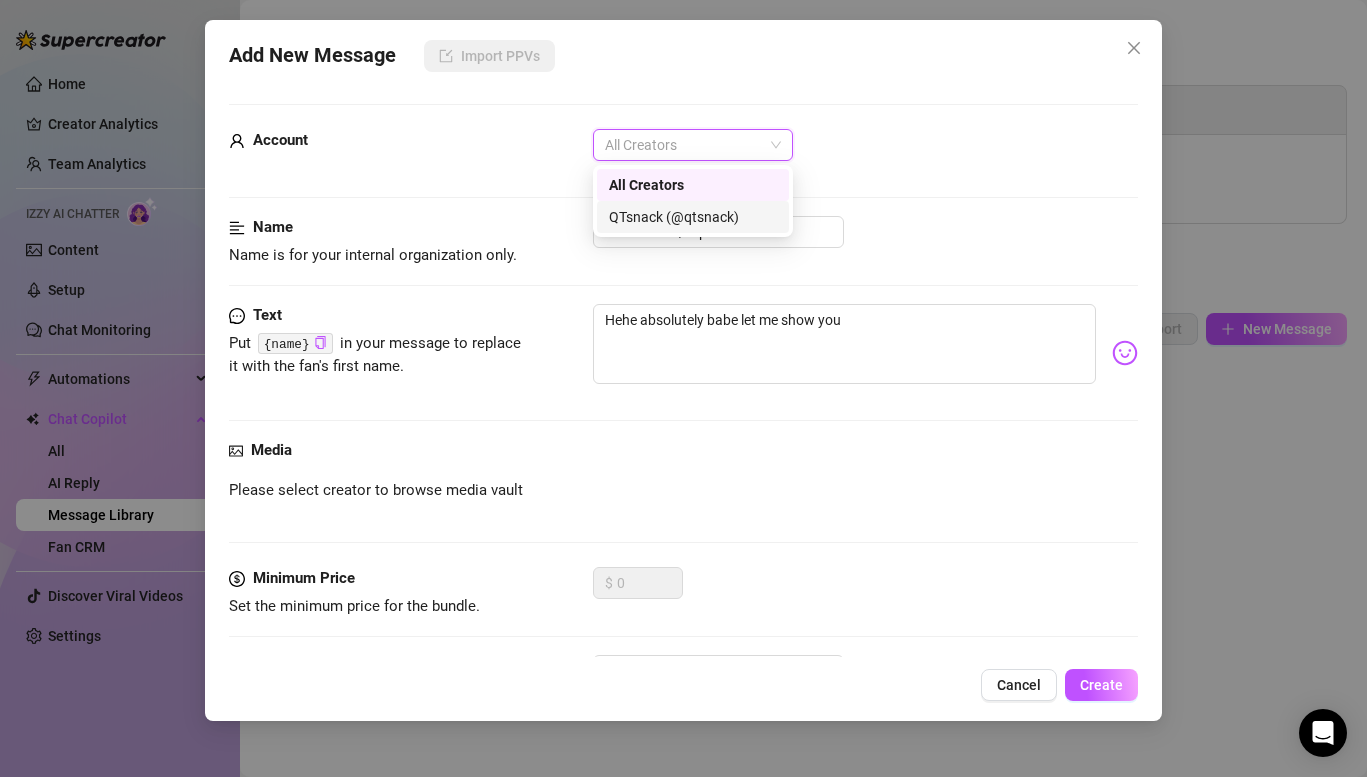 click on "QTsnack (@qtsnack)" at bounding box center (693, 217) 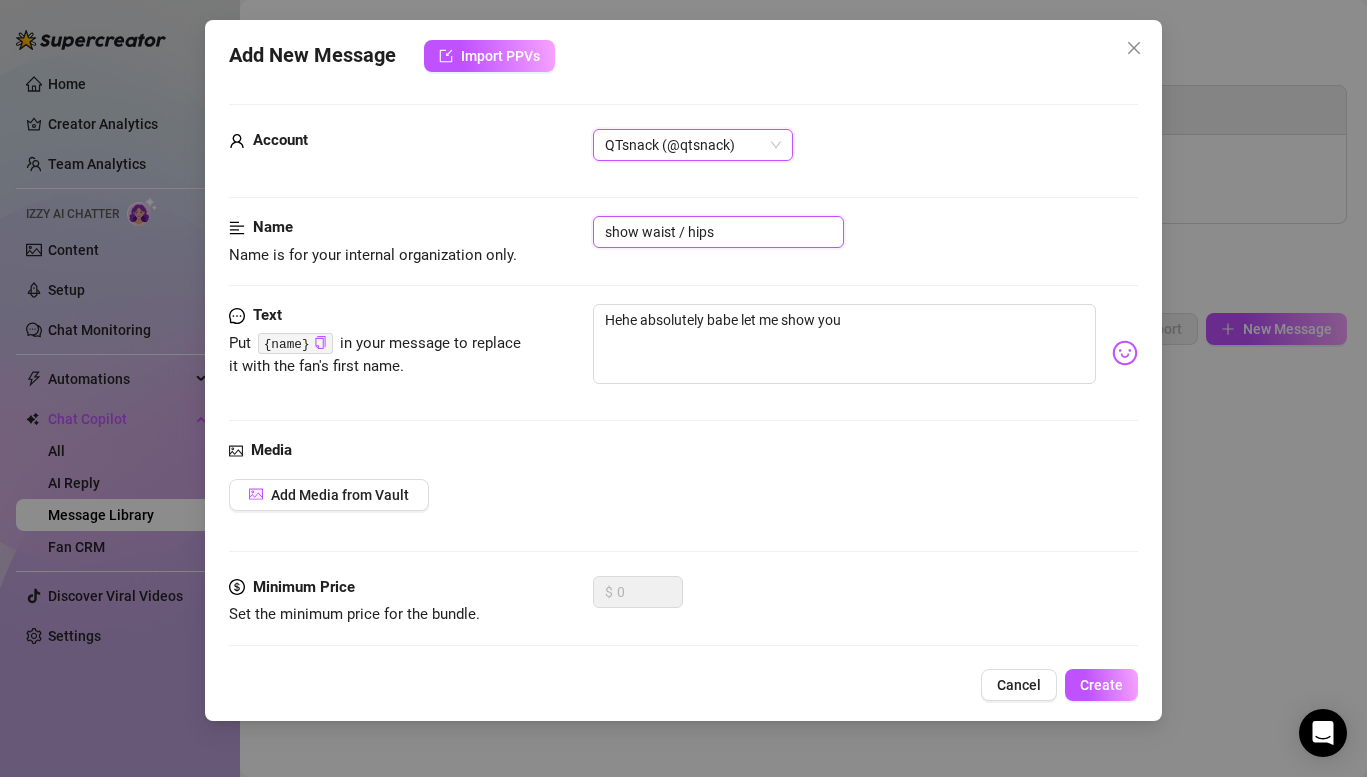 click on "show waist / hips" at bounding box center [718, 232] 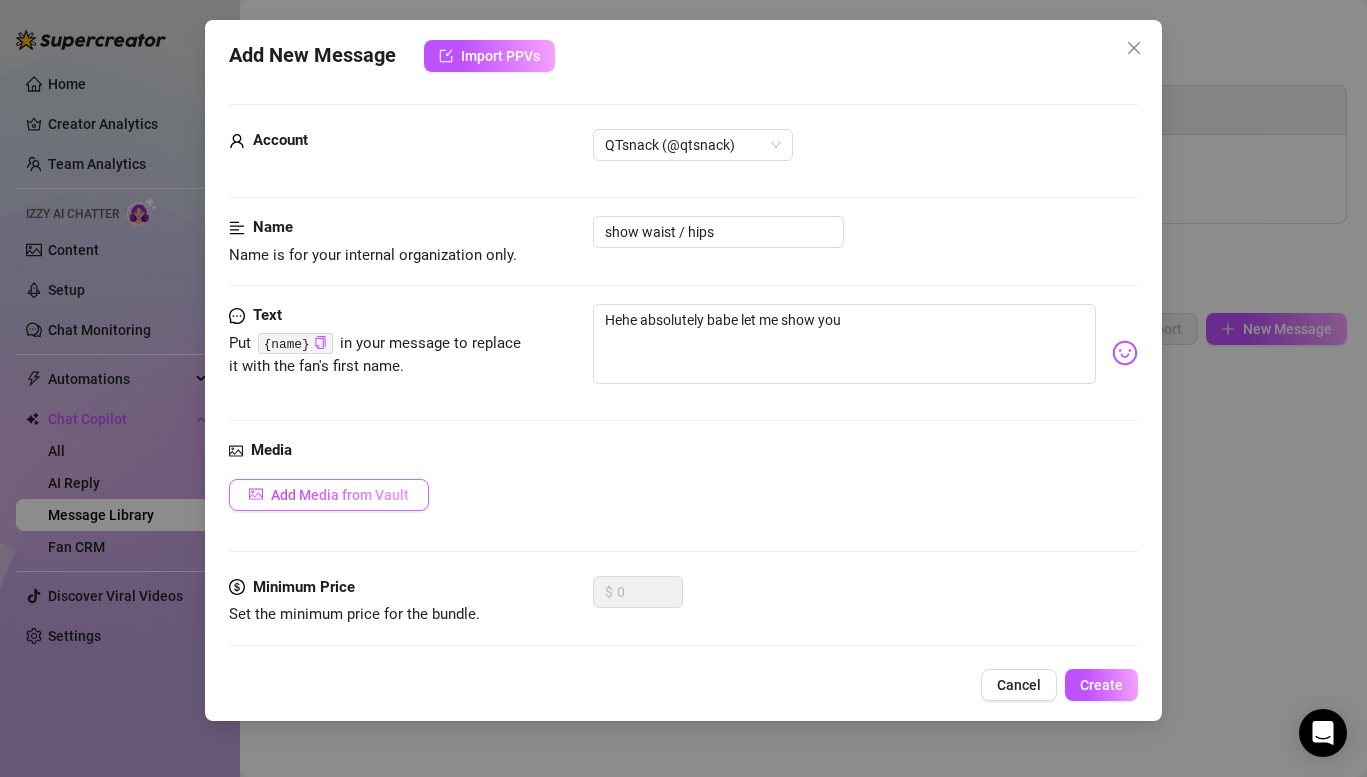 click on "Add Media from Vault" at bounding box center [340, 495] 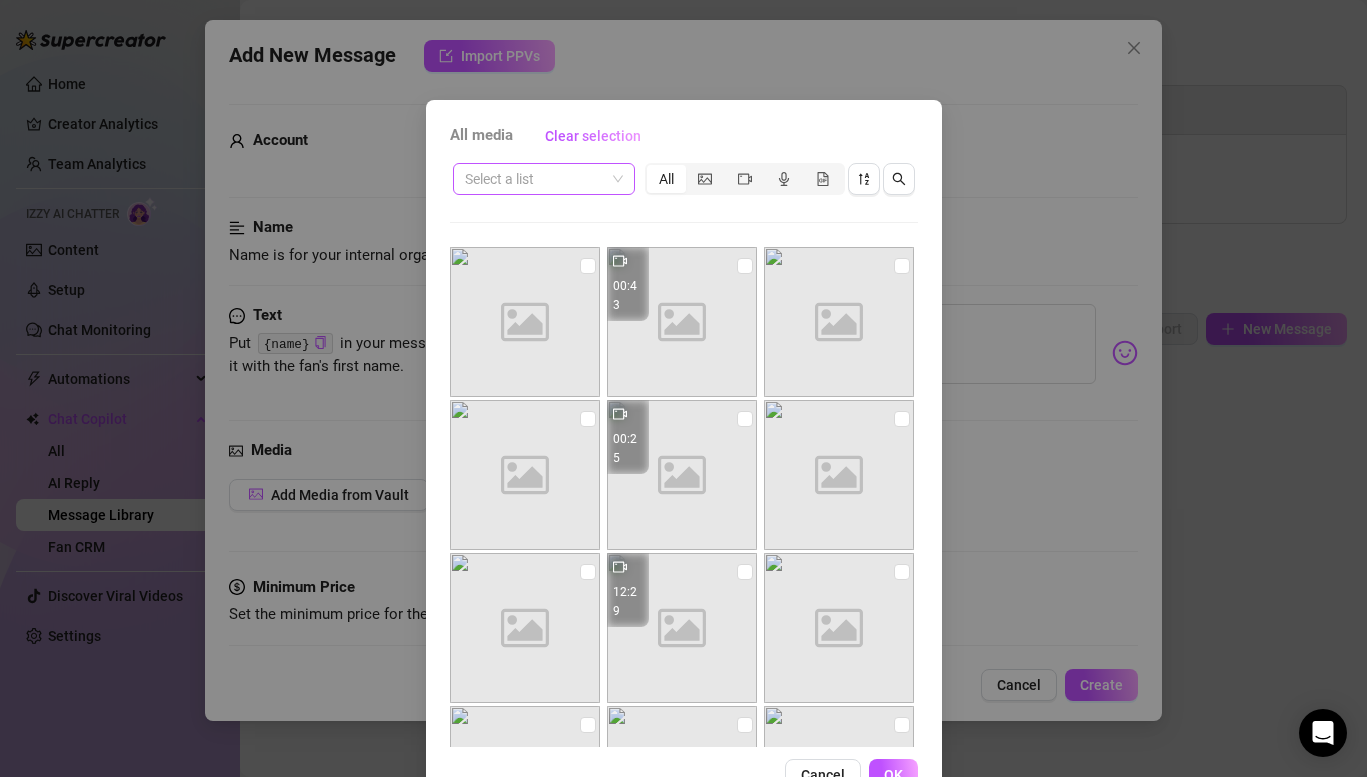 click at bounding box center [535, 179] 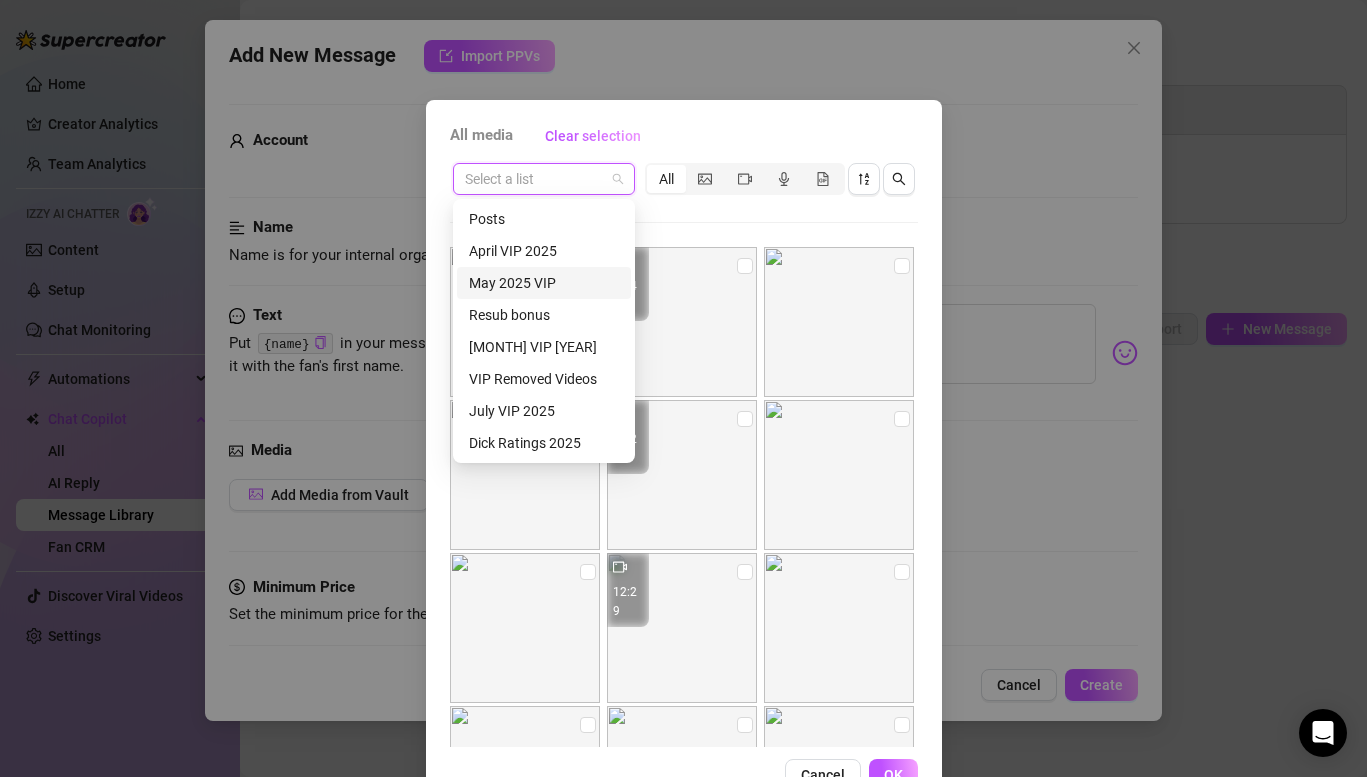 click on "May 2025 VIP" at bounding box center (544, 283) 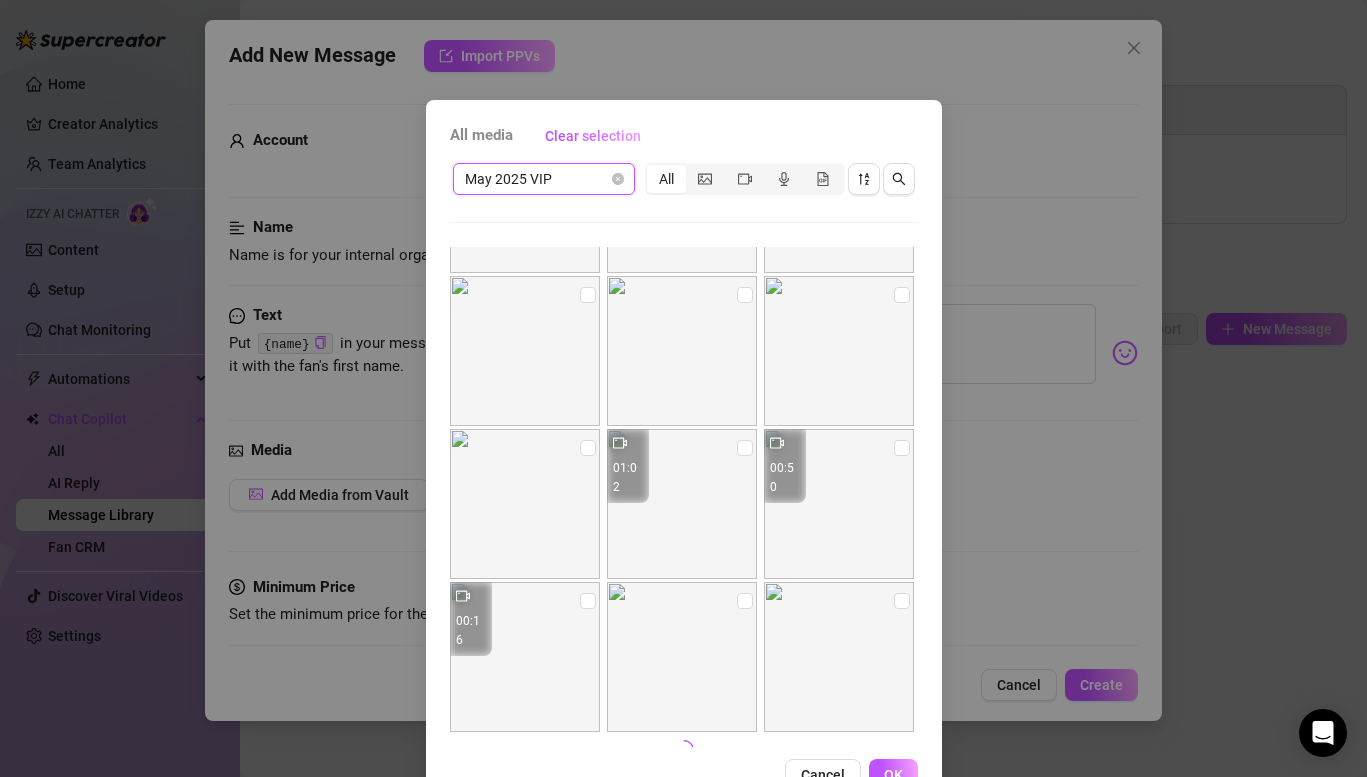 scroll, scrollTop: 754, scrollLeft: 0, axis: vertical 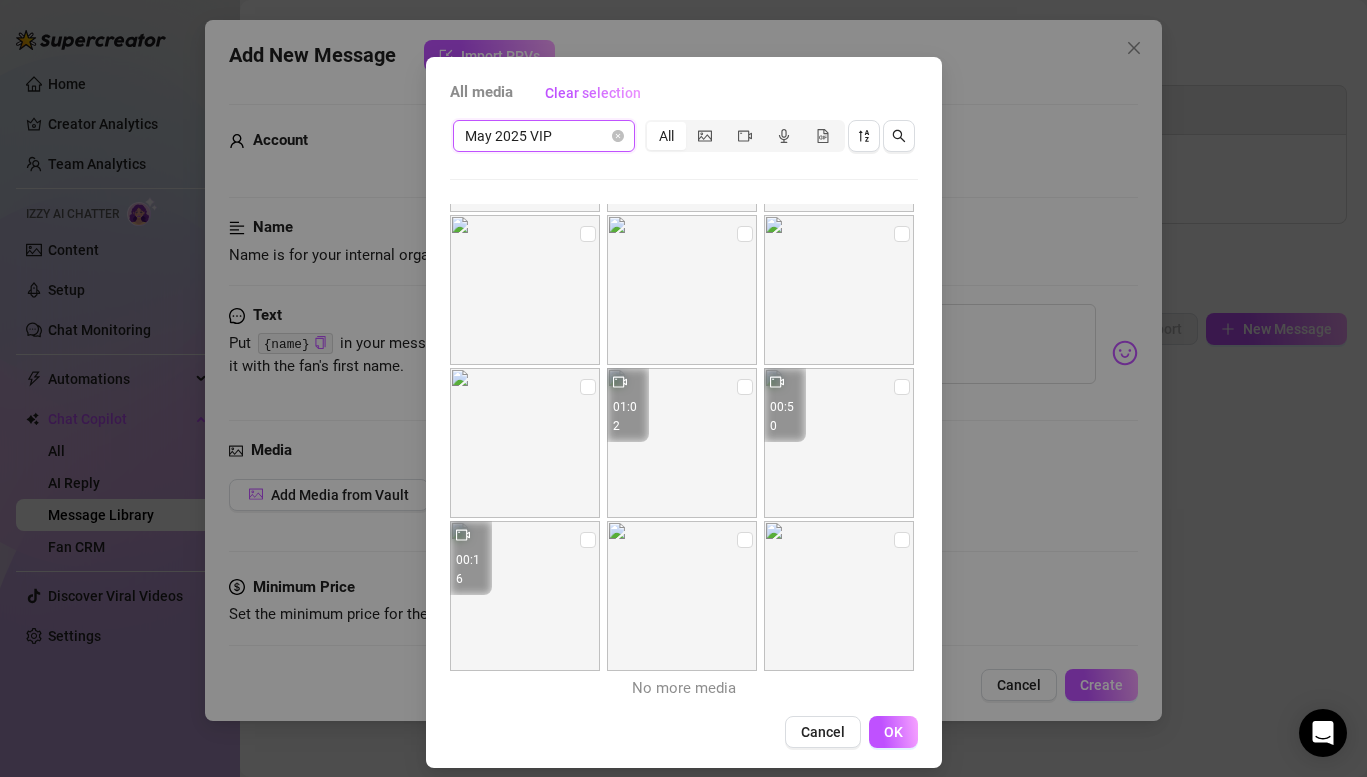 click on "May 2025 VIP" at bounding box center (544, 136) 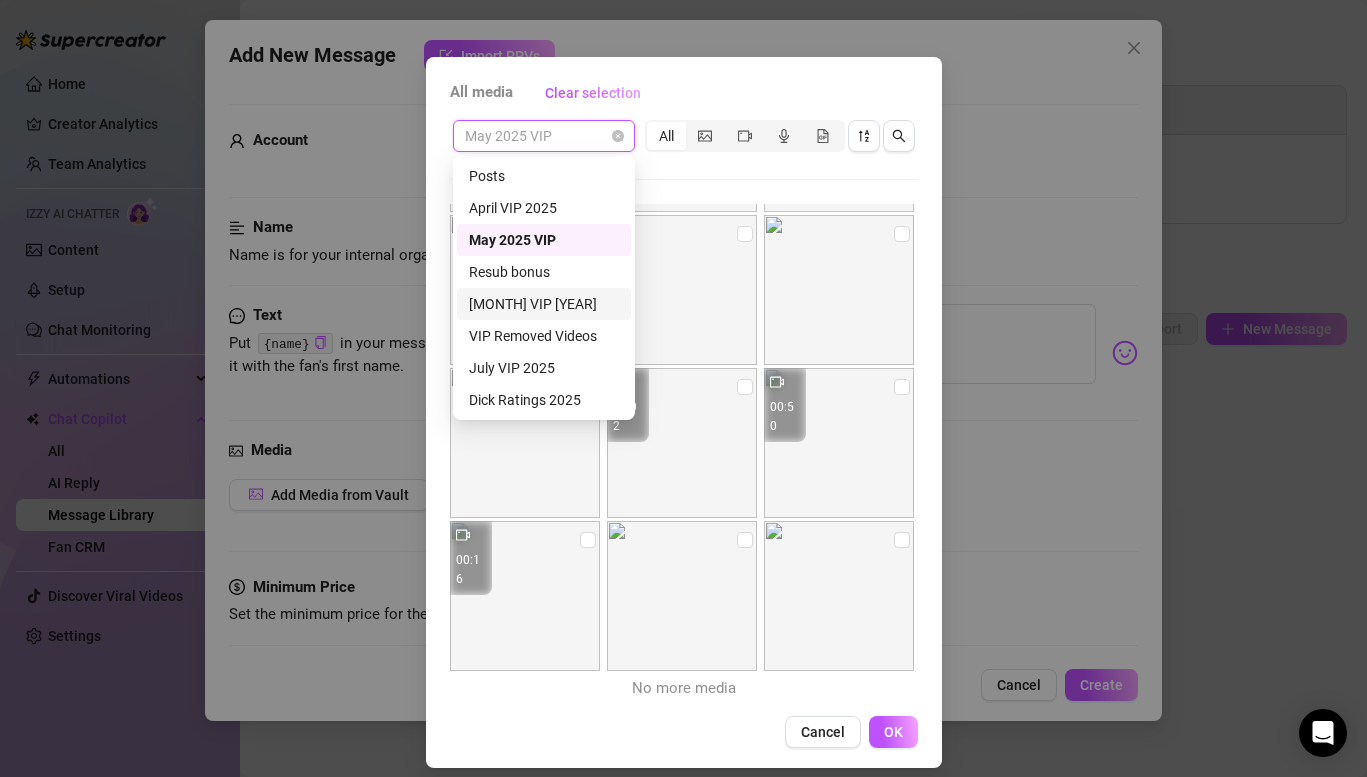 click on "[MONTH] VIP [YEAR]" at bounding box center [544, 304] 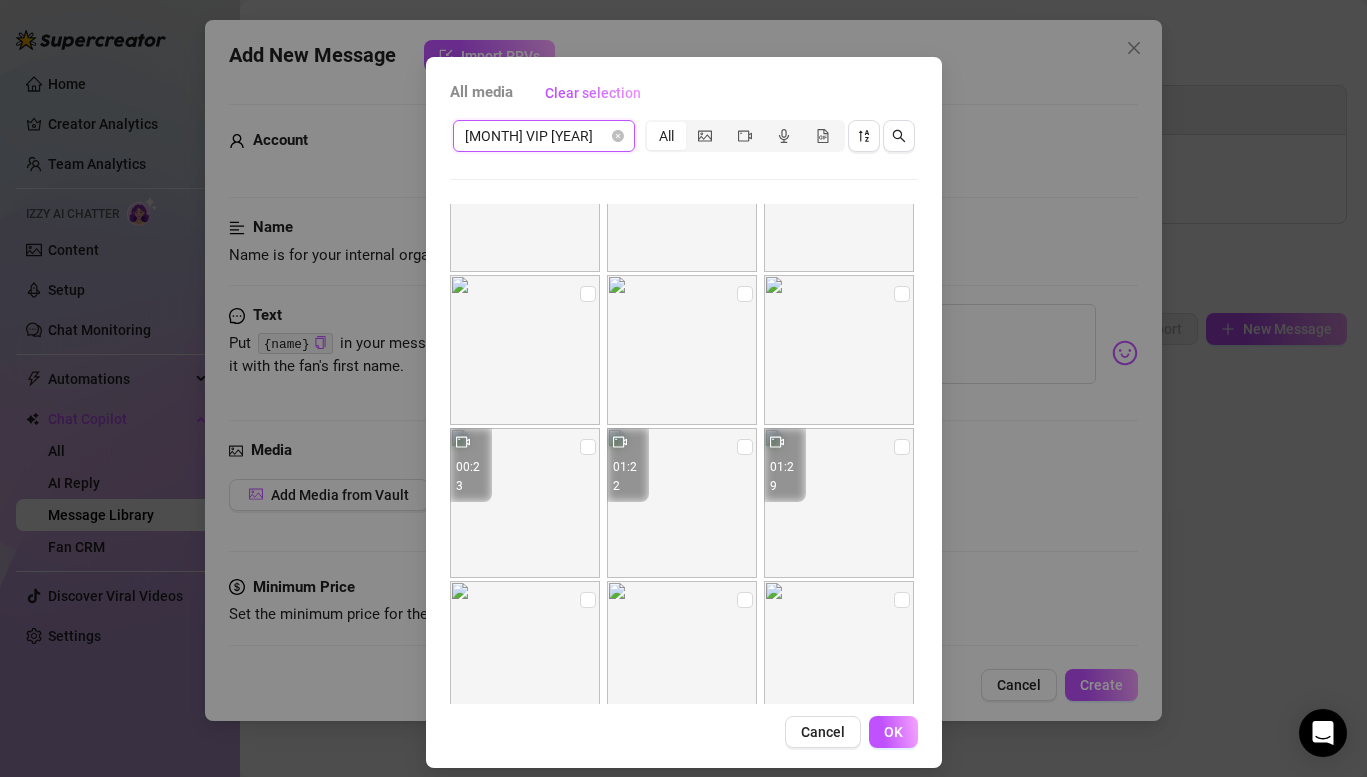 scroll, scrollTop: 754, scrollLeft: 0, axis: vertical 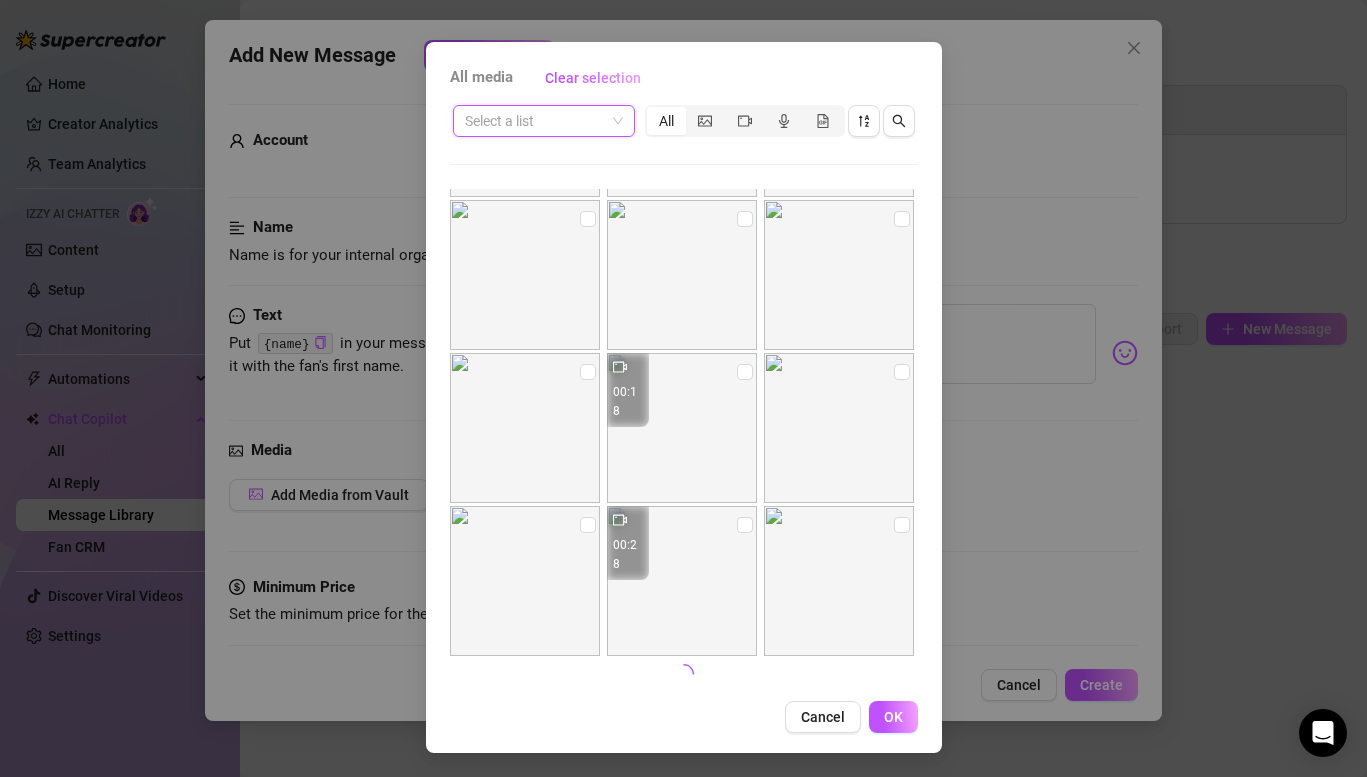 click at bounding box center [544, 121] 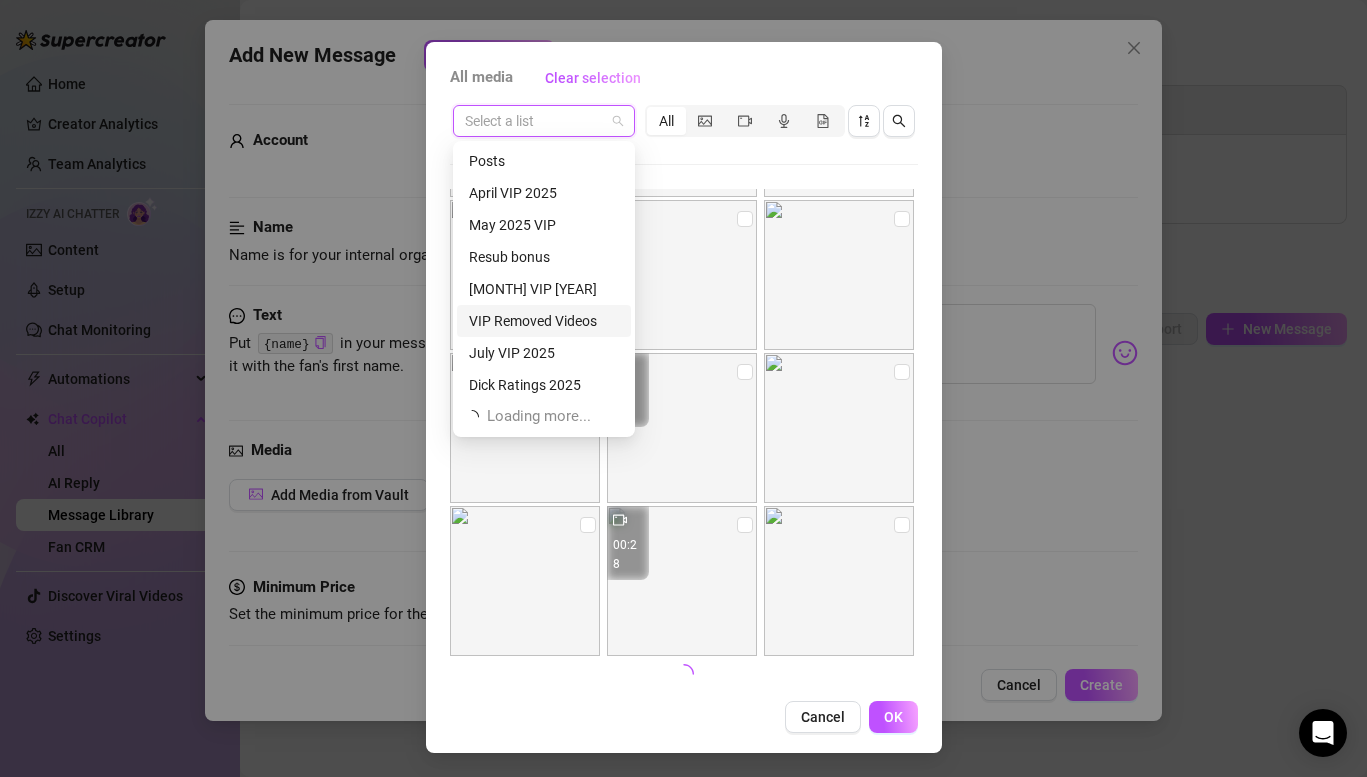 scroll, scrollTop: 64, scrollLeft: 0, axis: vertical 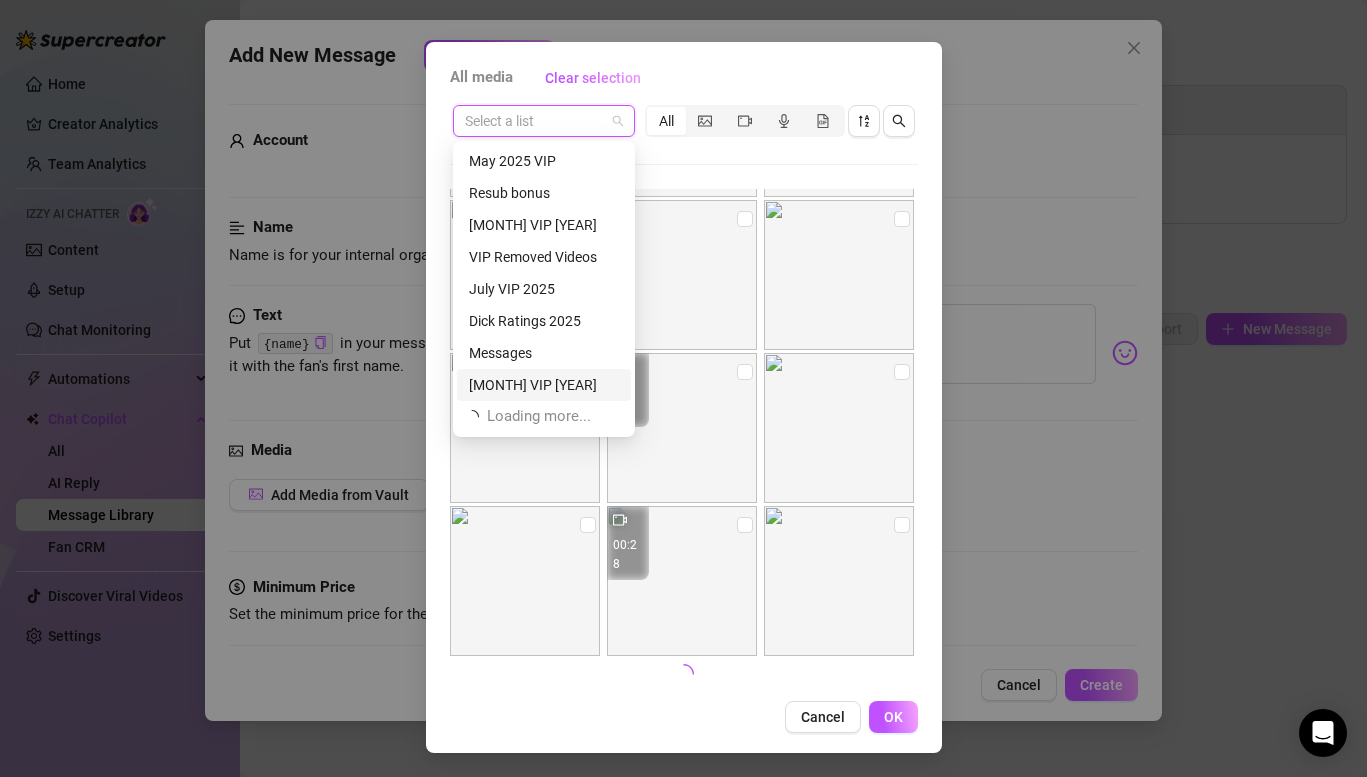 click on "[MONTH] VIP [YEAR]" at bounding box center (544, 385) 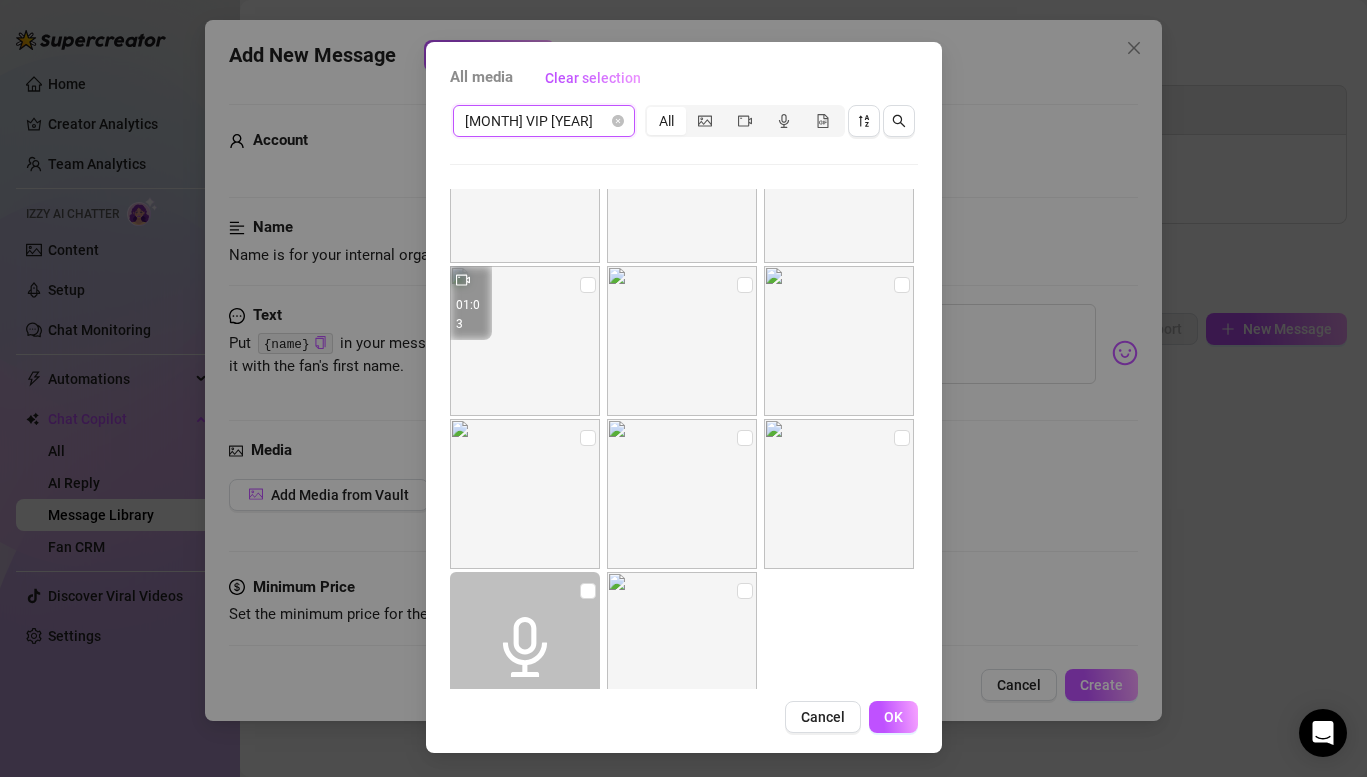 scroll, scrollTop: 754, scrollLeft: 0, axis: vertical 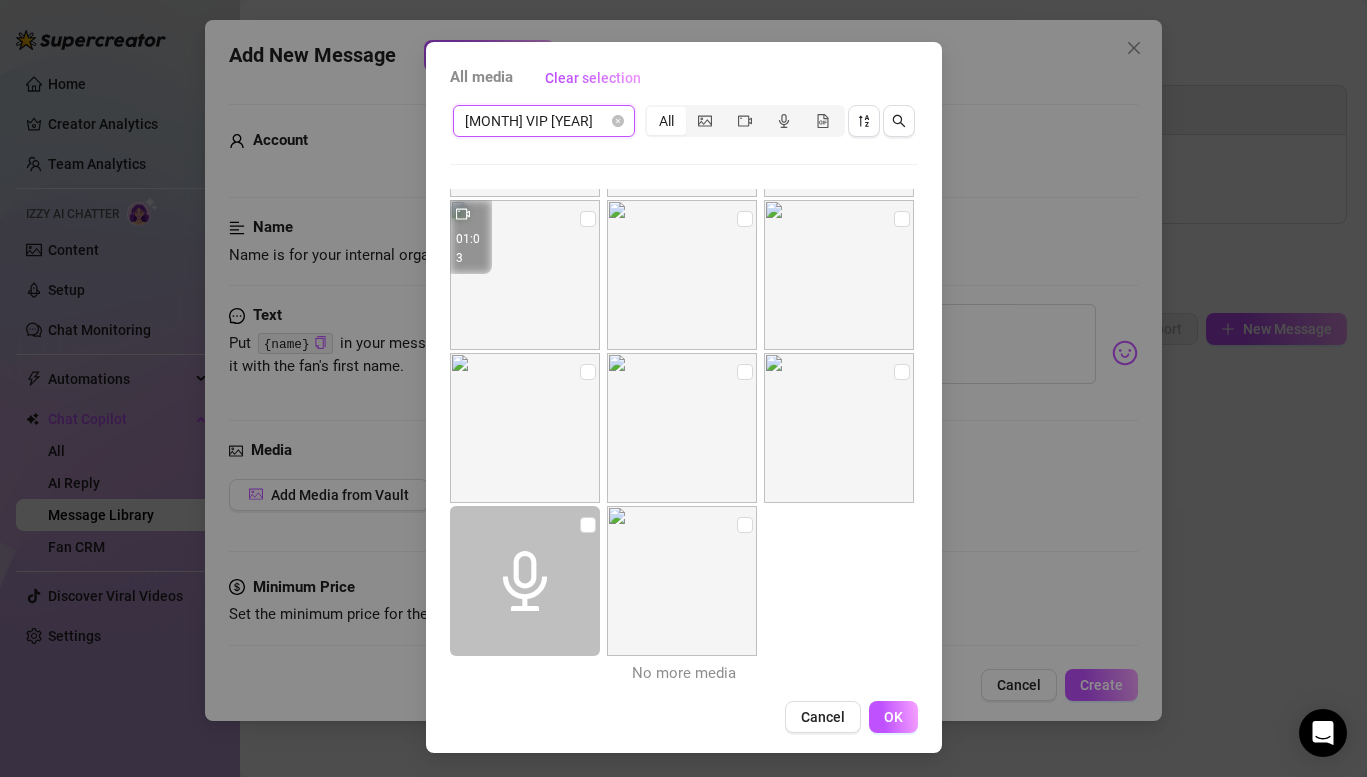 click on "[MONTH] VIP [YEAR]" at bounding box center (544, 121) 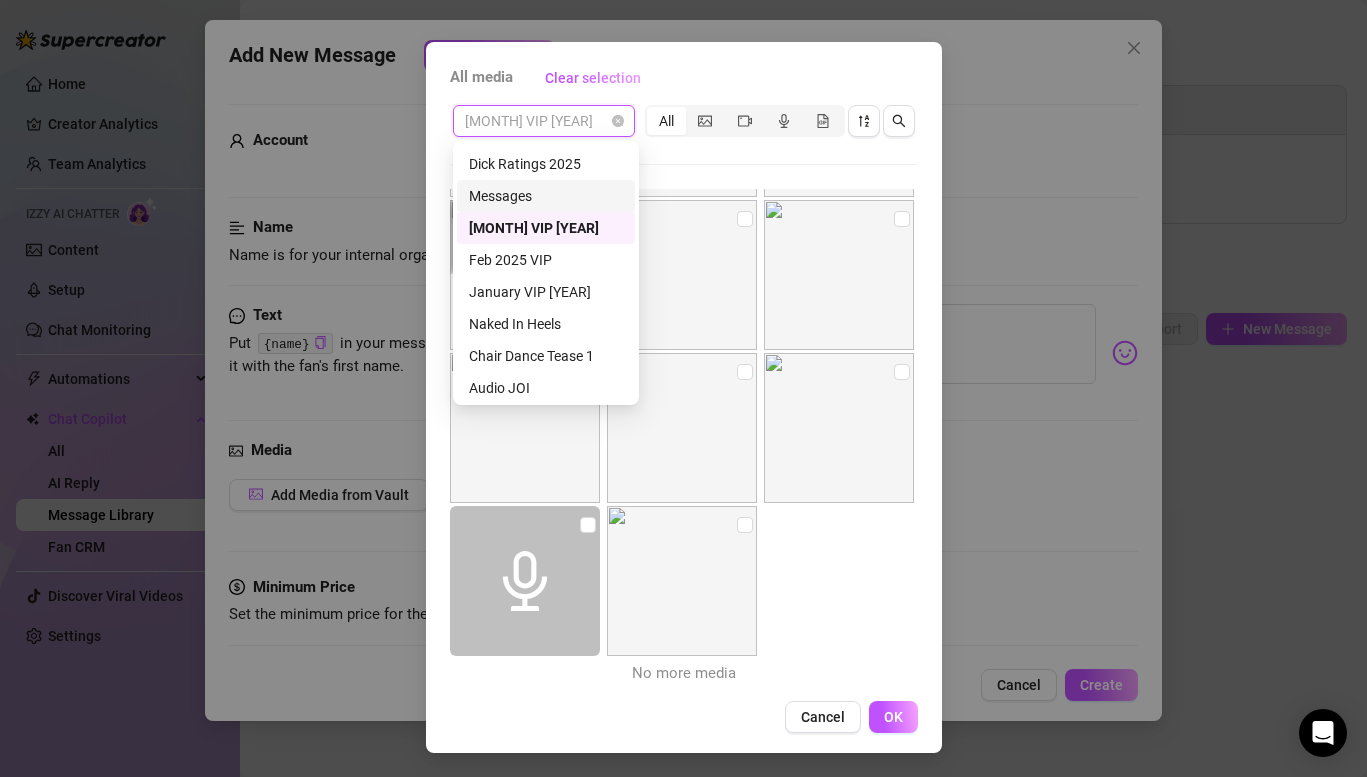 scroll, scrollTop: 230, scrollLeft: 0, axis: vertical 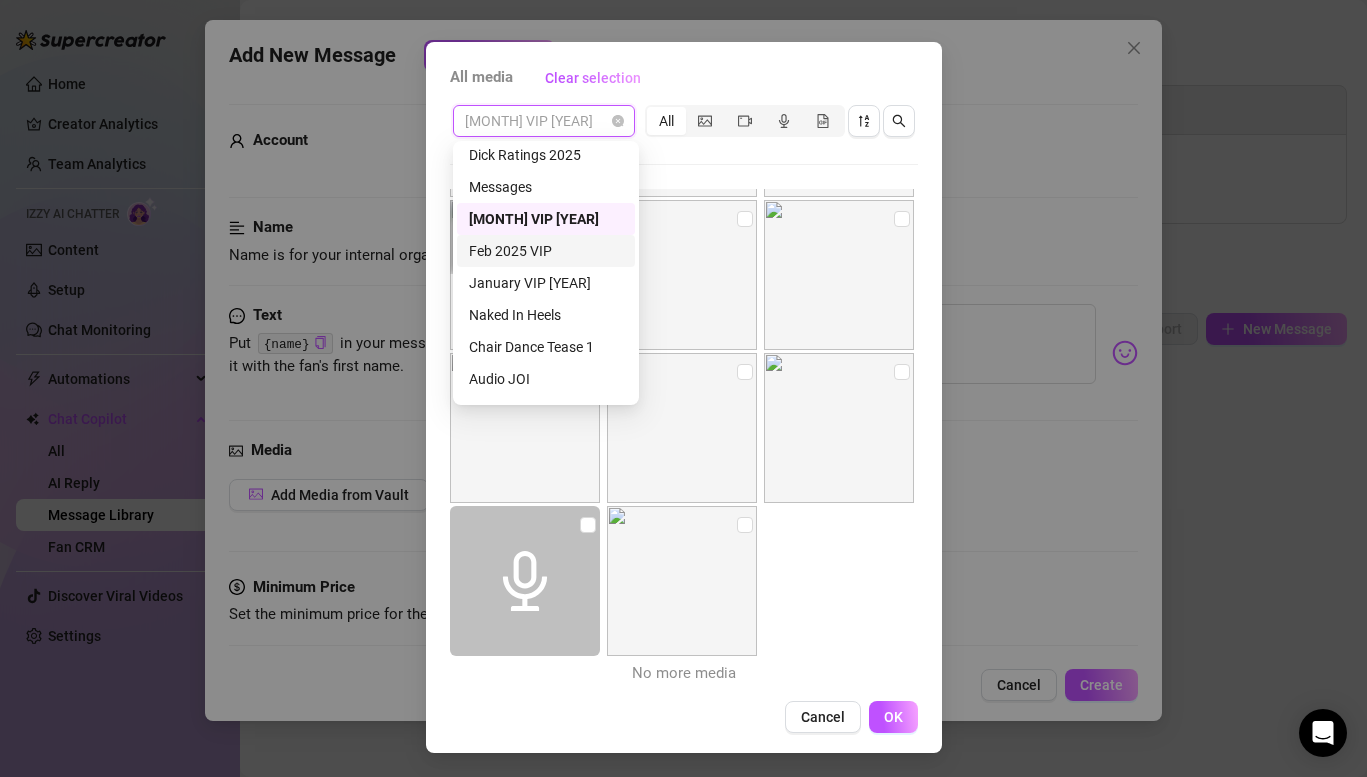 click on "Feb 2025 VIP" at bounding box center [546, 251] 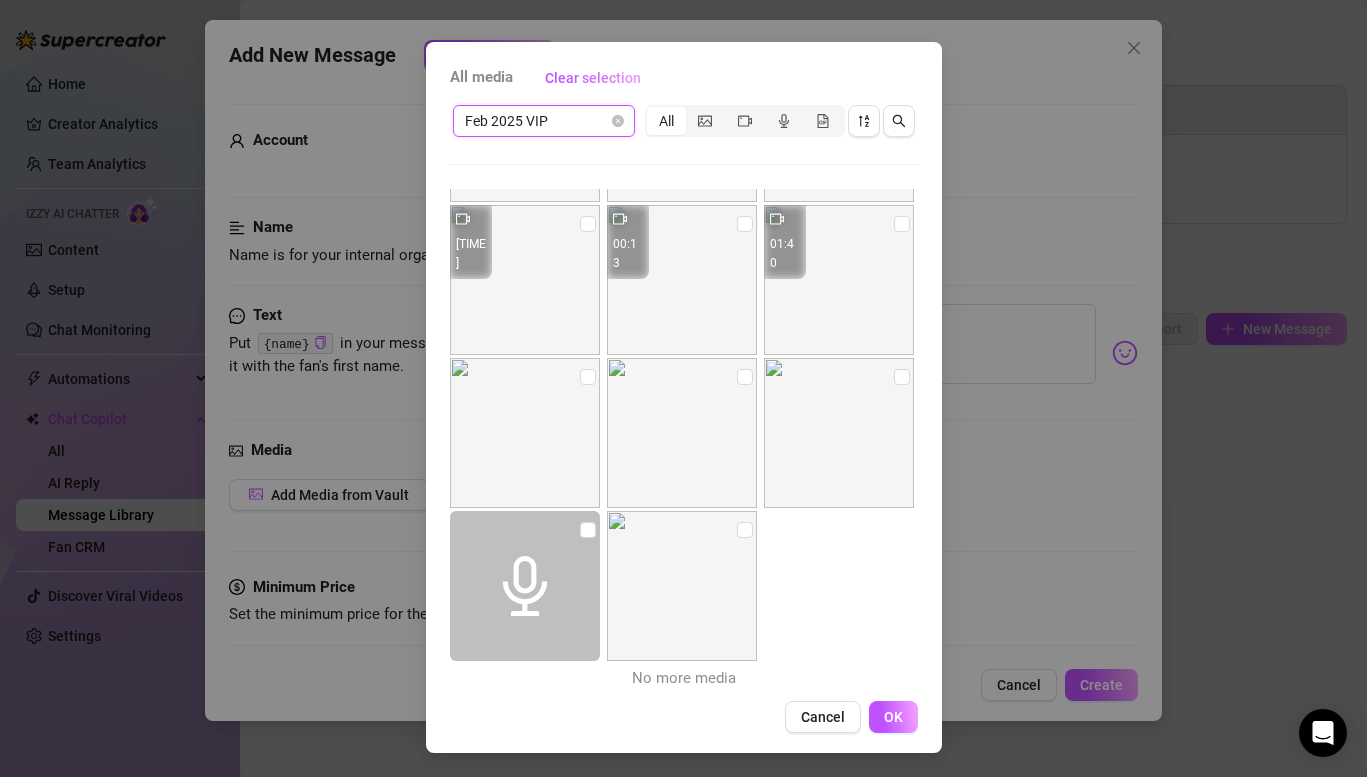scroll, scrollTop: 754, scrollLeft: 0, axis: vertical 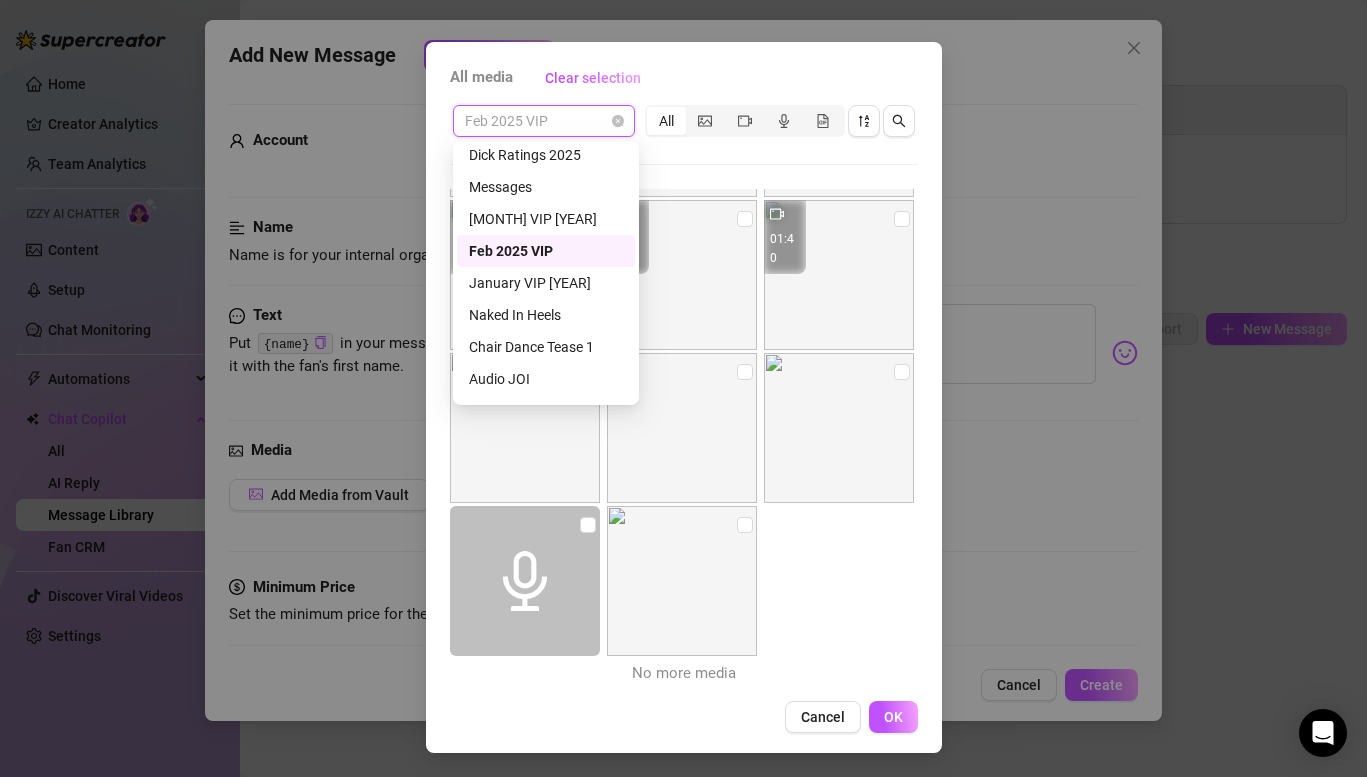 click on "Feb 2025 VIP" at bounding box center (544, 121) 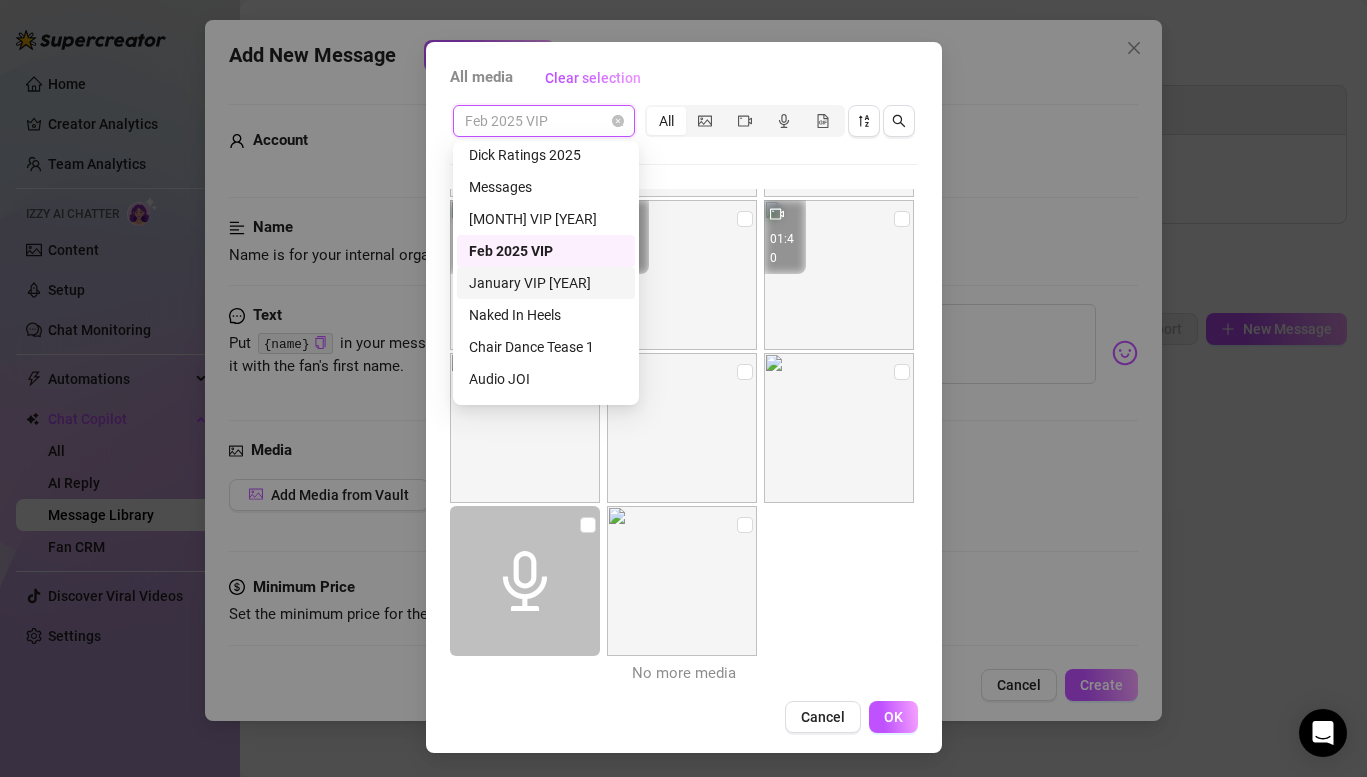 click on "January VIP [YEAR]" at bounding box center (546, 283) 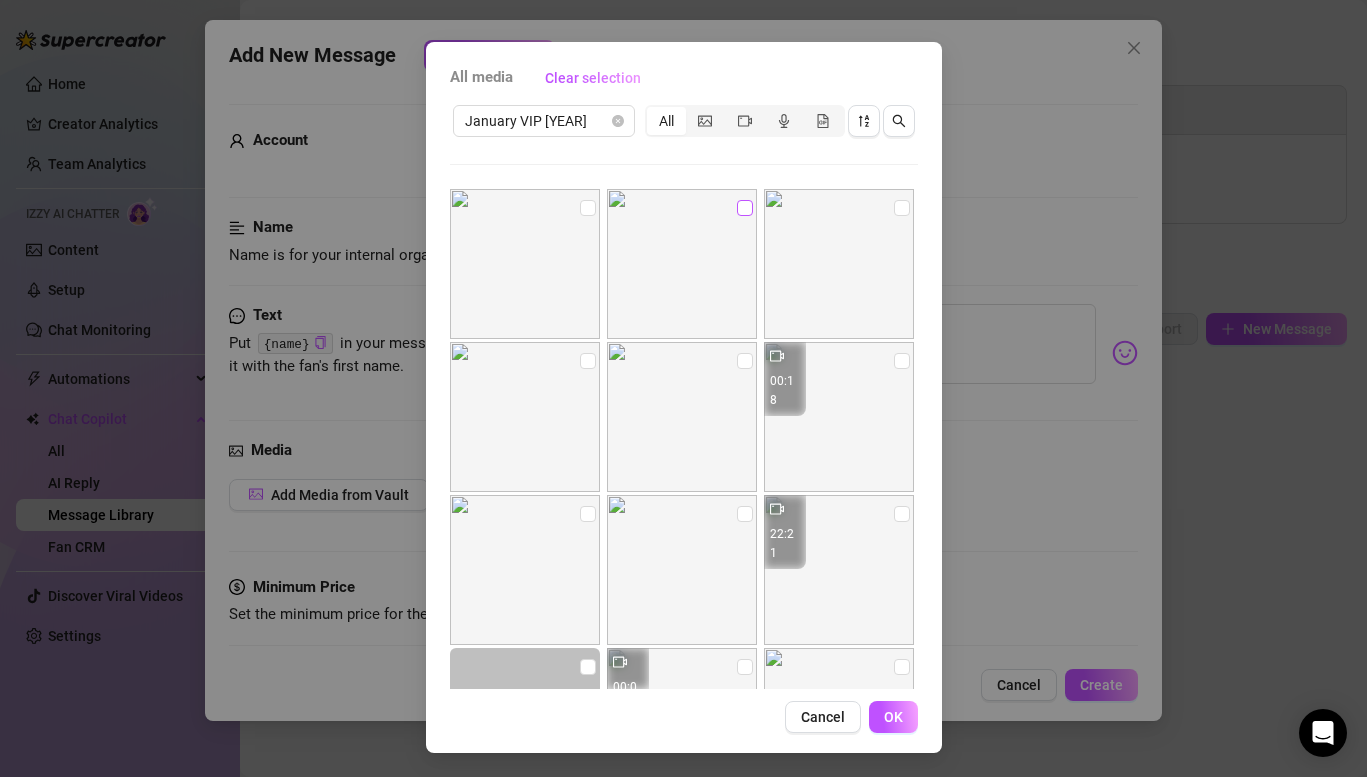 click at bounding box center [745, 208] 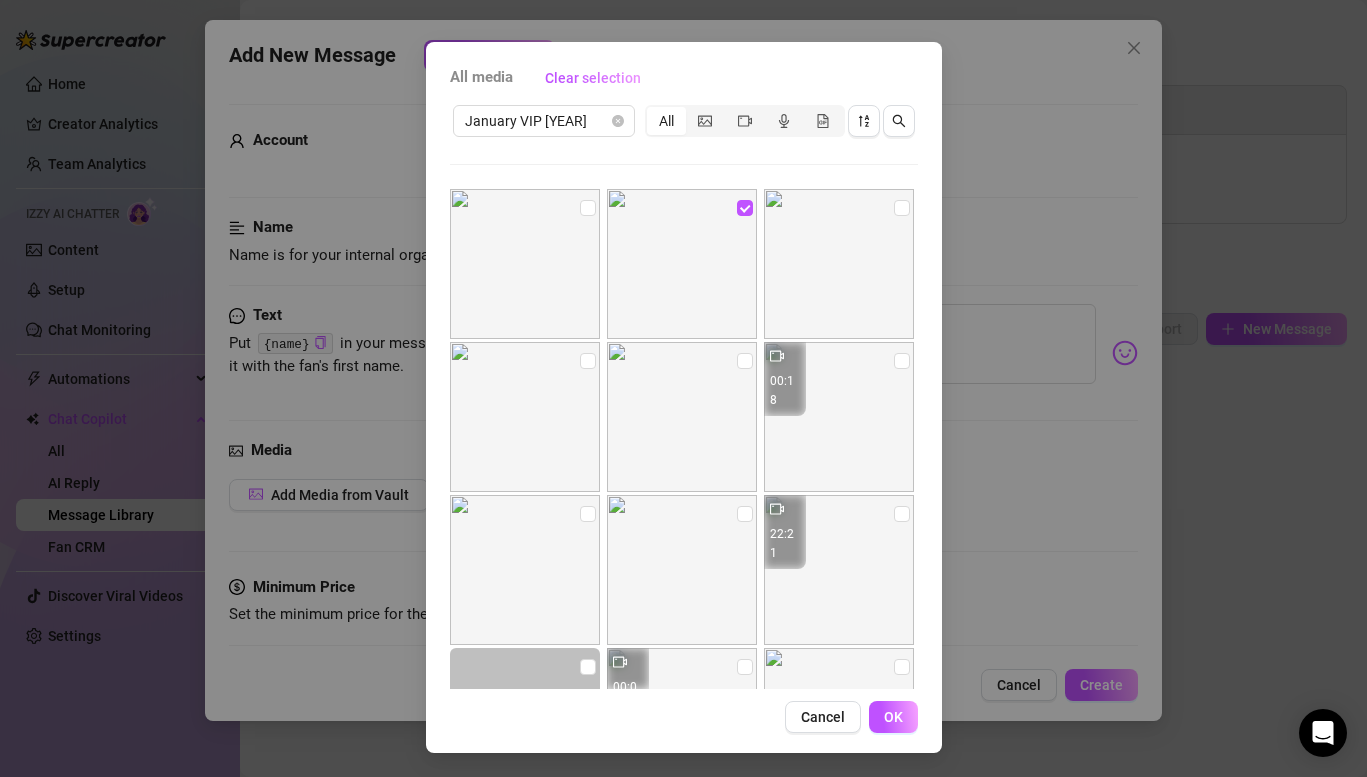 click at bounding box center [839, 264] 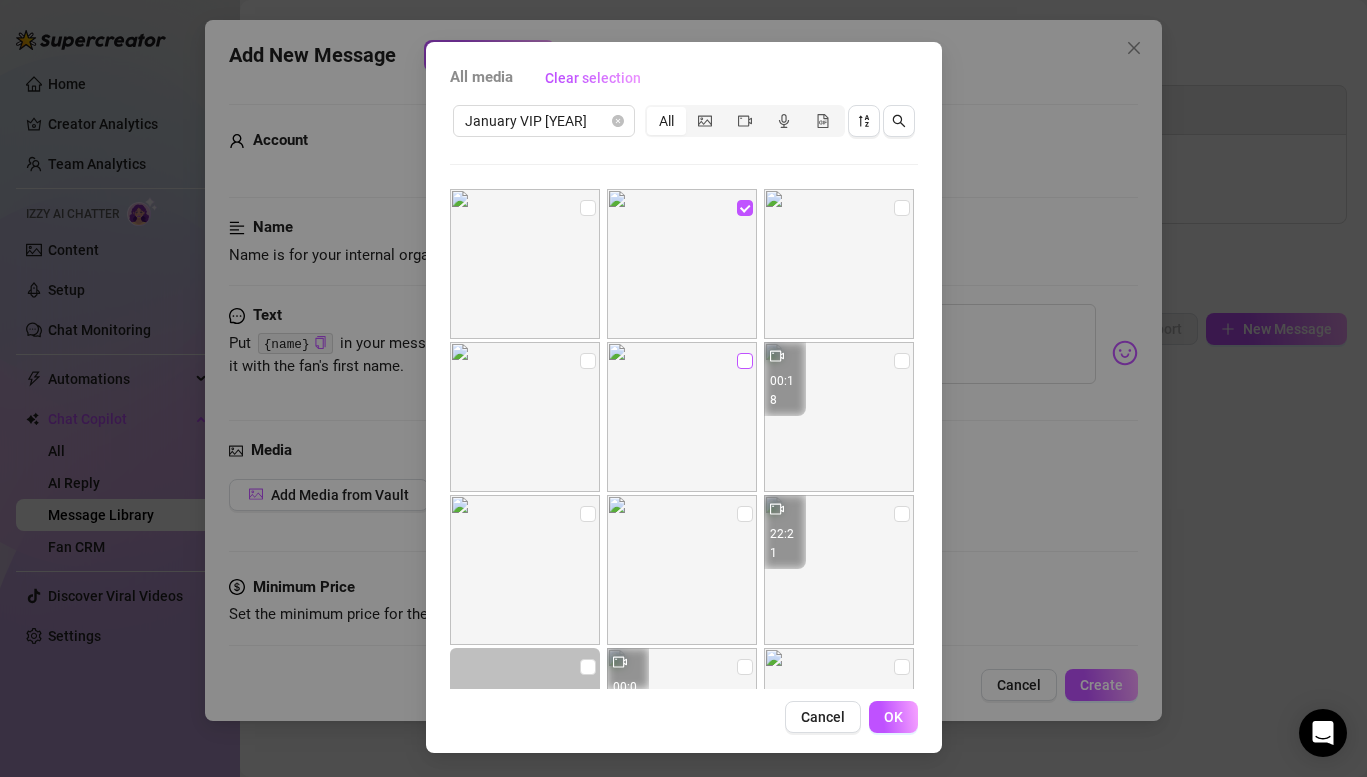 click at bounding box center [745, 361] 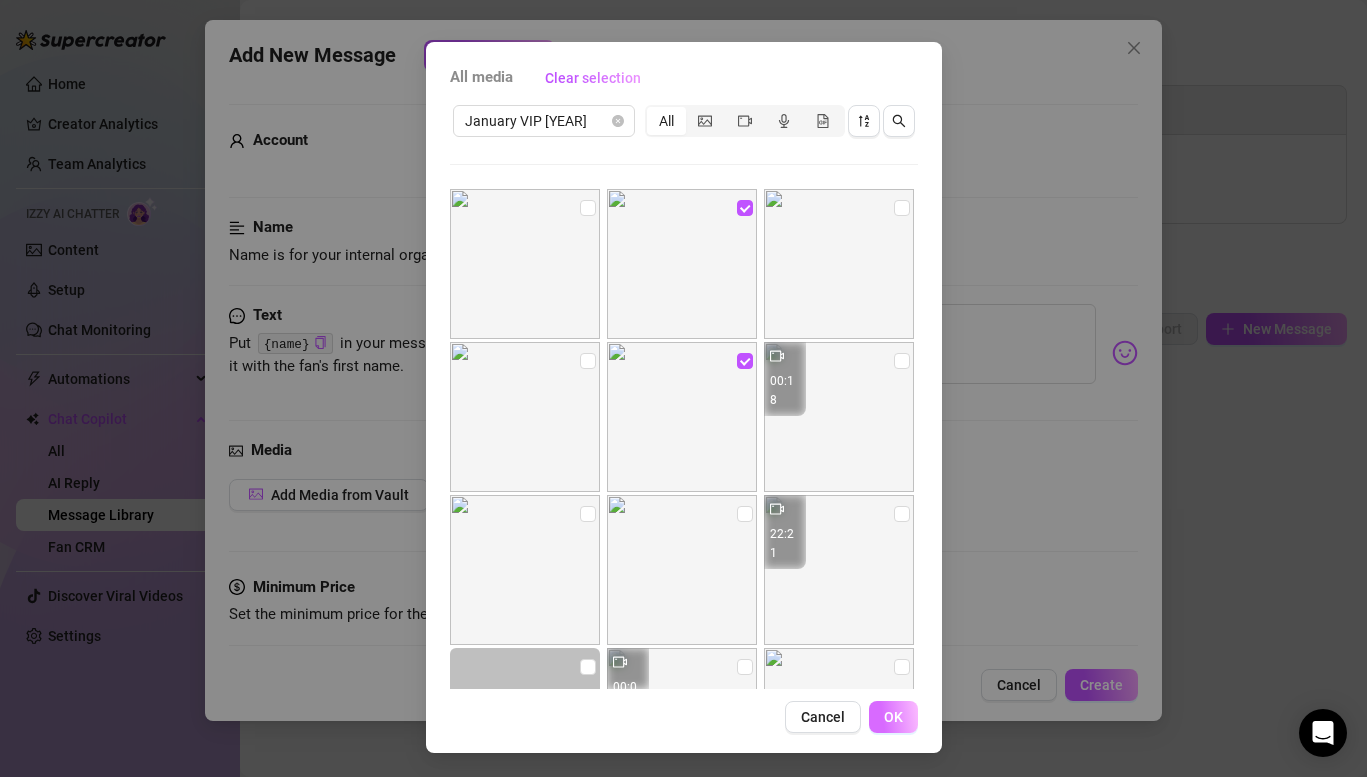 click on "OK" at bounding box center [893, 717] 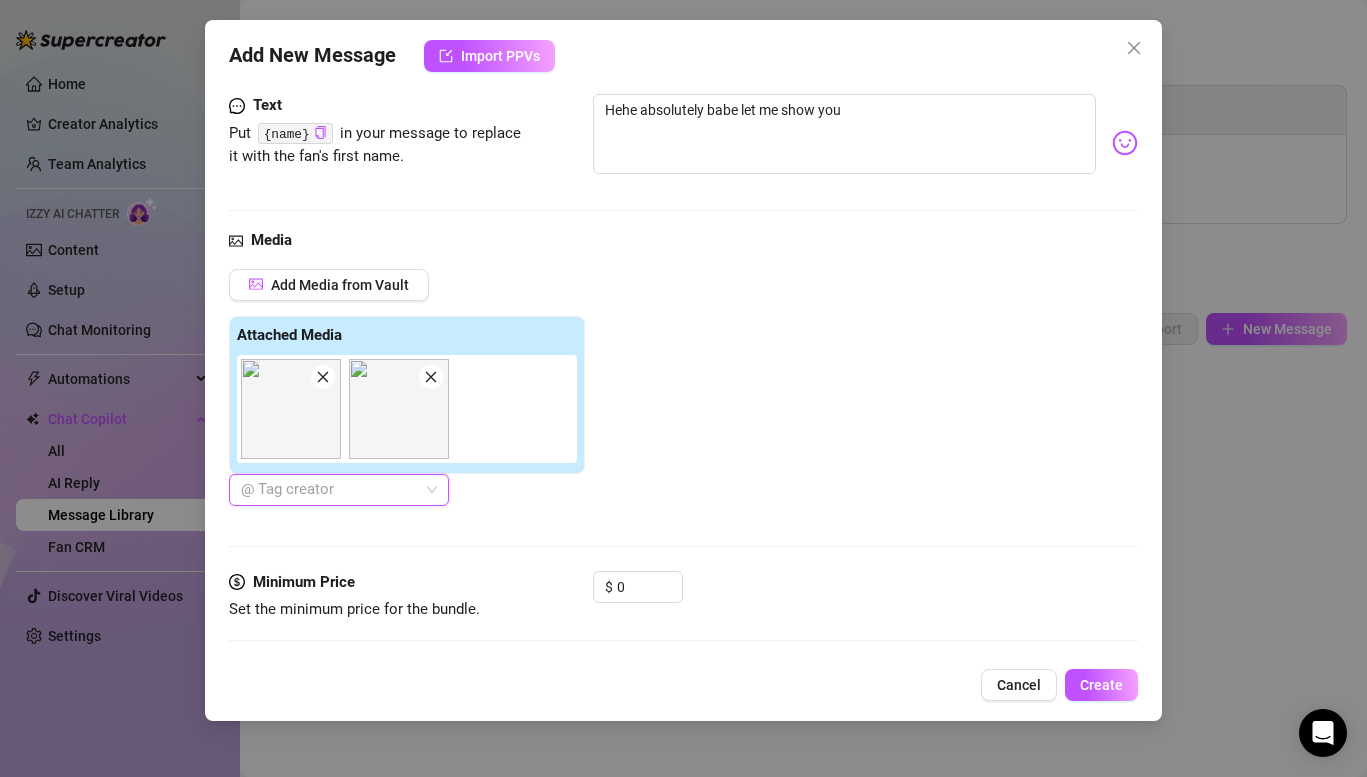 scroll, scrollTop: 206, scrollLeft: 0, axis: vertical 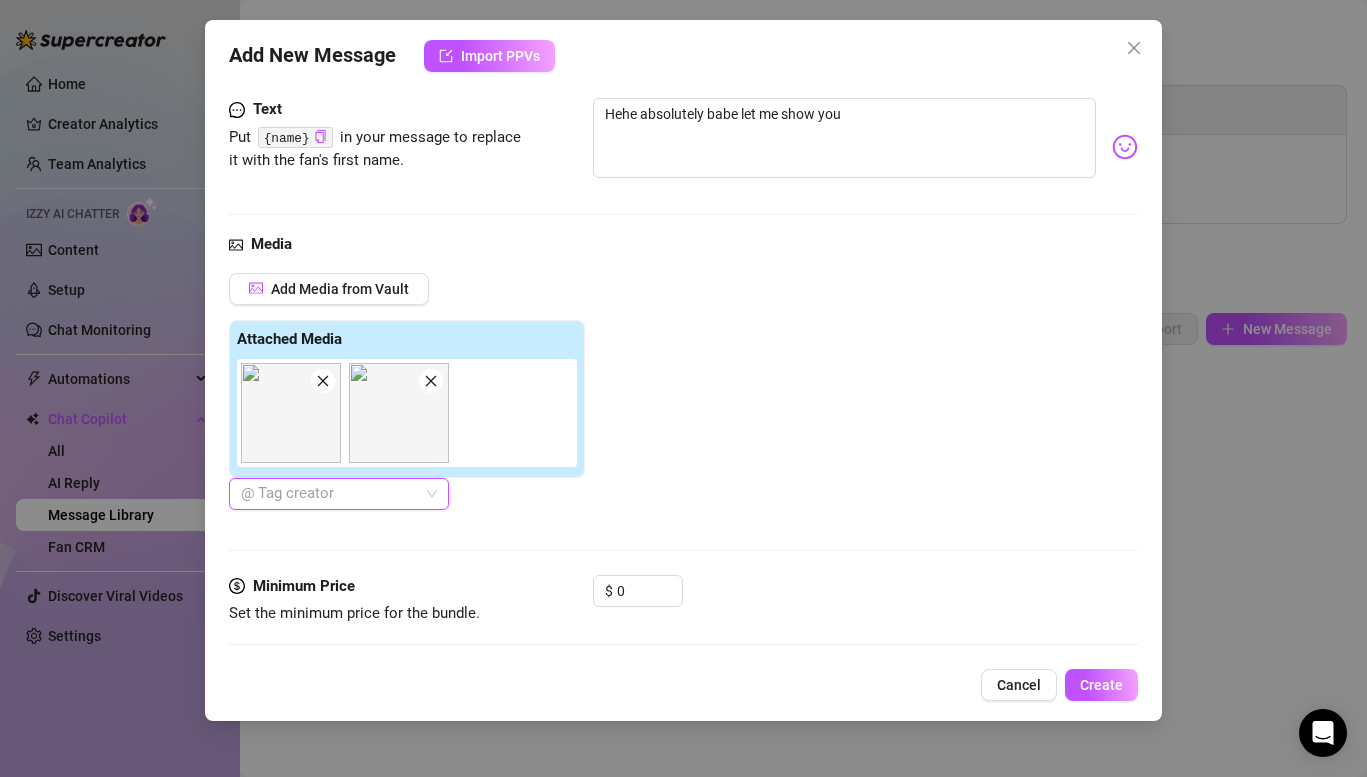 click at bounding box center (411, 413) 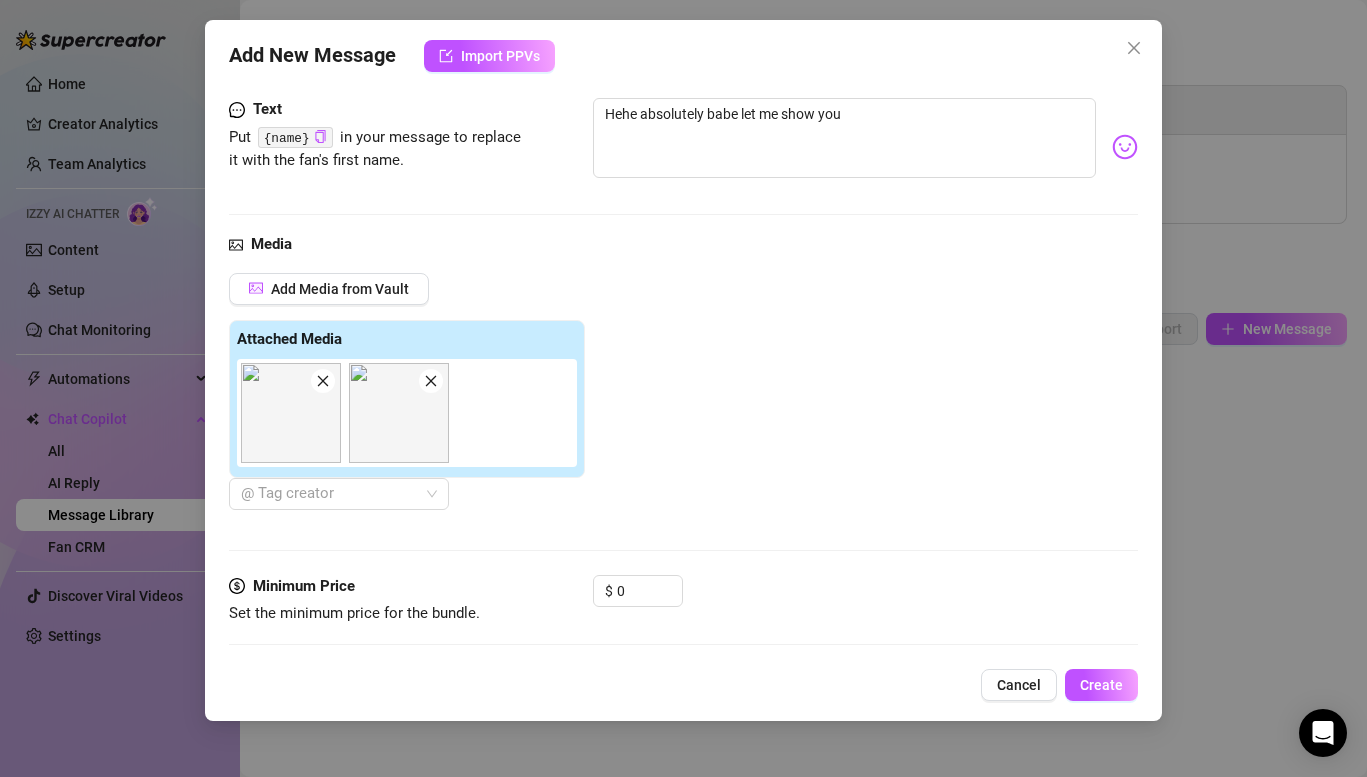 click at bounding box center [411, 413] 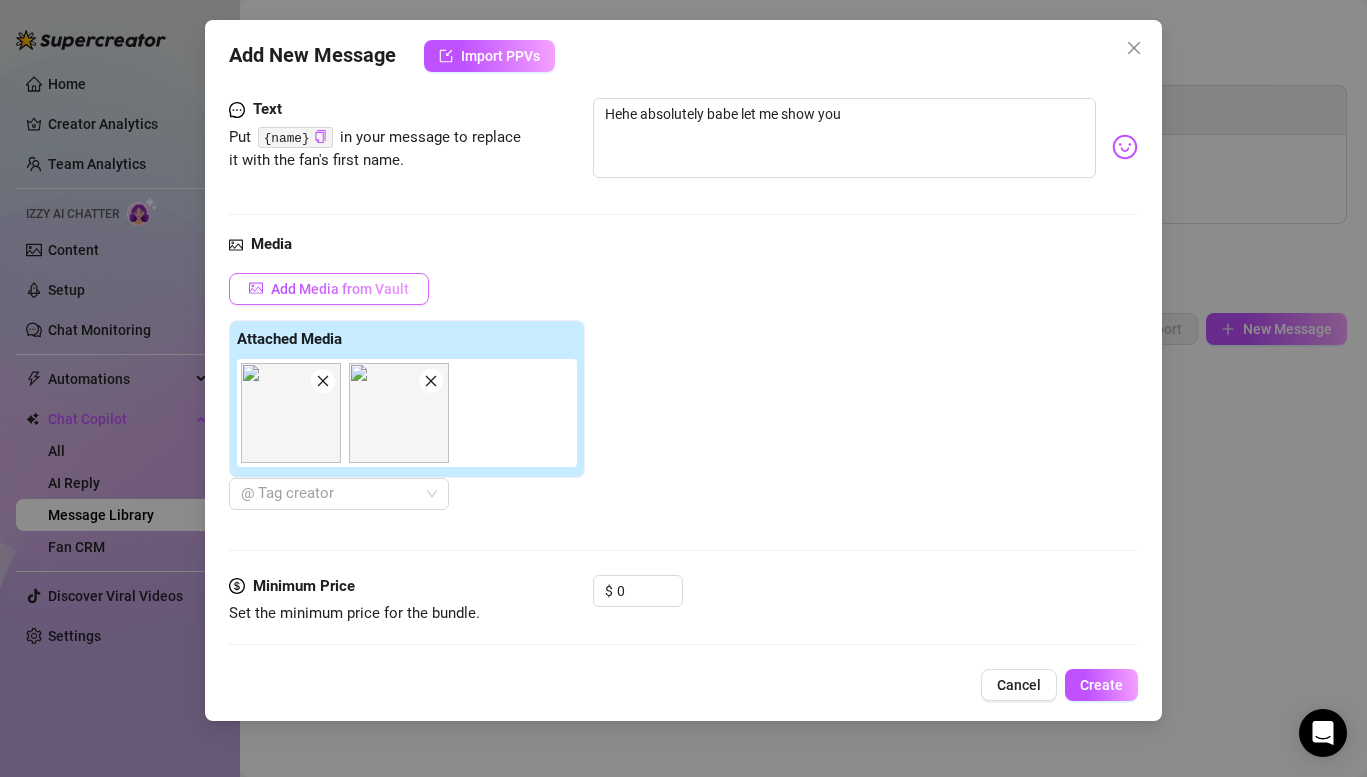 click on "Add Media from Vault" at bounding box center [329, 289] 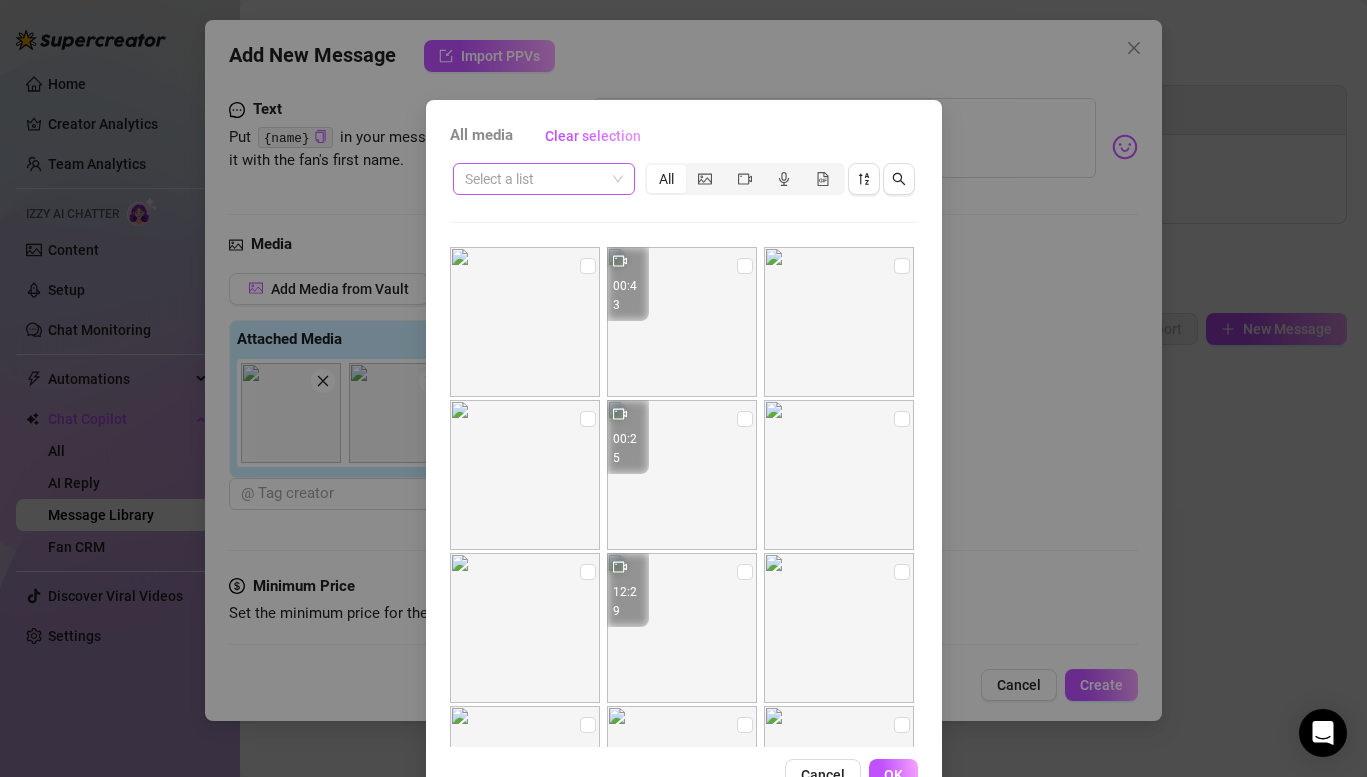 click at bounding box center [544, 179] 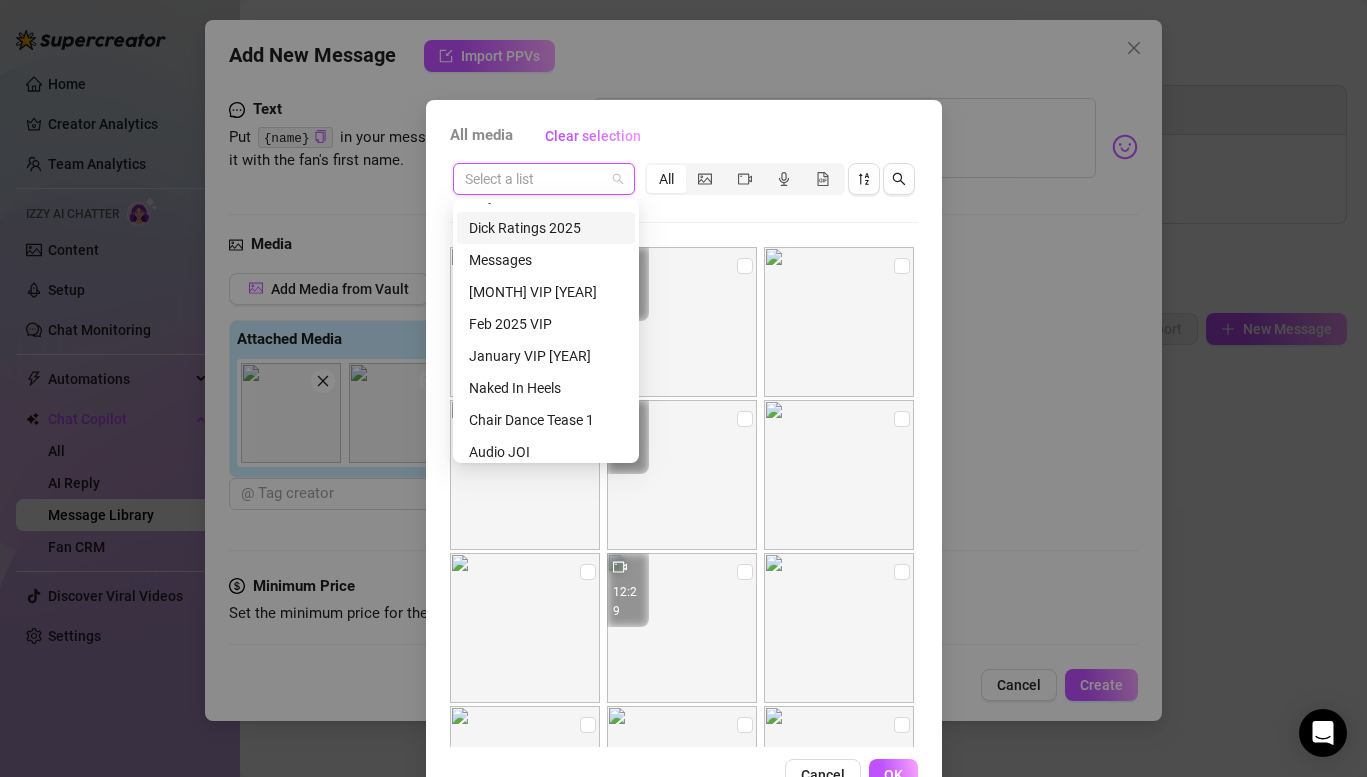 scroll, scrollTop: 217, scrollLeft: 0, axis: vertical 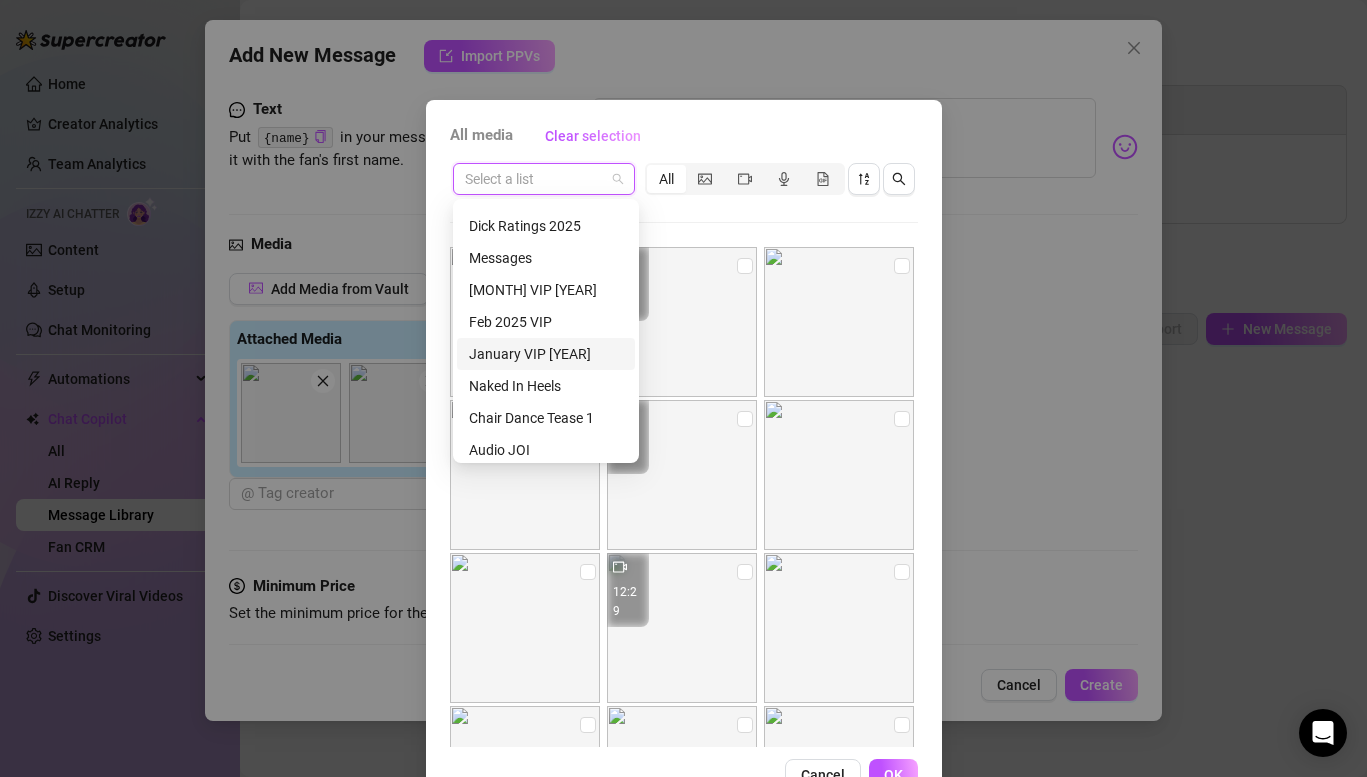 click on "January VIP [YEAR]" at bounding box center (546, 354) 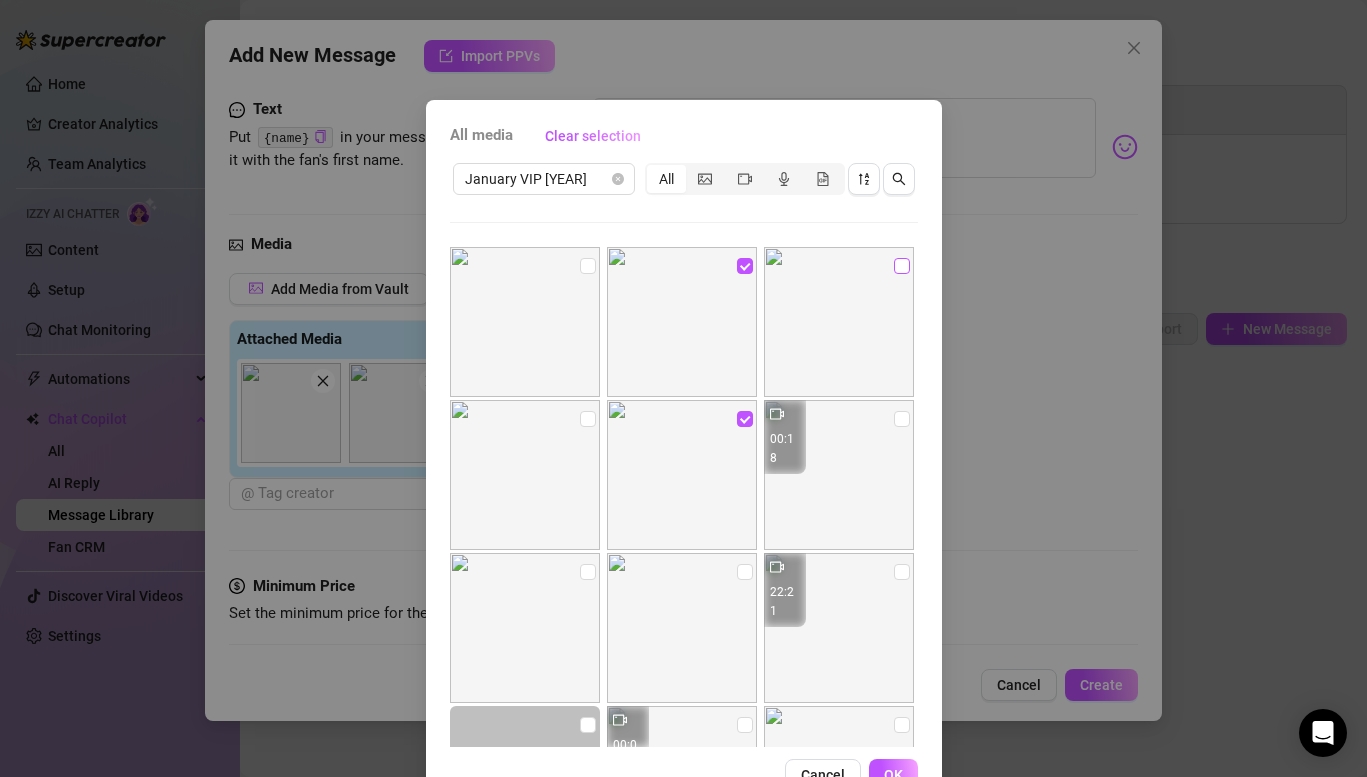 click at bounding box center (902, 266) 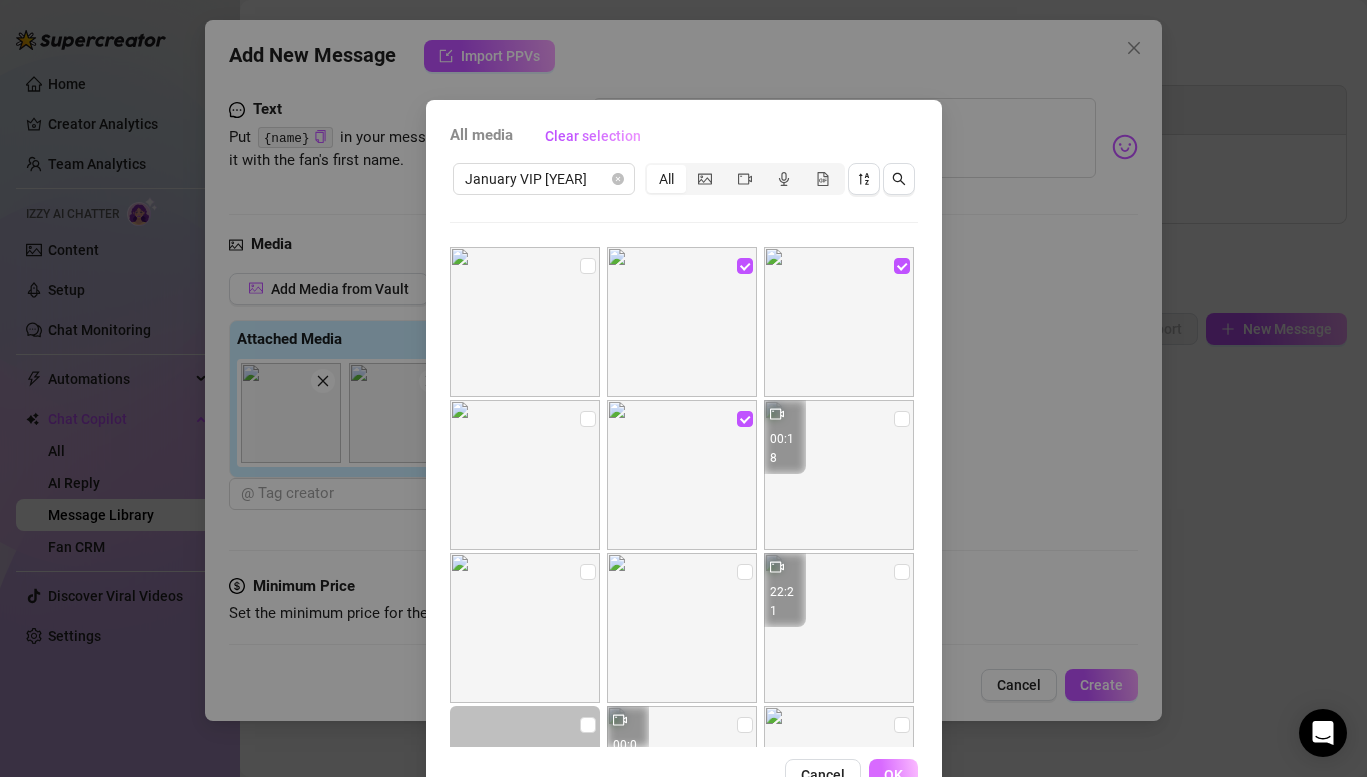 click on "OK" at bounding box center (893, 775) 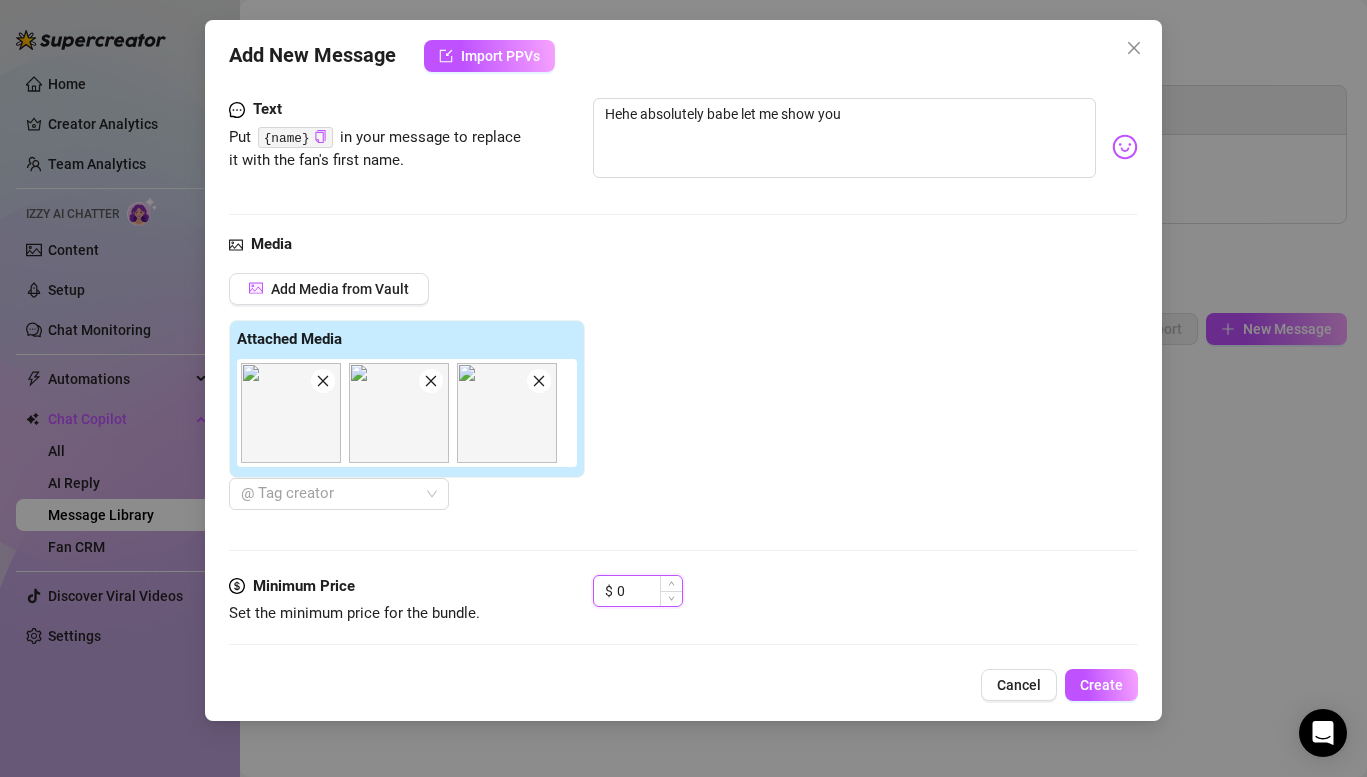 click on "0" at bounding box center [649, 591] 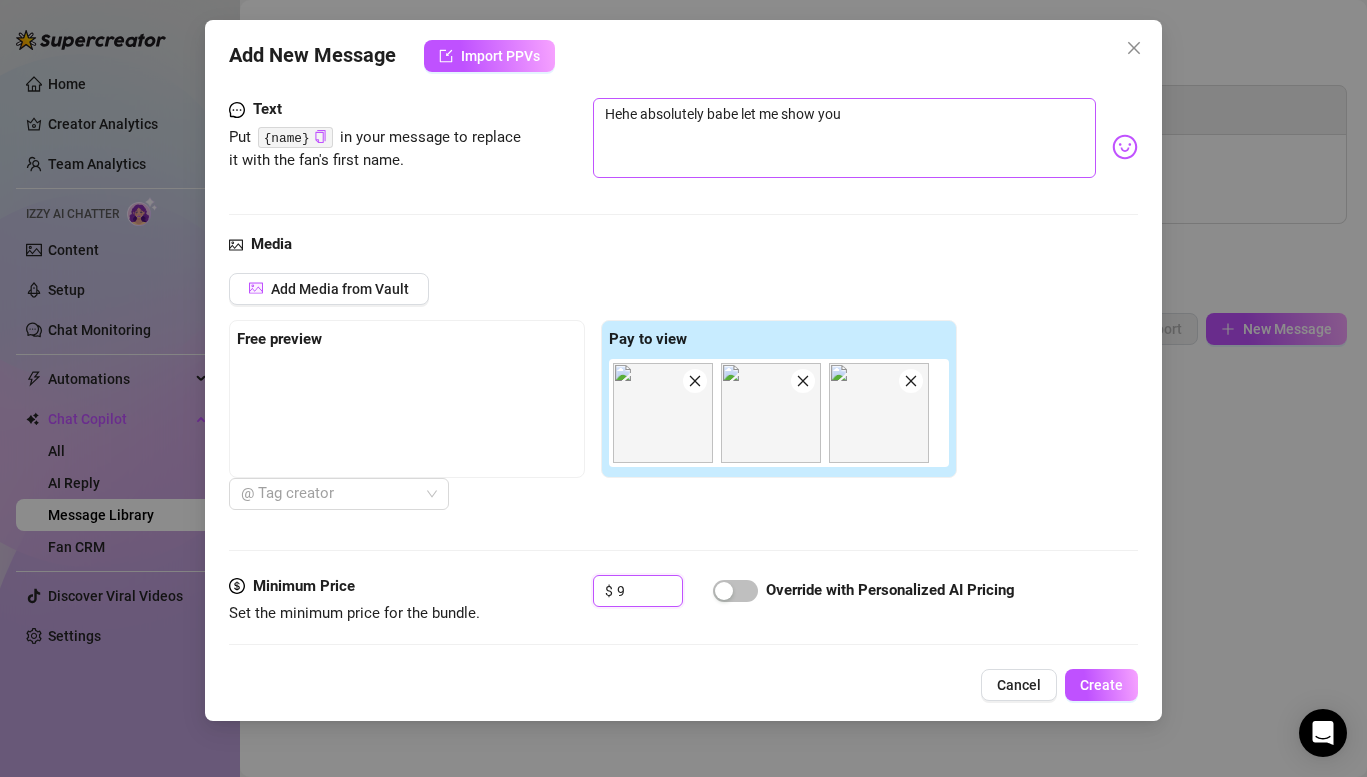 scroll, scrollTop: 0, scrollLeft: 0, axis: both 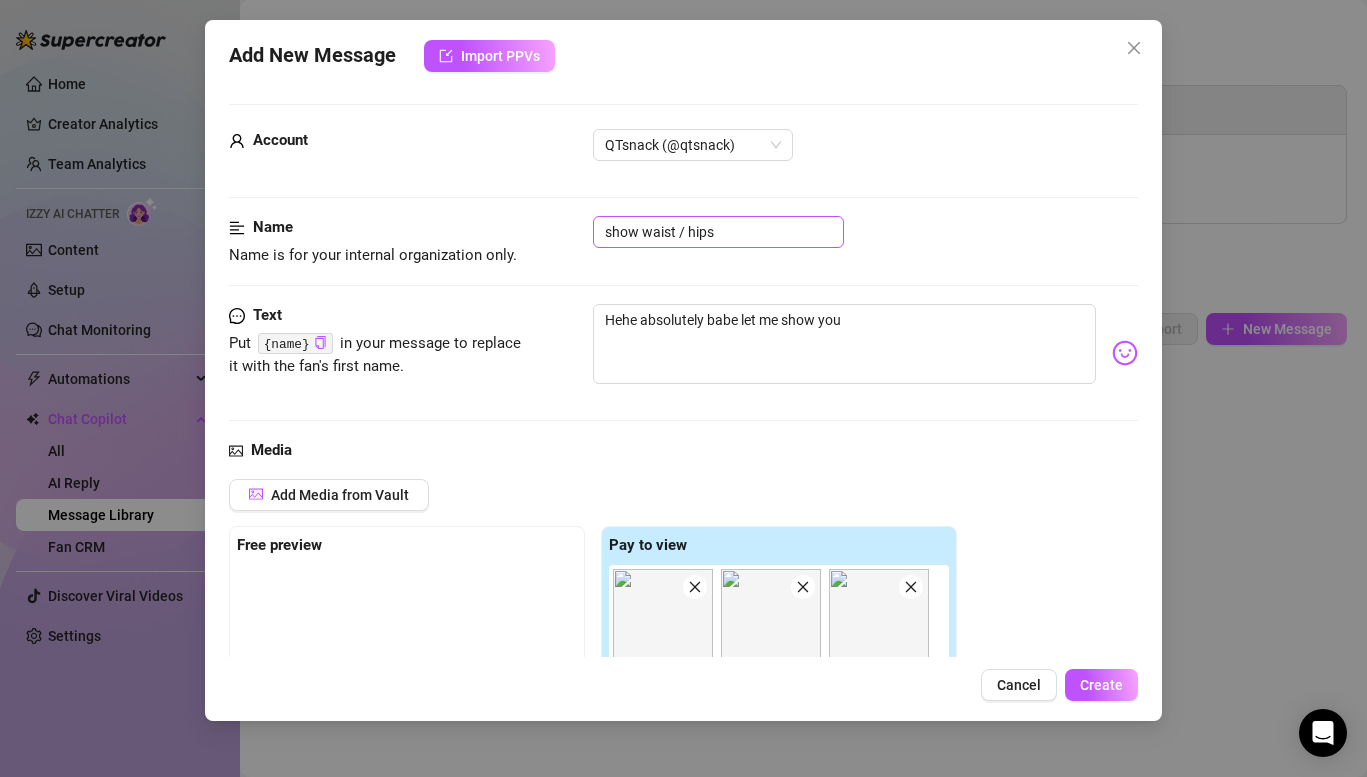 type on "9" 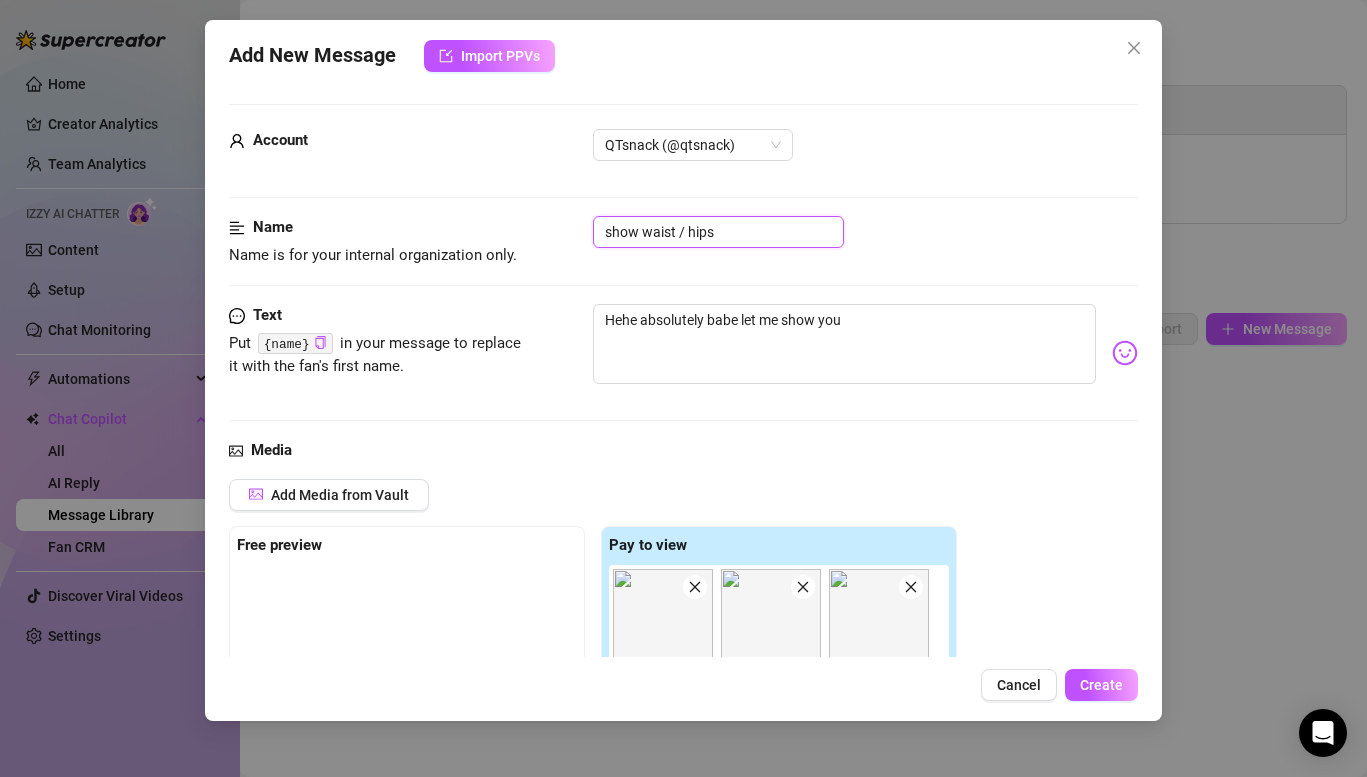 click on "show waist / hips" at bounding box center [718, 232] 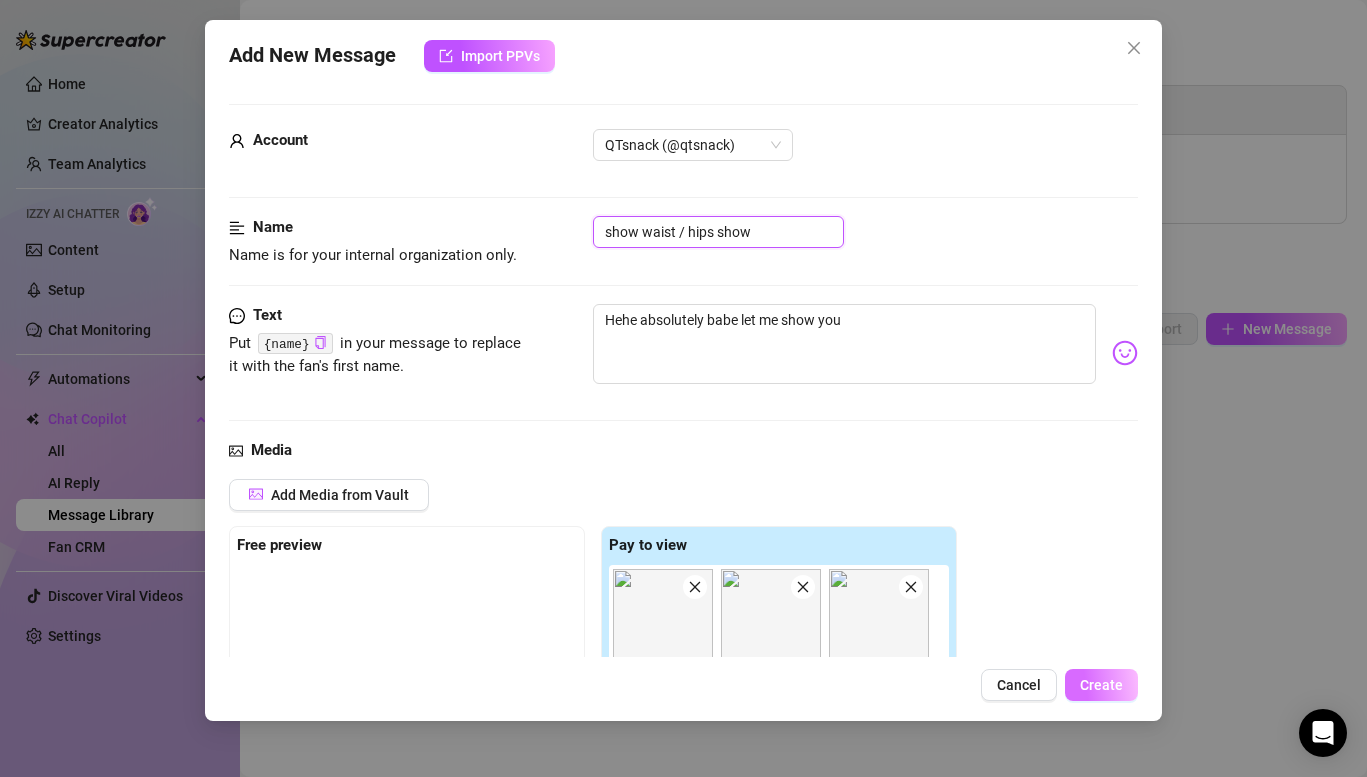 type on "show waist / hips show" 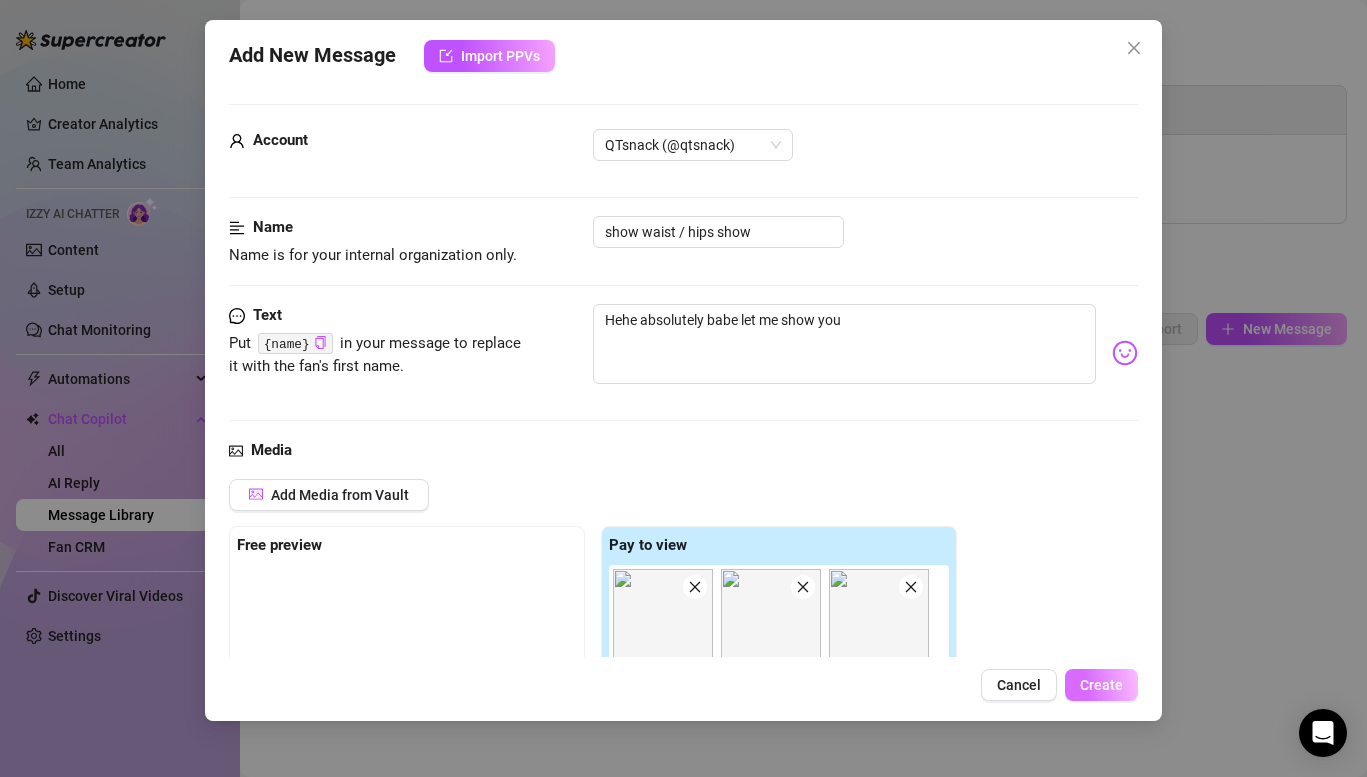click on "Create" at bounding box center (1101, 685) 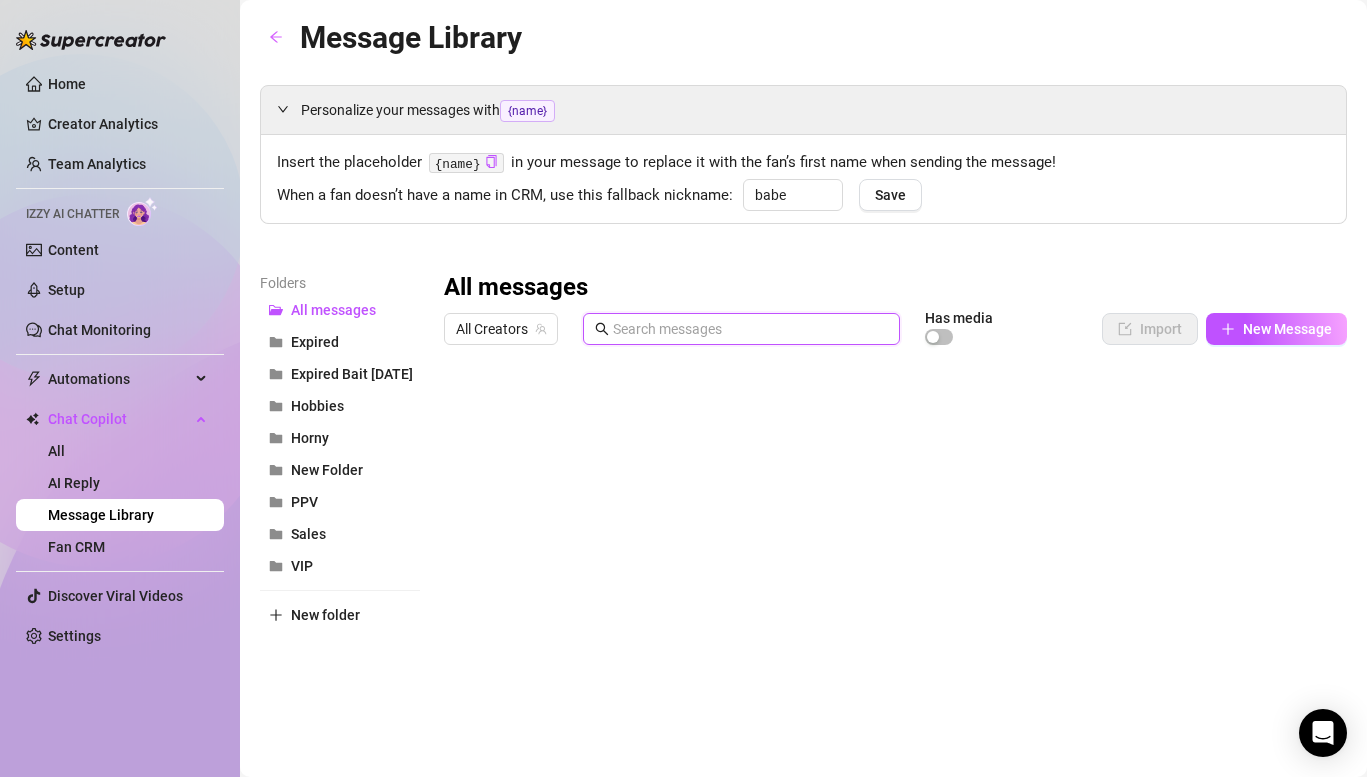 click at bounding box center [750, 329] 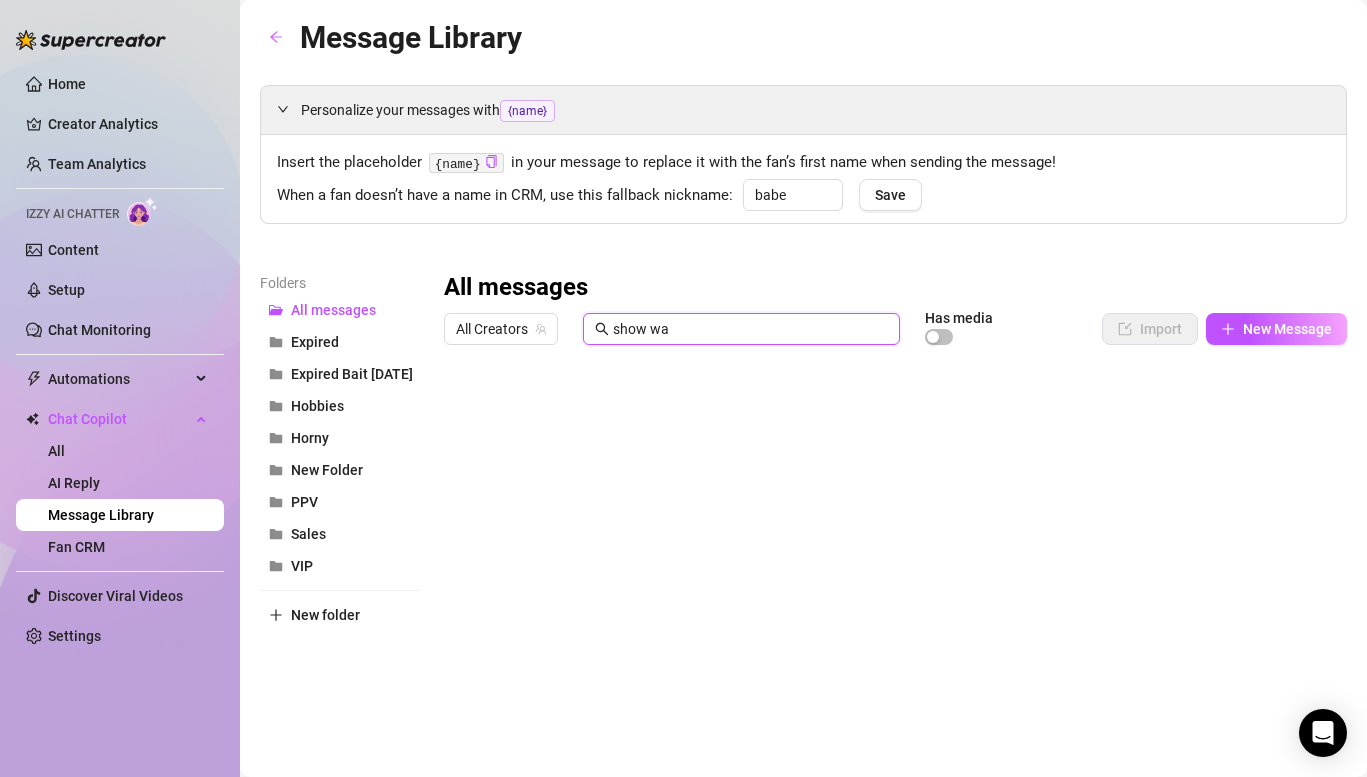 type on "show wa" 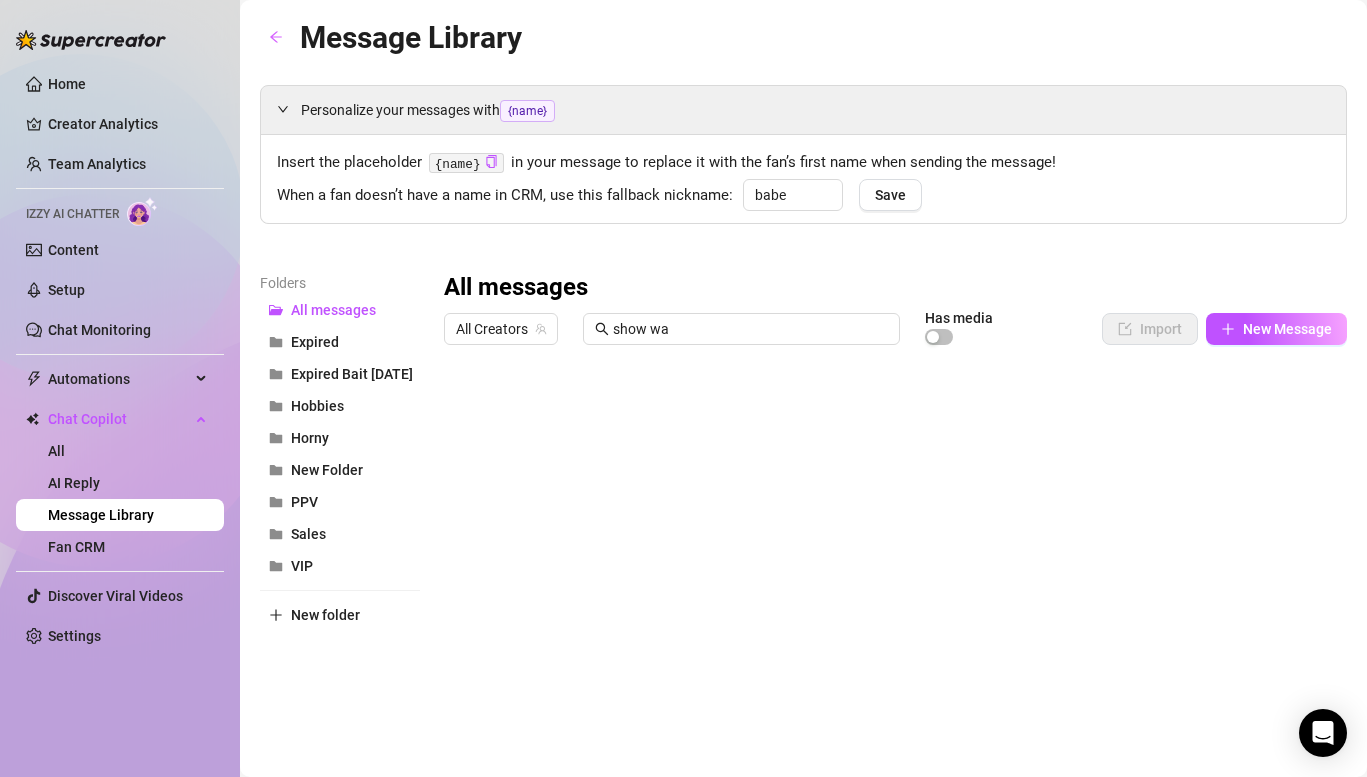 click at bounding box center [895, 577] 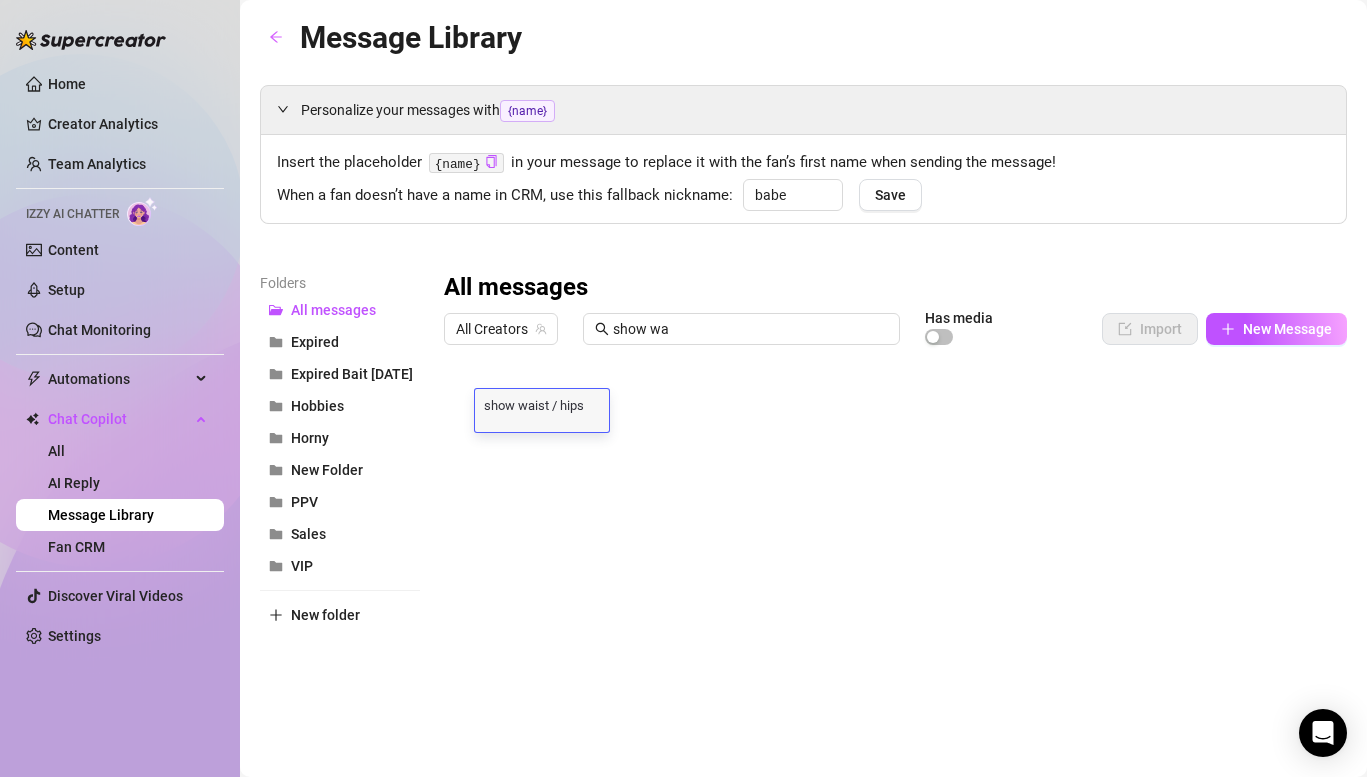 scroll, scrollTop: 0, scrollLeft: 0, axis: both 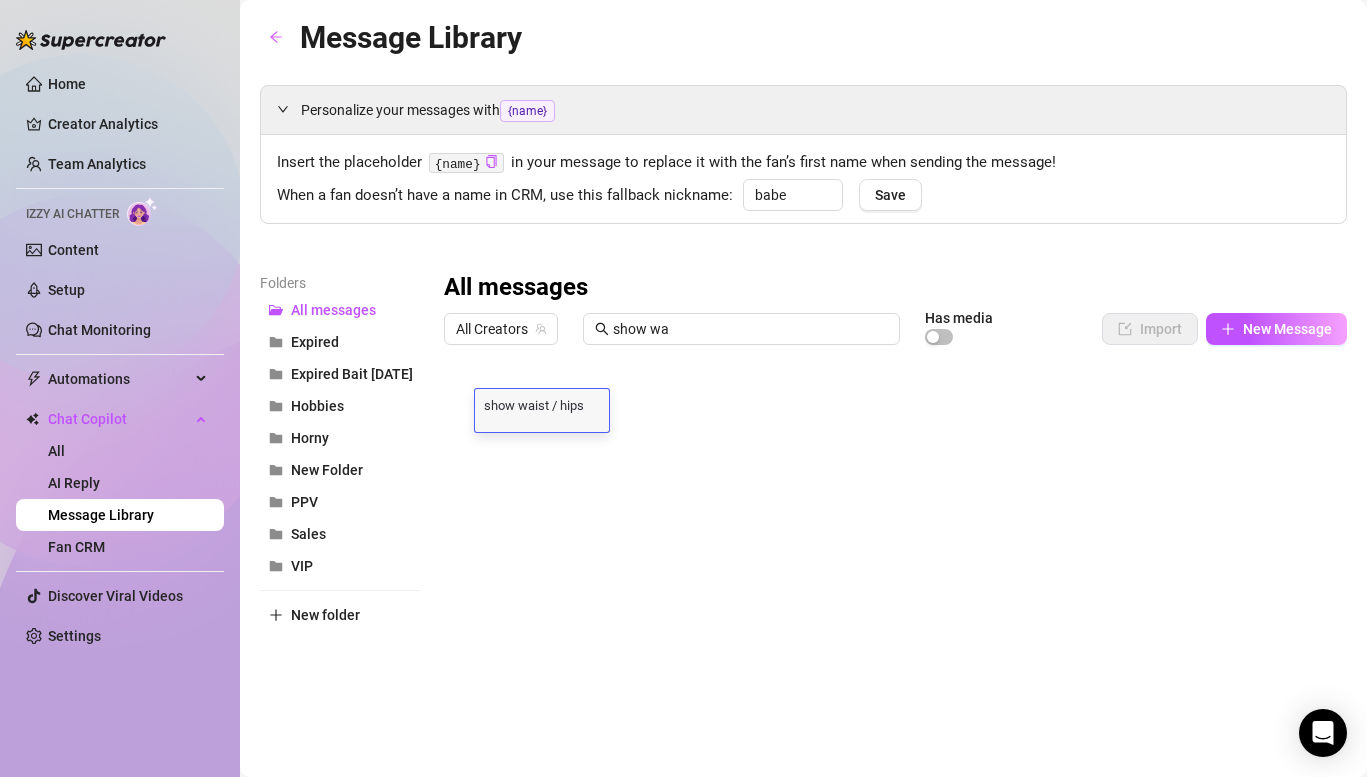 click at bounding box center [895, 577] 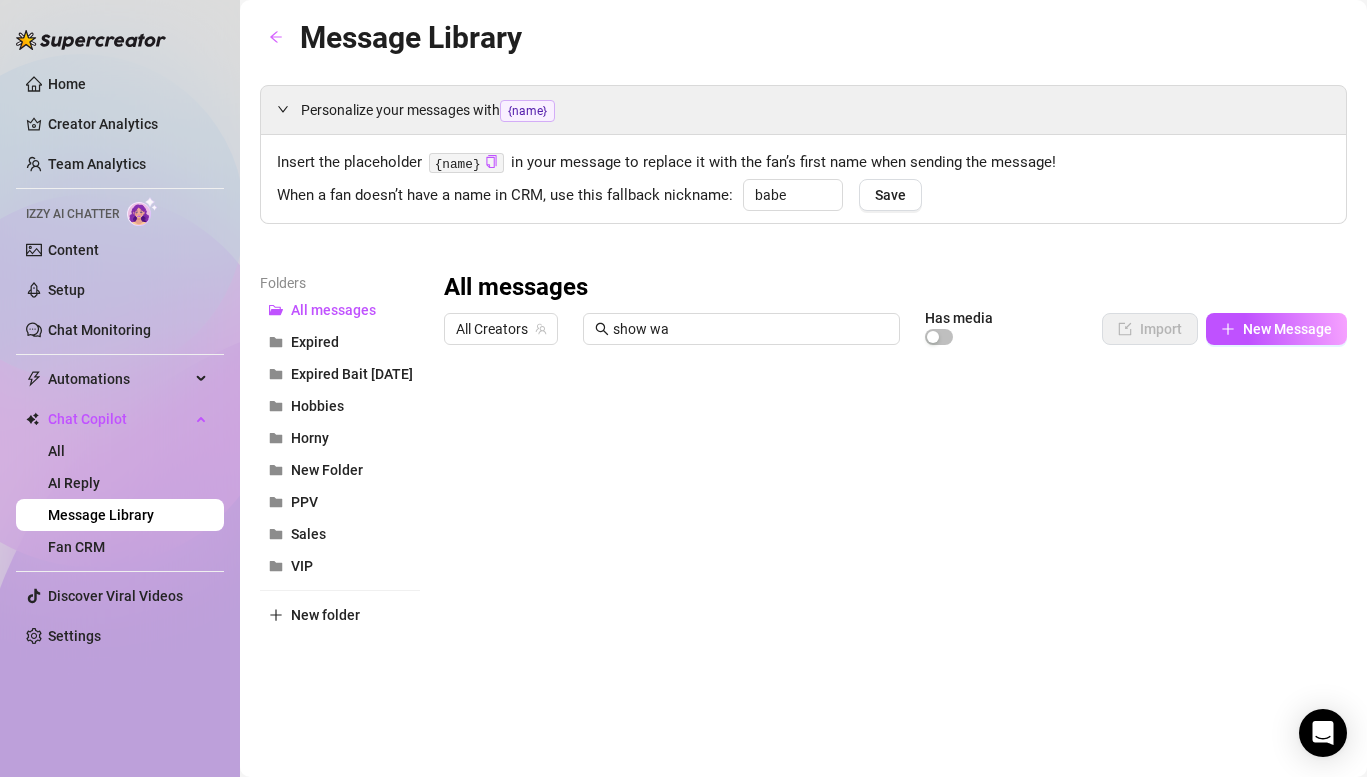 click at bounding box center [895, 577] 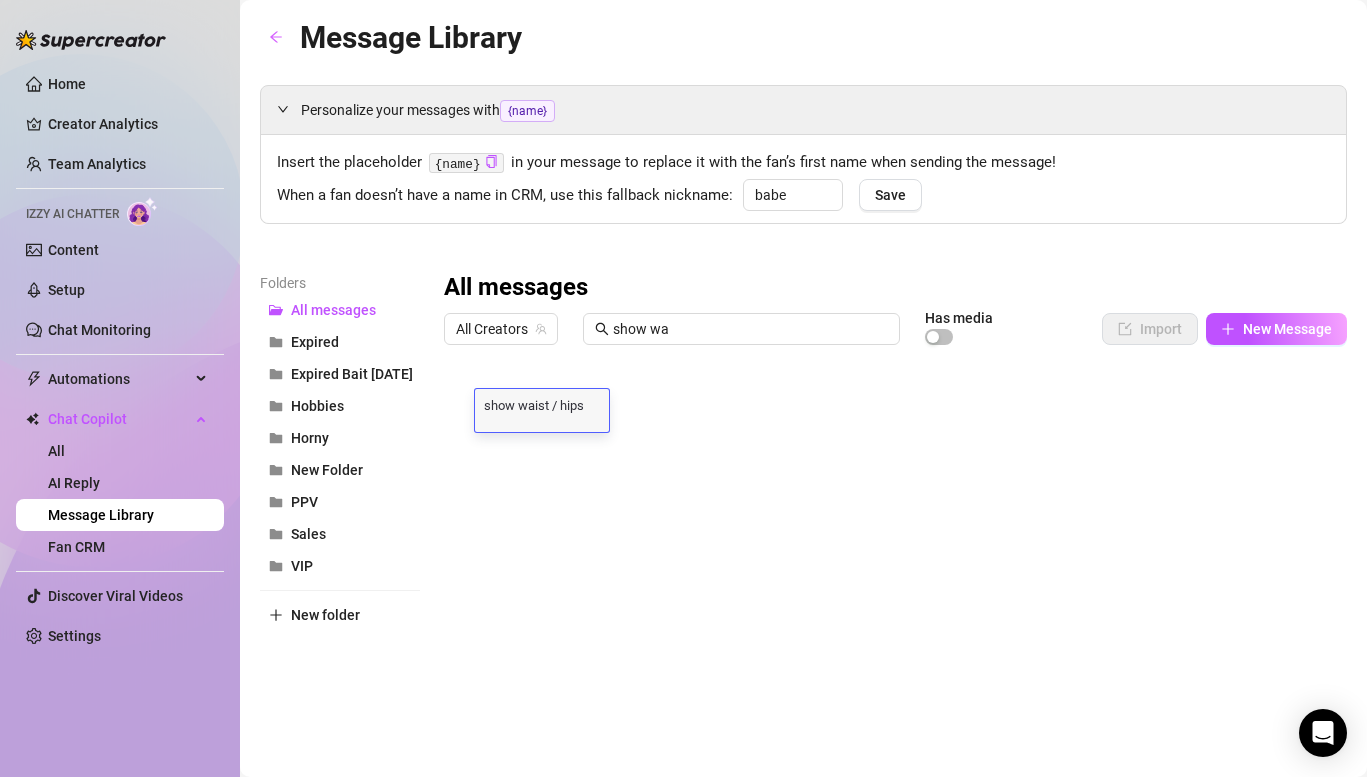scroll, scrollTop: 0, scrollLeft: 0, axis: both 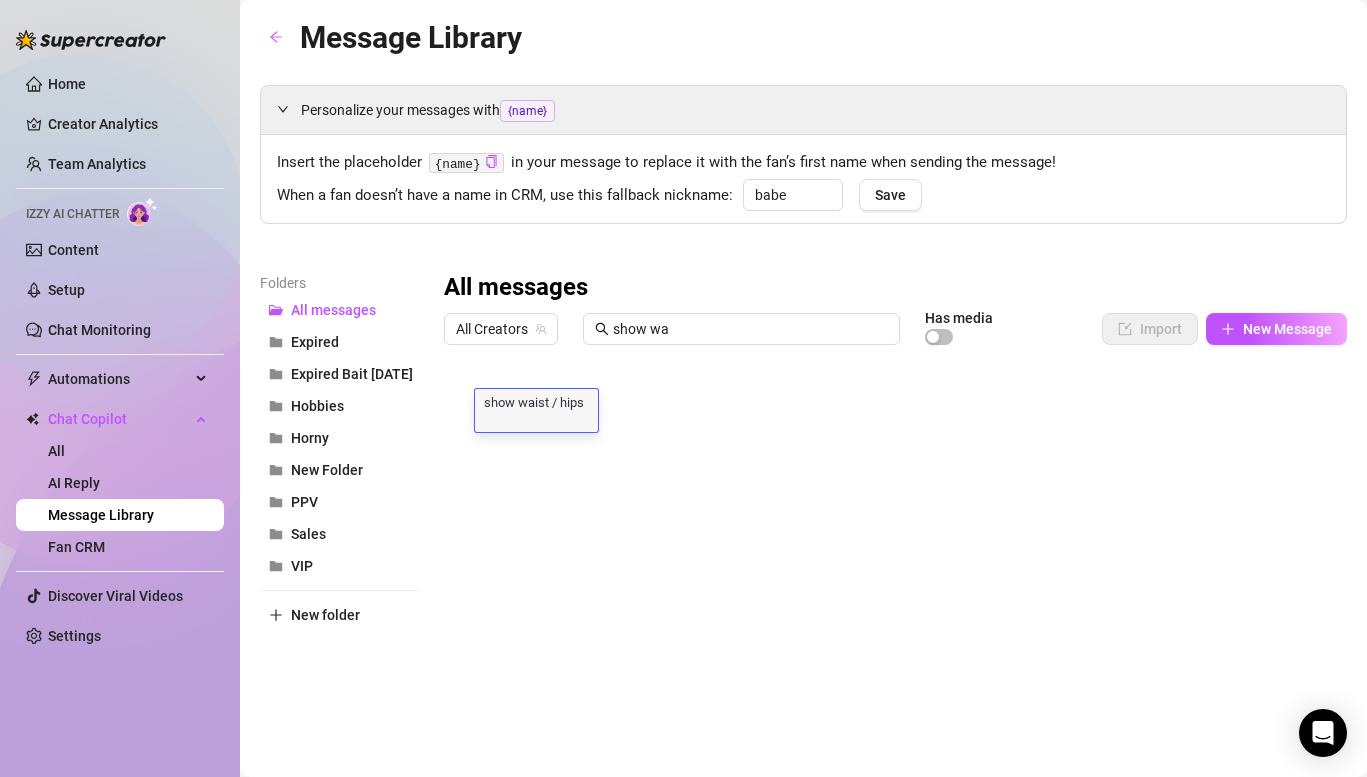 type on "show waist / hips" 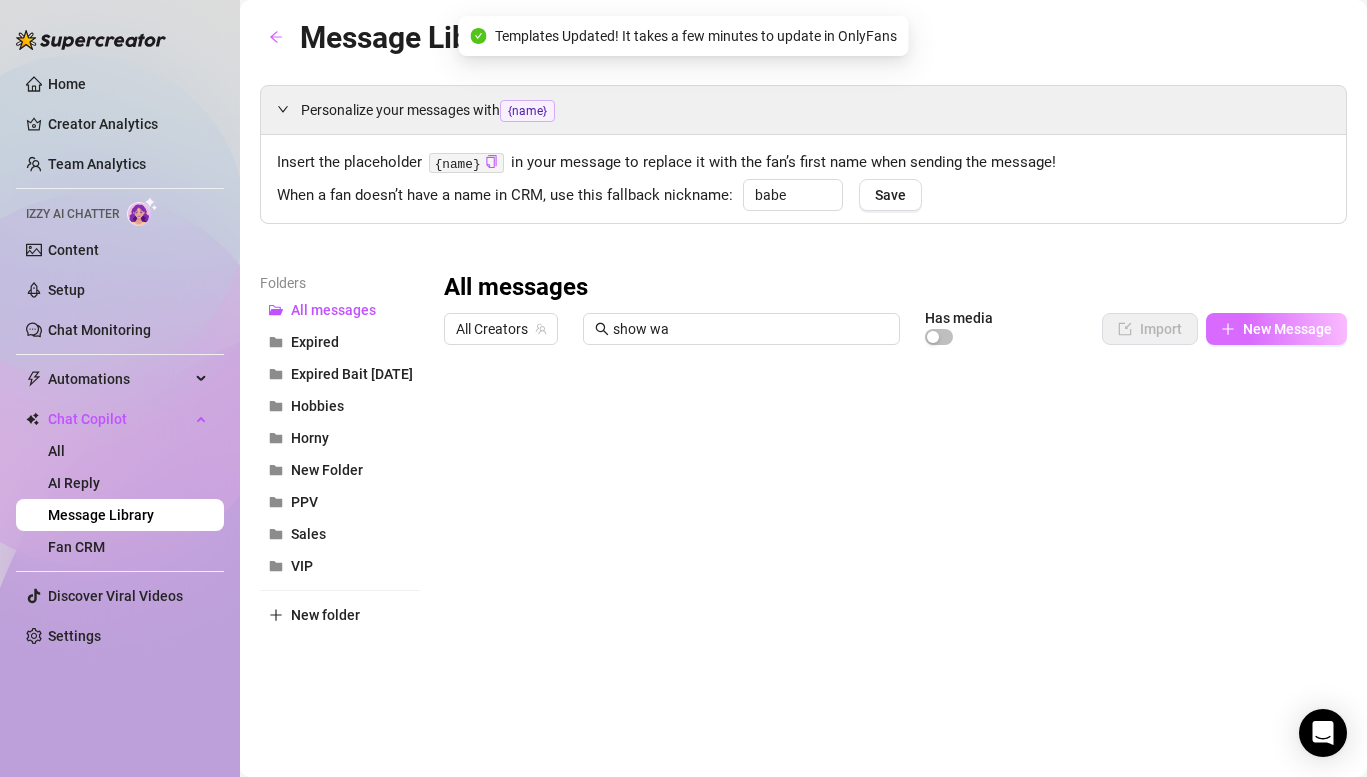 click on "New Message" at bounding box center (1276, 329) 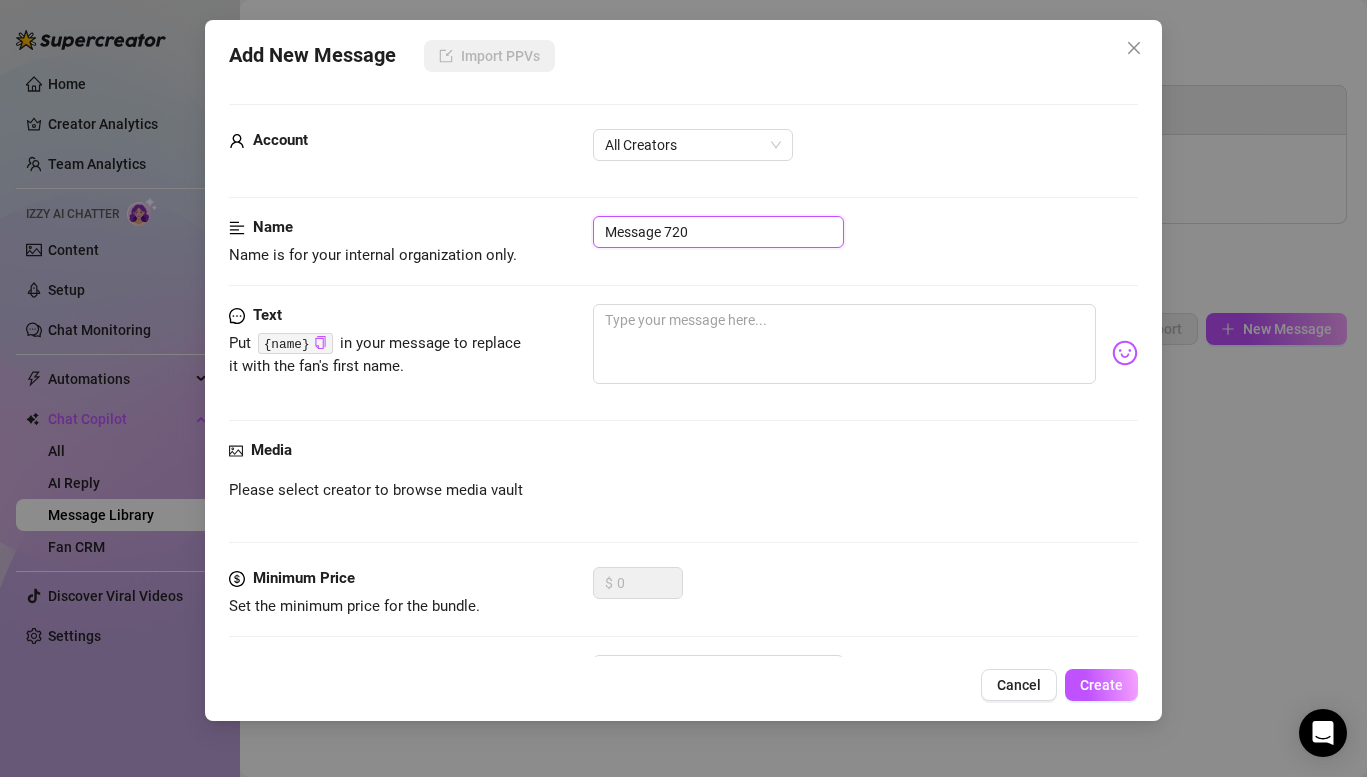 drag, startPoint x: 705, startPoint y: 228, endPoint x: 491, endPoint y: 220, distance: 214.14948 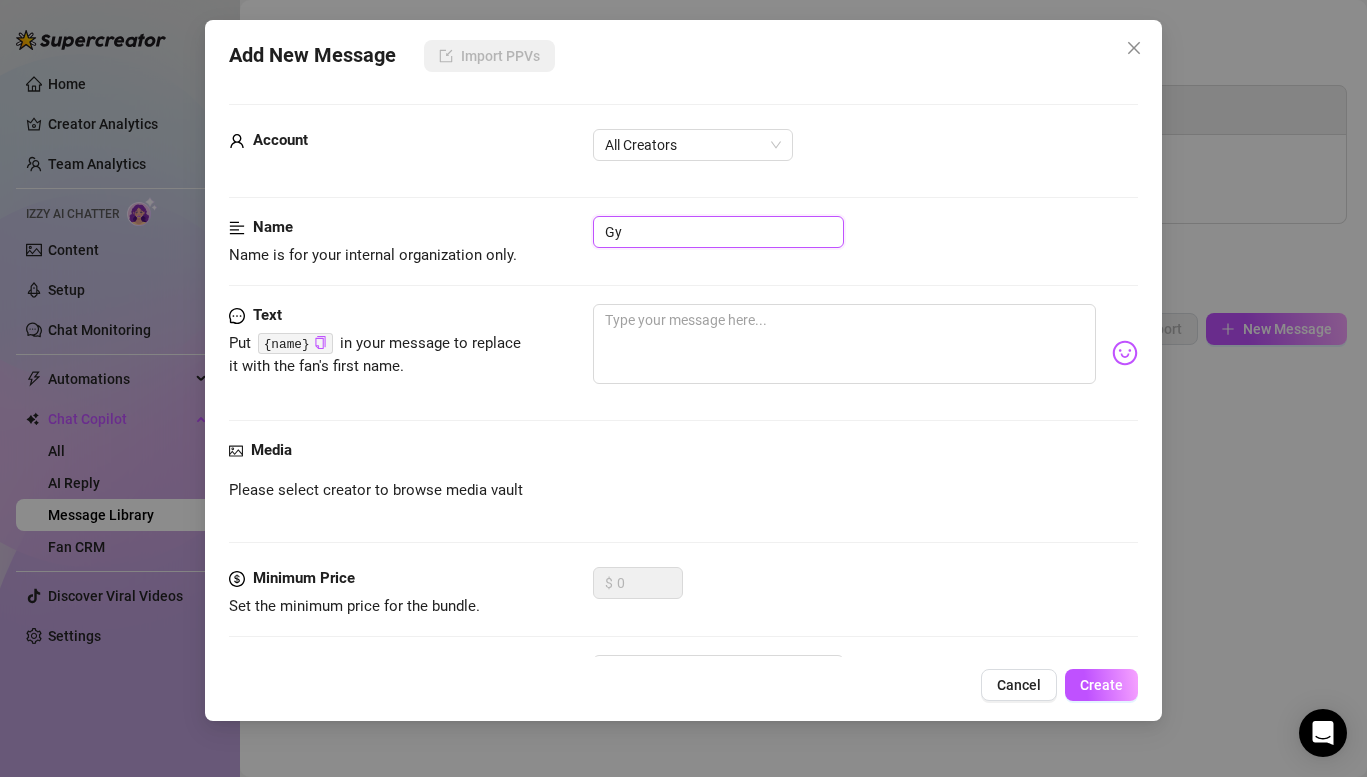 type on "G" 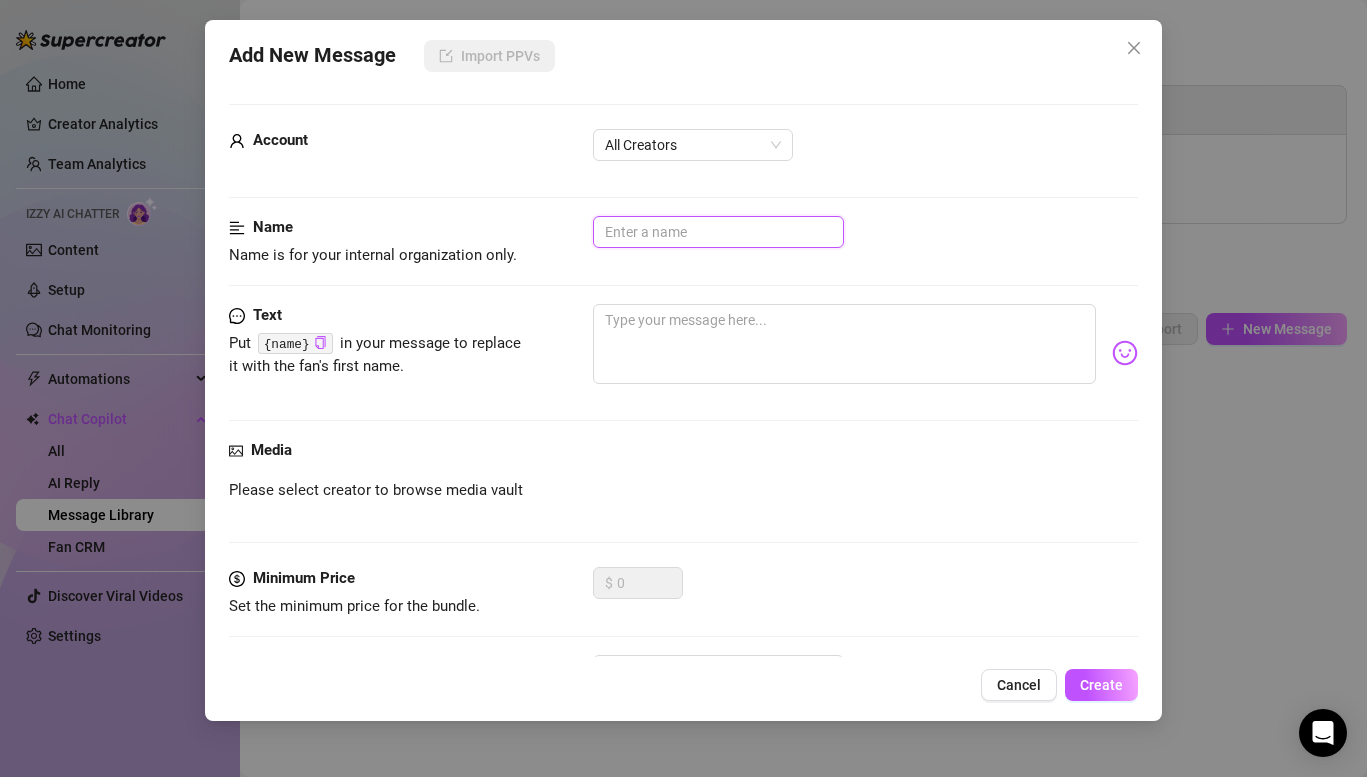 type on "D" 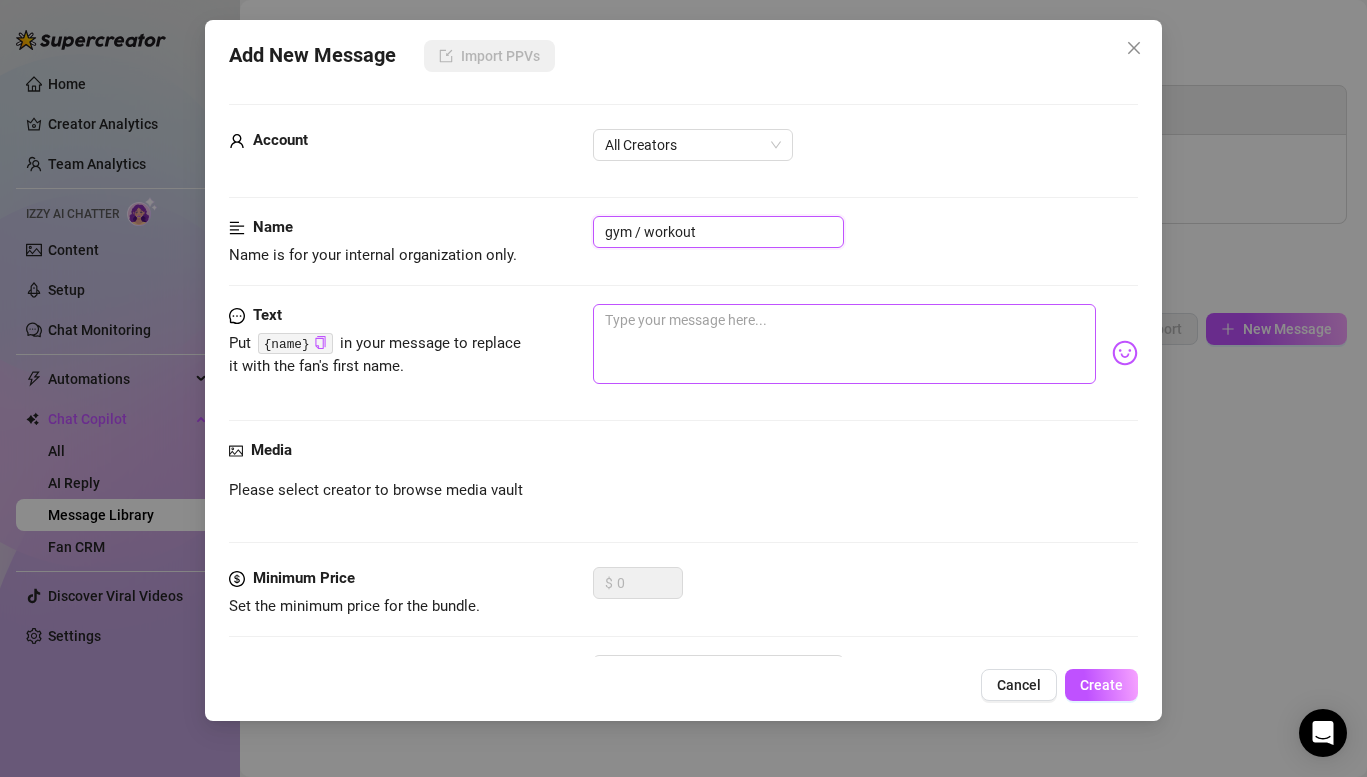 type on "gym / workout" 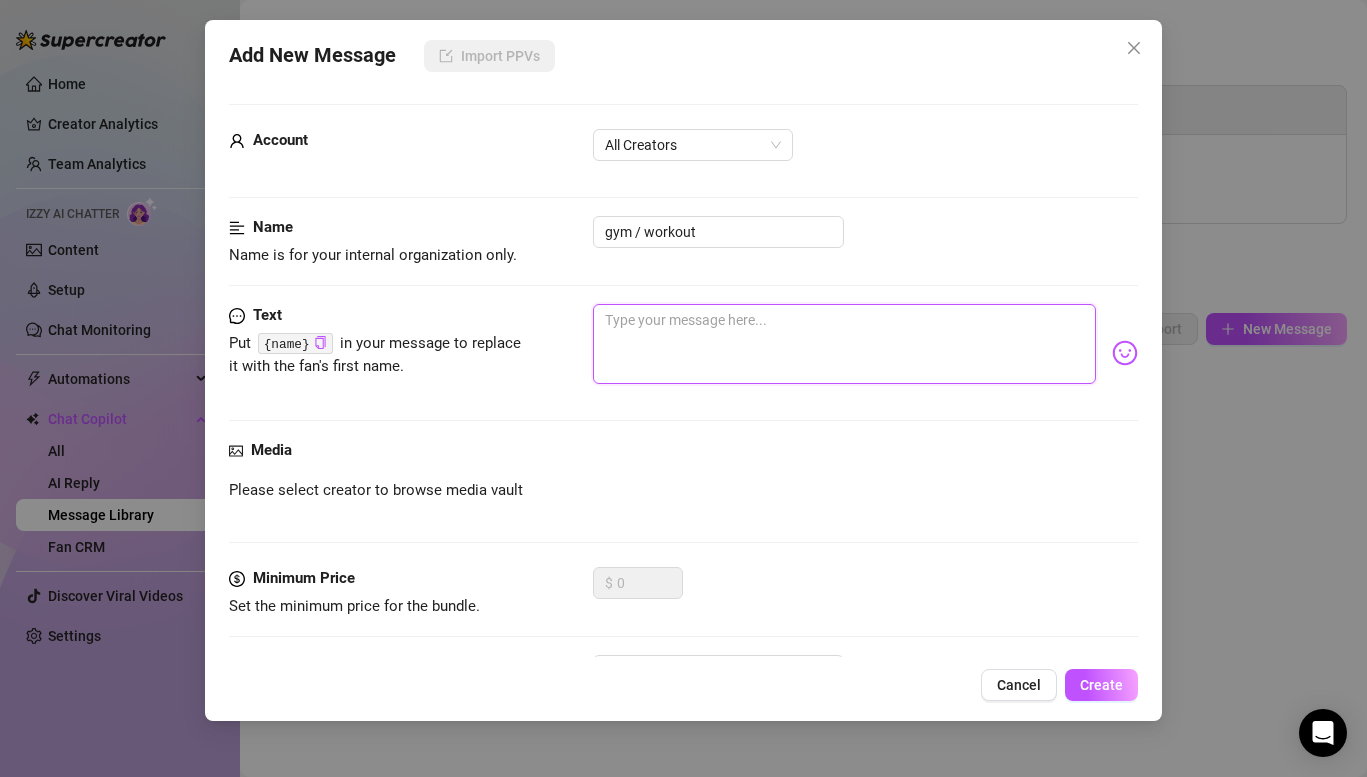 click at bounding box center [844, 344] 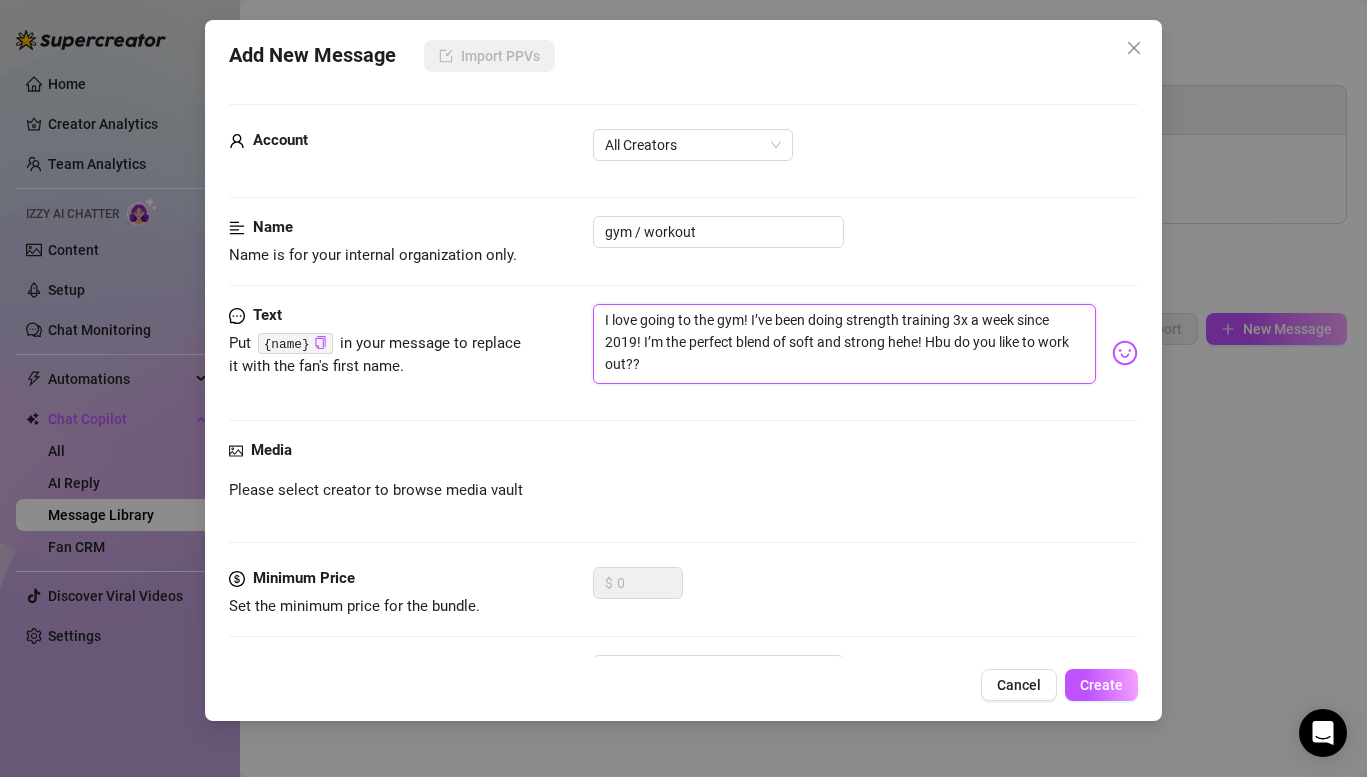 click on "I love going to the gym! I’ve been doing strength training 3x a week since 2019! I’m the perfect blend of soft and strong hehe! Hbu do you like to work out??" at bounding box center (844, 344) 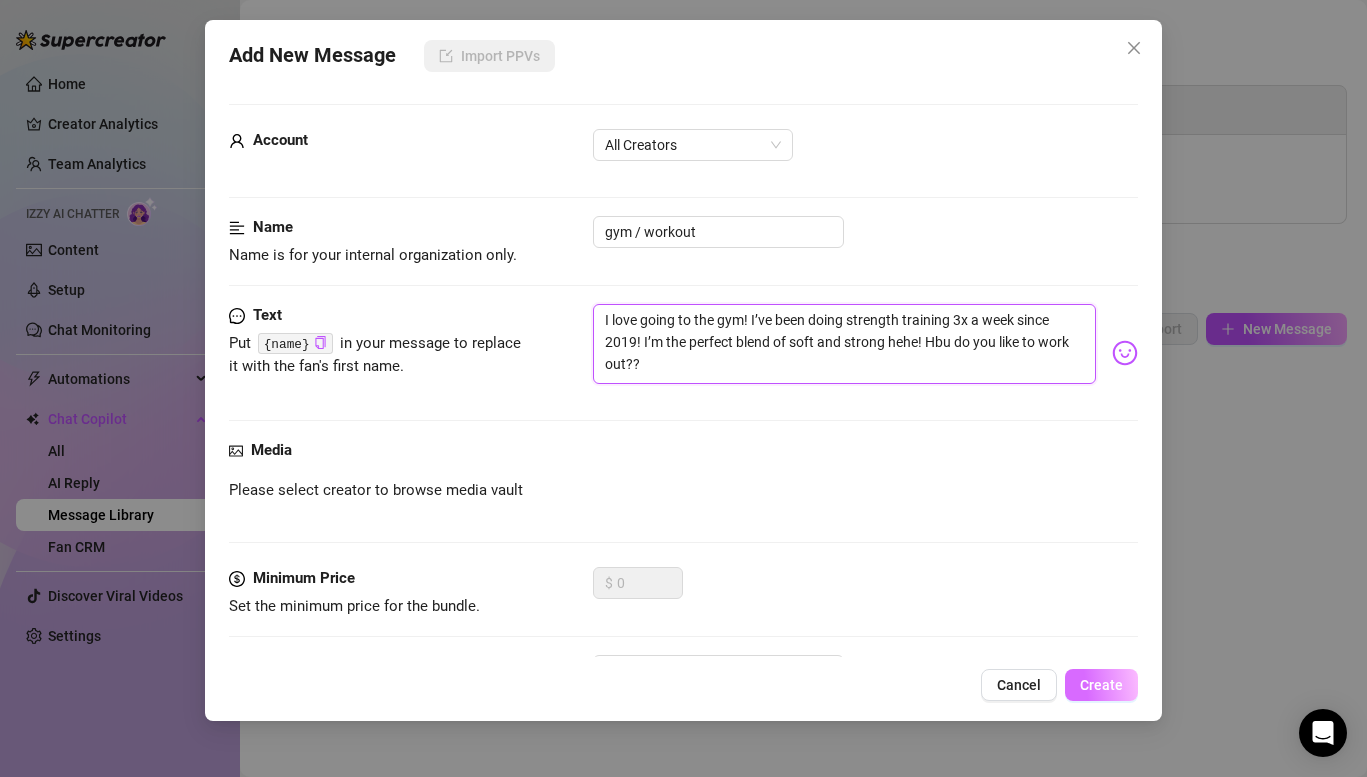 type on "I love going to the gym! I’ve been doing strength training 3x a week since 2019! I’m the perfect blend of soft and strong hehe! Hbu do you like to work out??" 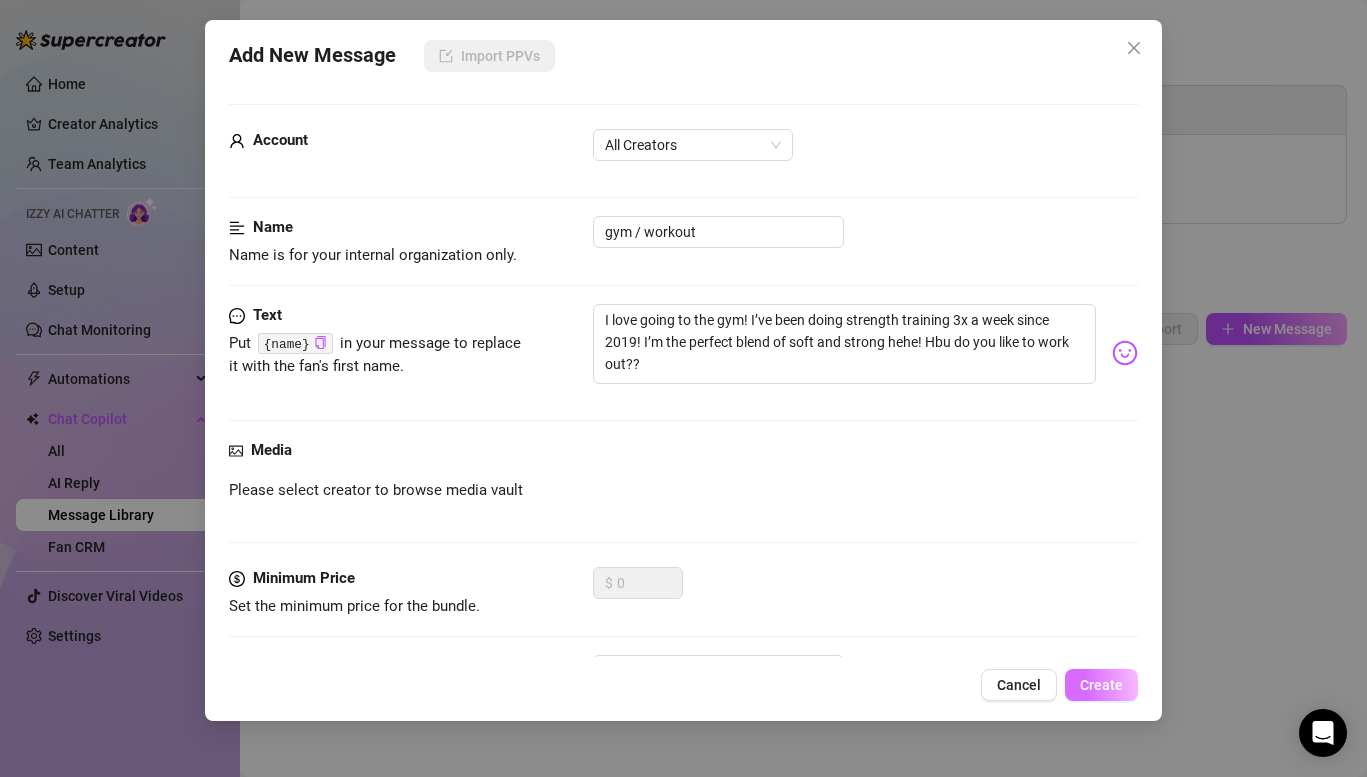 click on "Create" at bounding box center (1101, 685) 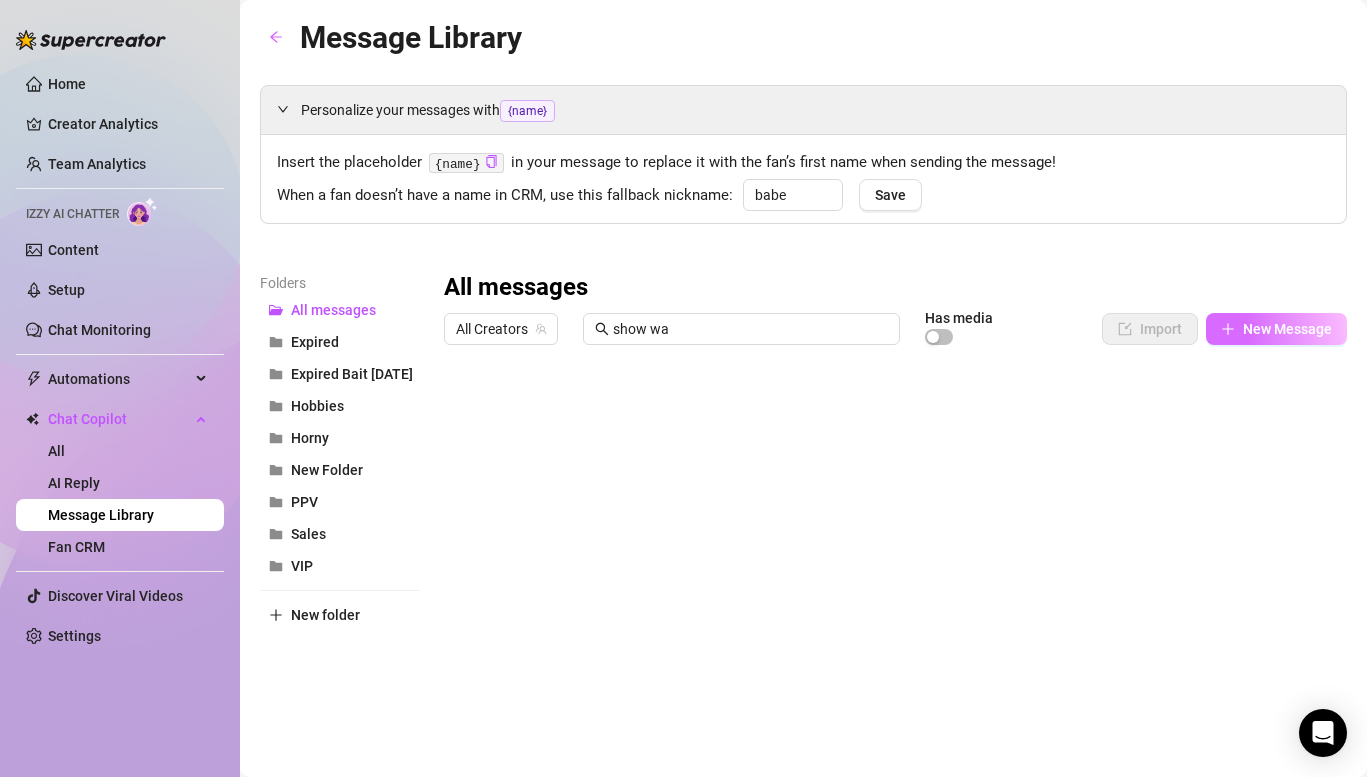 click on "New Message" at bounding box center (1287, 329) 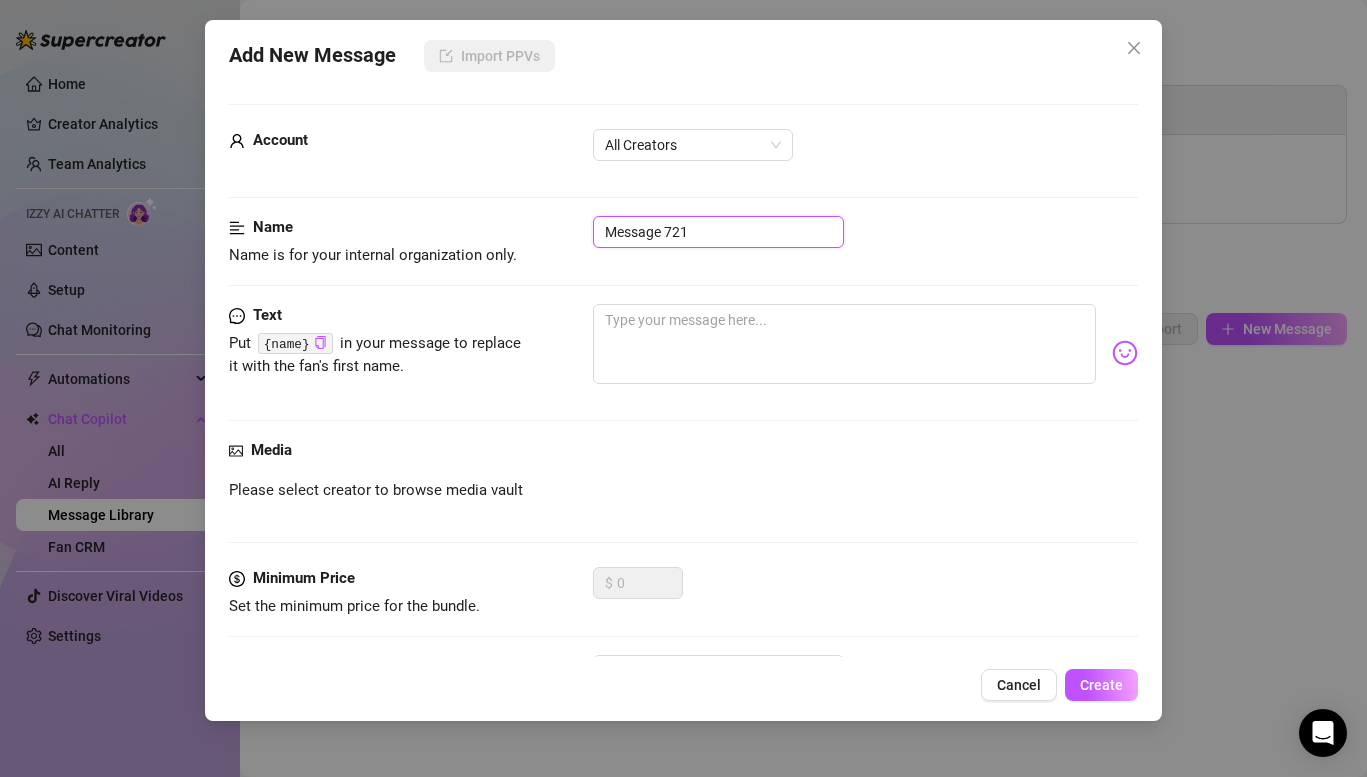 drag, startPoint x: 711, startPoint y: 238, endPoint x: 390, endPoint y: 237, distance: 321.00156 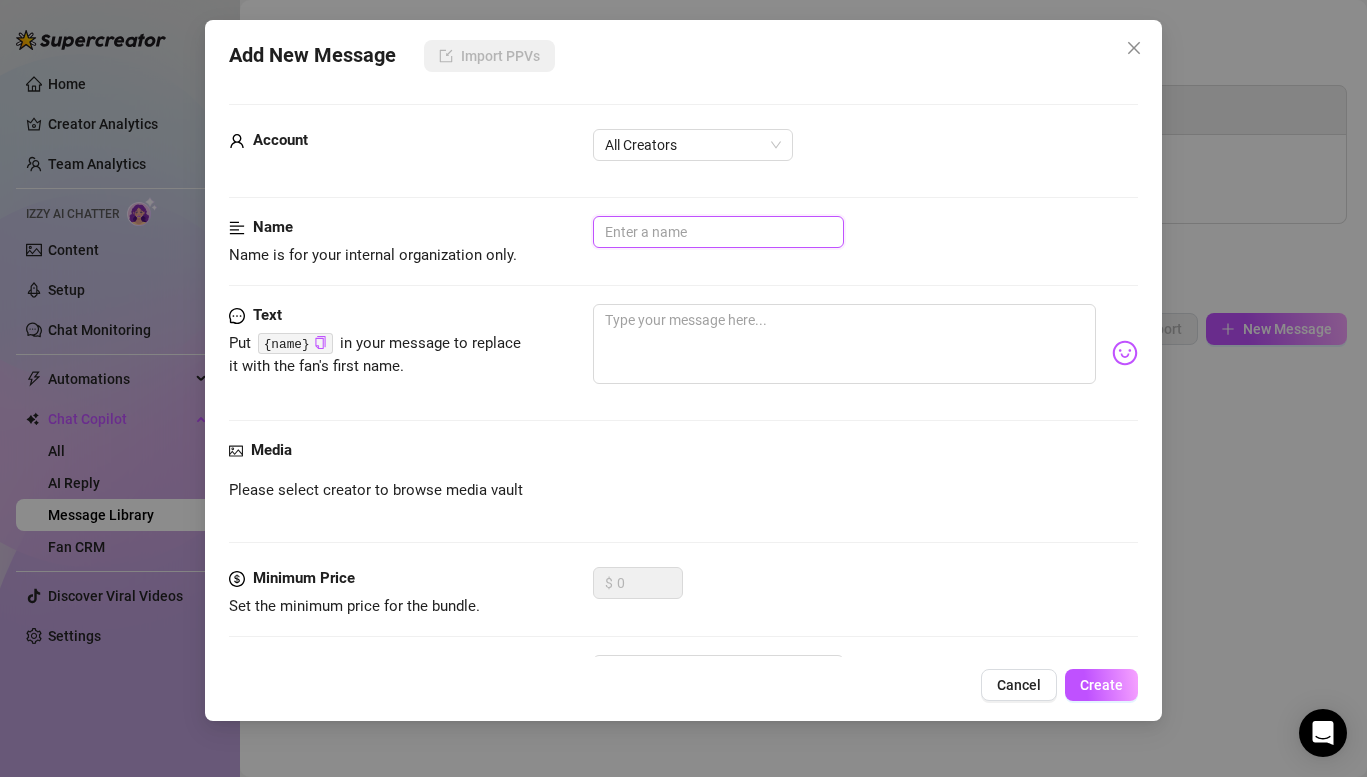 click at bounding box center [718, 232] 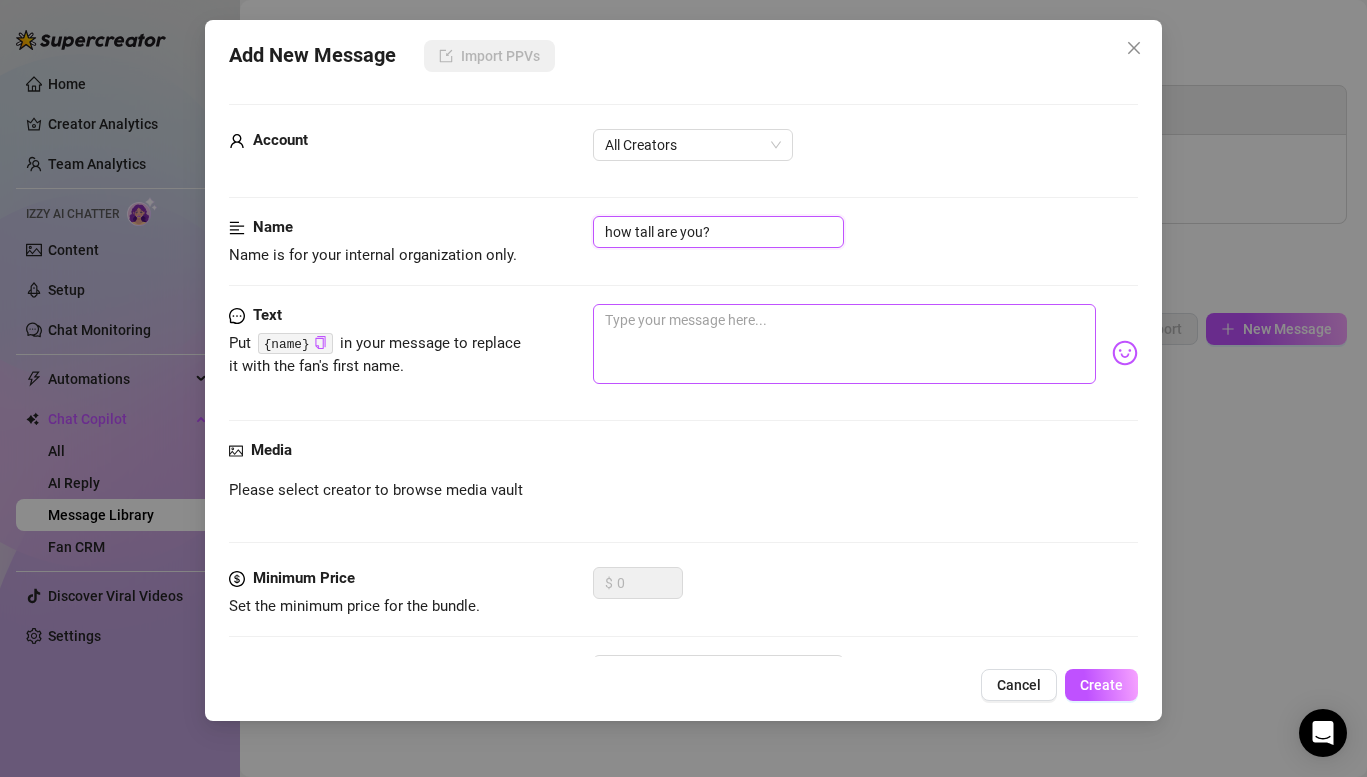 type on "how tall are you?" 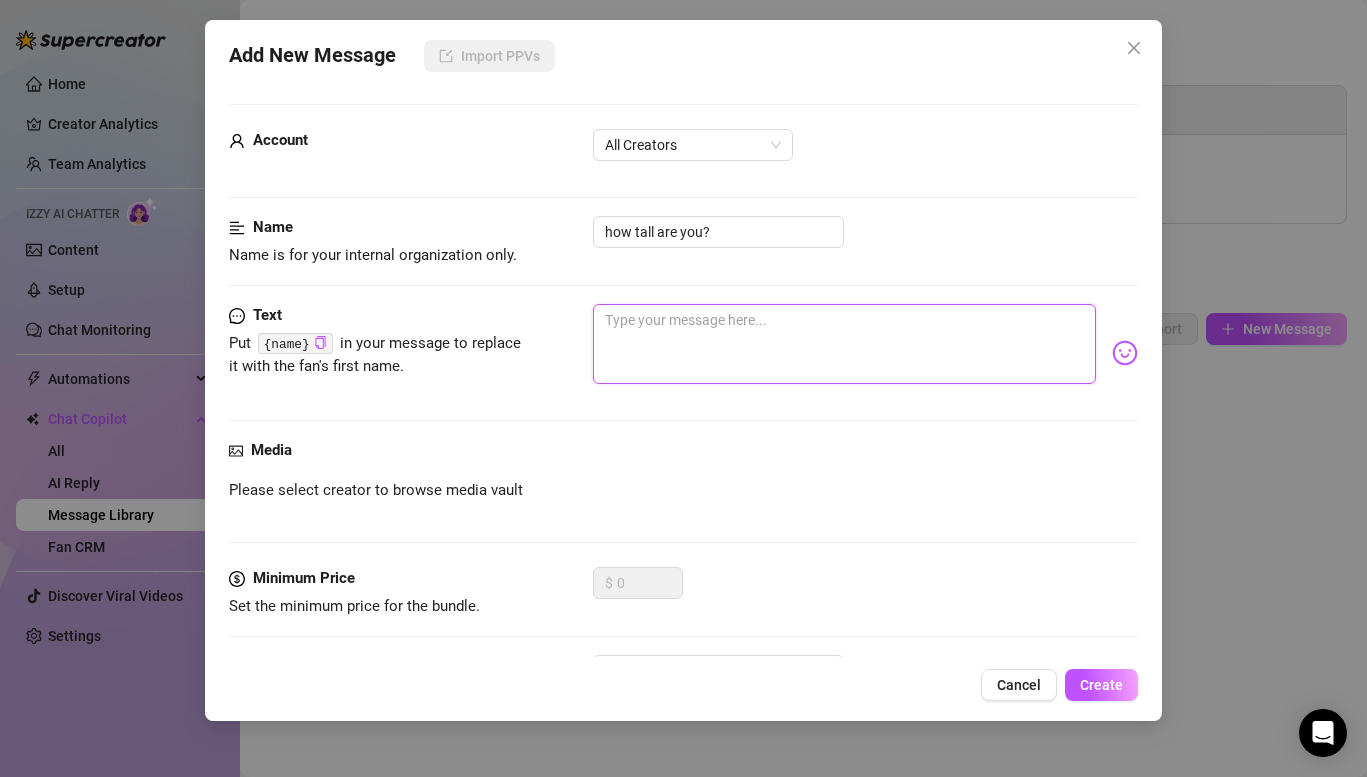 click at bounding box center (844, 344) 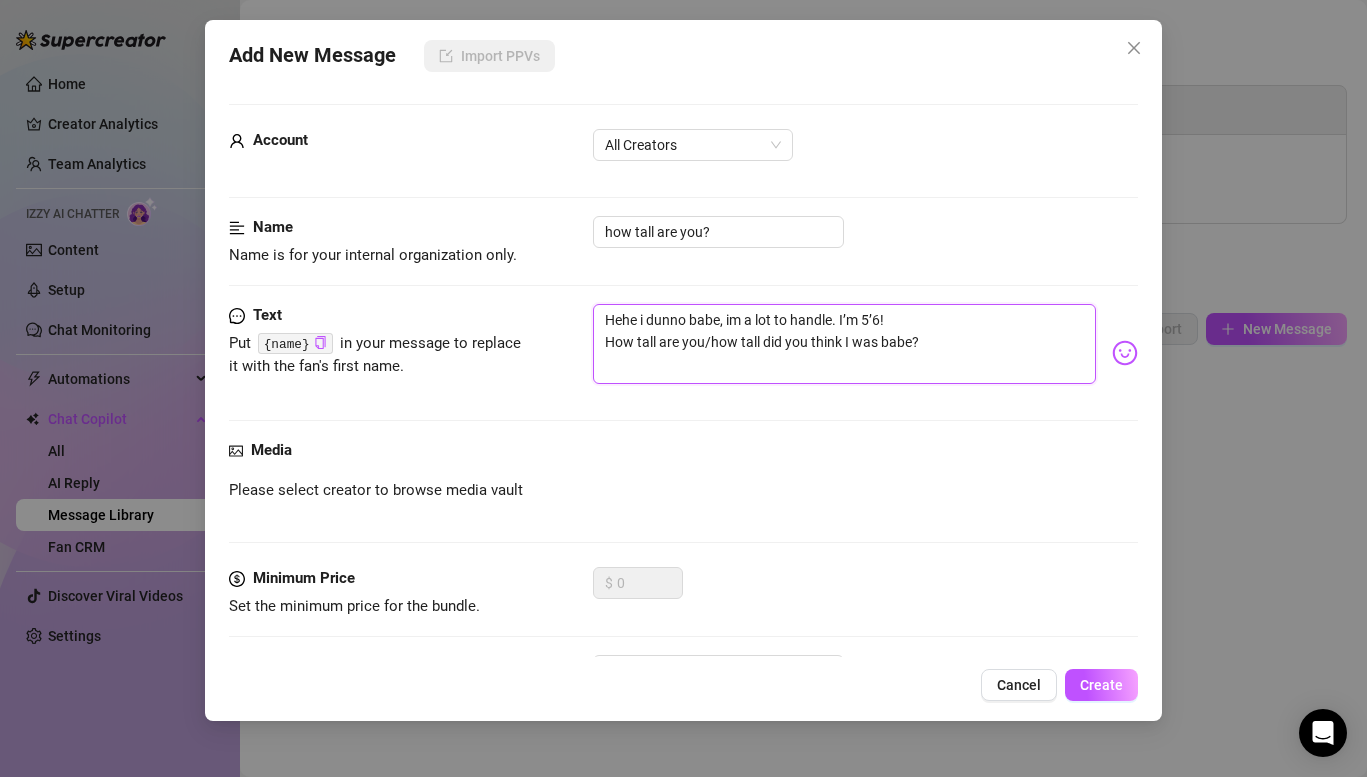 click on "Hehe i dunno babe, im a lot to handle. I’m 5’6!
How tall are you/how tall did you think I was babe?" at bounding box center (844, 344) 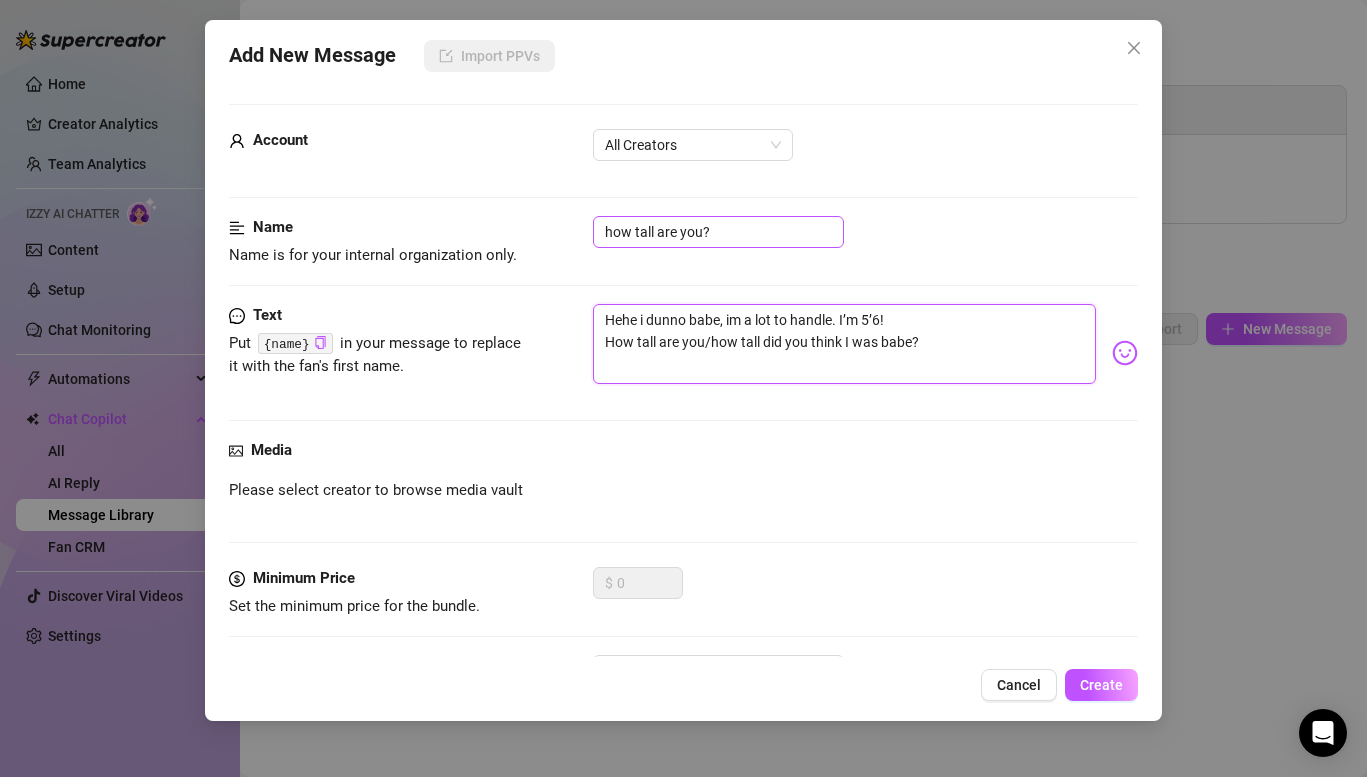 type on "Hehe i dunno babe, im a lot to handle. I’m 5’6!
How tall are you/how tall did you think I was babe?" 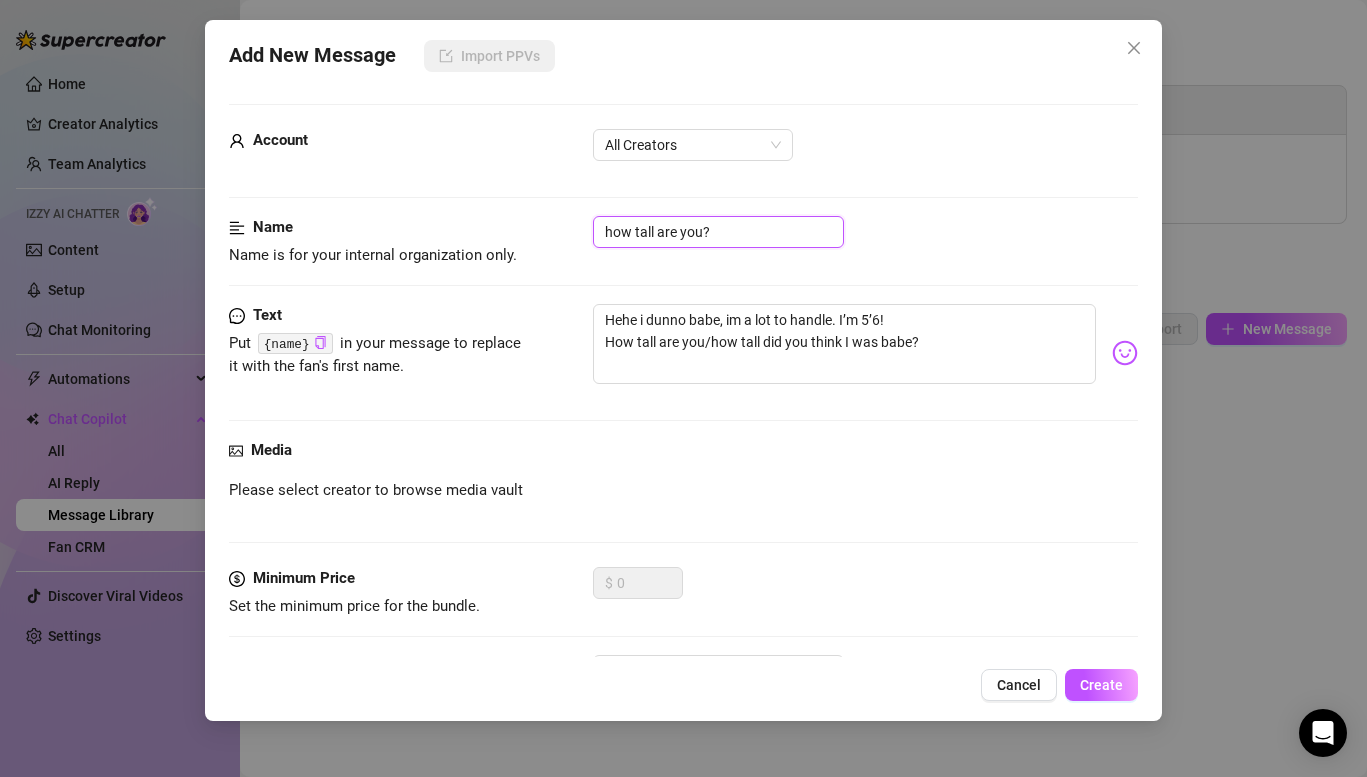 click on "how tall are you?" at bounding box center [718, 232] 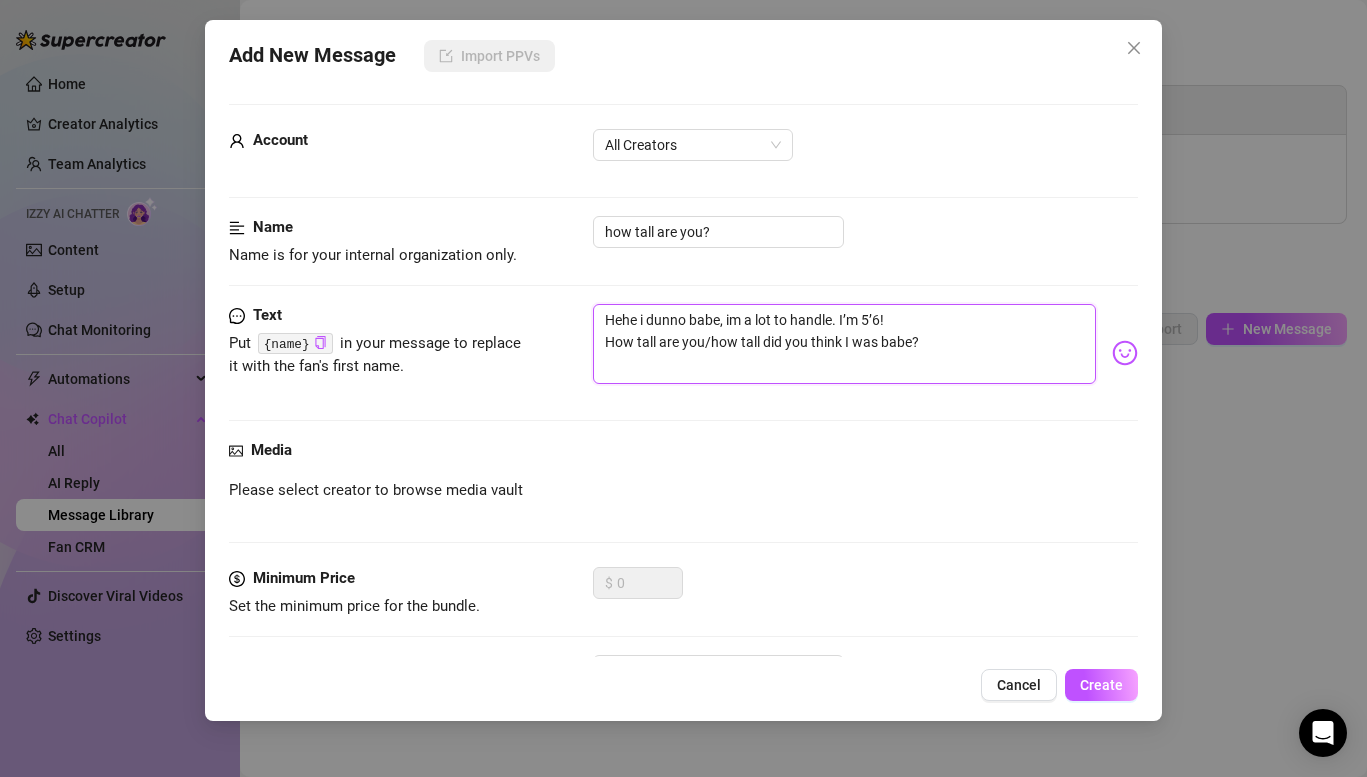drag, startPoint x: 726, startPoint y: 318, endPoint x: 579, endPoint y: 307, distance: 147.411 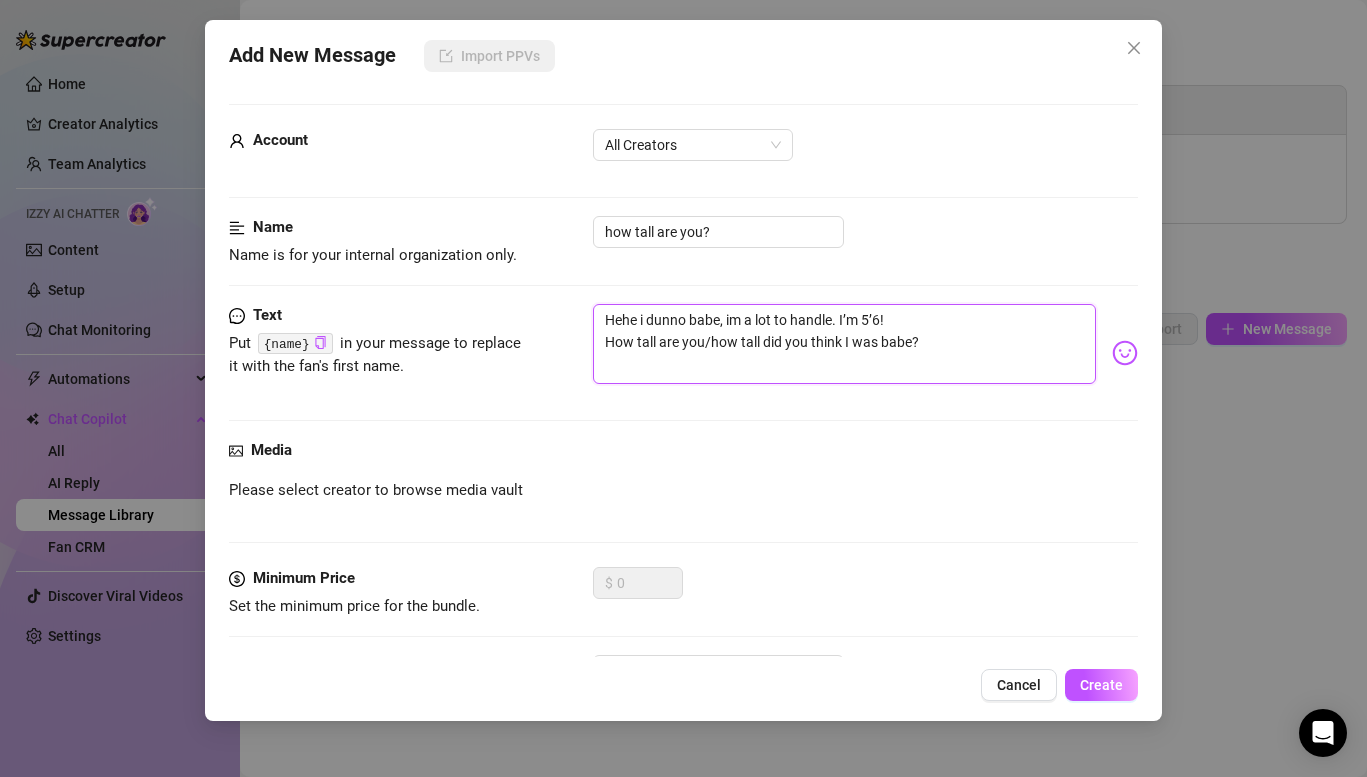 click on "Hehe i dunno babe, im a lot to handle. I’m 5’6!
How tall are you/how tall did you think I was babe?" at bounding box center (844, 344) 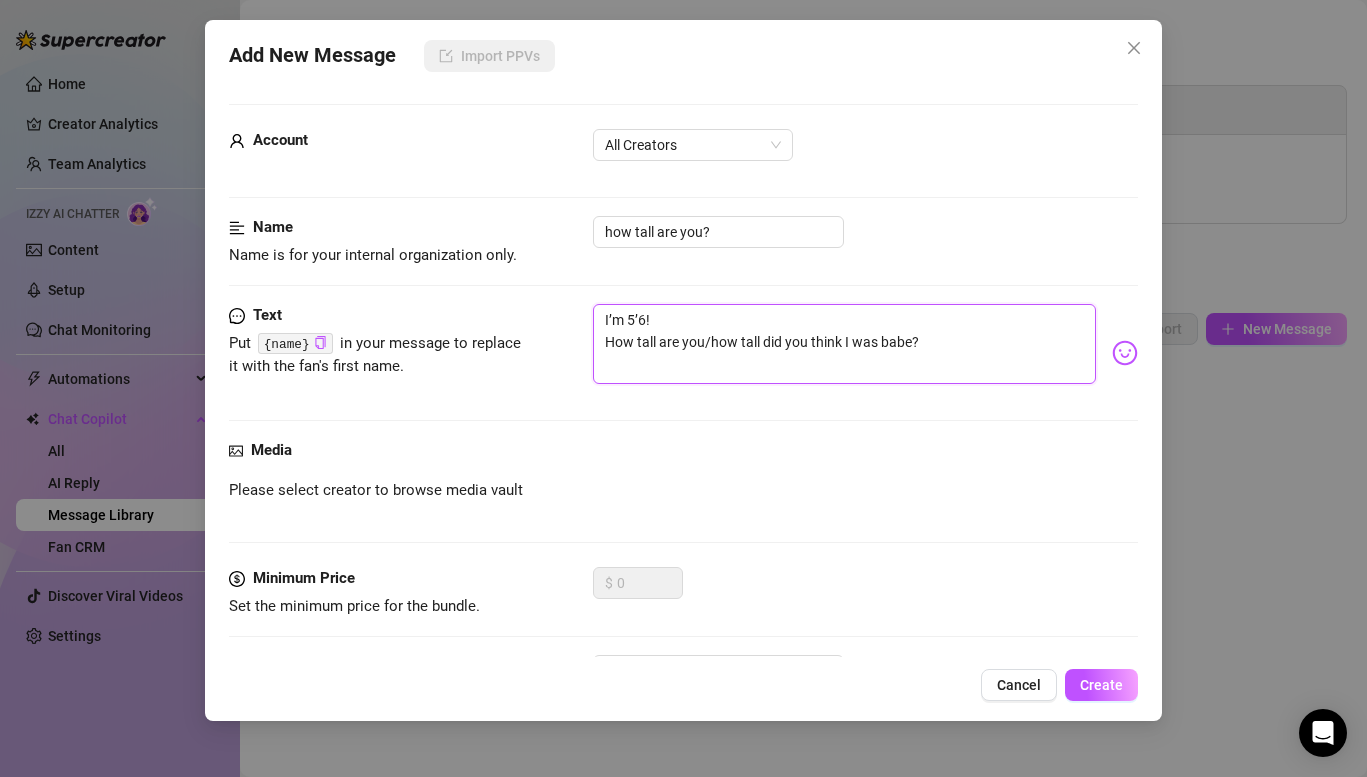 type on "I’m 5’6!How tall are you/how tall did you think I was babe?" 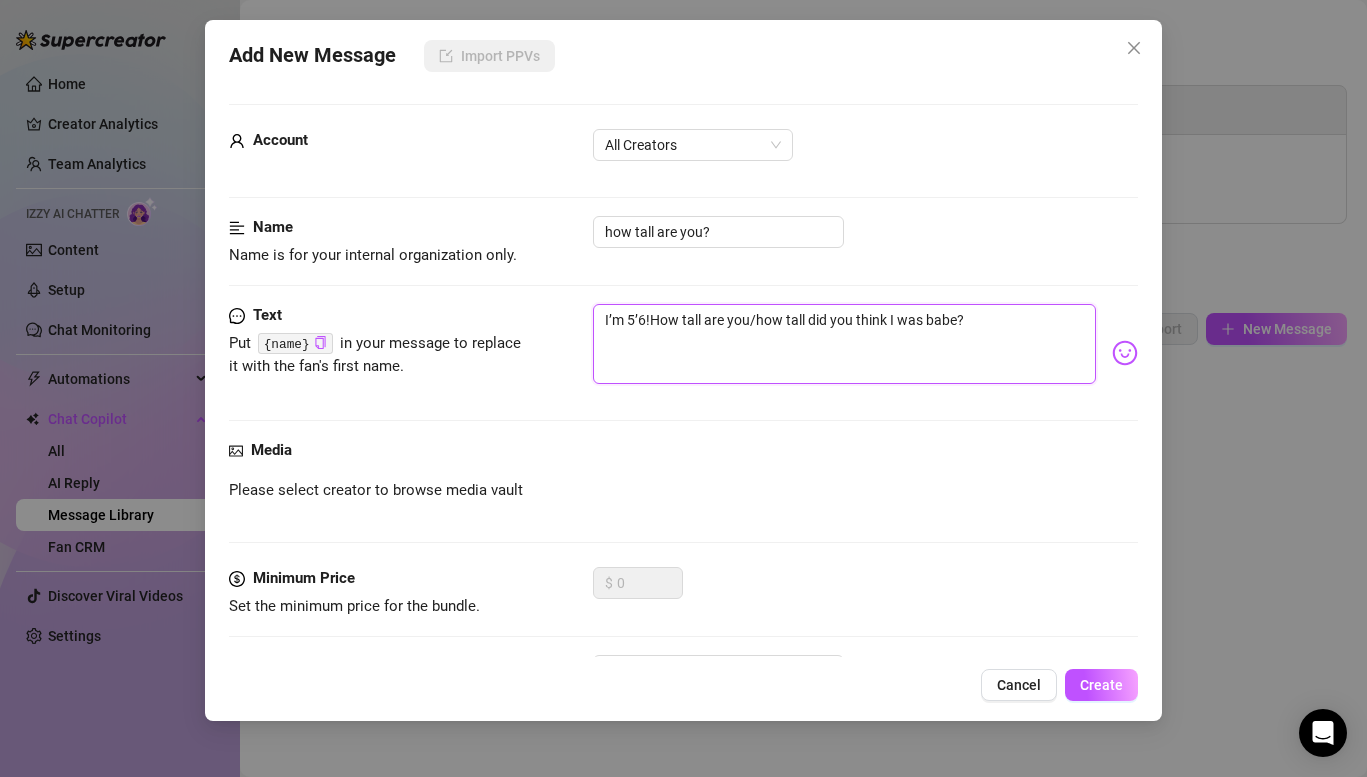 type on "I’m [HEIGHT]! How tall are you/how tall did you think I was babe?" 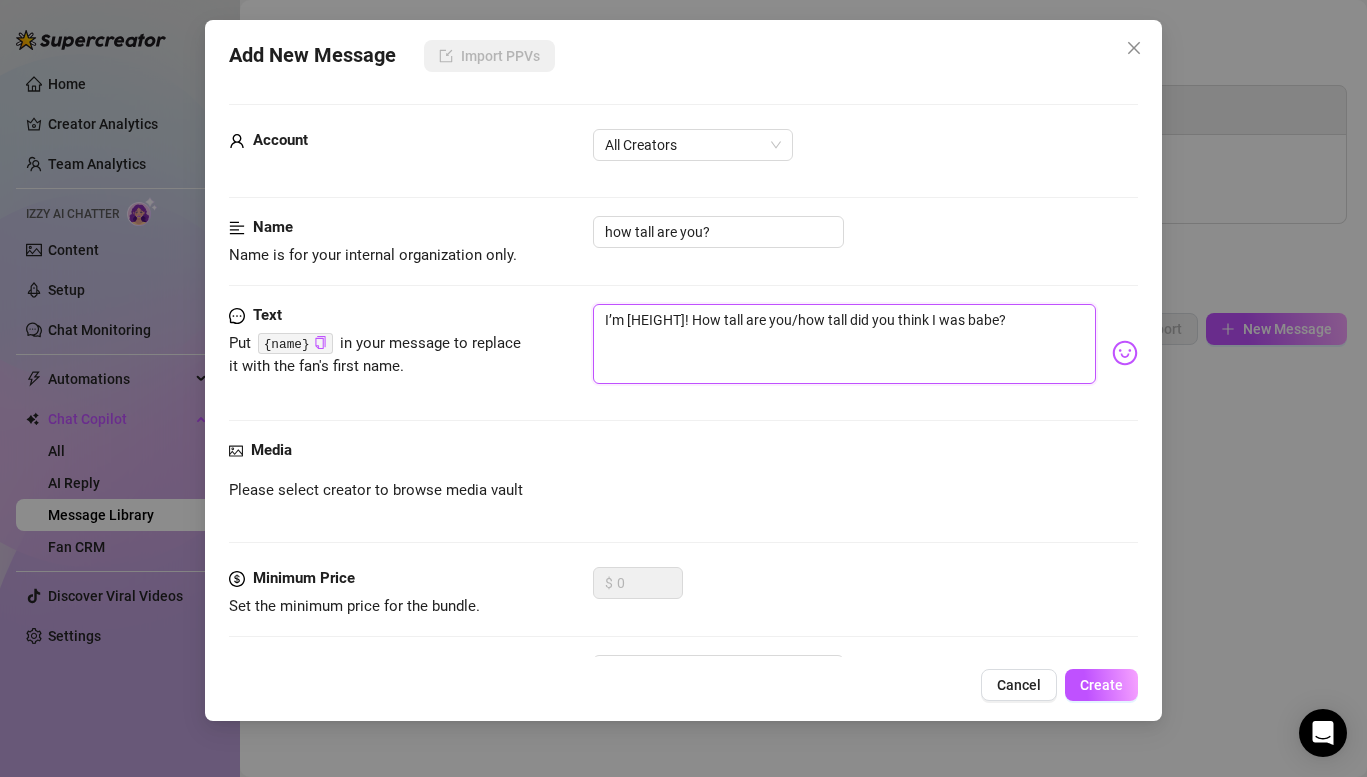 click on "I’m [HEIGHT]! How tall are you/how tall did you think I was babe?" at bounding box center (844, 344) 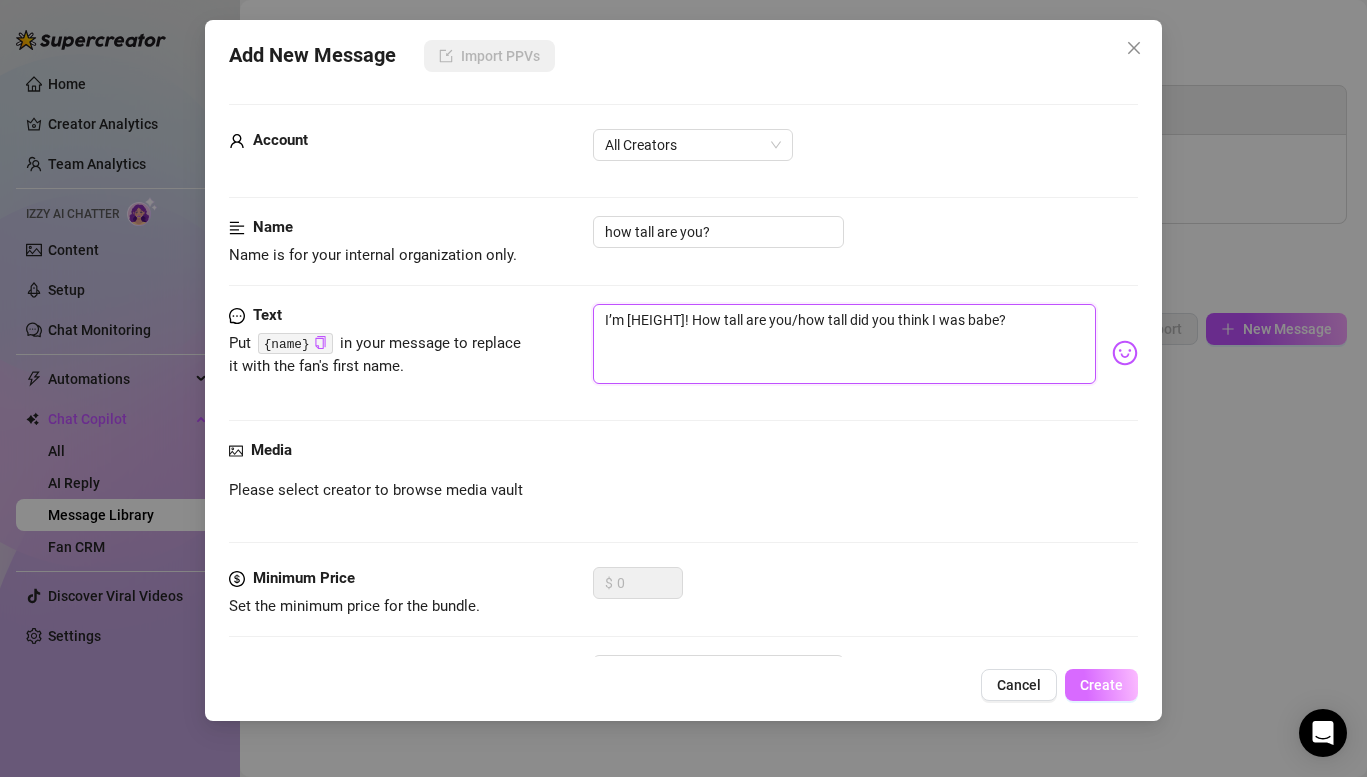 type on "I’m [HEIGHT]! How tall are you/how tall did you think I was babe?" 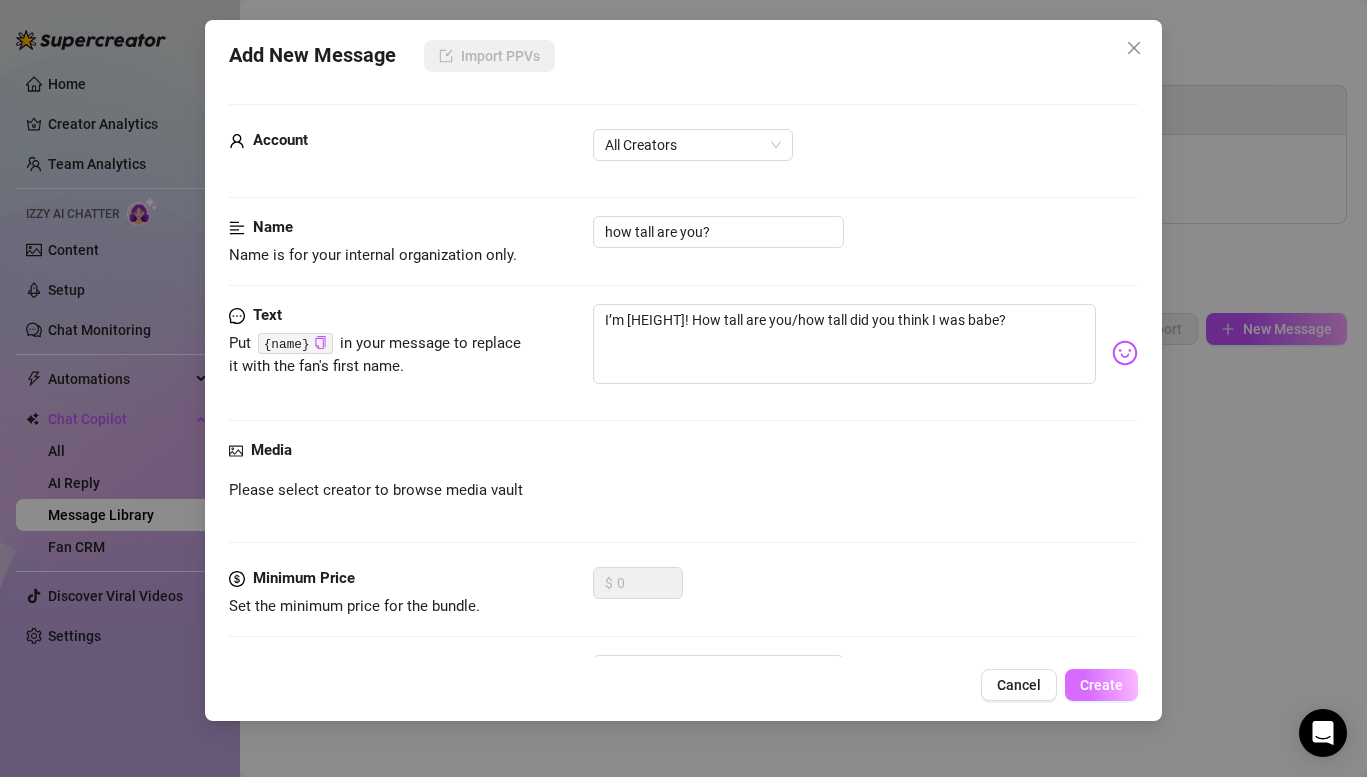 click on "Create" at bounding box center [1101, 685] 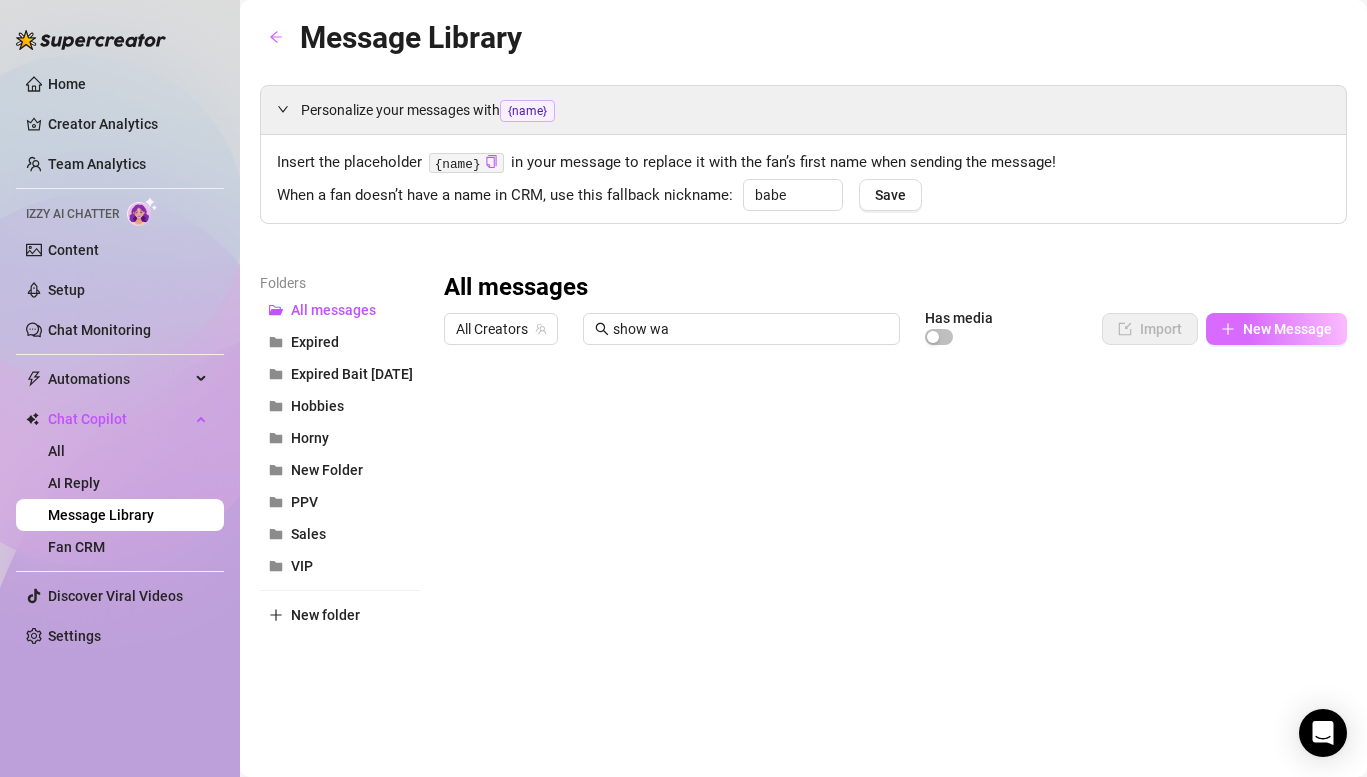 click on "New Message" at bounding box center (1276, 329) 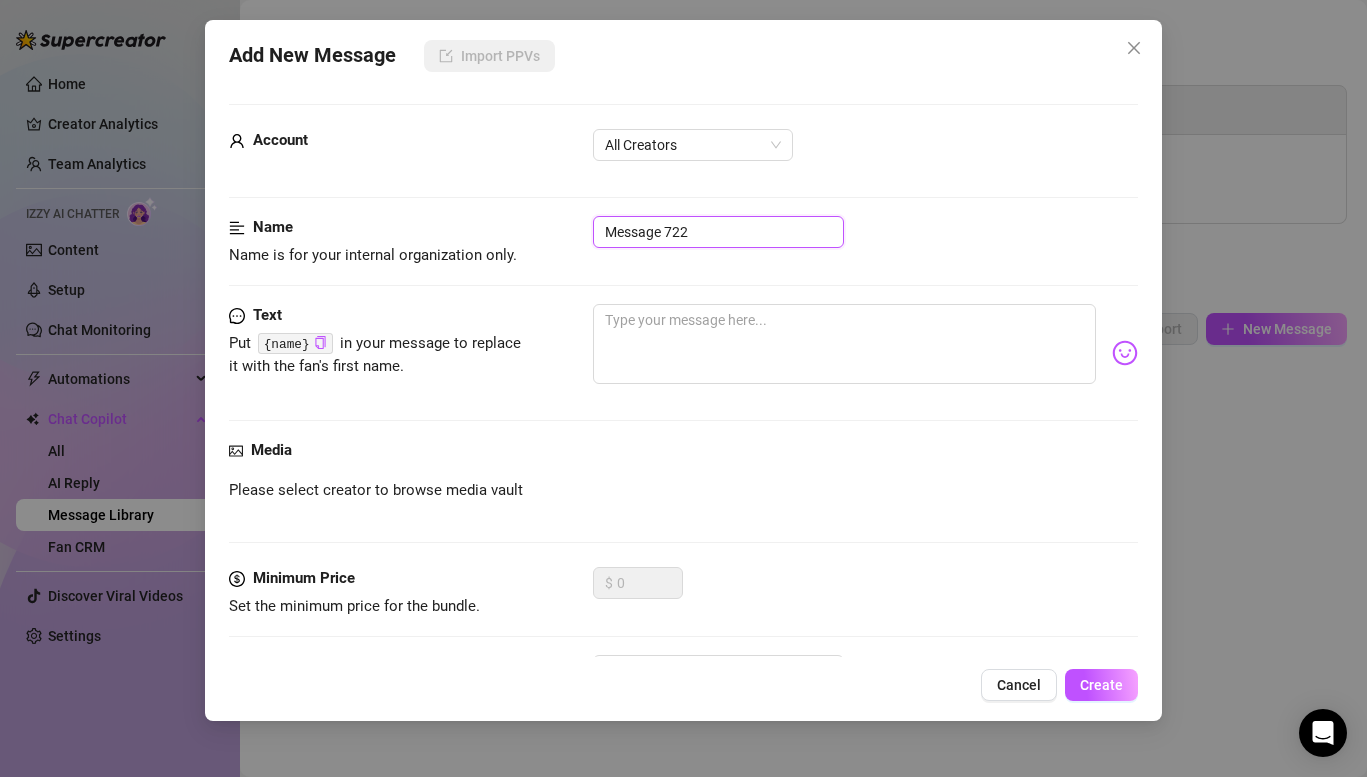 drag, startPoint x: 720, startPoint y: 235, endPoint x: 471, endPoint y: 235, distance: 249 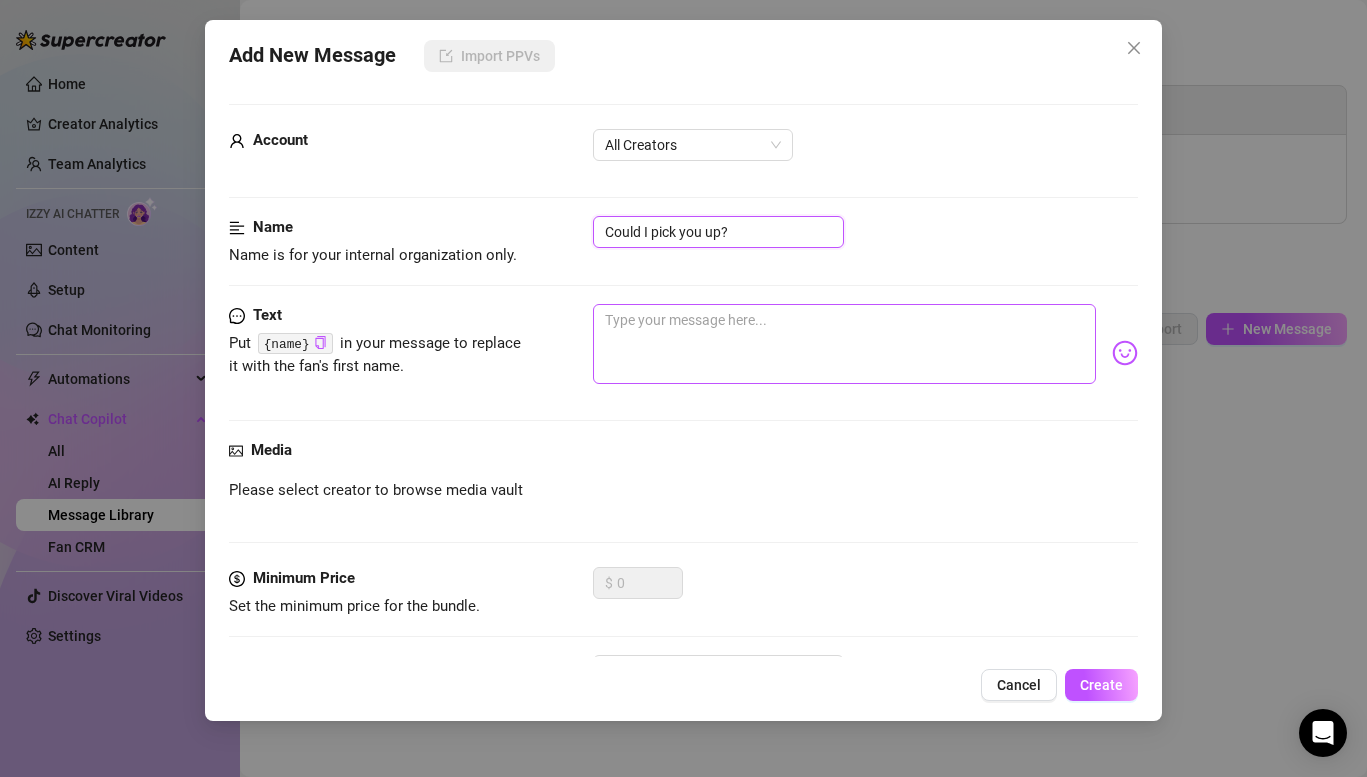 type on "Could I pick you up?" 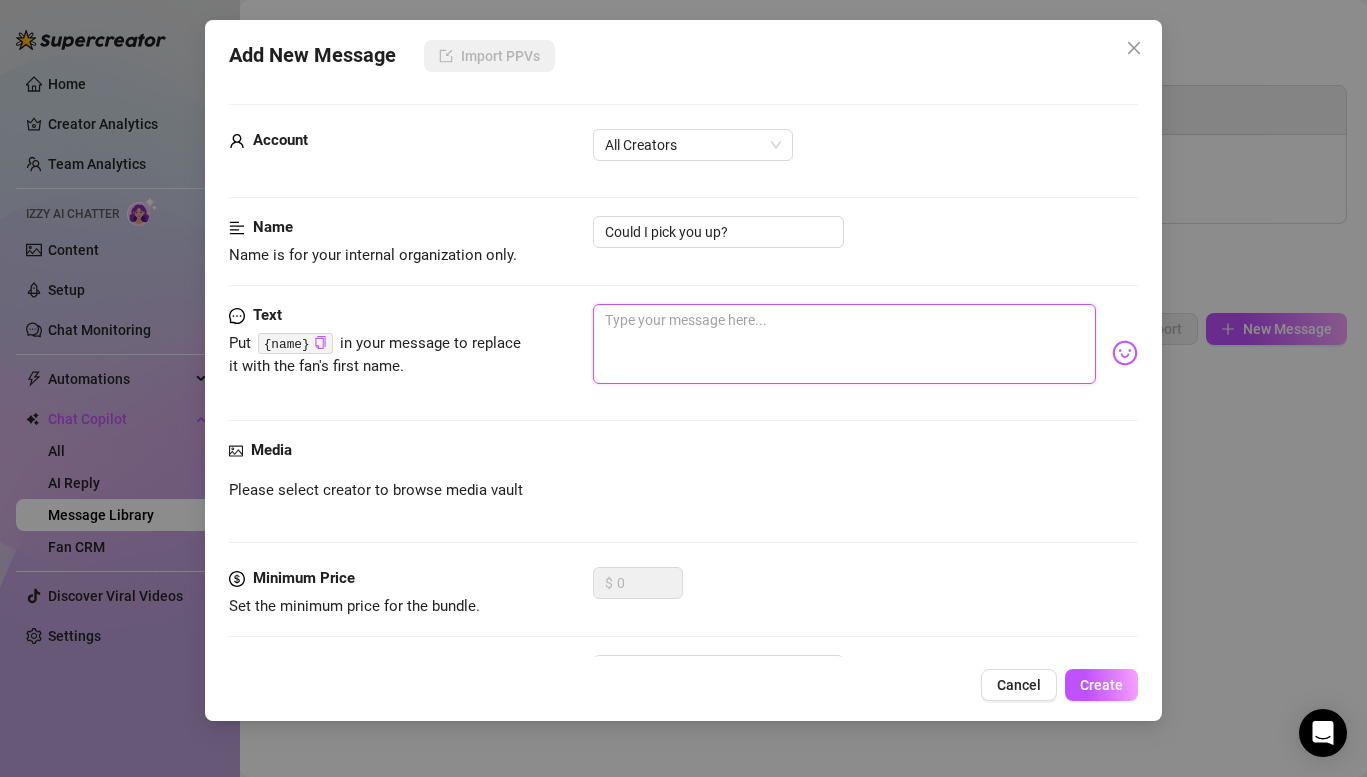 click at bounding box center [844, 344] 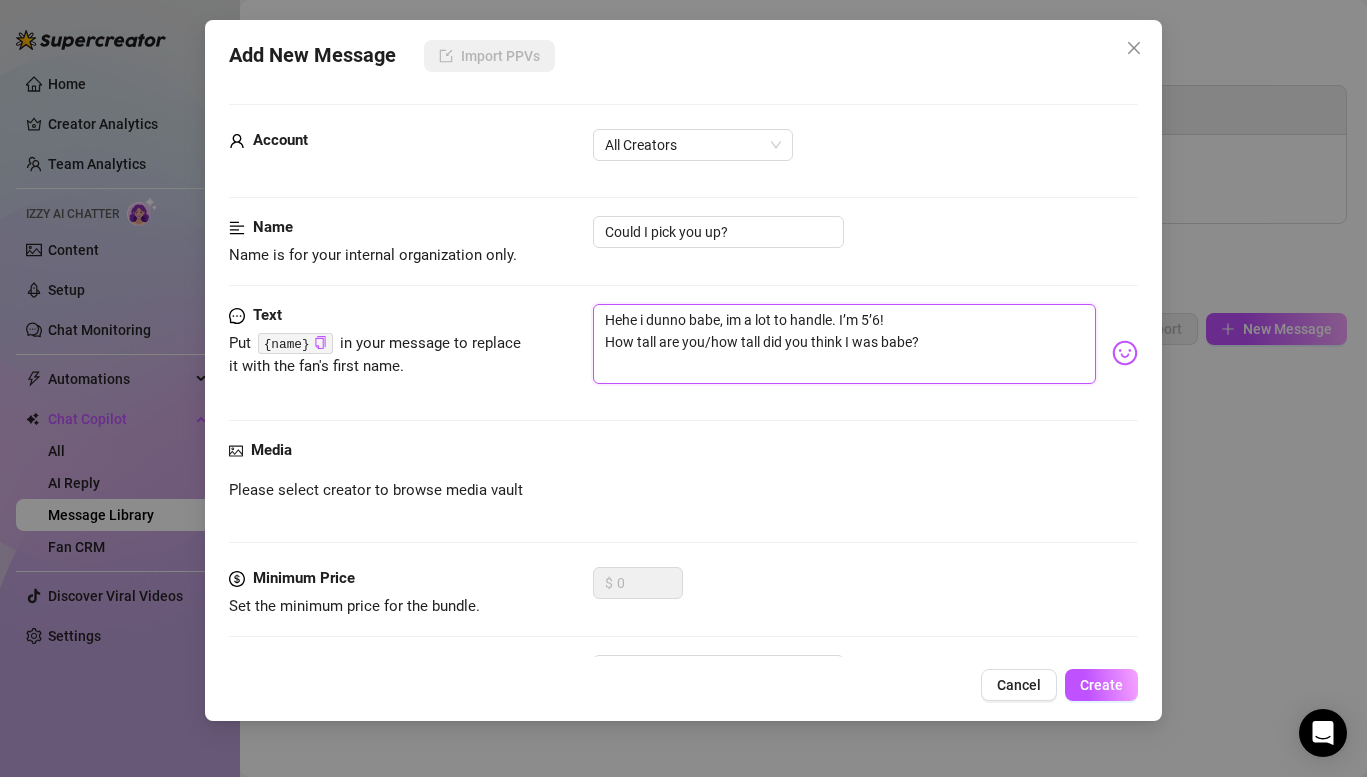 click on "Hehe i dunno babe, im a lot to handle. I’m 5’6!
How tall are you/how tall did you think I was babe?" at bounding box center [844, 344] 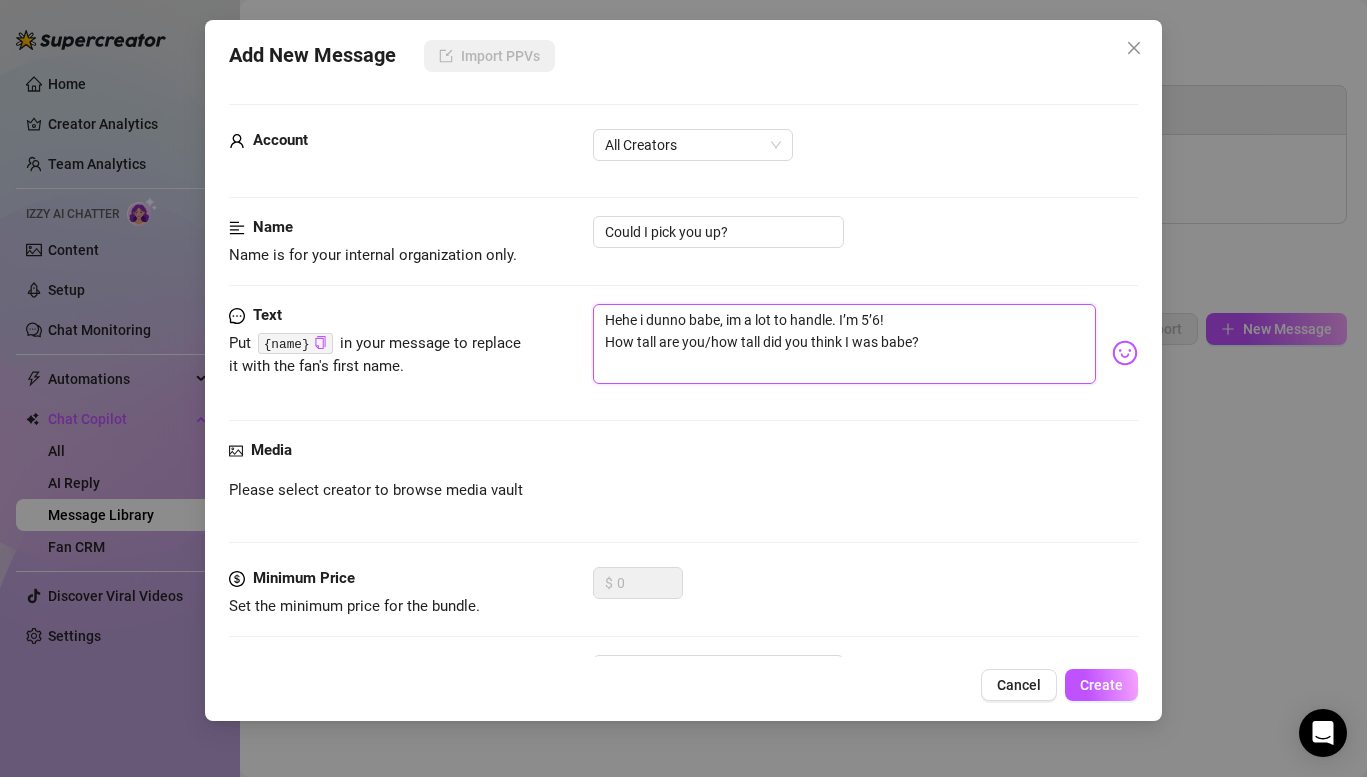 click on "Hehe i dunno babe, im a lot to handle. I’m 5’6!
How tall are you/how tall did you think I was babe?" at bounding box center (844, 344) 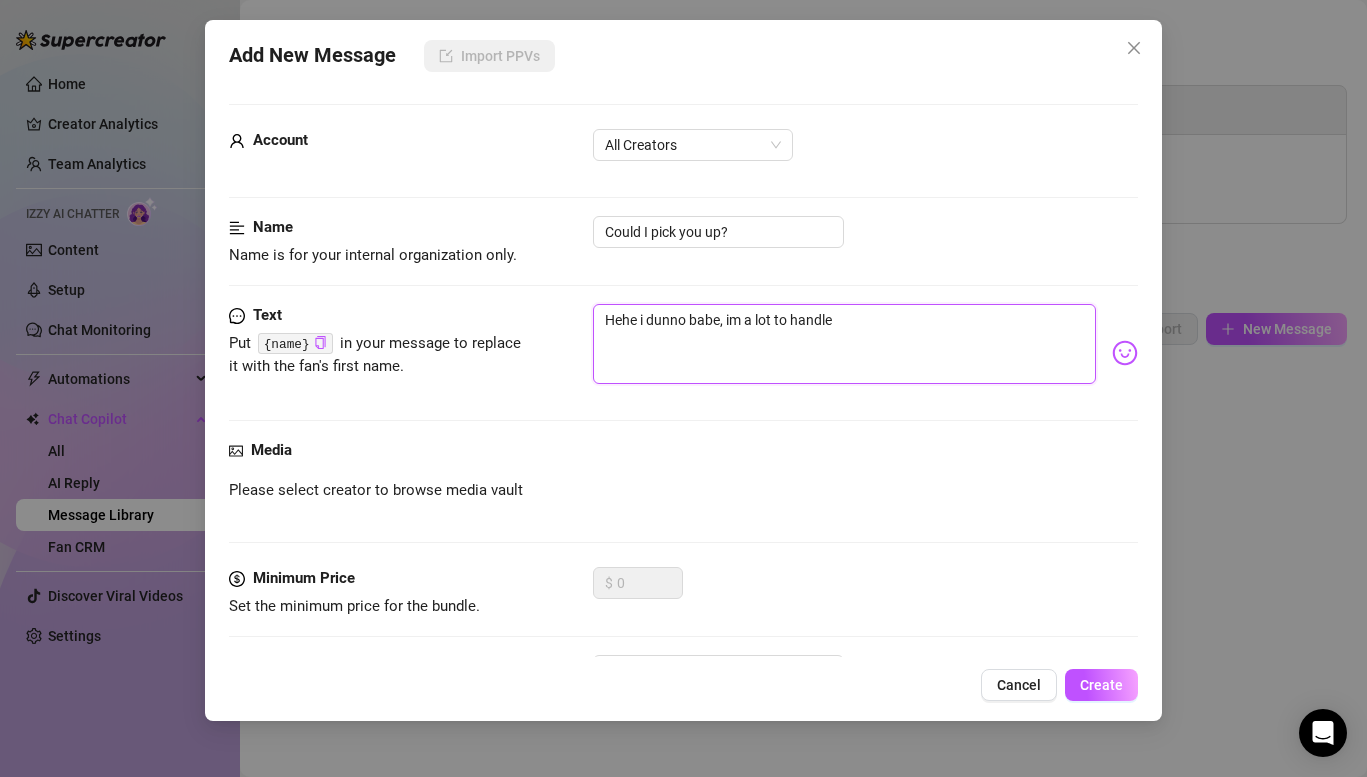 type on "Hehe i dunno babe, im a lot to handle" 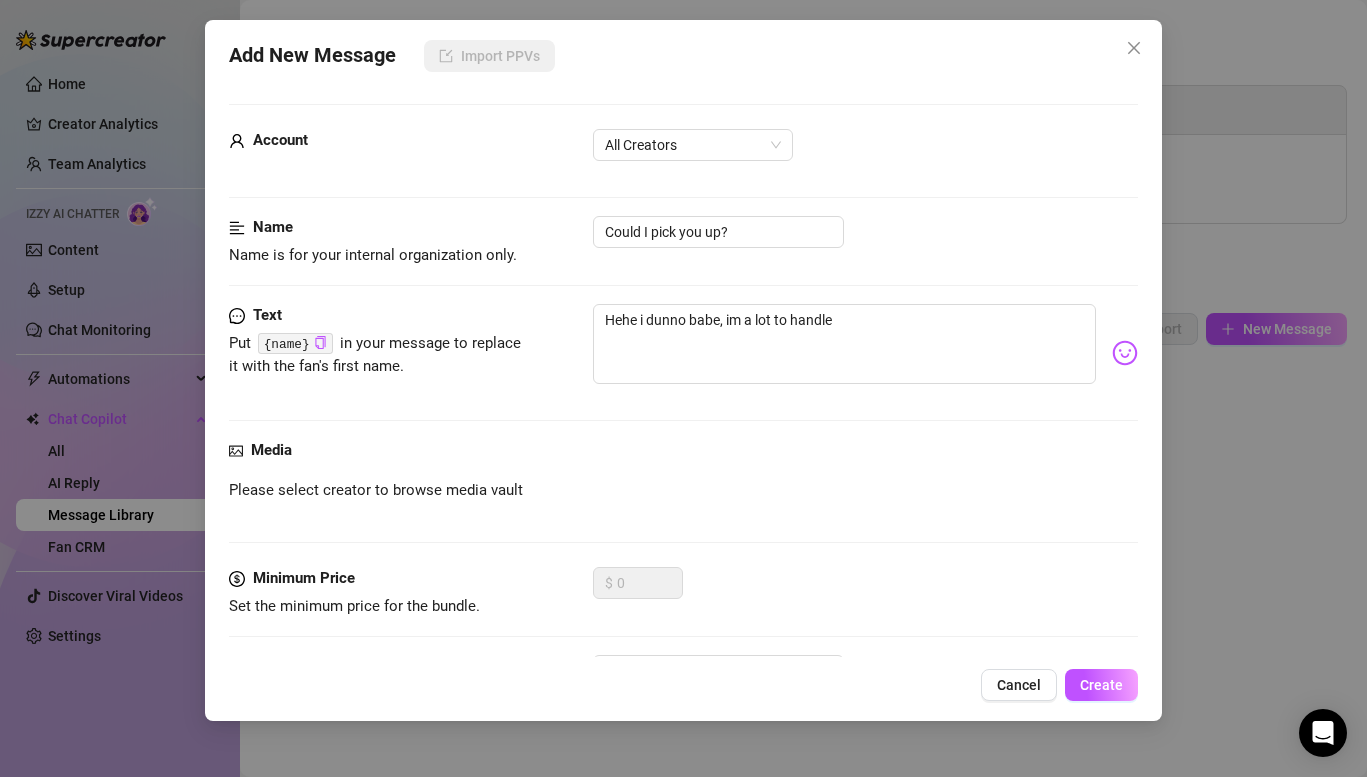 click on "Home Creator Analytics Team Analytics Izzy AI Chatter Content Setup Chat Monitoring Automations Chat Copilot All AI Reply Message Library Fan CRM Discover Viral Videos Settings Izzy AI Chatter Message Library Personalize your messages with {name} Insert the placeholder {name} in your message to replace it with the fan’s first name when sending the message! When a fan doesn’t have a name in CRM, use this fallback nickname: babe Save Folders All messages Expired Expired Bait 2/25 Hobbies Horny New Folder PPV Sales VIP New folder All messages All Creators show wa Has media Import New Message Title Text Media $ AI Pricing Accounts show waist / hips Hehe absolutely babe let me show you 9 false Type to search
Select a specific creator to import PPVs Hehe i dunno babe, im a lot to handle Add New Message Import PPVs Account All Creators Name Name is for your internal organization only. Could I pick you up? Text Put {name} Media Minimum Price $" at bounding box center [683, 388] 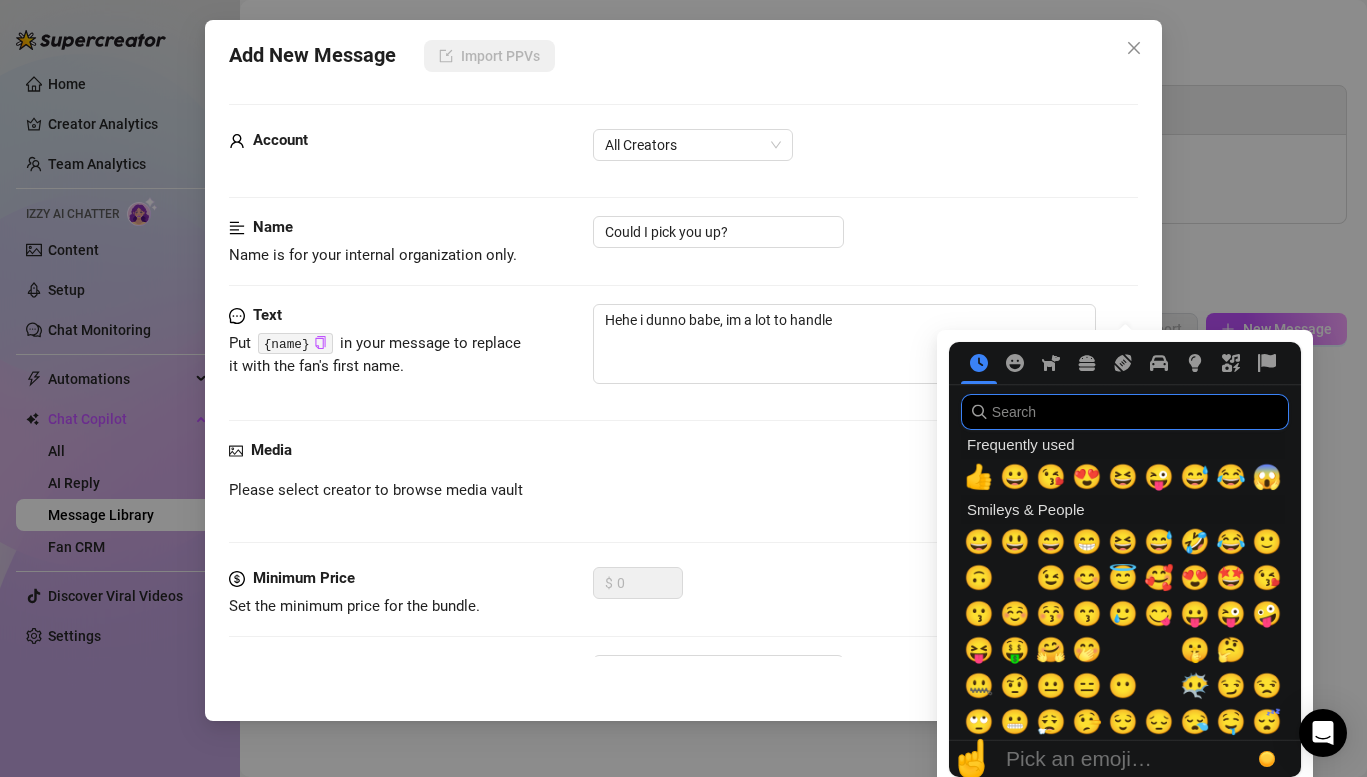 click at bounding box center [1125, 412] 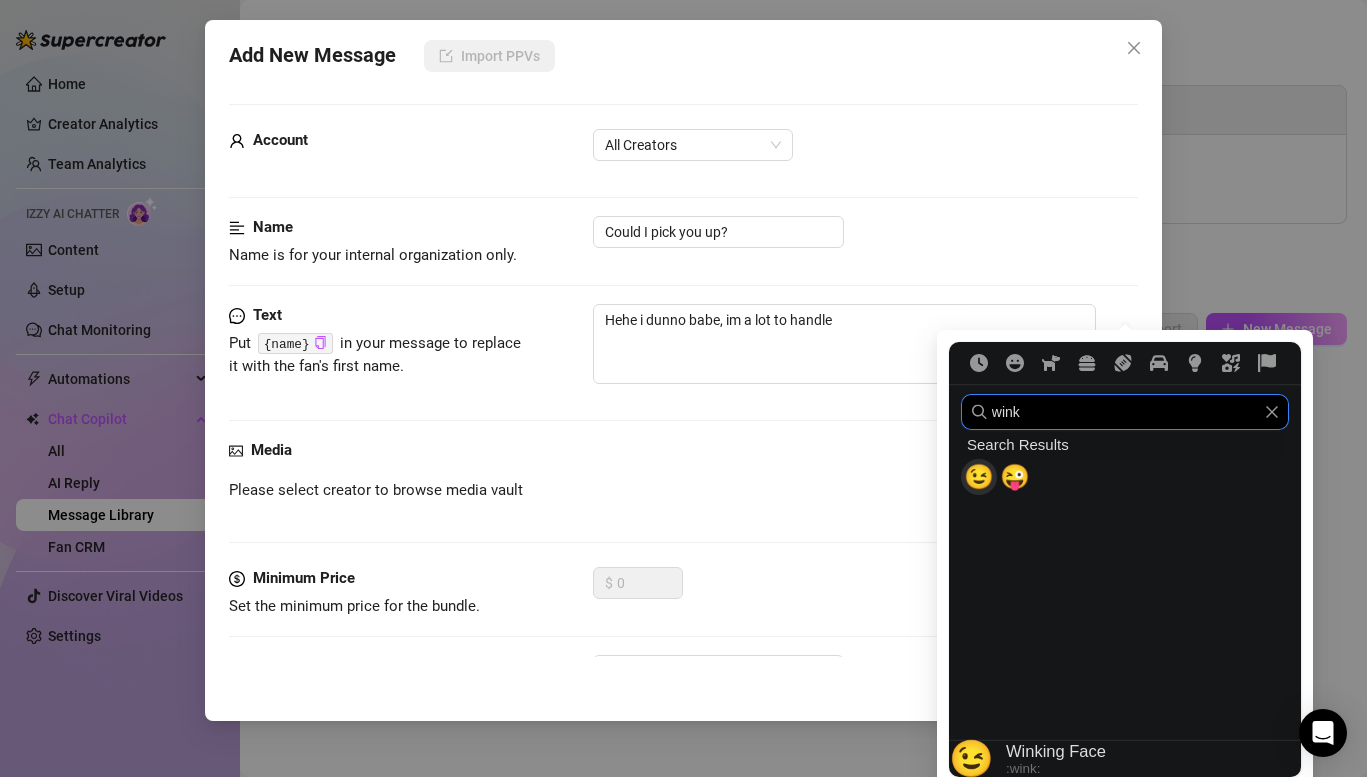 type on "wink" 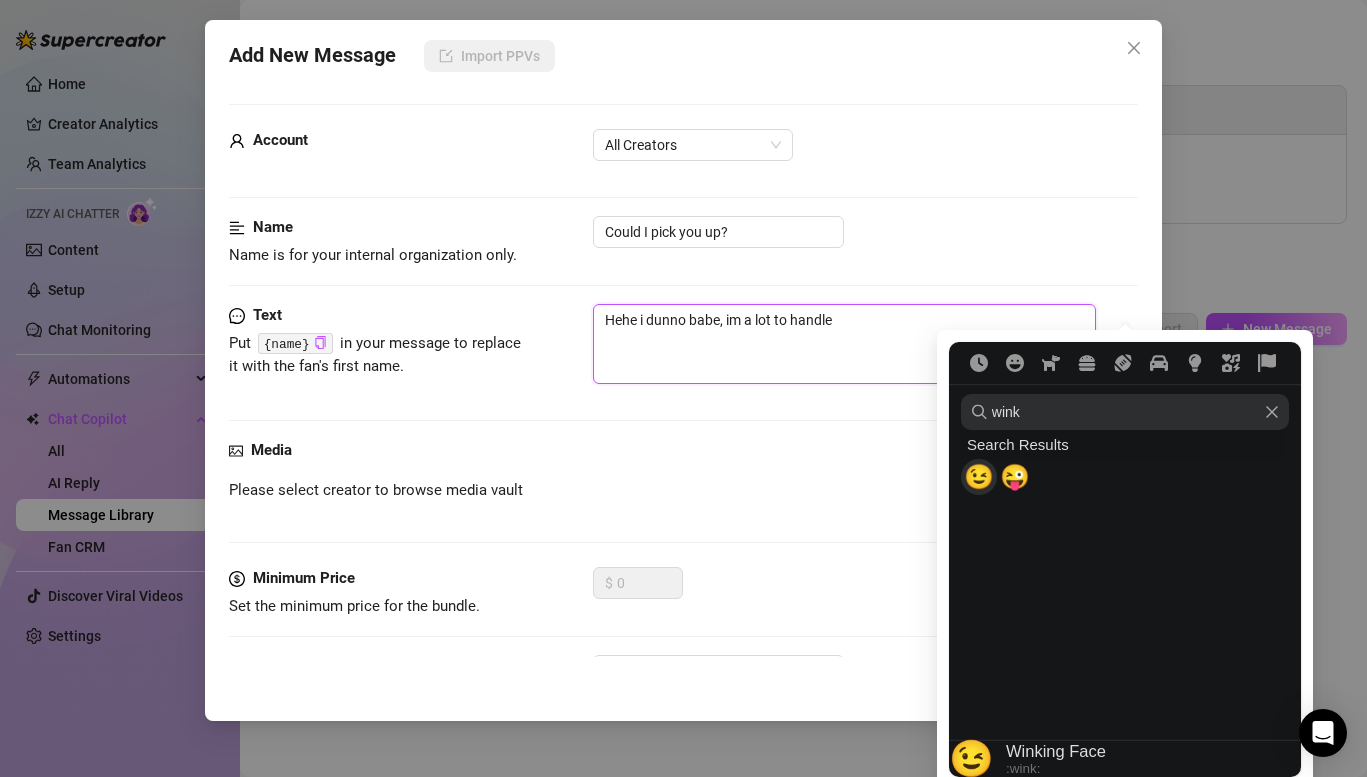 type on "Hehe i dunno babe, im a lot to handle 😉" 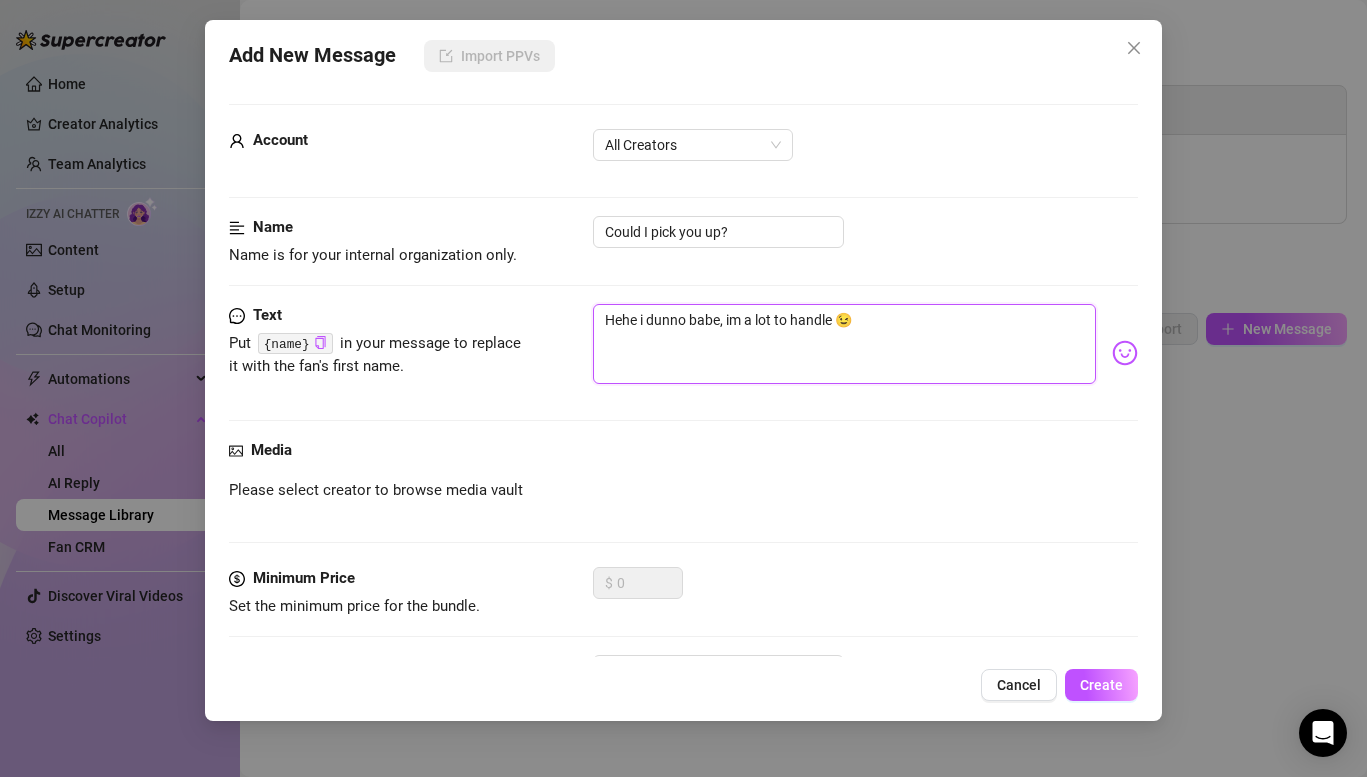 type on "Hehe i dunno babe, im a lot to handle 😉" 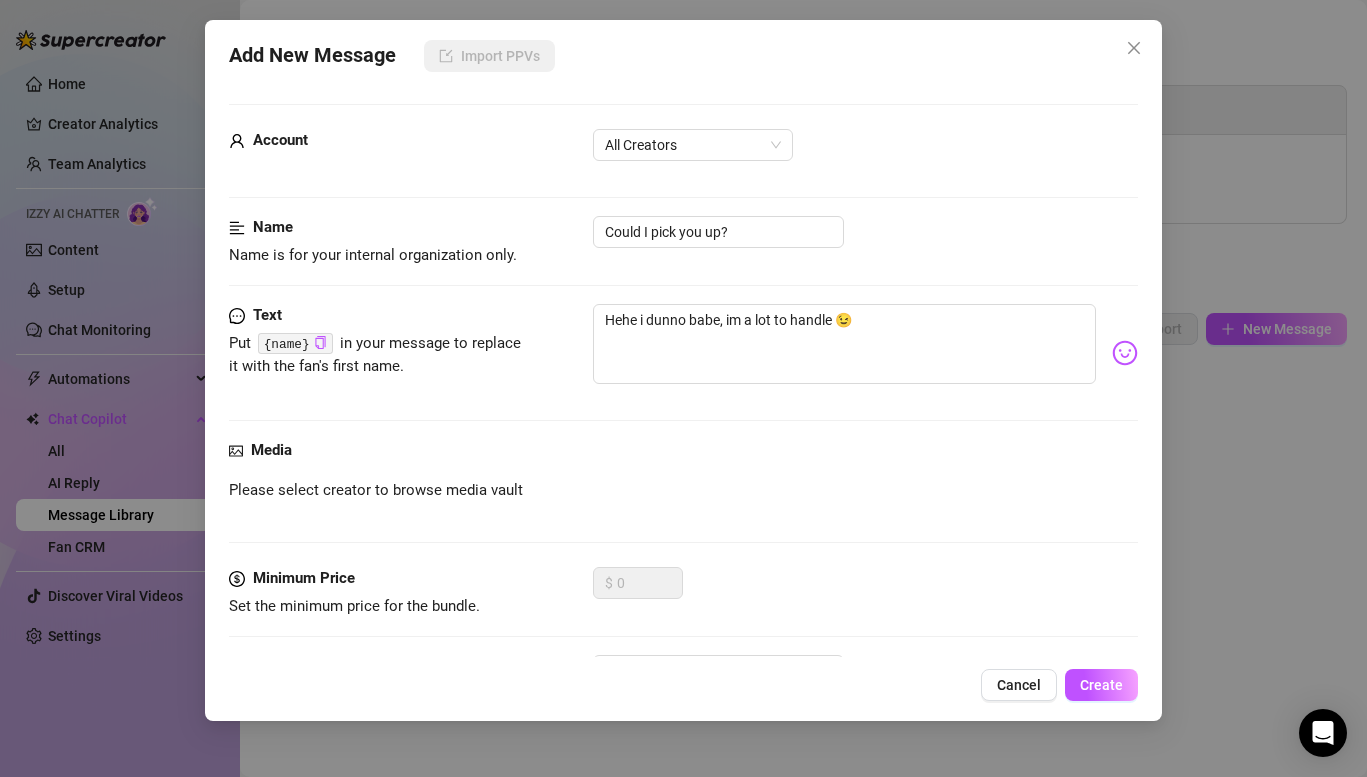 click on "Name Name is for your internal organization only. Could I pick you up?" at bounding box center [683, 260] 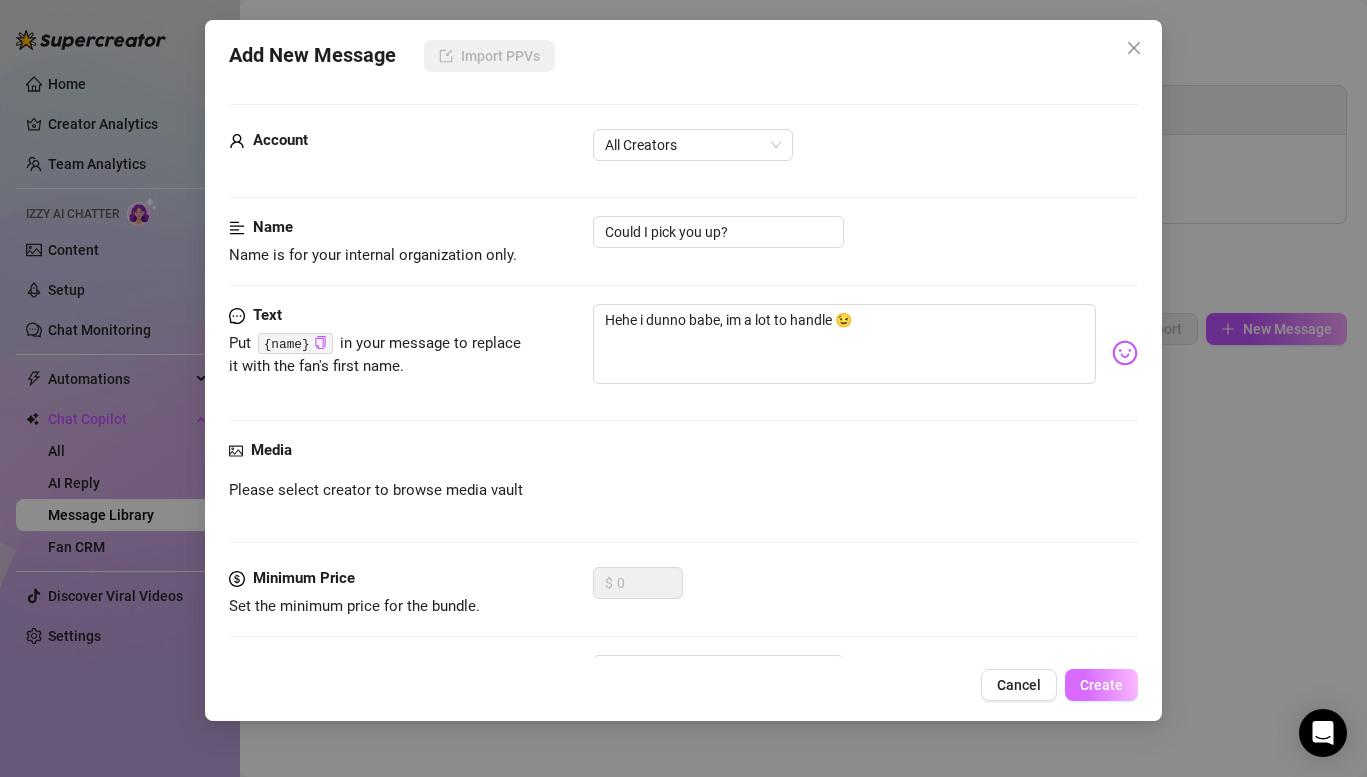 click on "Create" at bounding box center (1101, 685) 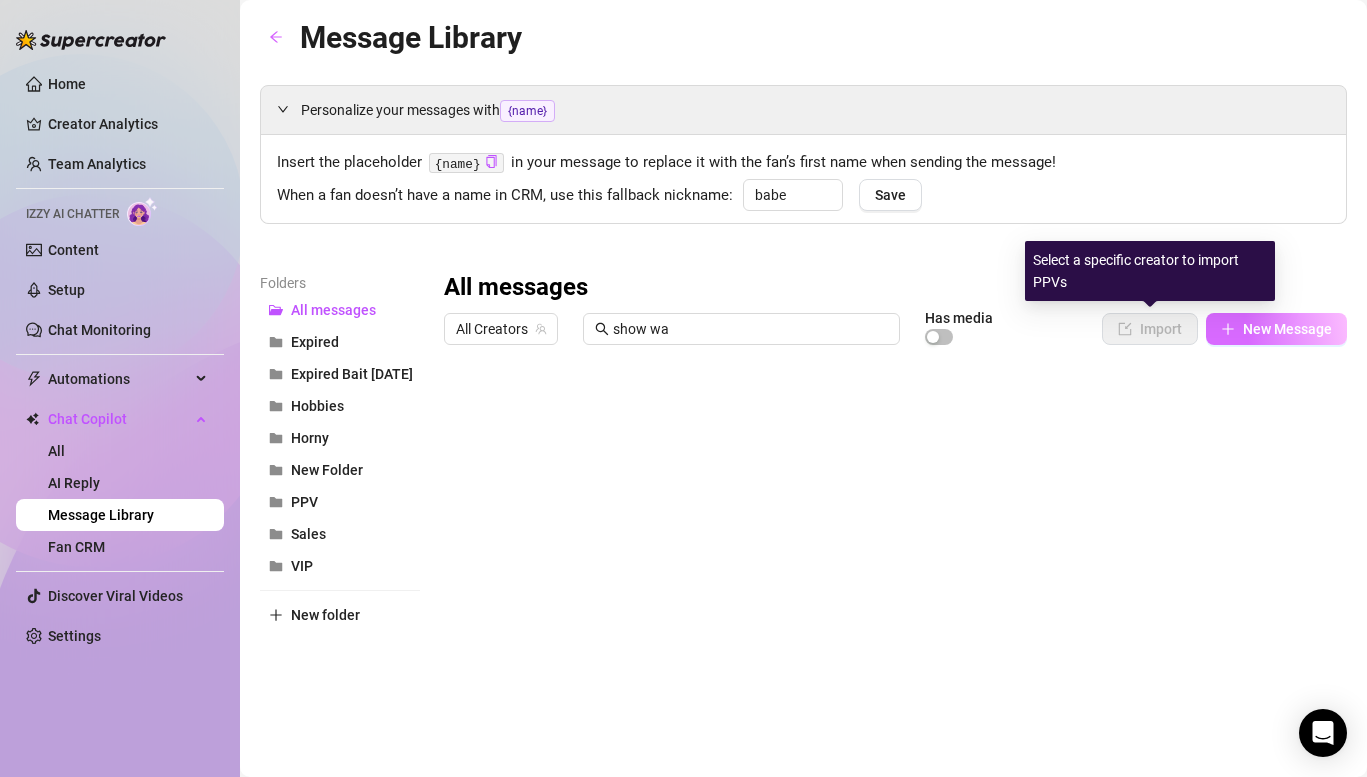 click on "New Message" at bounding box center [1276, 329] 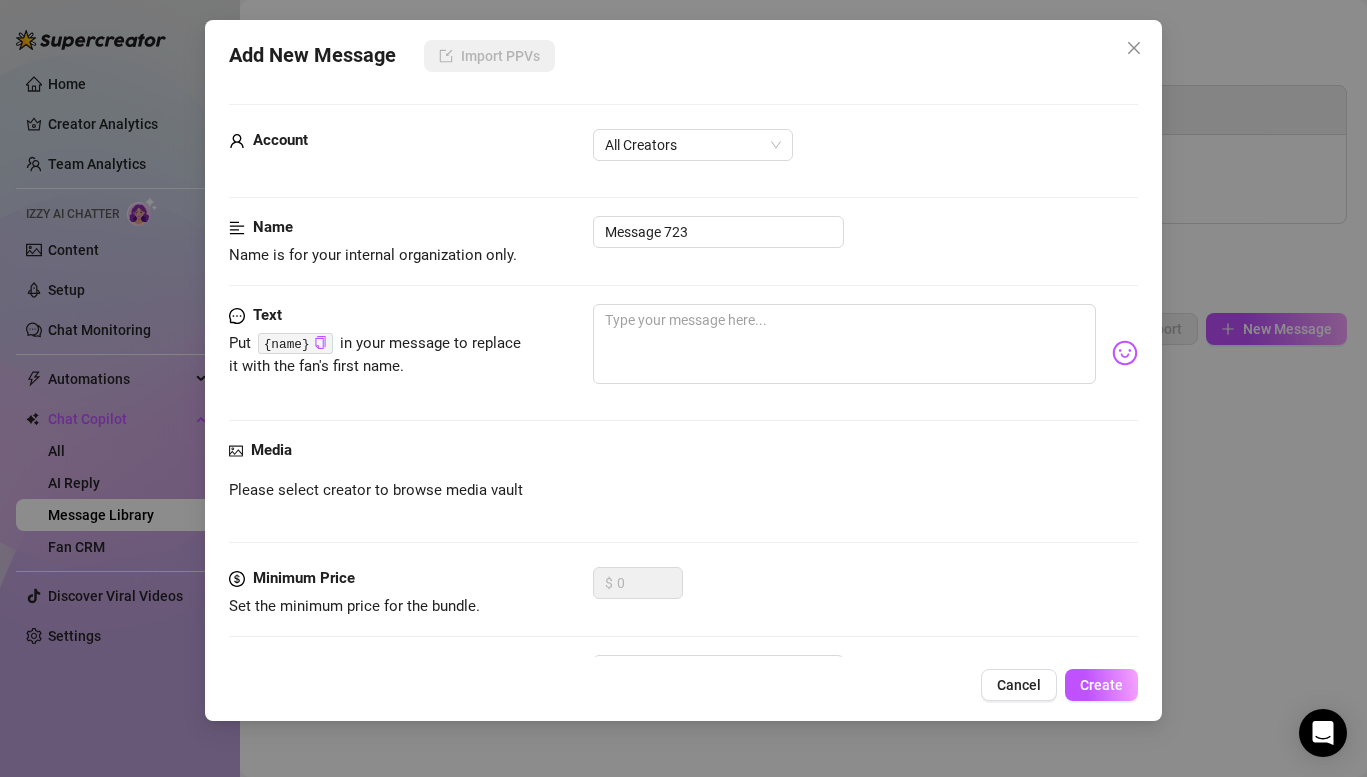 click at bounding box center [865, 353] 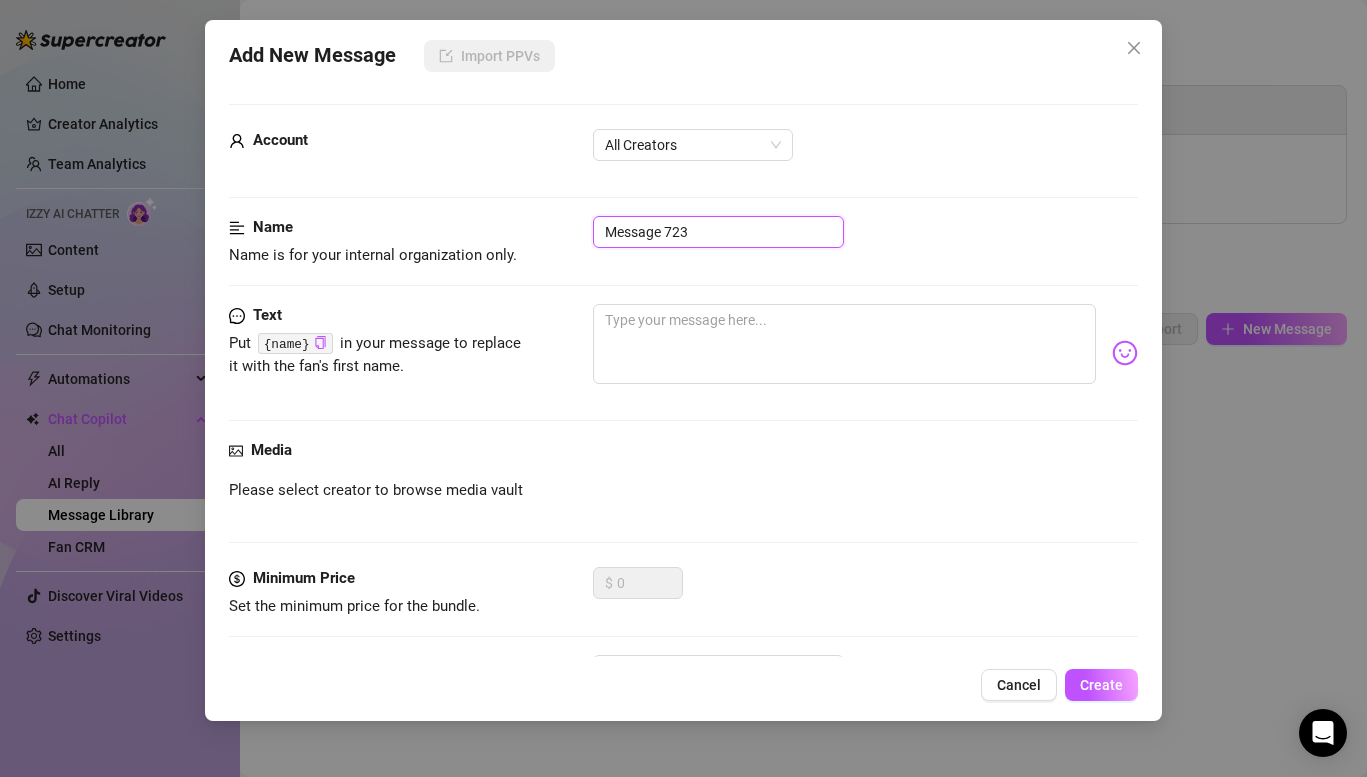 click on "Message 723" at bounding box center [718, 232] 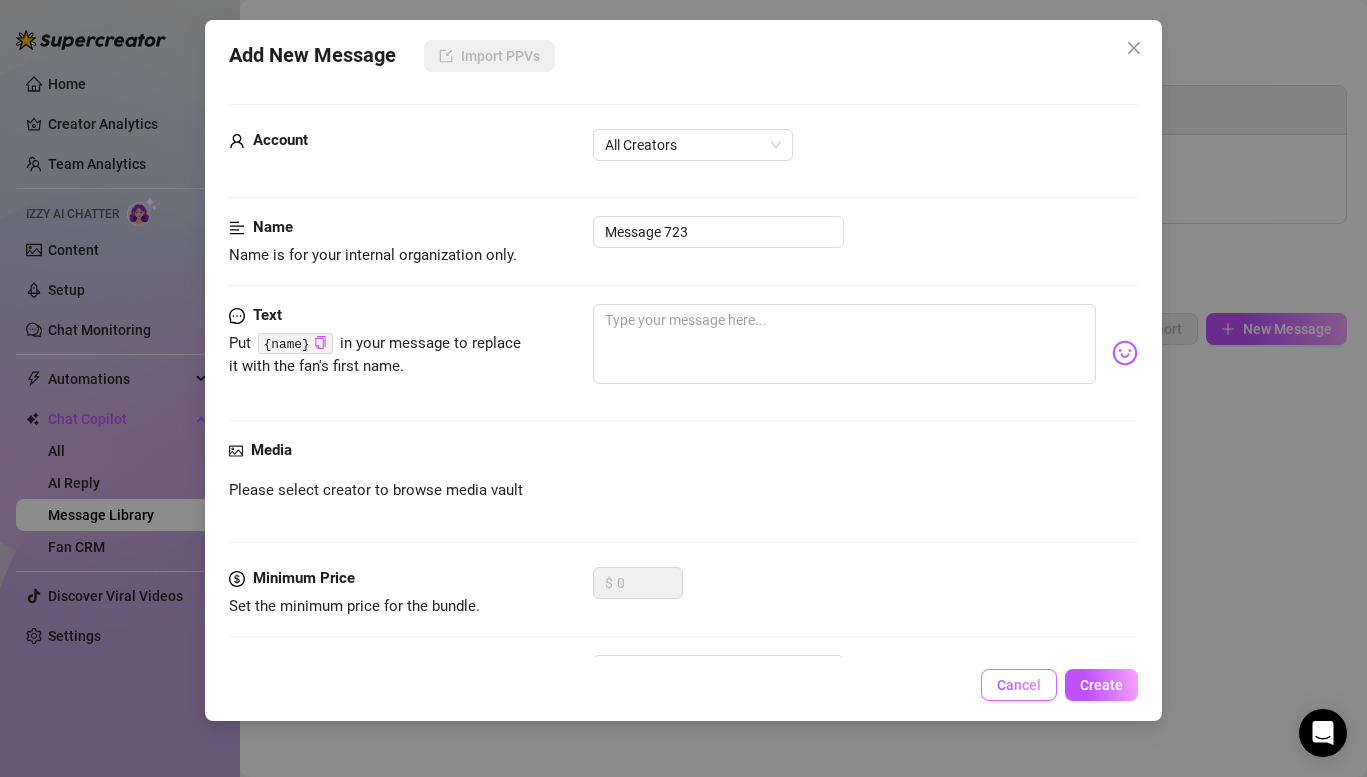 click on "Cancel" at bounding box center [1019, 685] 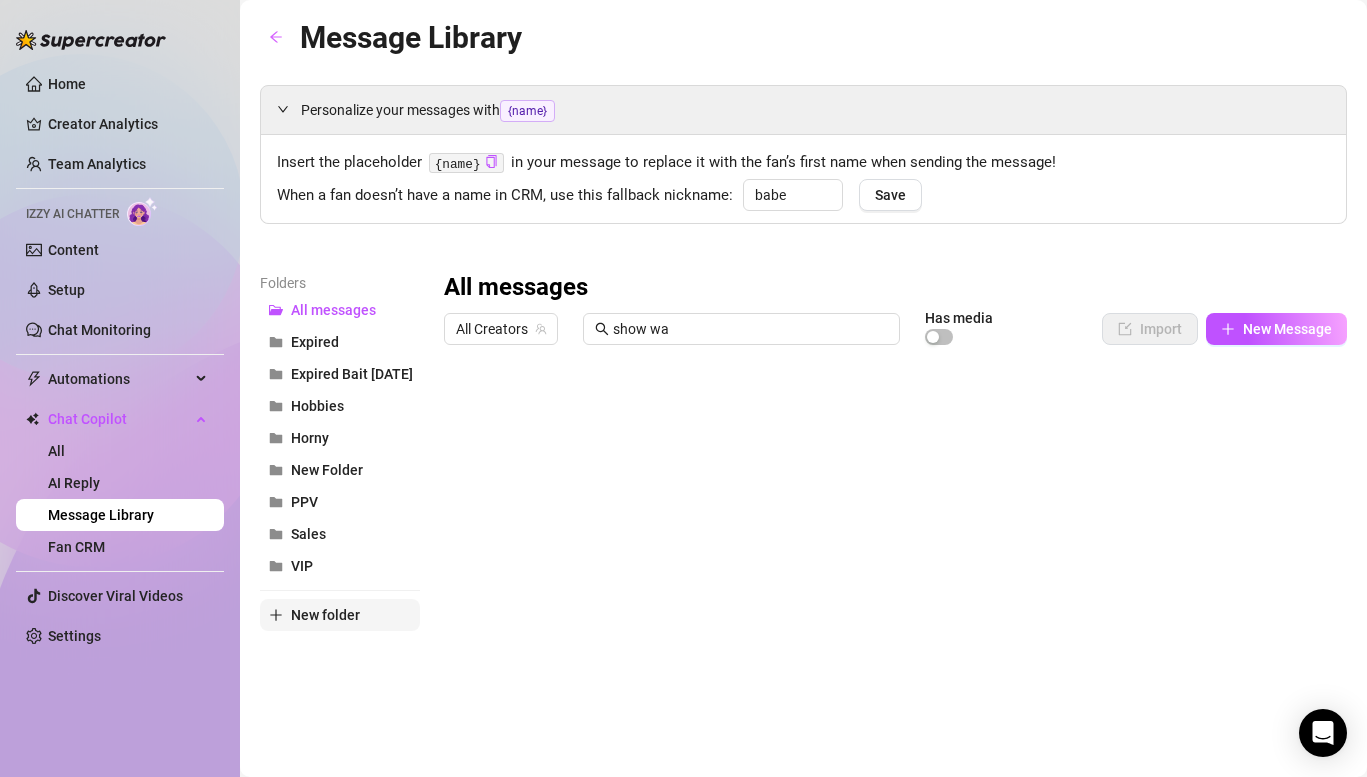 click on "New folder" at bounding box center [325, 615] 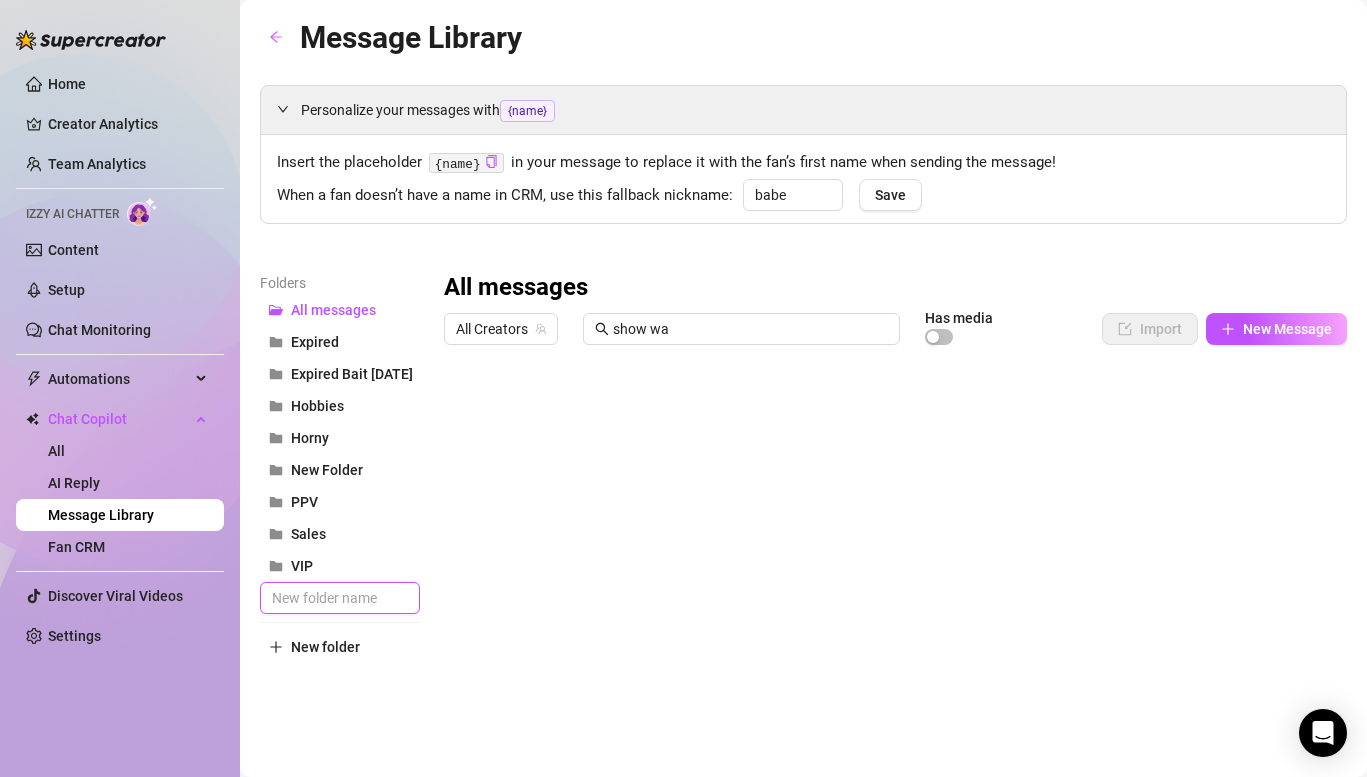 click at bounding box center [340, 598] 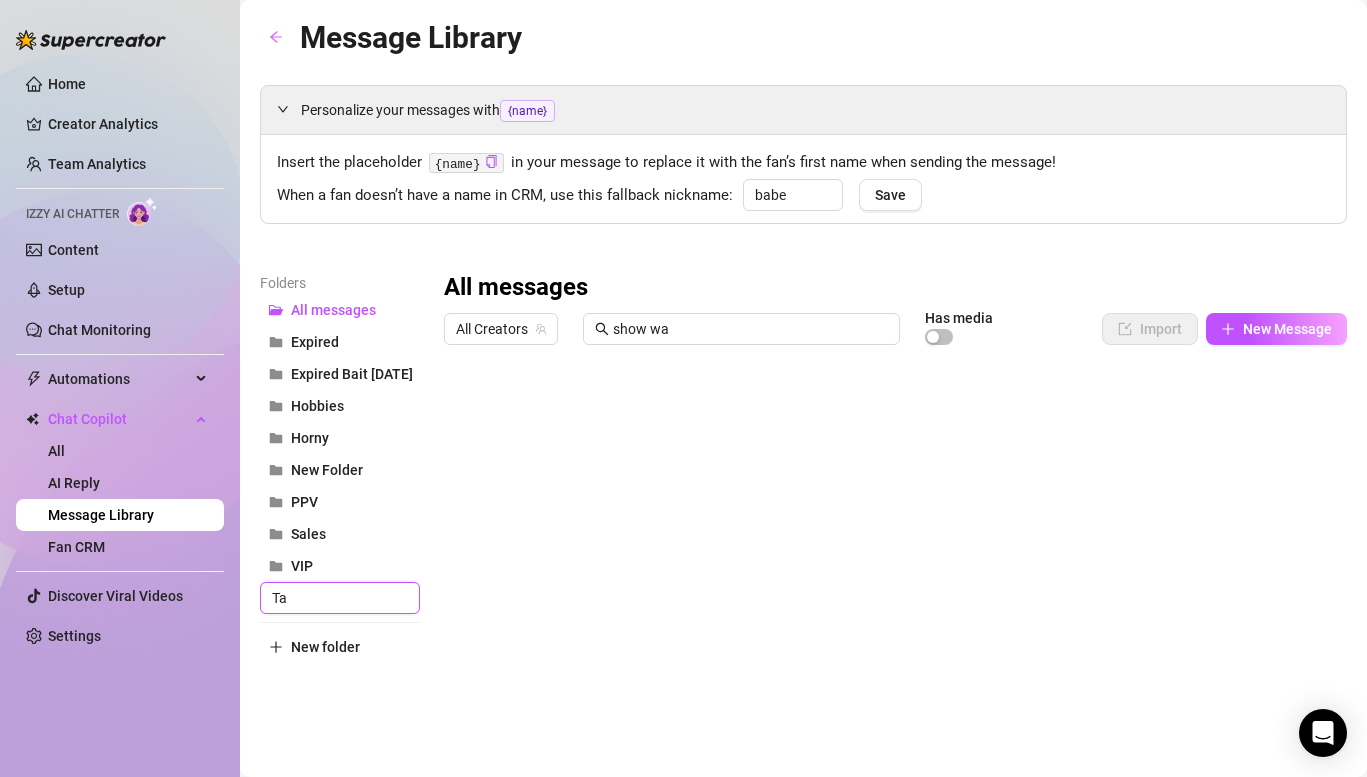 type on "T" 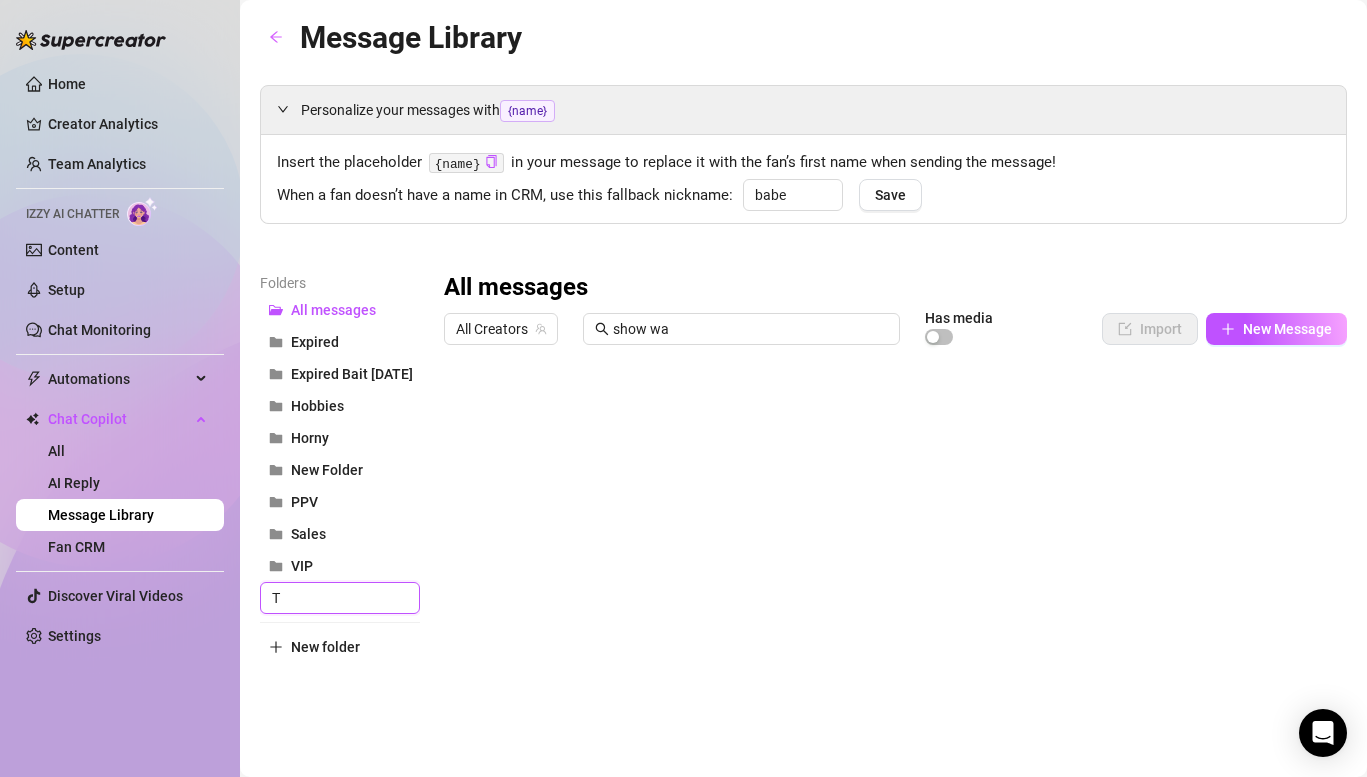 type 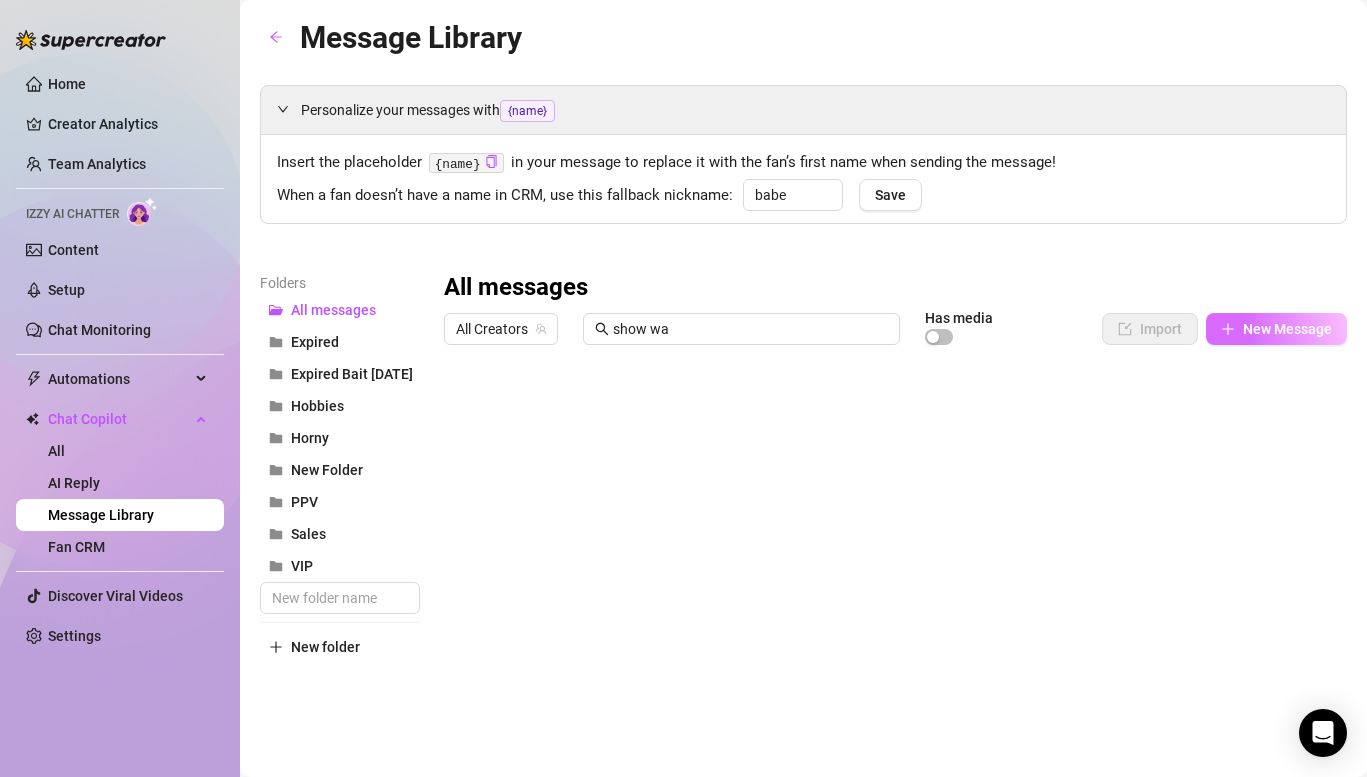 click 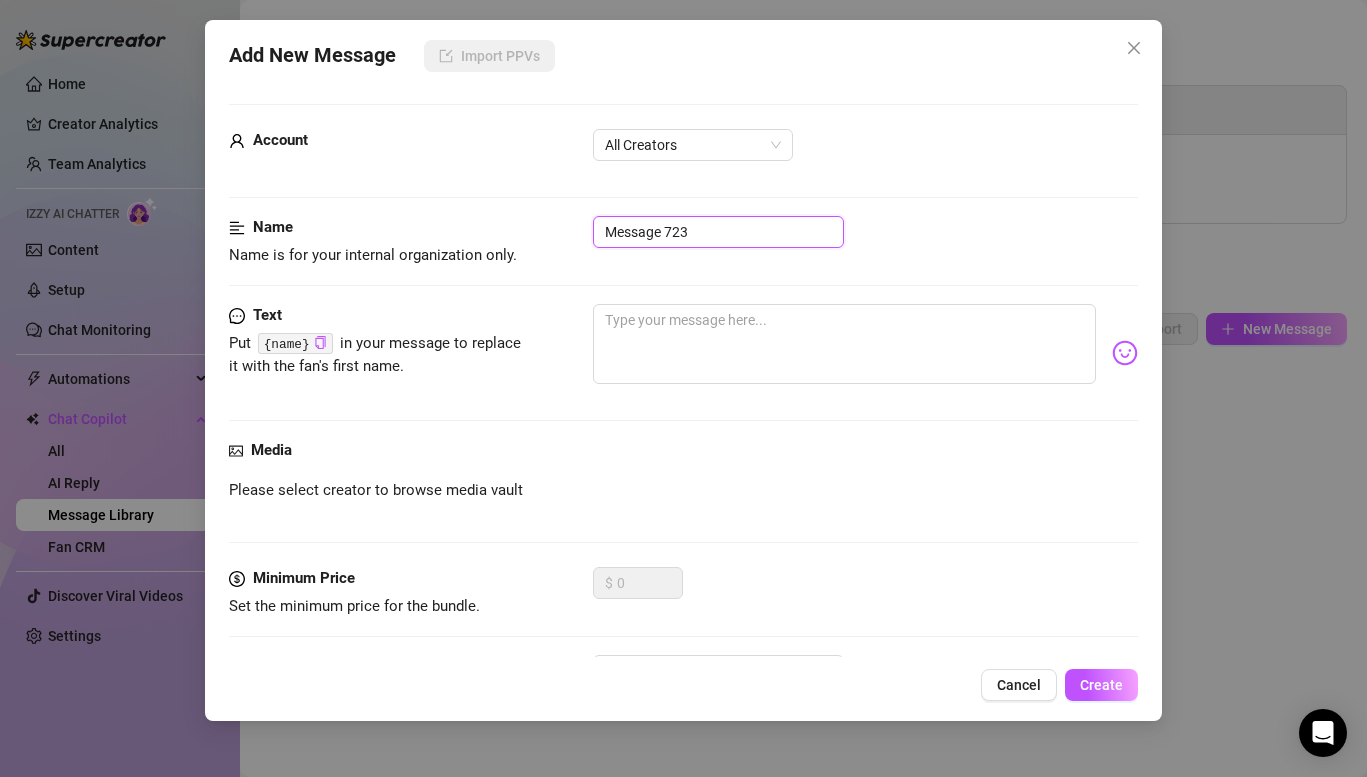 drag, startPoint x: 759, startPoint y: 242, endPoint x: 535, endPoint y: 203, distance: 227.36974 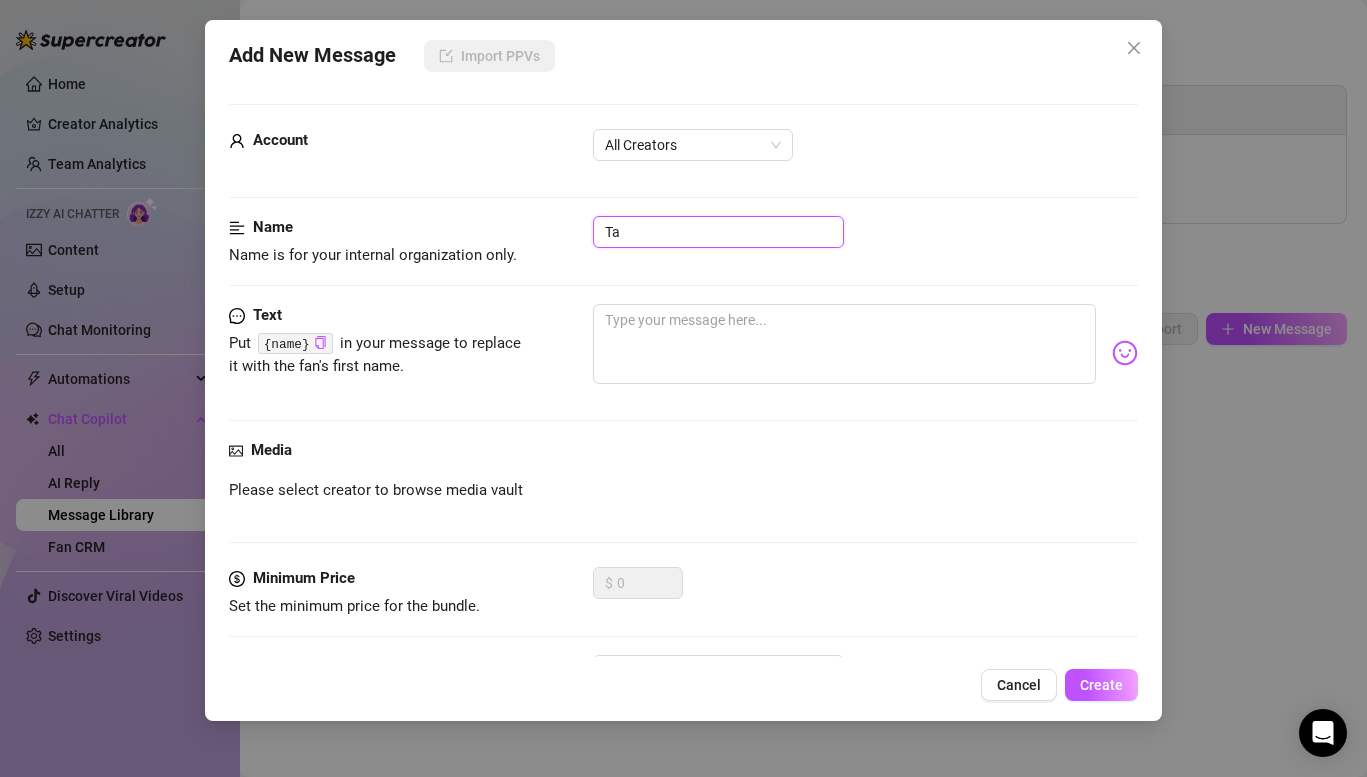 type on "T" 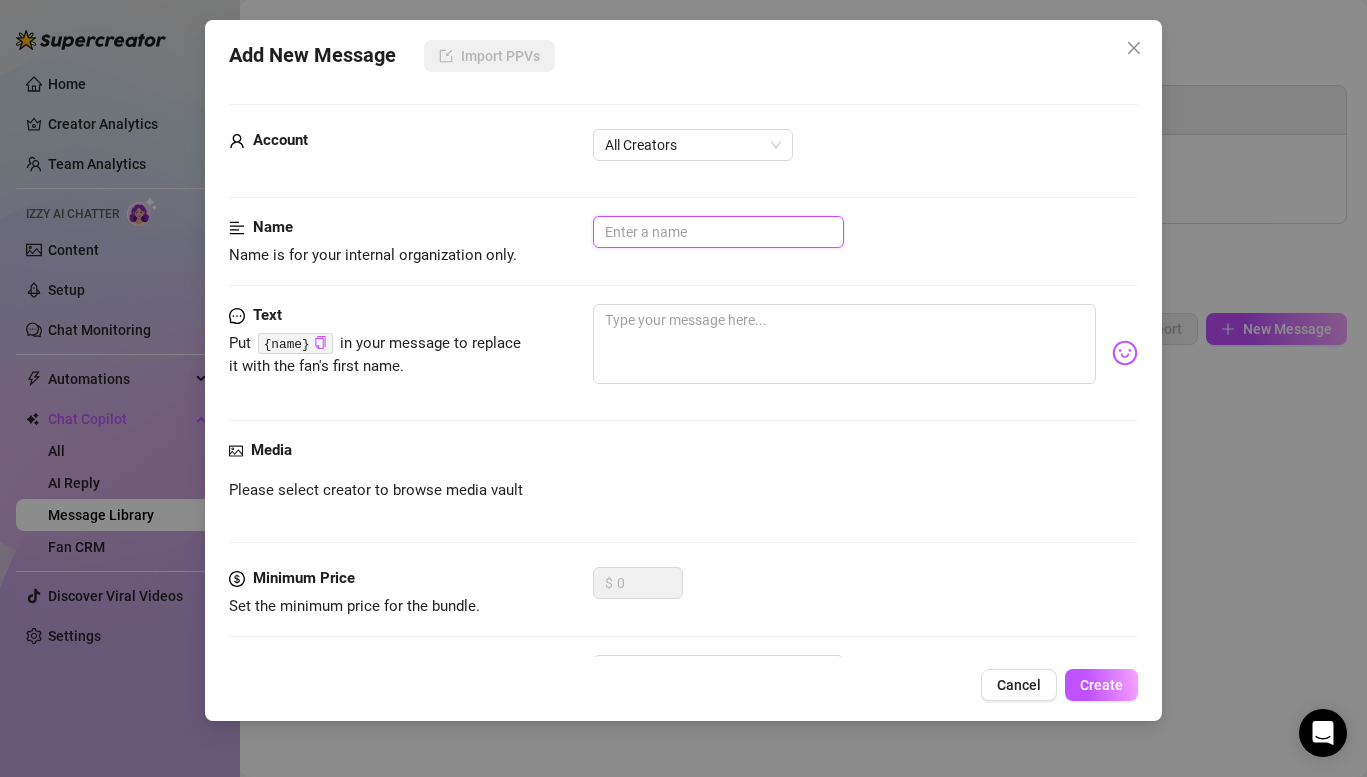 paste on "Tattoos + Piercings" 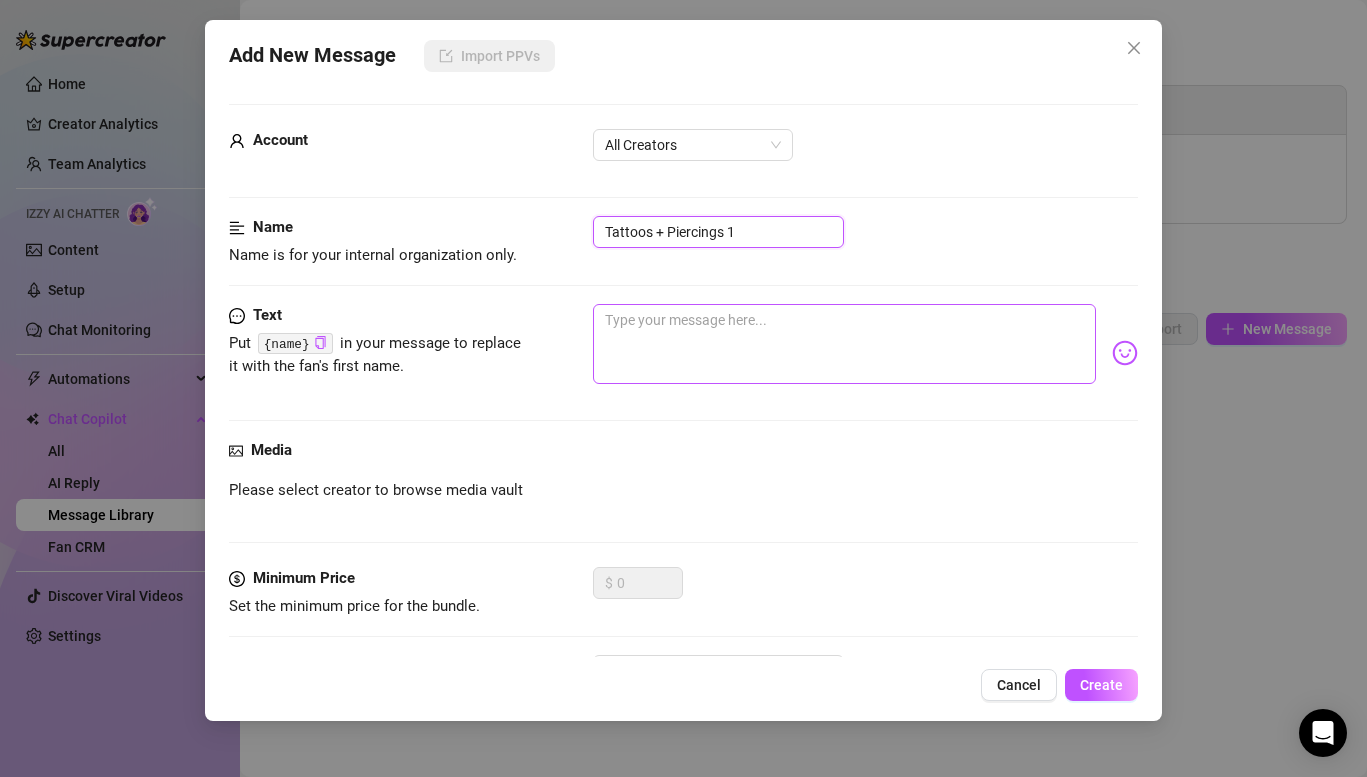 type on "Tattoos + Piercings 1" 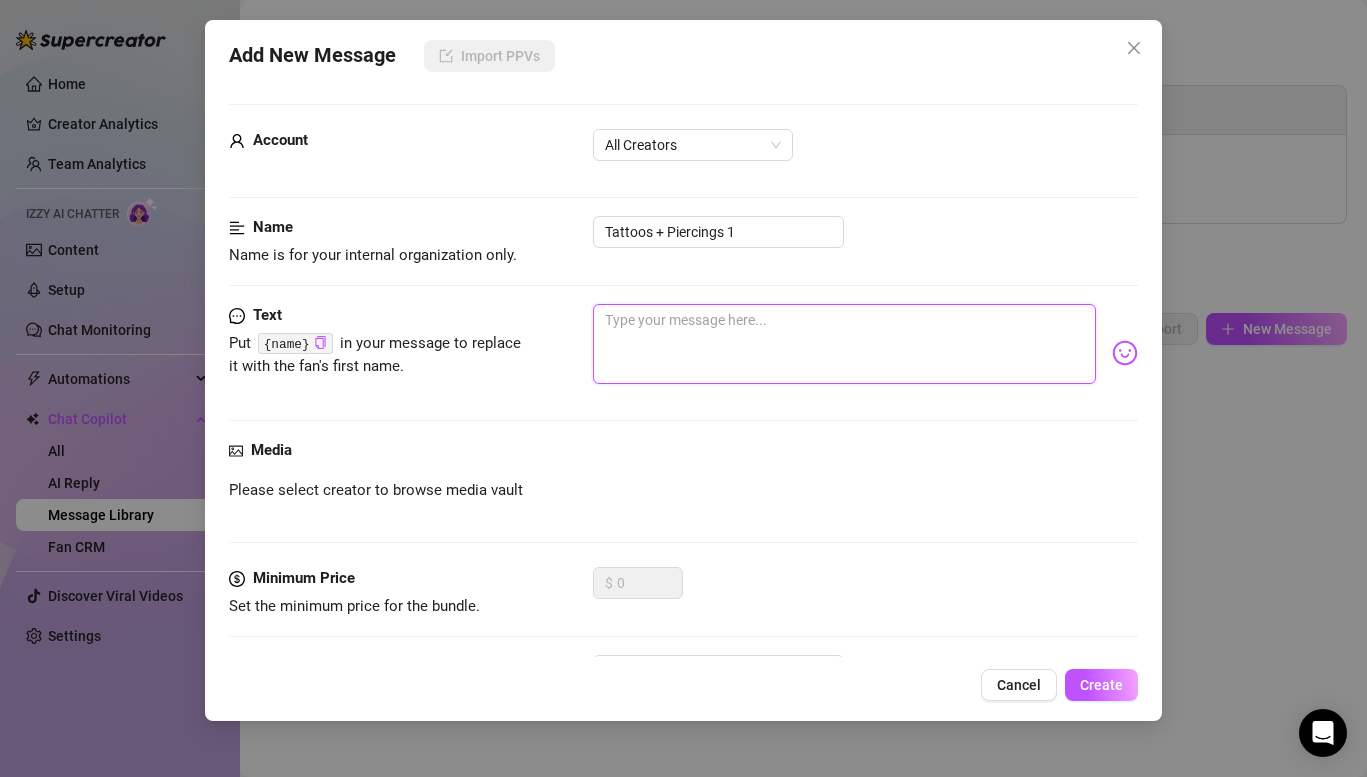 click at bounding box center [844, 344] 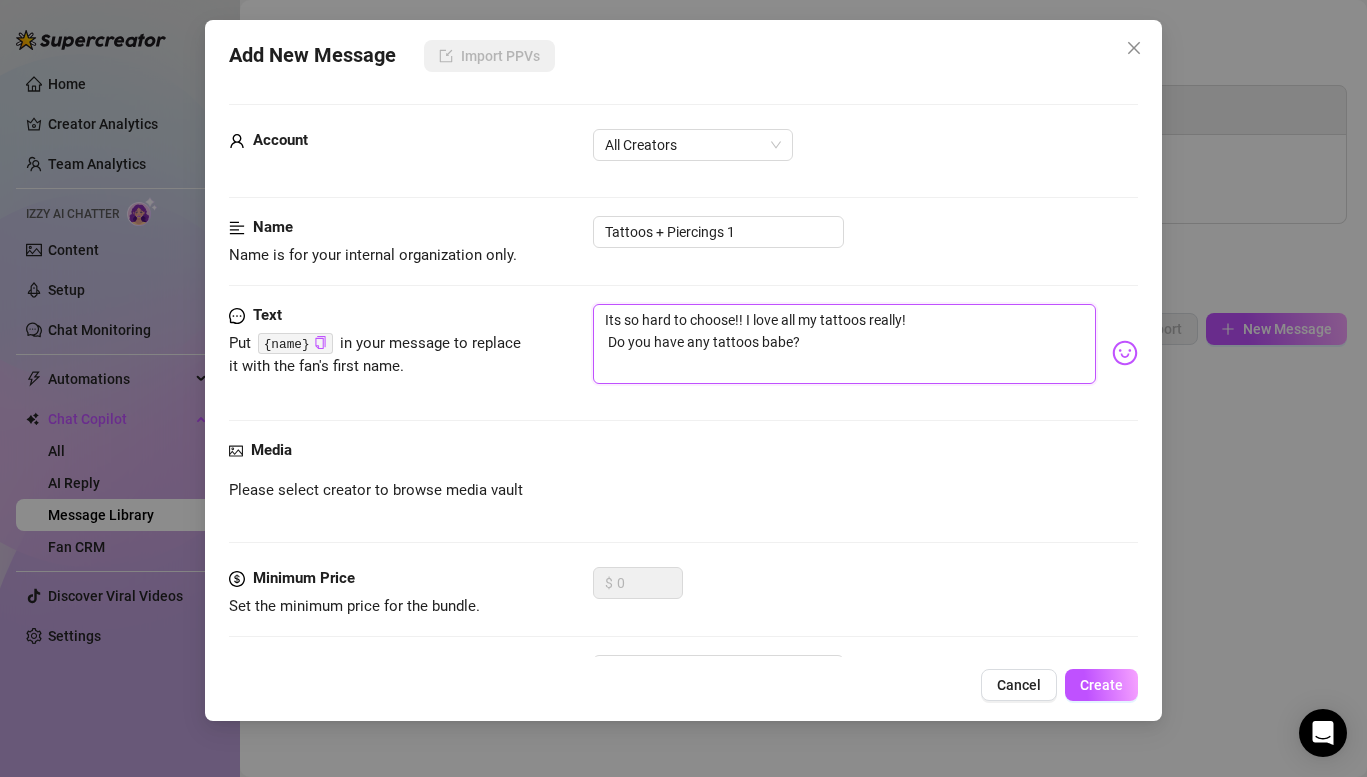 click on "Its so hard to choose!! I love all my tattoos really!
Do you have any tattoos babe?" at bounding box center [844, 344] 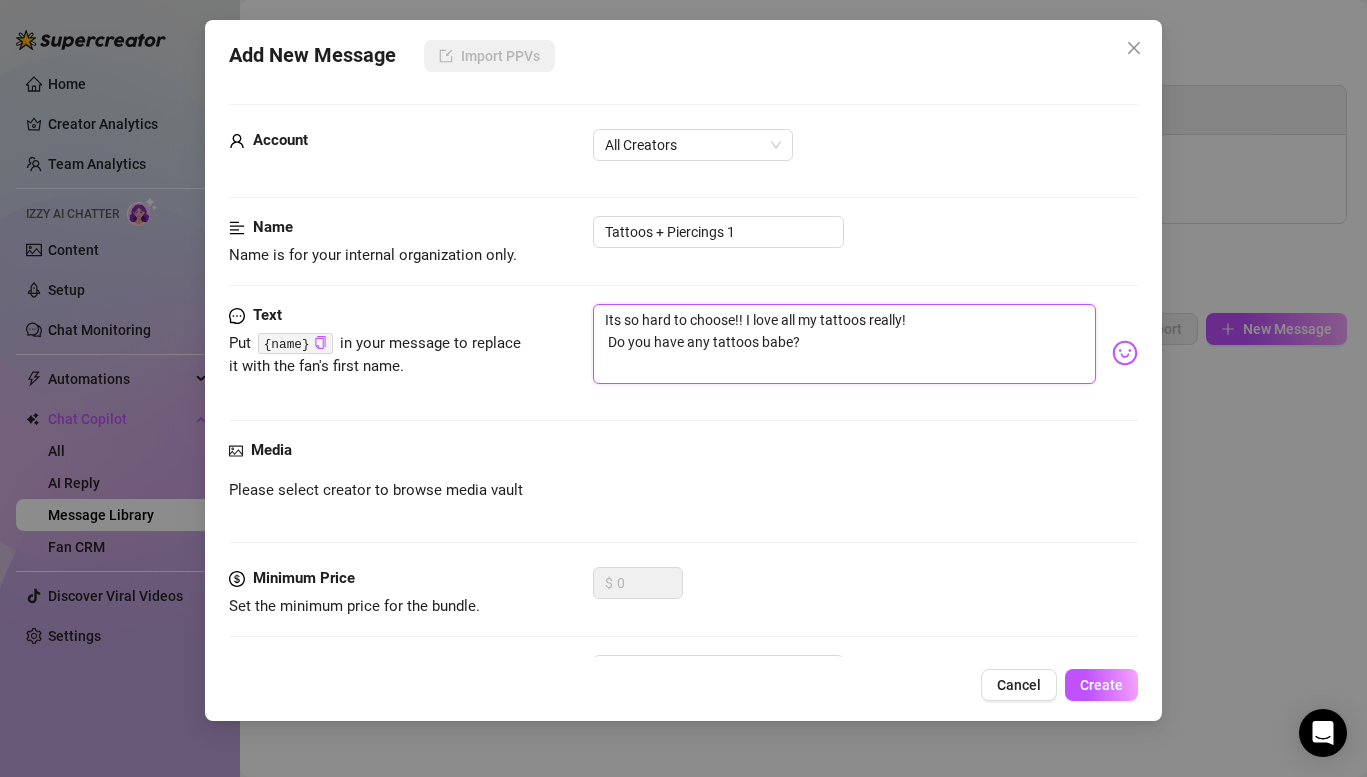 type on "Its so hard to choose!! I love all my tattoos really!
Do you have any tattoos babe?" 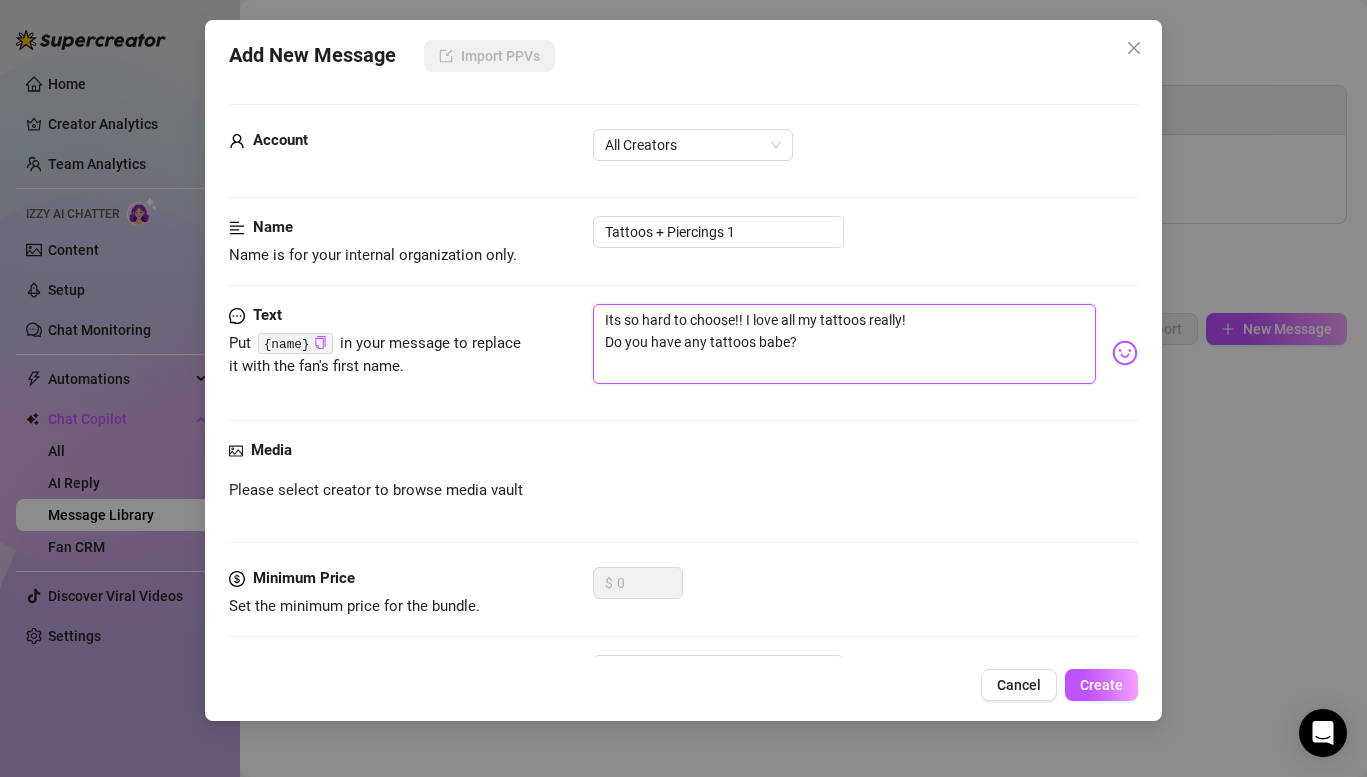 type on "Its so hard to choose!! I love all my tattoos really!Do you have any tattoos babe?" 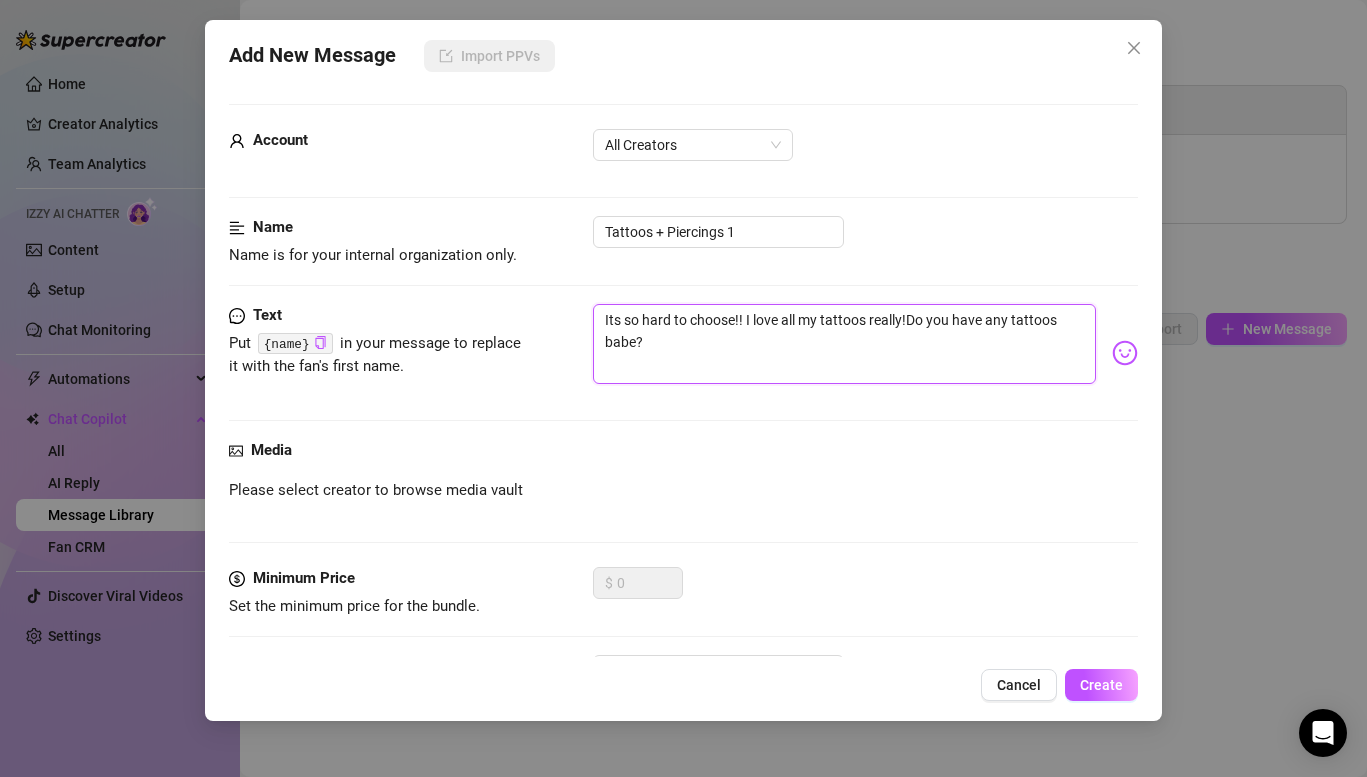 type on "Its so hard to choose!! I love all my tattoos really! Do you have any tattoos babe?" 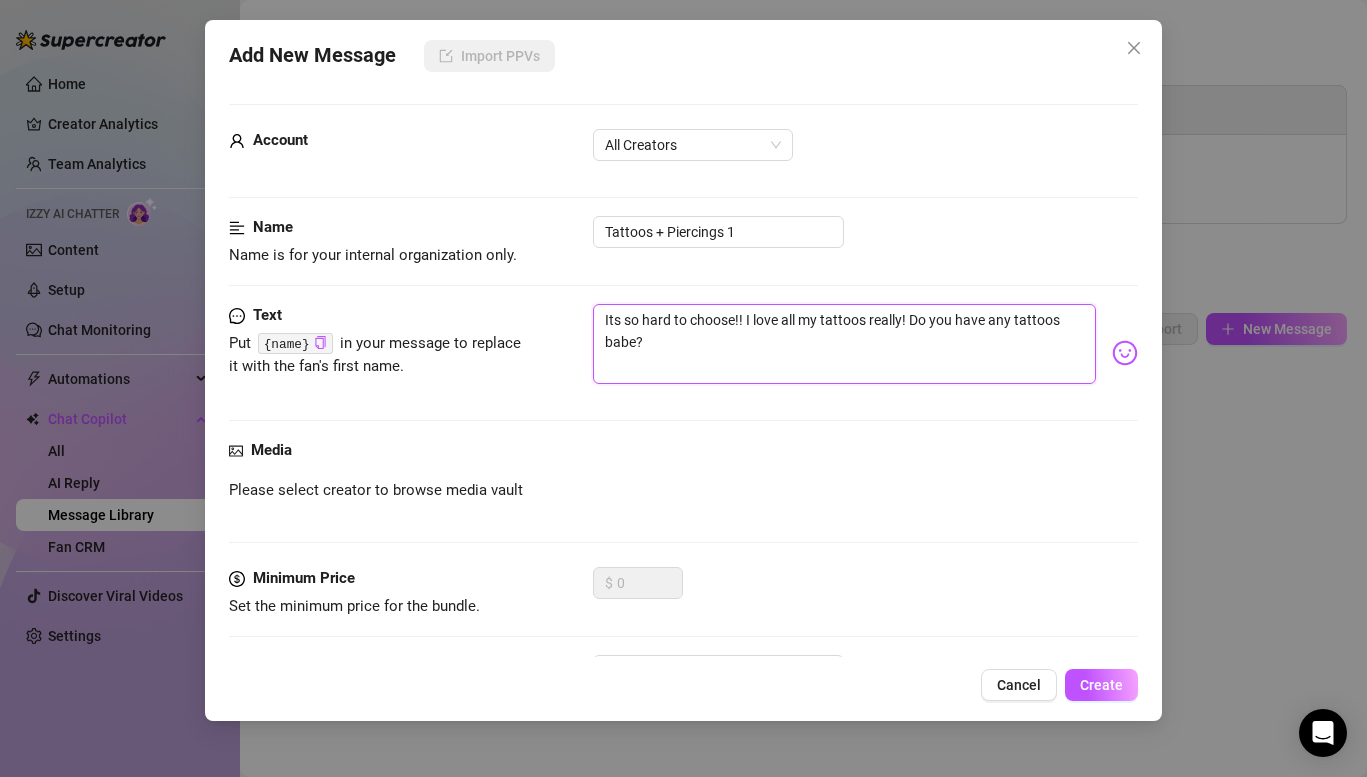 click on "Its so hard to choose!! I love all my tattoos really! Do you have any tattoos babe?" at bounding box center (844, 344) 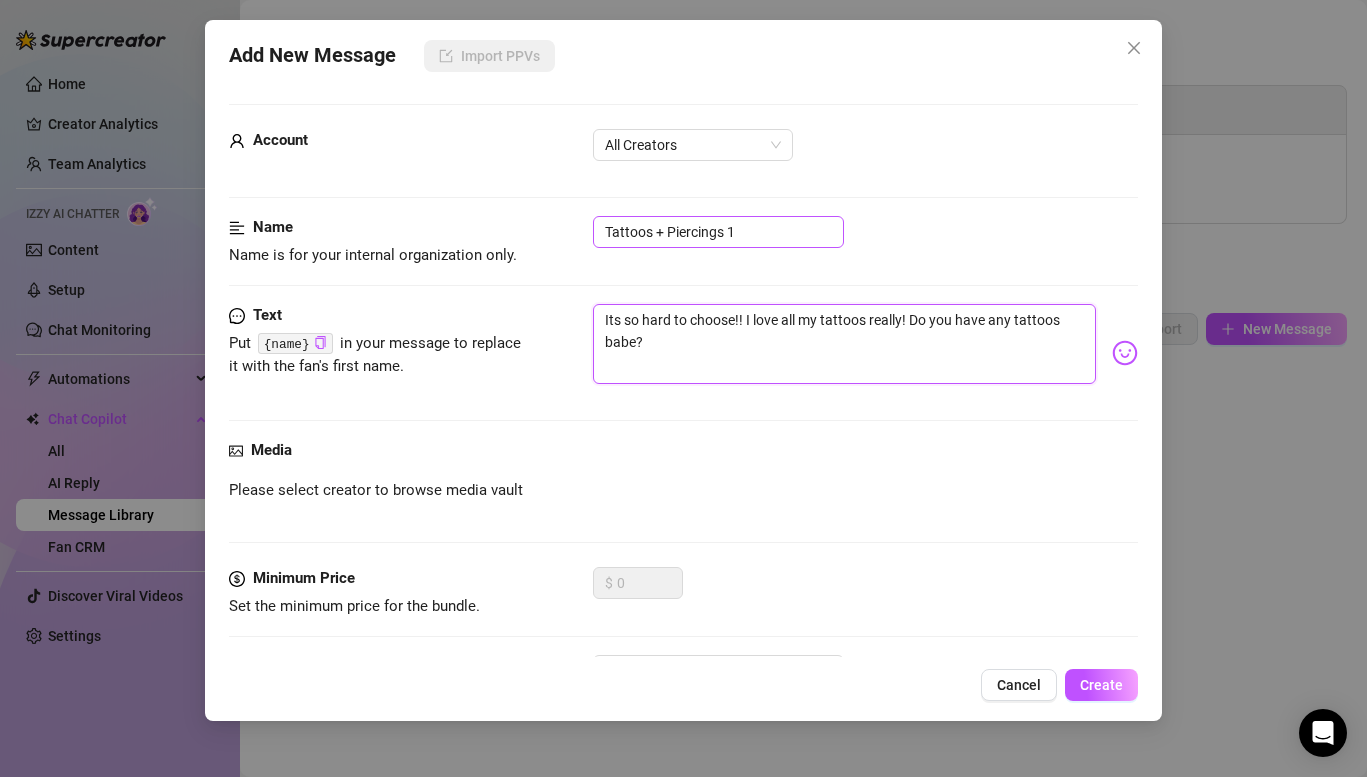 type on "Its so hard to choose!! I love all my tattoos really! Do you have any tattoos babe?" 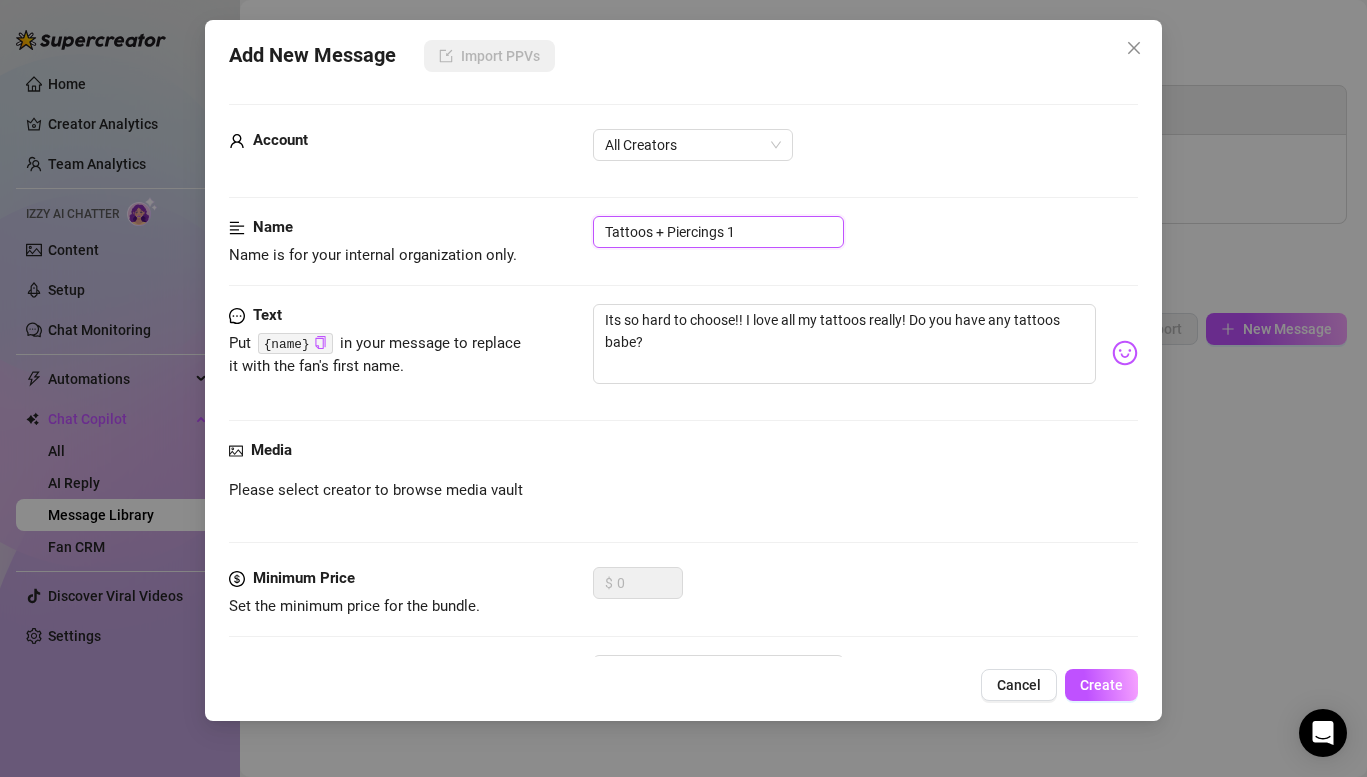 click on "Tattoos + Piercings 1" at bounding box center (718, 232) 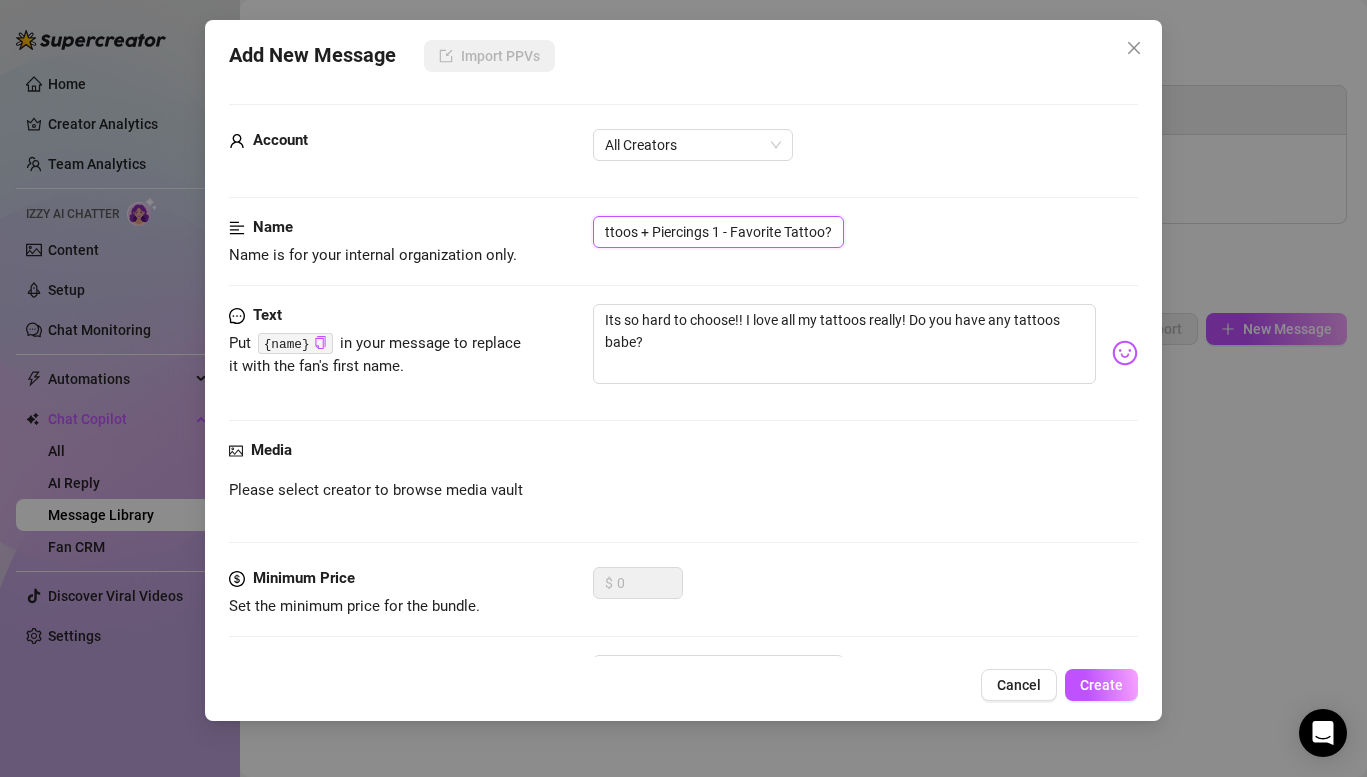 scroll, scrollTop: 0, scrollLeft: 18, axis: horizontal 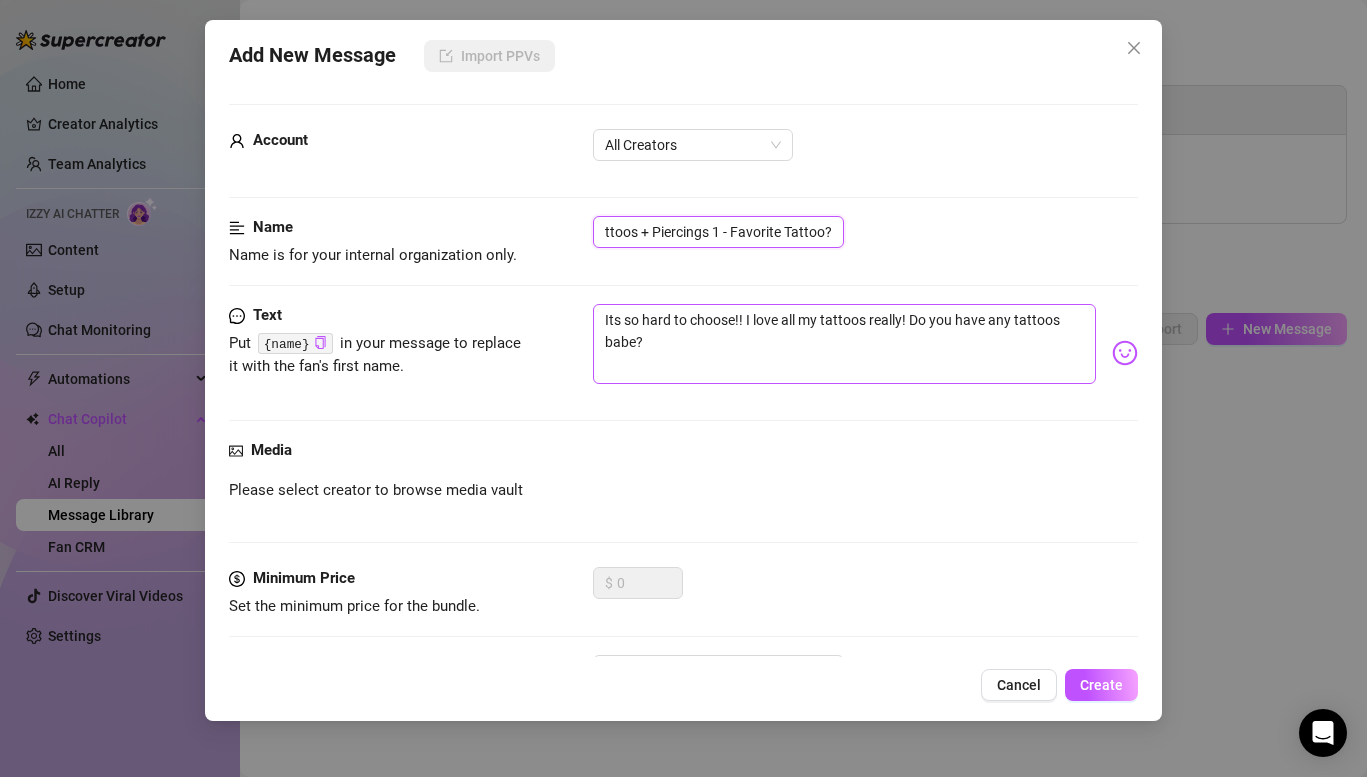 type on "Tattoos + Piercings 1 - Favorite Tattoo?" 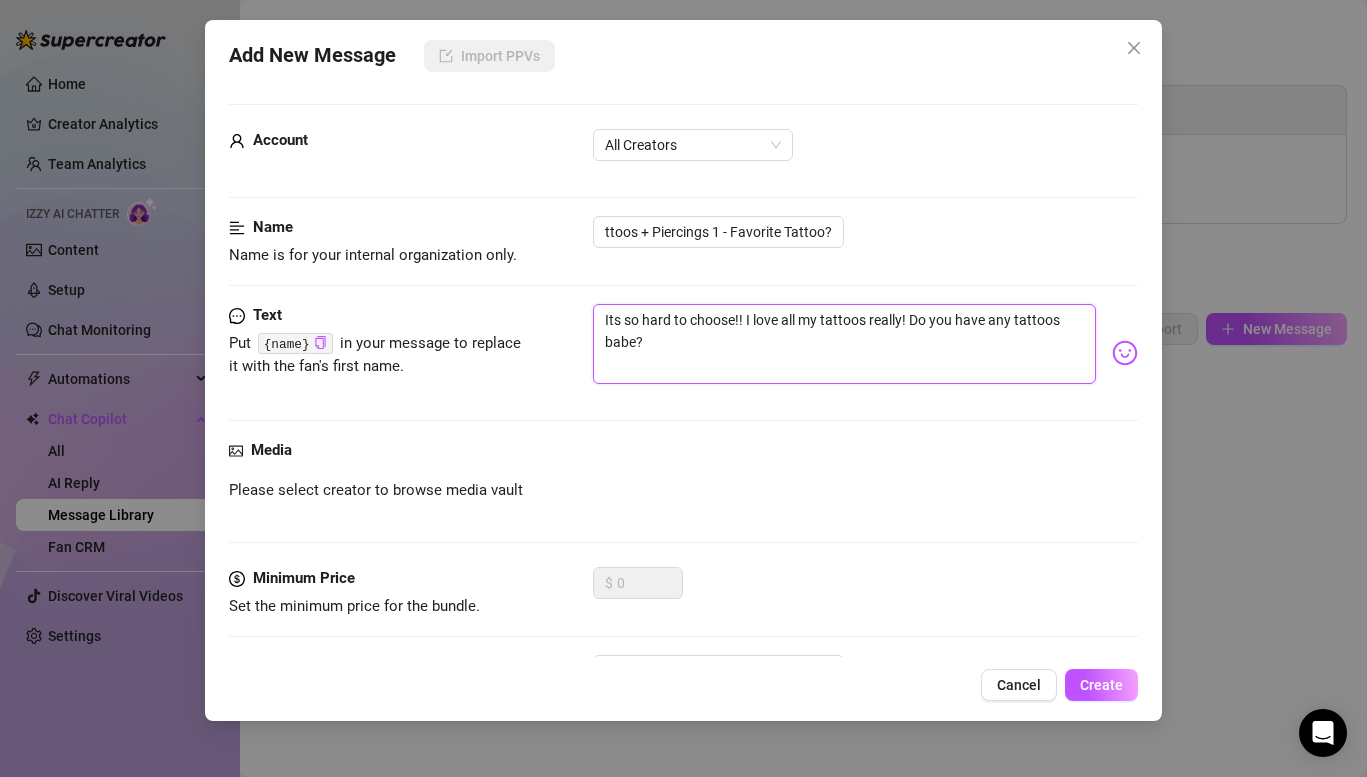 click on "Its so hard to choose!! I love all my tattoos really! Do you have any tattoos babe?" at bounding box center (844, 344) 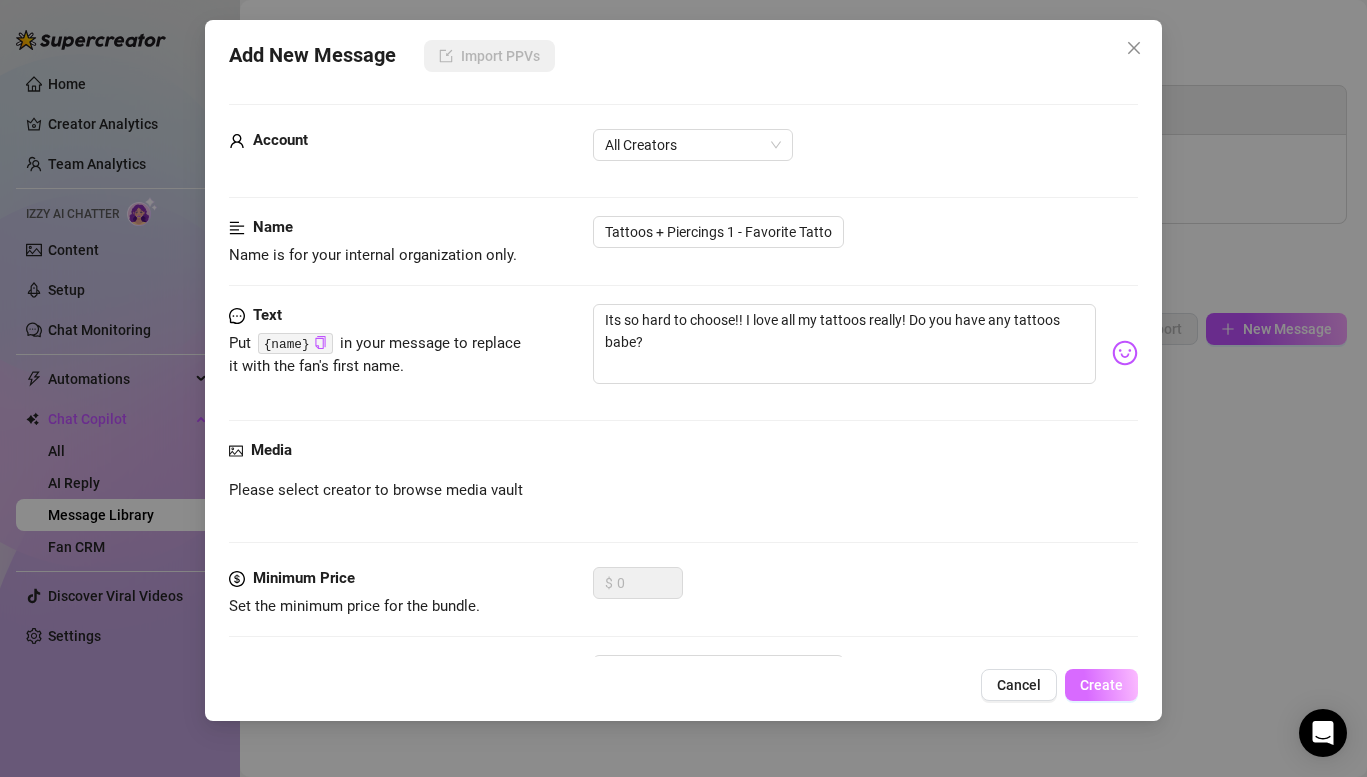 click on "Create" at bounding box center (1101, 685) 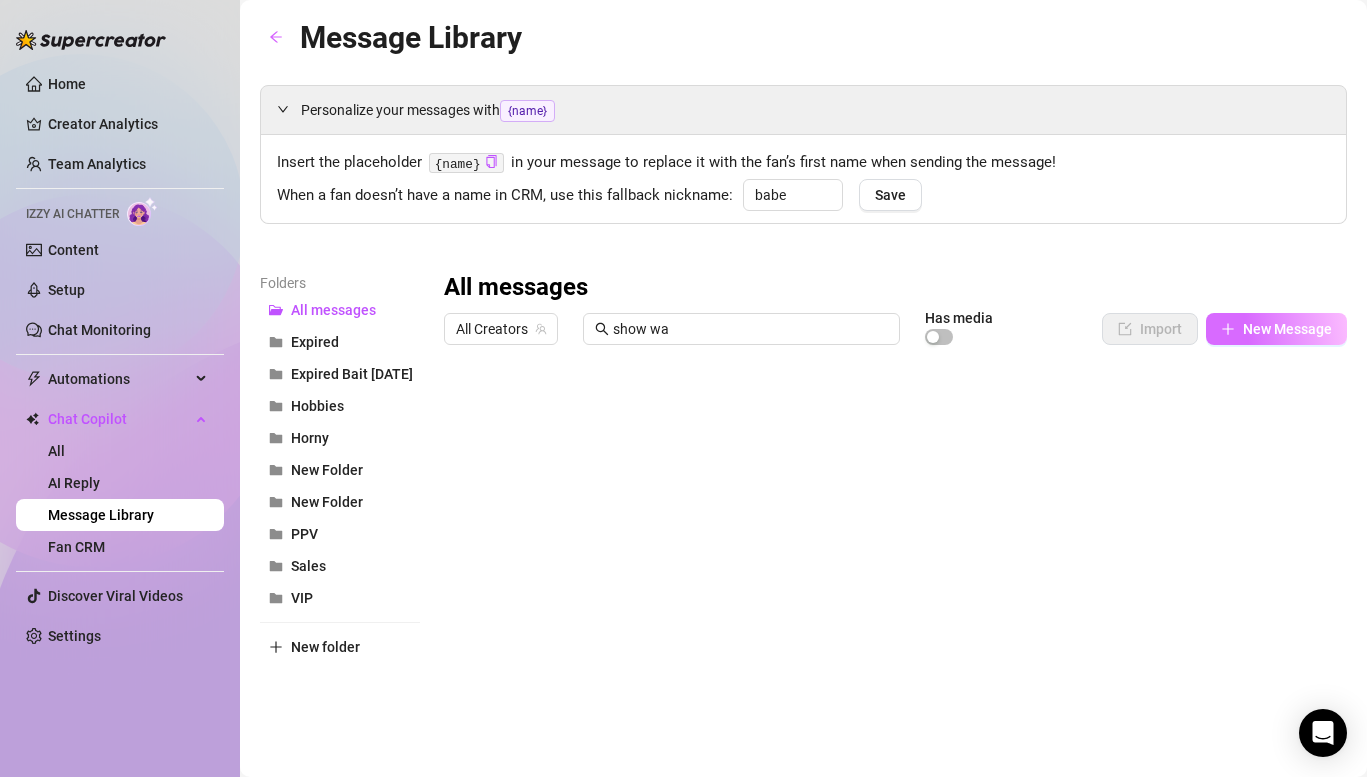 click on "New Message" at bounding box center [1276, 329] 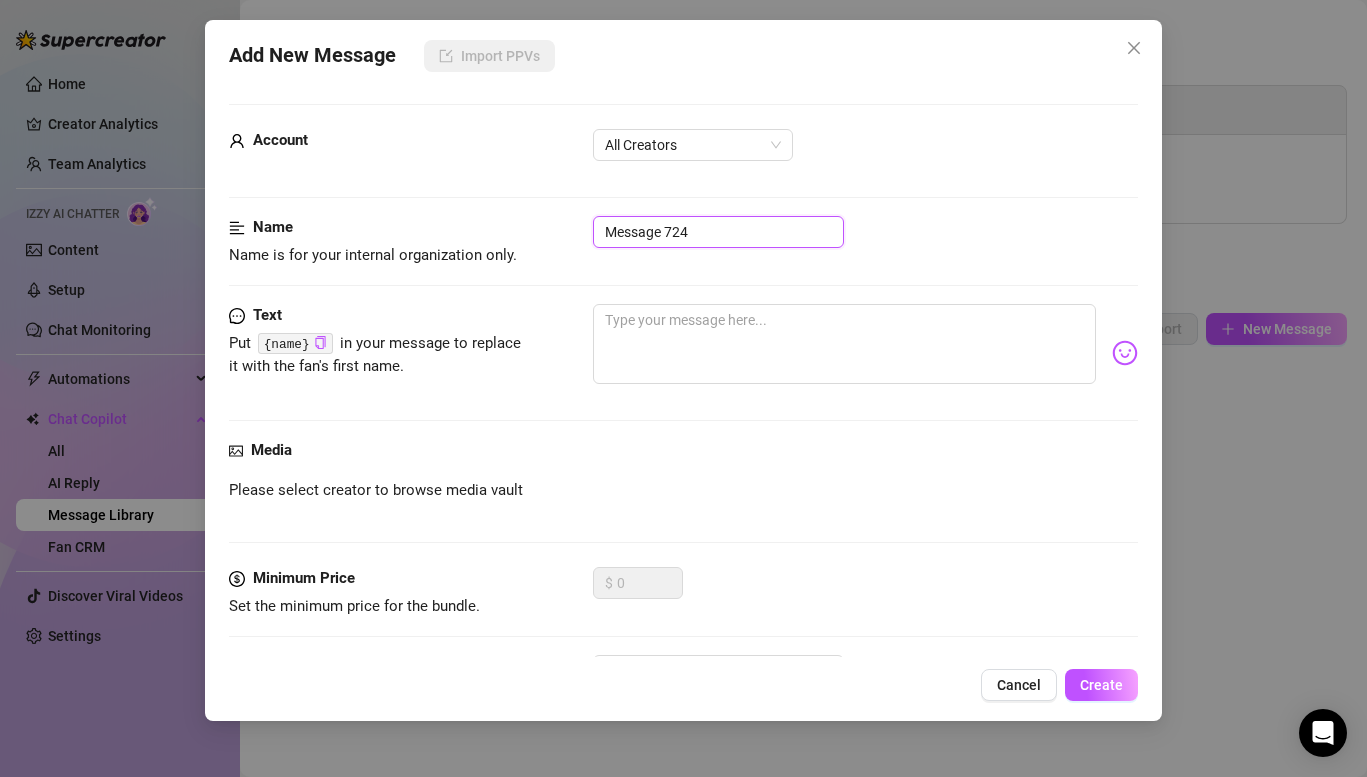 click on "Message 724" at bounding box center (718, 232) 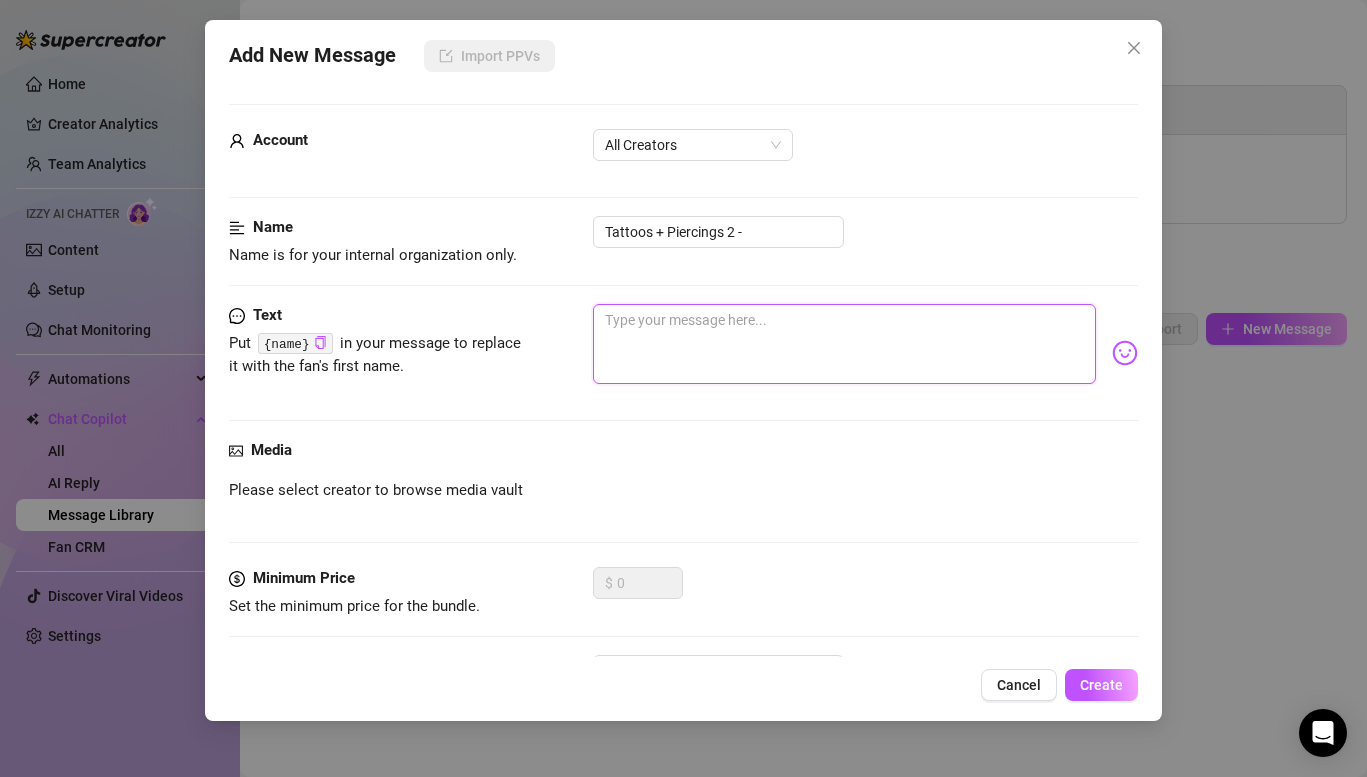 click at bounding box center (844, 344) 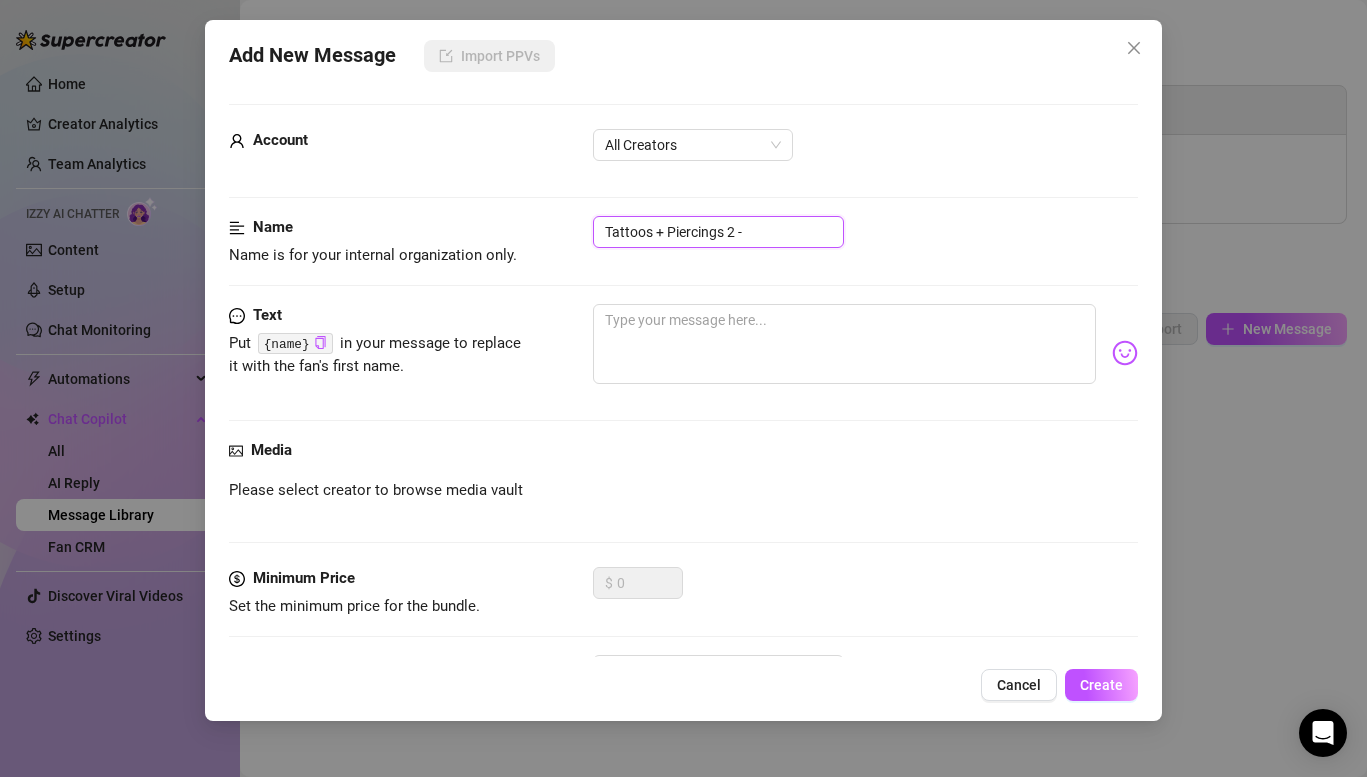 click on "Tattoos + Piercings 2 -" at bounding box center [718, 232] 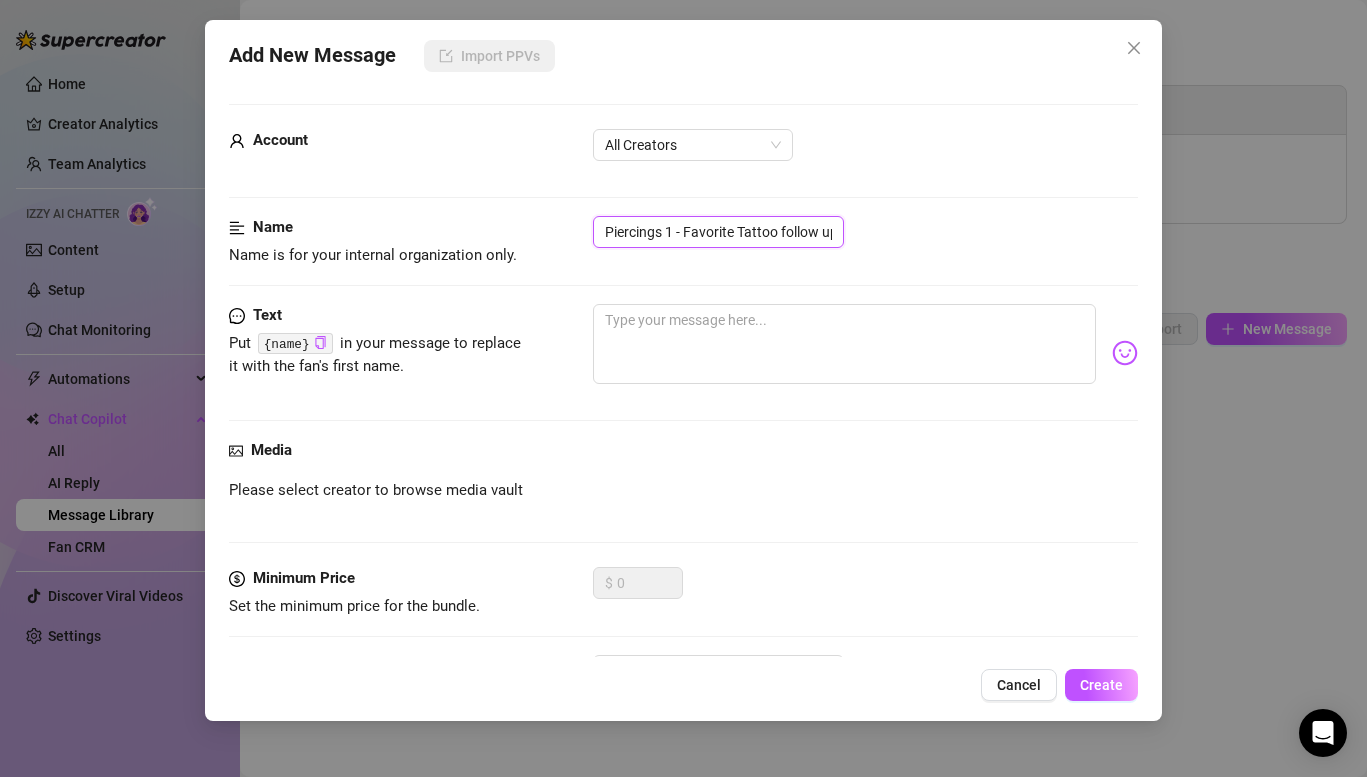 scroll, scrollTop: 0, scrollLeft: 70, axis: horizontal 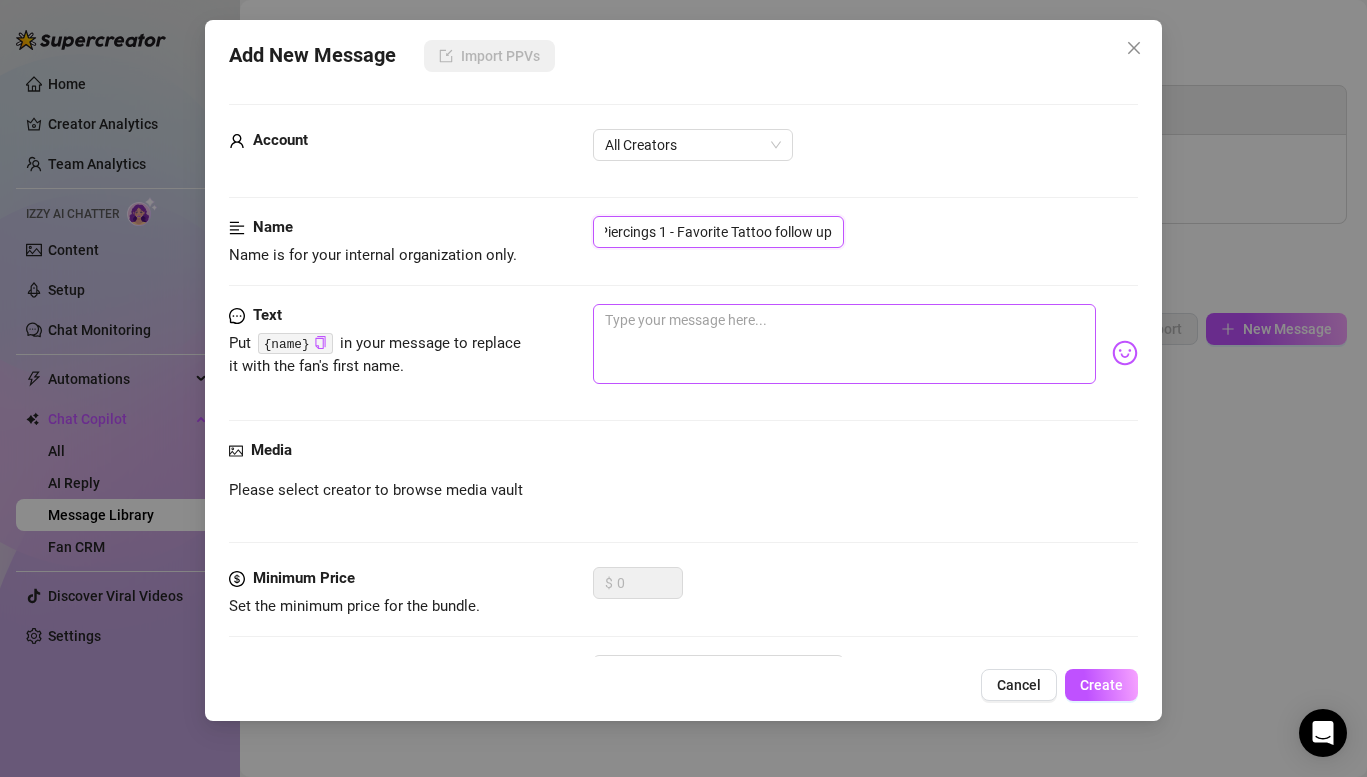 type on "Tattoos + Piercings 1 - Favorite Tattoo follow up" 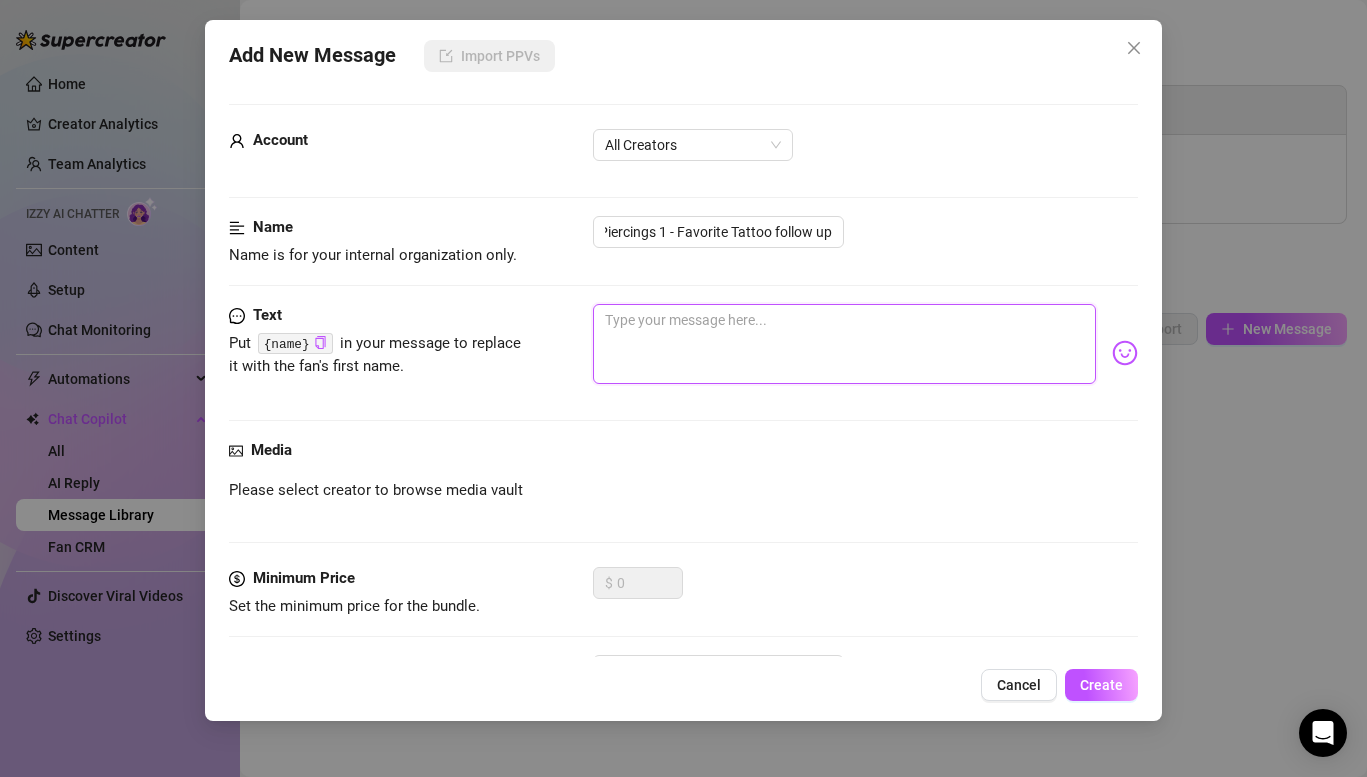 click at bounding box center (844, 344) 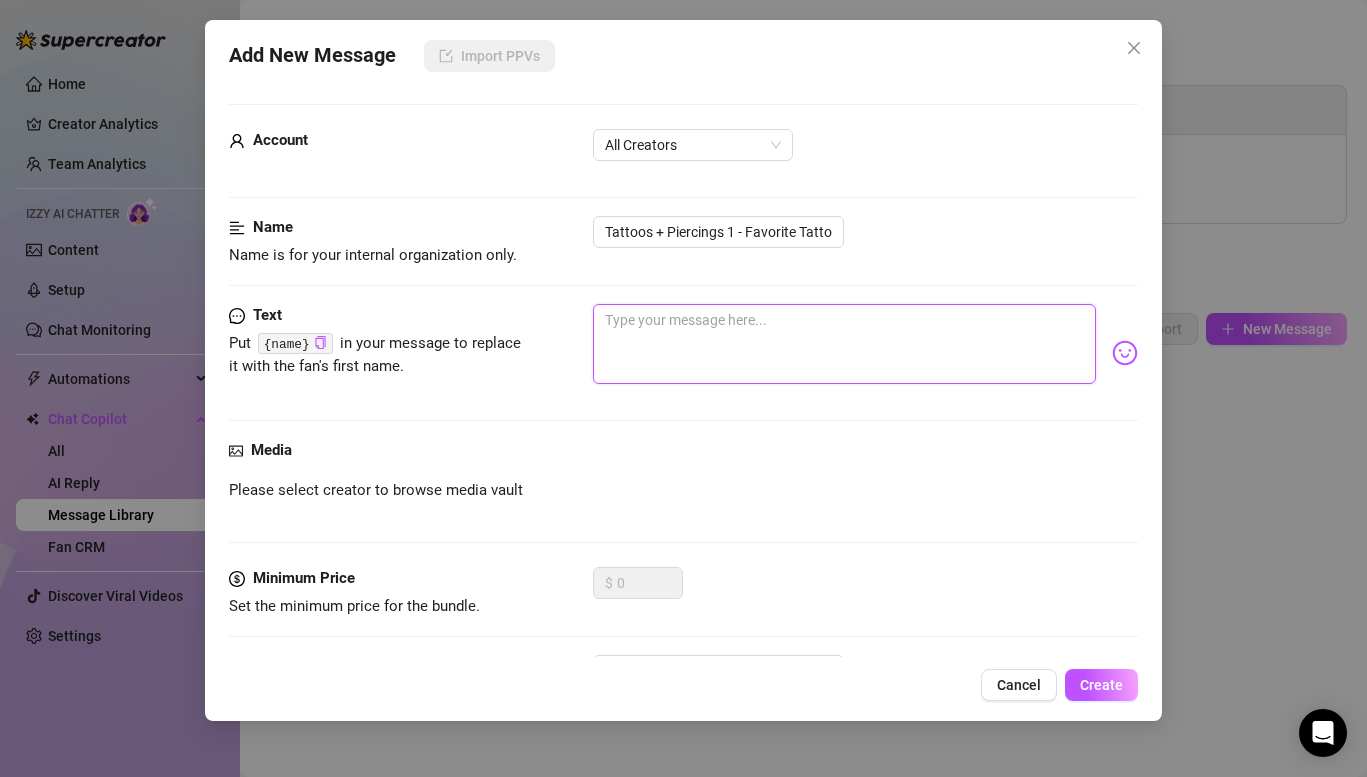paste on "which one of my tattoos is your favorite?" 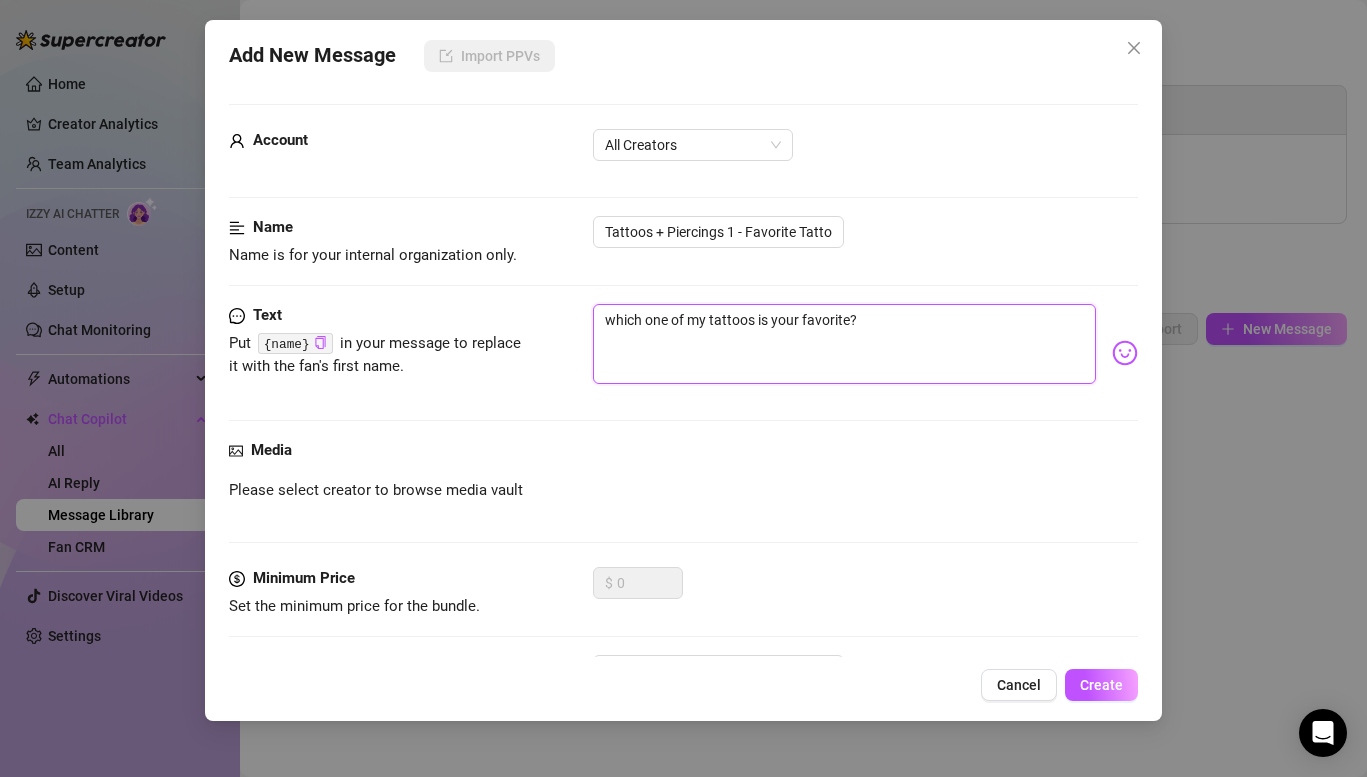 type on "which one of my tattoos is your favorite?" 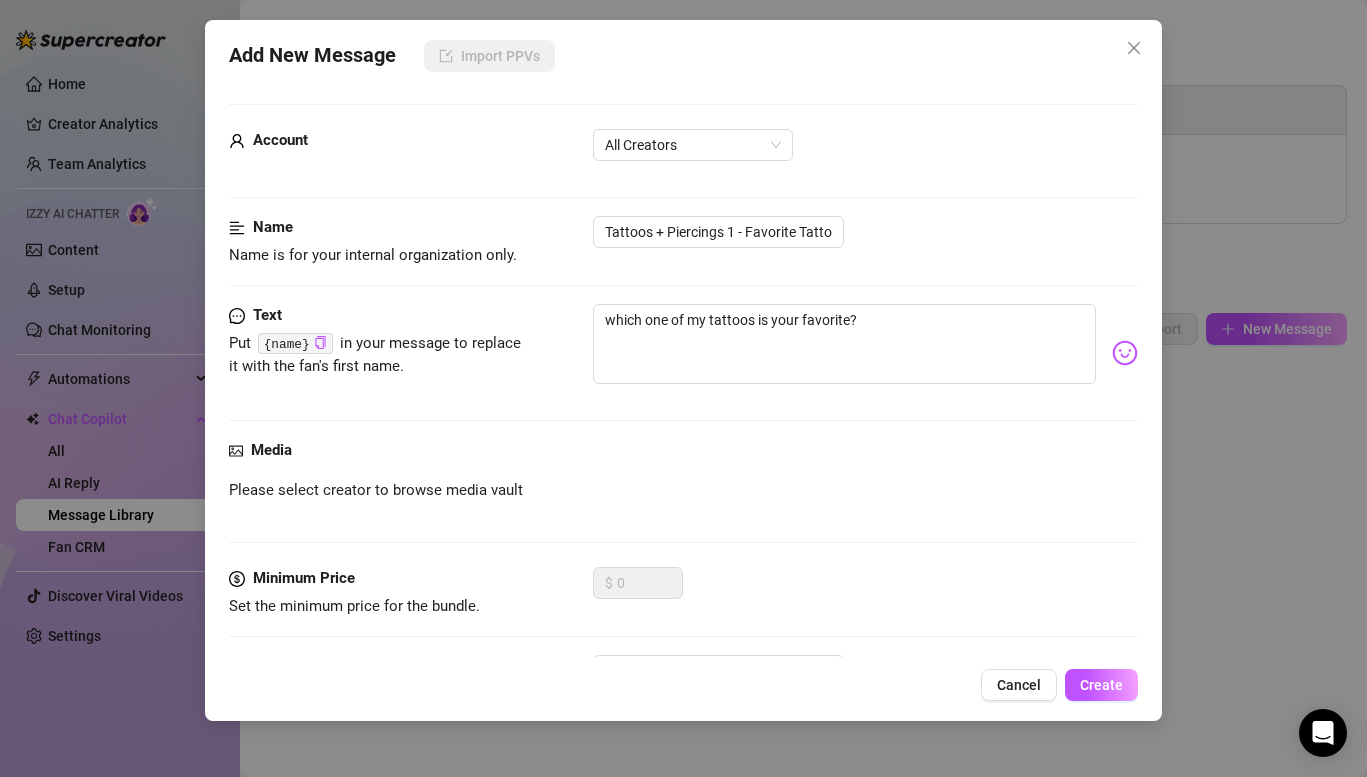 click on "Text Put {name} in your message to replace it with the fan's first name. which one of my tattoos is your favorite?" at bounding box center (683, 371) 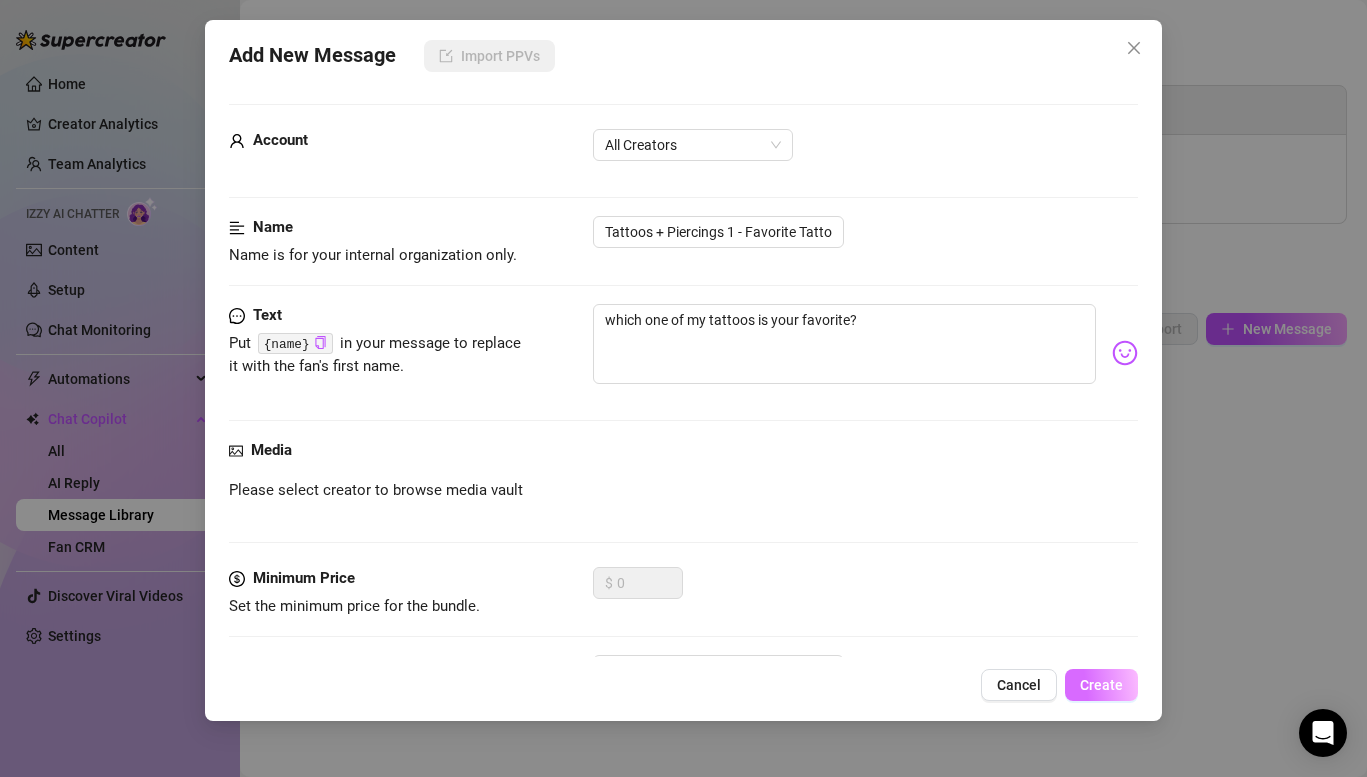 click on "Create" at bounding box center (1101, 685) 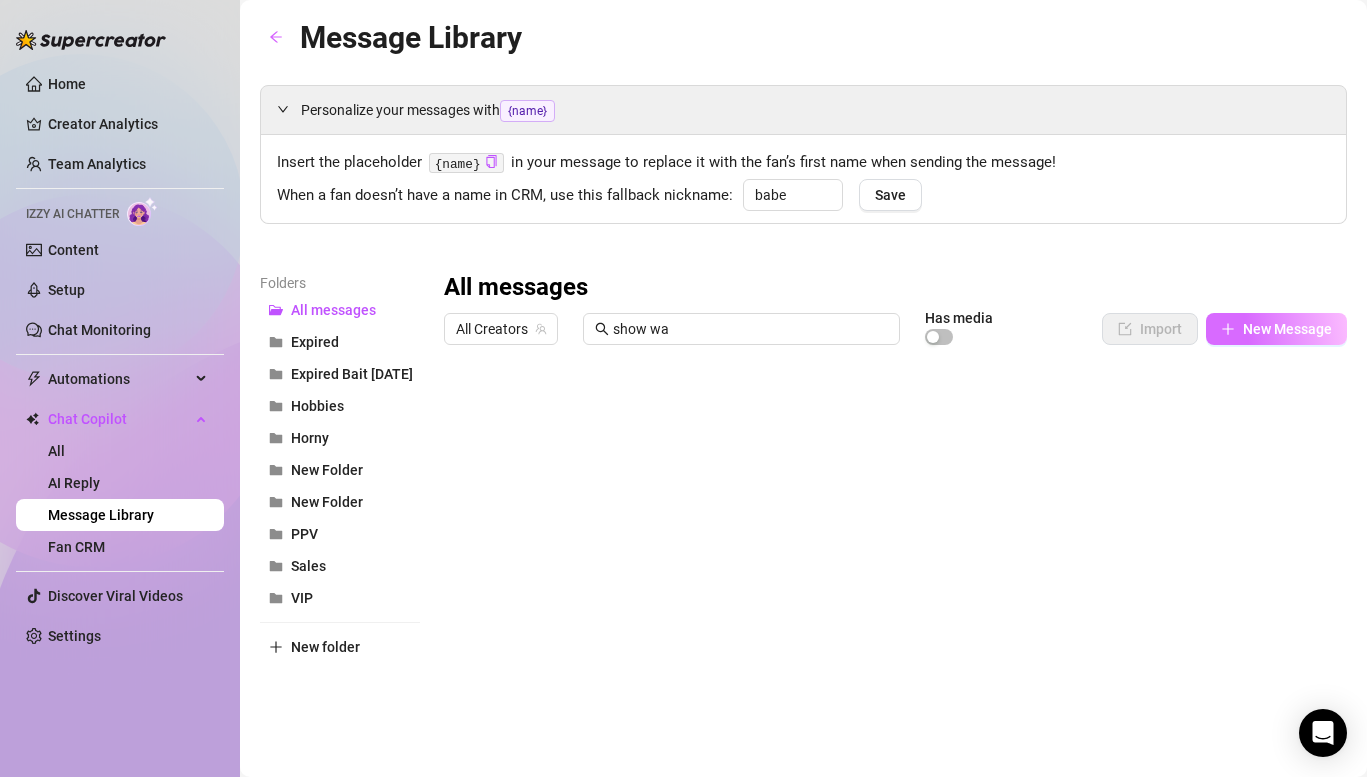 click on "New Message" at bounding box center (1276, 329) 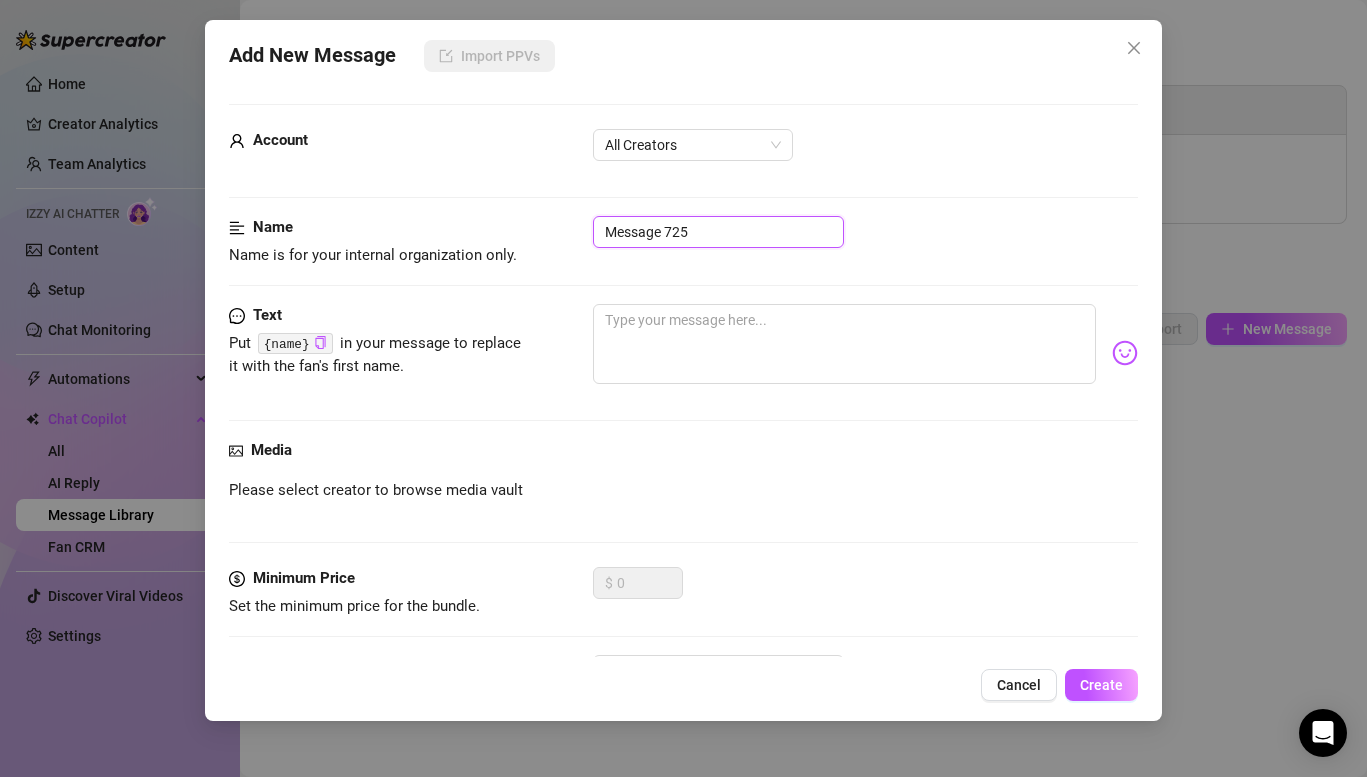 drag, startPoint x: 752, startPoint y: 241, endPoint x: 476, endPoint y: 192, distance: 280.3159 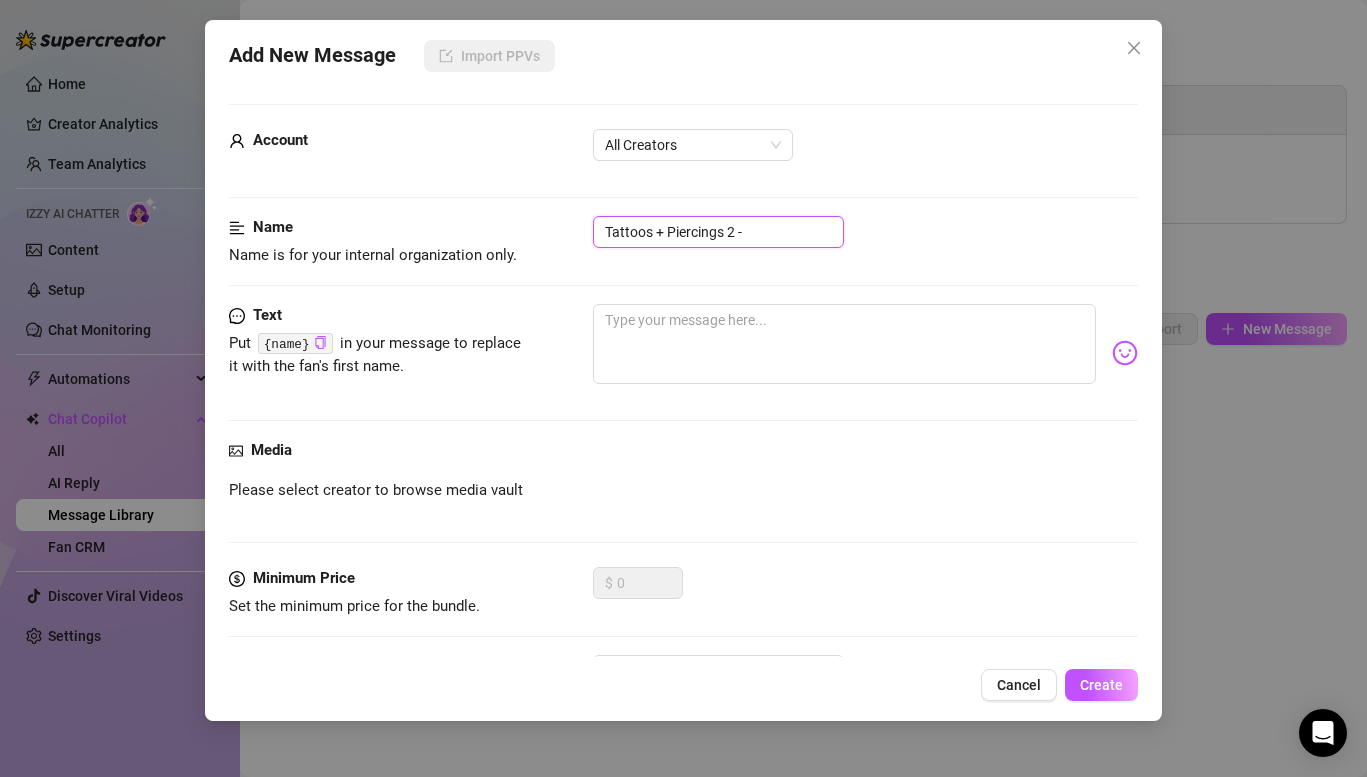 drag, startPoint x: 757, startPoint y: 238, endPoint x: 493, endPoint y: 199, distance: 266.86514 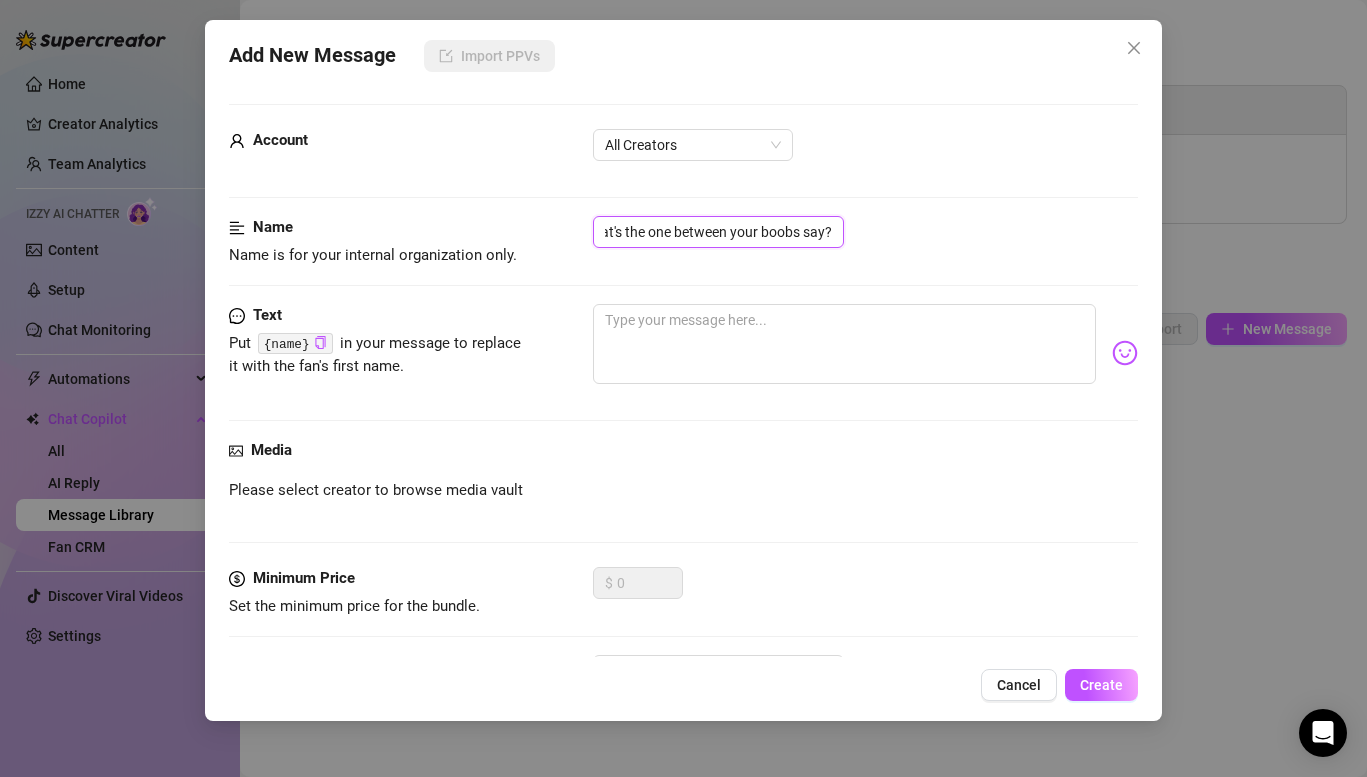 scroll, scrollTop: 0, scrollLeft: 168, axis: horizontal 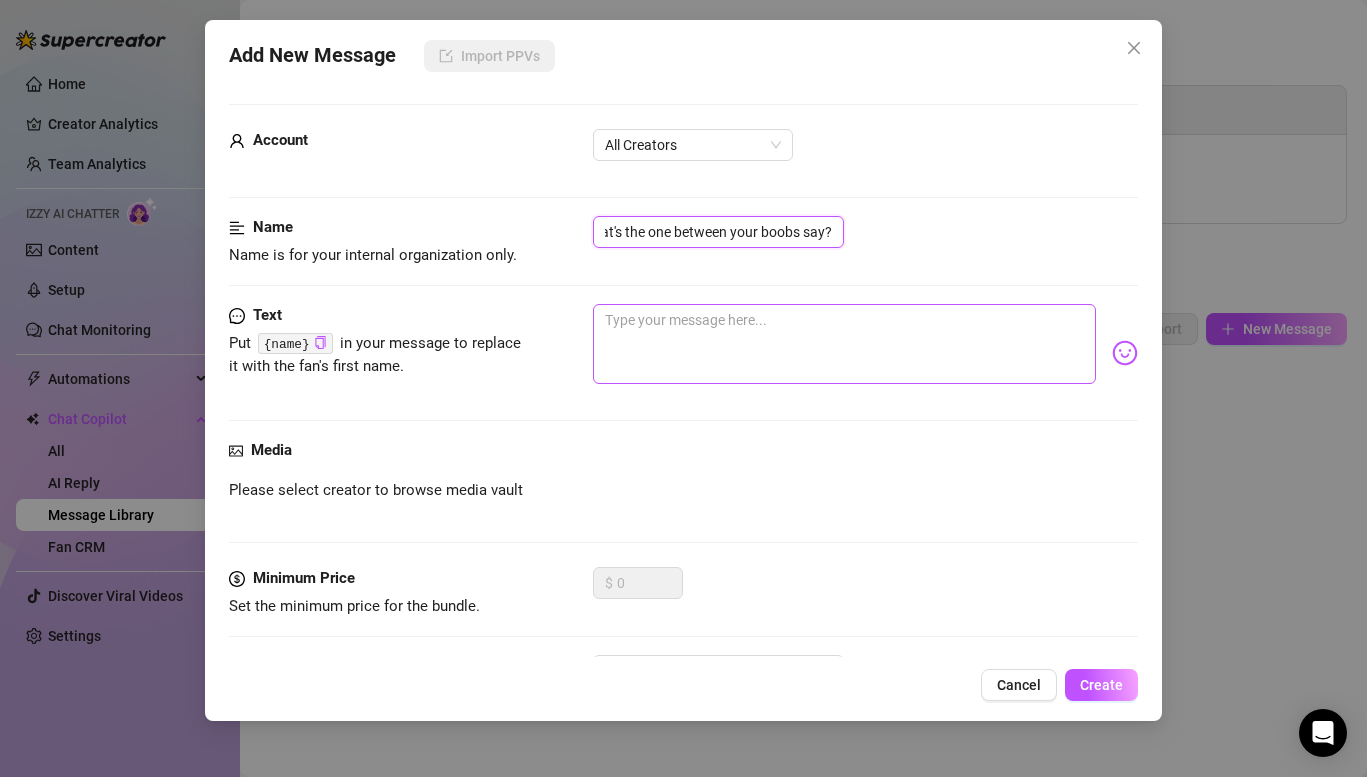 type on "Tattoos + Piercings 2 - what's the one between your boobs say?" 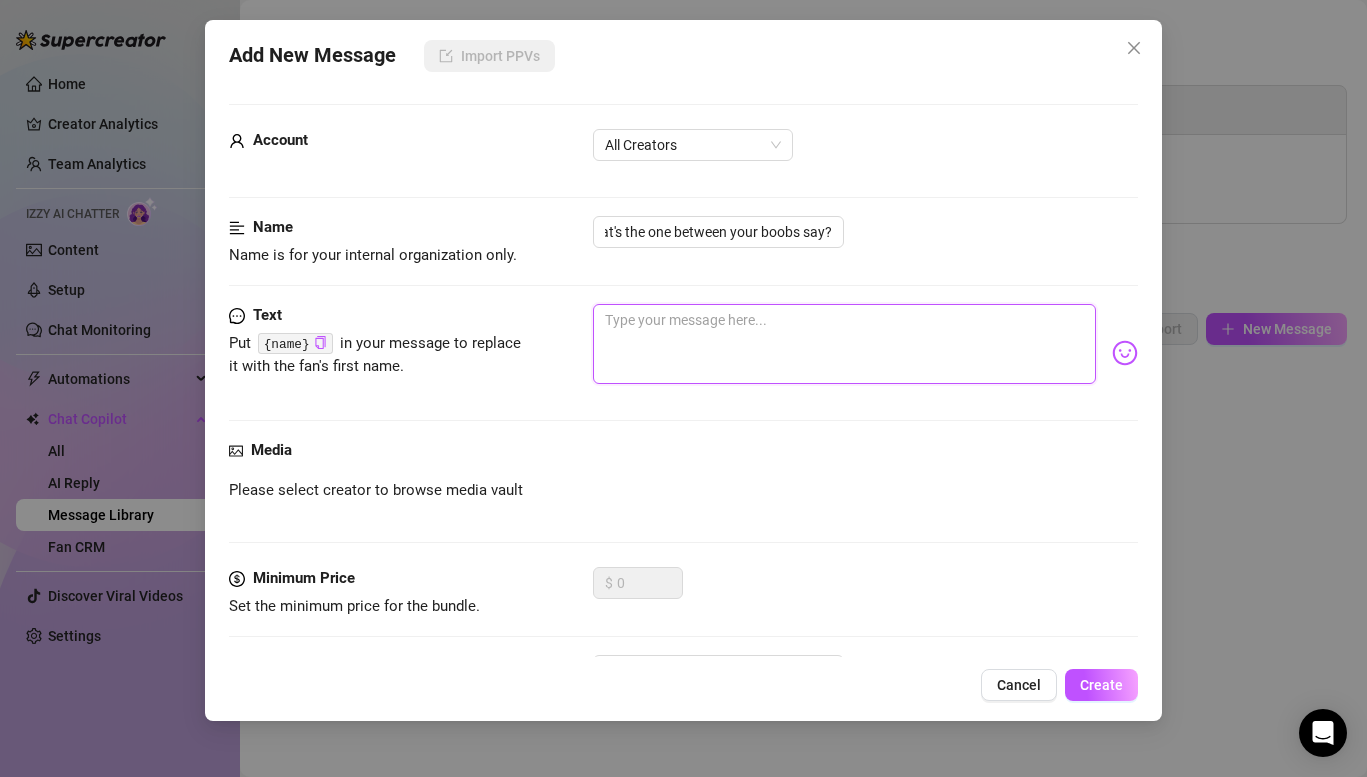 click at bounding box center [844, 344] 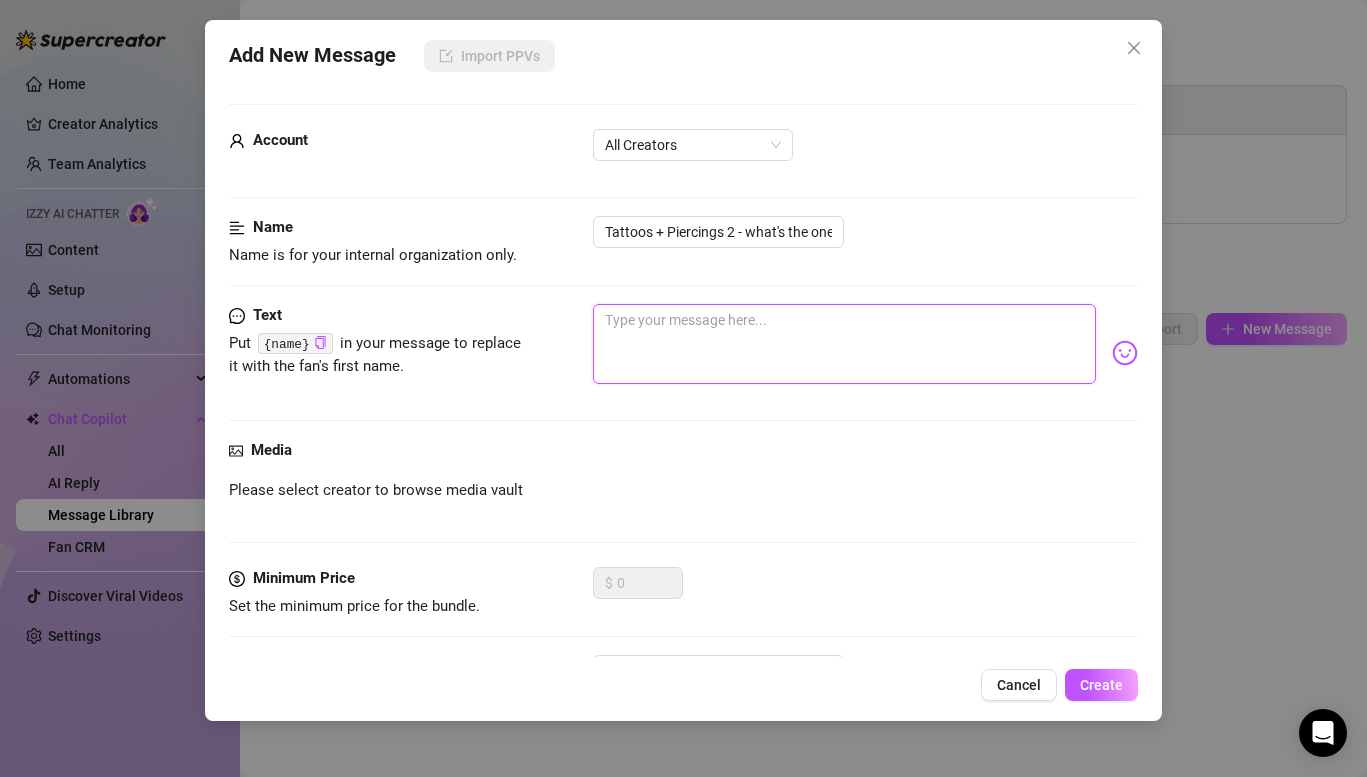 paste on "Its a little gravestone that just says “oof” hehe. I had so many people say they’d love to die between my tits,I decided to add a lil headstone for them." 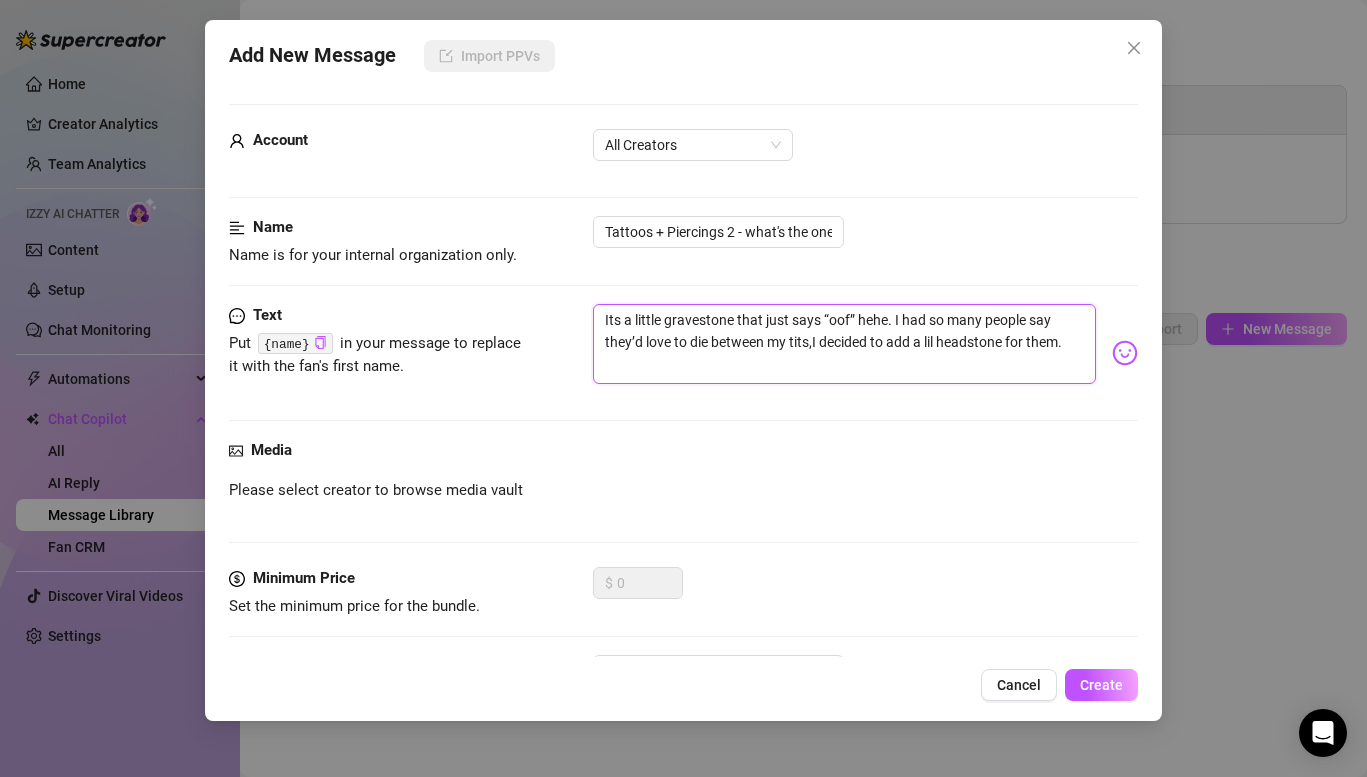 click on "Its a little gravestone that just says “oof” hehe. I had so many people say they’d love to die between my tits,I decided to add a lil headstone for them." at bounding box center (844, 344) 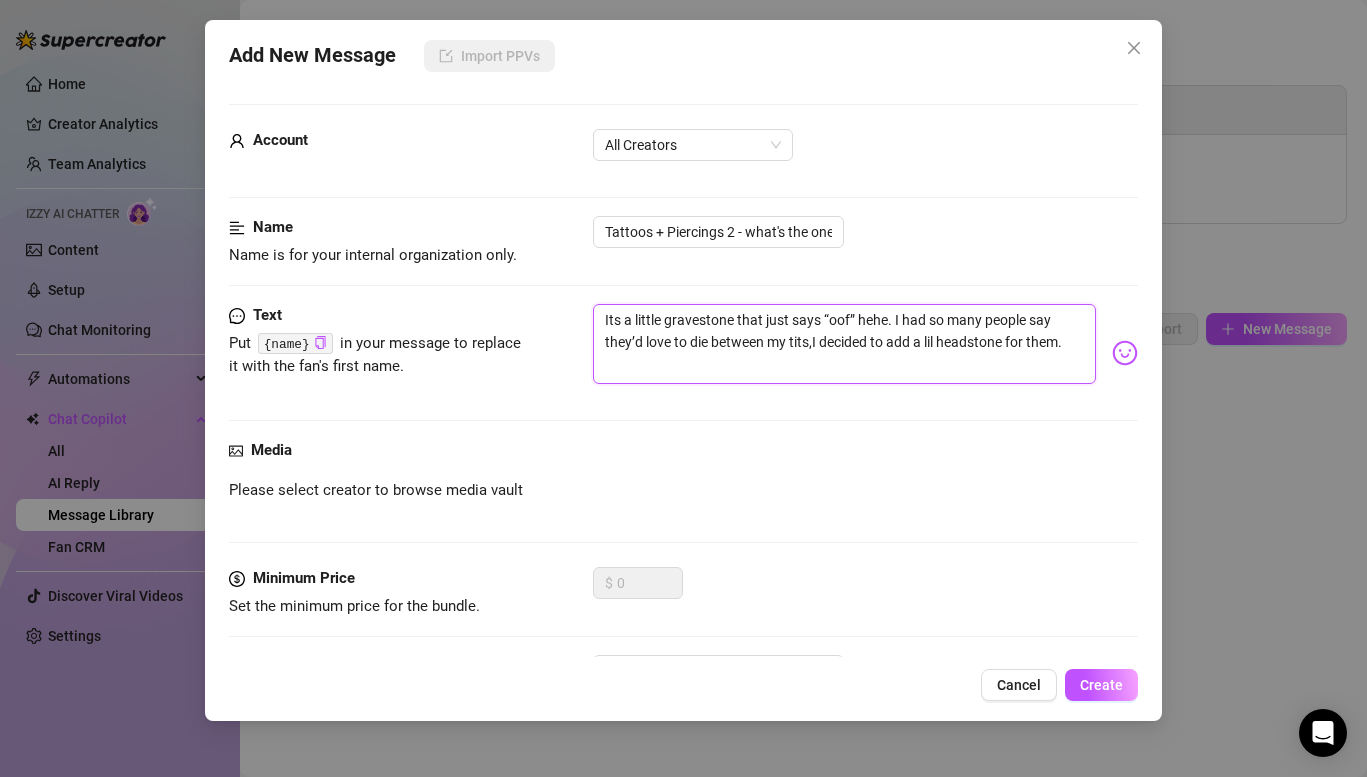 click on "Its a little gravestone that just says “oof” hehe. I had so many people say they’d love to die between my tits,I decided to add a lil headstone for them." at bounding box center (844, 344) 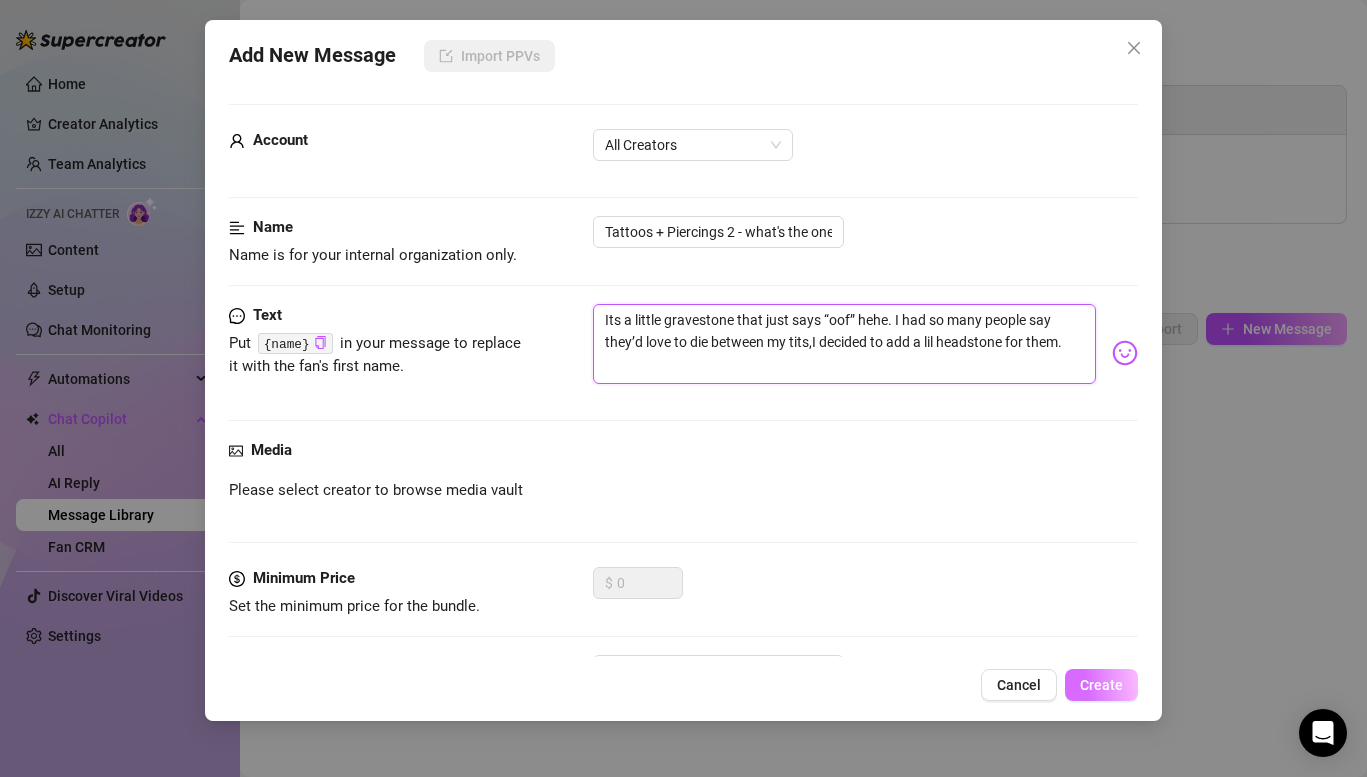 type on "Its a little gravestone that just says “oof” hehe. I had so many people say they’d love to die between my tits,I decided to add a lil headstone for them" 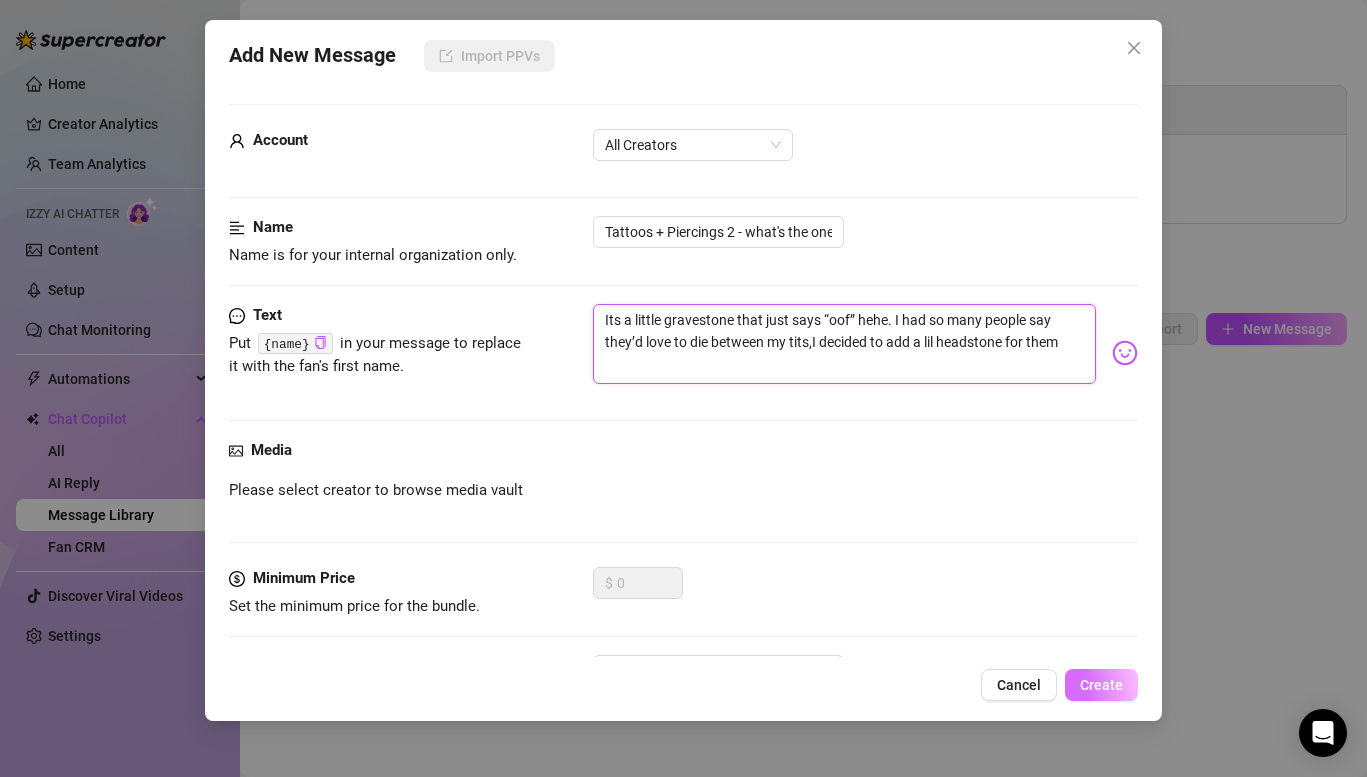 type on "Its a little gravestone that just says “oof” hehe. I had so many people say they’d love to die between my tits,I decided to add a lil headstone for the" 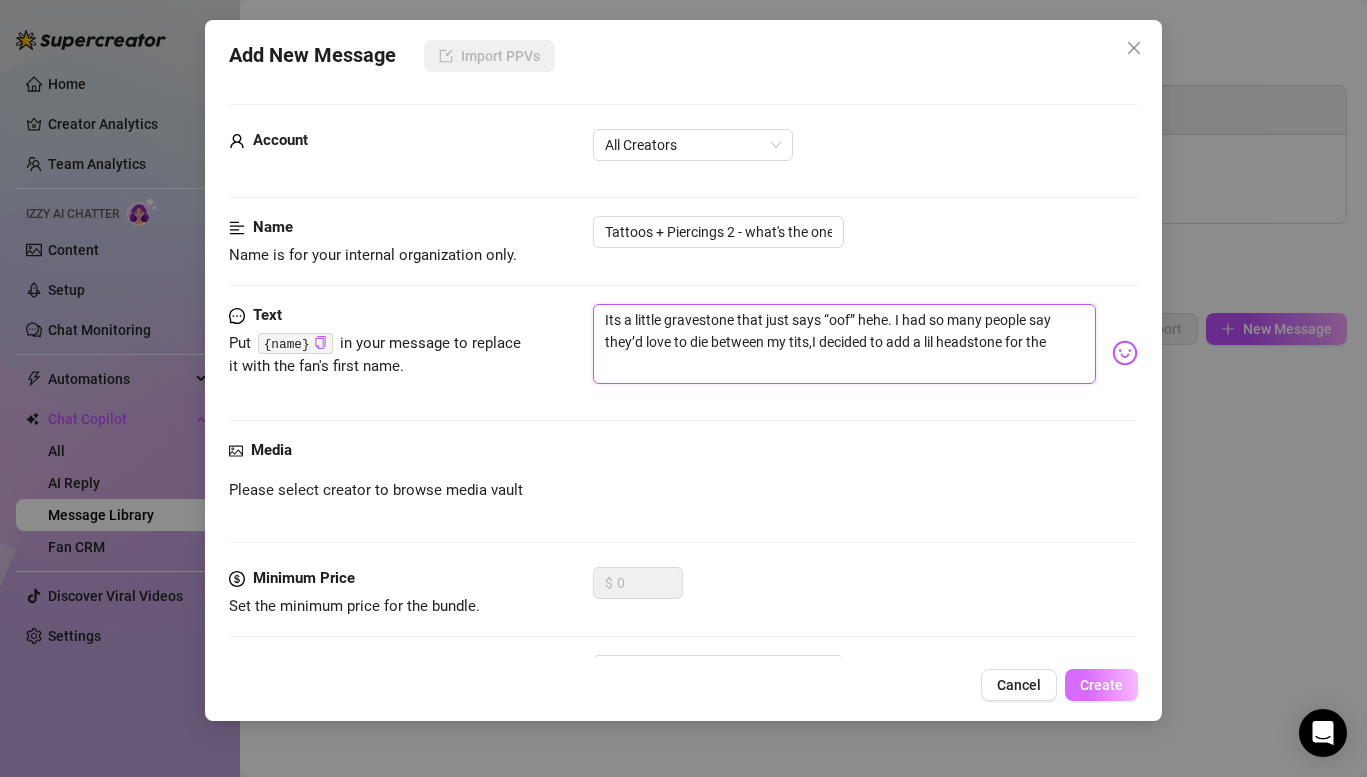 type on "Its a little gravestone that just says “oof” hehe. I had so many people say they’d love to die between my tits,I decided to add a lil headstone for them" 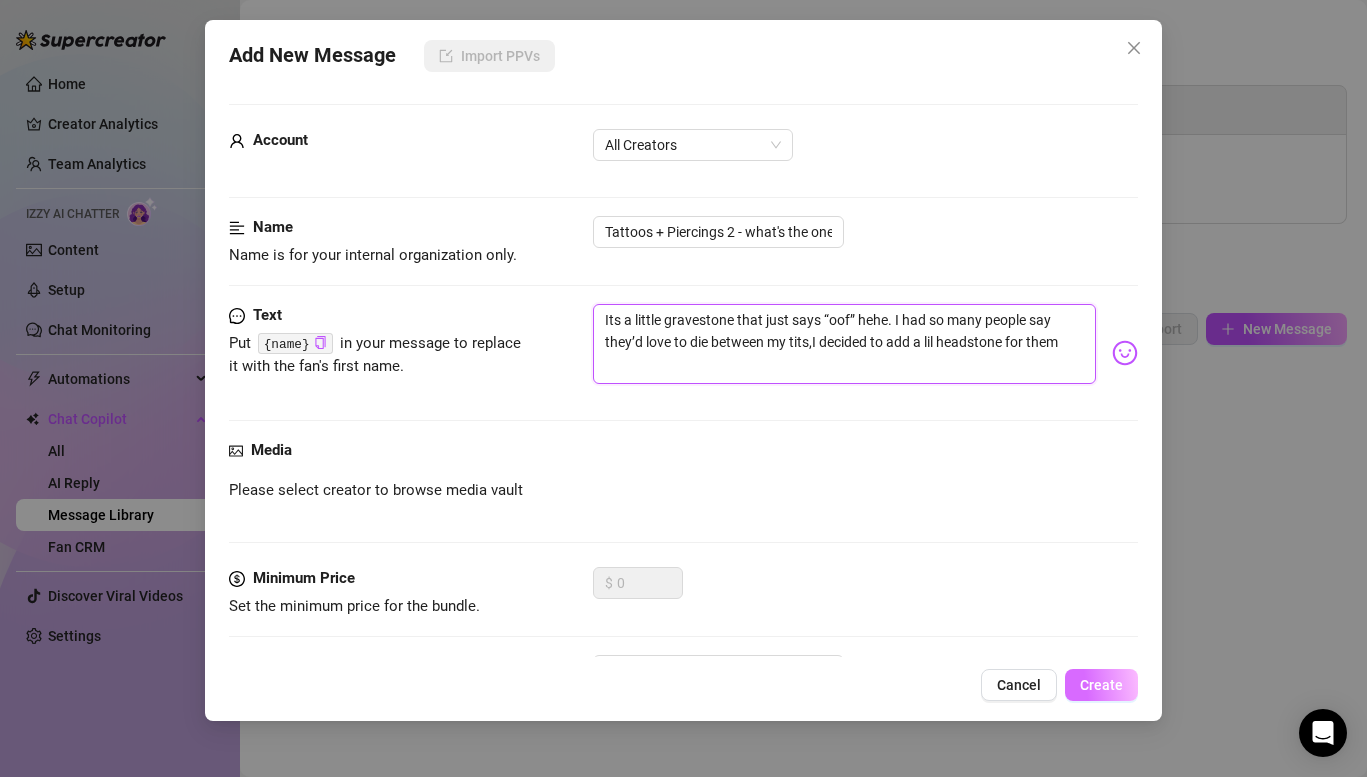 type on "Its a little gravestone that just says “oof” hehe. I had so many people say they’d love to die between my tits,I decided to add a lil headstone for them" 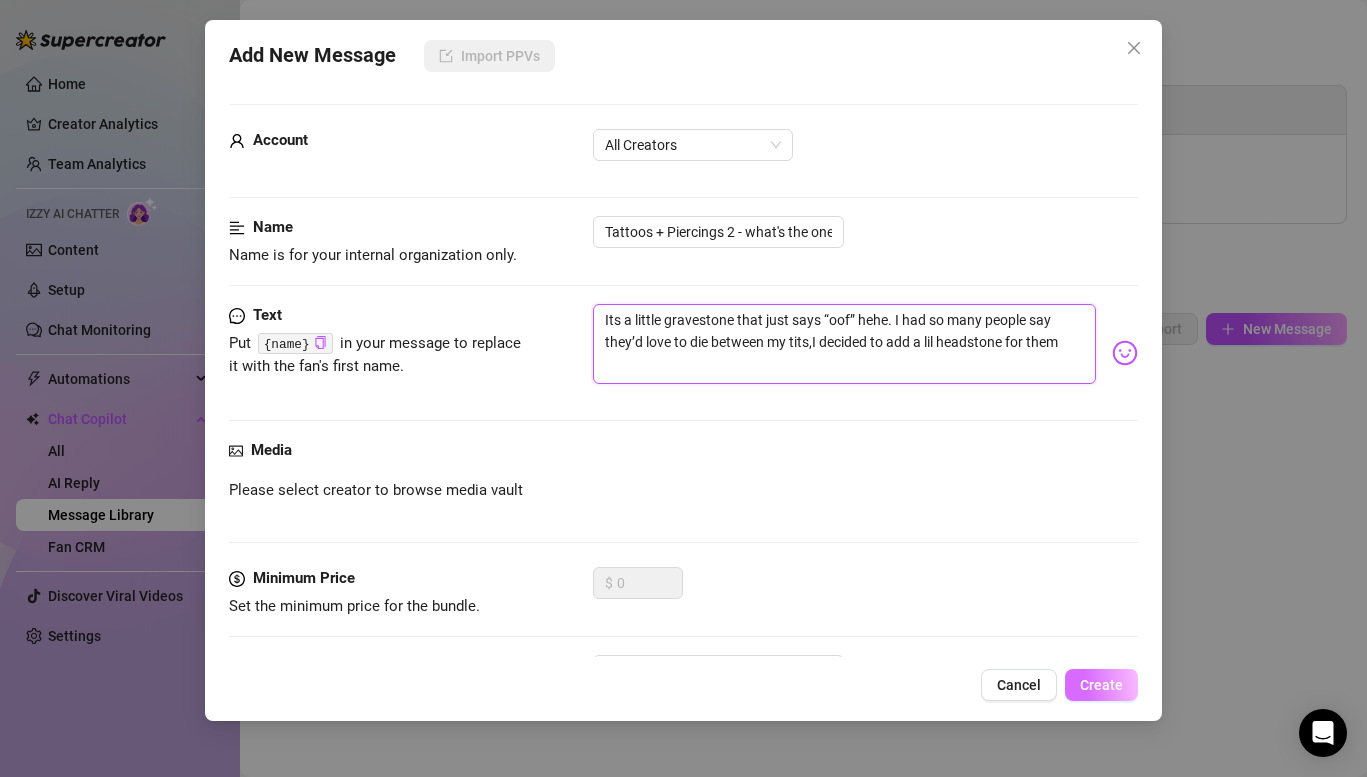 type on "Its a little gravestone that just says “oof” hehe. I had so many people say they’d love to die between my tits,I decided to add a lil headstone for them" 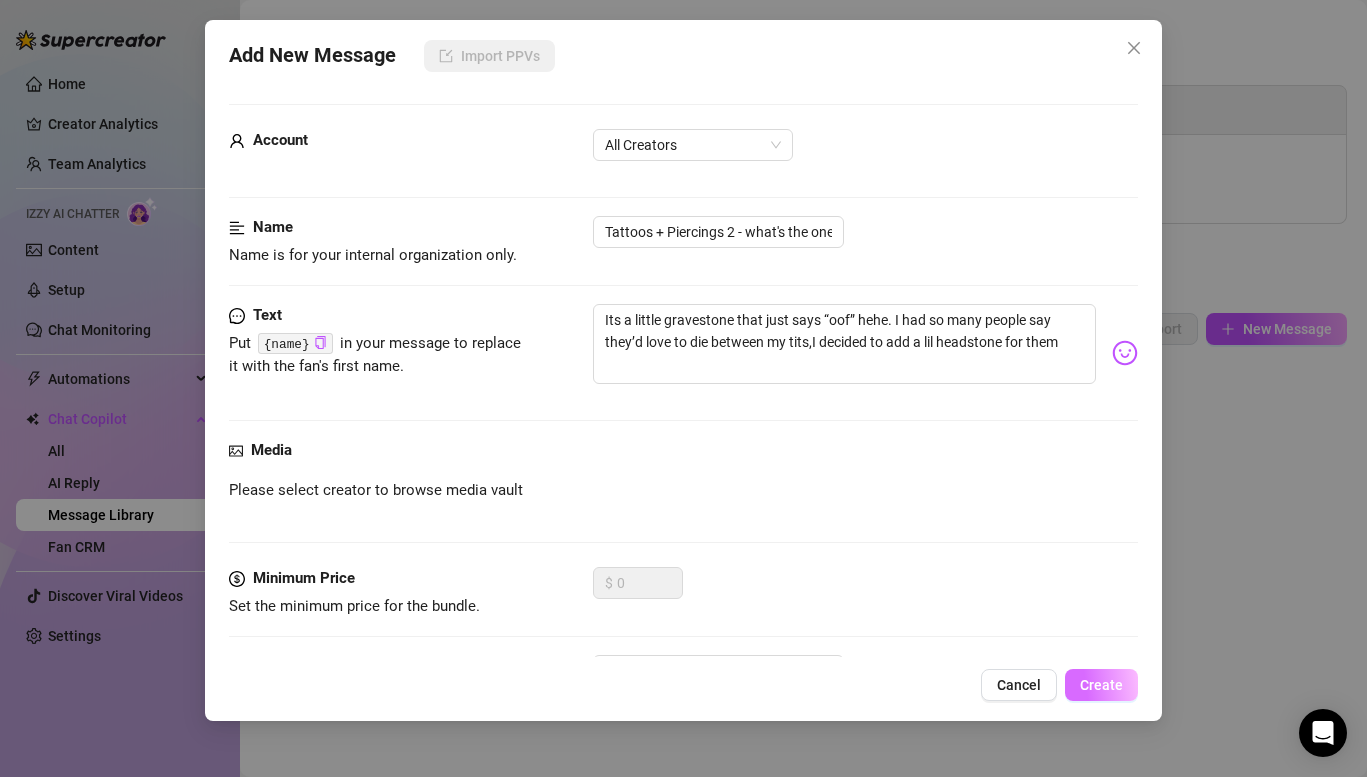 click on "Create" at bounding box center [1101, 685] 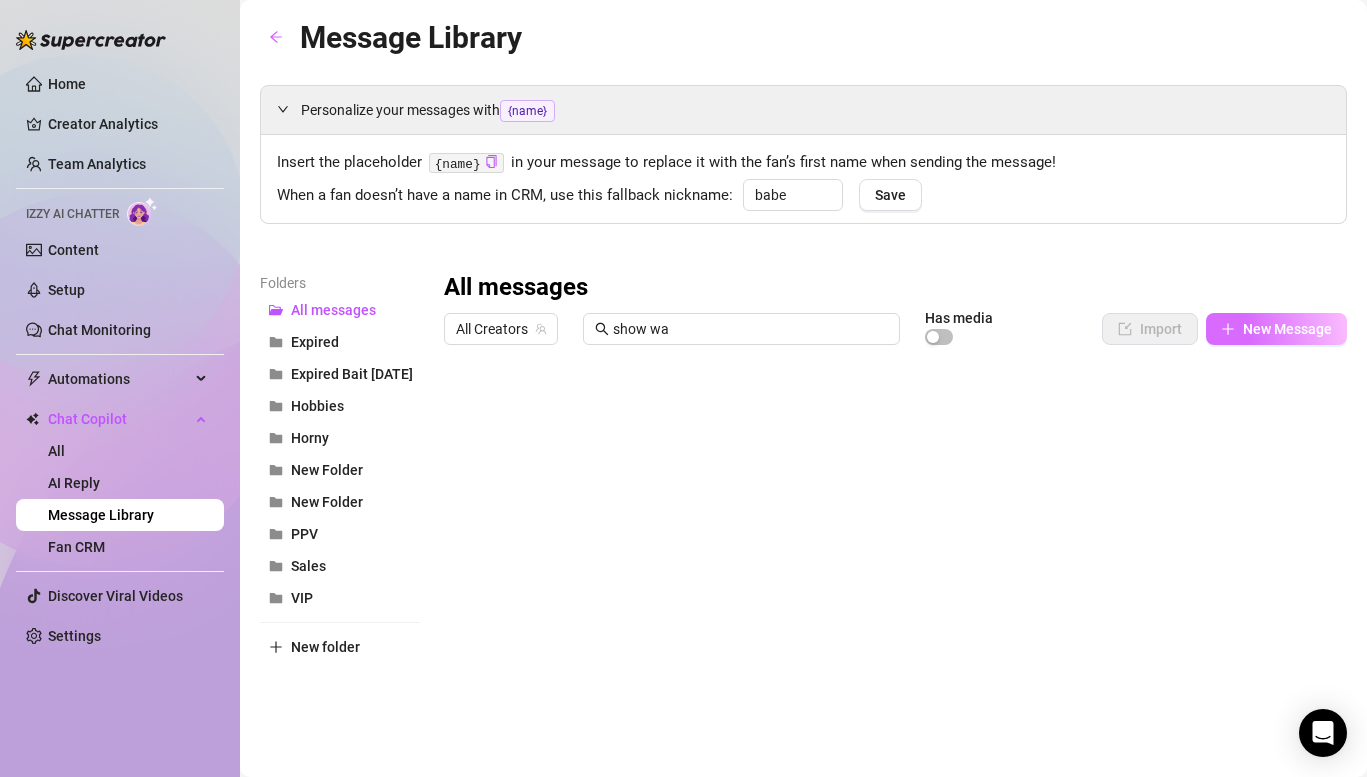 click on "New Message" at bounding box center (1276, 329) 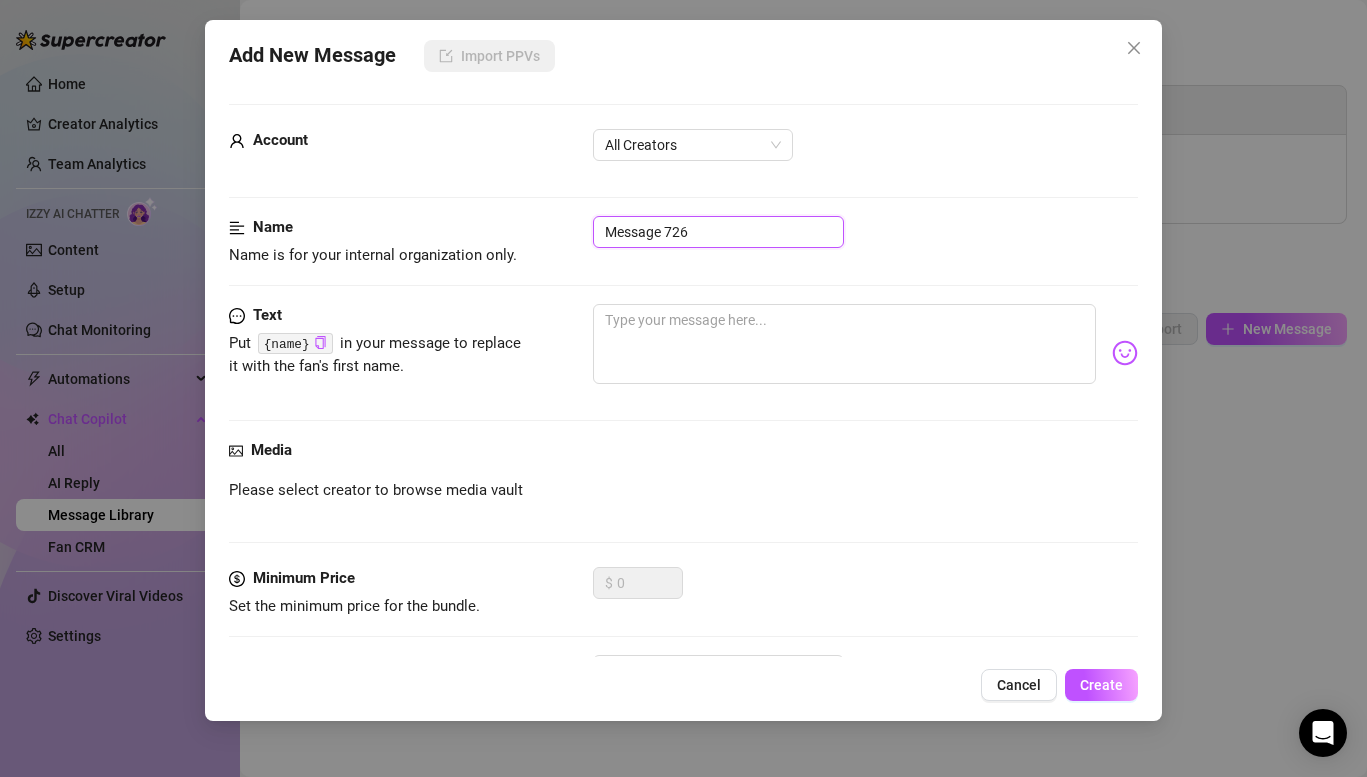 drag, startPoint x: 715, startPoint y: 221, endPoint x: 677, endPoint y: 222, distance: 38.013157 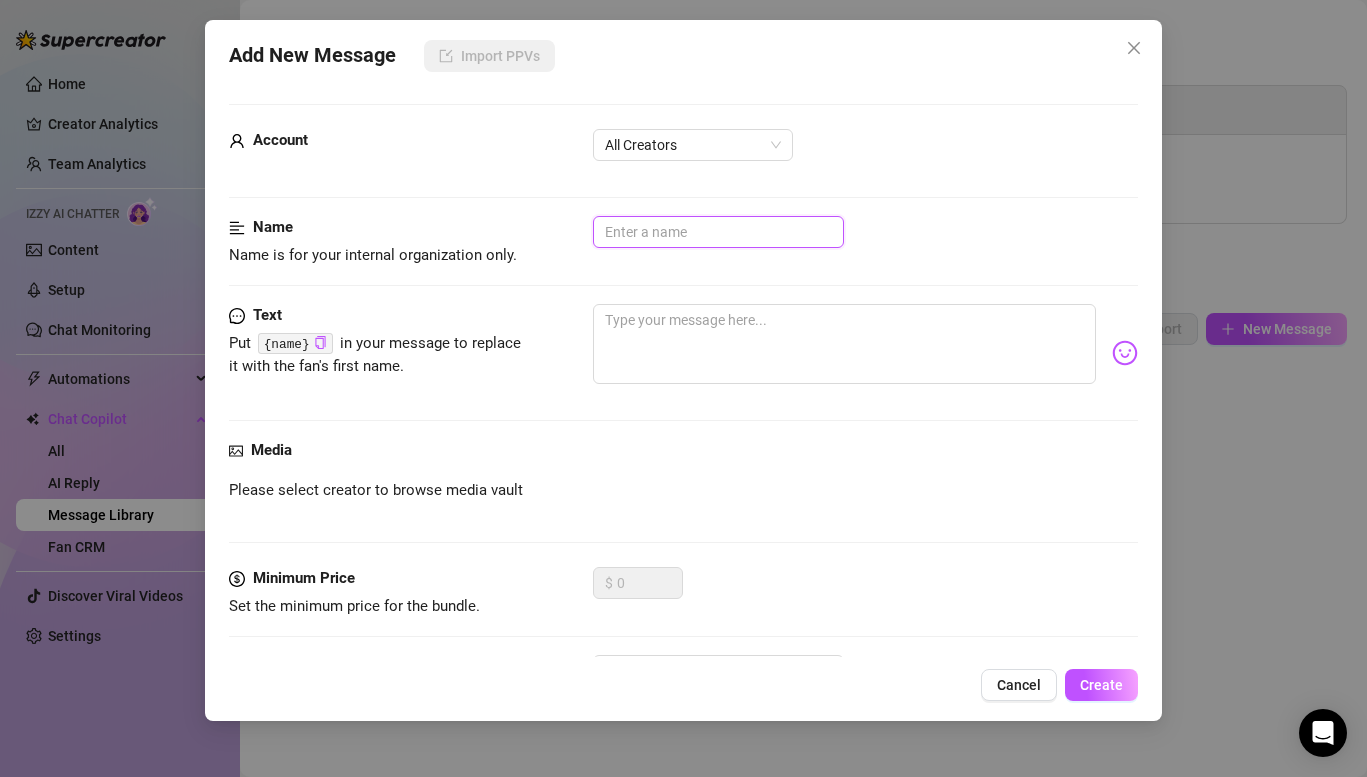 click at bounding box center [718, 232] 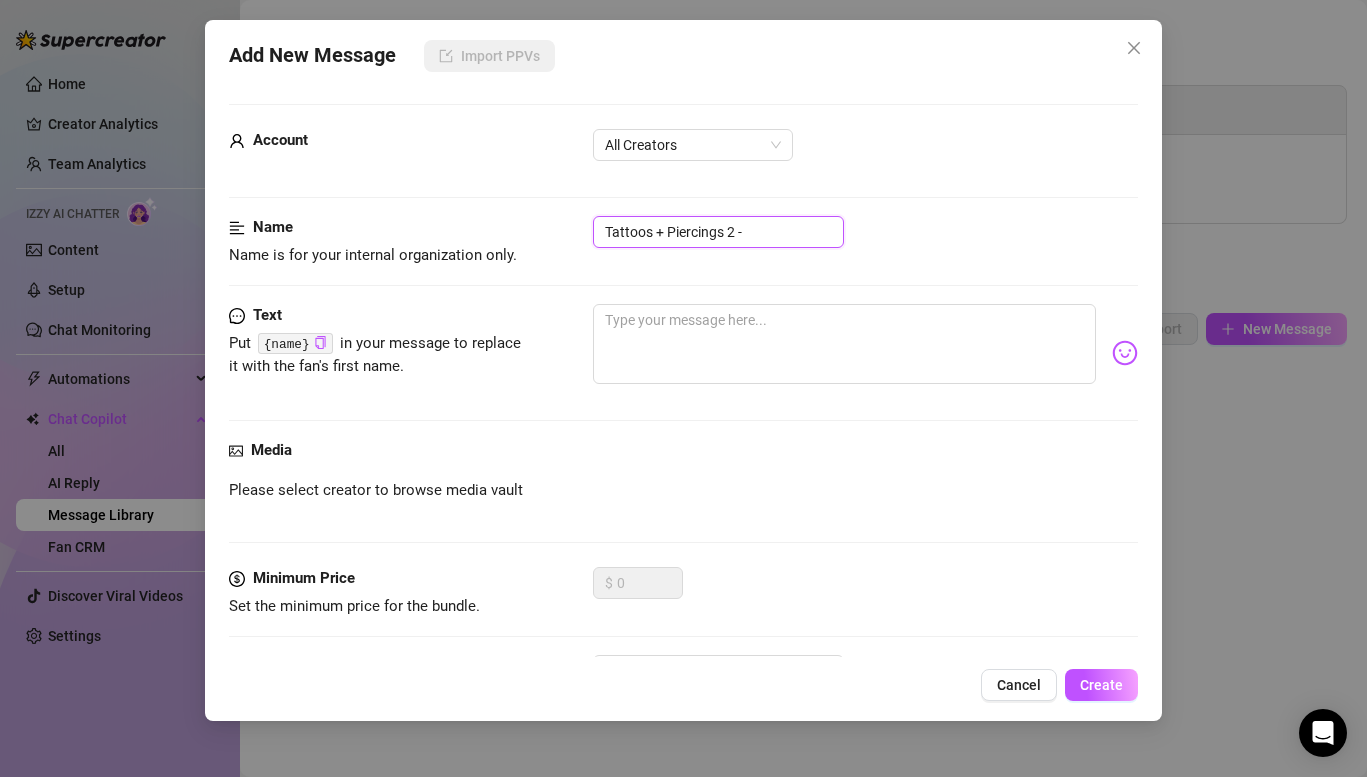 click on "Tattoos + Piercings 2 -" at bounding box center (718, 232) 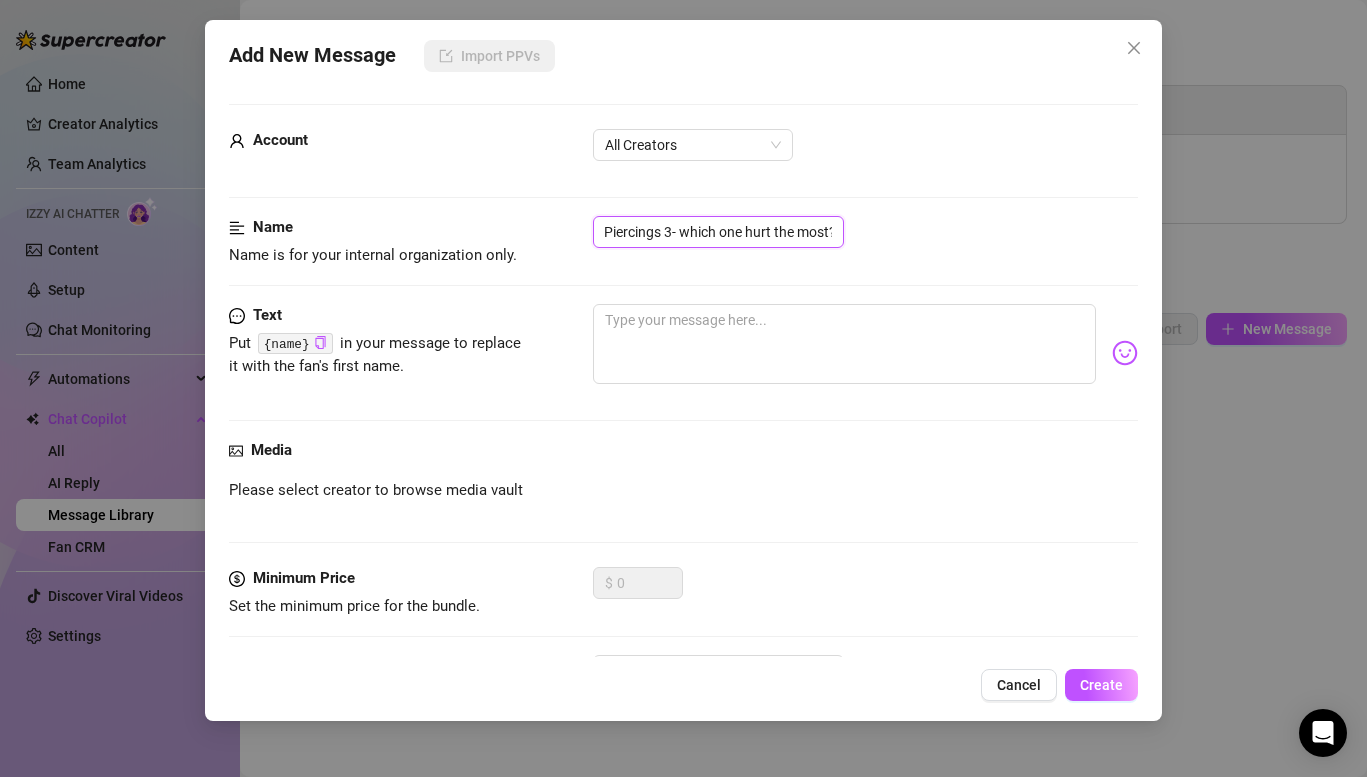 scroll, scrollTop: 0, scrollLeft: 73, axis: horizontal 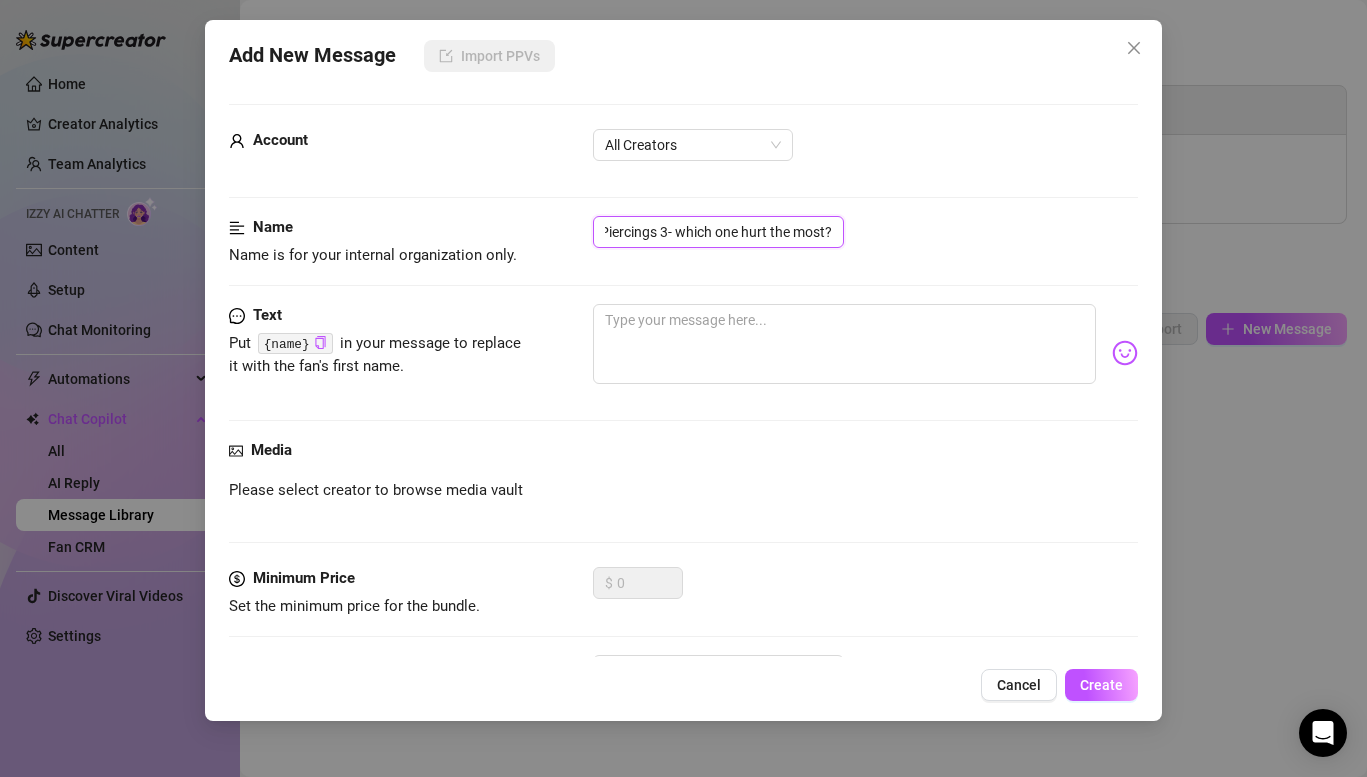click on "Tattoos + Piercings 3- which one hurt the most?" at bounding box center (718, 232) 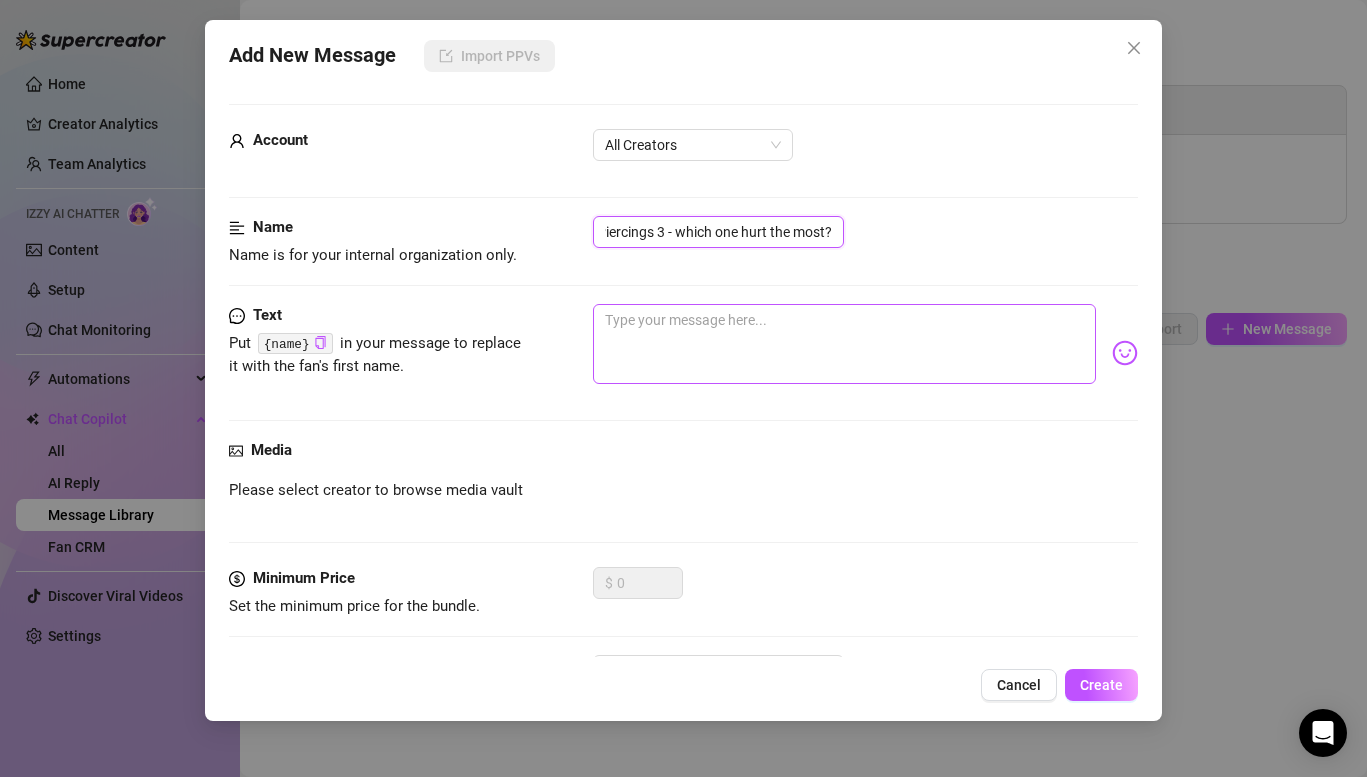type on "Tattoos + Piercings 3 - which one hurt the most?" 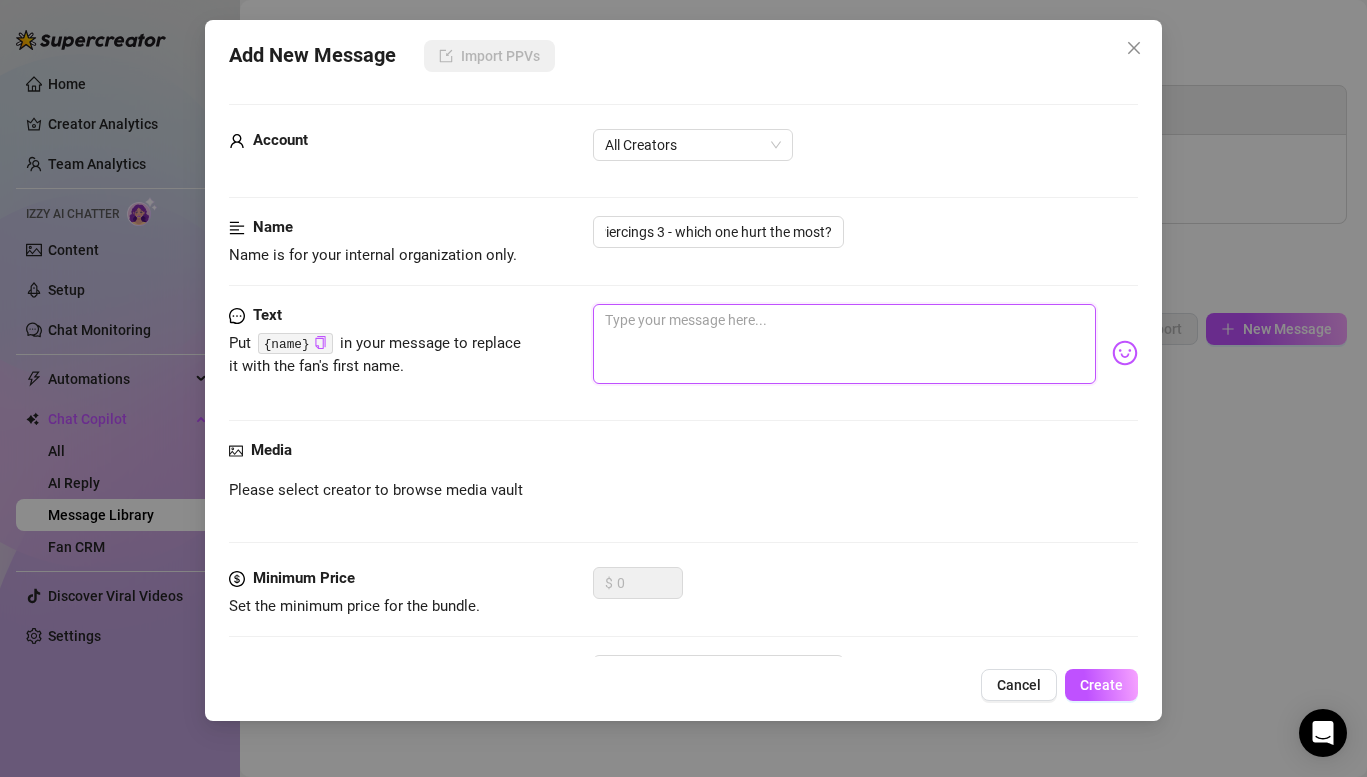 click at bounding box center [844, 344] 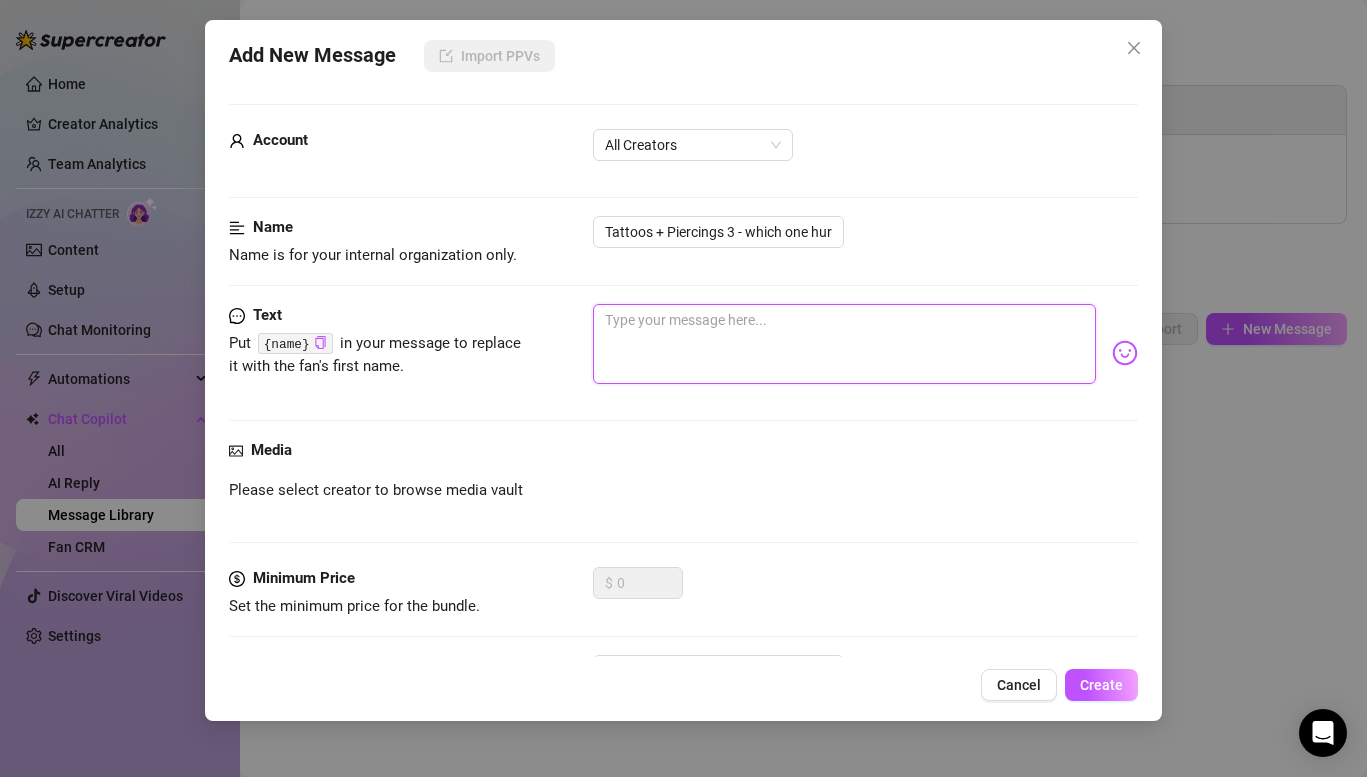 click at bounding box center (844, 344) 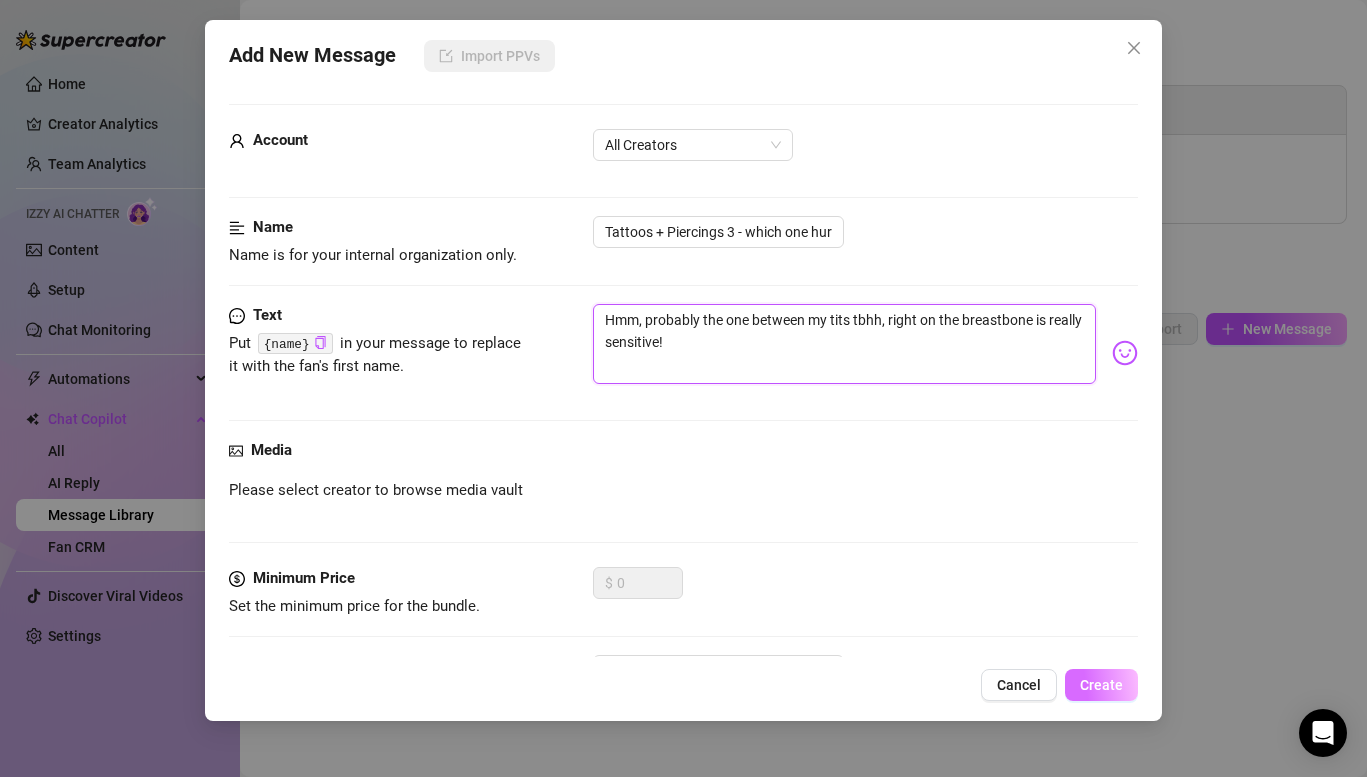 type on "Hmm, probably the one between my tits tbhh, right on the breastbone is really sensitive!" 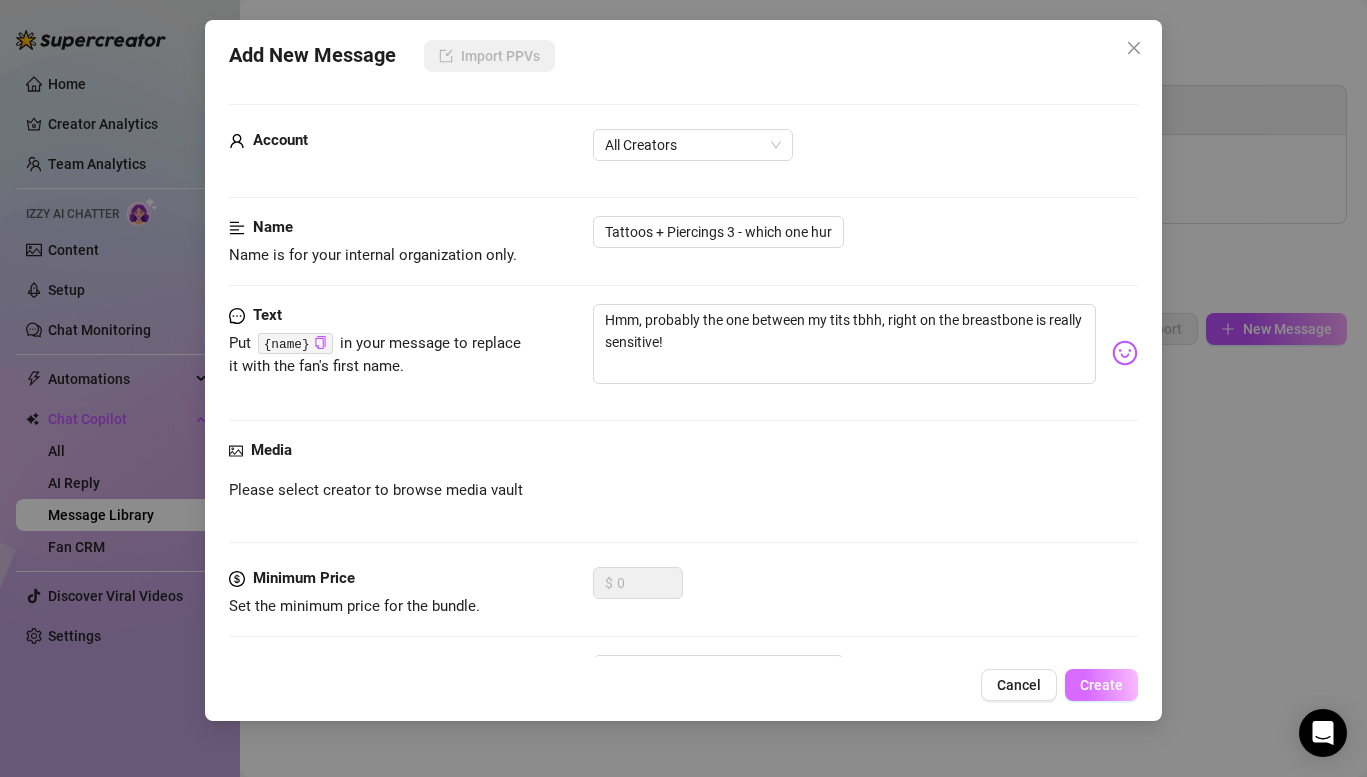 click on "Create" at bounding box center [1101, 685] 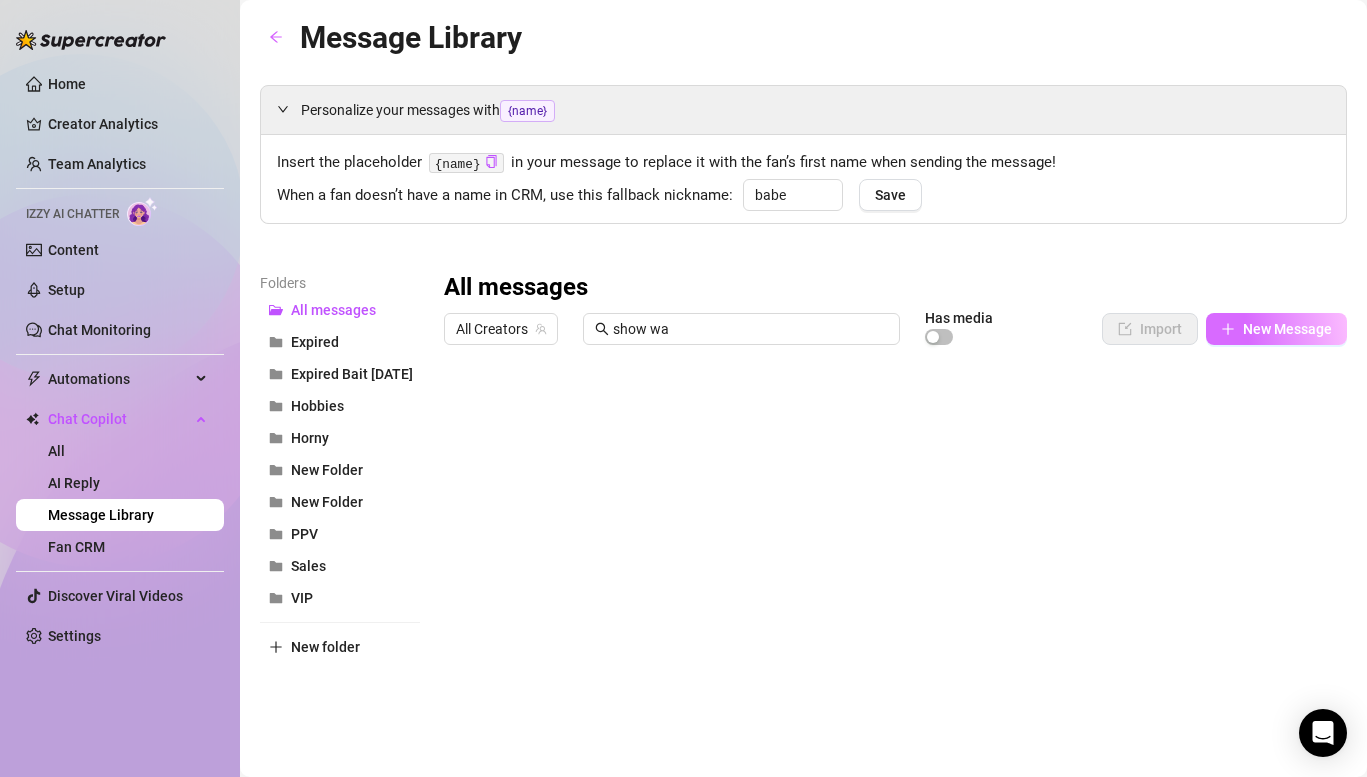 click on "New Message" at bounding box center [1276, 329] 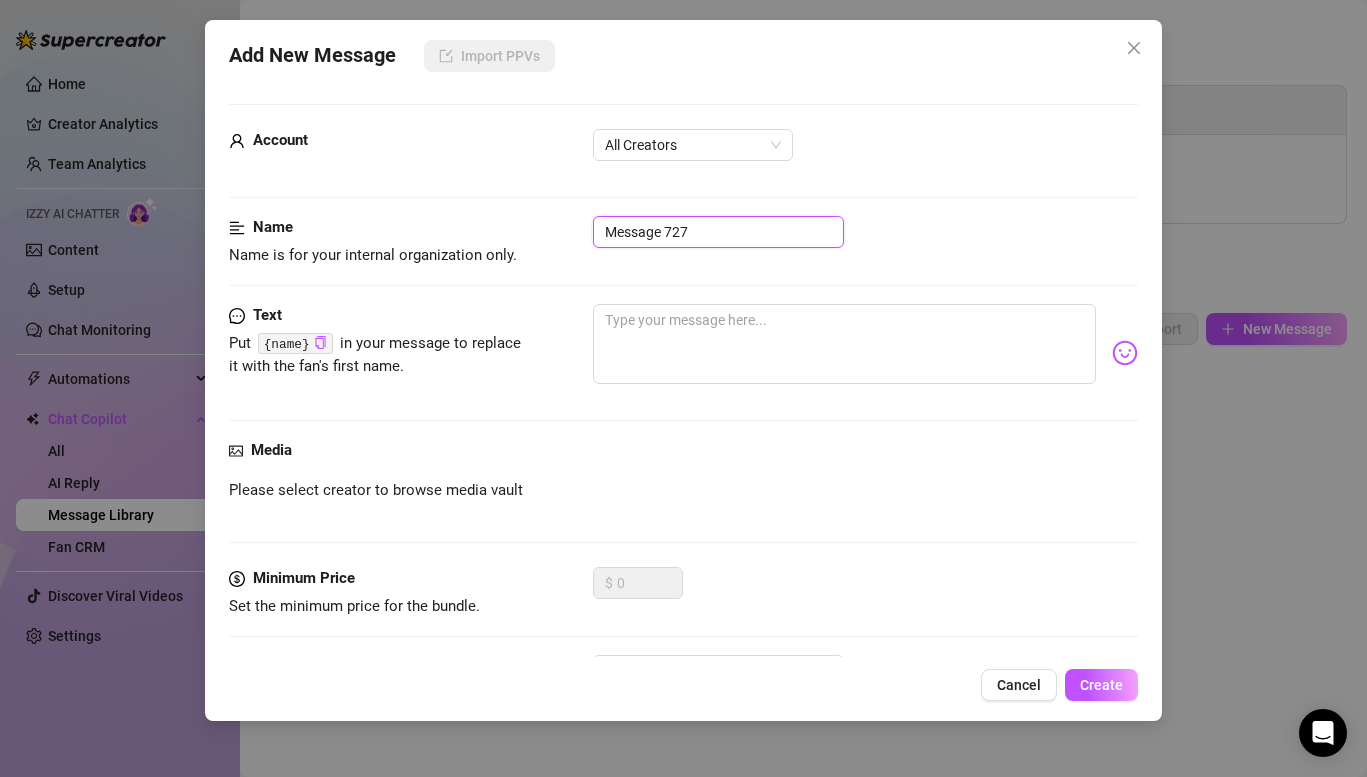 drag, startPoint x: 725, startPoint y: 230, endPoint x: 493, endPoint y: 212, distance: 232.69724 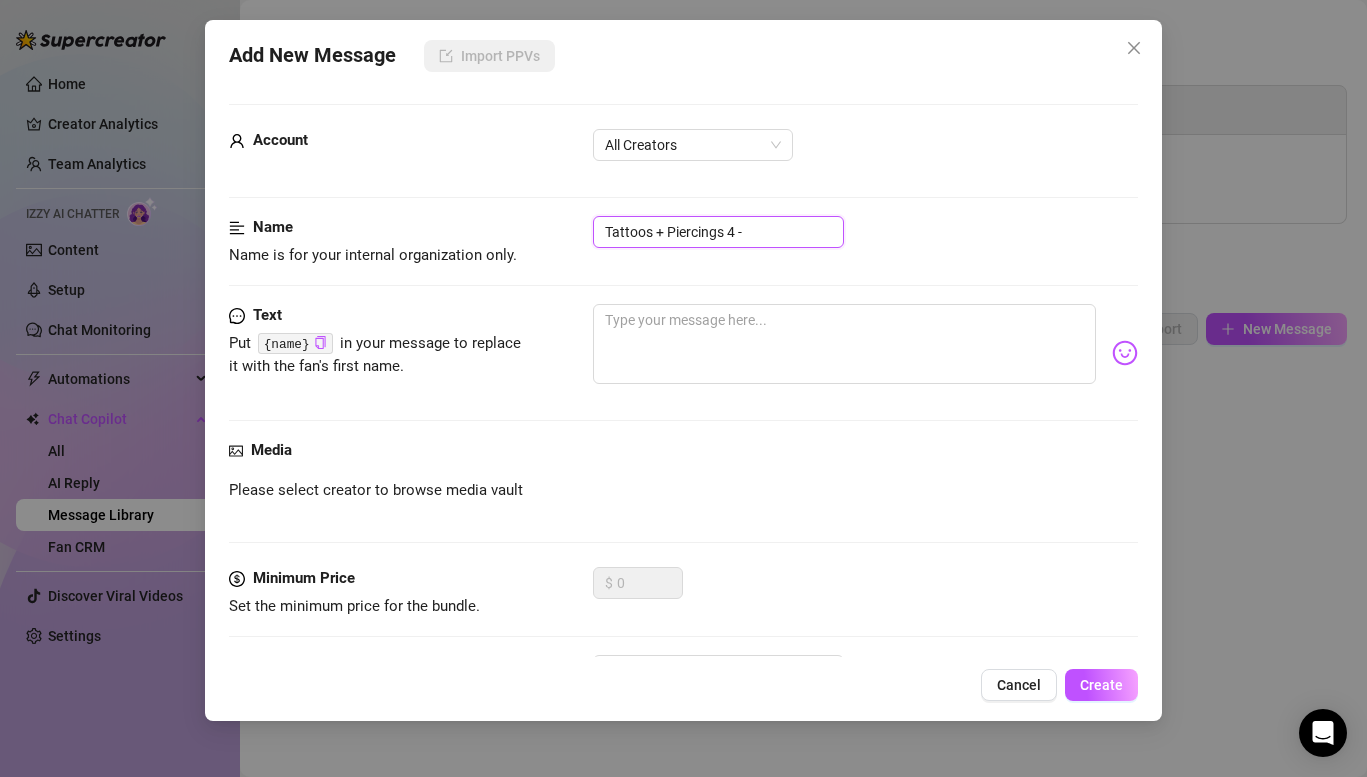 click on "Tattoos + Piercings 4 -" at bounding box center (718, 232) 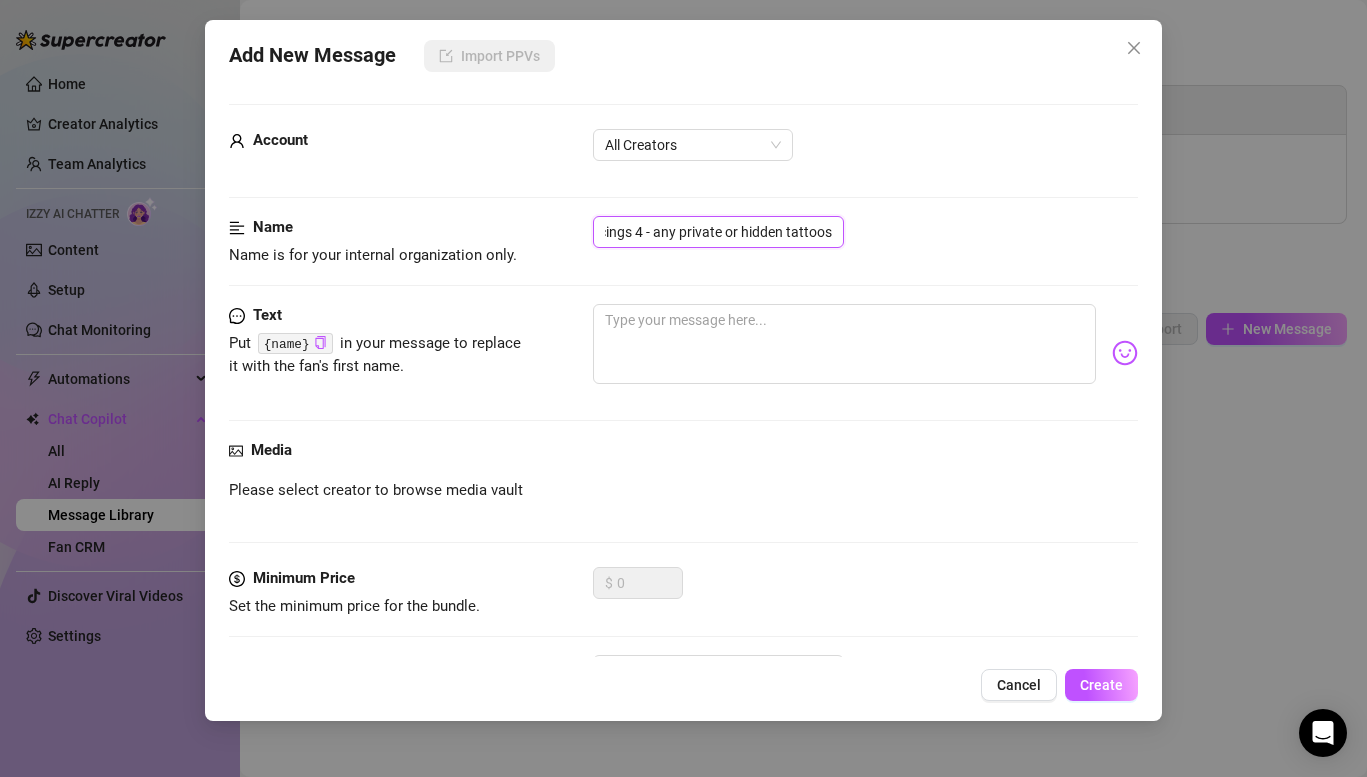 scroll, scrollTop: 0, scrollLeft: 102, axis: horizontal 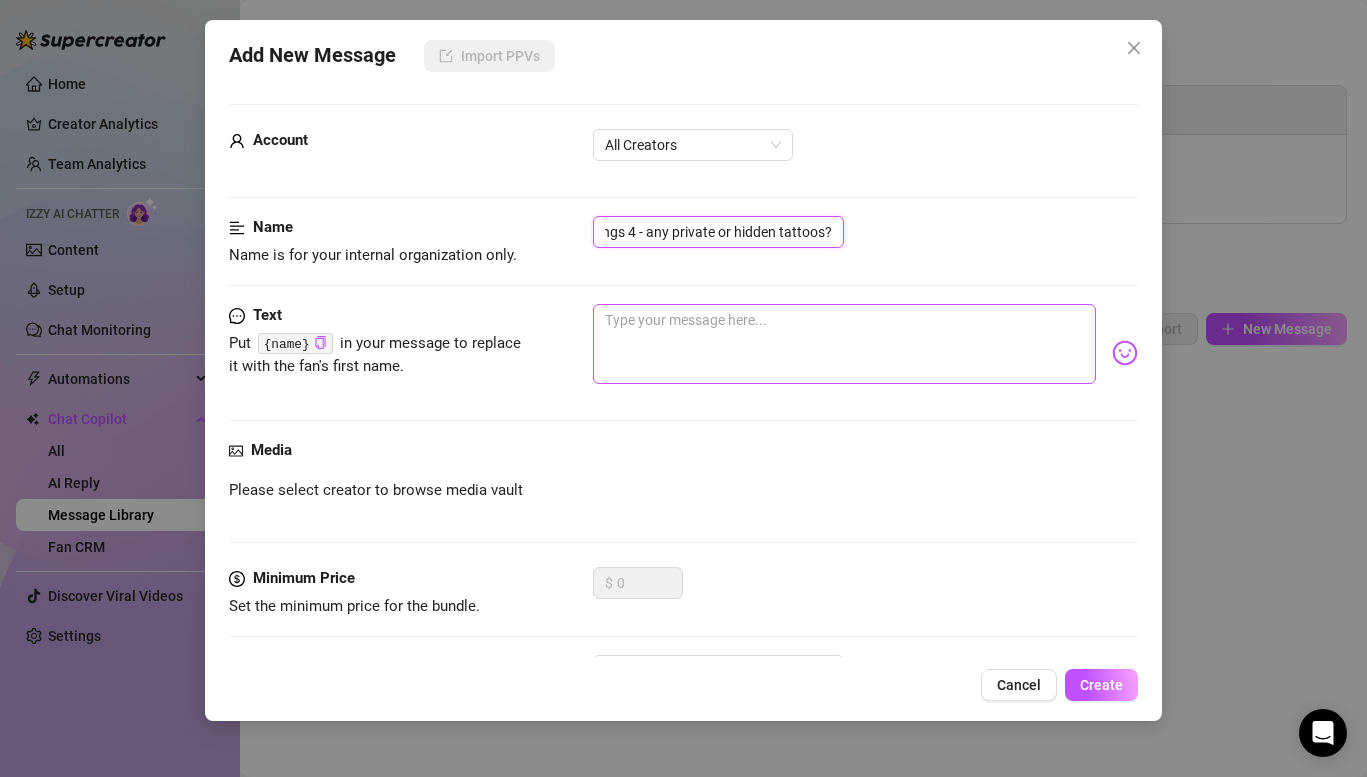 type on "Tattoos + Piercings 4 - any private or hidden tattoos?" 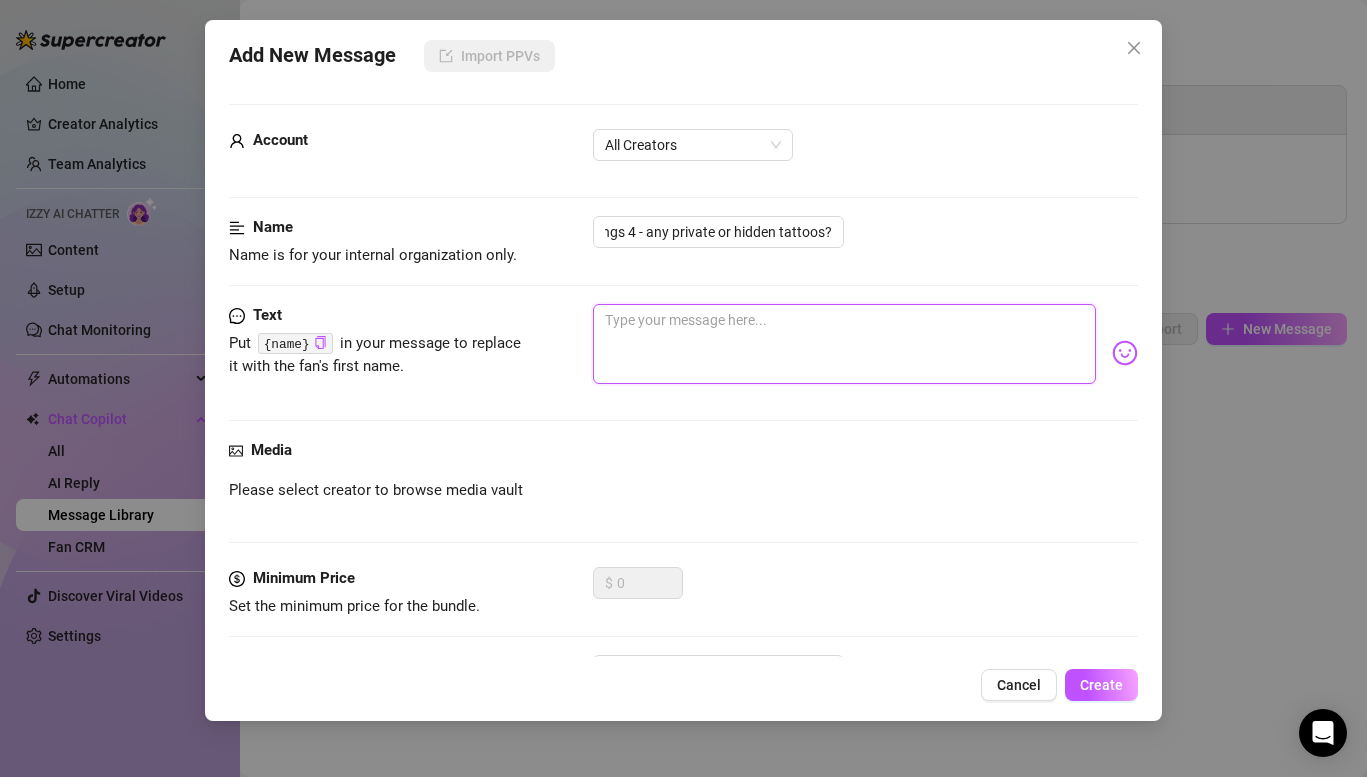 click at bounding box center [844, 344] 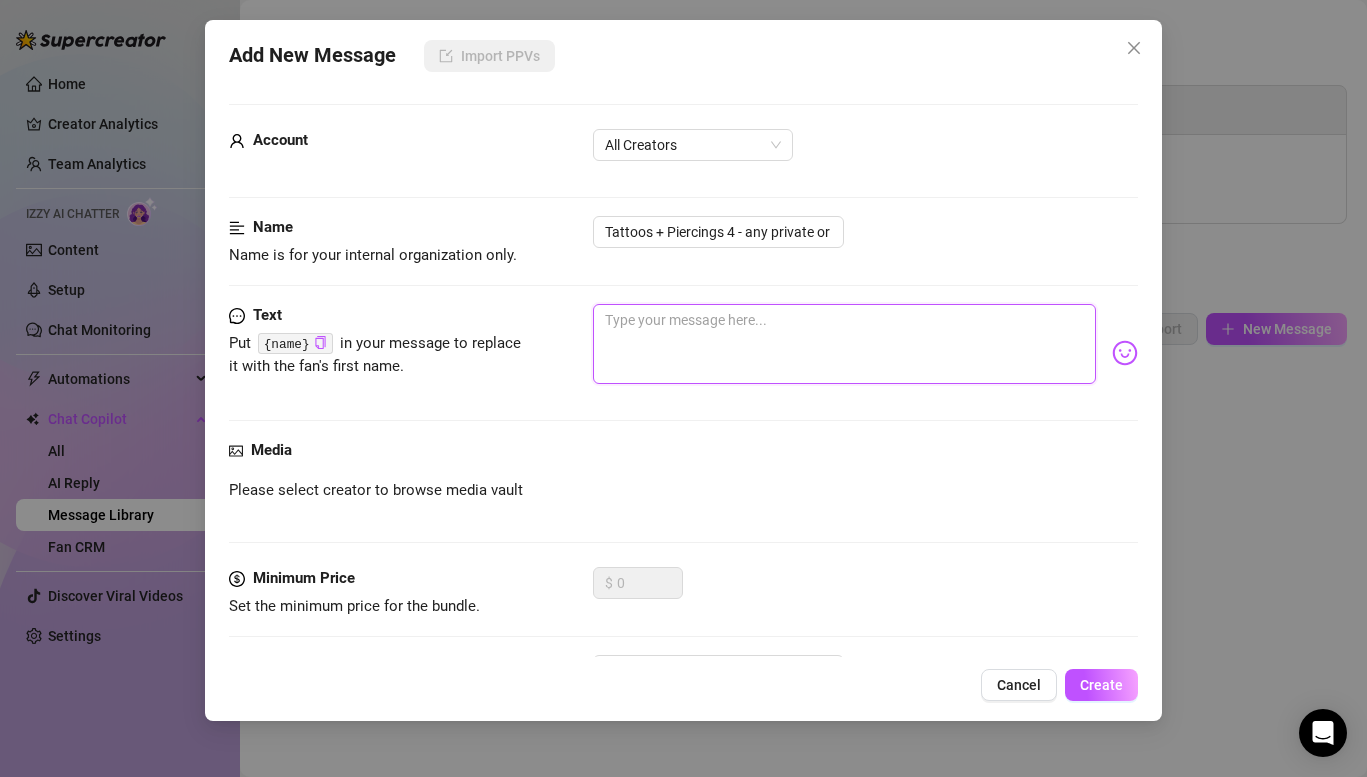 paste on "Nope! You’ve seen all of me, including all my tattoos hehe" 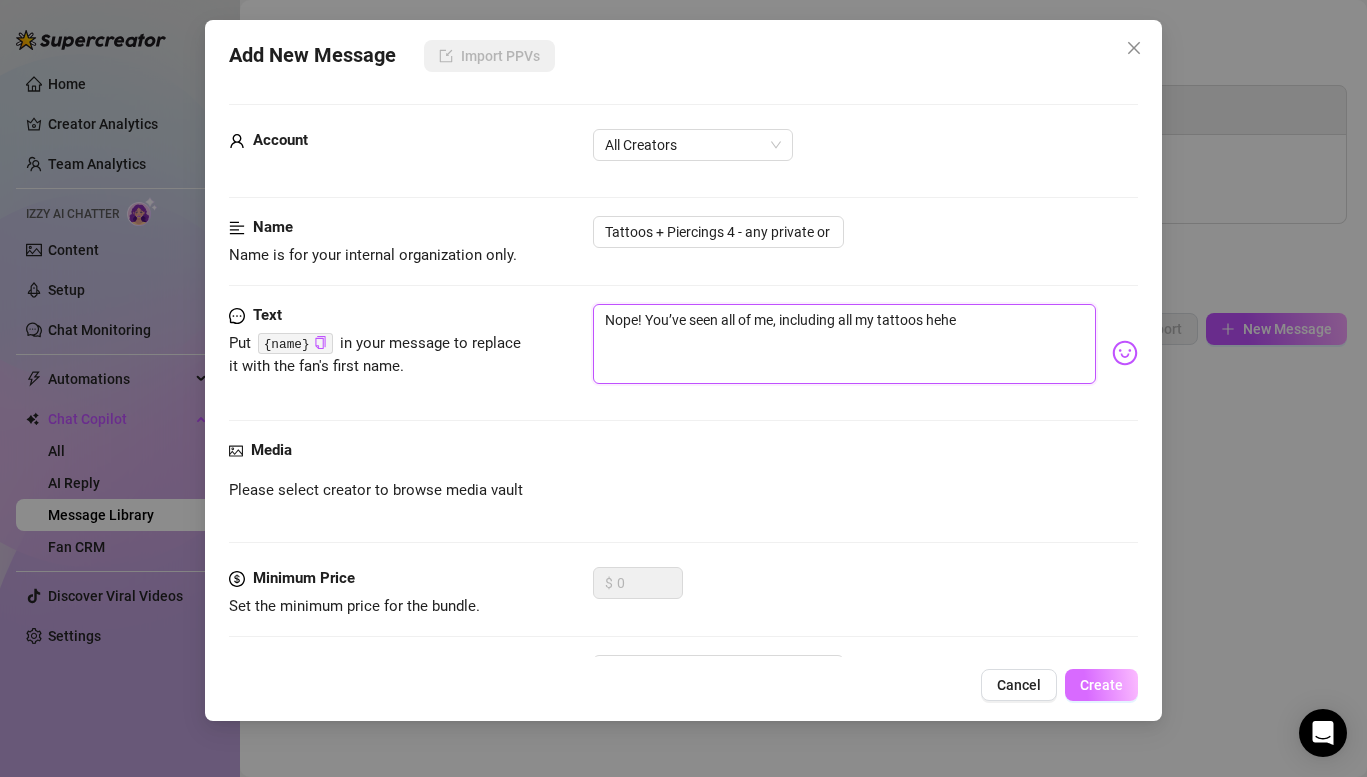 type on "Nope! You’ve seen all of me, including all my tattoos hehe" 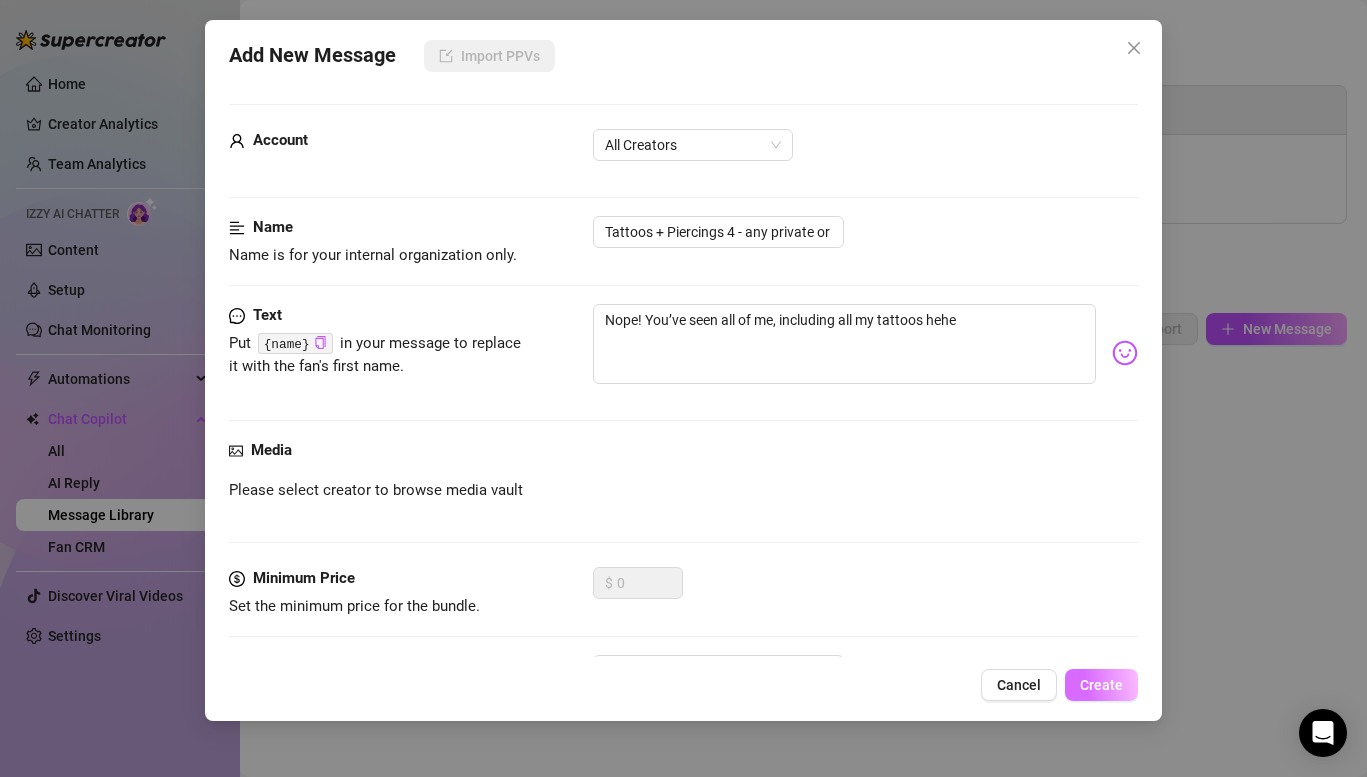 click on "Create" at bounding box center [1101, 685] 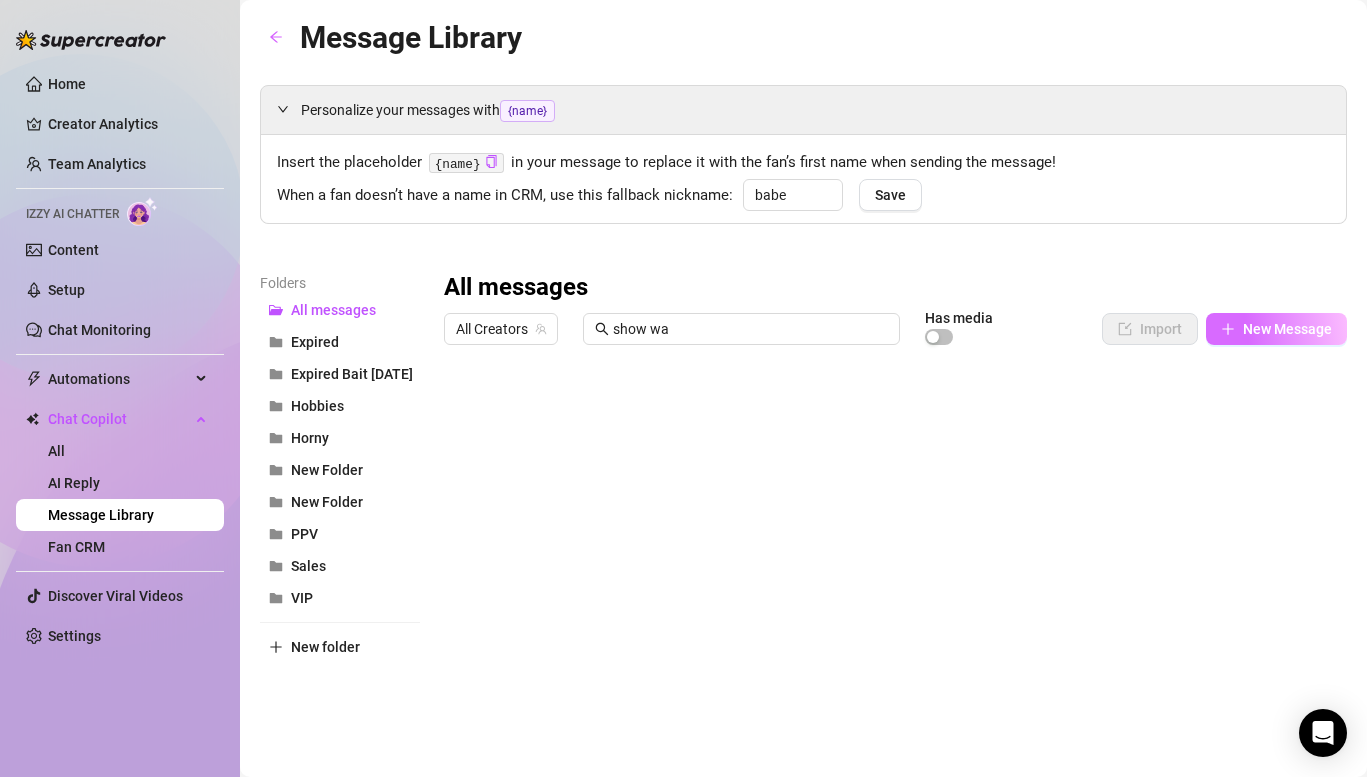 click on "New Message" at bounding box center [1276, 329] 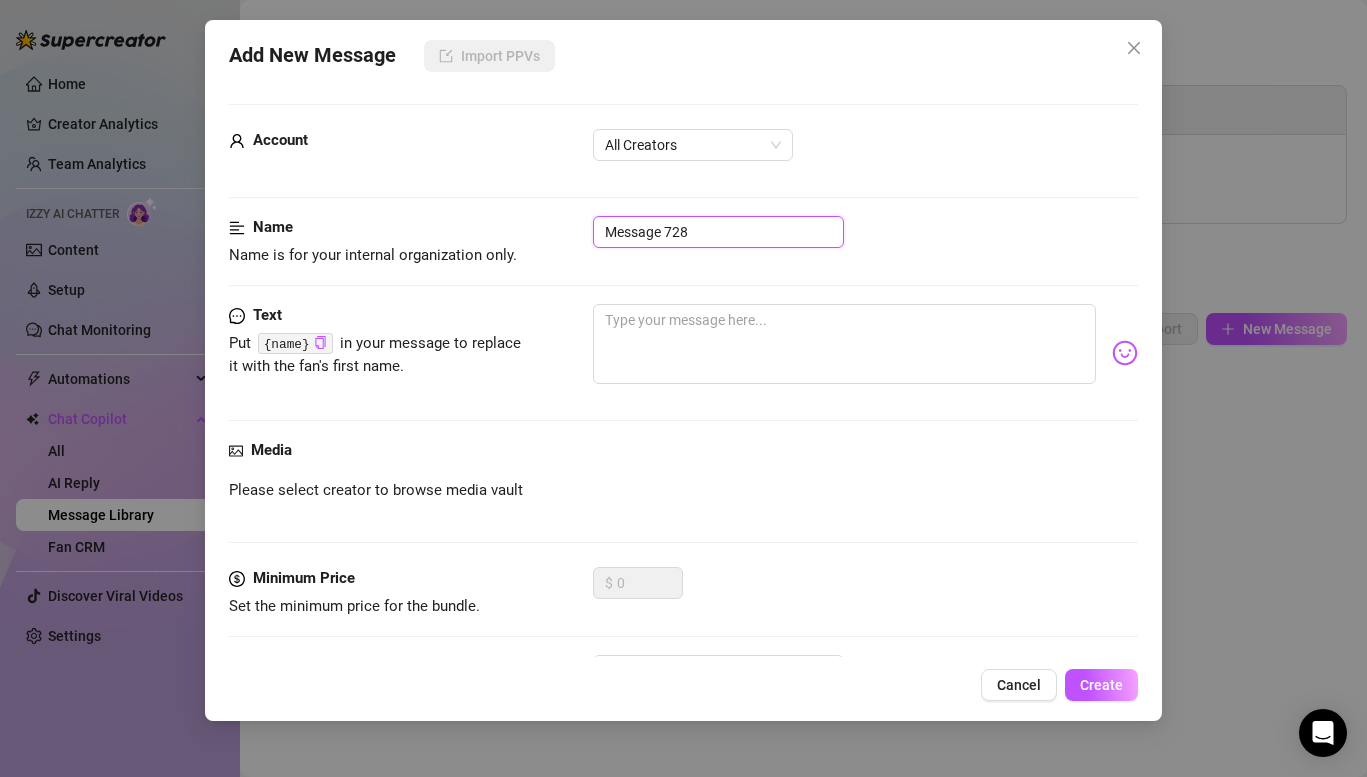drag, startPoint x: 692, startPoint y: 220, endPoint x: 456, endPoint y: 209, distance: 236.25621 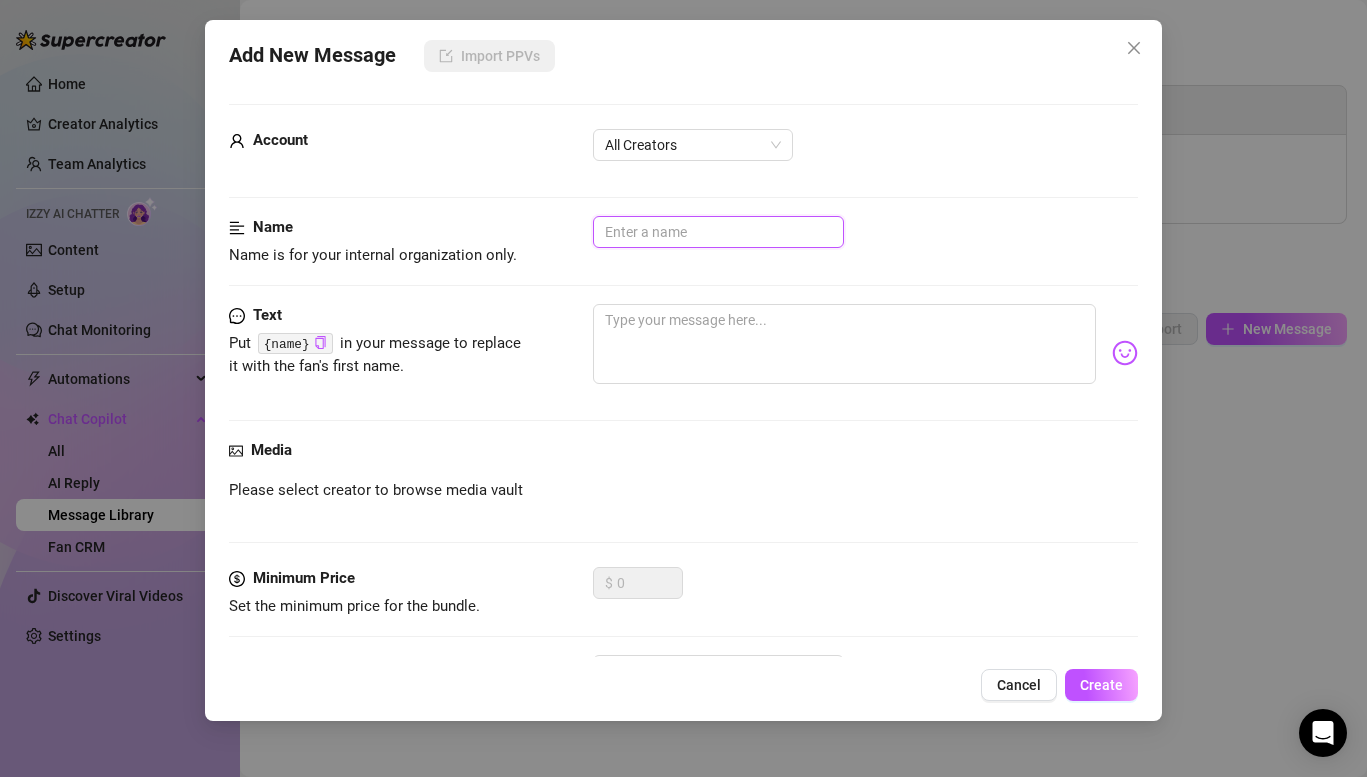 click at bounding box center (718, 232) 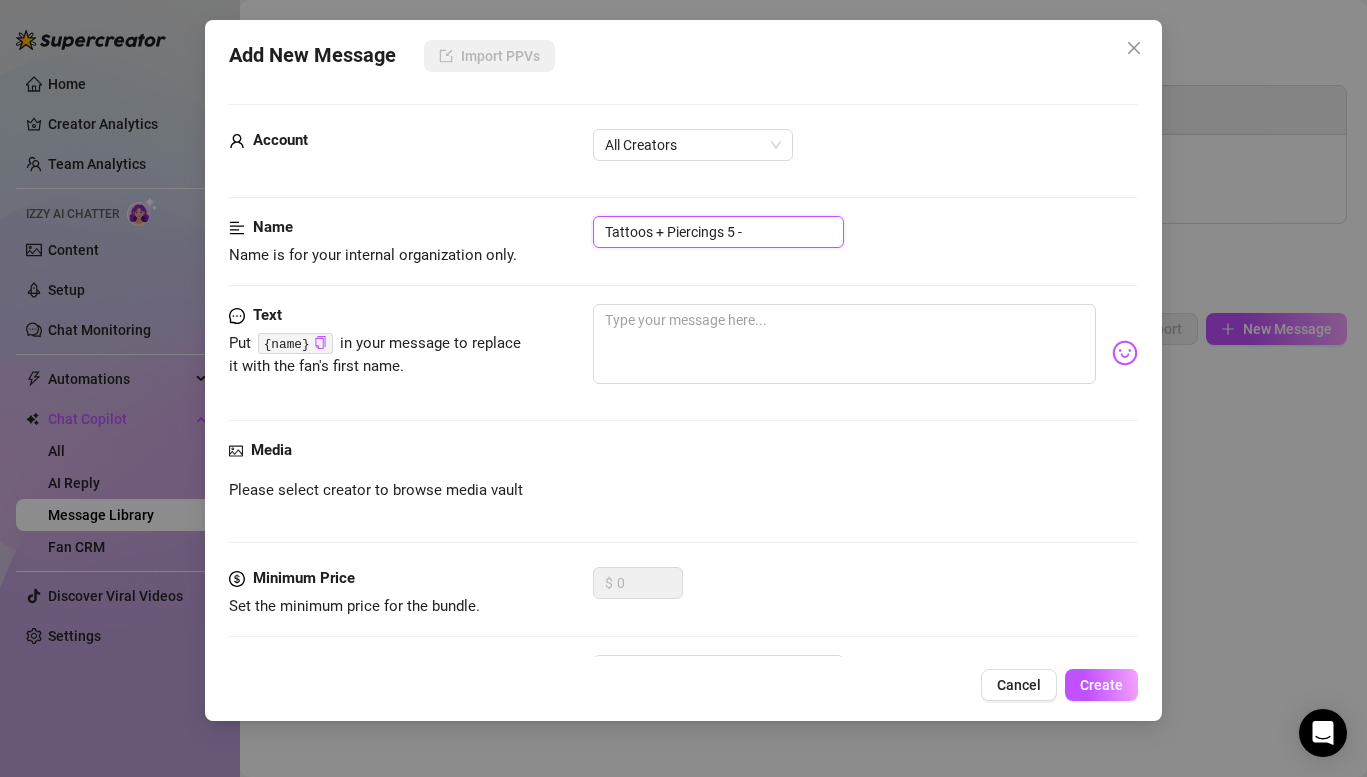 click on "Tattoos + Piercings 5 -" at bounding box center [718, 232] 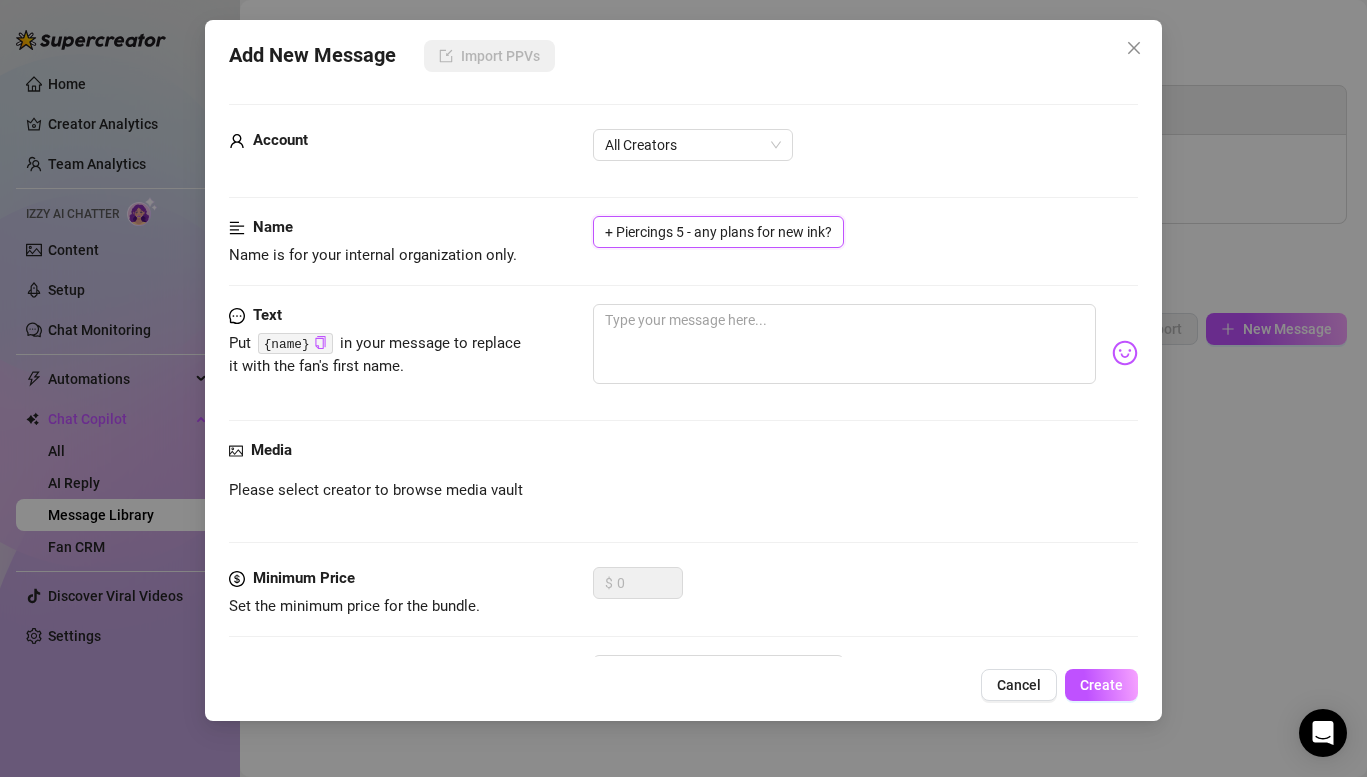 scroll, scrollTop: 0, scrollLeft: 56, axis: horizontal 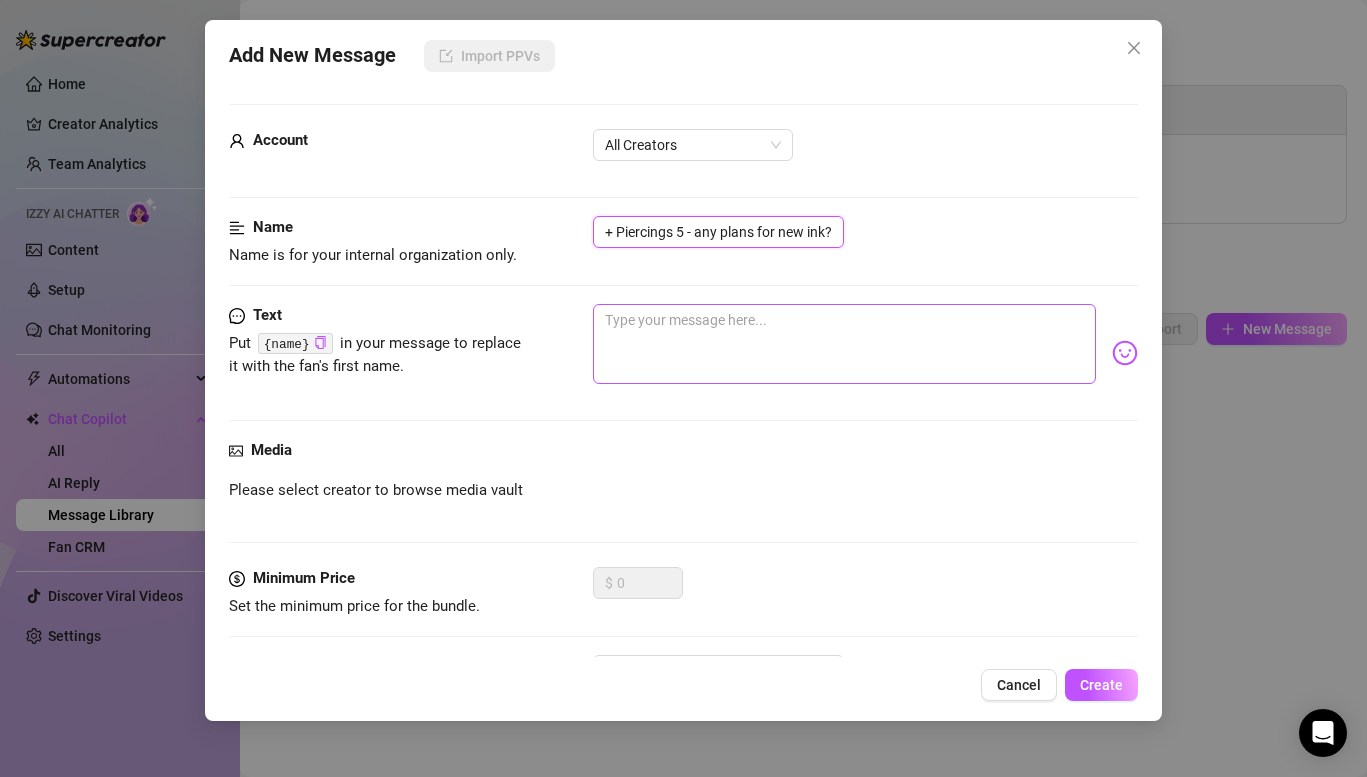type on "Tattoos + Piercings 5 - any plans for new ink?" 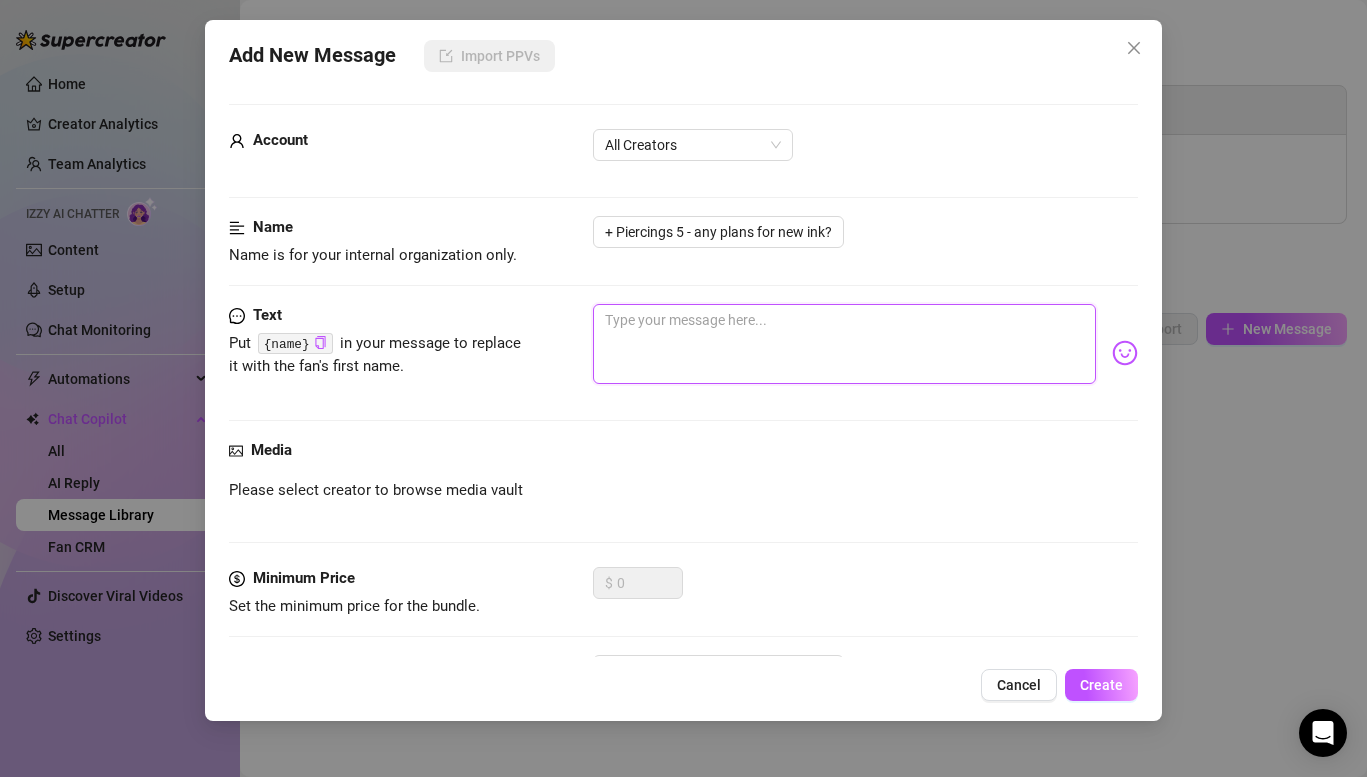 click at bounding box center [844, 344] 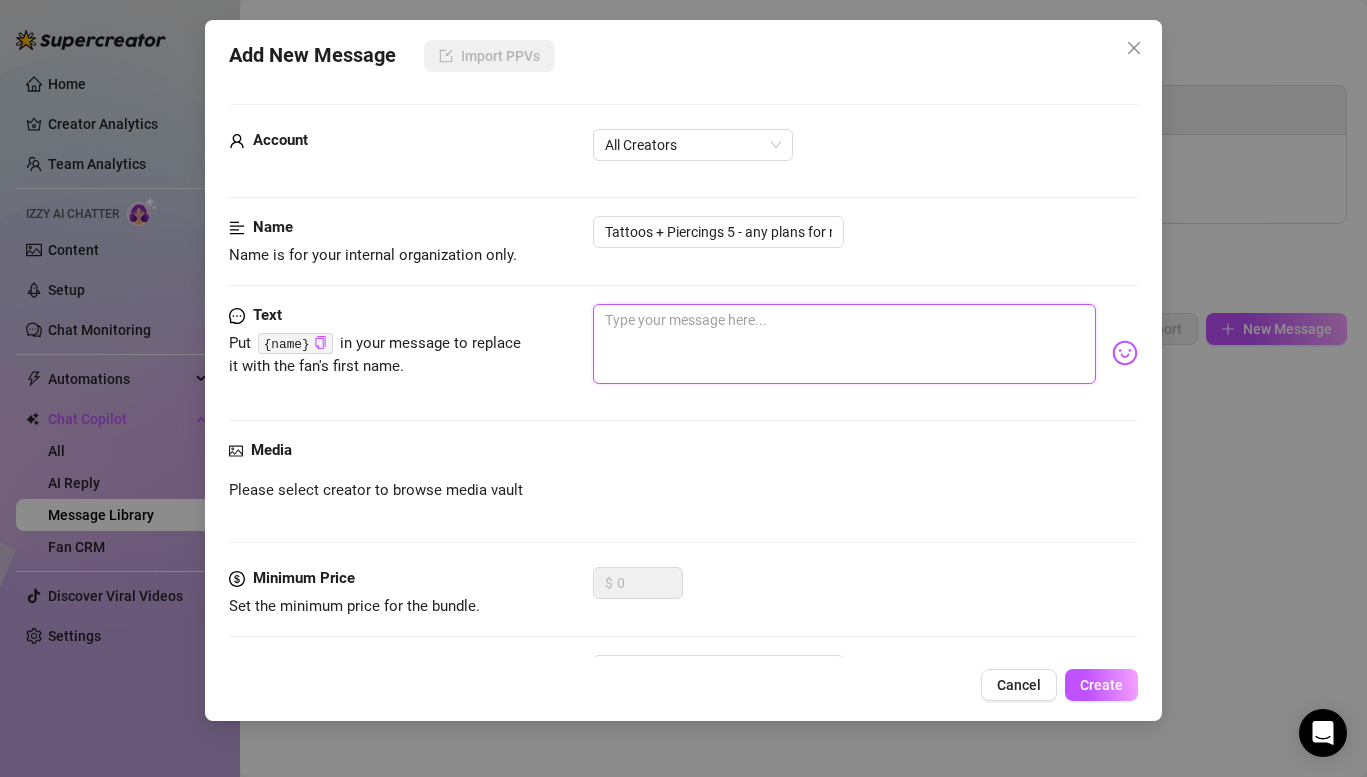 paste on "No plans atm!" 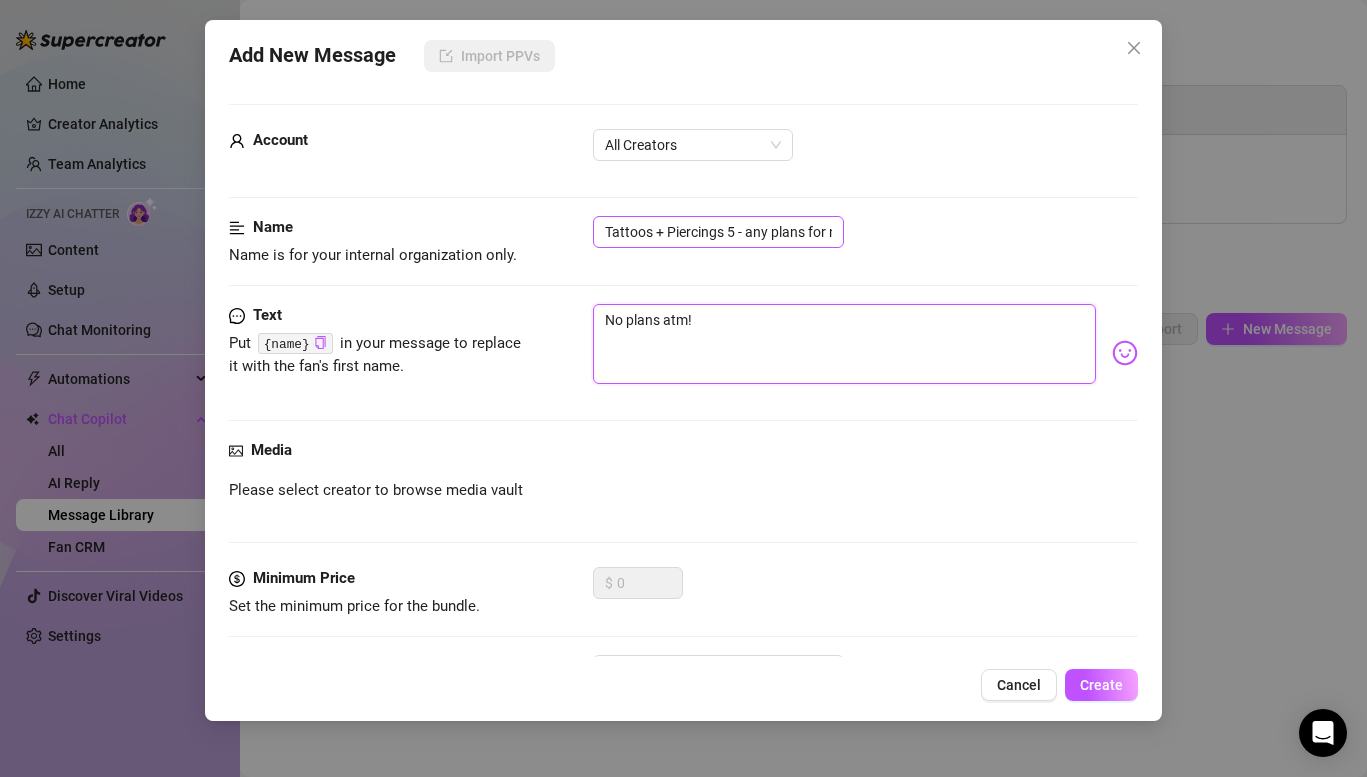 type on "No plans atm!" 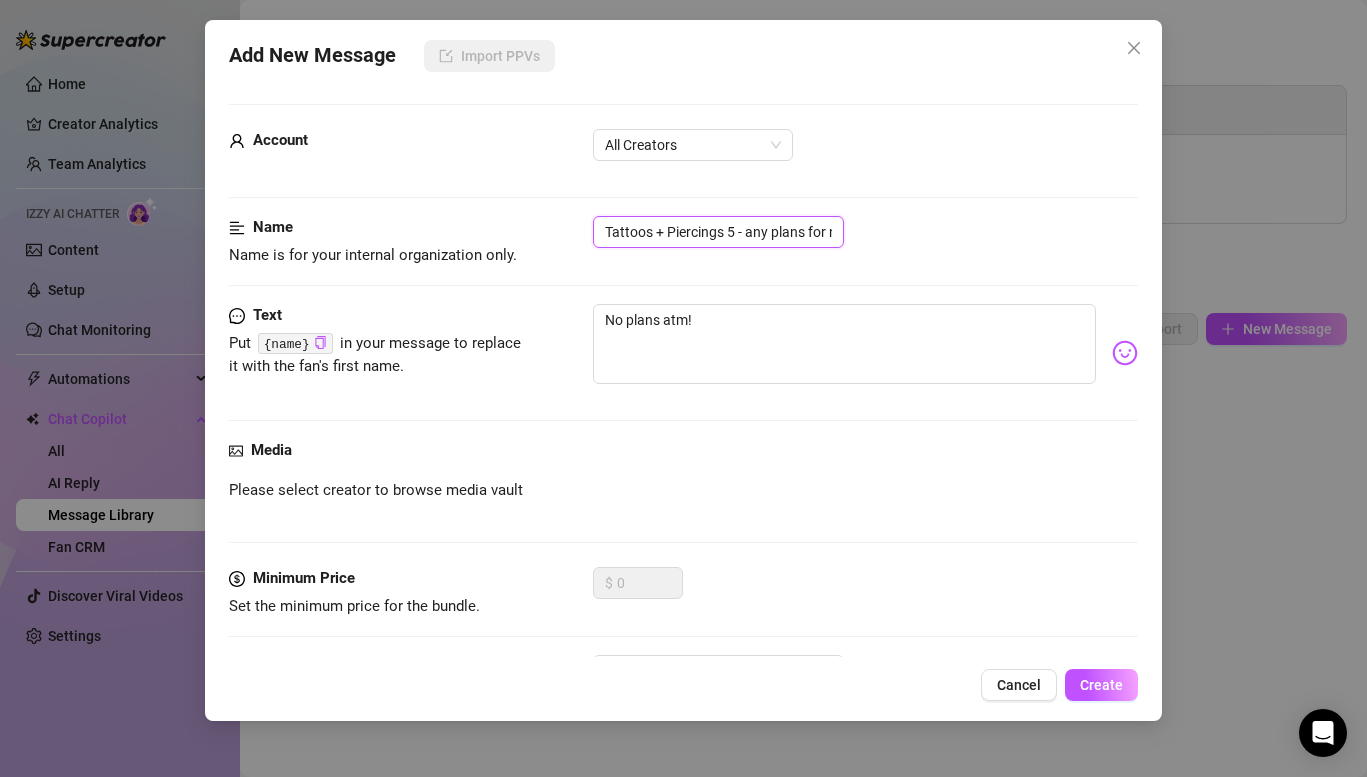click on "Tattoos + Piercings 5 - any plans for new ink?" at bounding box center (718, 232) 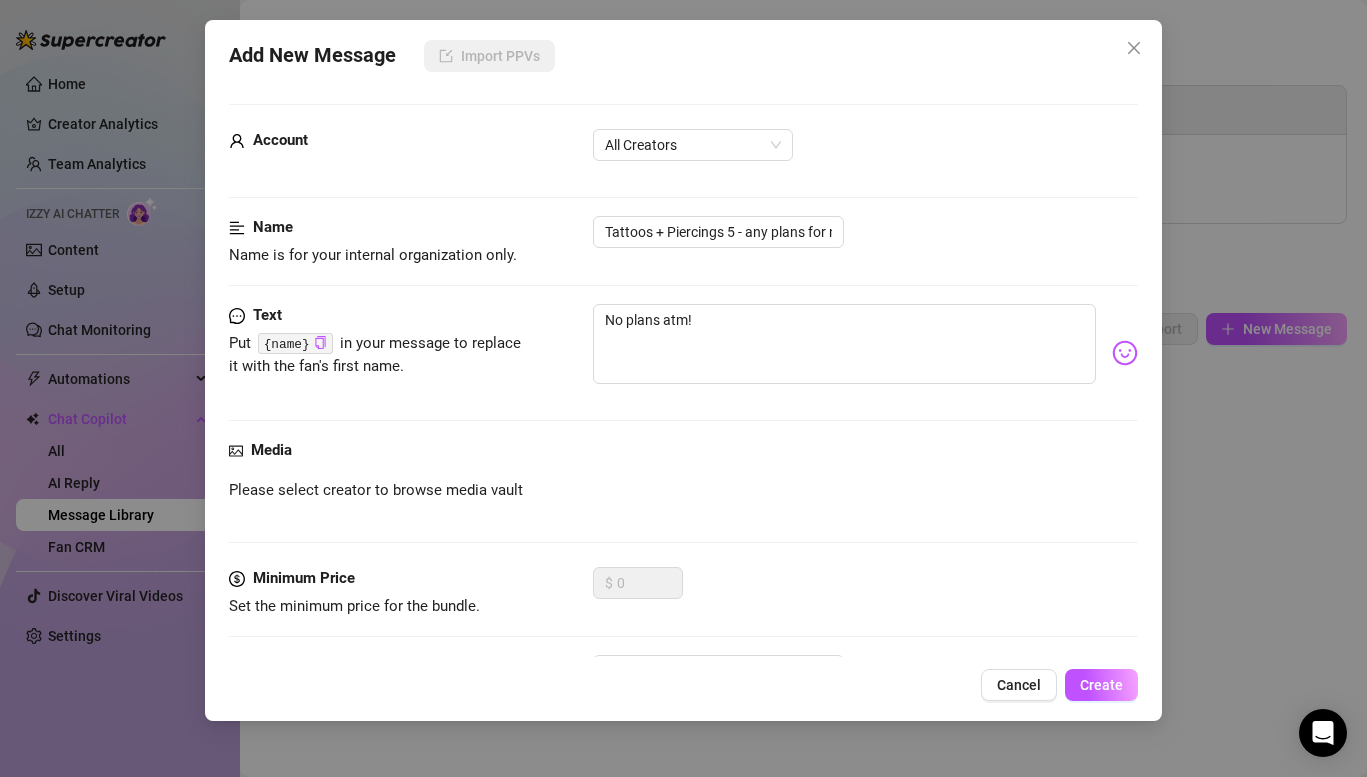 click on "Name Name is for your internal organization only. Tattoos + Piercings 5 - any plans for new ink?" at bounding box center (683, 260) 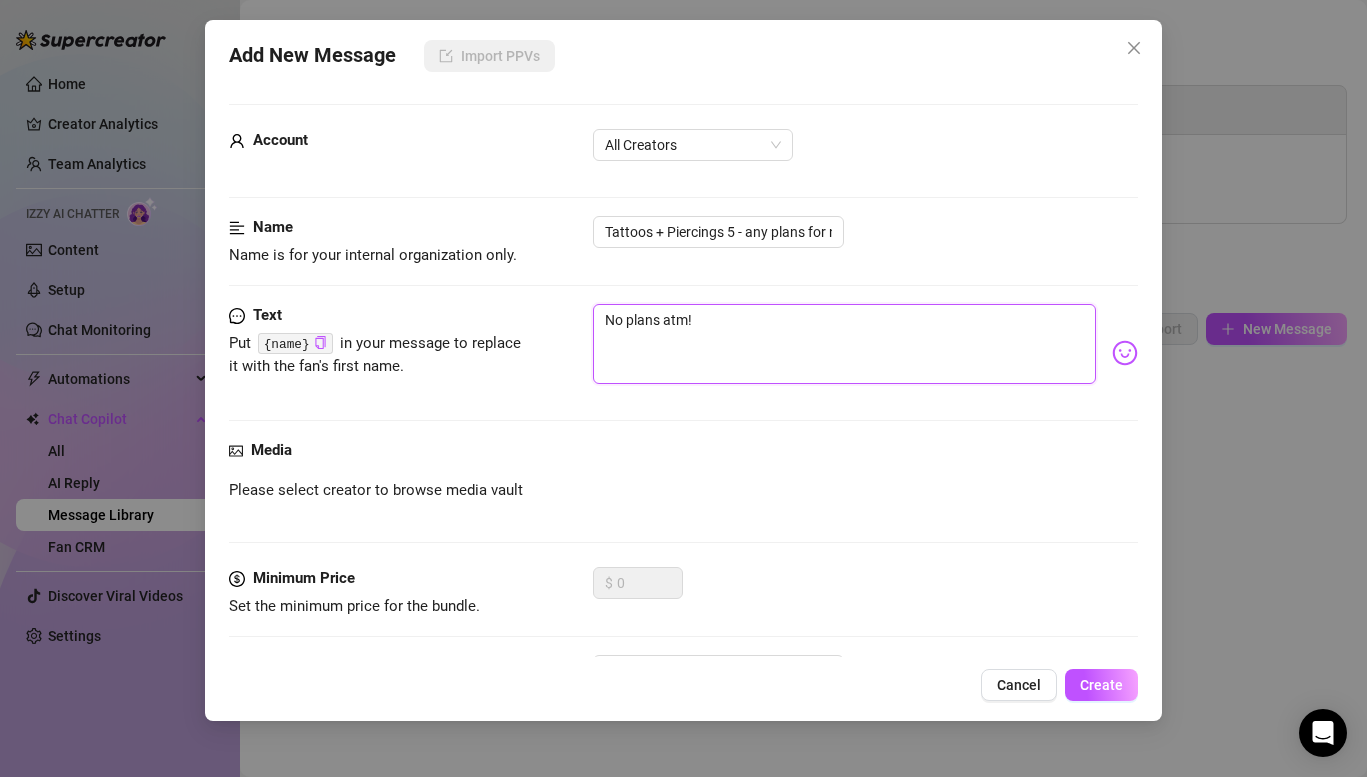 click on "No plans atm!" at bounding box center (844, 344) 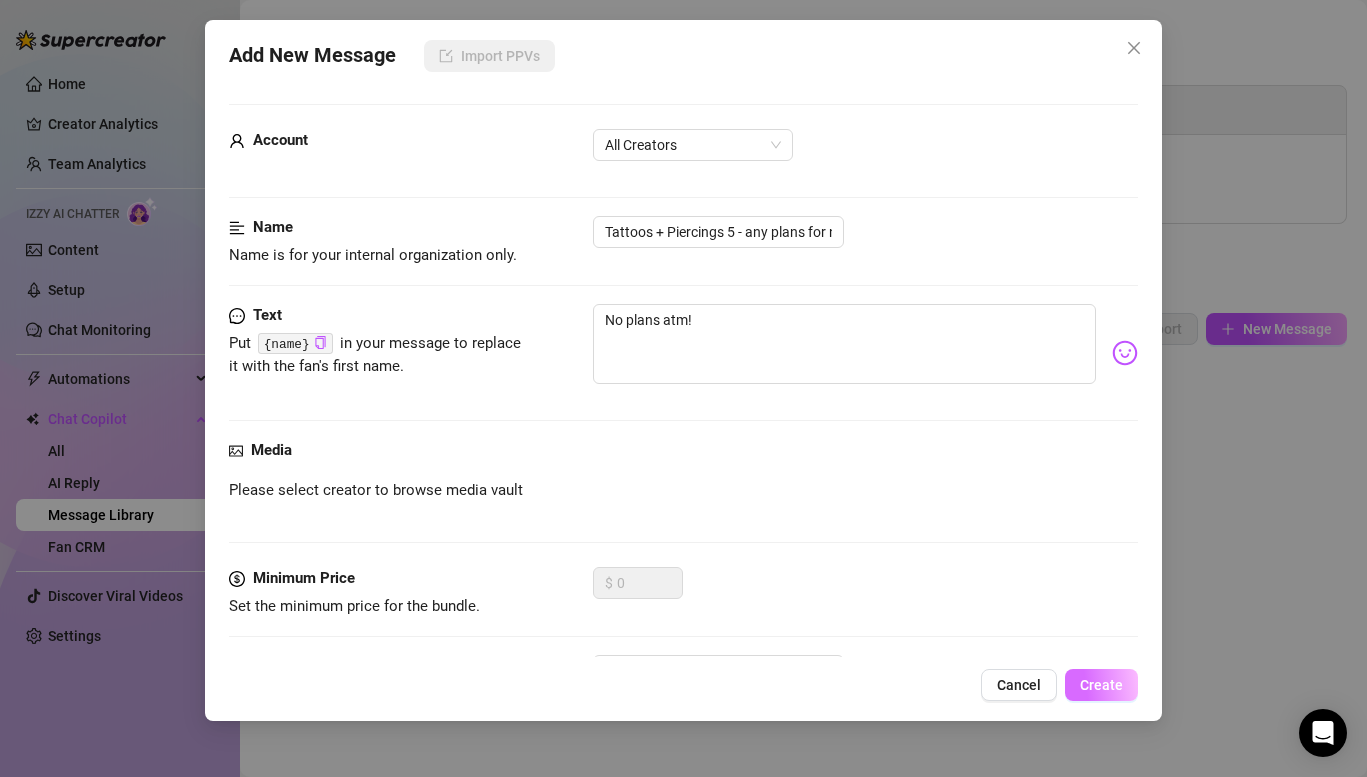 click on "Create" at bounding box center [1101, 685] 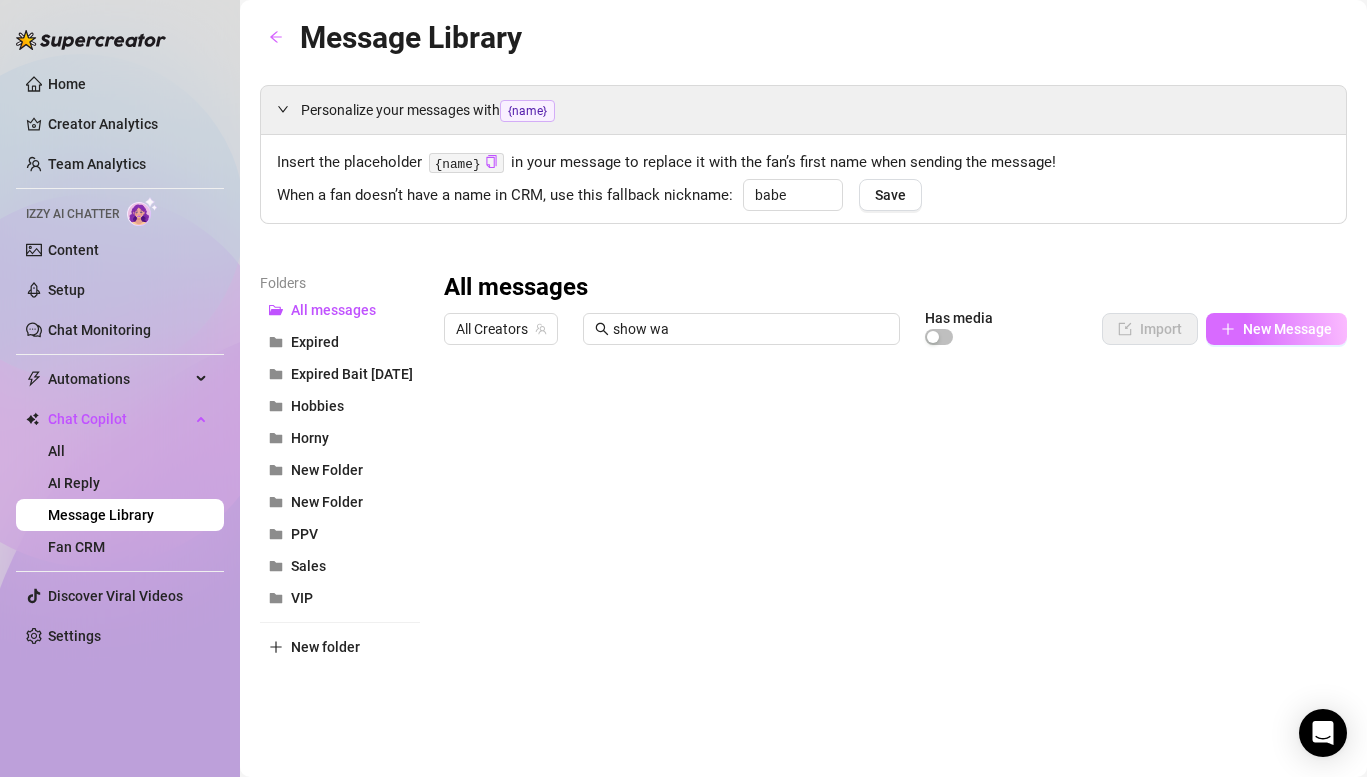 click on "New Message" at bounding box center [1287, 329] 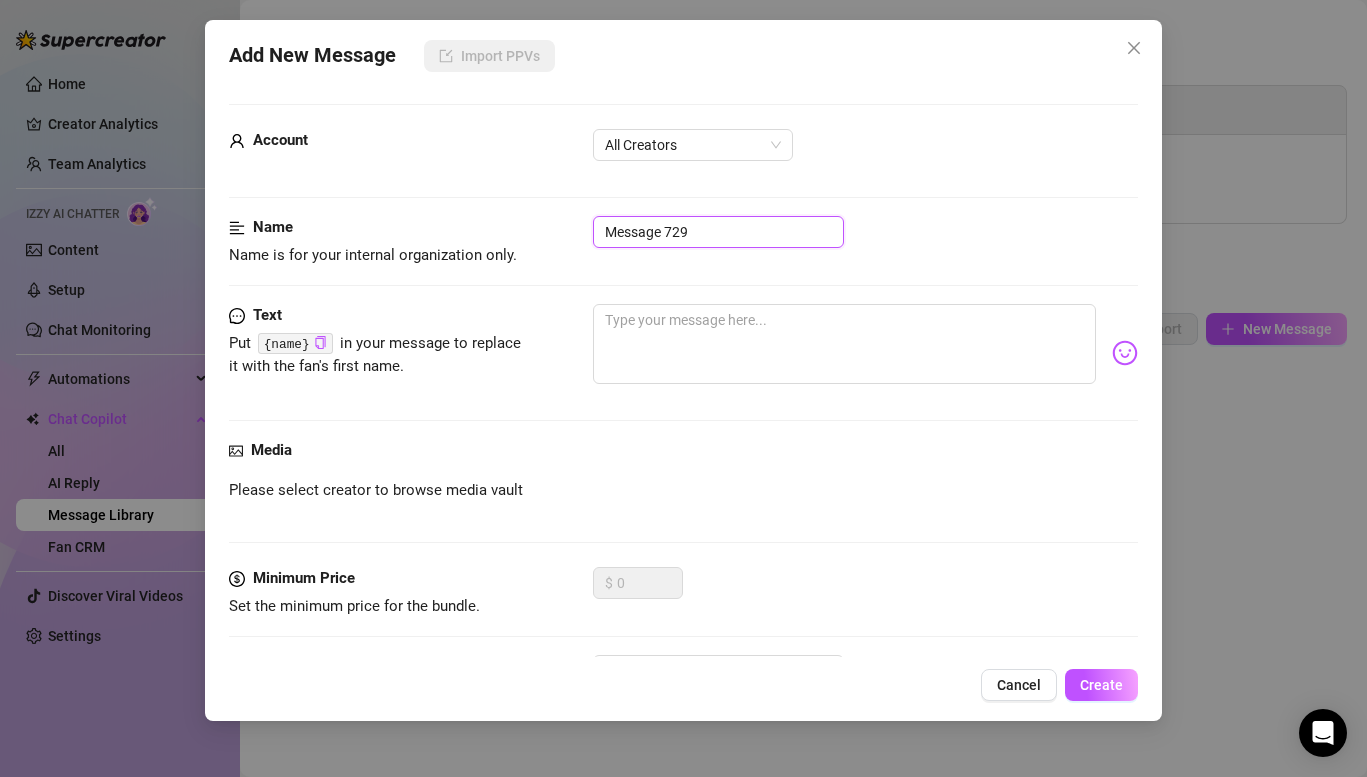 drag, startPoint x: 713, startPoint y: 228, endPoint x: 486, endPoint y: 210, distance: 227.71254 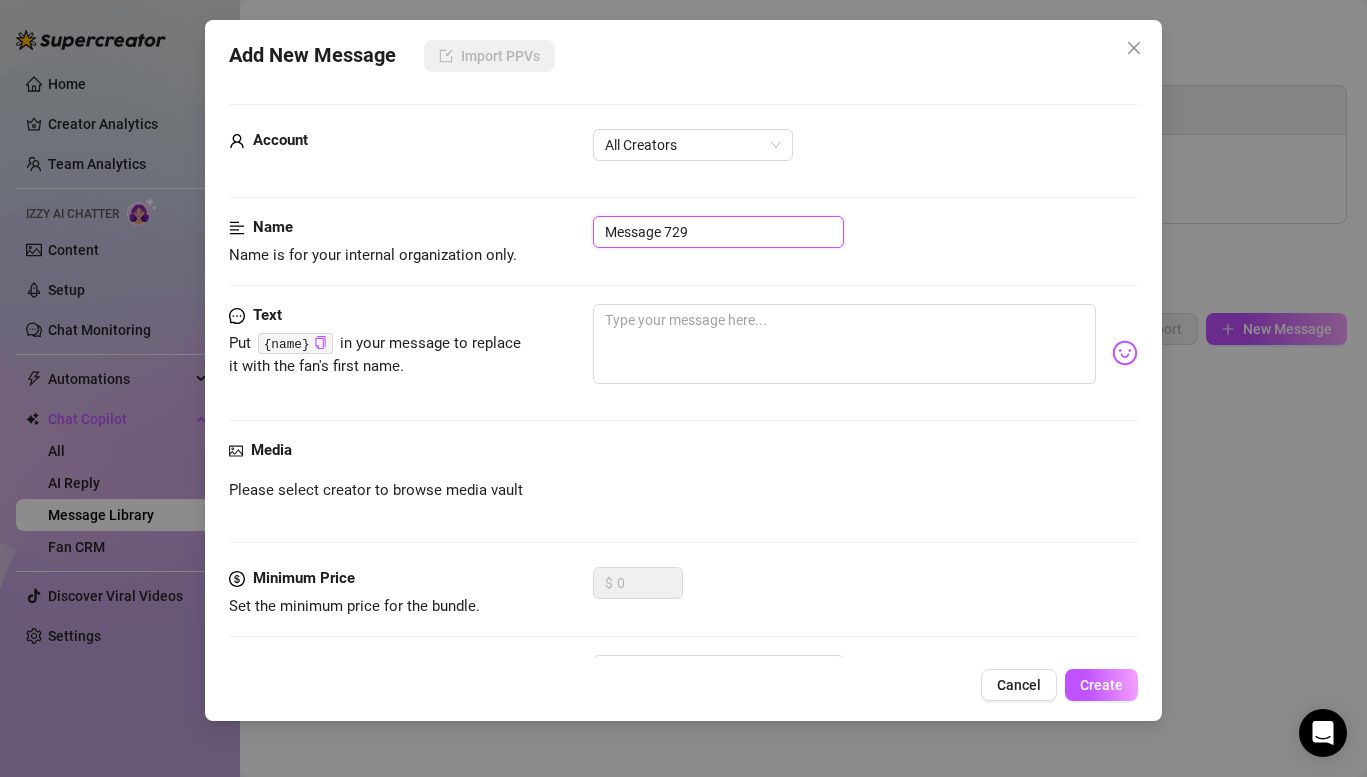 click on "Message 729" at bounding box center (718, 232) 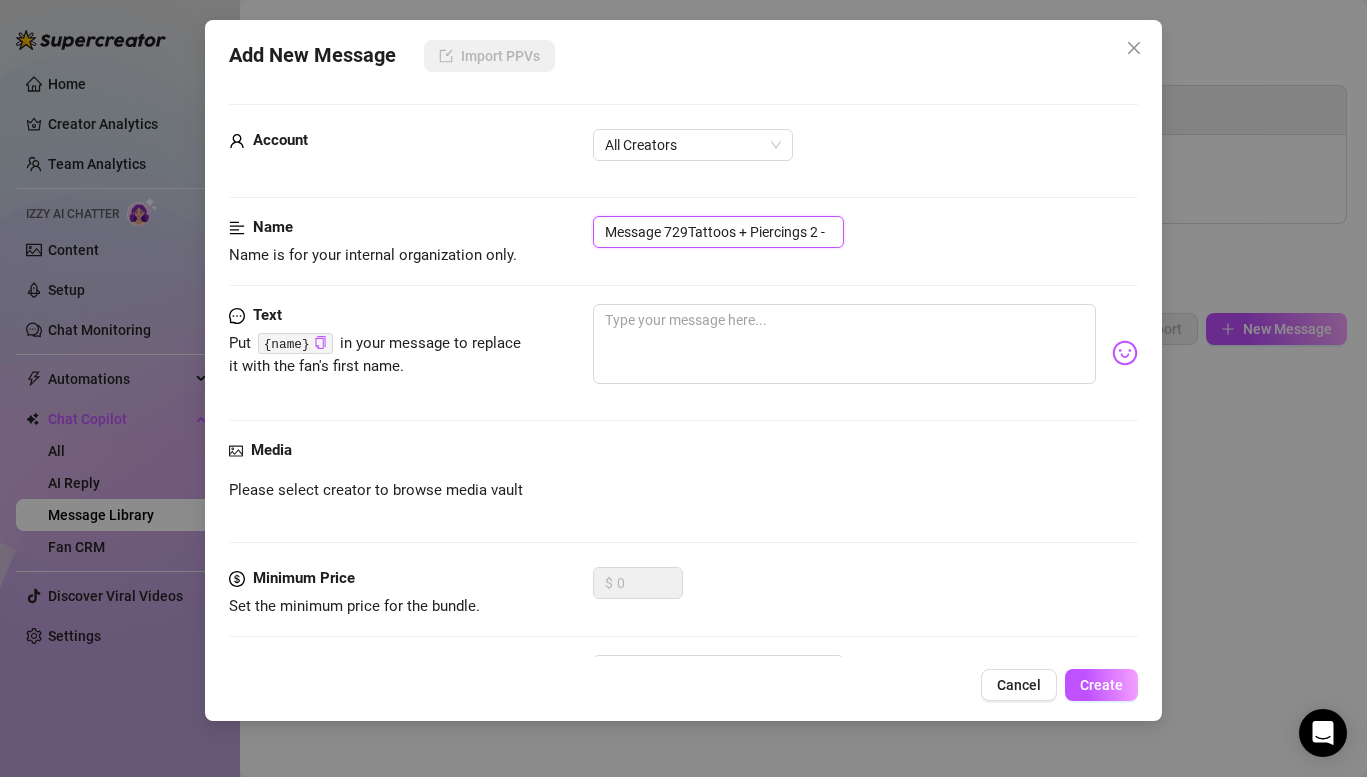 drag, startPoint x: 834, startPoint y: 235, endPoint x: 379, endPoint y: 187, distance: 457.52487 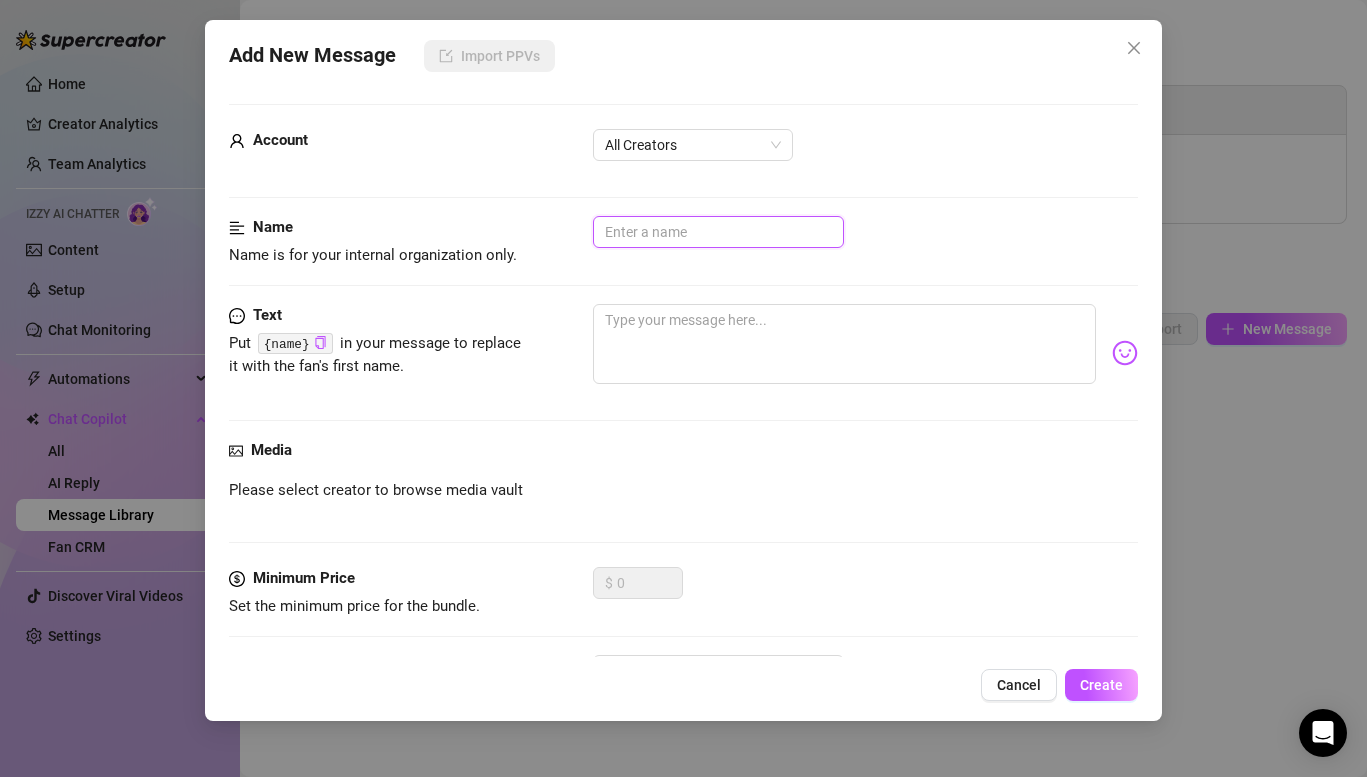 paste on "Tattoos + Piercings 2 -" 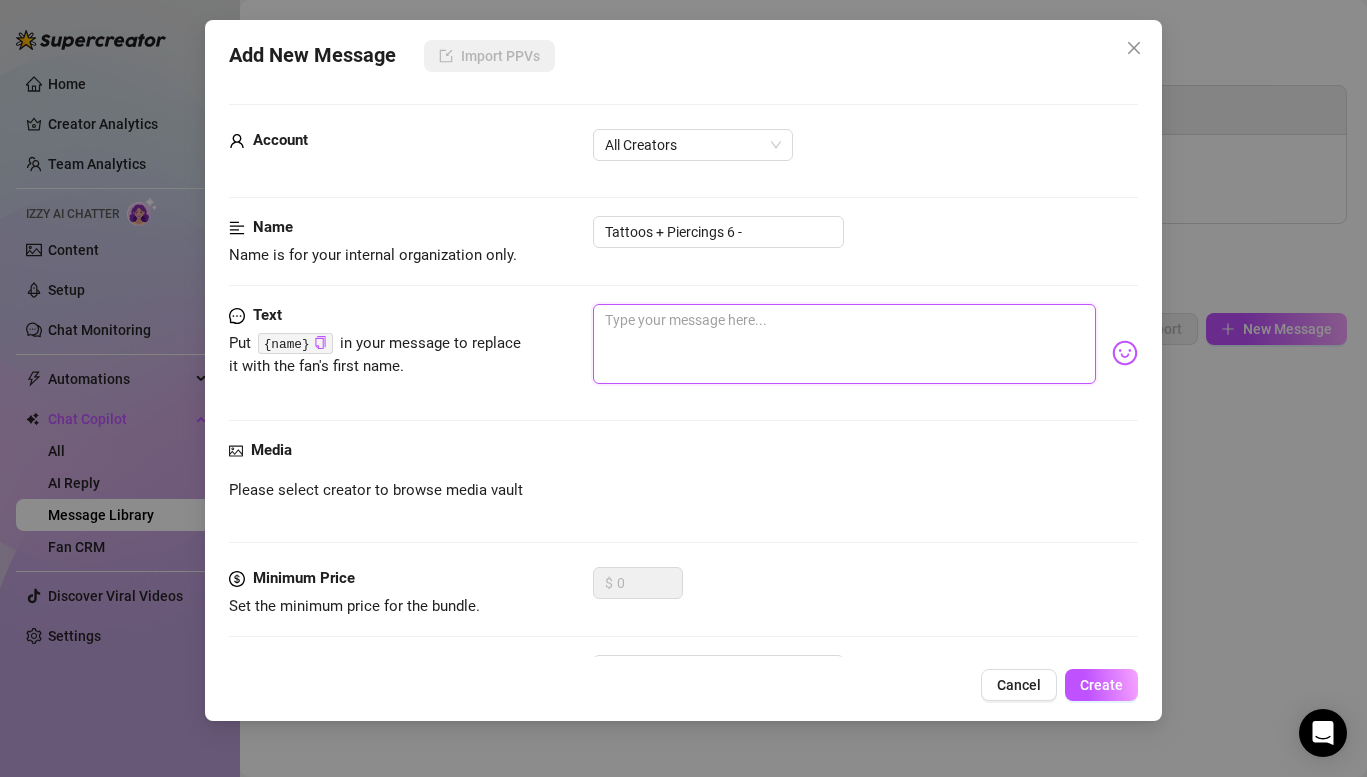 click at bounding box center (844, 344) 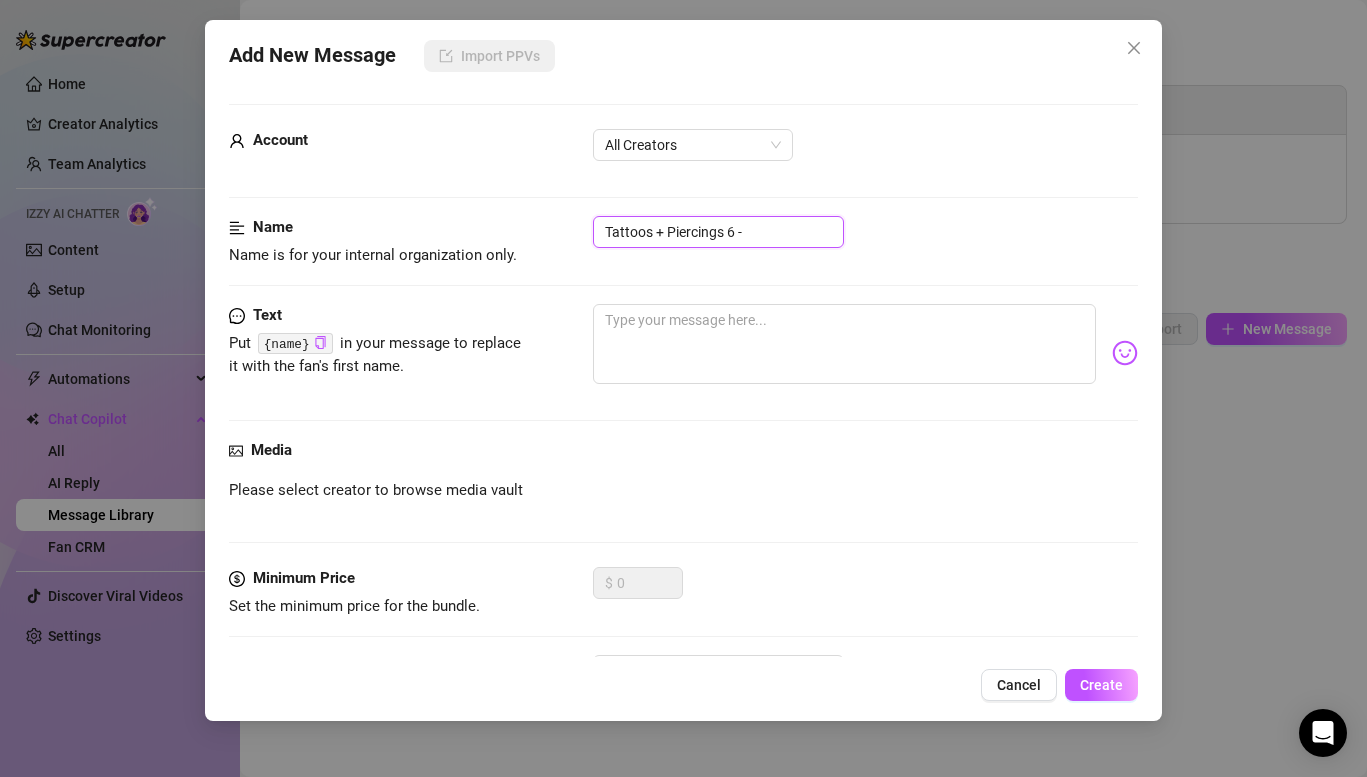 click on "Tattoos + Piercings 6 -" at bounding box center [718, 232] 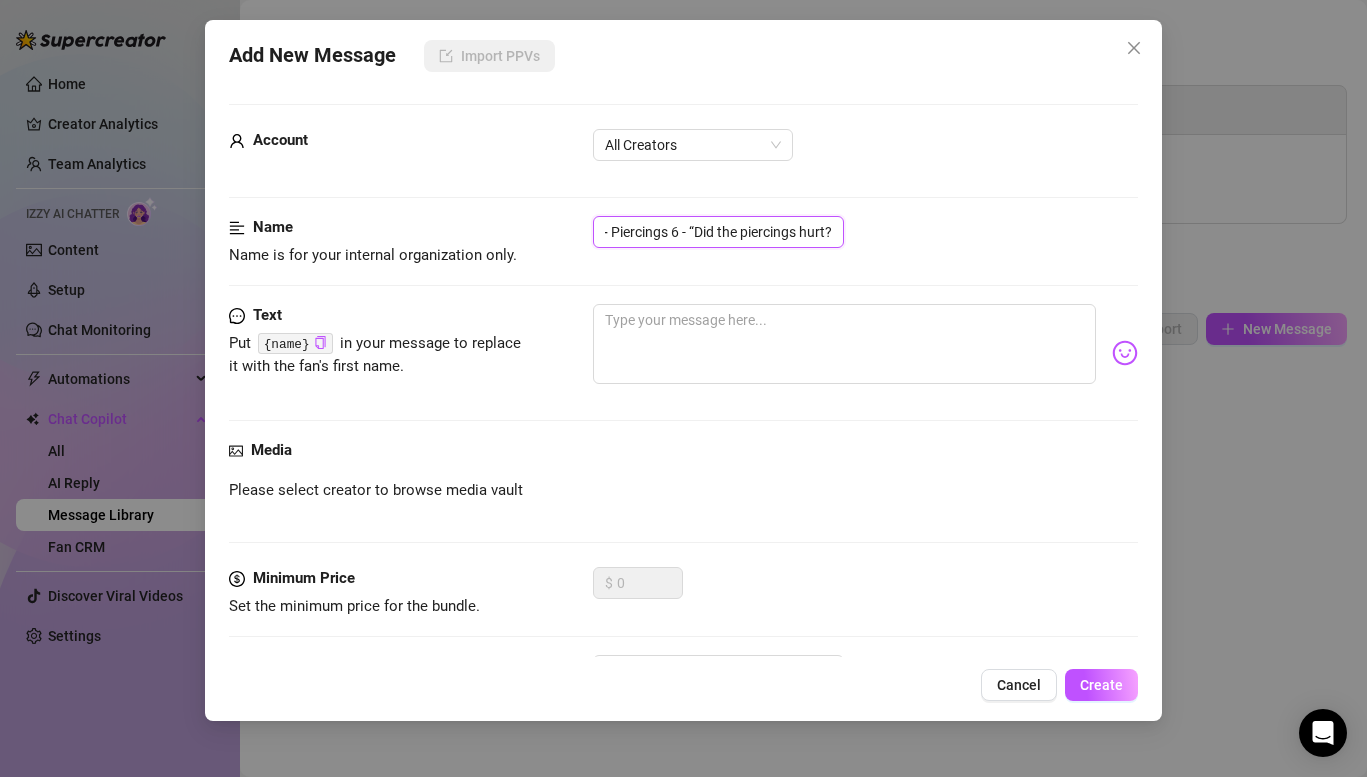 scroll, scrollTop: 0, scrollLeft: 59, axis: horizontal 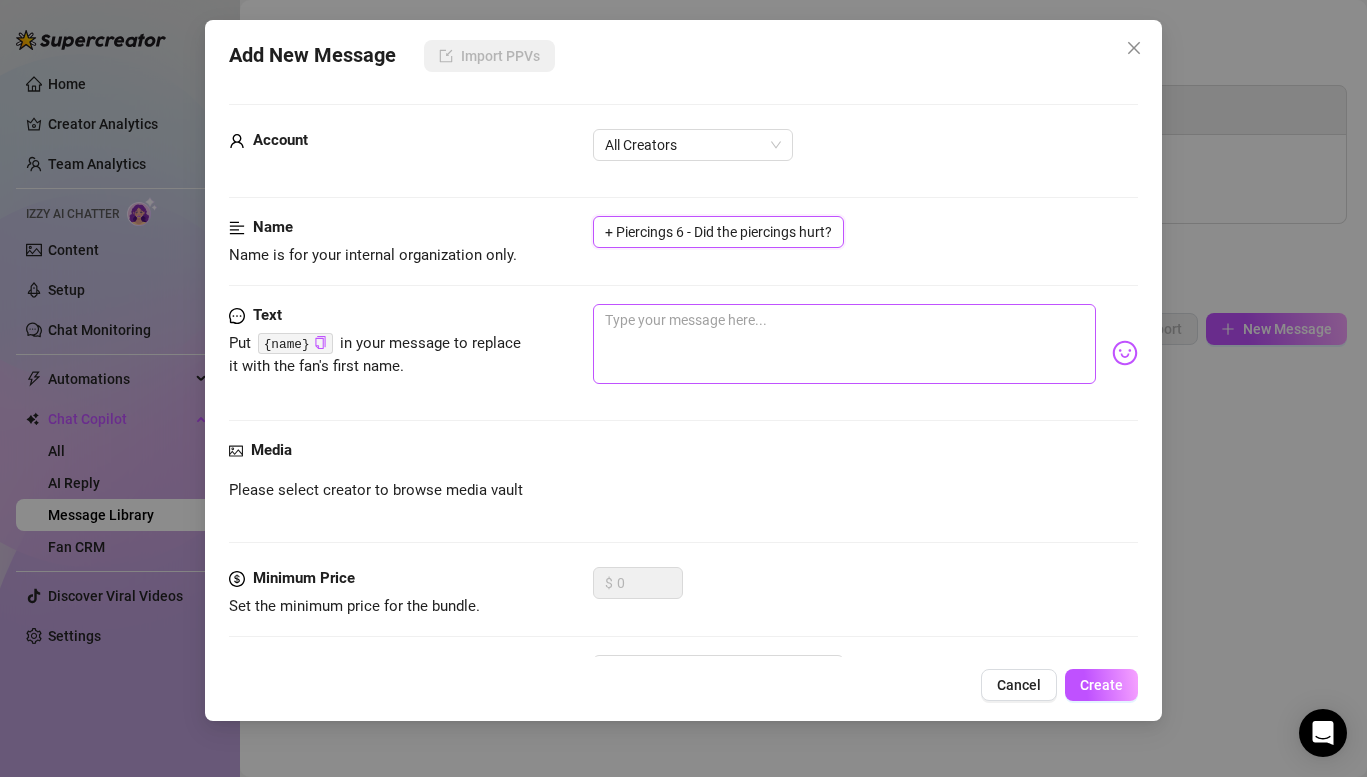 type on "Tattoos + Piercings 6 - Did the piercings hurt?" 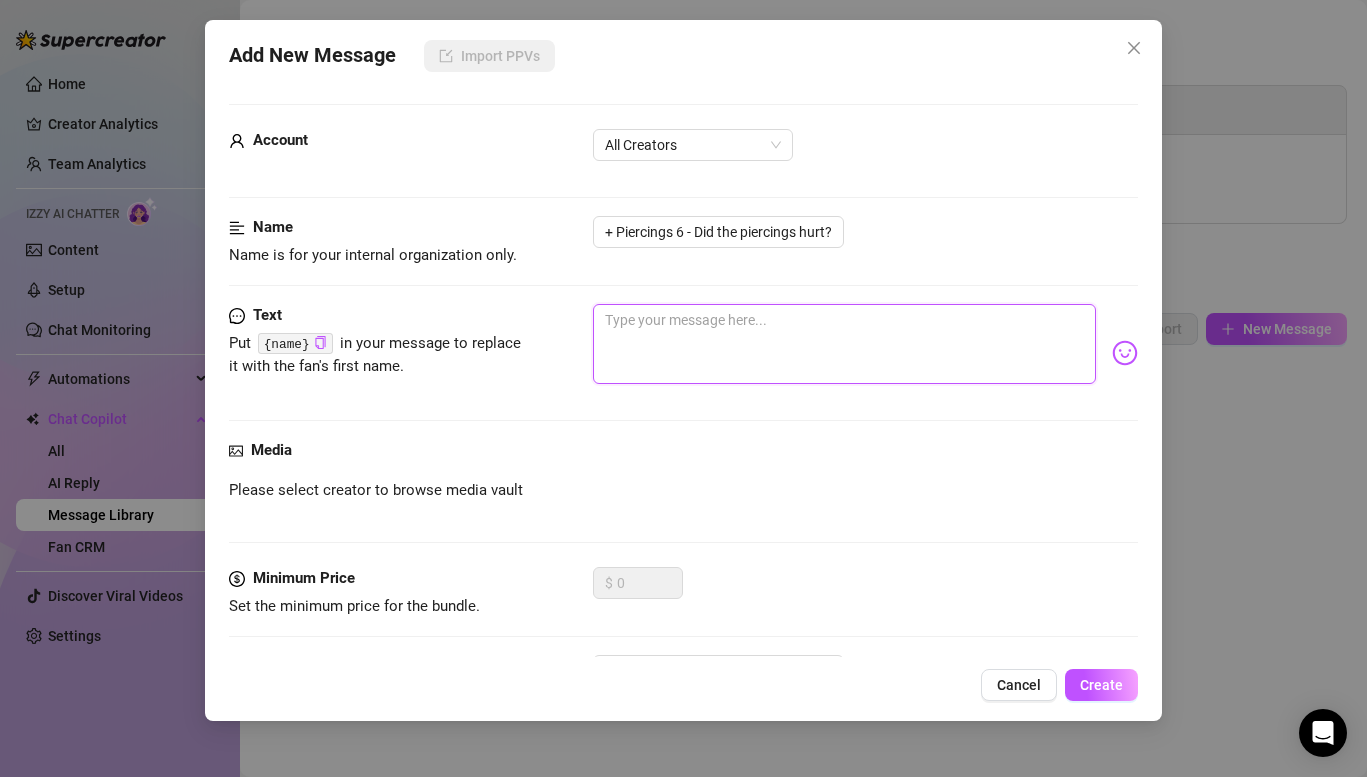 click at bounding box center (844, 344) 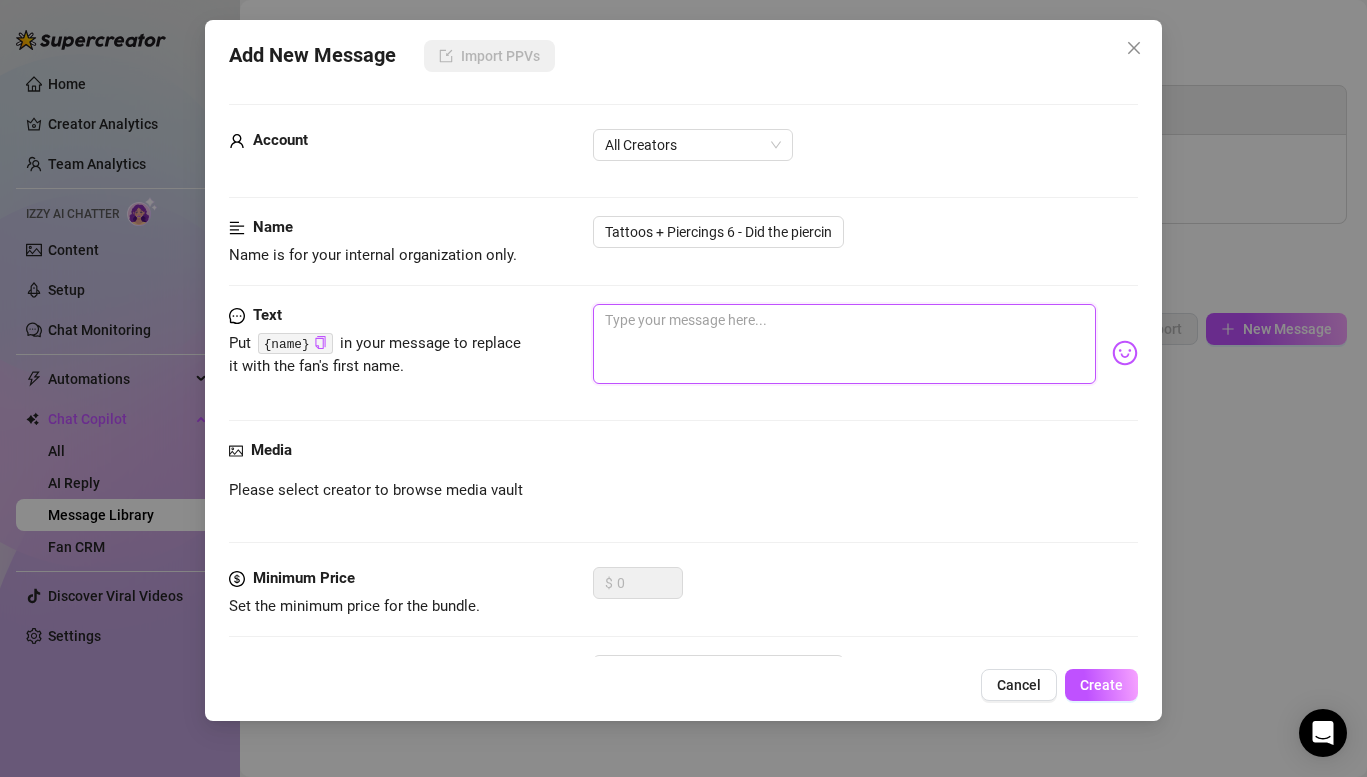 click at bounding box center (844, 344) 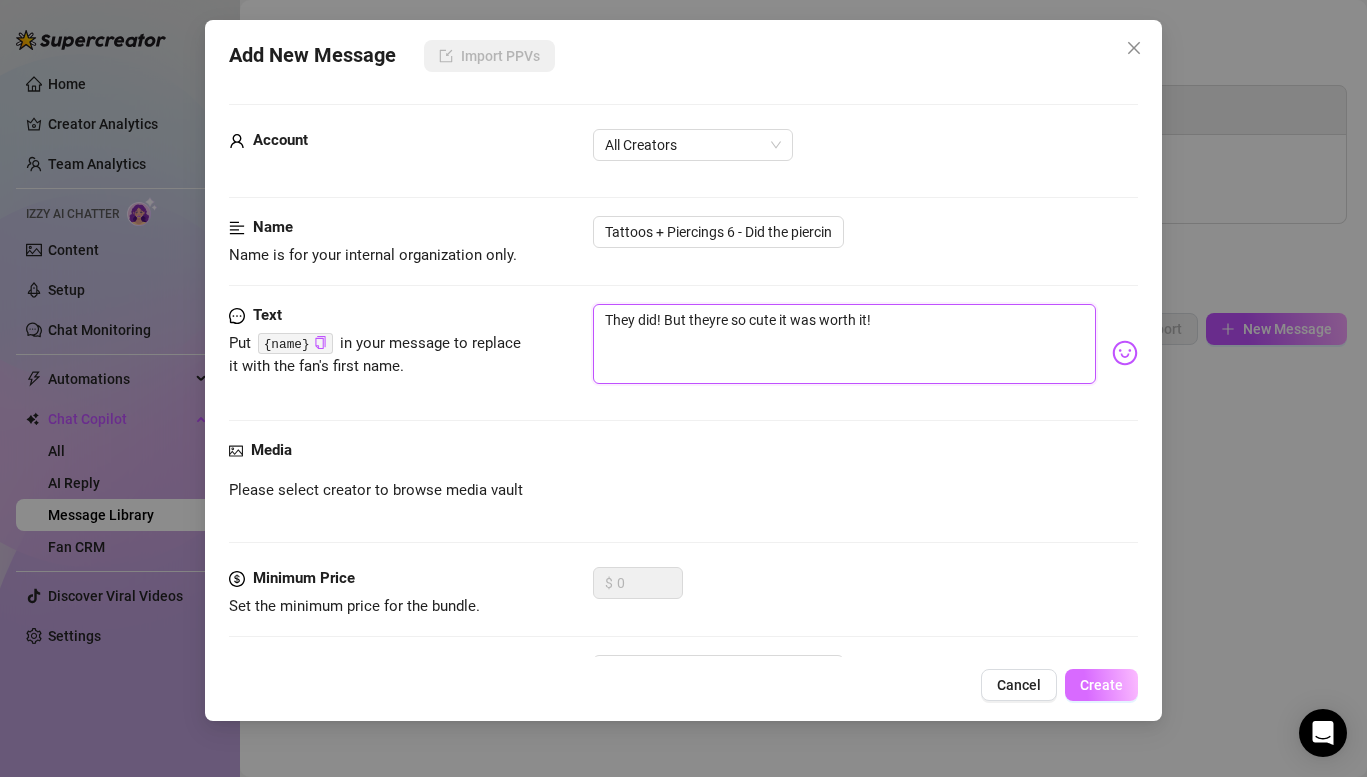 type on "They did! But theyre so cute it was worth it!" 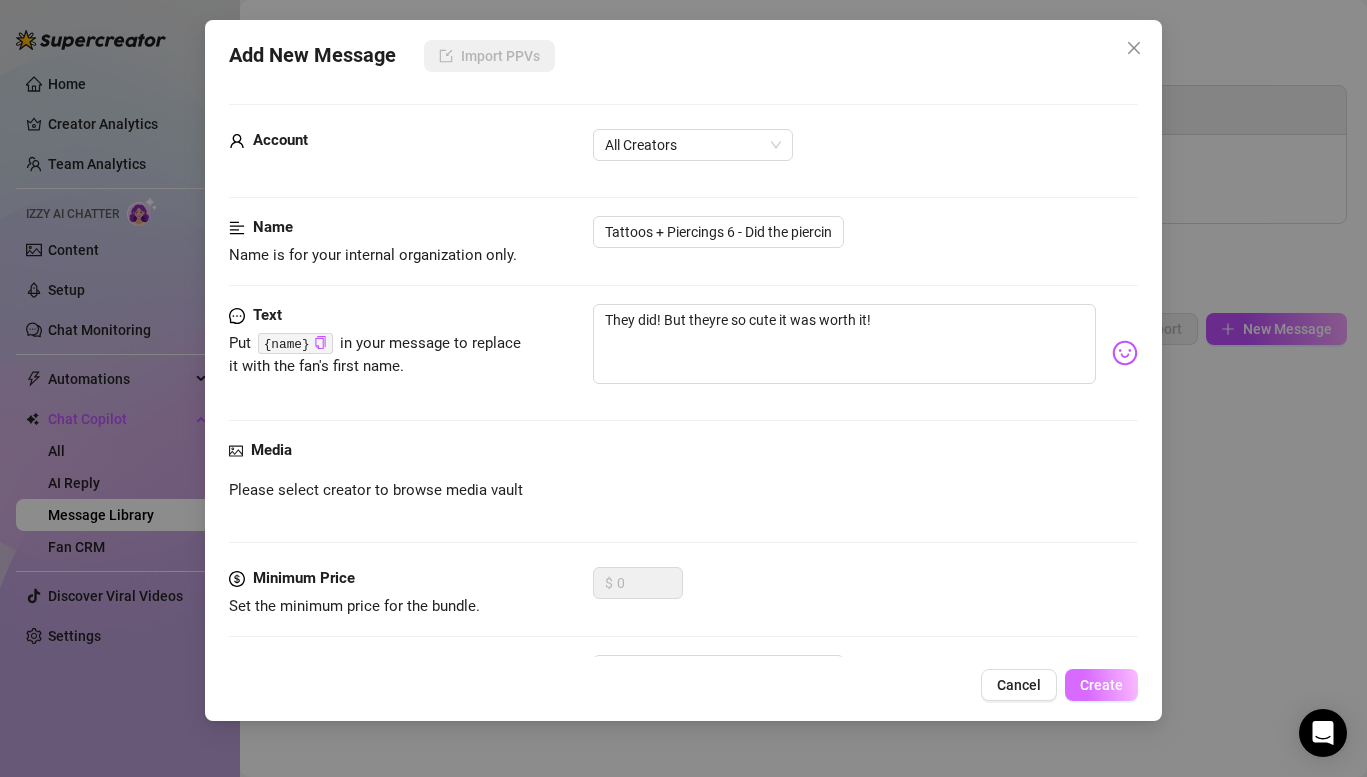 click on "Create" at bounding box center [1101, 685] 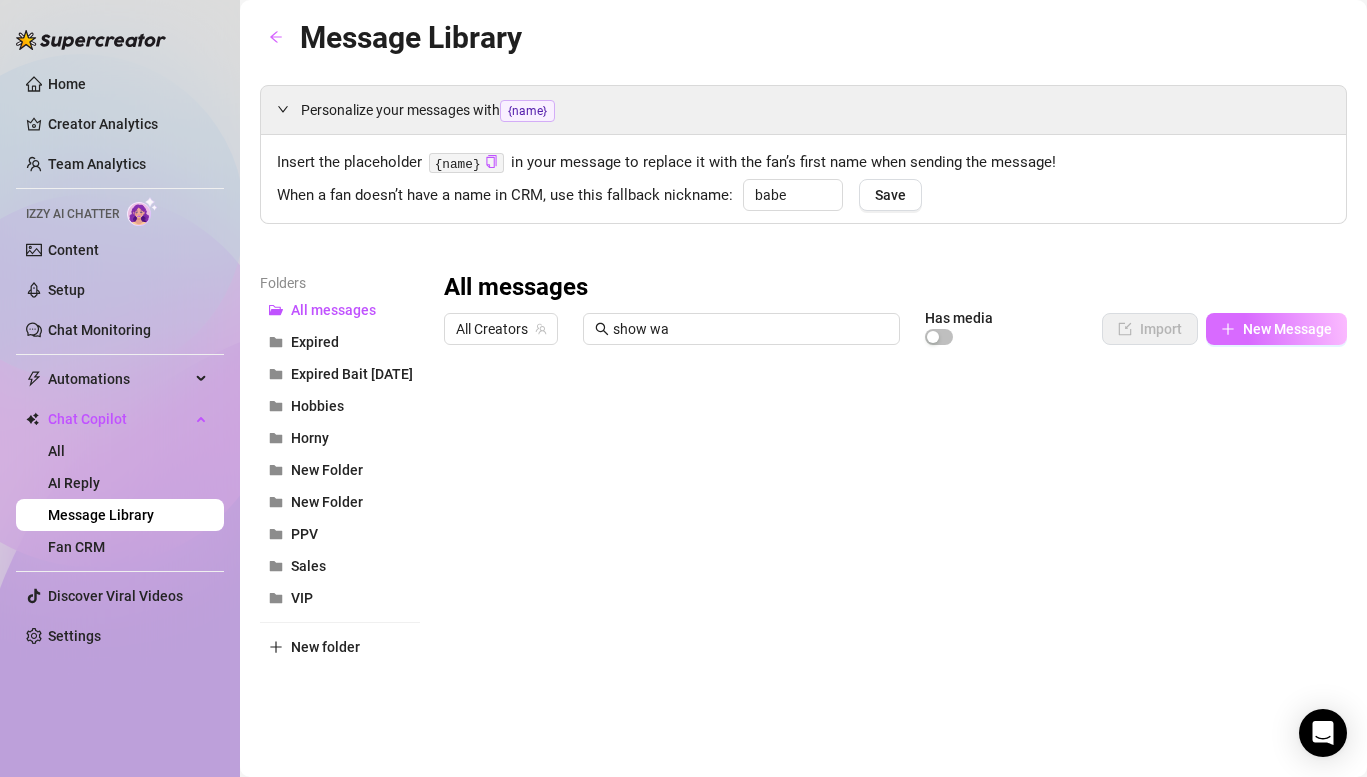 click on "New Message" at bounding box center [1287, 329] 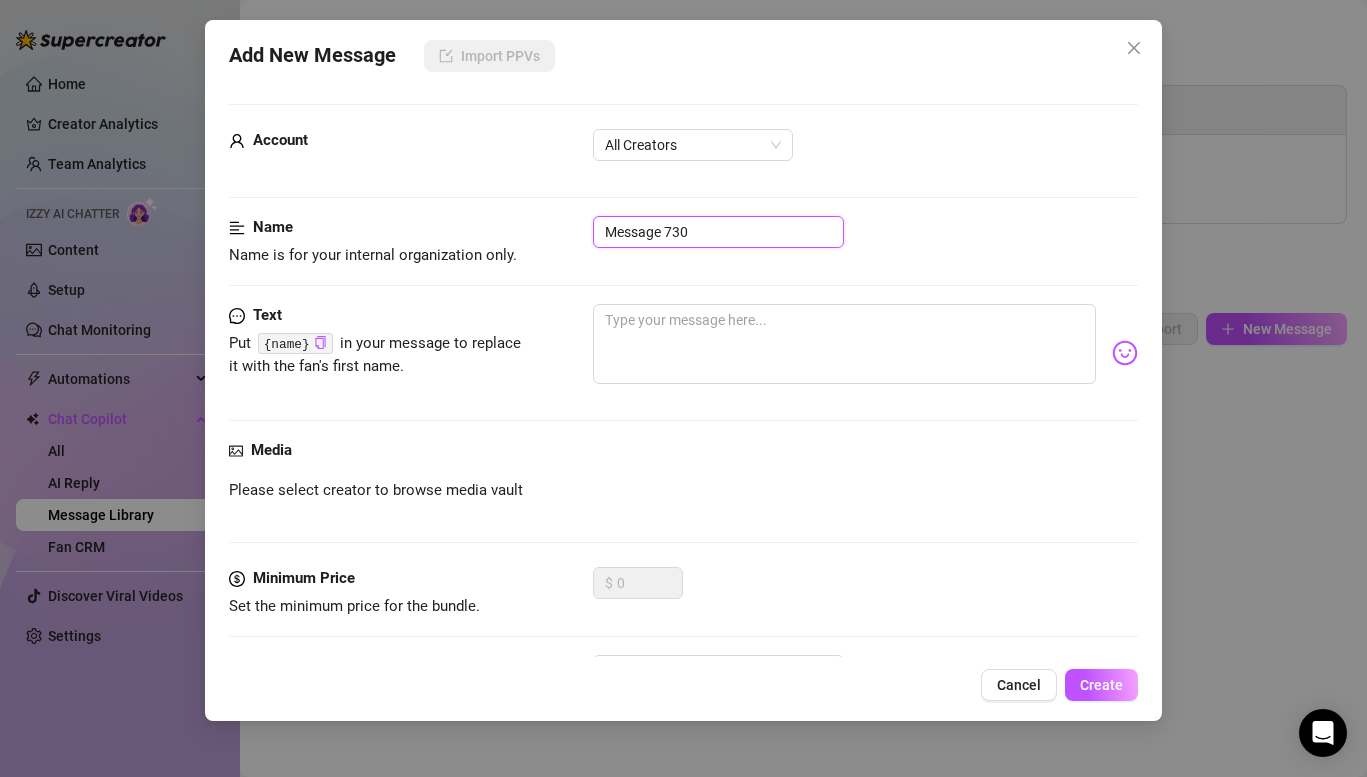 drag, startPoint x: 735, startPoint y: 229, endPoint x: 569, endPoint y: 218, distance: 166.36406 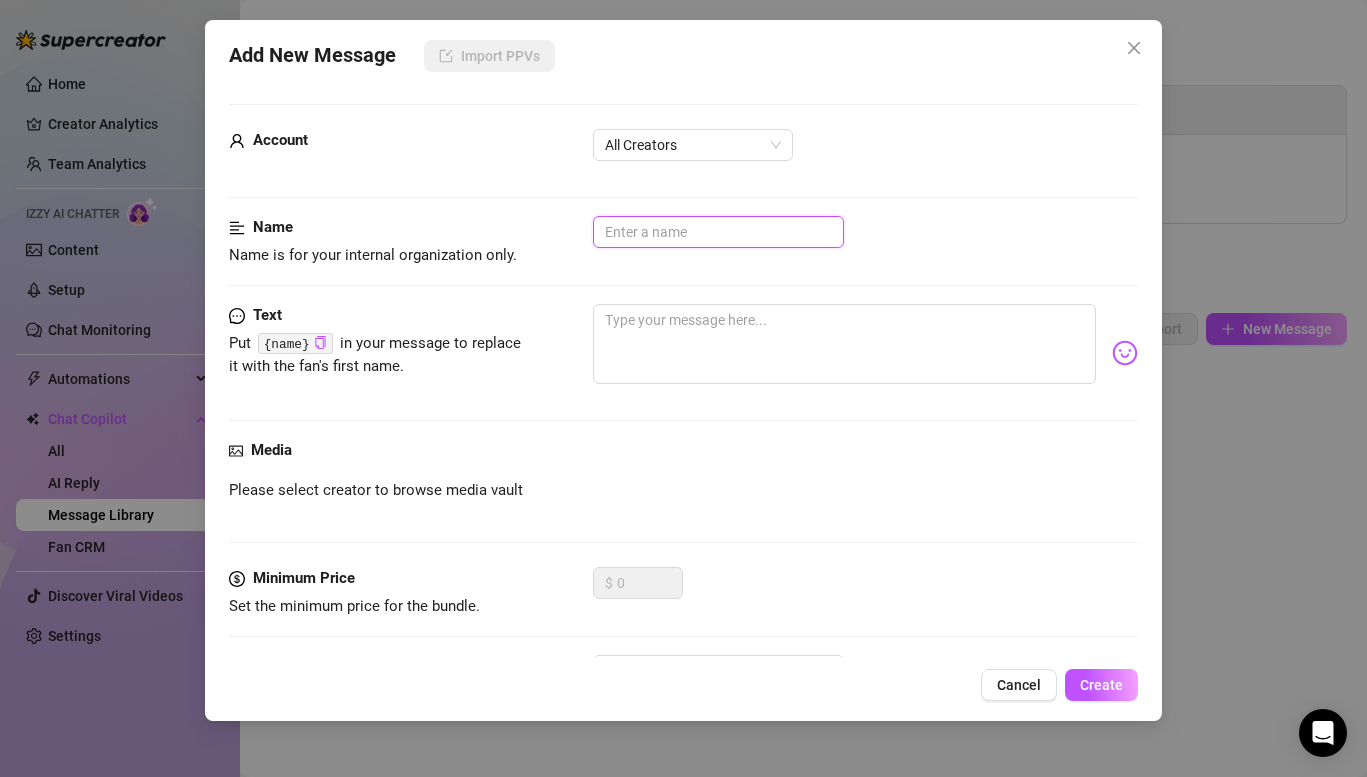 click at bounding box center [718, 232] 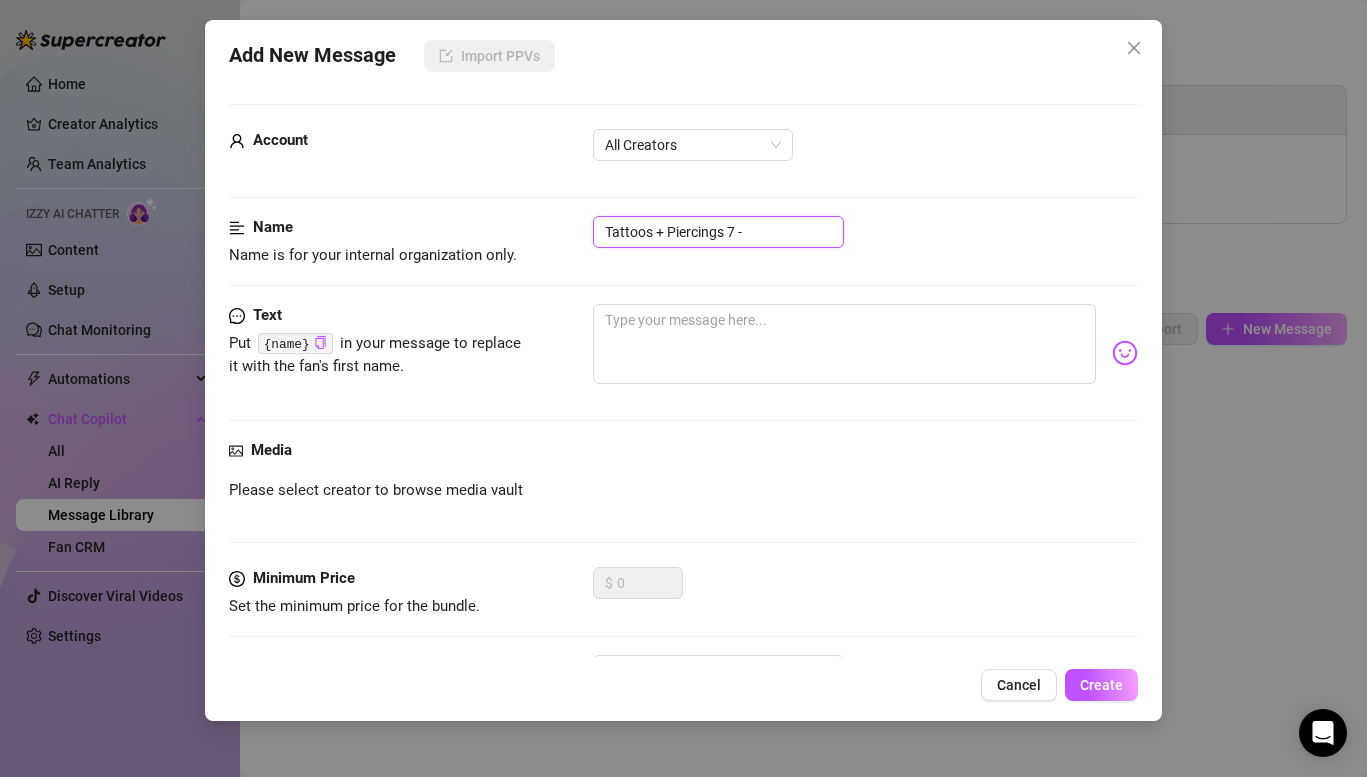 click on "Tattoos + Piercings 7 -" at bounding box center (718, 232) 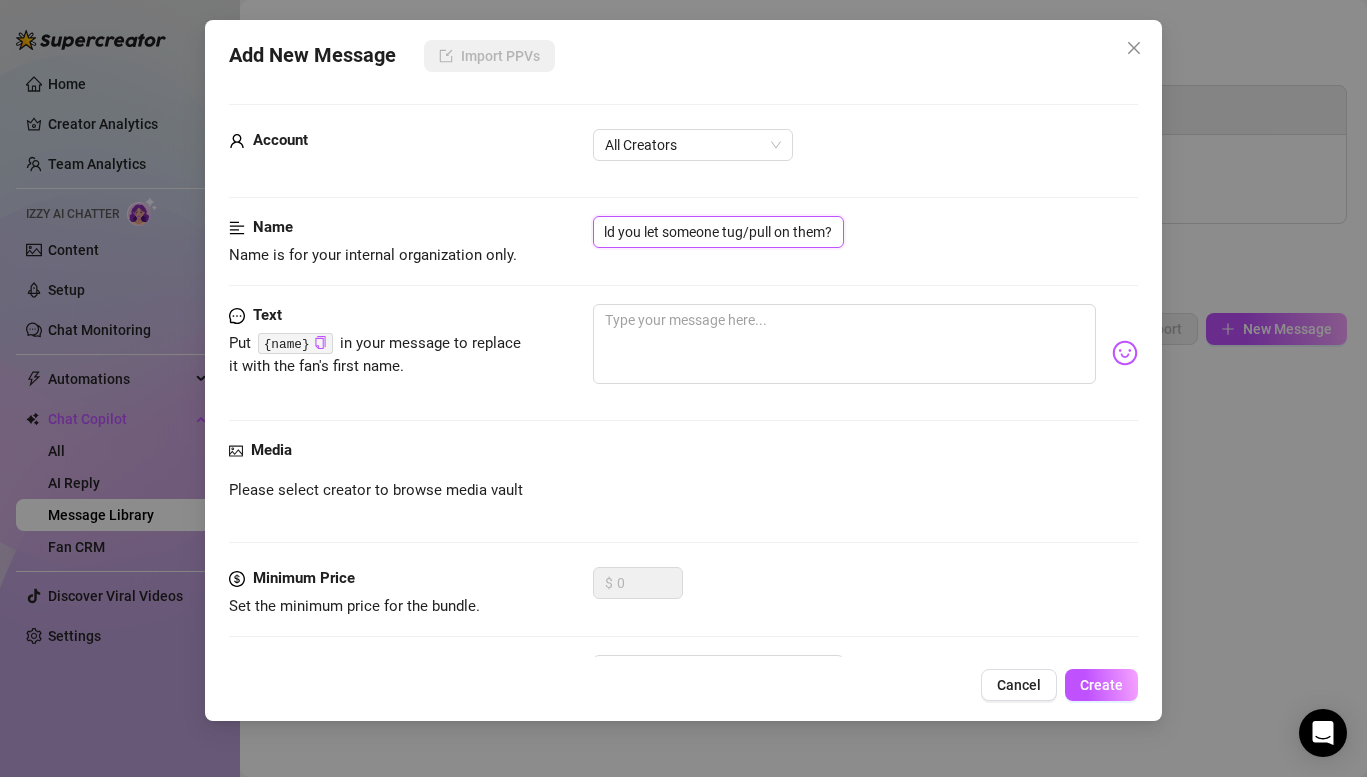 scroll, scrollTop: 0, scrollLeft: 173, axis: horizontal 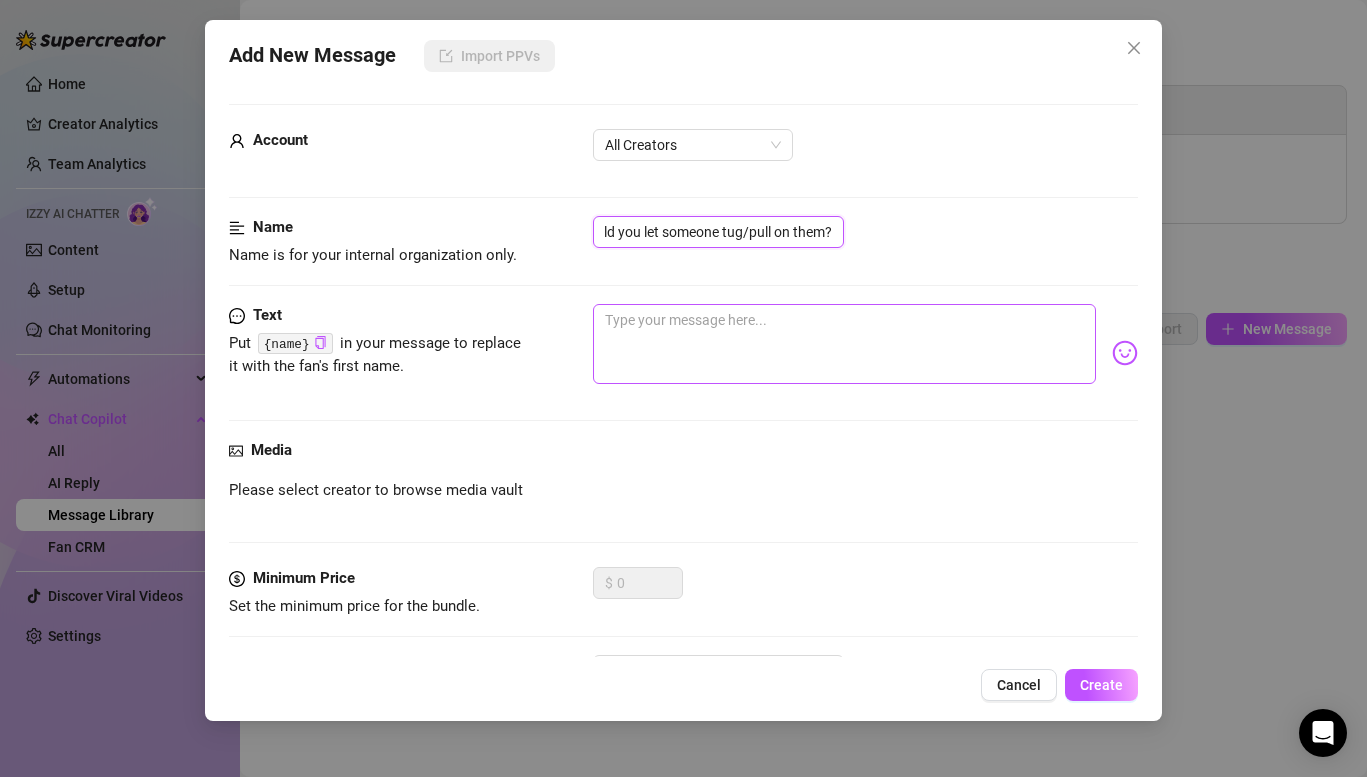 type on "Tattoos + Piercings 7 - Would you let someone tug/pull on them?" 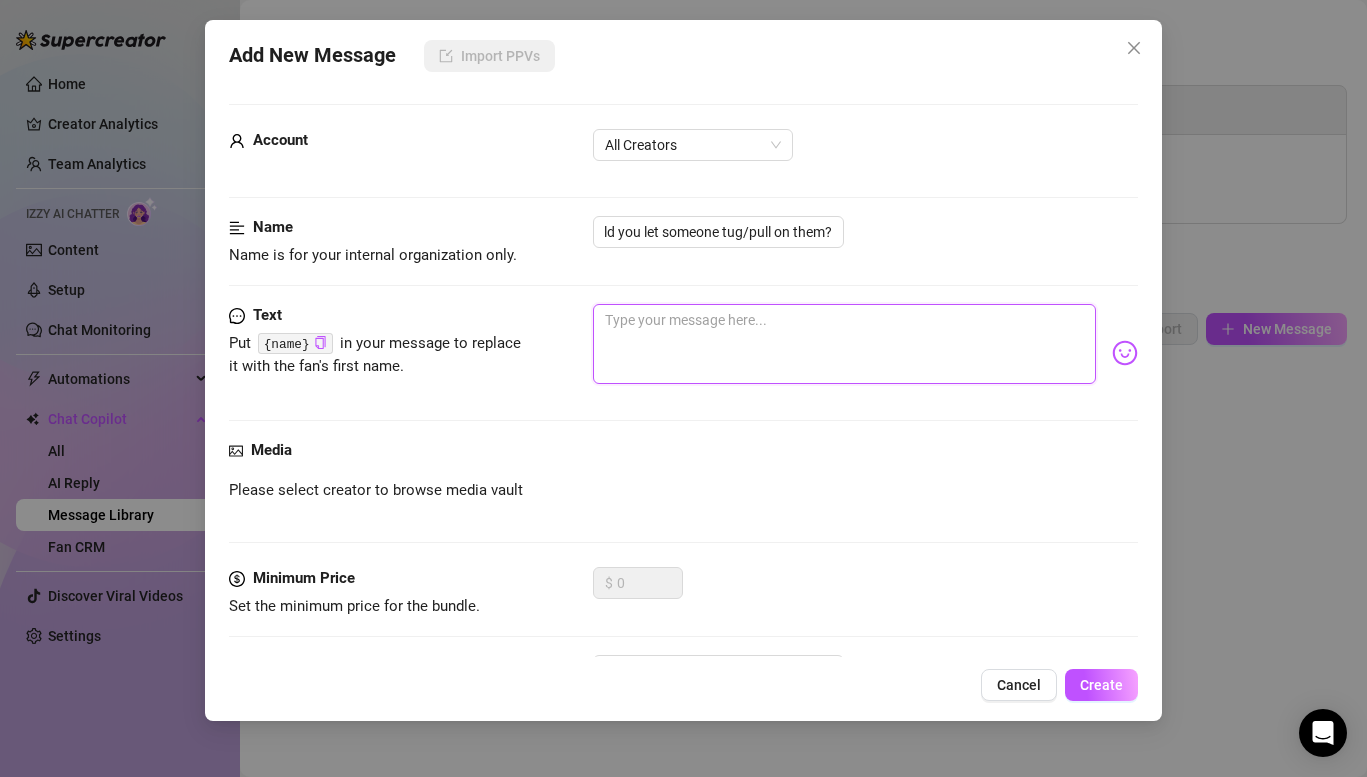 click at bounding box center (844, 344) 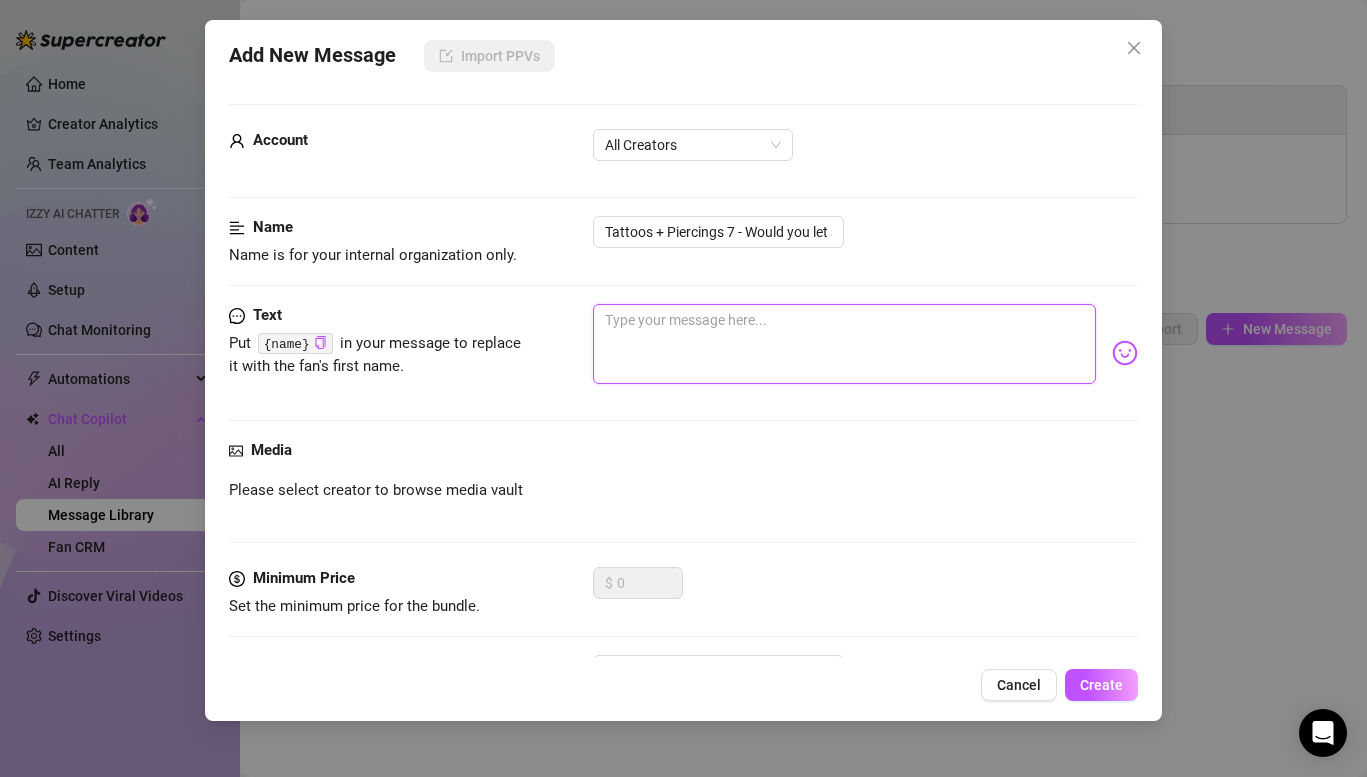 click at bounding box center [844, 344] 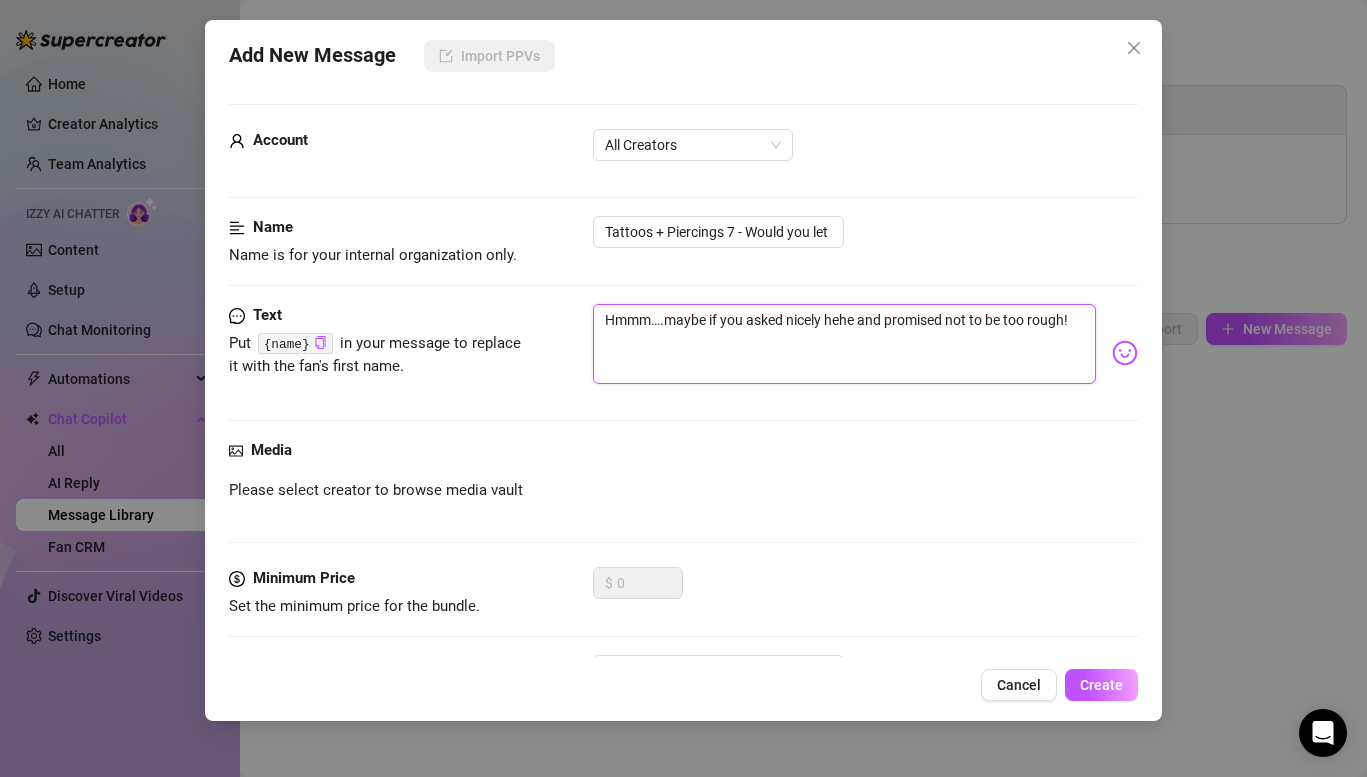 click on "Hmmm….maybe if you asked nicely hehe and promised not to be too rough!" at bounding box center [844, 344] 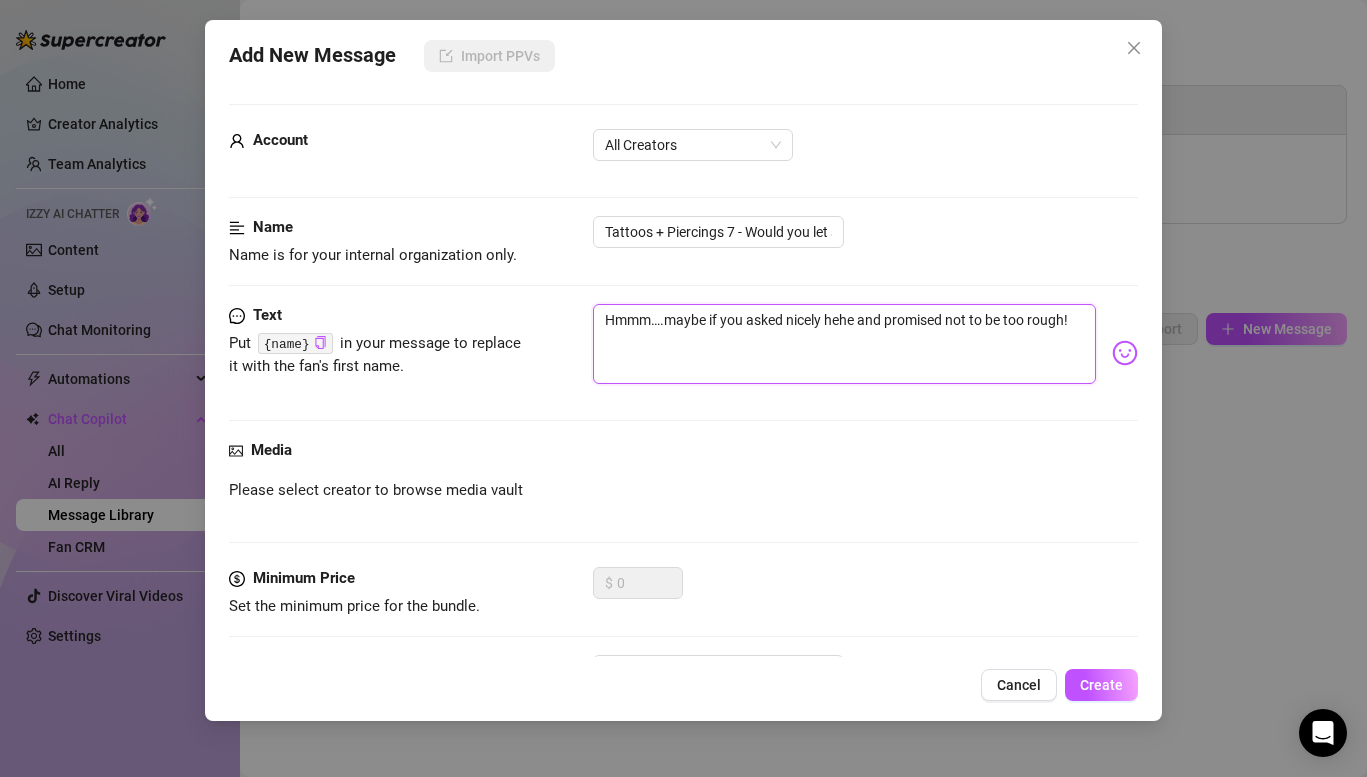 type on "Hmmm….maybe if you asked nicely hehe and promised not to be too rough!" 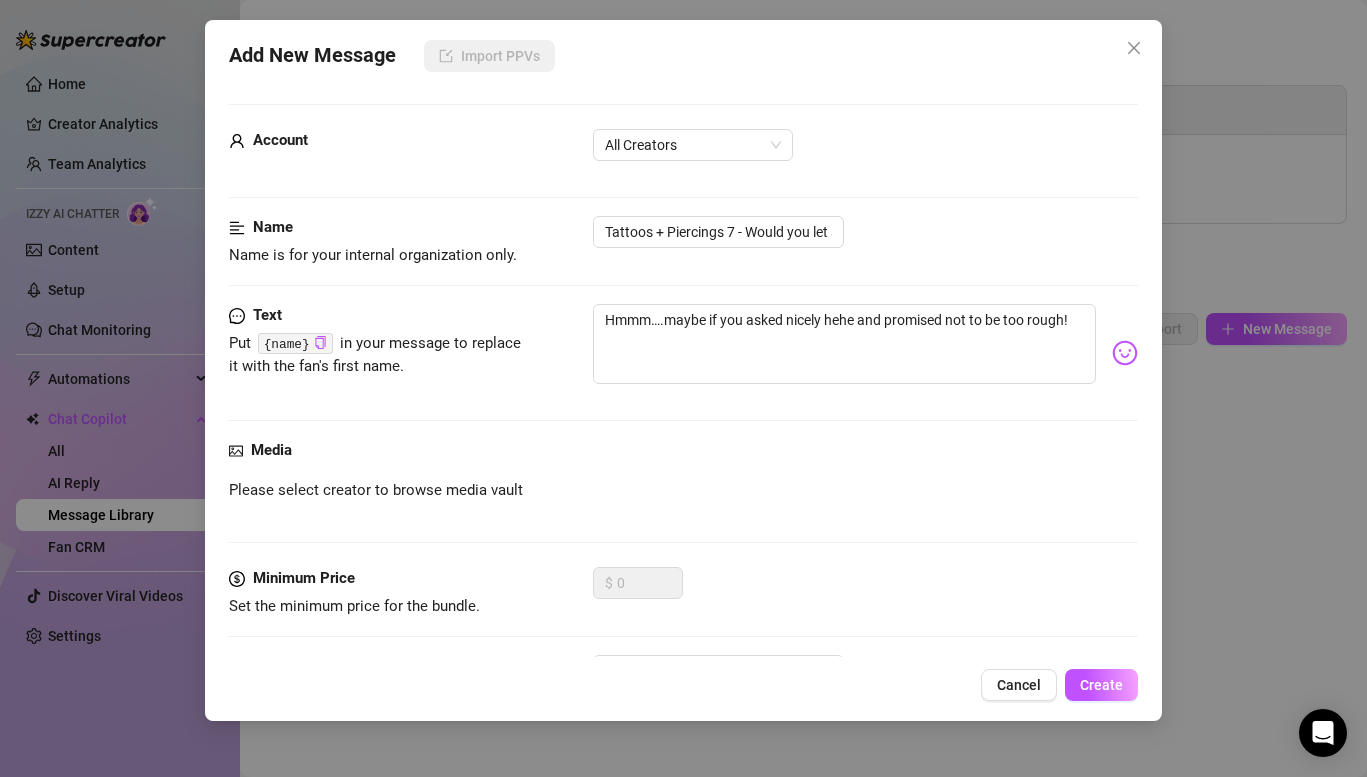 click on "Hmmm….maybe if you asked nicely hehe and promised not to be too rough!" at bounding box center (865, 353) 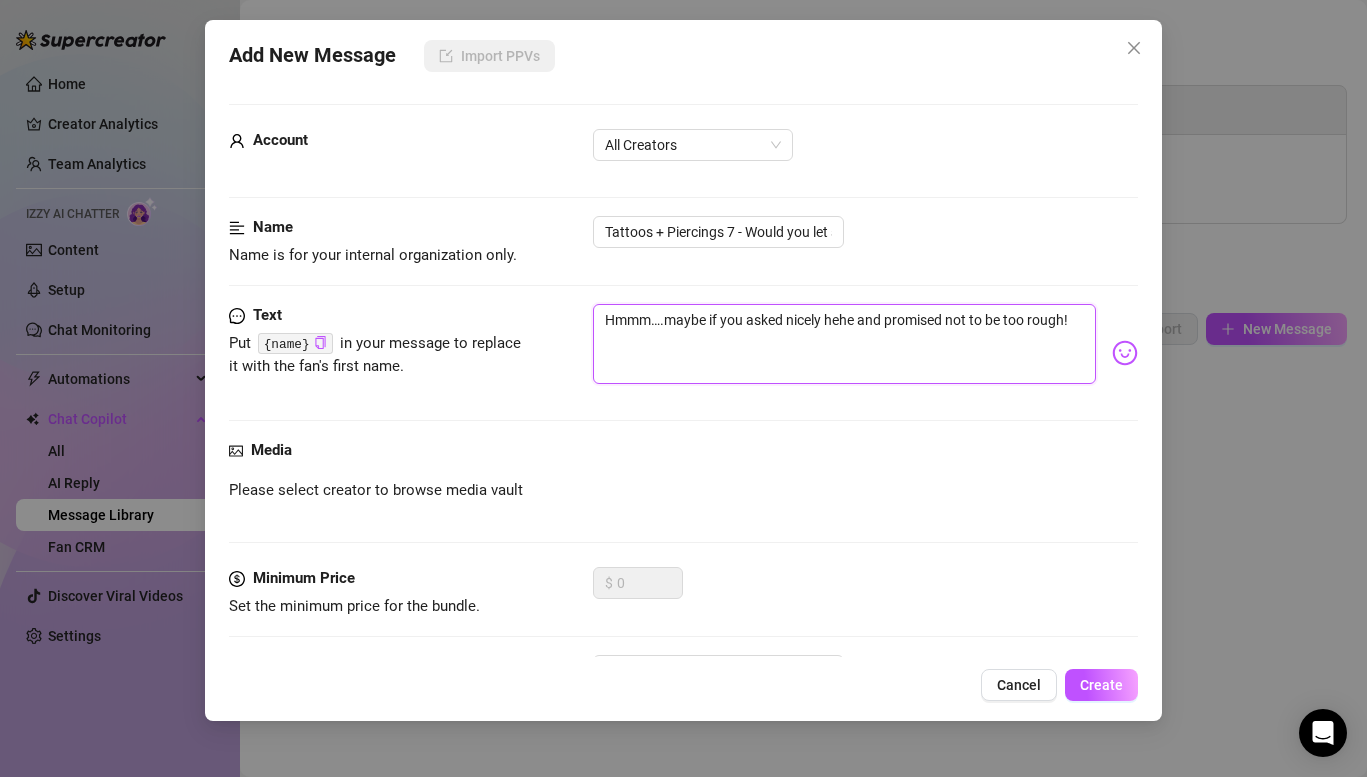 click on "Hmmm….maybe if you asked nicely hehe and promised not to be too rough!" at bounding box center (844, 344) 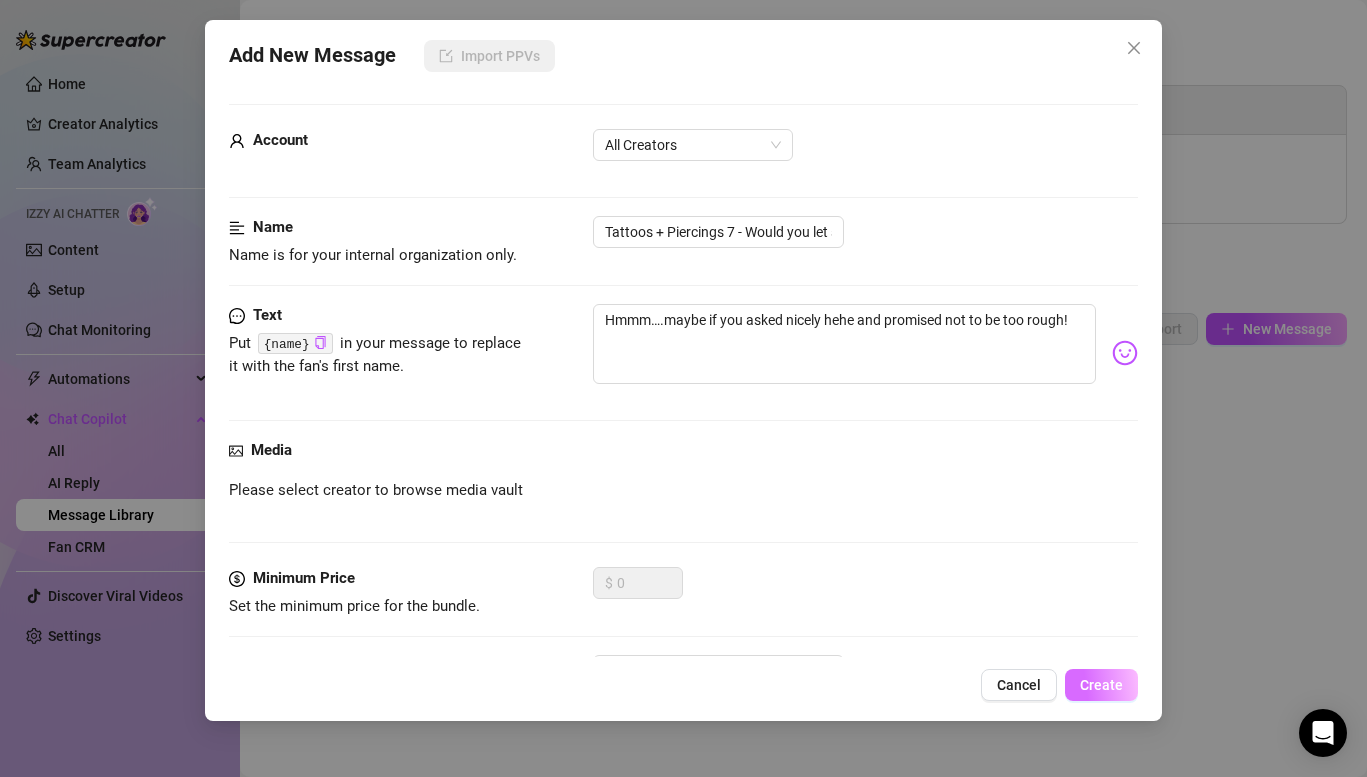 click on "Create" at bounding box center [1101, 685] 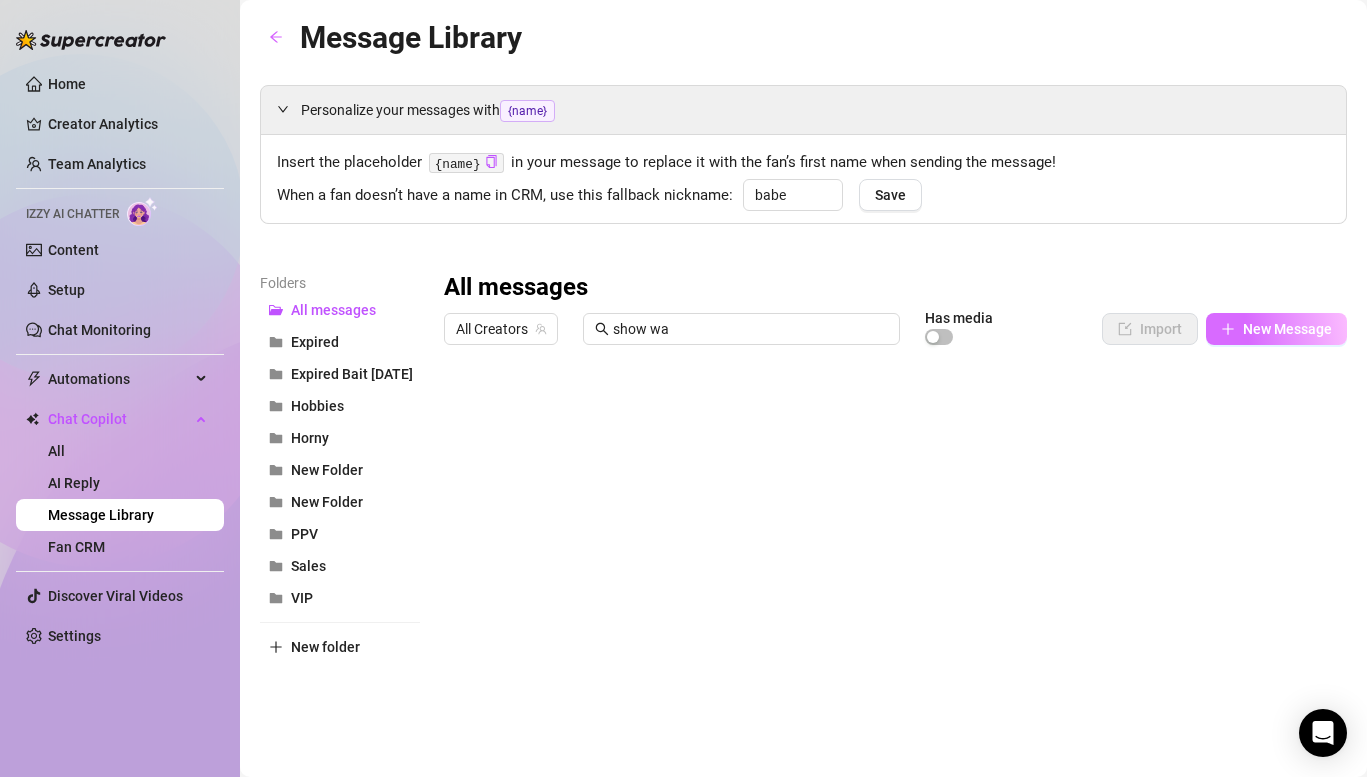 click at bounding box center (1228, 329) 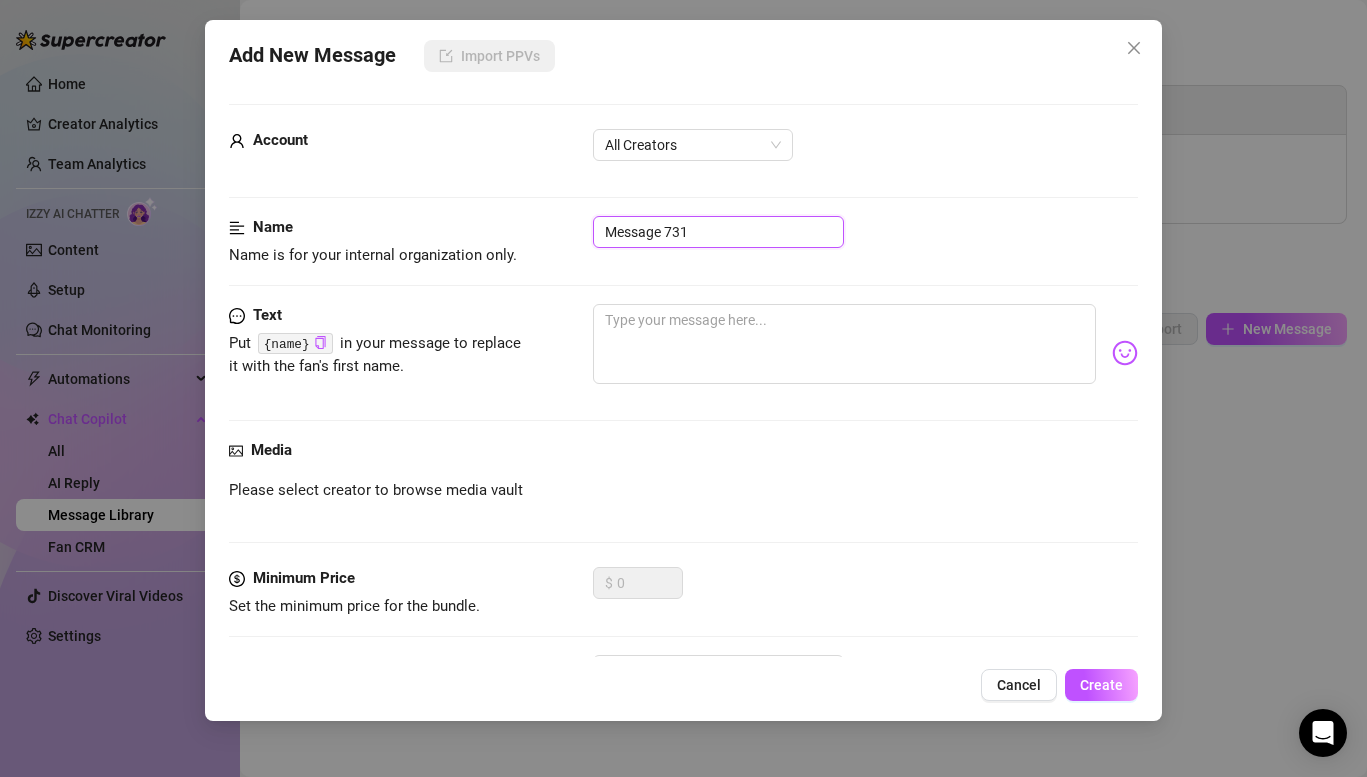 drag, startPoint x: 726, startPoint y: 233, endPoint x: 397, endPoint y: 180, distance: 333.24167 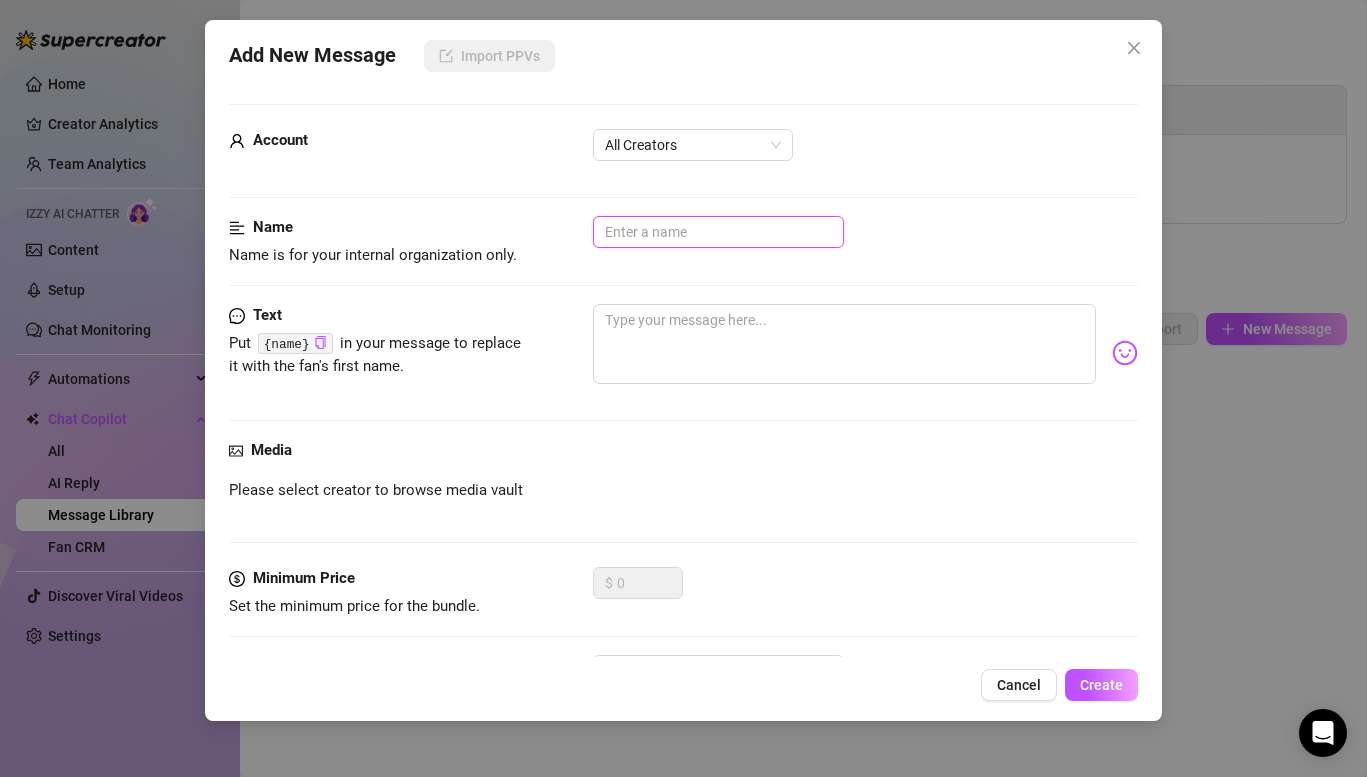 type 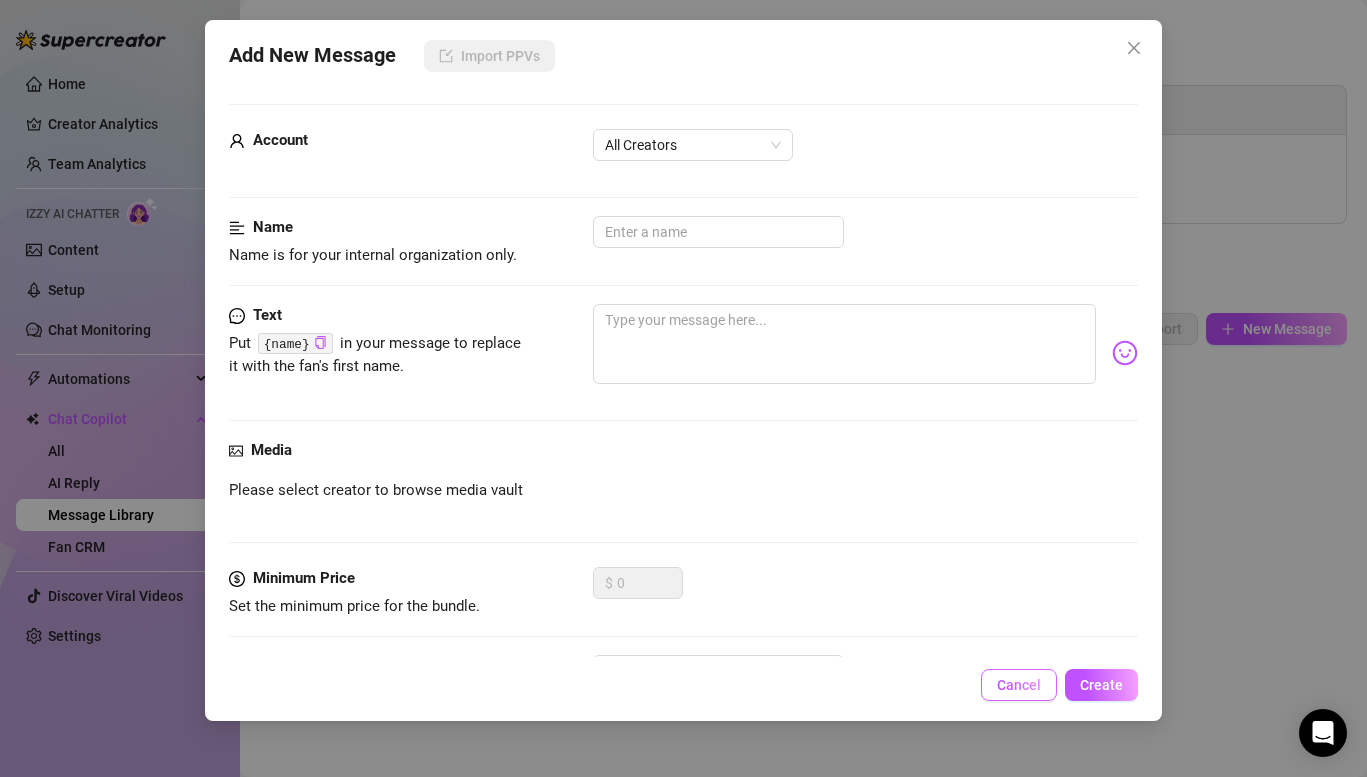 click on "Cancel" at bounding box center [1019, 685] 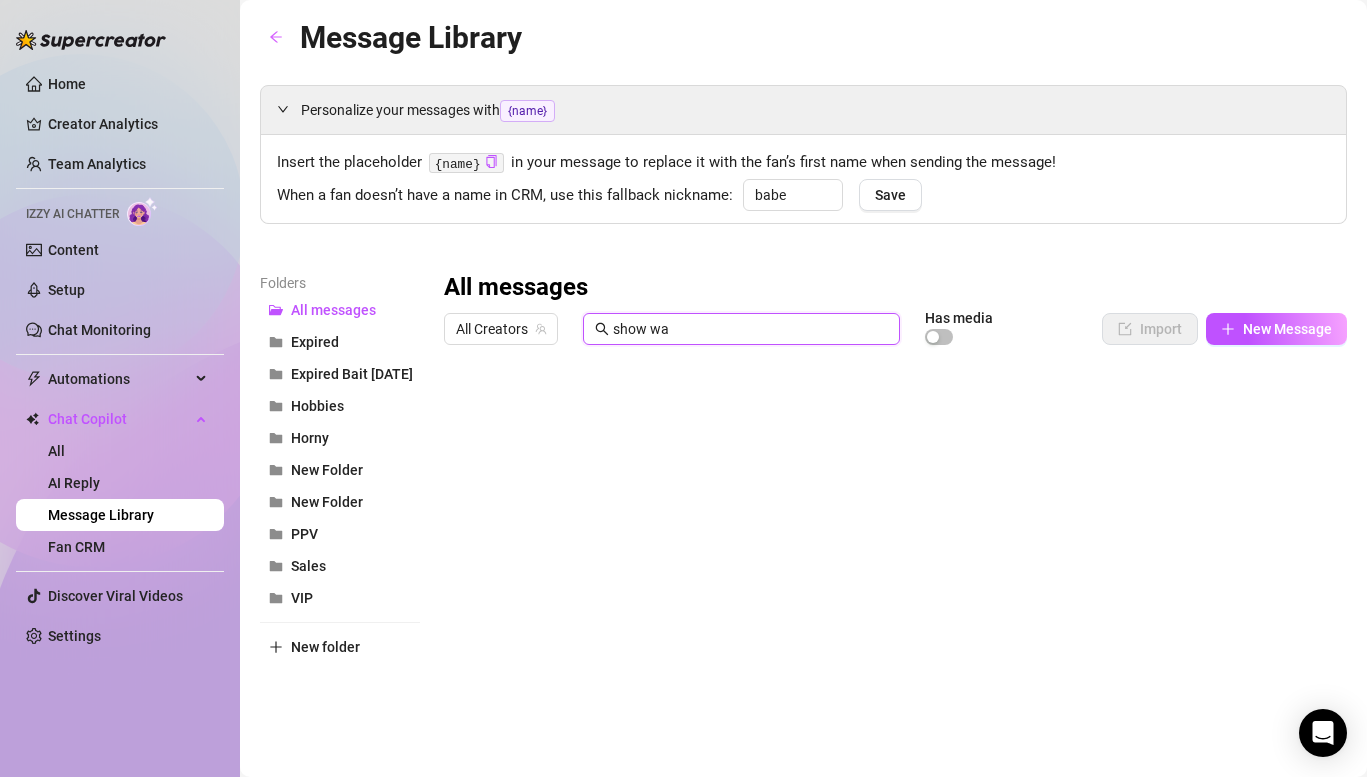 drag, startPoint x: 681, startPoint y: 330, endPoint x: 582, endPoint y: 323, distance: 99.24717 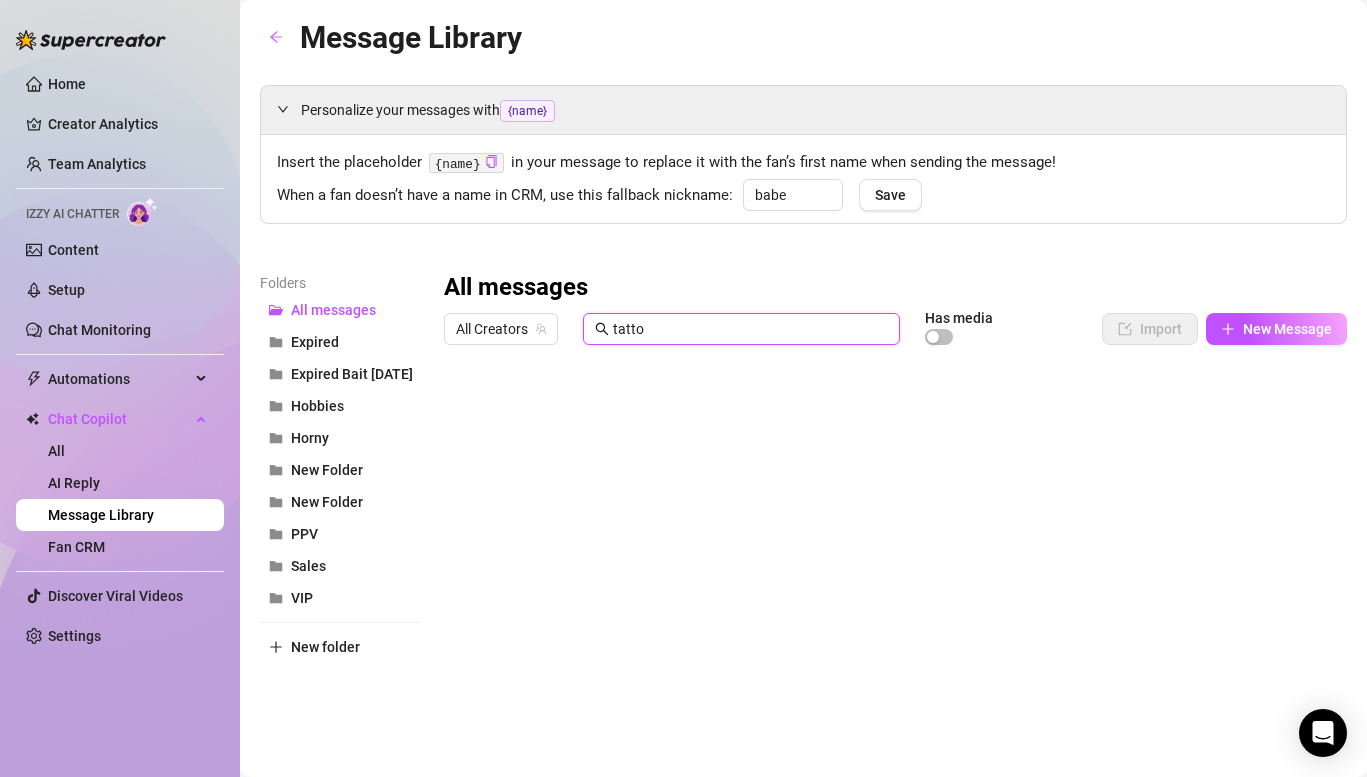 type on "tatto" 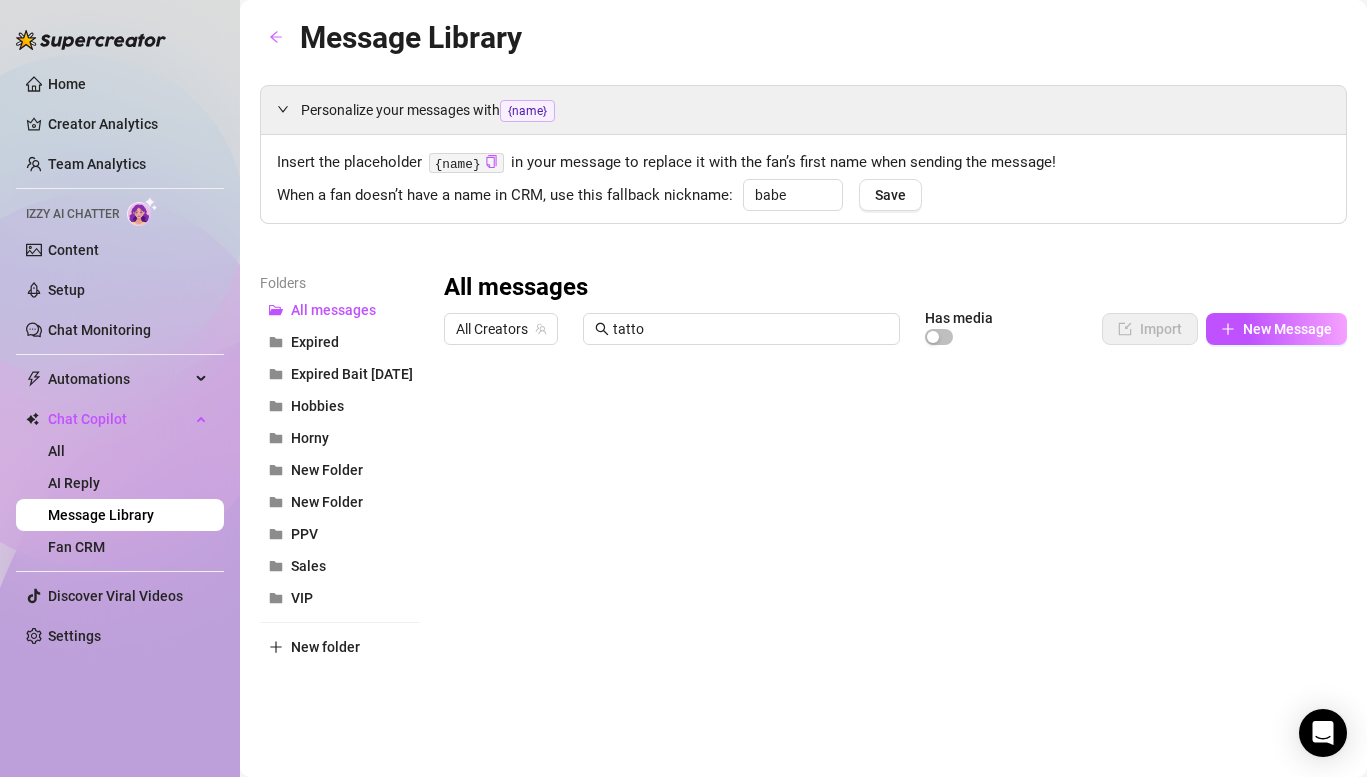 click at bounding box center (895, 577) 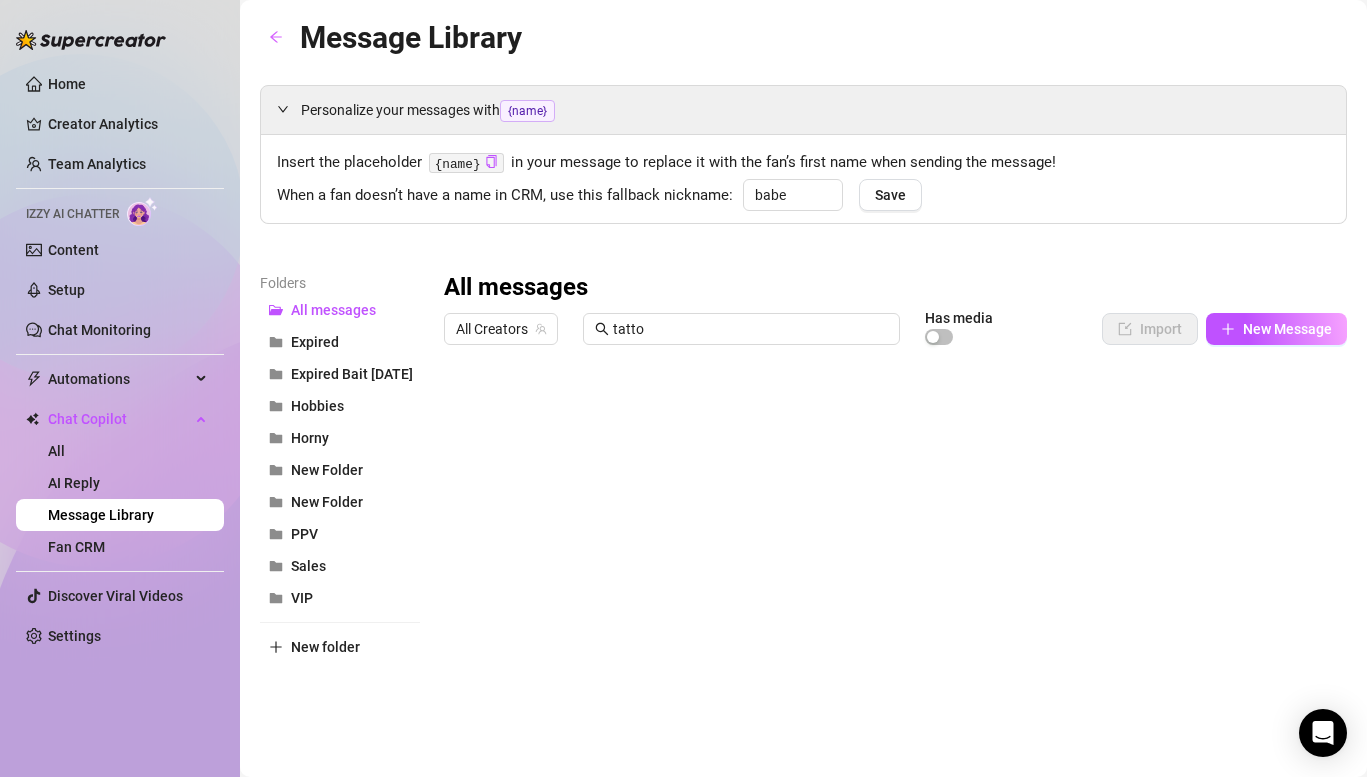 click at bounding box center [895, 577] 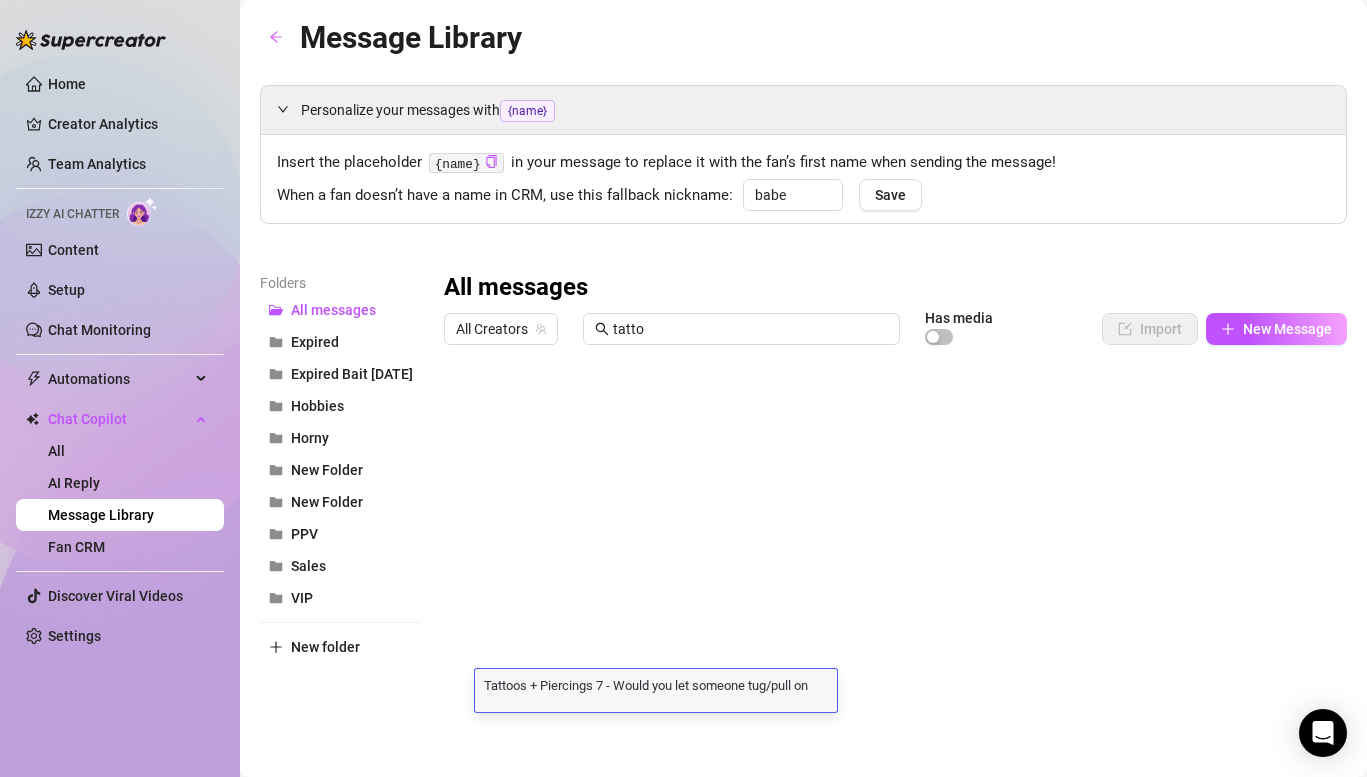 click on "Tattoos + Piercings 7 - Would you let someone tug/pull on them?" at bounding box center [656, 684] 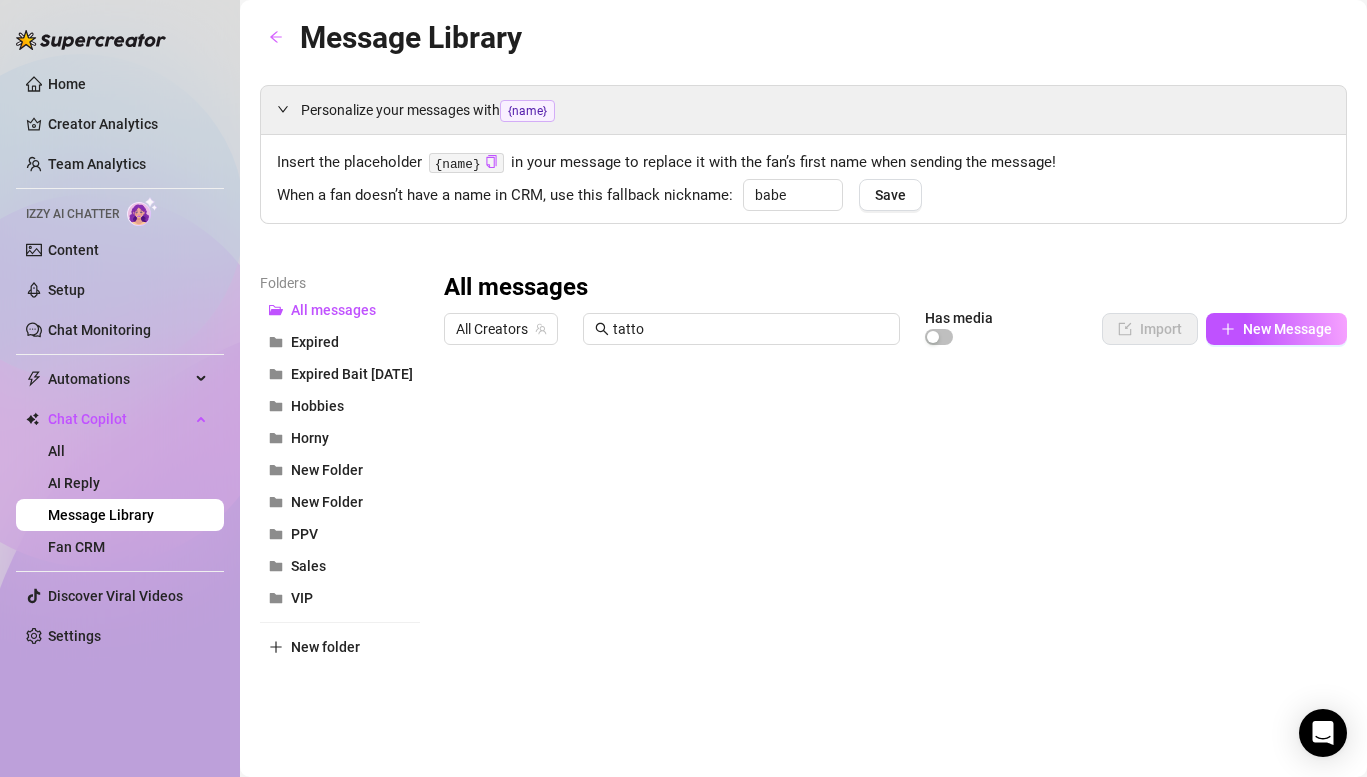 click at bounding box center [895, 577] 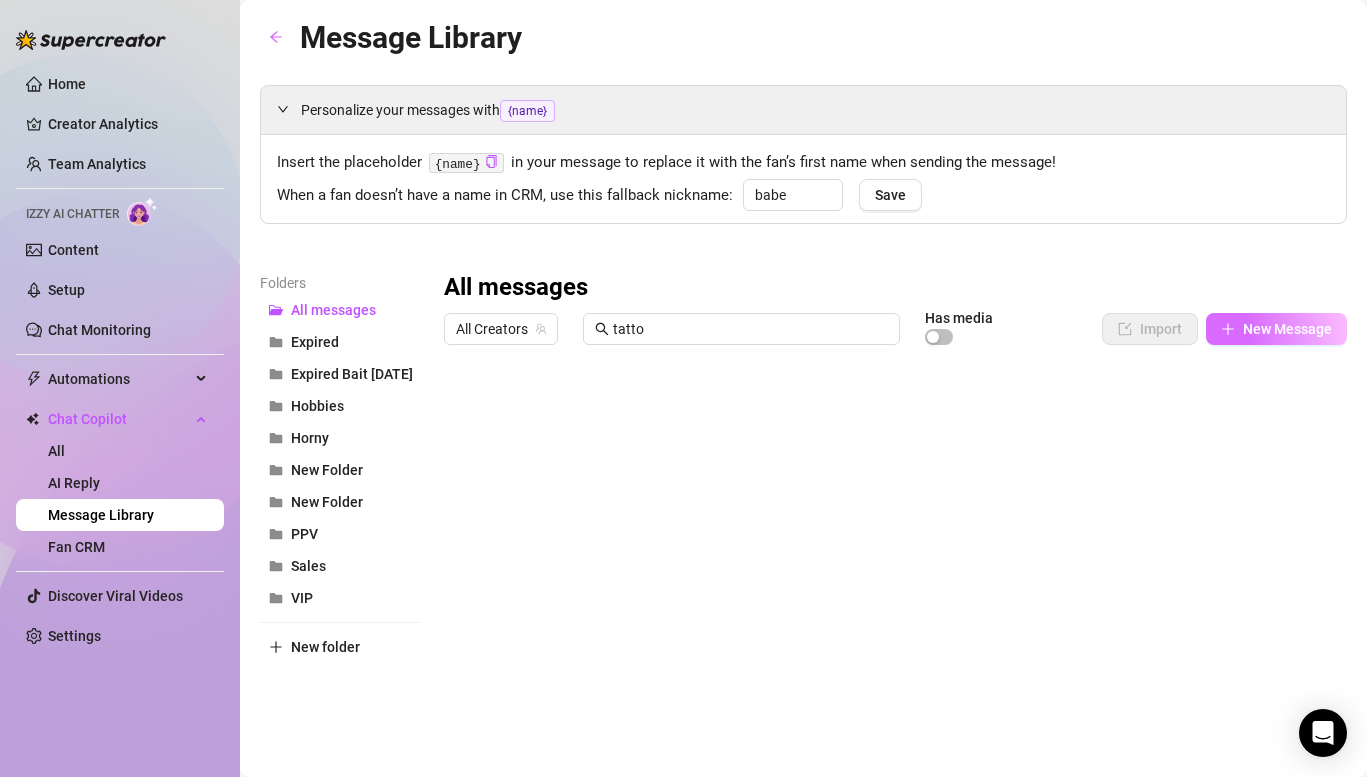 click on "New Message" at bounding box center [1276, 329] 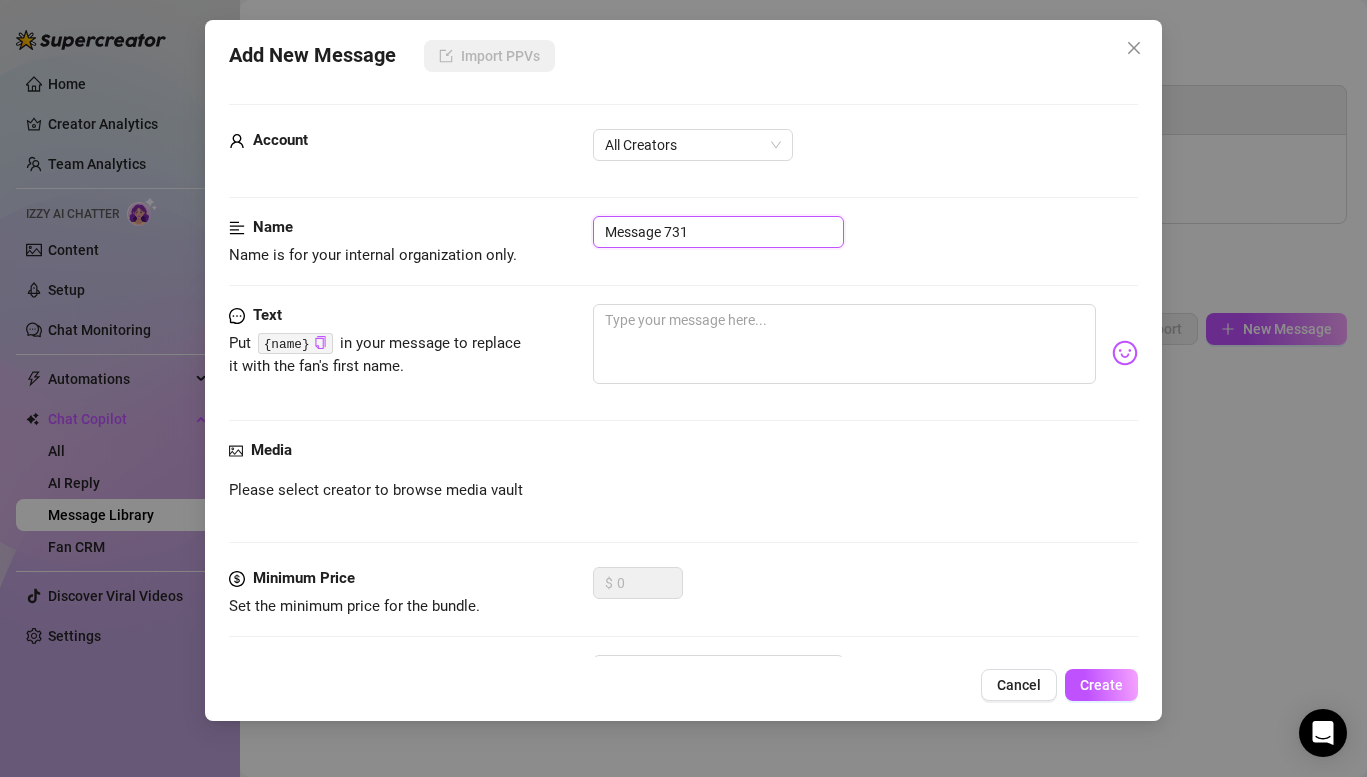drag, startPoint x: 752, startPoint y: 245, endPoint x: 527, endPoint y: 241, distance: 225.03555 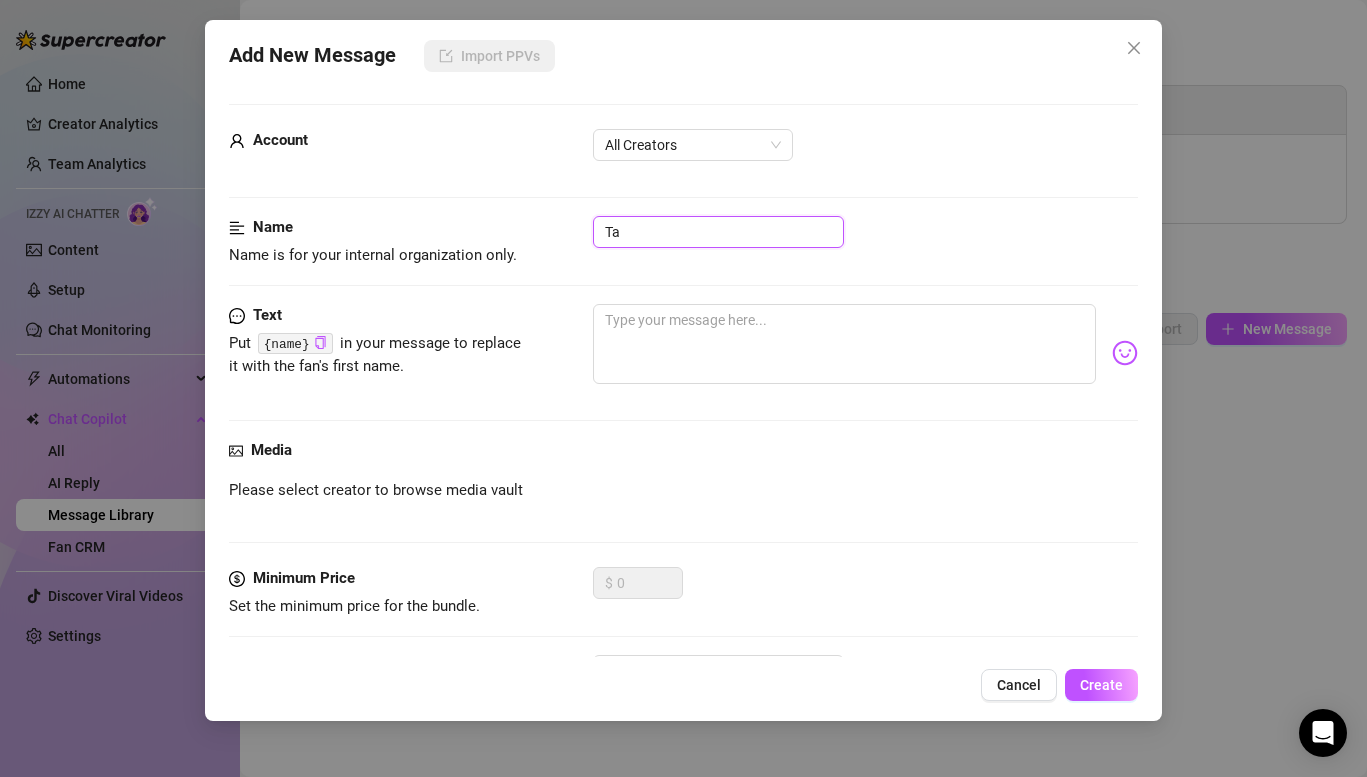 type on "T" 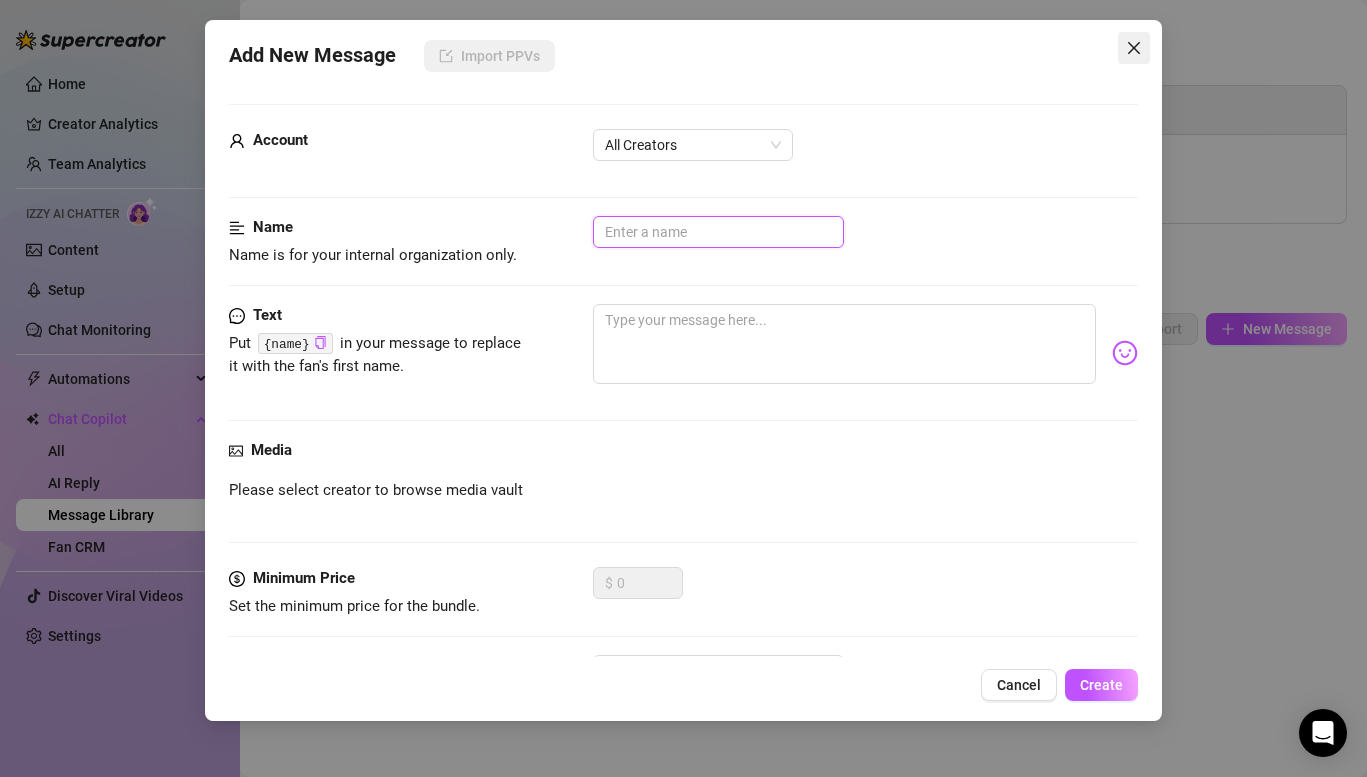 type 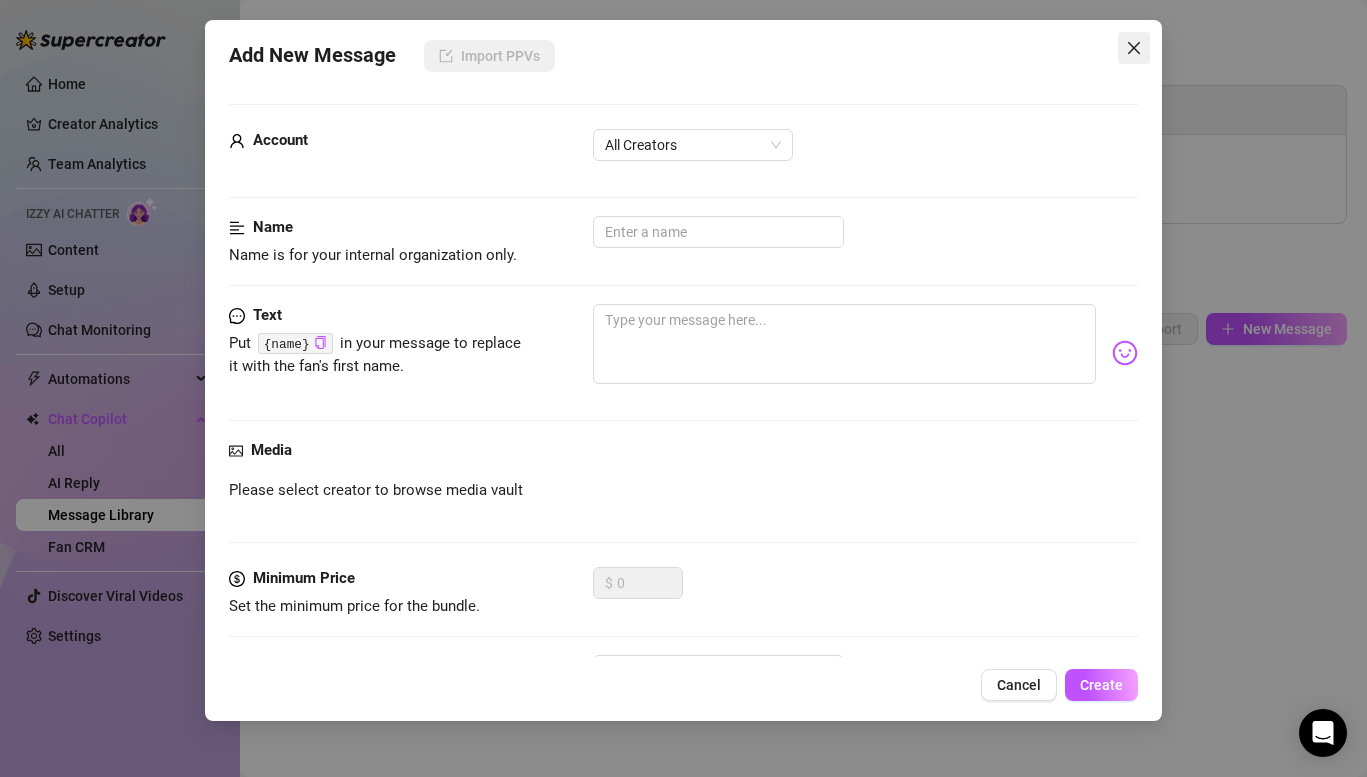 click at bounding box center [1134, 48] 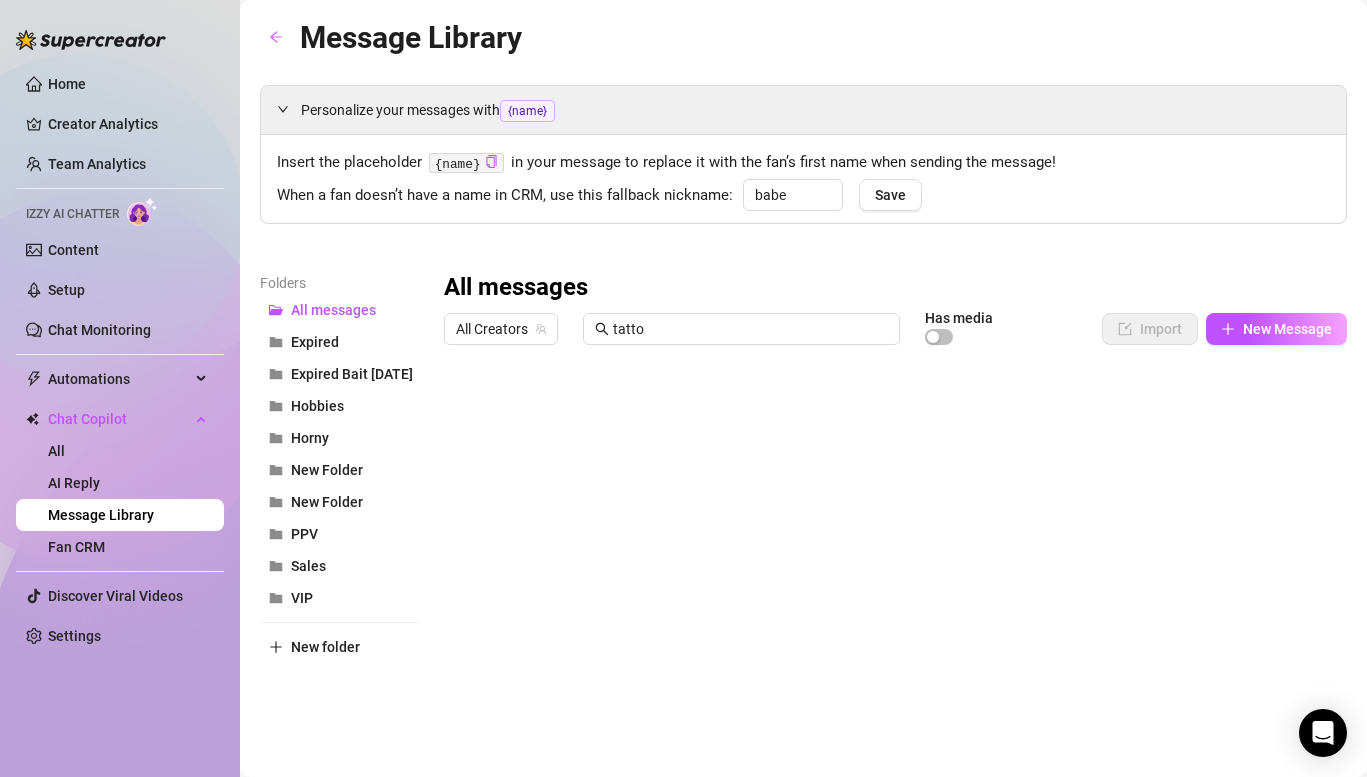 click at bounding box center (895, 577) 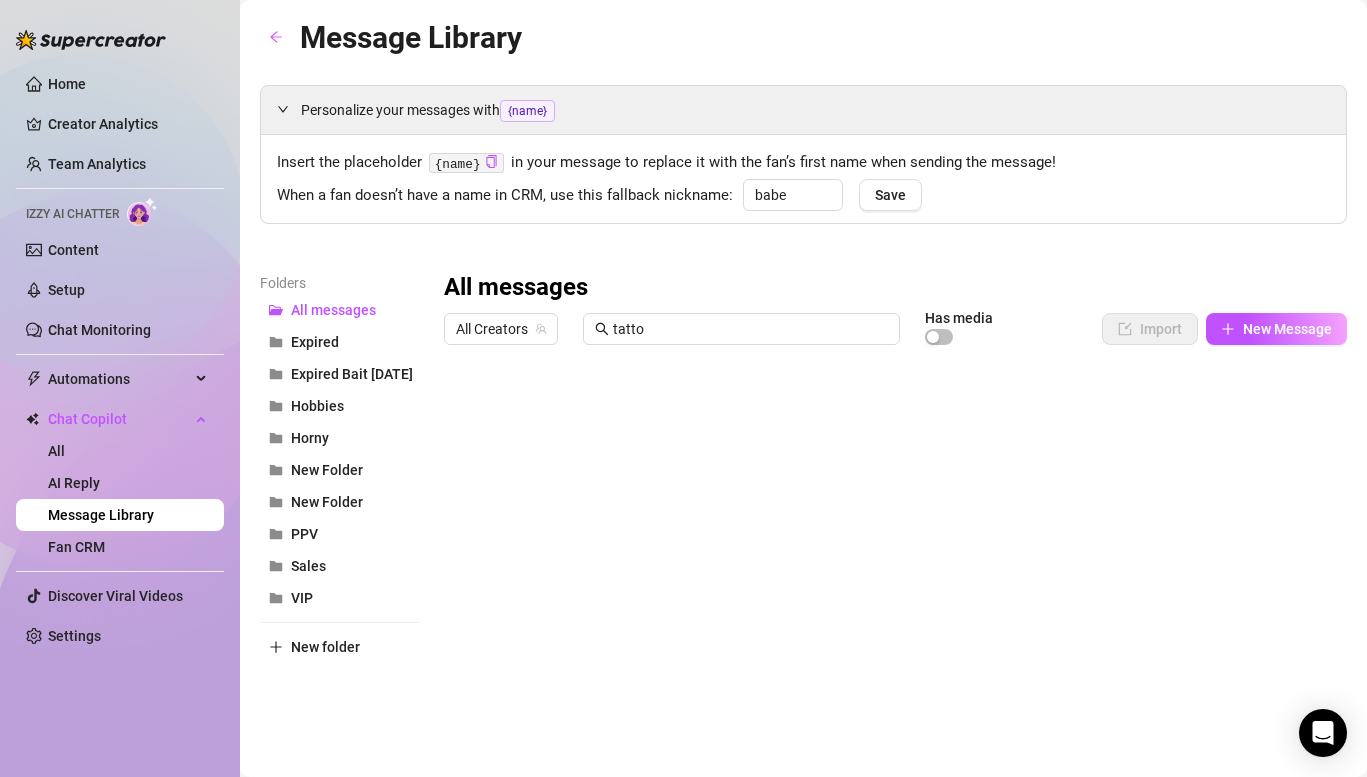 click at bounding box center [895, 577] 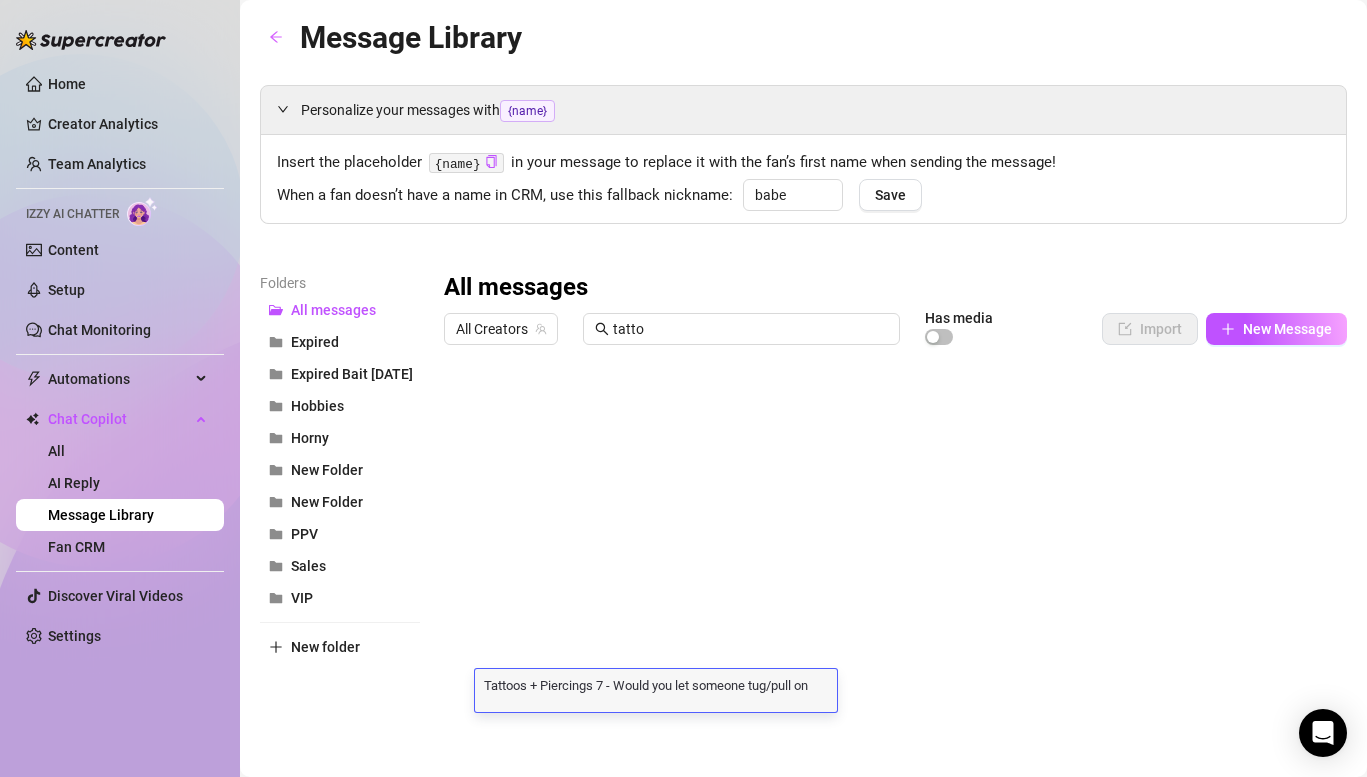 click on "Tattoos + Piercings 7 - Would you let someone tug/pull on them?" at bounding box center (656, 684) 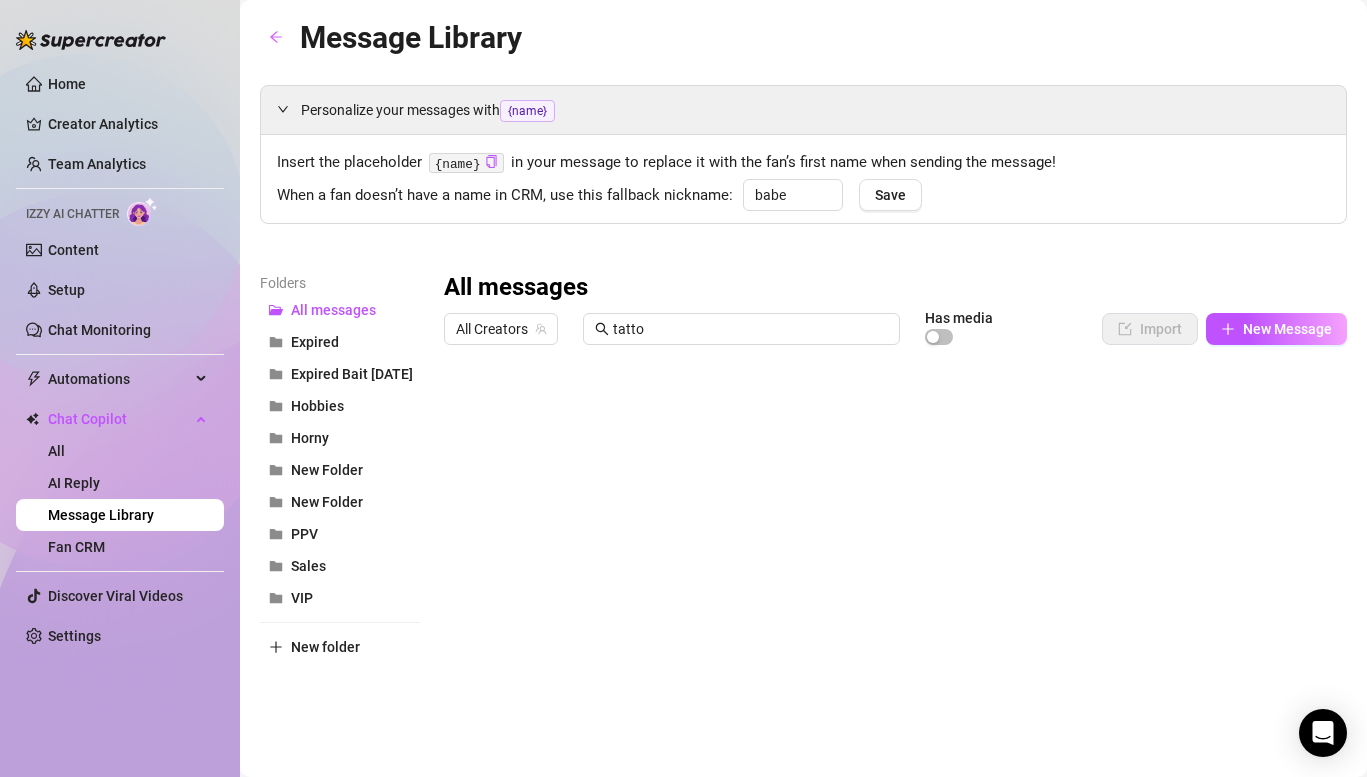 click at bounding box center [895, 577] 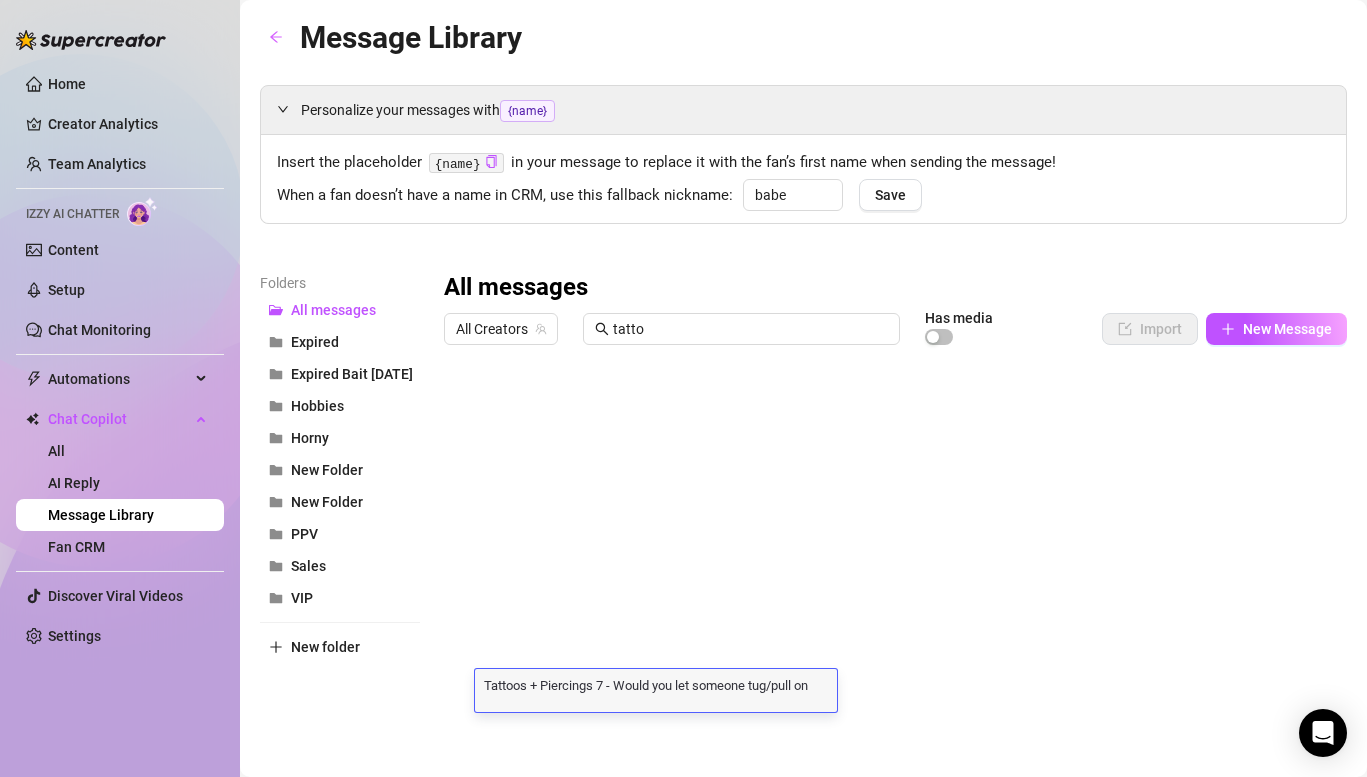 scroll, scrollTop: 0, scrollLeft: 0, axis: both 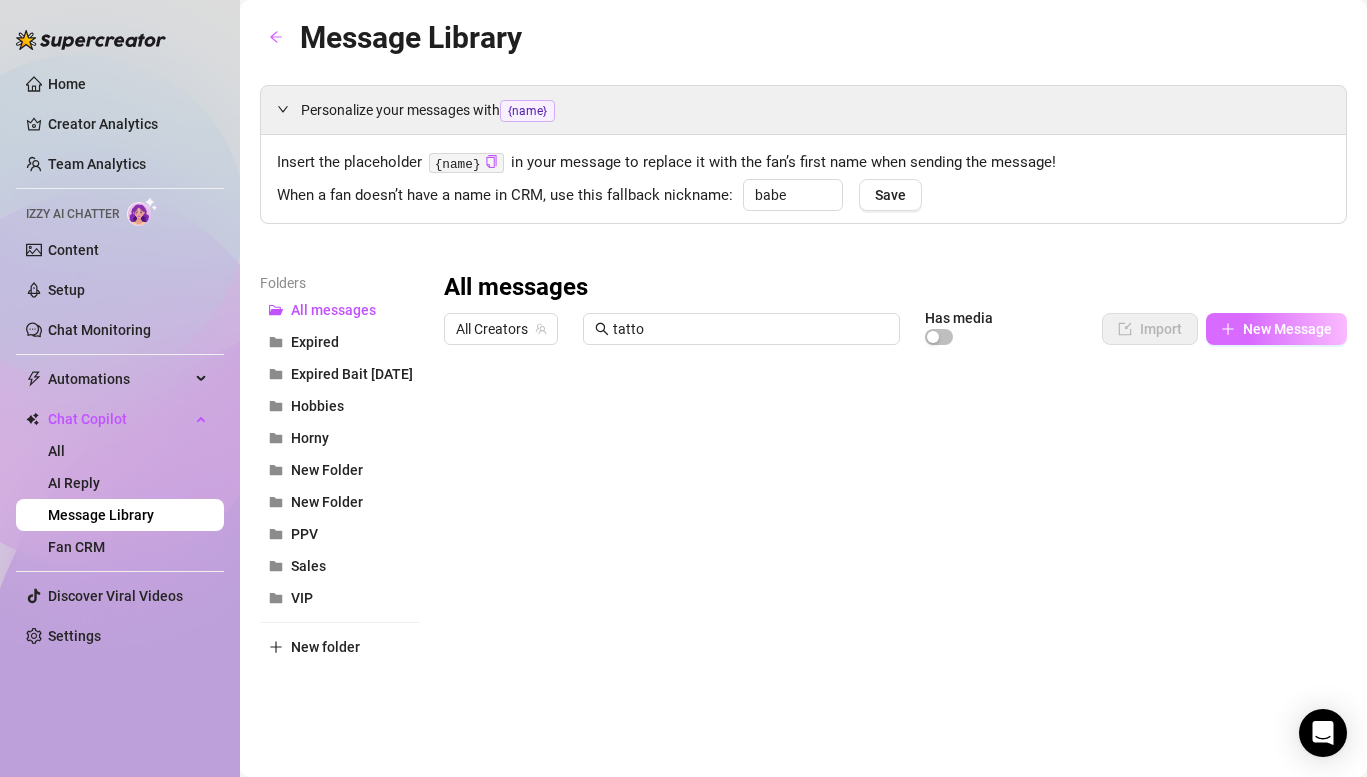click on "New Message" at bounding box center (1287, 329) 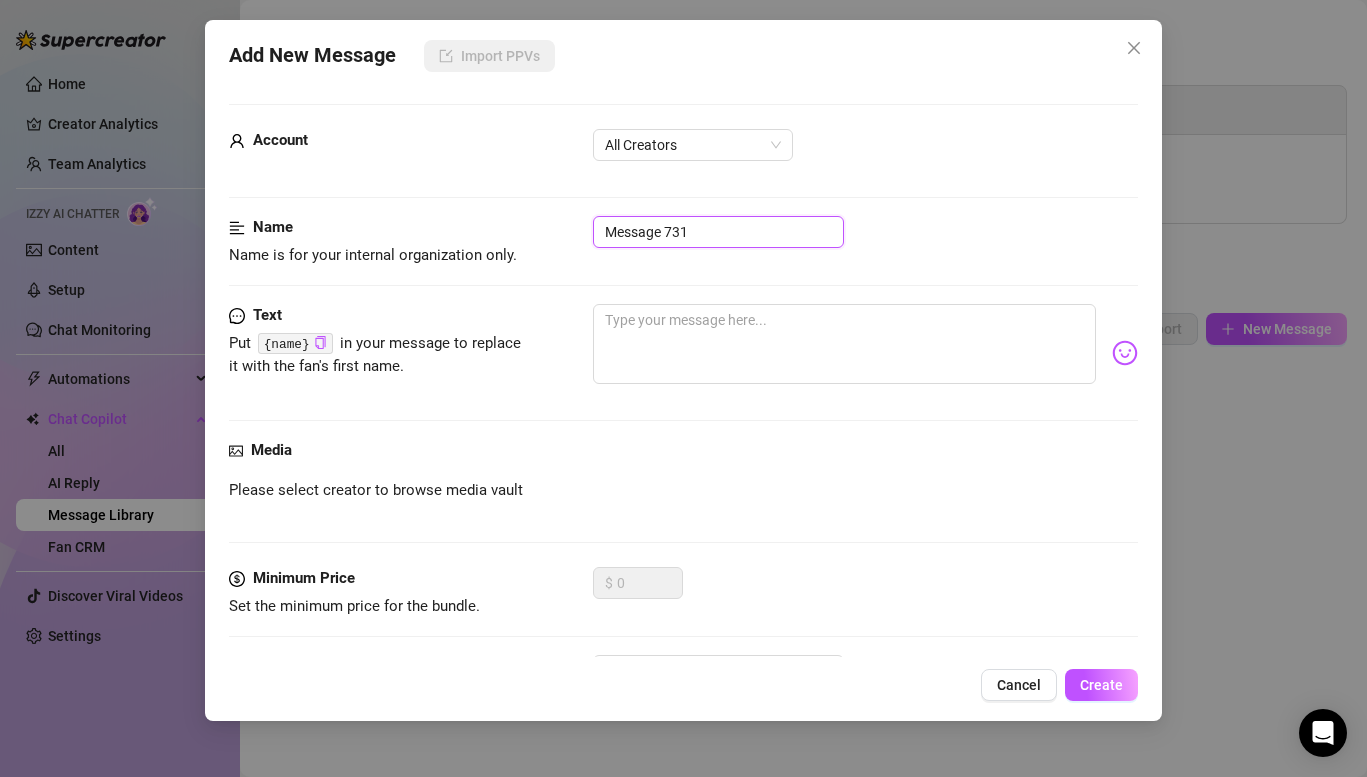 drag, startPoint x: 769, startPoint y: 234, endPoint x: 564, endPoint y: 219, distance: 205.54805 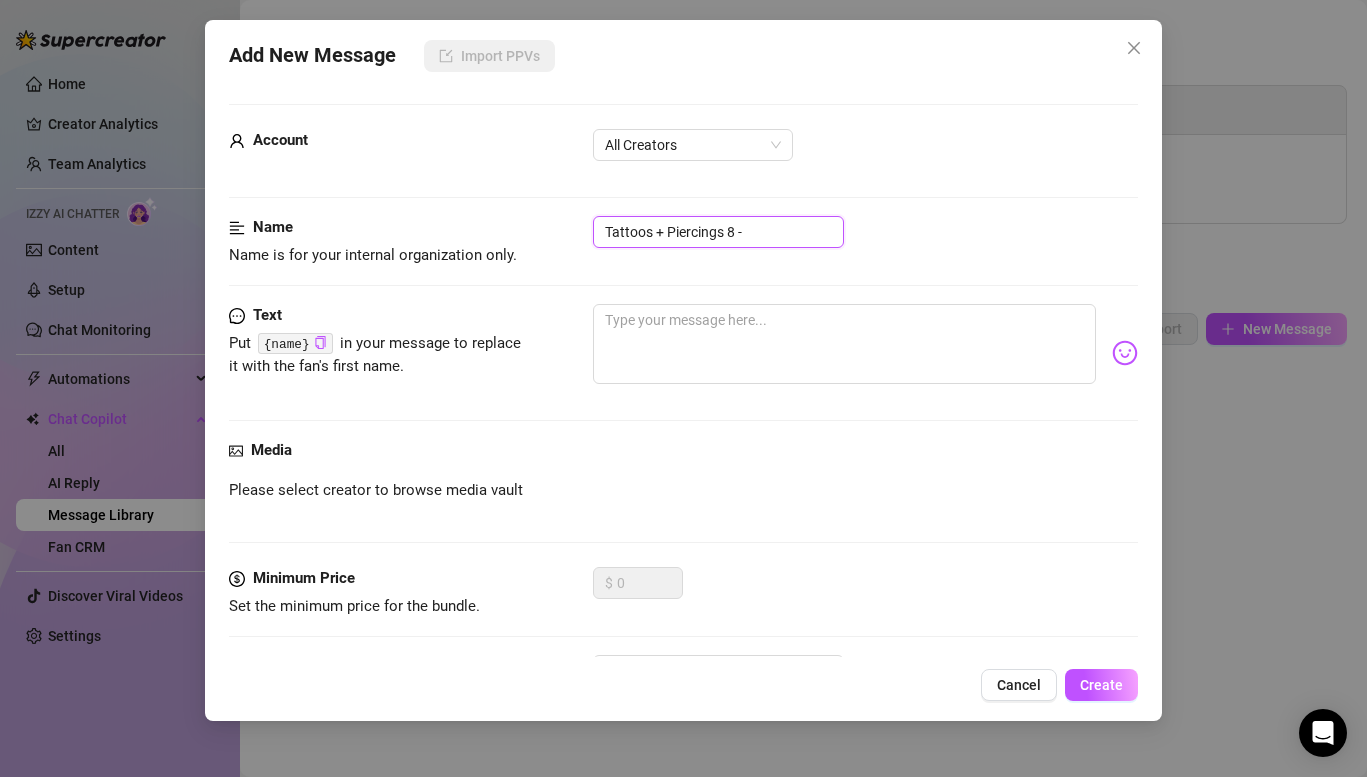 click on "Tattoos + Piercings 8 -" at bounding box center (718, 232) 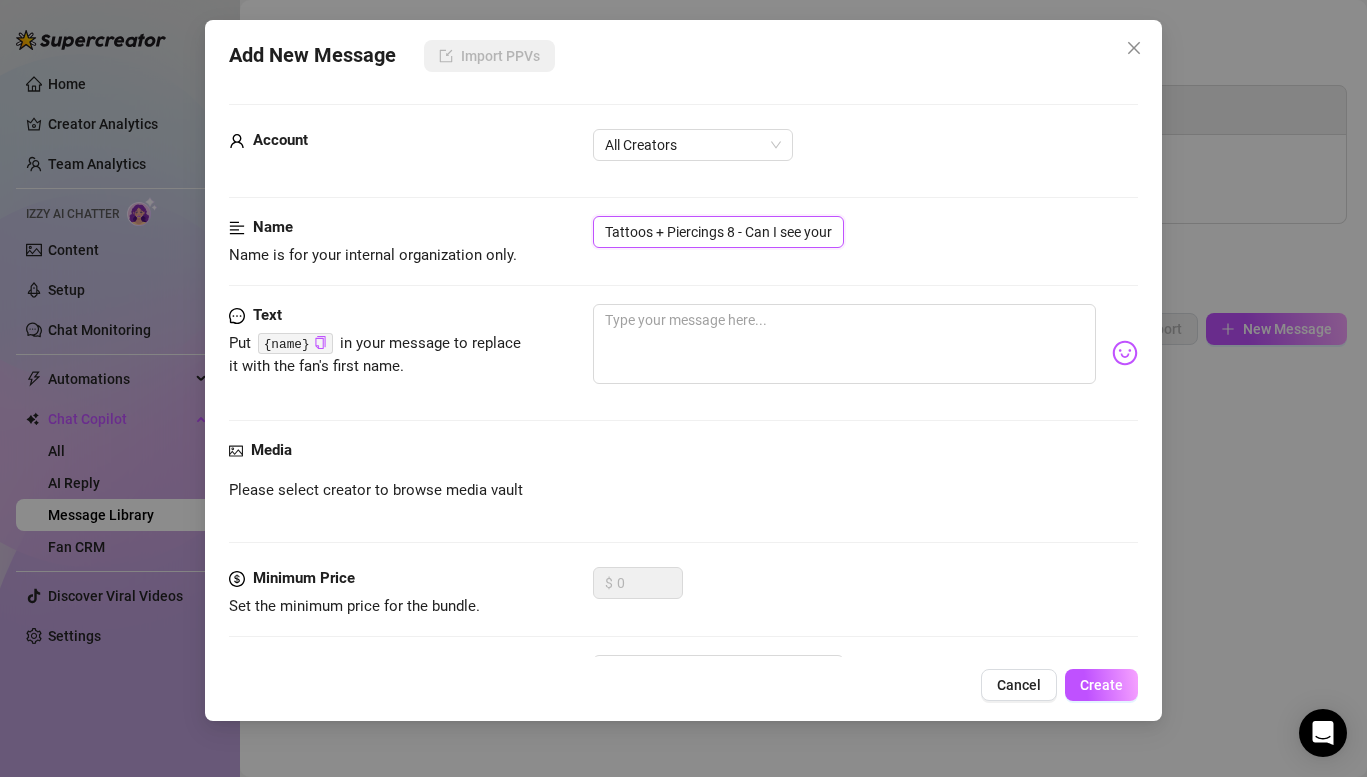 scroll, scrollTop: 0, scrollLeft: 129, axis: horizontal 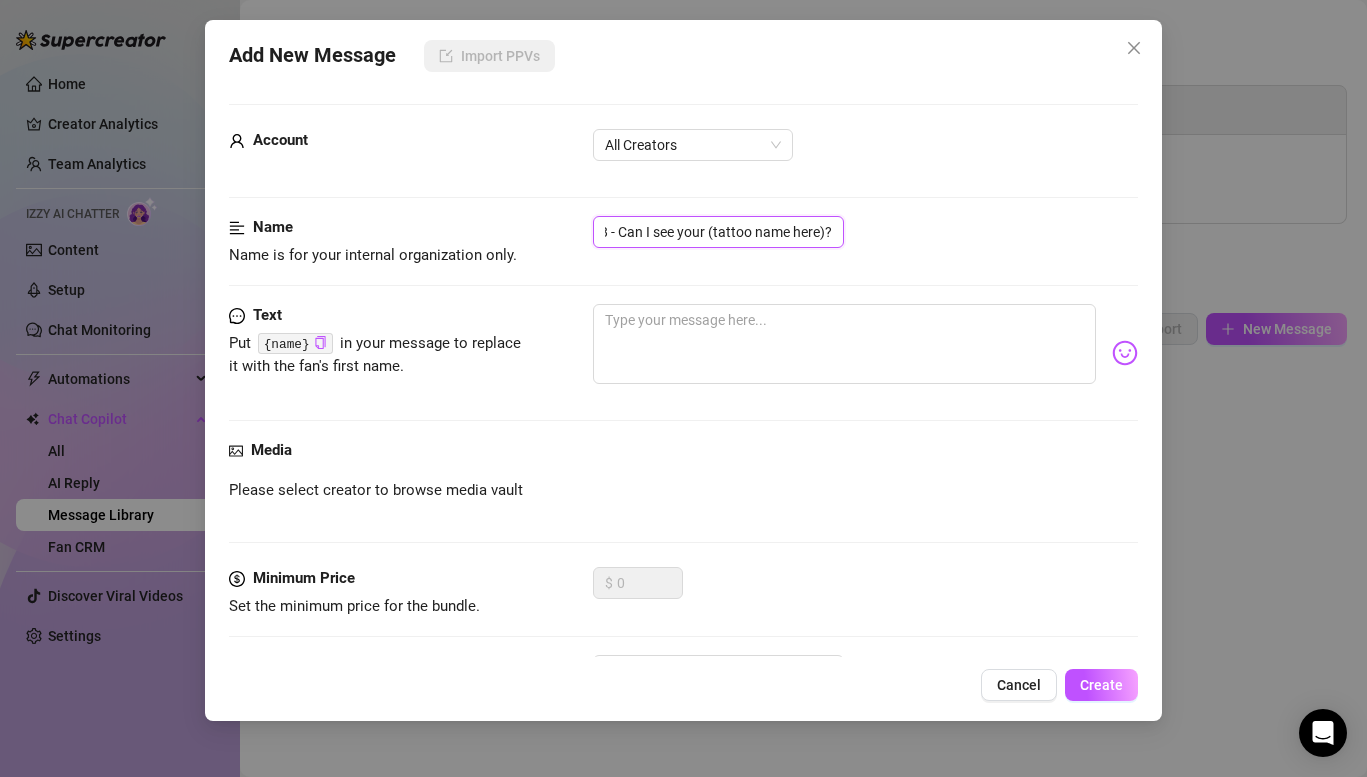 click on "Tattoos + Piercings 8 - Can I see your (tattoo name here)?" at bounding box center (718, 232) 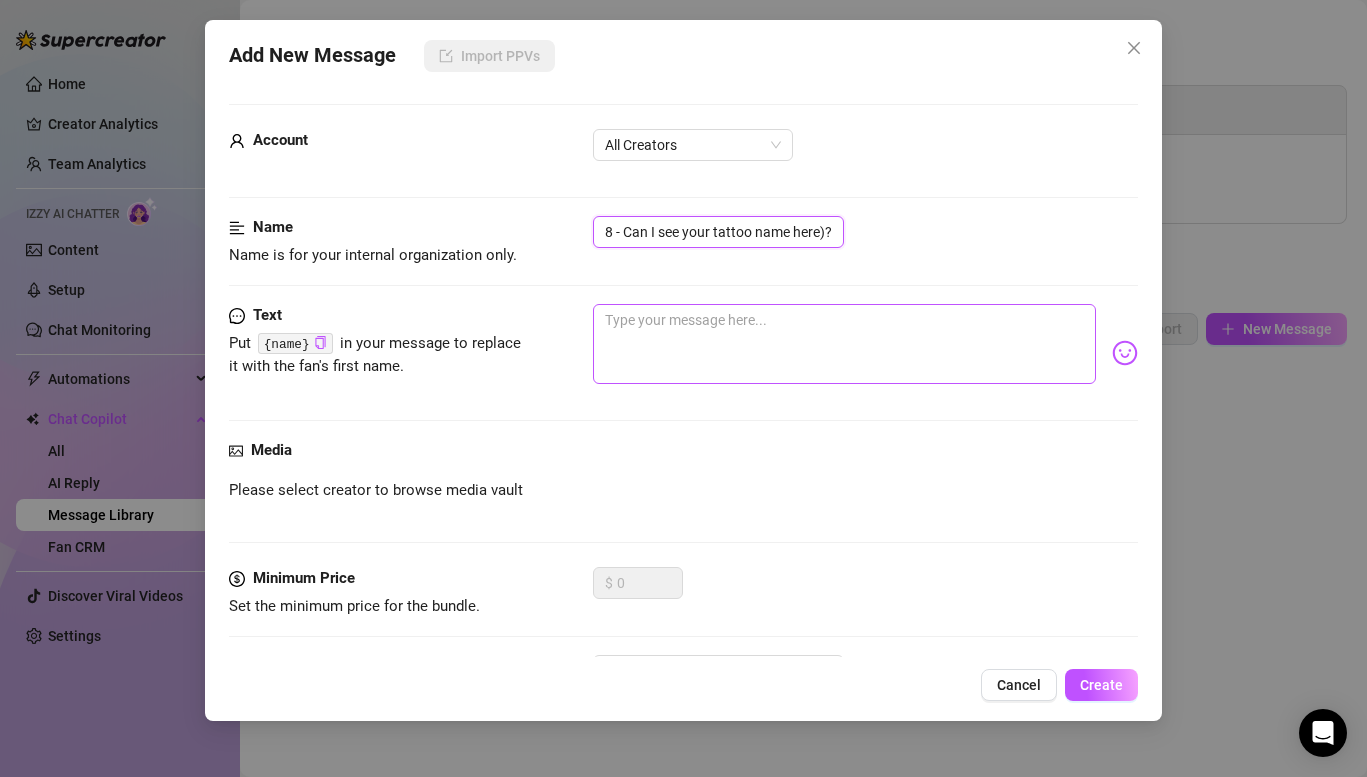 scroll, scrollTop: 0, scrollLeft: 124, axis: horizontal 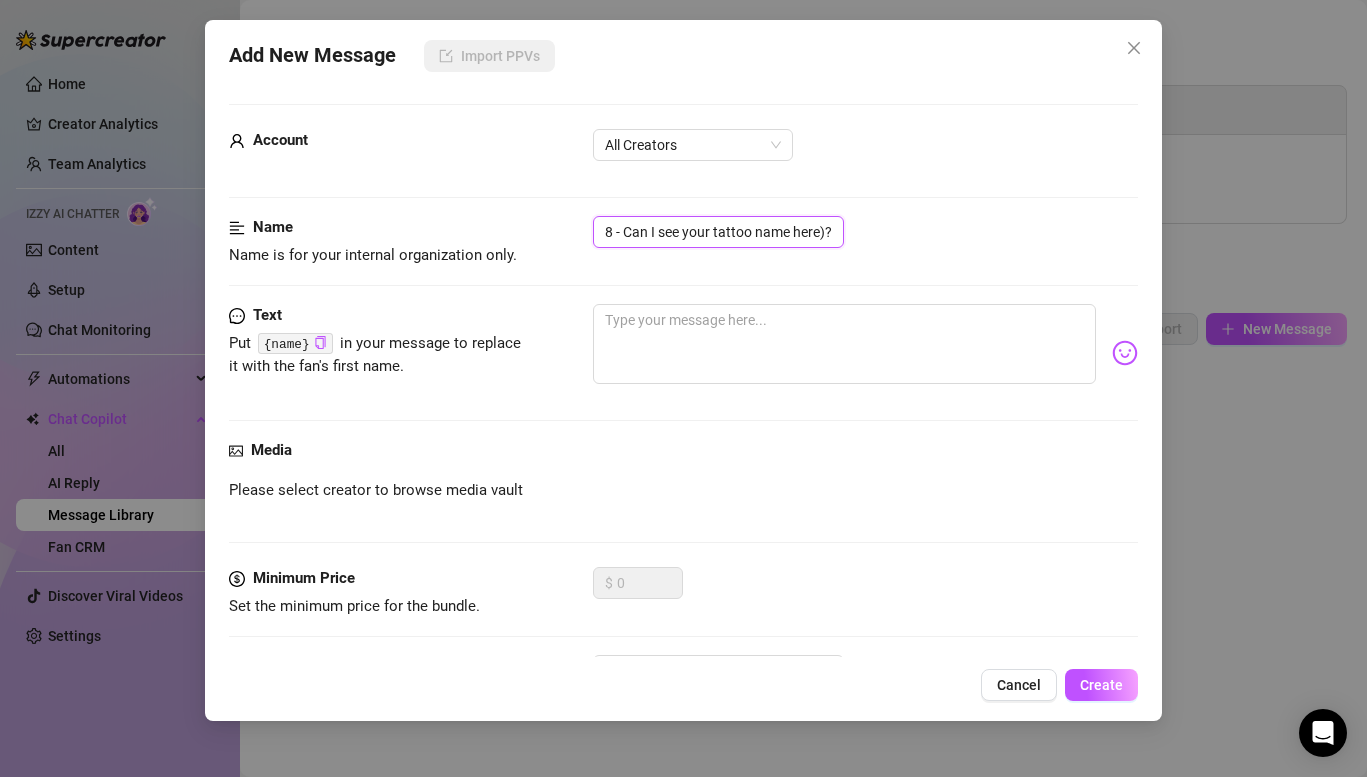 click on "Tattoos + Piercings 8 - Can I see your tattoo name here)?" at bounding box center (718, 232) 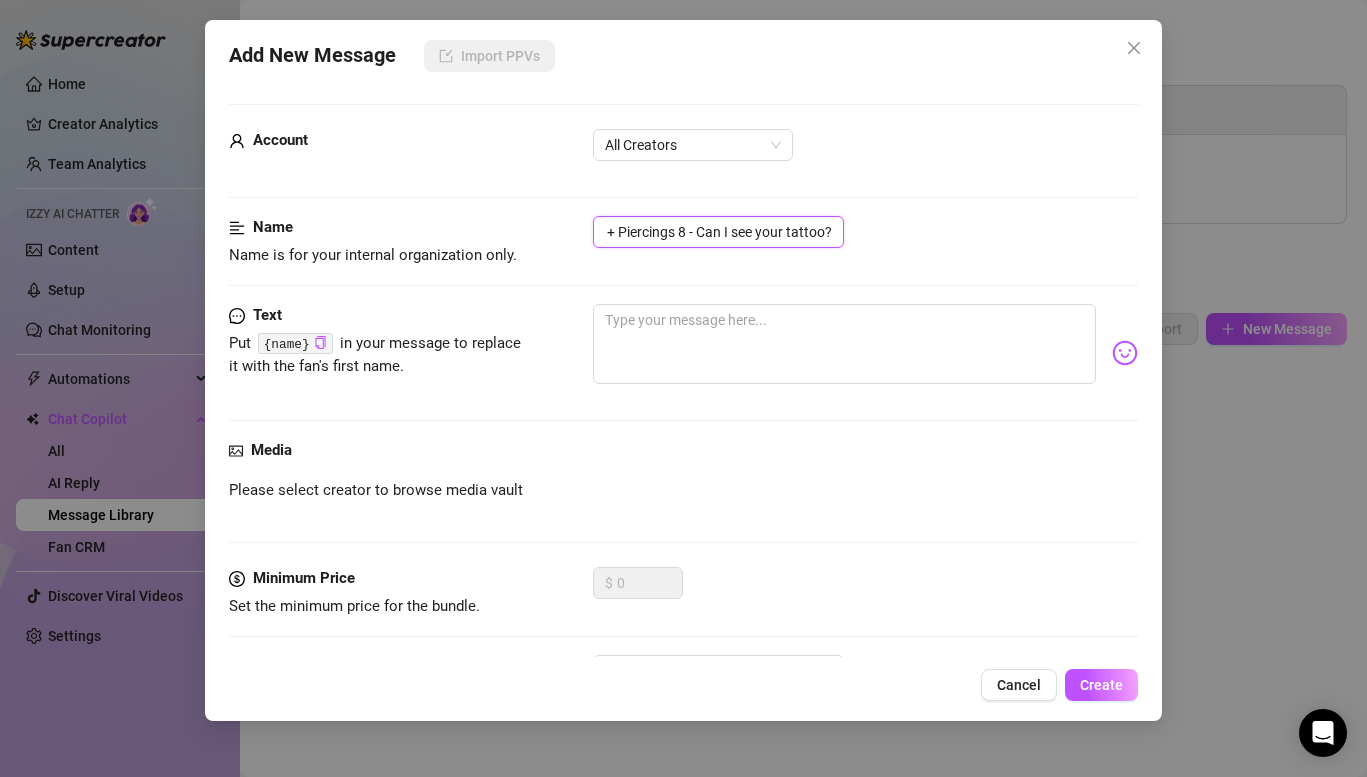 scroll, scrollTop: 0, scrollLeft: 50, axis: horizontal 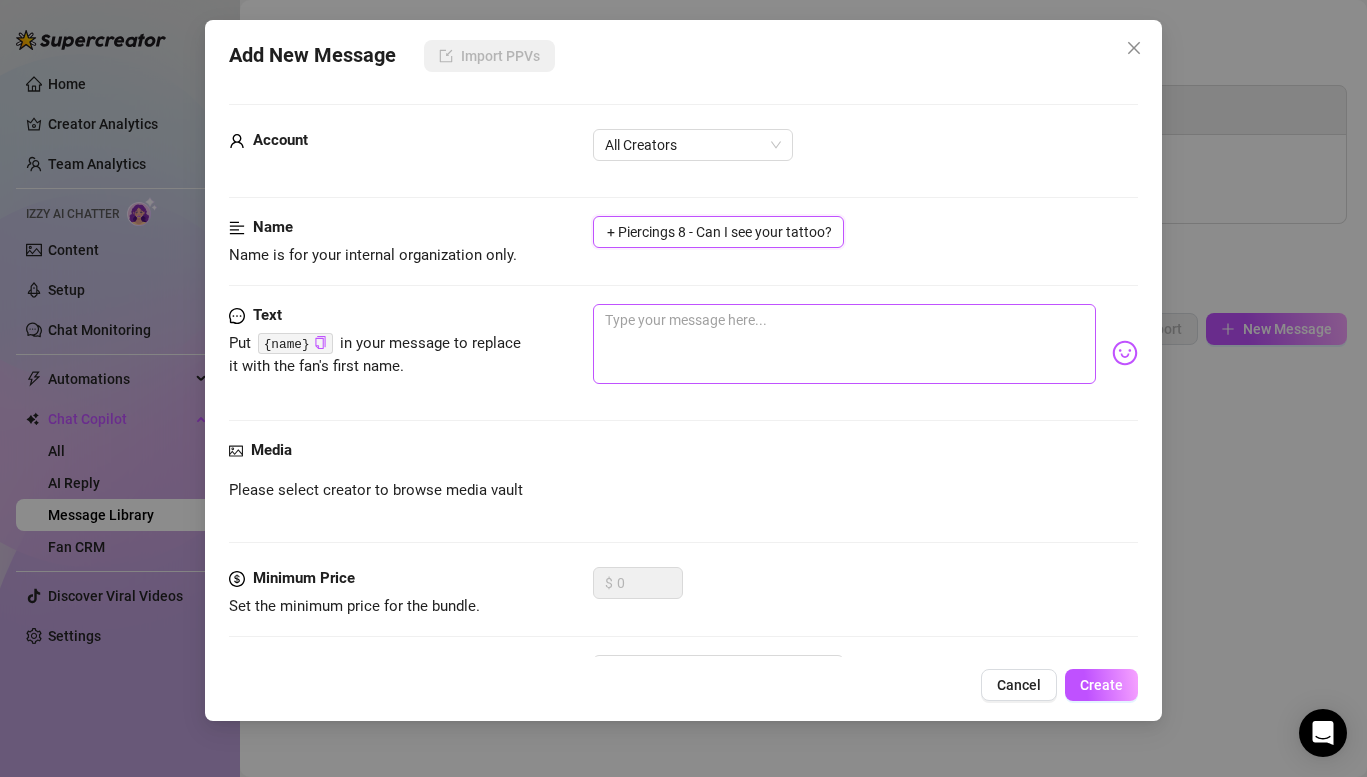 type on "Tattoos + Piercings 8 - Can I see your tattoo?" 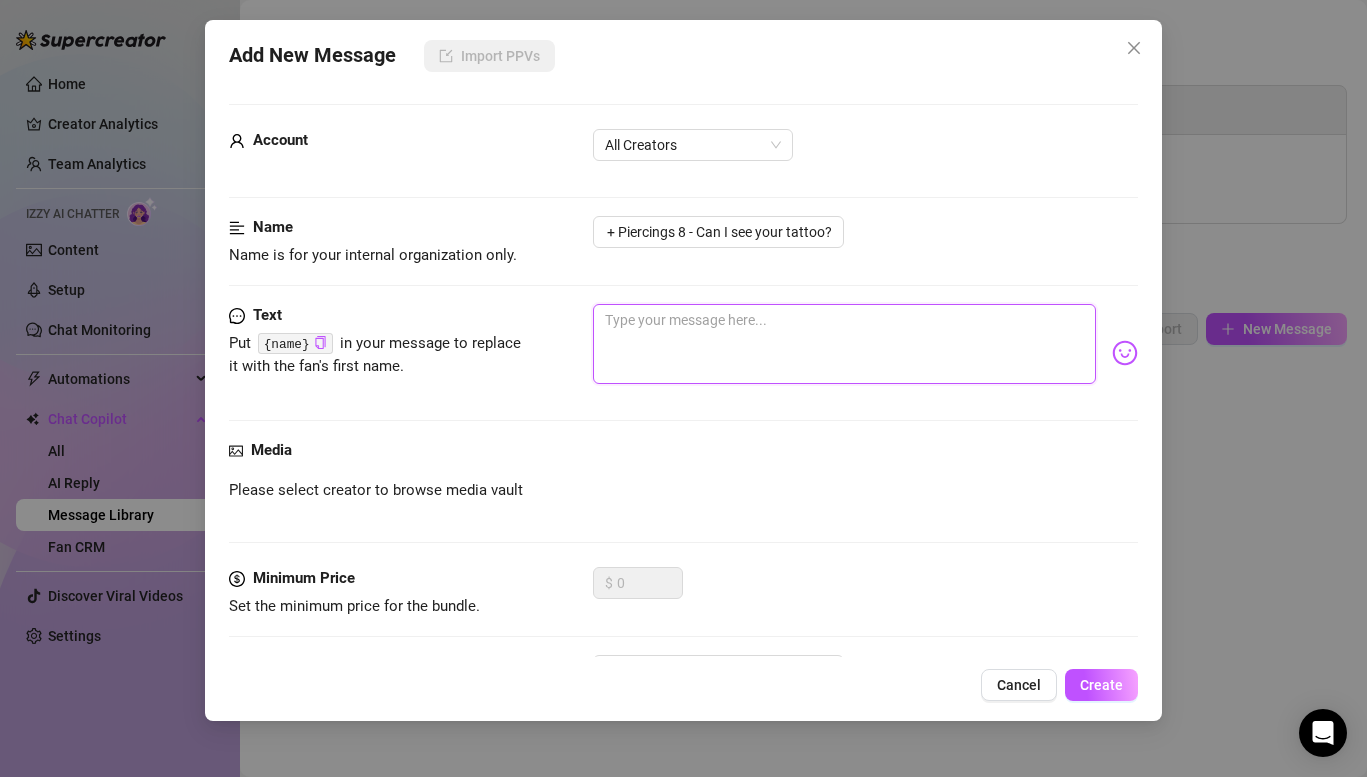 click at bounding box center (844, 344) 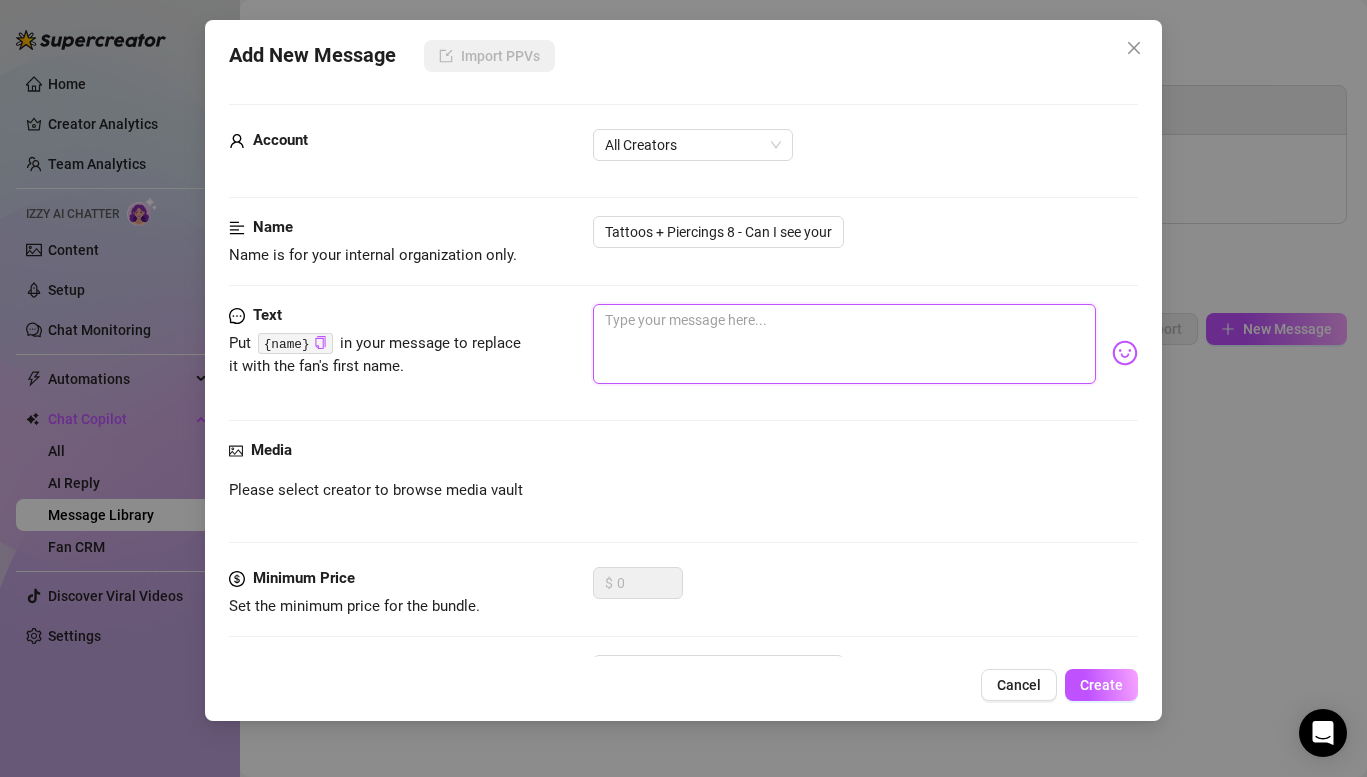 click at bounding box center (844, 344) 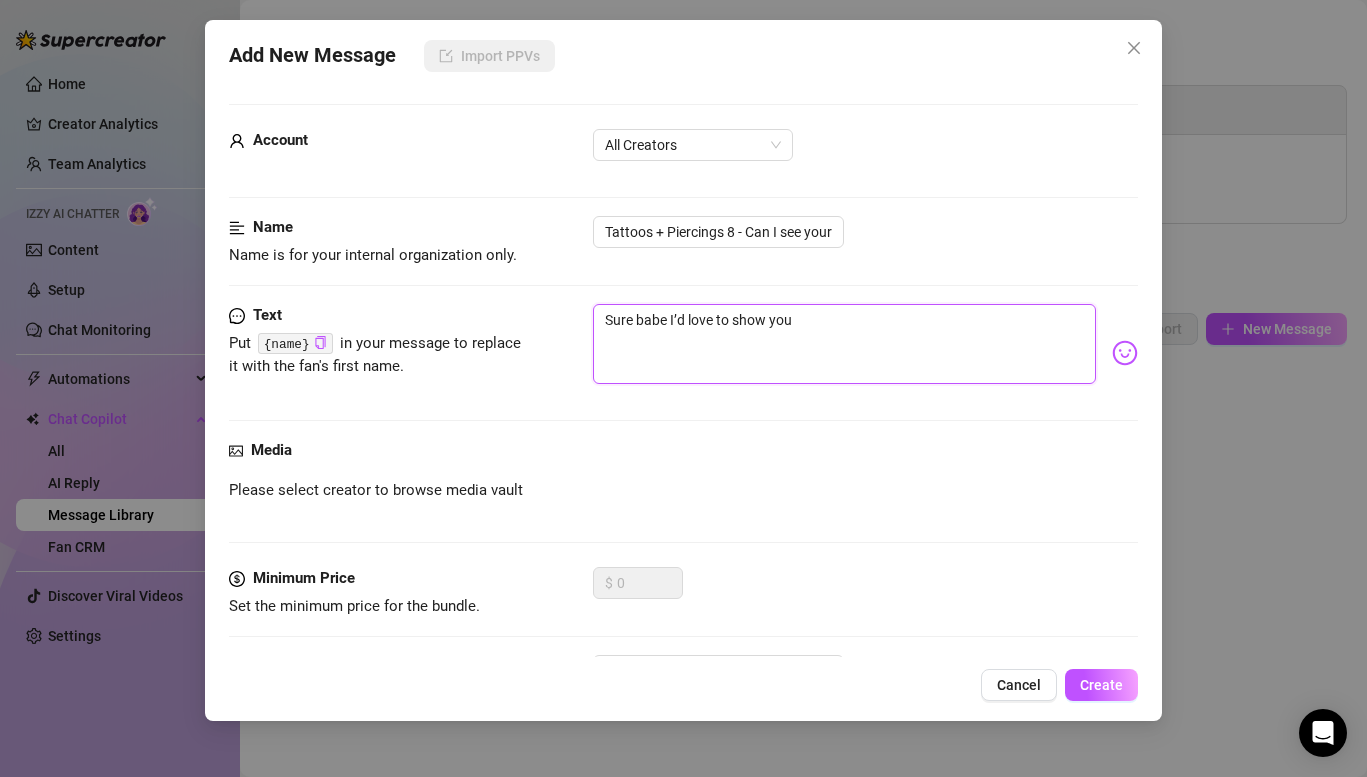 type on "Sure babe I’d love to show you" 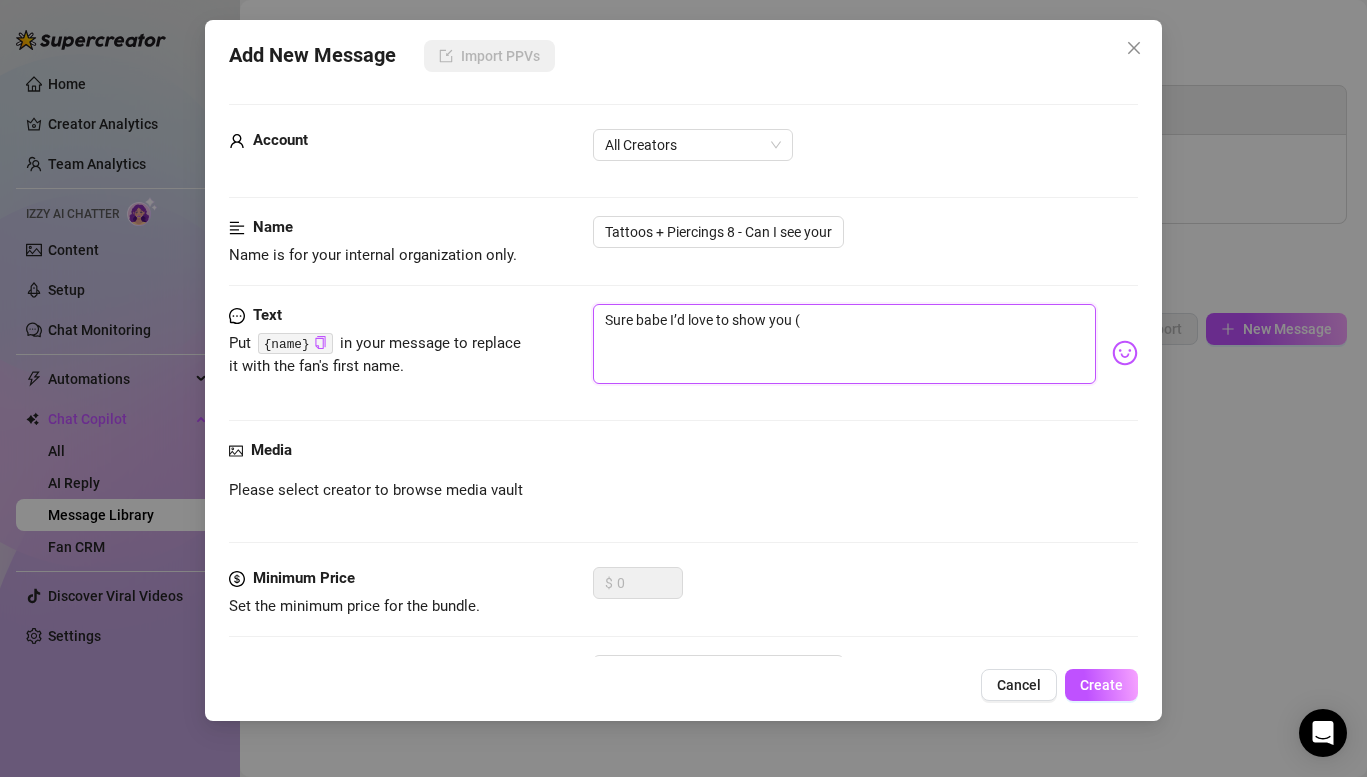 type on "Sure babe I’d love to show you (a" 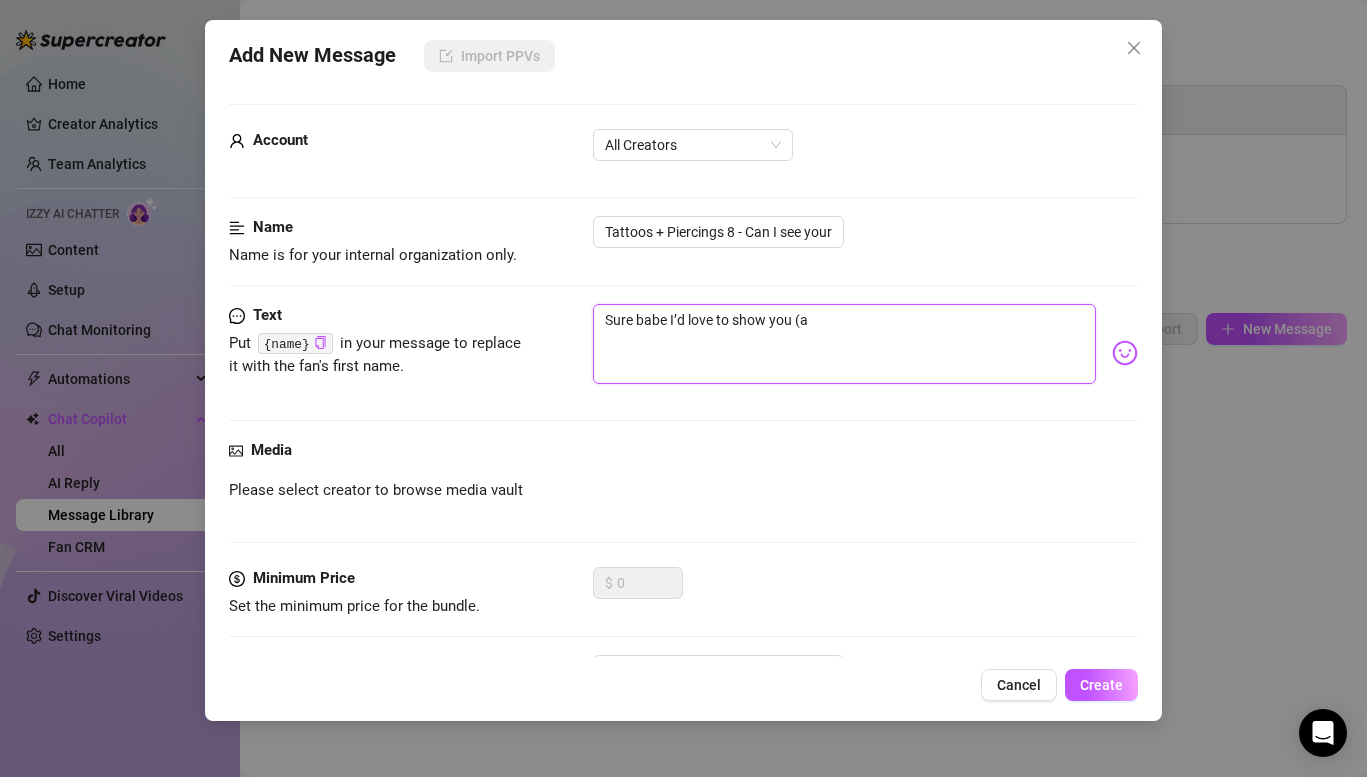 type on "Sure babe I’d love to show you (at" 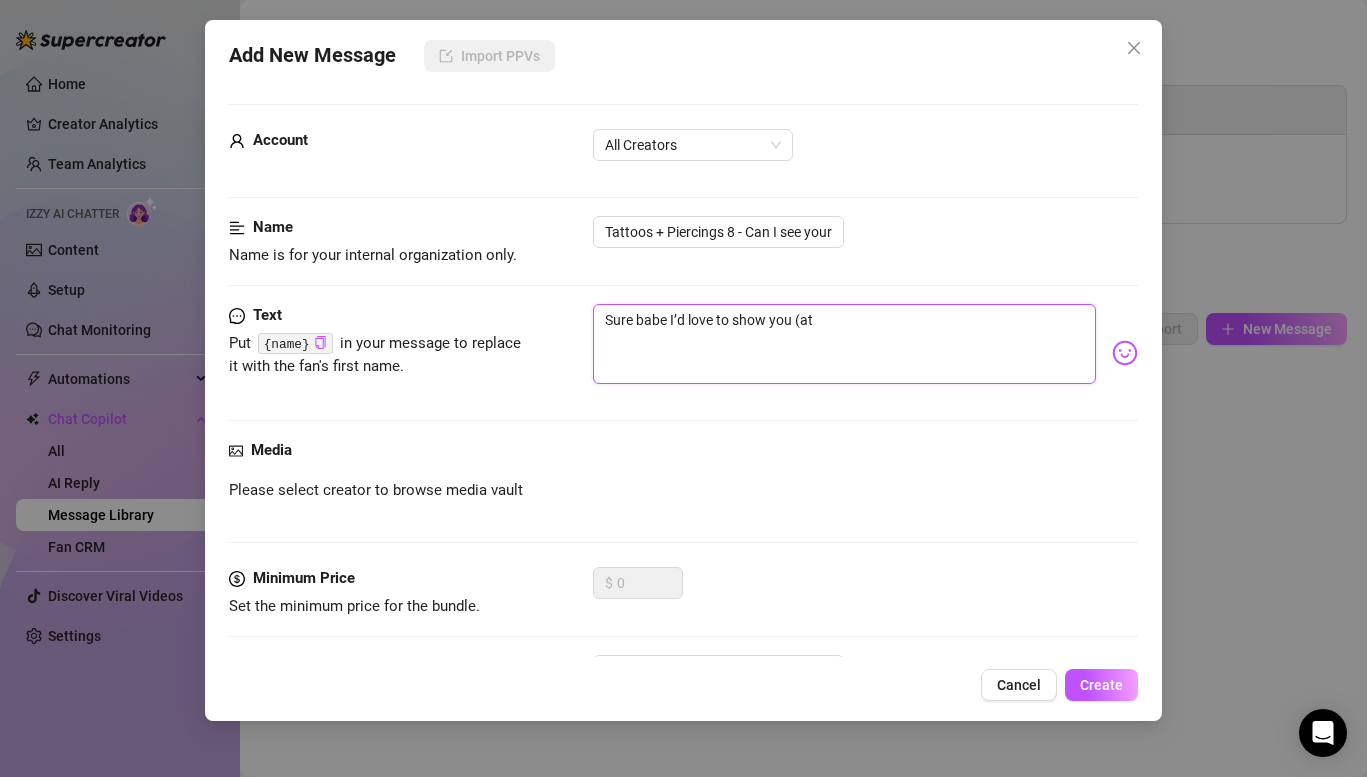 type on "Sure babe I’d love to show you (att" 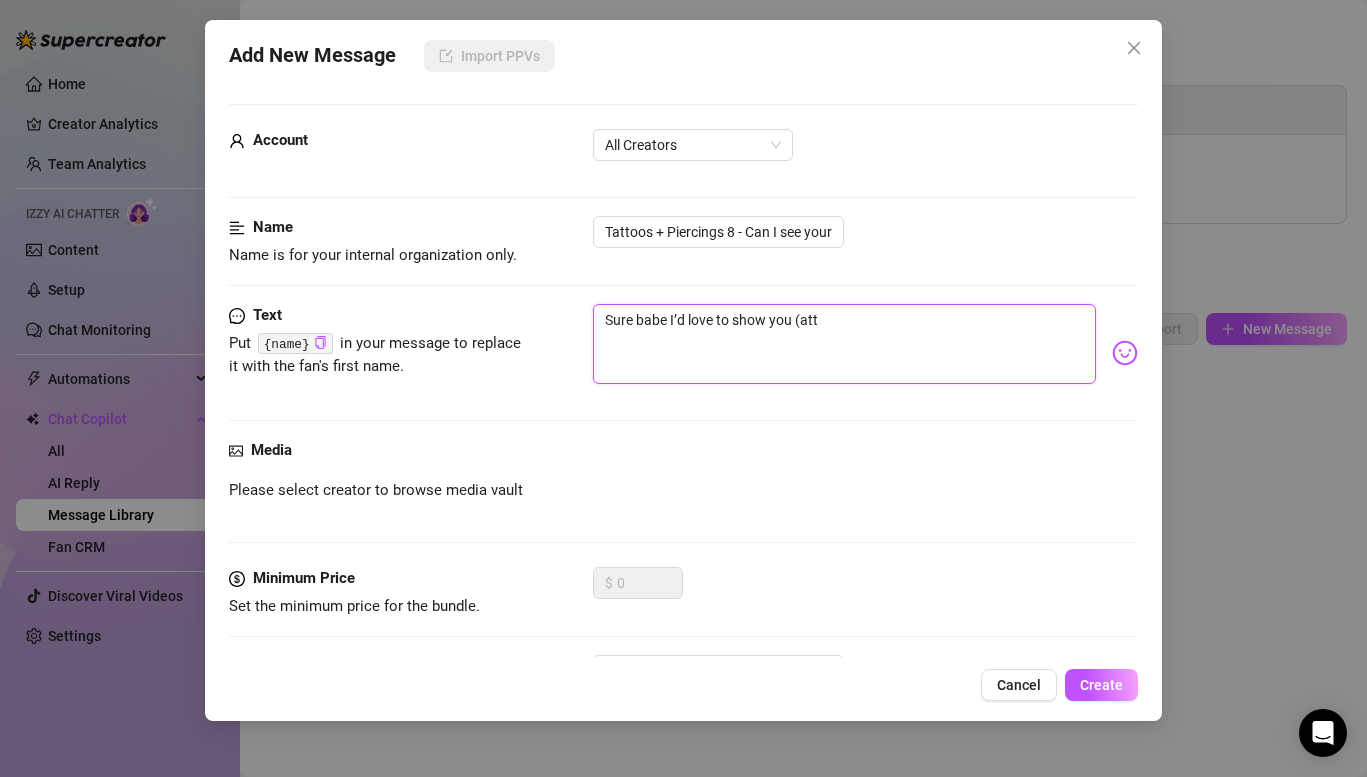 type on "Sure babe I’d love to show you (atta" 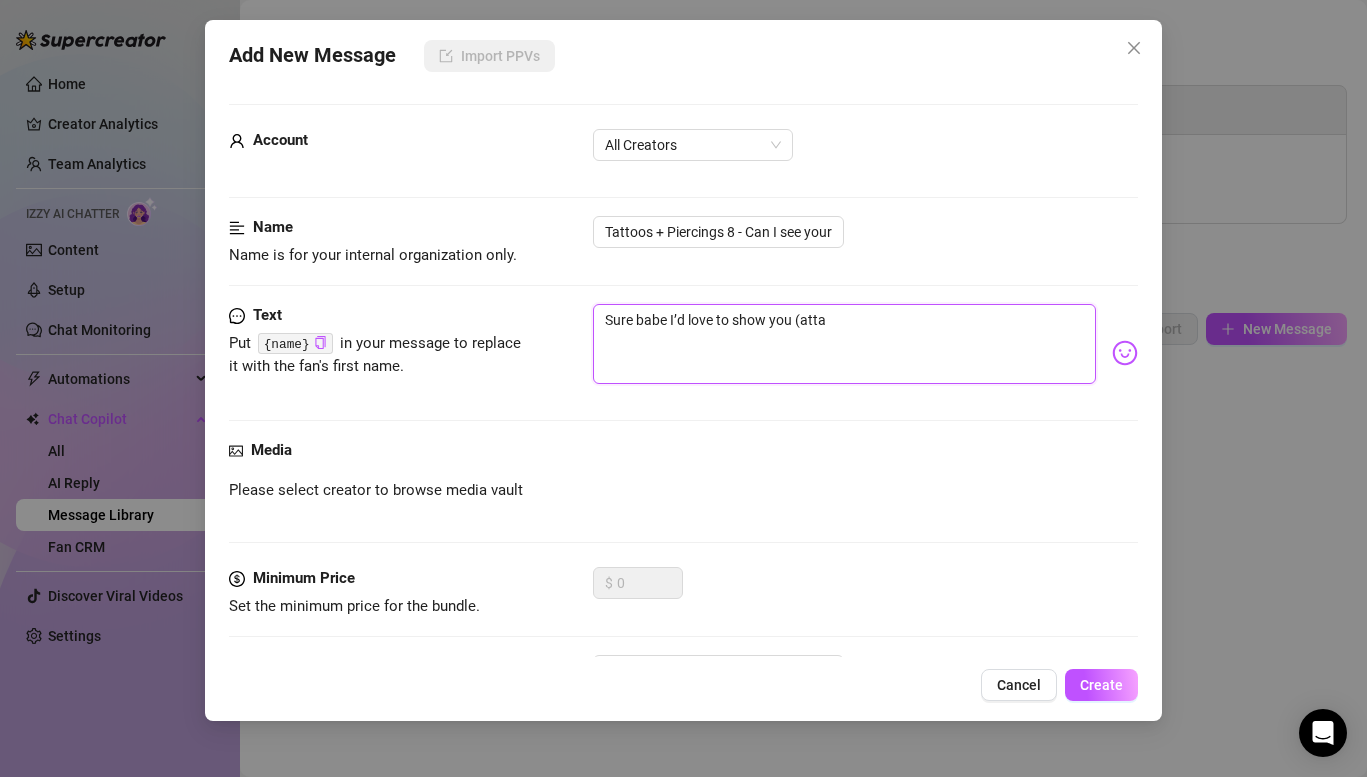 type on "Sure babe I’d love to show you (attac" 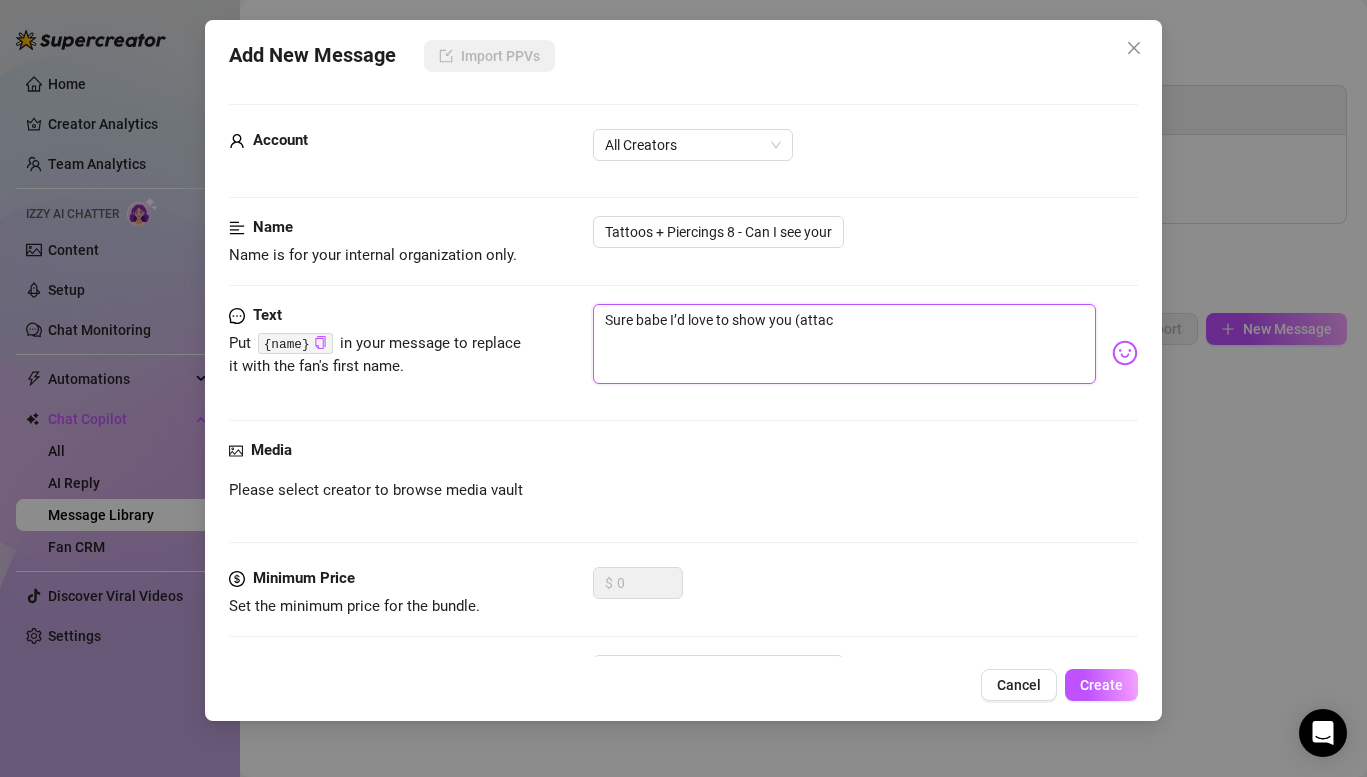 type on "Sure babe I’d love to show you (attach" 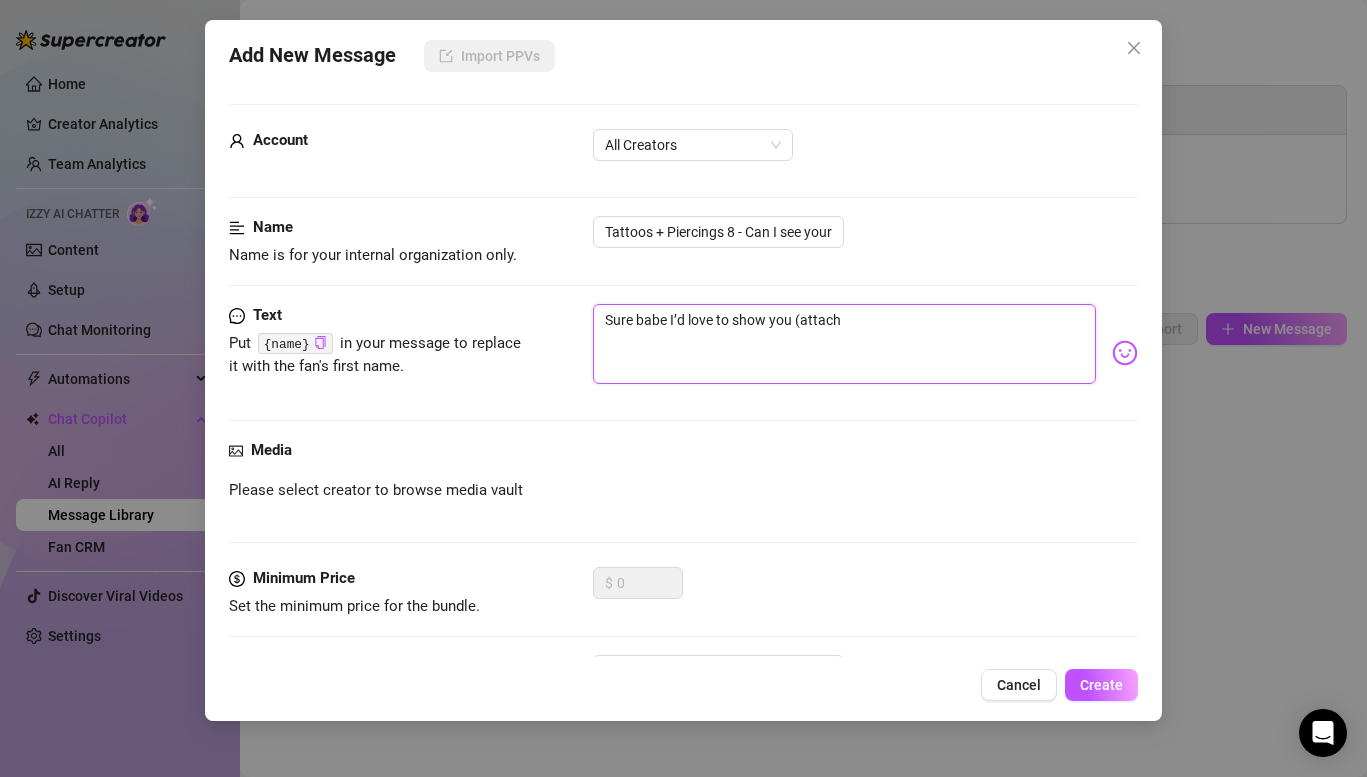 type on "Sure babe I’d love to show you (attach" 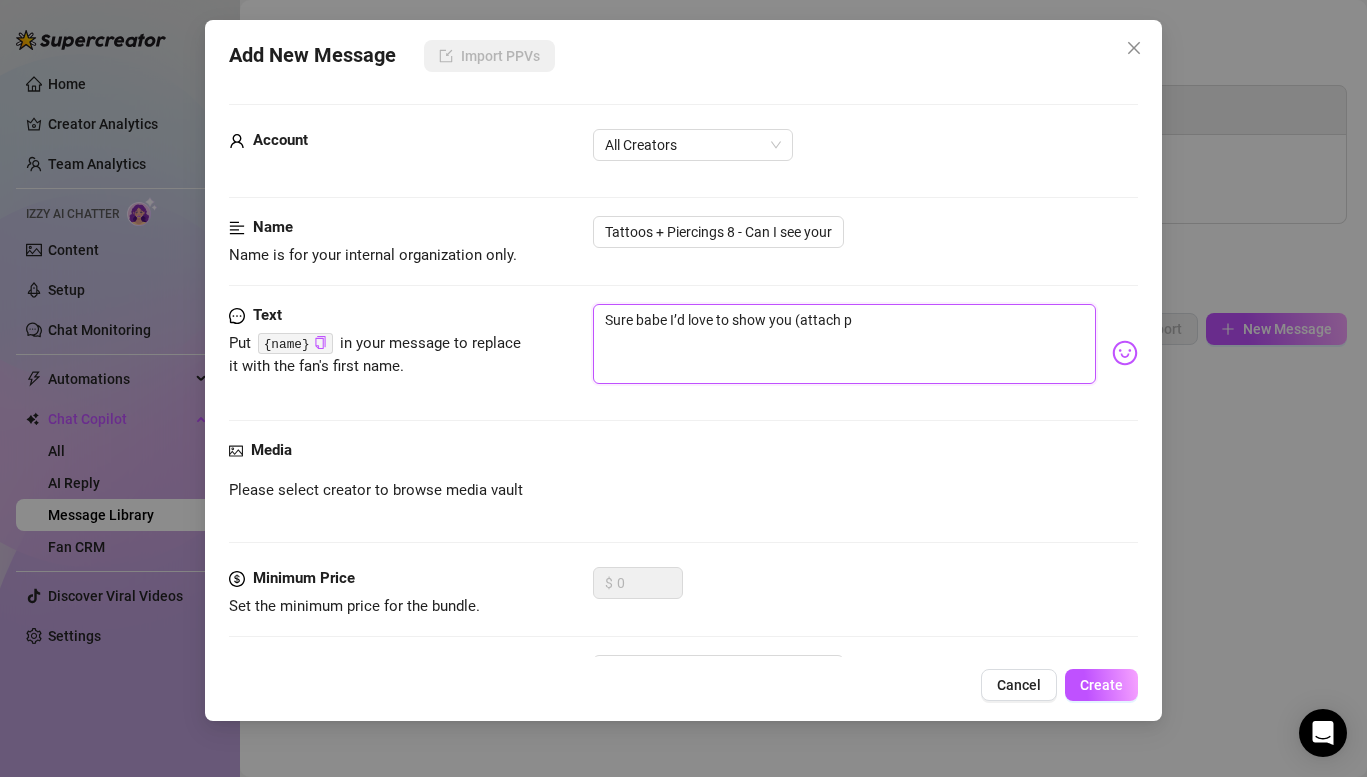 type on "Sure babe I’d love to show you! (attach pi" 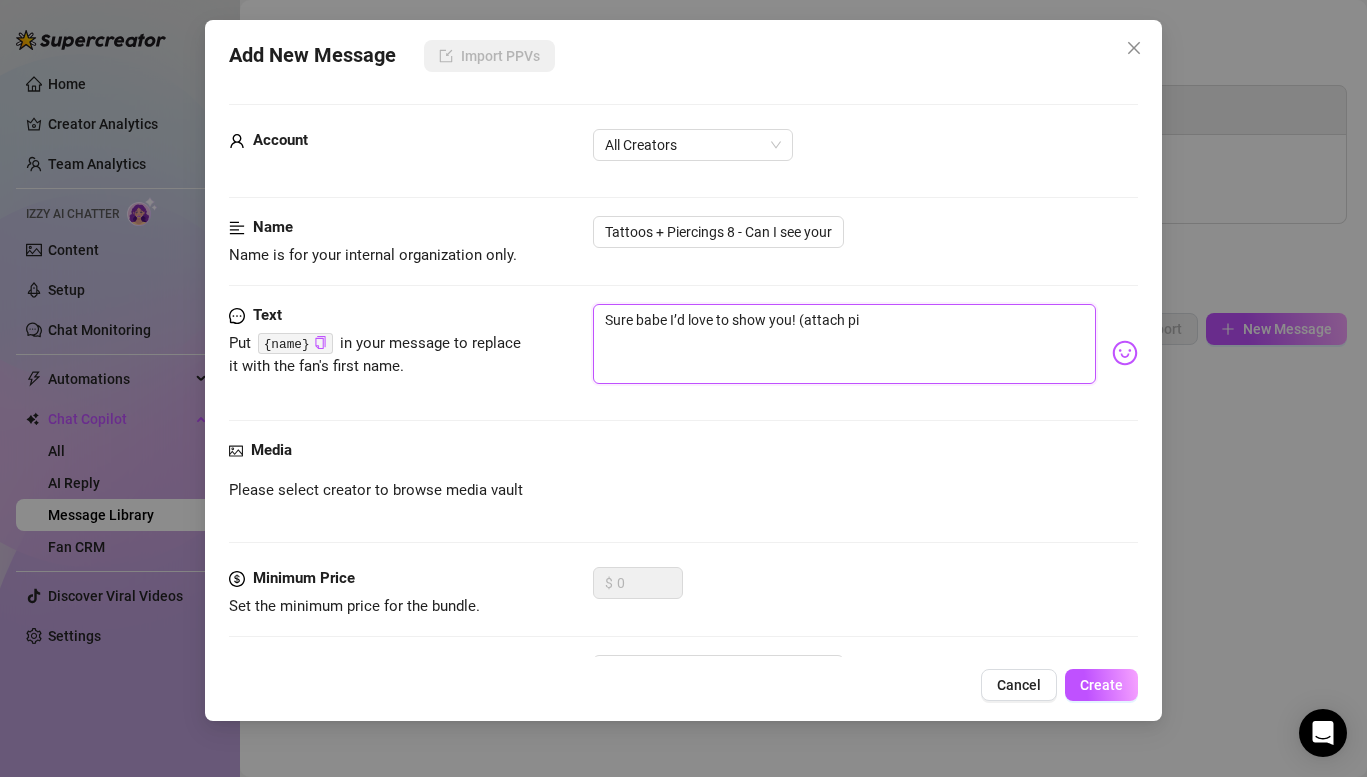type on "Sure babe I’d love to show you (attach pic" 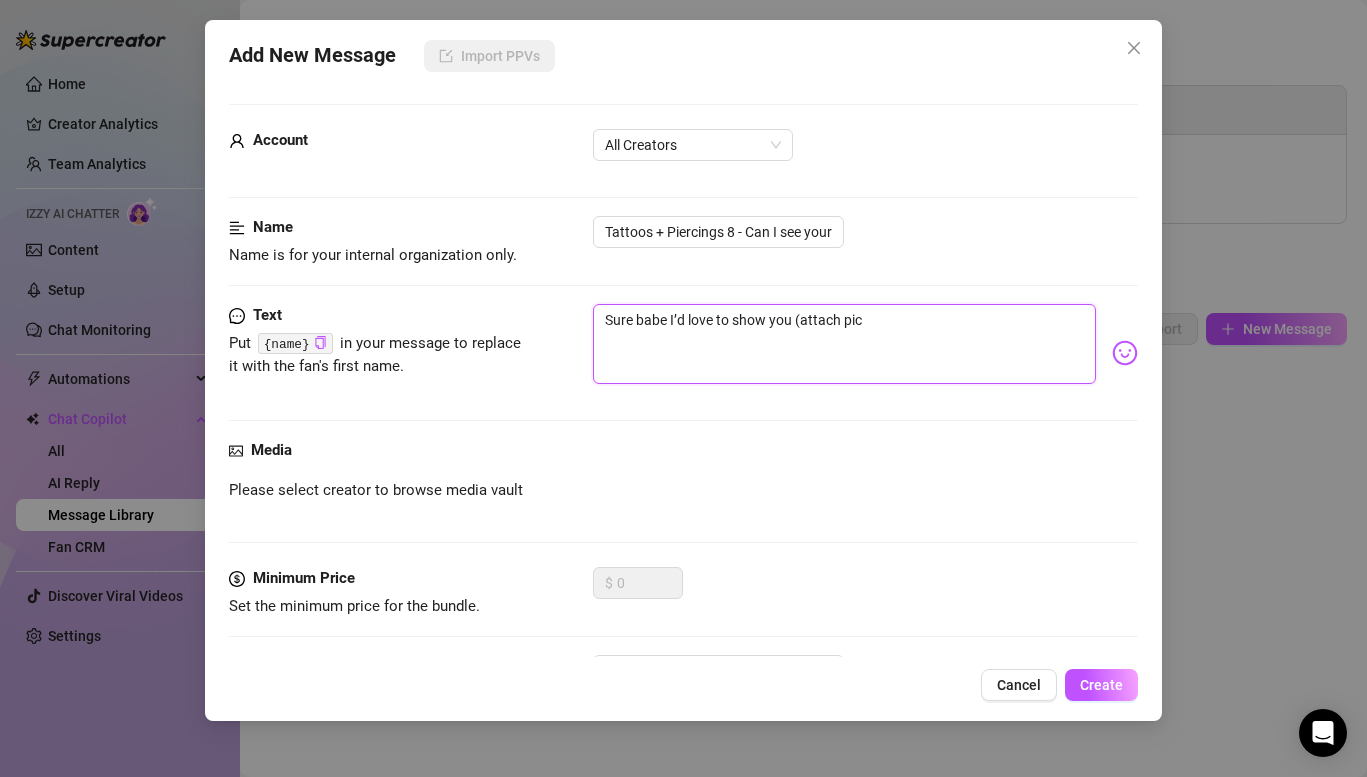 type on "Sure babe I’d love to show you (attach pic" 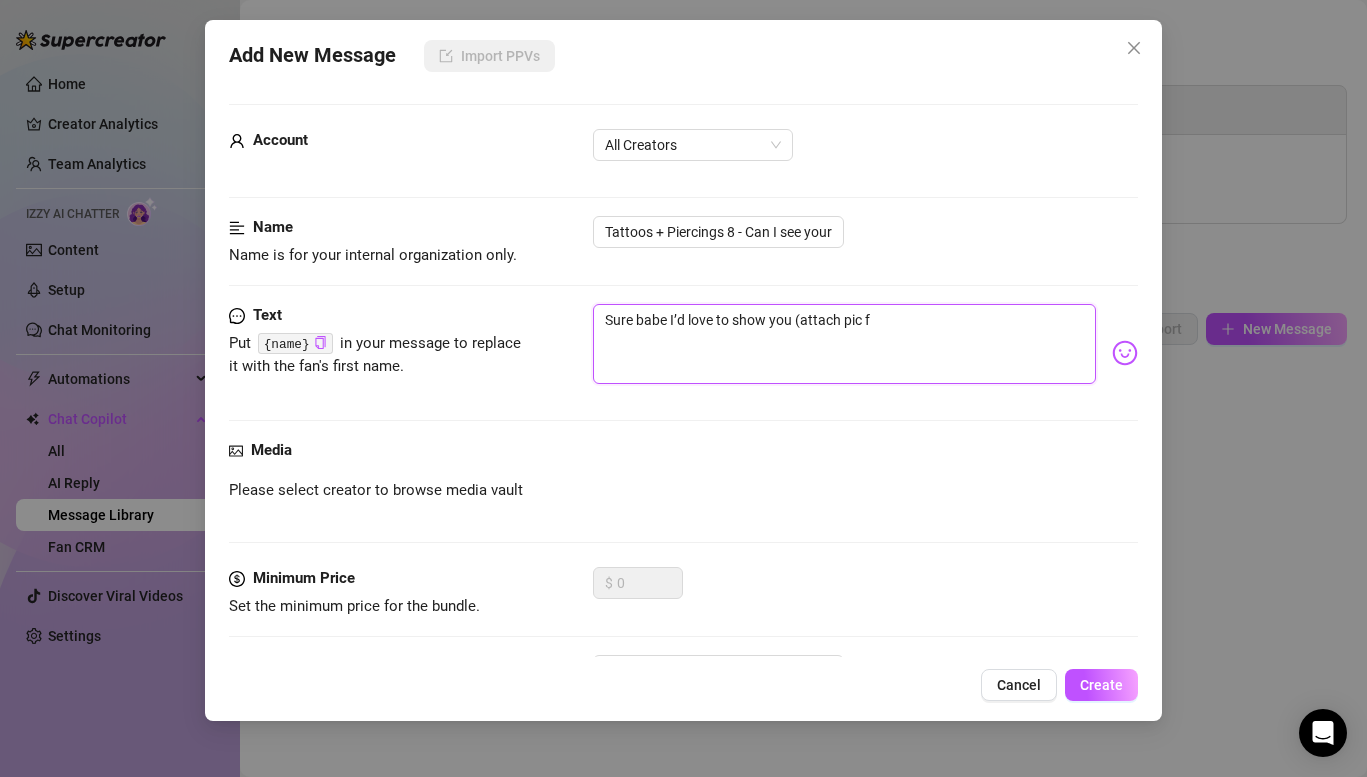type on "Sure babe I’d love to show you (attach pic fo" 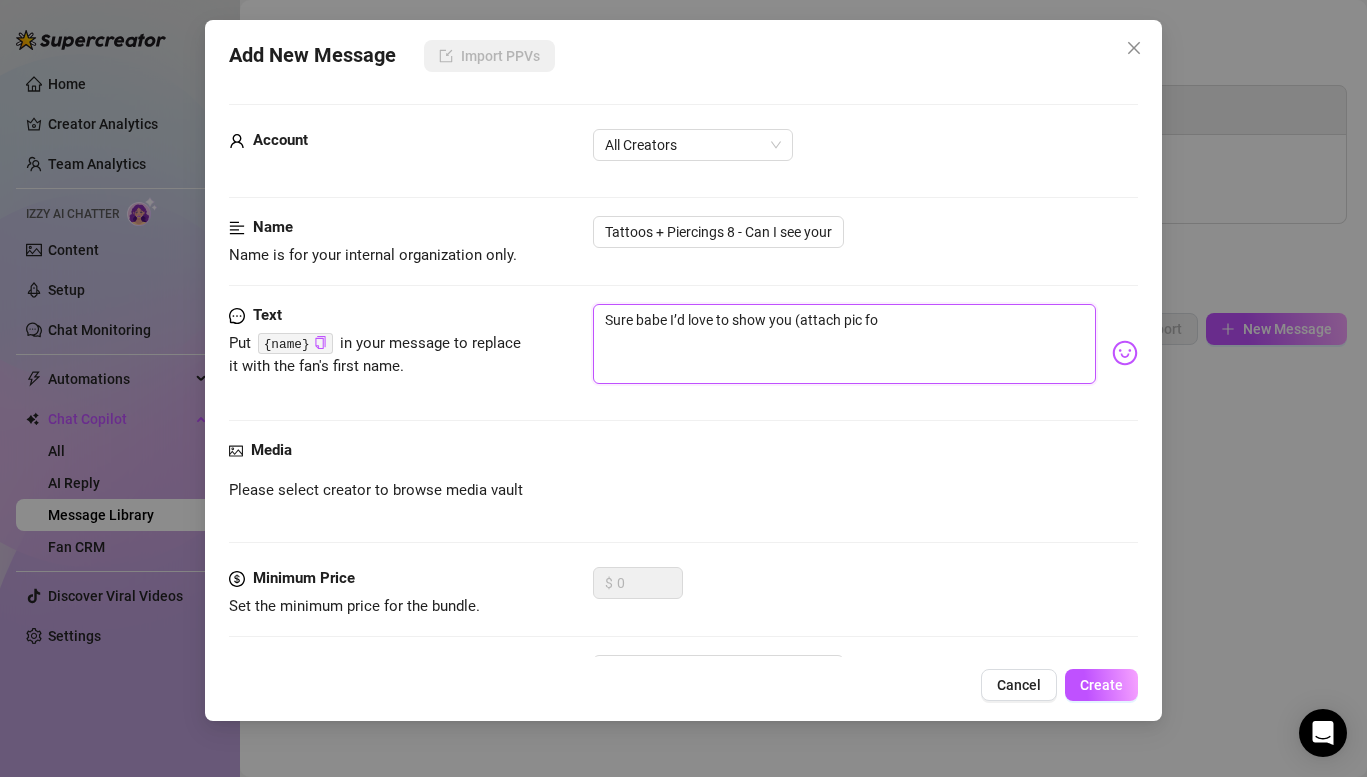 type on "Sure babe I’d love to show you (attach pic for" 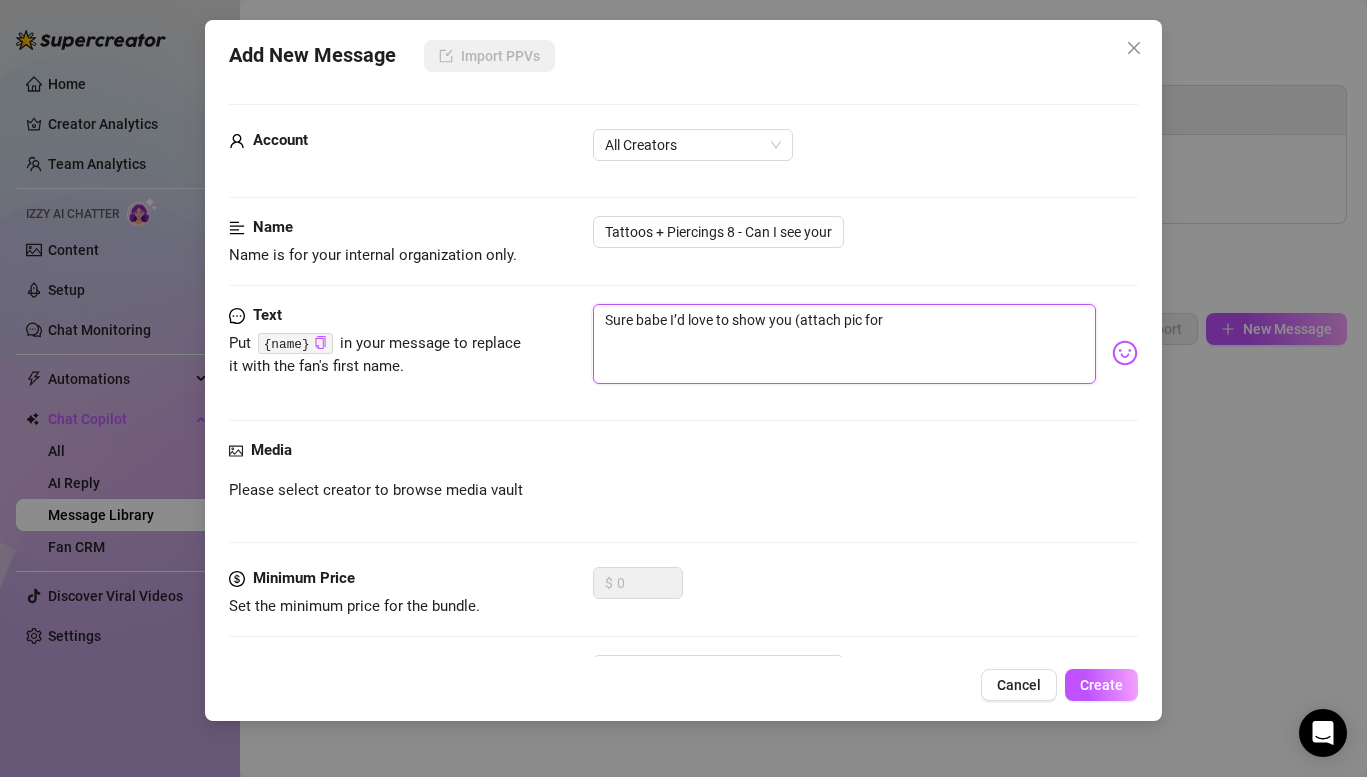type on "Sure babe I’d love to show you (attach pic for" 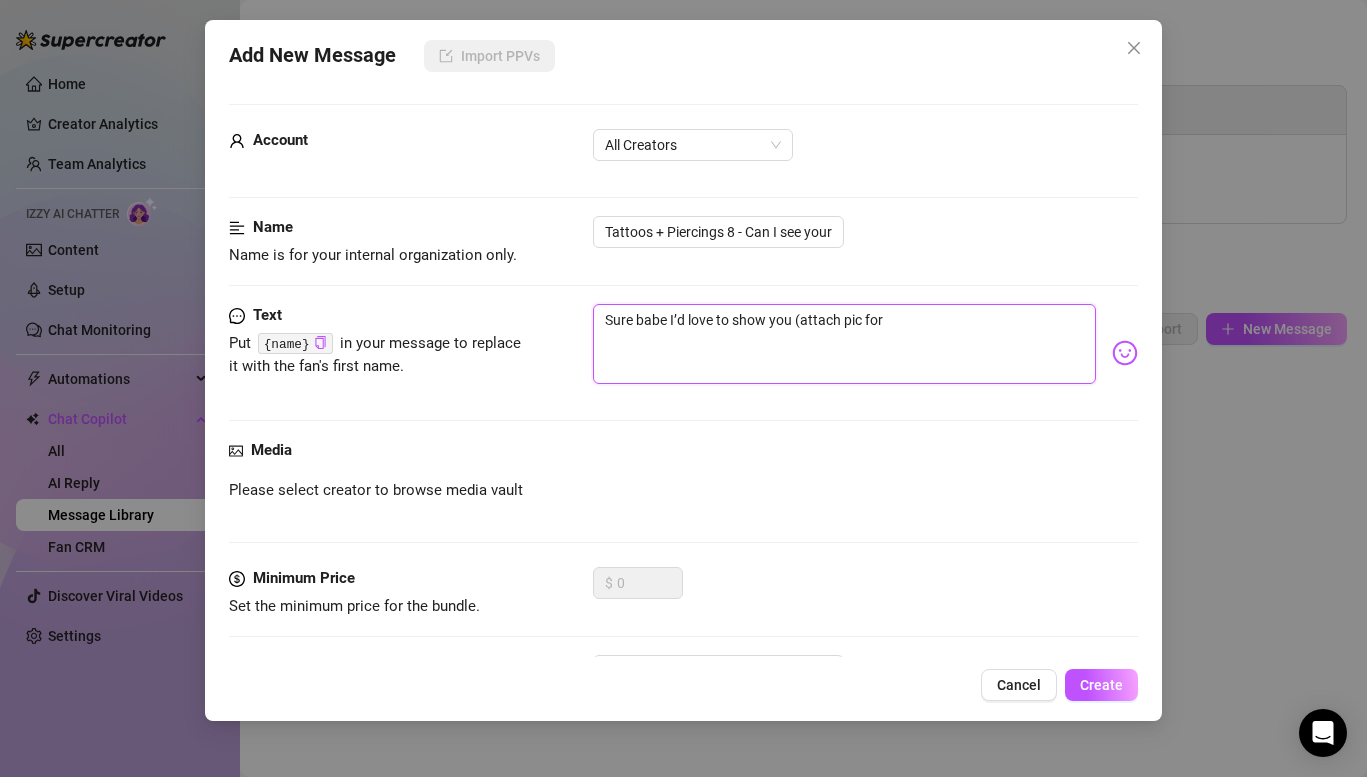 type on "Sure babe I’d love to show you (attach pic for $" 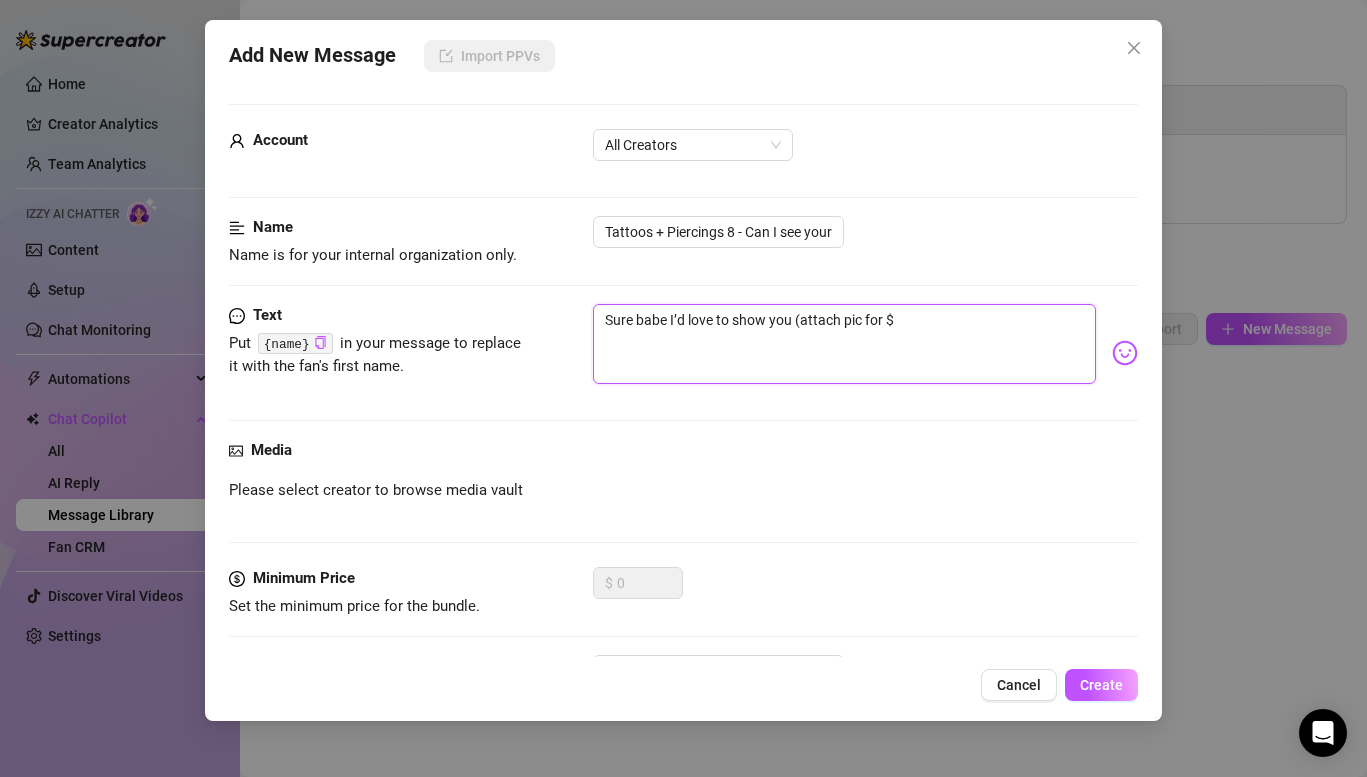 type on "Sure babe I’d love to show you (attach pic for $3" 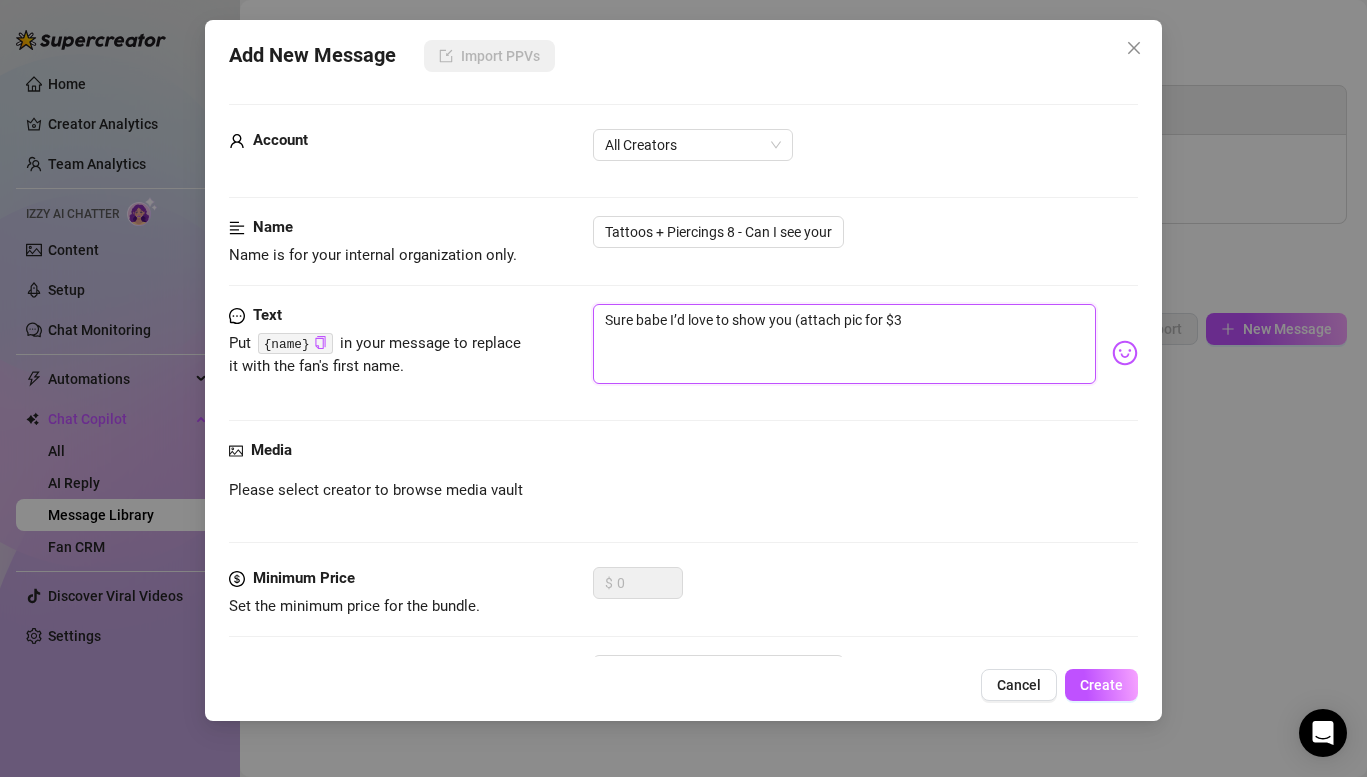 type on "Sure babe I’d love to show you (attach pic for $[PRICE])" 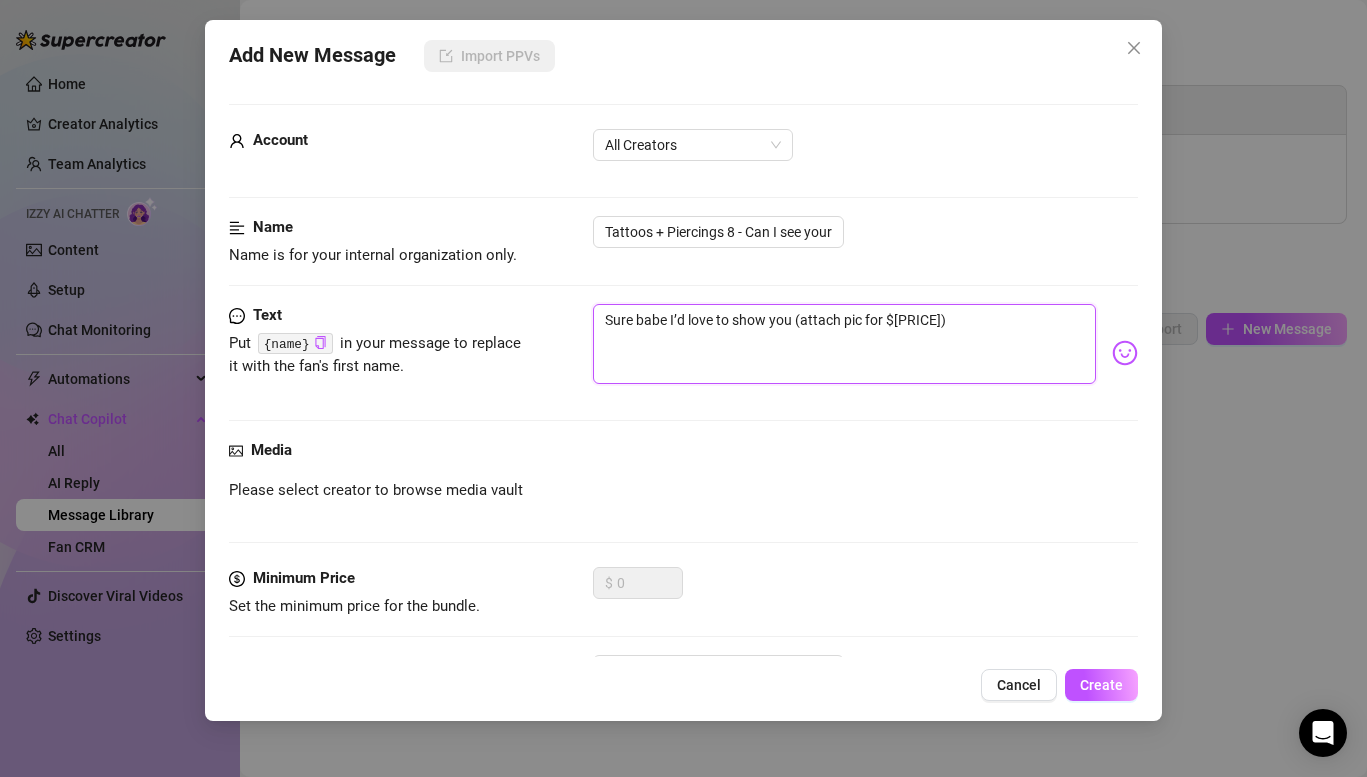 click on "Sure babe I’d love to show you (attach pic for $[PRICE])" at bounding box center [844, 344] 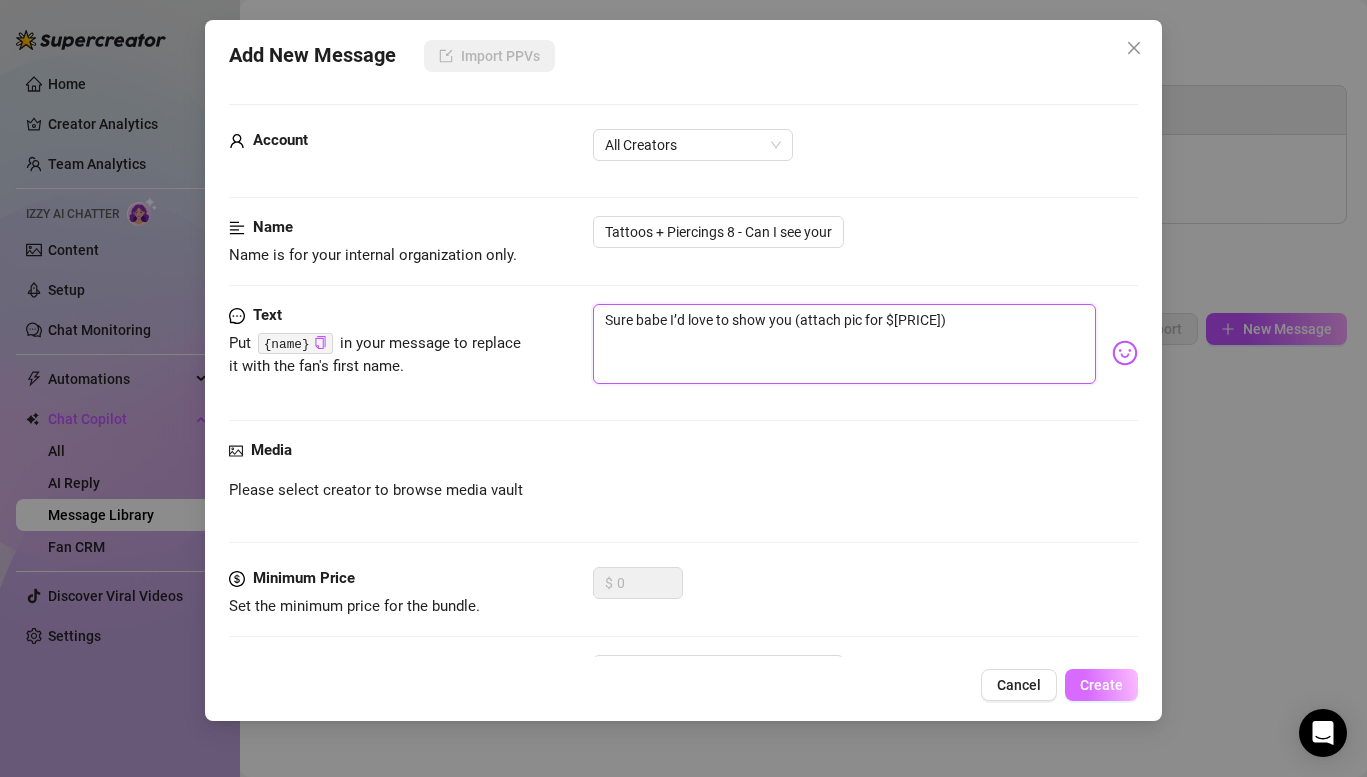 type on "Sure babe I’d love to show you (attach pic for $[PRICE])" 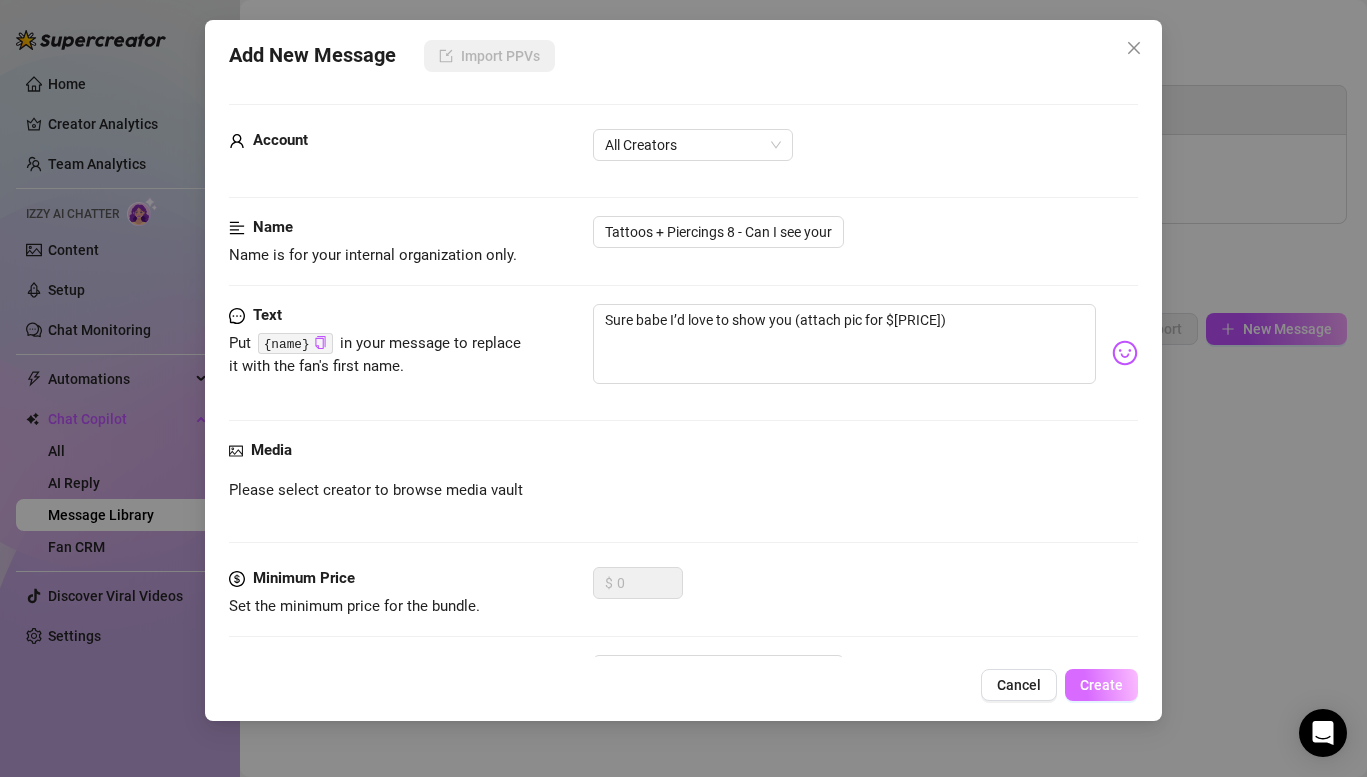 click on "Create" at bounding box center (1101, 685) 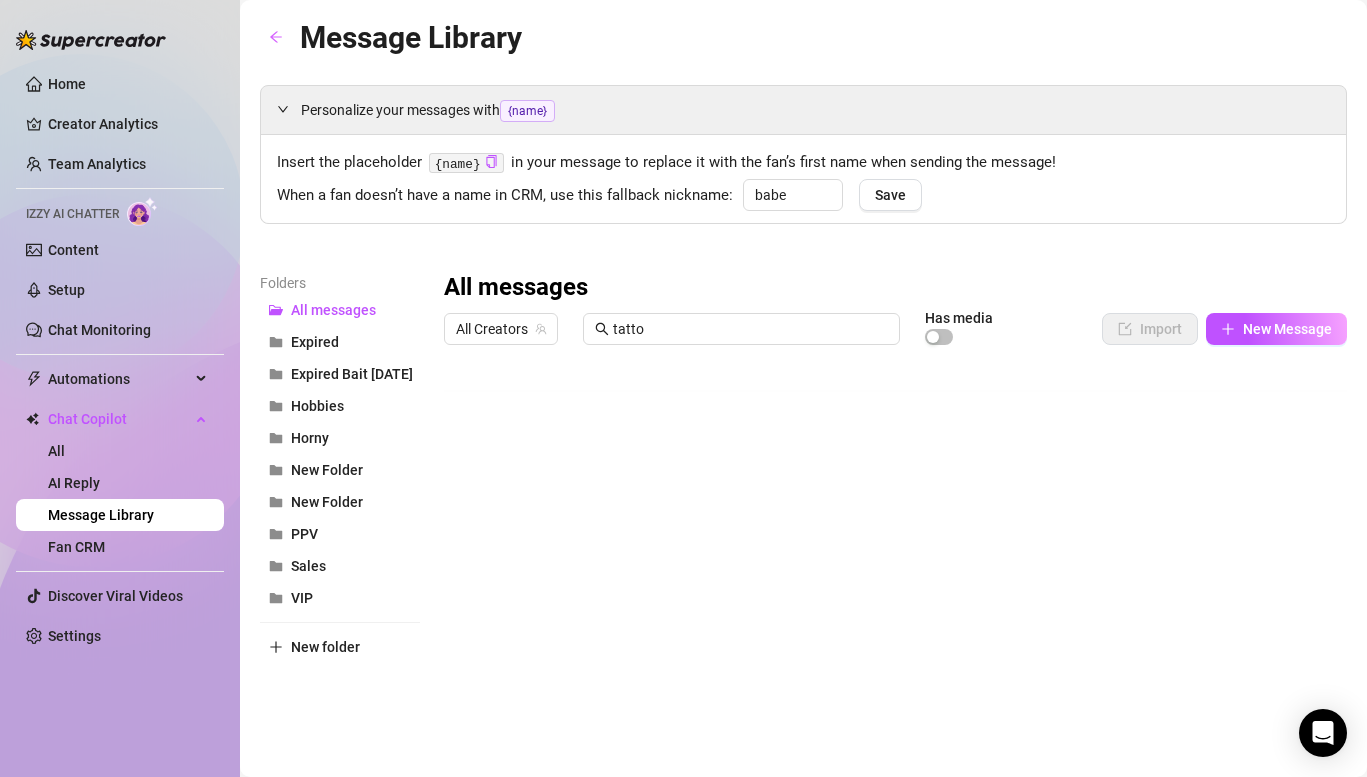 scroll, scrollTop: 40, scrollLeft: 0, axis: vertical 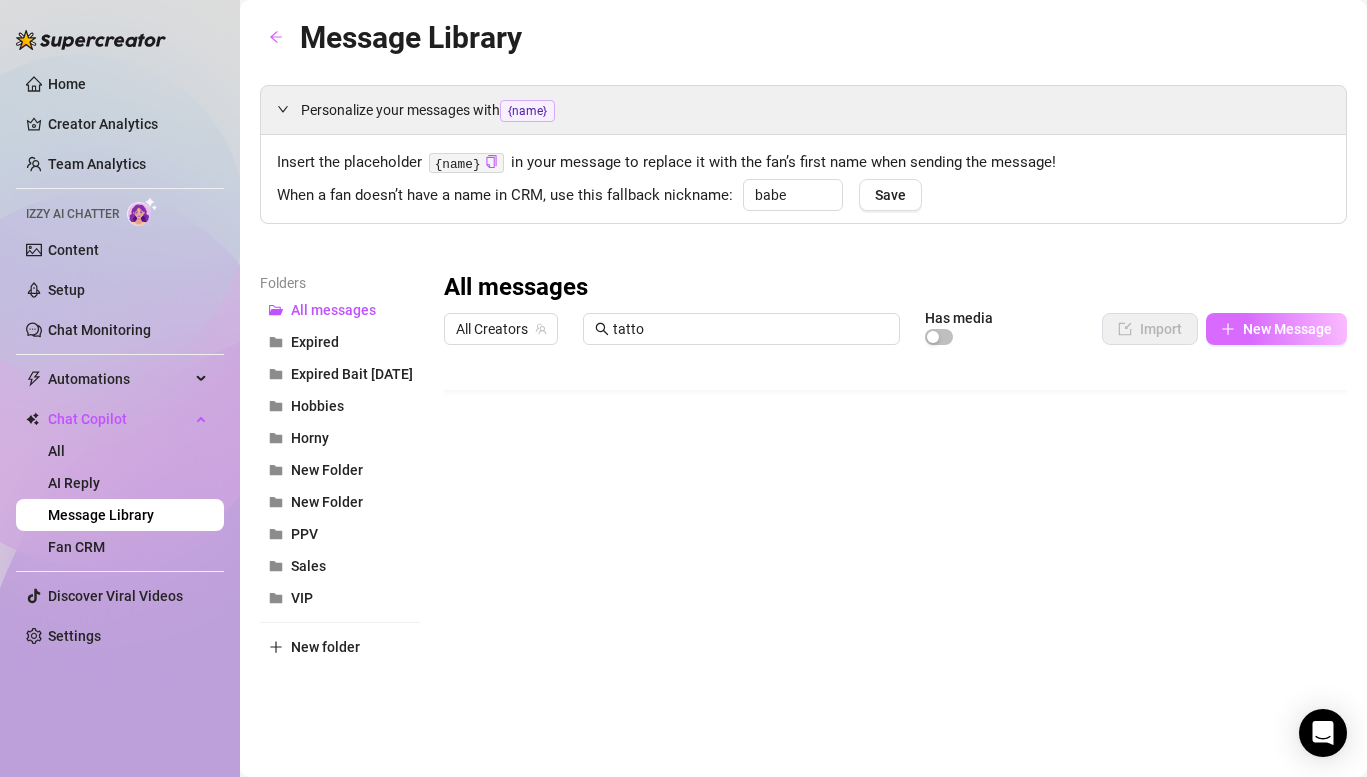 click on "New Message" at bounding box center [1276, 329] 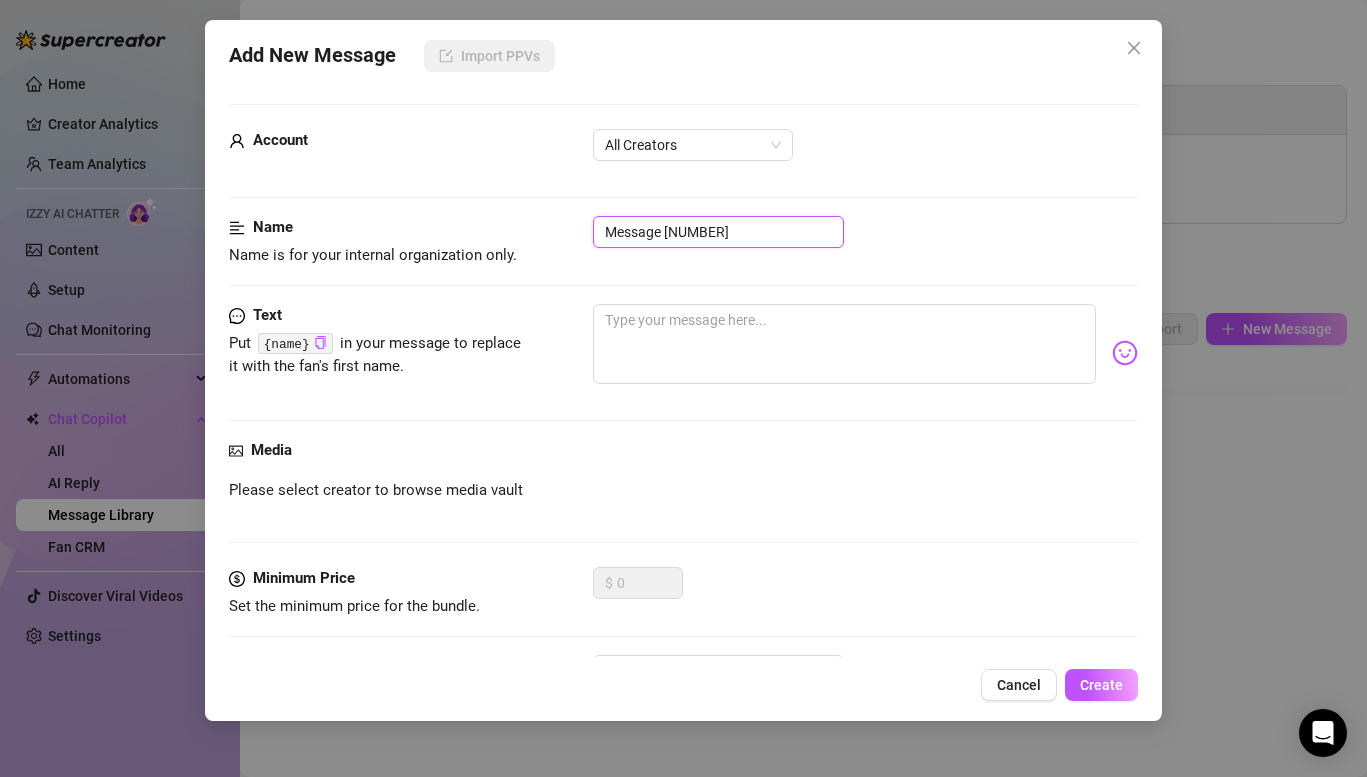 drag, startPoint x: 705, startPoint y: 229, endPoint x: 567, endPoint y: 234, distance: 138.09055 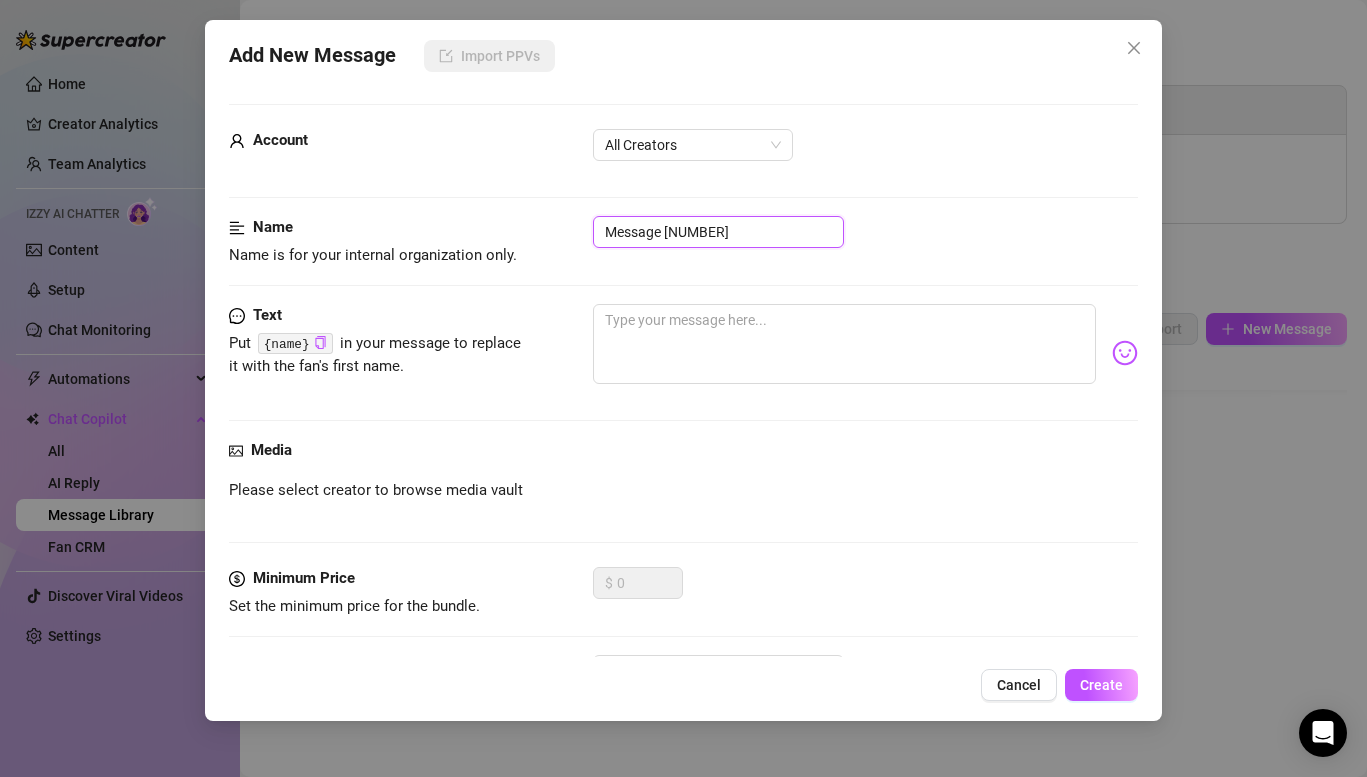 click on "Message [NUMBER]" at bounding box center [718, 232] 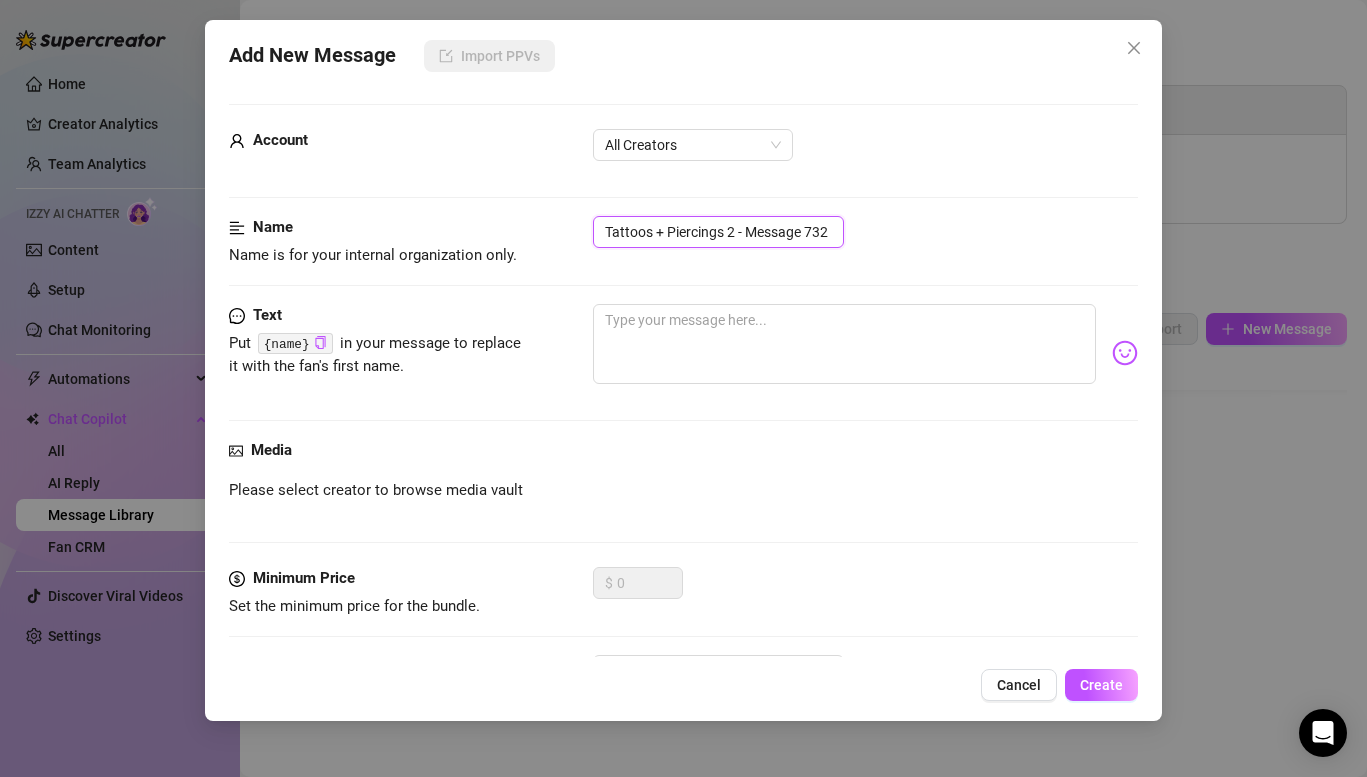 drag, startPoint x: 746, startPoint y: 229, endPoint x: 1007, endPoint y: 239, distance: 261.1915 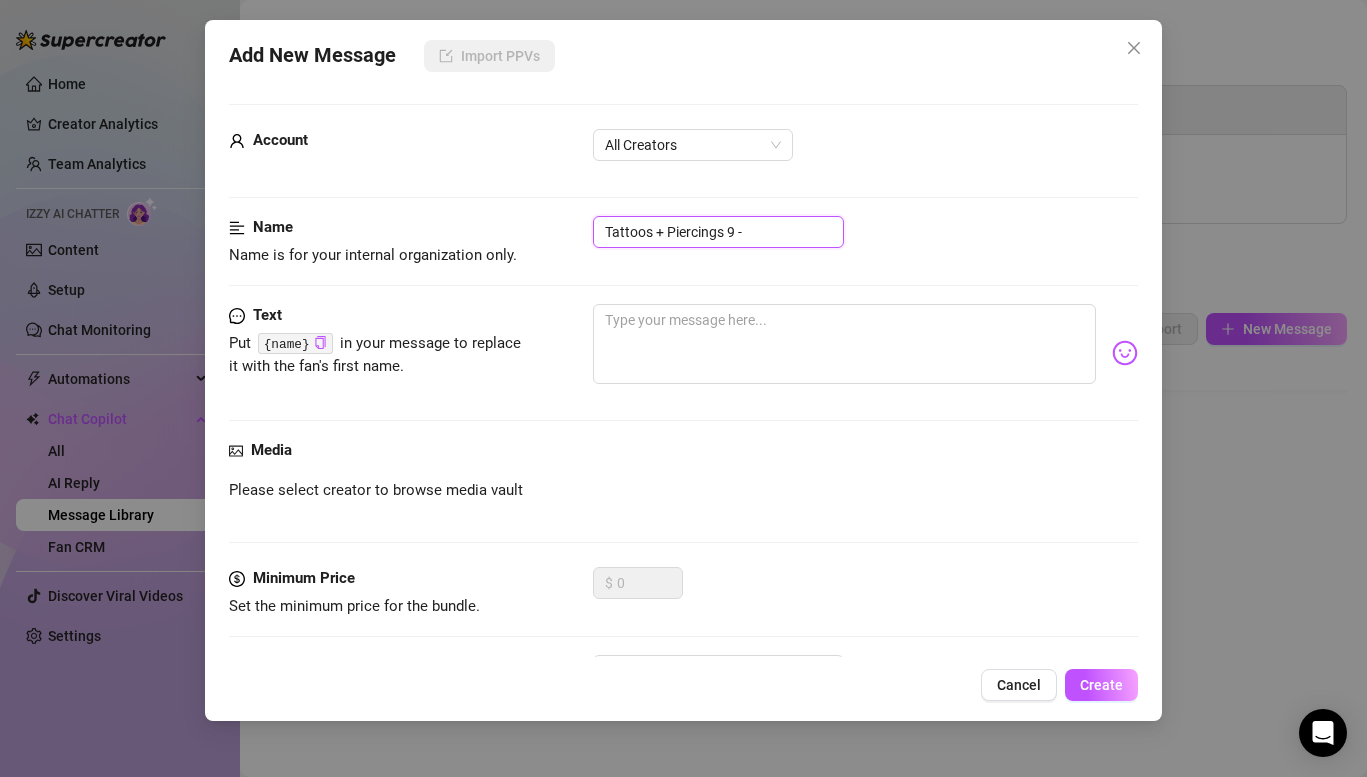 type on "Tattoos + Piercings 9 -" 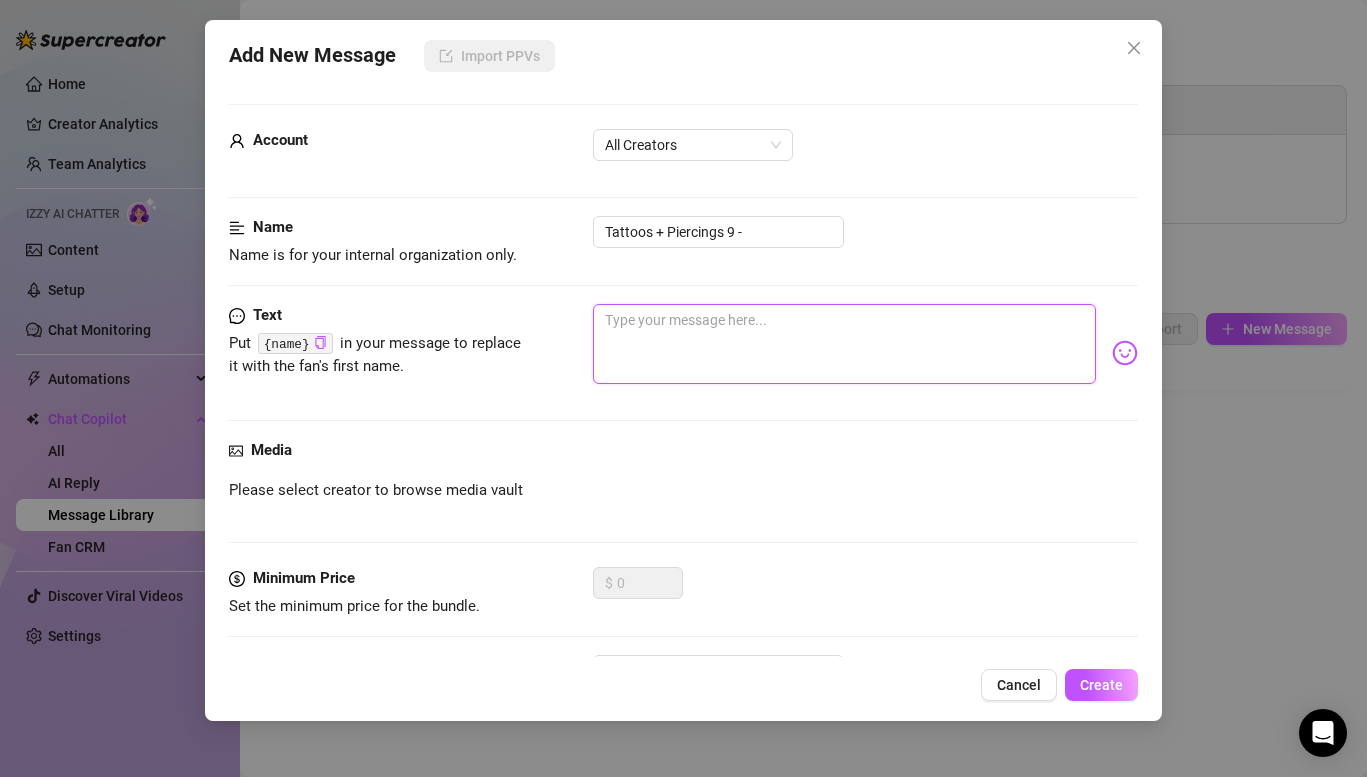 click at bounding box center [844, 344] 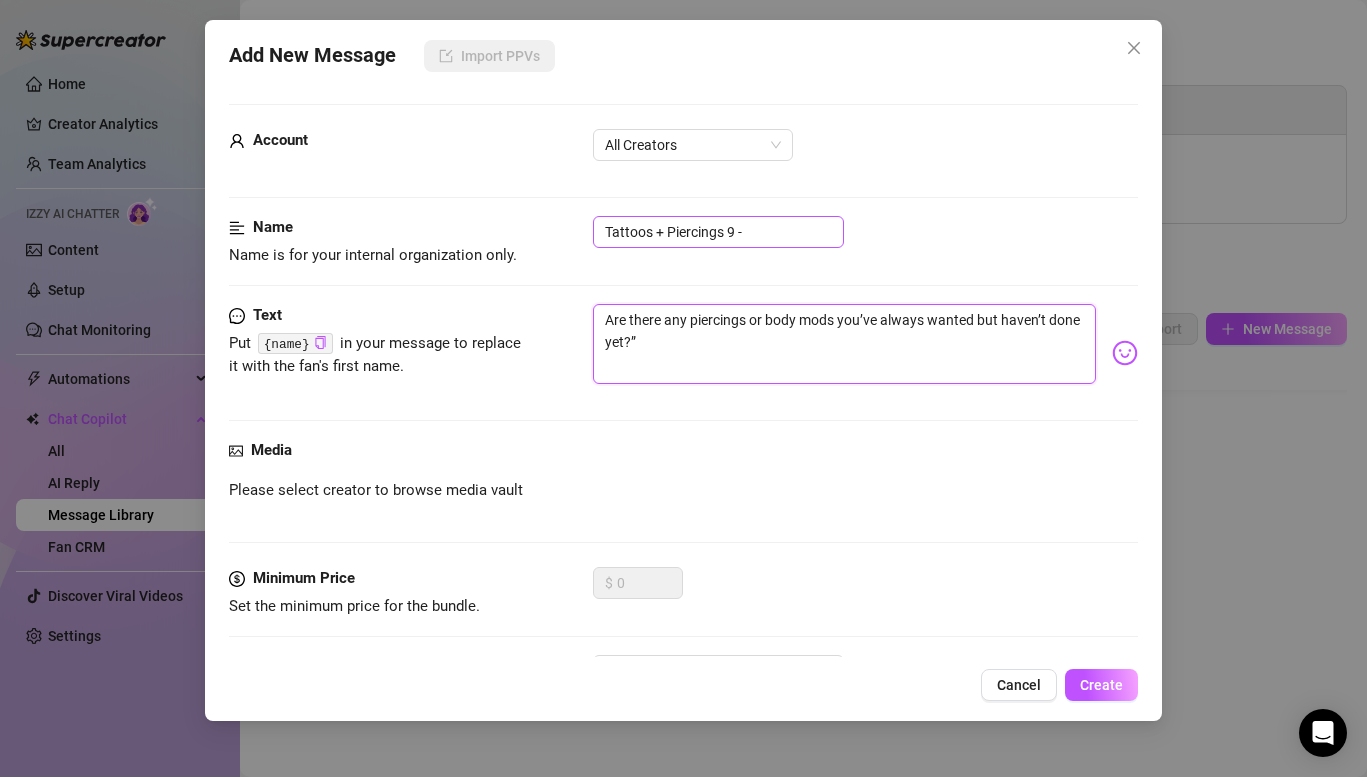 type on "Are there any piercings or body mods you’ve always wanted but haven’t done yet?”" 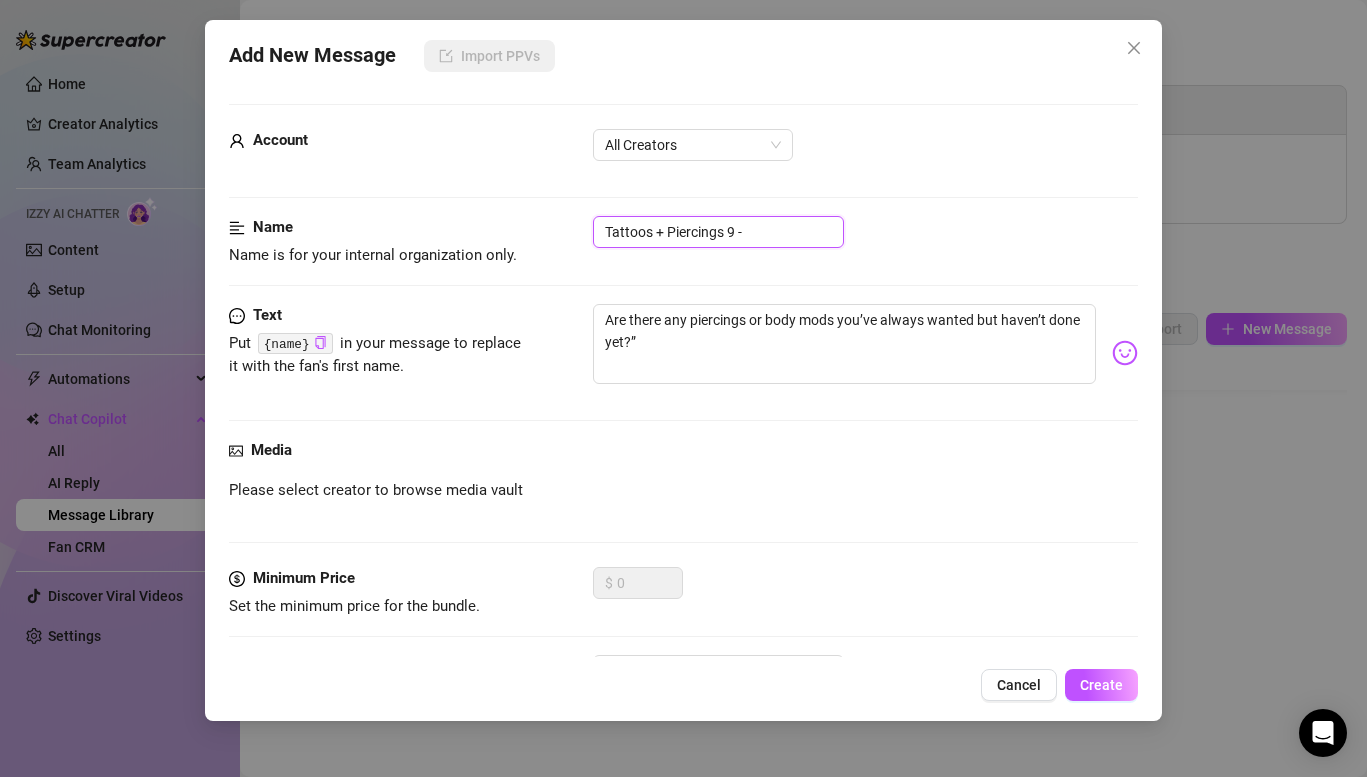 click on "Tattoos + Piercings 9 -" at bounding box center (718, 232) 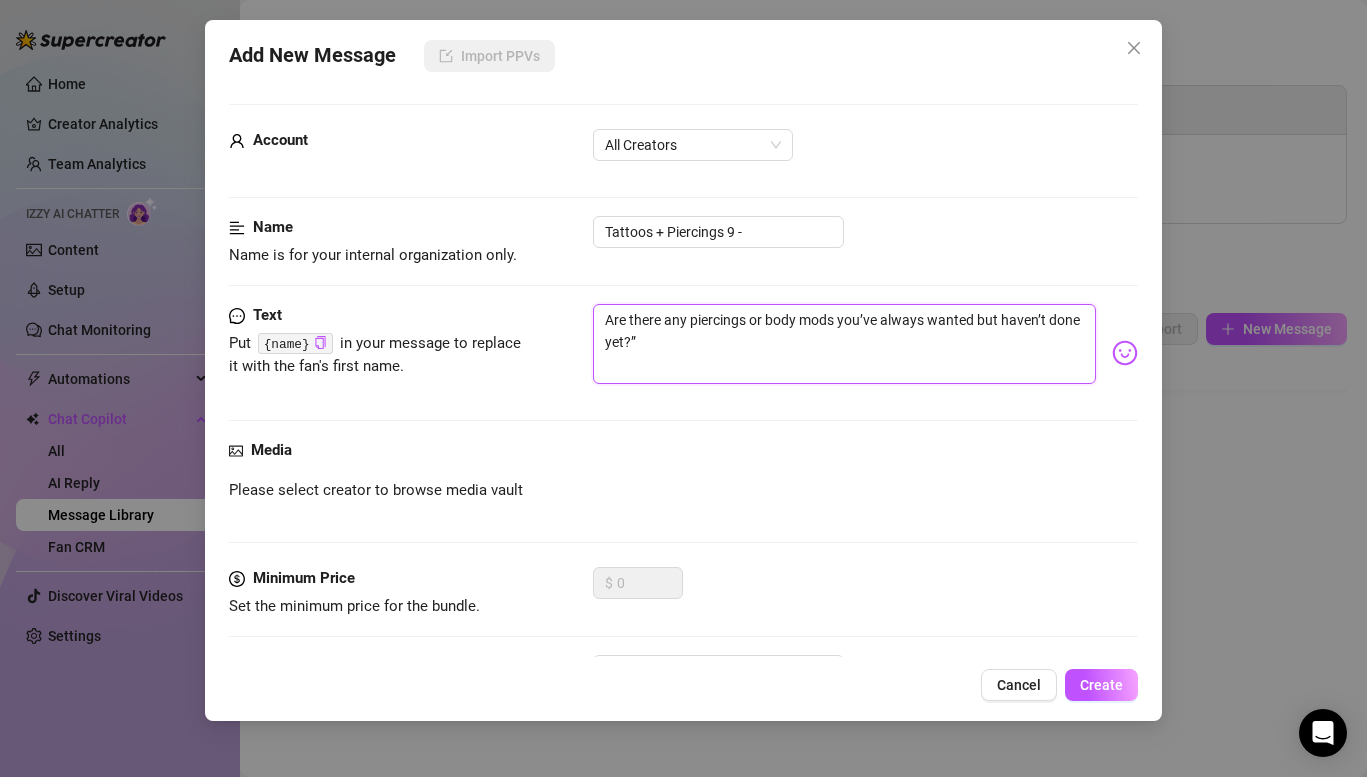 drag, startPoint x: 707, startPoint y: 331, endPoint x: 524, endPoint y: 269, distance: 193.2175 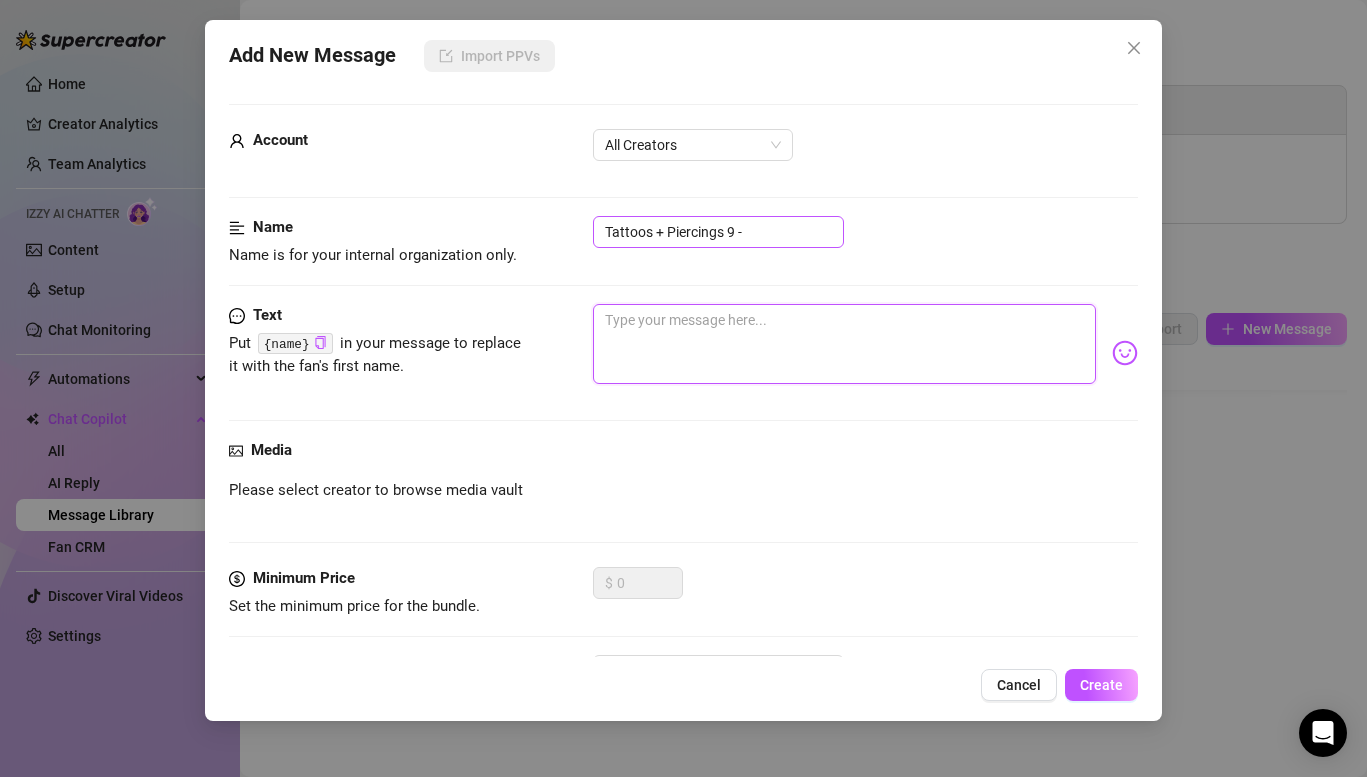 type 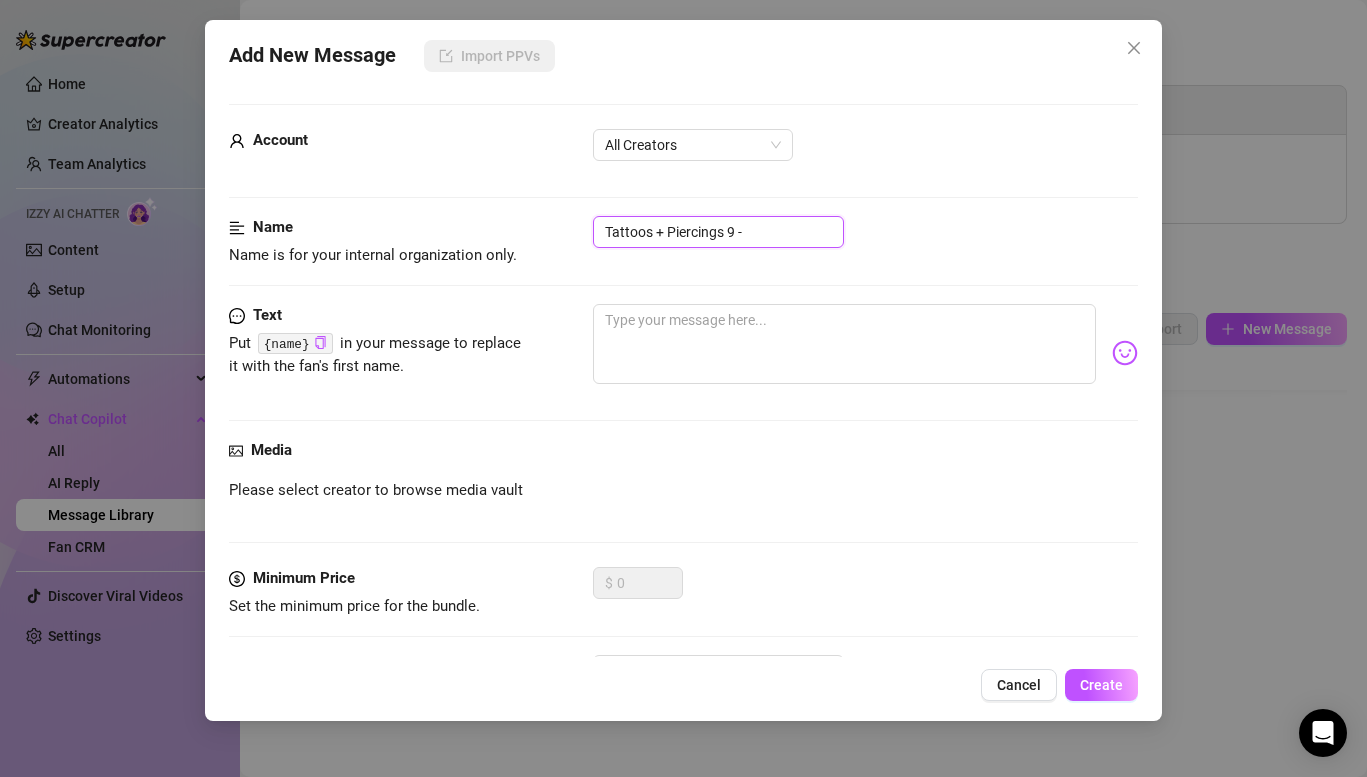 click on "Tattoos + Piercings 9 -" at bounding box center [718, 232] 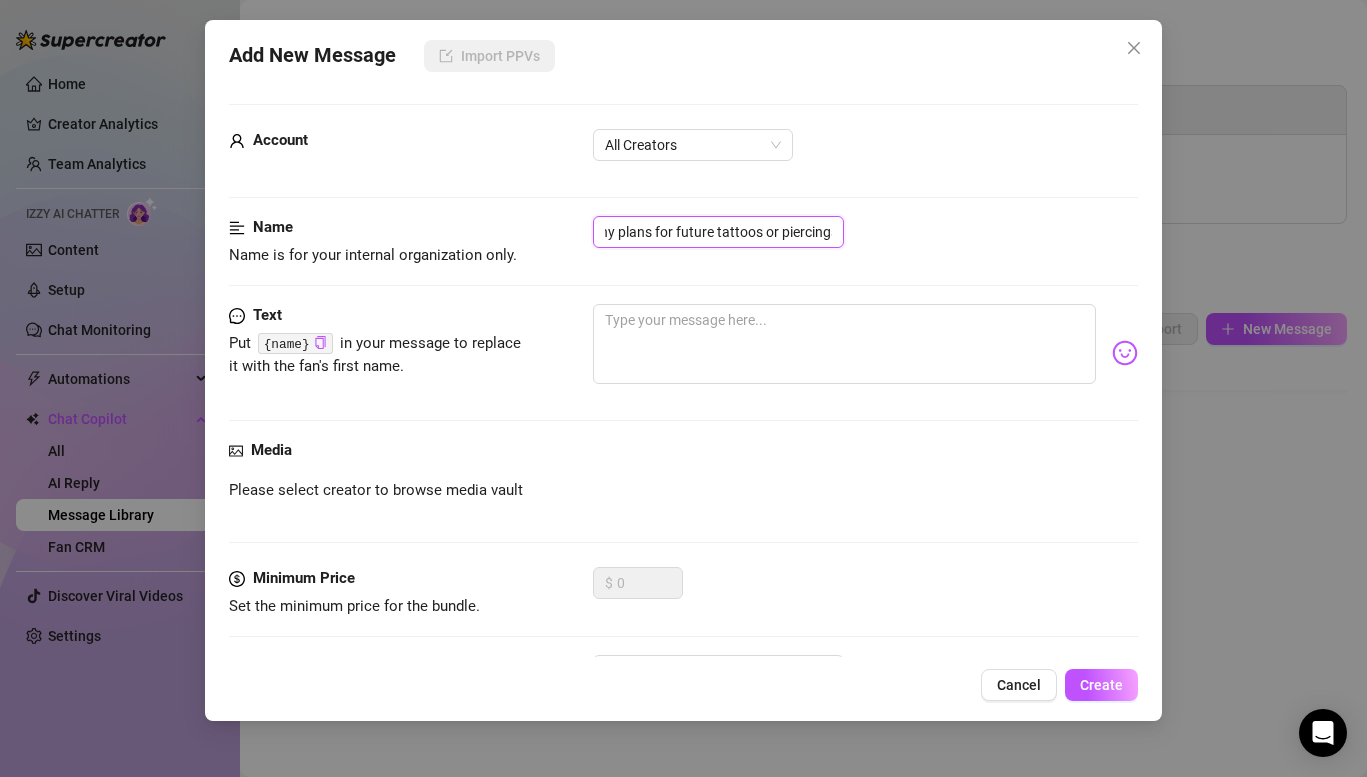 scroll, scrollTop: 0, scrollLeft: 163, axis: horizontal 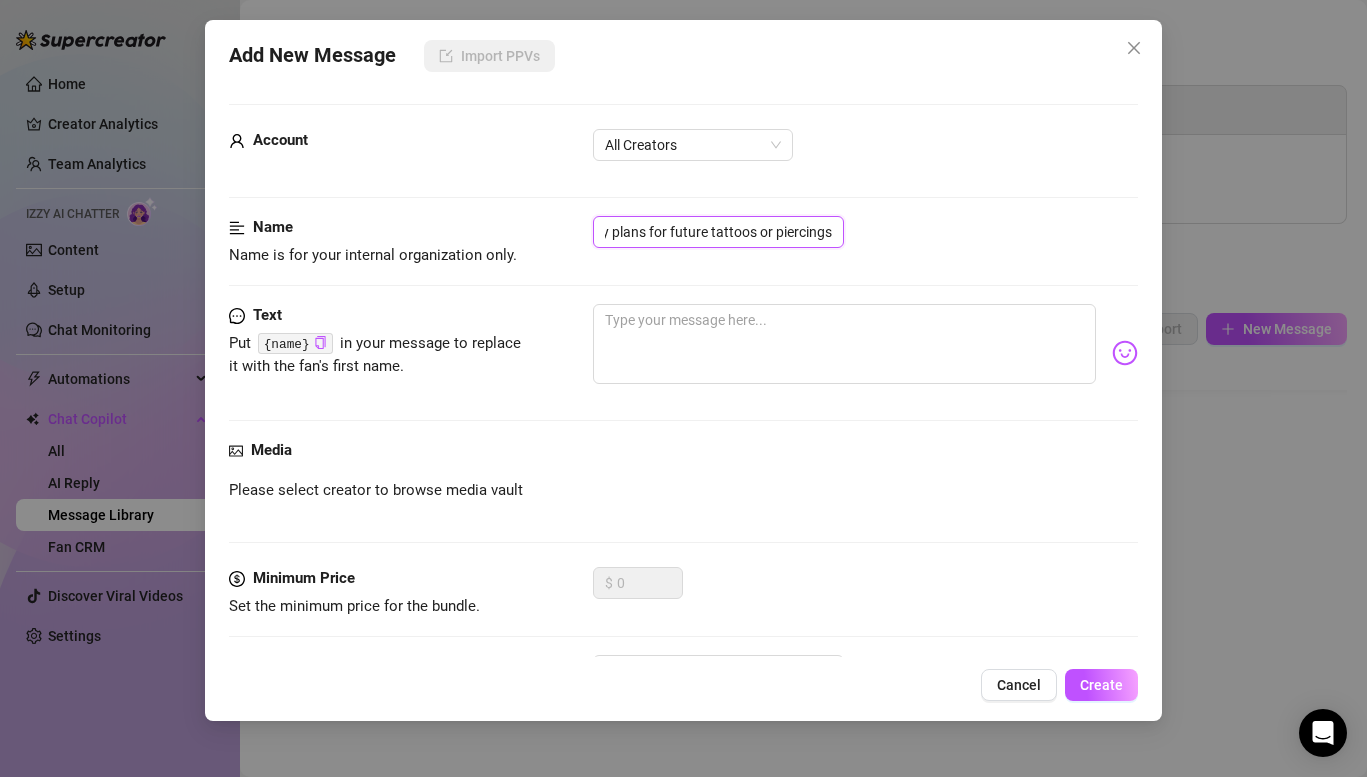 click on "Tattoos + Piercings 9 - any plans for future tattoos or piercings" at bounding box center [718, 232] 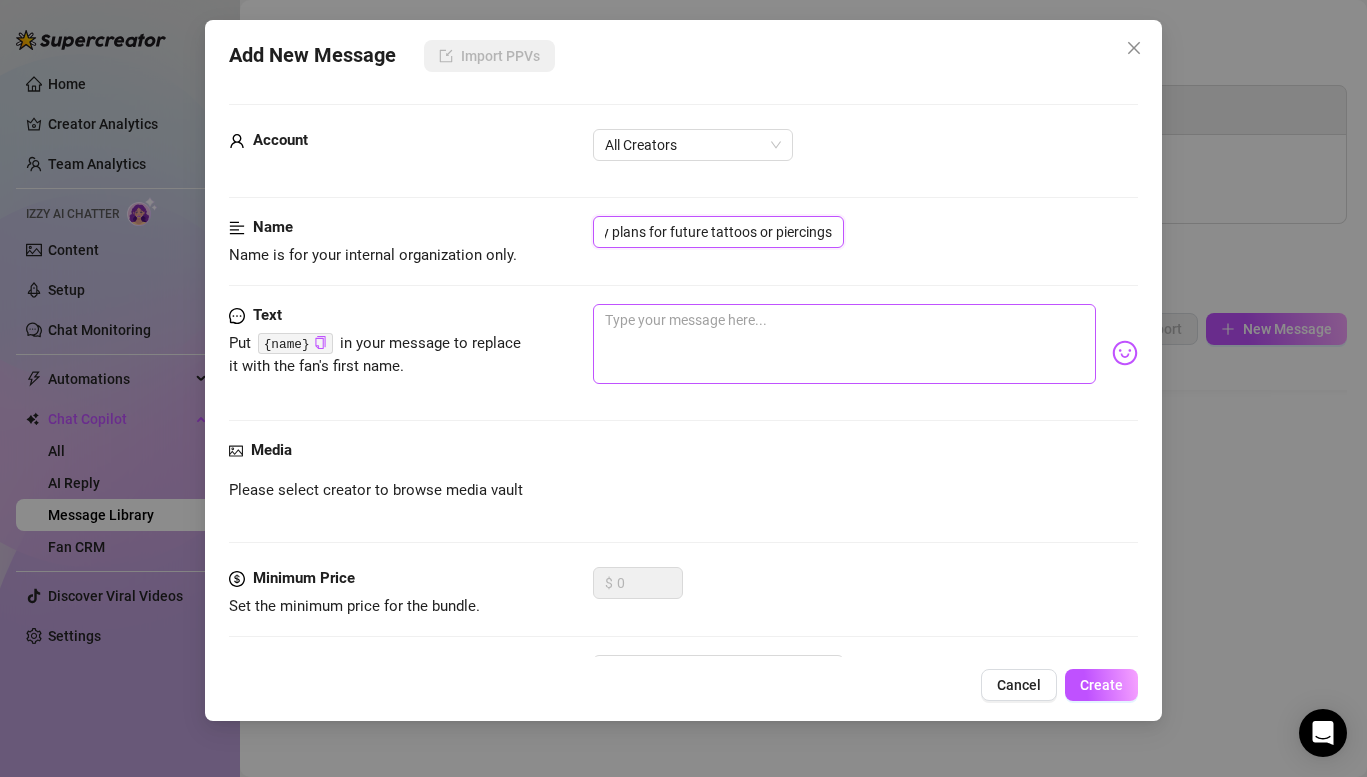 type on "Tattoos + Piercings 9 - any plans for future tattoos or piercings" 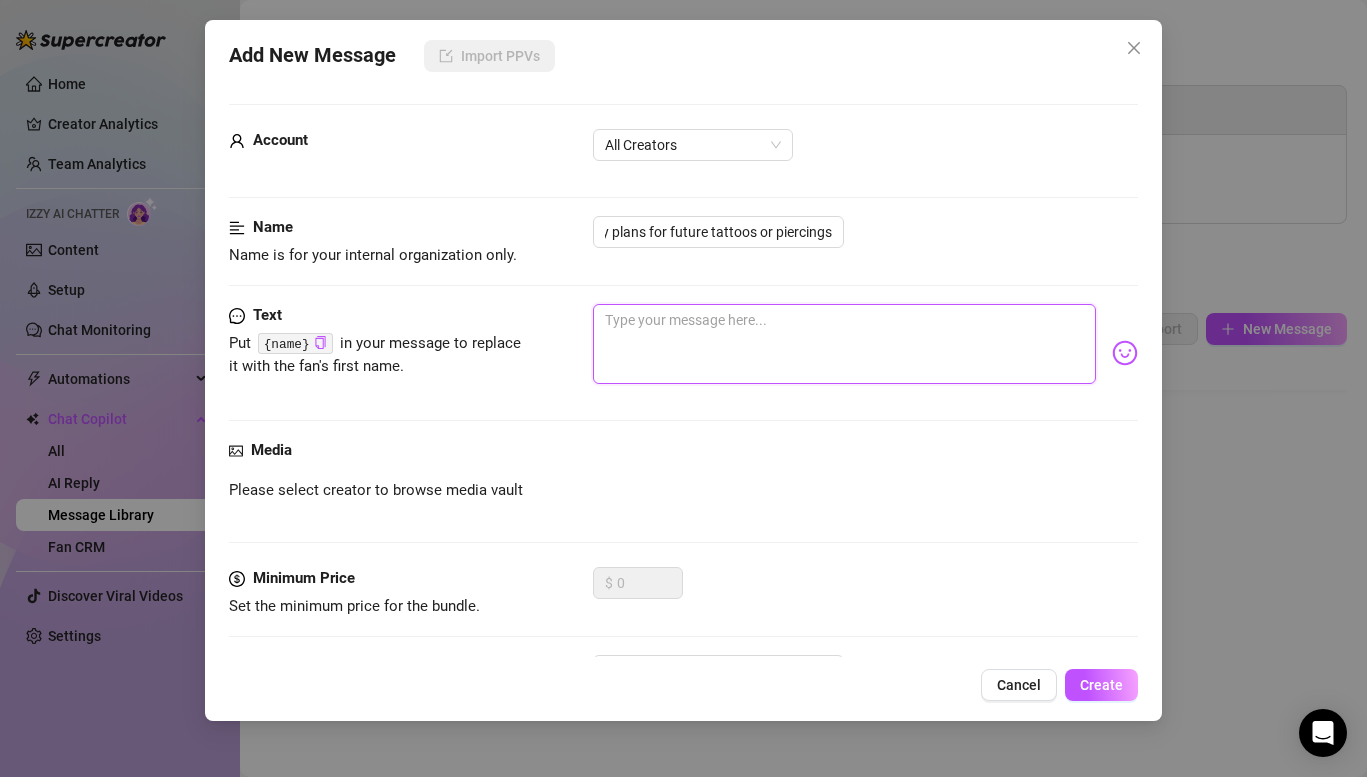click at bounding box center (844, 344) 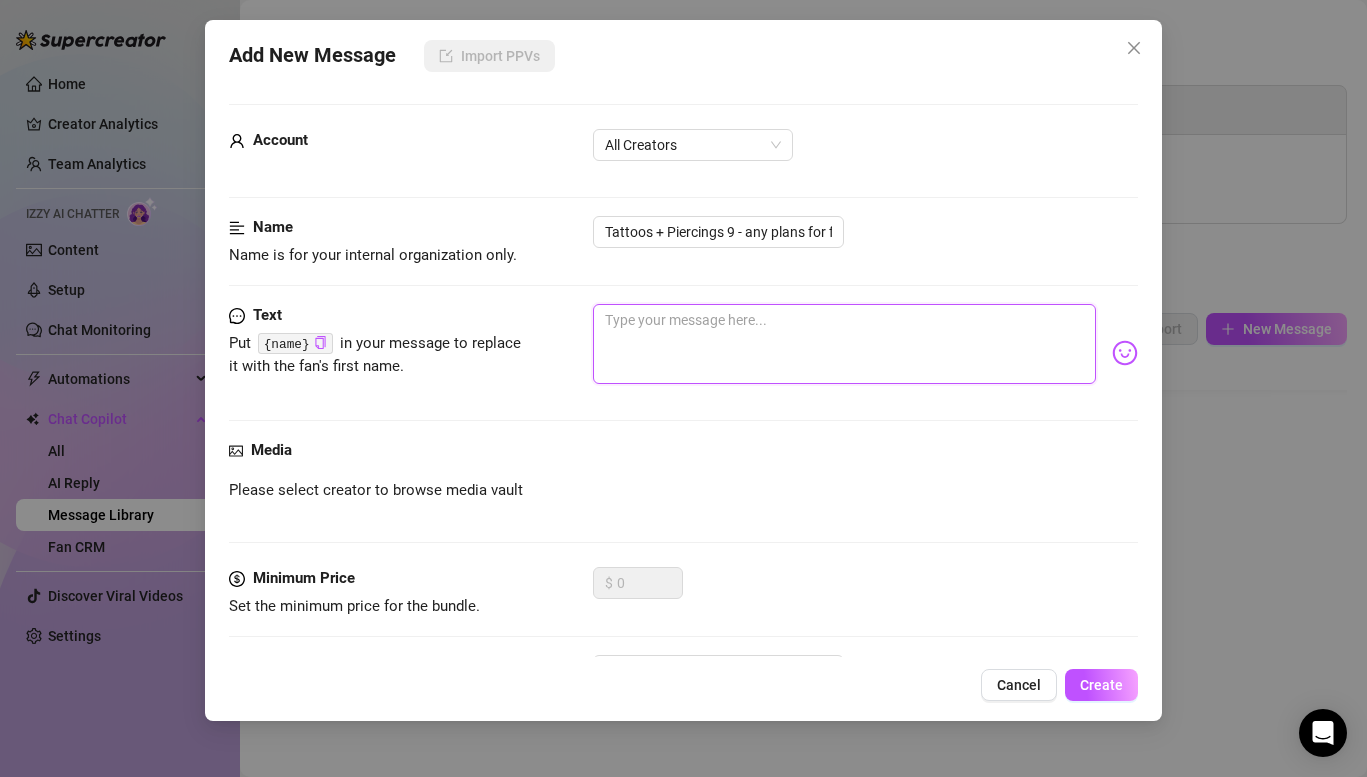 click at bounding box center (844, 344) 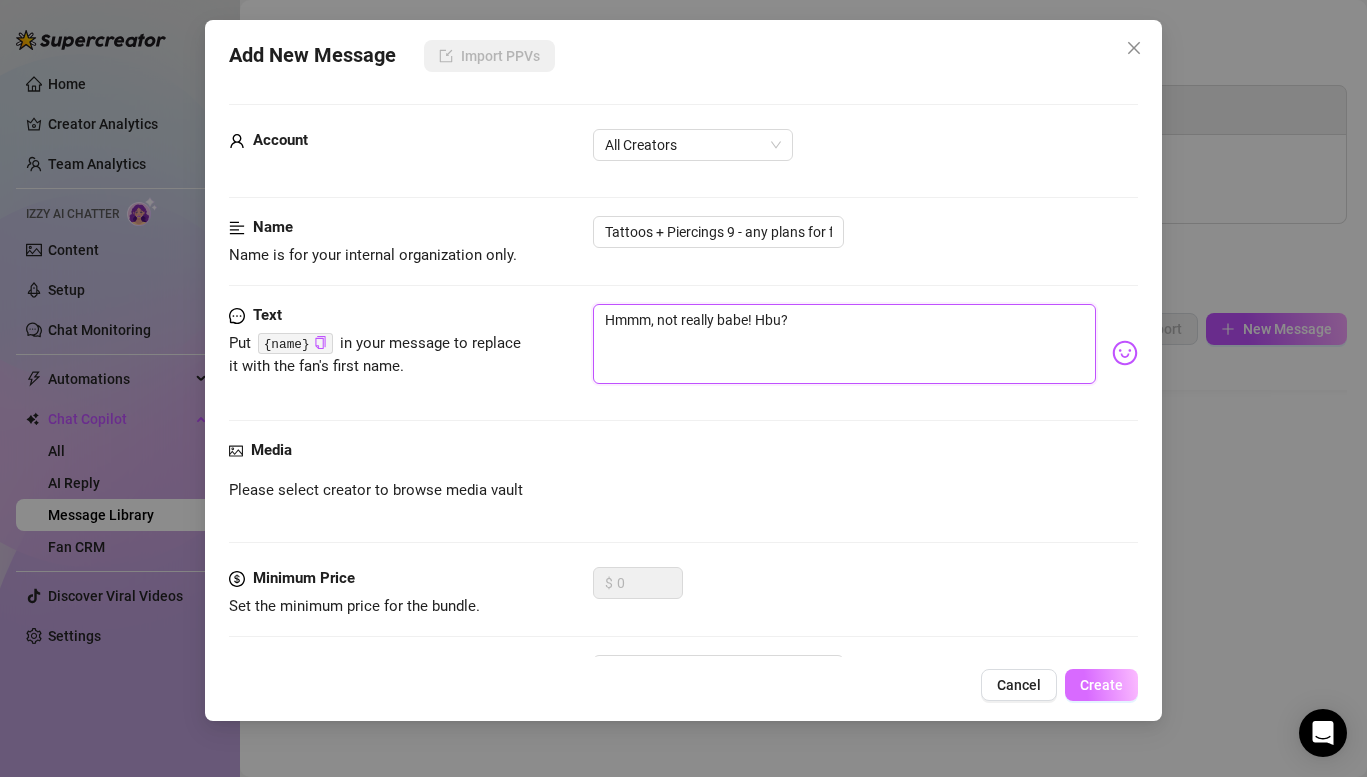 type on "Hmmm, not really babe! Hbu?" 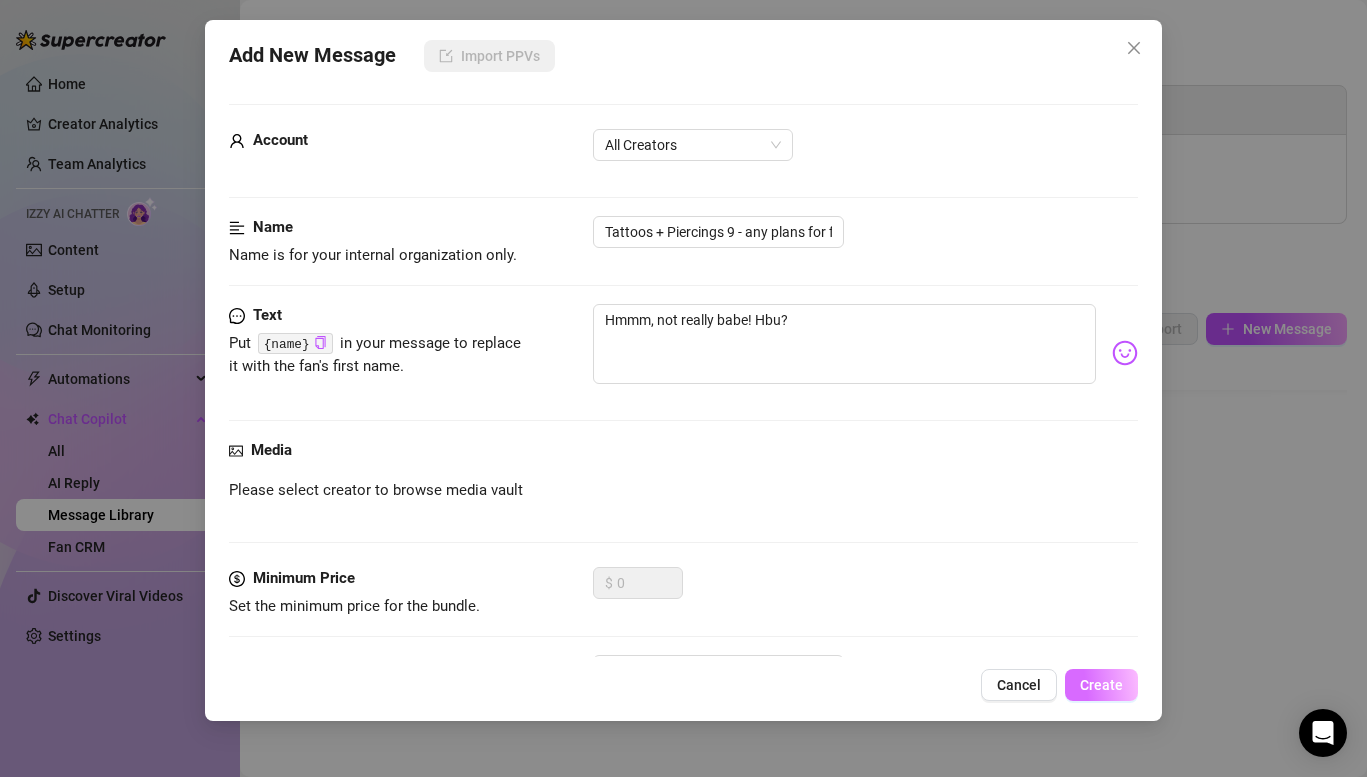 click on "Create" at bounding box center [1101, 685] 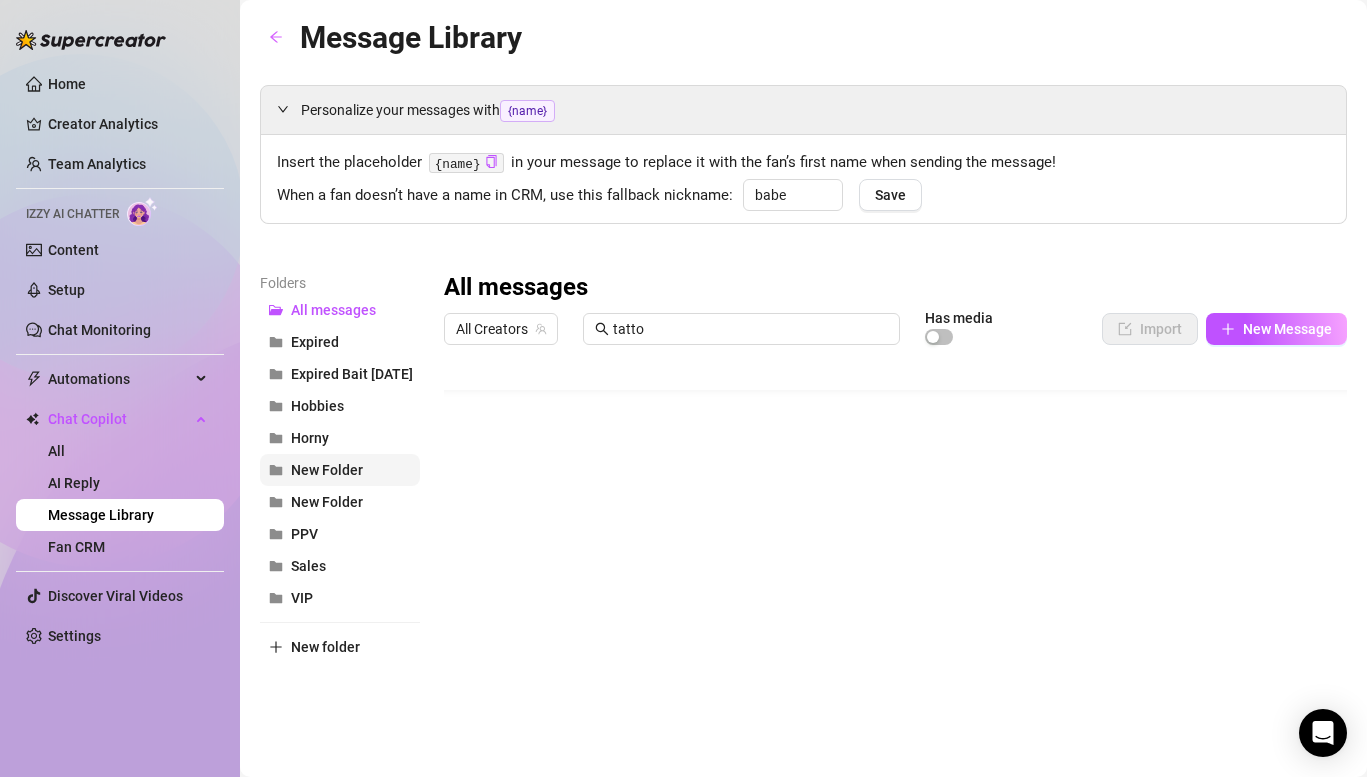 click on "New Folder" at bounding box center (327, 470) 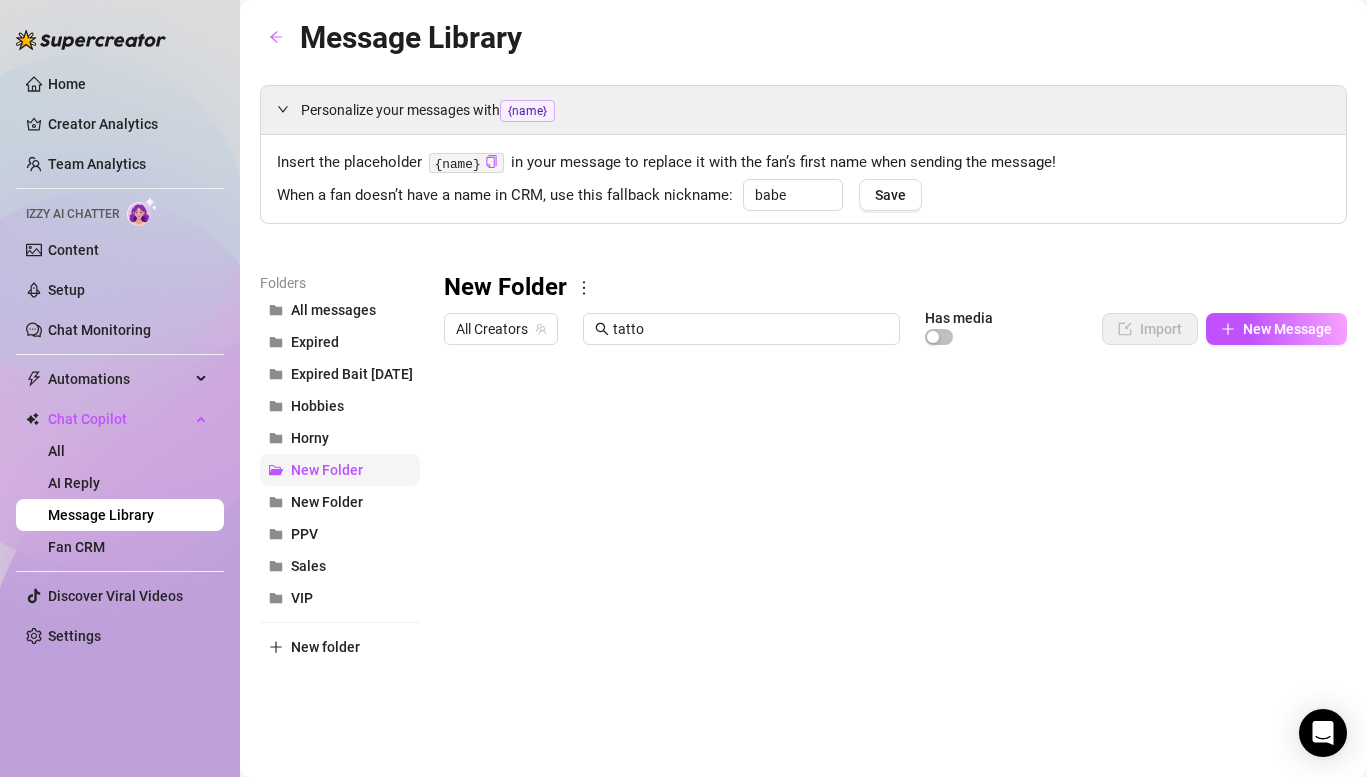 scroll, scrollTop: 0, scrollLeft: 0, axis: both 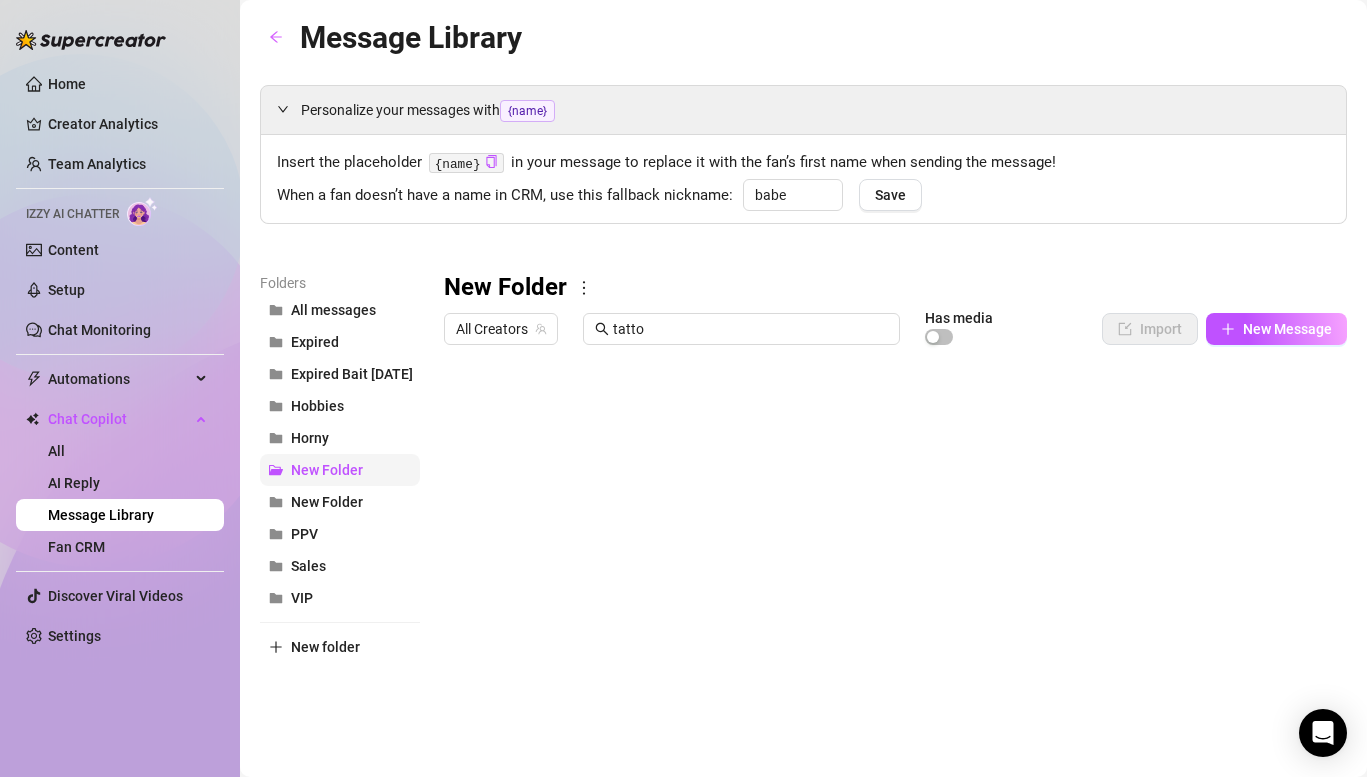 click 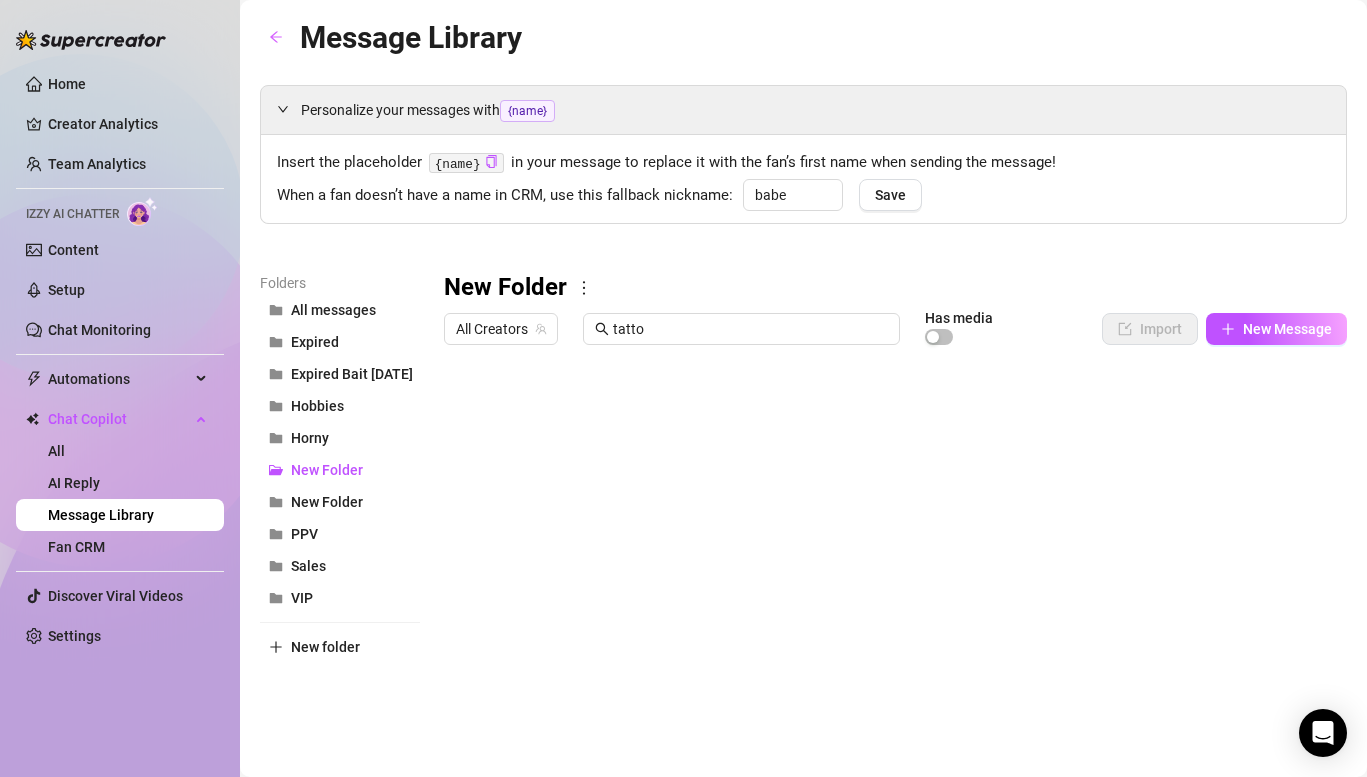 click on "New Folder All Creators tatto Has media Import New Message Title Text Media $ AI Pricing Accounts Type to search No data No data" at bounding box center (895, 601) 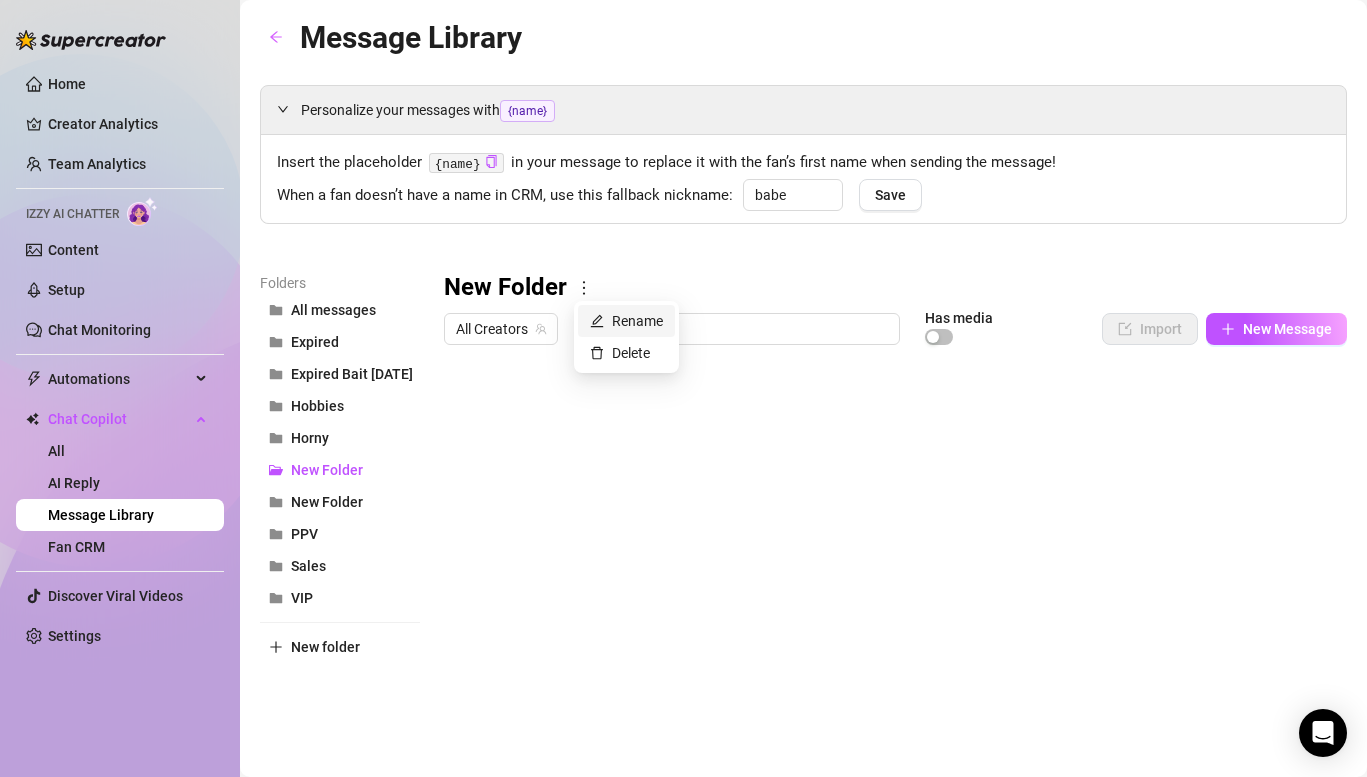 click on "Rename" at bounding box center [626, 321] 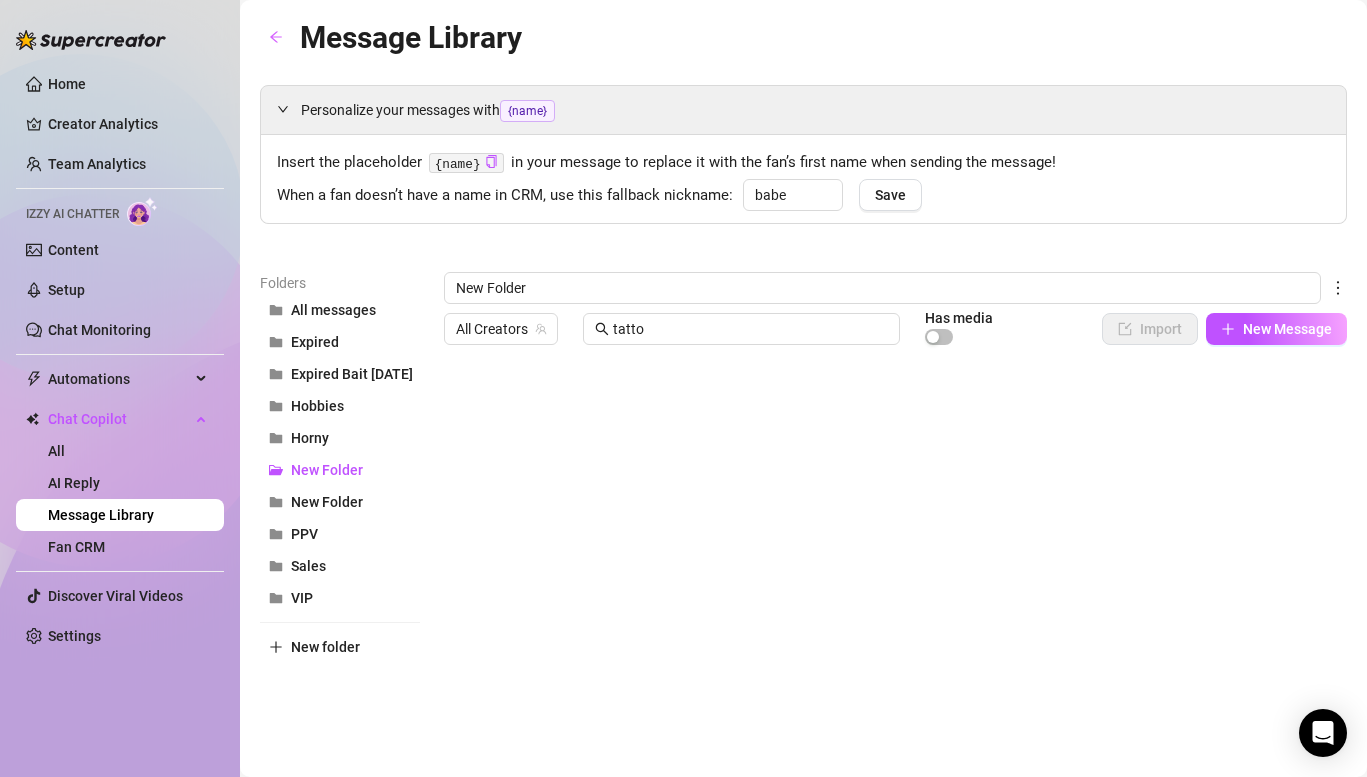 drag, startPoint x: 578, startPoint y: 288, endPoint x: 310, endPoint y: 251, distance: 270.54205 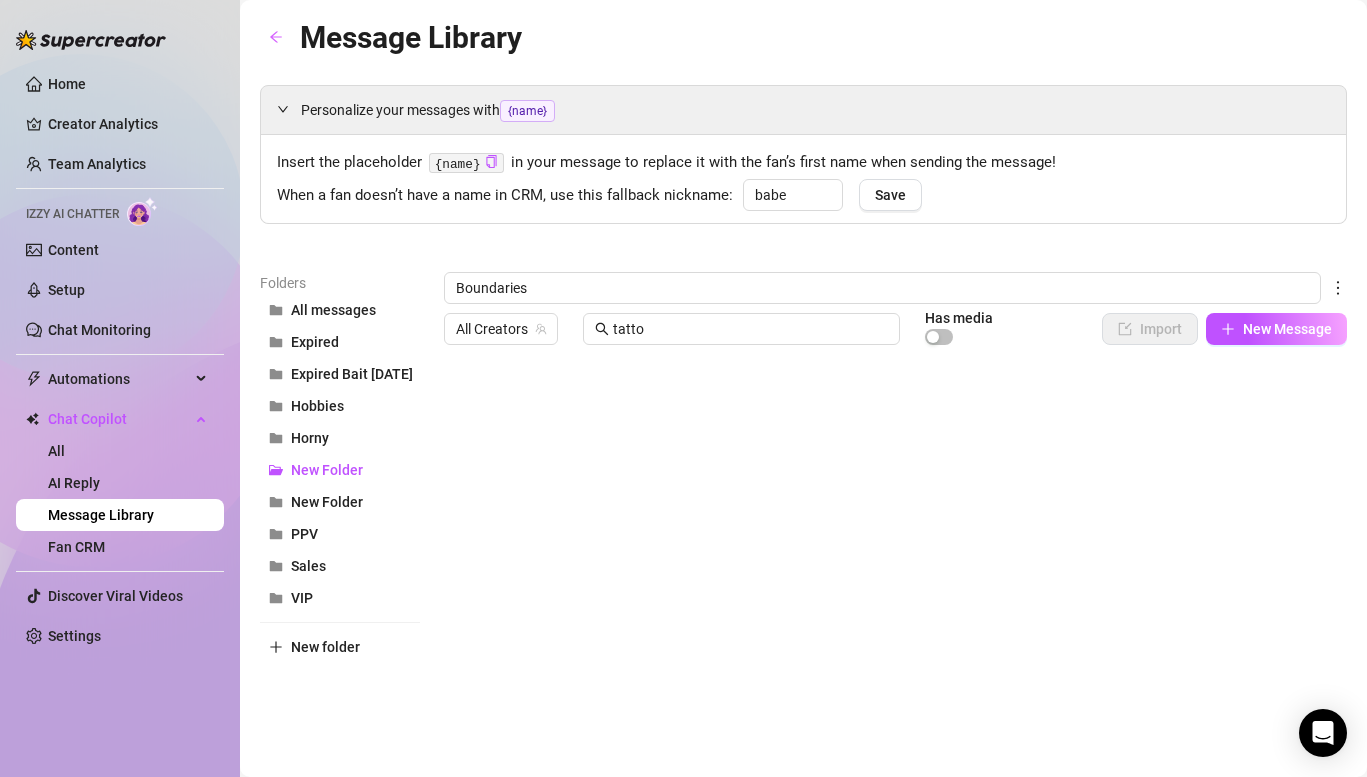 type on "Boundaries" 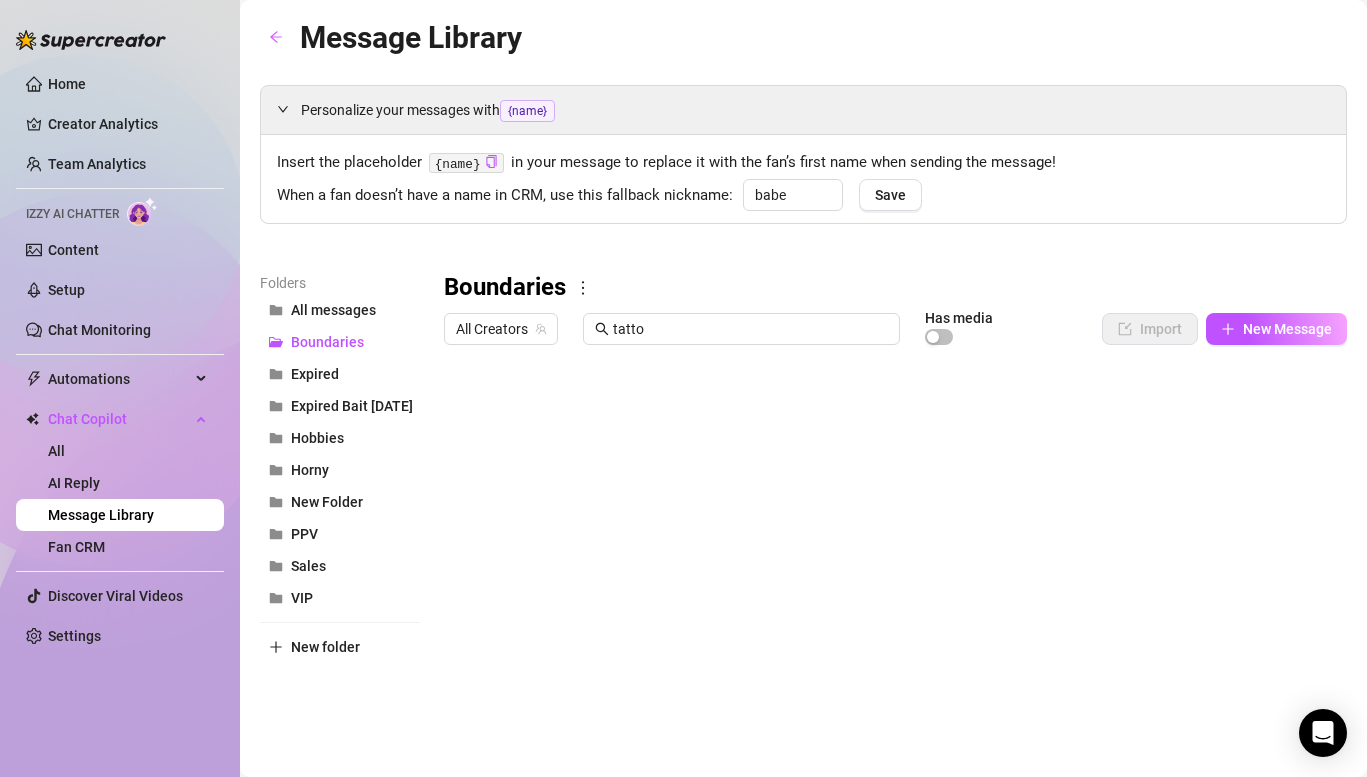 click on "Boundaries  All Creators tatto Has media Import New Message Title Text Media $ AI Pricing Accounts Type to search No data No data" at bounding box center (895, 601) 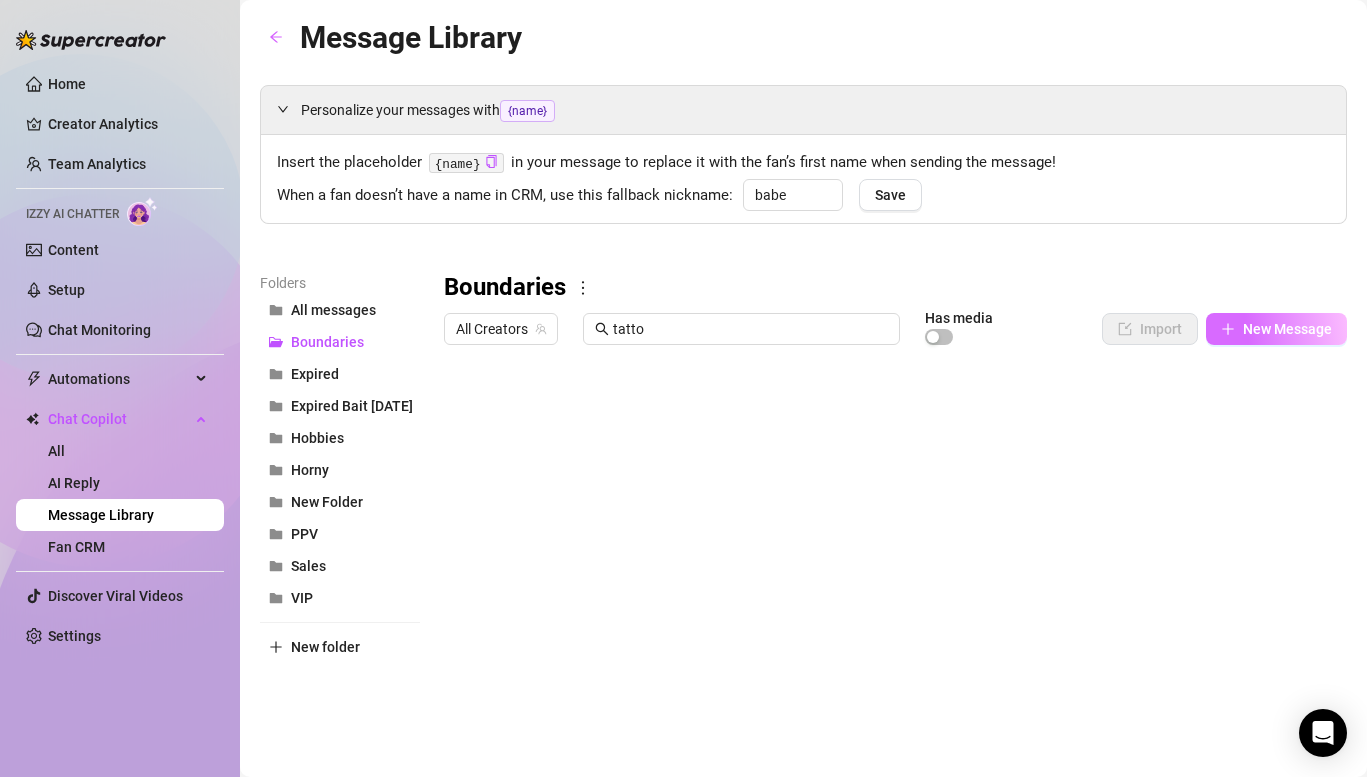 click 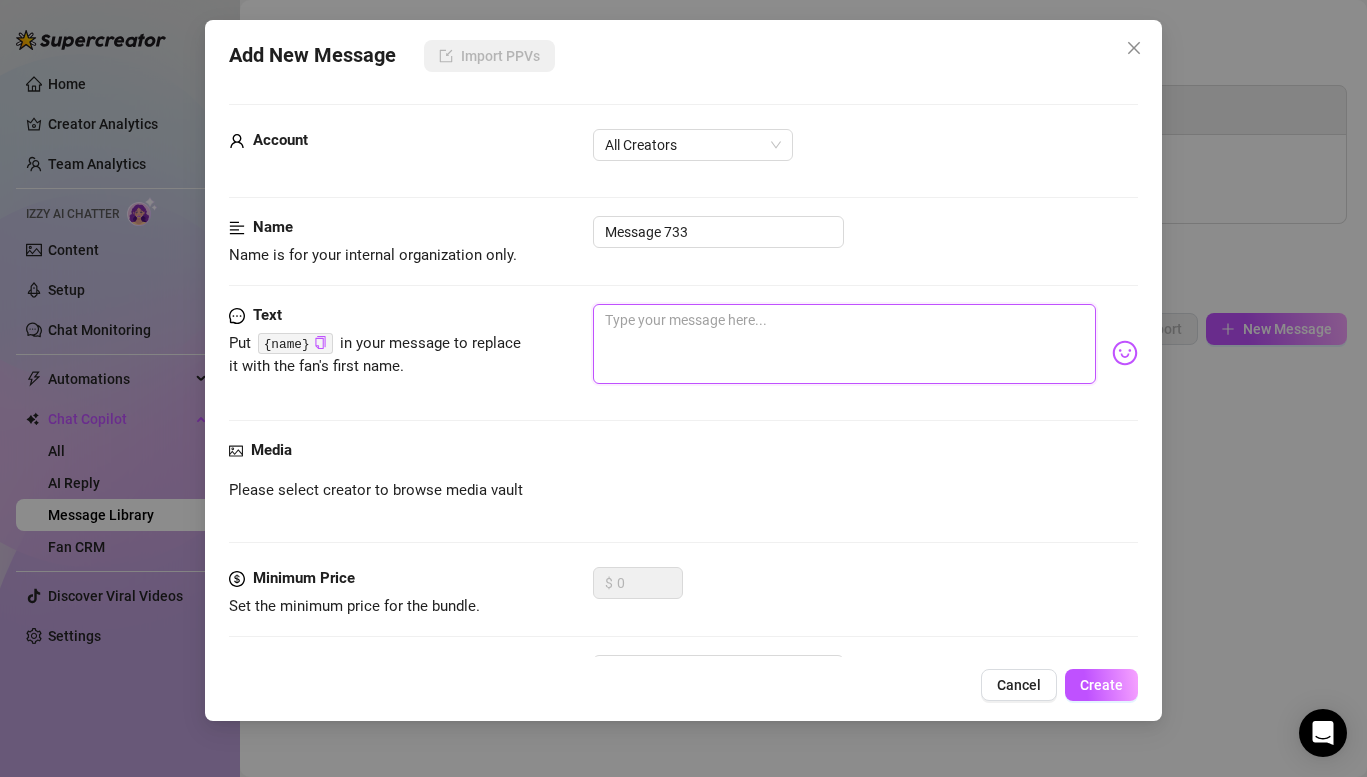 click at bounding box center [844, 344] 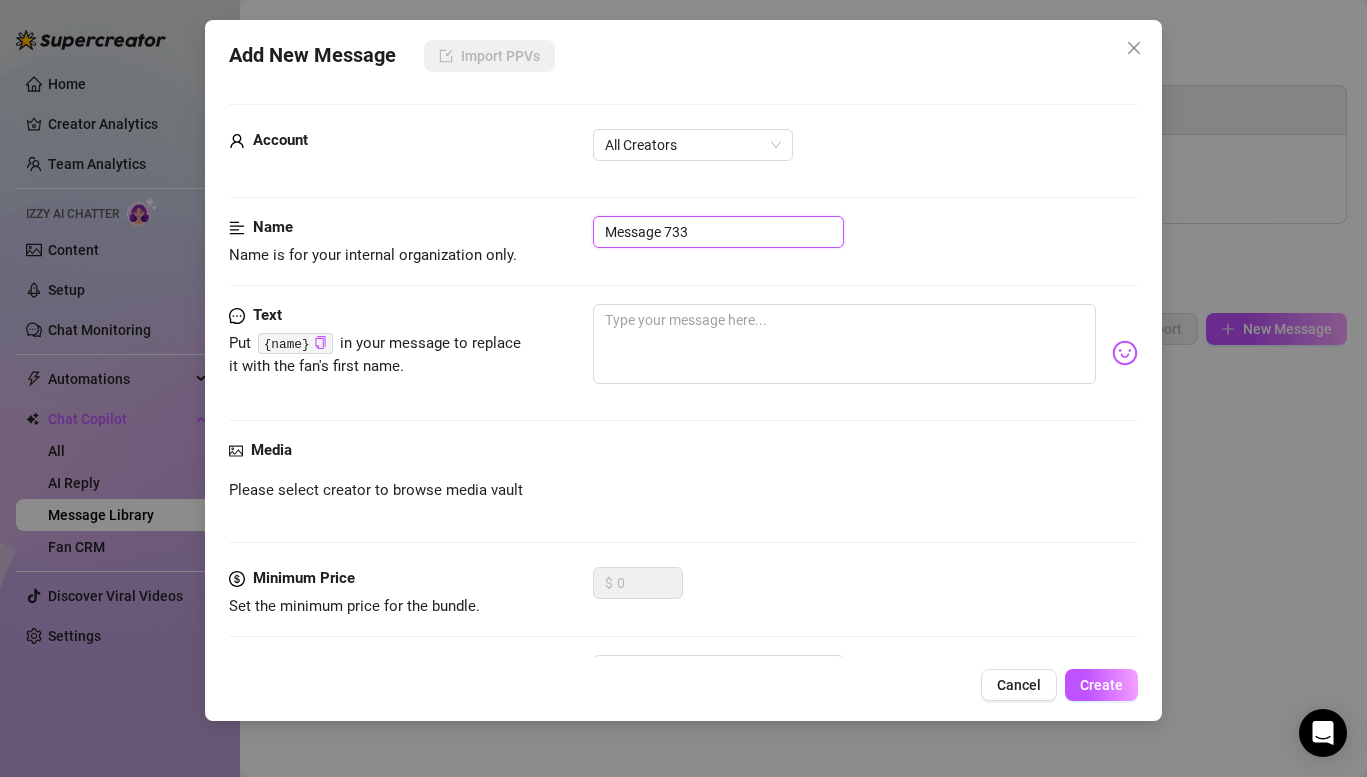 drag, startPoint x: 742, startPoint y: 233, endPoint x: 513, endPoint y: 182, distance: 234.61032 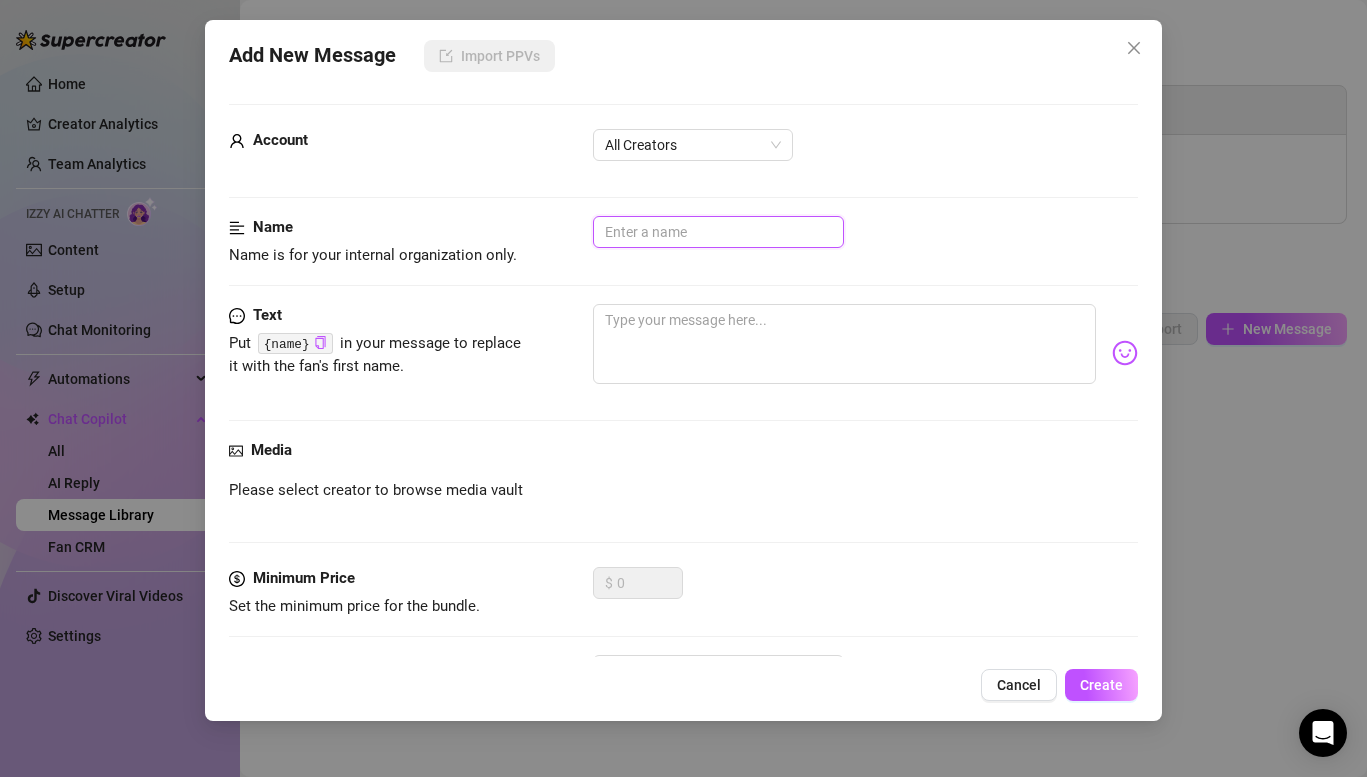 click at bounding box center [718, 232] 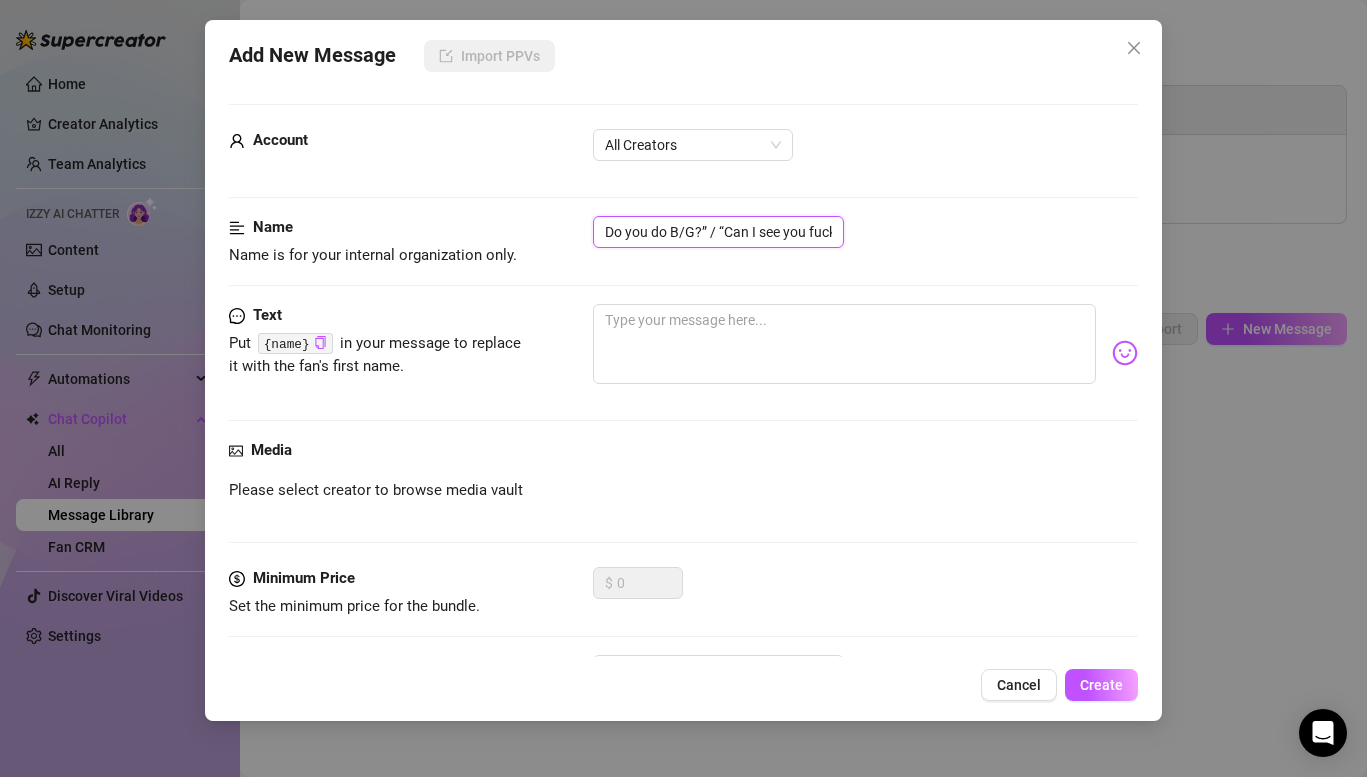 scroll, scrollTop: 0, scrollLeft: 12, axis: horizontal 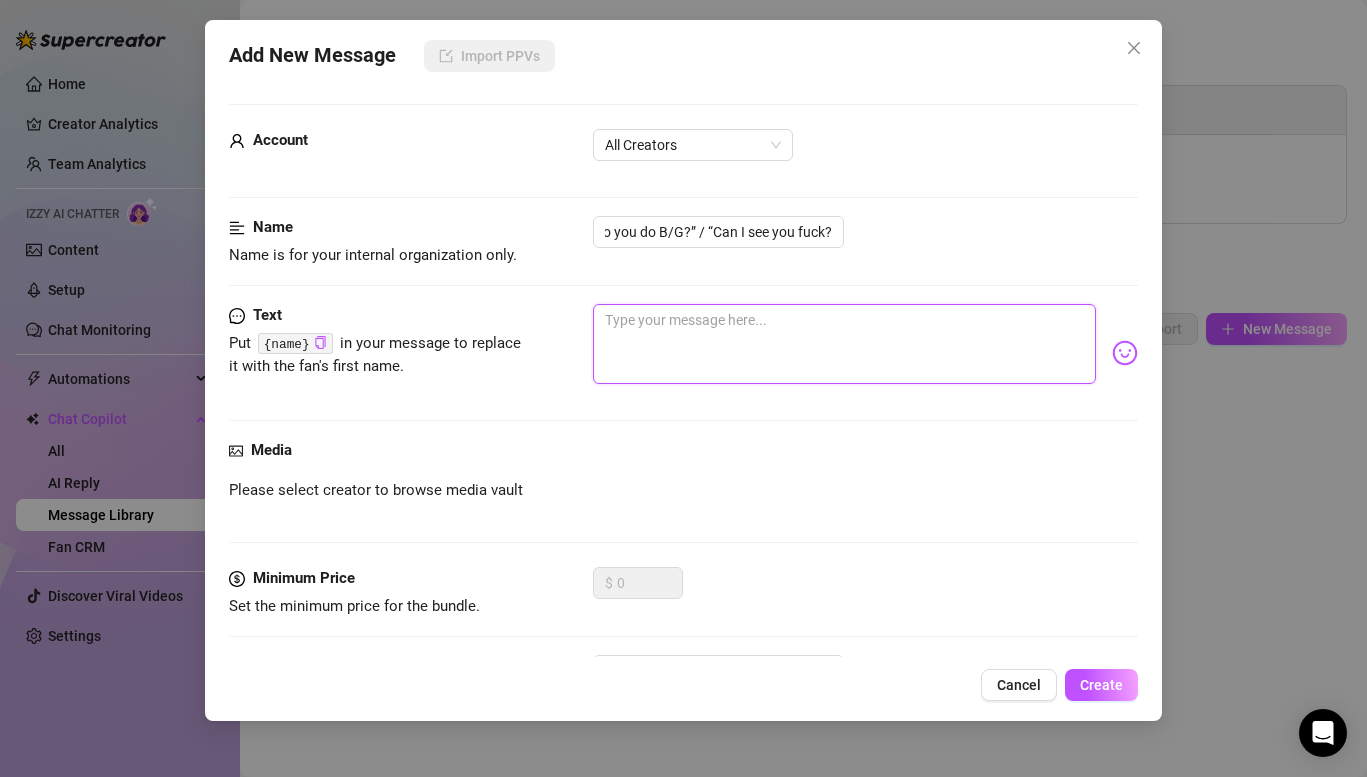 click at bounding box center [844, 344] 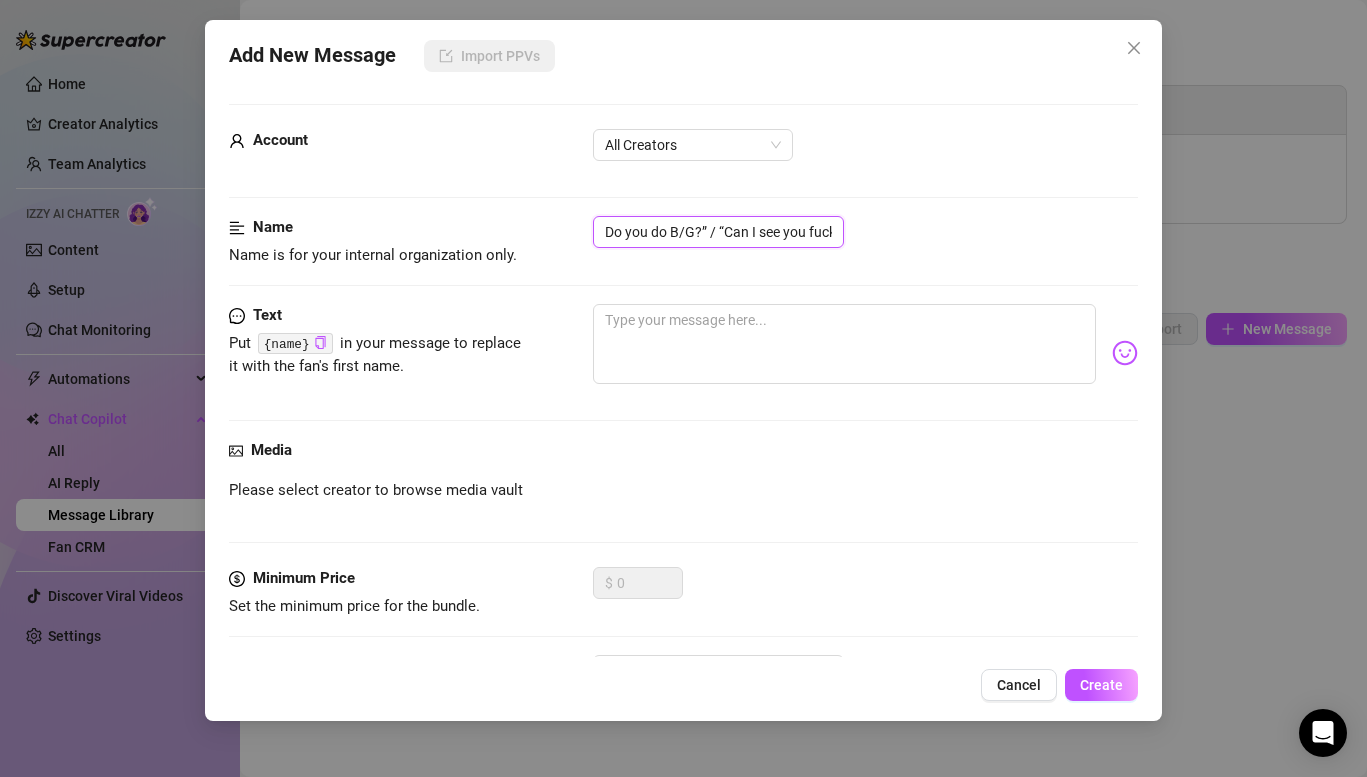 click on "Do you do B/G?” / “Can I see you fuck?" at bounding box center (718, 232) 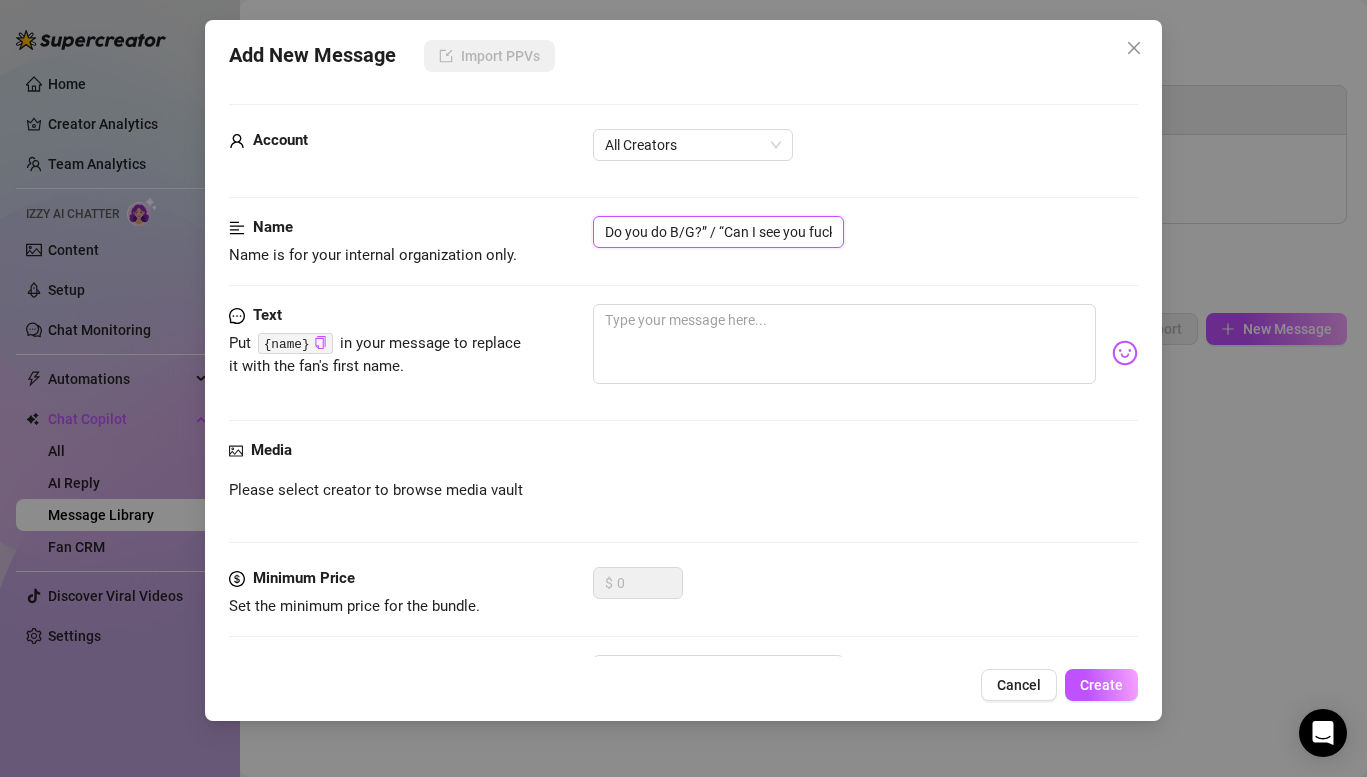 click on "Do you do B/G?” / “Can I see you fuck?" at bounding box center (718, 232) 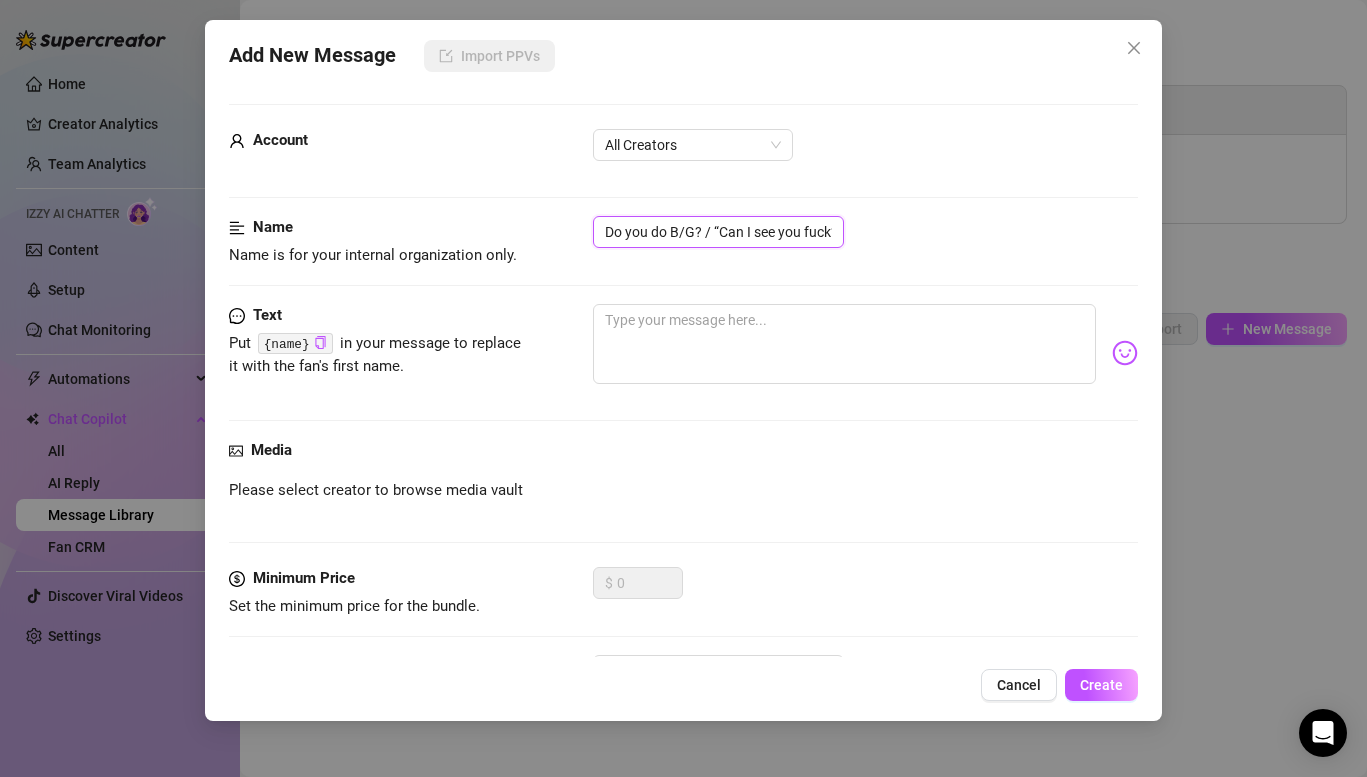 click on "Do you do B/G? / “Can I see you fuck?" at bounding box center [718, 232] 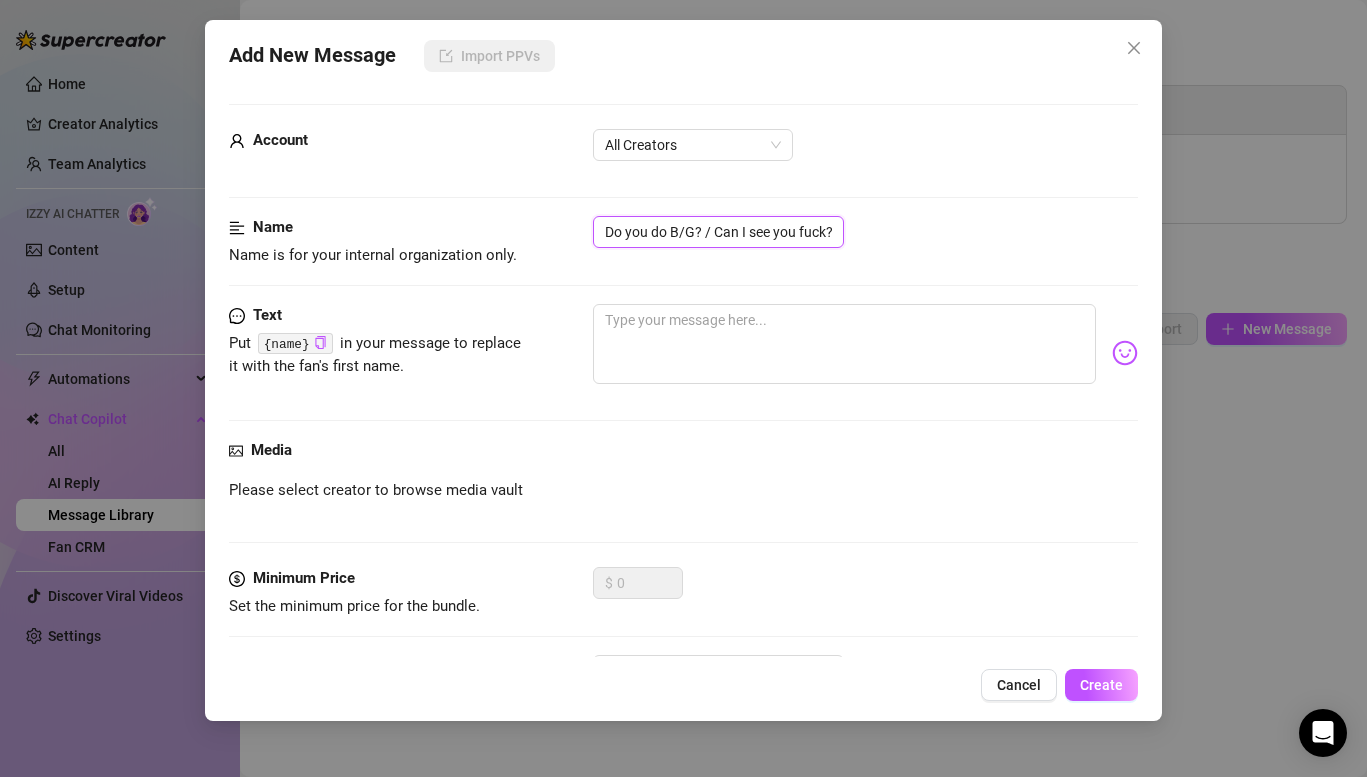 scroll, scrollTop: 1, scrollLeft: 0, axis: vertical 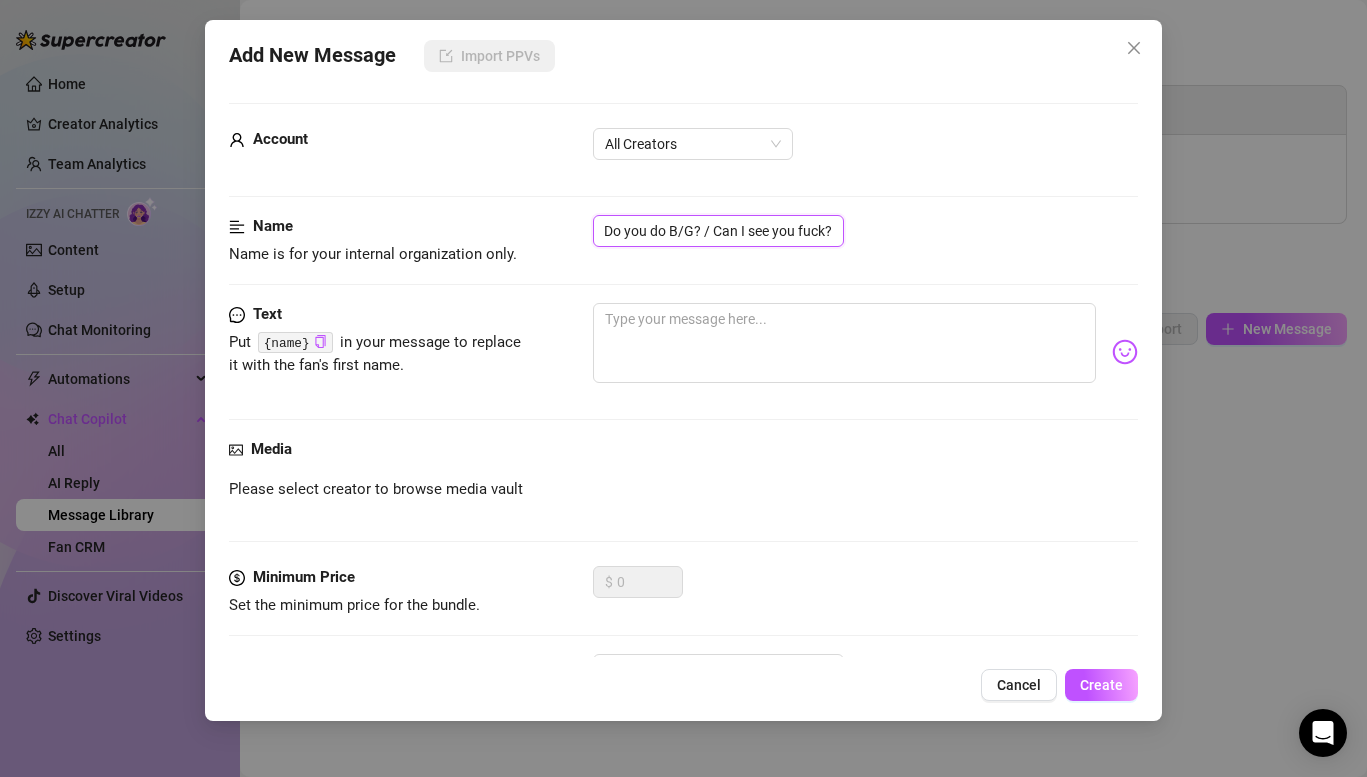 drag, startPoint x: 759, startPoint y: 233, endPoint x: 854, endPoint y: 235, distance: 95.02105 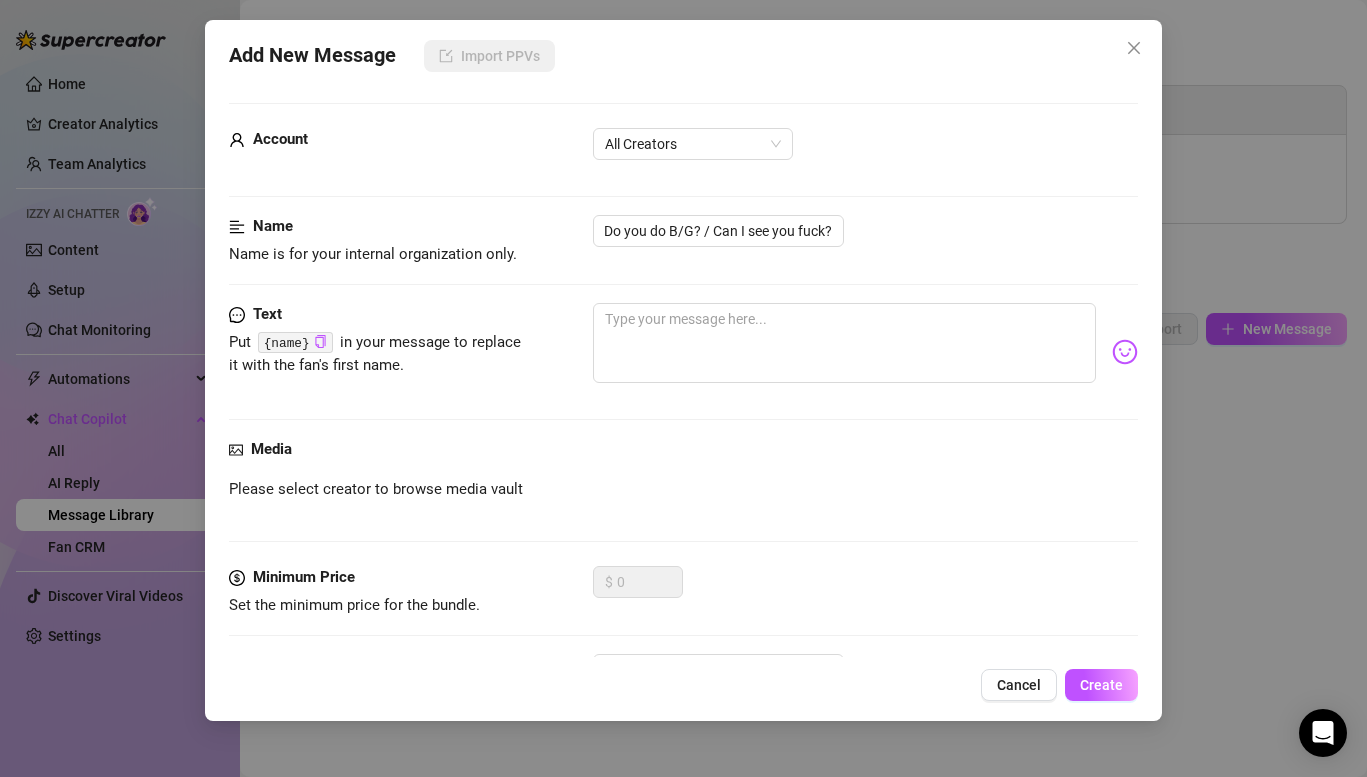 click on "Do you do B/G? / Can I see you fuck?" at bounding box center [865, 231] 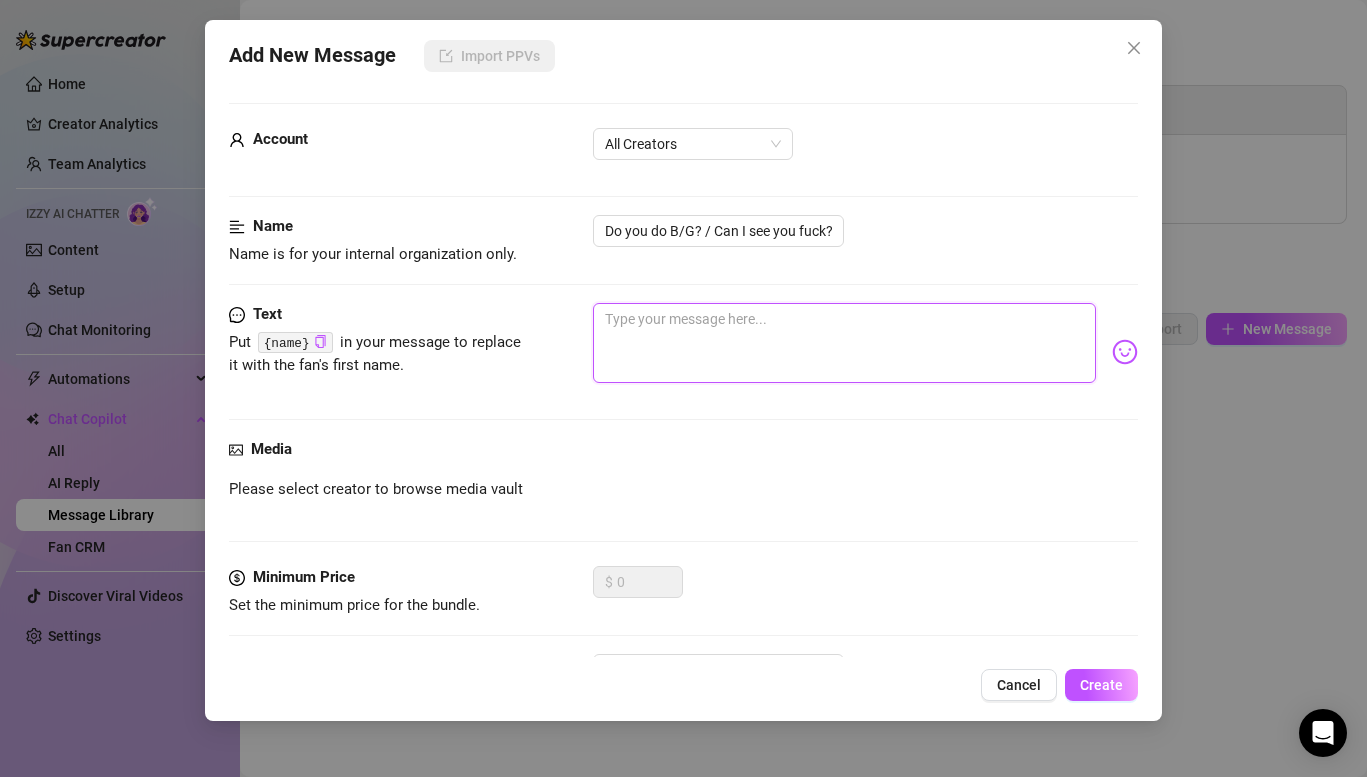 click at bounding box center (844, 343) 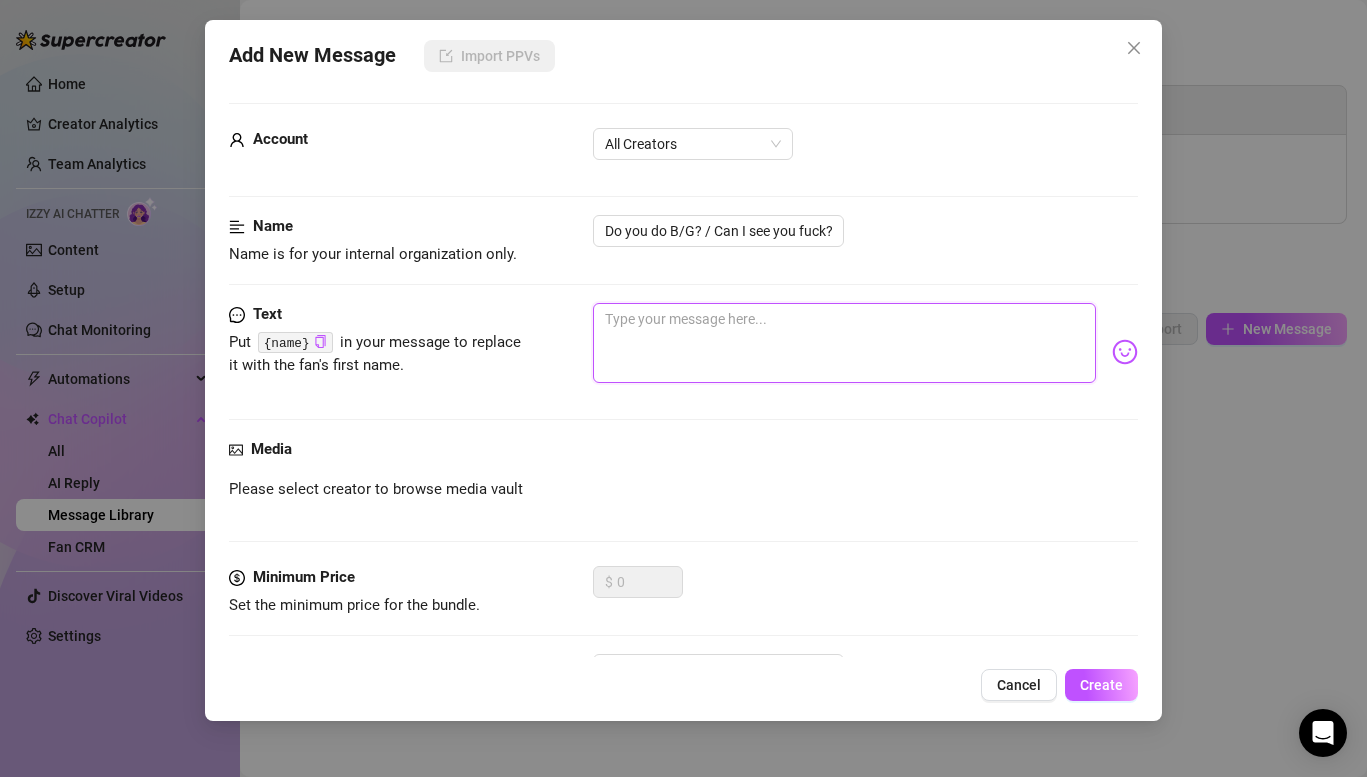 click at bounding box center [844, 343] 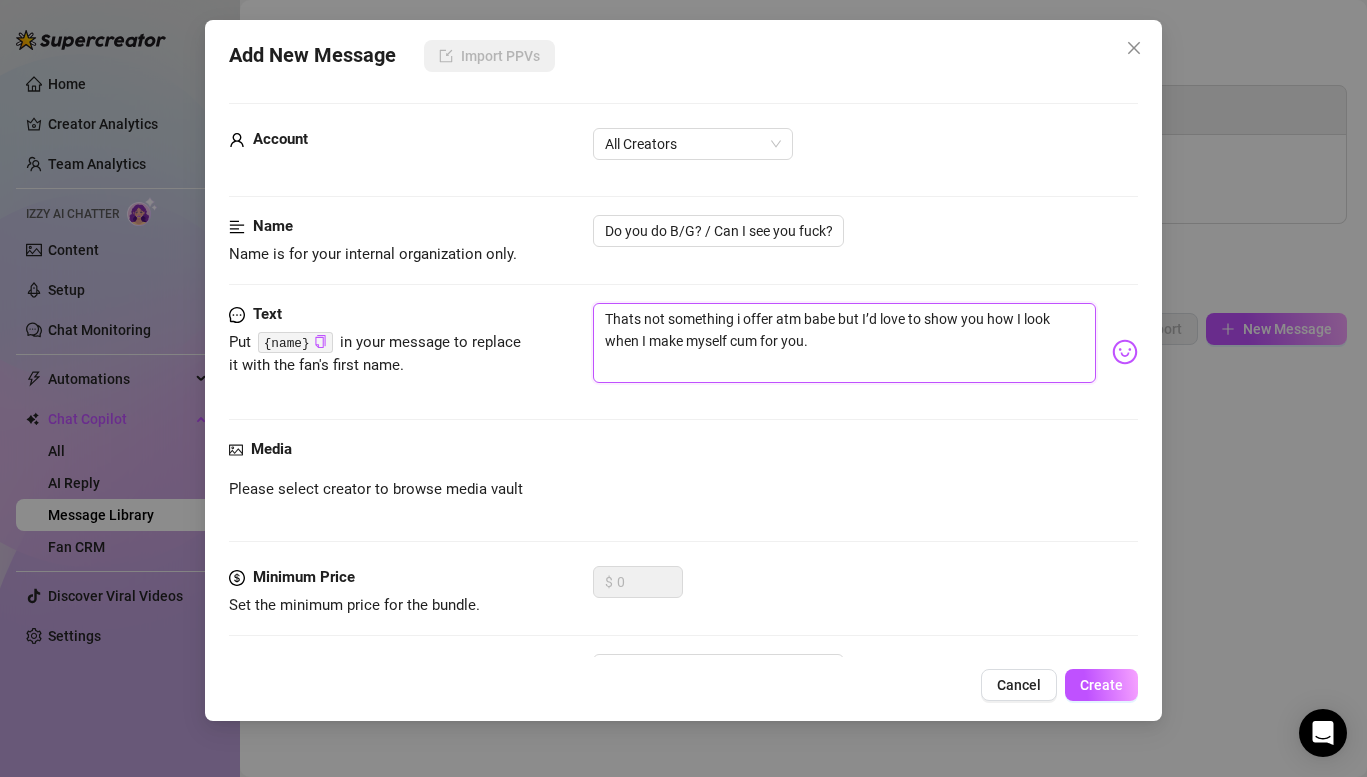 click on "Thats not something i offer atm babe but I’d love to show you how I look when I make myself cum for you." at bounding box center (844, 343) 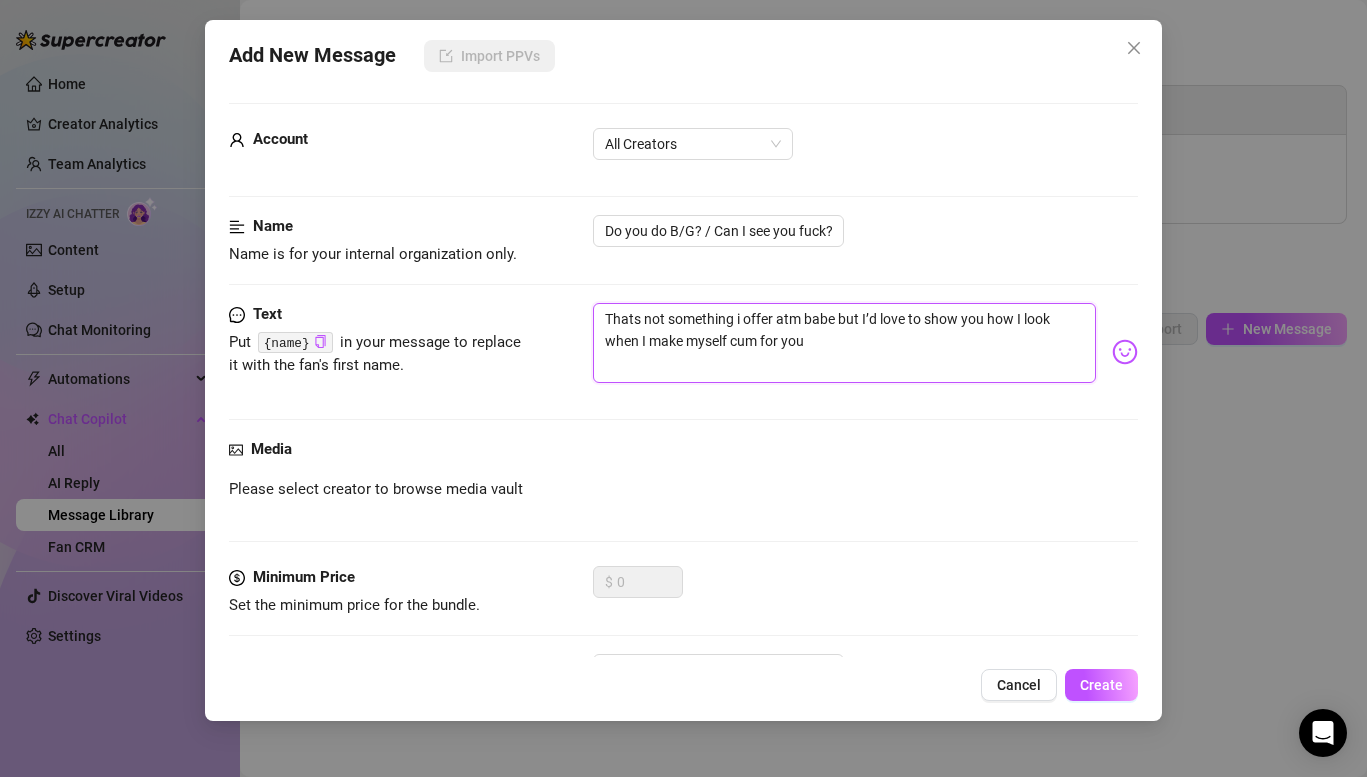 type on "Thats not something i offer atm babe but I’d love to show you how I look when I make myself cum for you" 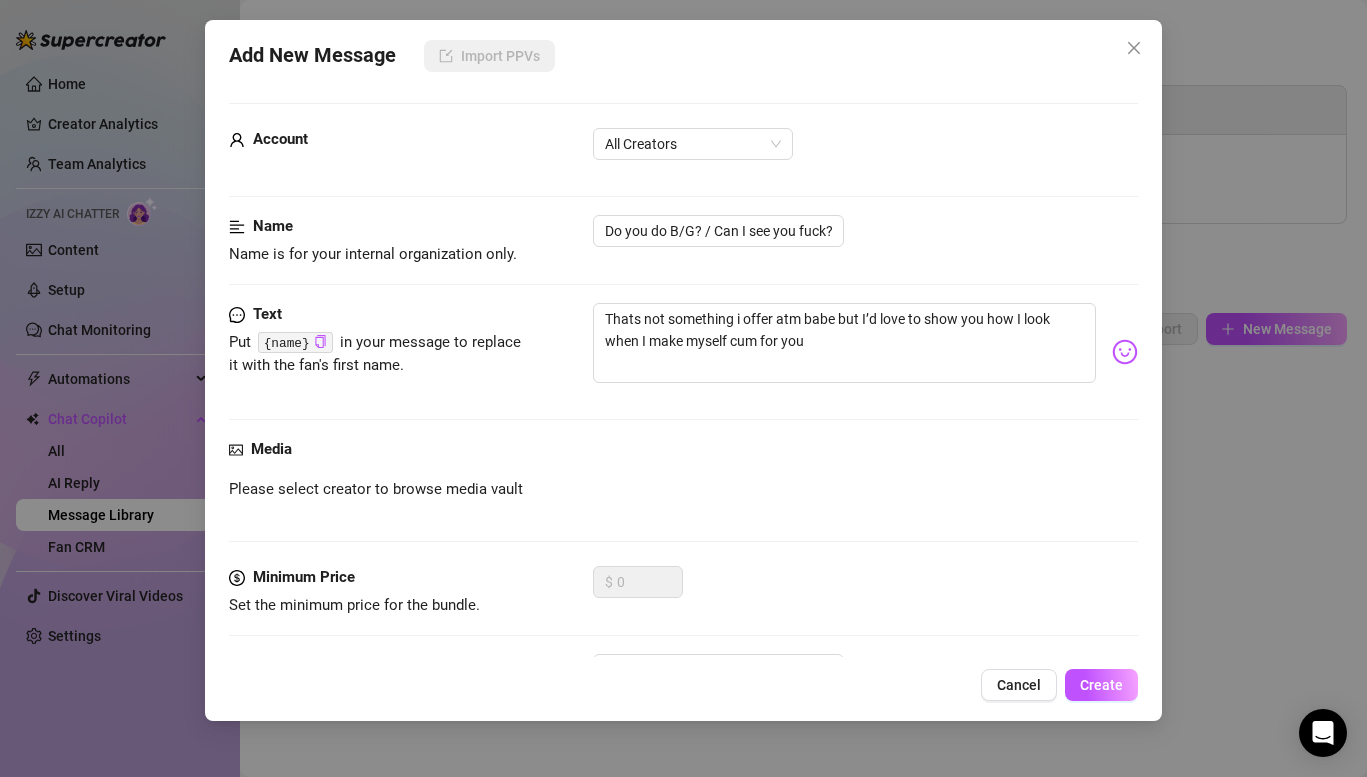 click on "Home Creator Analytics Team Analytics Izzy AI Chatter Content Setup Chat Monitoring Automations Chat Copilot All AI Reply Message Library Fan CRM Discover Viral Videos Settings Izzy AI Chatter Message Library Personalize your messages with {name} Insert the placeholder {name} in your message to replace it with the fan’s first name when sending the message! When a fan doesn’t have a name in CRM, use this fallback nickname: babe Save Folders All messages Boundaries Expired Expired Bait 2/25 Hobbies Horny New Folder PPV Sales VIP New folder Boundaries All Creators tatto Has media Import New Message Title Text Media $ AI Pricing Accounts Type to search No data No data Select a specific creator to import PPVs Hmmm, not really babe! Hbu? Rename Delete Add New Message Import PPVs Account All Creators [NAME] [NAME] is for your internal organization only. Do you do B/G? / Can I see you fuck? Text Put {name} Media Minimum Price $ 0 Folder Cancel" at bounding box center (683, 388) 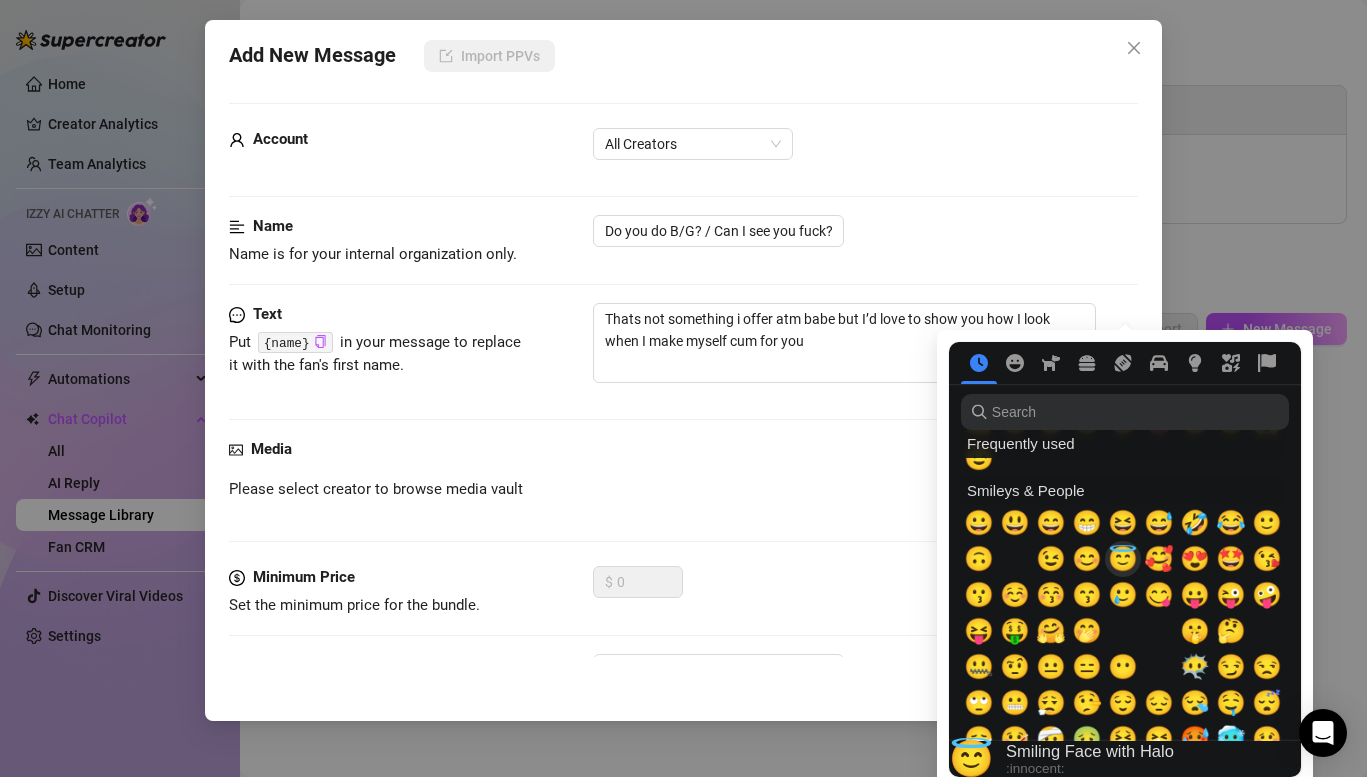 scroll, scrollTop: 69, scrollLeft: 0, axis: vertical 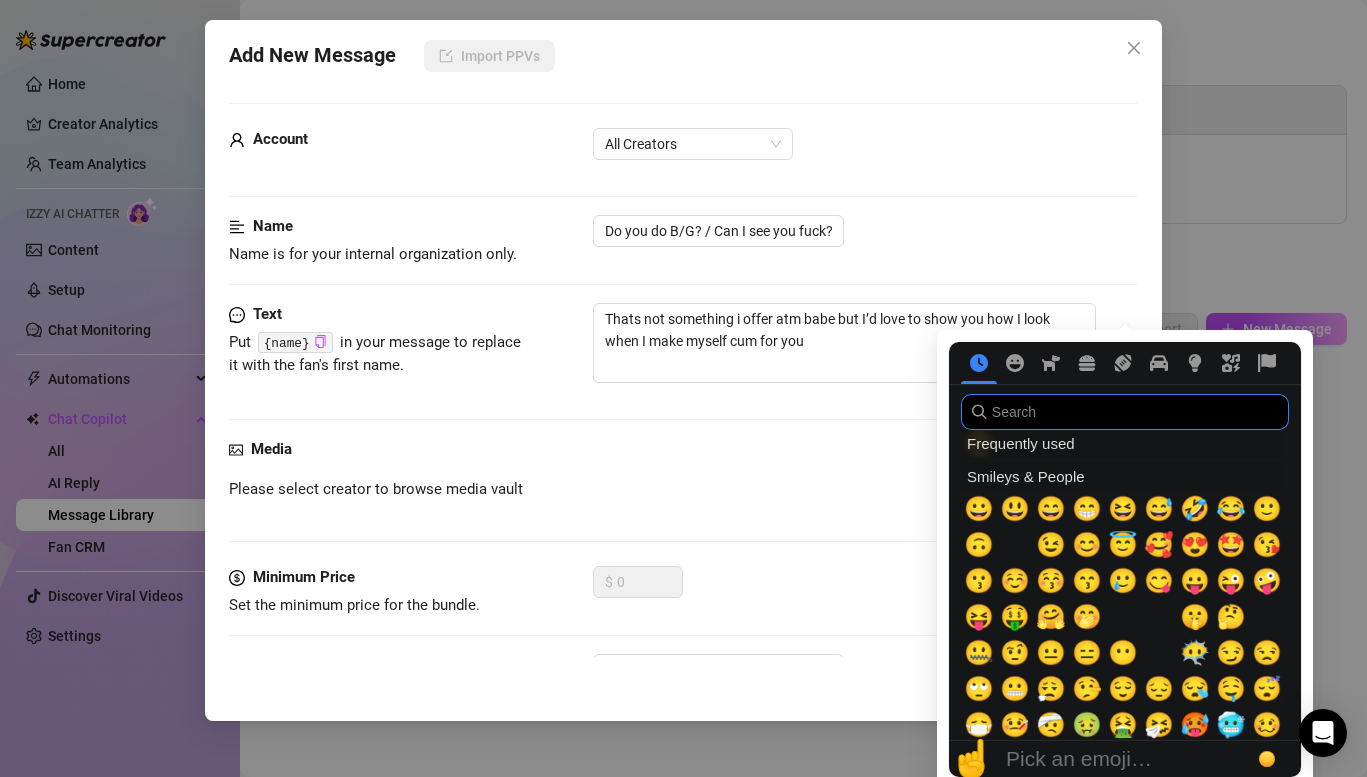 click at bounding box center [1125, 412] 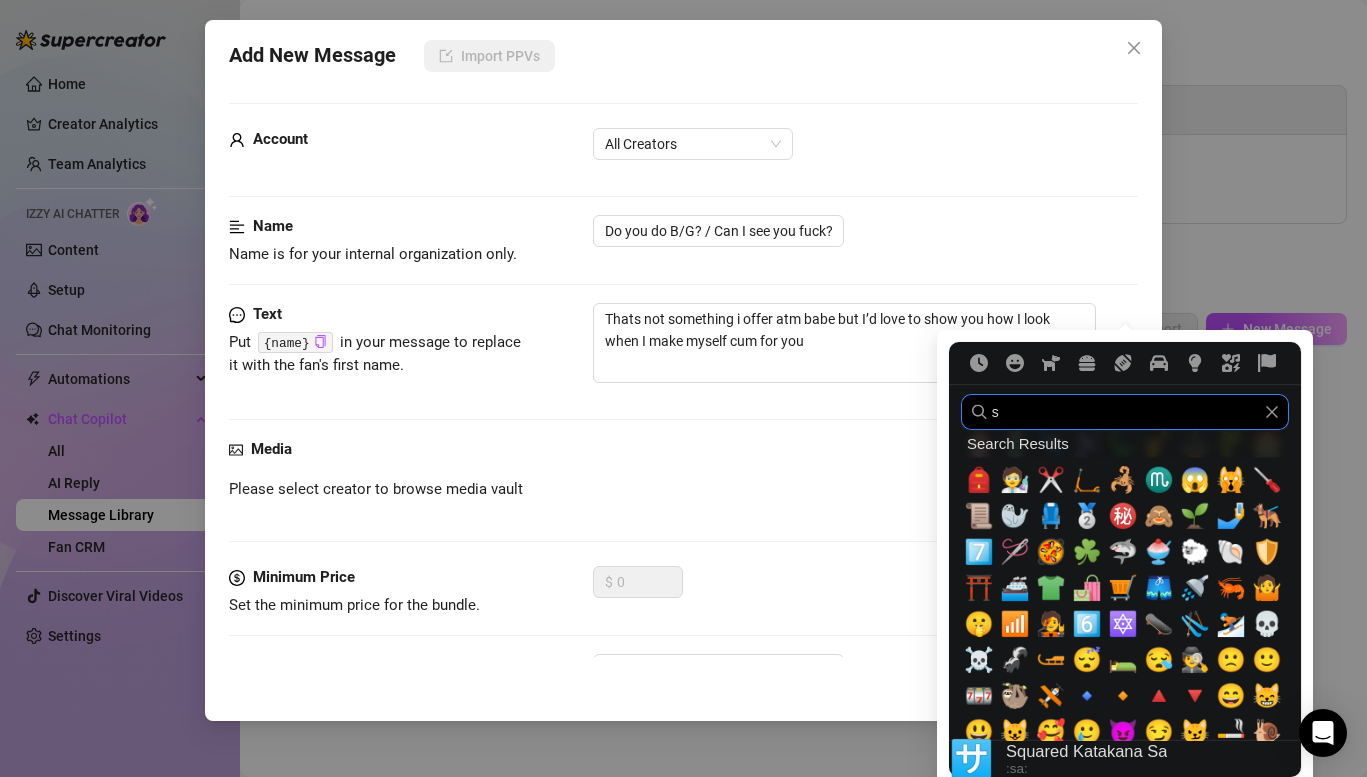 scroll, scrollTop: 0, scrollLeft: 0, axis: both 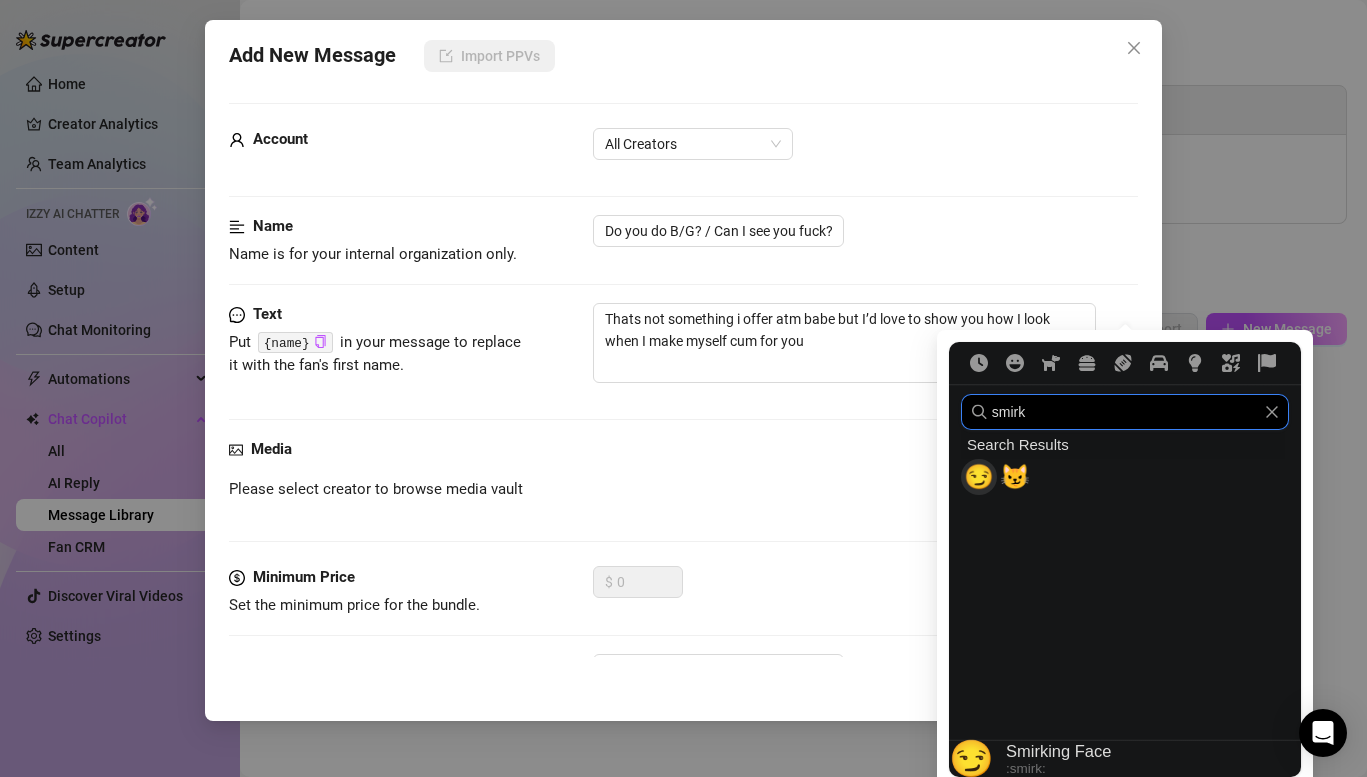 type on "smirk" 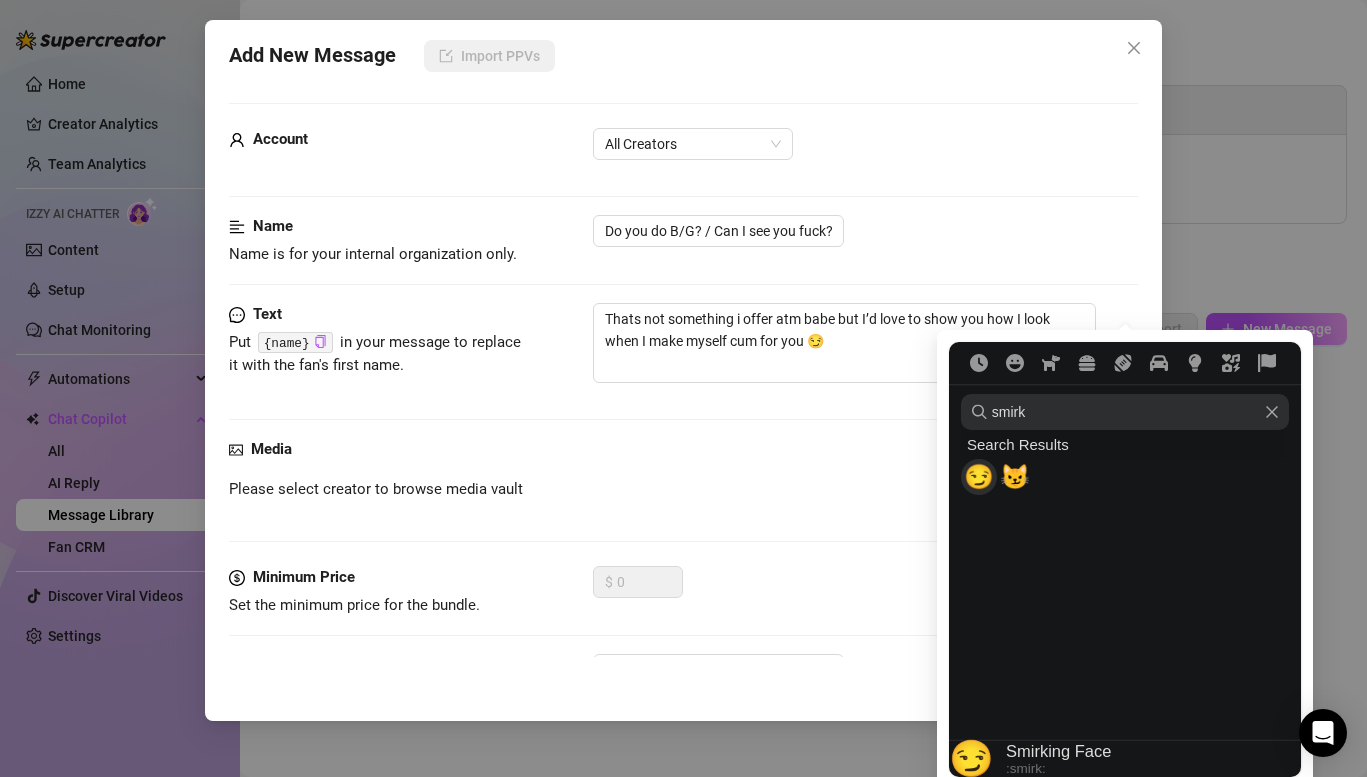 click on "😏" at bounding box center (979, 477) 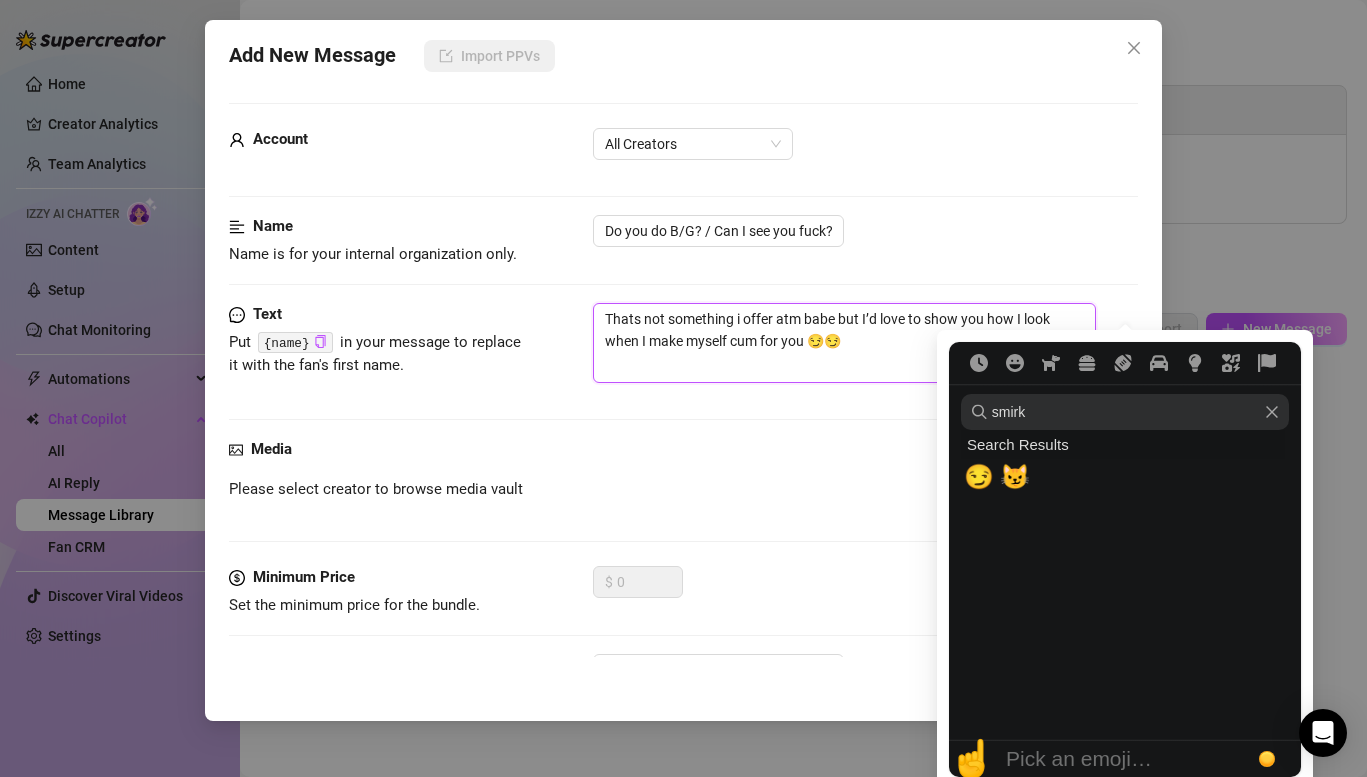 click on "Thats not something i offer atm babe but I’d love to show you how I look when I make myself cum for you 😏😏" at bounding box center [844, 343] 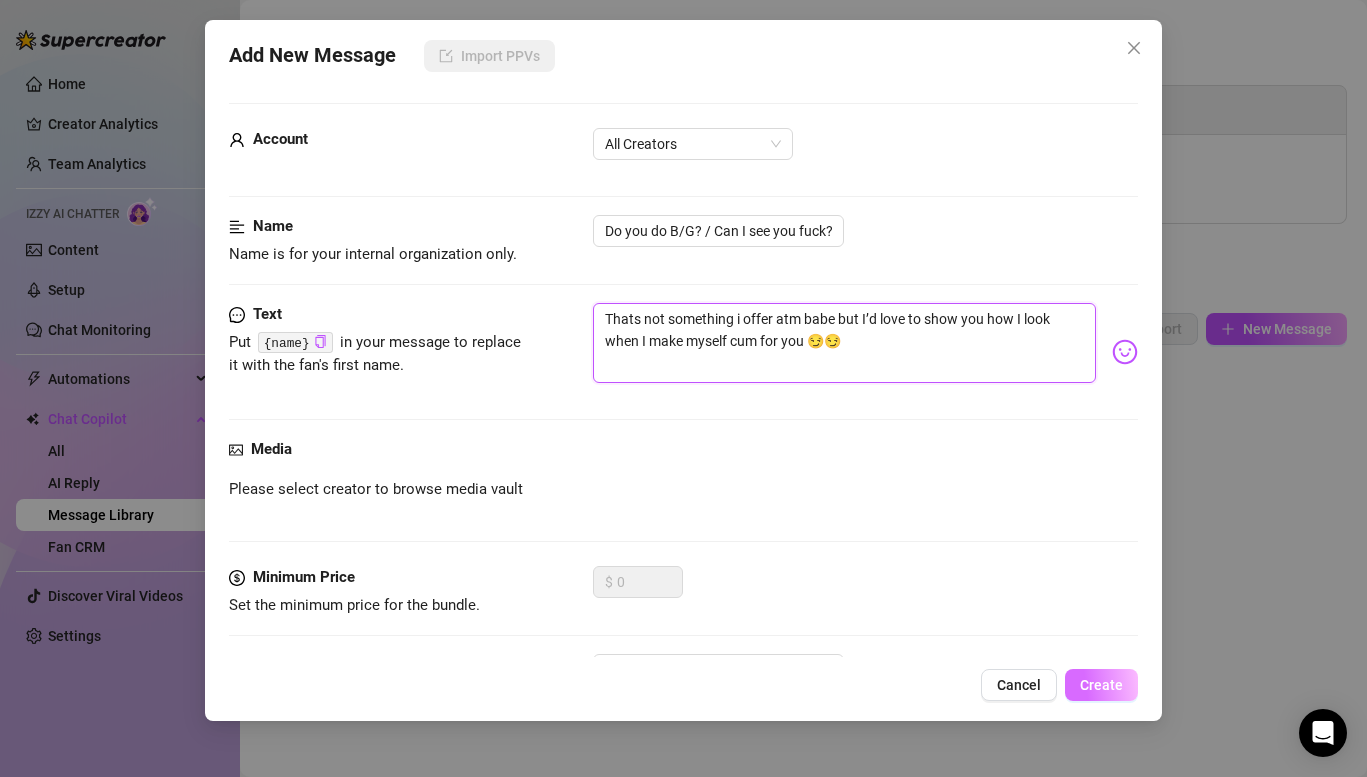 type on "Thats not something i offer atm babe but I’d love to show you how I look when I make myself cum for you 😏😏" 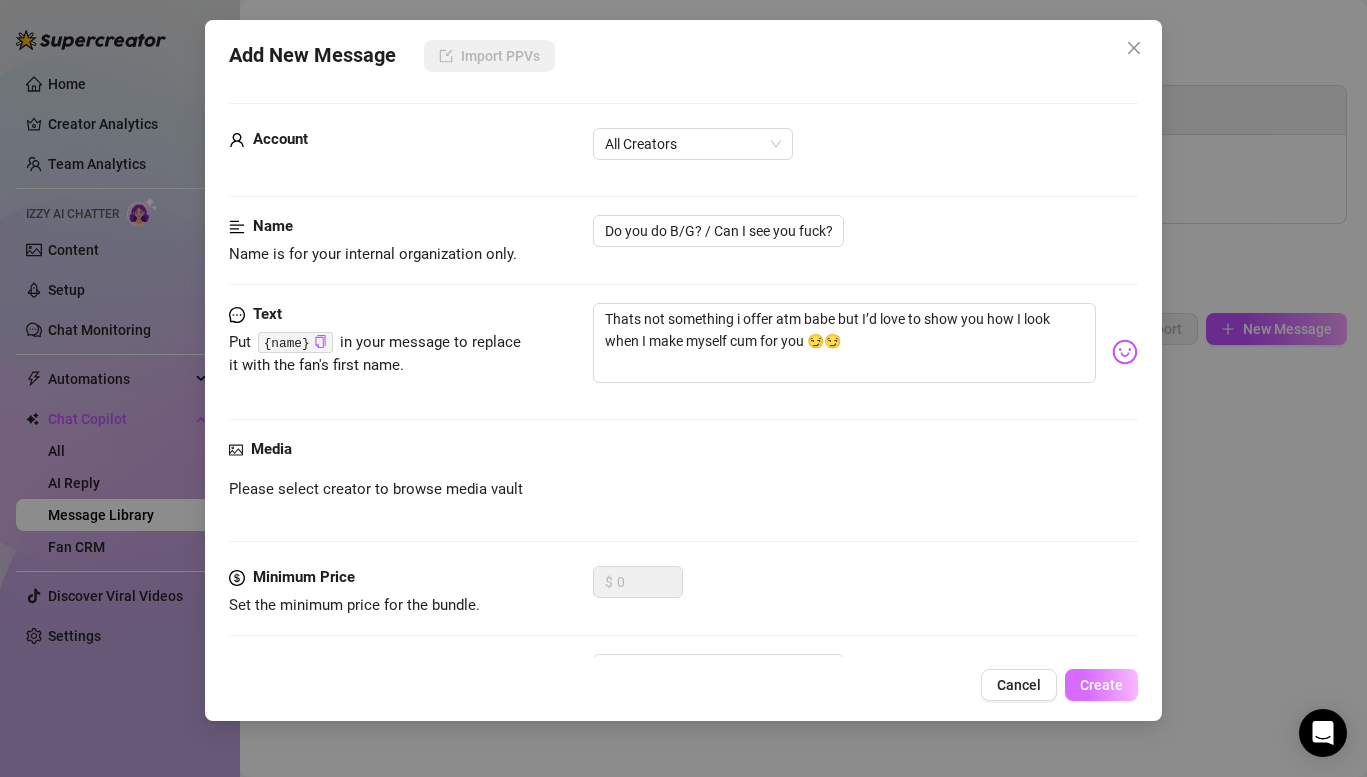 click on "Create" at bounding box center [1101, 685] 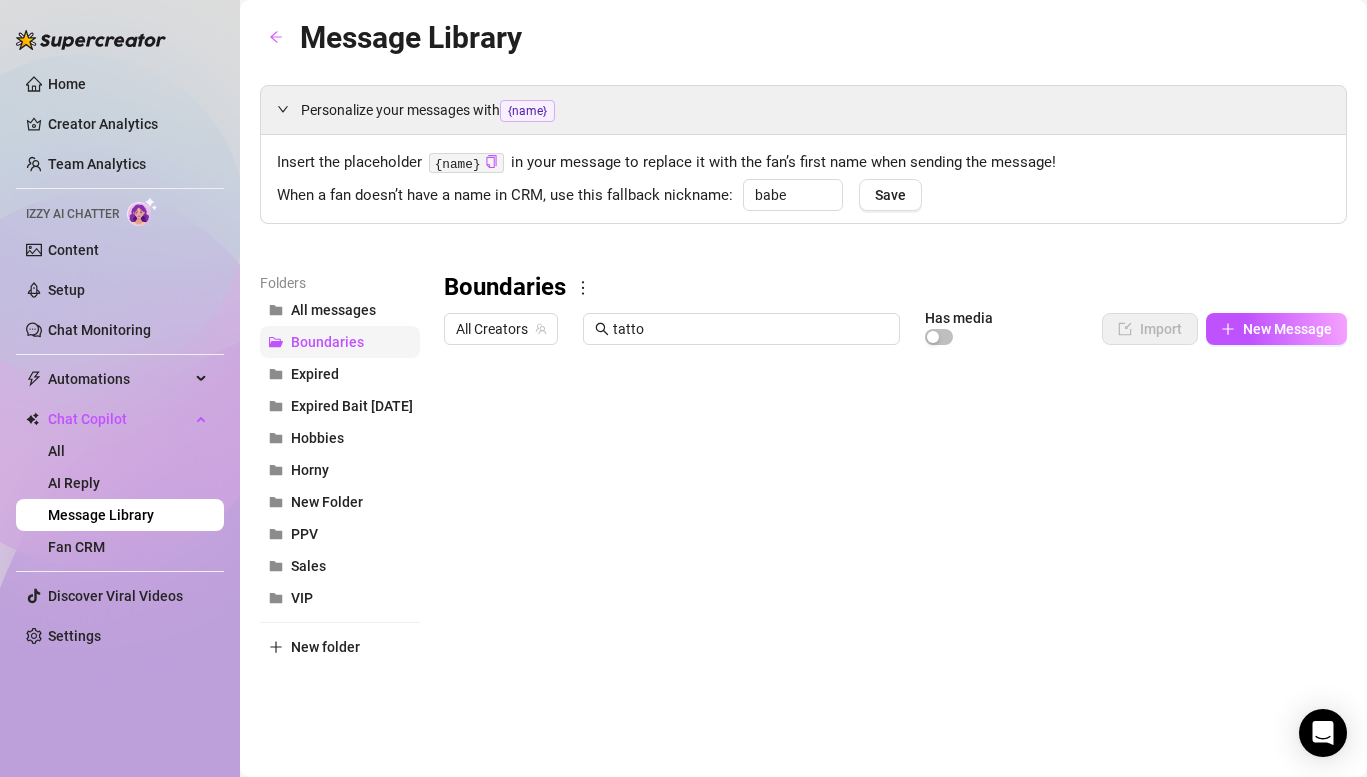 click on "Boundaries" at bounding box center [327, 342] 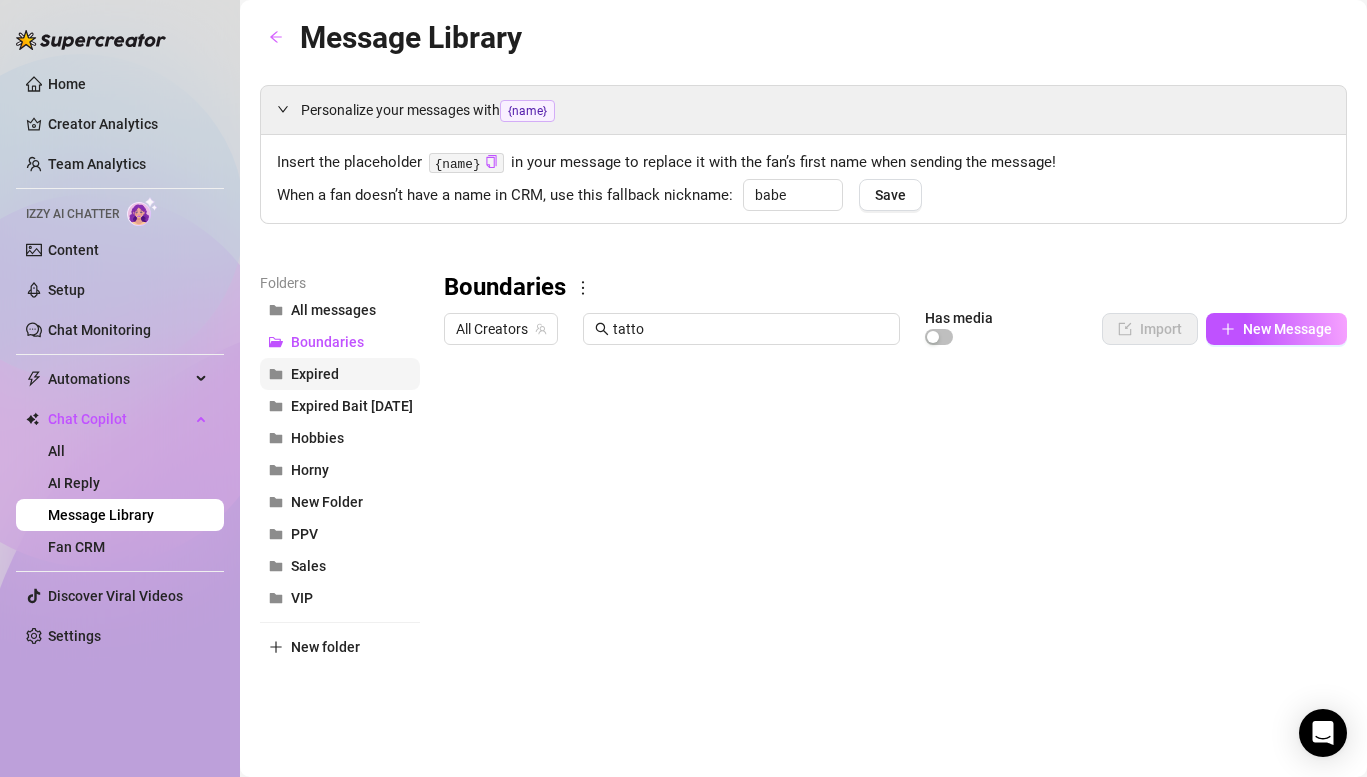 click on "Expired" at bounding box center [315, 374] 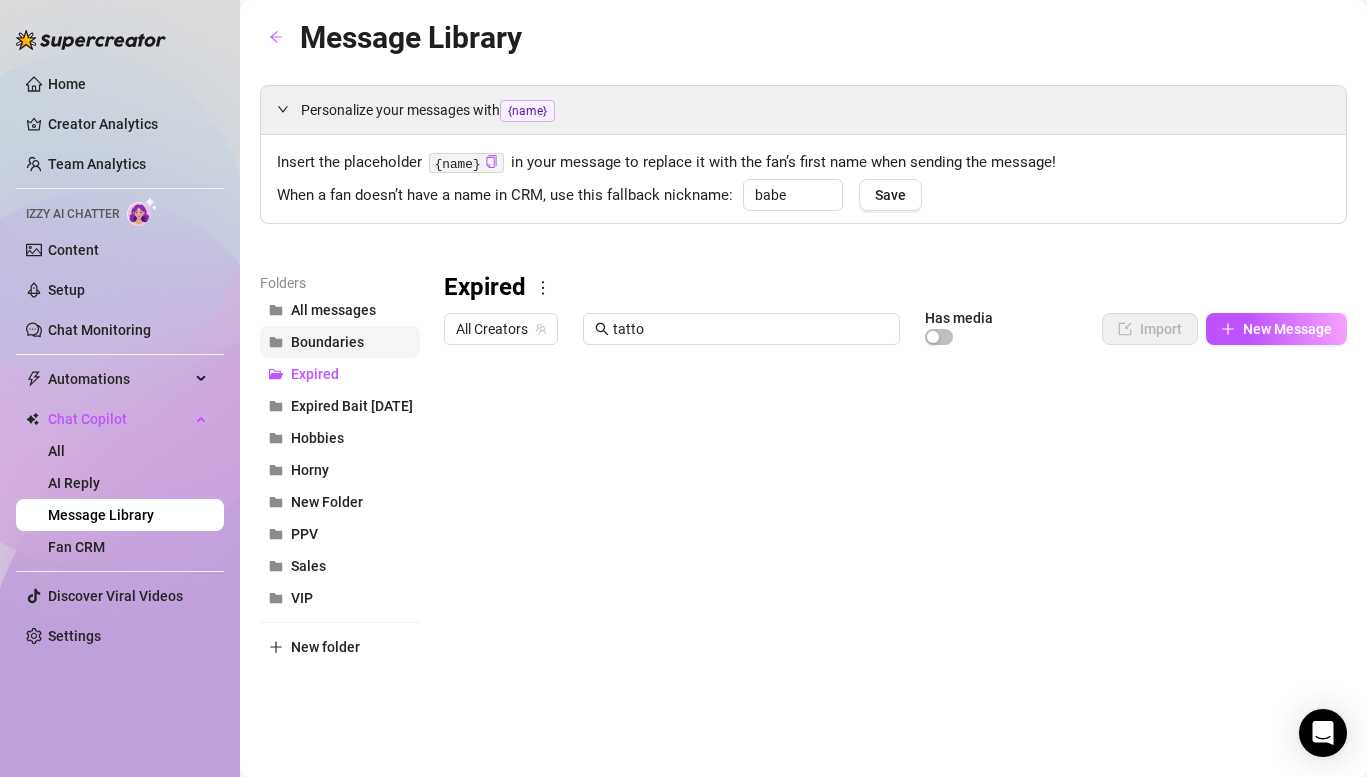 click on "Boundaries" at bounding box center [340, 342] 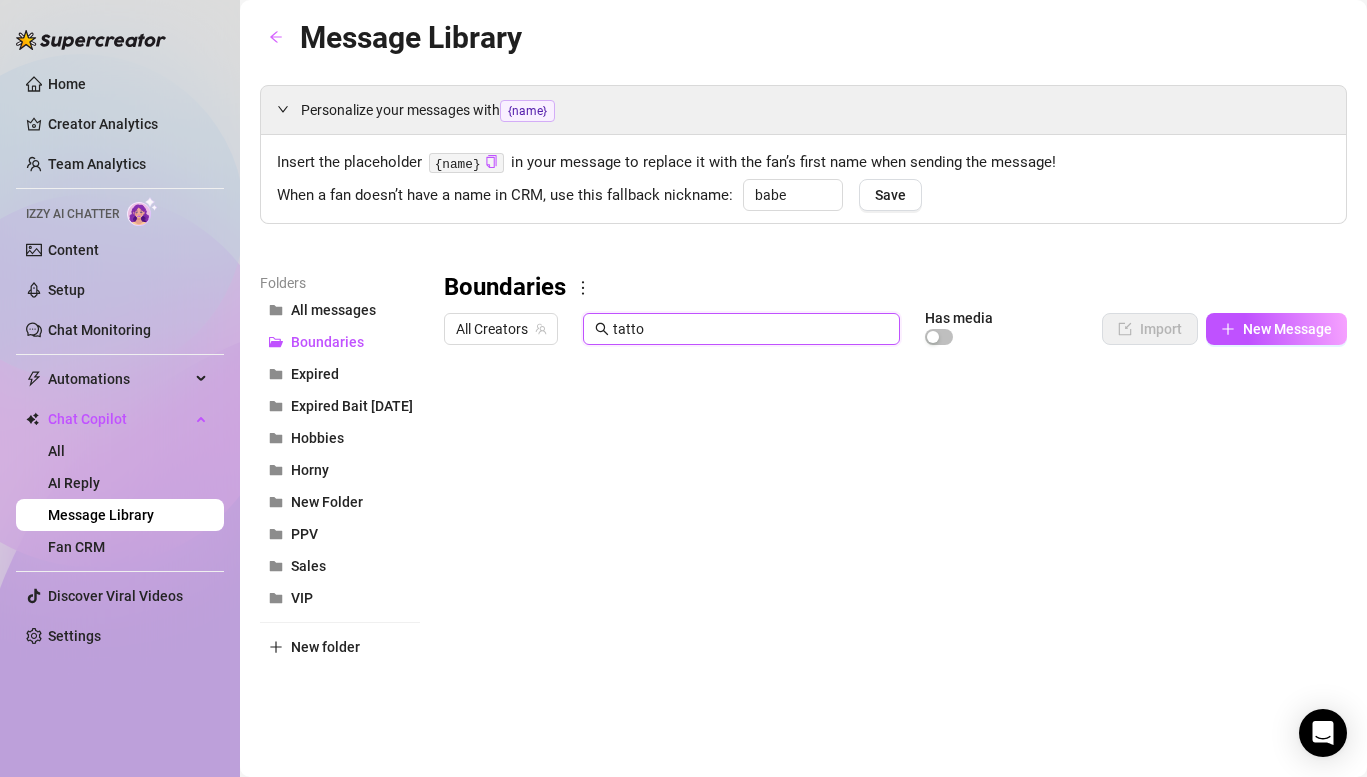click on "tatto" at bounding box center (750, 329) 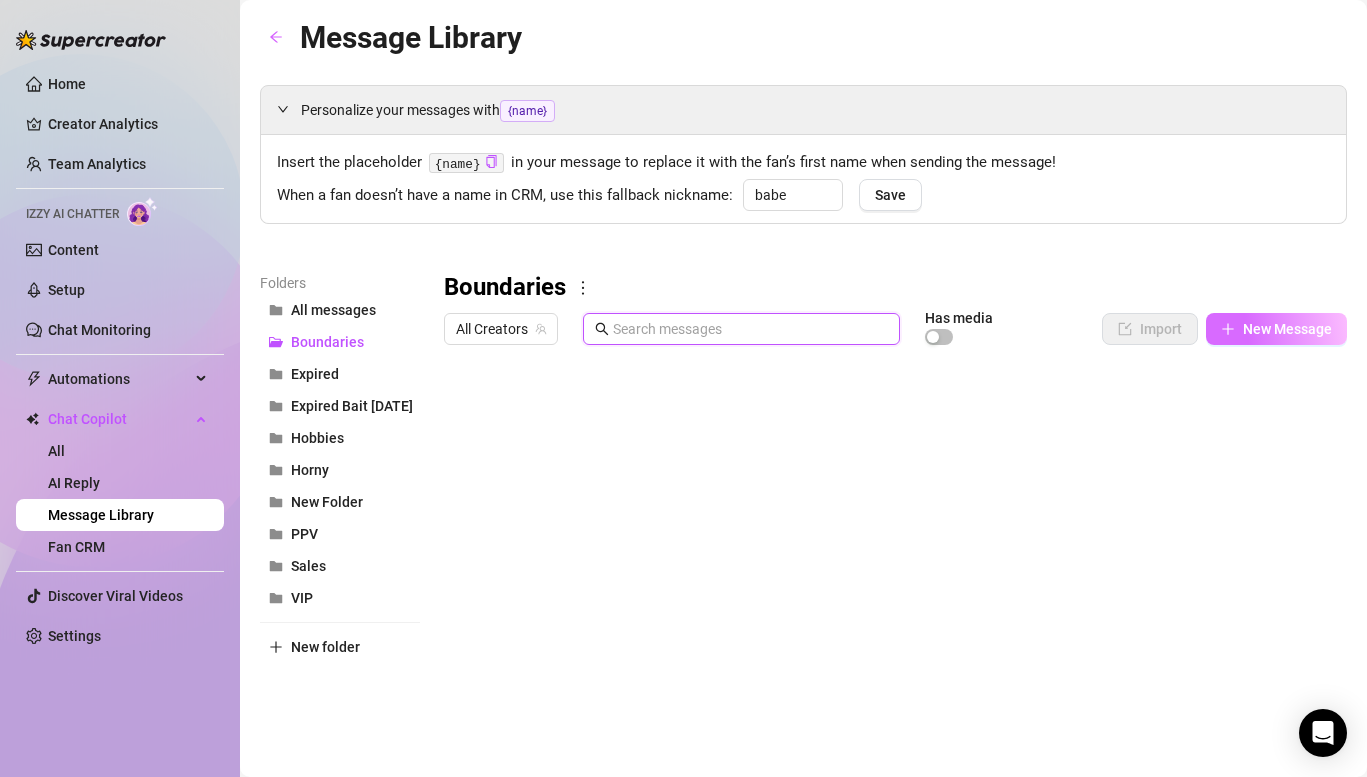type 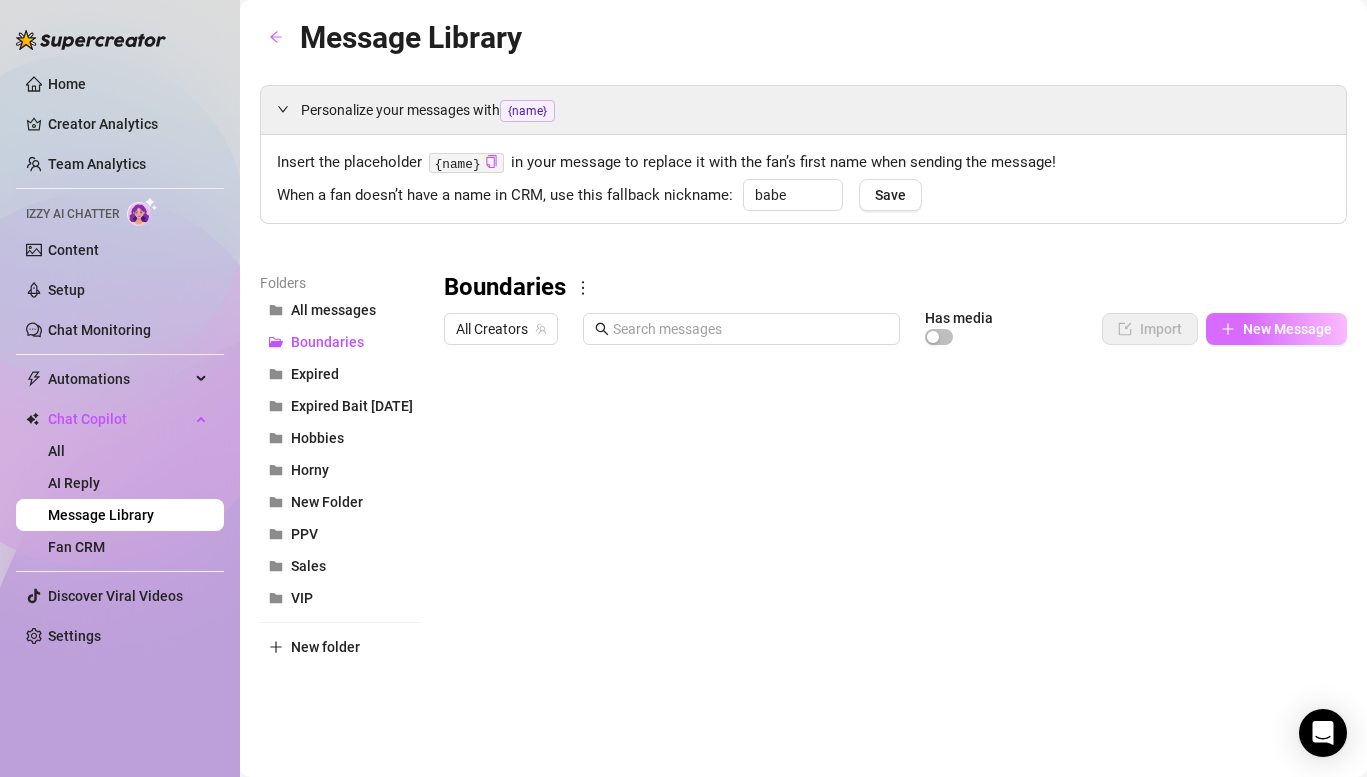 click on "New Message" at bounding box center (1276, 329) 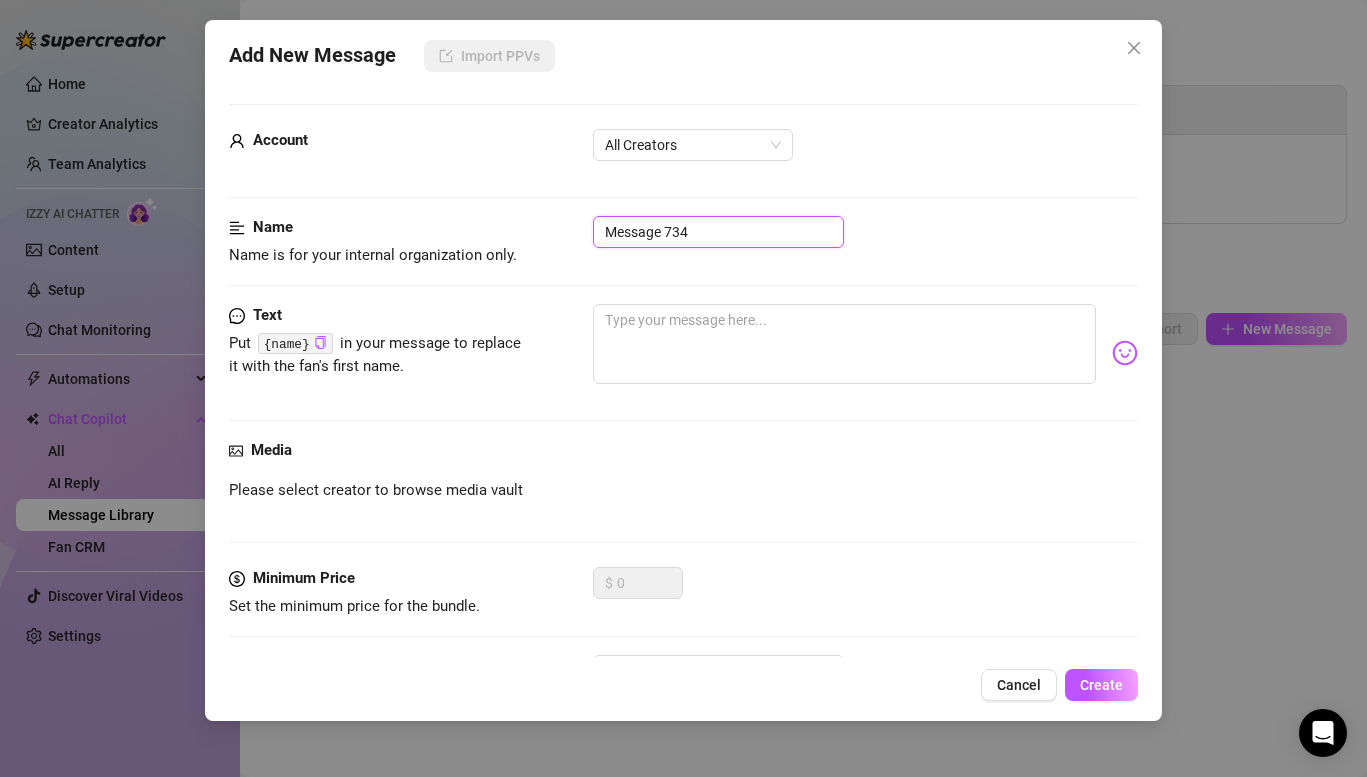 drag, startPoint x: 704, startPoint y: 222, endPoint x: 493, endPoint y: 200, distance: 212.14381 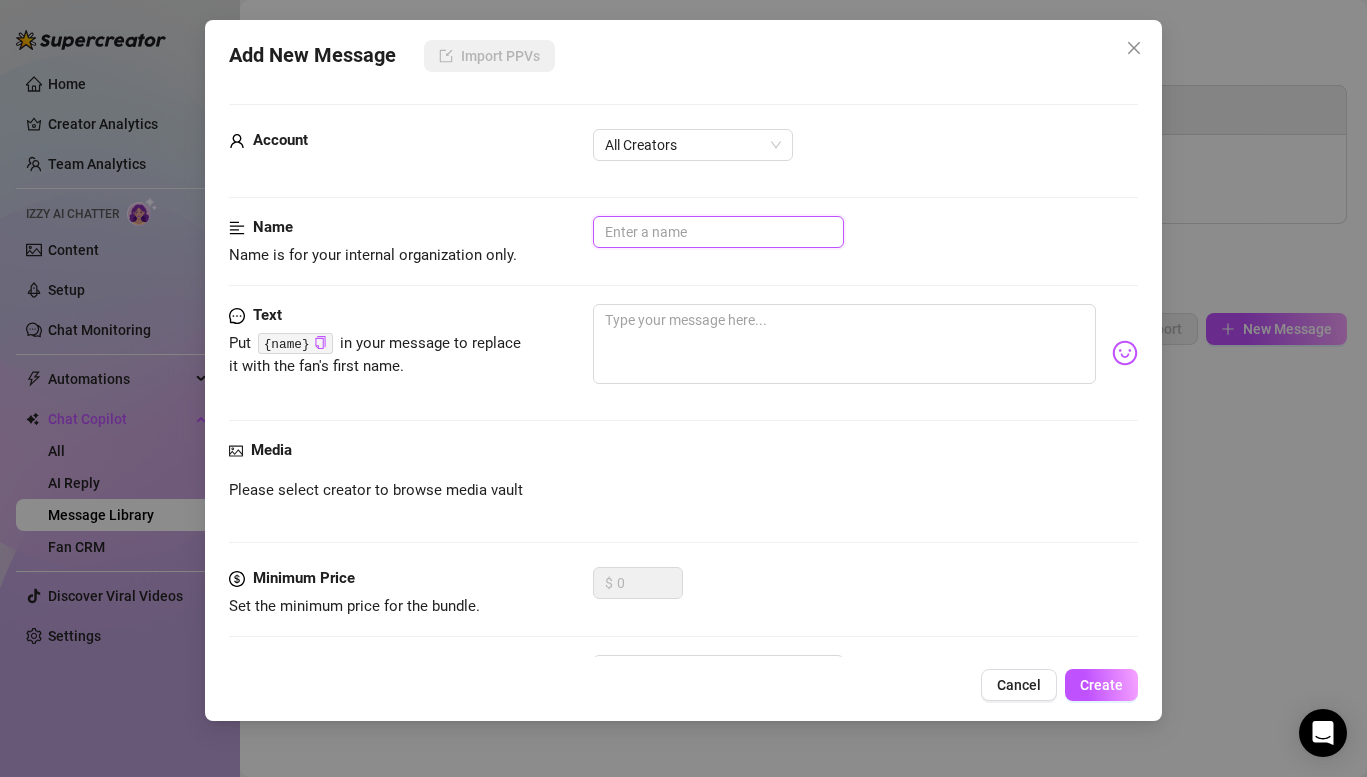 click at bounding box center (718, 232) 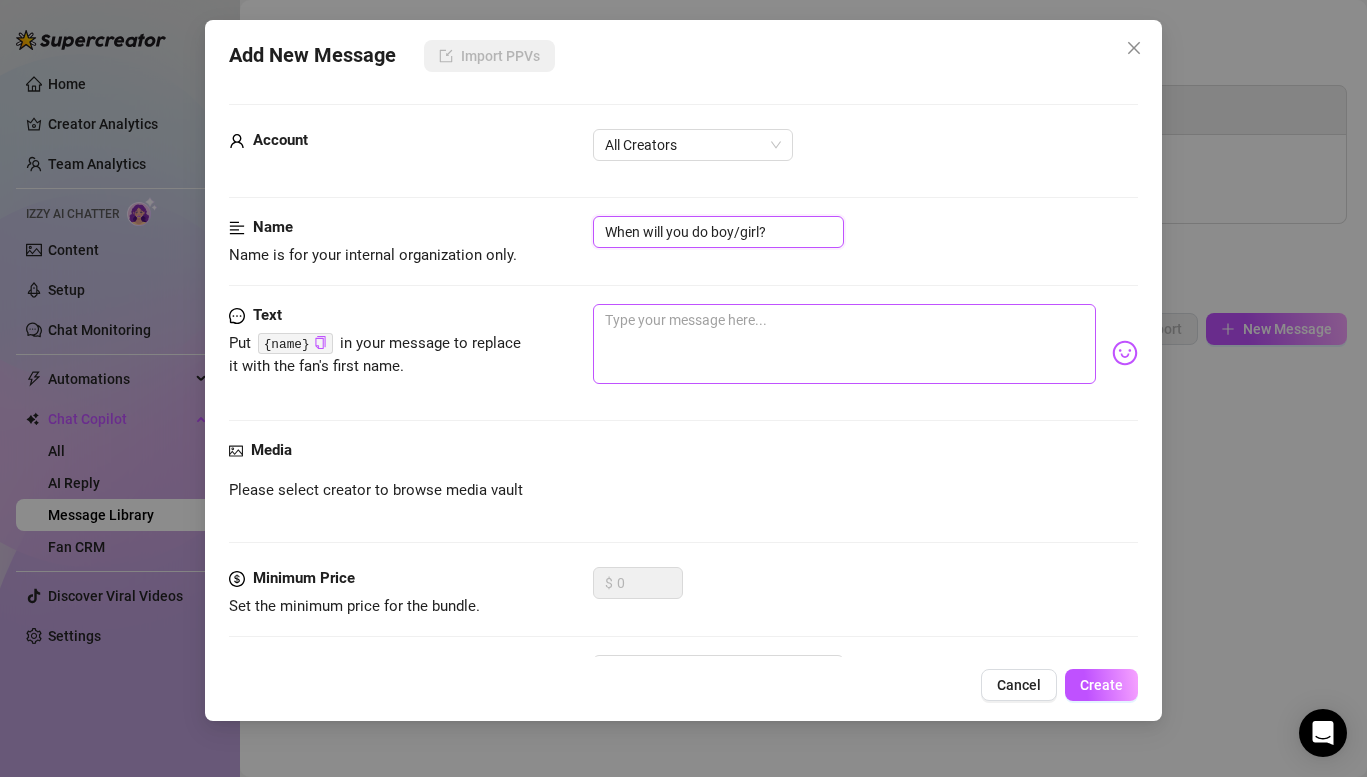 type on "When will you do boy/girl?" 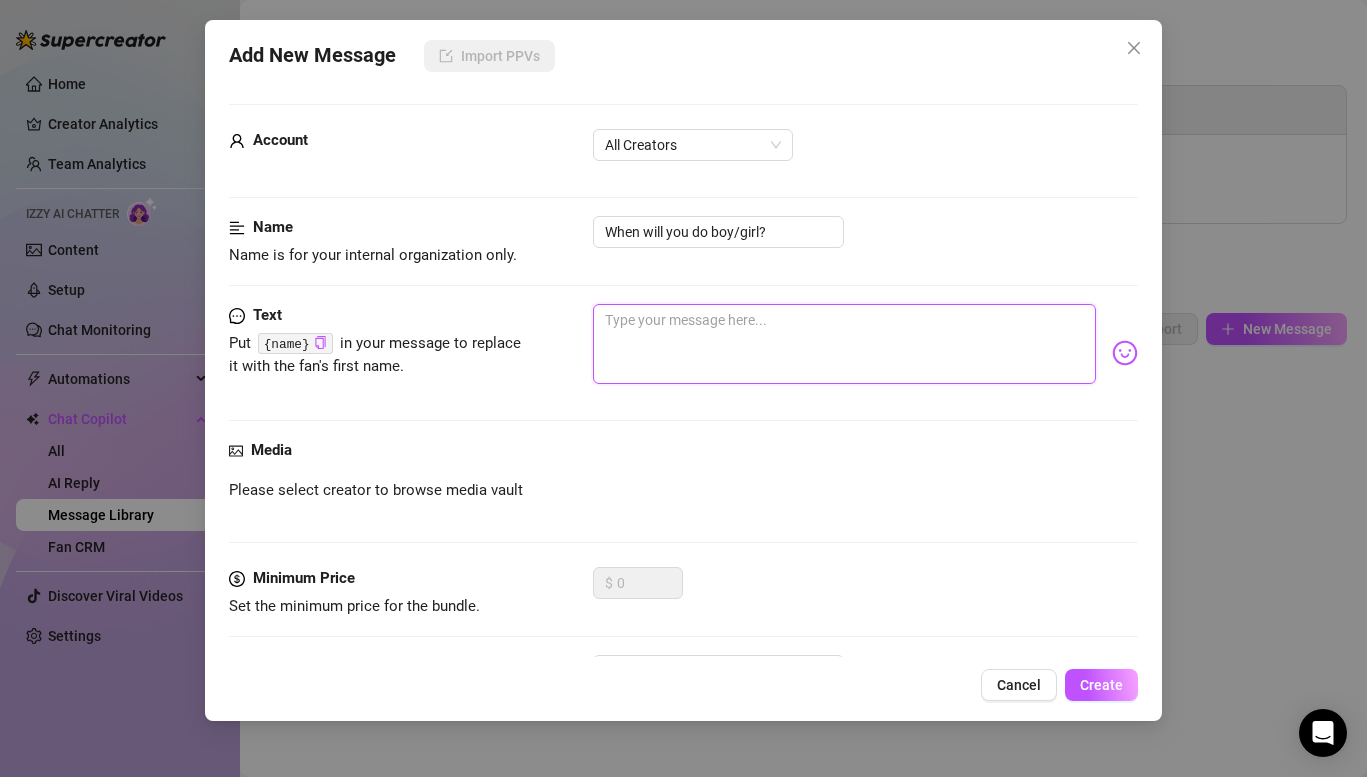 click at bounding box center (844, 344) 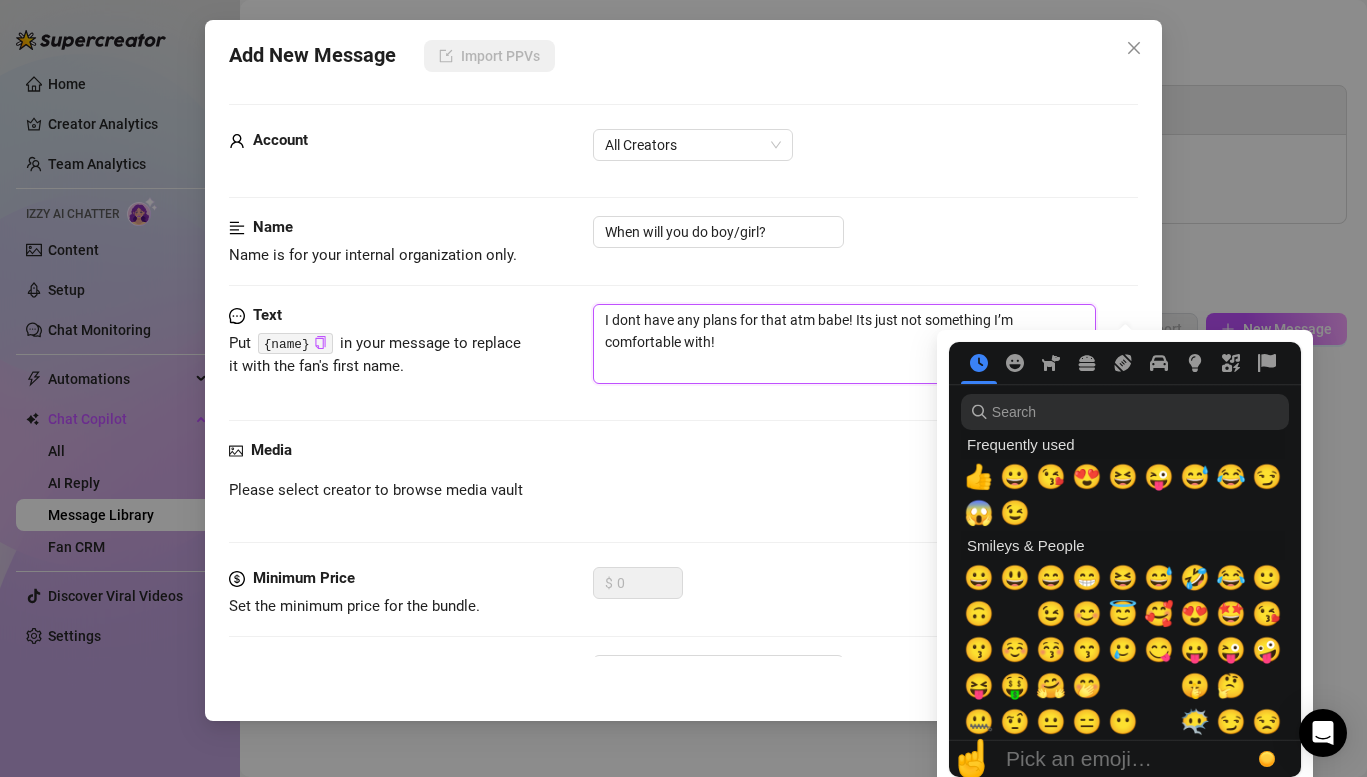 type on "I dont have any plans for that atm babe! Its just not something I’m comfortable with!" 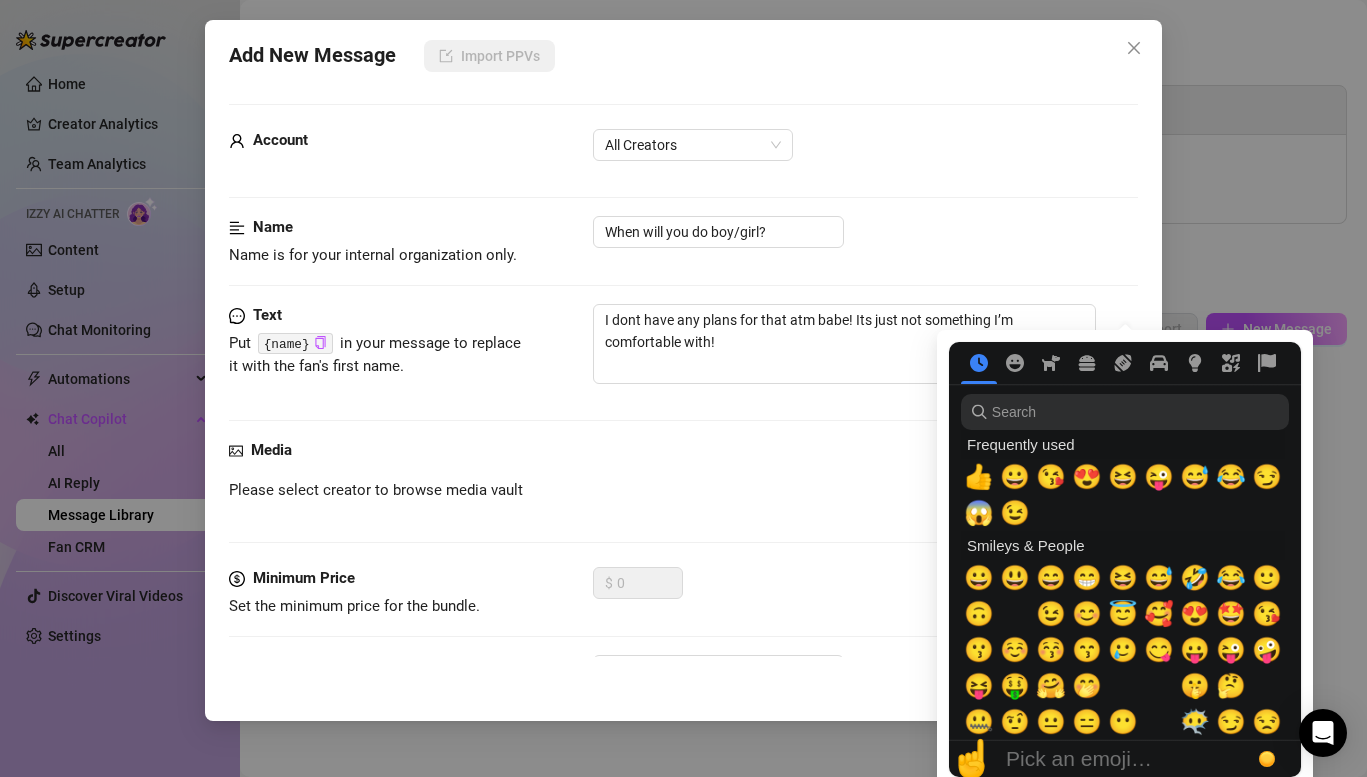 click at bounding box center (1125, 559) 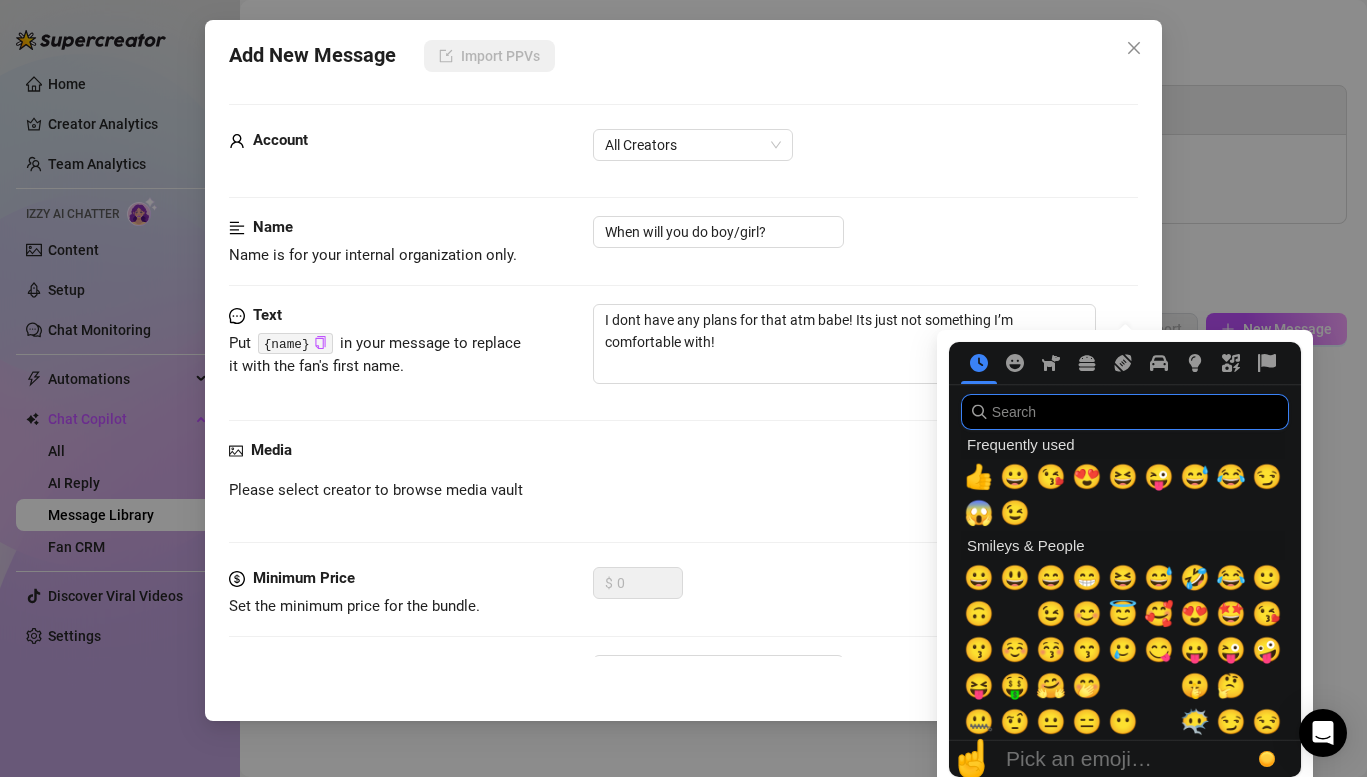 click at bounding box center (1125, 412) 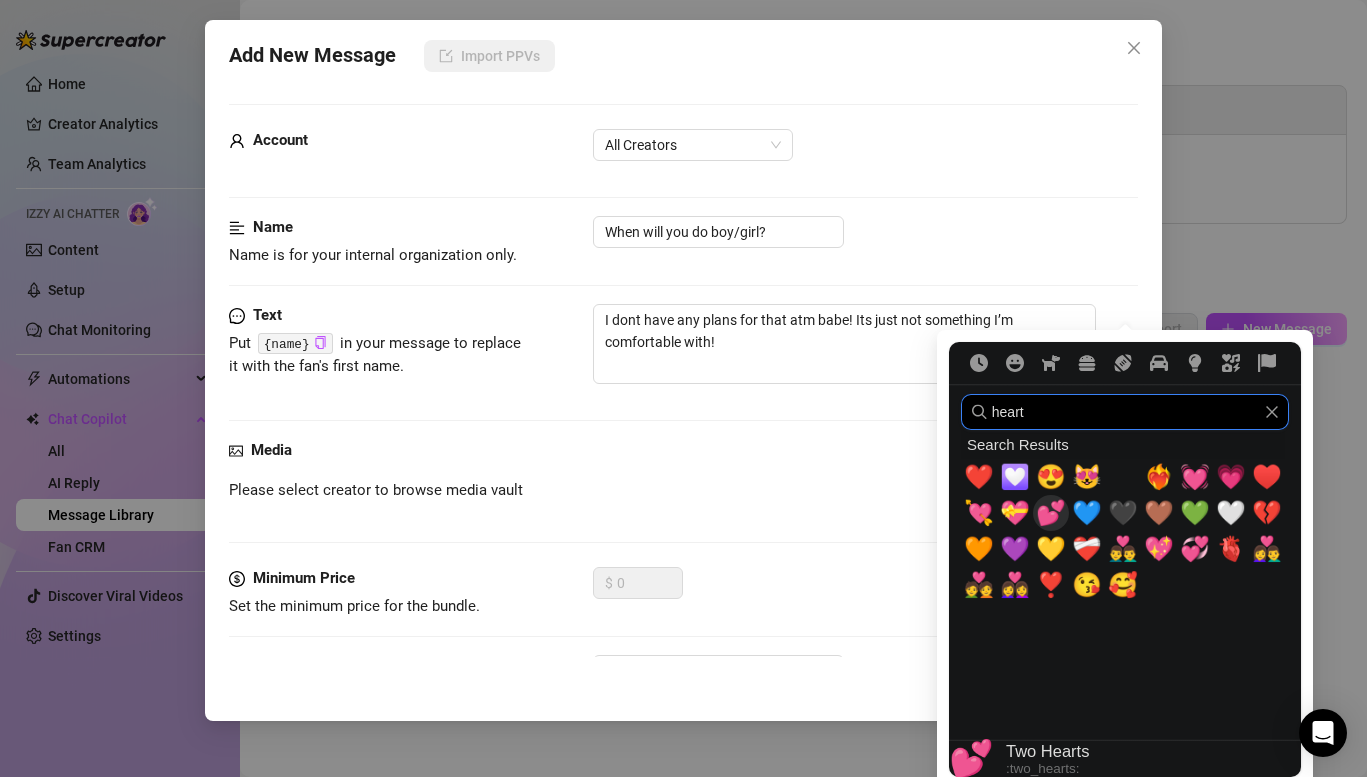 type on "heart" 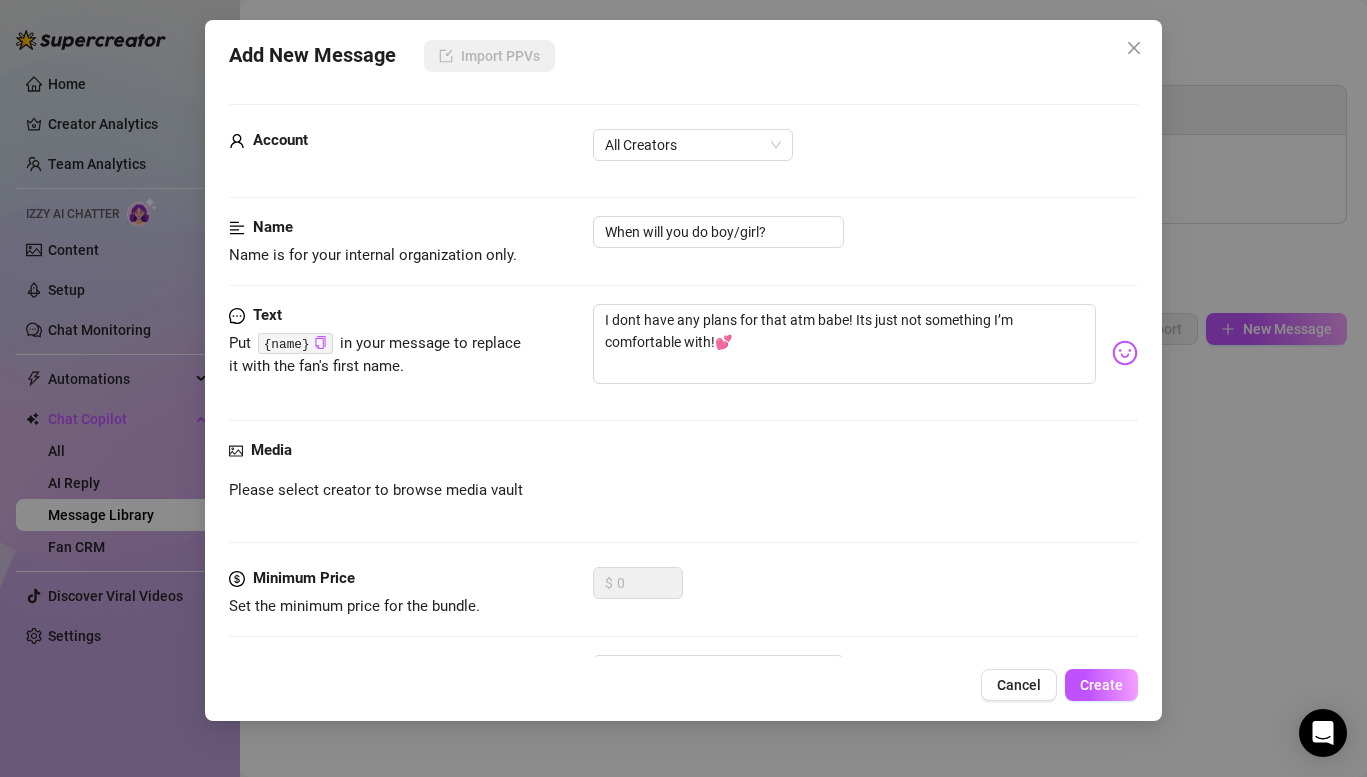click on "Media Please select creator to browse media vault" at bounding box center (683, 503) 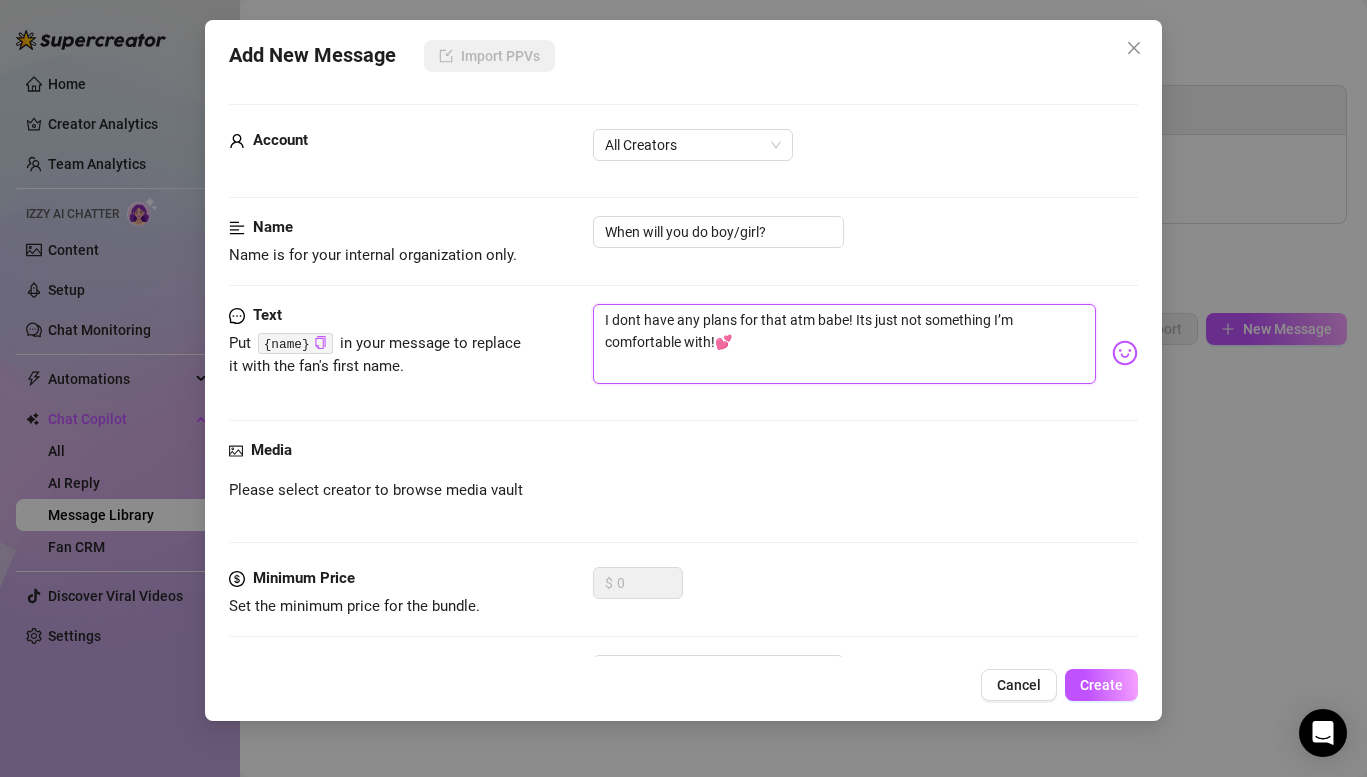 click on "I dont have any plans for that atm babe! Its just not something I’m comfortable with!💕" at bounding box center (844, 344) 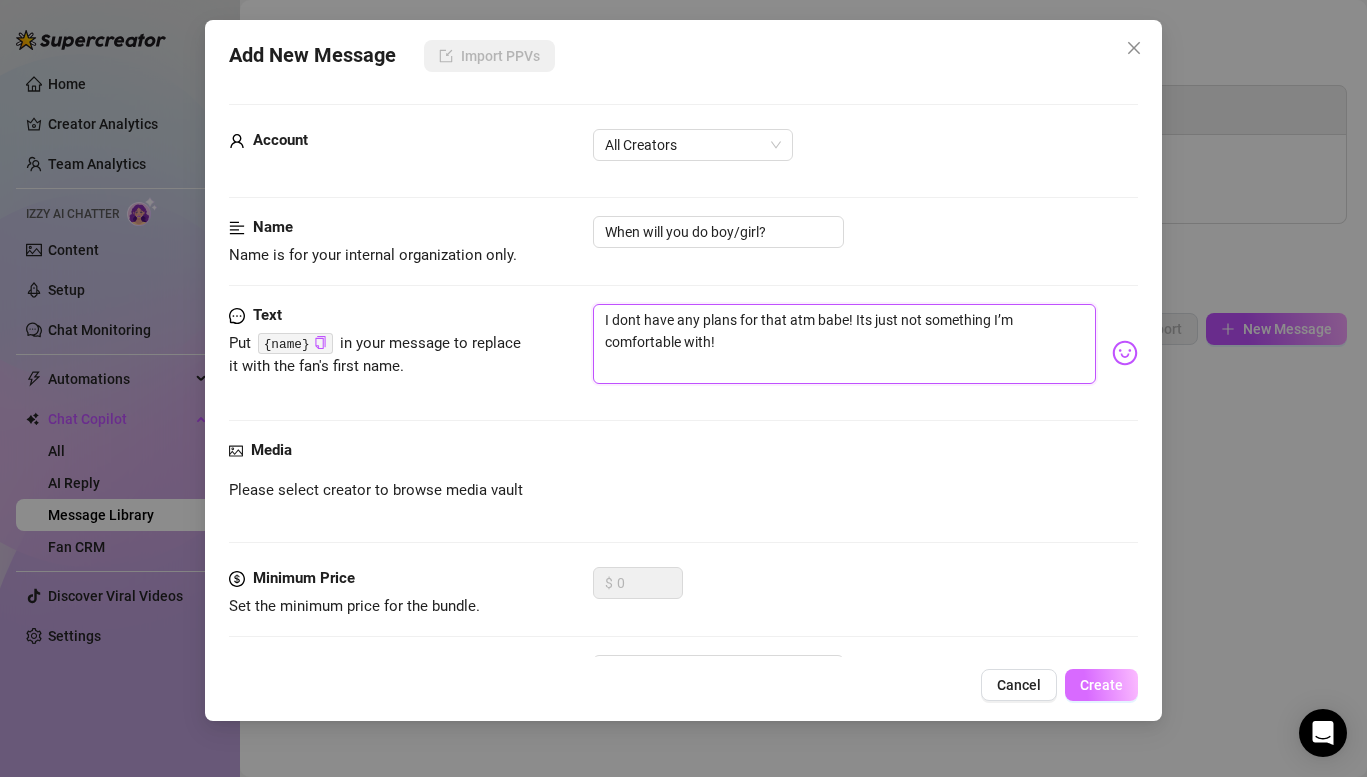 type on "I dont have any plans for that atm babe! Its just not something I’m comfortable with!" 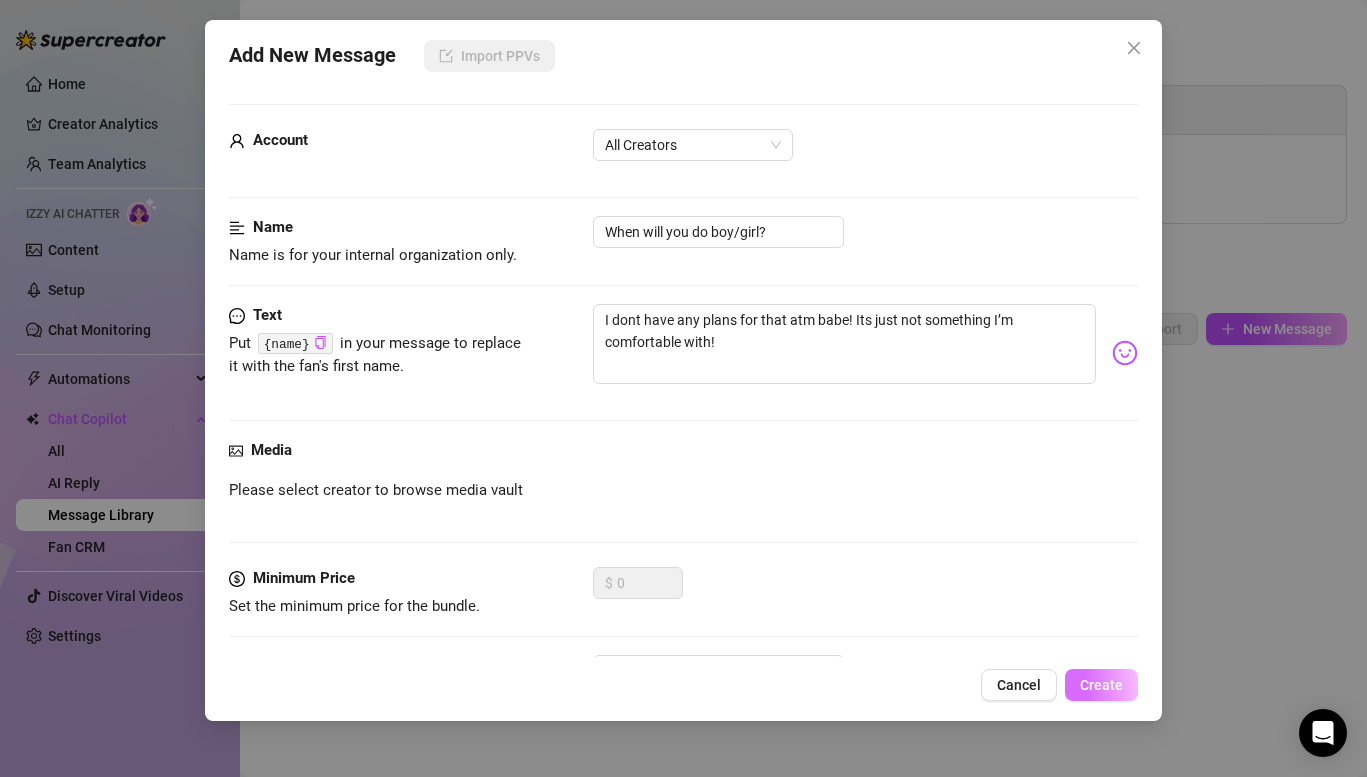 click on "Create" at bounding box center [1101, 685] 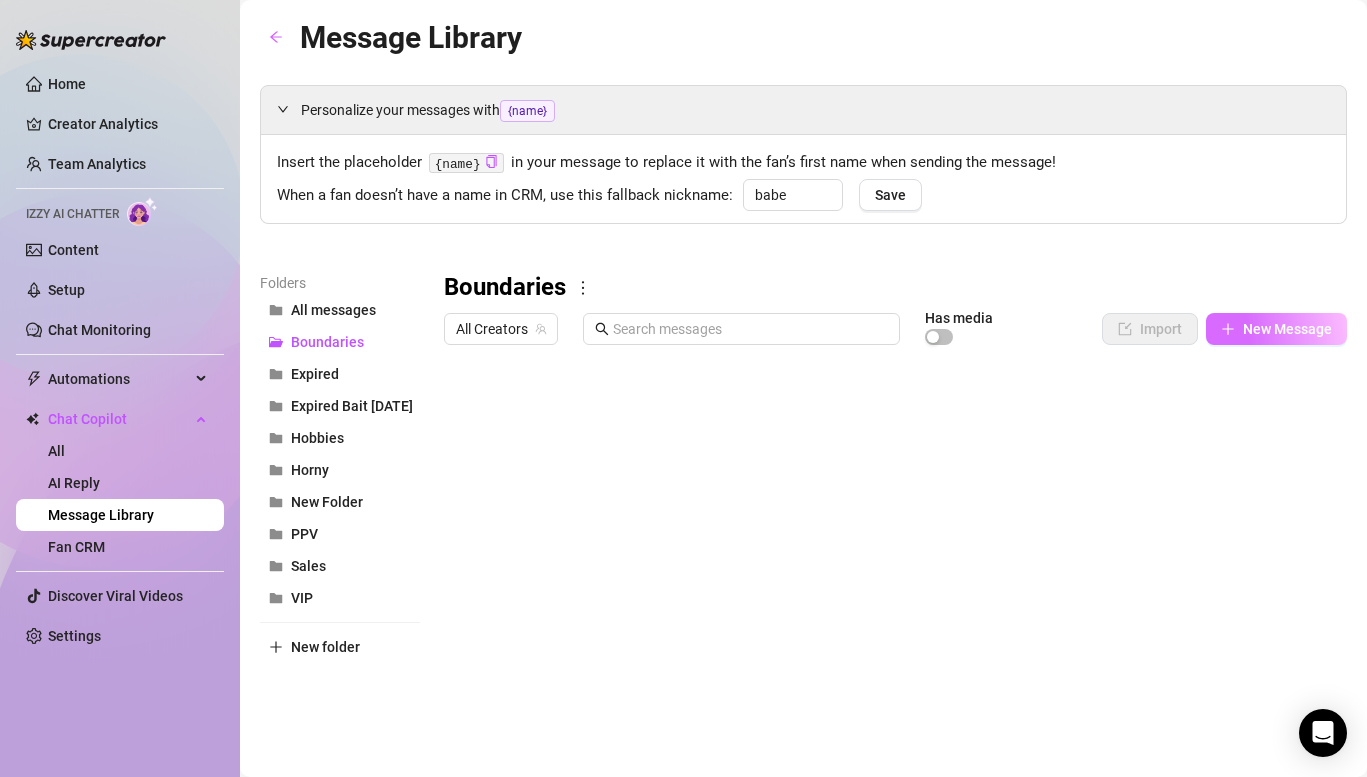 click 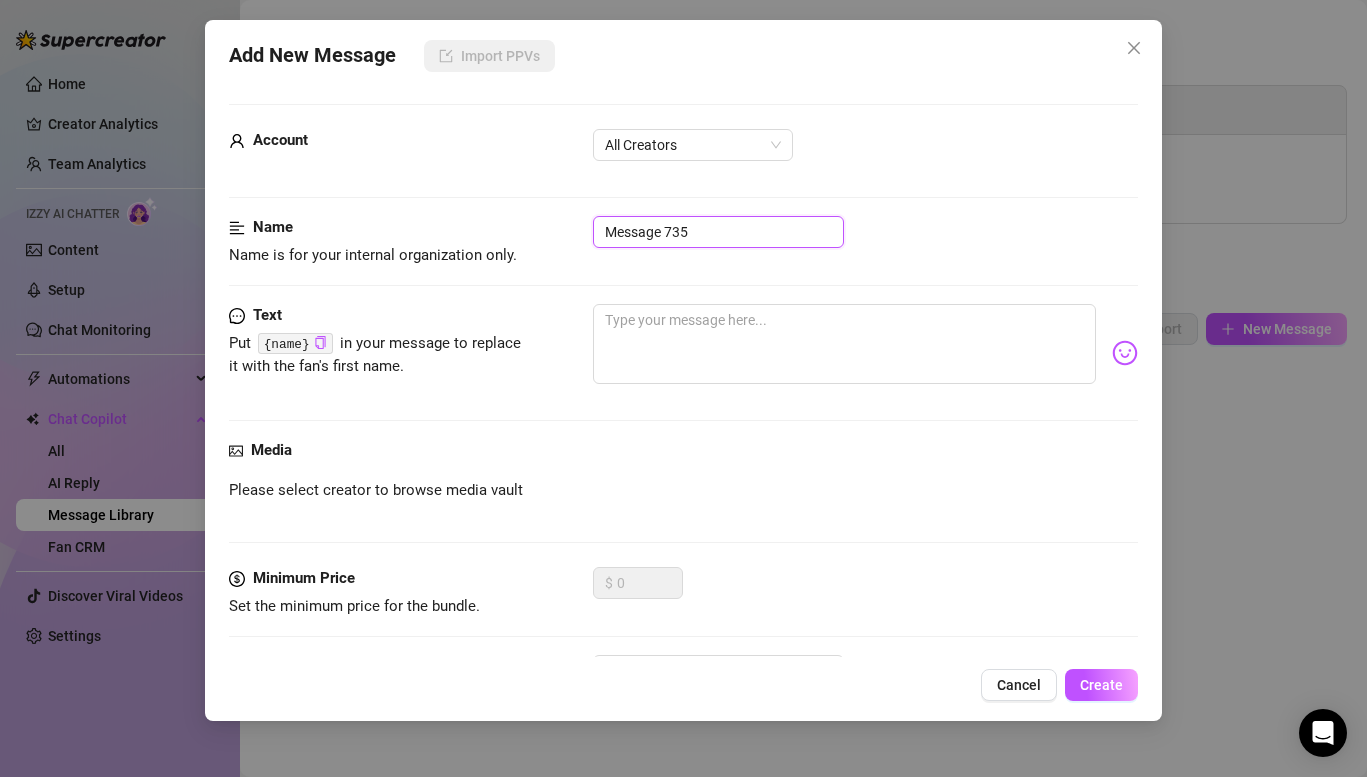 drag, startPoint x: 776, startPoint y: 241, endPoint x: 534, endPoint y: 185, distance: 248.39485 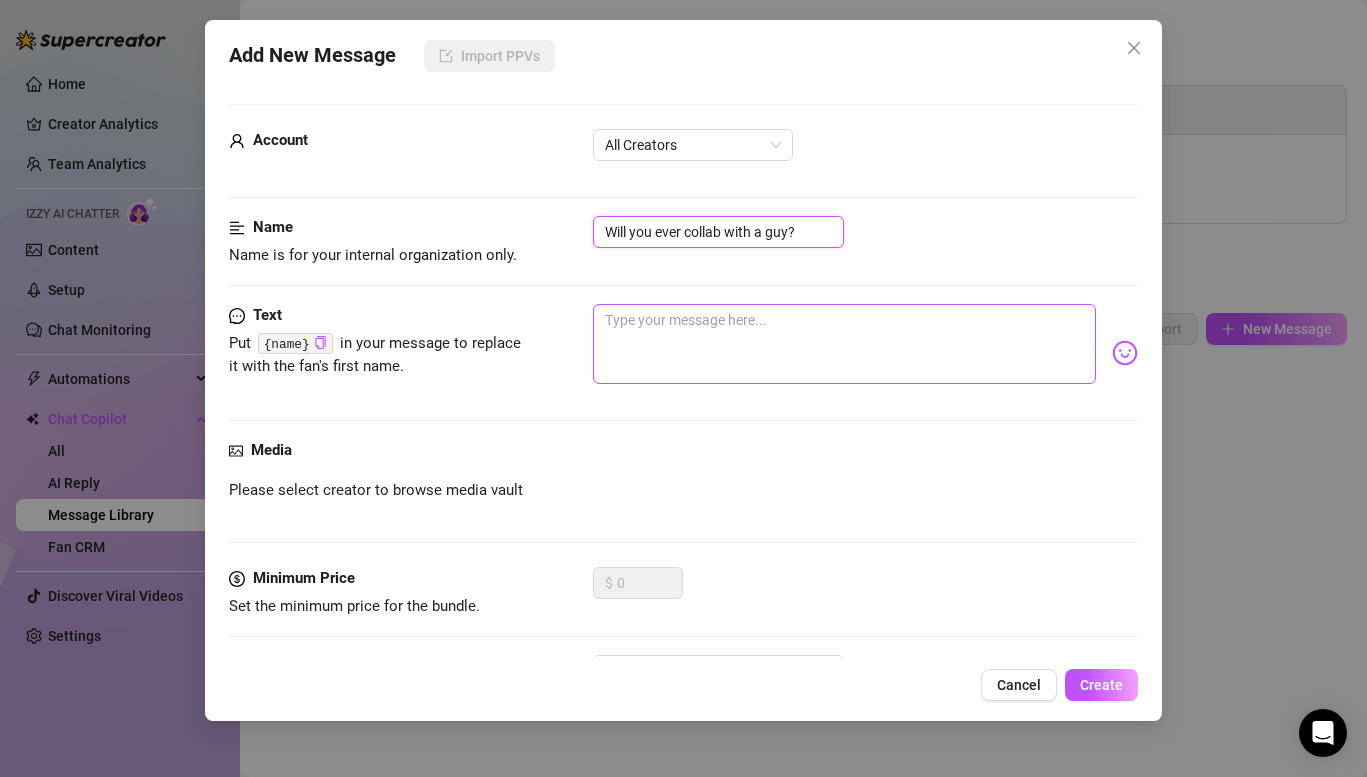 type on "Will you ever collab with a guy?" 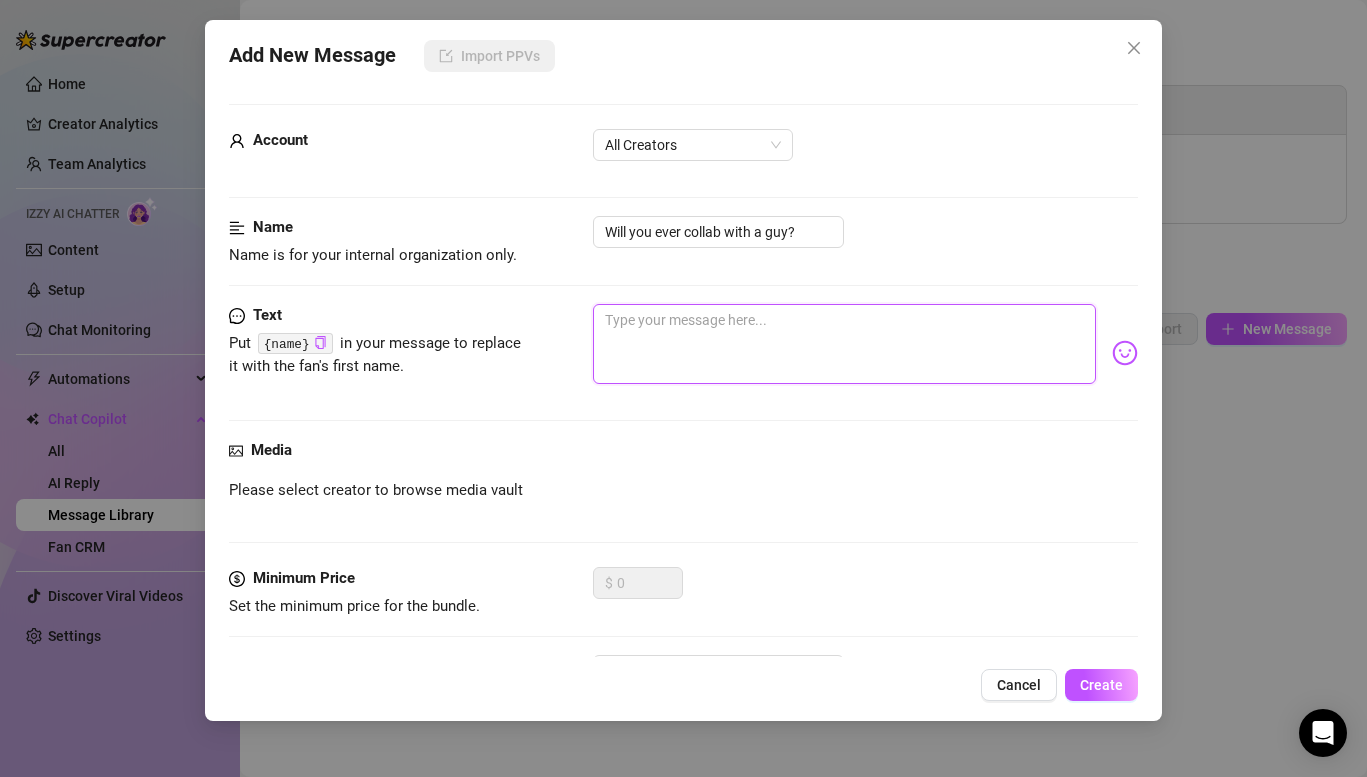 click at bounding box center (844, 344) 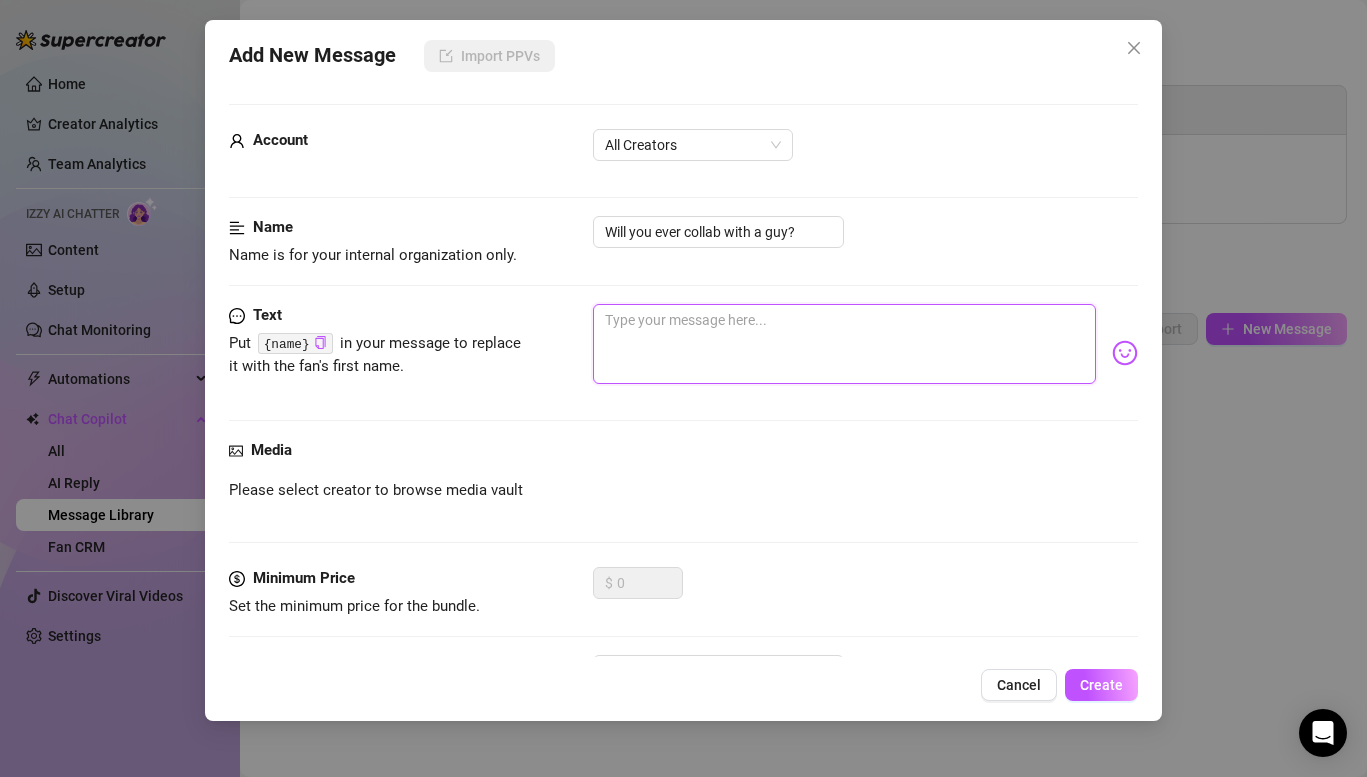 click at bounding box center (844, 344) 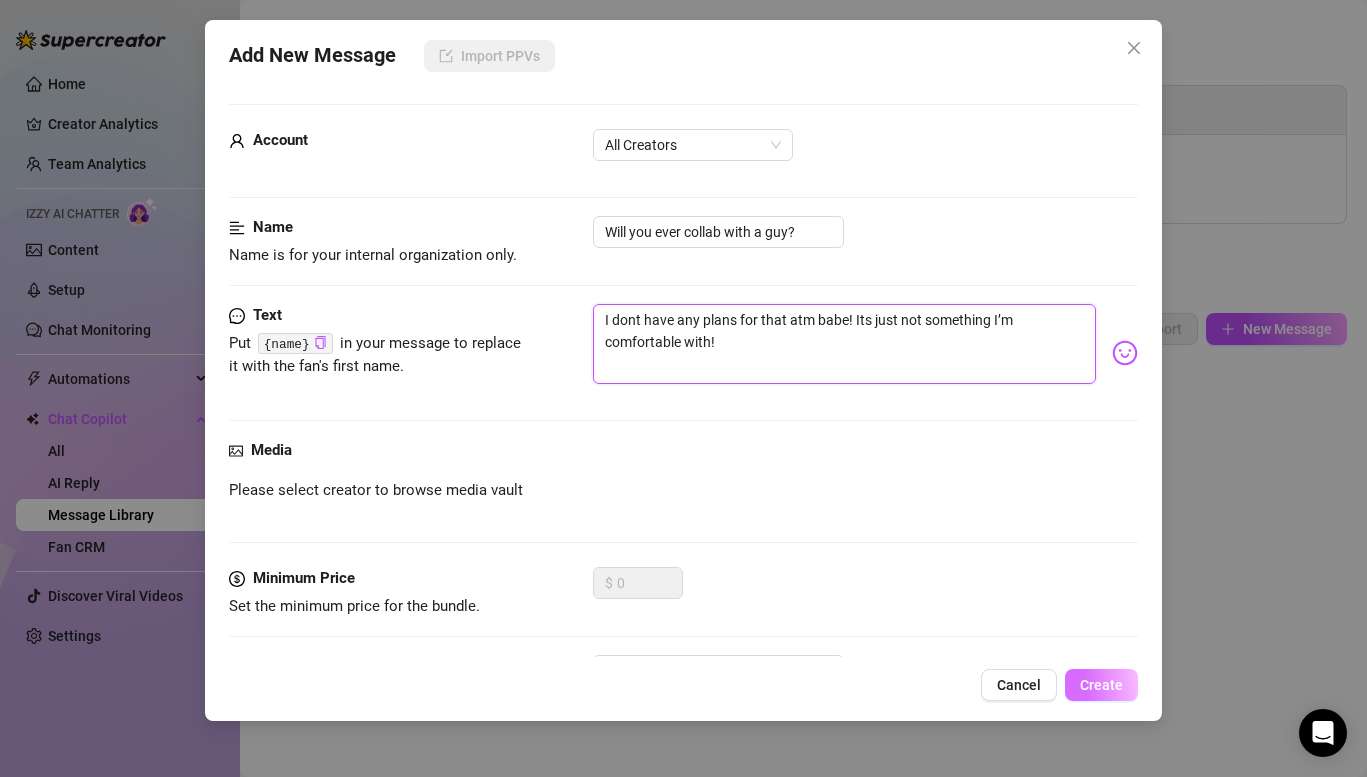 type on "I dont have any plans for that atm babe! Its just not something I’m comfortable with!" 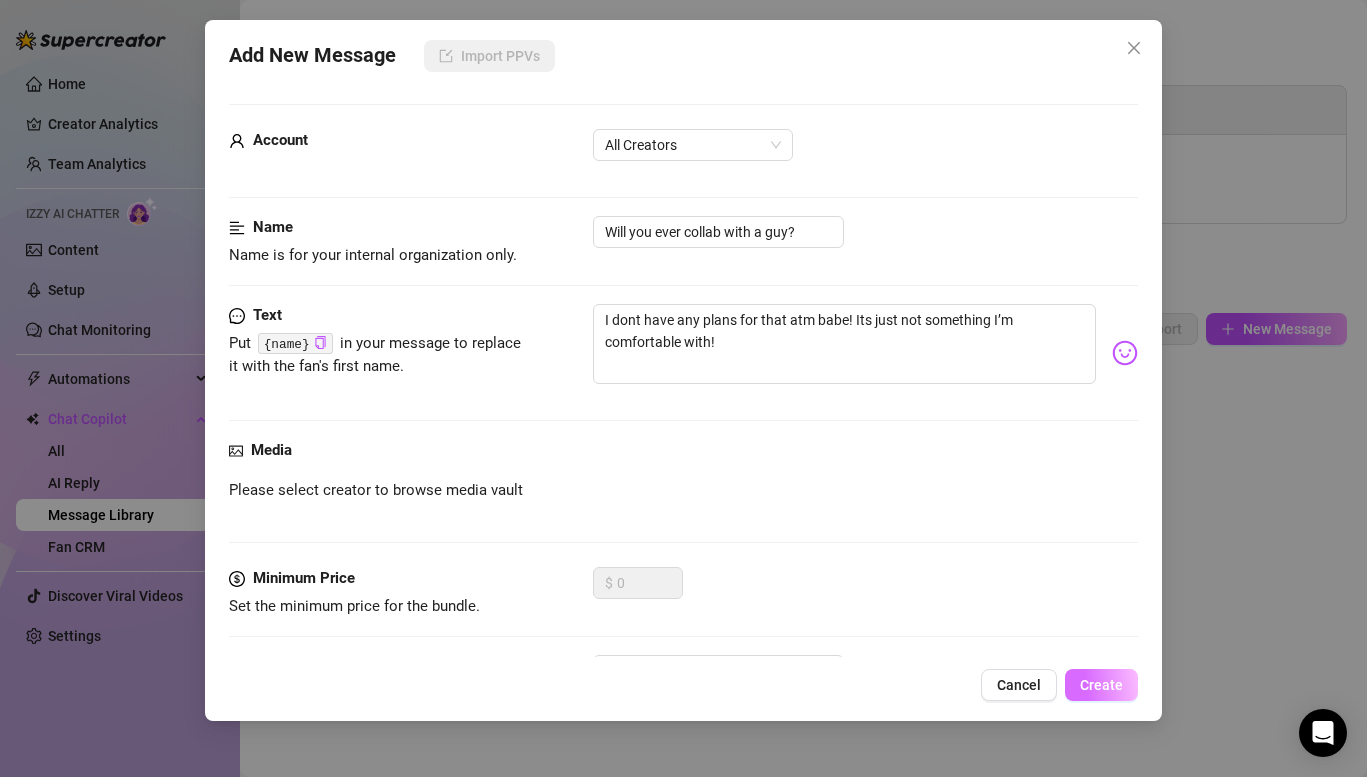 click on "Create" at bounding box center (1101, 685) 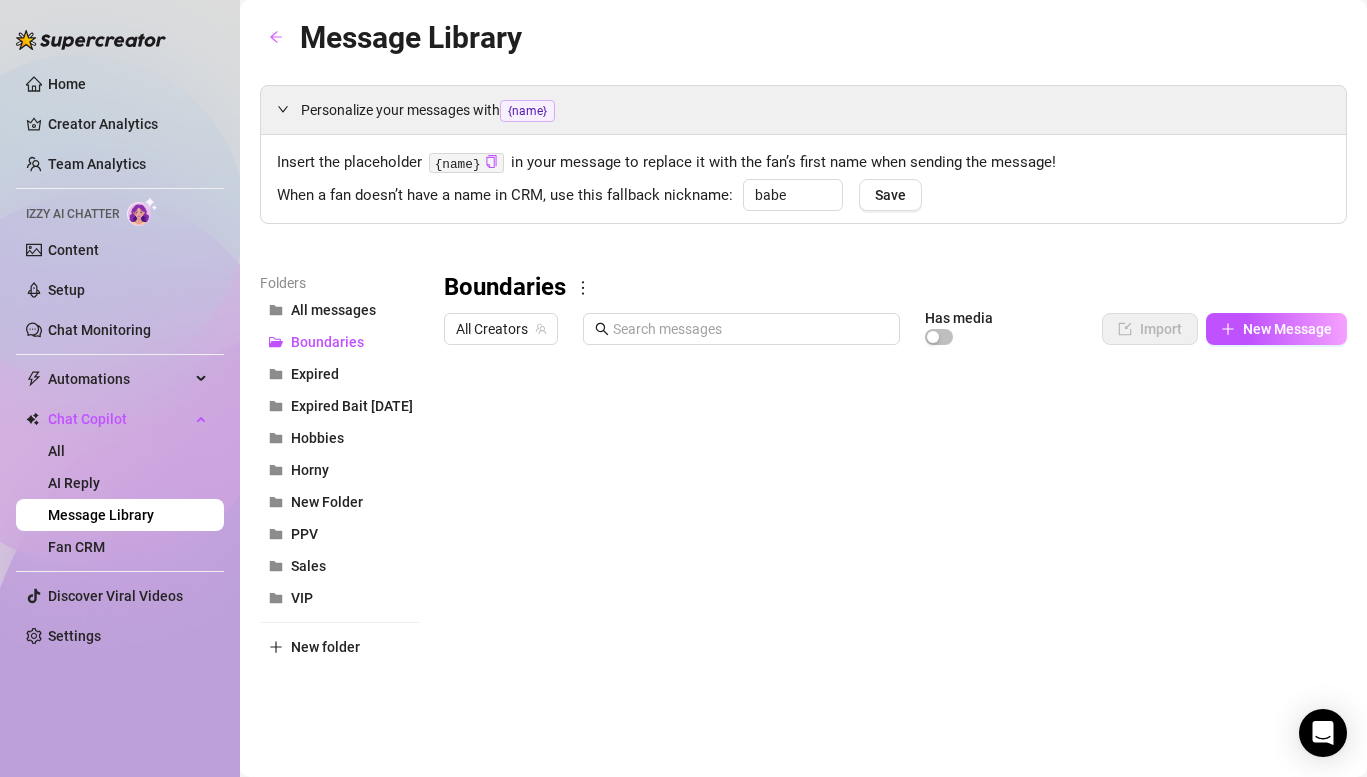 click at bounding box center (895, 577) 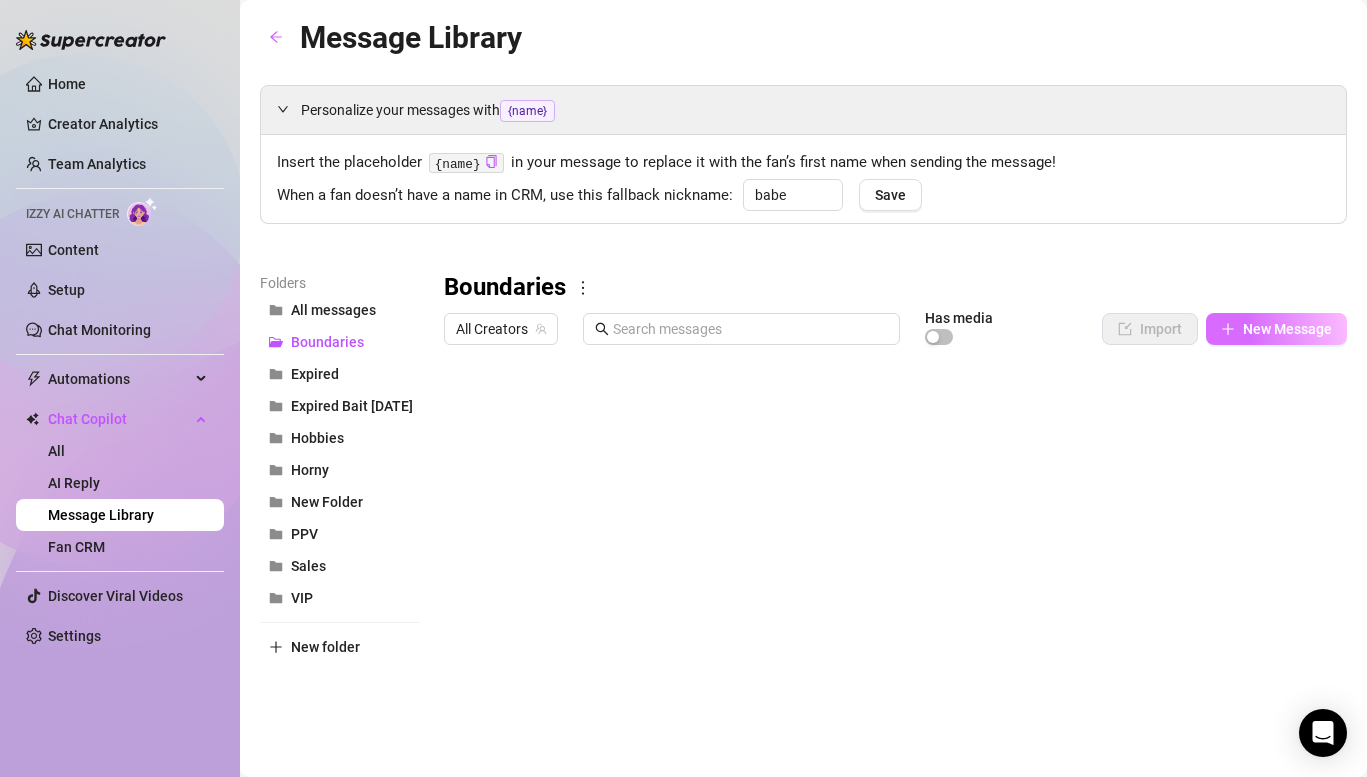 click 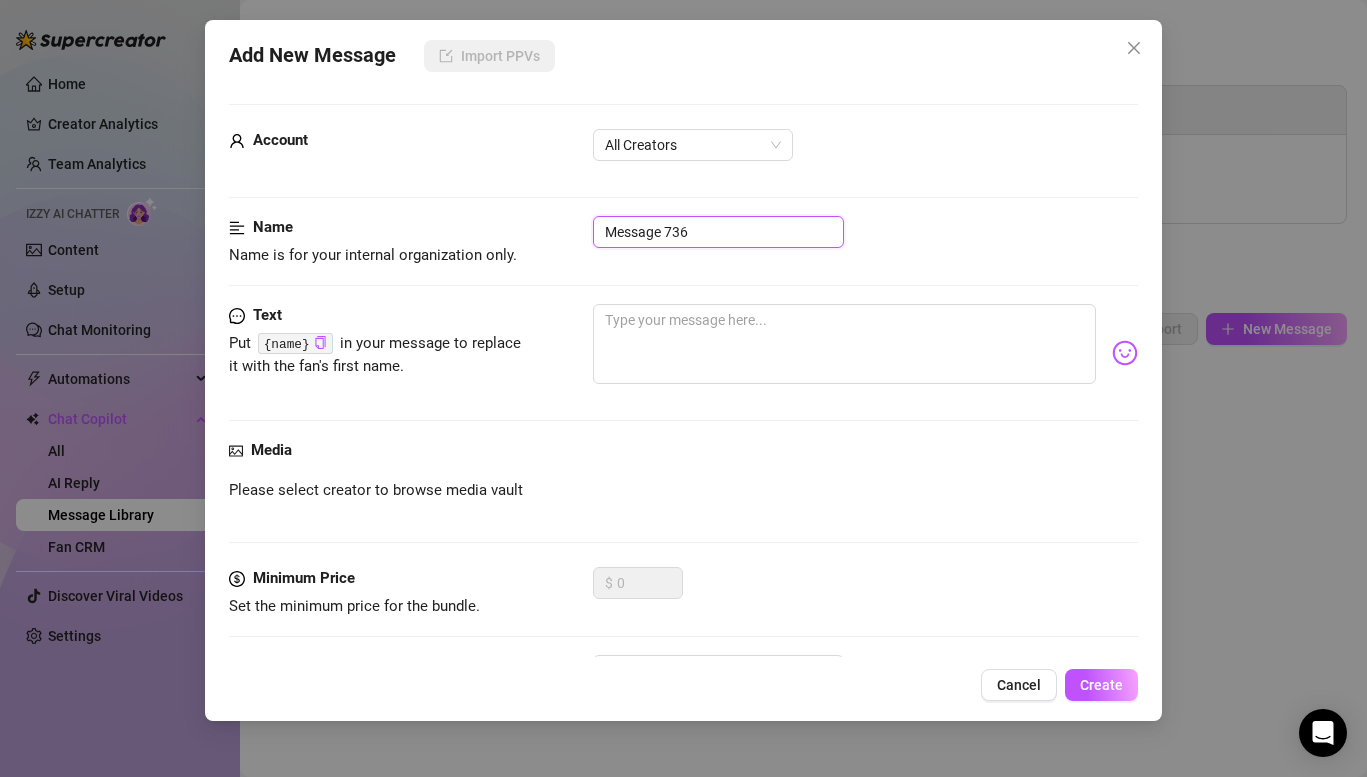 drag, startPoint x: 730, startPoint y: 231, endPoint x: 517, endPoint y: 211, distance: 213.9369 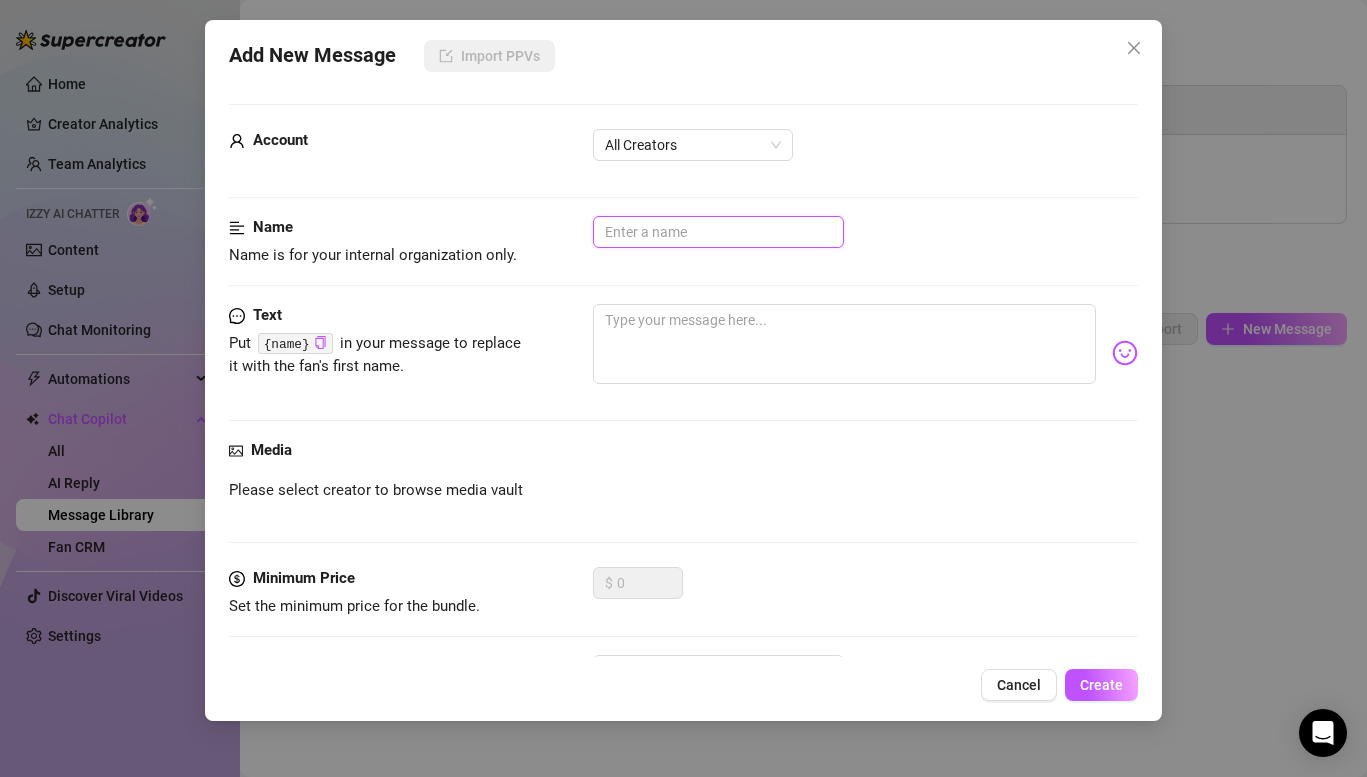 paste on "Would you meet up with me?" 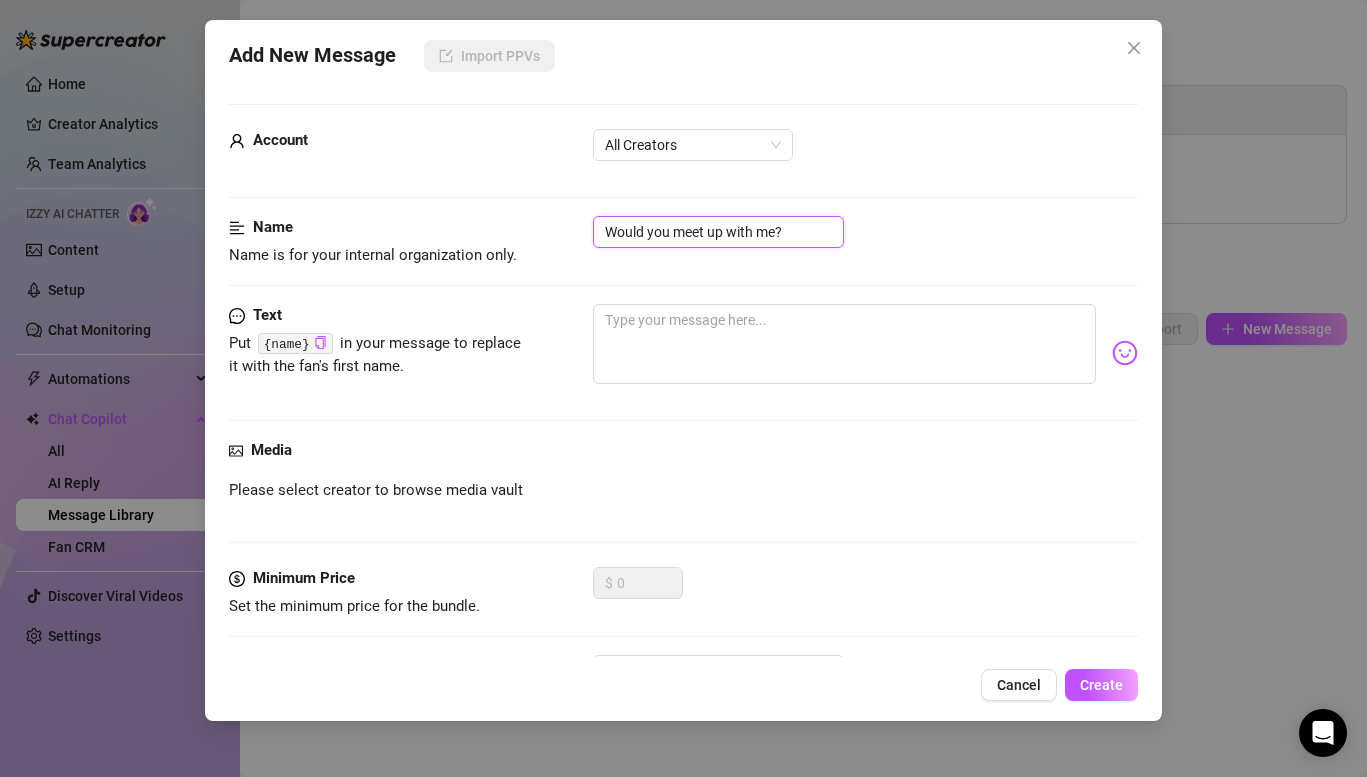 type on "Would you meet up with me?" 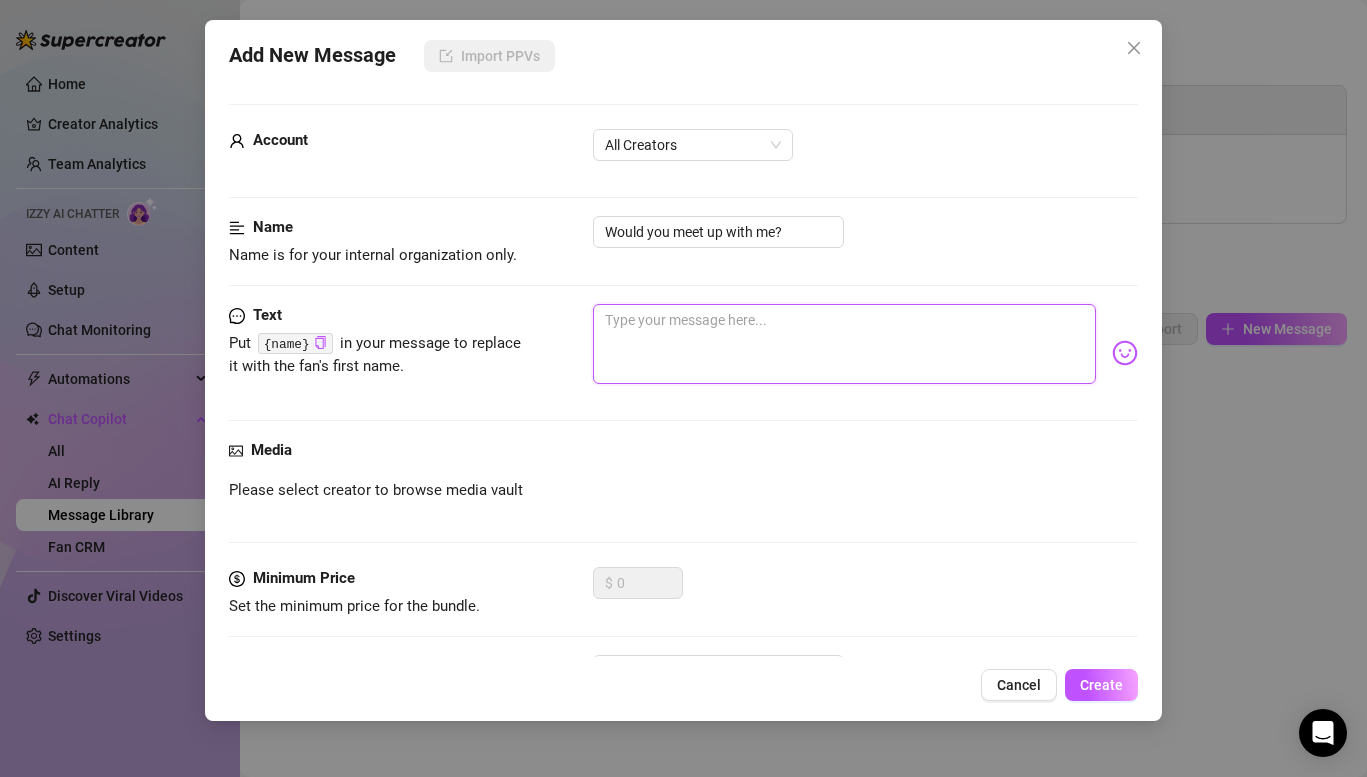 click at bounding box center (844, 344) 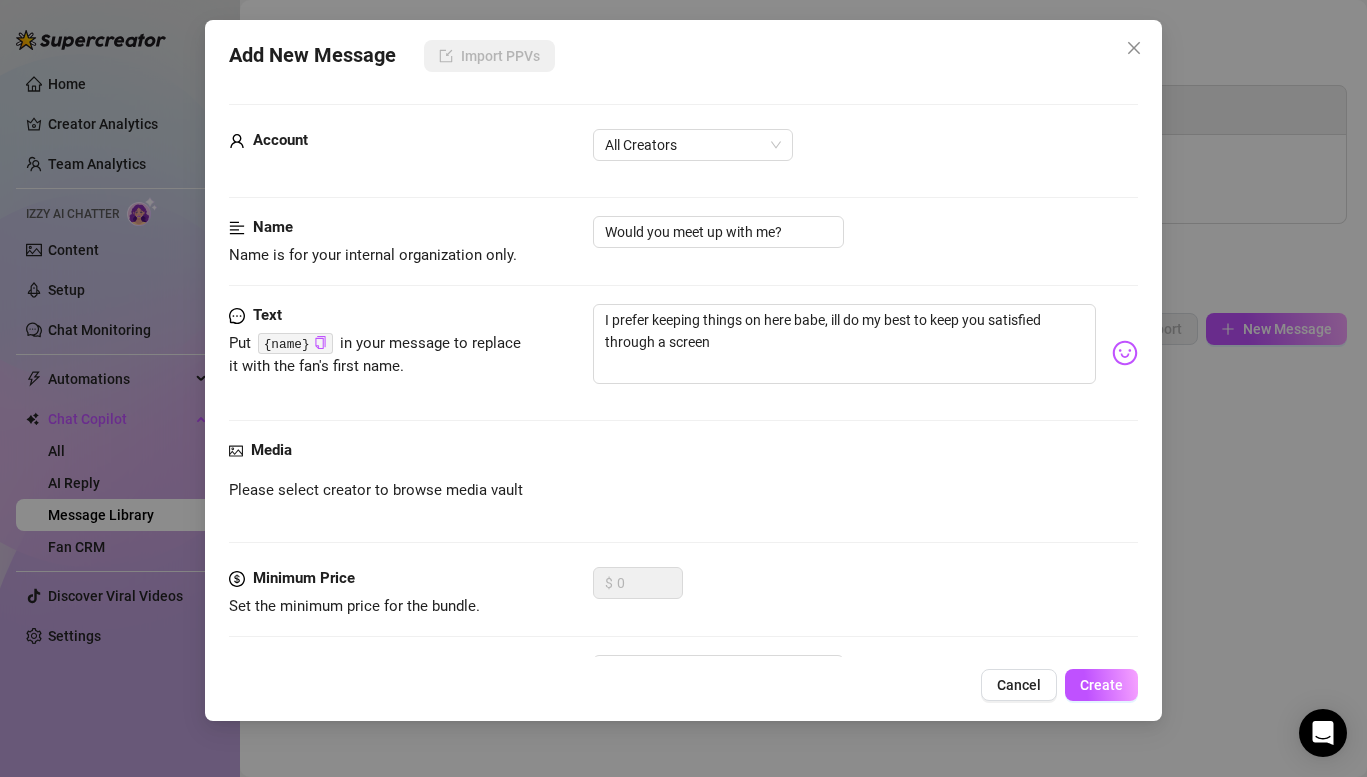 click on "Home Creator Analytics   Team Analytics Izzy AI Chatter Content Setup Chat Monitoring Automations Chat Copilot All AI Reply Message Library Fan CRM Discover Viral Videos Settings Izzy AI Chatter Message Library Personalize your messages with  {name} Insert the placeholder   {name}   in your message to replace it with the fan’s first name when sending the message! When a fan doesn’t have a name in CRM, use this fallback nickname:   babe Save Folders All messages Boundaries  Expired Expired Bait 2/25 Hobbies  Horny New Folder PPV Sales VIP New folder Boundaries  All Creators Has media Import New Message Title Text Media $ AI Pricing Accounts Do you do B/G? / Can I see you fuck? Thats not something i offer atm babe but I’d love to show you how I look when I make myself cum for you 😏😏 false When will you do boy/girl? I dont have any plans for that atm babe! Its just not something I’m comfortable with! false Will you ever collab with a guy? false" at bounding box center [683, 388] 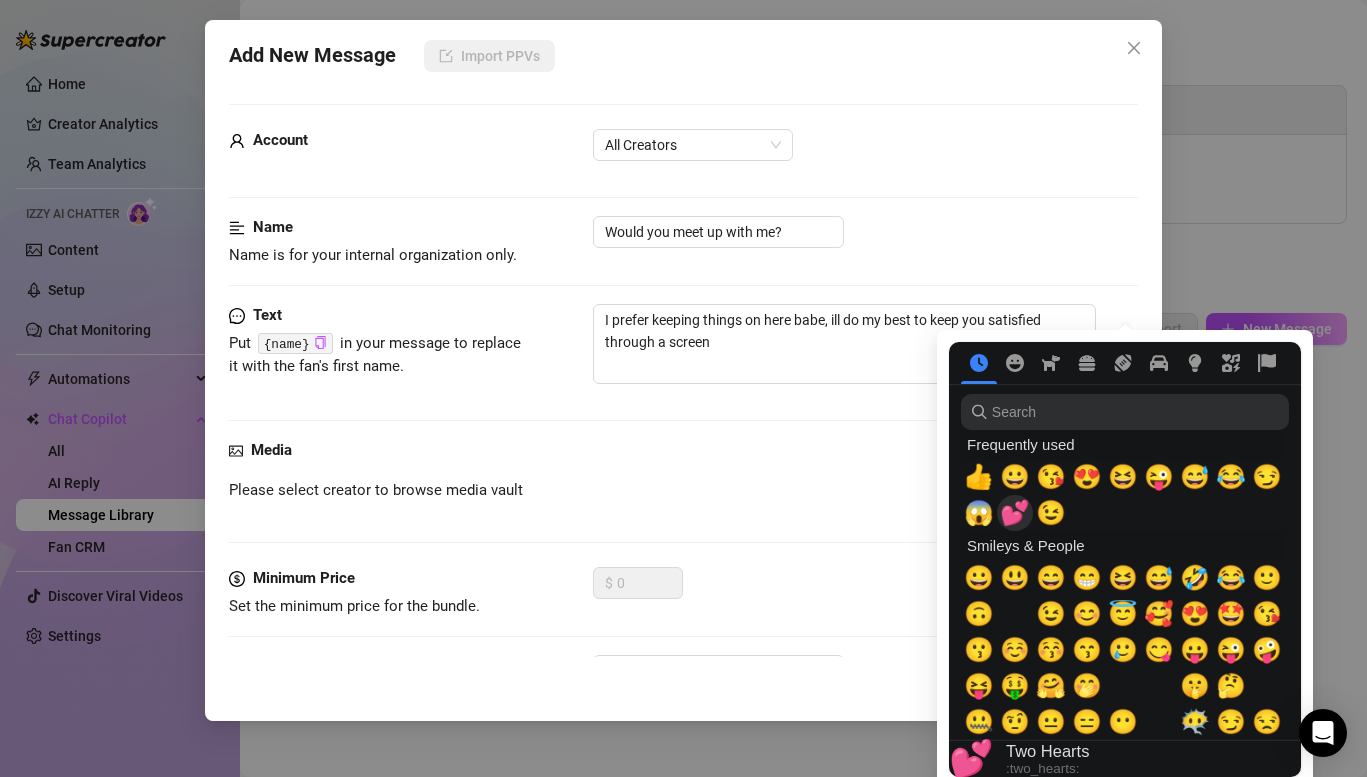 click on "💕" at bounding box center (1015, 513) 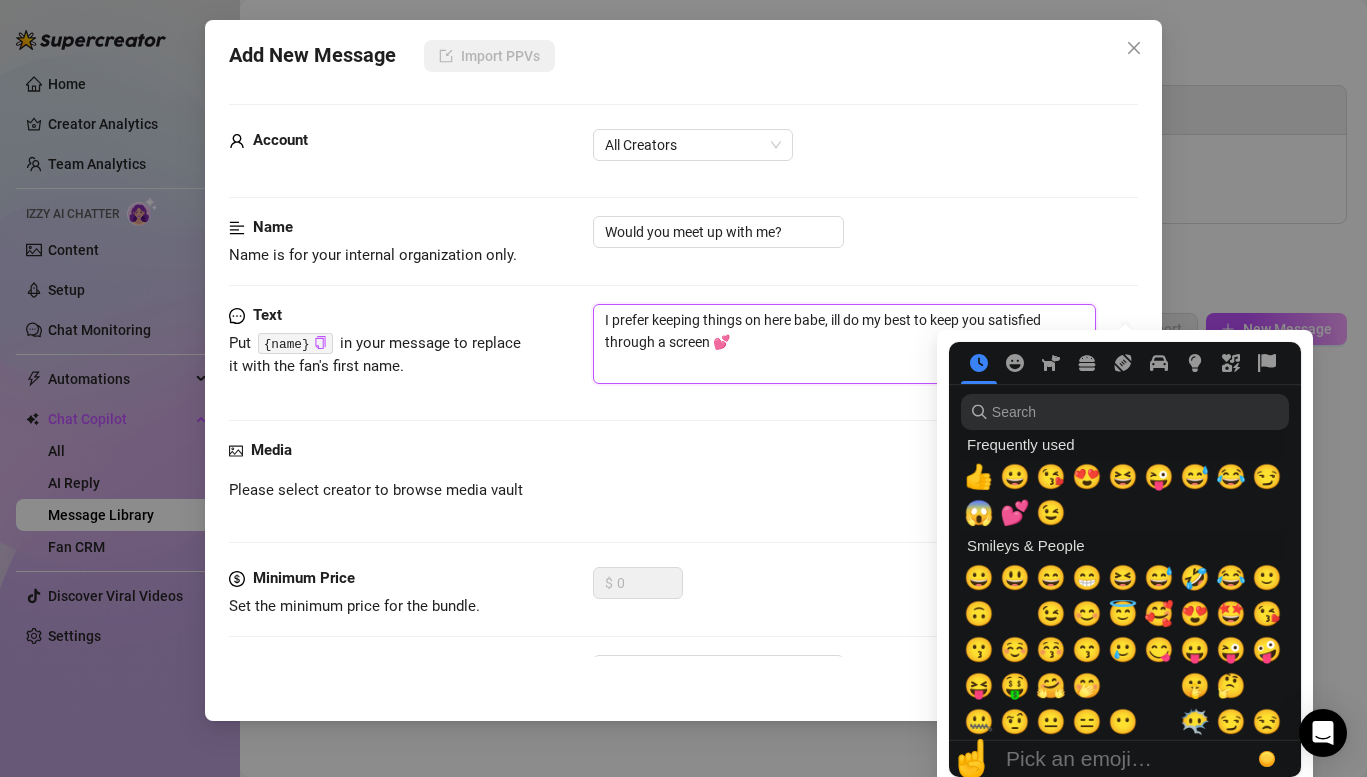 type on "I prefer keeping things on here babe, ill do my best to keep you satisfied through a screen 💕" 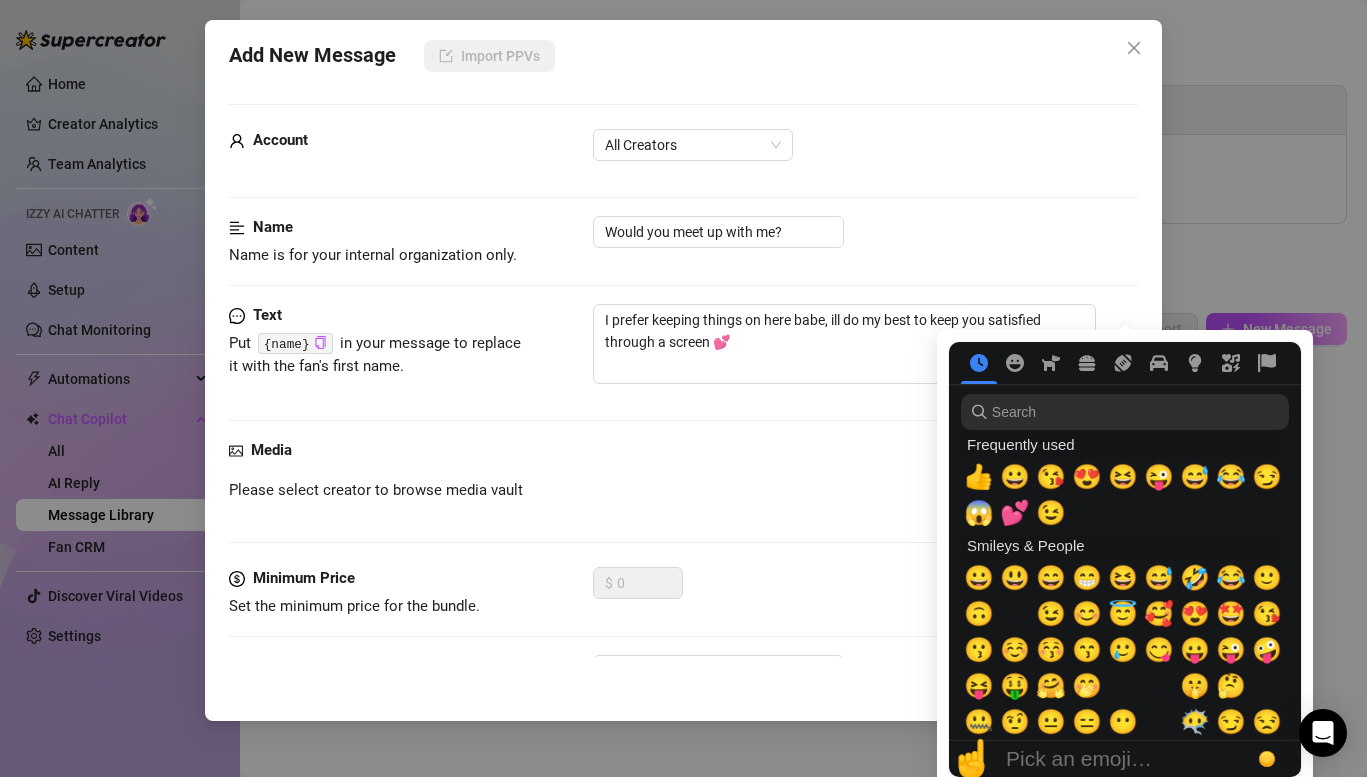 click on "Media Please select creator to browse media vault" at bounding box center [683, 503] 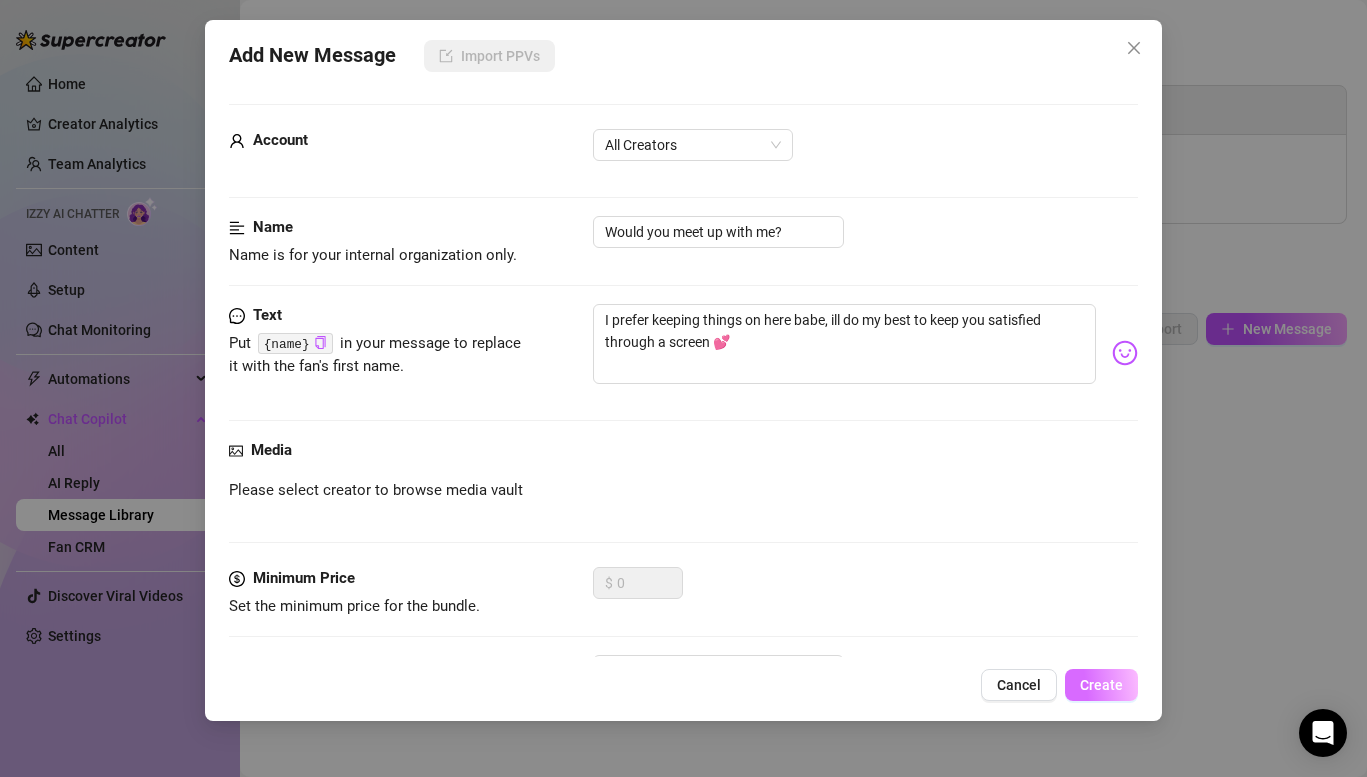 click on "Create" at bounding box center [1101, 685] 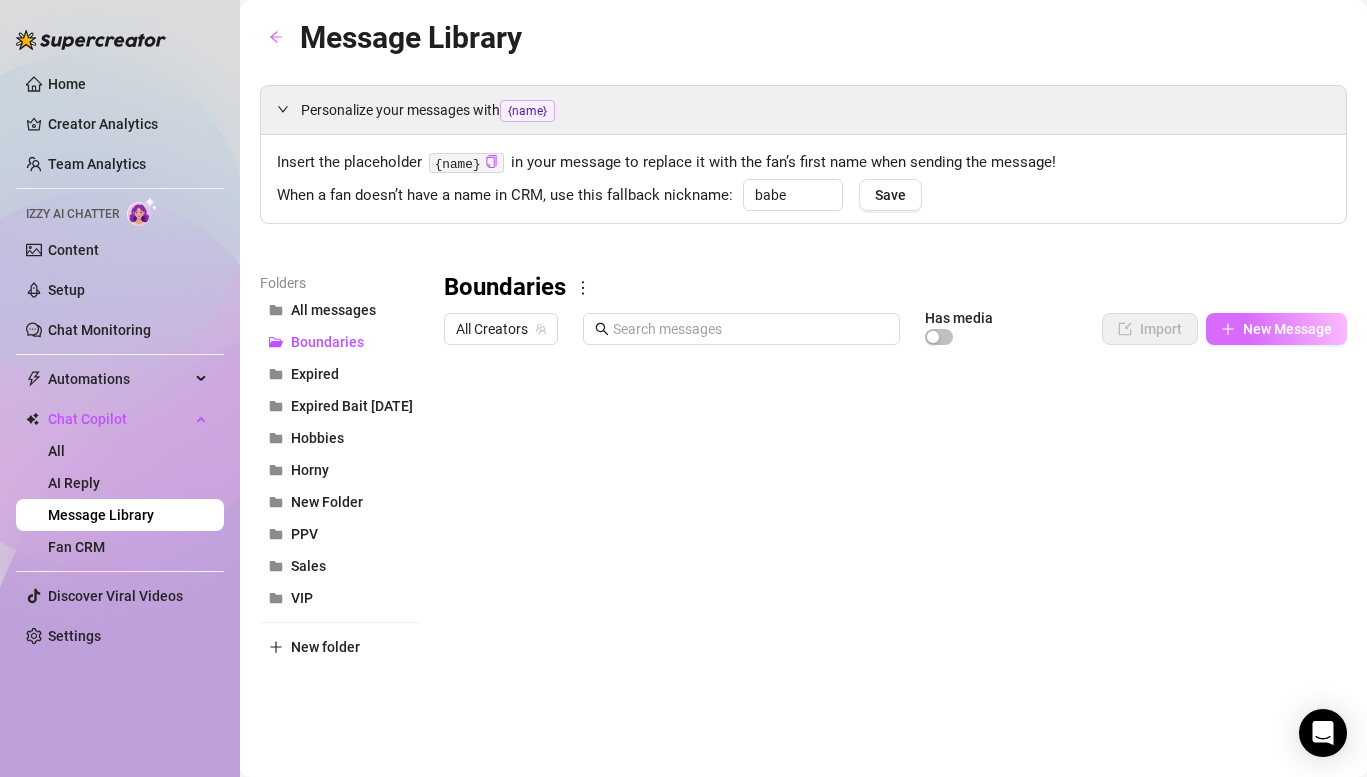 click on "New Message" at bounding box center (1287, 329) 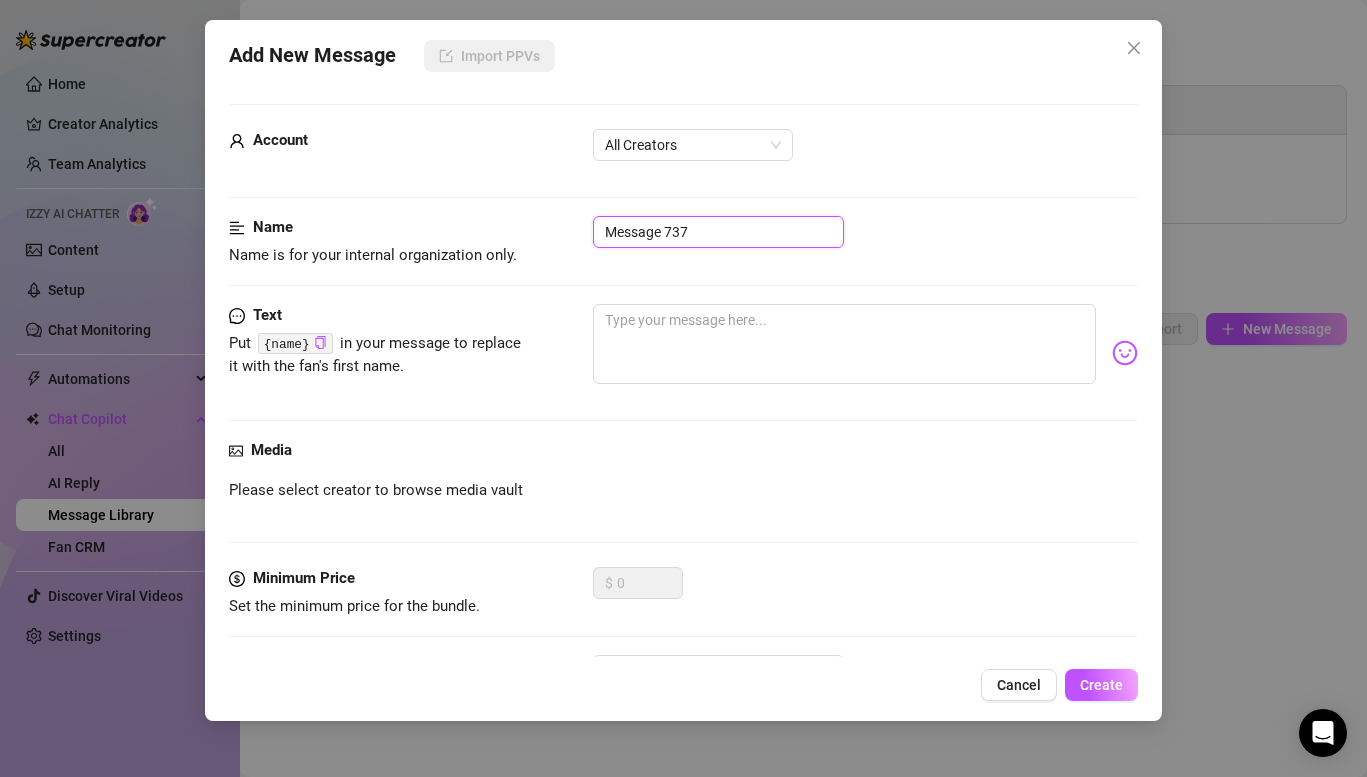 drag, startPoint x: 748, startPoint y: 235, endPoint x: 411, endPoint y: 199, distance: 338.9174 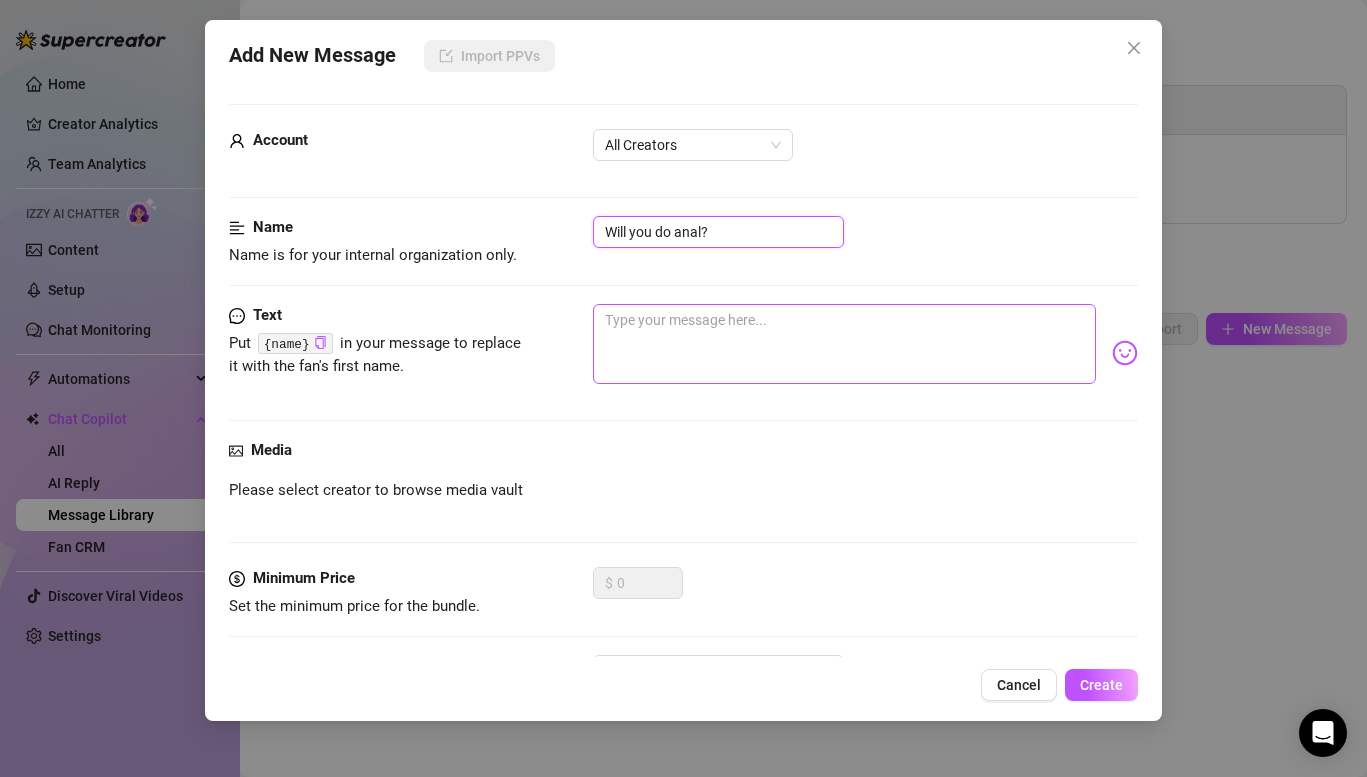 type on "Will you do anal?" 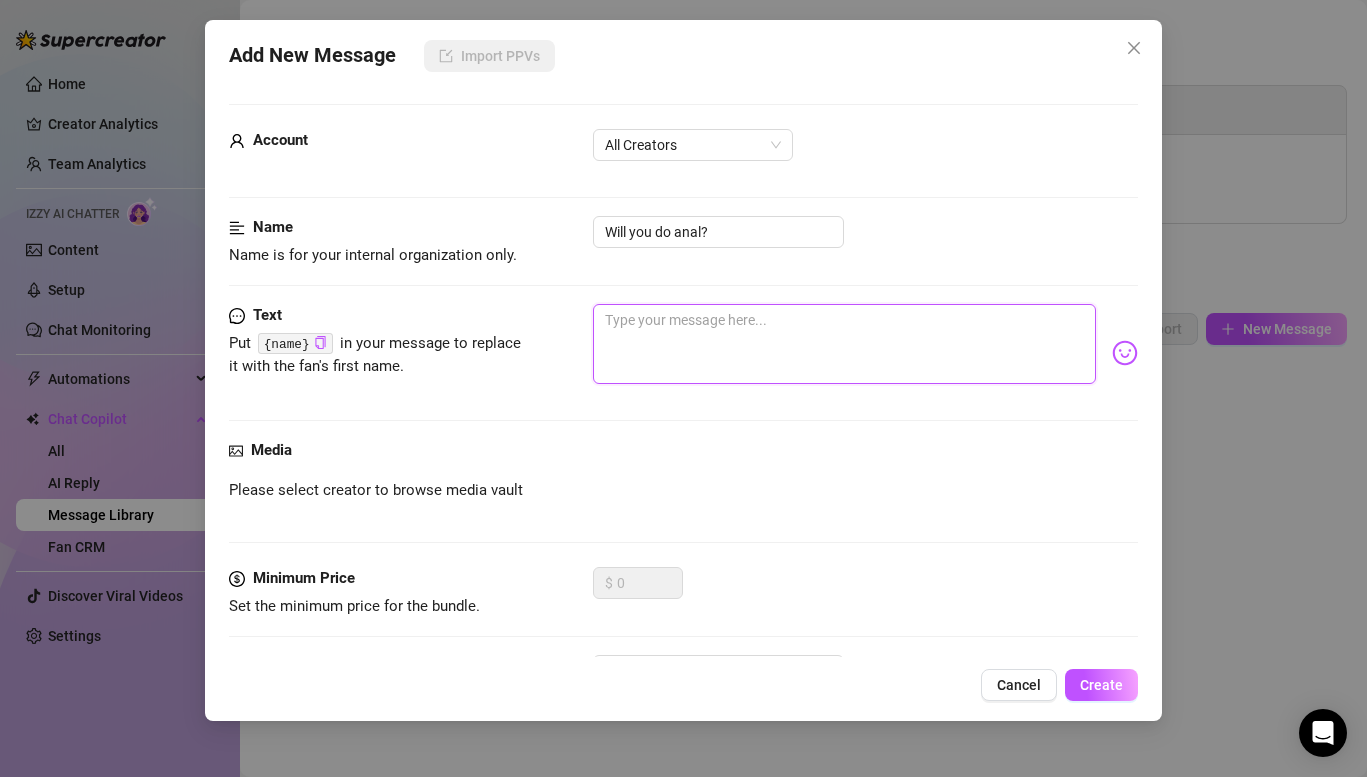 click at bounding box center (844, 344) 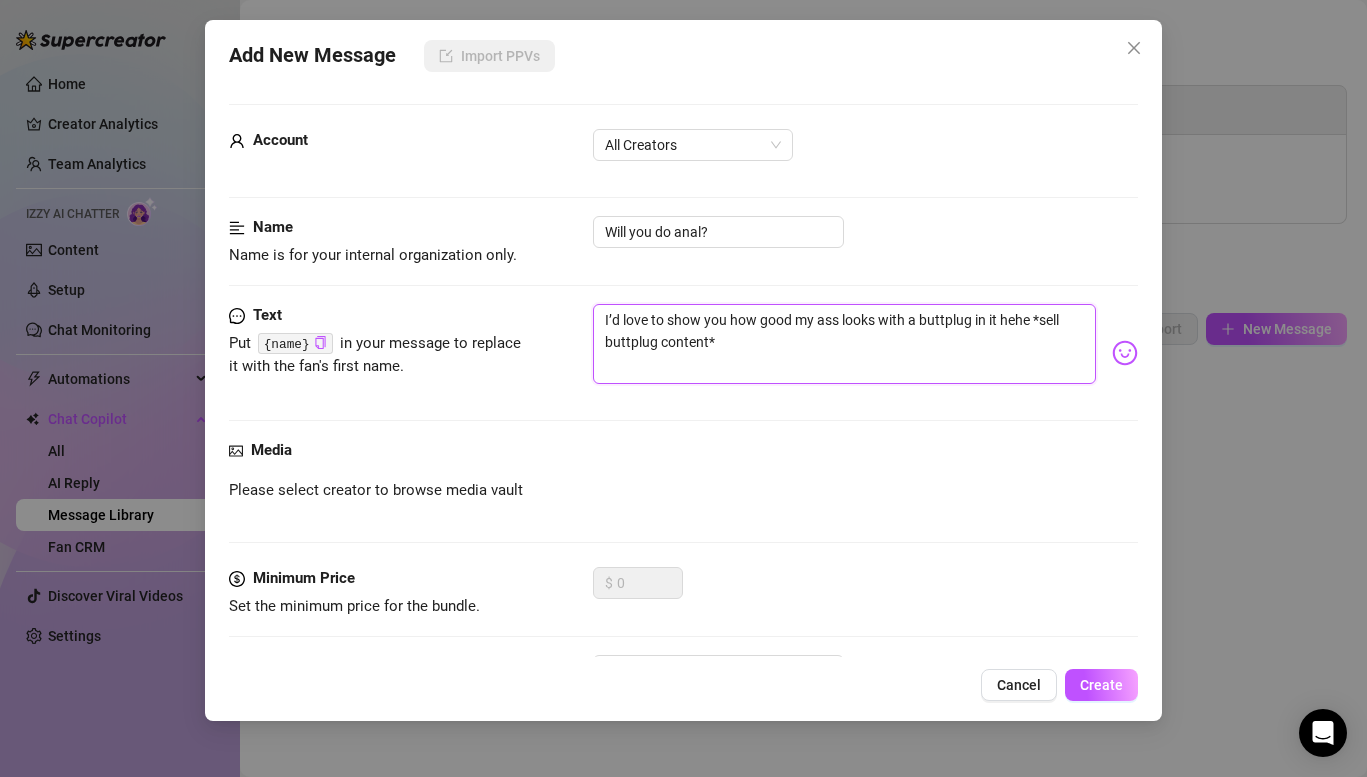 drag, startPoint x: 732, startPoint y: 348, endPoint x: 1039, endPoint y: 325, distance: 307.86035 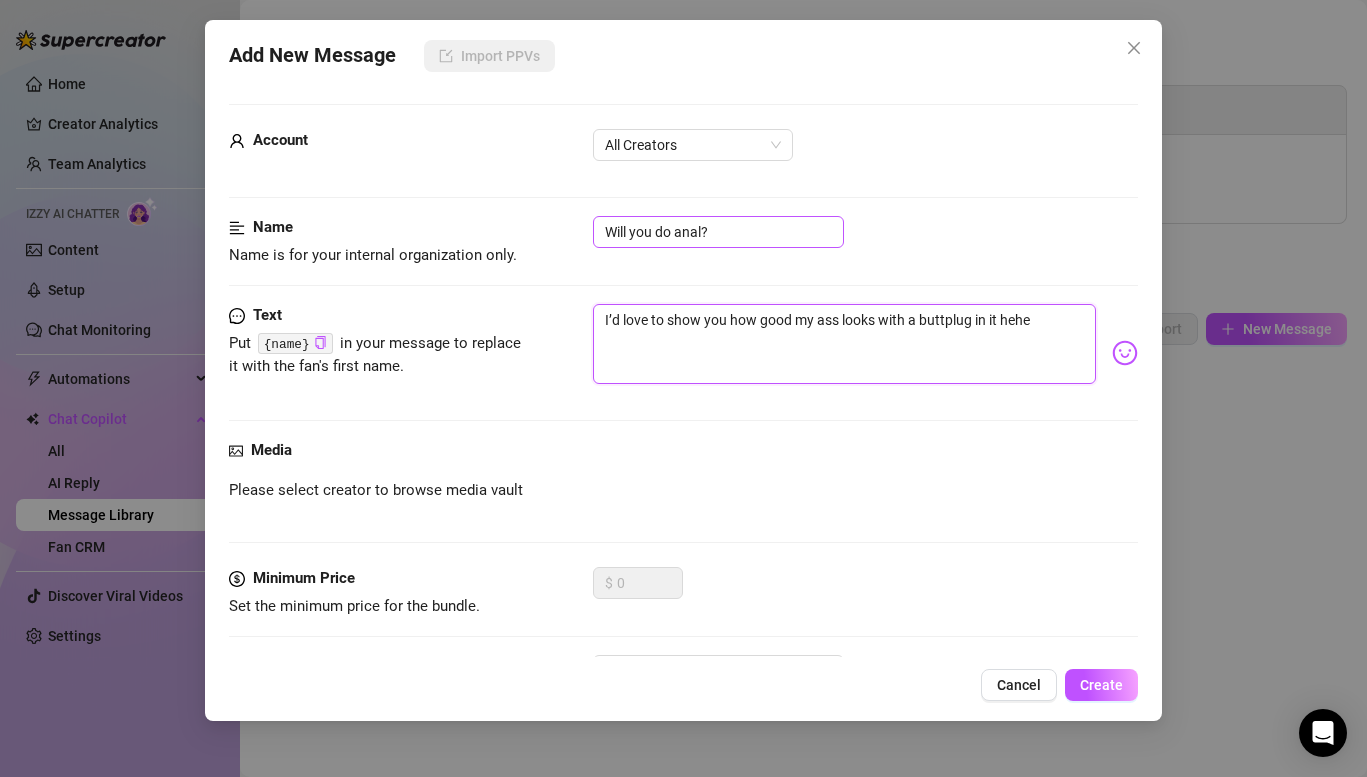 type on "I’d love to show you how good my ass looks with a buttplug in it hehe" 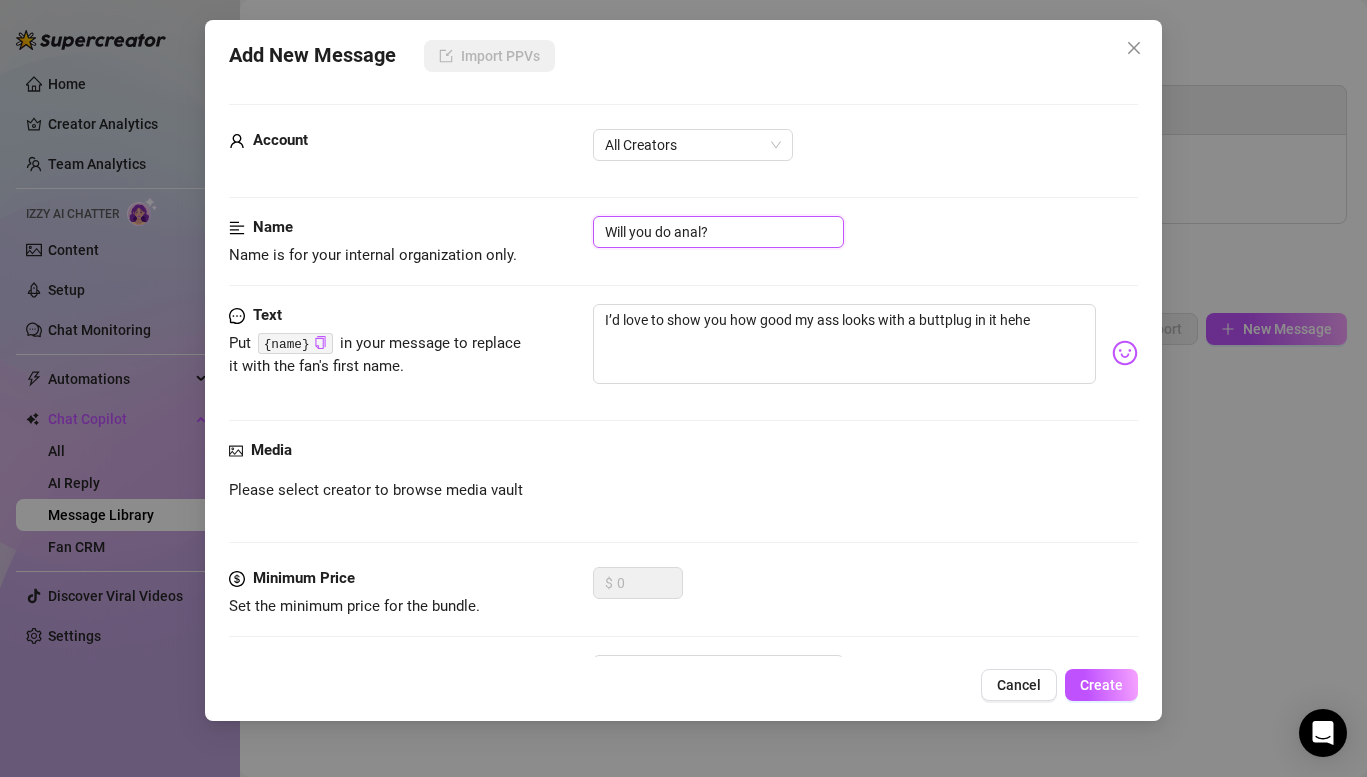 click on "Will you do anal?" at bounding box center (718, 232) 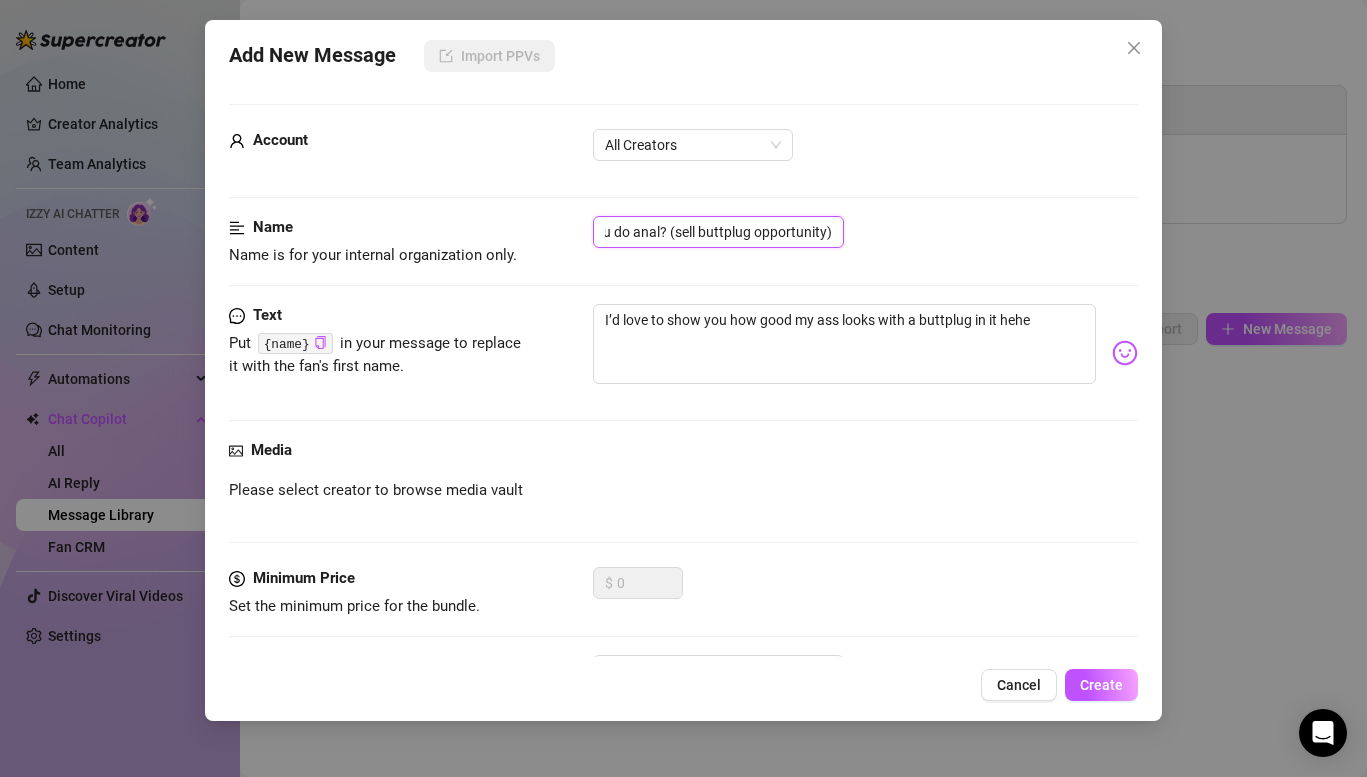 scroll, scrollTop: 0, scrollLeft: 45, axis: horizontal 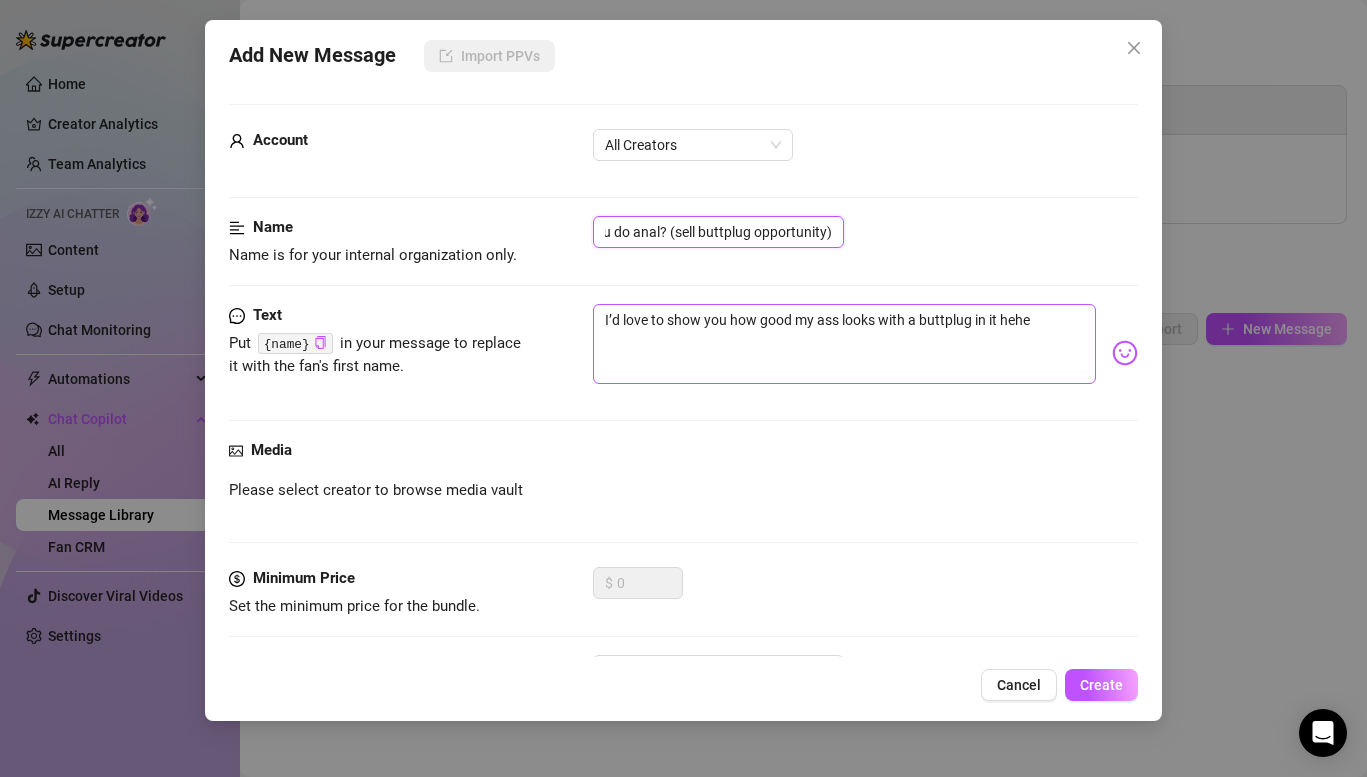 type on "Will you do anal? (sell buttplug opportunity)" 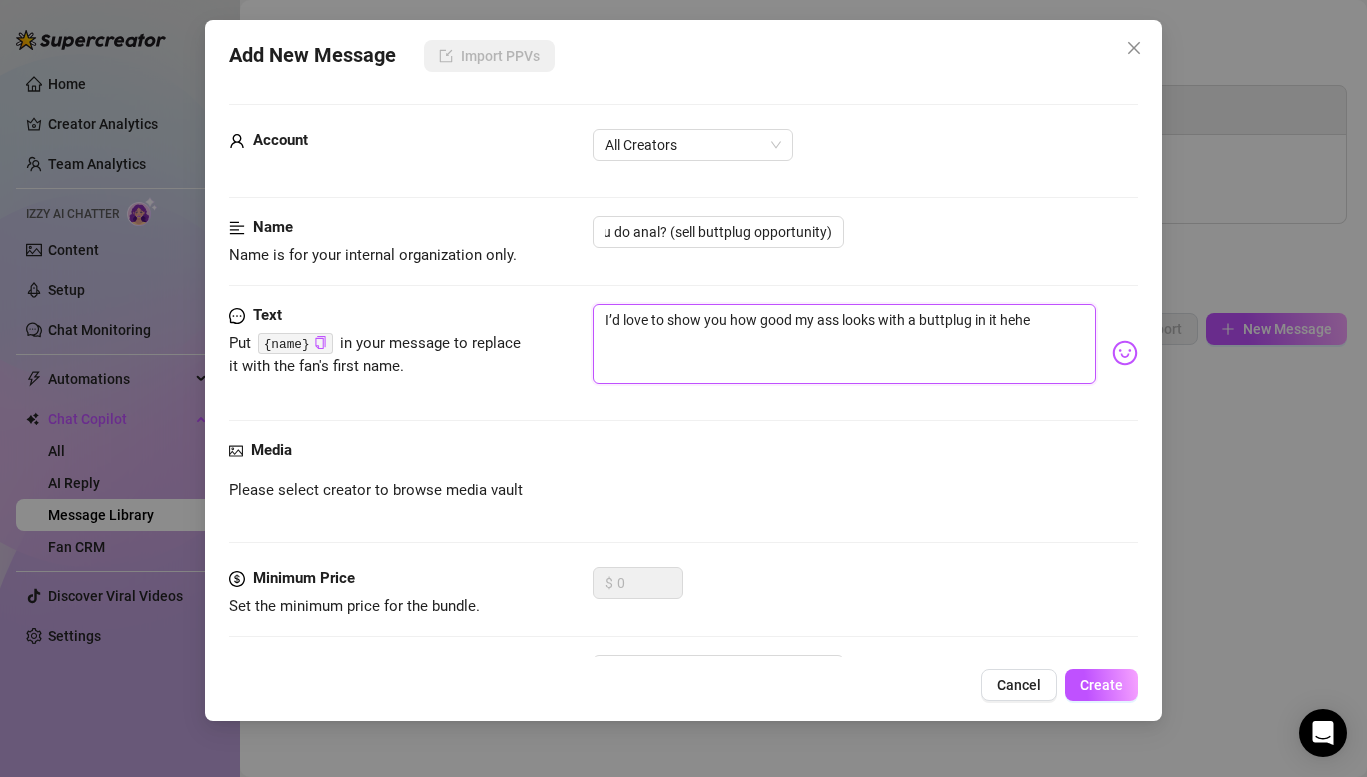click on "I’d love to show you how good my ass looks with a buttplug in it hehe" at bounding box center (844, 344) 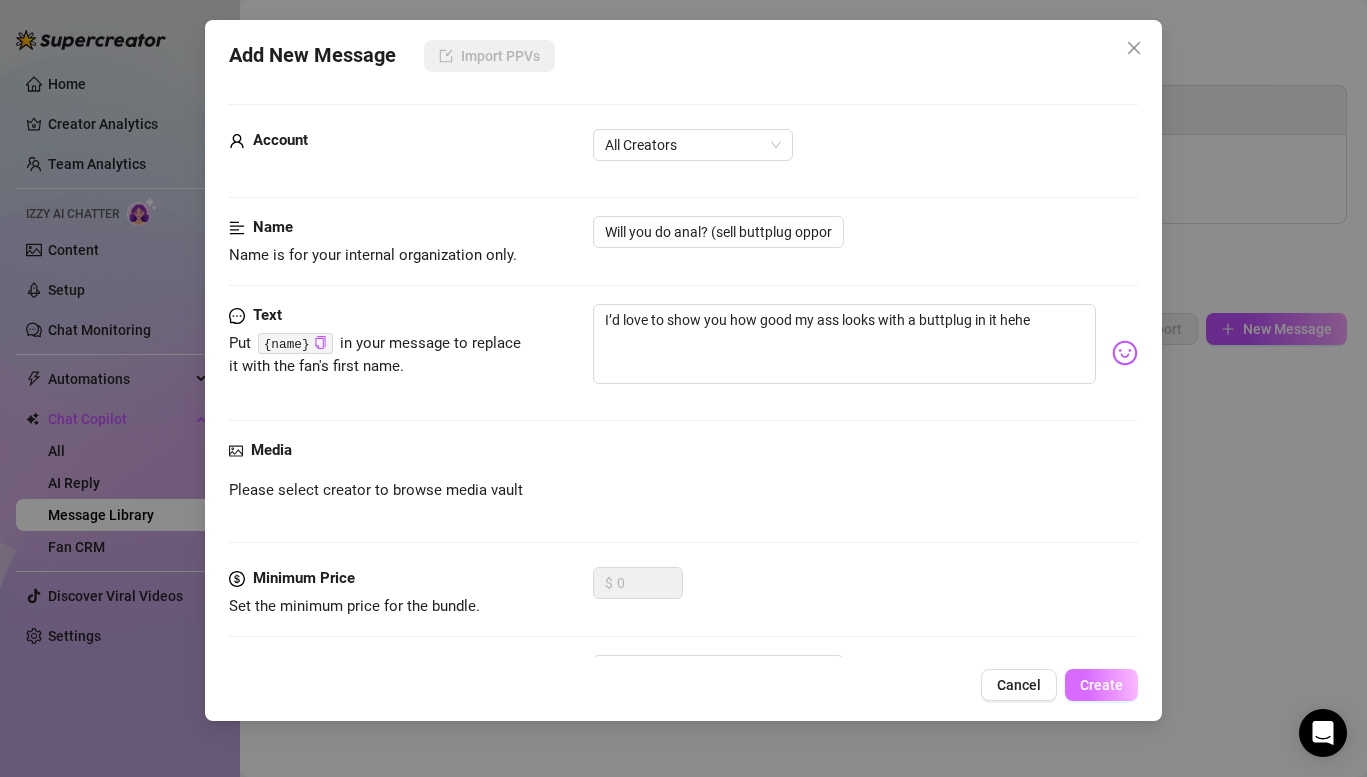 click on "Create" at bounding box center [1101, 685] 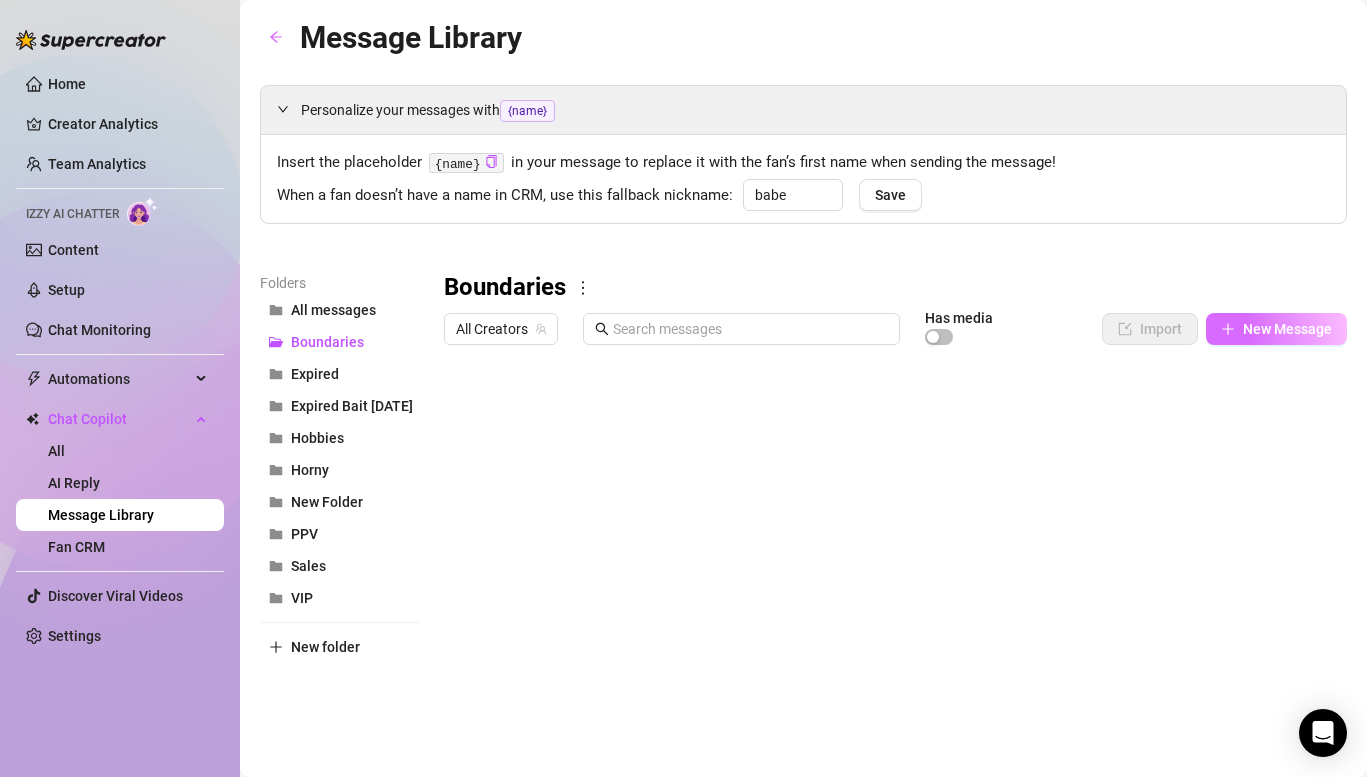 click on "New Message" at bounding box center (1287, 329) 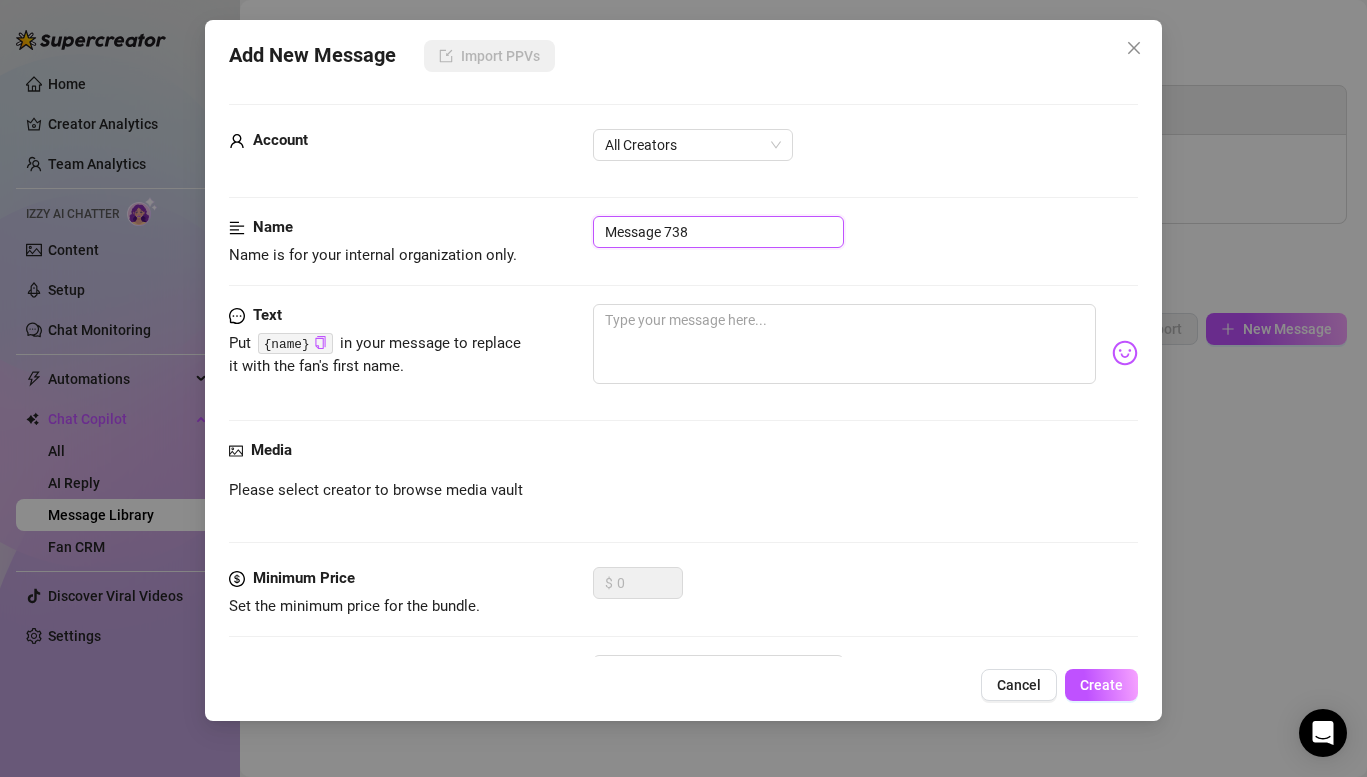 drag, startPoint x: 715, startPoint y: 238, endPoint x: 441, endPoint y: 201, distance: 276.48688 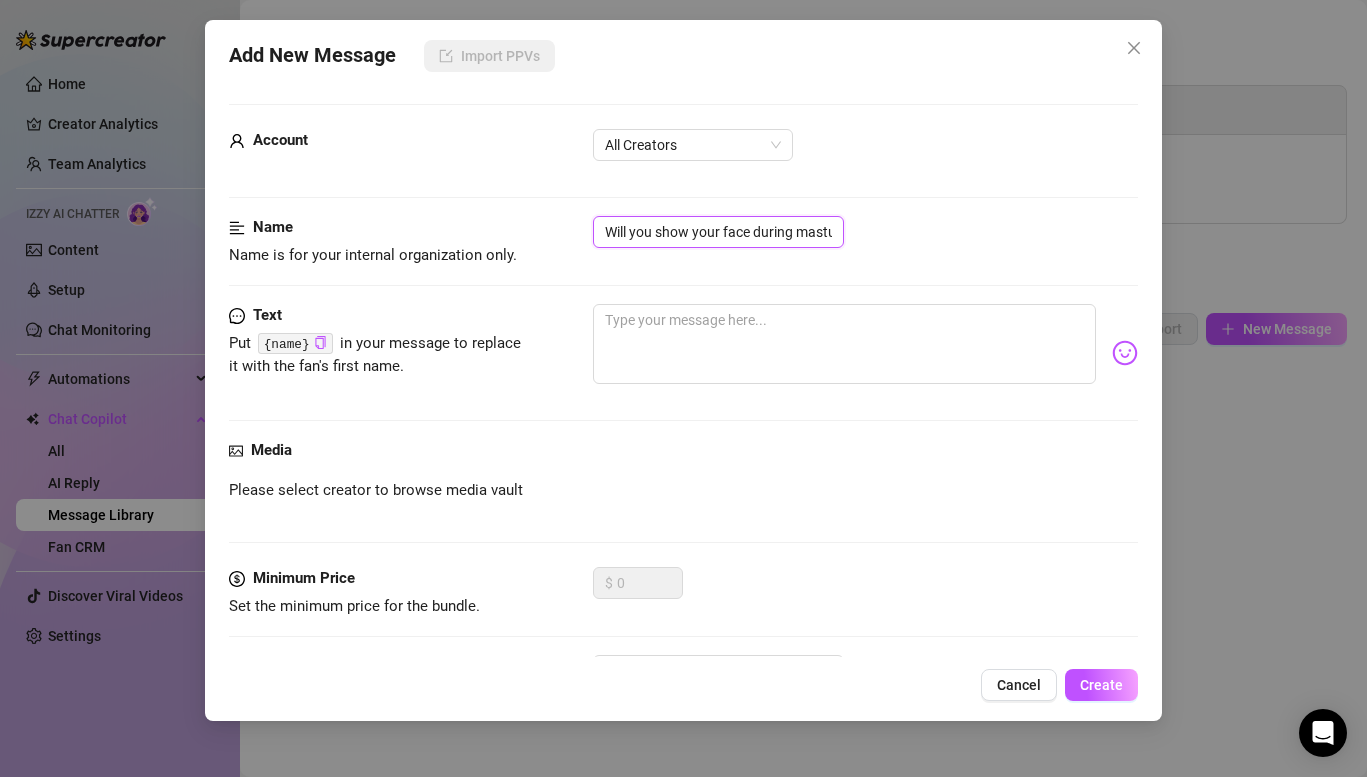 scroll, scrollTop: 0, scrollLeft: 55, axis: horizontal 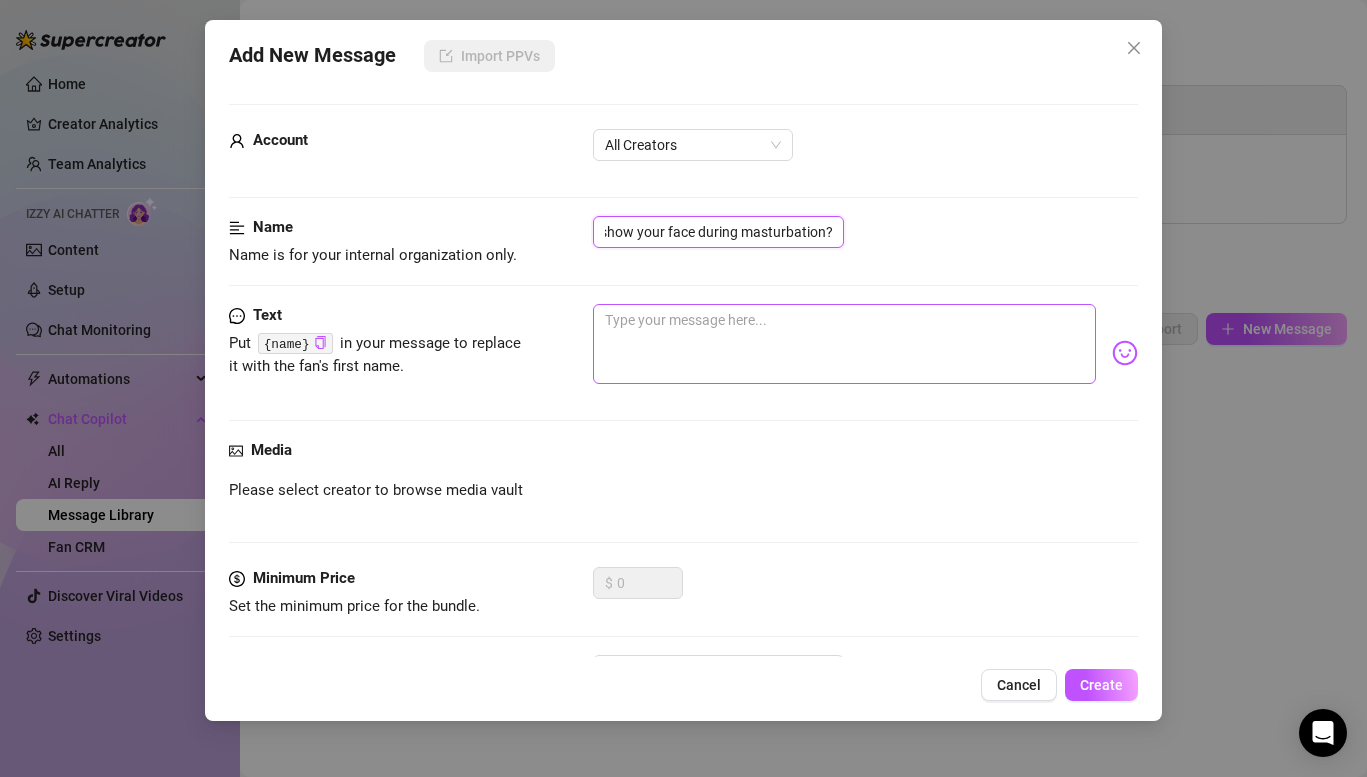 type on "Will you show your face during masturbation?" 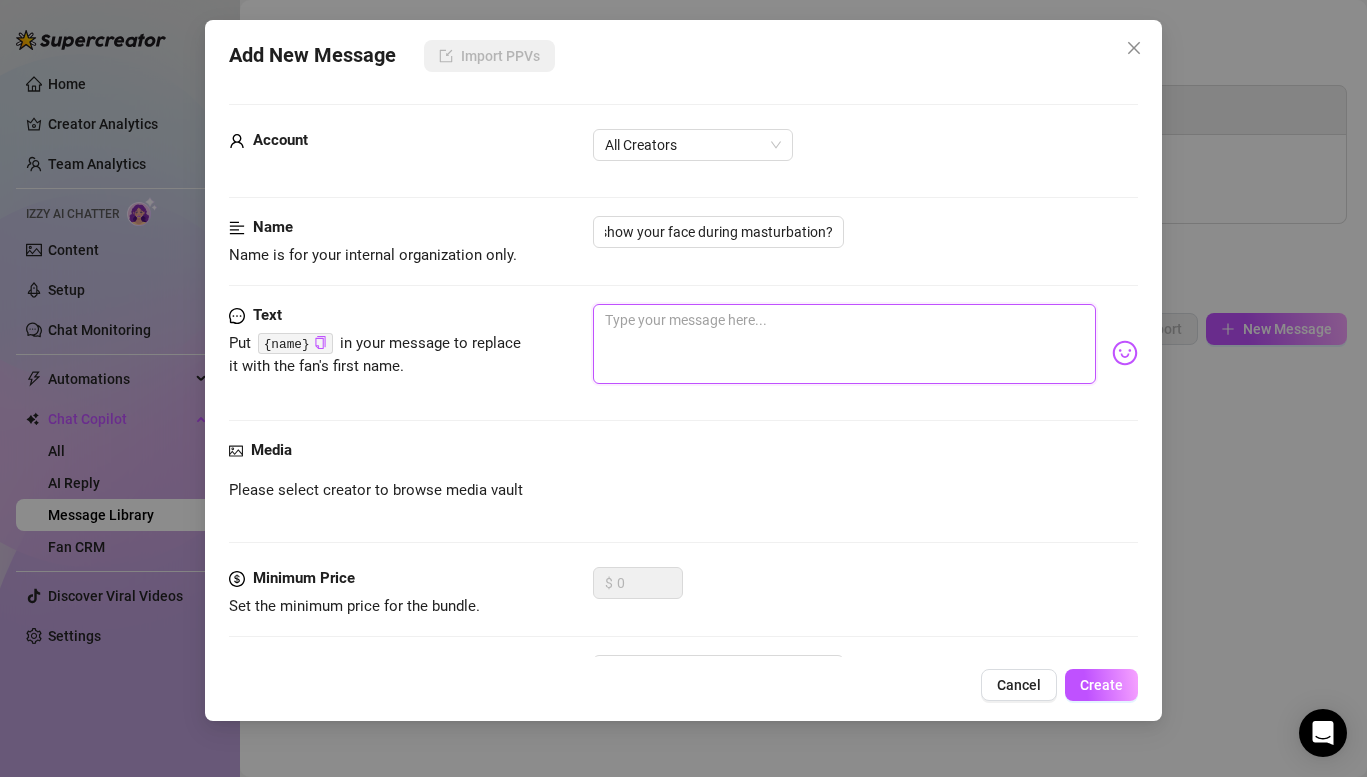 click at bounding box center [844, 344] 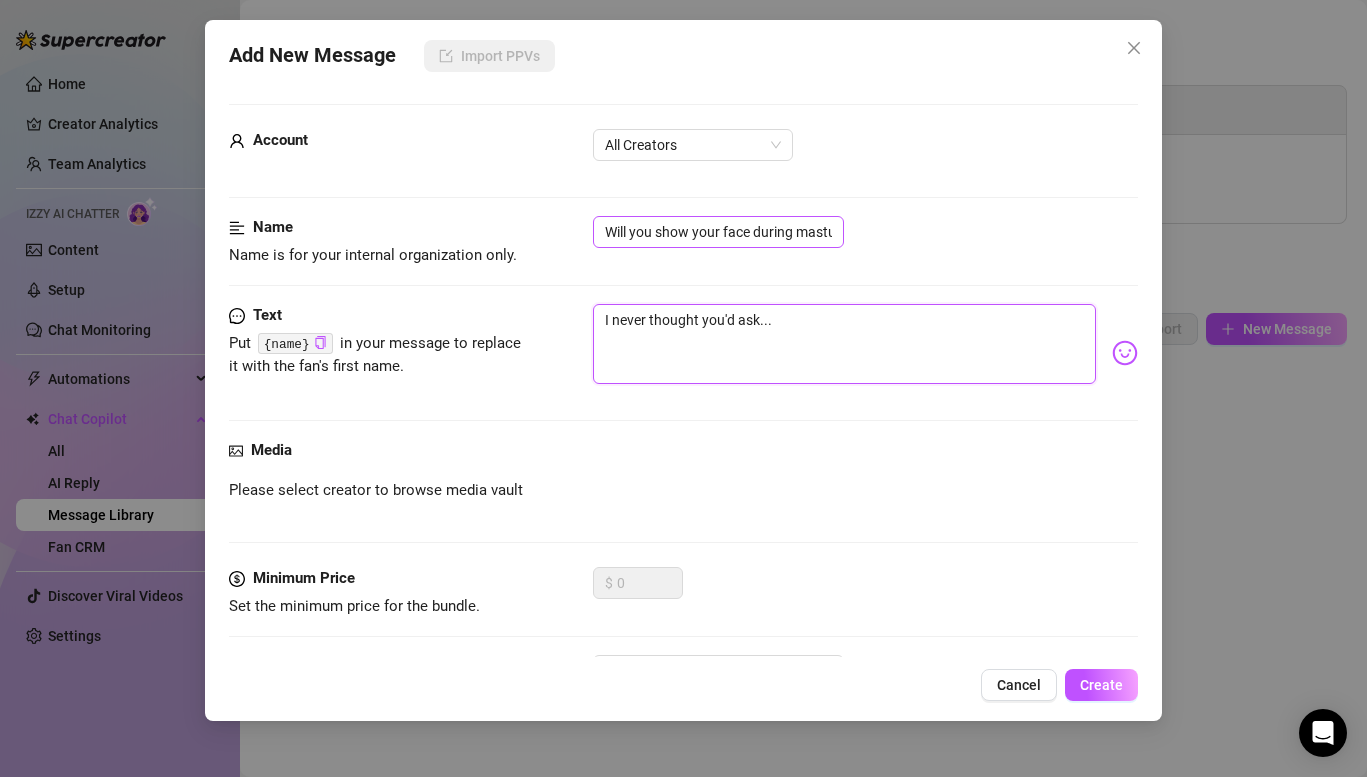 type on "I never thought you'd ask..." 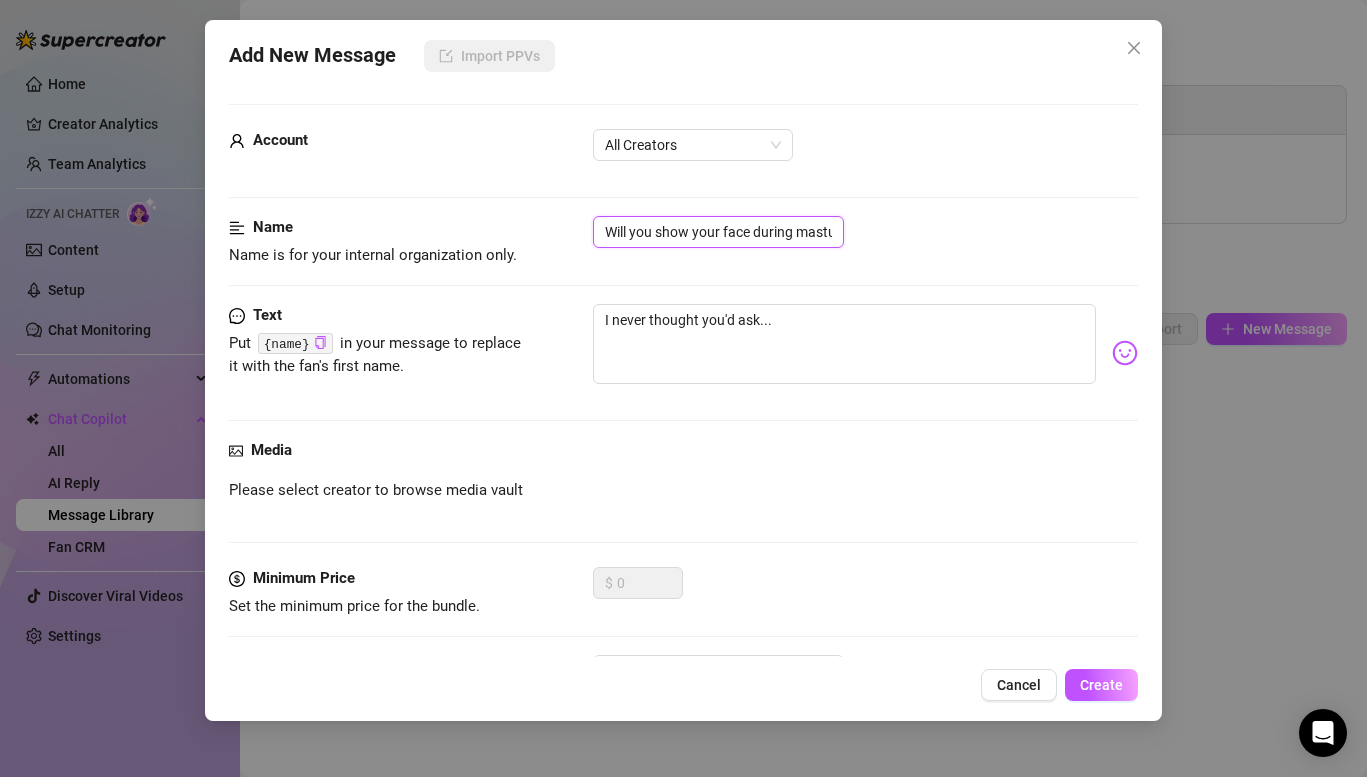 click on "Will you show your face during masturbation?" at bounding box center (718, 232) 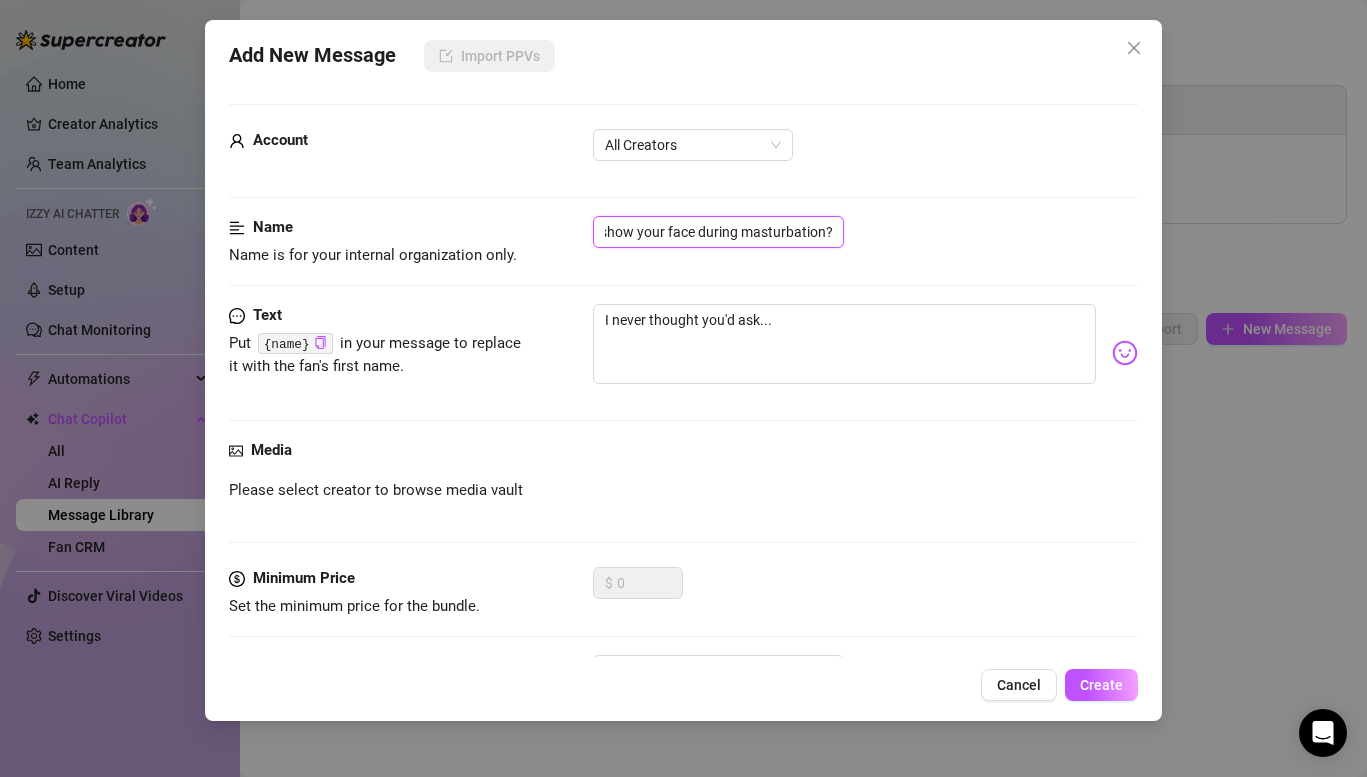 drag, startPoint x: 798, startPoint y: 229, endPoint x: 888, endPoint y: 254, distance: 93.40771 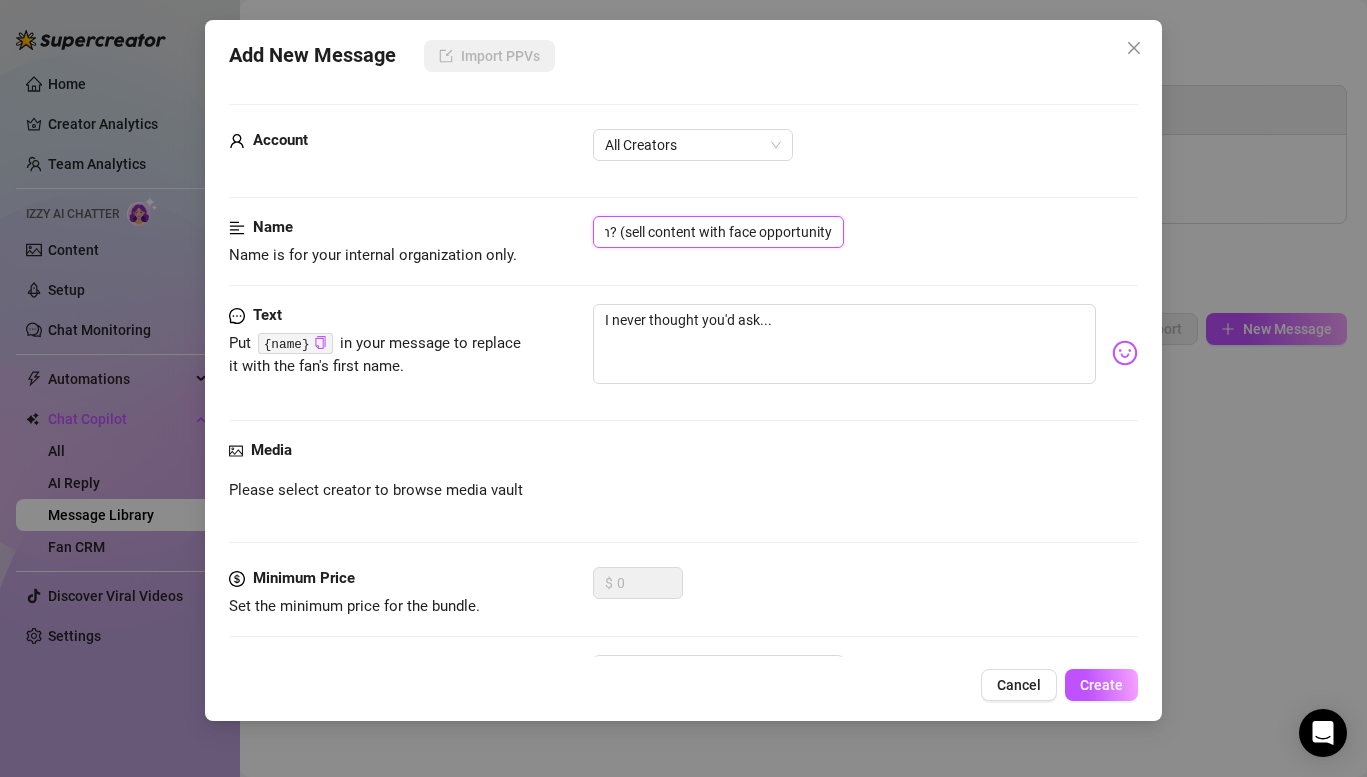 scroll, scrollTop: 0, scrollLeft: 276, axis: horizontal 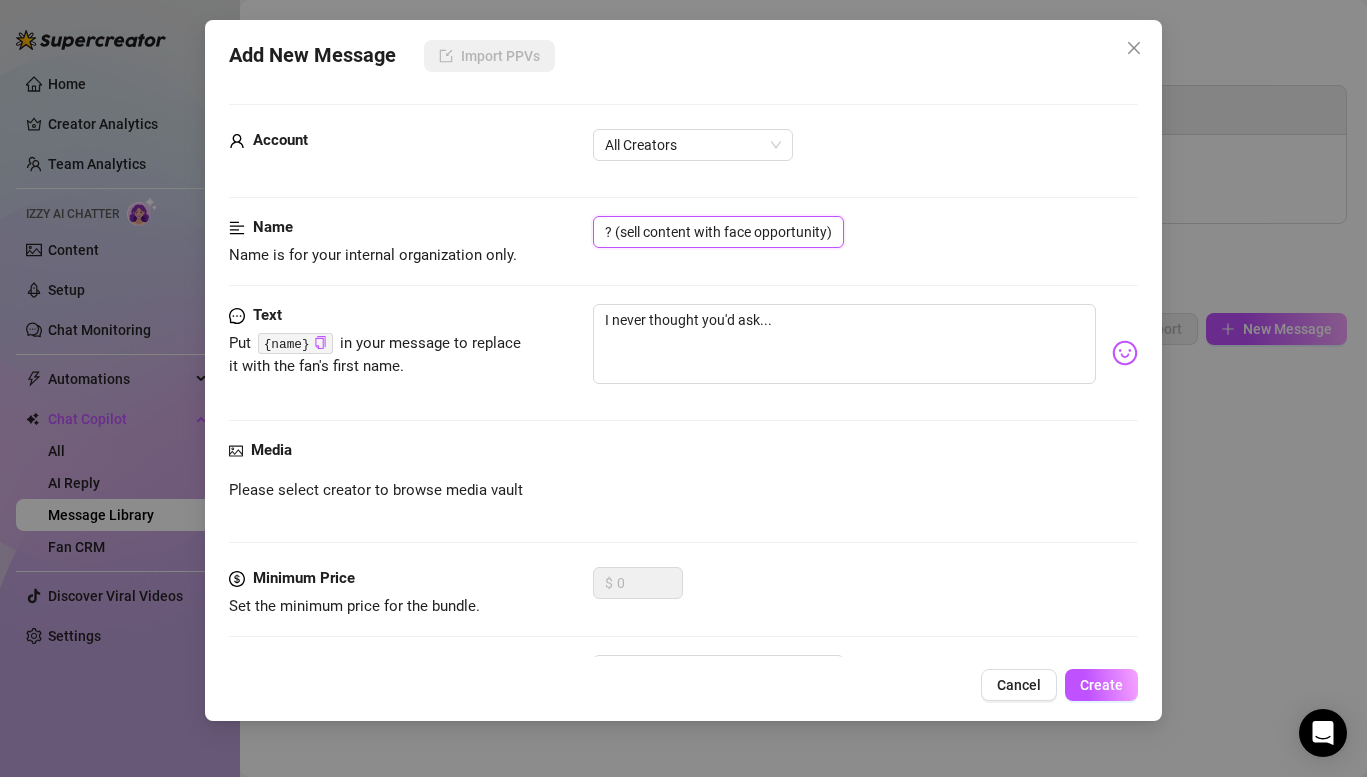 type on "Will you show your face during masturbation? (sell content with face opportunity)" 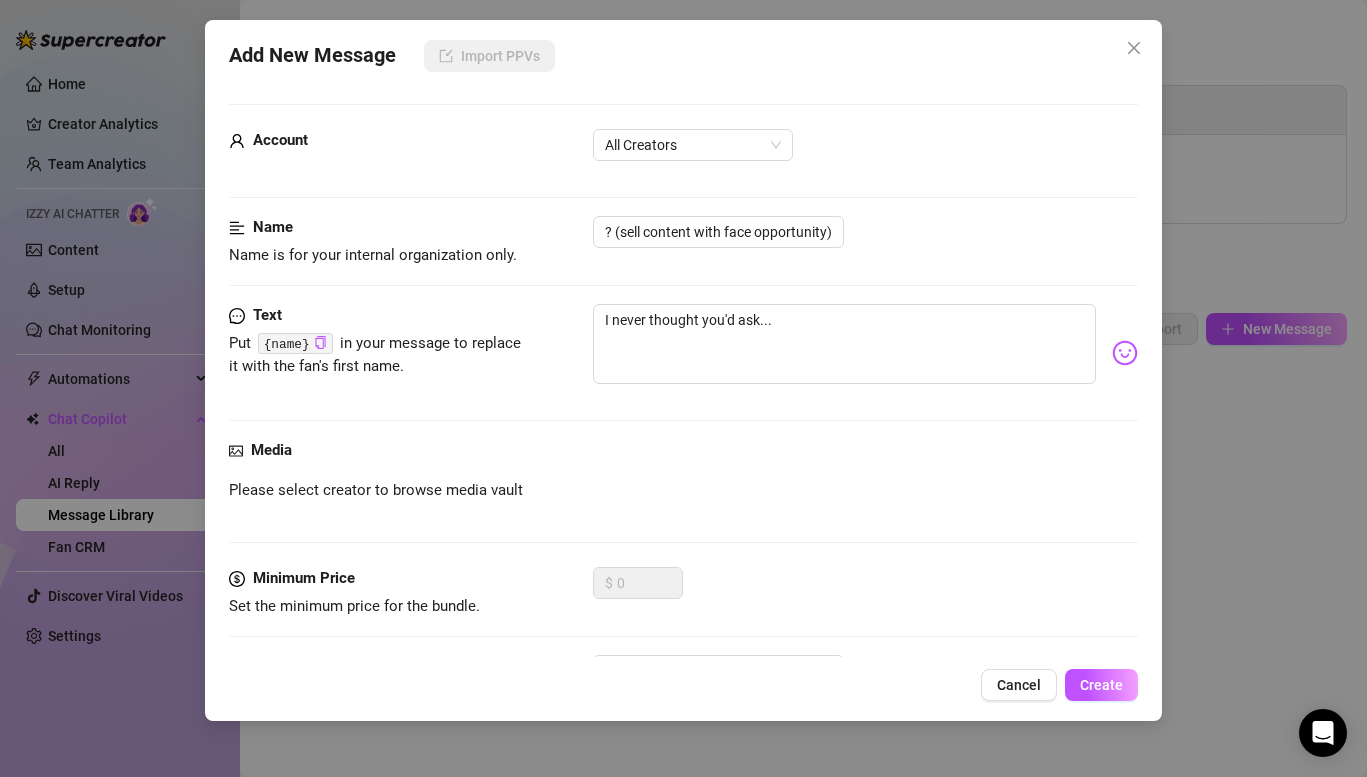 click on "Text Put {name} in your message to replace it with the fan's first name. I never thought you'd ask..." at bounding box center (683, 371) 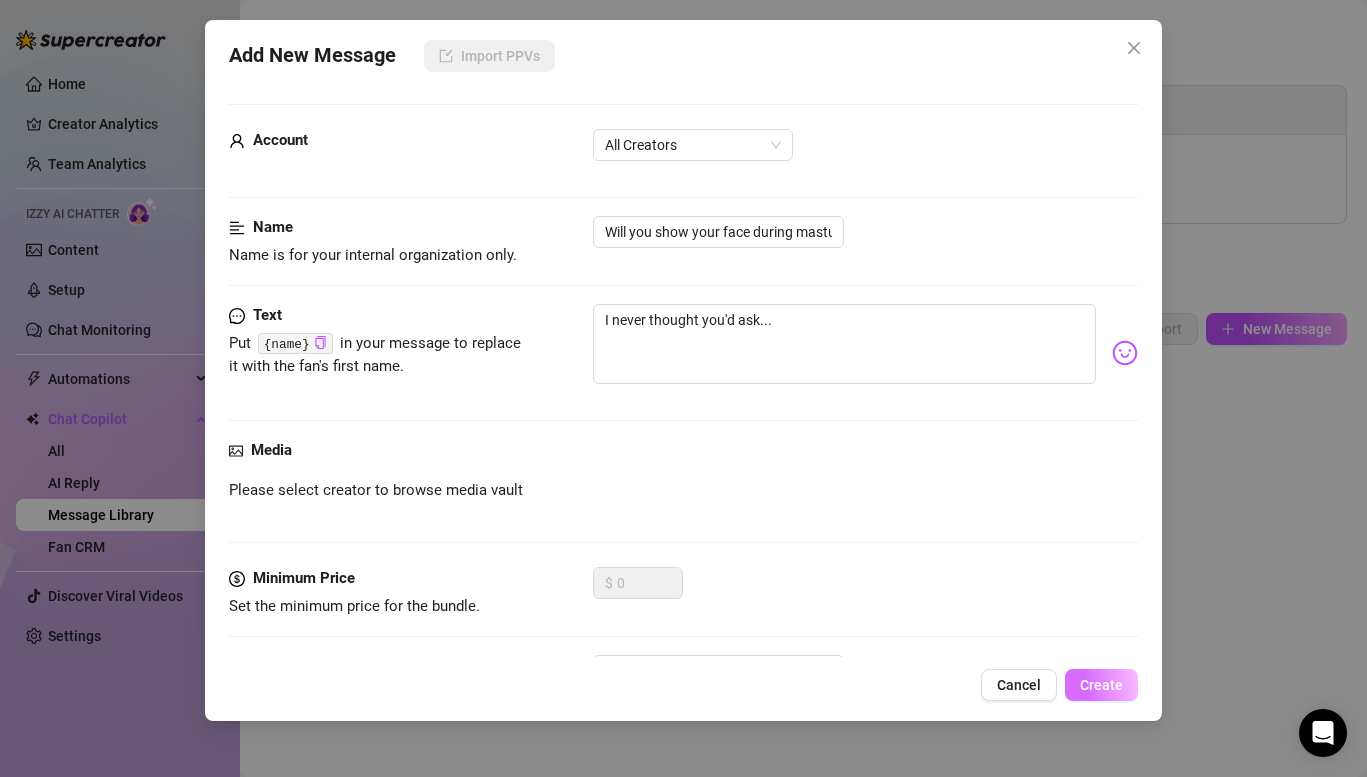 click on "Create" at bounding box center [1101, 685] 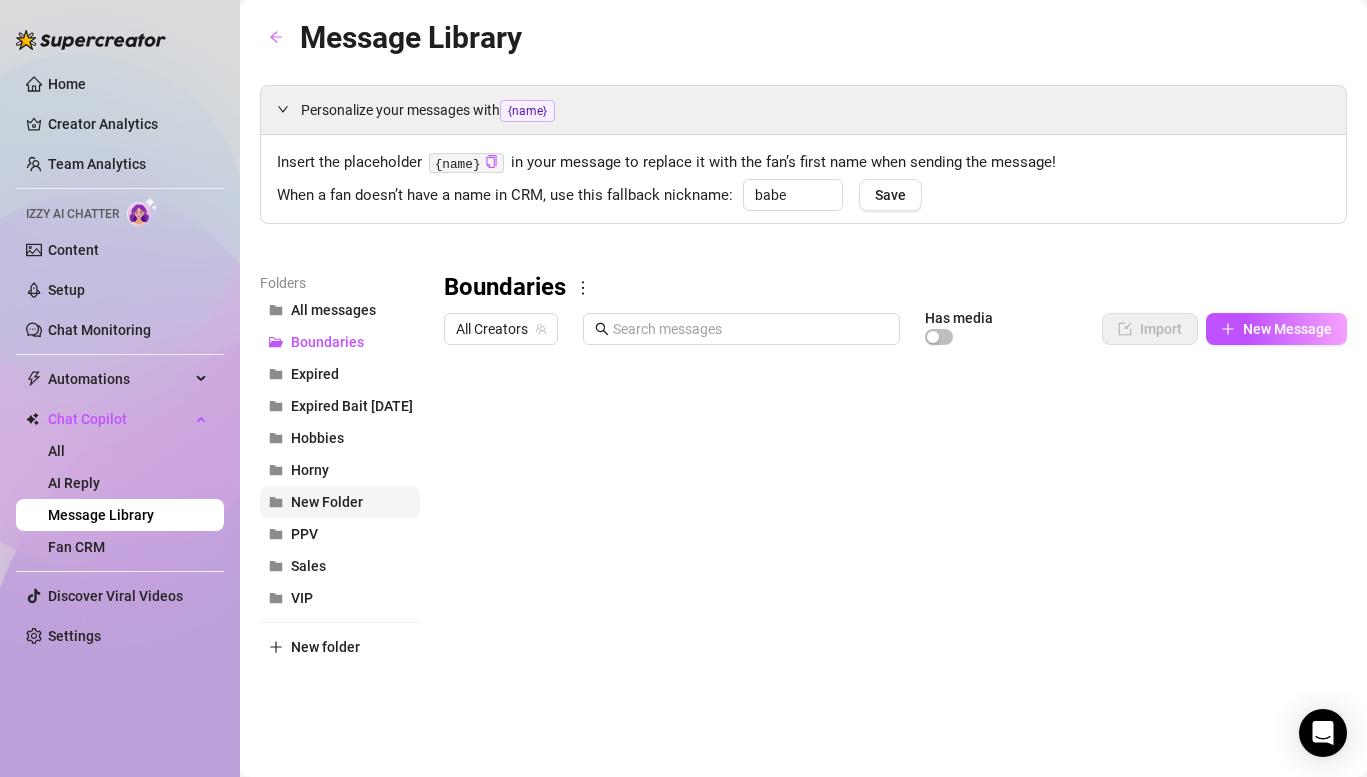 click on "New Folder" at bounding box center [327, 502] 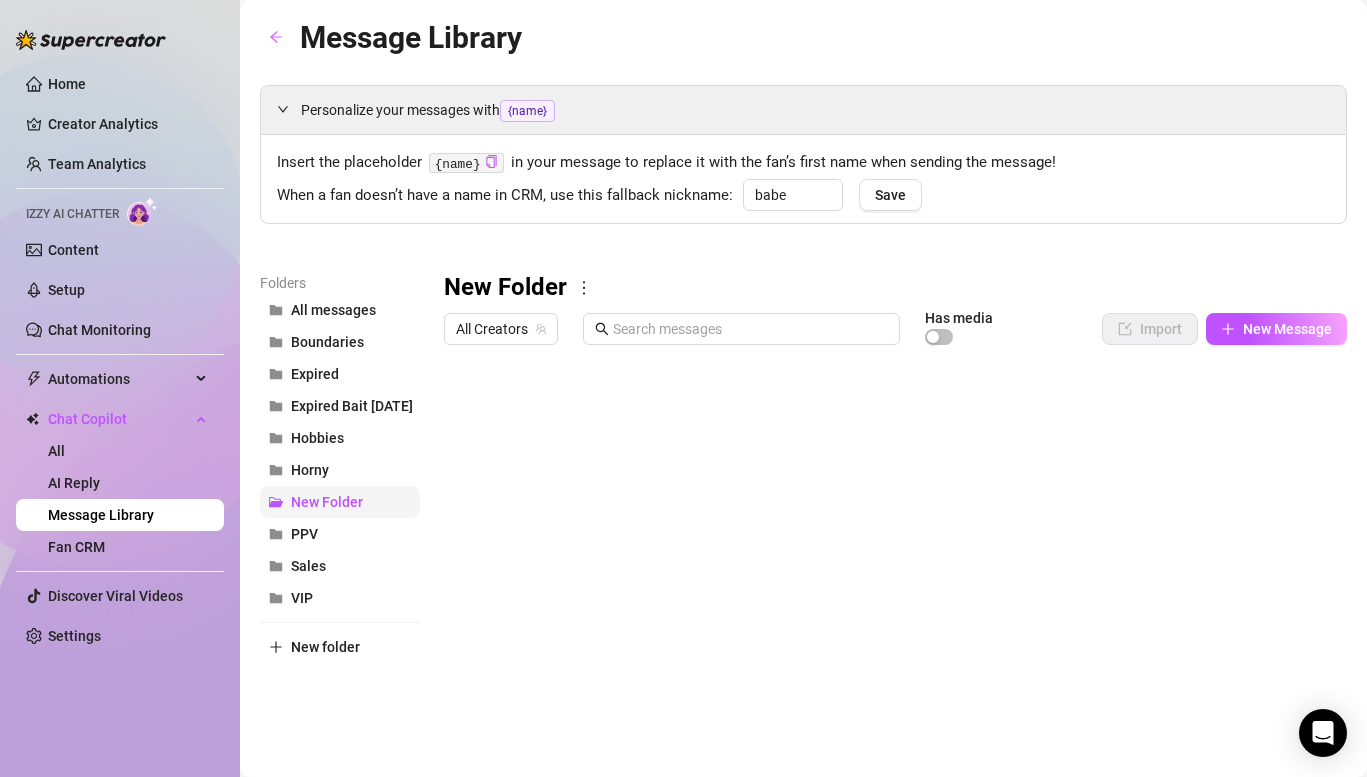 click on "New Folder" at bounding box center [327, 502] 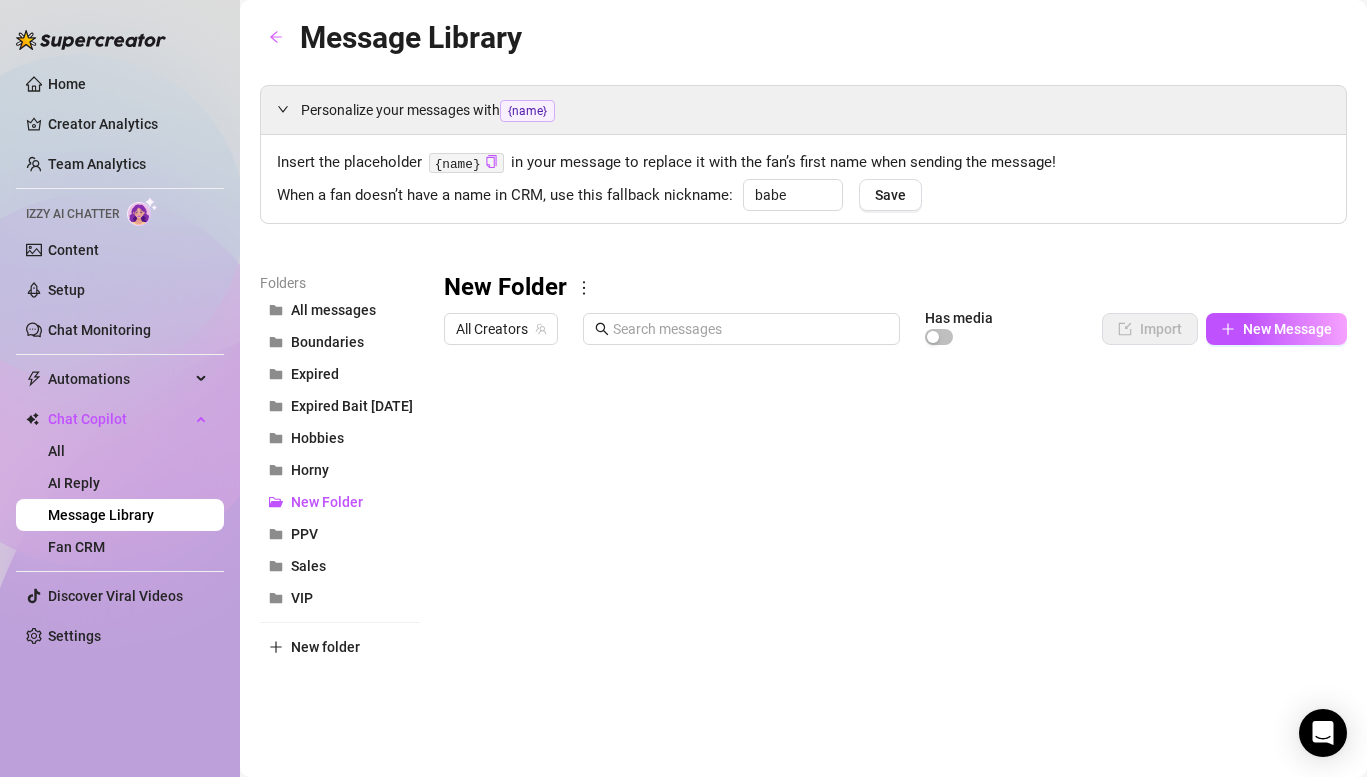 click 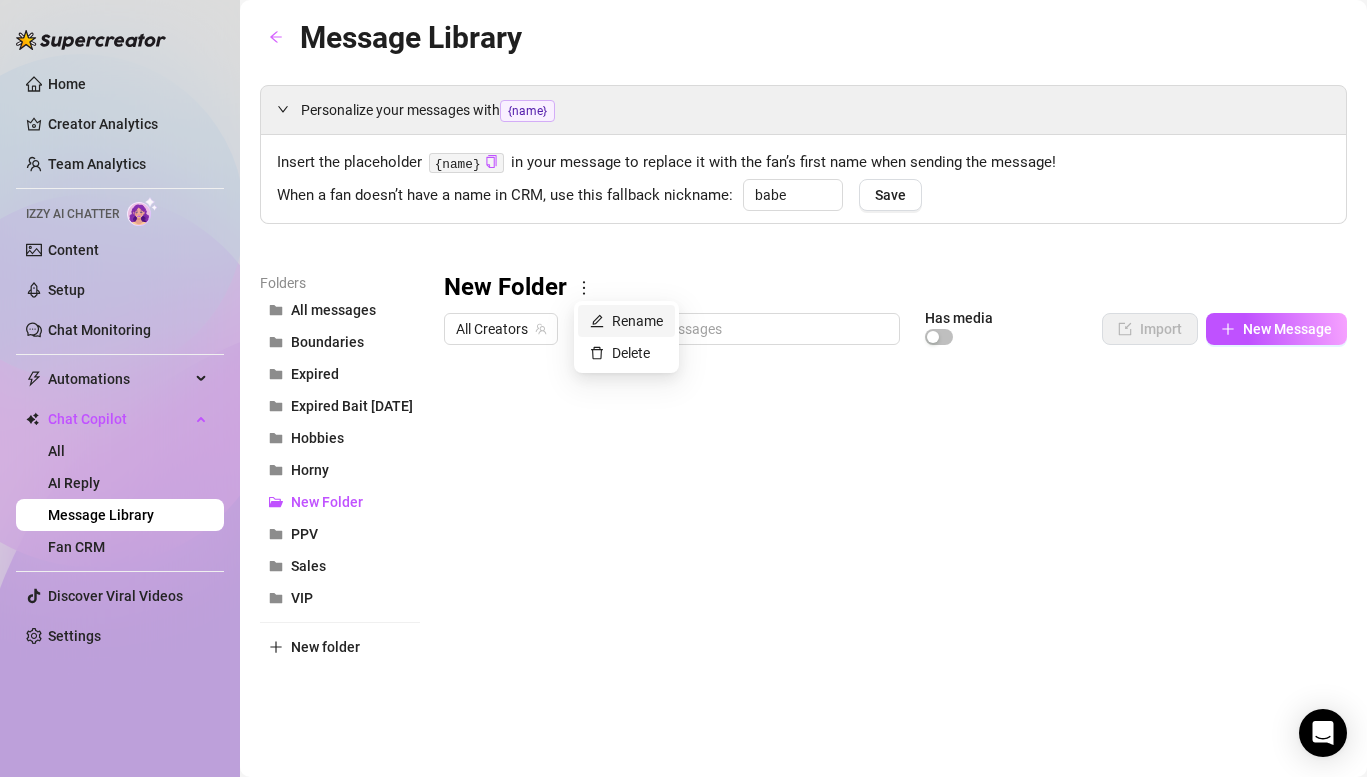 click on "Rename" at bounding box center [626, 321] 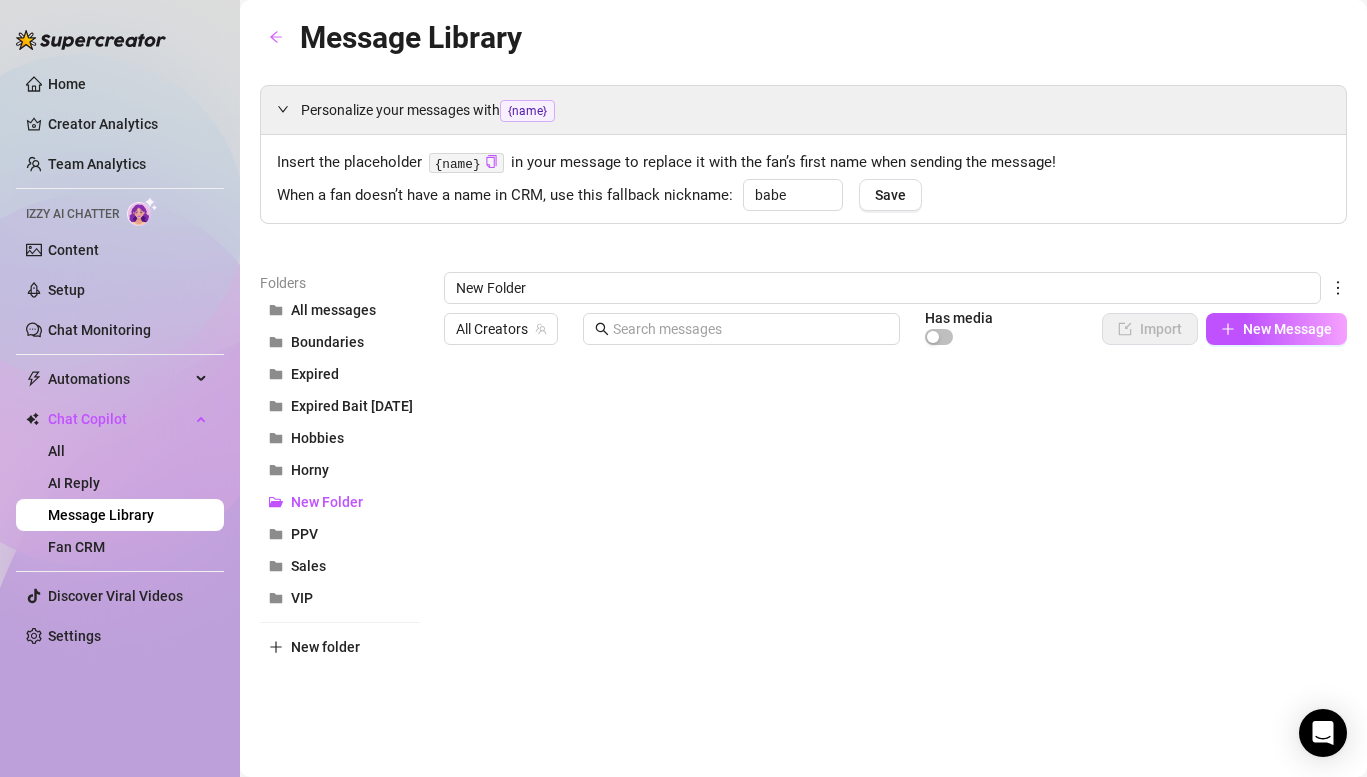 drag, startPoint x: 589, startPoint y: 289, endPoint x: 385, endPoint y: 275, distance: 204.47983 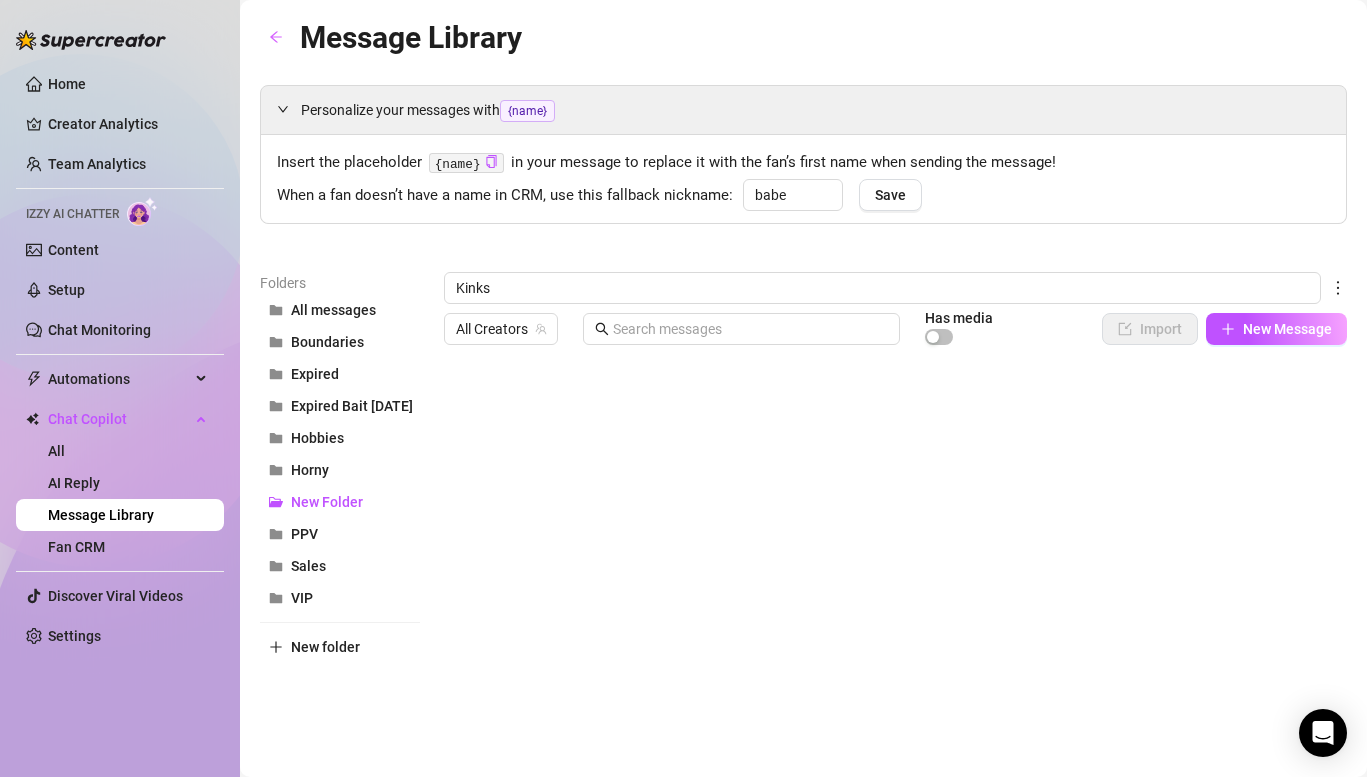 type on "Kinks" 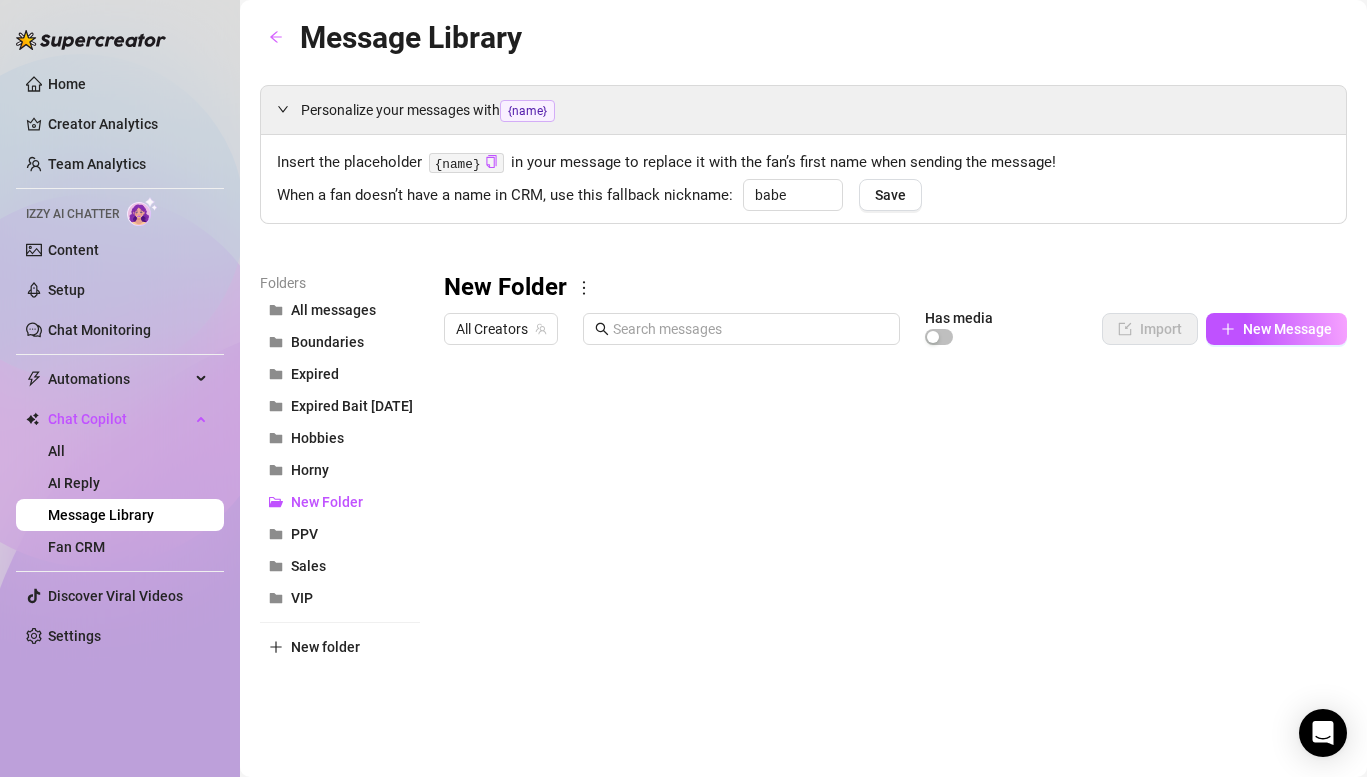 click on "New Folder All Creators Has media Import New Message Title Text Media $ AI Pricing Accounts Type to search No data No data" at bounding box center (895, 601) 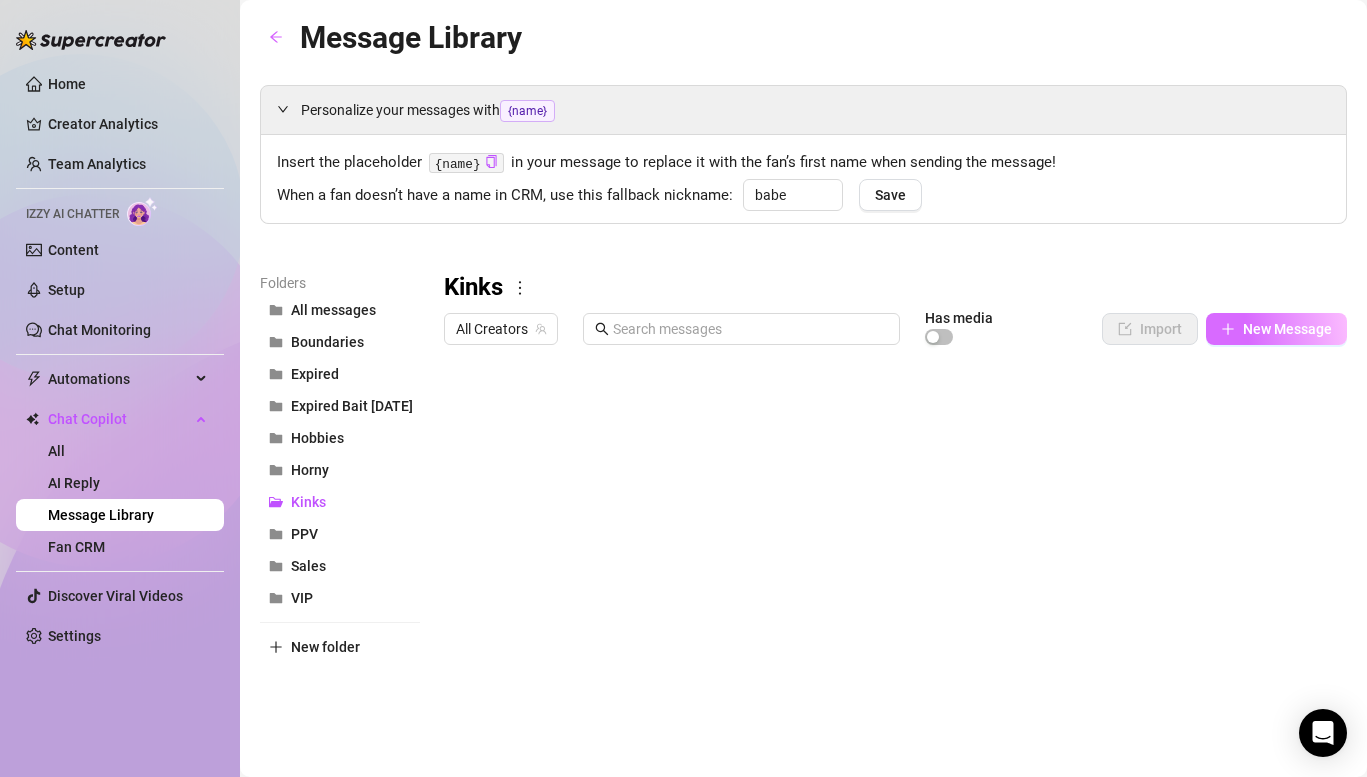 click on "New Message" at bounding box center (1287, 329) 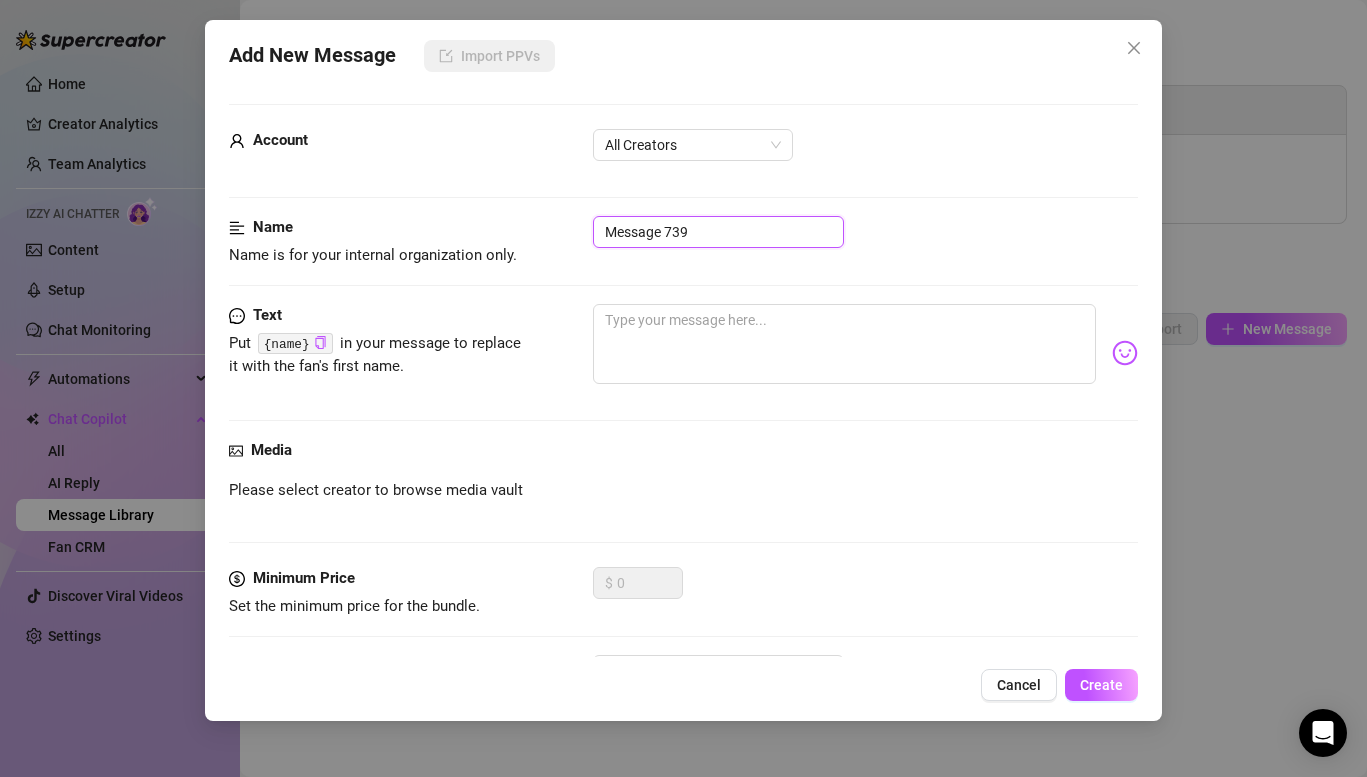 drag, startPoint x: 740, startPoint y: 234, endPoint x: 468, endPoint y: 185, distance: 276.37836 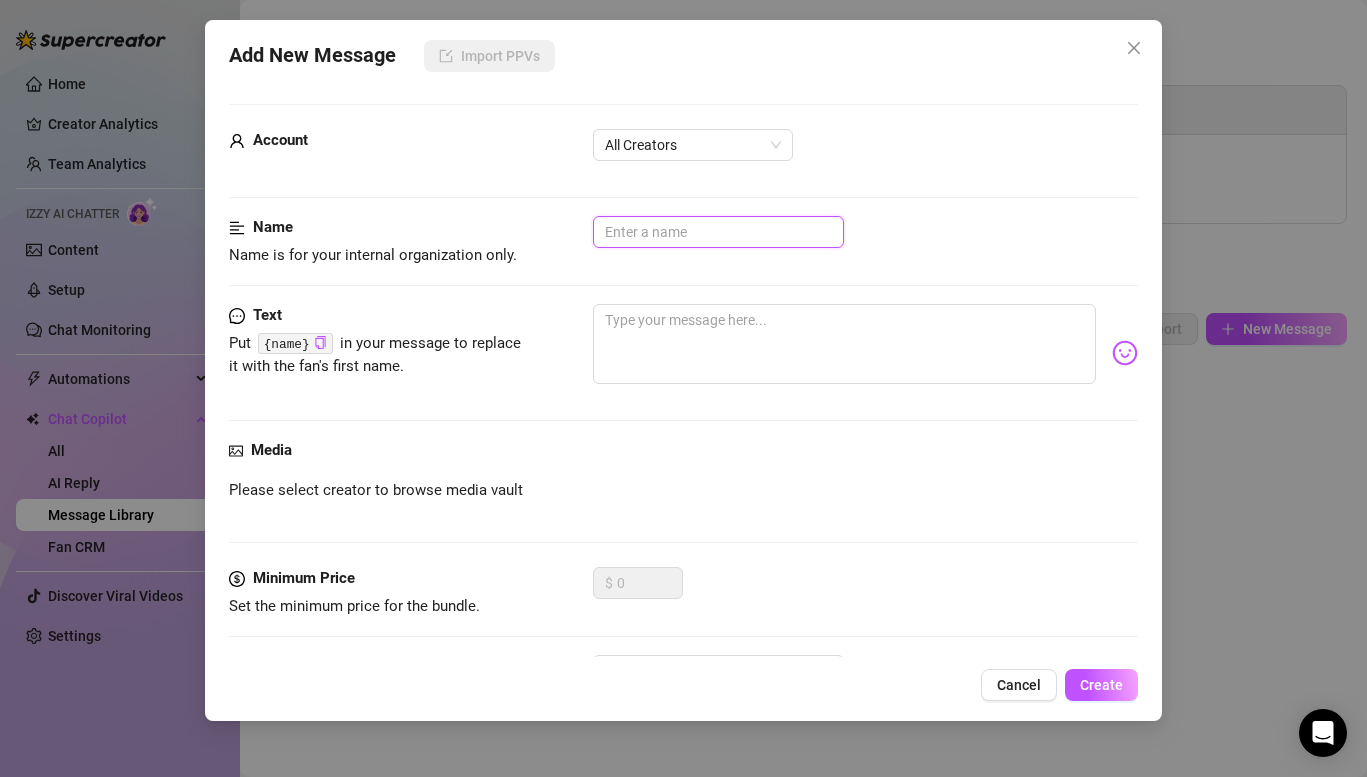 paste on "What kinks are you into?" 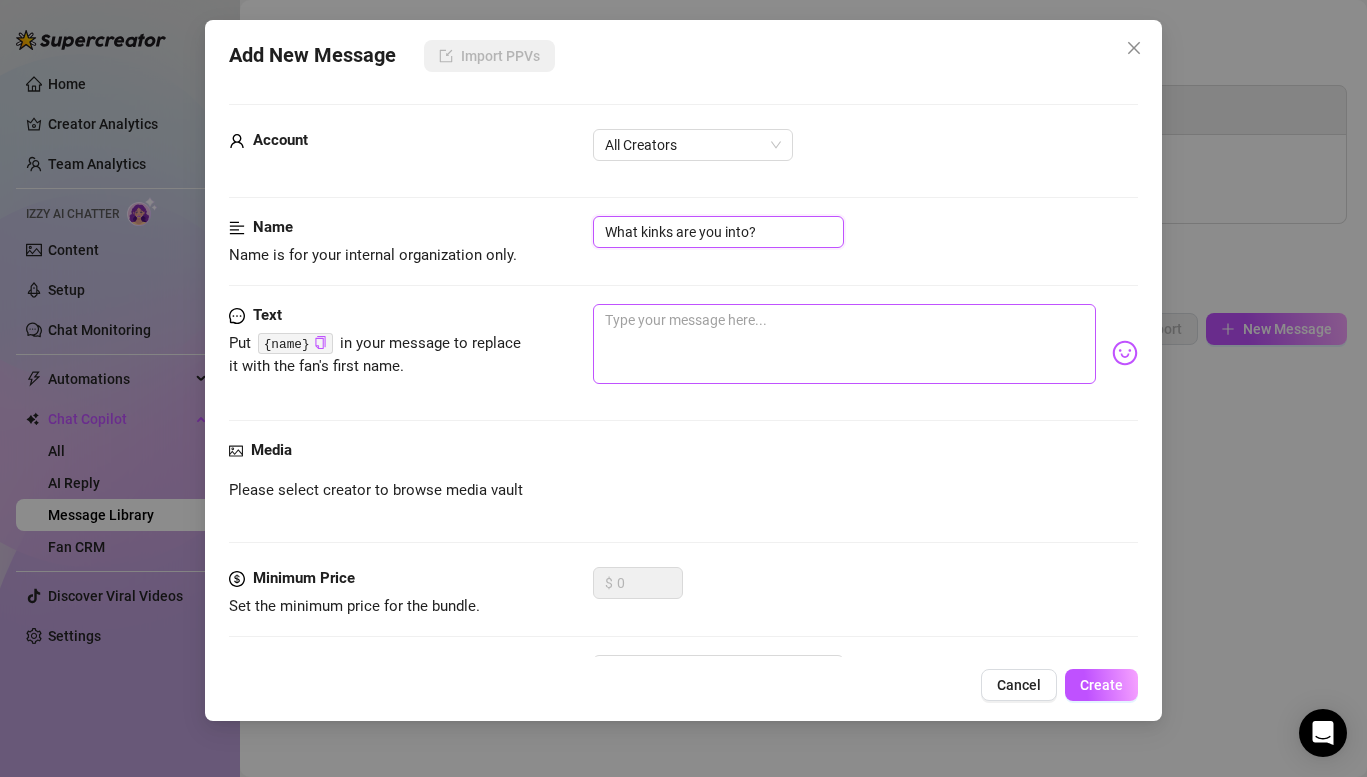 type on "What kinks are you into?" 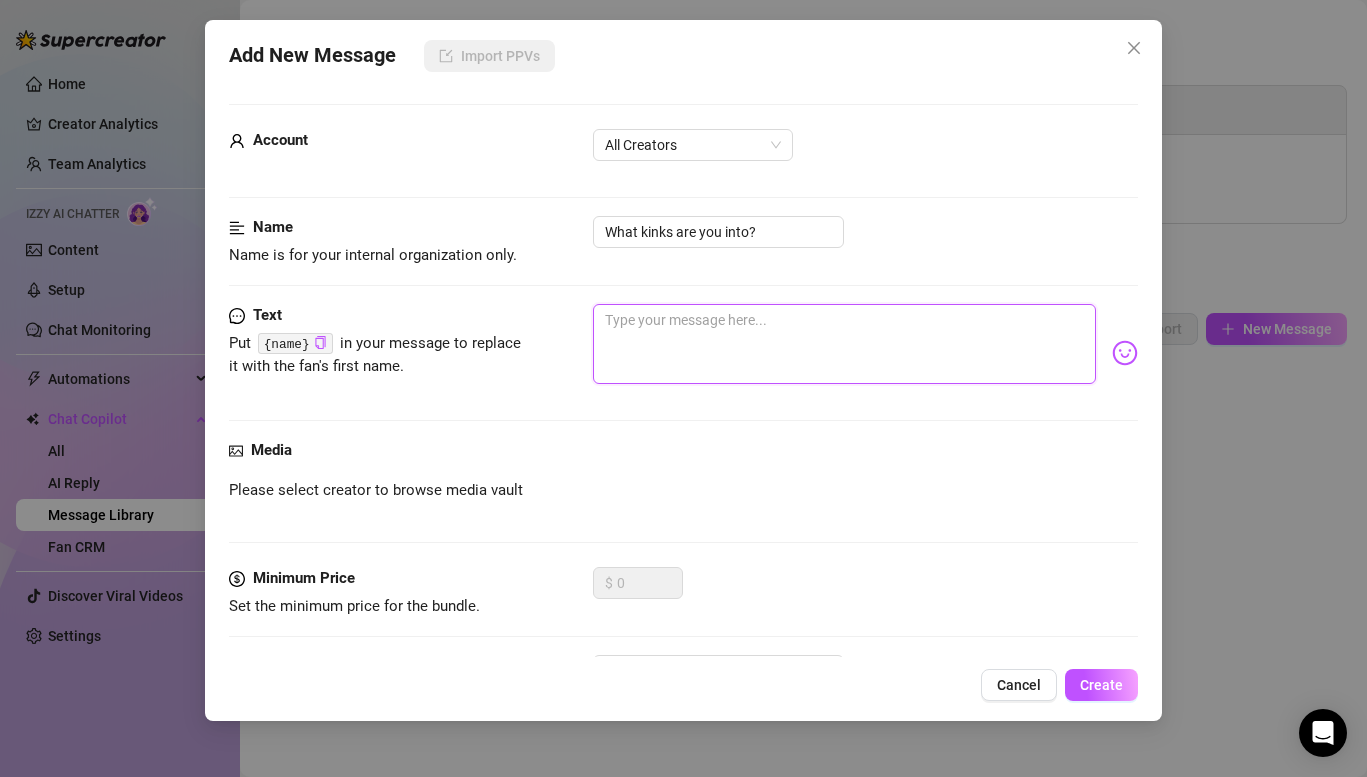 click at bounding box center (844, 344) 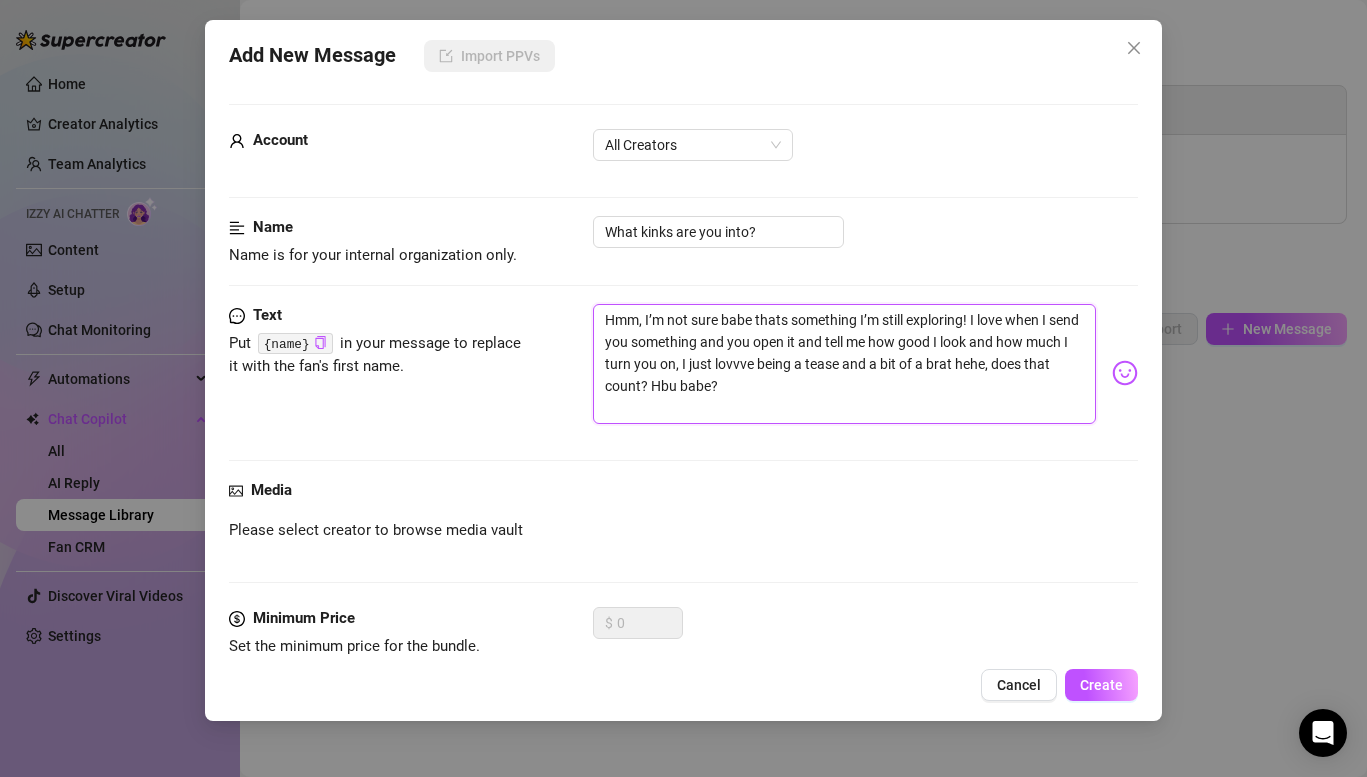 scroll, scrollTop: 0, scrollLeft: 0, axis: both 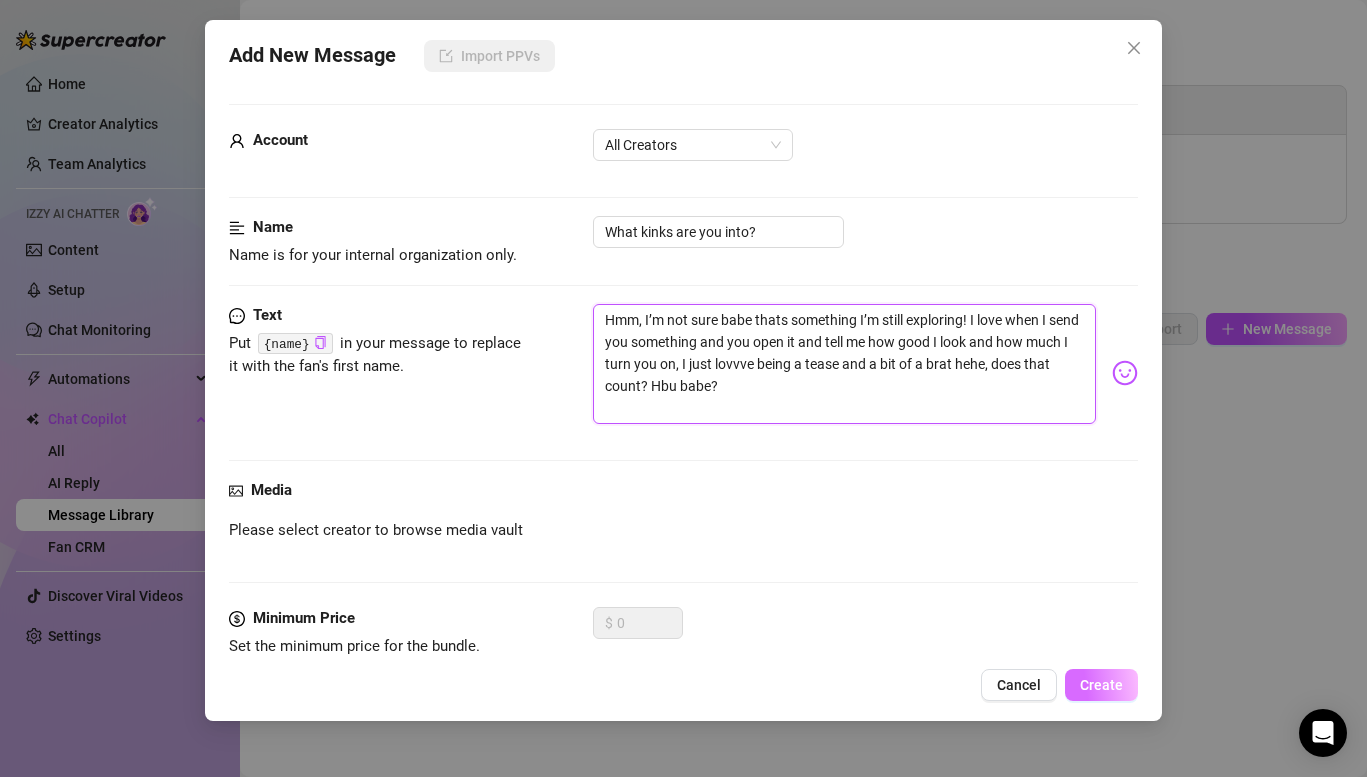 type on "Hmm, I’m not sure babe thats something I’m still exploring! I love when I send you something and you open it and tell me how good I look and how much I turn you on, I just lovvve being a tease and a bit of a brat hehe, does that count? Hbu babe?" 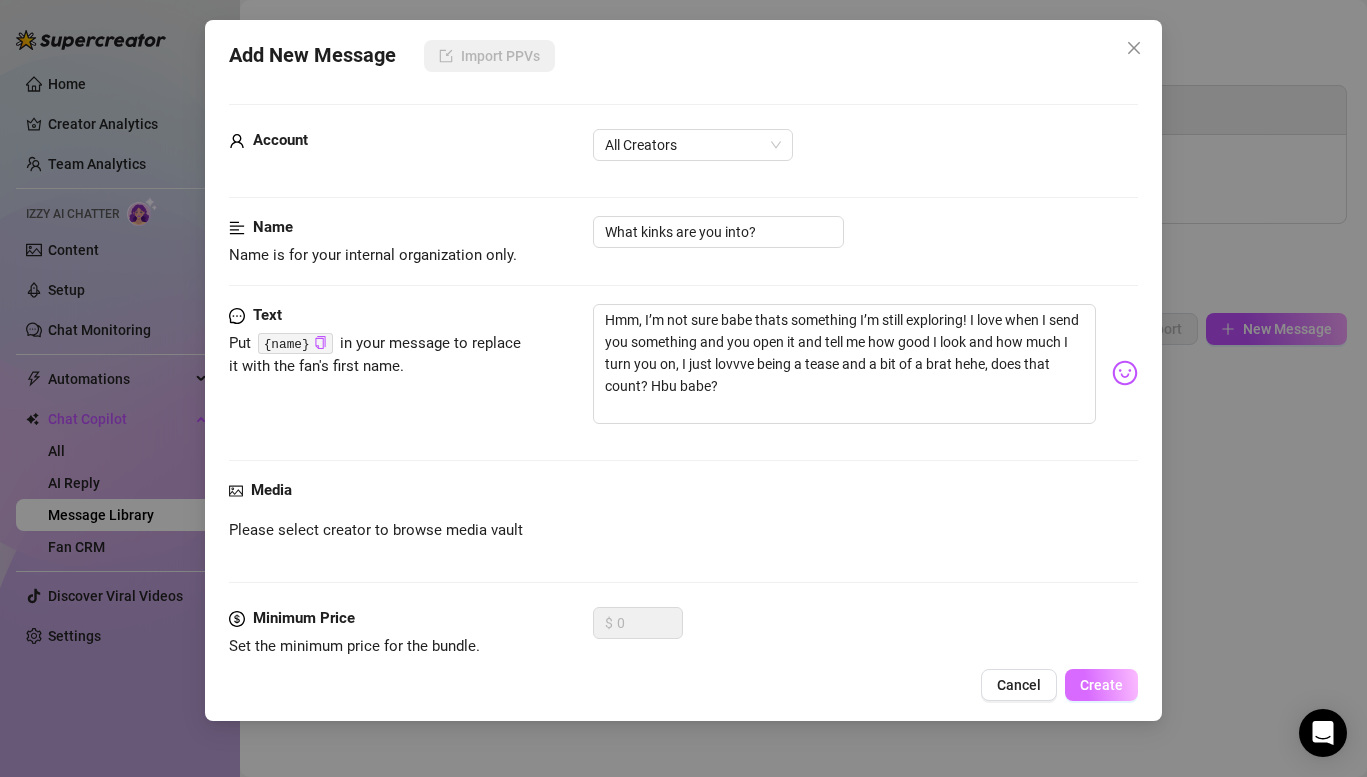 click on "Create" at bounding box center [1101, 685] 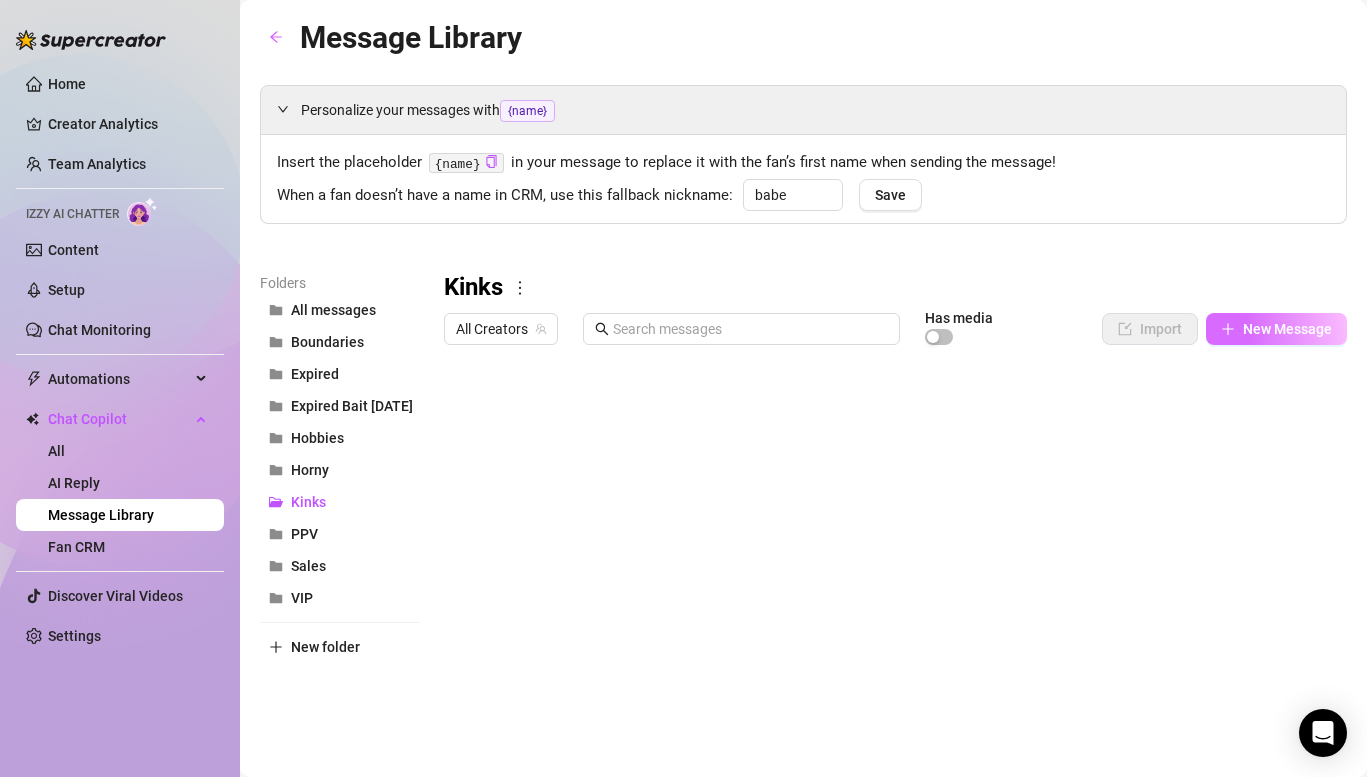 click on "New Message" at bounding box center [1287, 329] 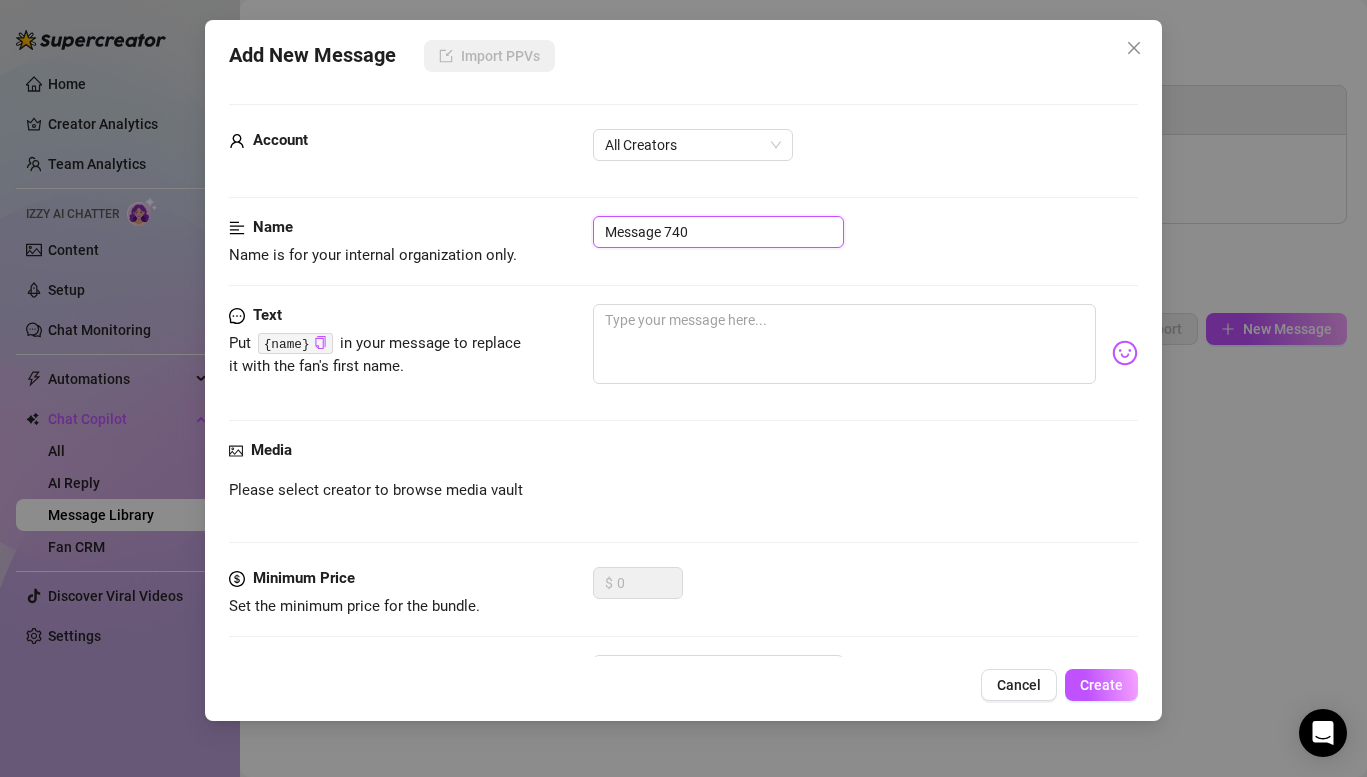 drag, startPoint x: 748, startPoint y: 234, endPoint x: 450, endPoint y: 200, distance: 299.93332 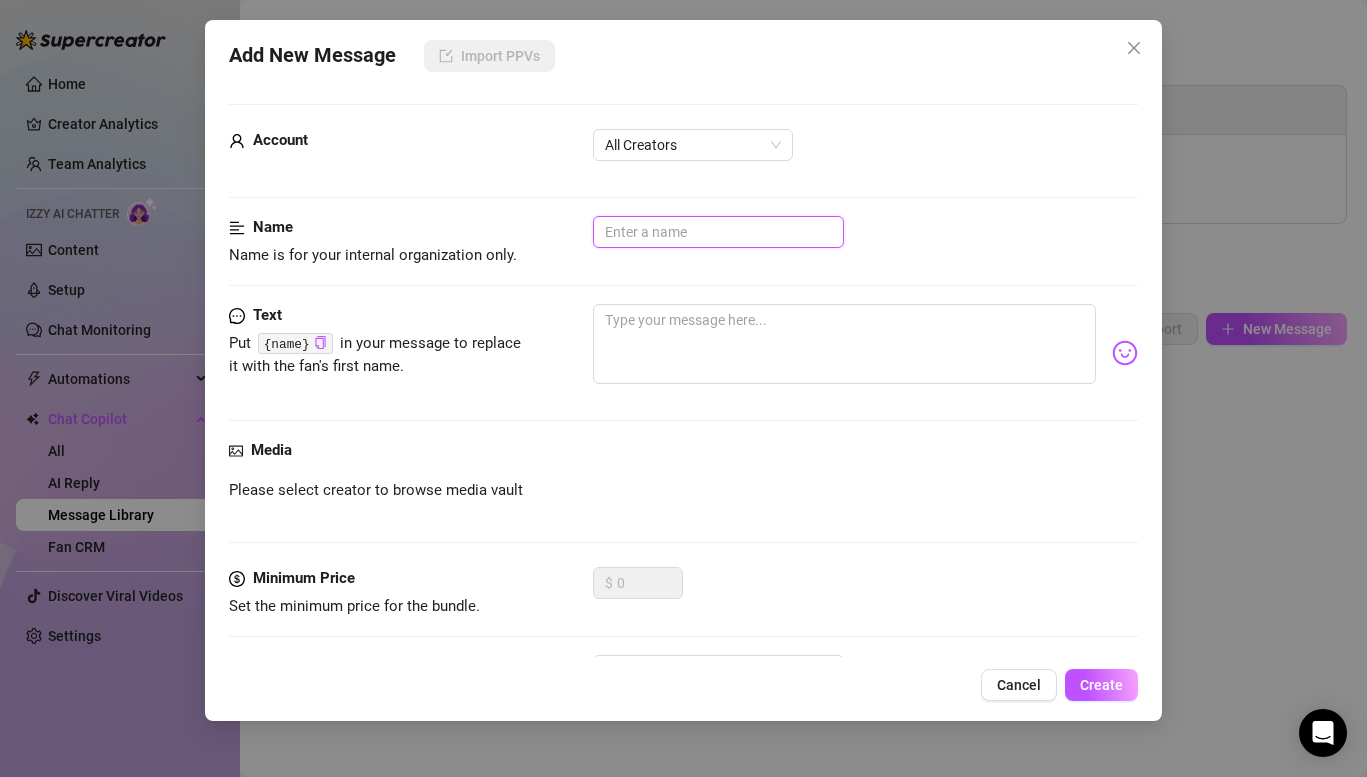 click at bounding box center [718, 232] 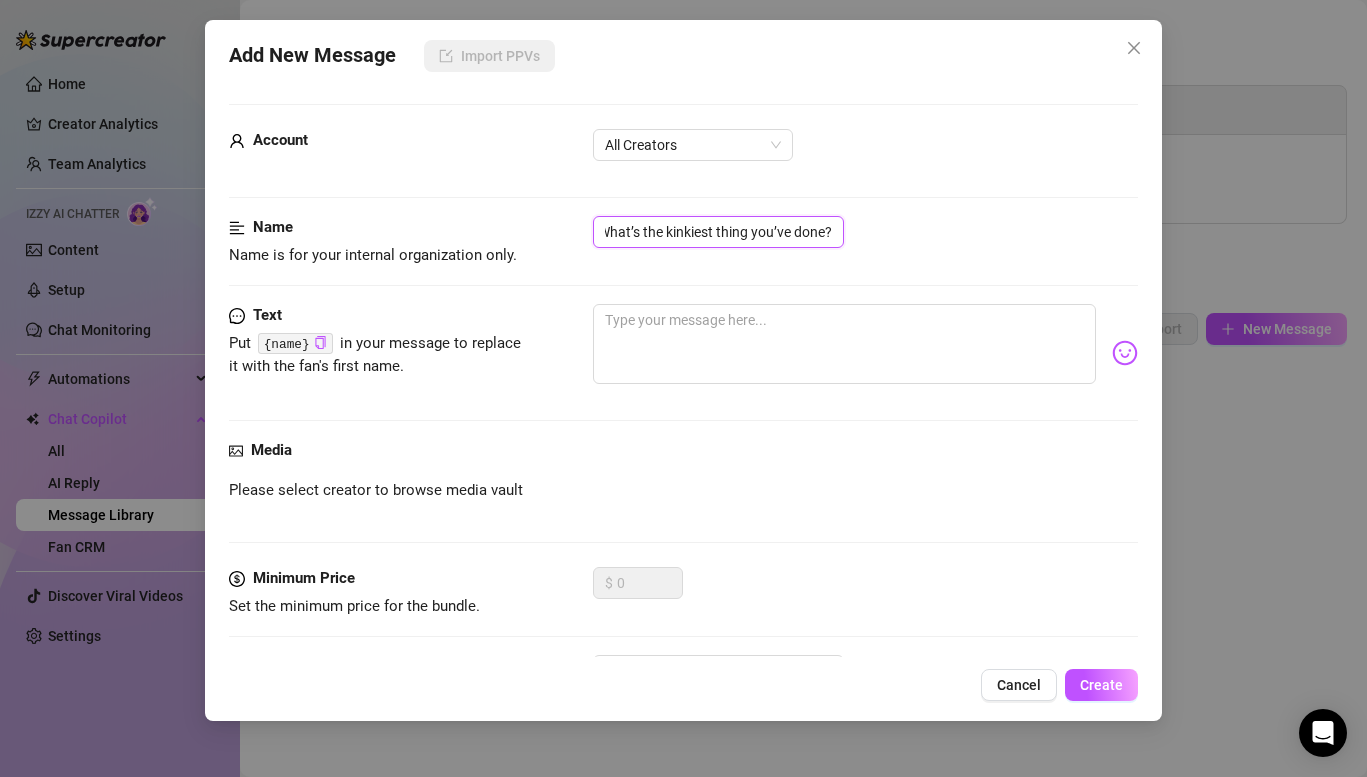 scroll, scrollTop: 0, scrollLeft: 7, axis: horizontal 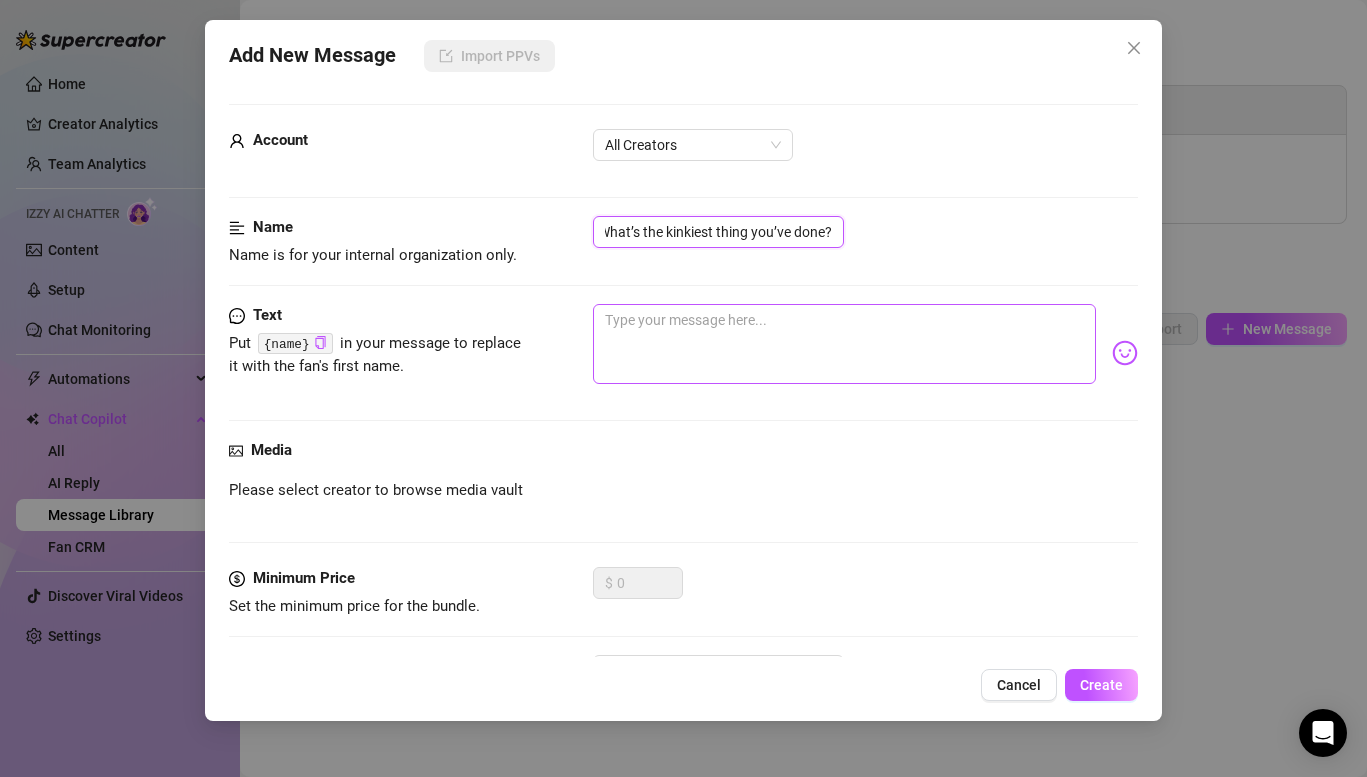 type on "What’s the kinkiest thing you’ve done?" 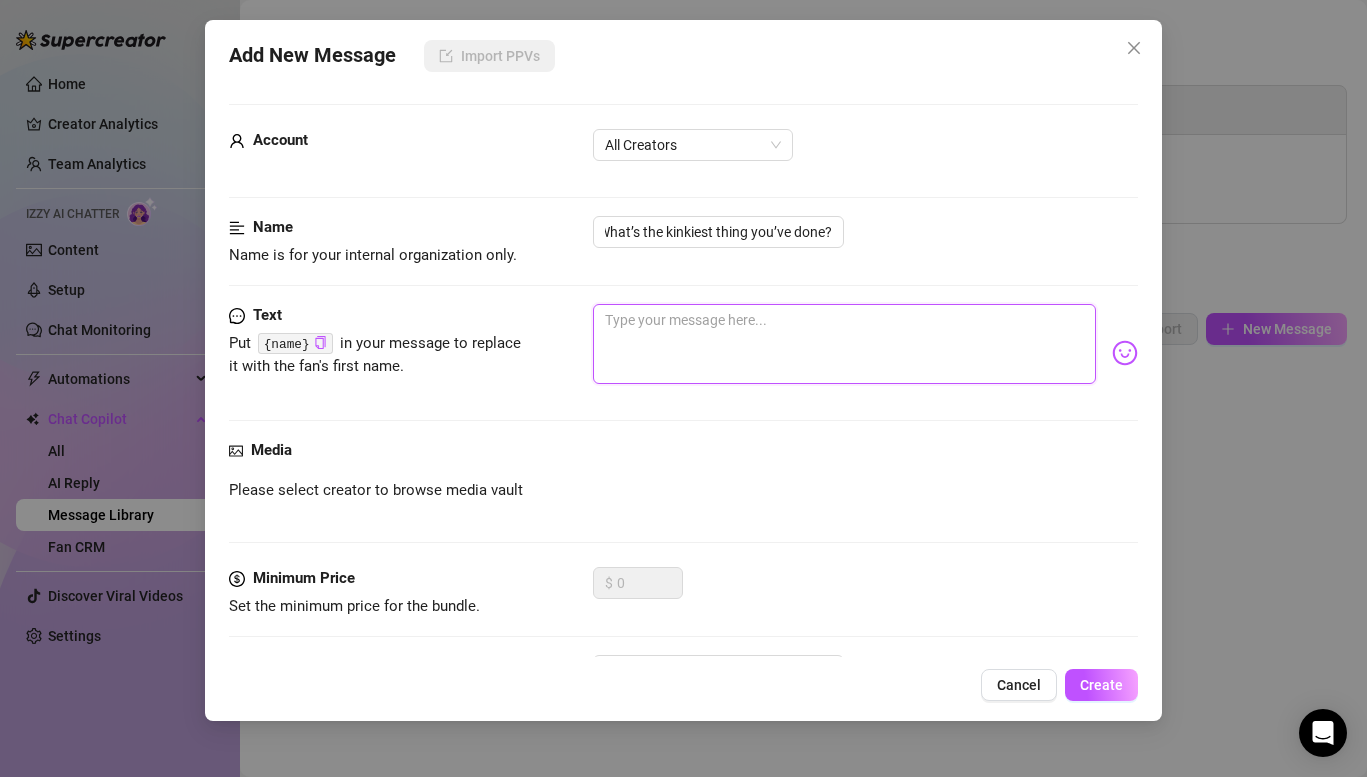 click at bounding box center [844, 344] 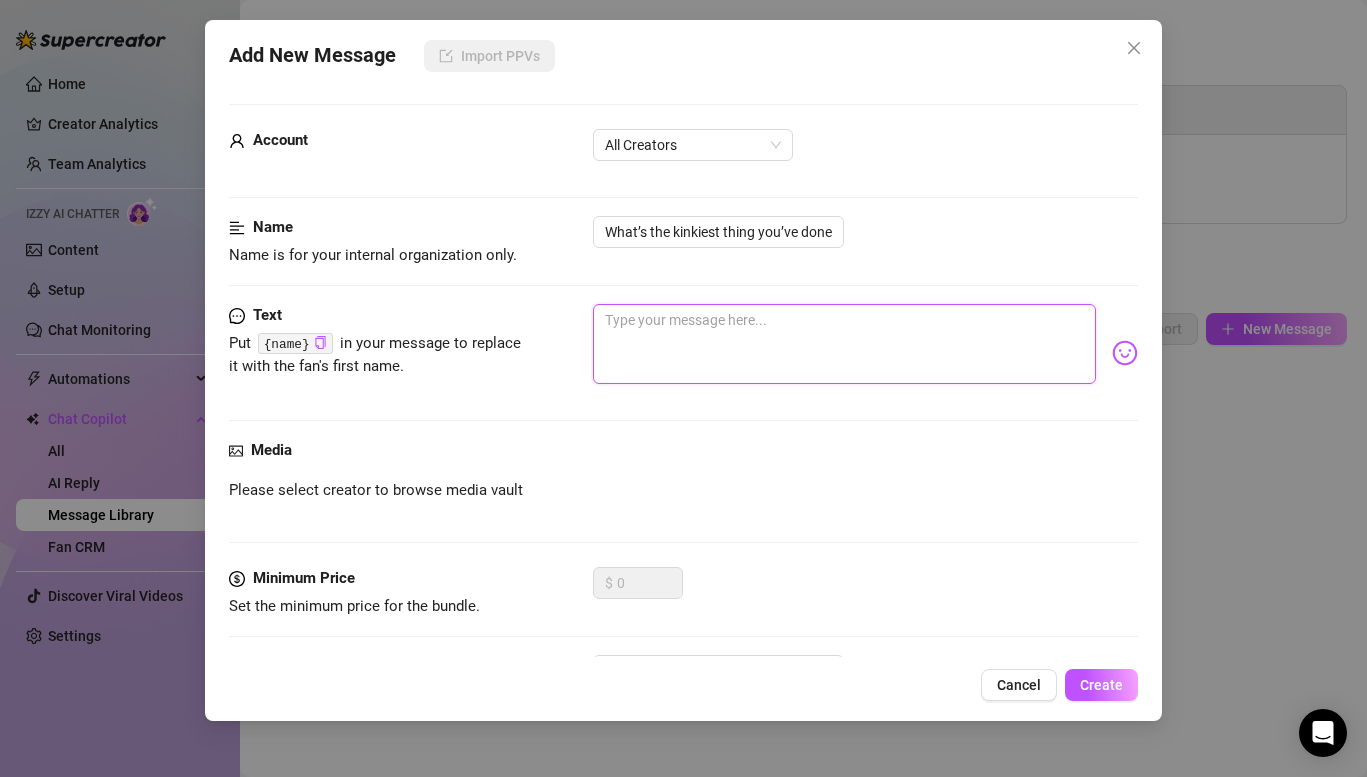 click at bounding box center (844, 344) 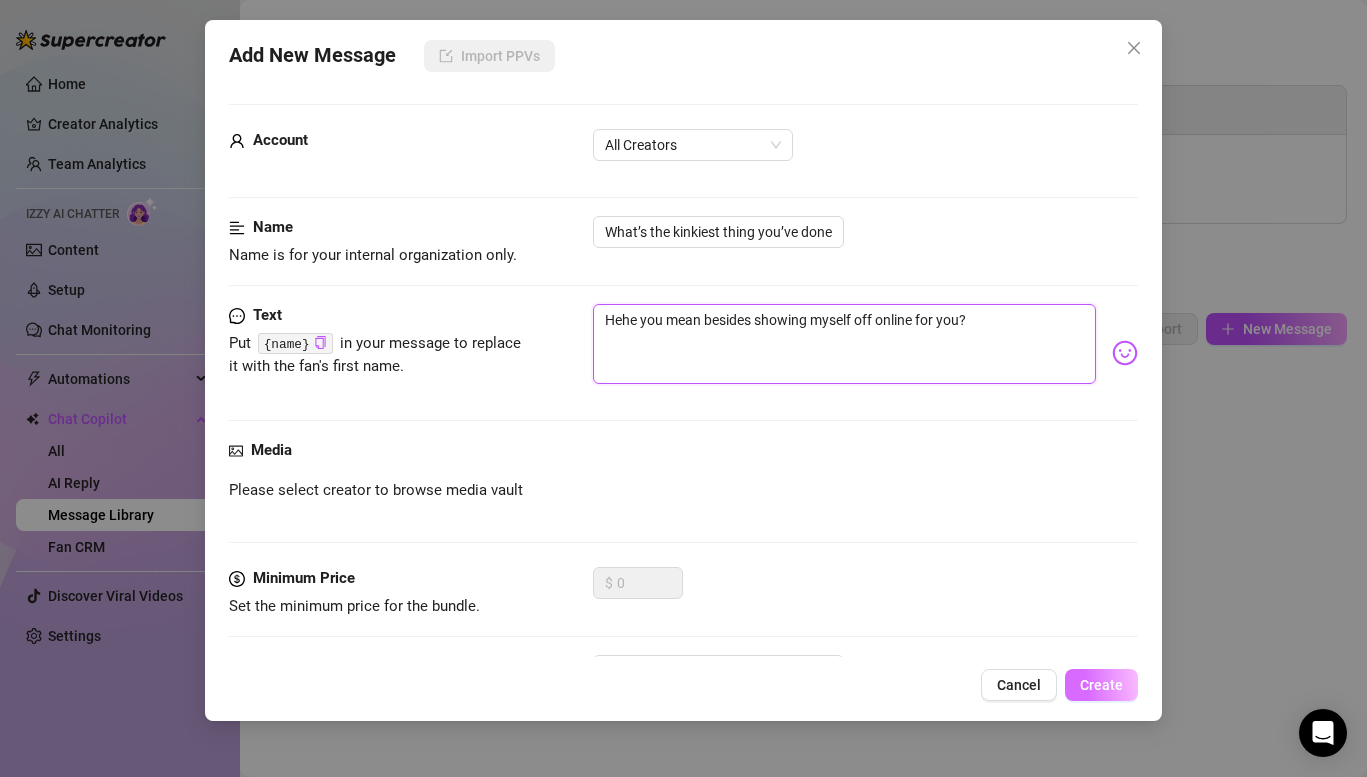 type on "Hehe you mean besides showing myself off online for you?" 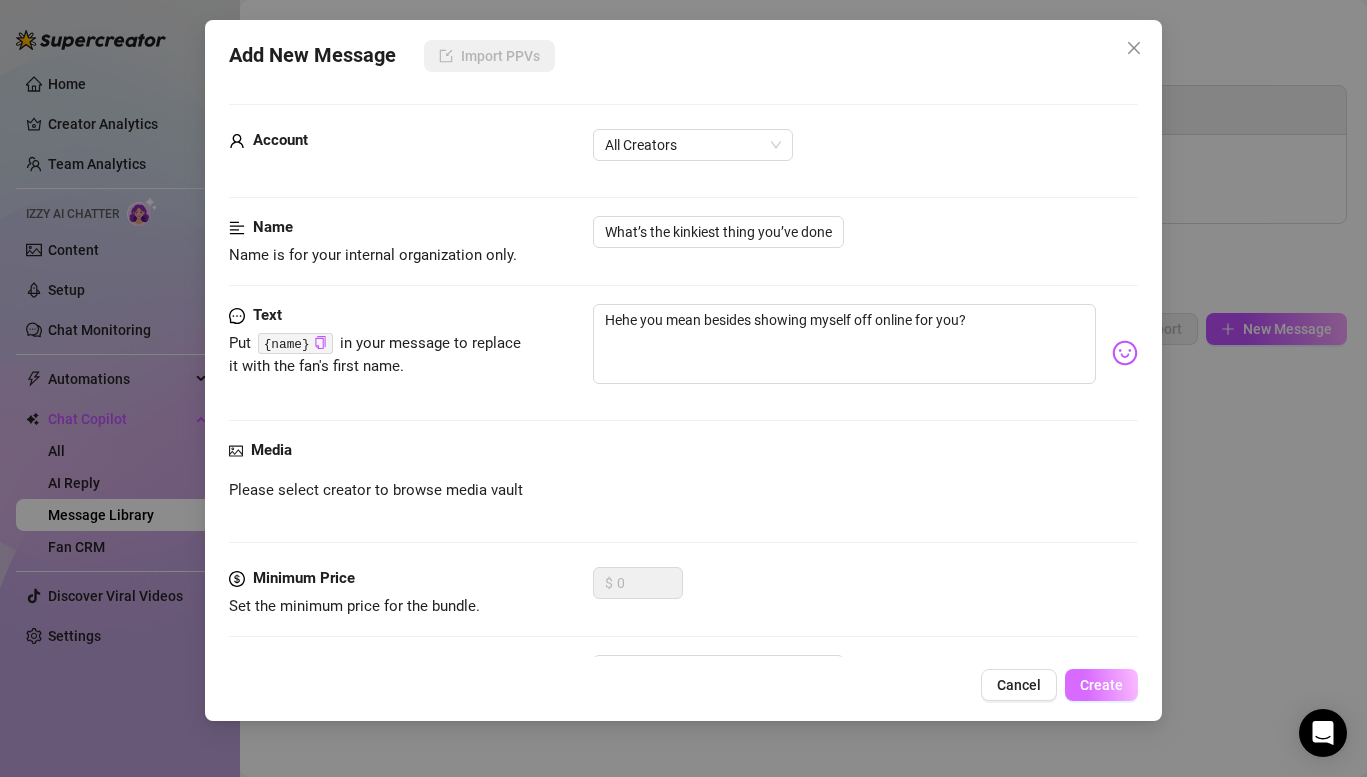 click on "Create" at bounding box center [1101, 685] 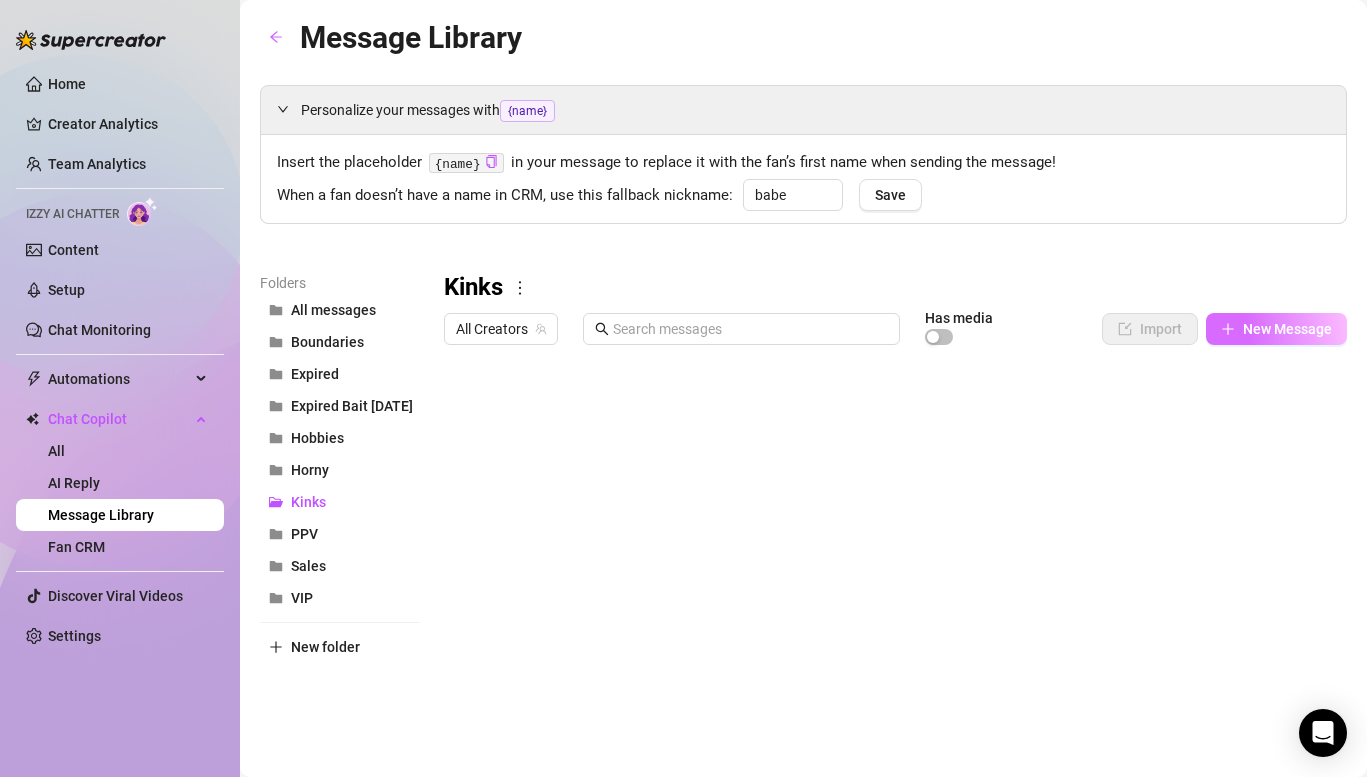 click on "New Message" at bounding box center (1276, 329) 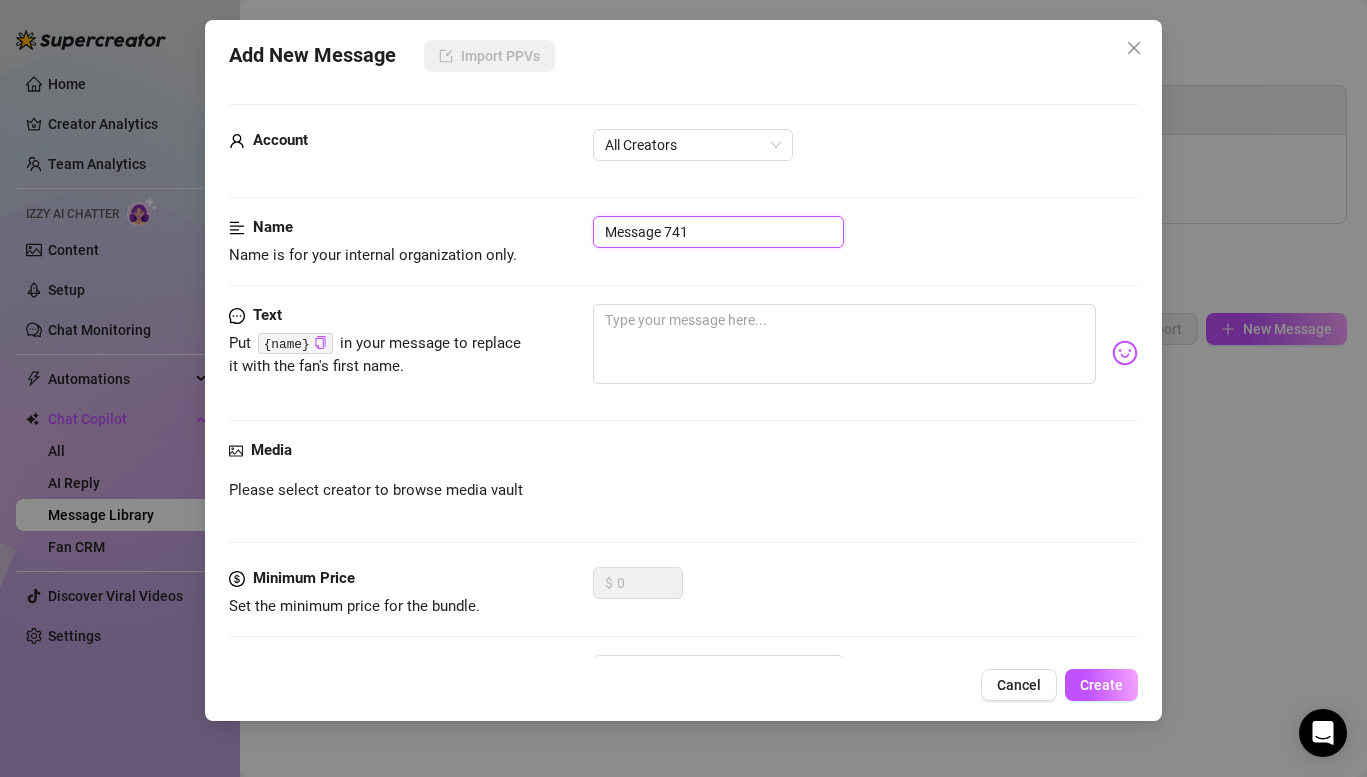 drag, startPoint x: 757, startPoint y: 215, endPoint x: 707, endPoint y: 250, distance: 61.03278 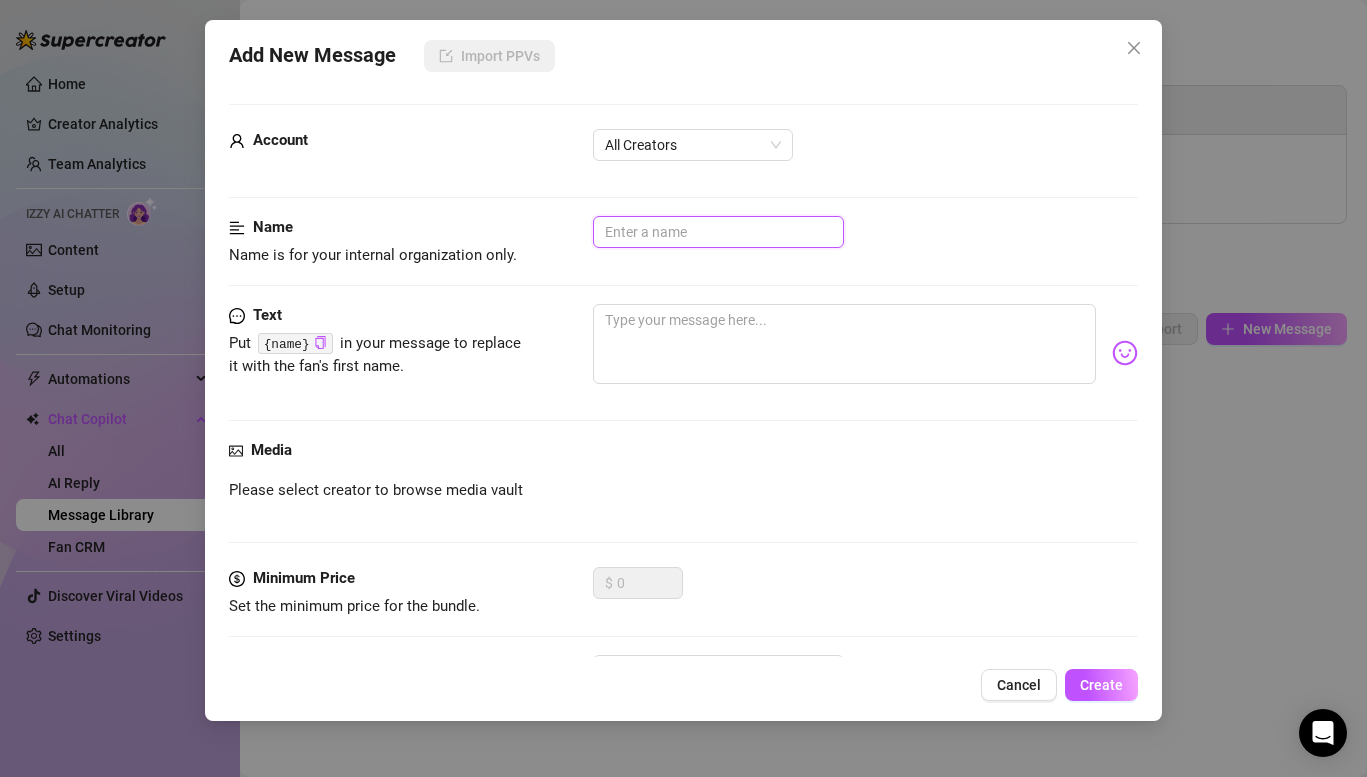 click at bounding box center (718, 232) 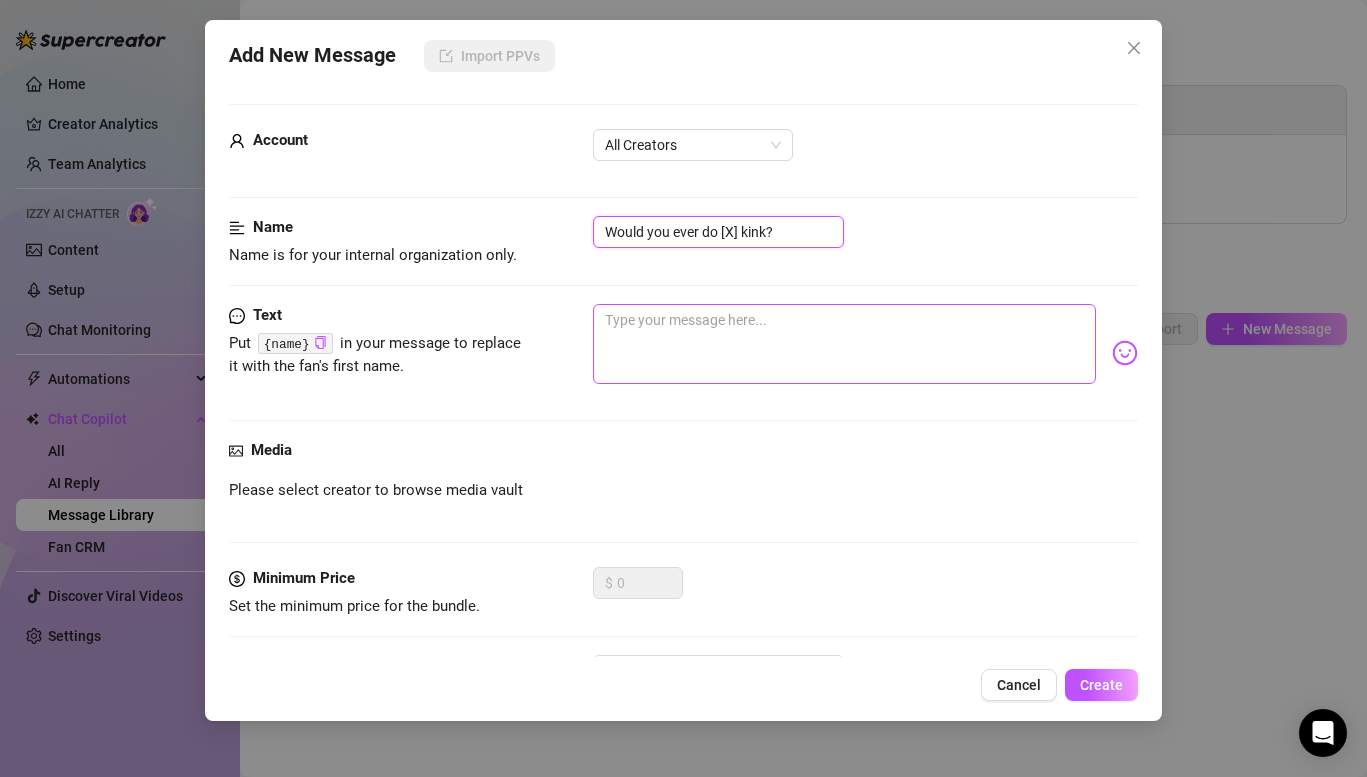 type on "Would you ever do [X] kink?" 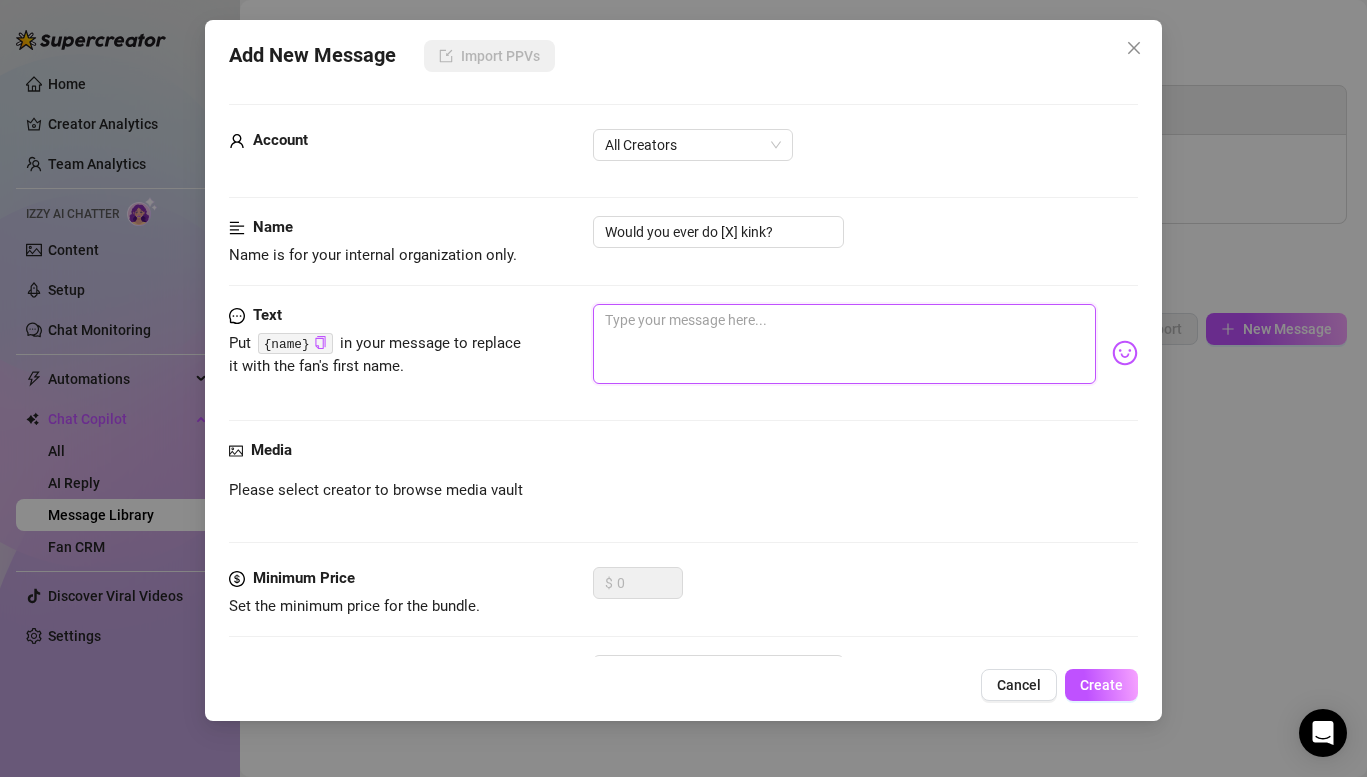 click at bounding box center [844, 344] 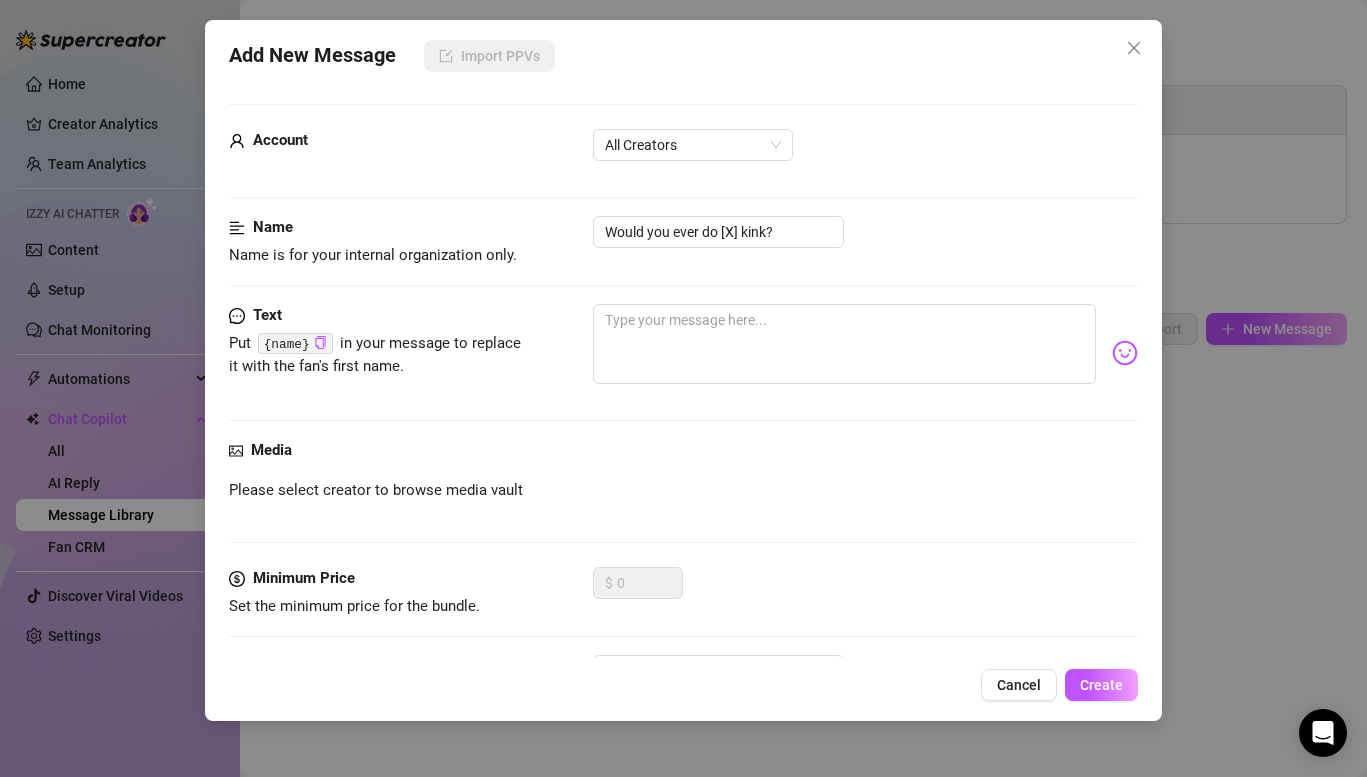 click at bounding box center [865, 353] 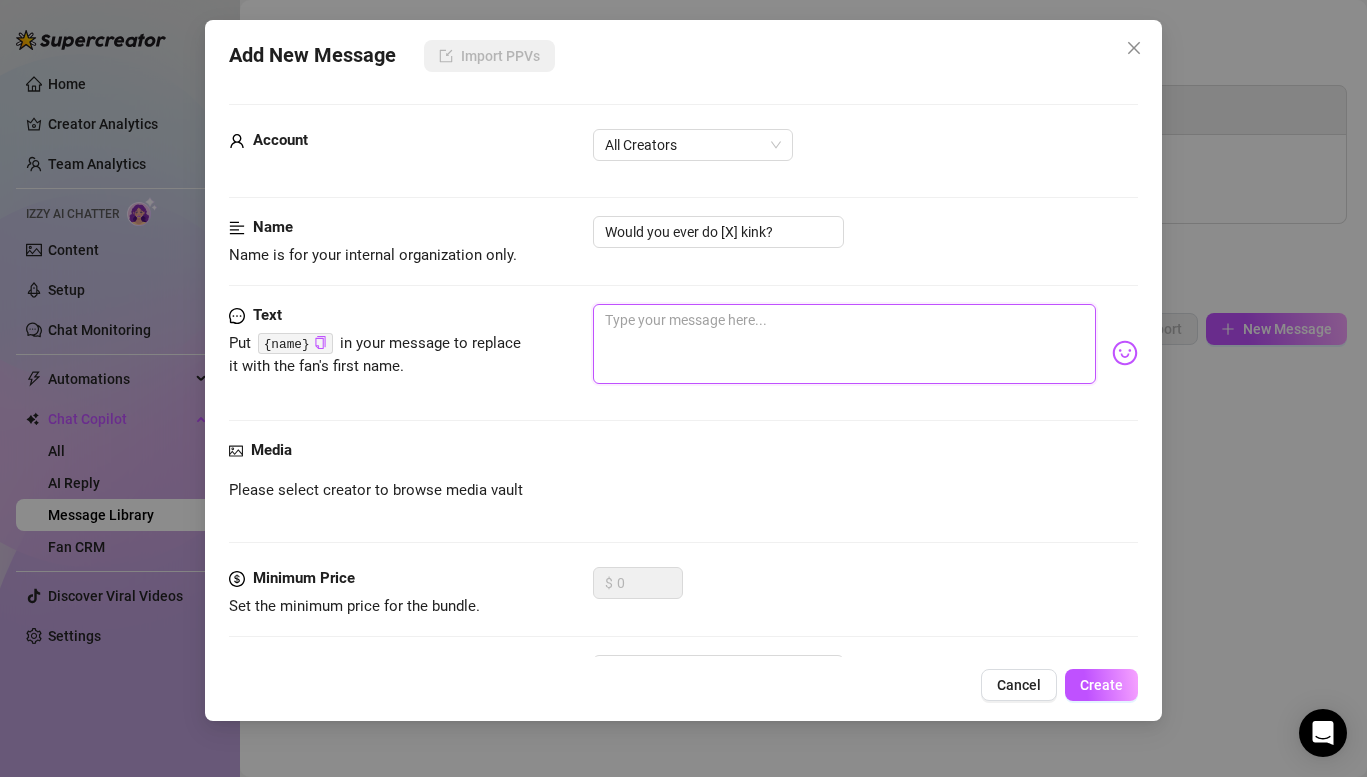 click at bounding box center [844, 344] 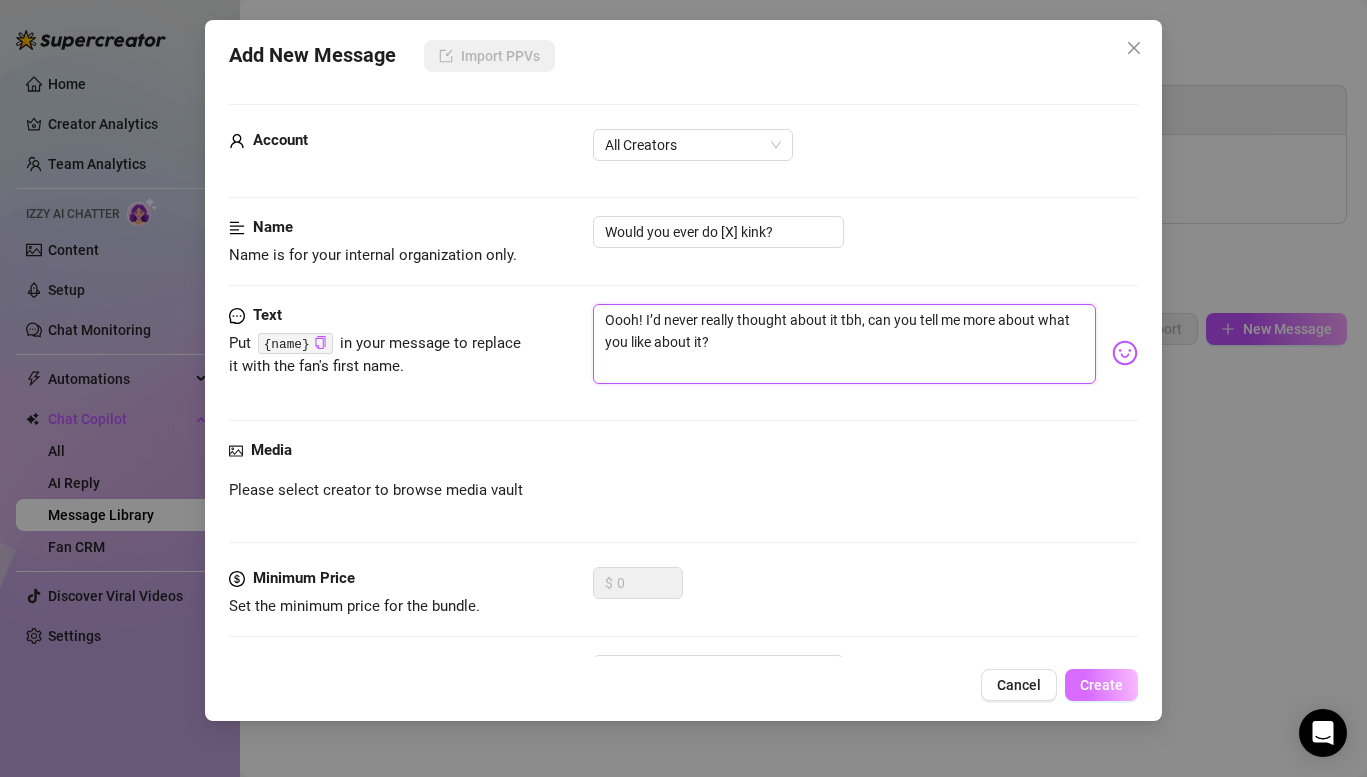 type on "Oooh! I’d never really thought about it tbh, can you tell me more about what you like about it?" 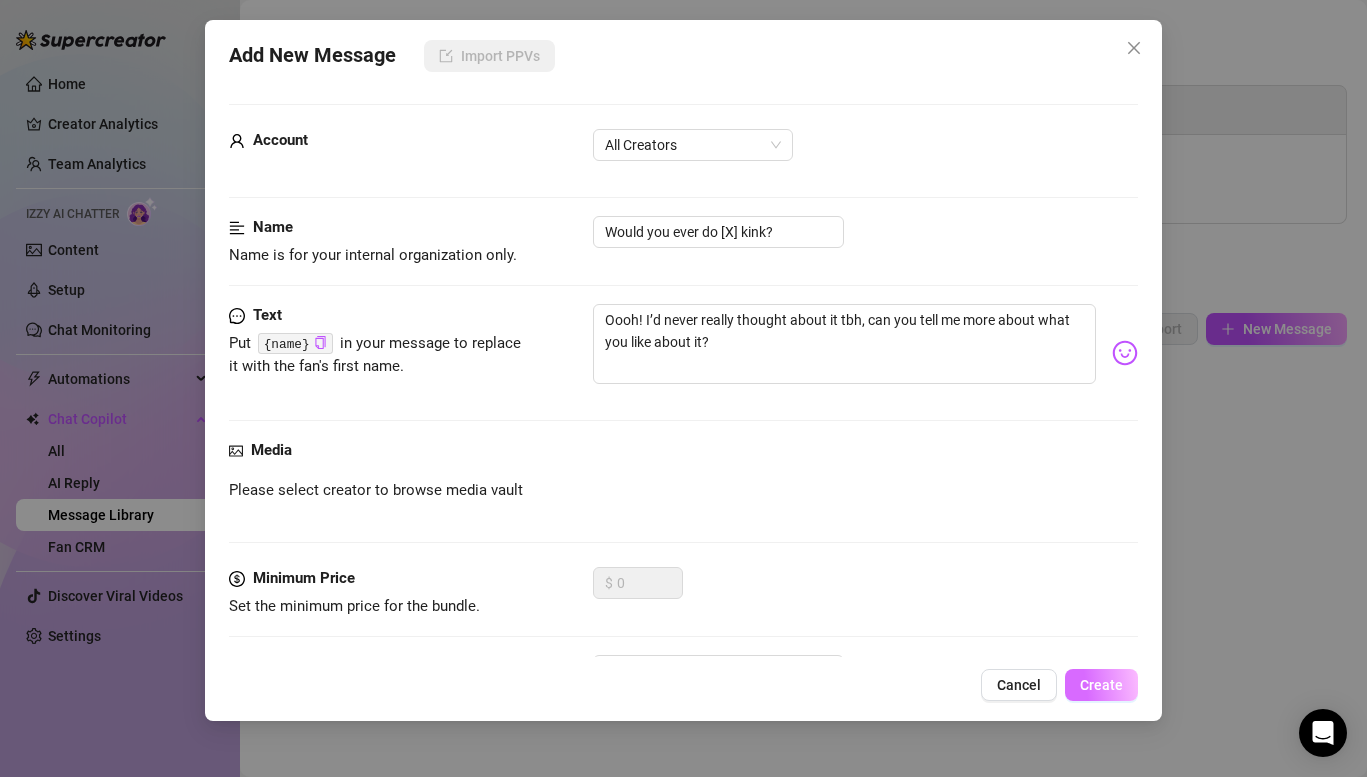 click on "Create" at bounding box center (1101, 685) 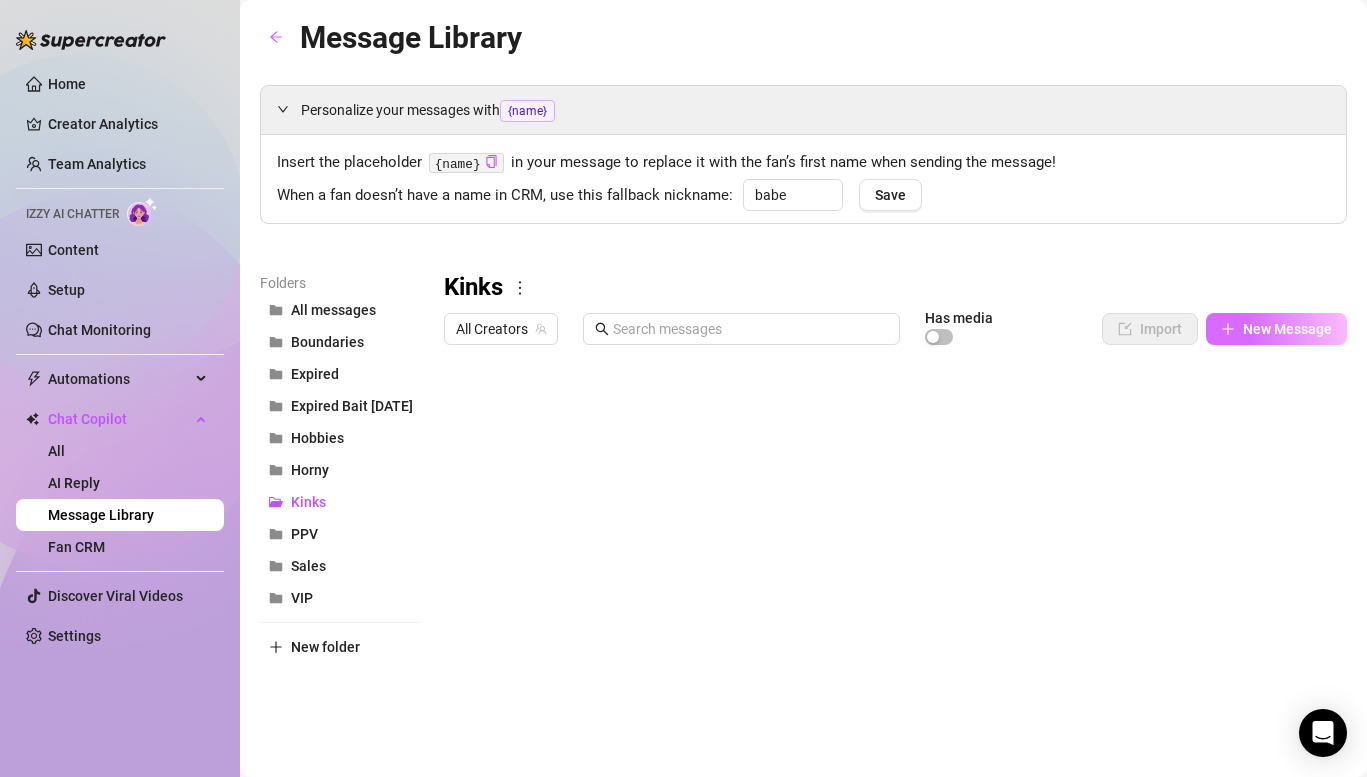 click on "New Message" at bounding box center (1276, 329) 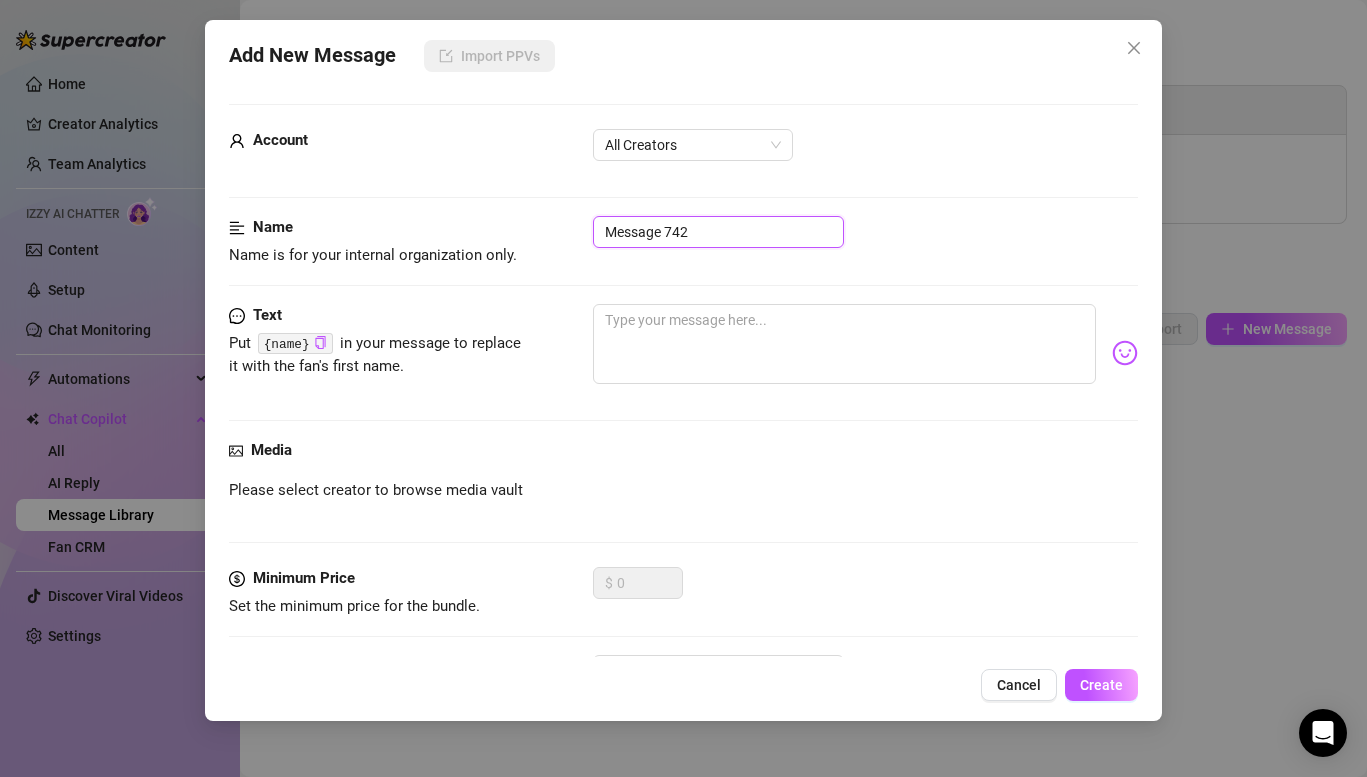 drag, startPoint x: 740, startPoint y: 234, endPoint x: 435, endPoint y: 173, distance: 311.0402 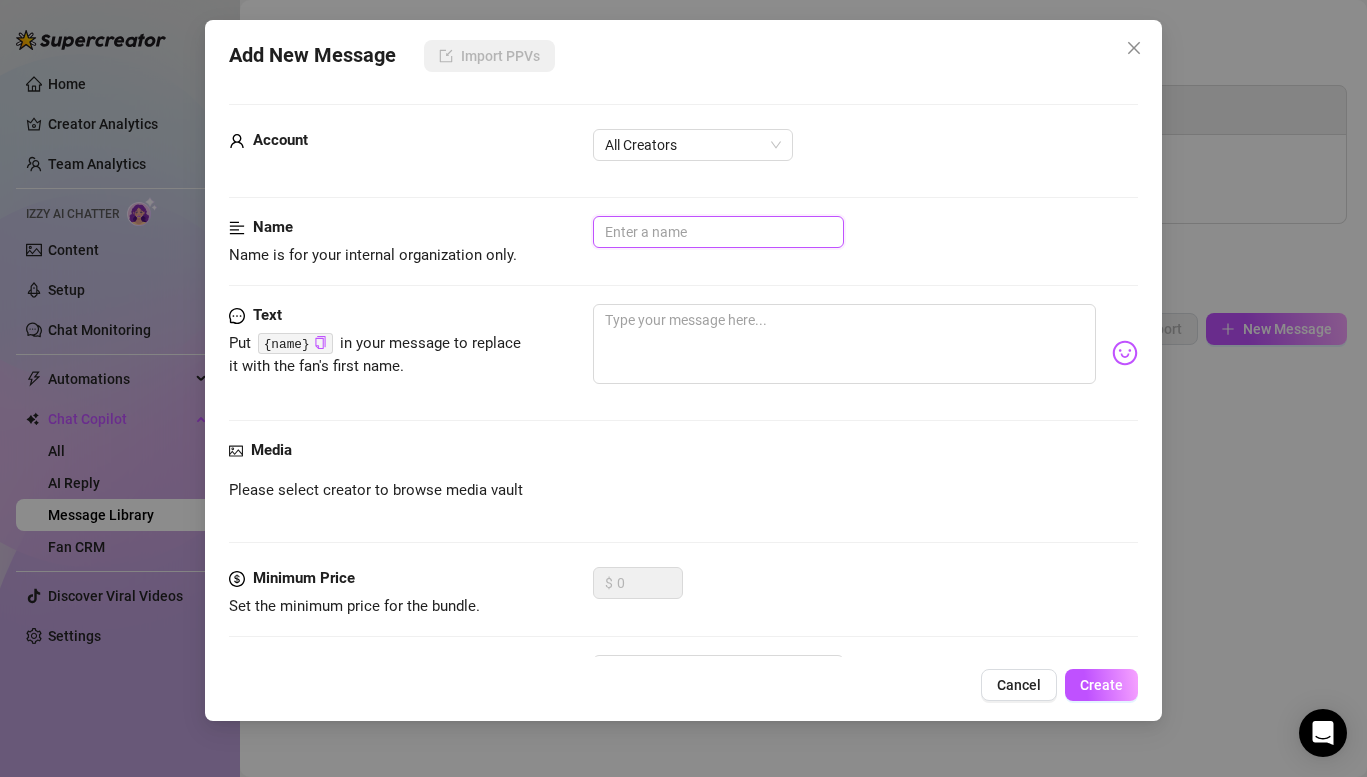 click at bounding box center (718, 232) 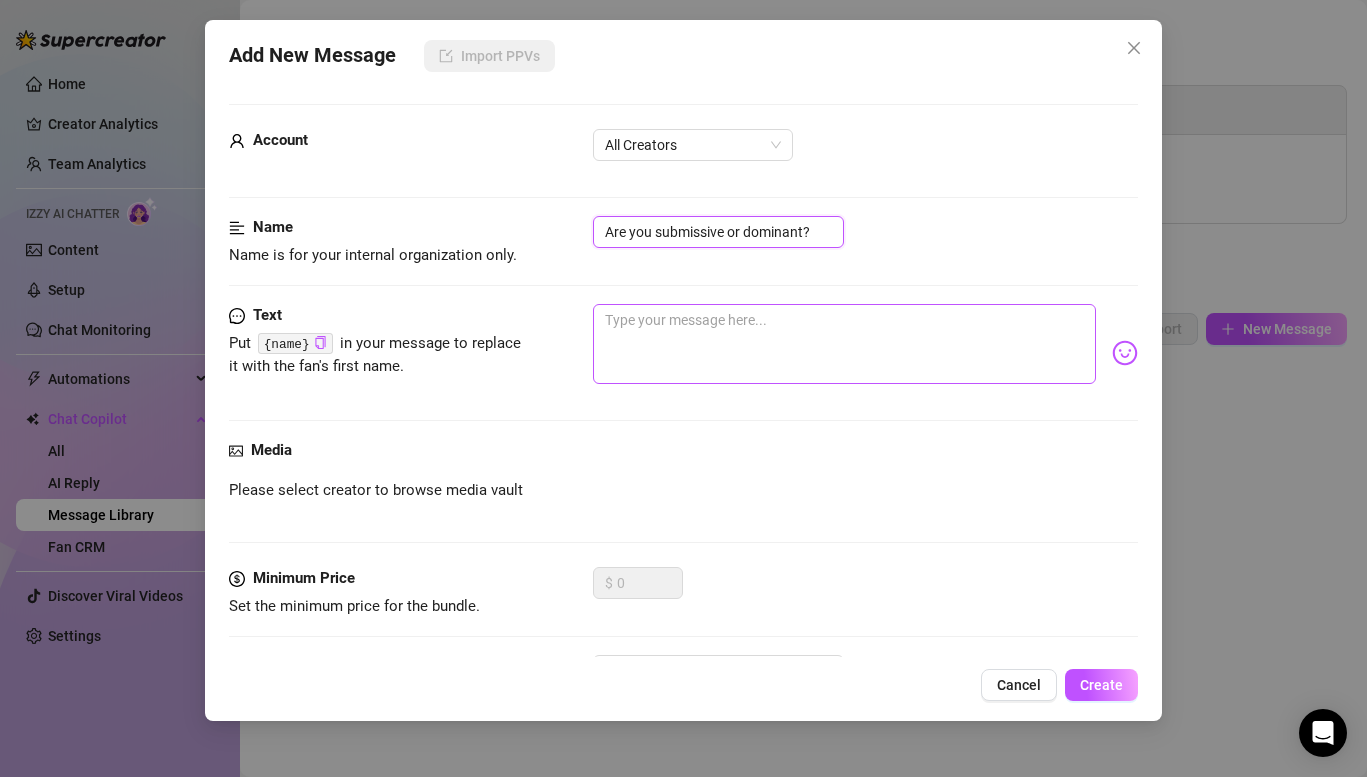 type on "Are you submissive or dominant?" 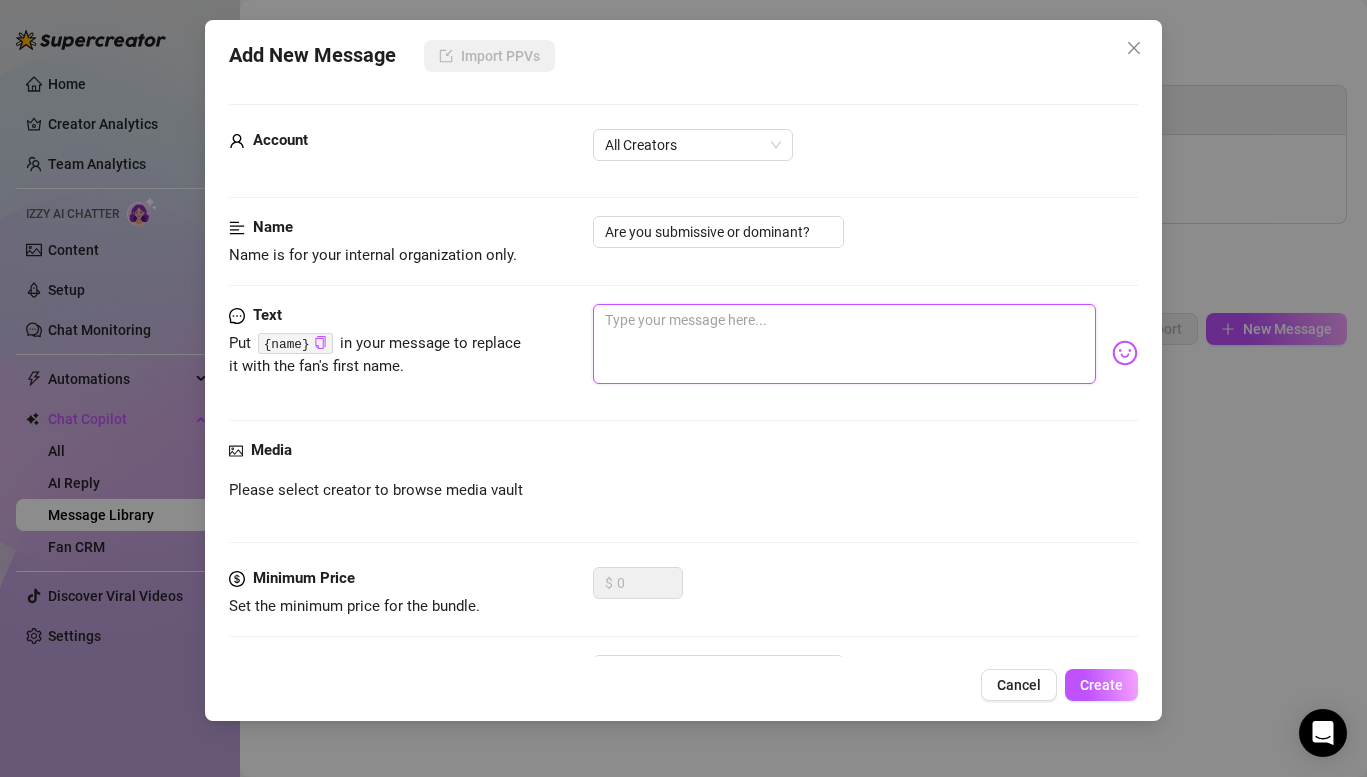 click at bounding box center (844, 344) 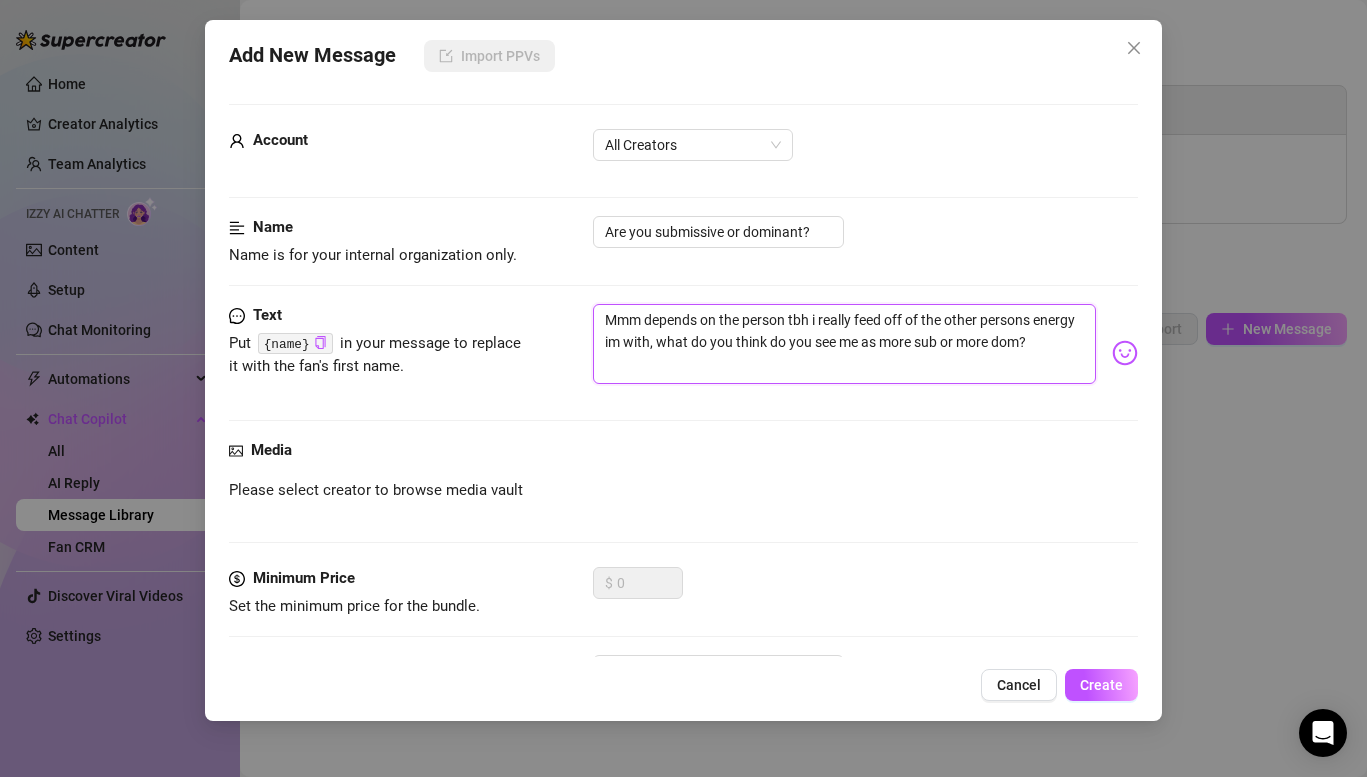 type on "Mmm depends on the person tbh i really feed off of the other persons energy im with, what do you think do you see me as more sub or more dom?" 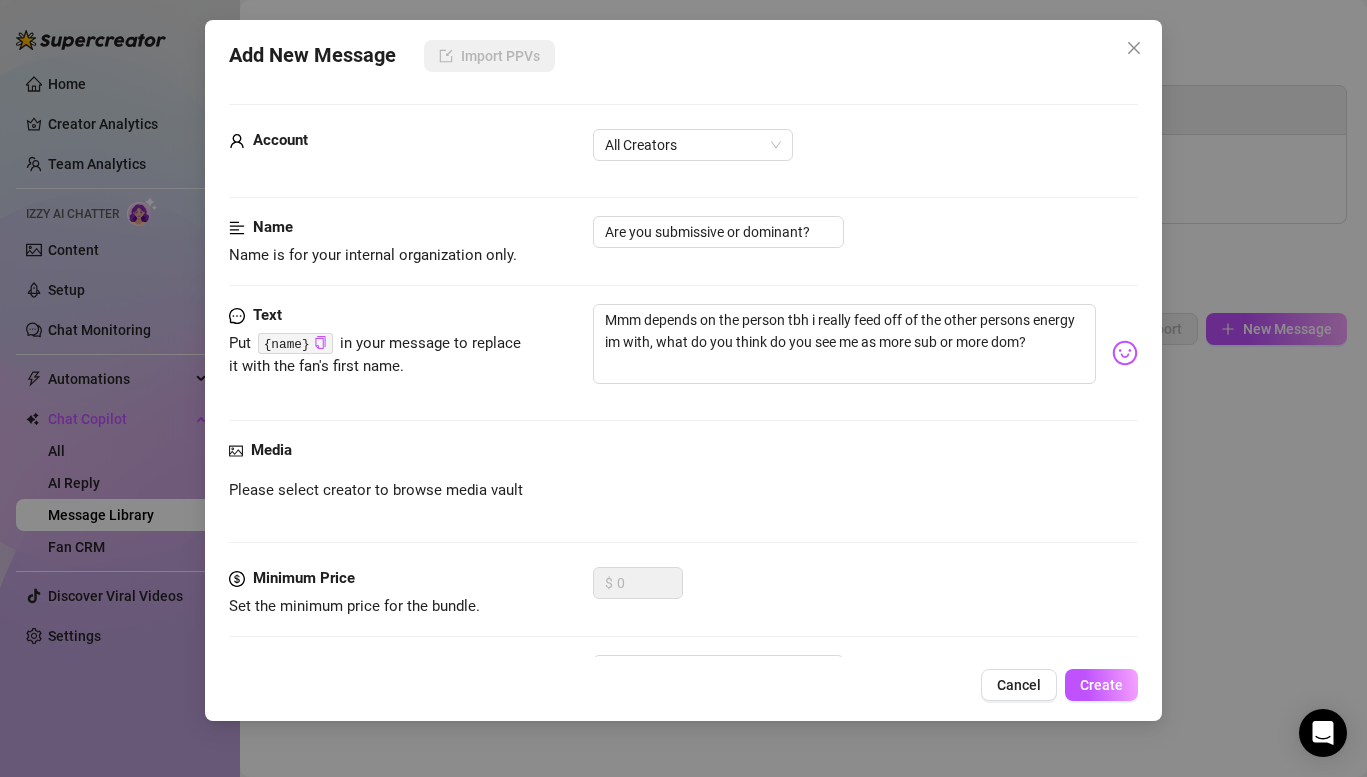 click on "Text Put   {name}   in your message to replace it with the fan's first name. Mmm depends on the person tbh i really feed off of the other persons energy im with, what do you think do you see me as more sub or more dom?" at bounding box center [683, 371] 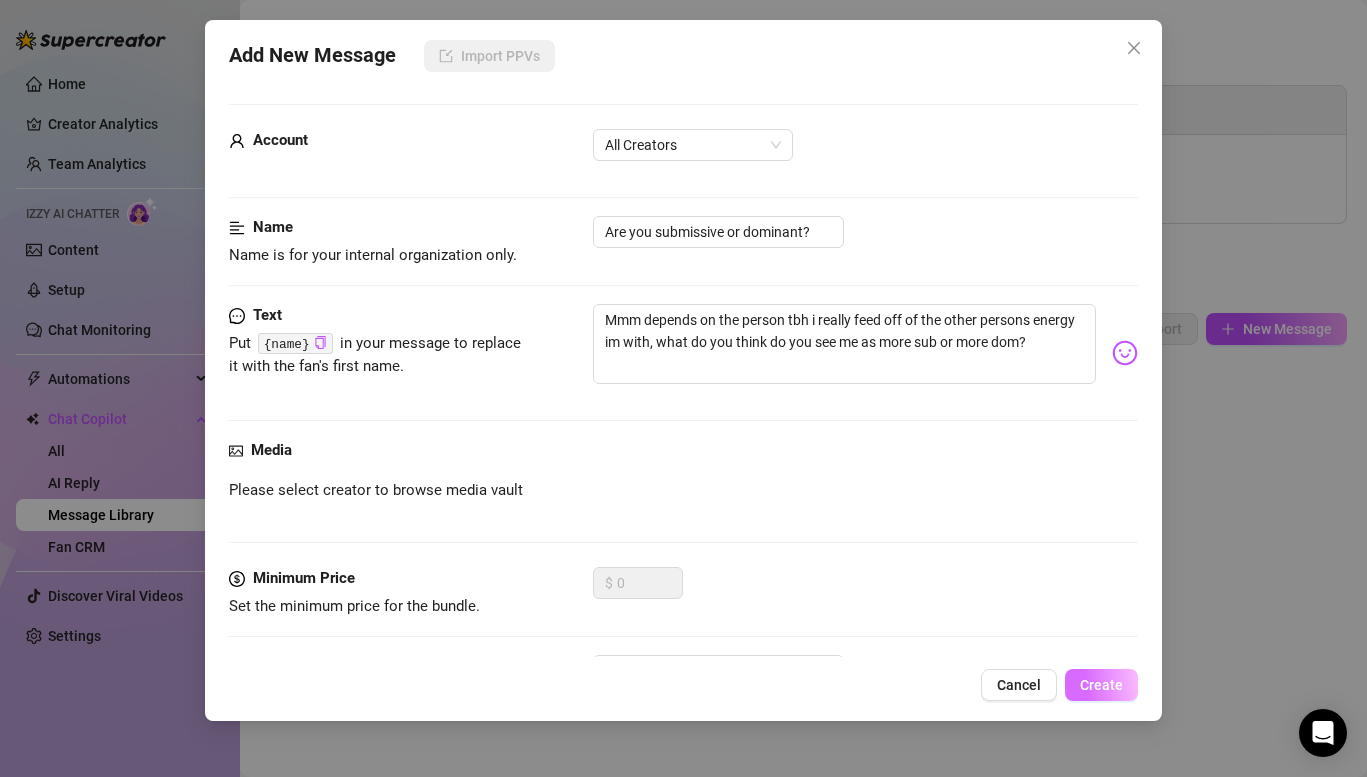 click on "Create" at bounding box center [1101, 685] 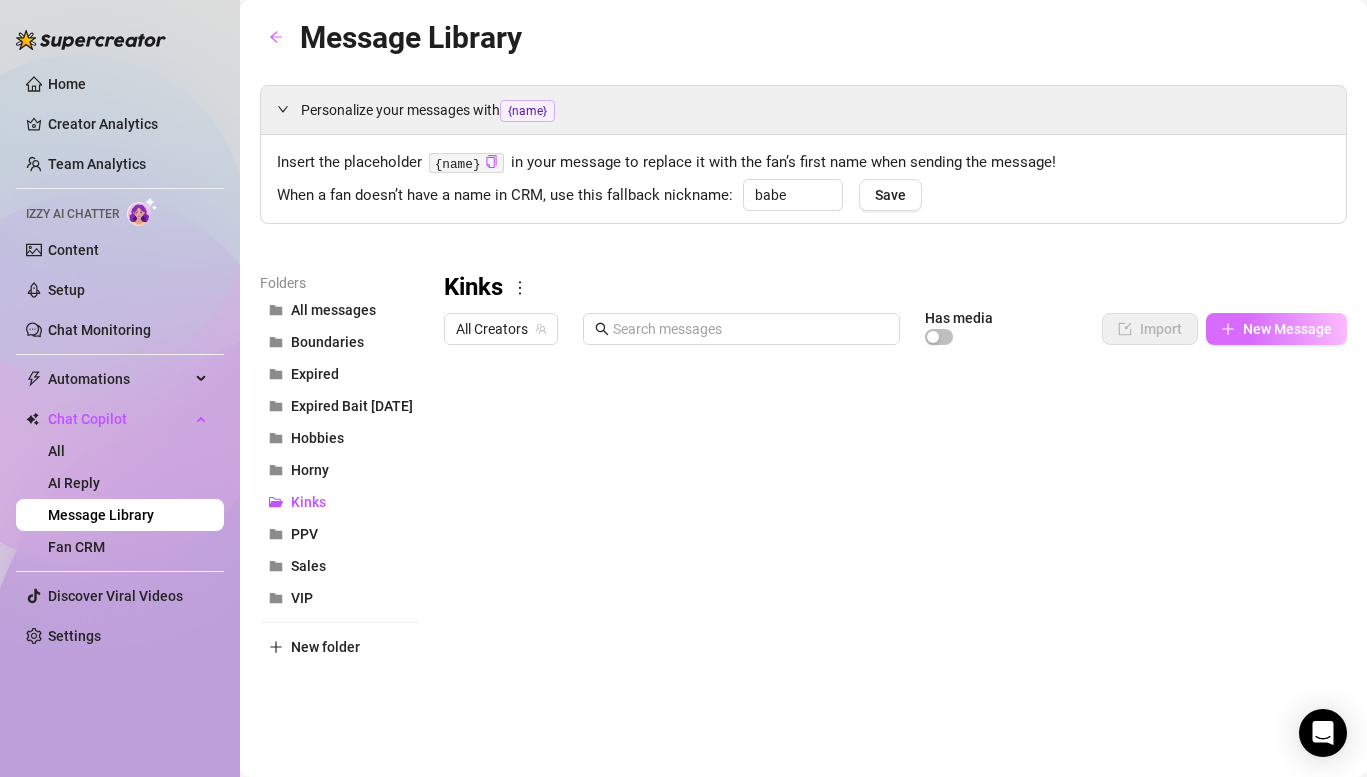 click on "New Message" at bounding box center [1276, 329] 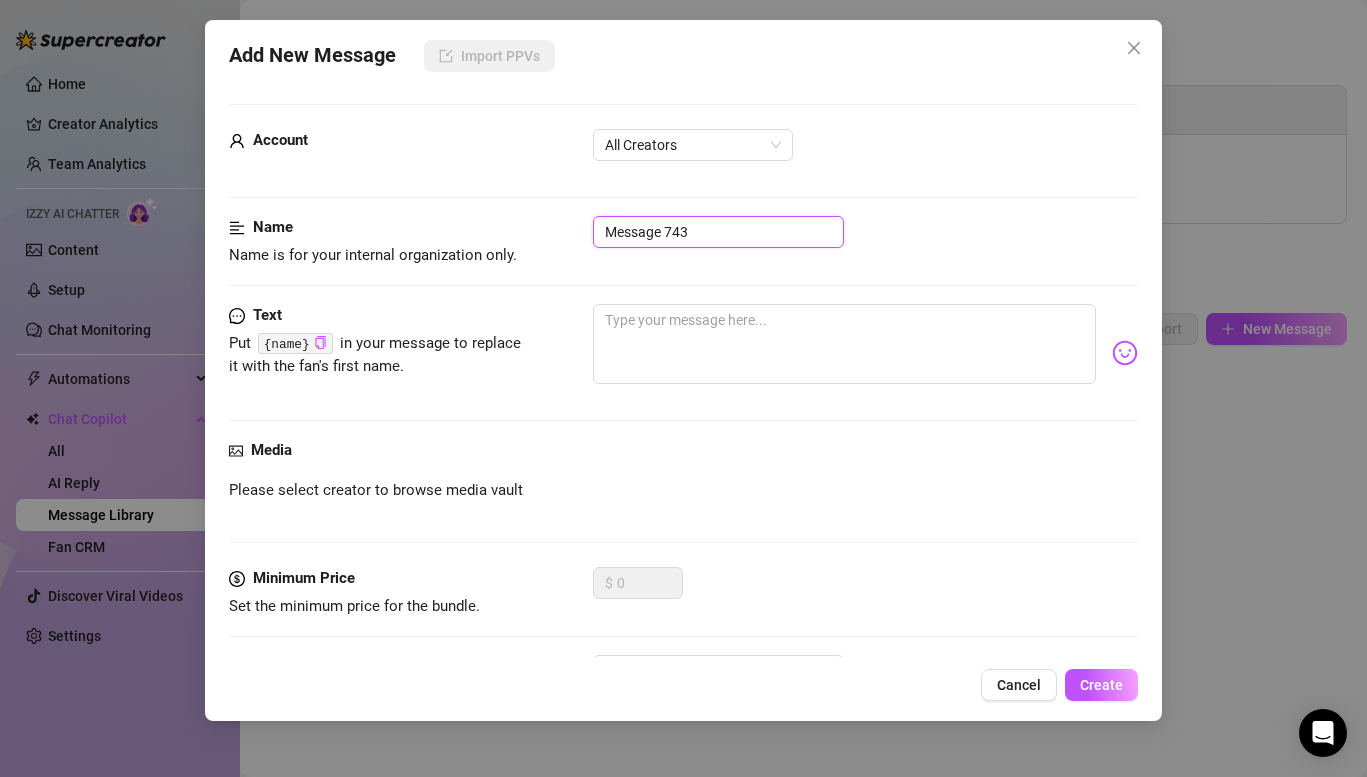 drag, startPoint x: 727, startPoint y: 240, endPoint x: 485, endPoint y: 203, distance: 244.81218 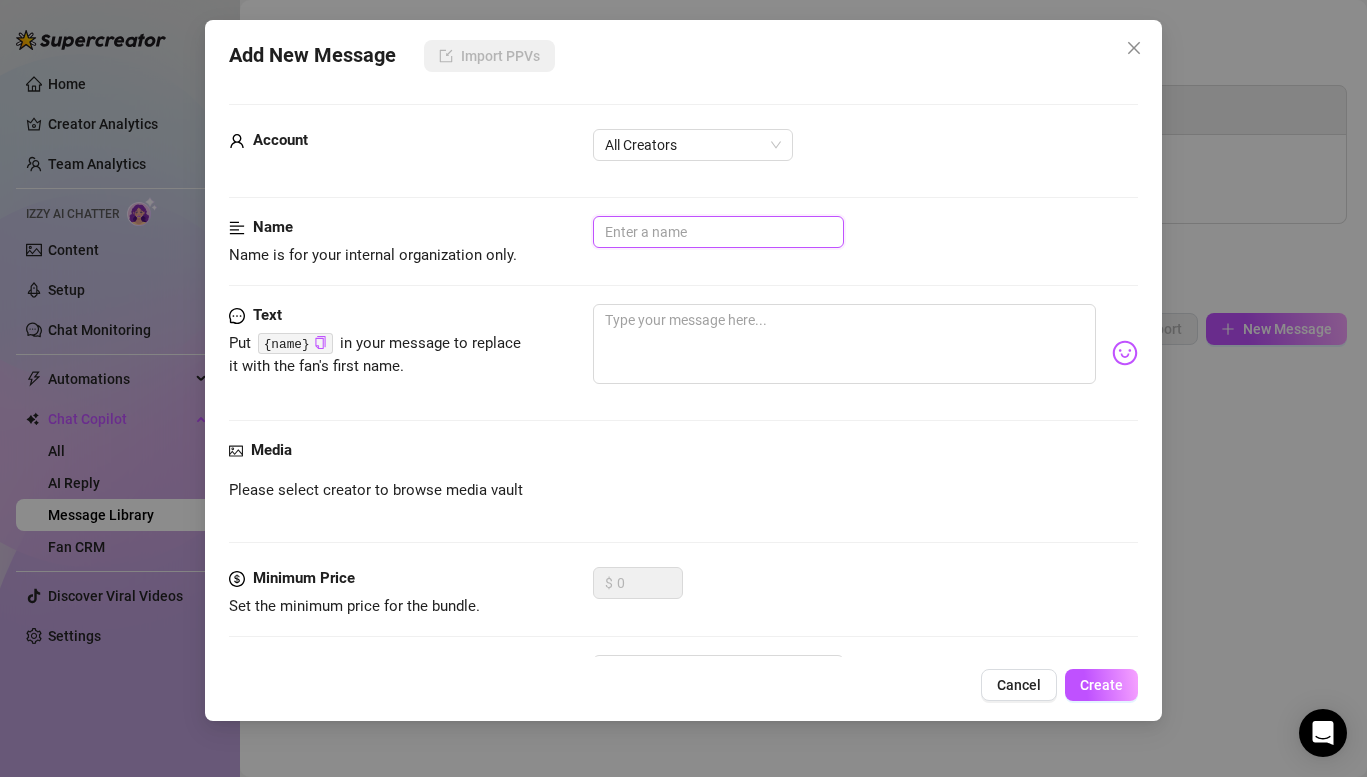 click at bounding box center [718, 232] 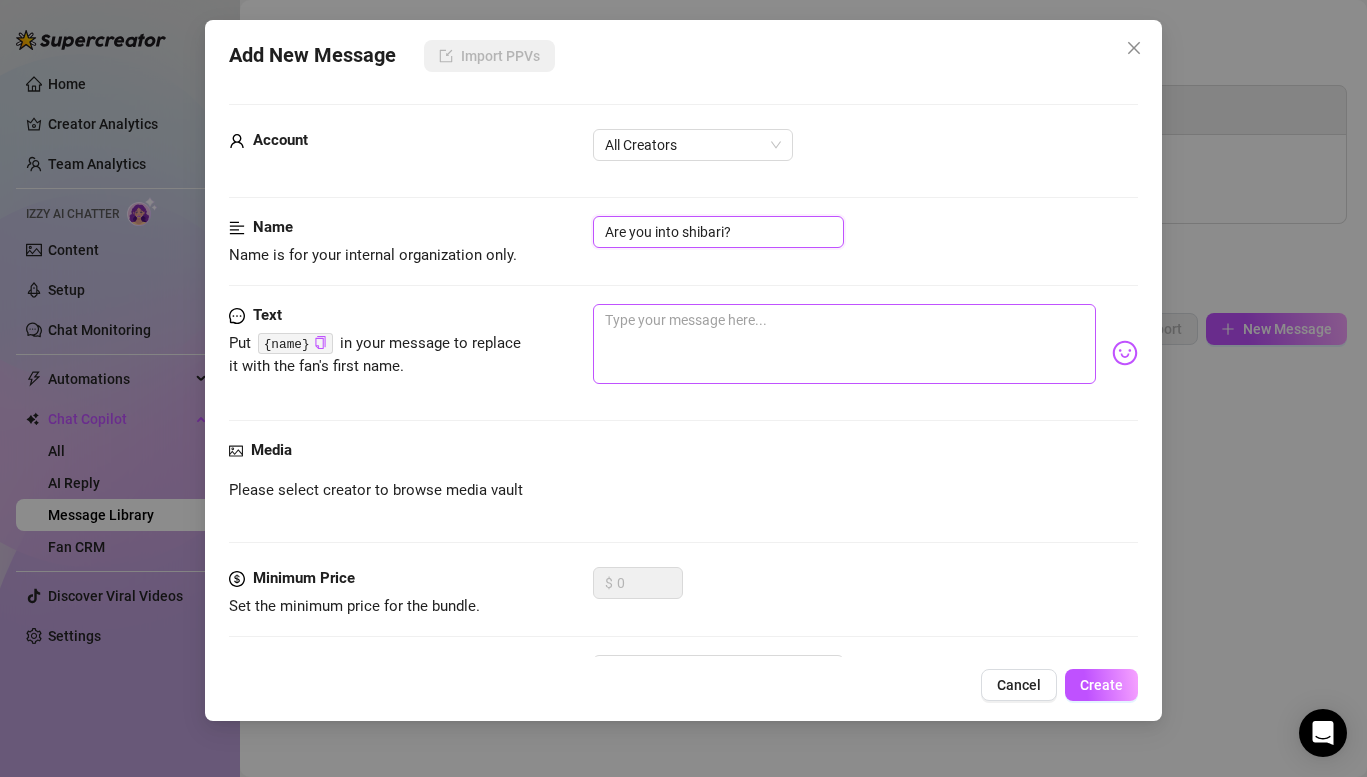 type on "Are you into shibari?" 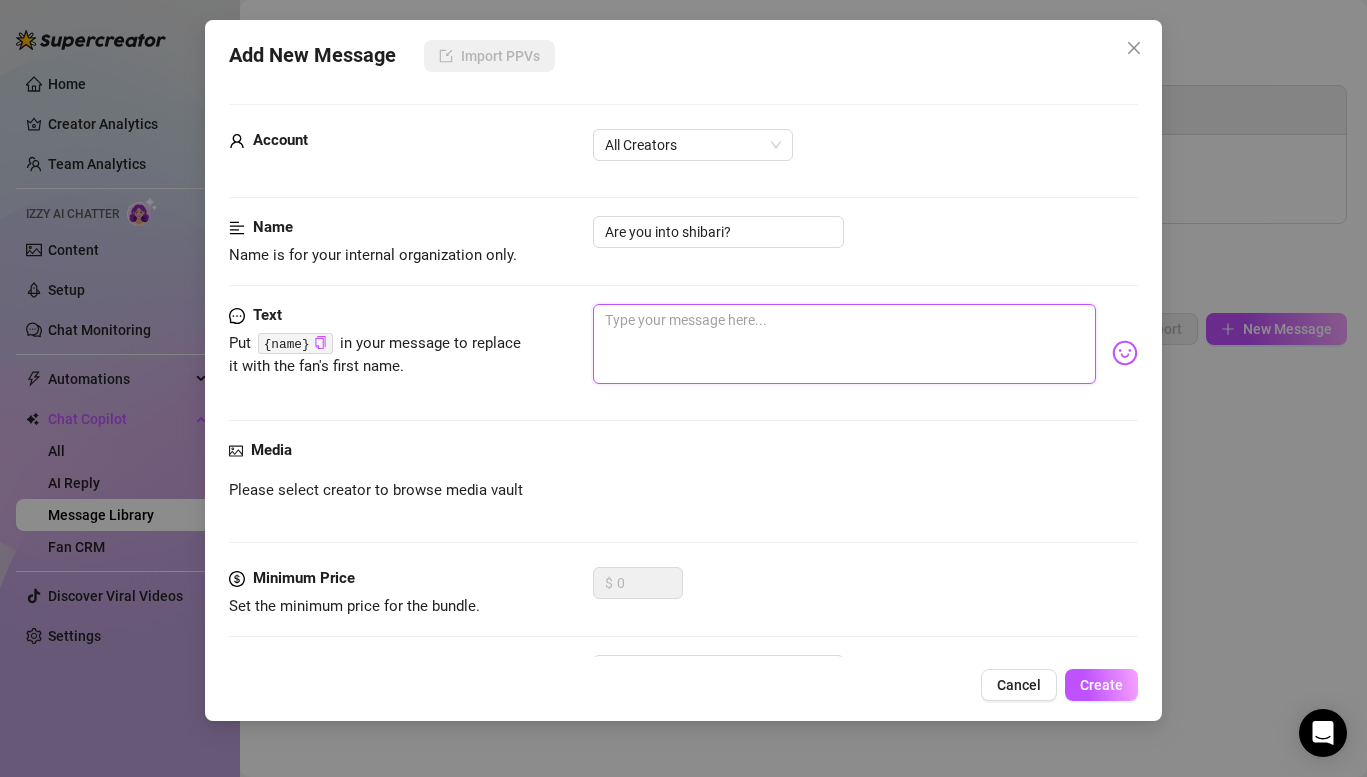click at bounding box center [844, 344] 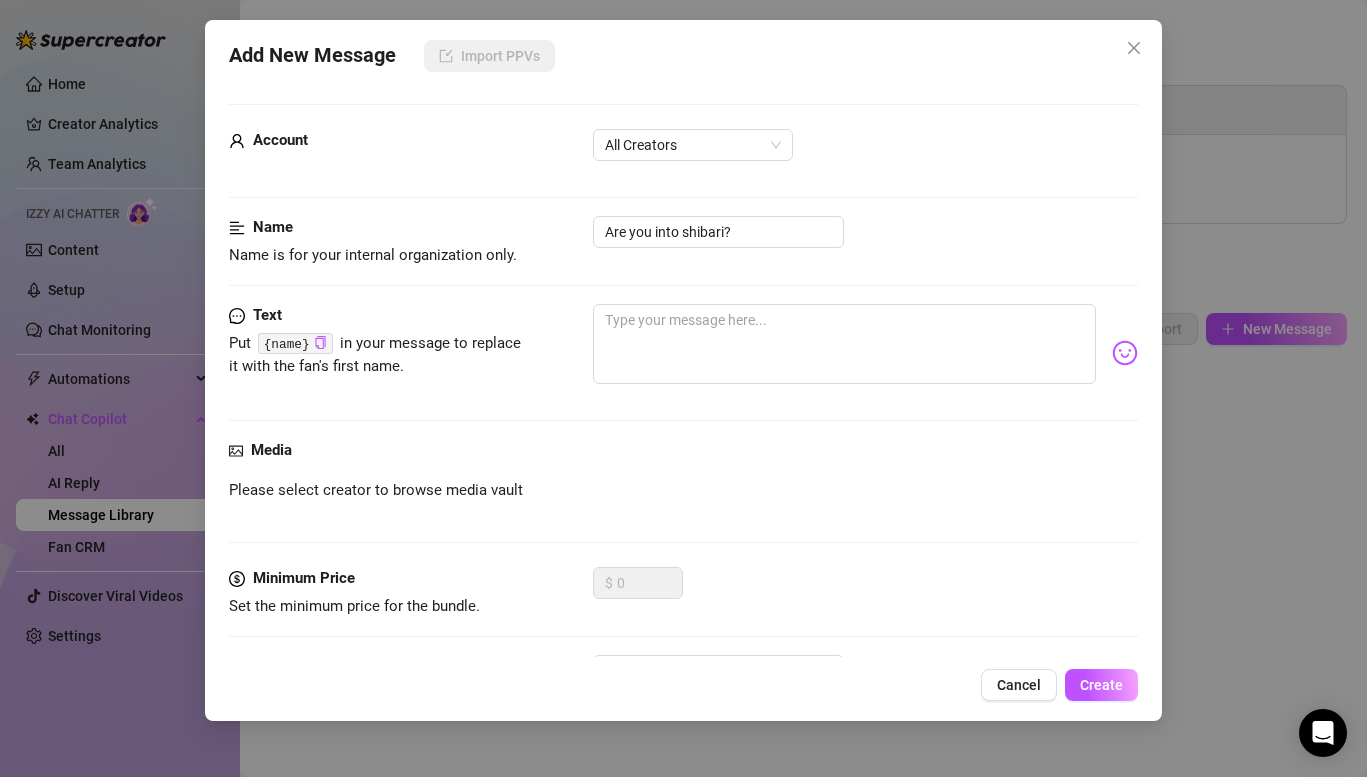 click on "Add New Message Import PPVs Account All Creators Name Name is for your internal organization only. Are you into shibari? Text Put   {name}   in your message to replace it with the fan's first name. Media Please select creator to browse media vault Minimum Price Set the minimum price for the bundle. $[PRICE] 0 Folder Kinks  Cancel Create" at bounding box center [683, 388] 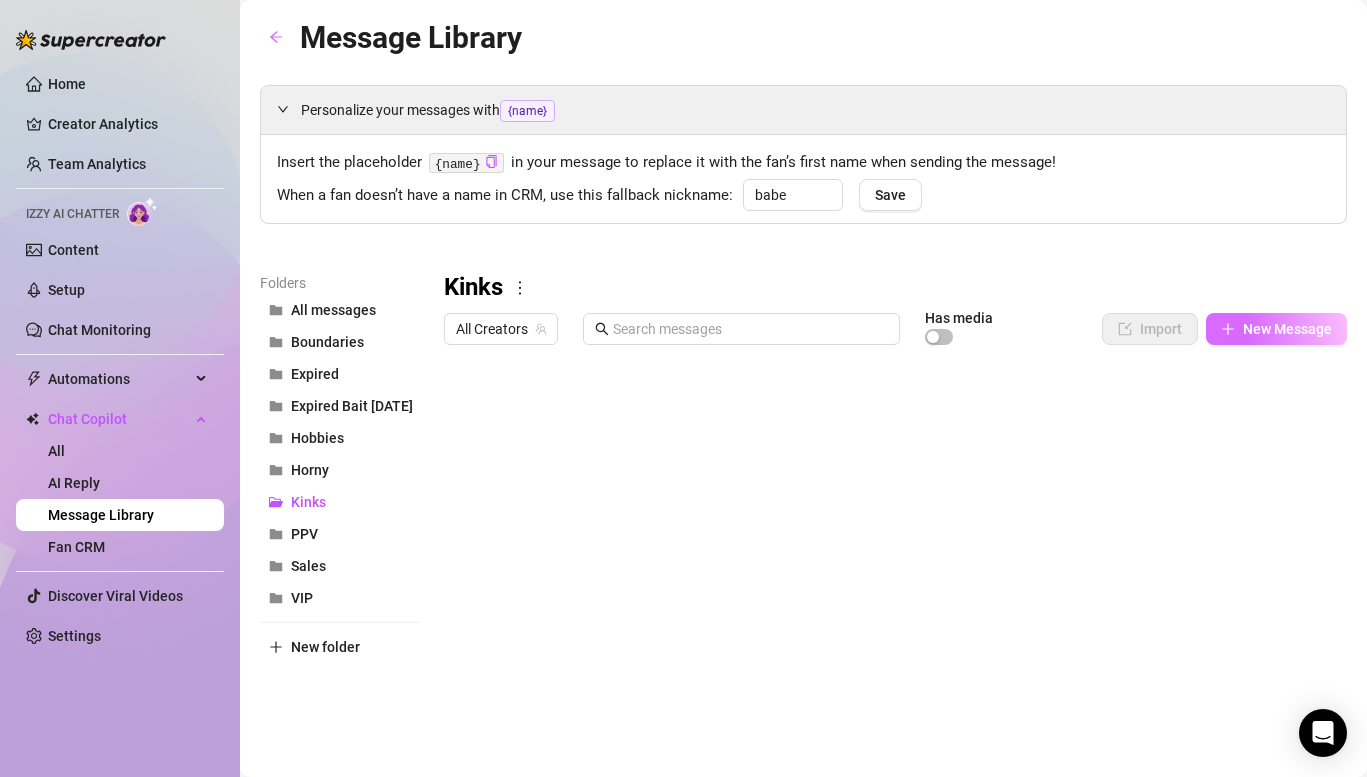 click on "New Message" at bounding box center (1287, 329) 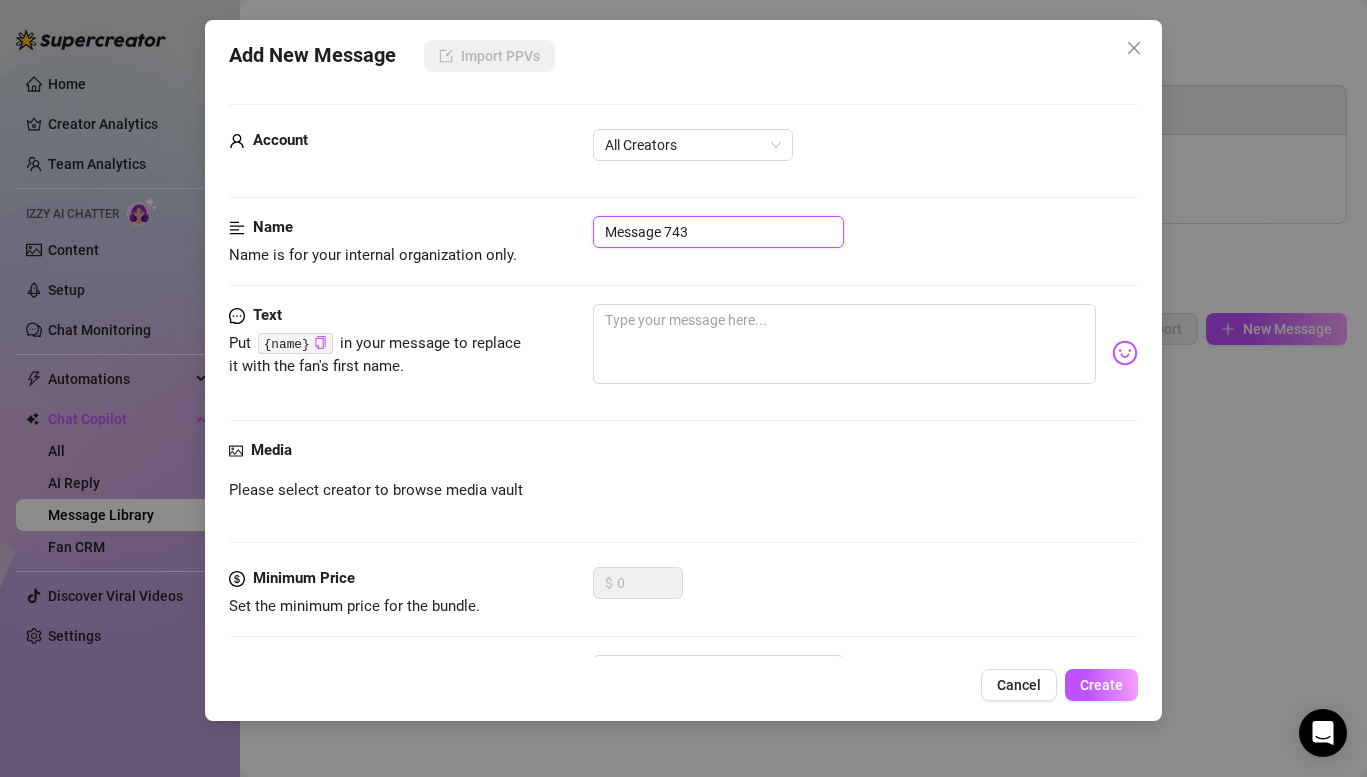 drag, startPoint x: 757, startPoint y: 236, endPoint x: 563, endPoint y: 227, distance: 194.20865 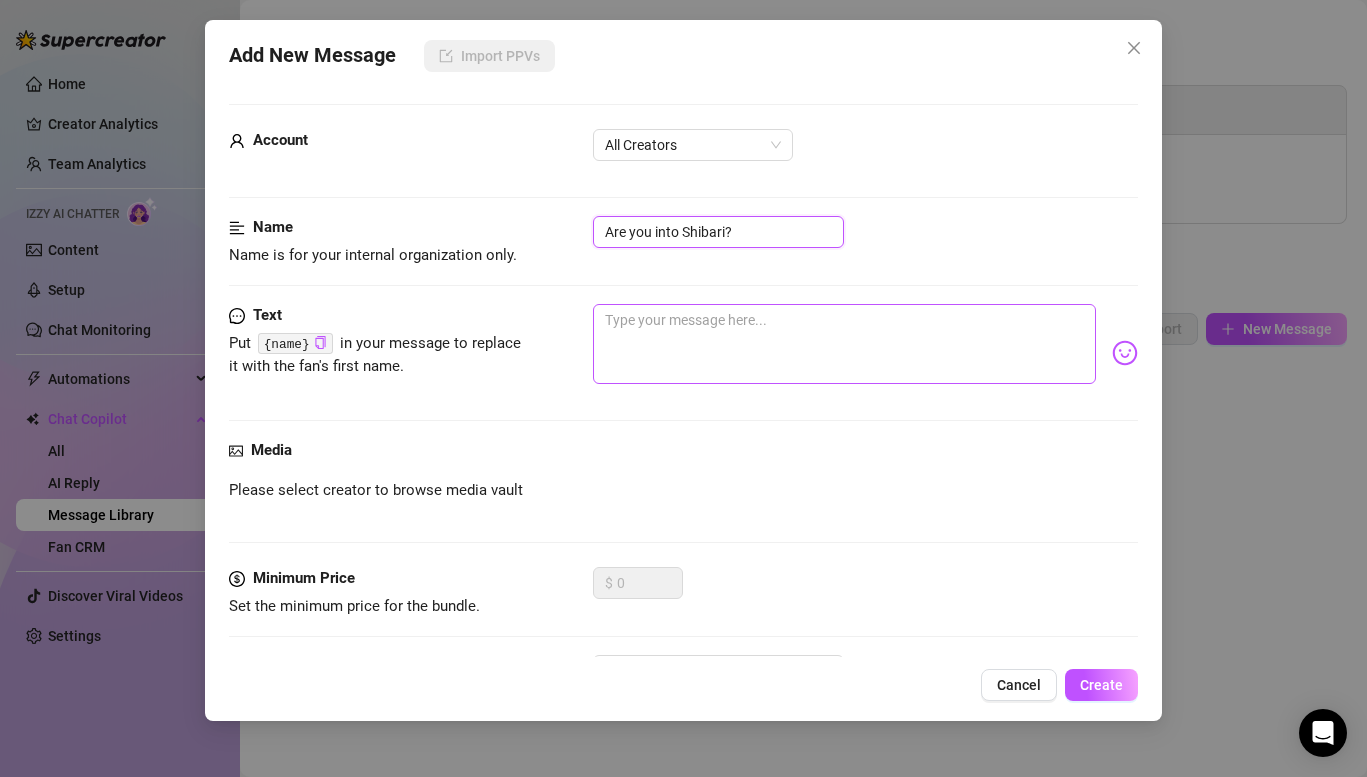 type on "Are you into Shibari?" 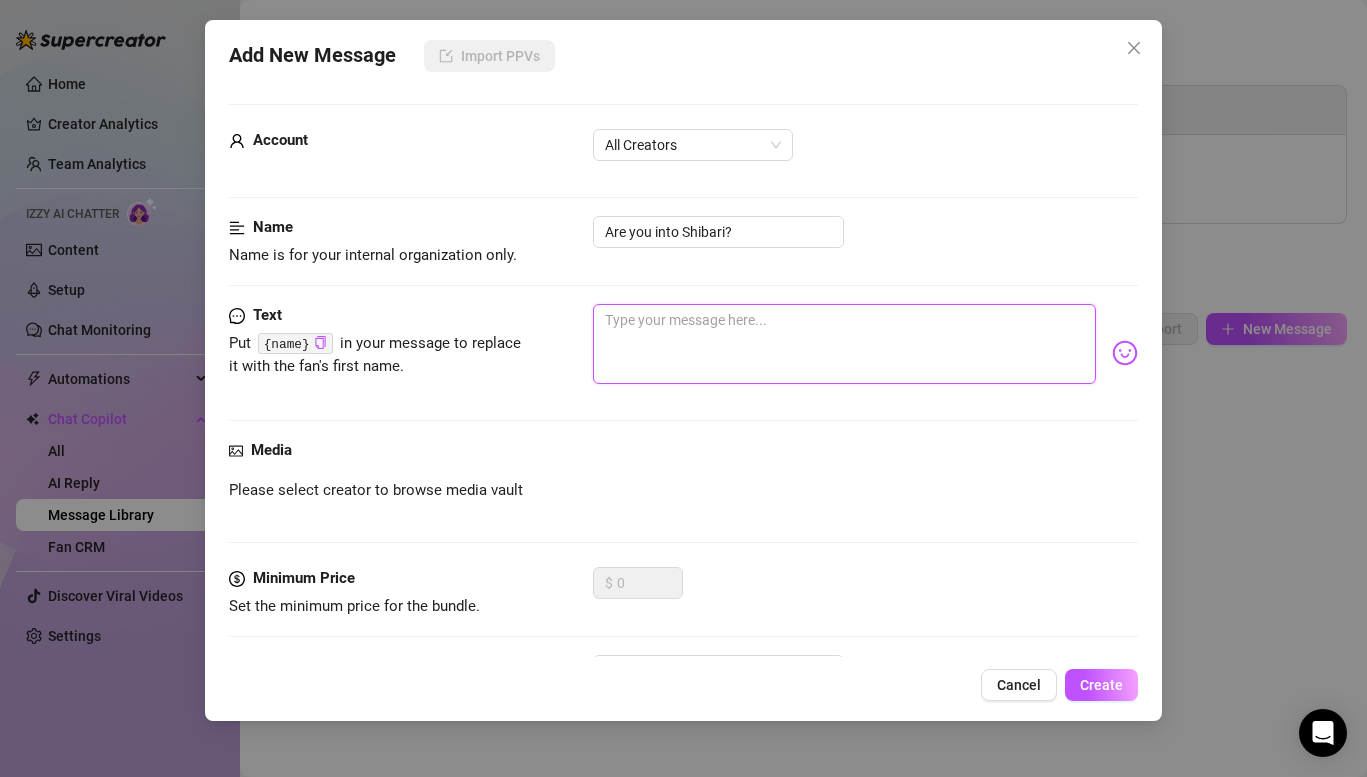 click at bounding box center [844, 344] 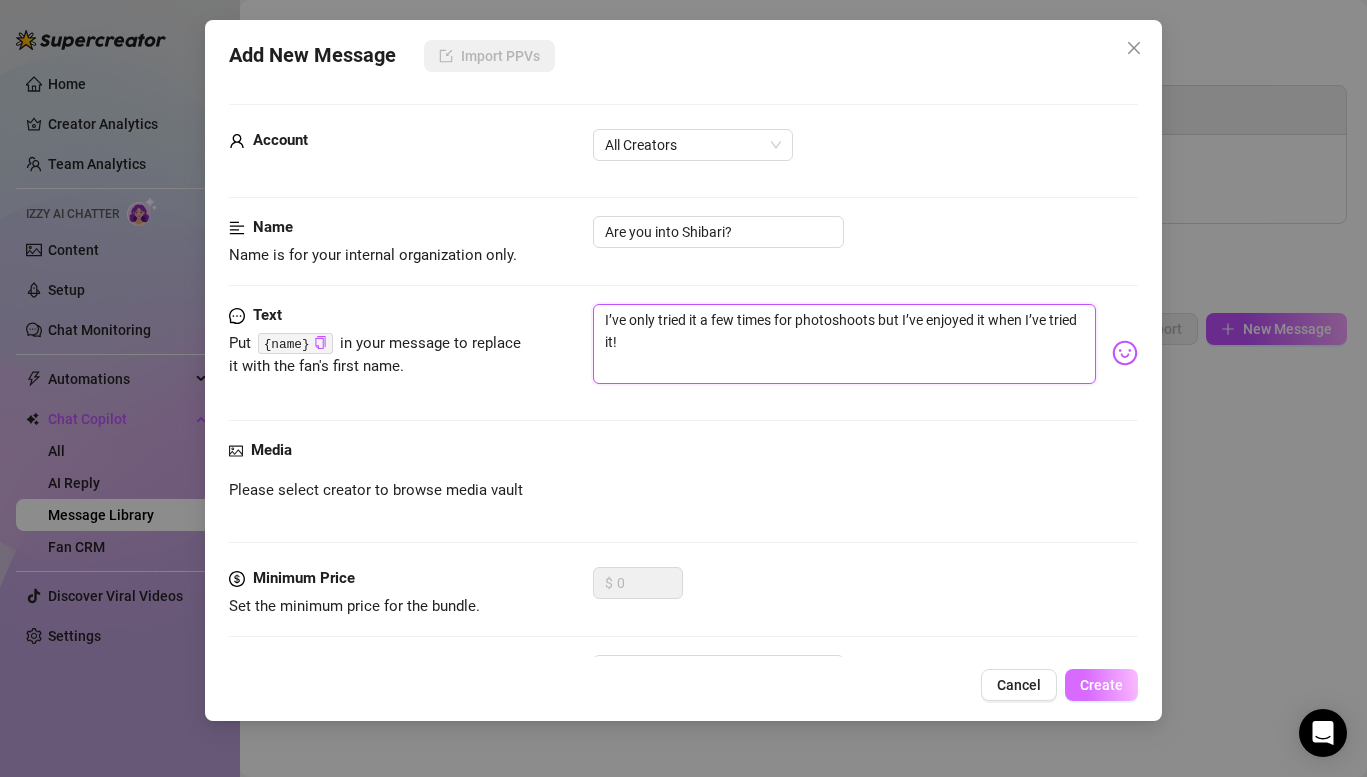type on "I’ve only tried it a few times for photoshoots but I’ve enjoyed it when I’ve tried it!" 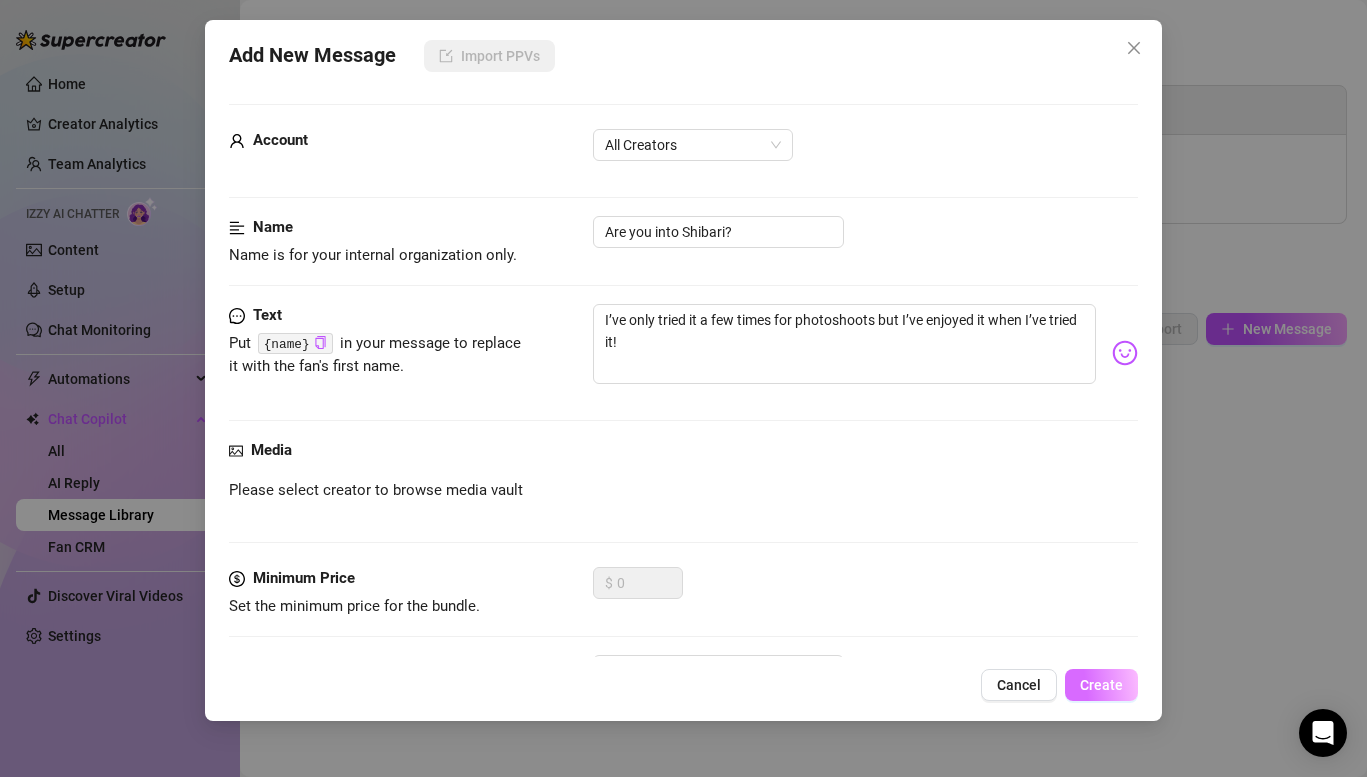 click on "Create" at bounding box center [1101, 685] 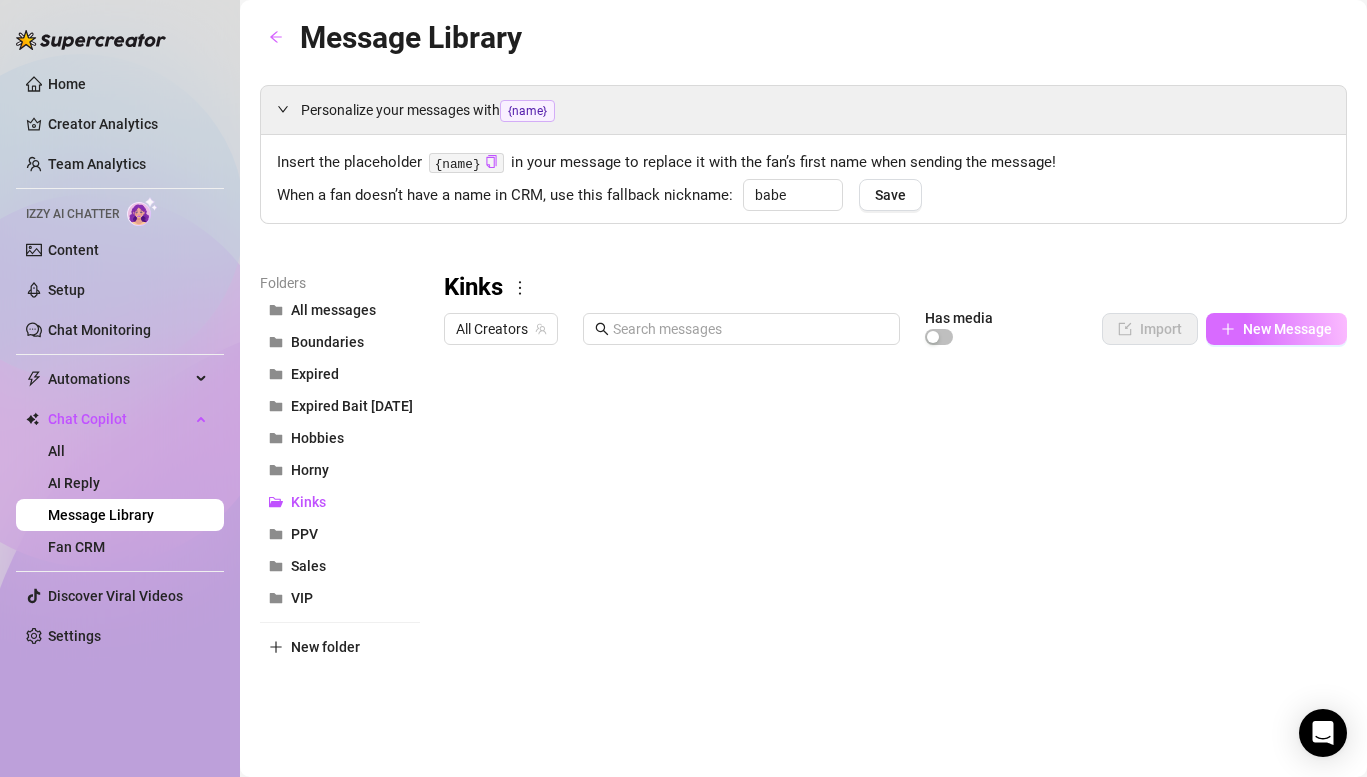click 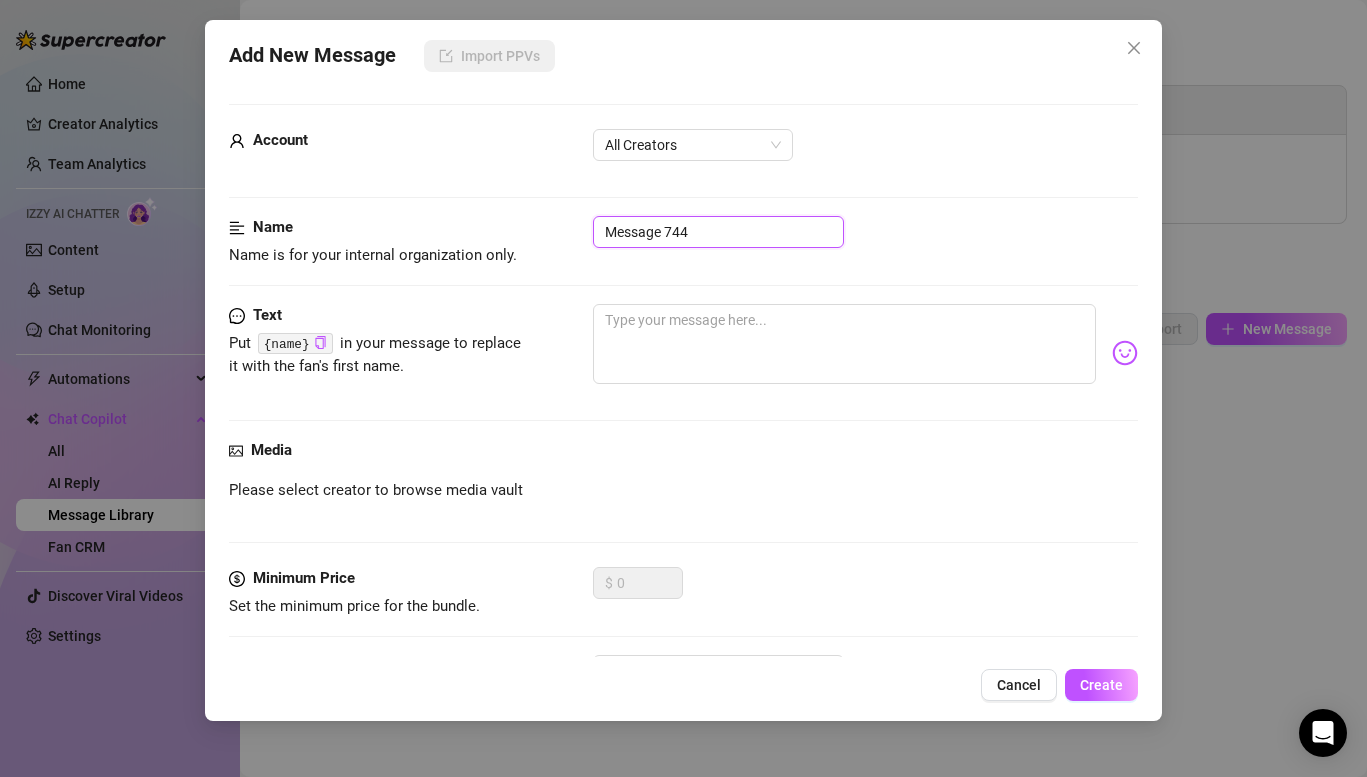 drag, startPoint x: 714, startPoint y: 227, endPoint x: 511, endPoint y: 226, distance: 203.00246 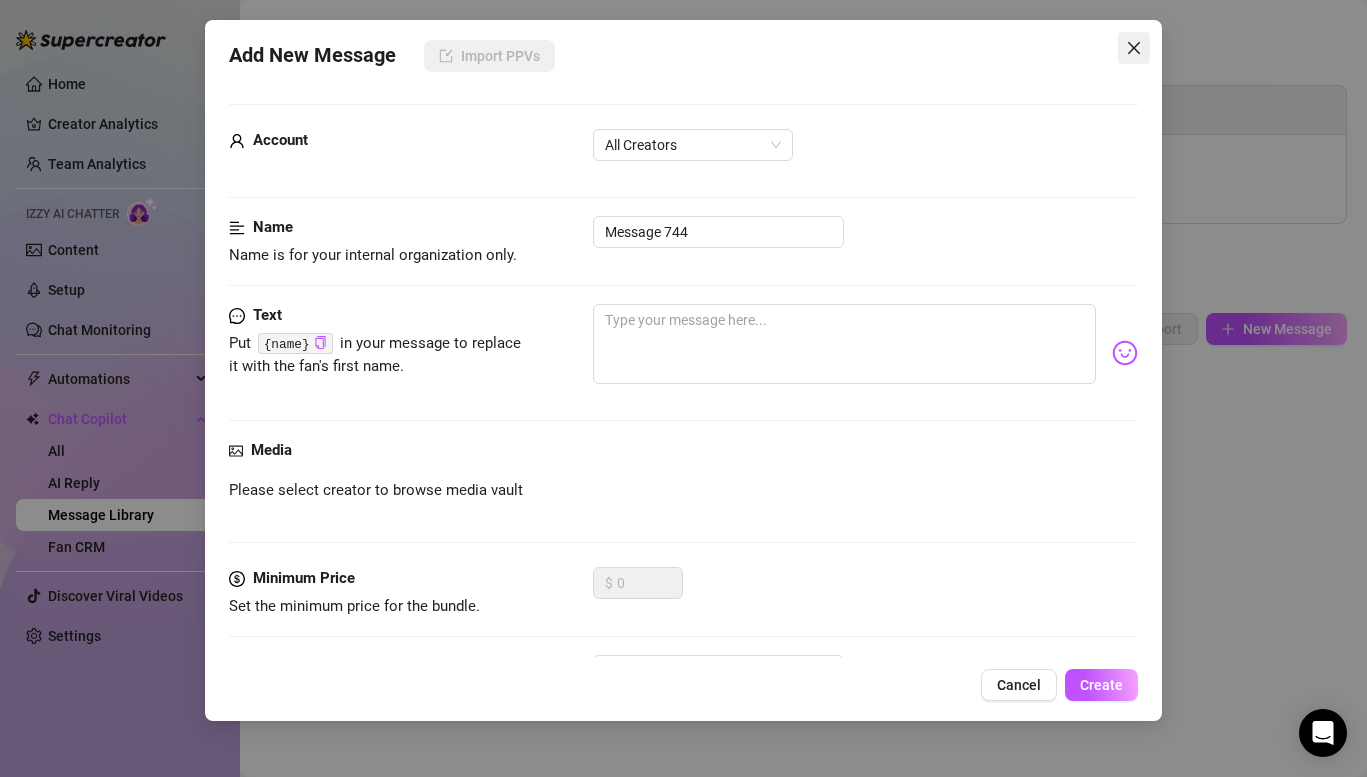 click 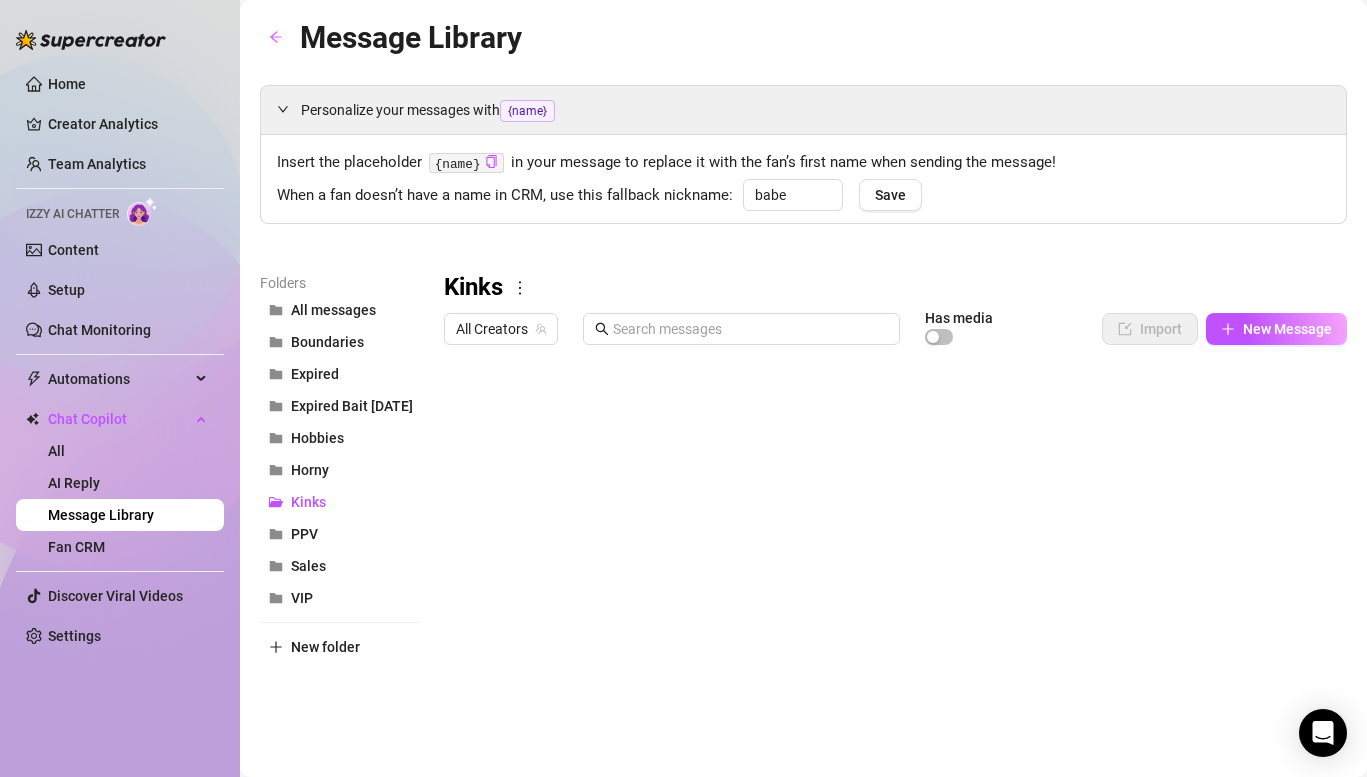 scroll, scrollTop: 8, scrollLeft: 0, axis: vertical 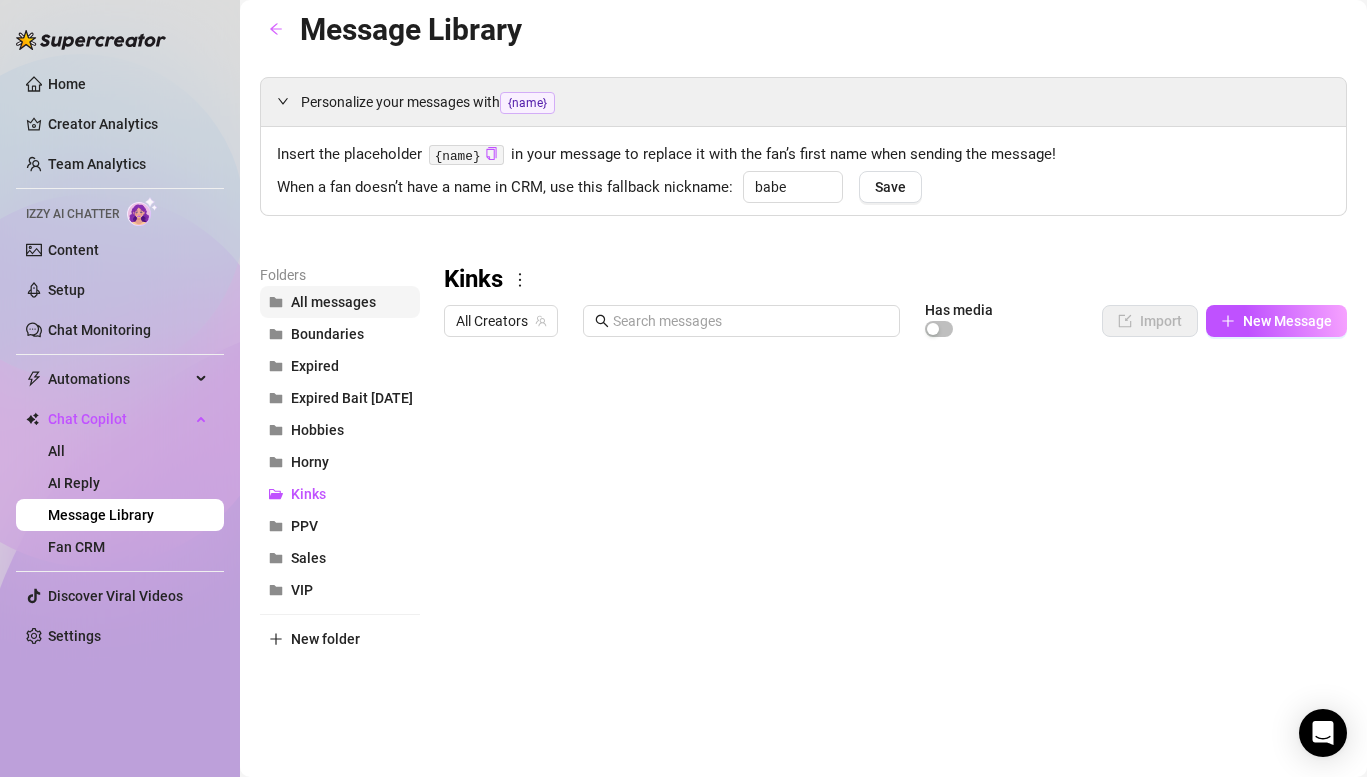 click on "All messages" at bounding box center (340, 302) 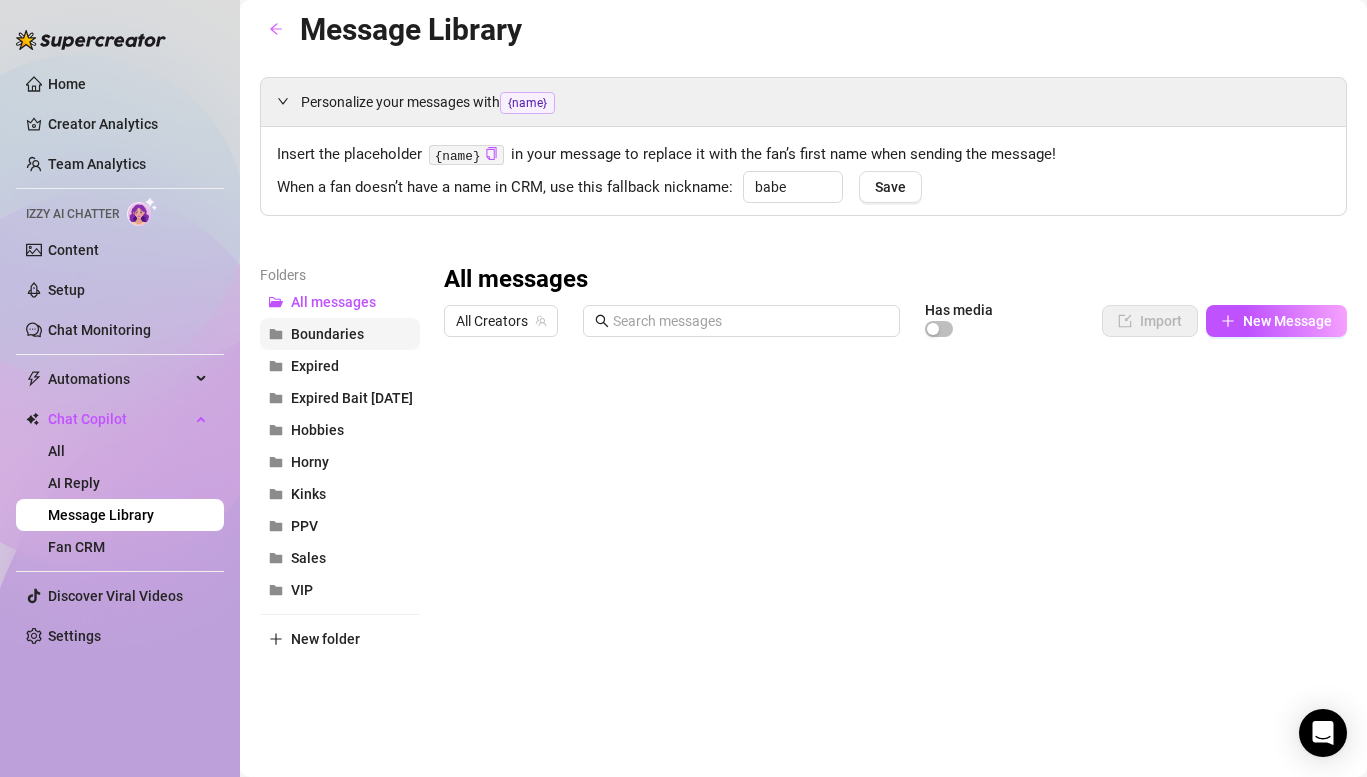 click on "Boundaries" at bounding box center (327, 334) 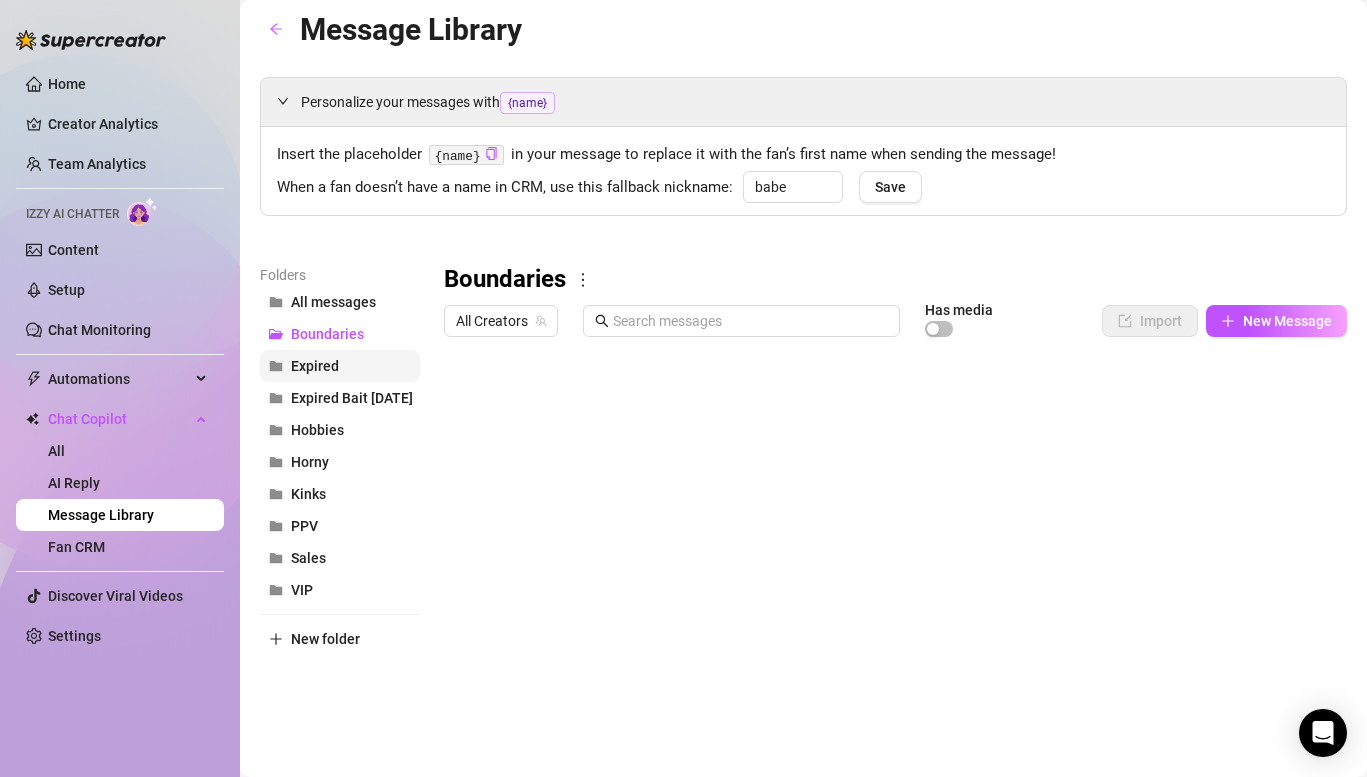 click on "Expired" at bounding box center [340, 366] 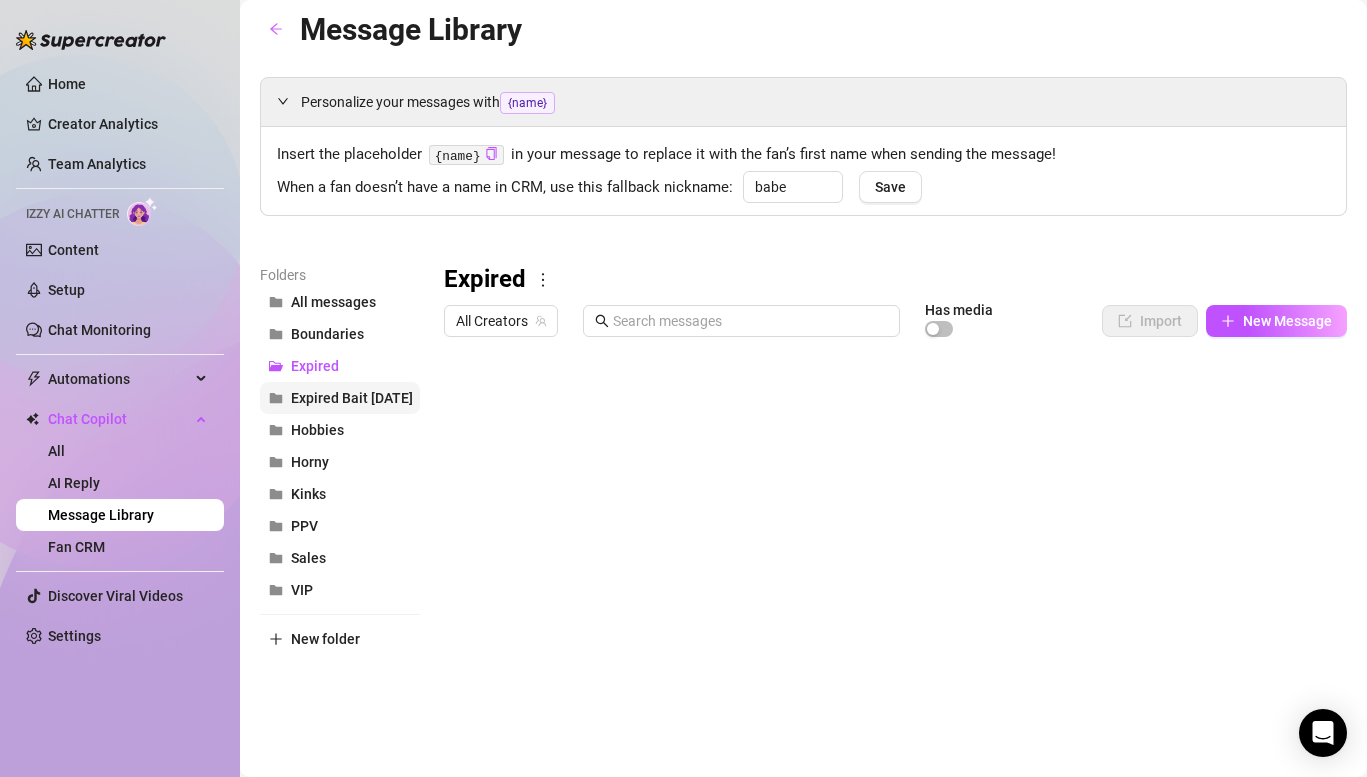 click on "Expired Bait [DATE]" at bounding box center (352, 398) 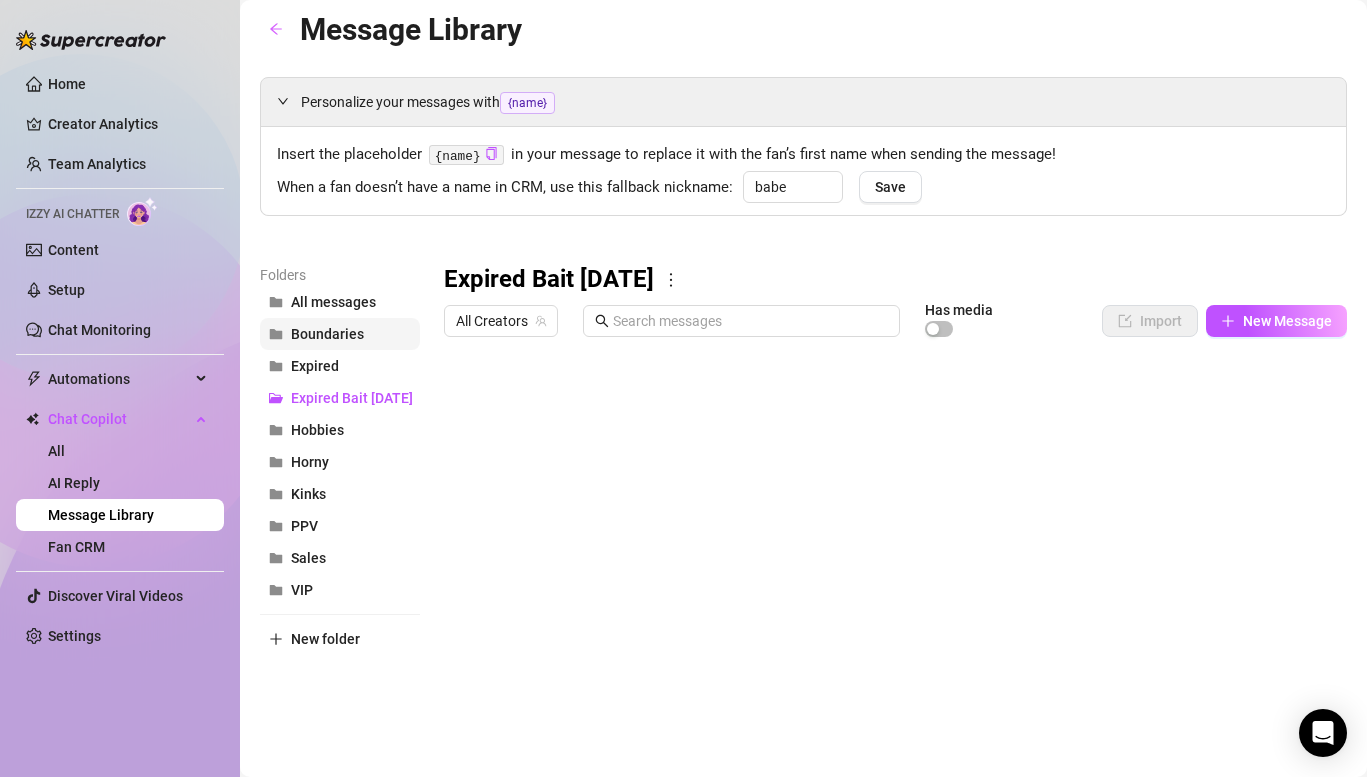 click on "Boundaries" at bounding box center [327, 334] 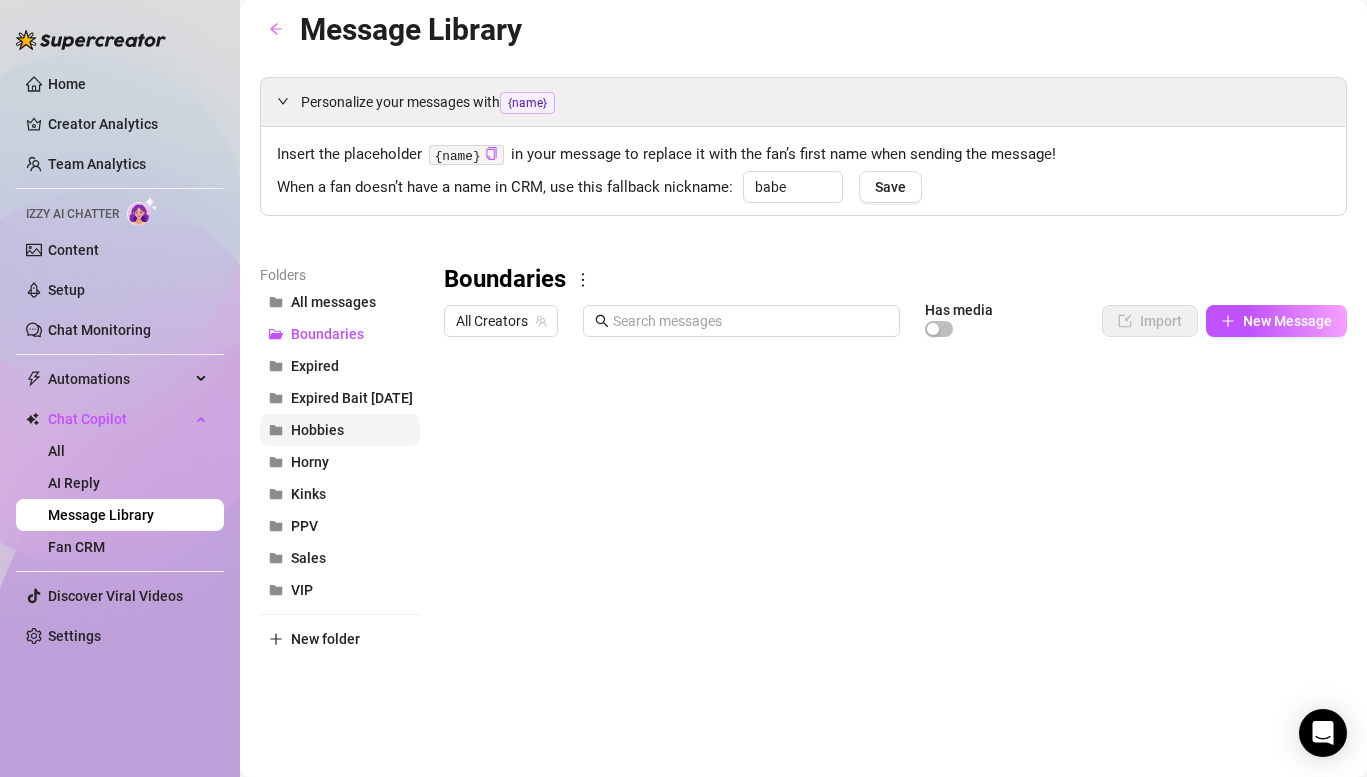 drag, startPoint x: 349, startPoint y: 332, endPoint x: 333, endPoint y: 416, distance: 85.51023 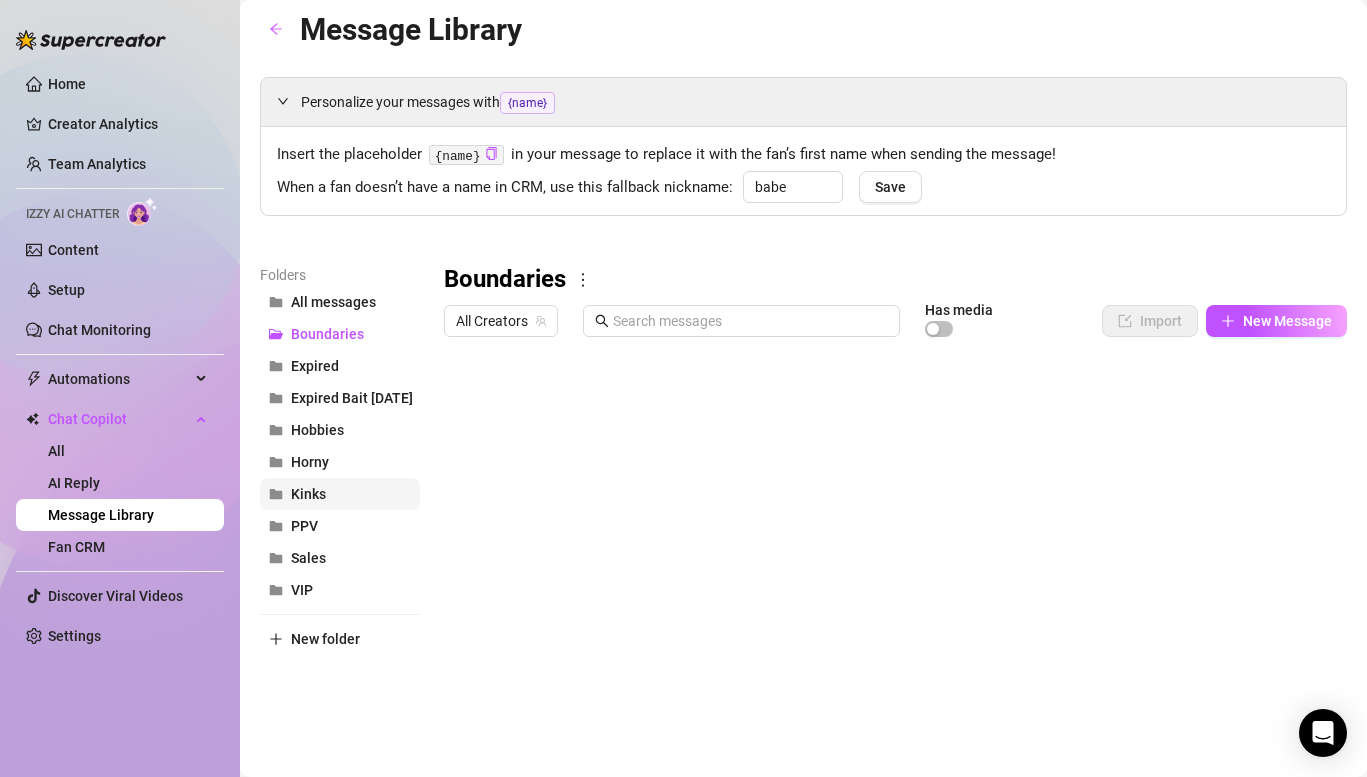 click on "Kinks" at bounding box center (340, 494) 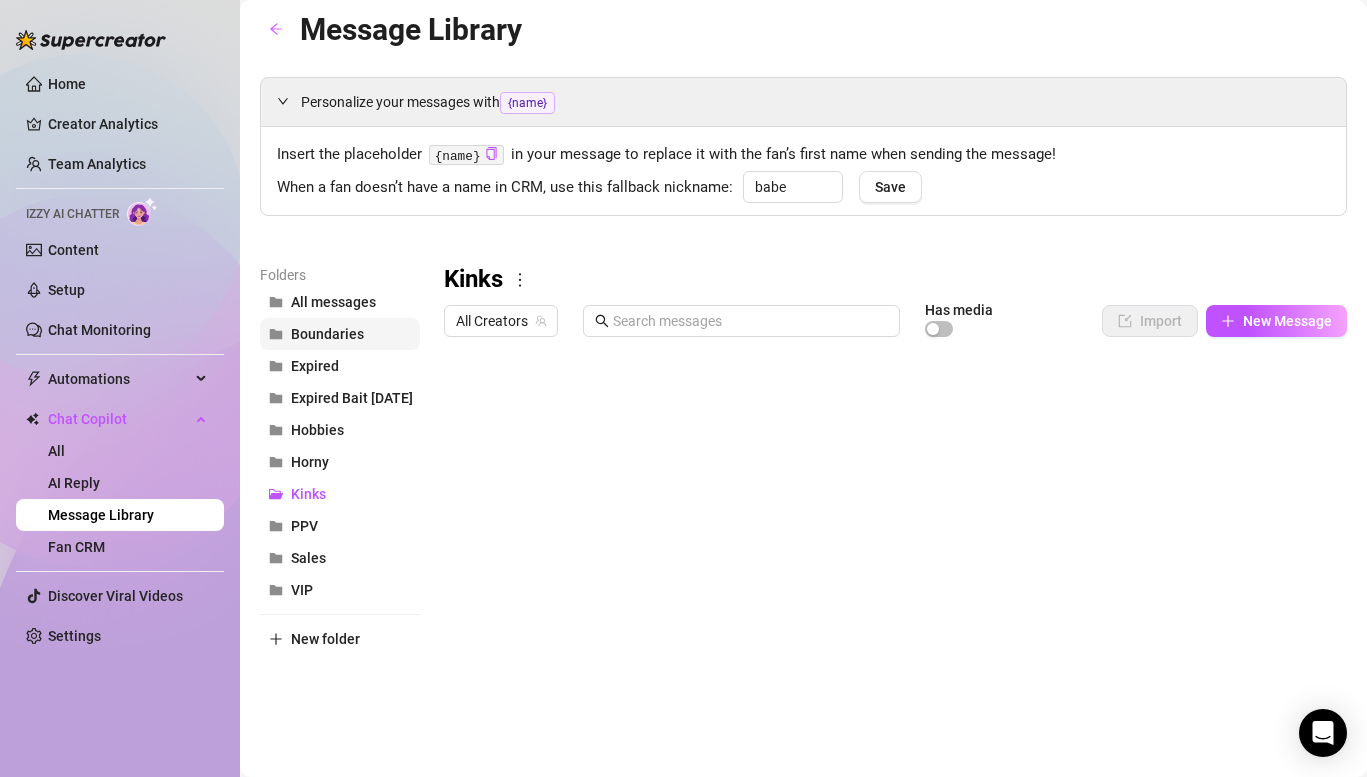 click on "Boundaries" at bounding box center [327, 334] 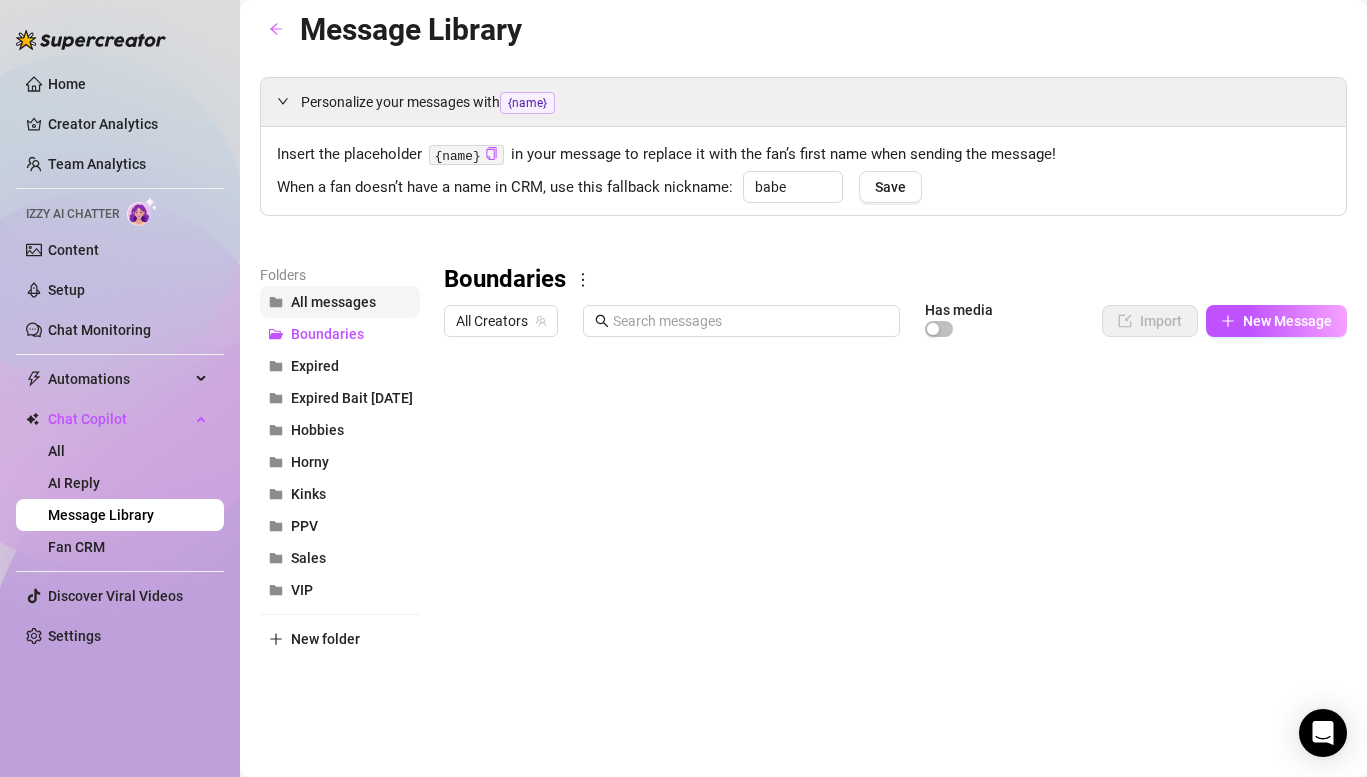 click on "All messages" at bounding box center [333, 302] 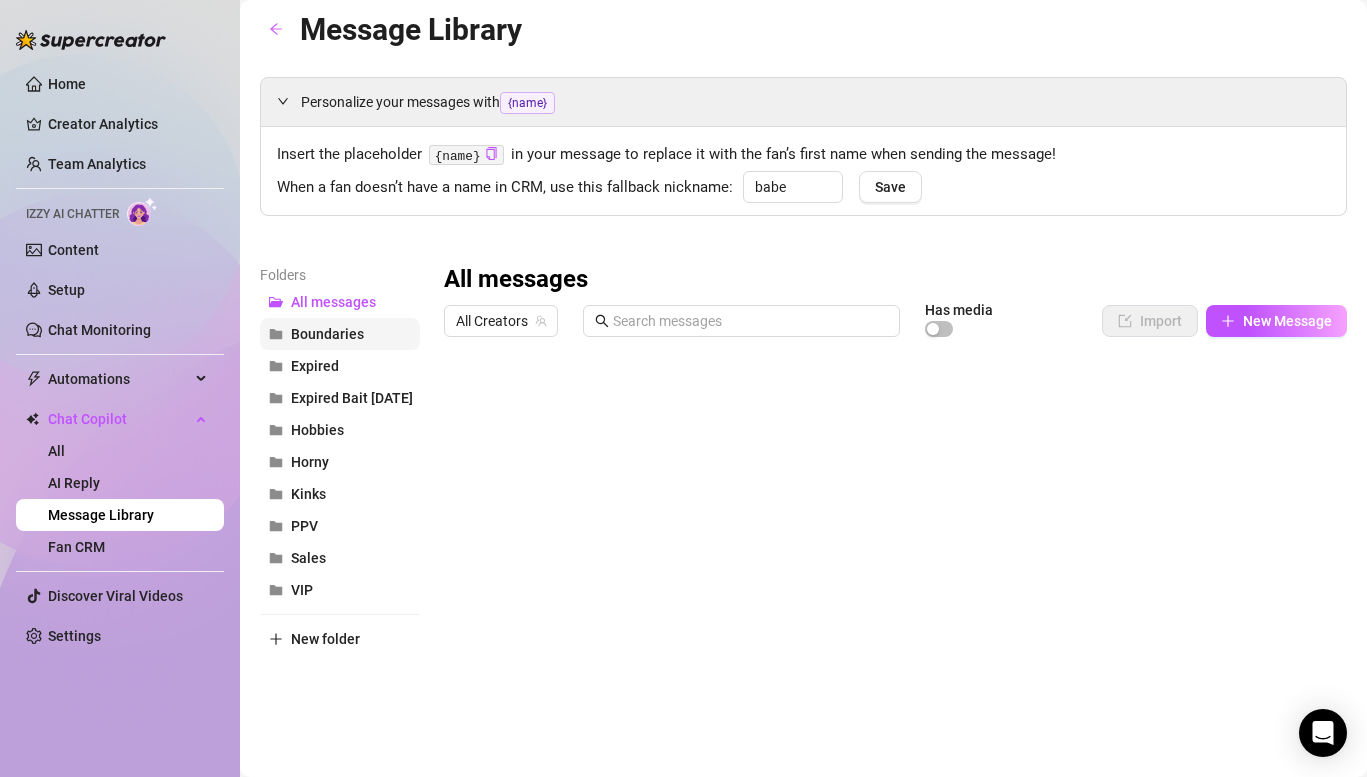 click on "Boundaries" at bounding box center (340, 334) 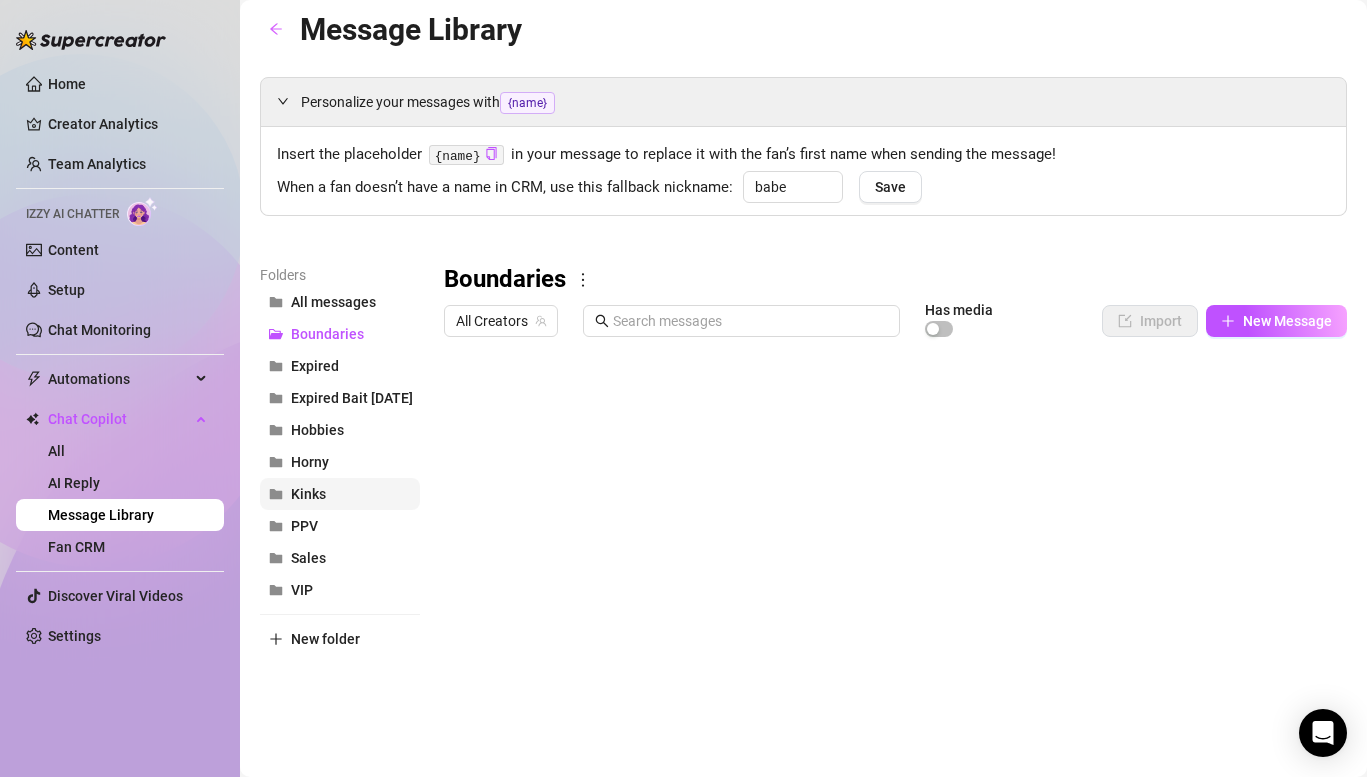 click on "Kinks" at bounding box center [340, 494] 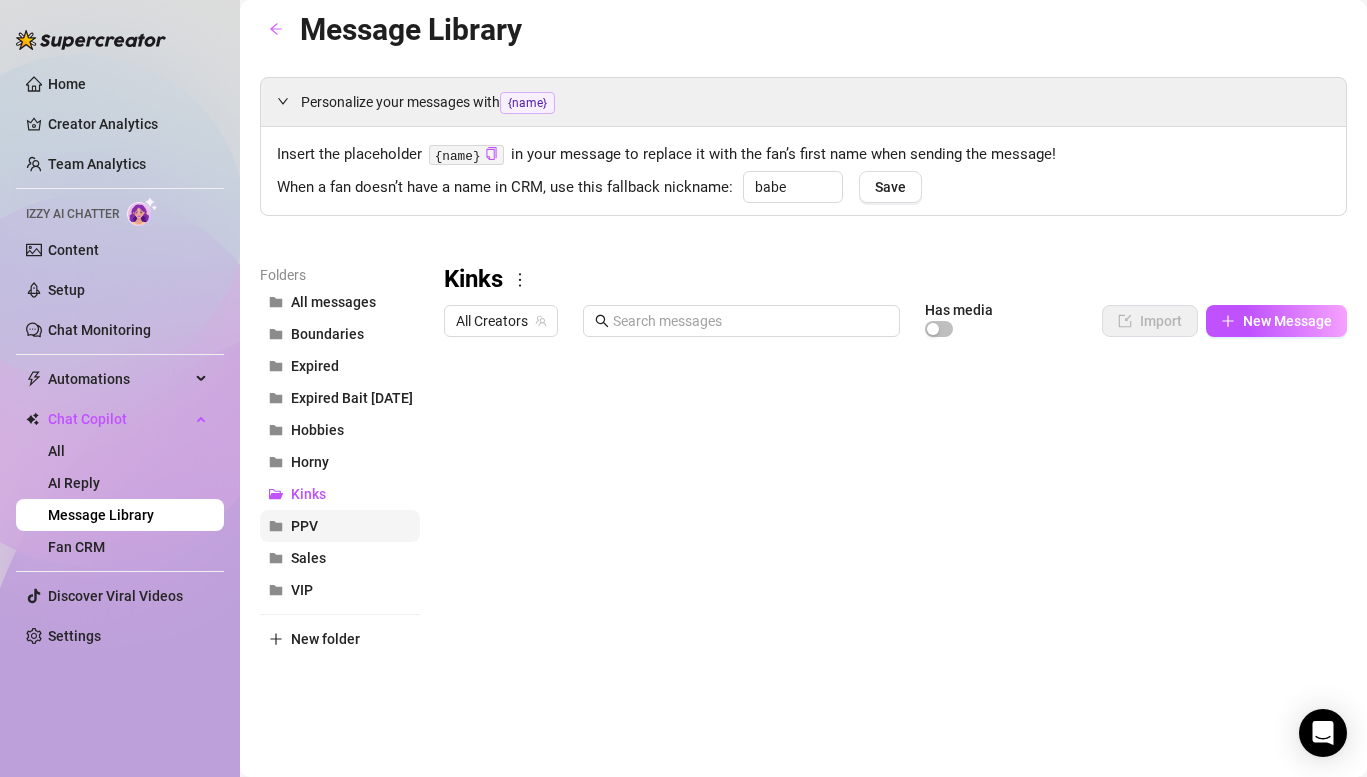 click on "PPV" at bounding box center (340, 526) 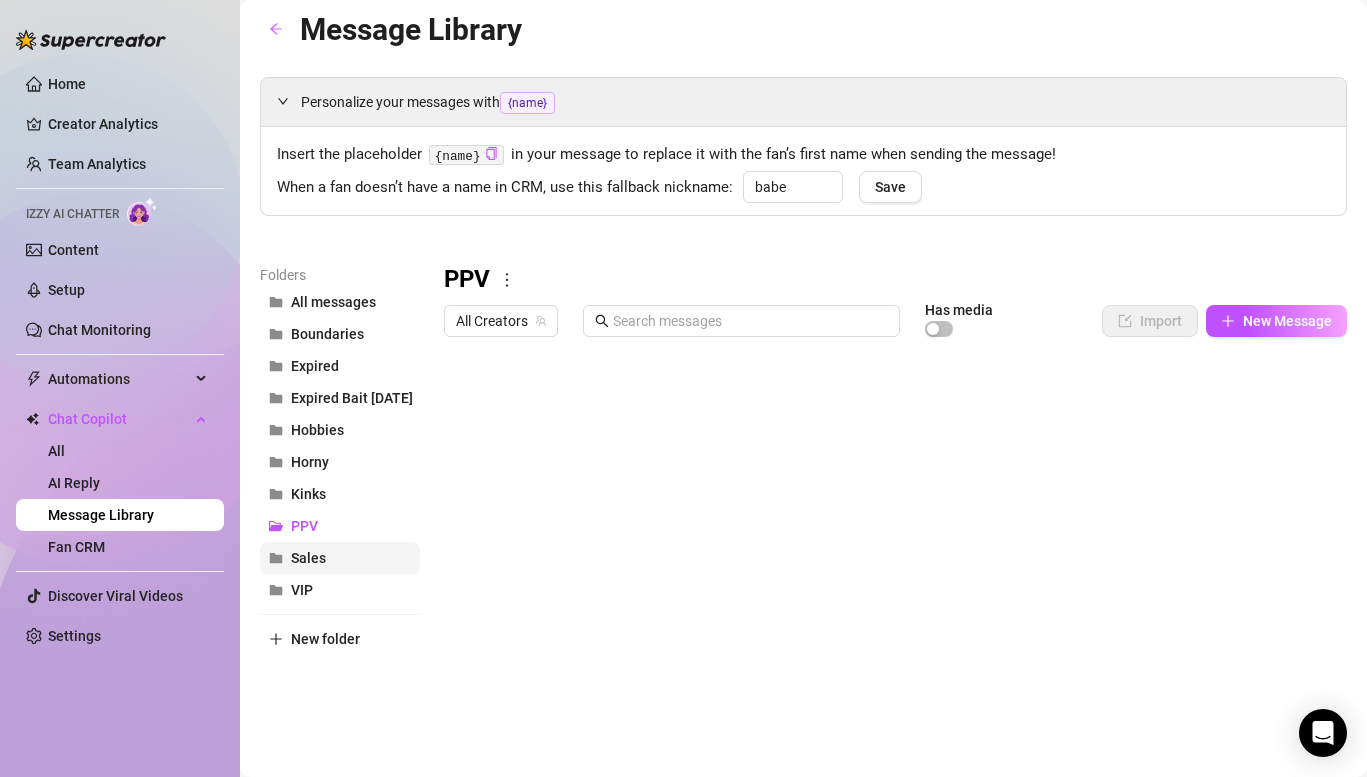 click on "Sales" at bounding box center (308, 558) 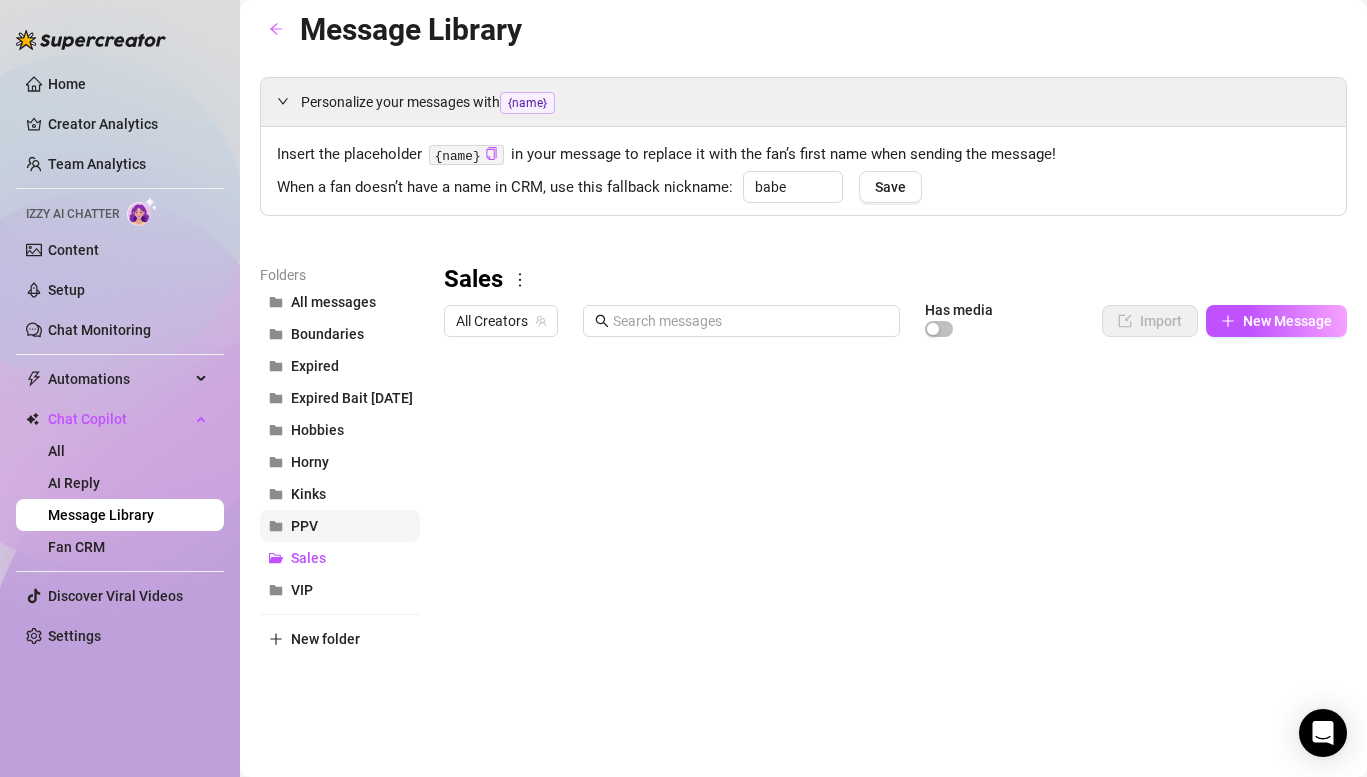 scroll, scrollTop: 36, scrollLeft: 0, axis: vertical 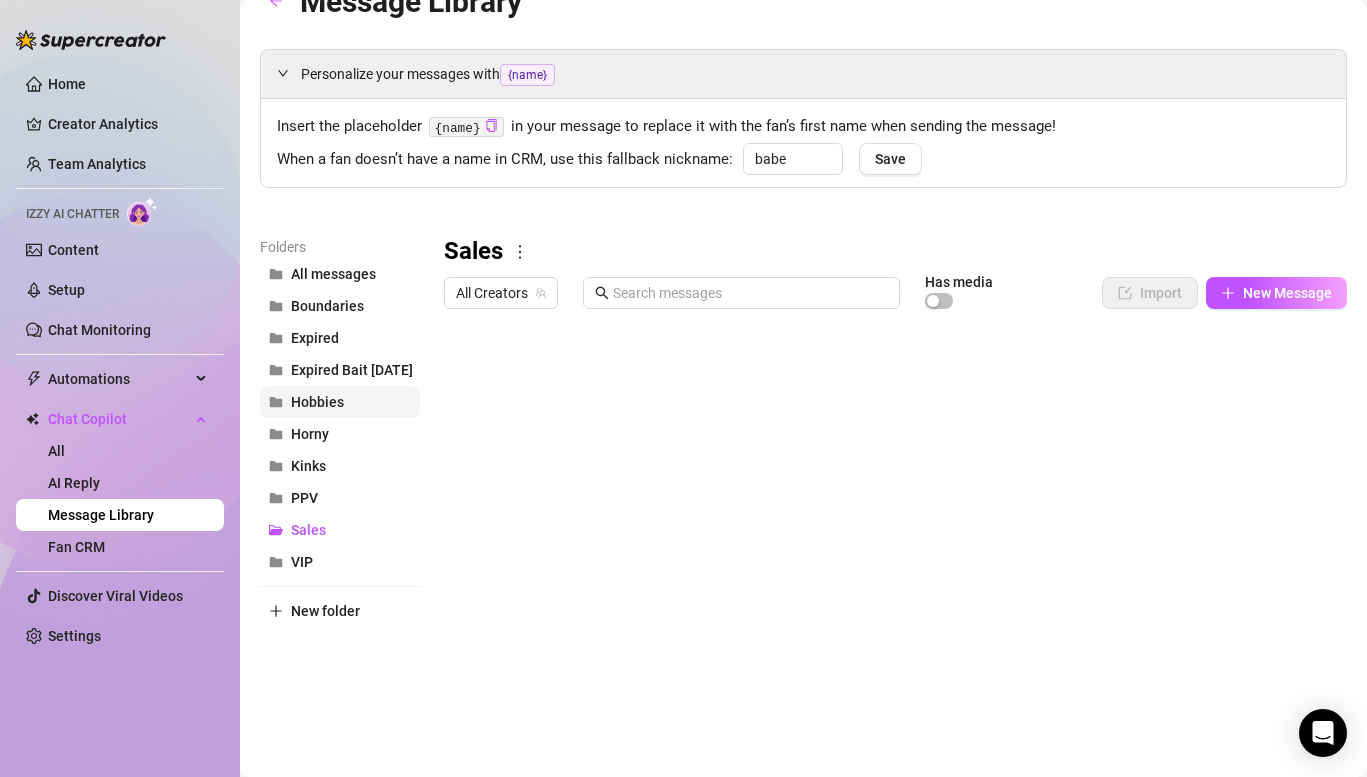 click on "Hobbies" at bounding box center (317, 402) 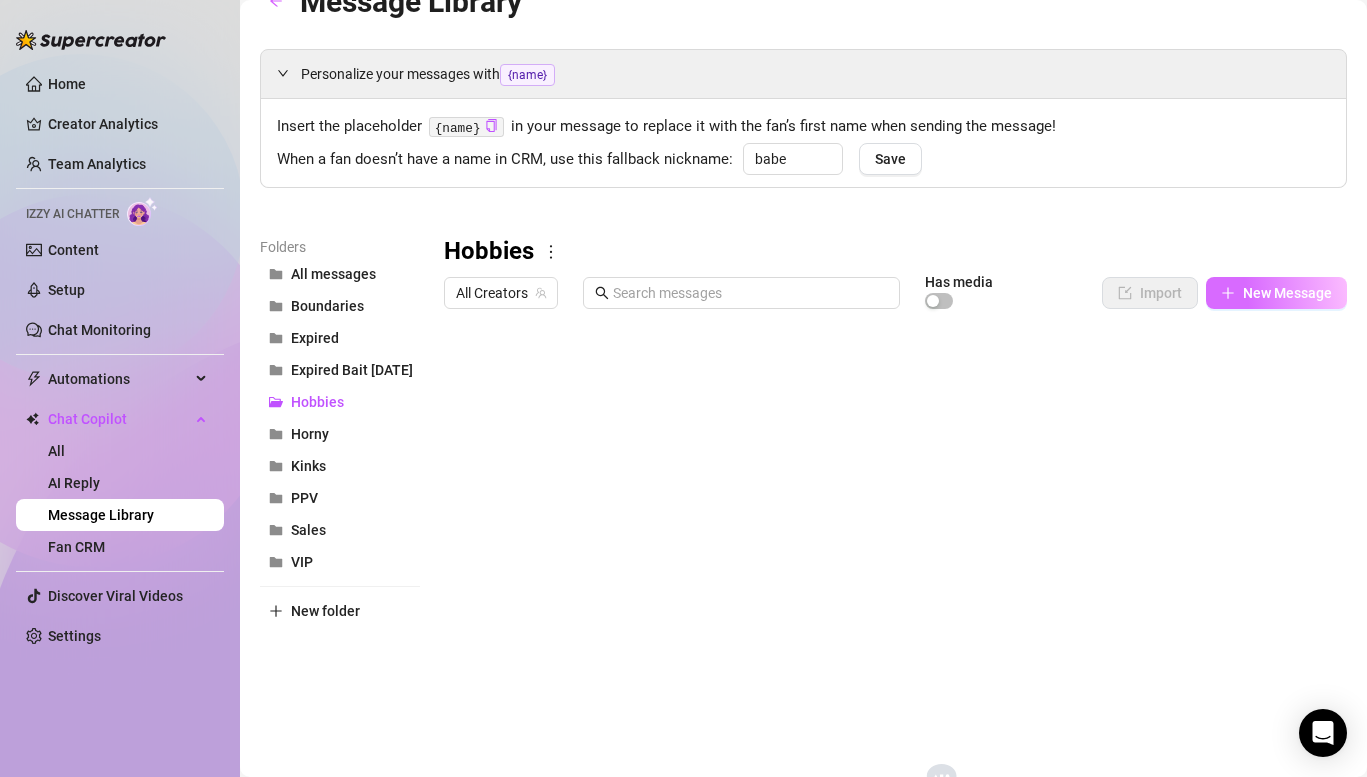 click 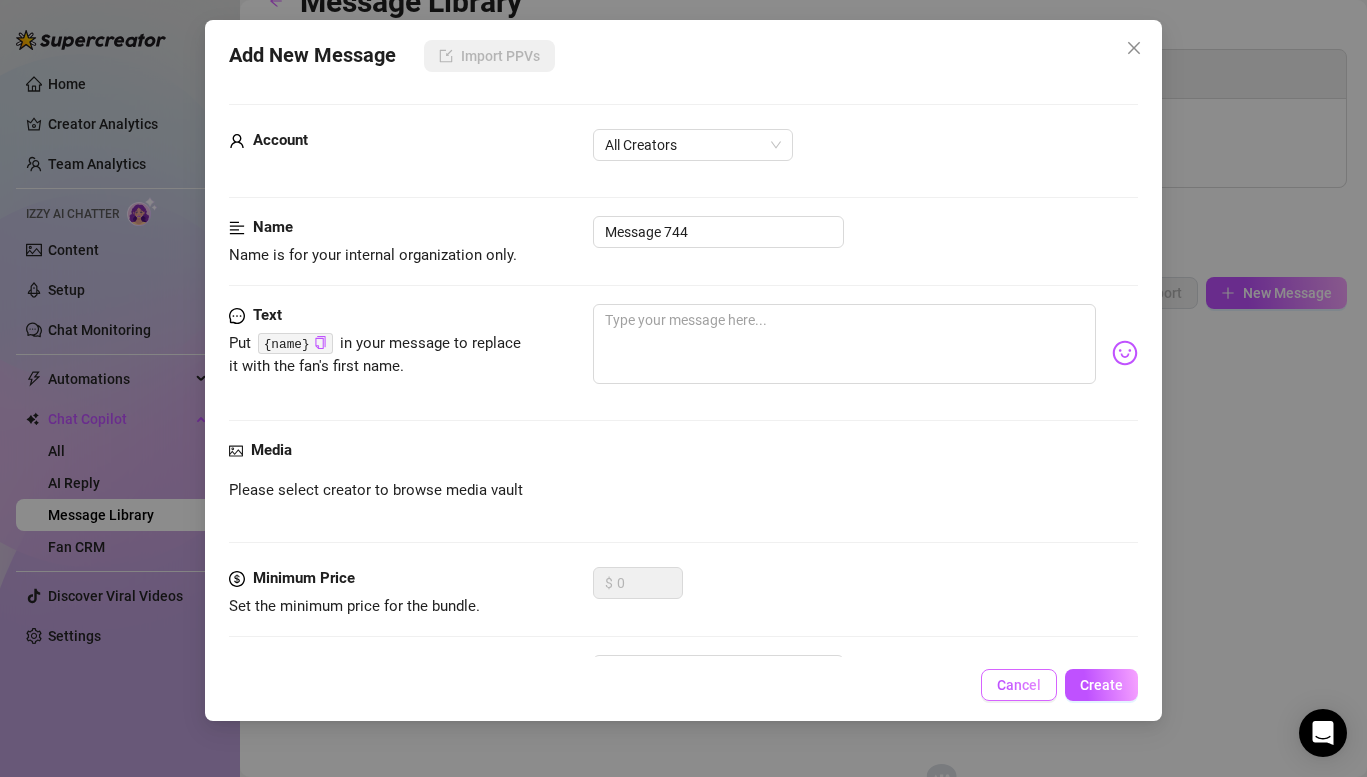 click on "Cancel" at bounding box center [1019, 685] 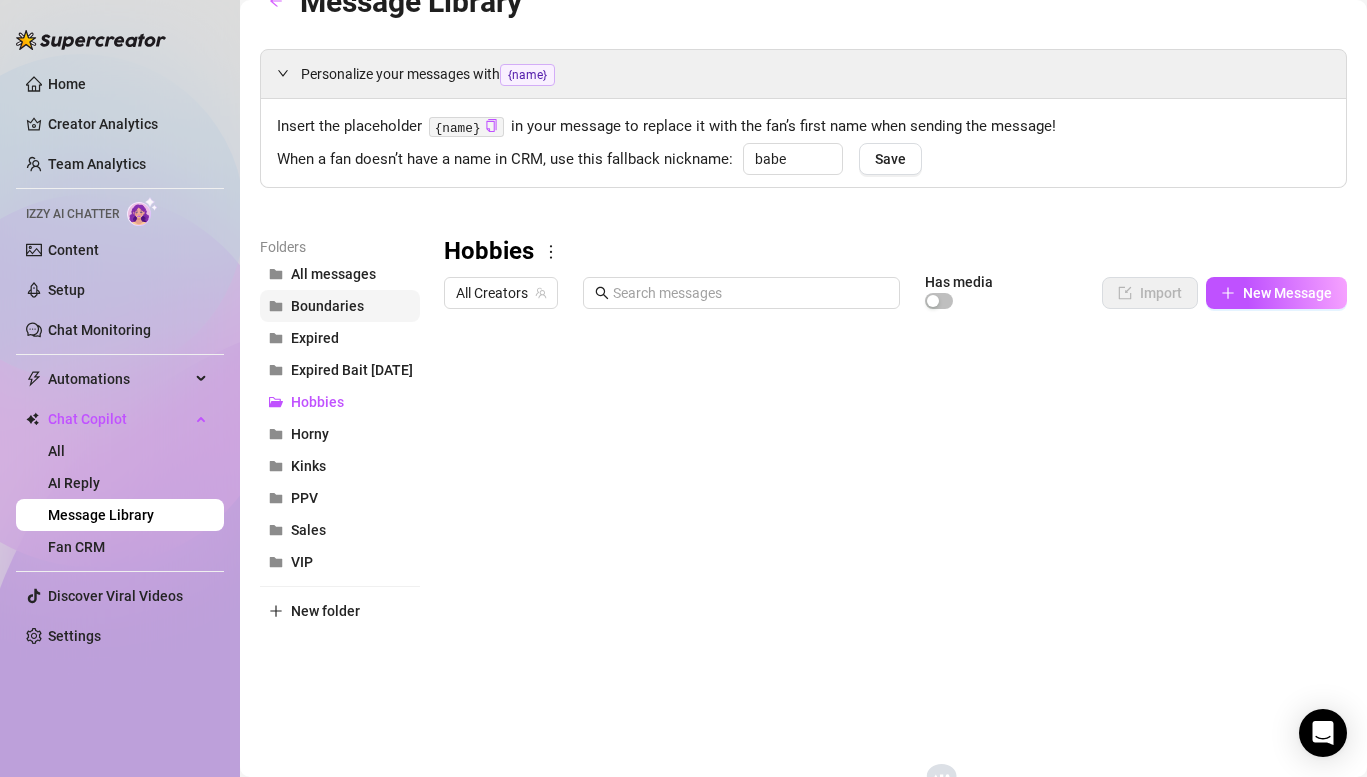 click on "Boundaries" at bounding box center (327, 306) 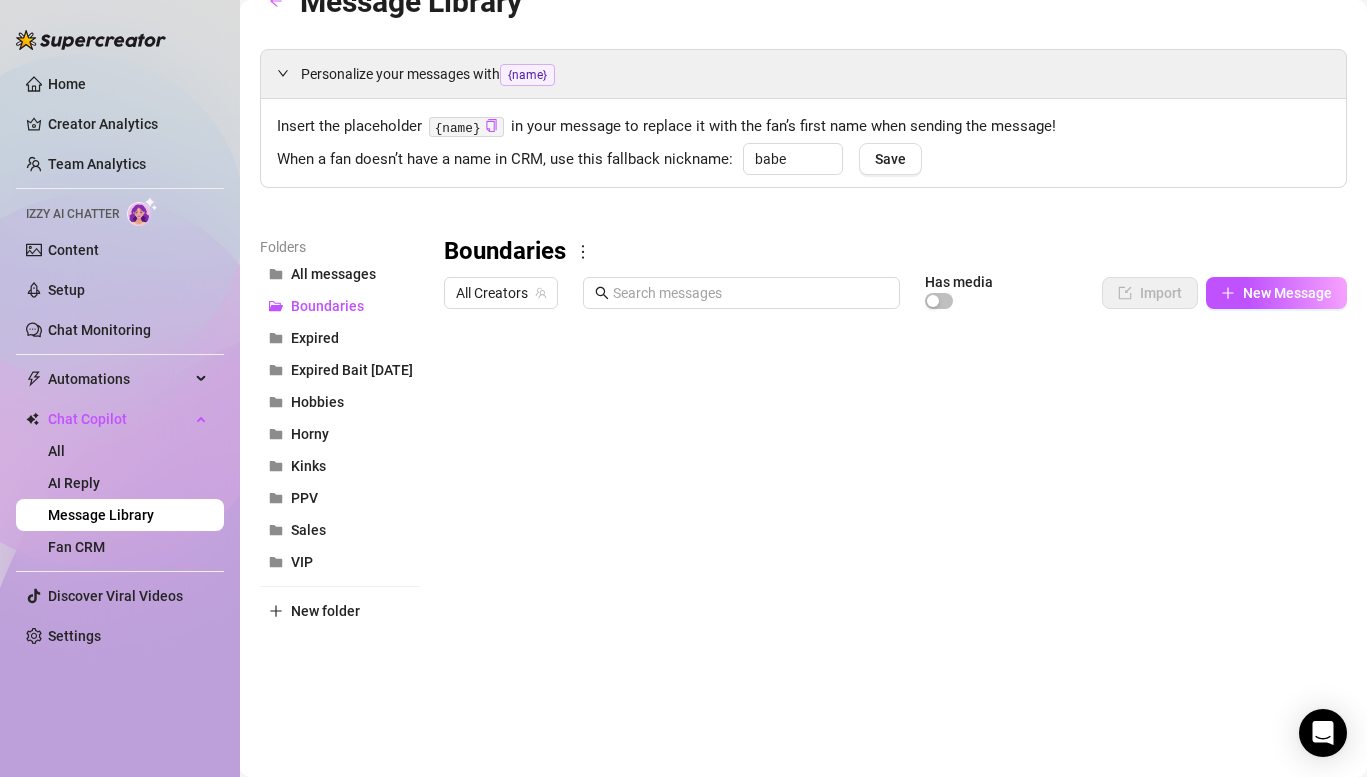 type 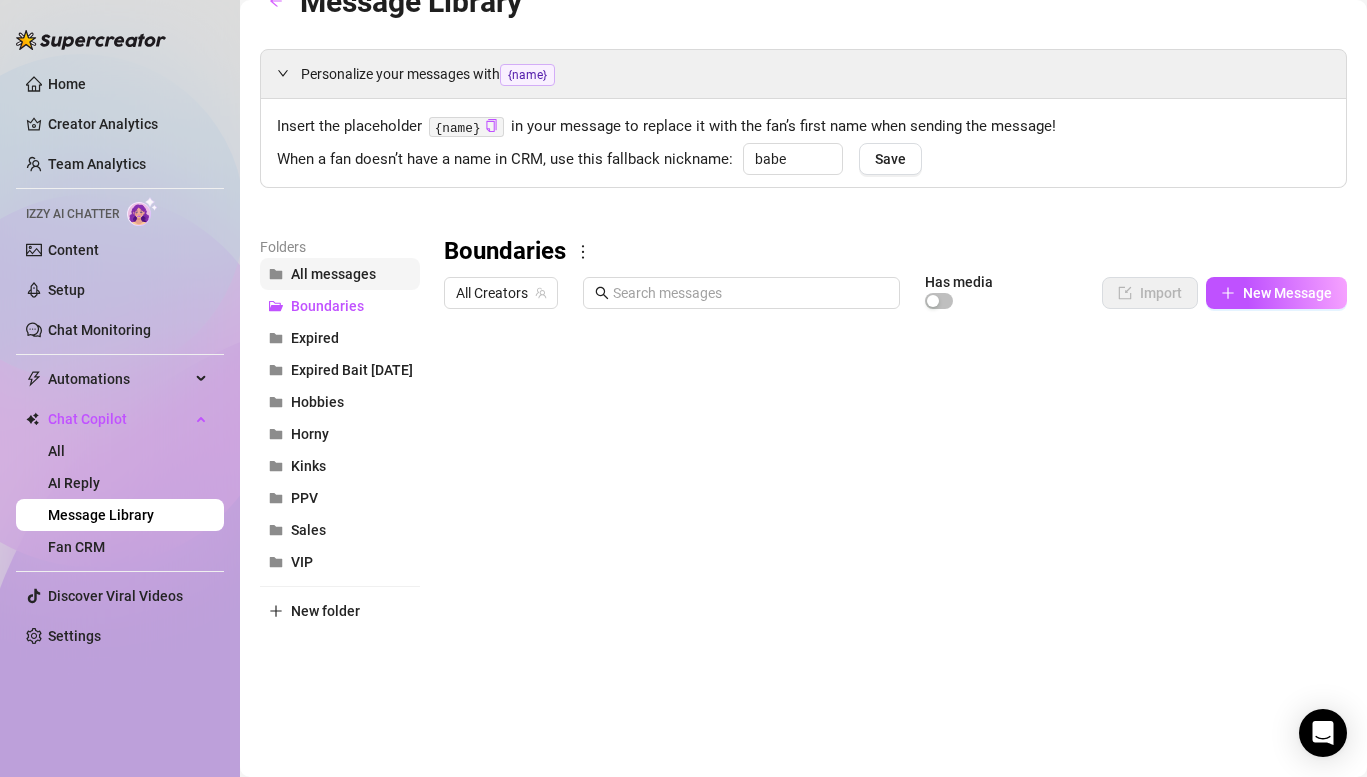 click on "All messages" at bounding box center [333, 274] 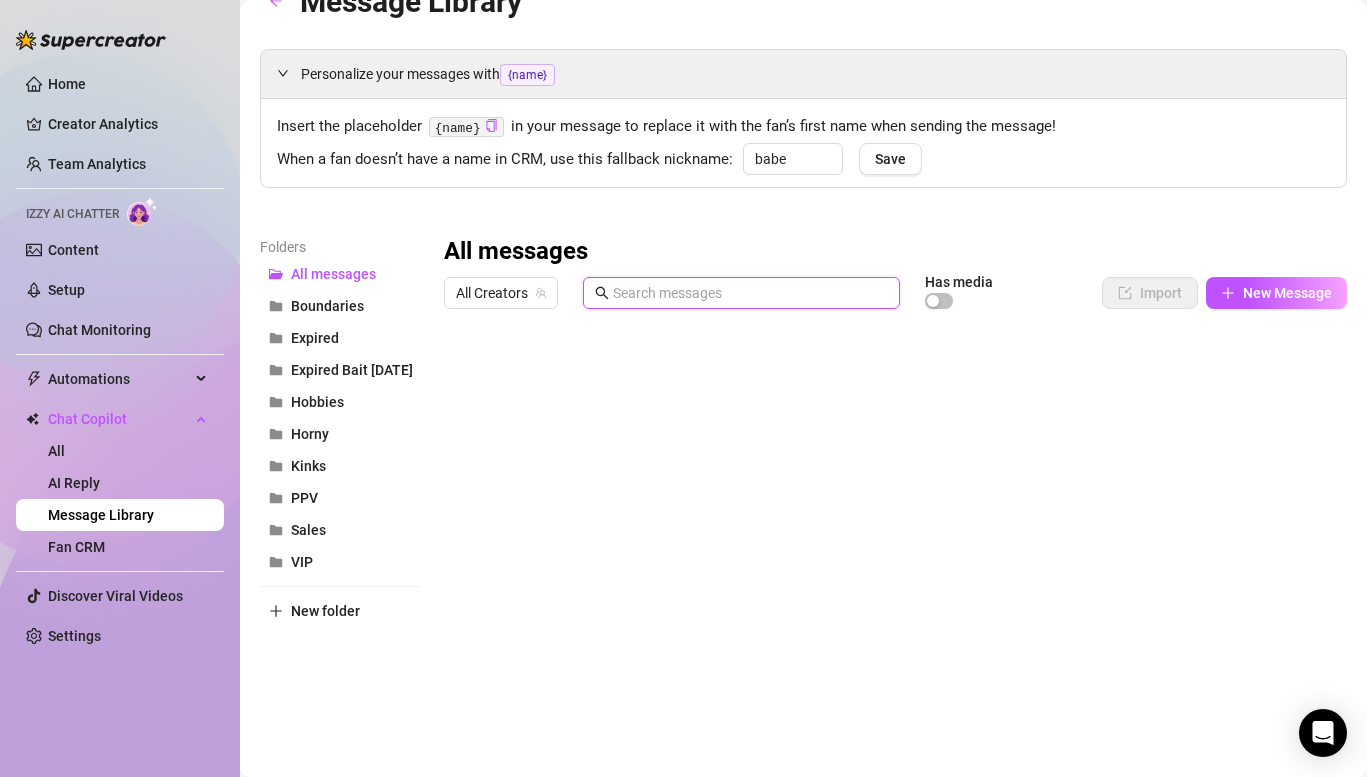 click at bounding box center (750, 293) 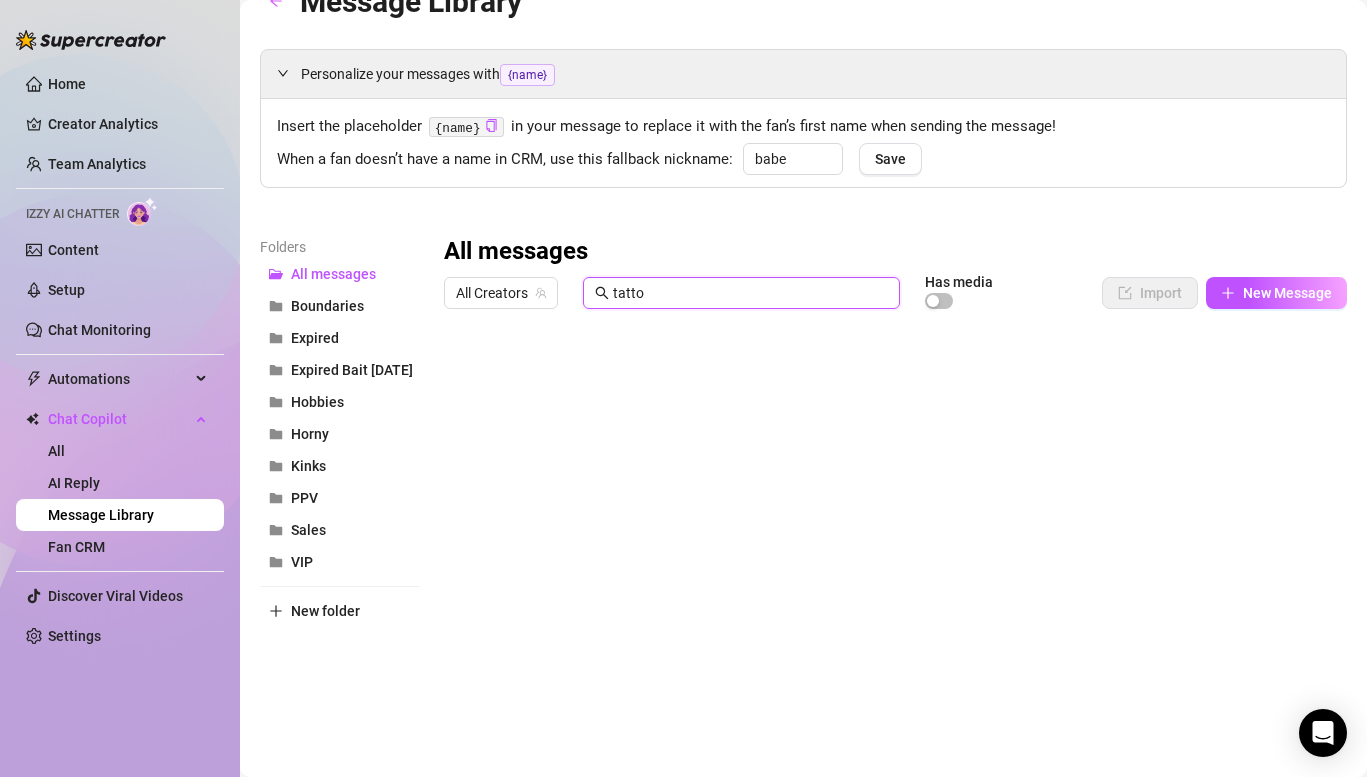 type on "tatto" 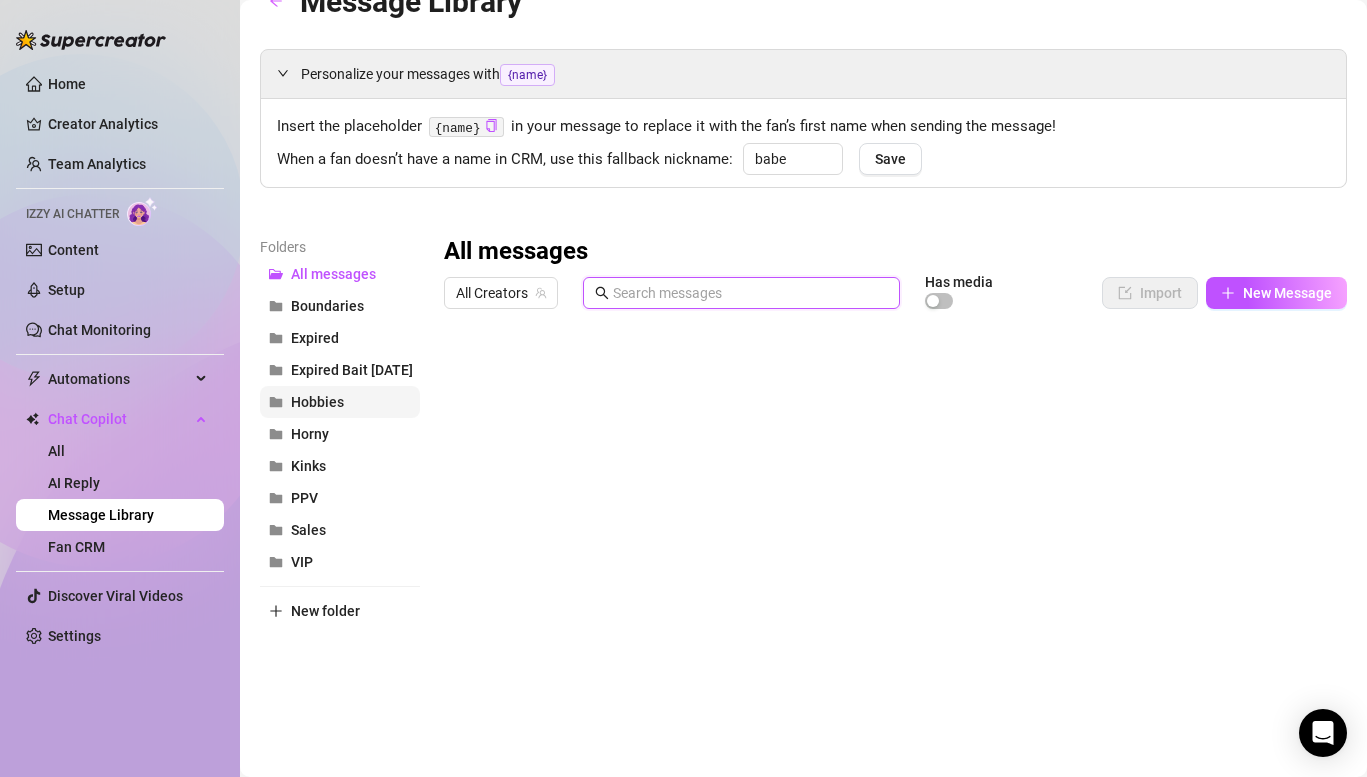 type 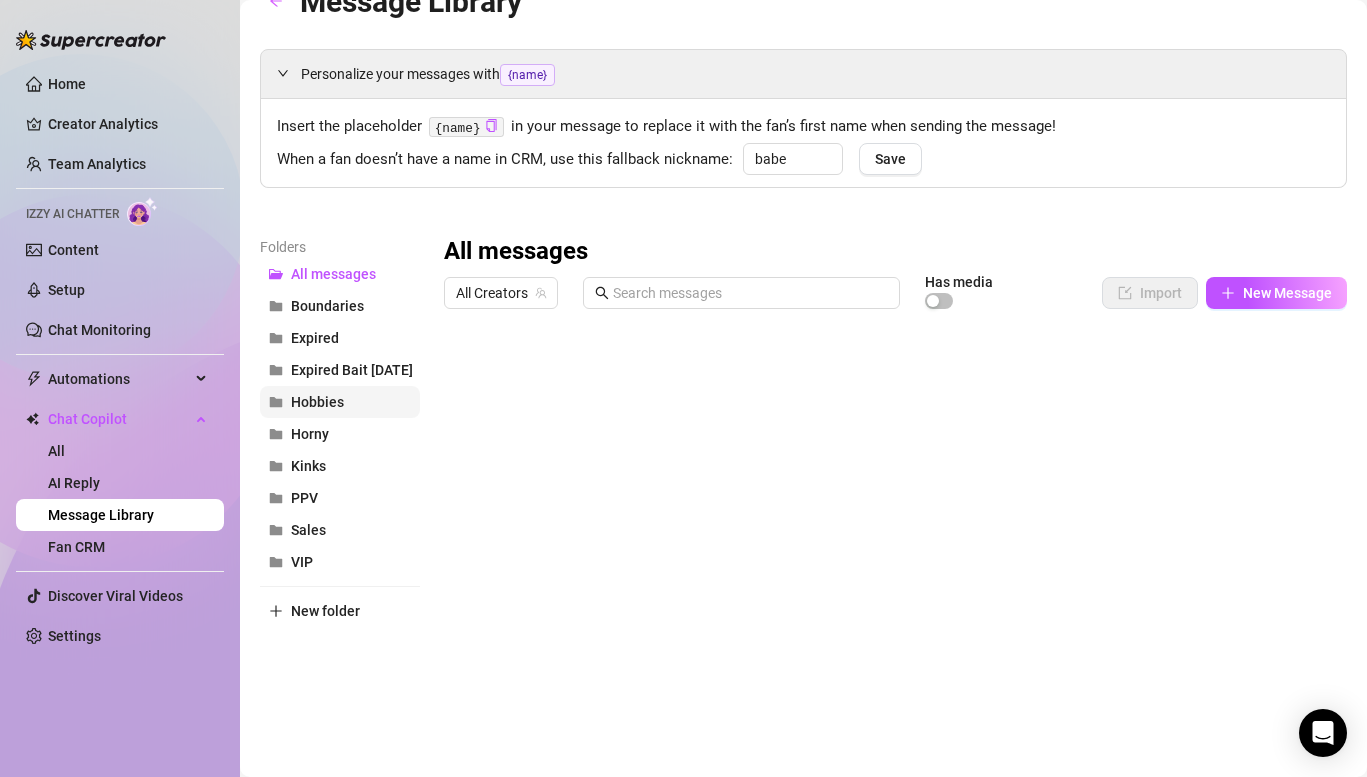 click on "Hobbies" at bounding box center (317, 402) 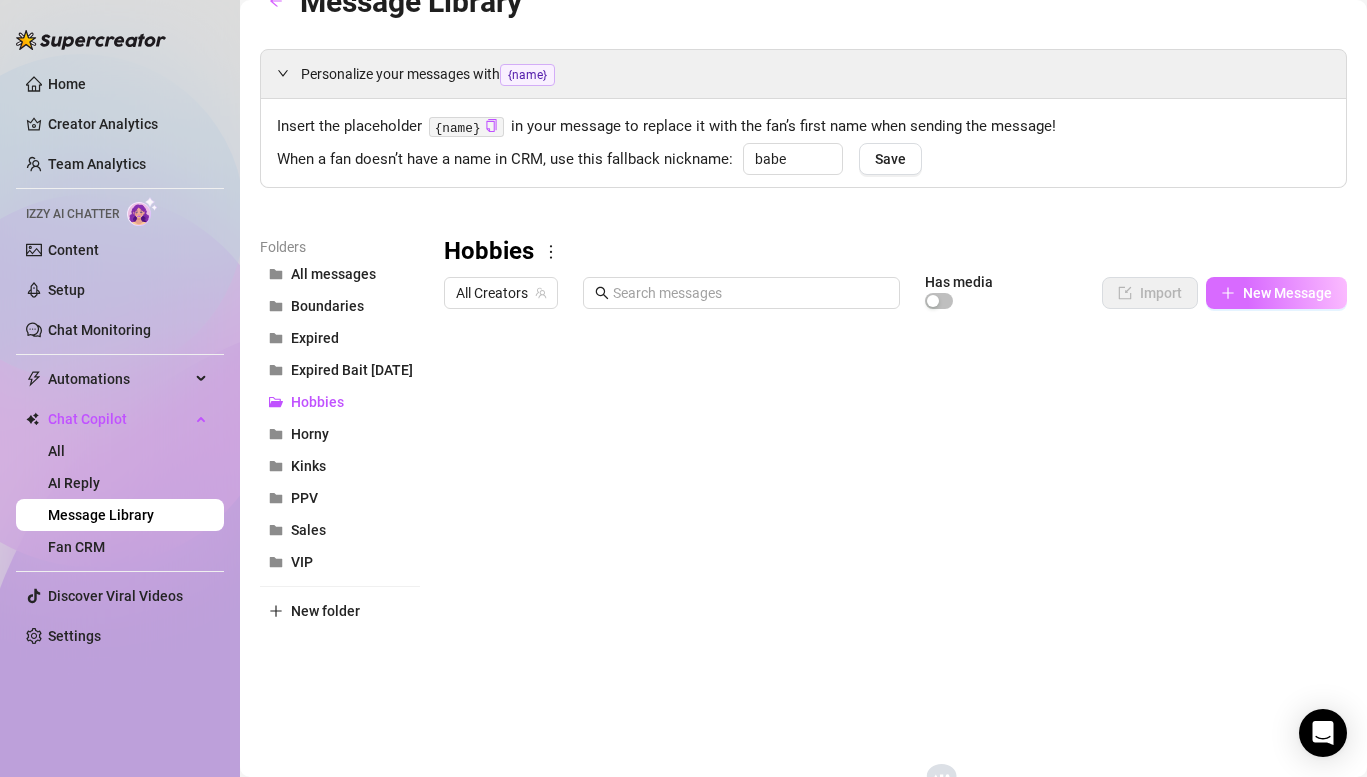click on "New Message" at bounding box center (1287, 293) 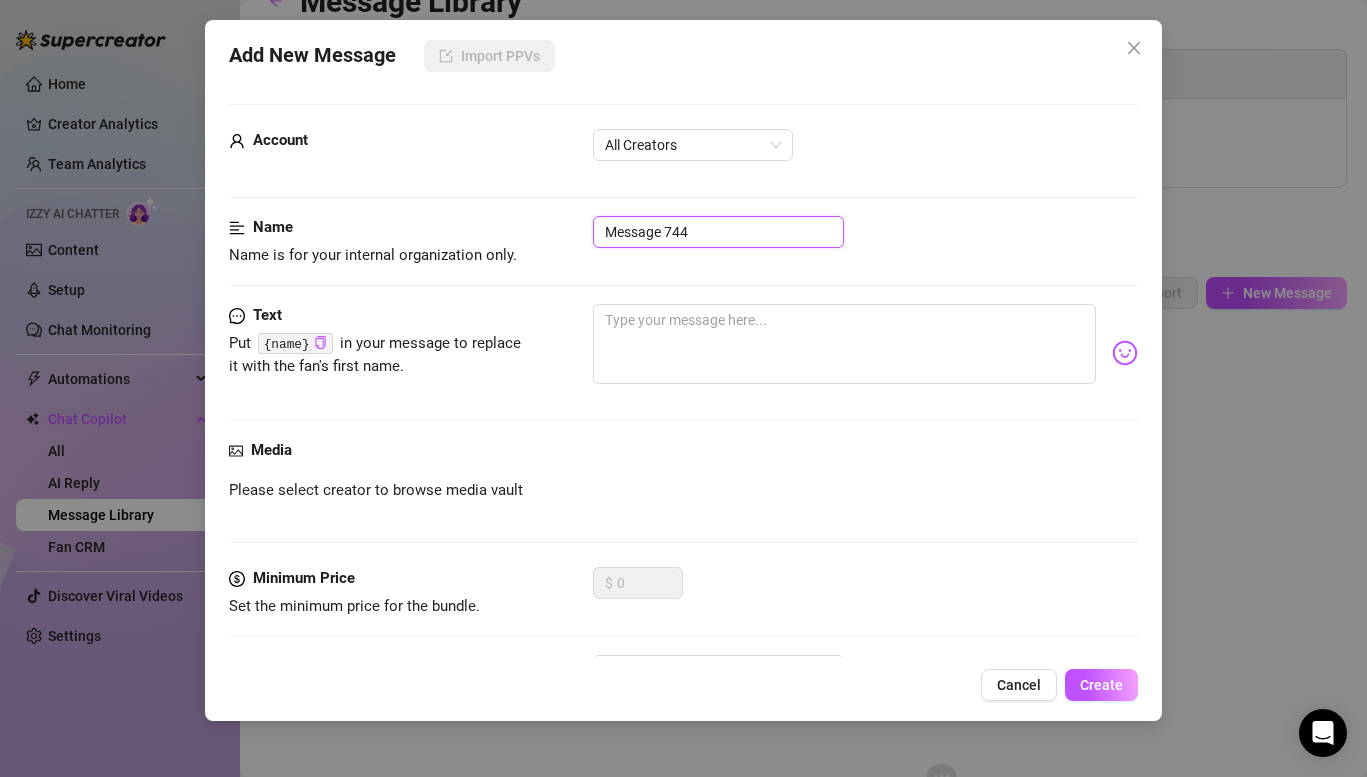 drag, startPoint x: 696, startPoint y: 232, endPoint x: 434, endPoint y: 216, distance: 262.4881 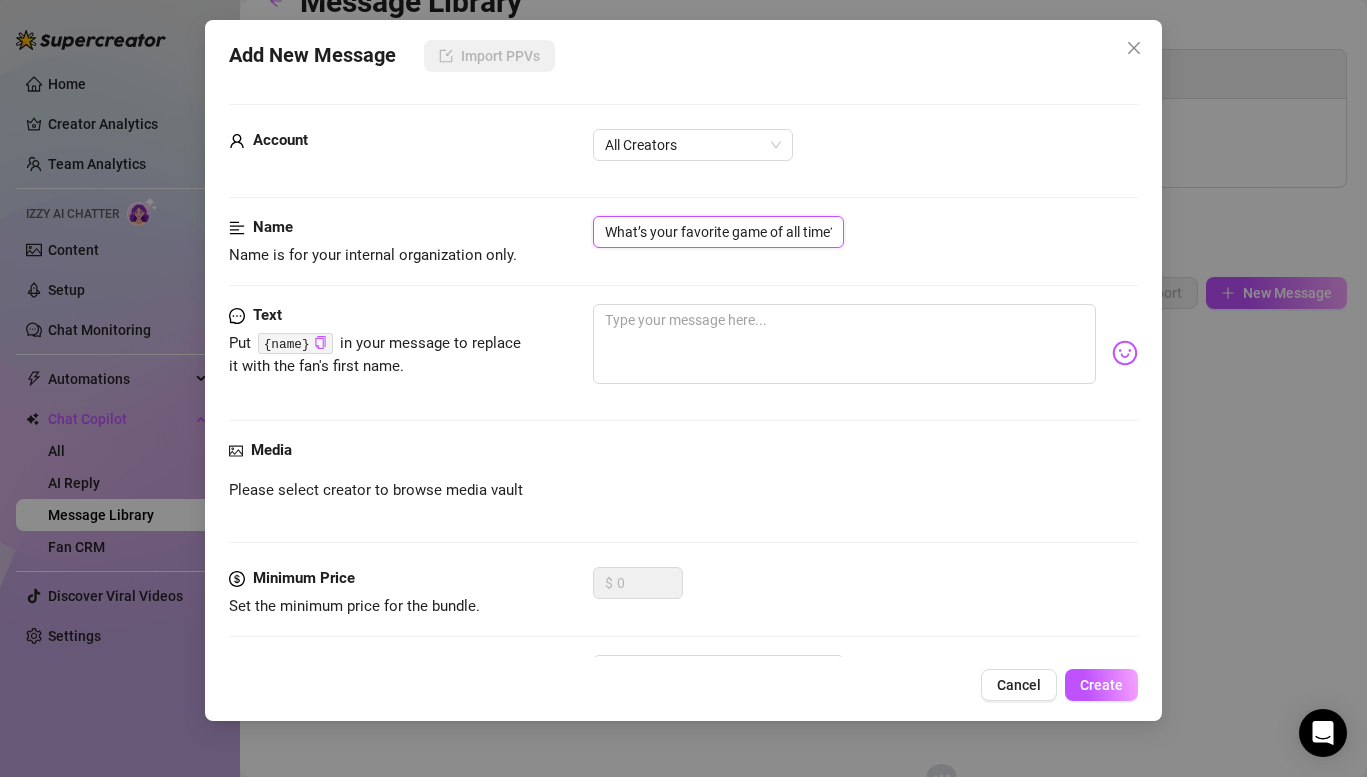 scroll, scrollTop: 0, scrollLeft: 6, axis: horizontal 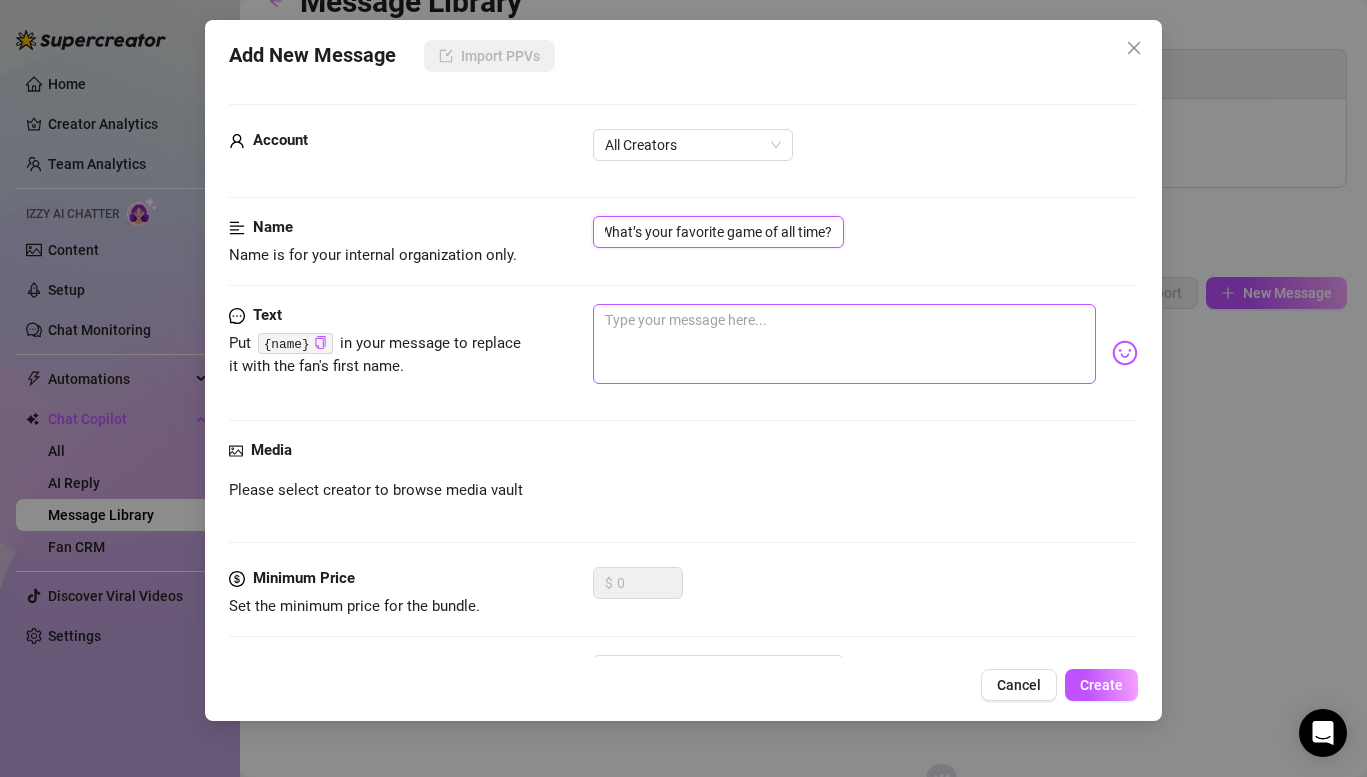 type on "What’s your favorite game of all time?" 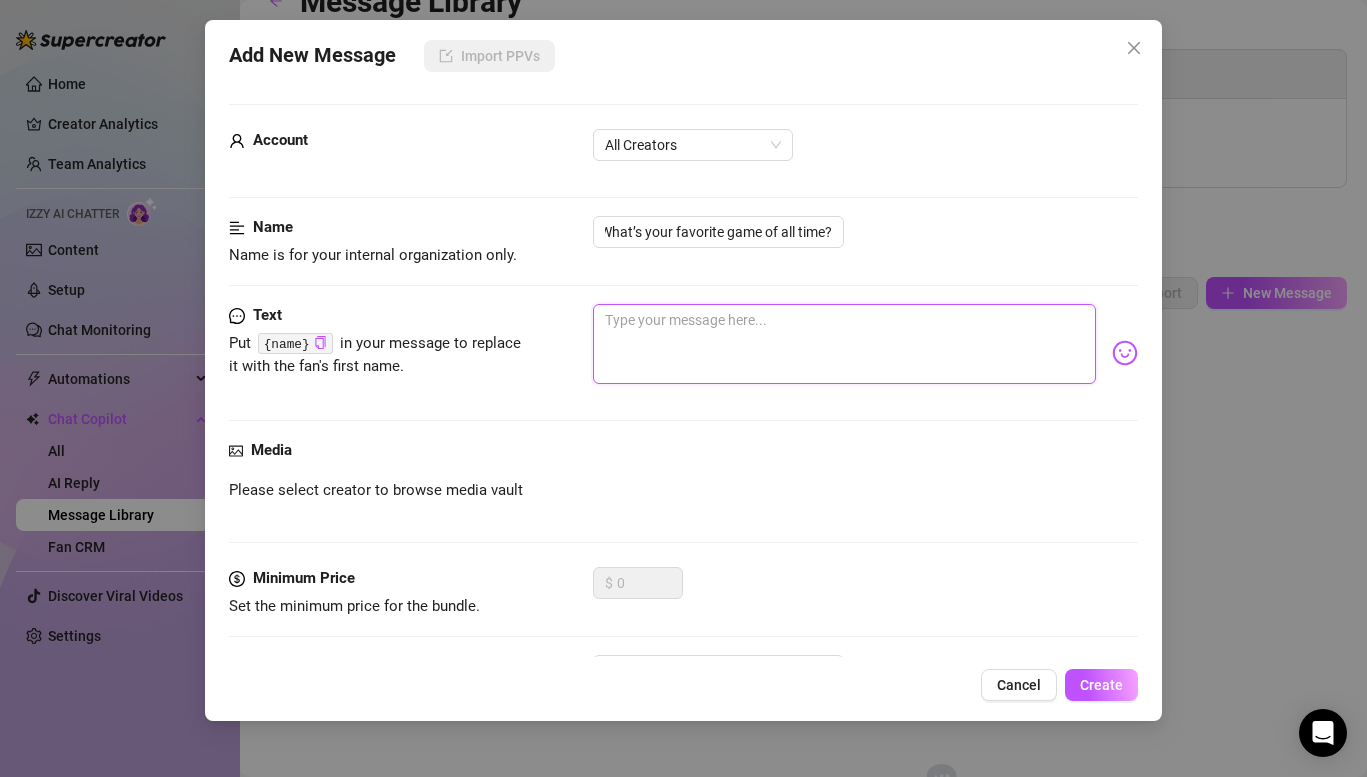 click at bounding box center [844, 344] 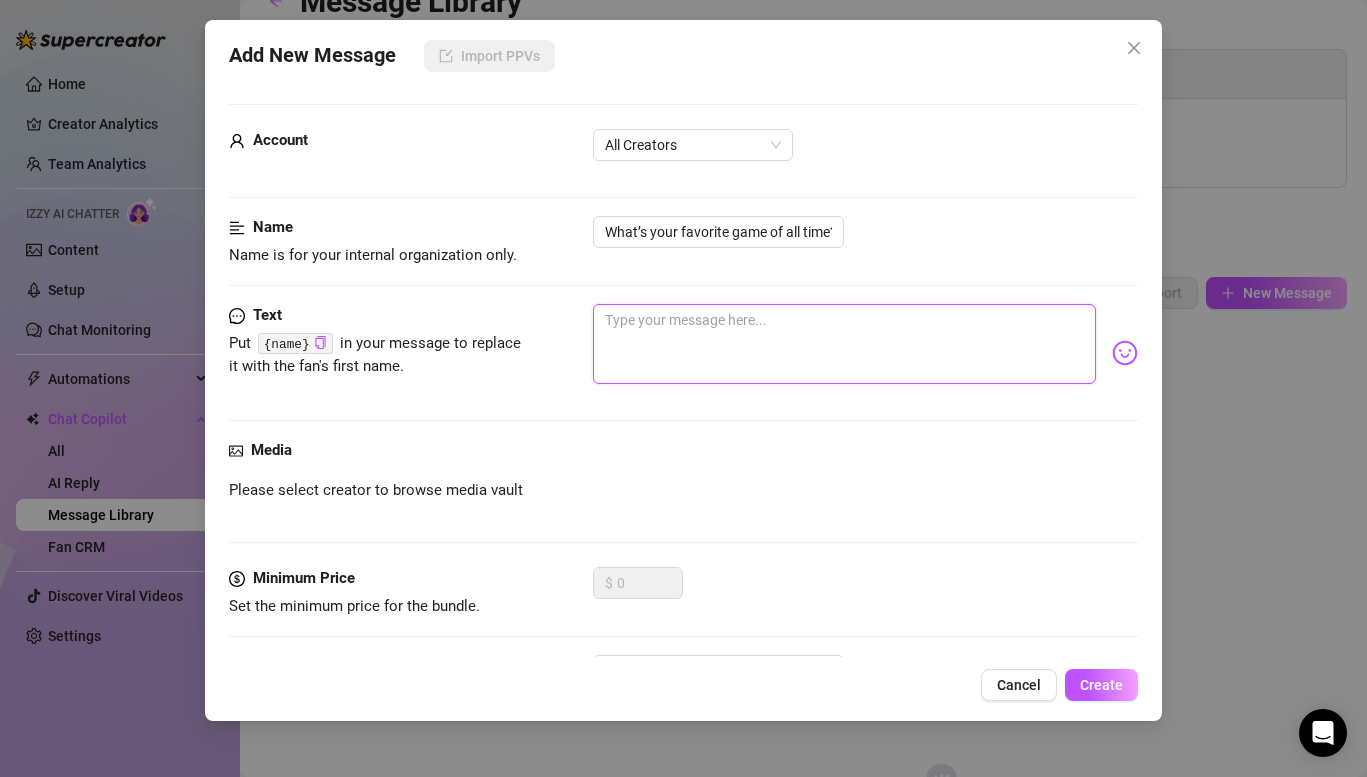 click at bounding box center [844, 344] 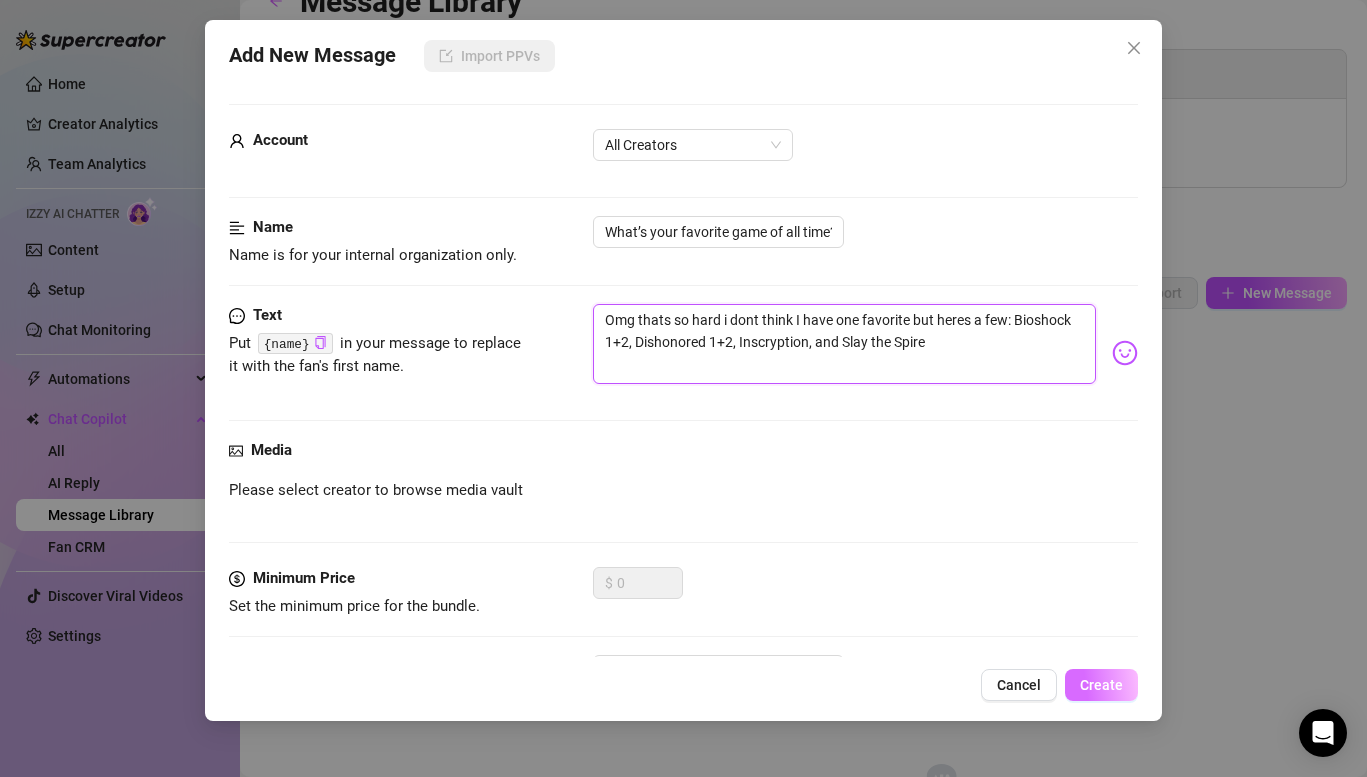 type on "Omg thats so hard i dont think I have one favorite but heres a few: Bioshock 1+2, Dishonored 1+2, Inscryption, and Slay the Spire" 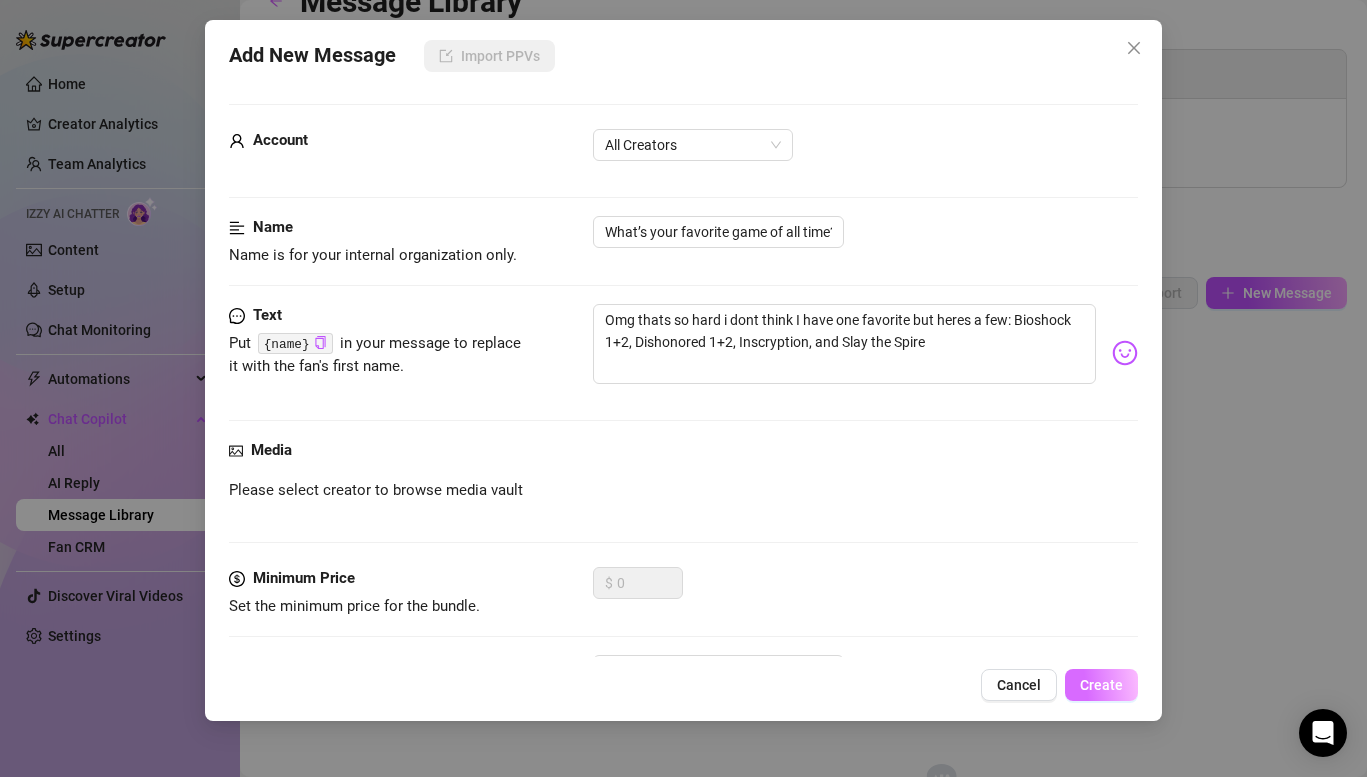 click on "Create" at bounding box center (1101, 685) 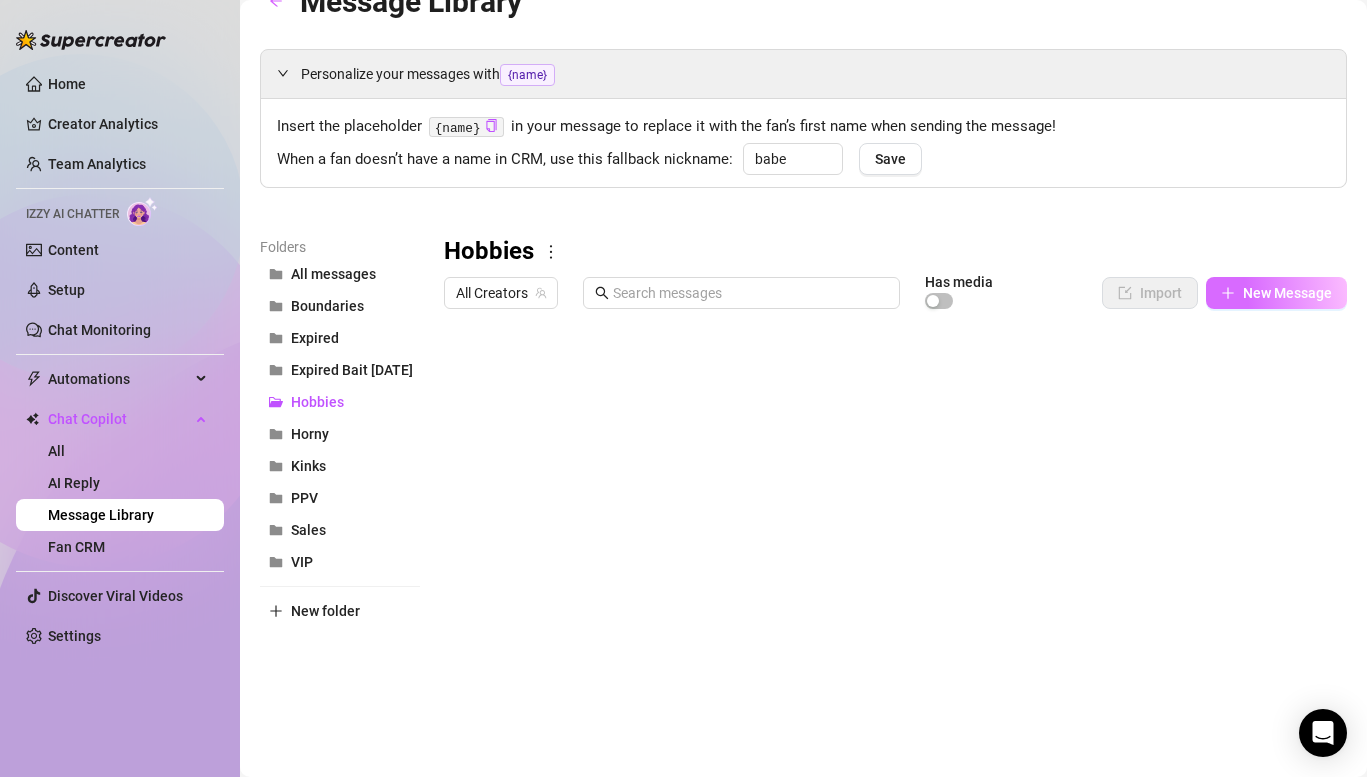 click 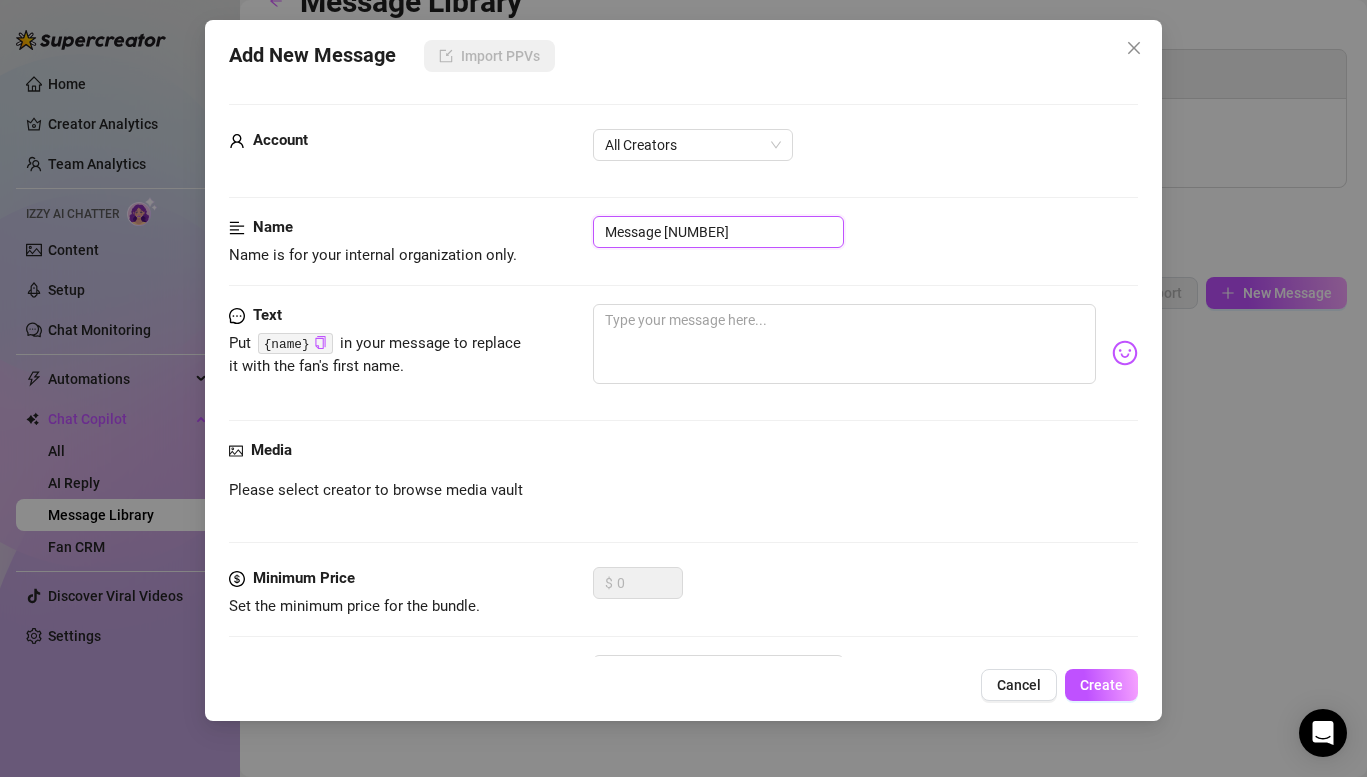 drag, startPoint x: 764, startPoint y: 240, endPoint x: 529, endPoint y: 219, distance: 235.93643 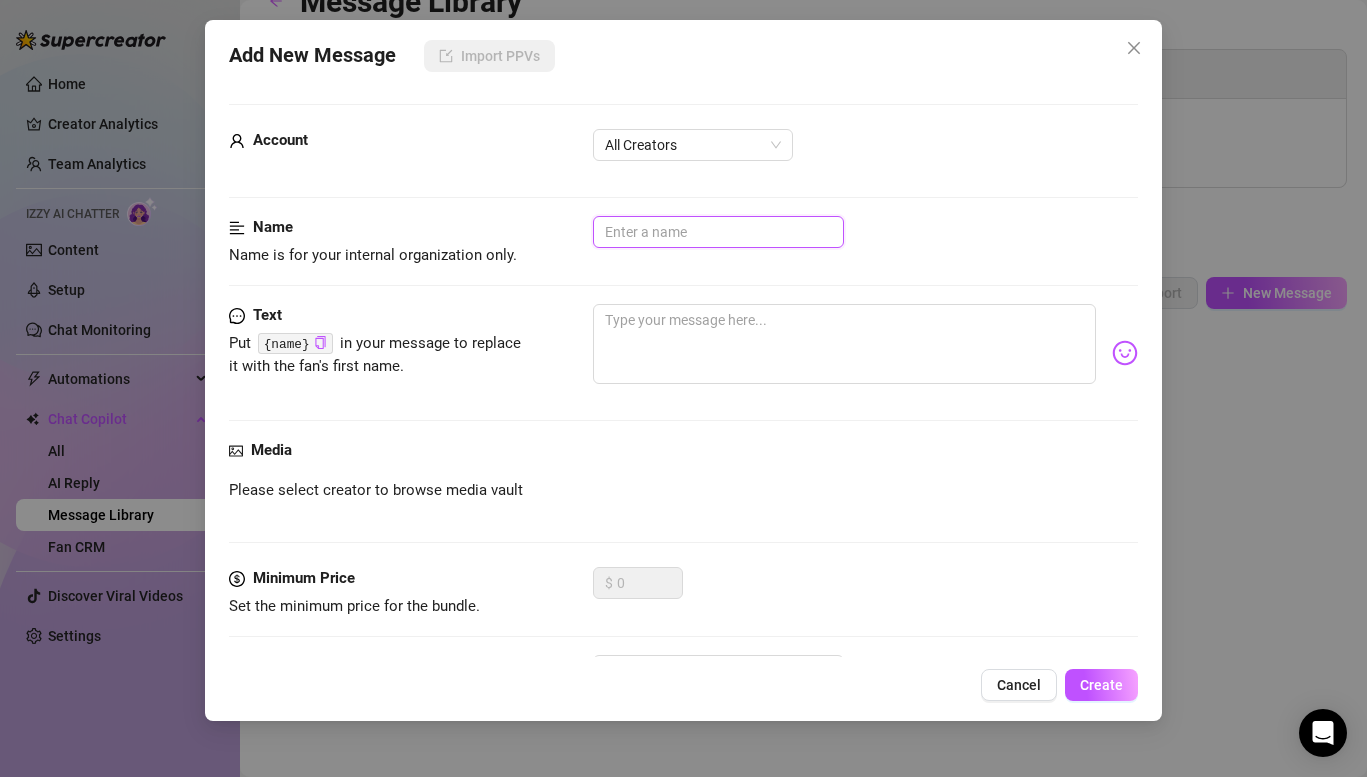 click at bounding box center (718, 232) 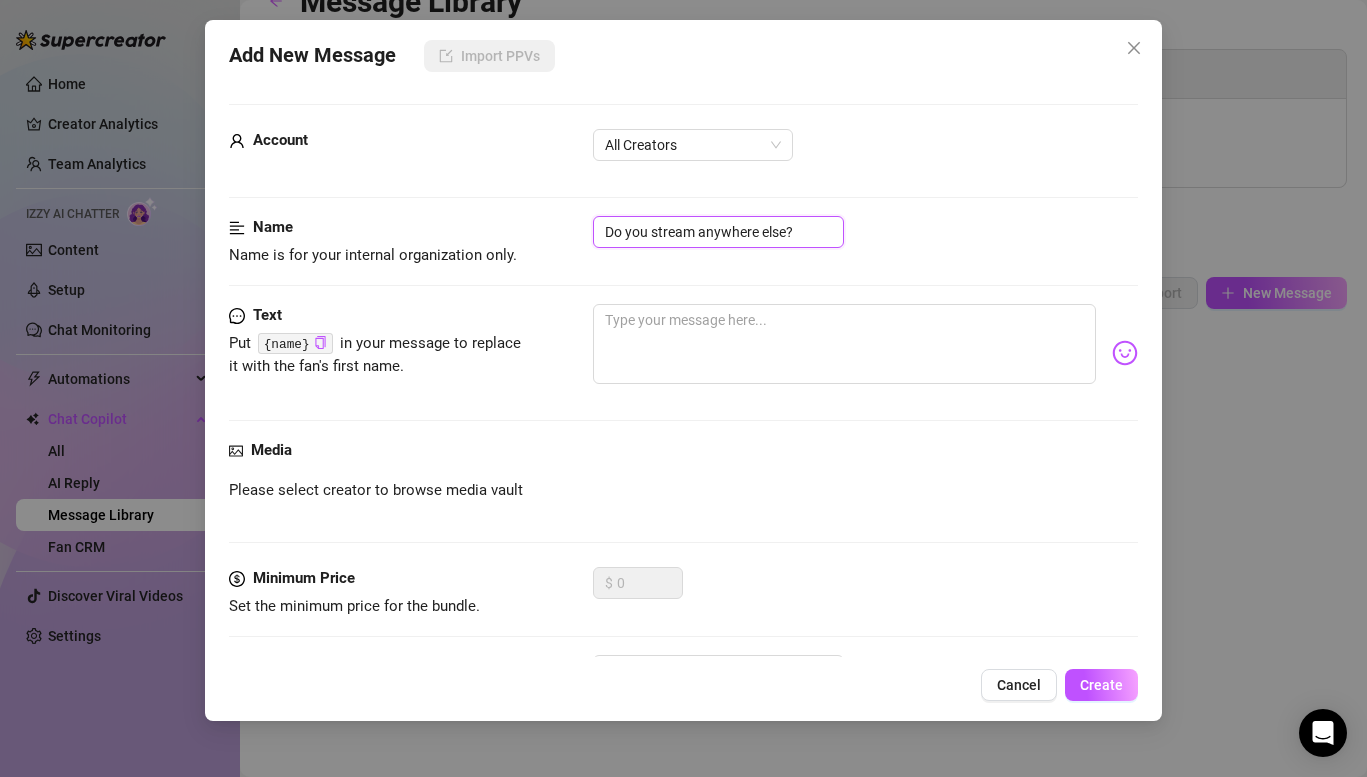 type on "Do you stream anywhere else?" 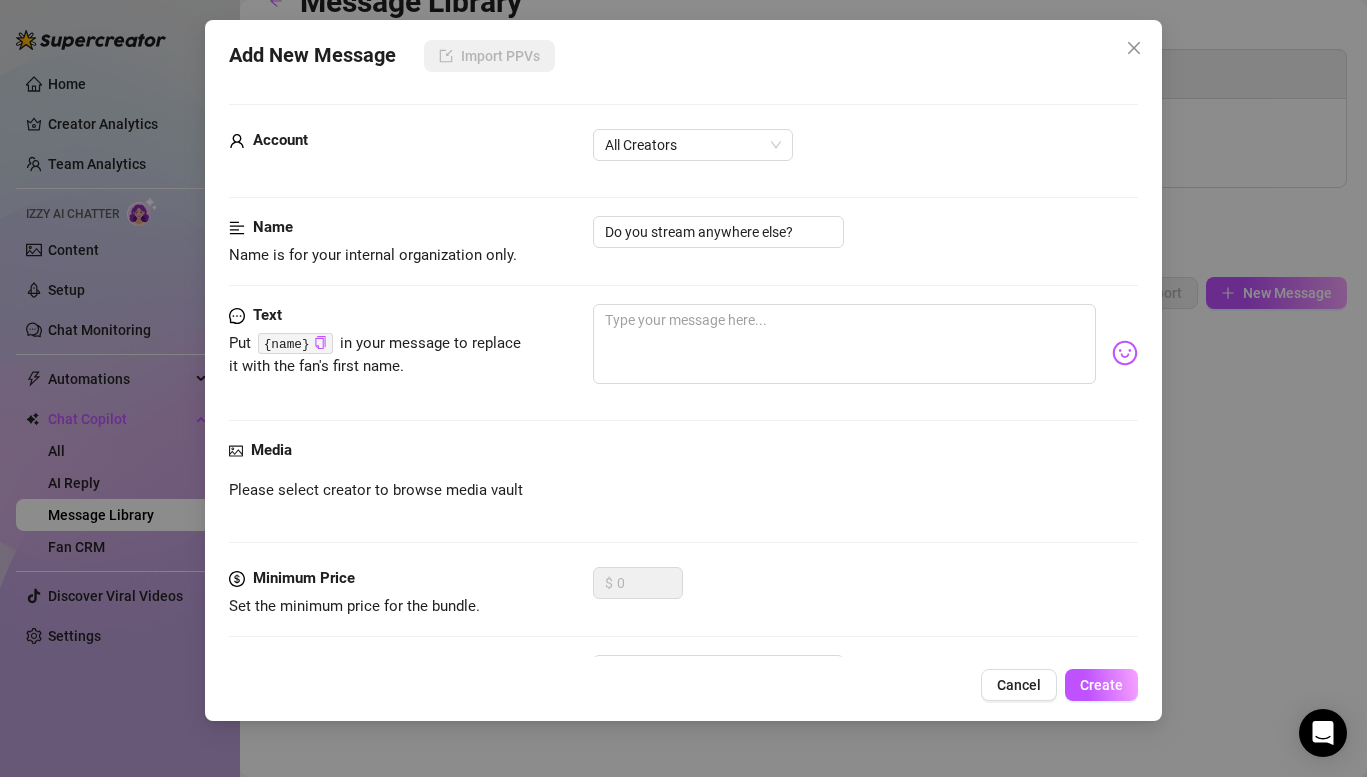 click on "Add New Message Import PPVs Account All Creators Name Name is for your internal organization only. Do you stream anywhere else? Text Put   {name}   in your message to replace it with the fan's first name. Media Please select creator to browse media vault Minimum Price Set the minimum price for the bundle. $ 0 Folder Hobbies  Cancel Create" at bounding box center (683, 388) 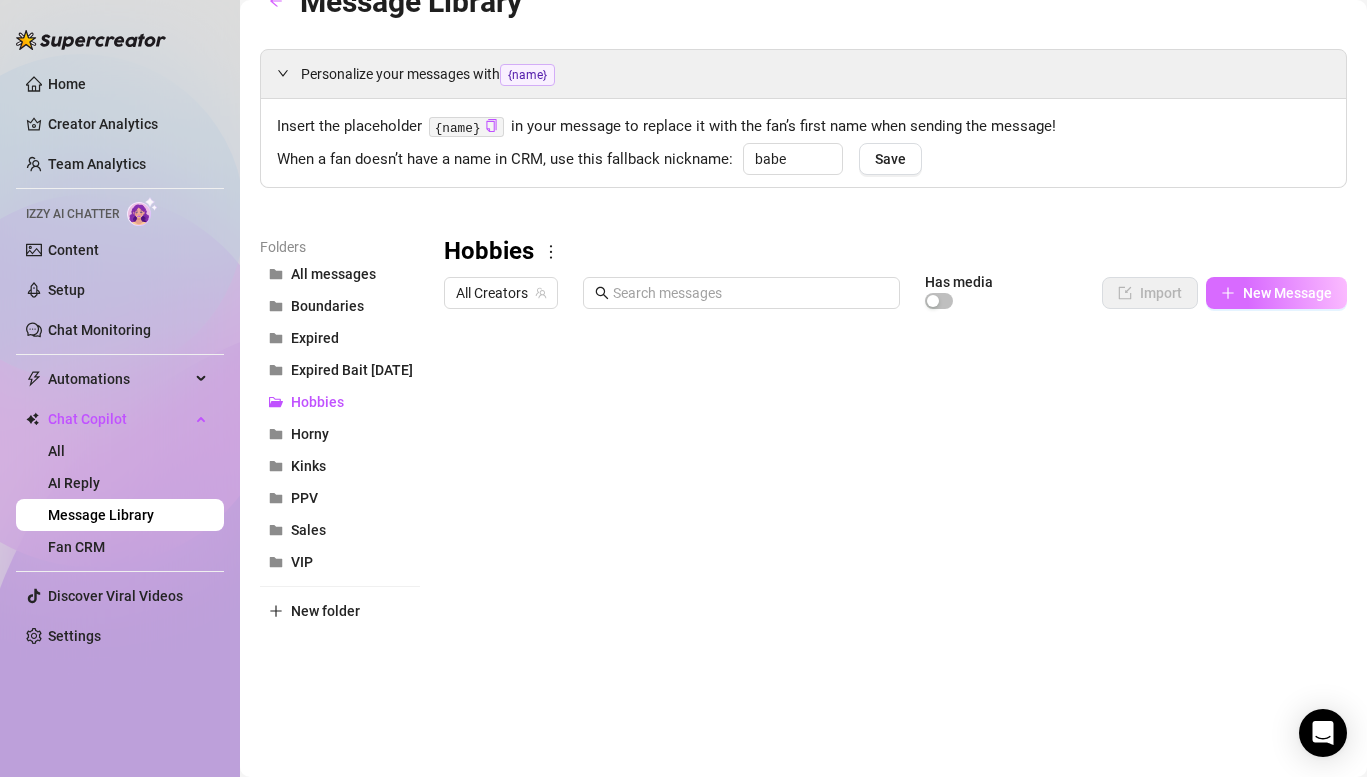 click on "New Message" at bounding box center [1287, 293] 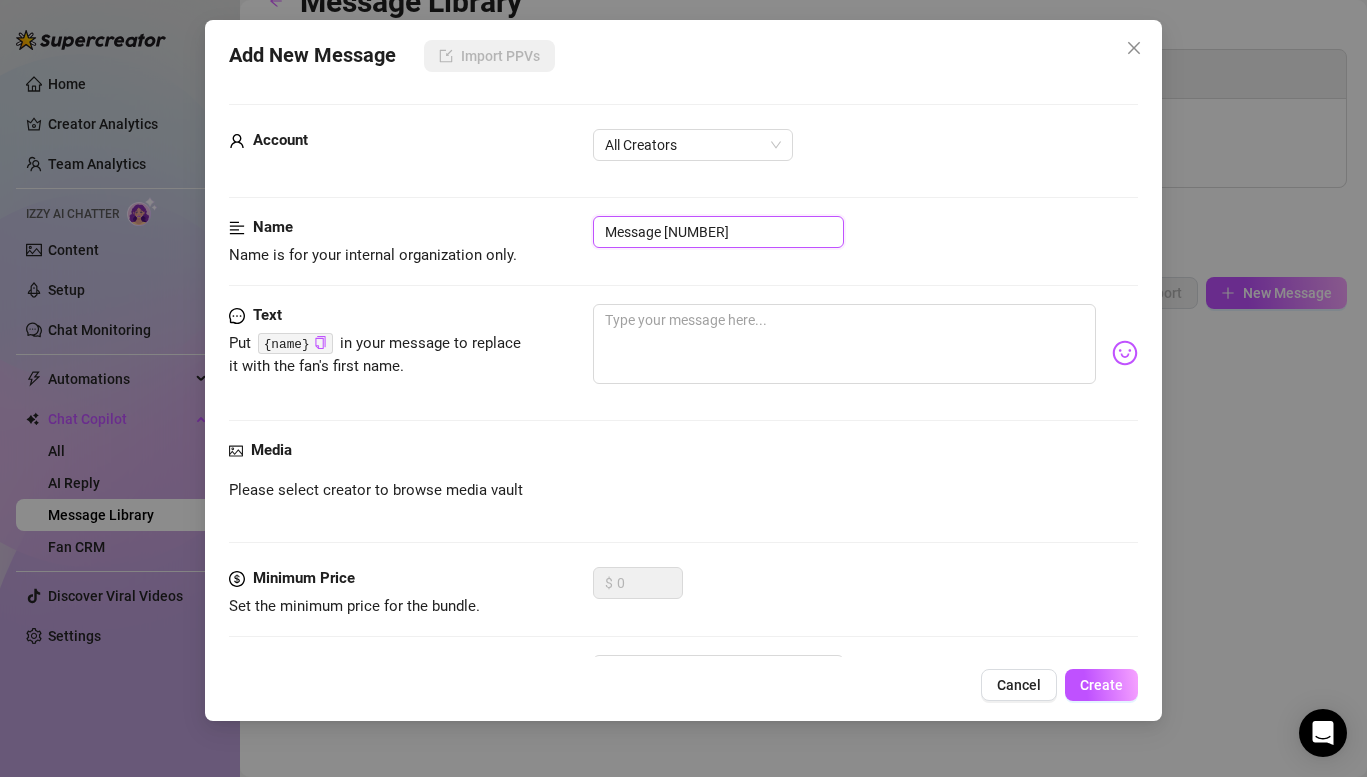 drag, startPoint x: 716, startPoint y: 229, endPoint x: 433, endPoint y: 220, distance: 283.14307 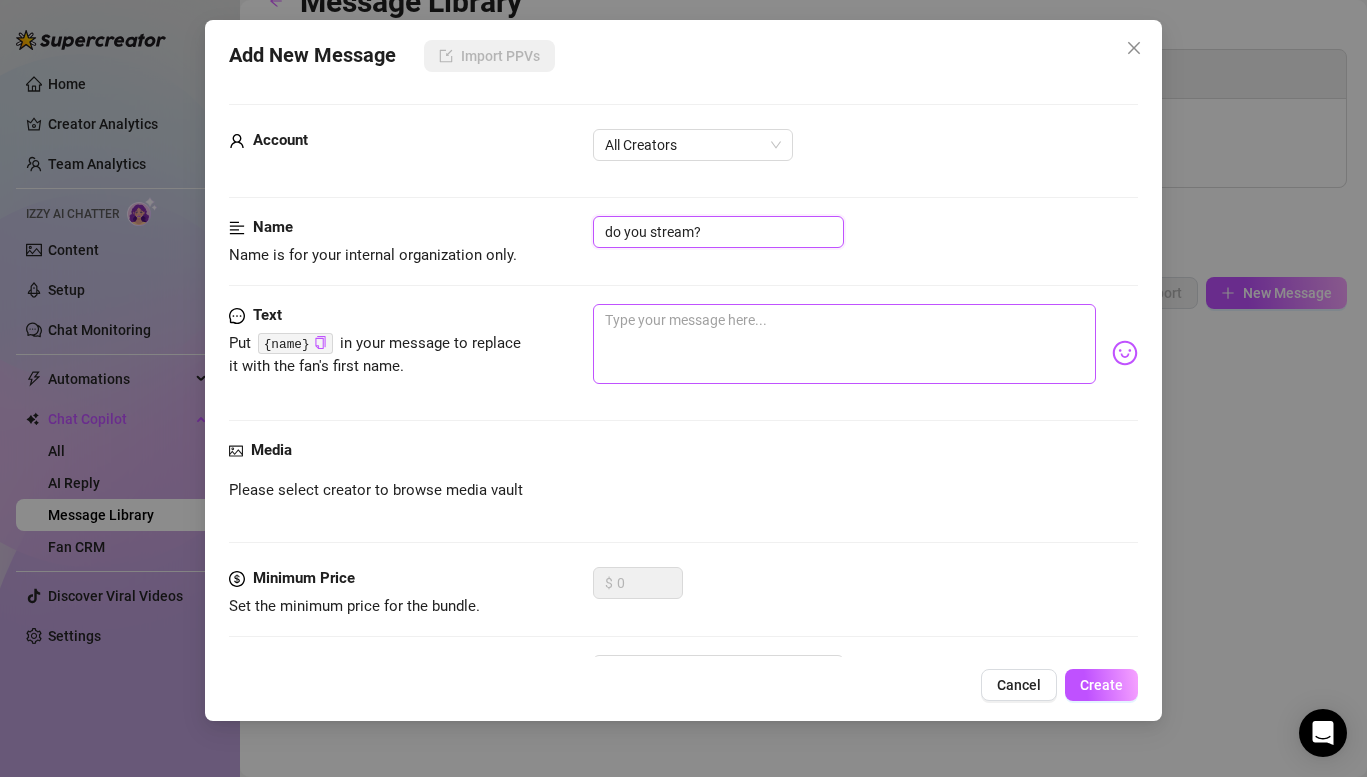 type on "do you stream?" 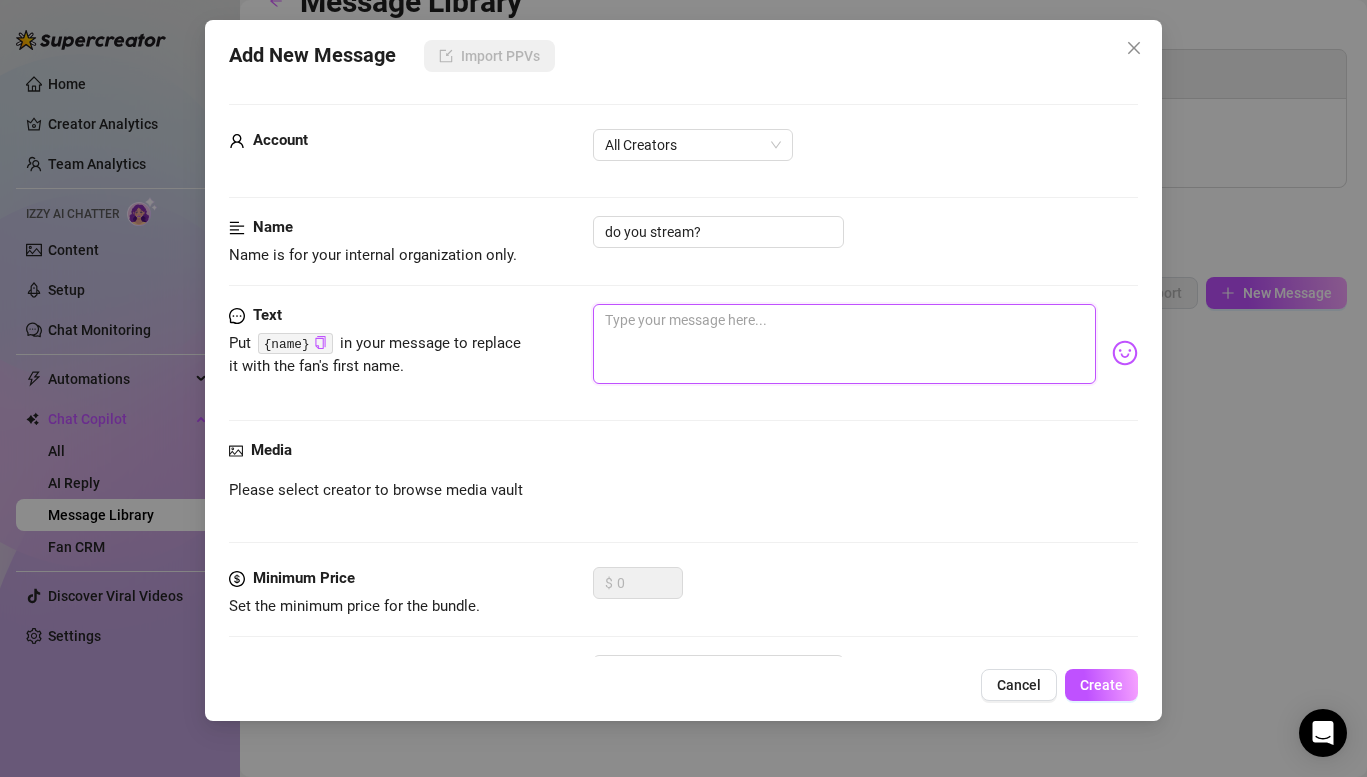 click at bounding box center (844, 344) 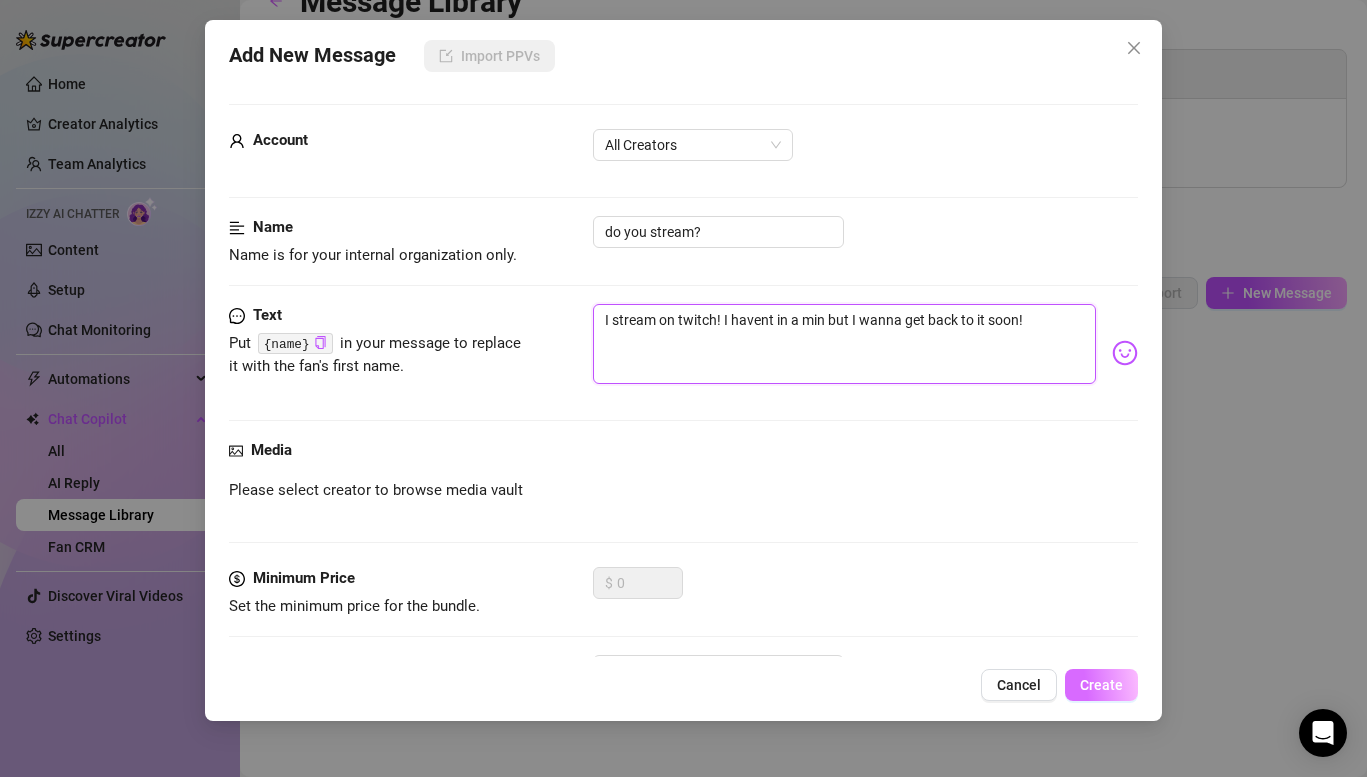type on "I stream on twitch! I havent in a min but I wanna get back to it soon!" 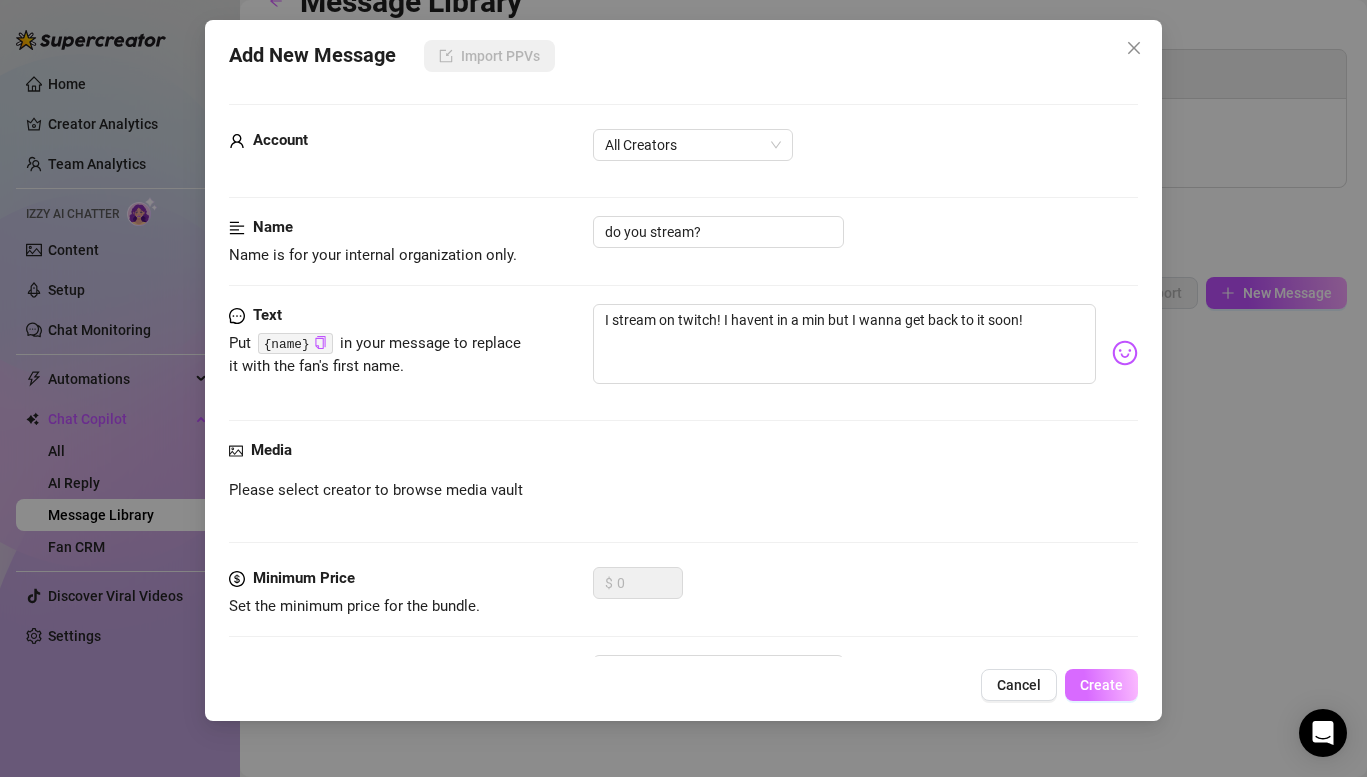 click on "Create" at bounding box center (1101, 685) 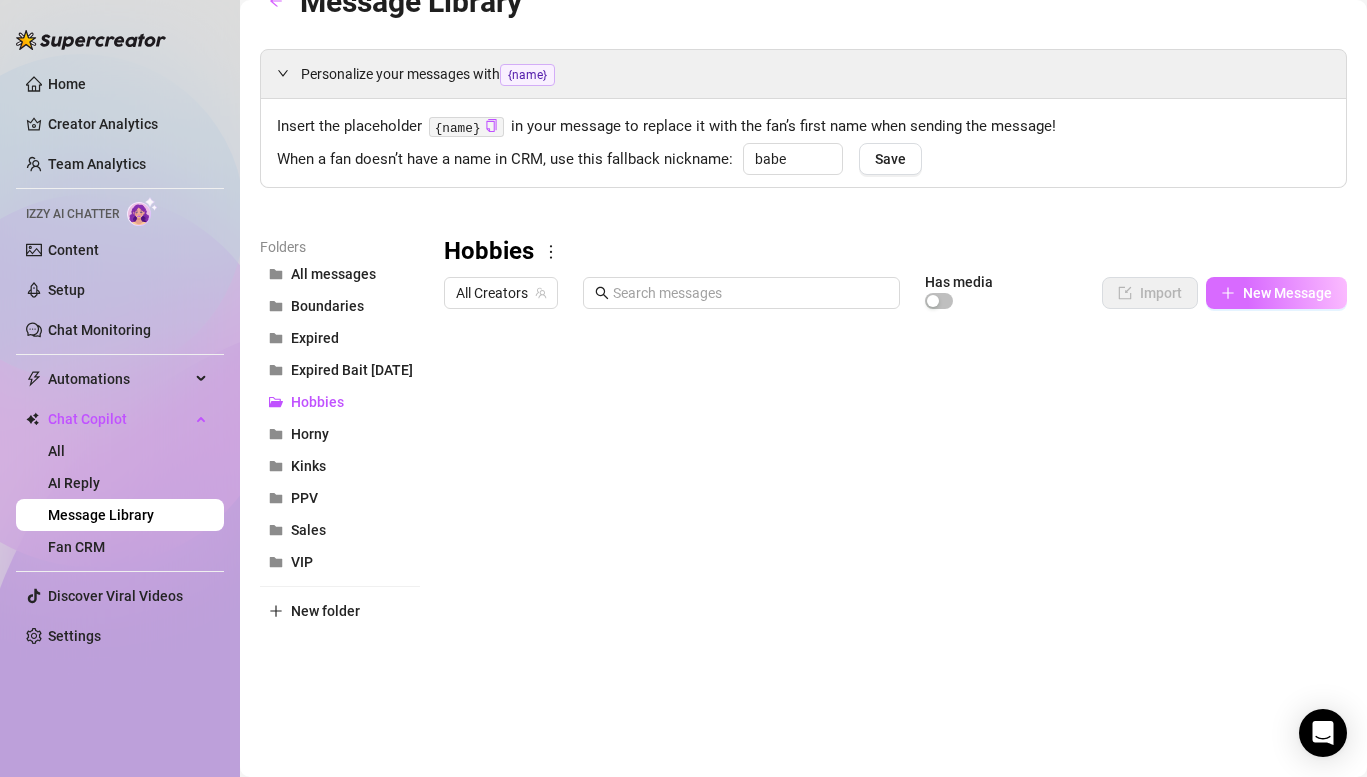 click on "New Message" at bounding box center (1276, 293) 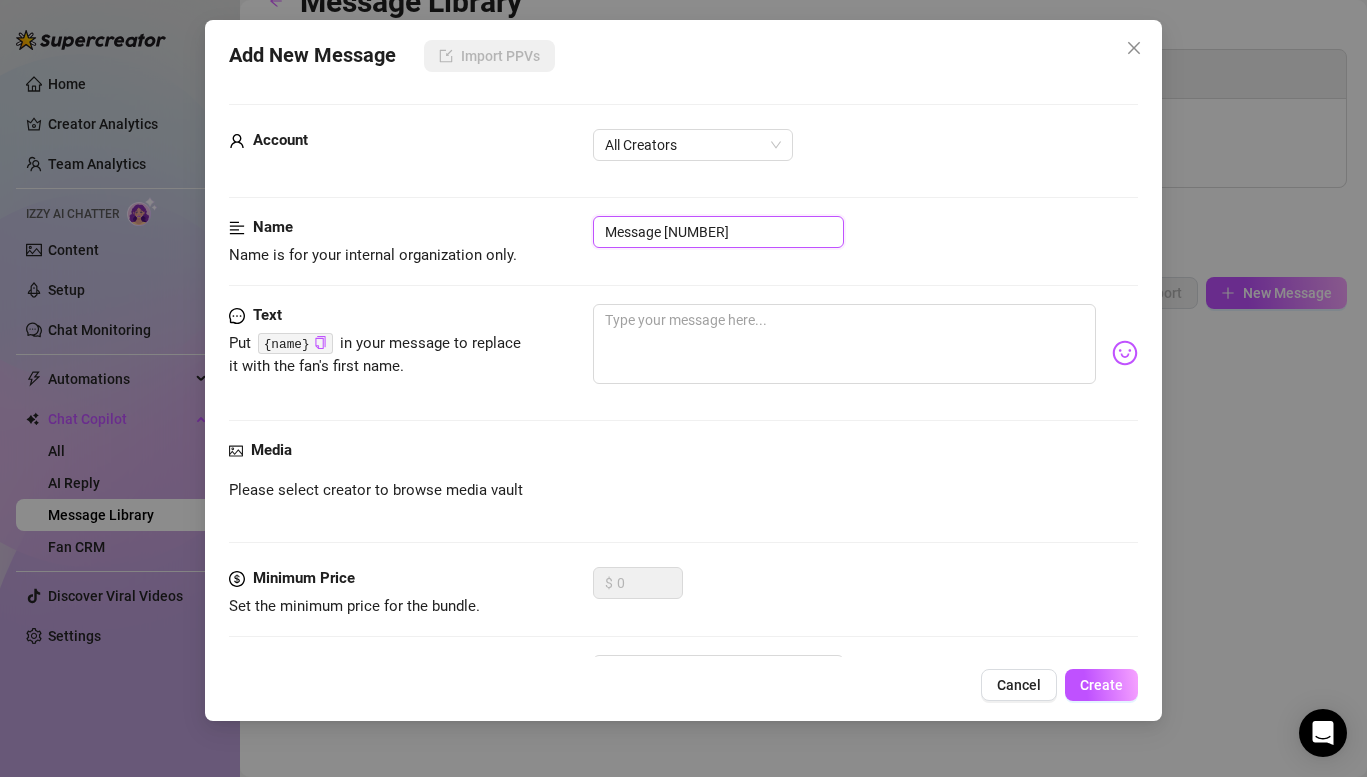 drag, startPoint x: 726, startPoint y: 235, endPoint x: 562, endPoint y: 216, distance: 165.09694 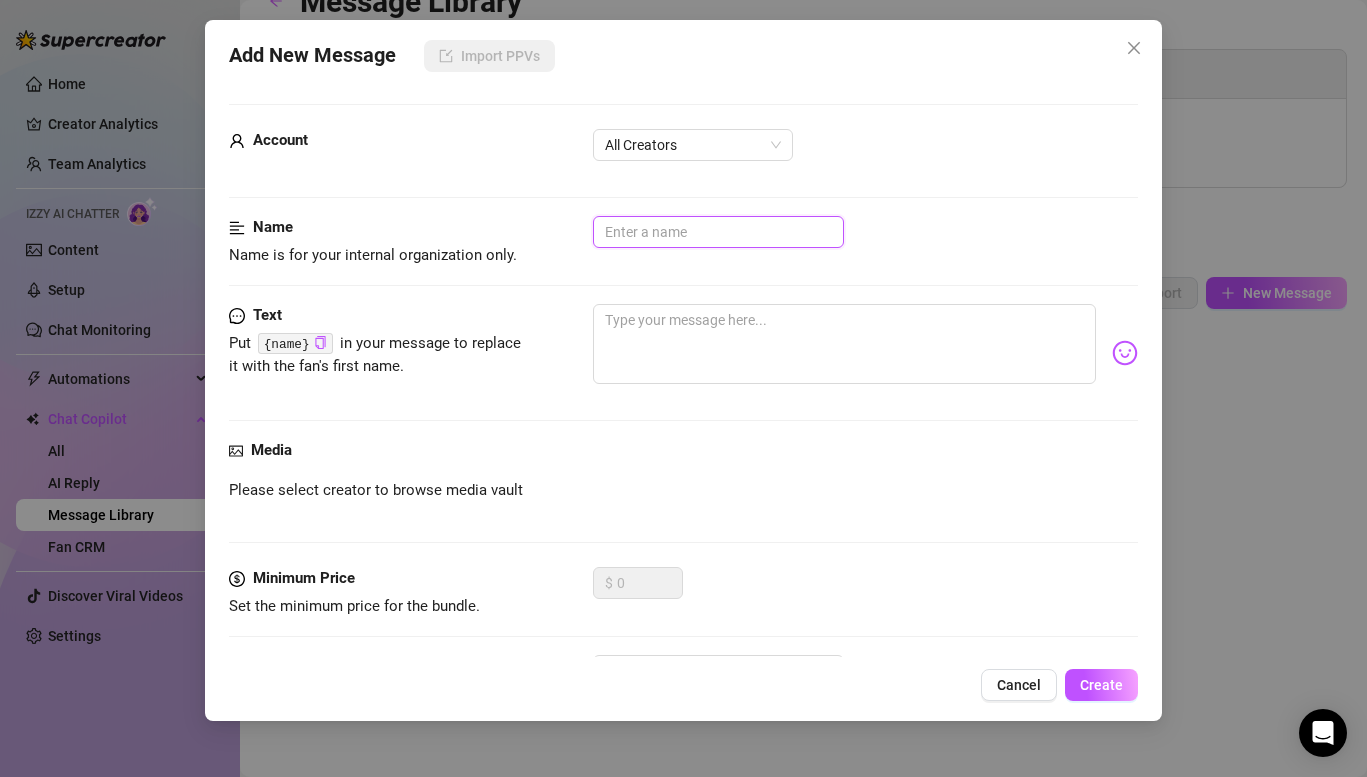 click at bounding box center [718, 232] 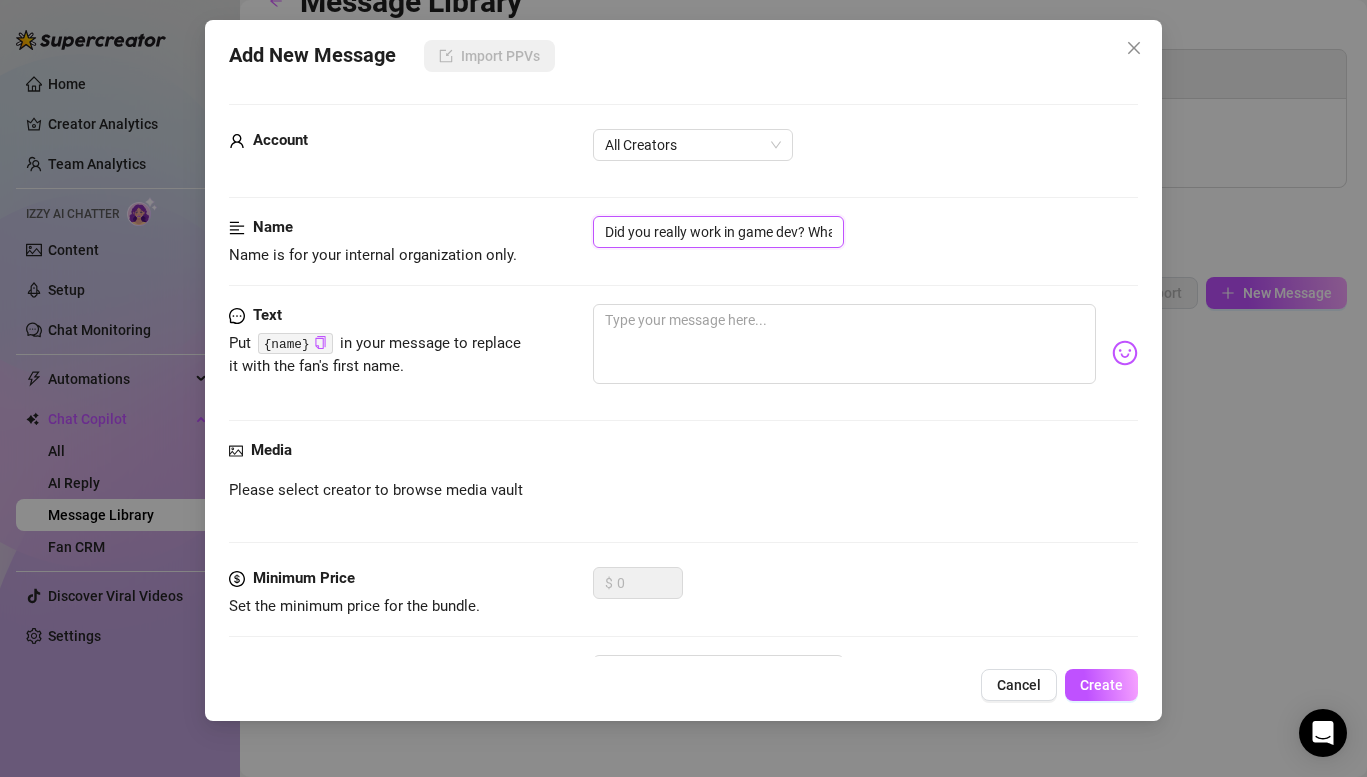 scroll, scrollTop: 0, scrollLeft: 59, axis: horizontal 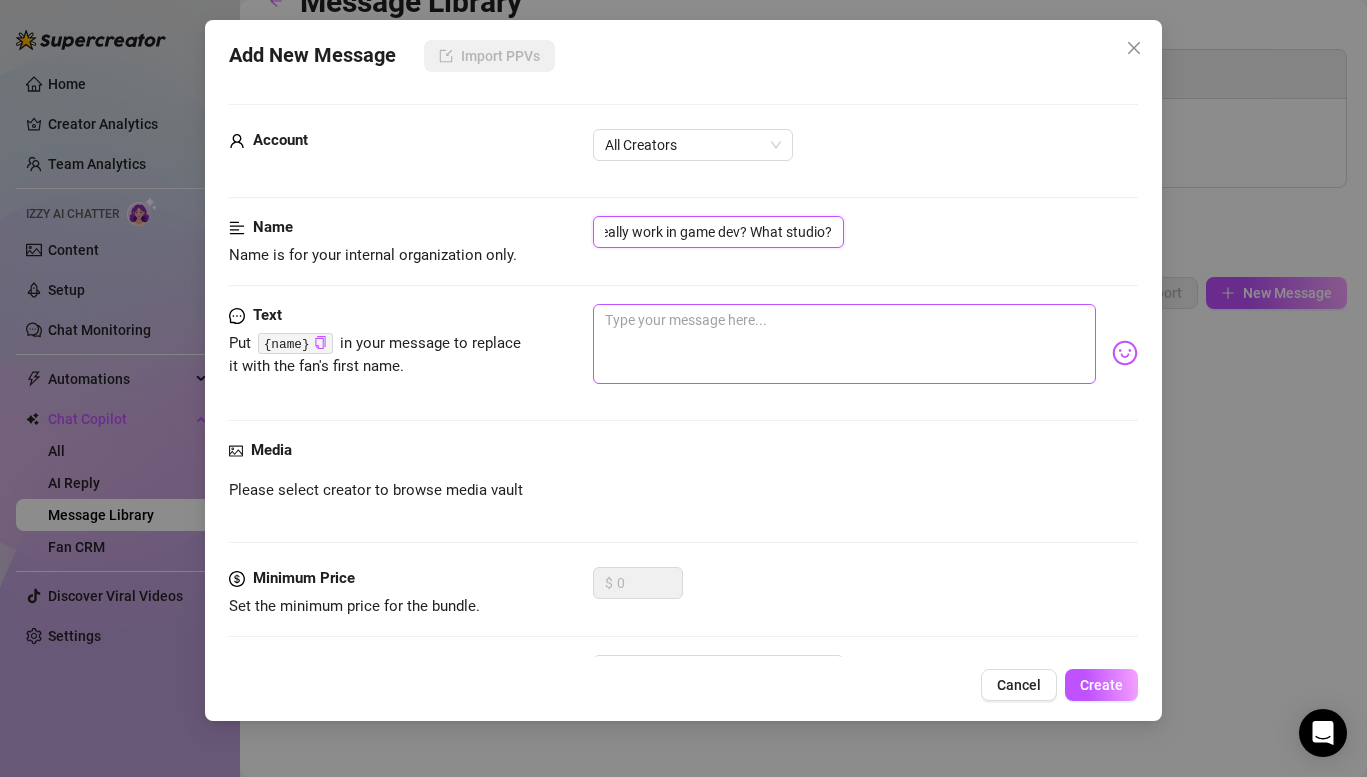type on "Did you really work in game dev? What studio?" 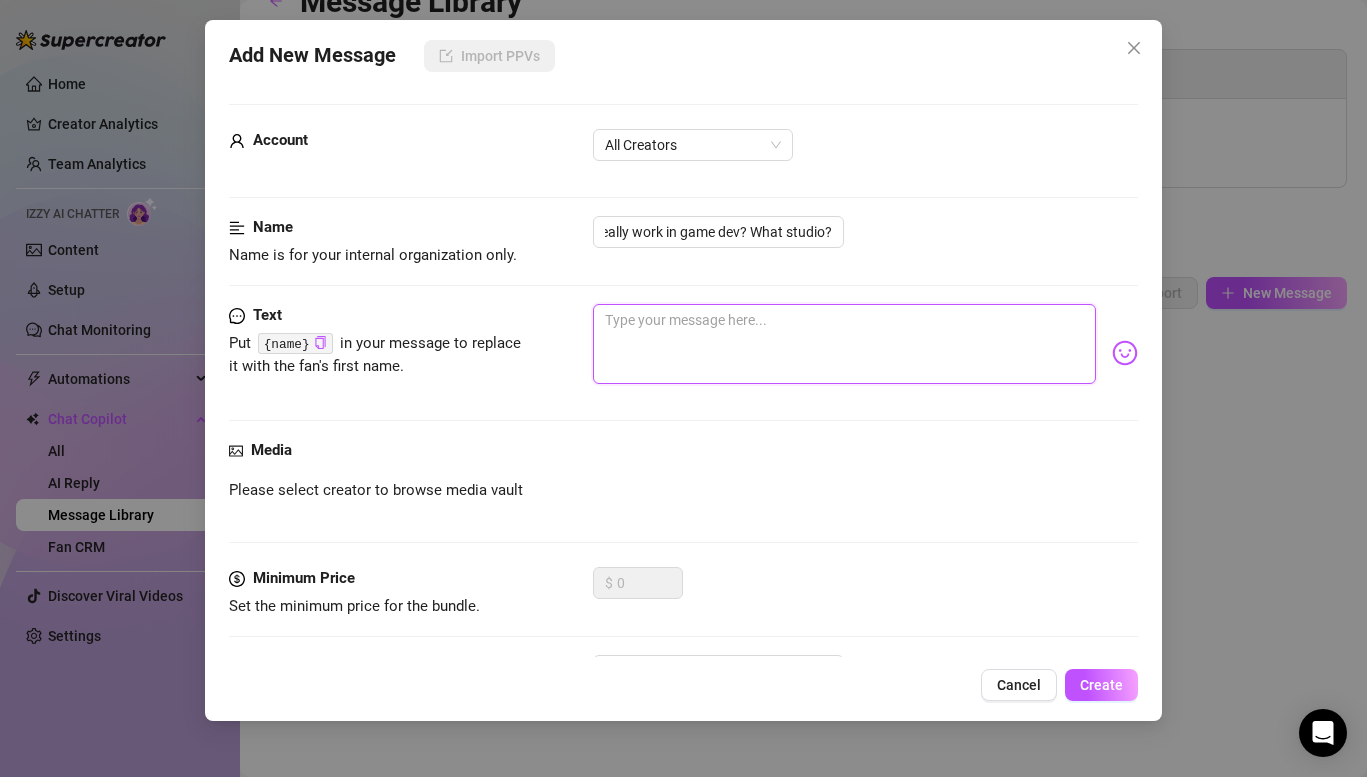 click at bounding box center (844, 344) 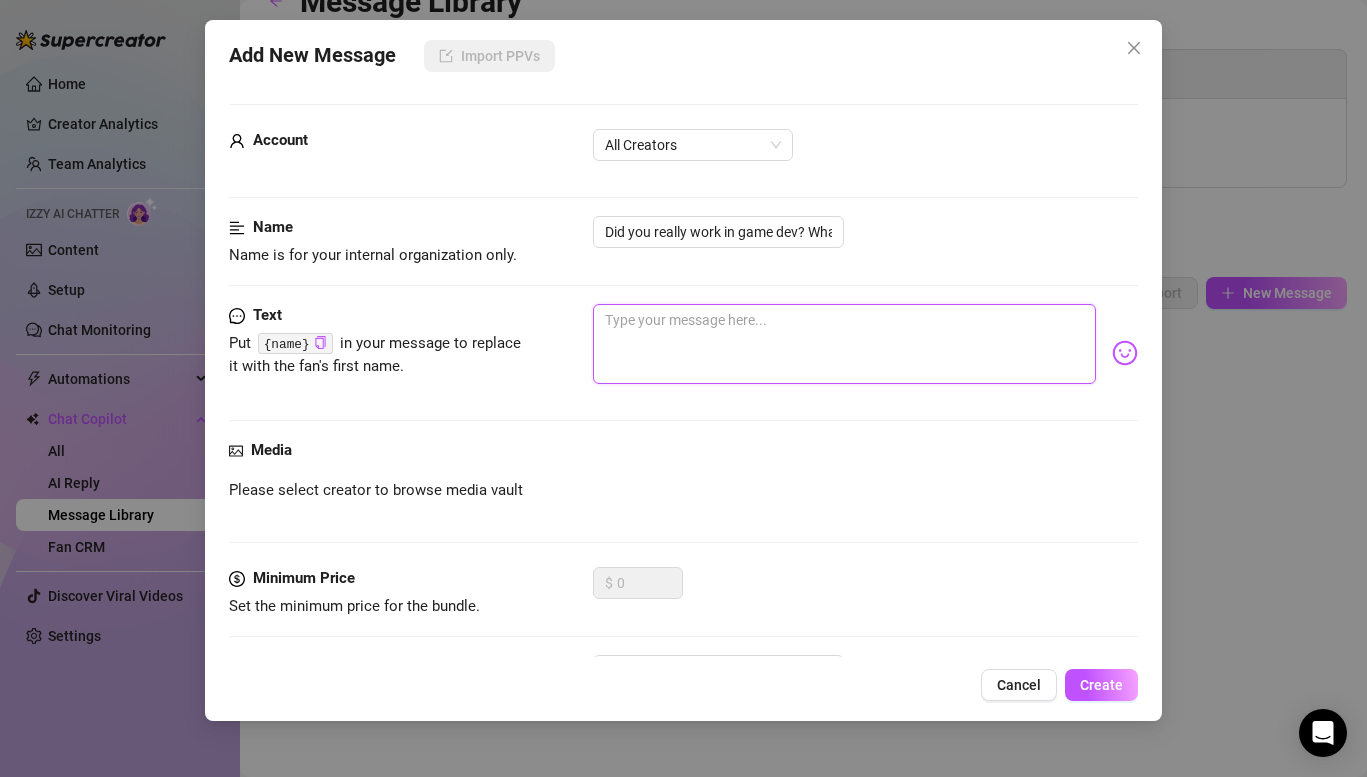click at bounding box center [844, 344] 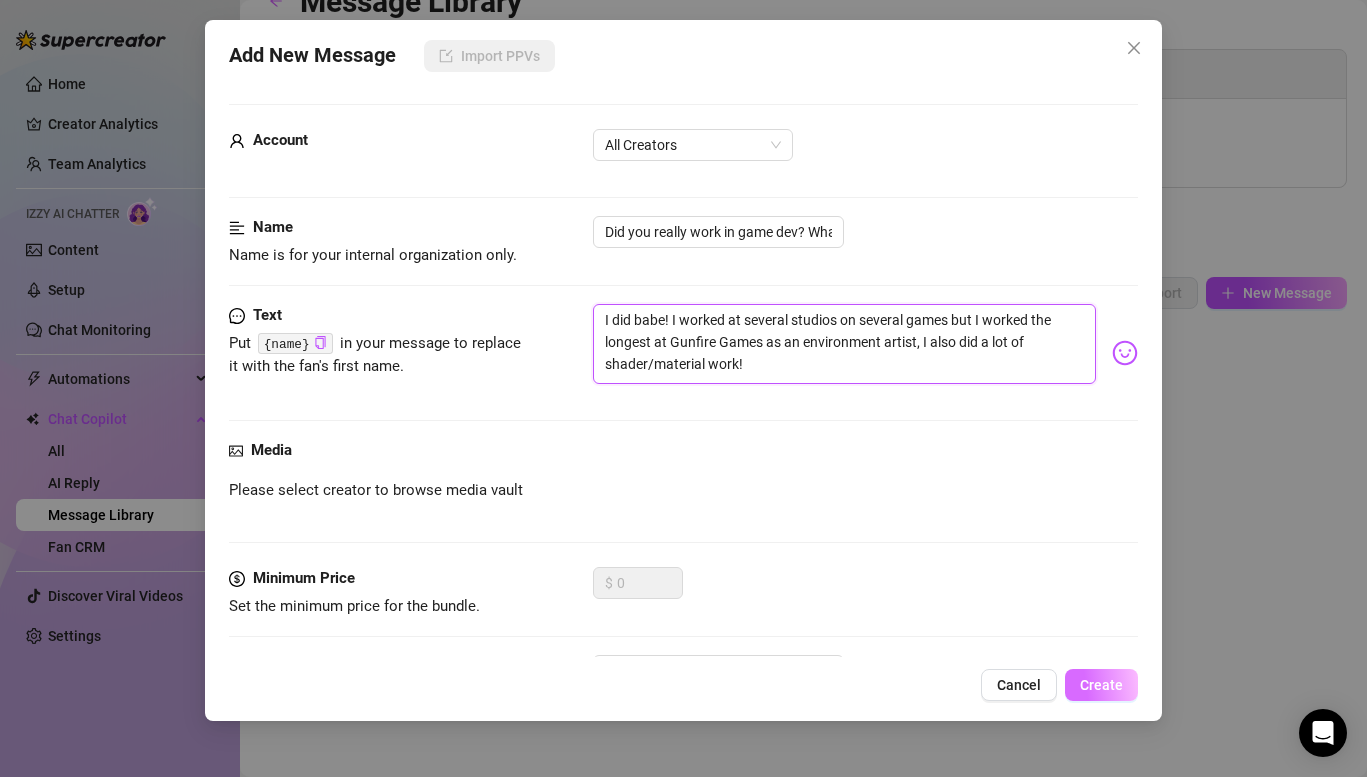 type on "I did babe! I worked at several studios on several games but I worked the longest at Gunfire Games as an environment artist, I also did a lot of shader/material work!" 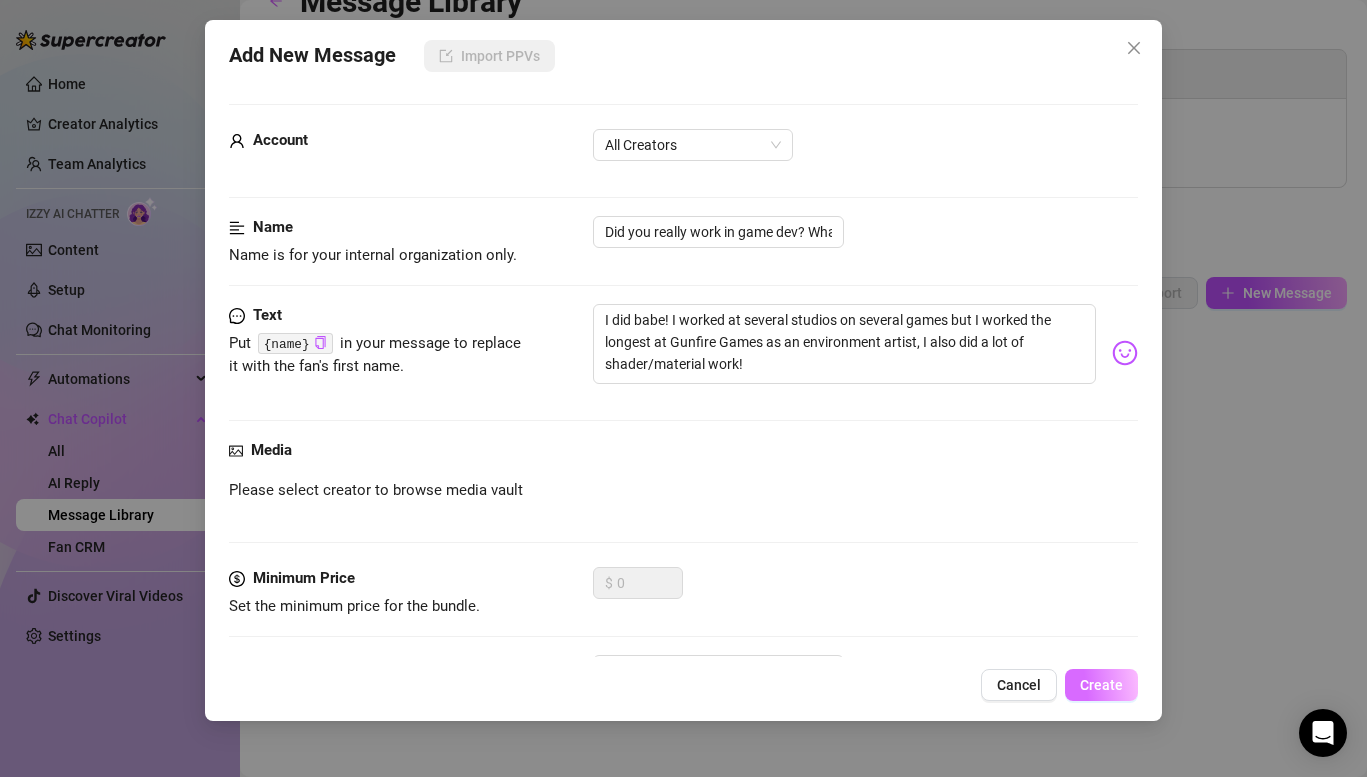 click on "Create" at bounding box center (1101, 685) 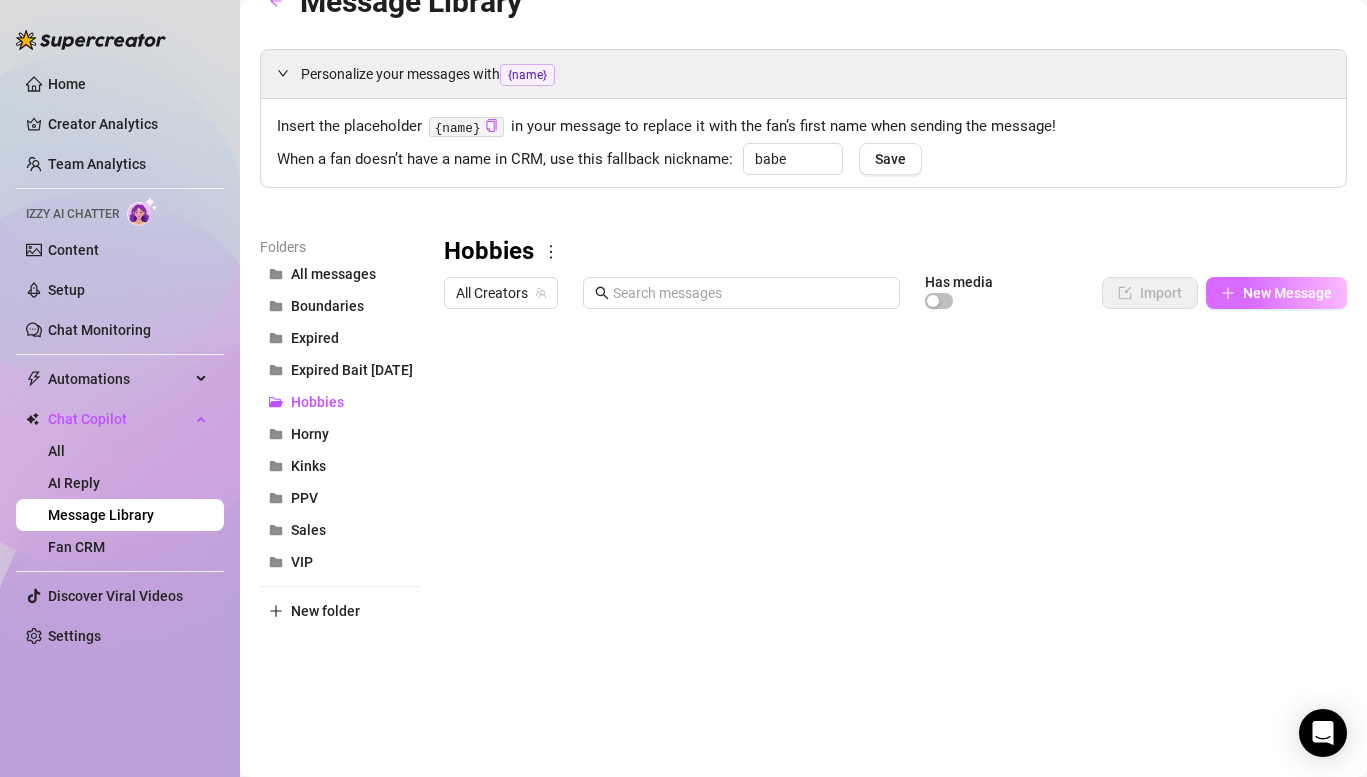 click on "New Message" at bounding box center (1276, 293) 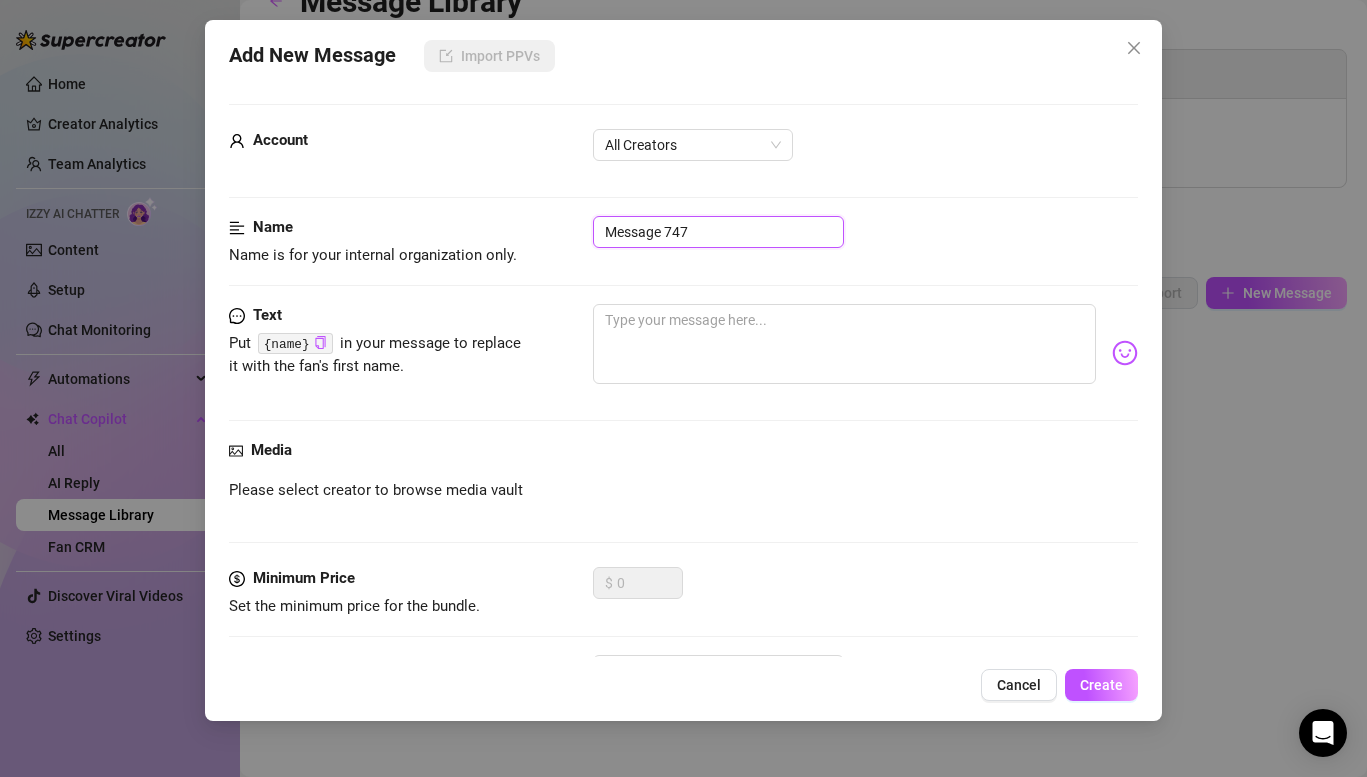 drag, startPoint x: 739, startPoint y: 232, endPoint x: 440, endPoint y: 216, distance: 299.4278 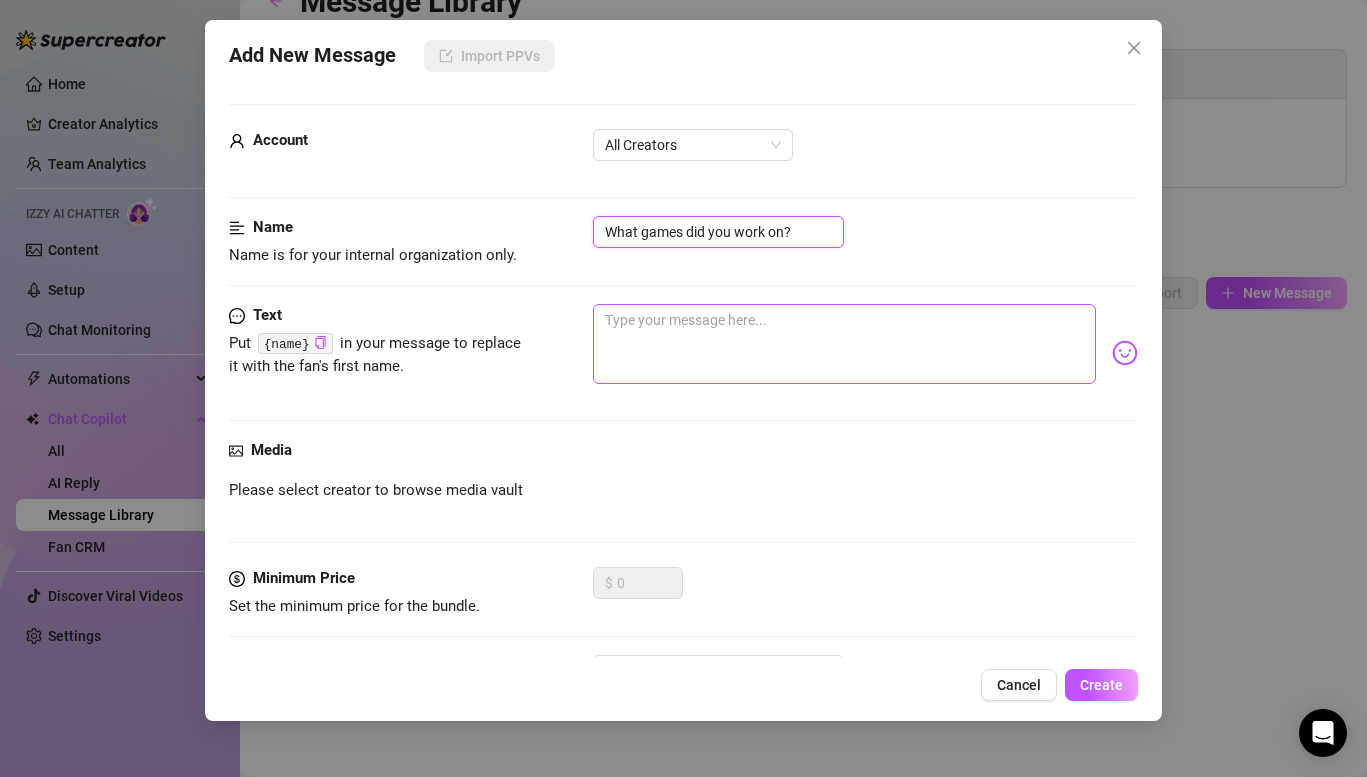 type on "What games did you work on?" 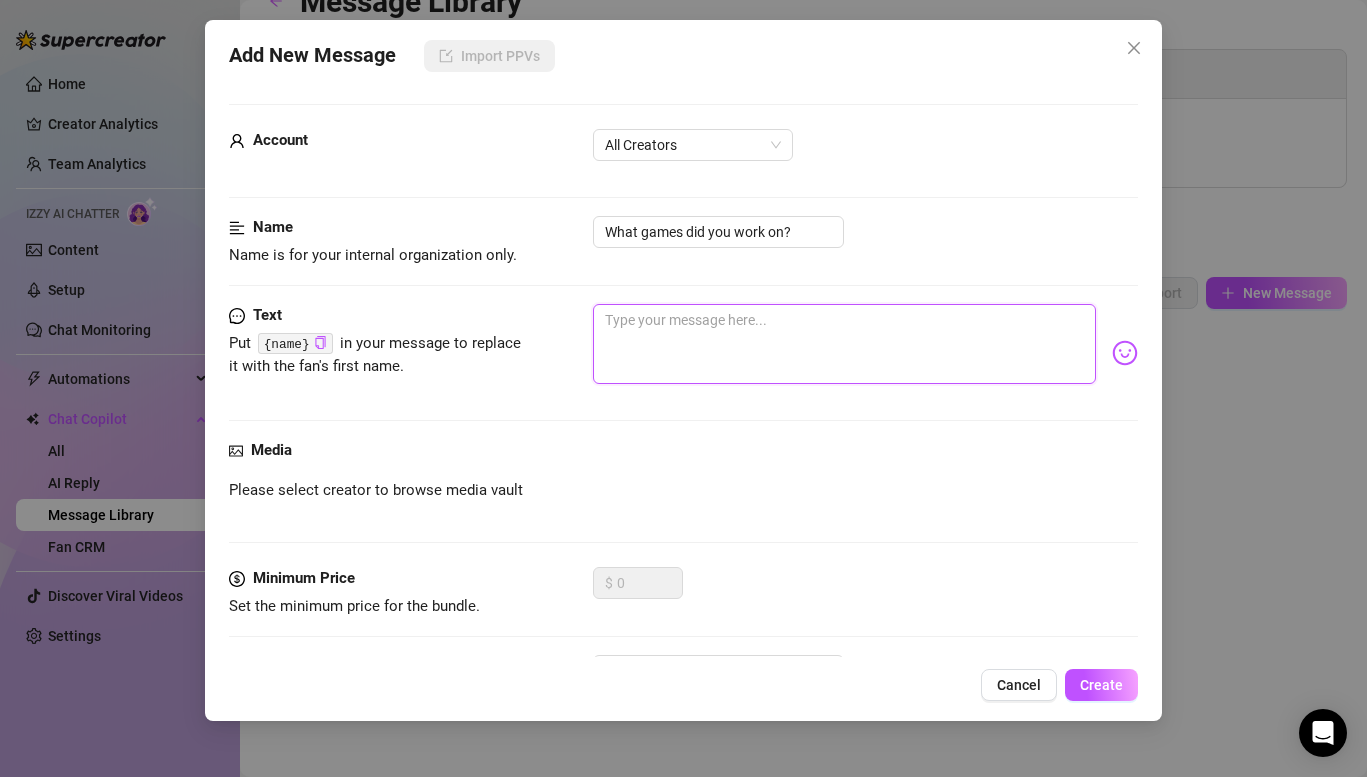 click at bounding box center (844, 344) 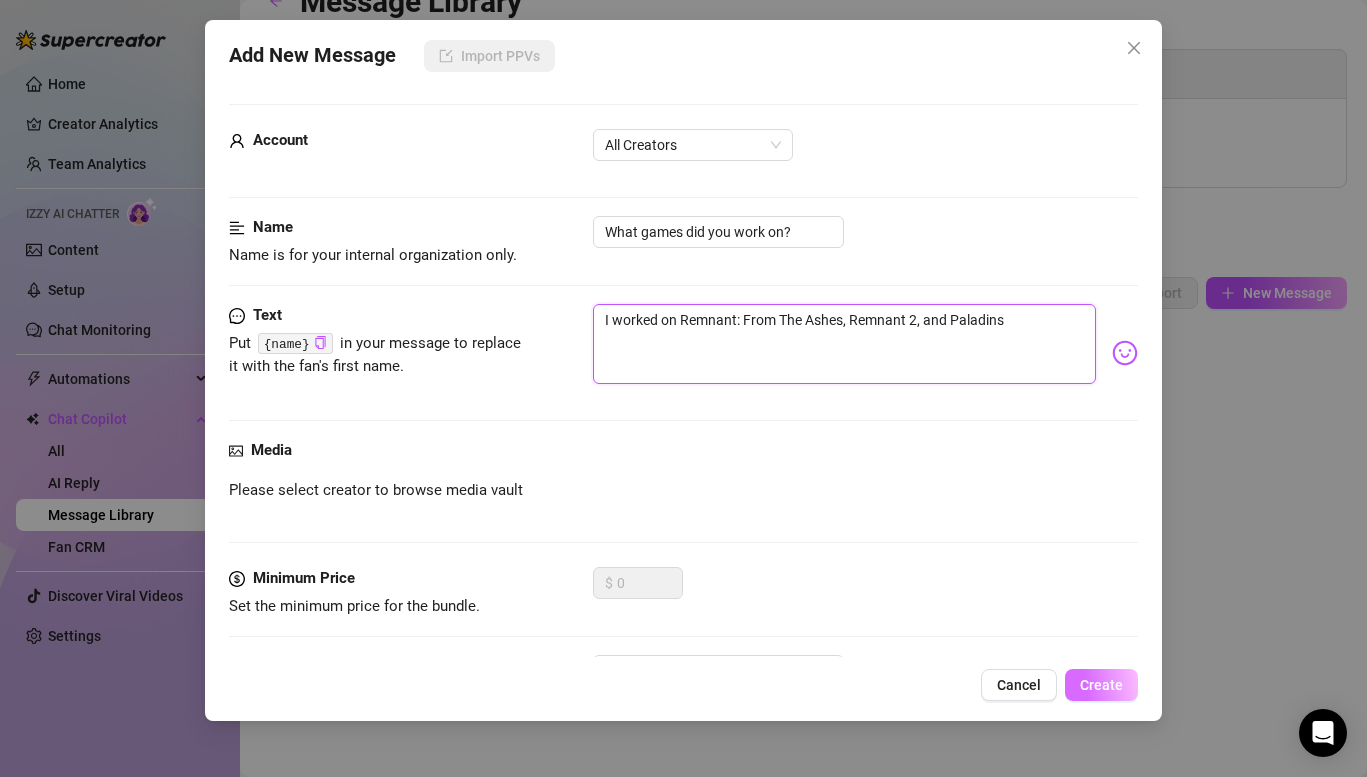 type on "I worked on Remnant: From The Ashes, Remnant 2, and Paladins" 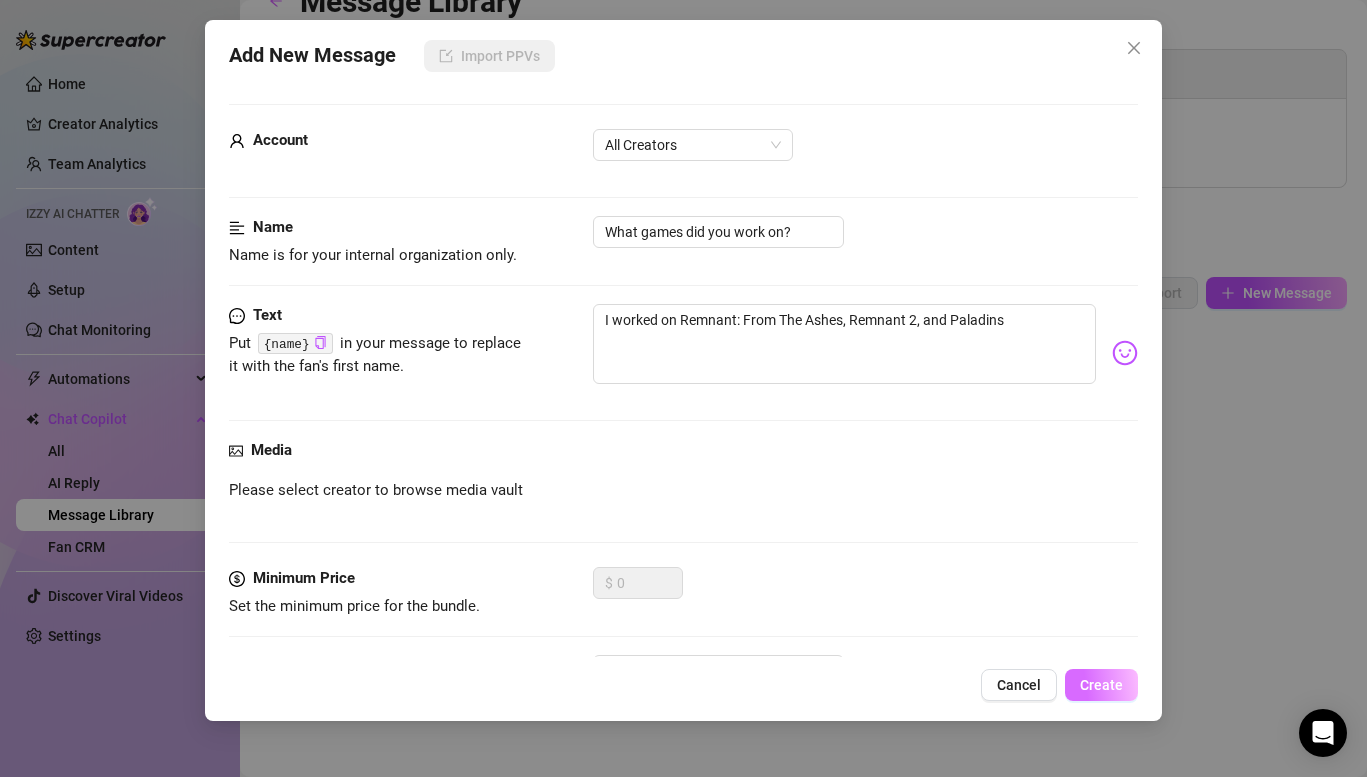 click on "Create" at bounding box center [1101, 685] 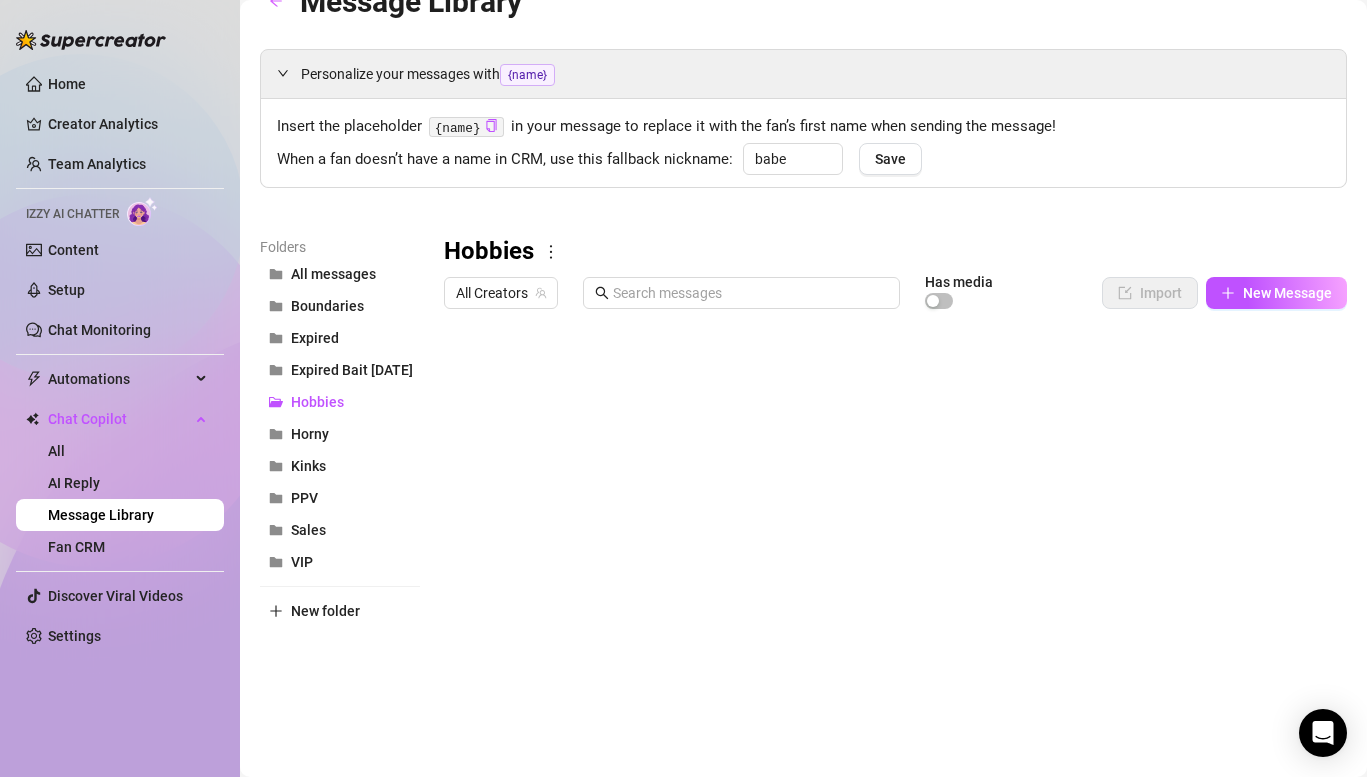 click on "All Creators Has media Import New Message" at bounding box center (895, 297) 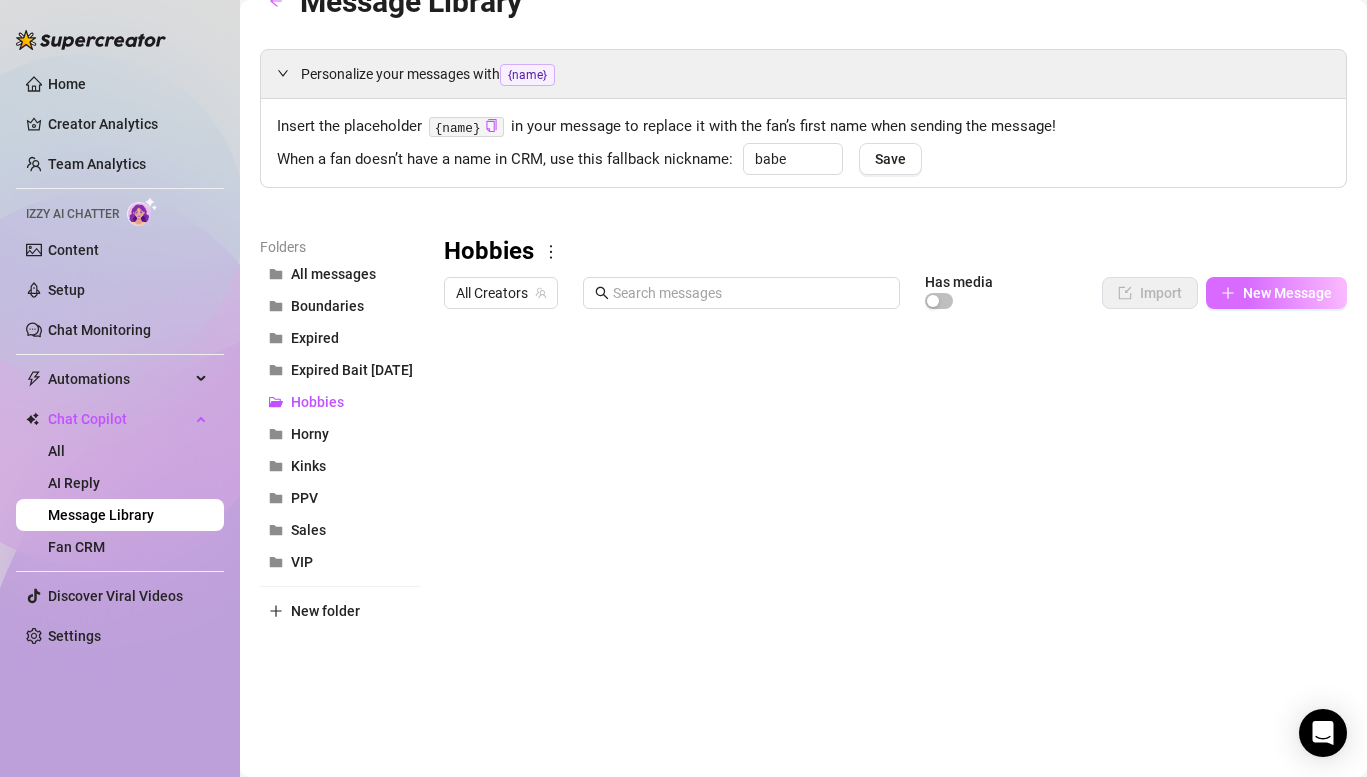 click on "New Message" at bounding box center (1276, 293) 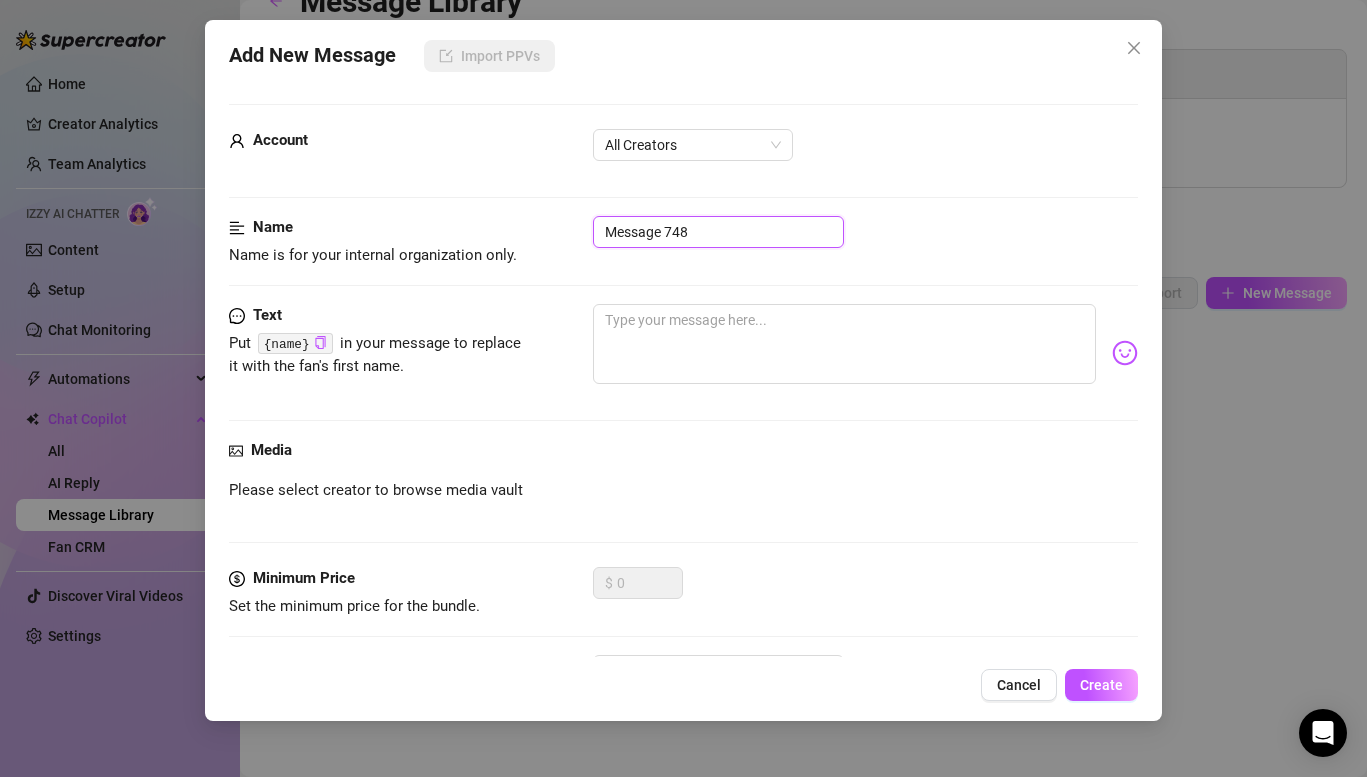drag, startPoint x: 706, startPoint y: 232, endPoint x: 420, endPoint y: 206, distance: 287.17938 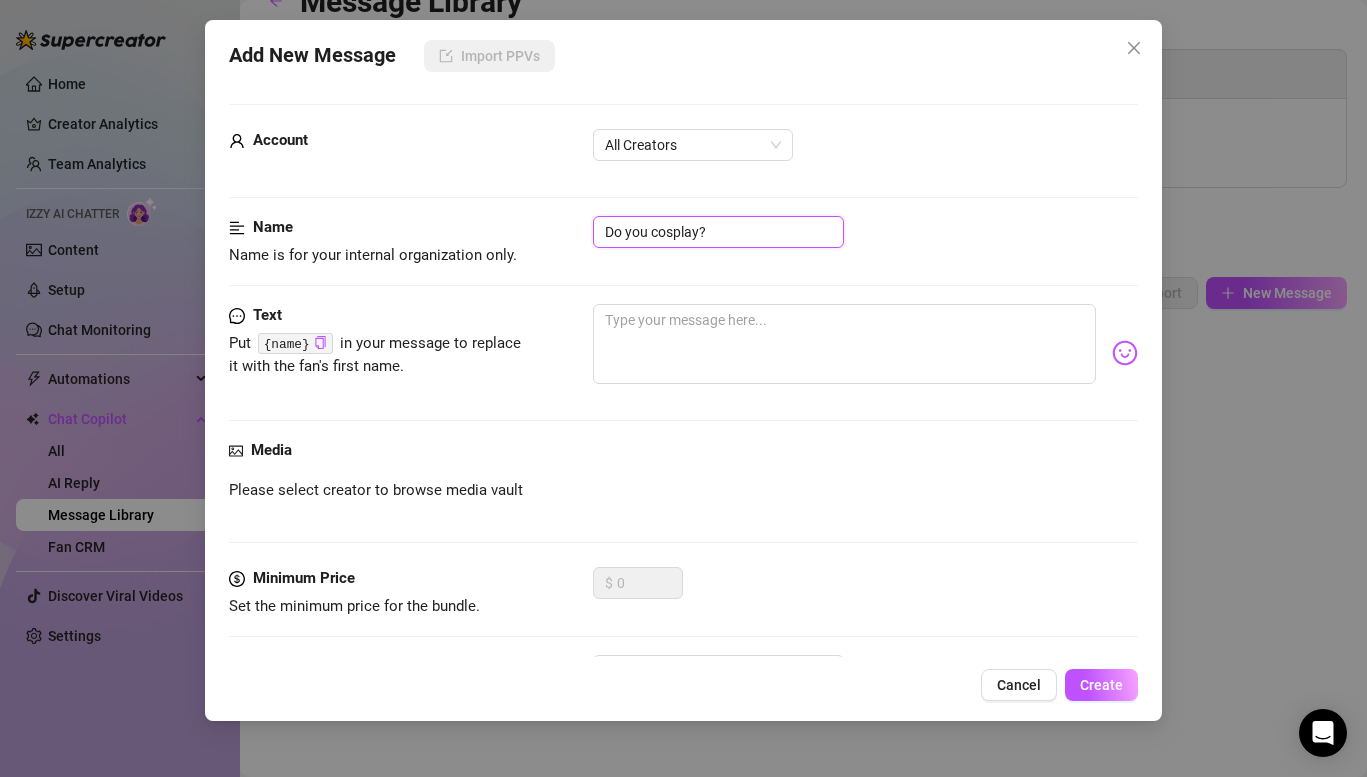 type on "Do you cosplay?" 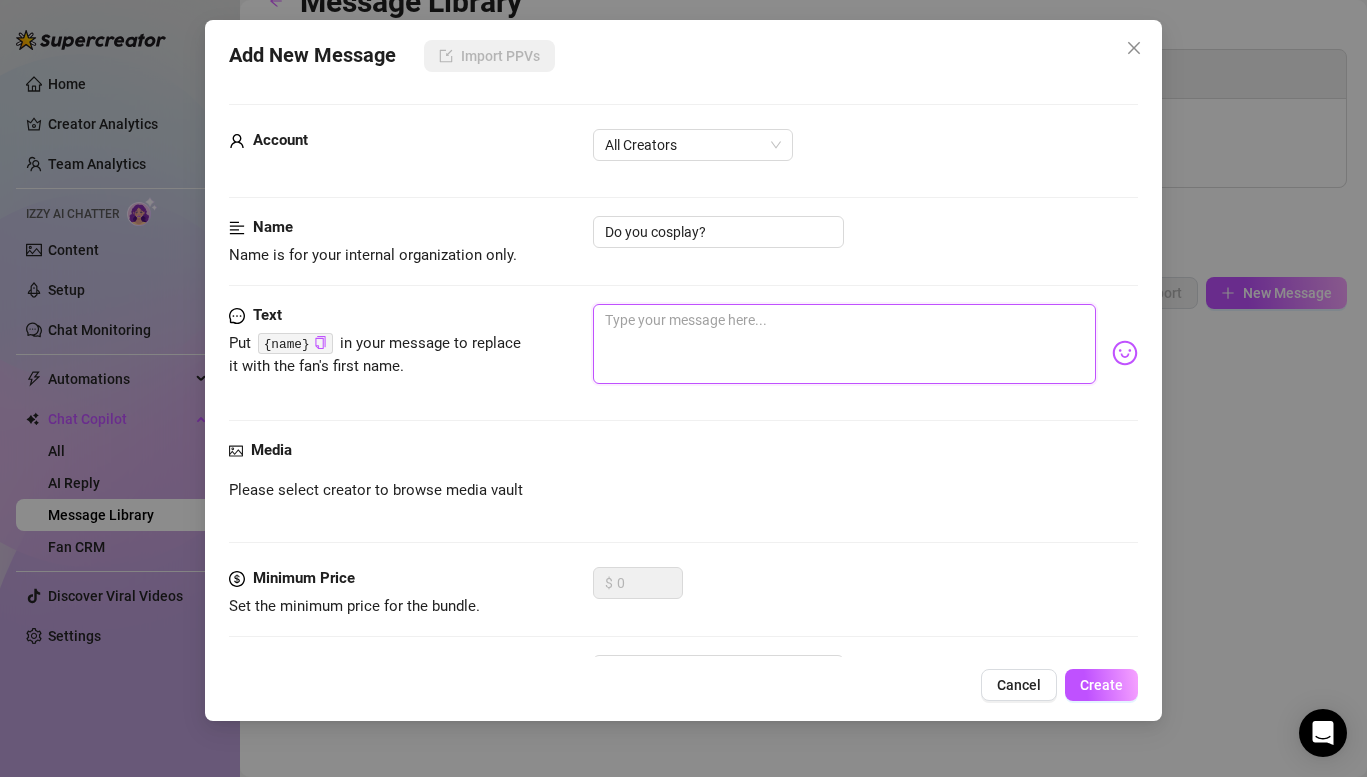 click at bounding box center [844, 344] 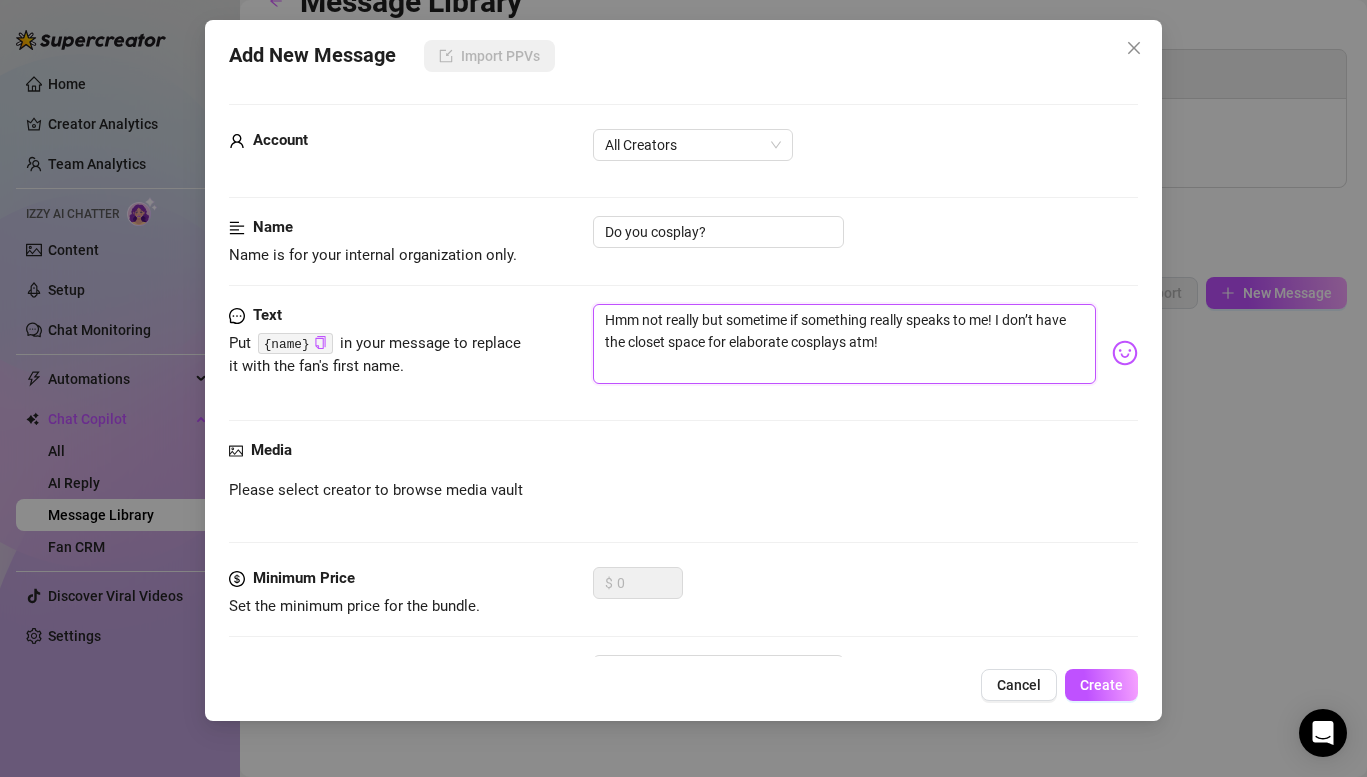 click on "Hmm not really but sometime if something really speaks to me! I don’t have the closet space for elaborate cosplays atm!" at bounding box center [844, 344] 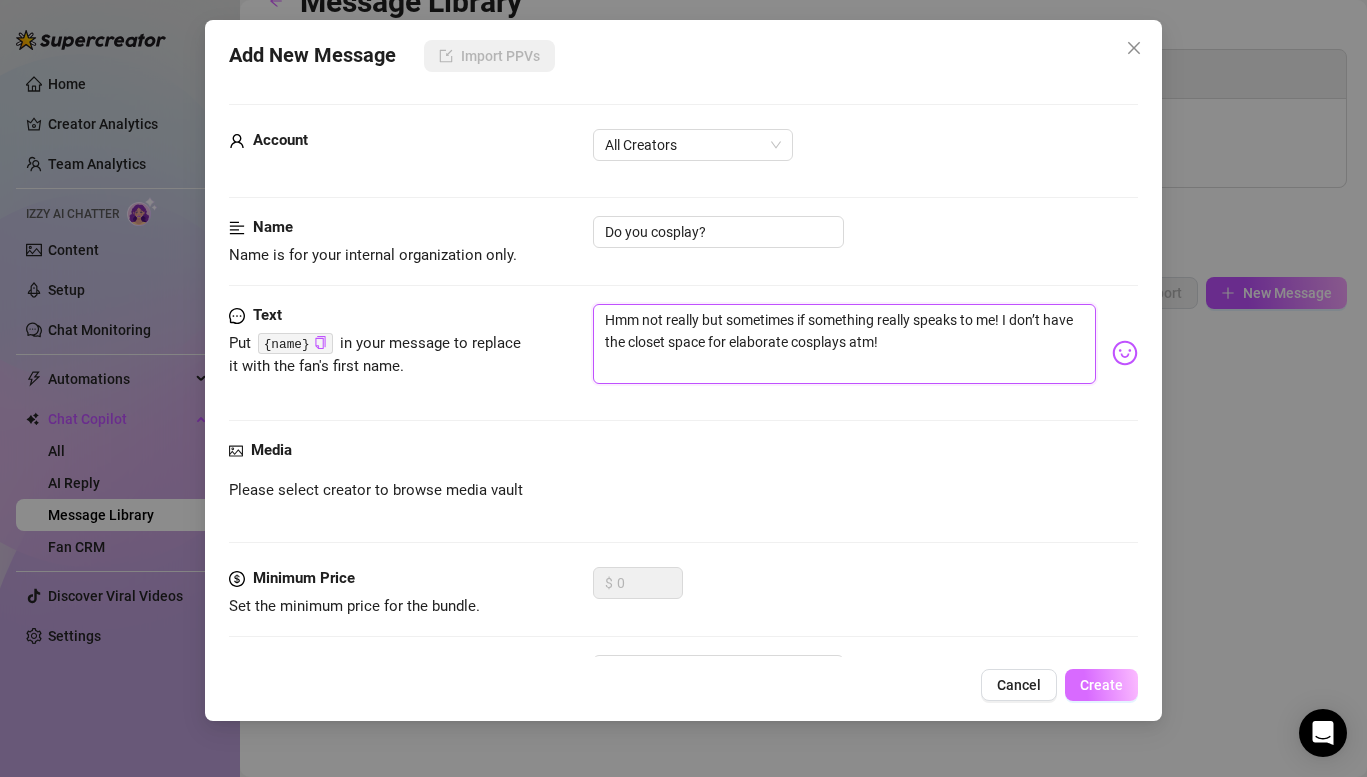 type on "Hmm not really but sometimes if something really speaks to me! I don’t have the closet space for elaborate cosplays atm!" 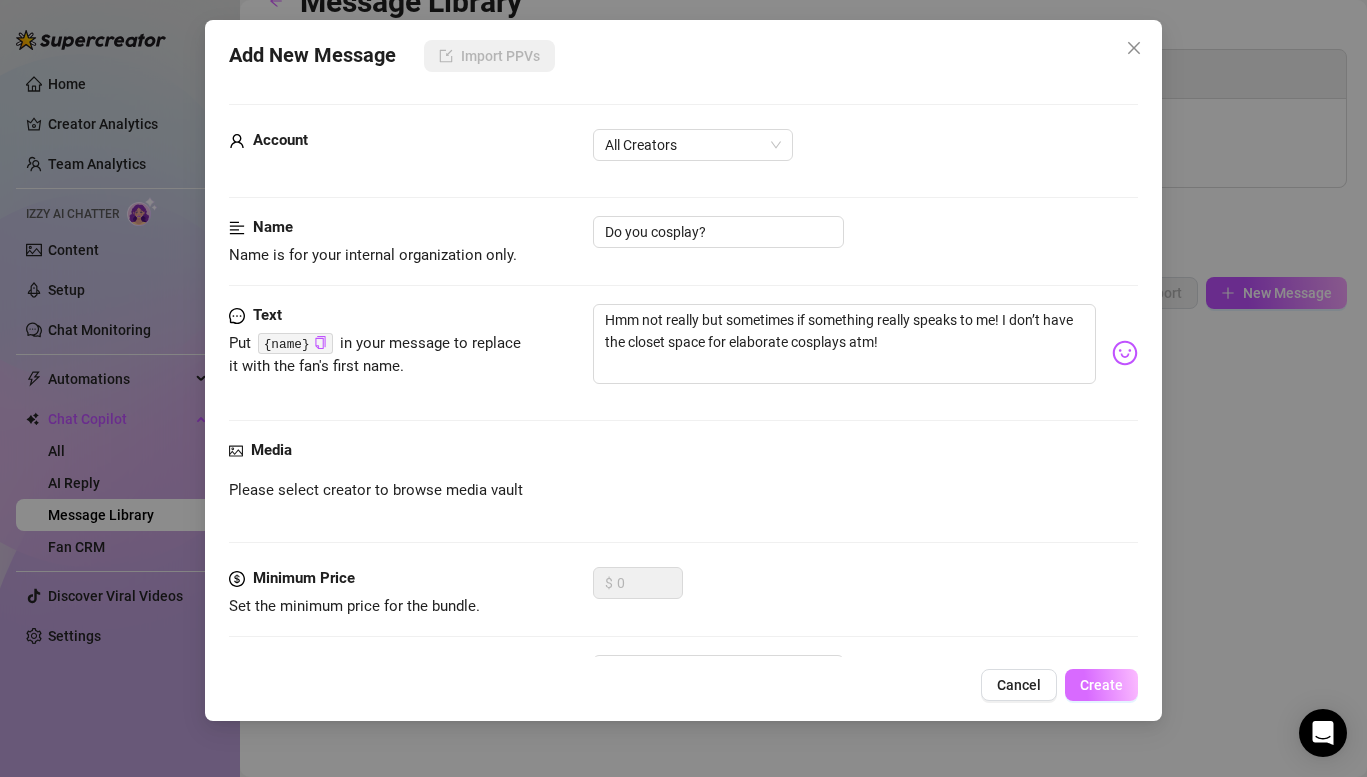 click on "Create" at bounding box center (1101, 685) 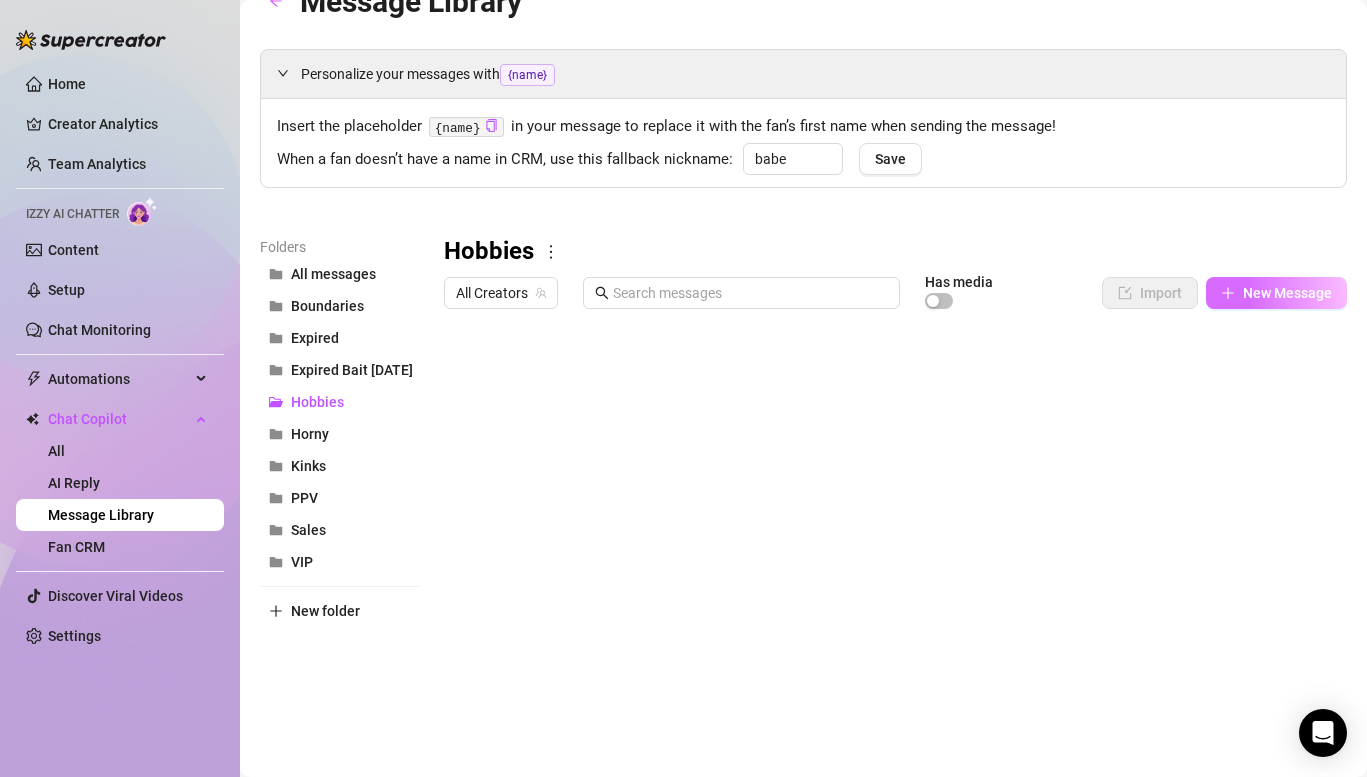 click on "New Message" at bounding box center [1287, 293] 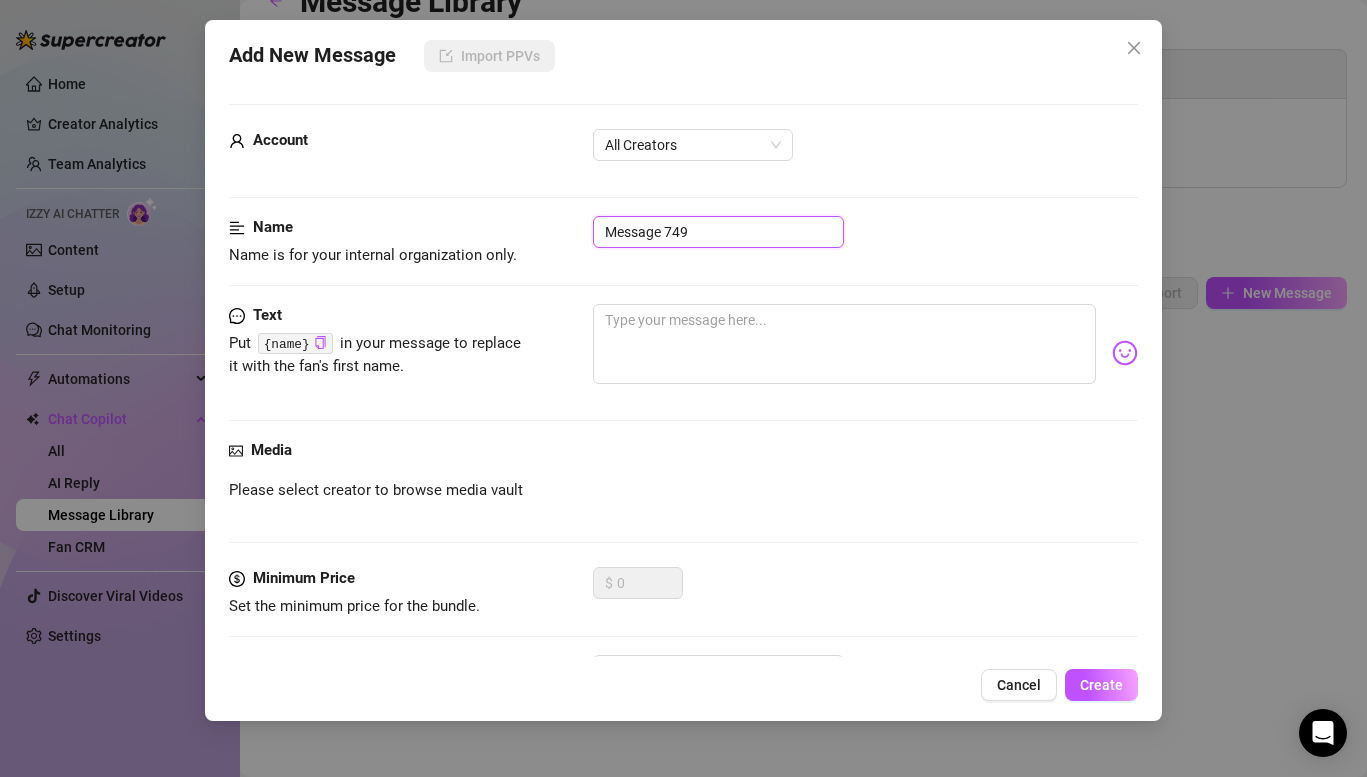 drag, startPoint x: 708, startPoint y: 225, endPoint x: 471, endPoint y: 194, distance: 239.01883 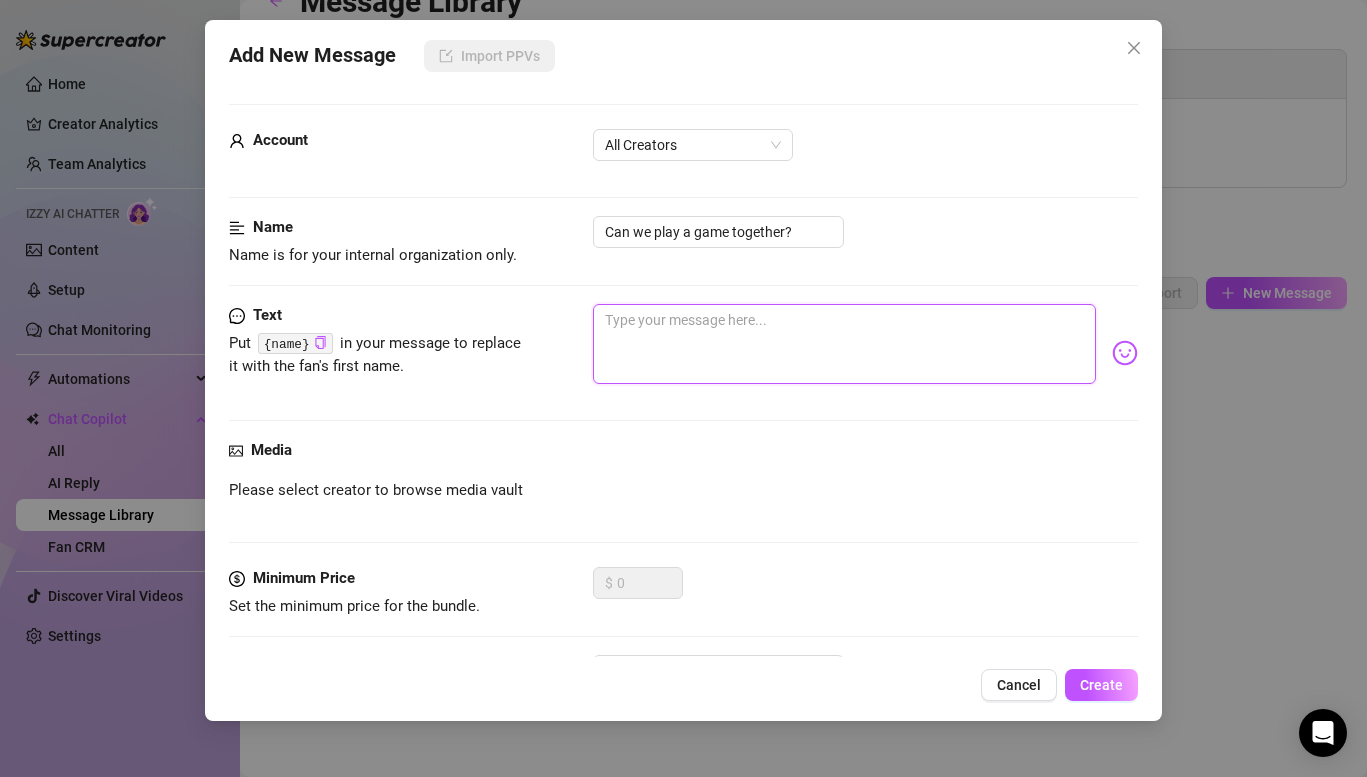 click at bounding box center [844, 344] 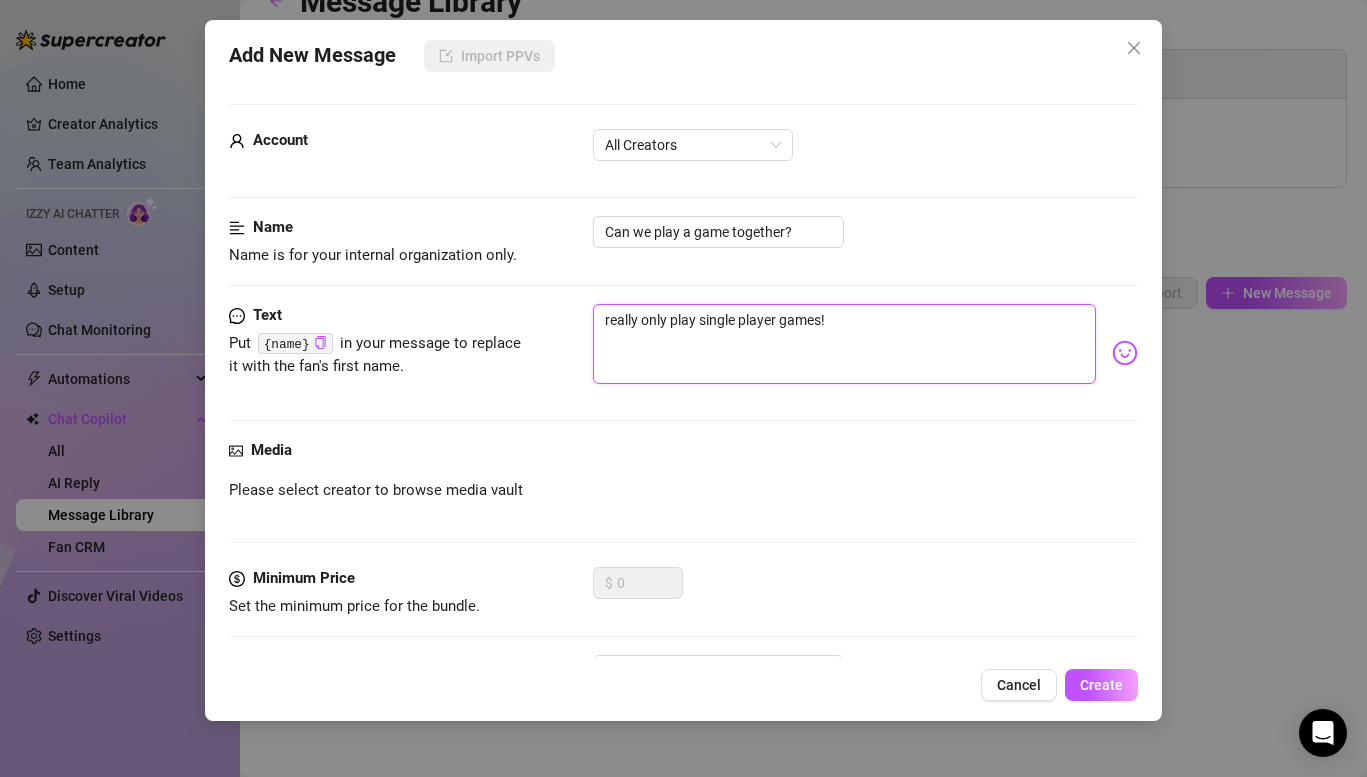 click on "really only play single player games!" at bounding box center [844, 344] 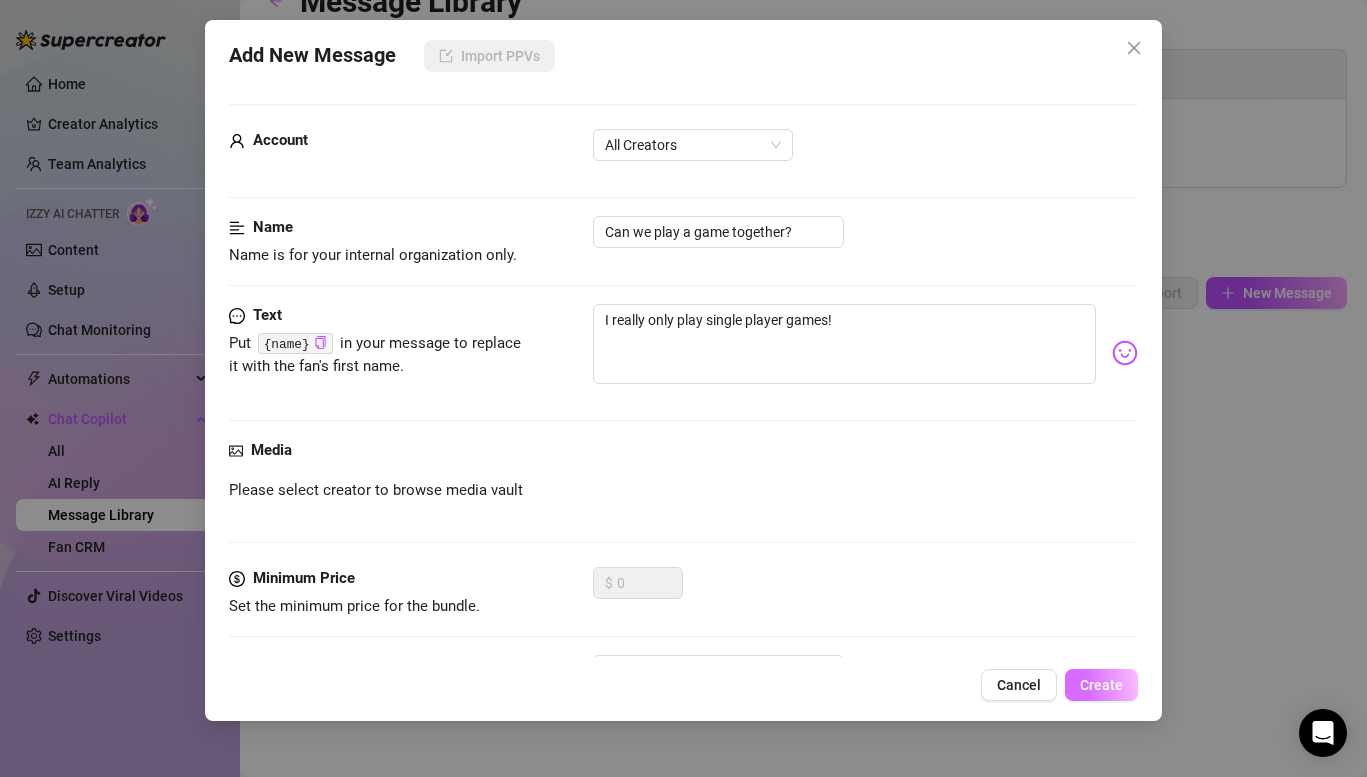 click on "Create" at bounding box center [1101, 685] 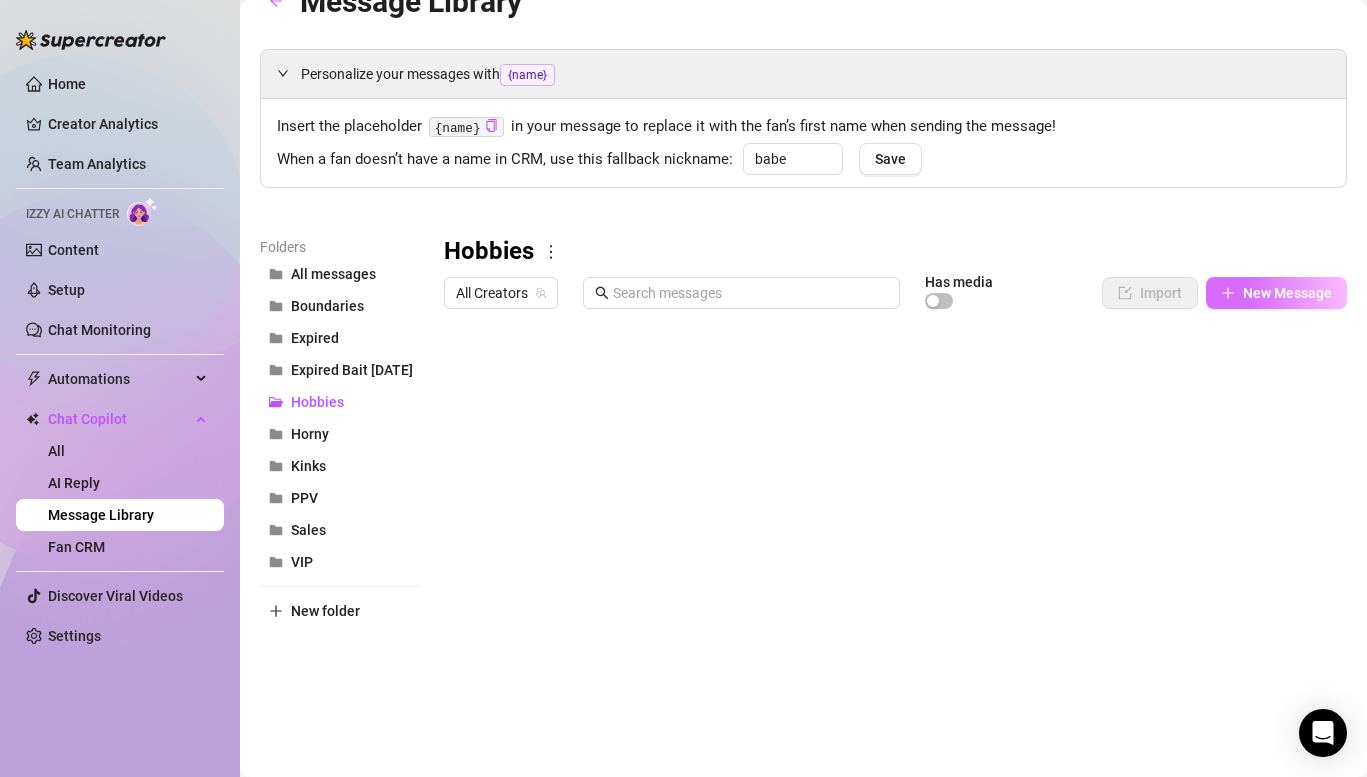 click on "New Message" at bounding box center [1276, 293] 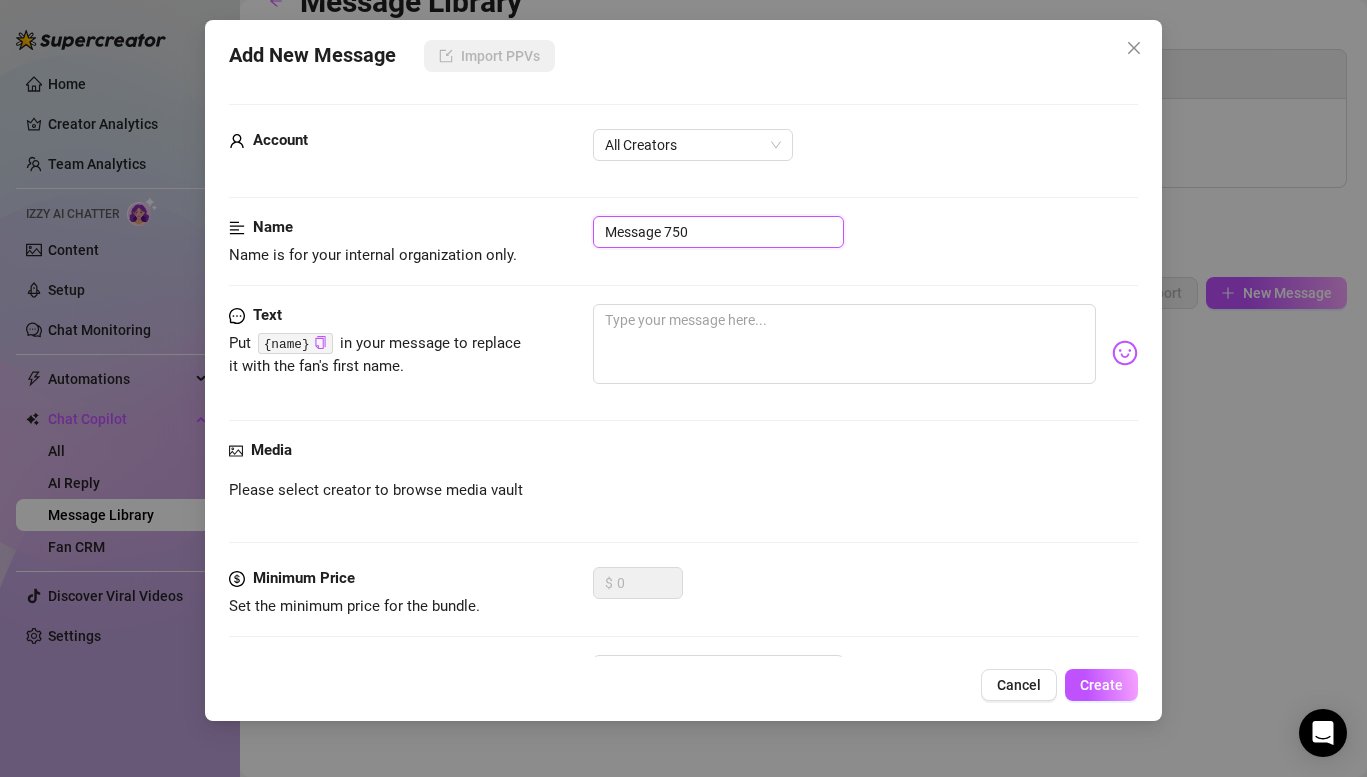 drag, startPoint x: 698, startPoint y: 237, endPoint x: 493, endPoint y: 216, distance: 206.0728 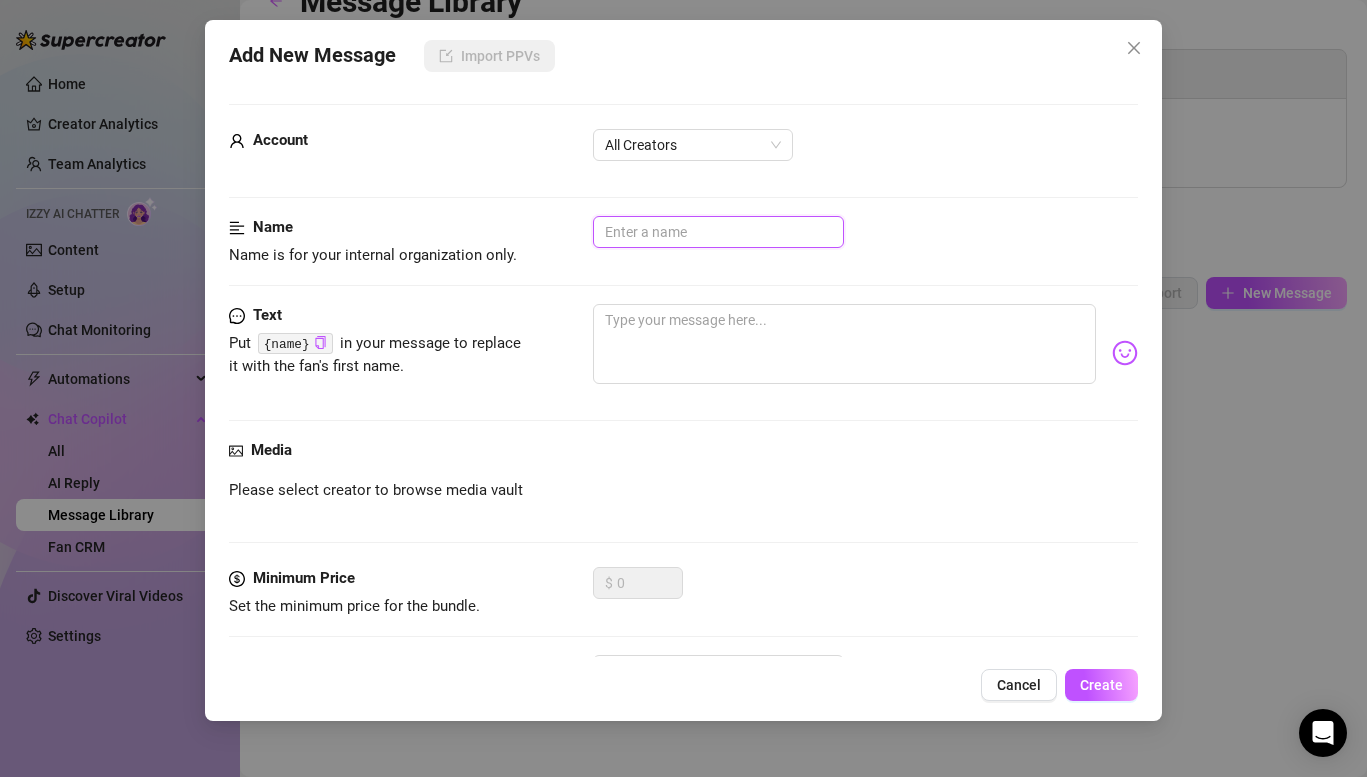 click at bounding box center (718, 232) 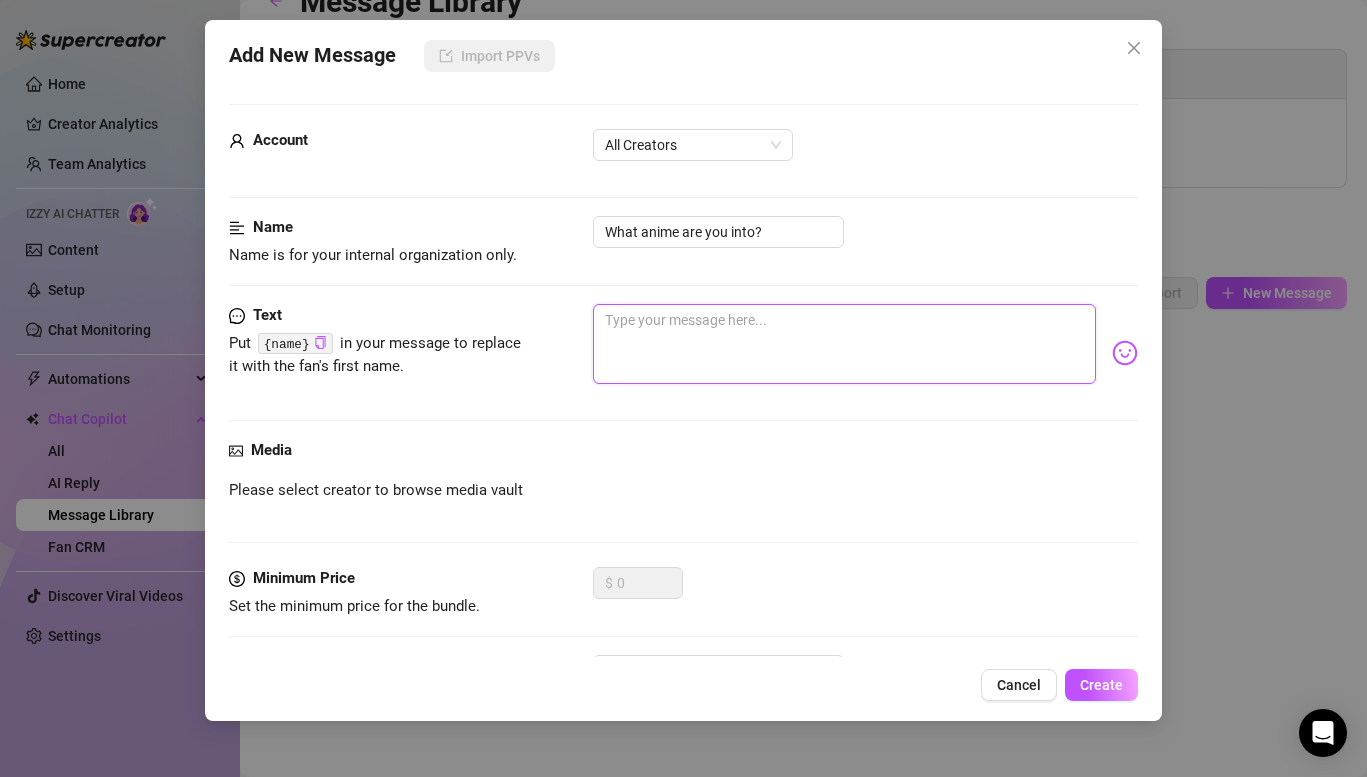 click at bounding box center [844, 344] 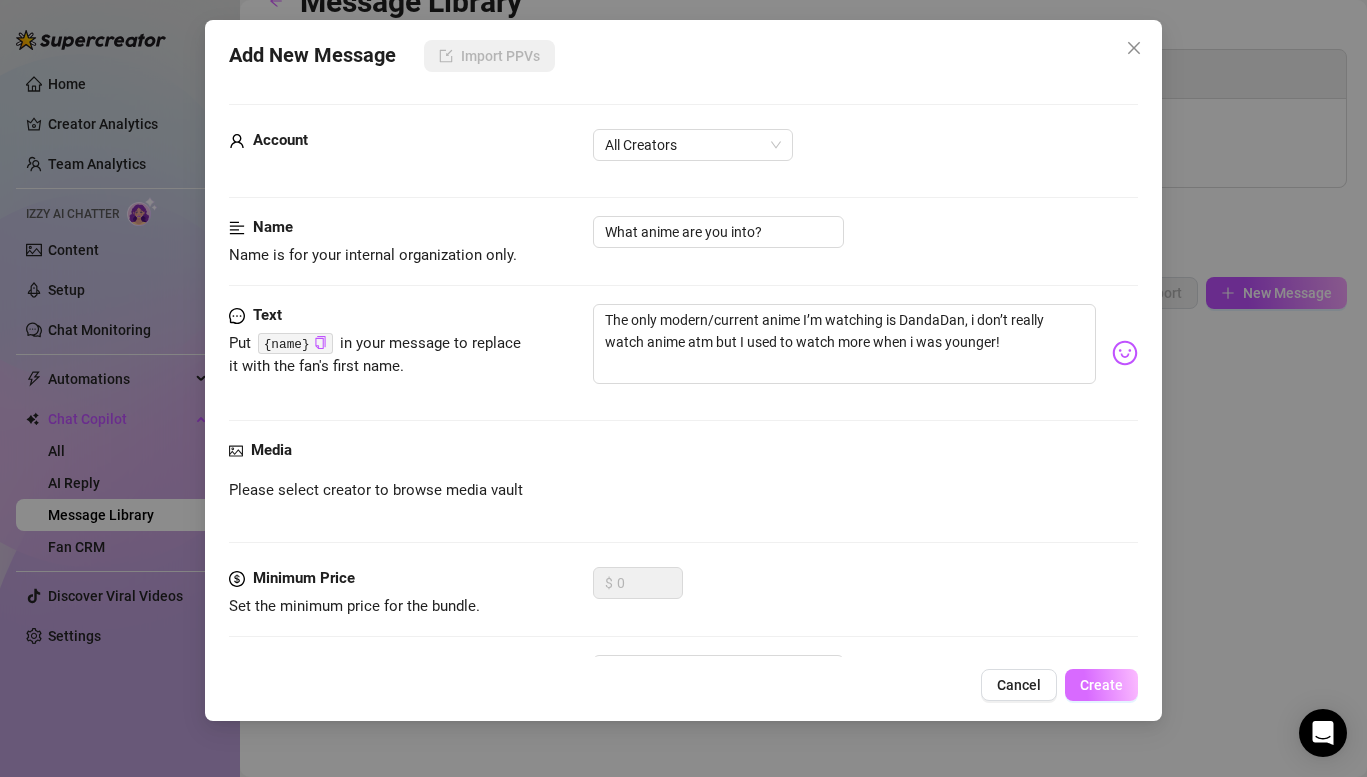 click on "Create" at bounding box center (1101, 685) 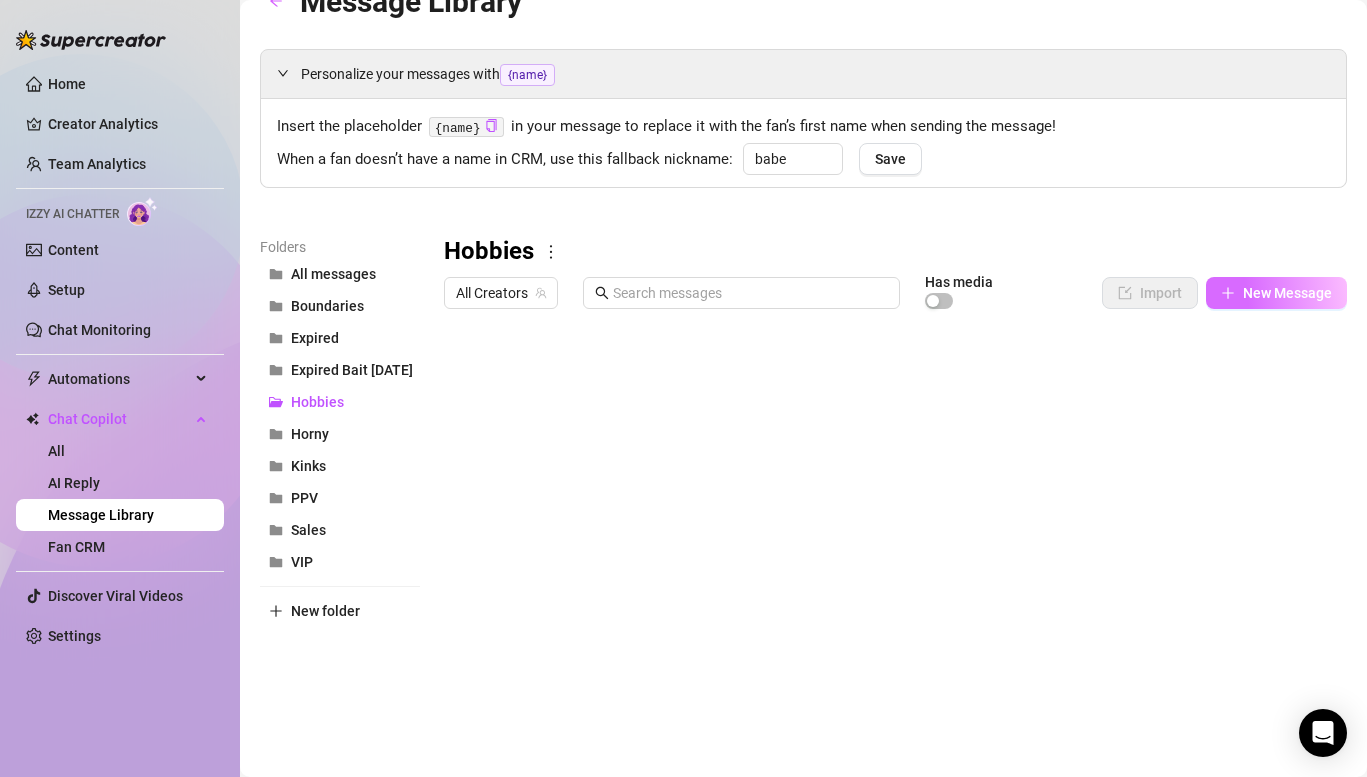 click on "New Message" at bounding box center (1276, 293) 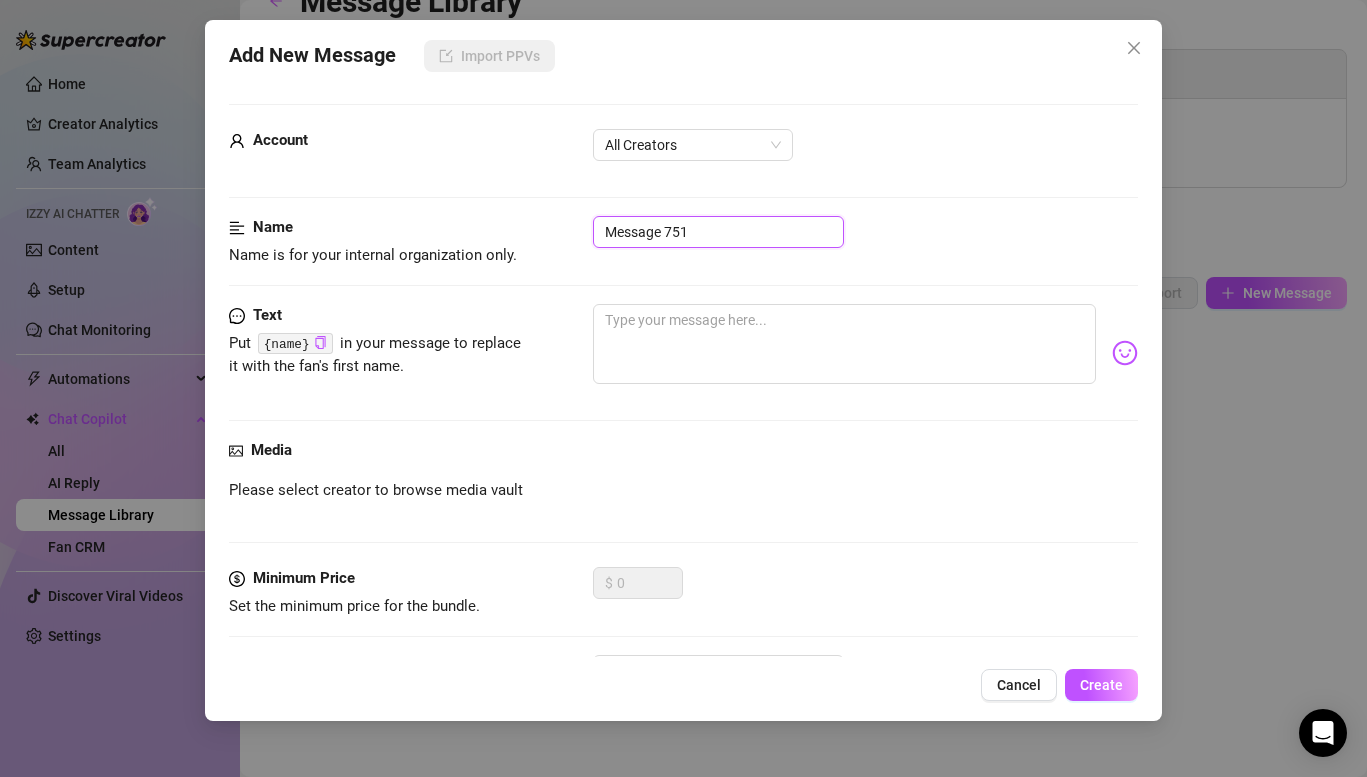 drag, startPoint x: 708, startPoint y: 235, endPoint x: 375, endPoint y: 183, distance: 337.0356 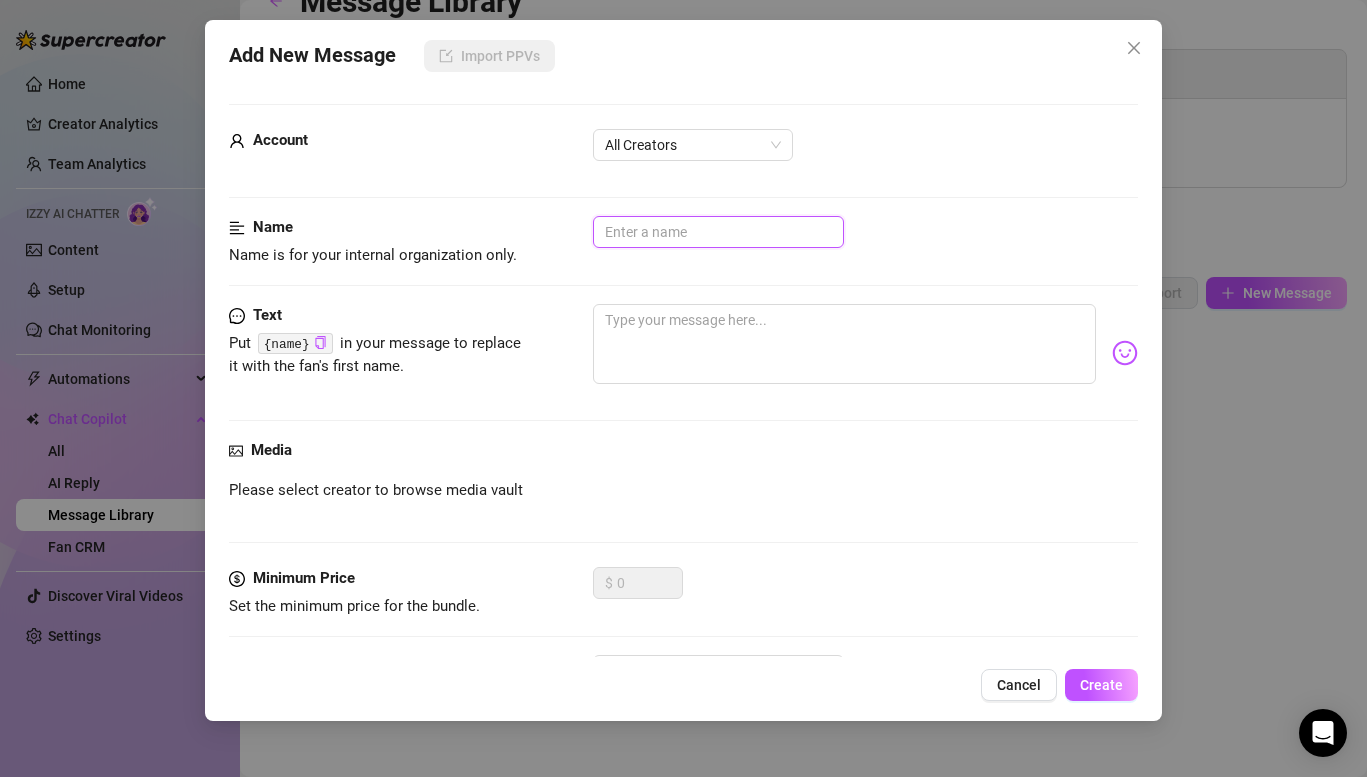 click at bounding box center (718, 232) 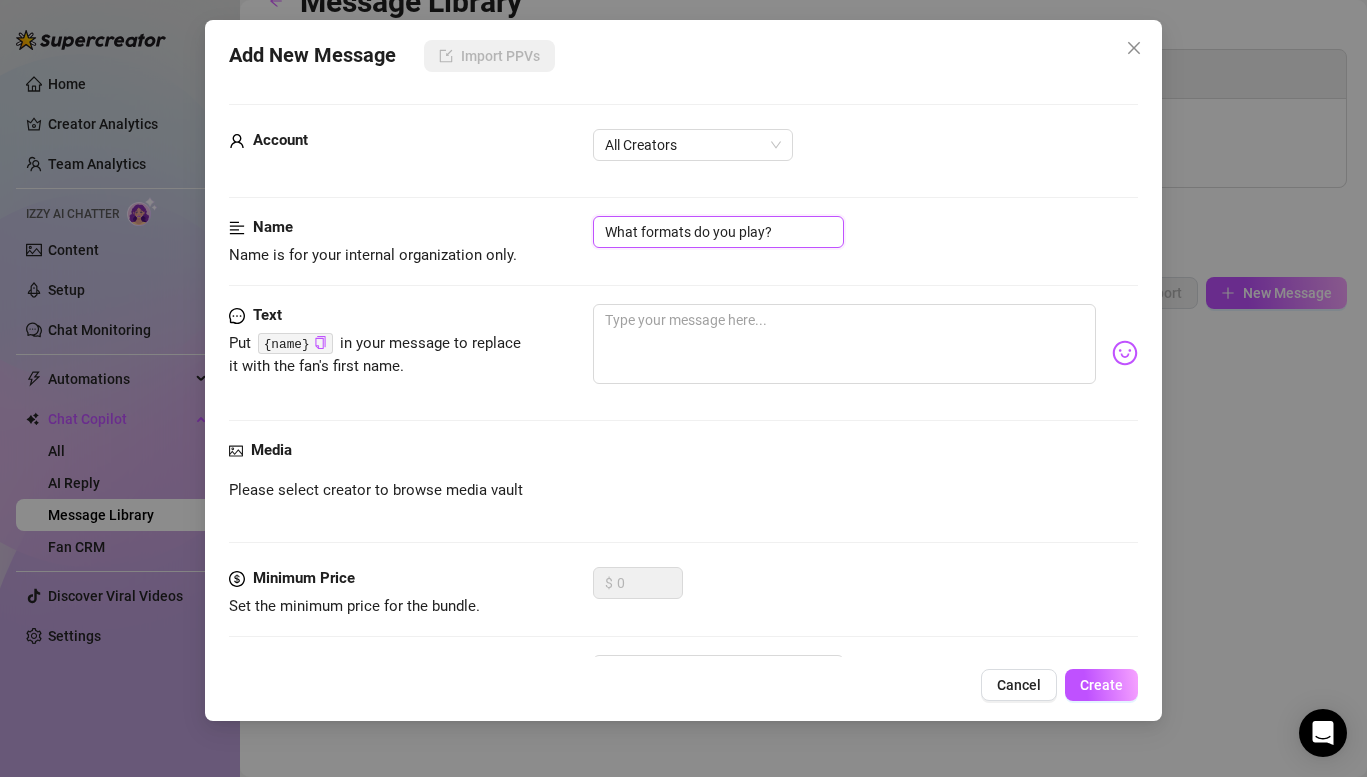 click on "What formats do you play?" at bounding box center [718, 232] 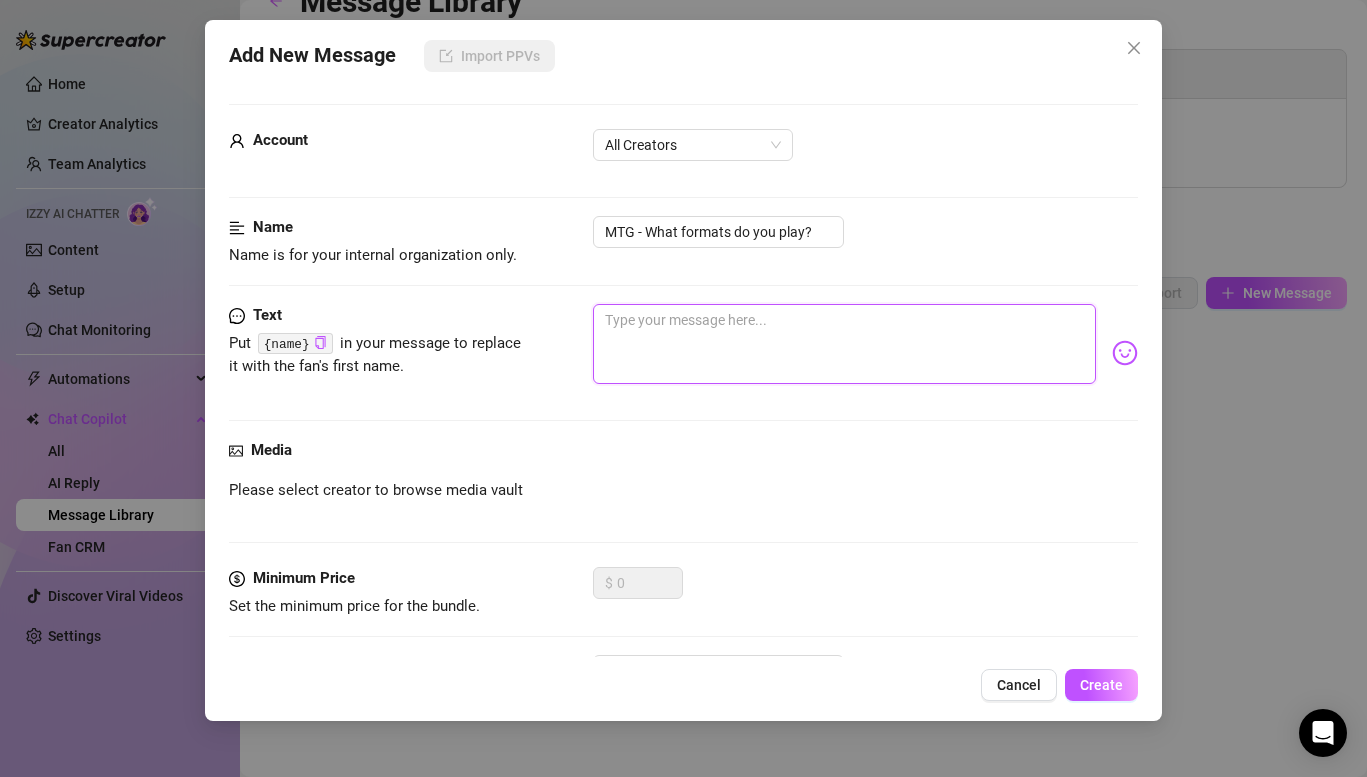 click at bounding box center [844, 344] 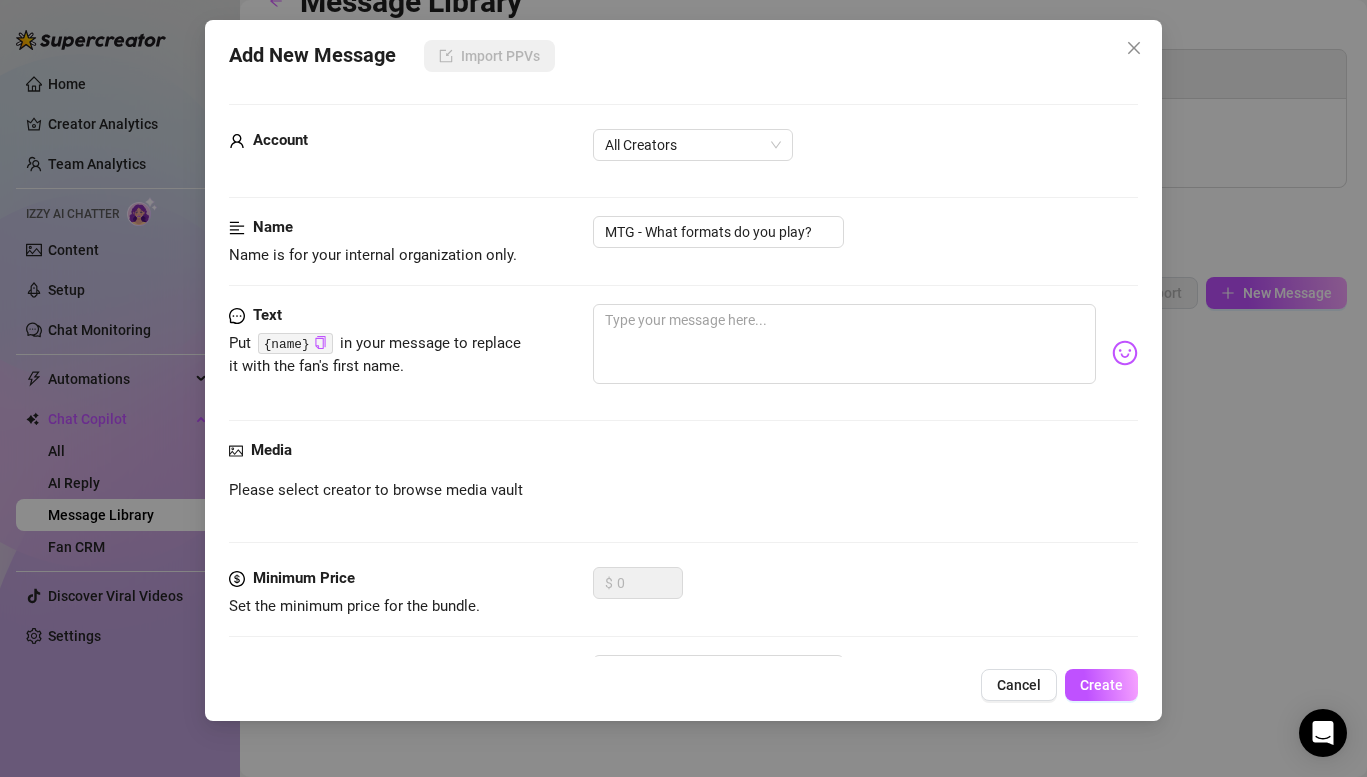 click on "Add New Message Import PPVs Account All Creators Name [LAST] [LAST] is for your internal organization only. MTG - What formats do you play? Text Put   {name}   in your message to replace it with the fan's first name. Media Please select creator to browse media vault Minimum Price Set the minimum price for the bundle. $ 0 Folder Hobbies  Cancel Create" at bounding box center (683, 388) 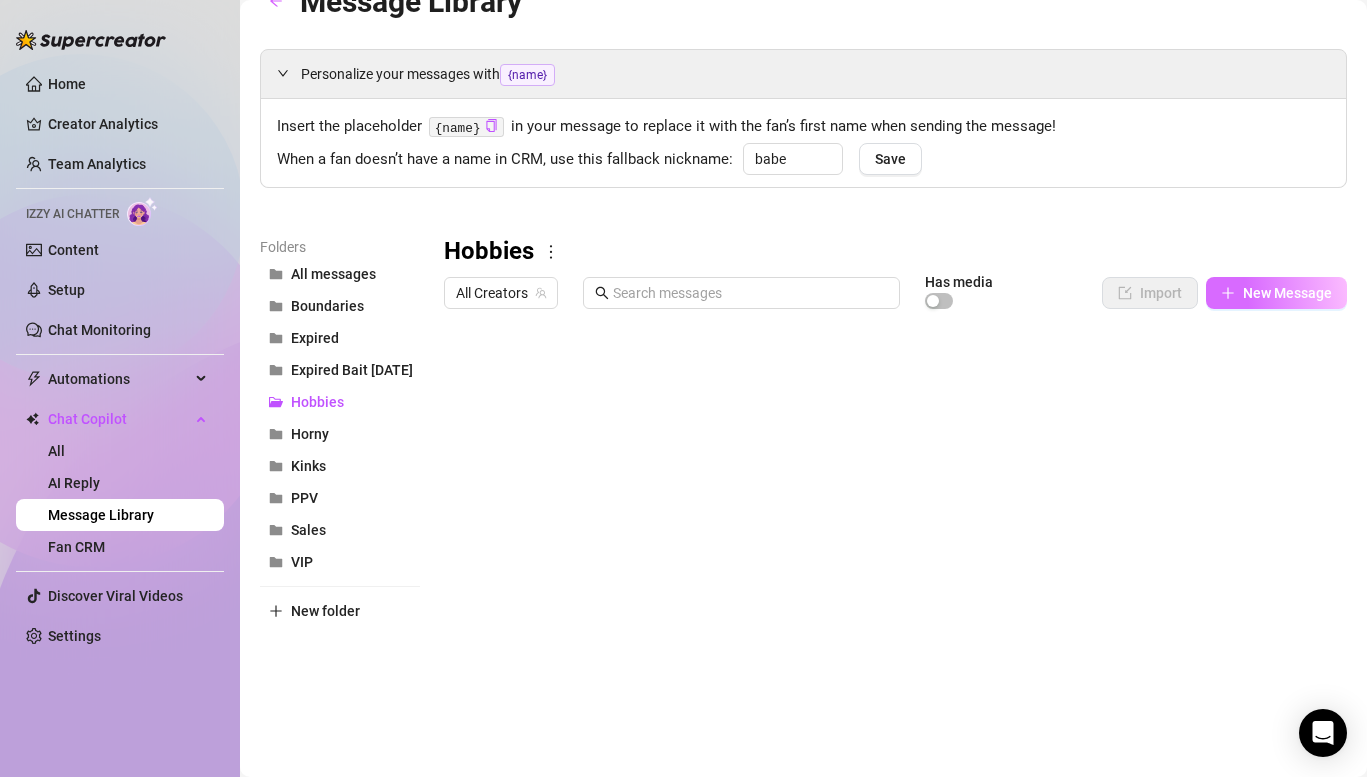 click on "New Message" at bounding box center (1287, 293) 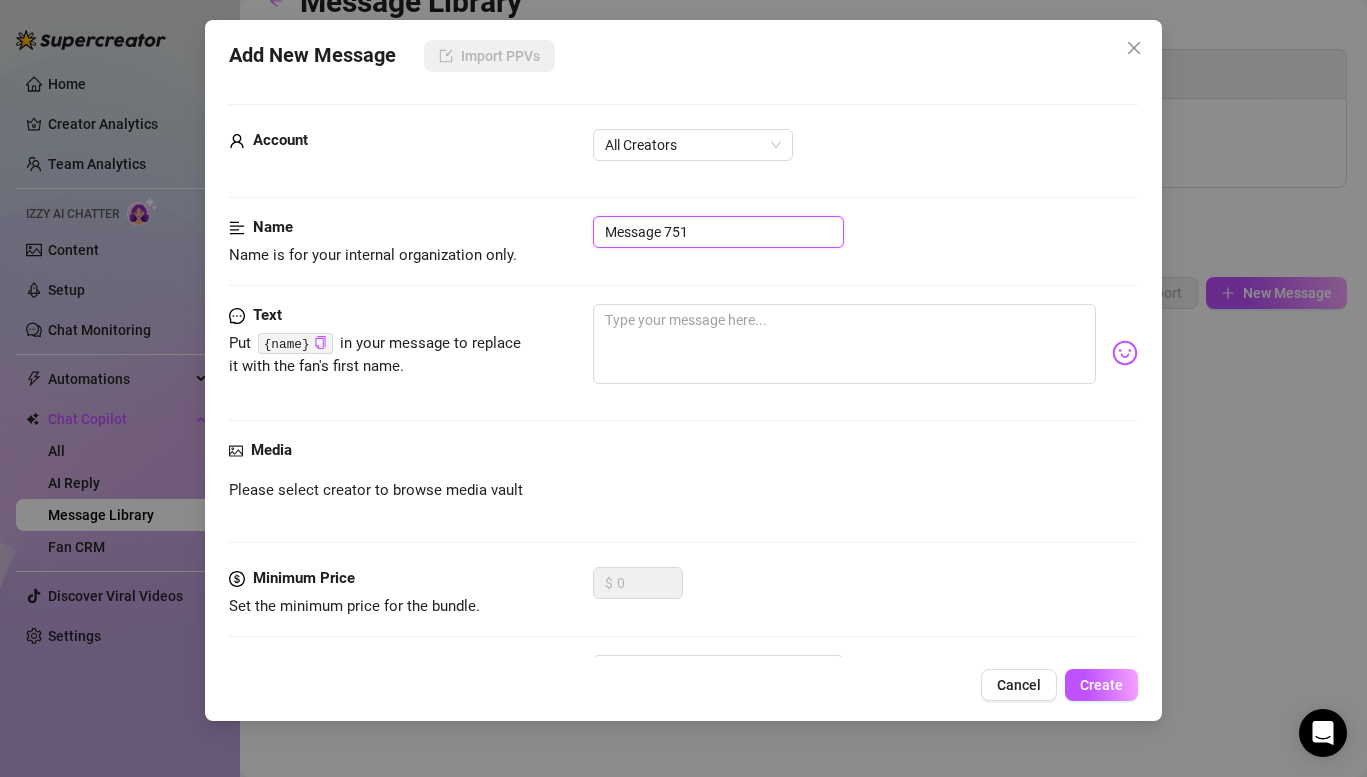 drag, startPoint x: 747, startPoint y: 225, endPoint x: 424, endPoint y: 201, distance: 323.8904 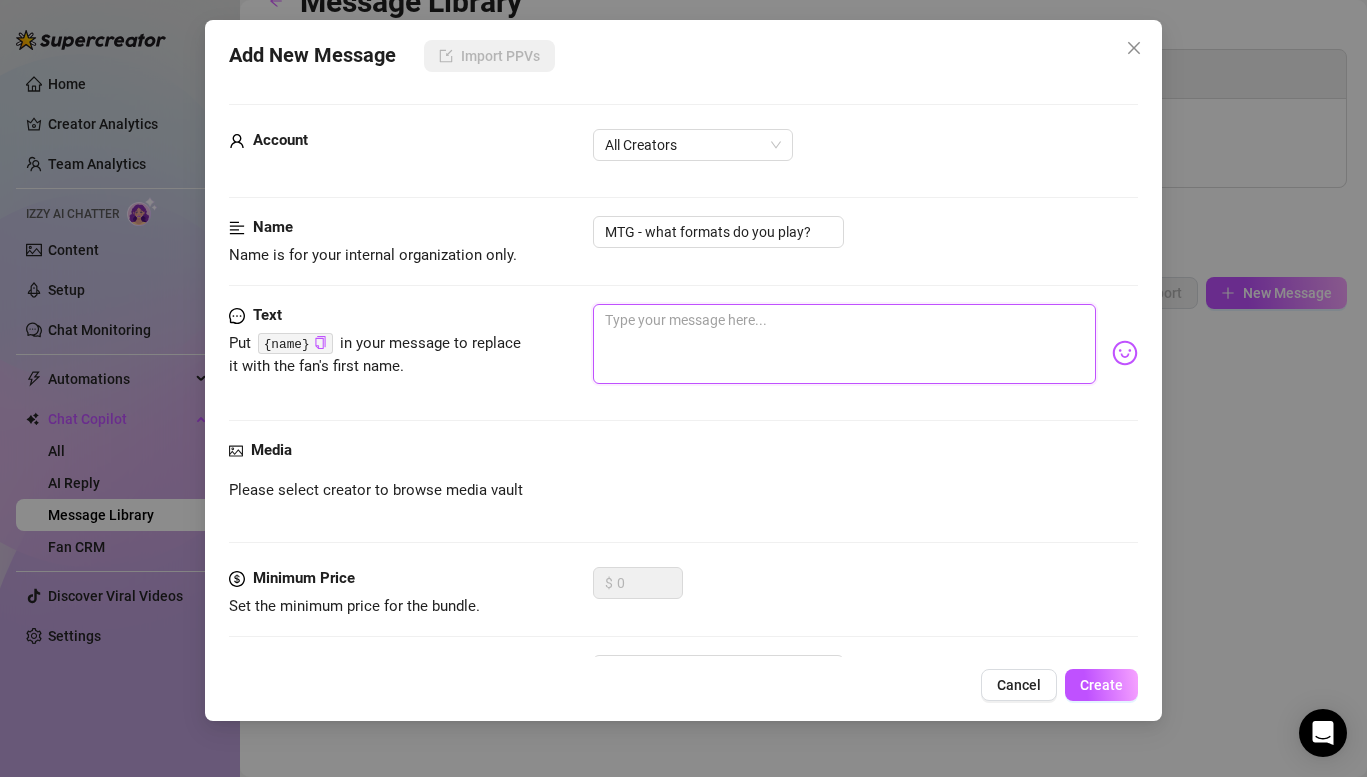click at bounding box center (844, 344) 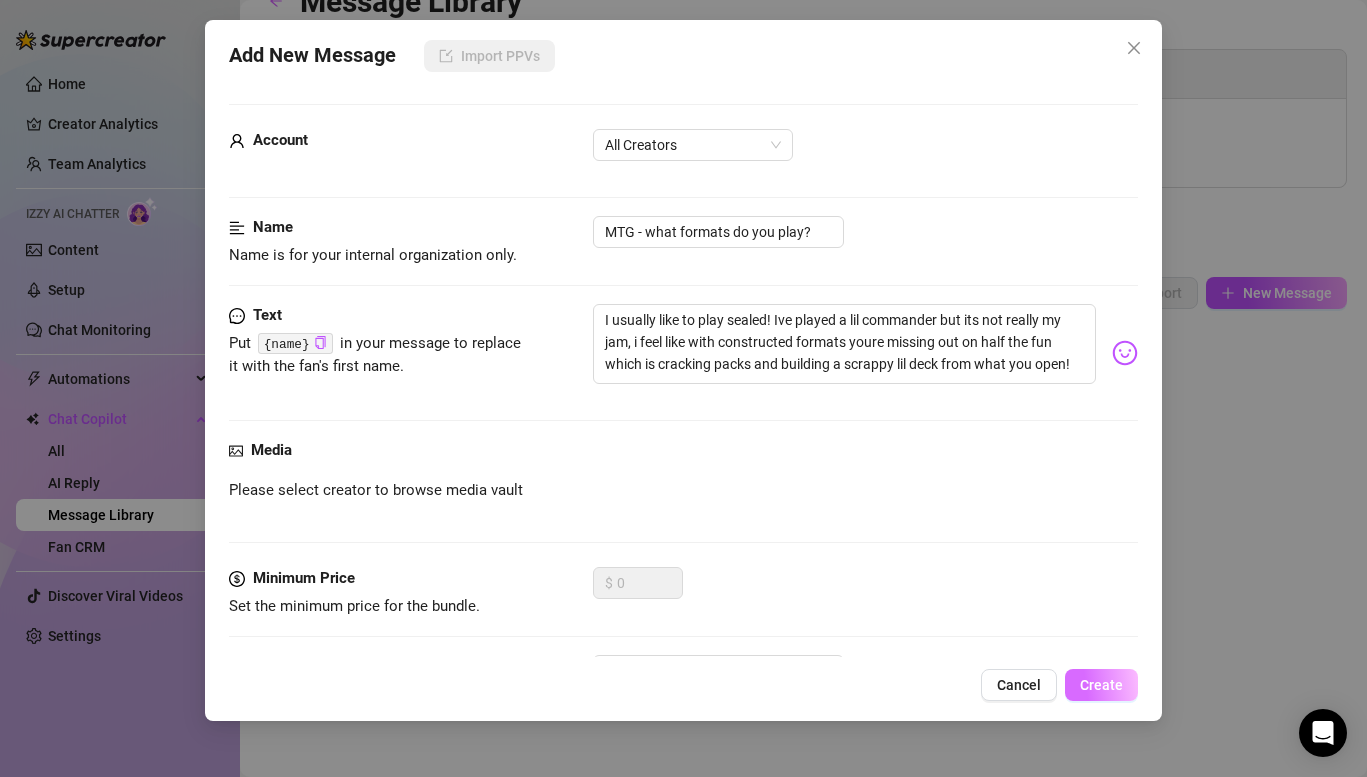 click on "Create" at bounding box center (1101, 685) 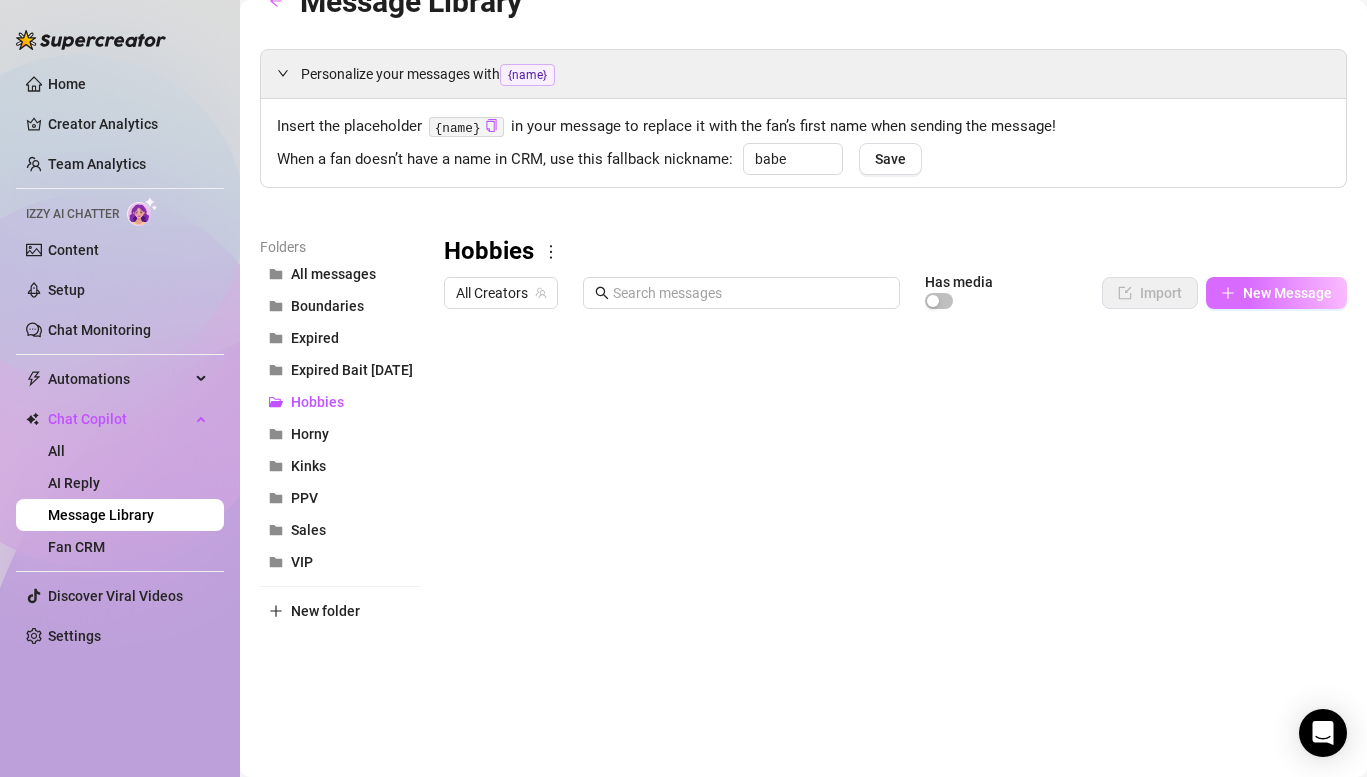 click on "New Message" at bounding box center [1276, 293] 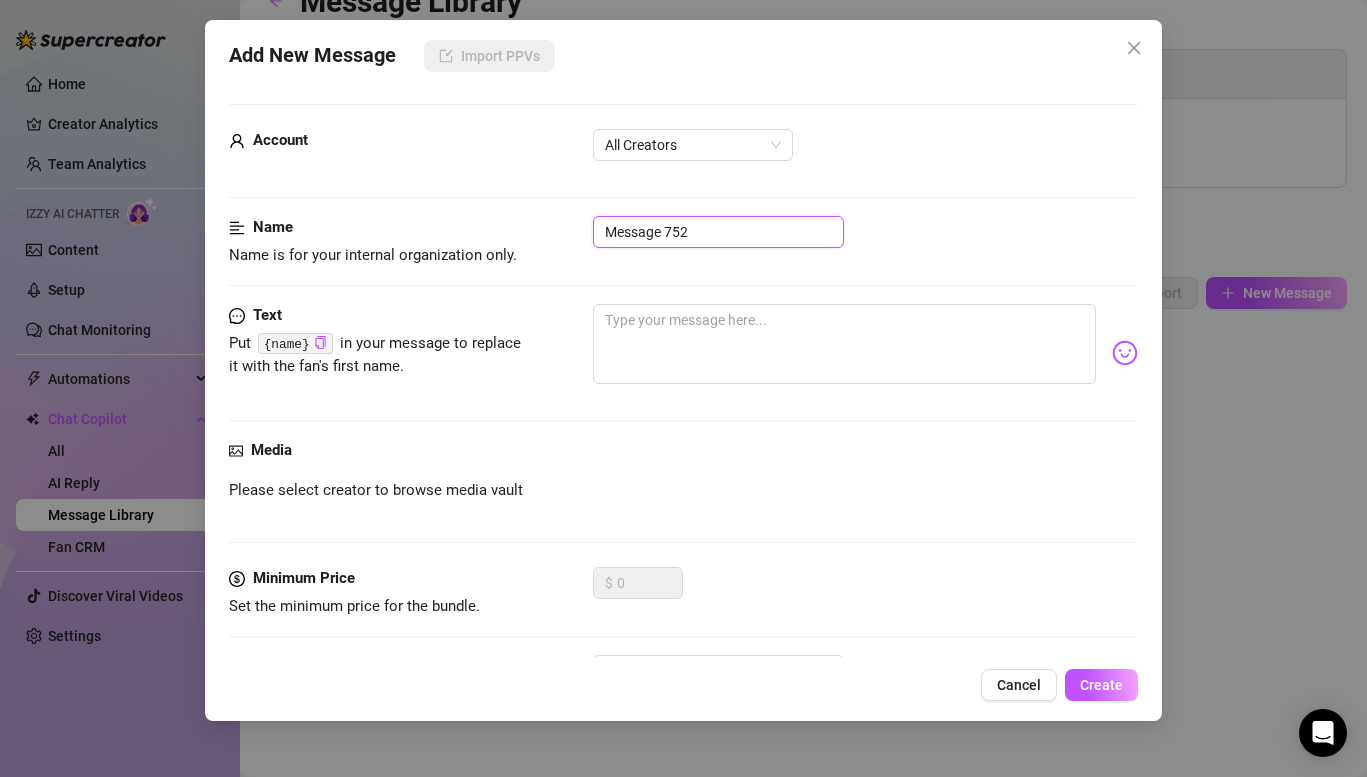drag, startPoint x: 699, startPoint y: 235, endPoint x: 438, endPoint y: 204, distance: 262.83453 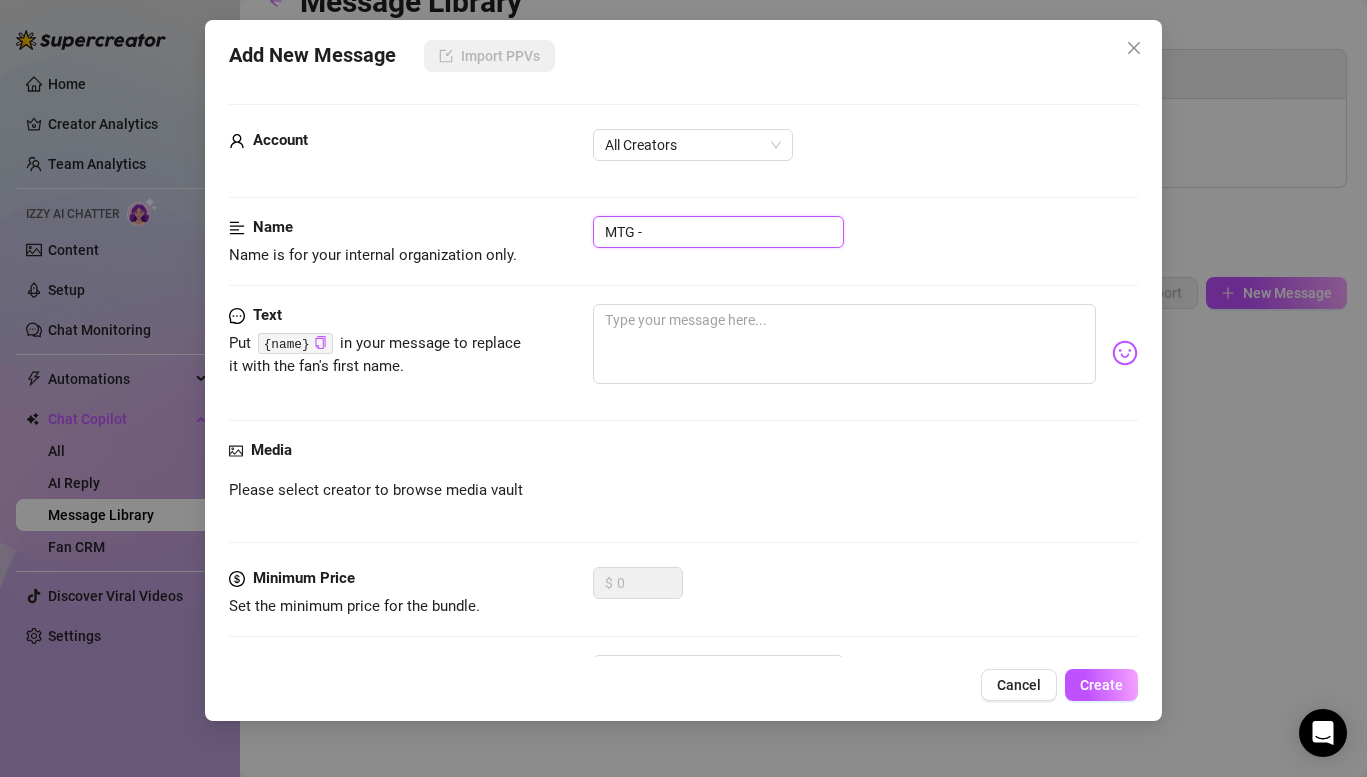 paste on "What colors do you play" 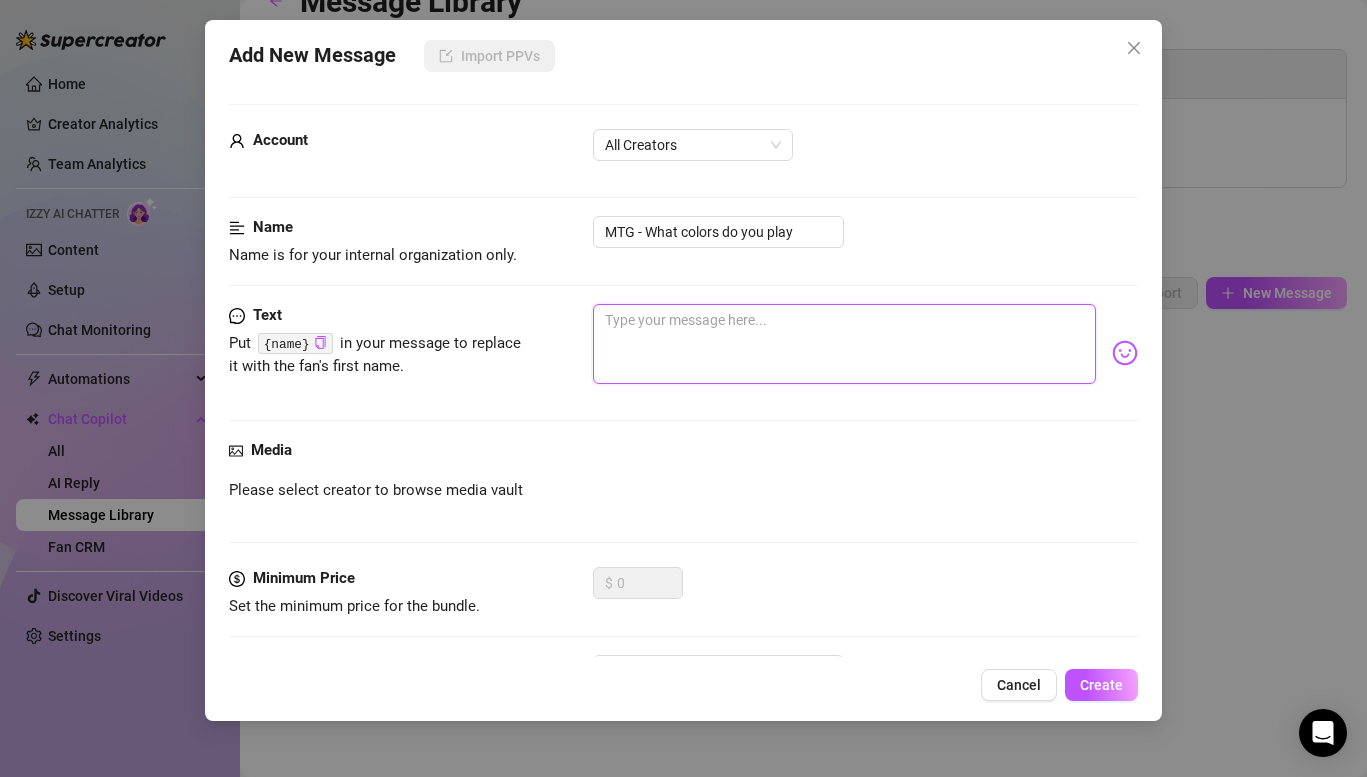 click at bounding box center (844, 344) 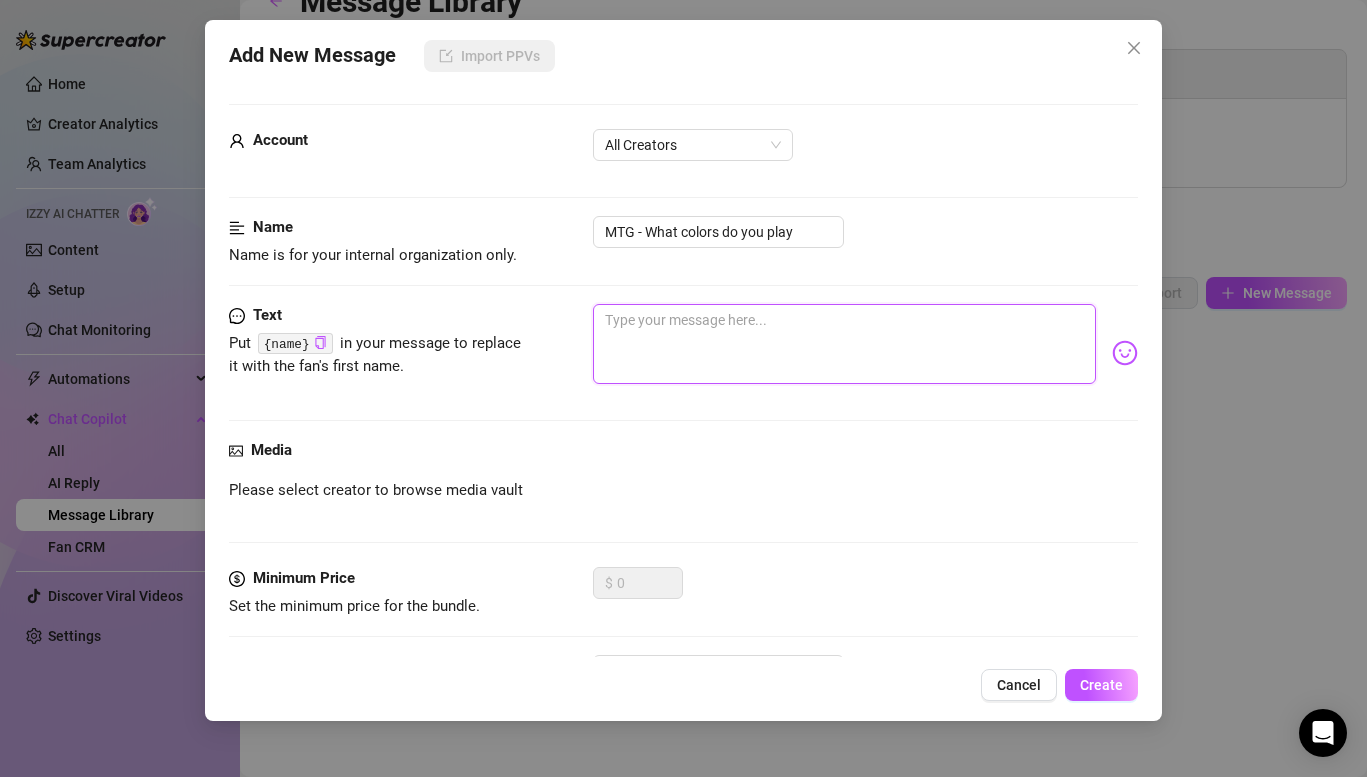 click at bounding box center (844, 344) 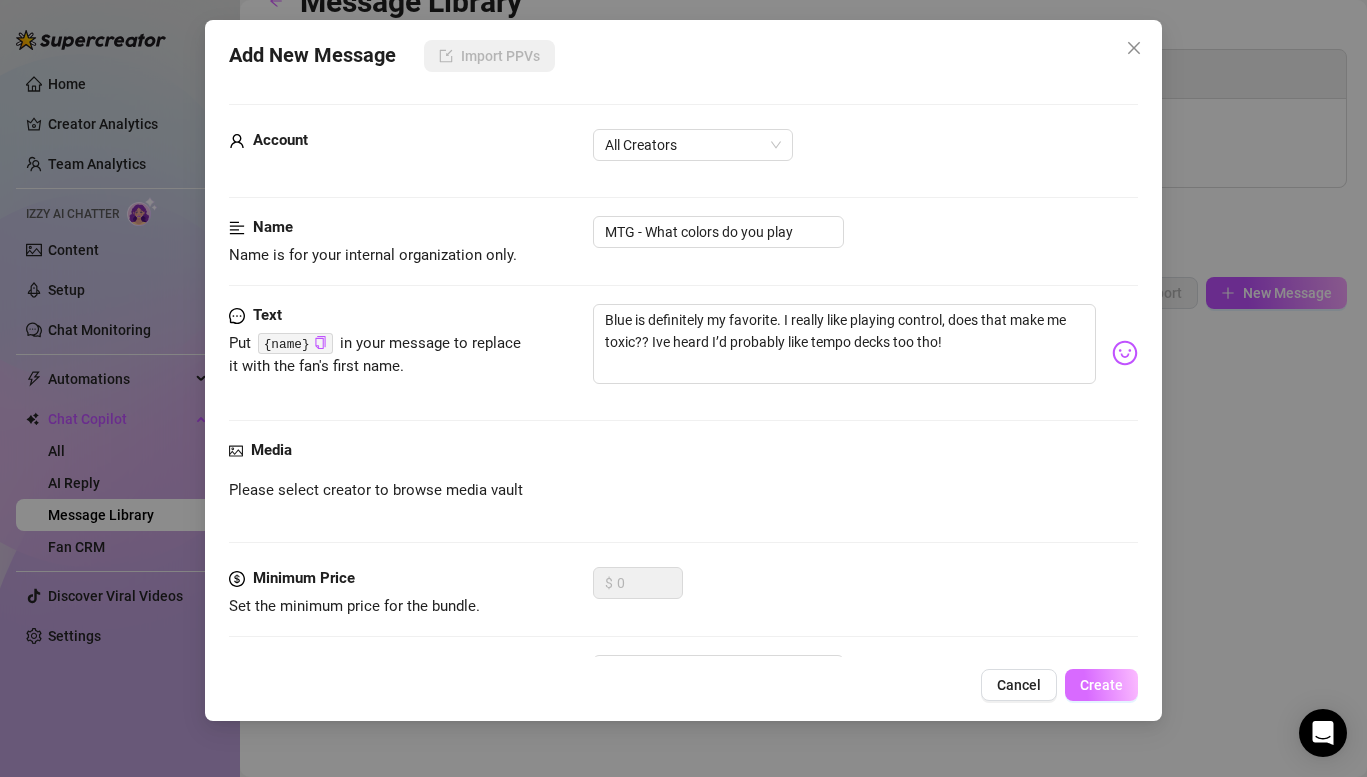 click on "Create" at bounding box center [1101, 685] 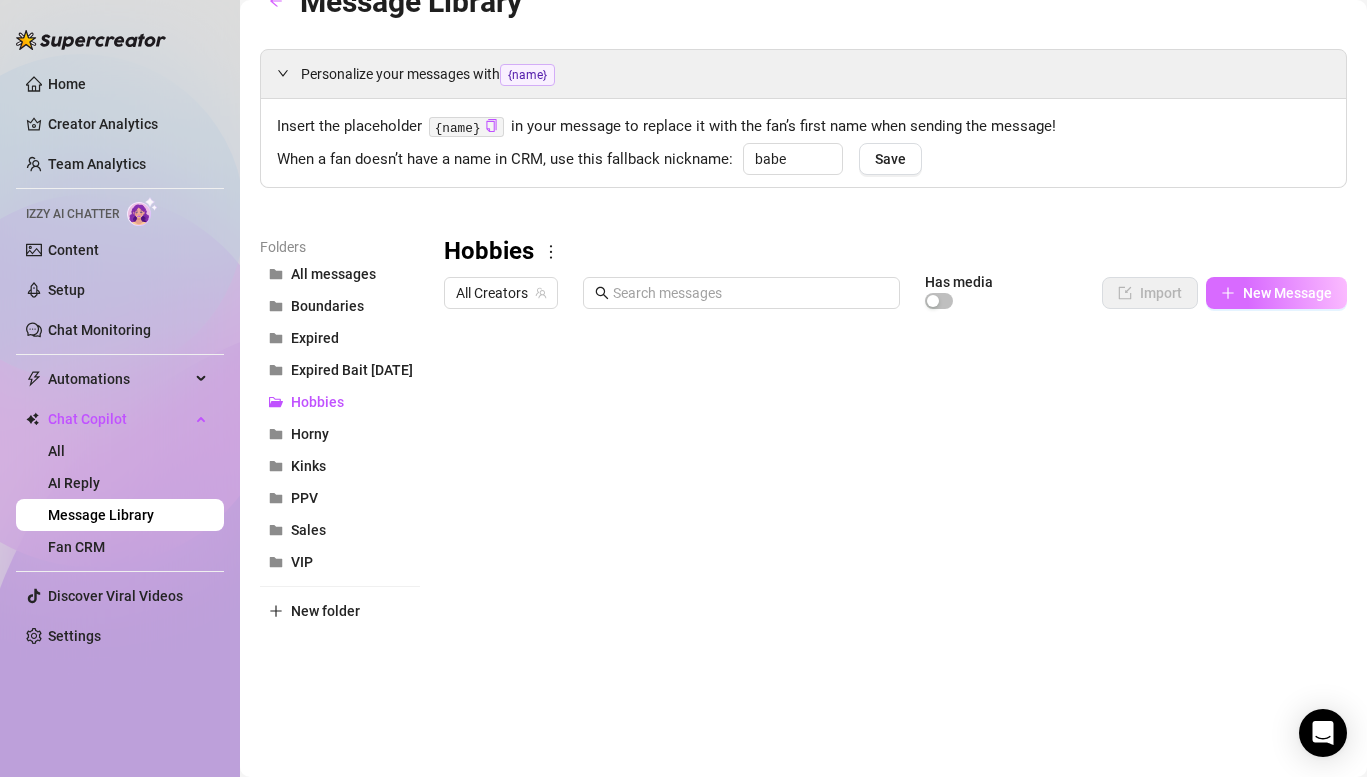 click on "New Message" at bounding box center (1276, 293) 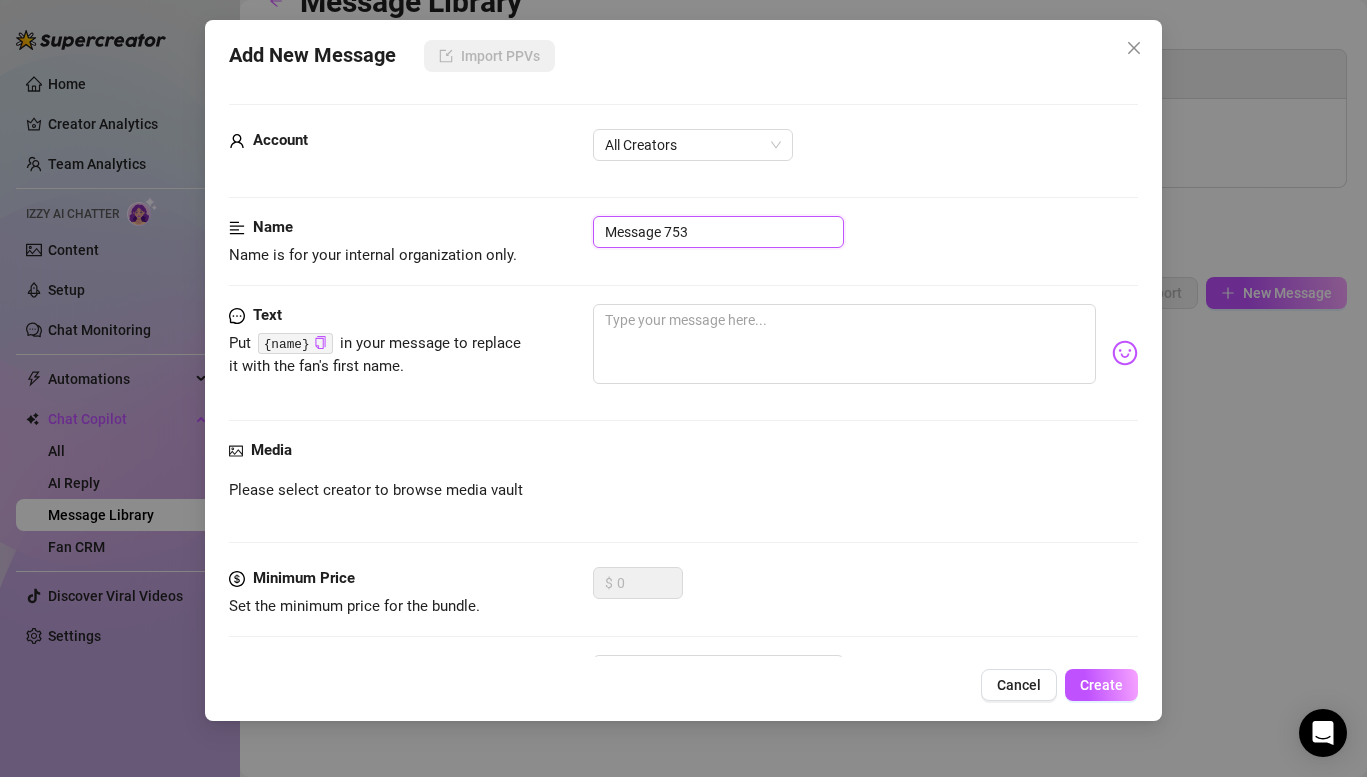 drag, startPoint x: 787, startPoint y: 239, endPoint x: 390, endPoint y: 178, distance: 401.65906 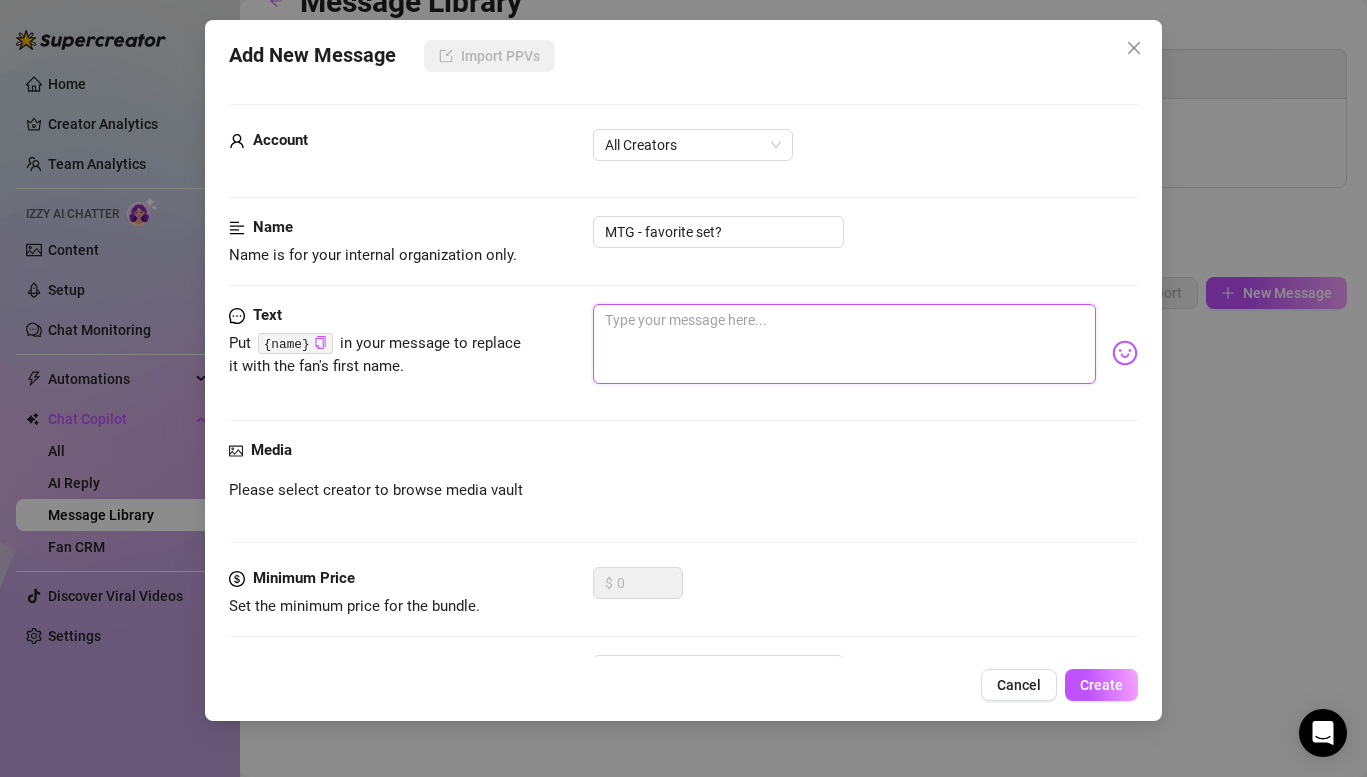 click at bounding box center (844, 344) 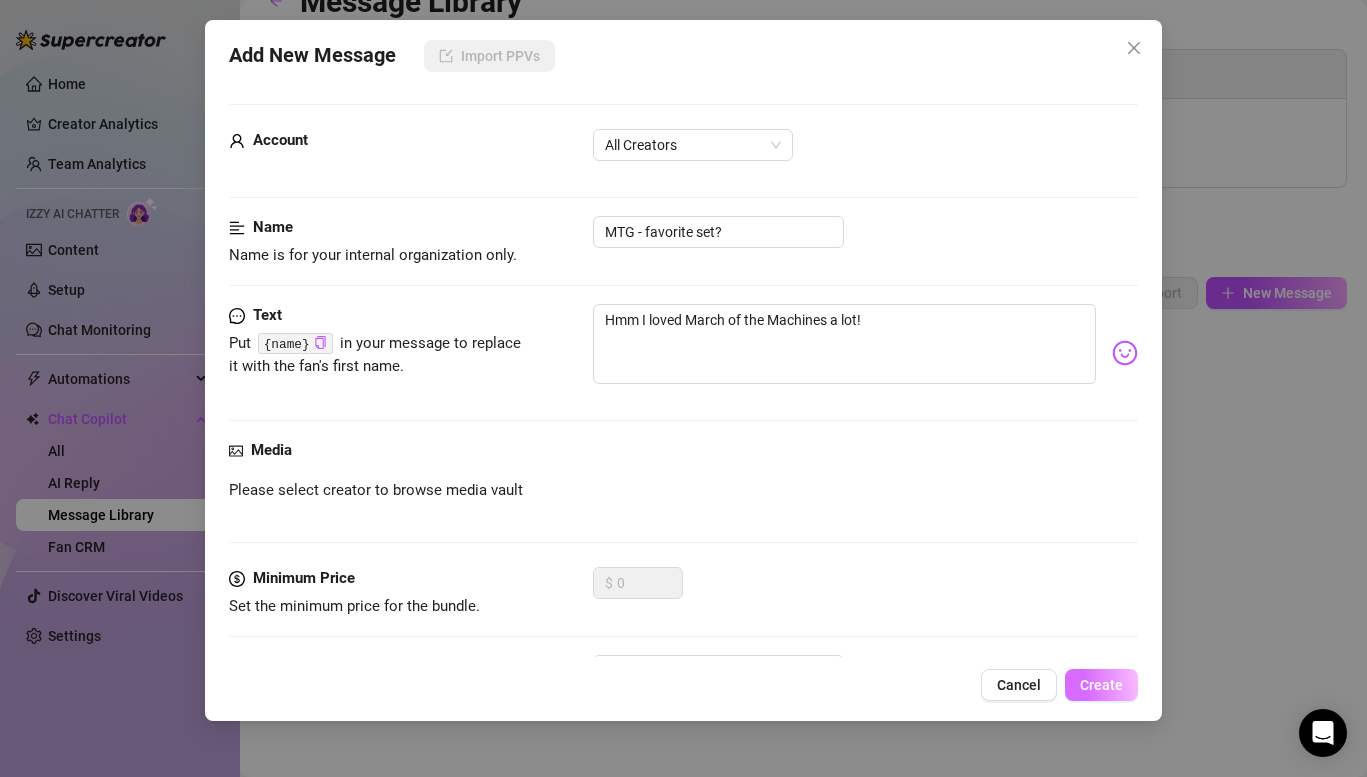 click on "Create" at bounding box center (1101, 685) 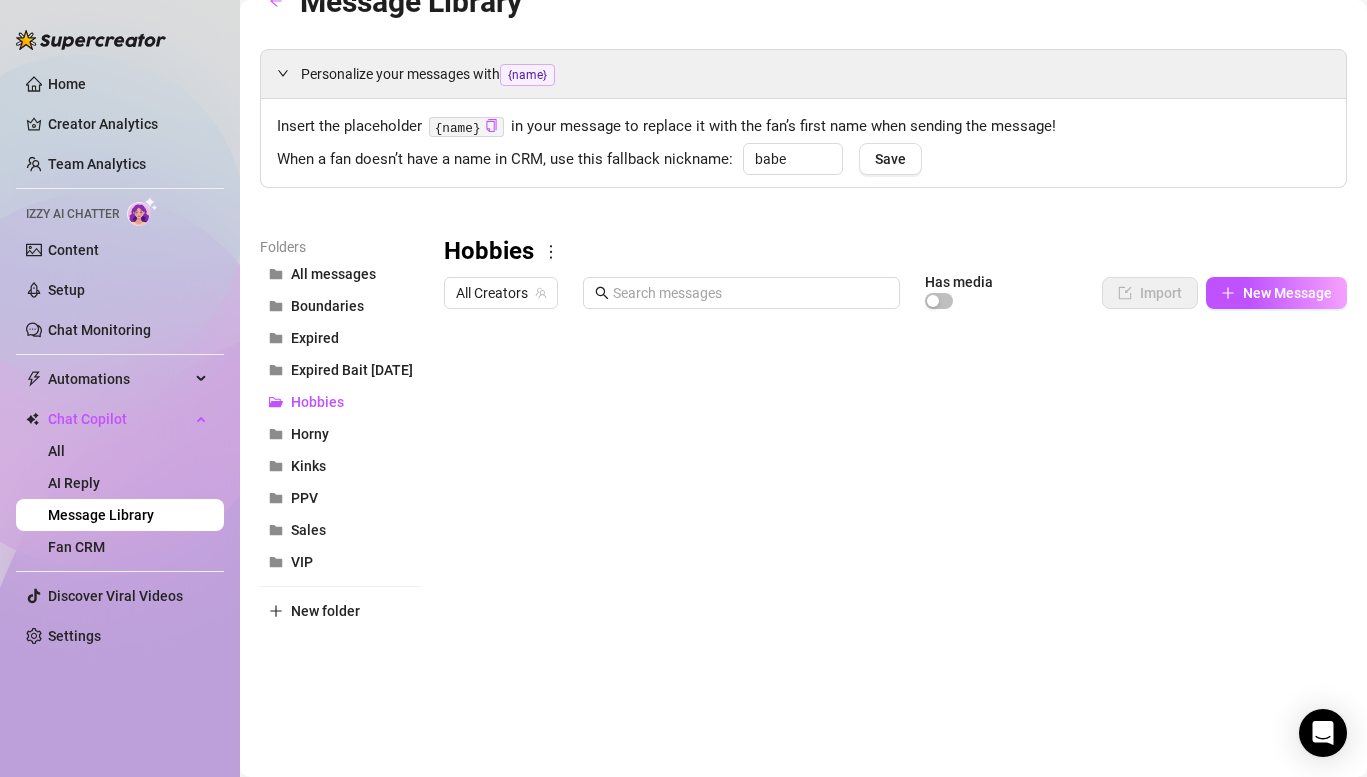 scroll, scrollTop: 80, scrollLeft: 0, axis: vertical 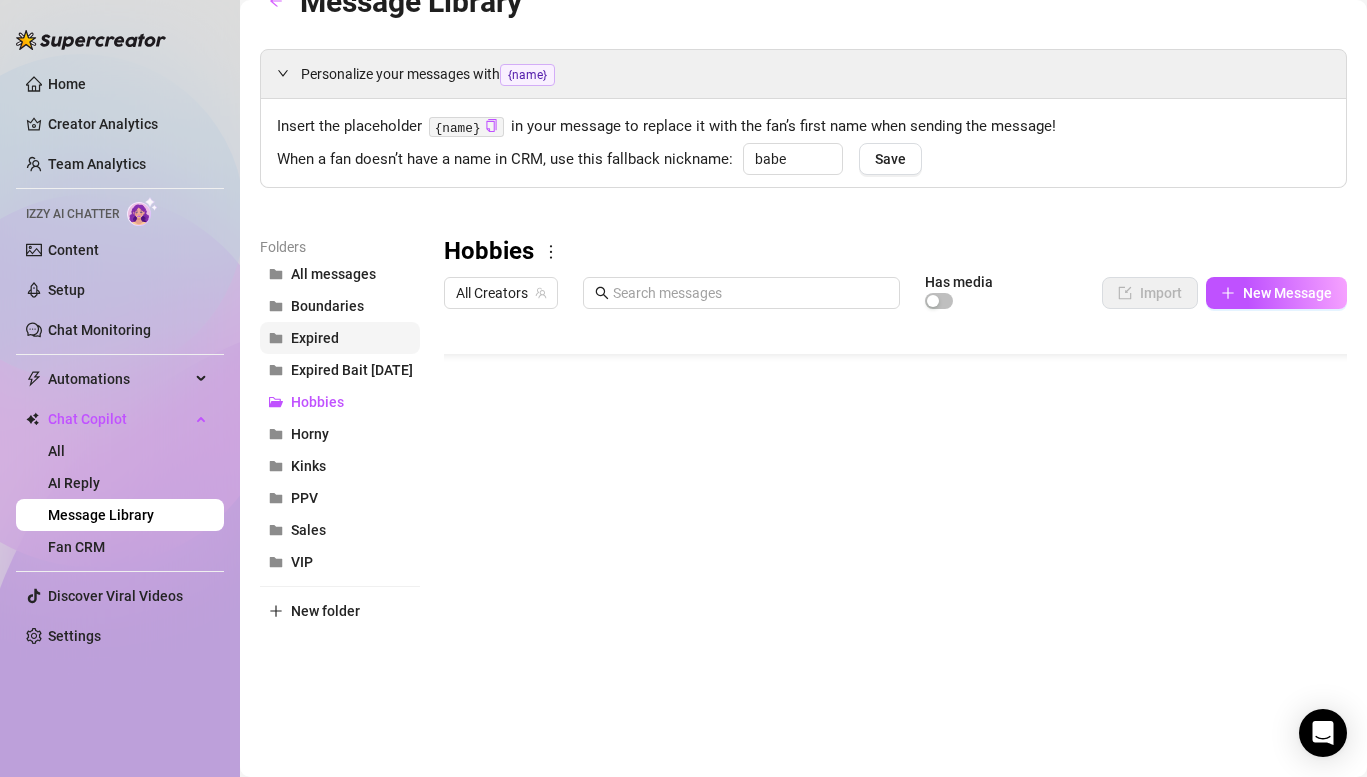 click on "Expired" at bounding box center [340, 338] 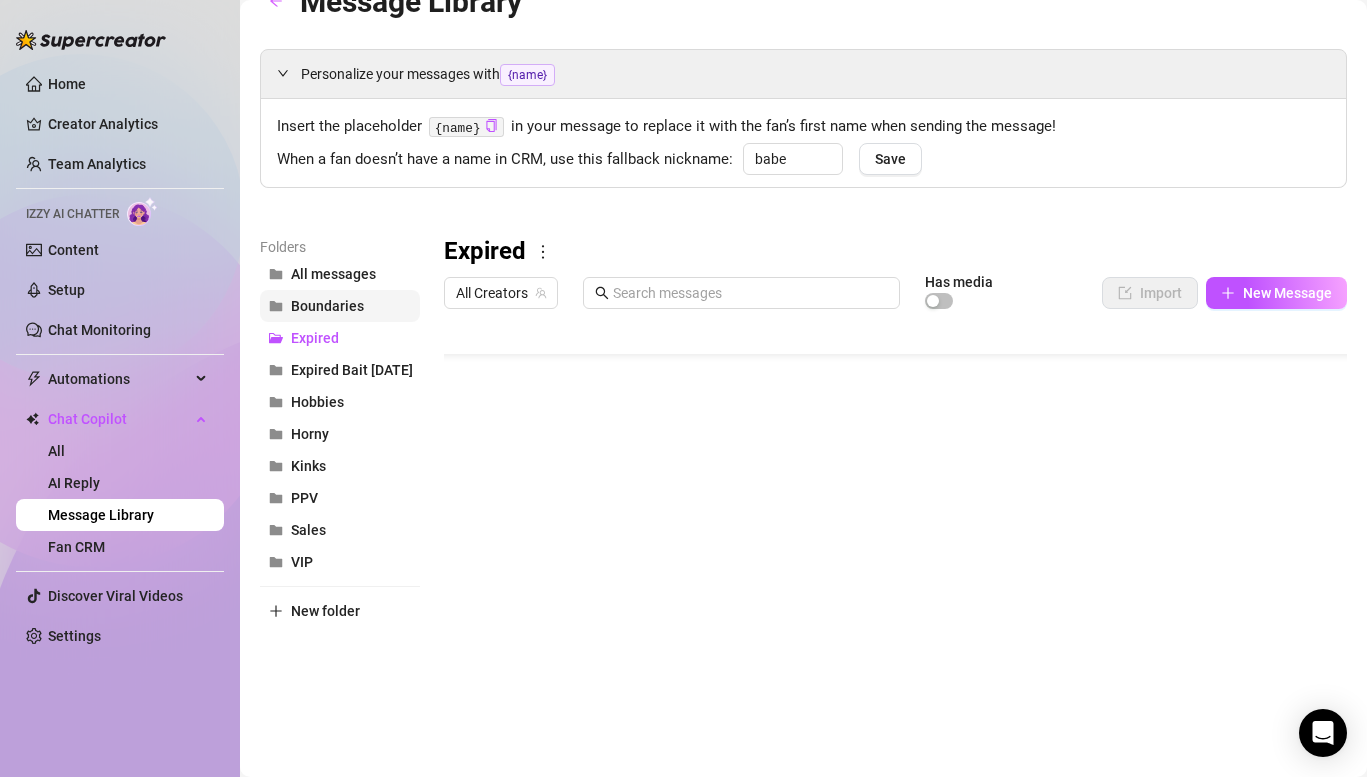 click on "Boundaries" at bounding box center (327, 306) 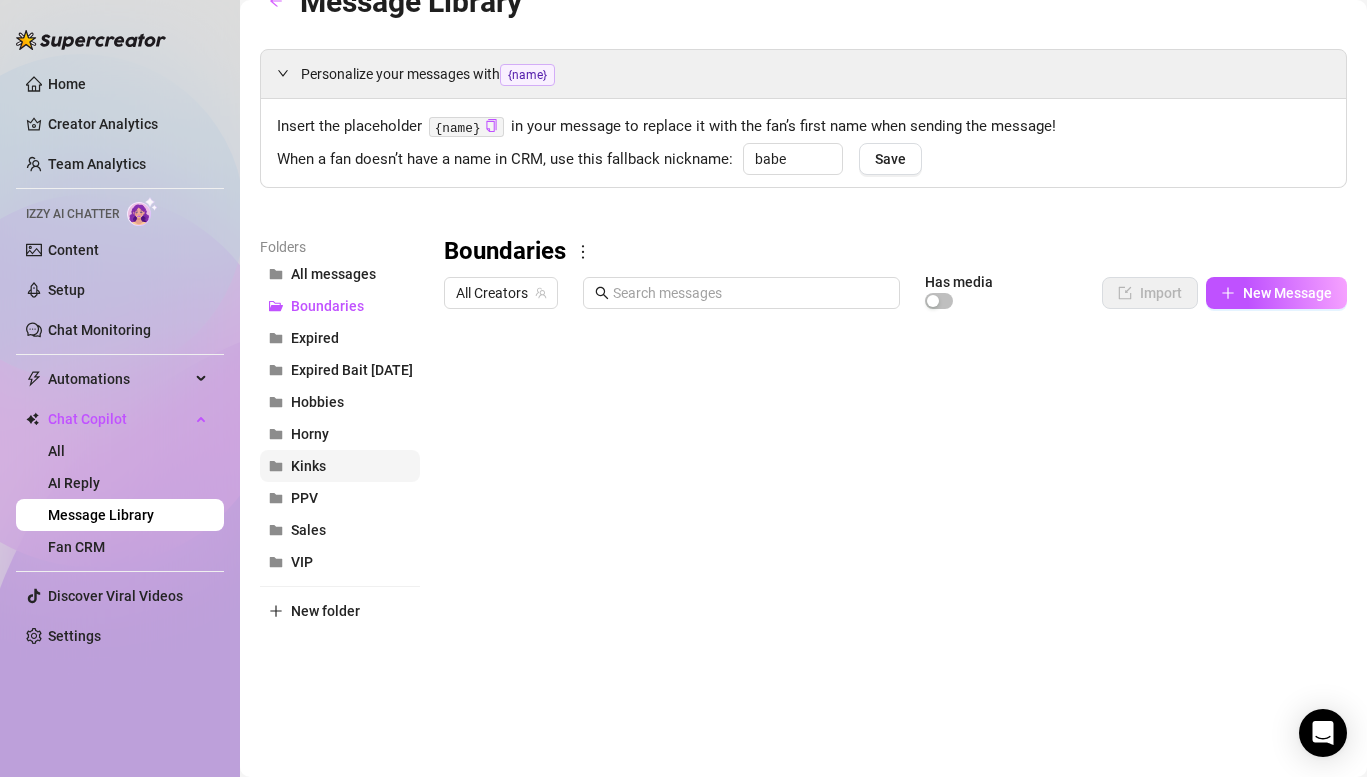 click on "Kinks" at bounding box center (340, 466) 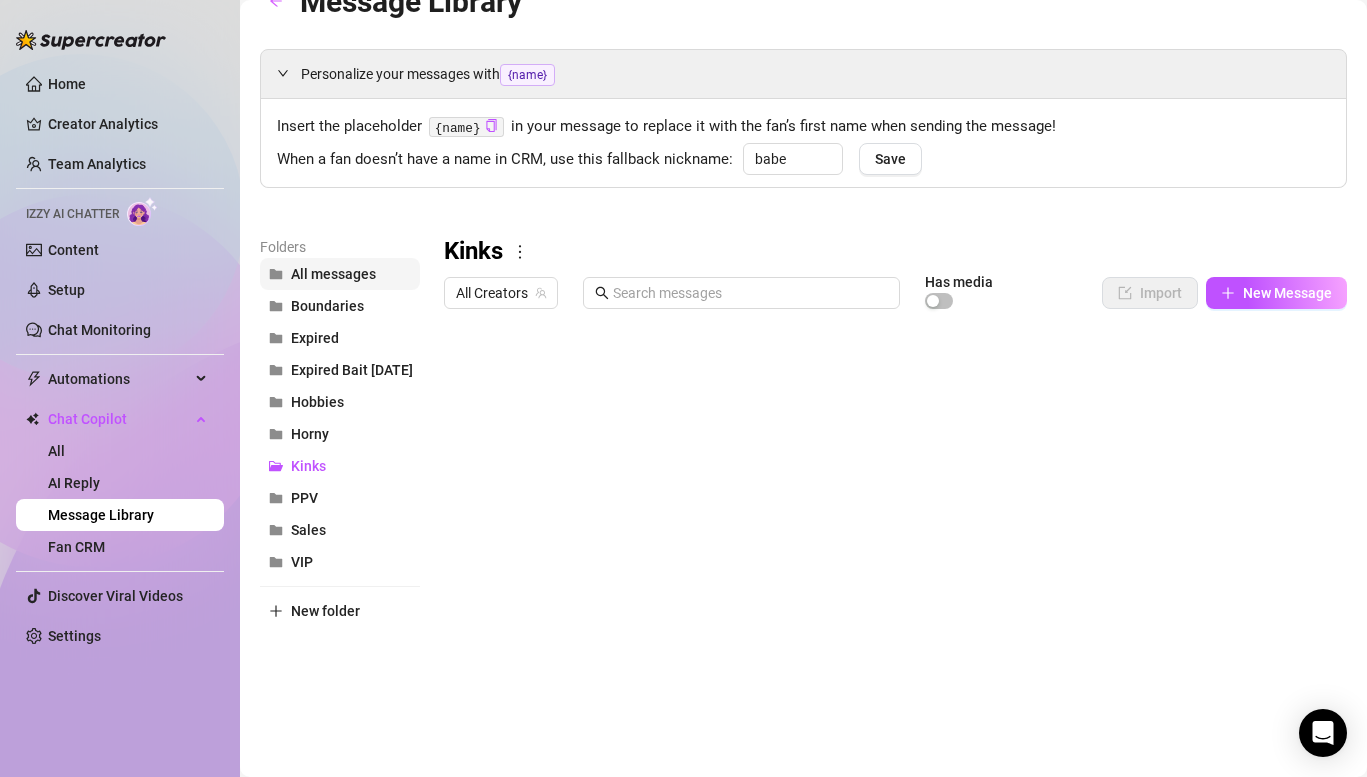click on "All messages" at bounding box center (333, 274) 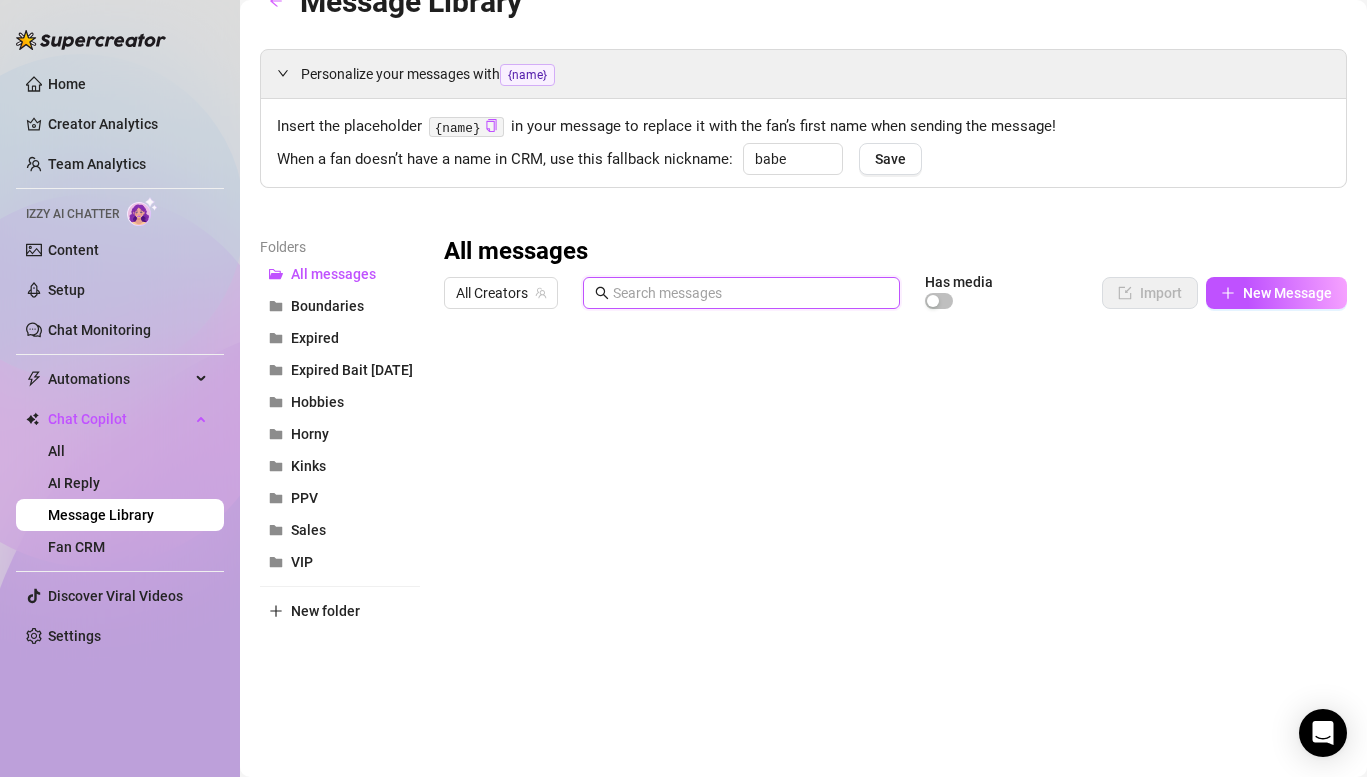 click at bounding box center [750, 293] 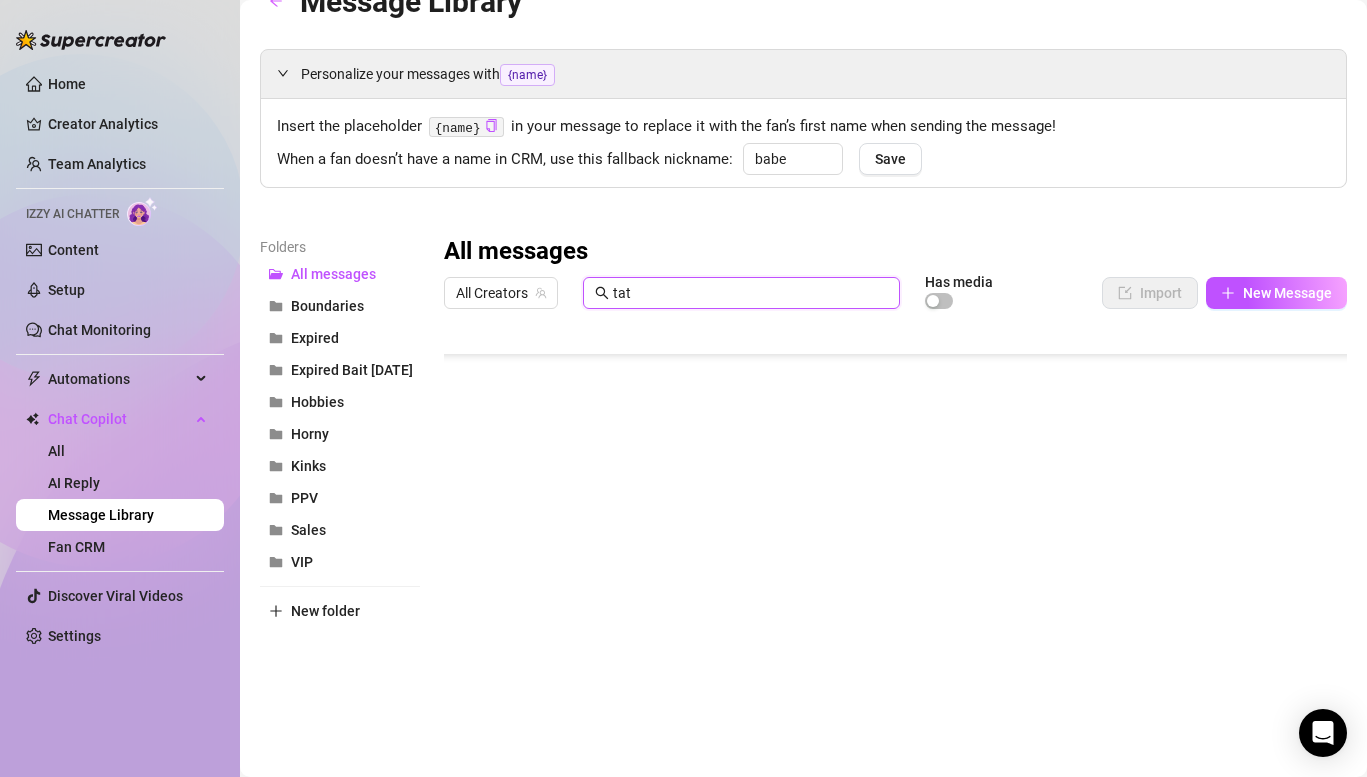 scroll, scrollTop: 320, scrollLeft: 0, axis: vertical 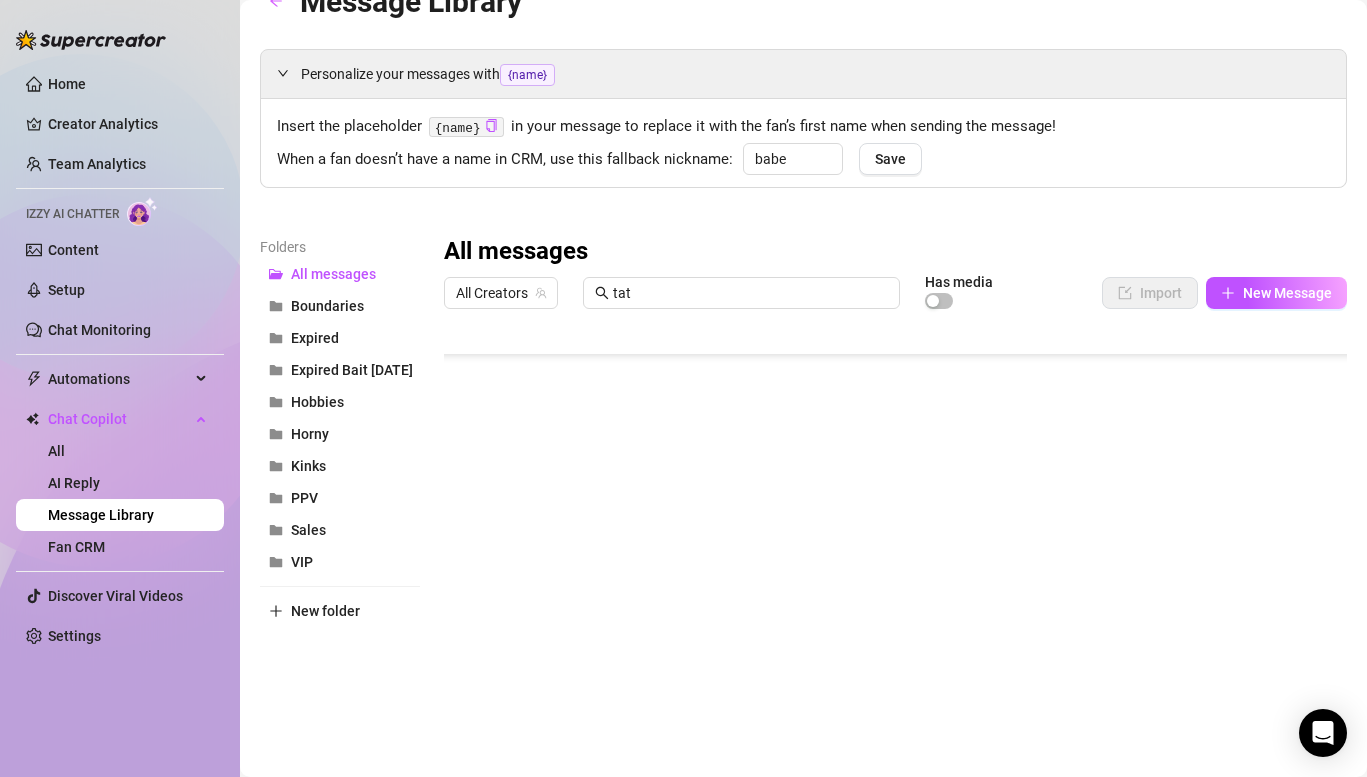 click at bounding box center [895, 541] 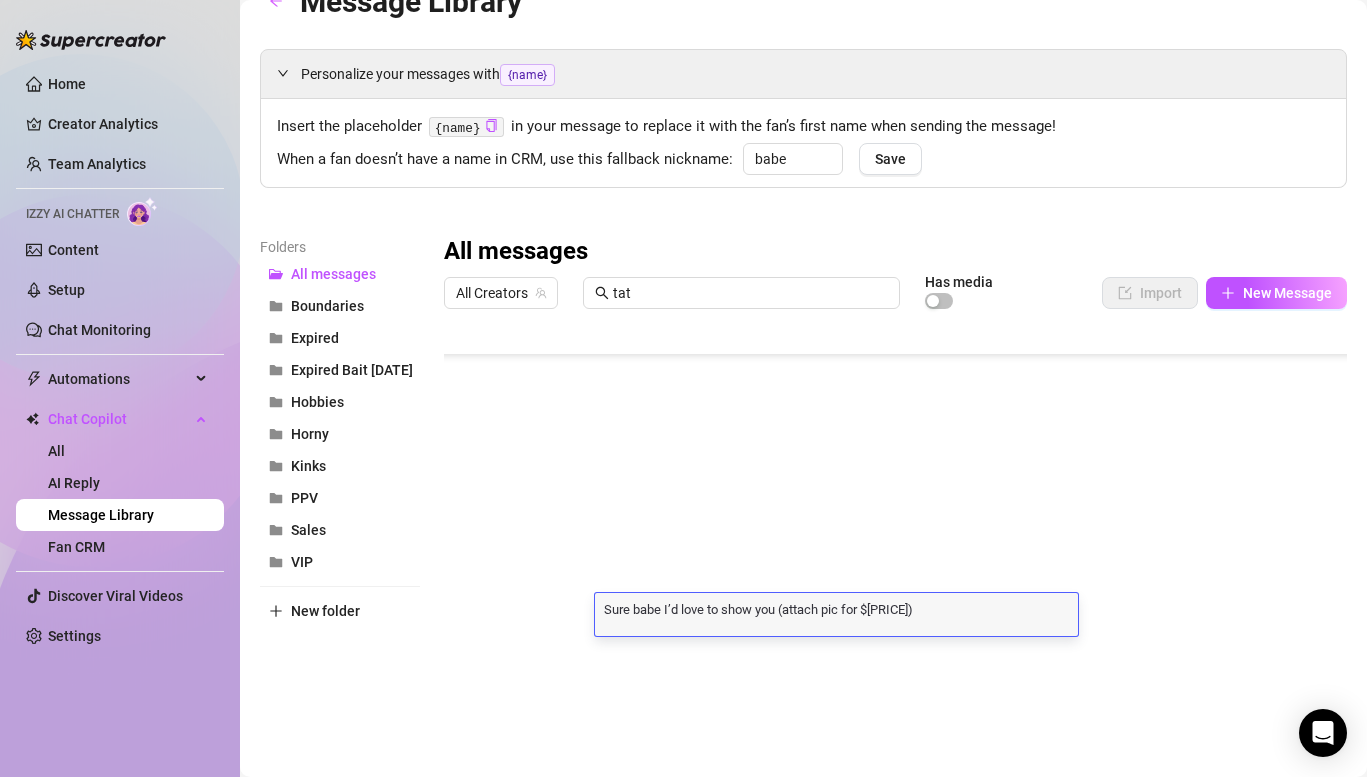 click on "Sure babe I’d love to show you (attach pic for $[PRICE])" at bounding box center [836, 608] 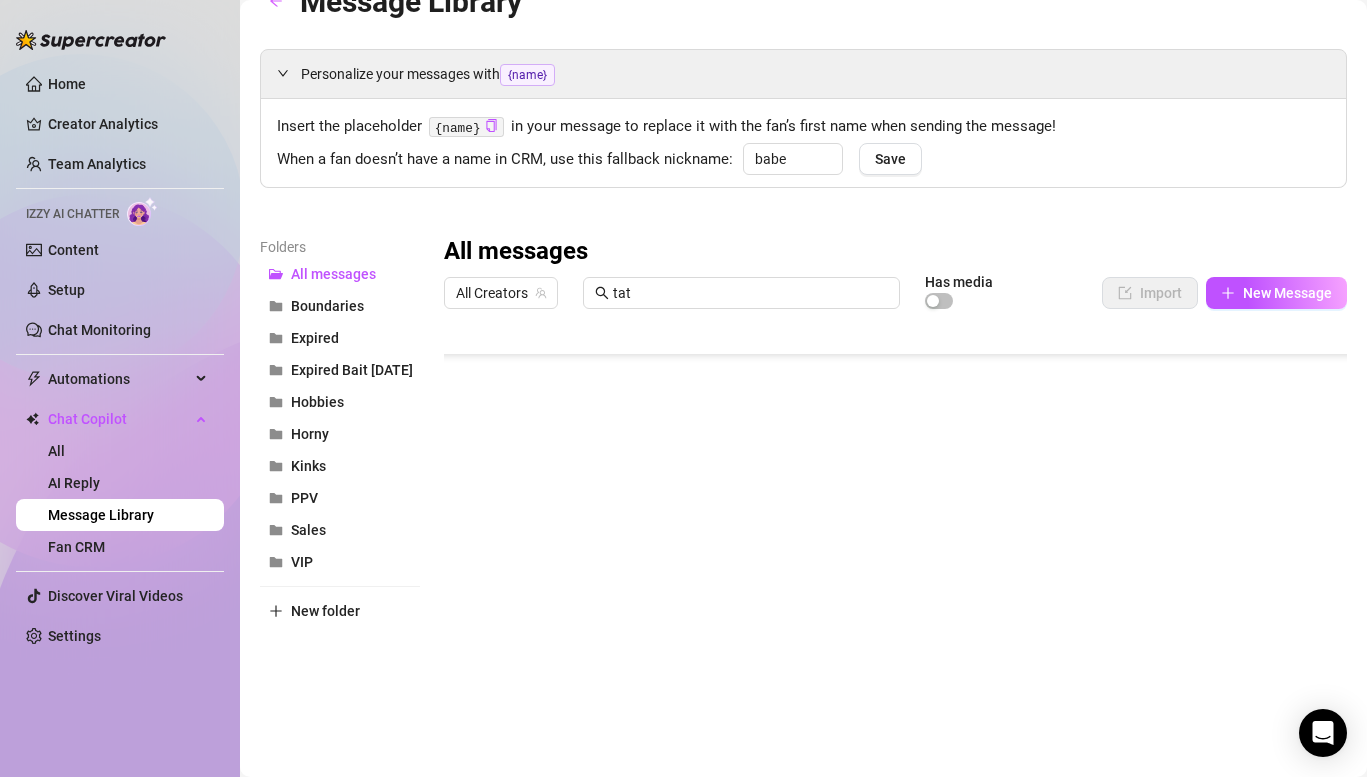click at bounding box center (895, 541) 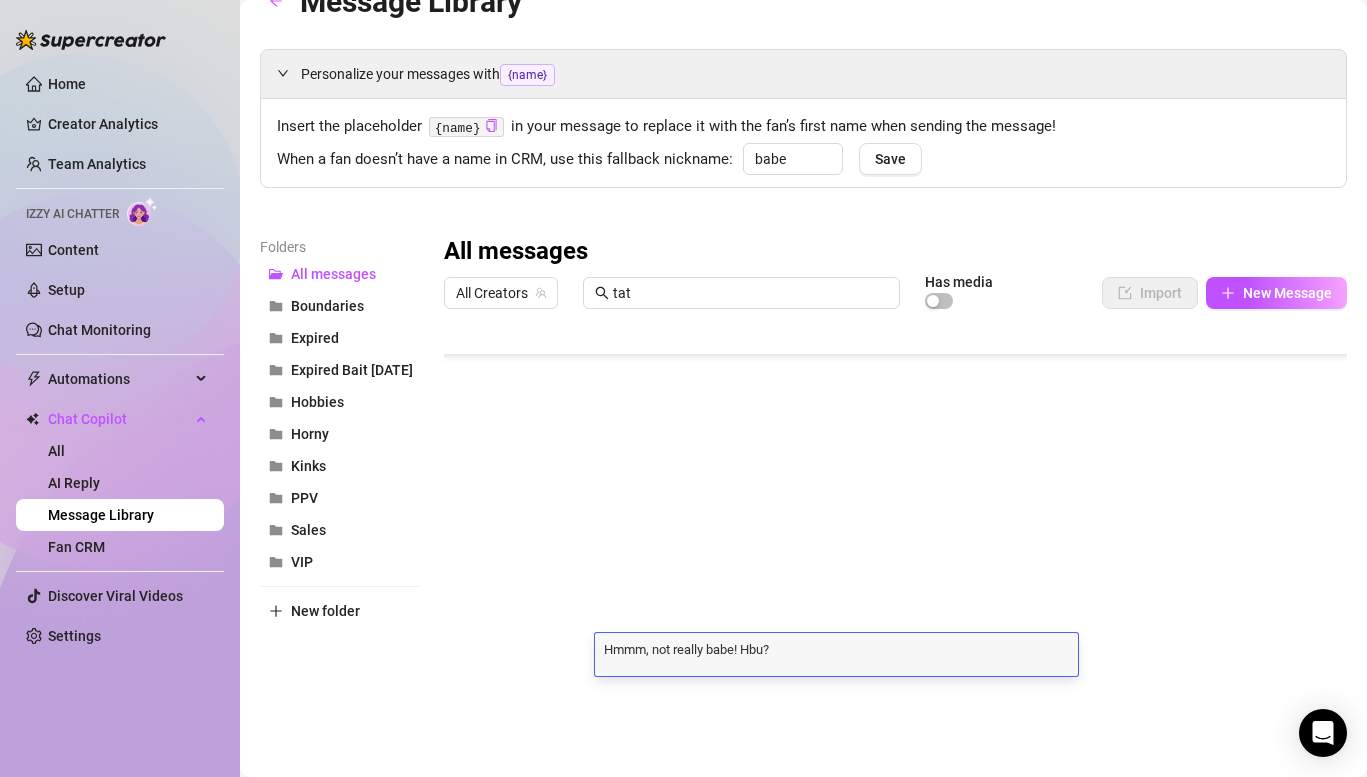 scroll, scrollTop: 0, scrollLeft: 0, axis: both 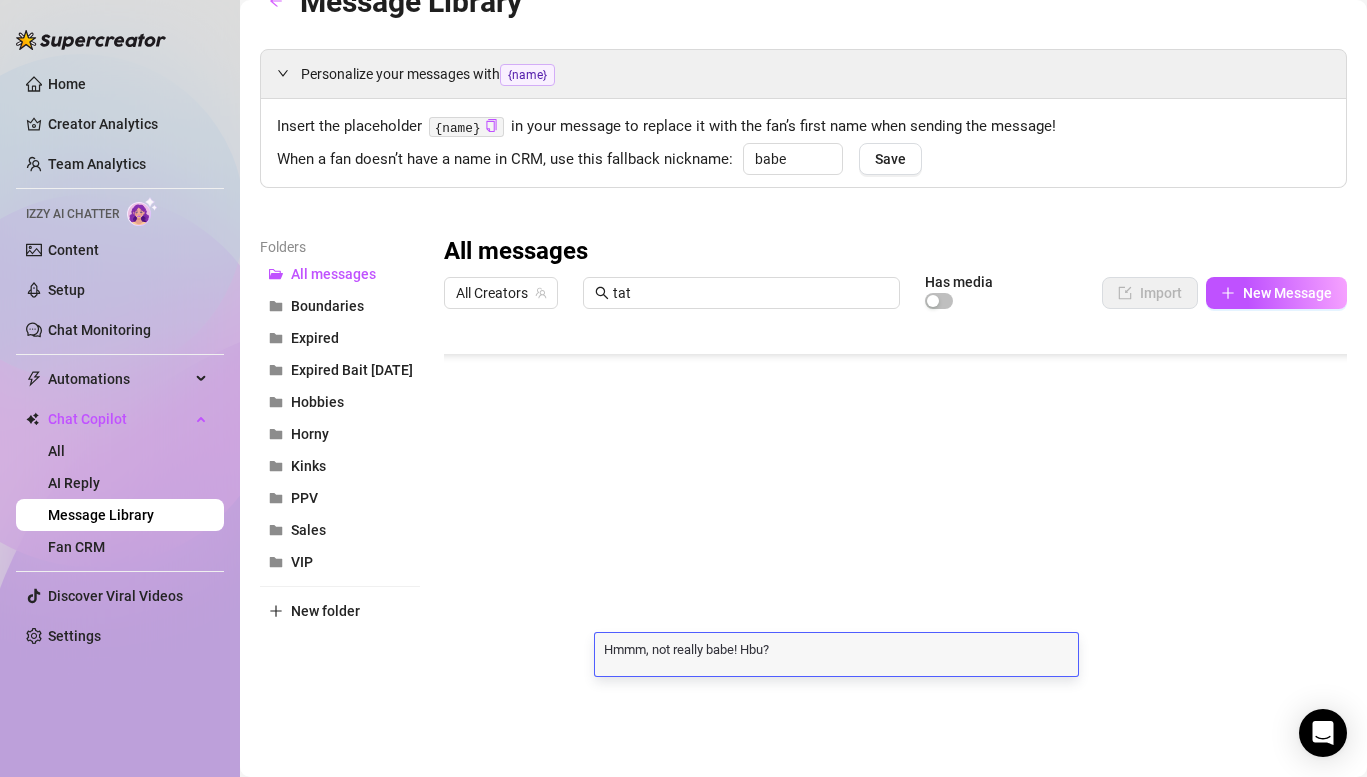 click on "Home Creator Analytics   Team Analytics Izzy AI Chatter Content Setup Chat Monitoring Automations Chat Copilot All AI Reply Message Library Fan CRM Discover Viral Videos Settings Izzy AI Chatter Message Library Personalize your messages with  {[NAME]} Insert the placeholder   {[NAME]}   in your message to replace it with the fan’s first name when sending the message! When a fan doesn’t have a name in CRM, use this fallback nickname:   babe Save Folders All messages Boundaries  Expired Expired Bait 2/25 Hobbies  Horny Kinks  PPV Sales VIP New folder All messages All Creators tat Has media Import New Message Title Text Media $ AI Pricing Accounts Tattoos + Piercings 2 - what's the one between your boobs say?  Its a little gravestone that just says “oof” hehe. I had so many people say they’d love to die between my tits,I decided to add a lil headstone for them false Tattoos + Piercings 3 - which one hurt the most?   false false No plans atm! false false false" at bounding box center (683, 388) 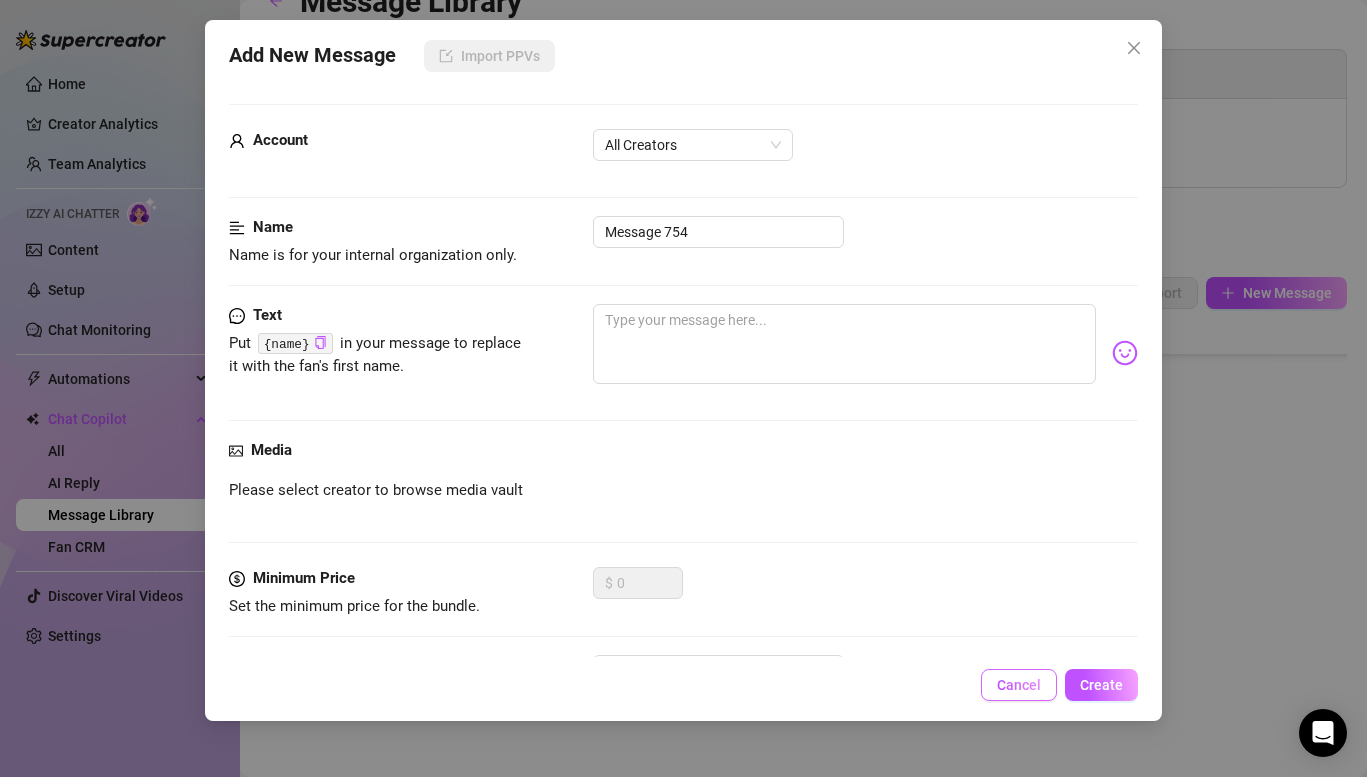 click on "Cancel" at bounding box center [1019, 685] 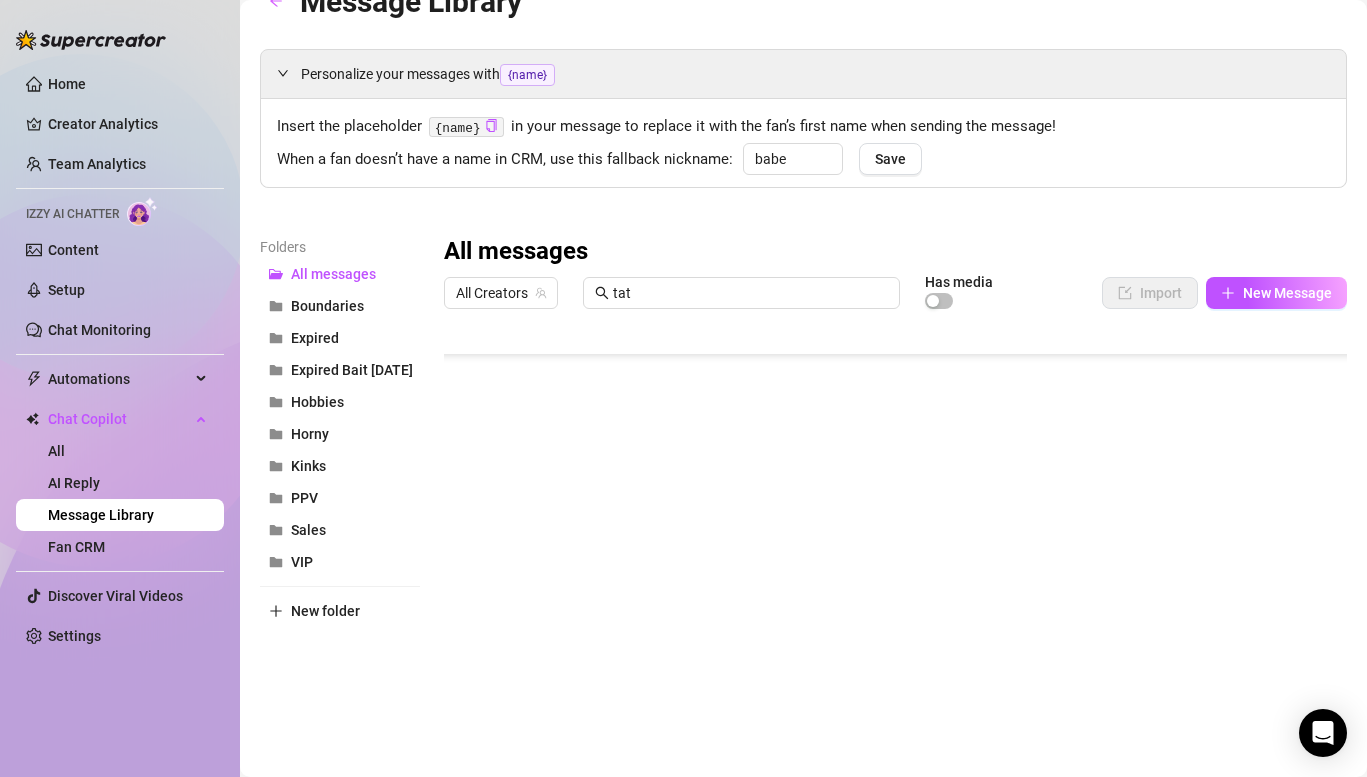 click on "When a fan doesn’t have a name in CRM, use this fallback nickname: babe Save" at bounding box center (803, 157) 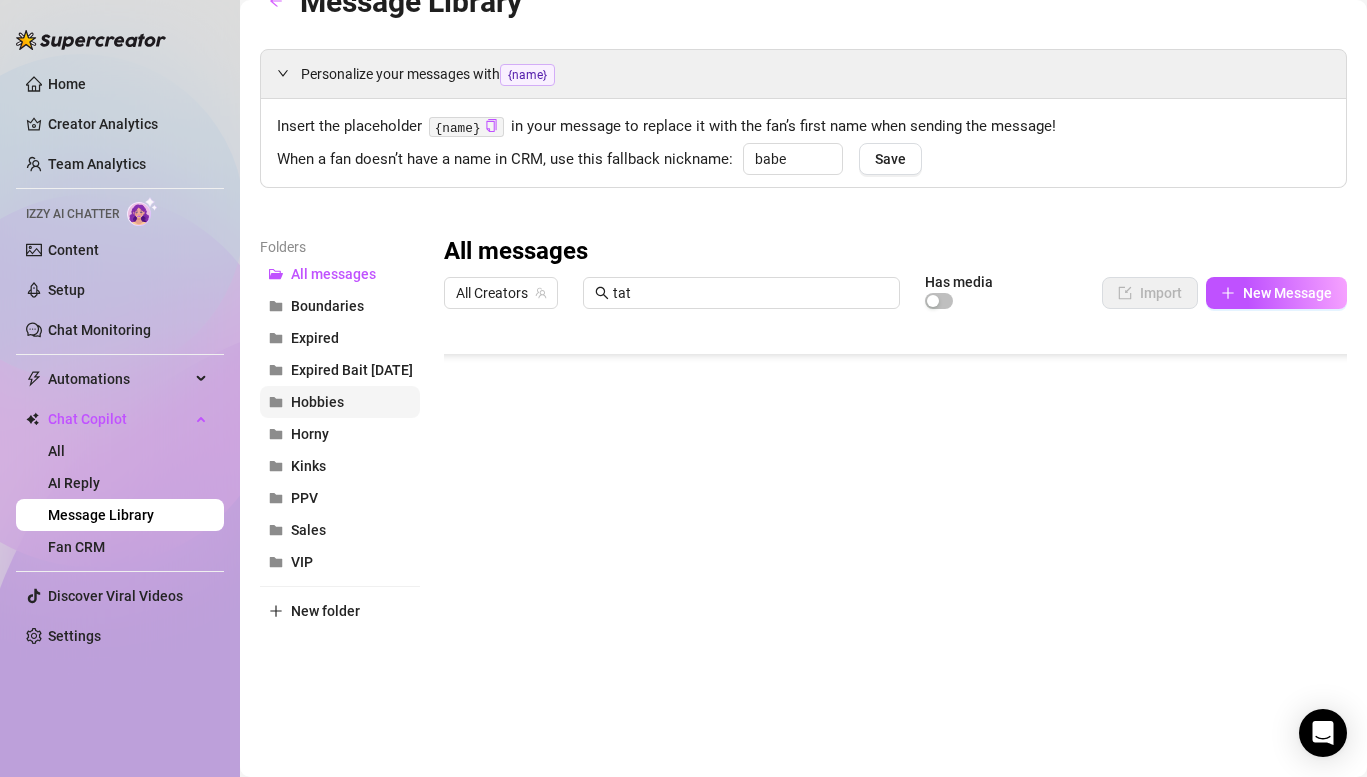 click on "Hobbies" at bounding box center (317, 402) 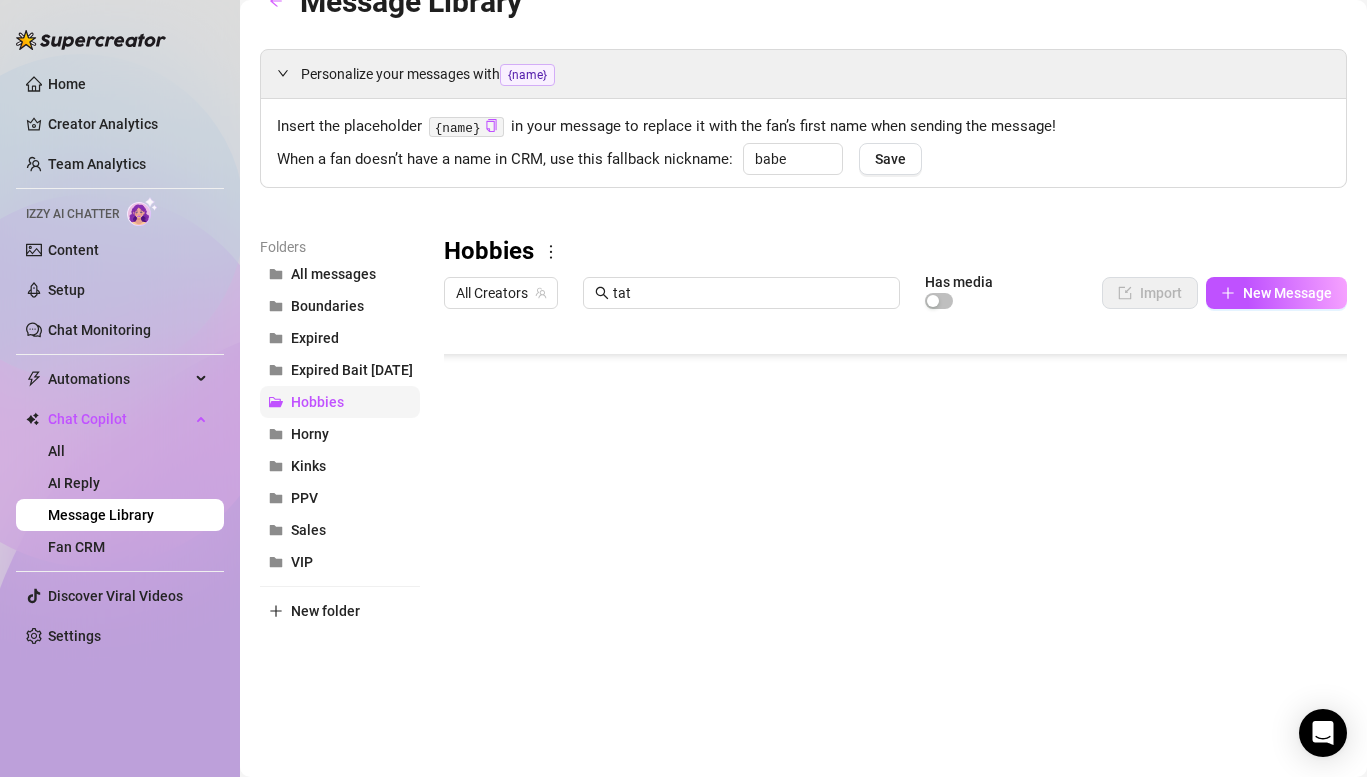 scroll, scrollTop: 0, scrollLeft: 0, axis: both 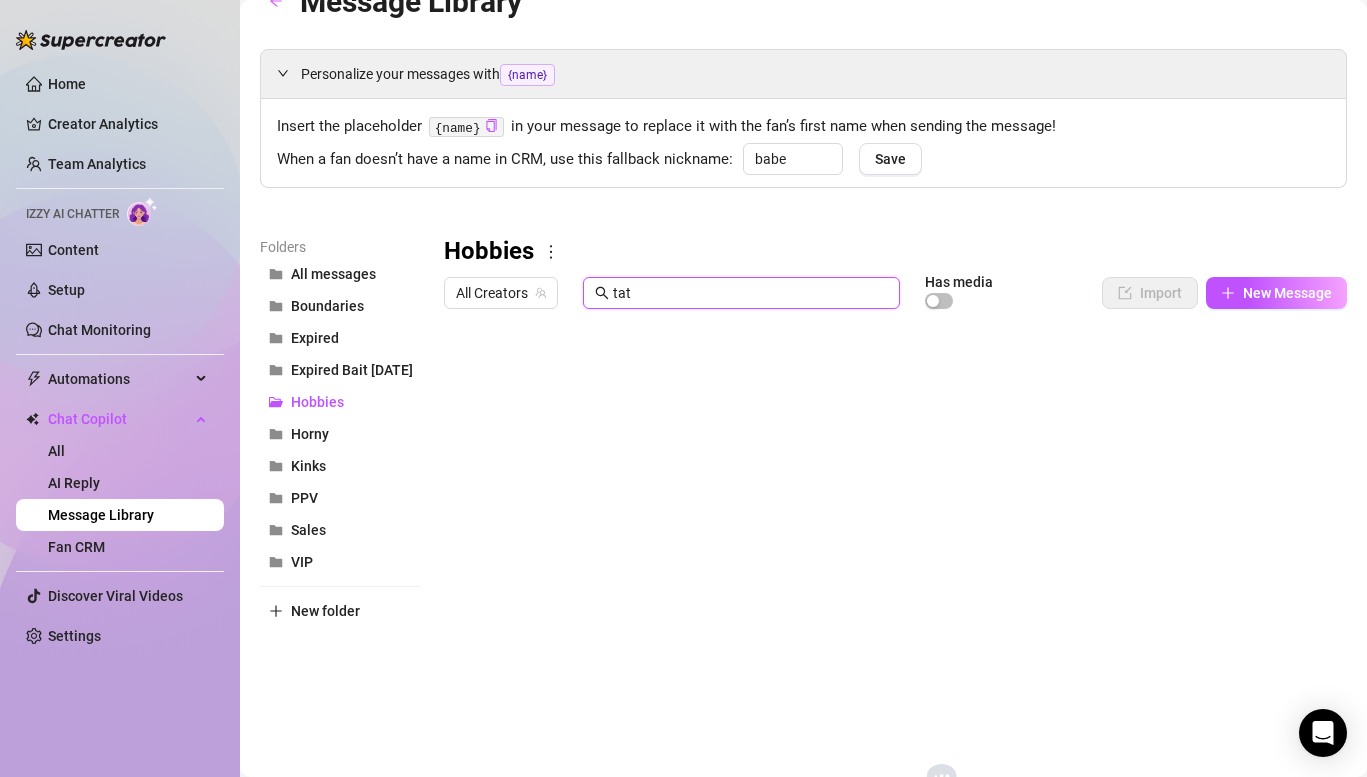 drag, startPoint x: 651, startPoint y: 301, endPoint x: 578, endPoint y: 301, distance: 73 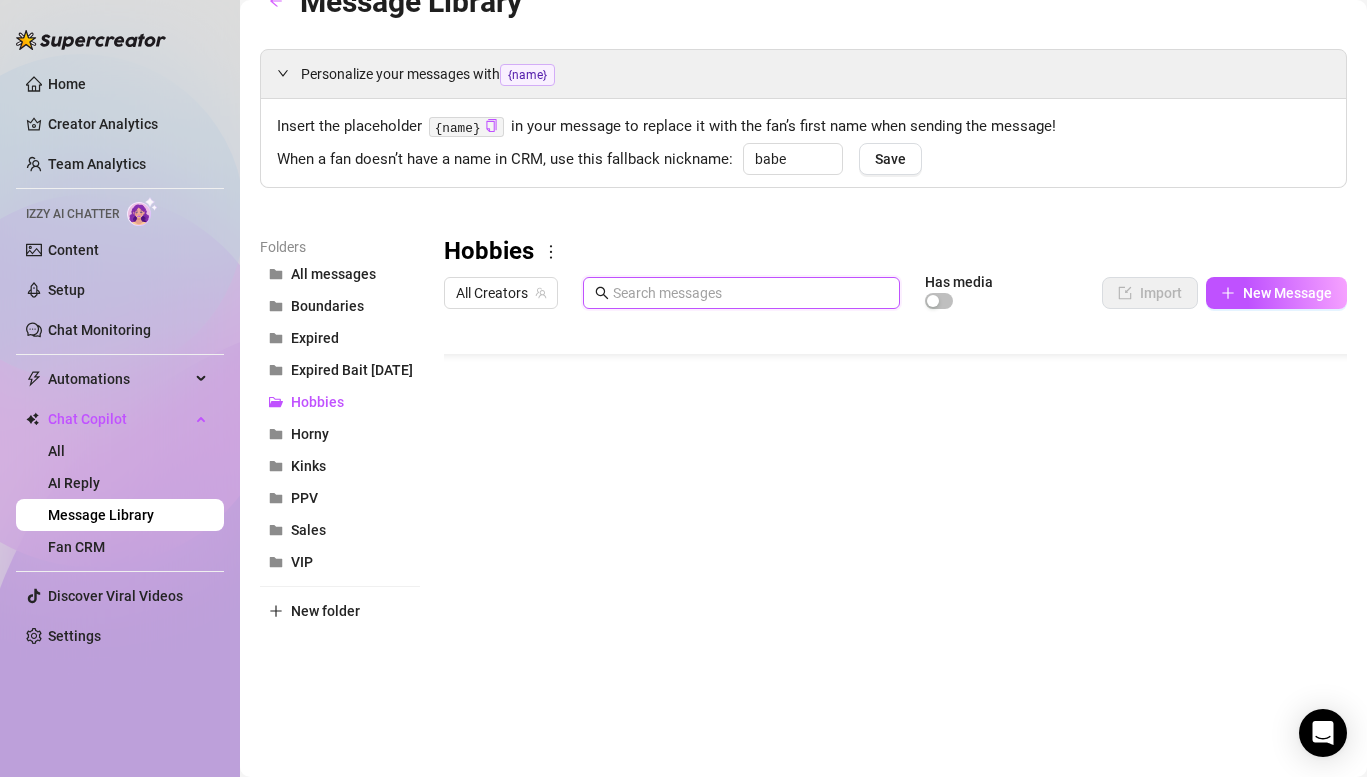 scroll, scrollTop: 80, scrollLeft: 0, axis: vertical 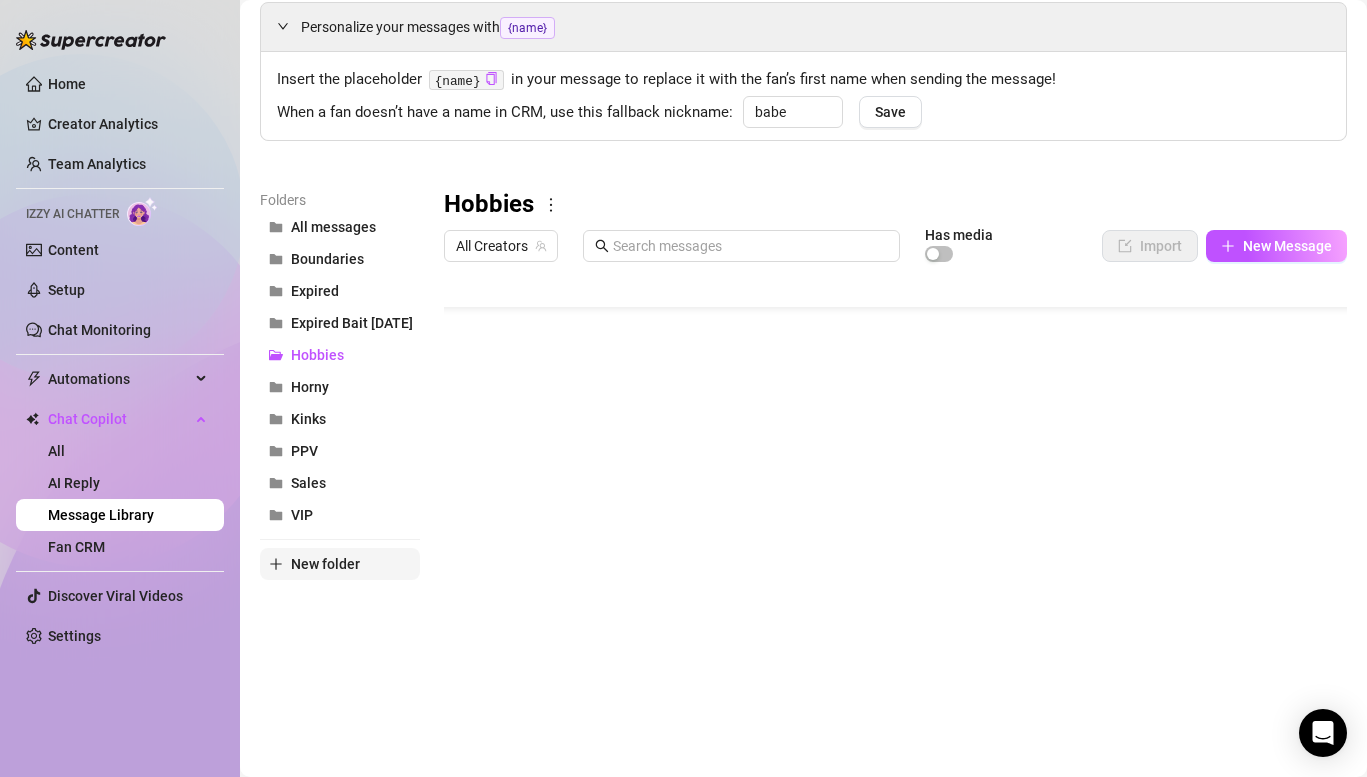click on "New folder" at bounding box center [325, 564] 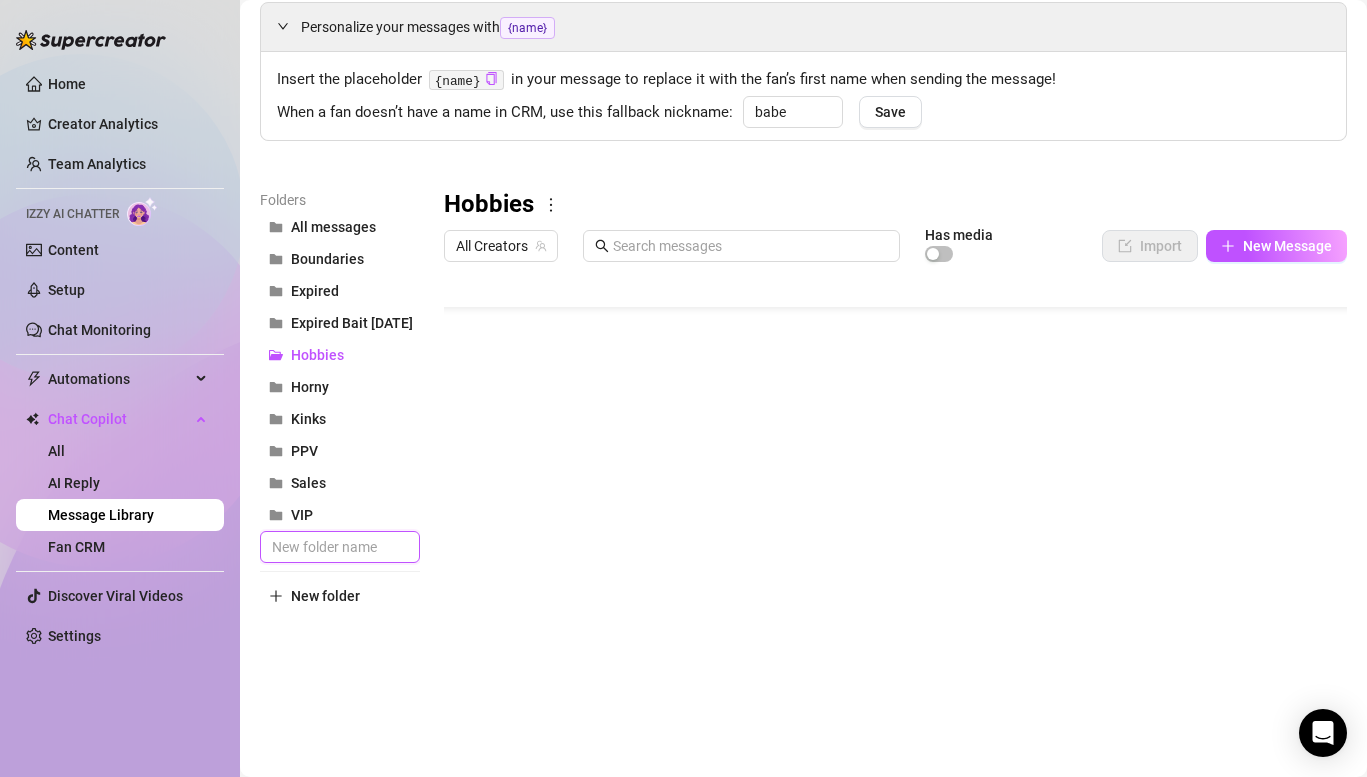 click at bounding box center (340, 547) 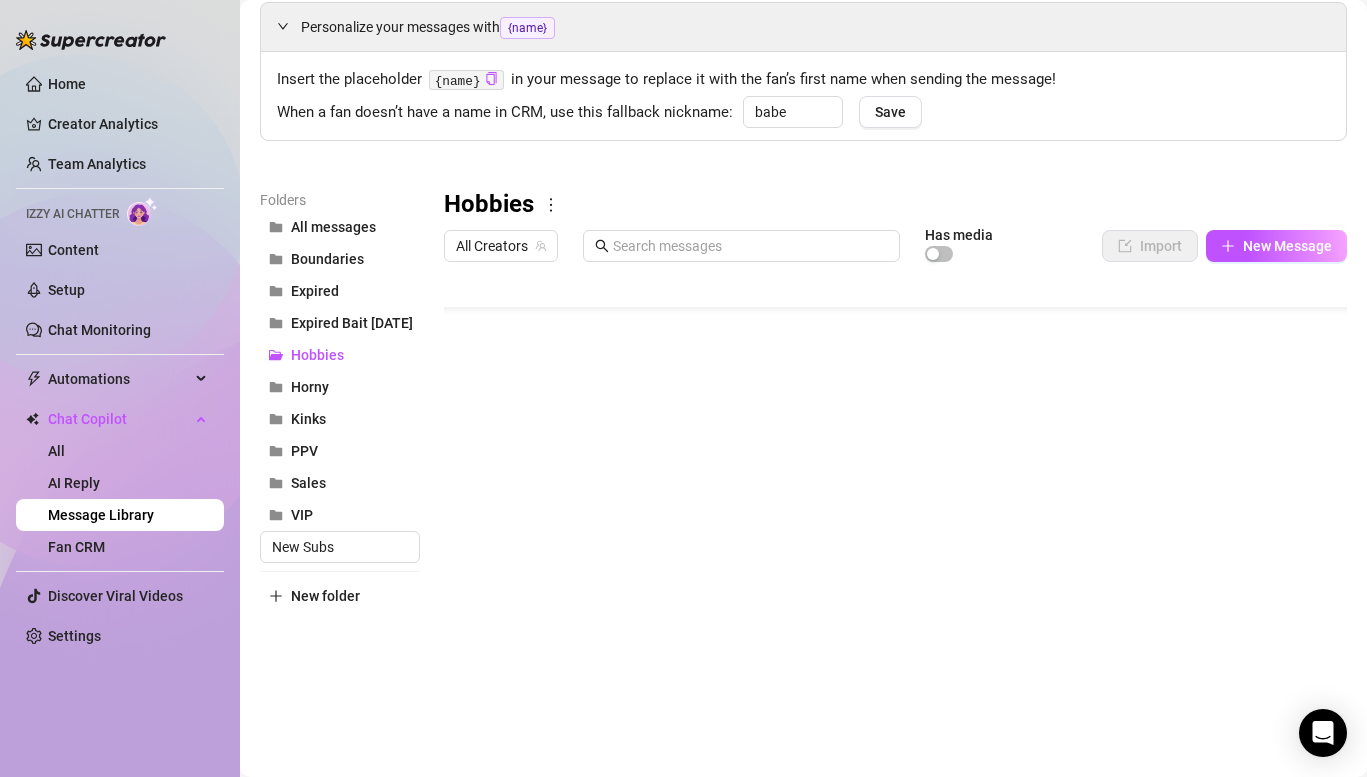 click on "Folders All messages Boundaries Expired Expired Bait 2/25 Hobbies Horny Kinks PPV Sales VIP New Subs New folder" at bounding box center (340, 453) 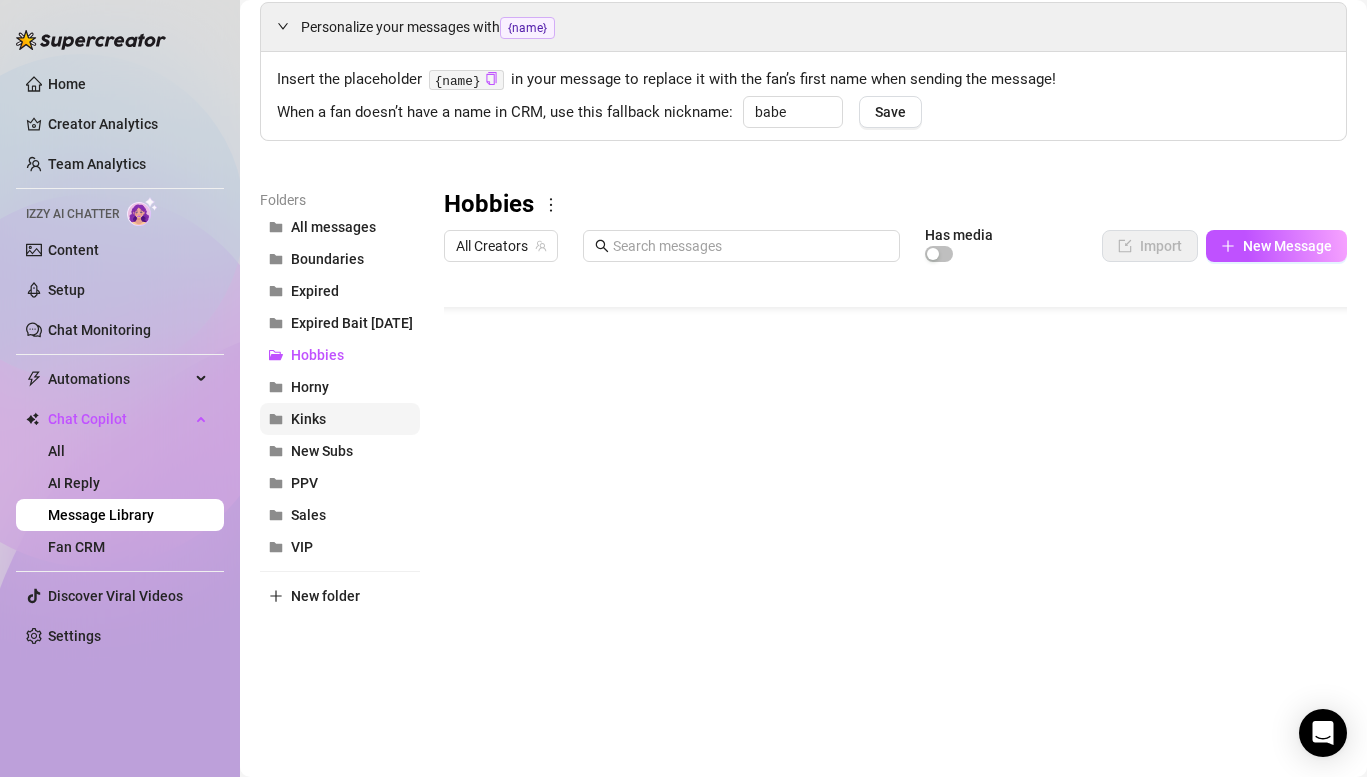 click on "Kinks" at bounding box center (340, 419) 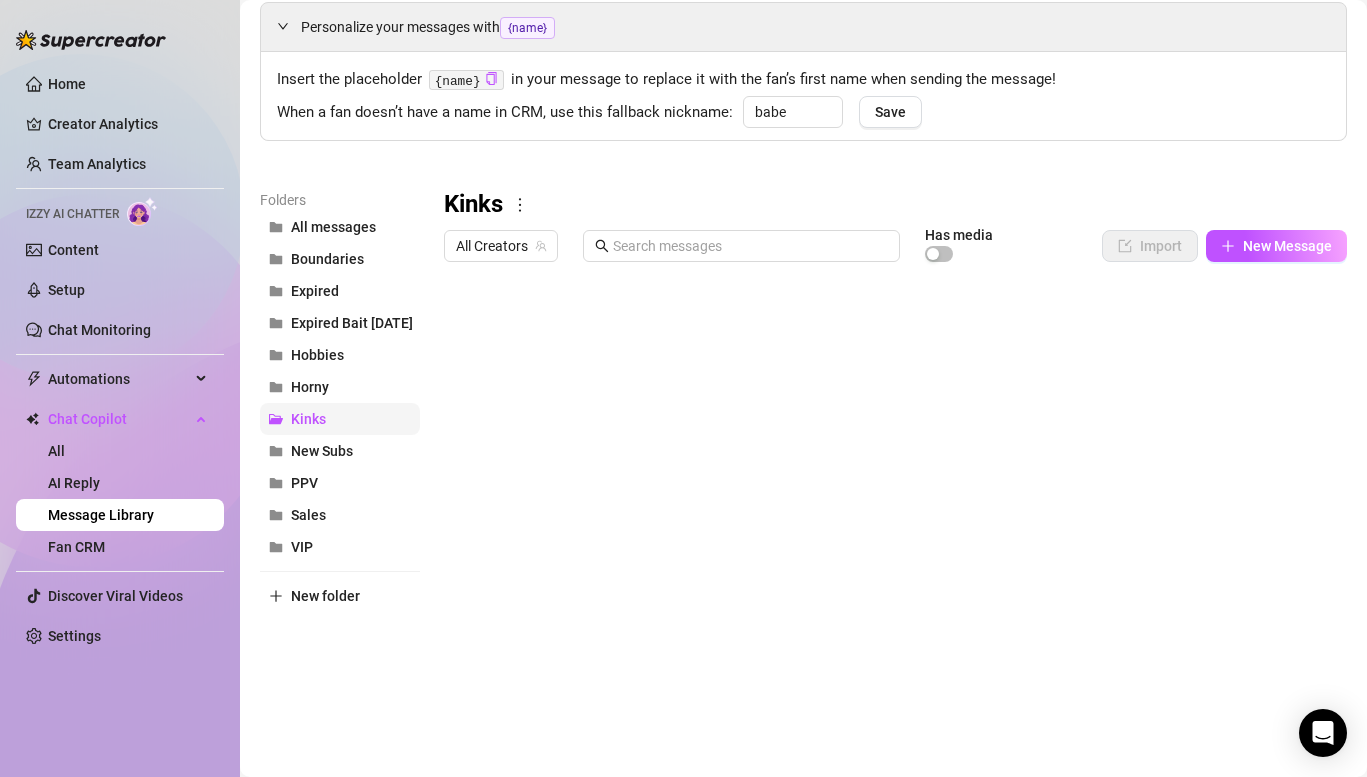 scroll, scrollTop: 0, scrollLeft: 0, axis: both 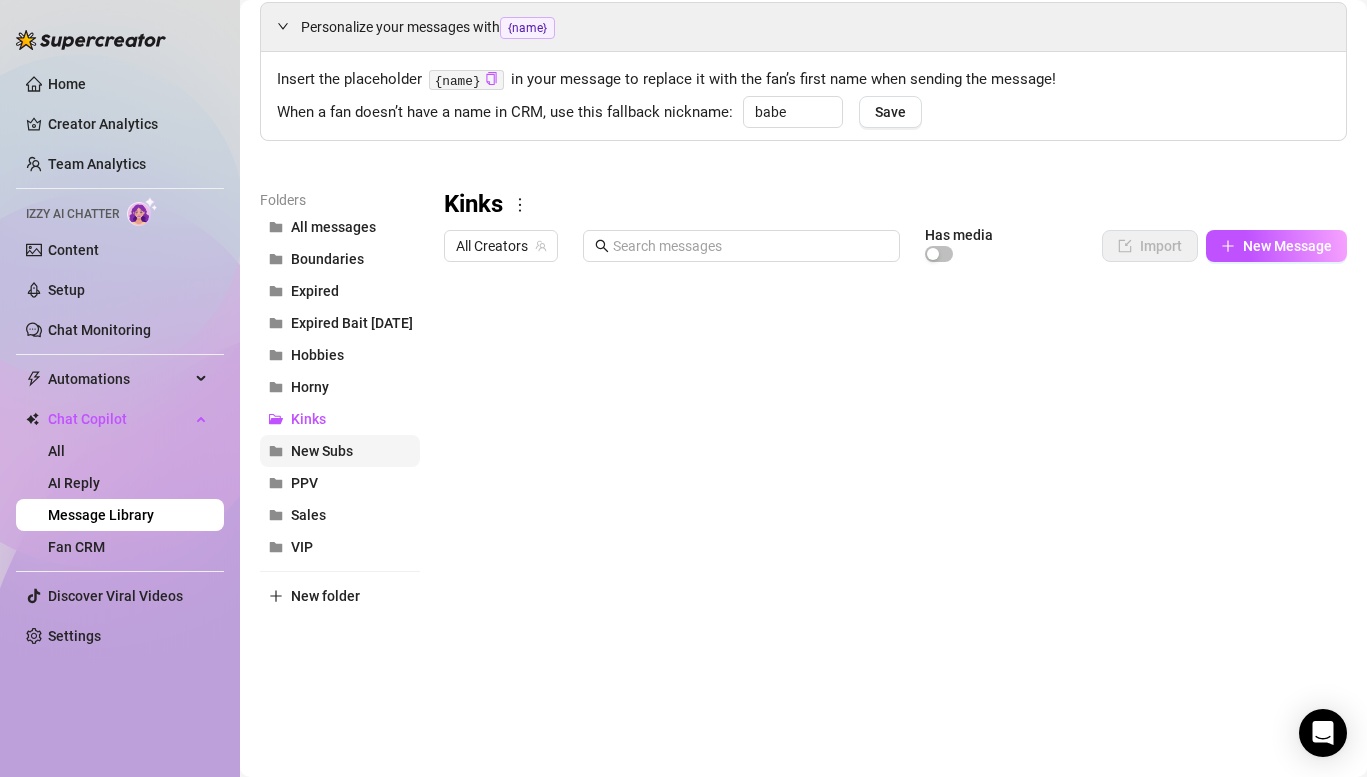 click on "New Subs" at bounding box center [322, 451] 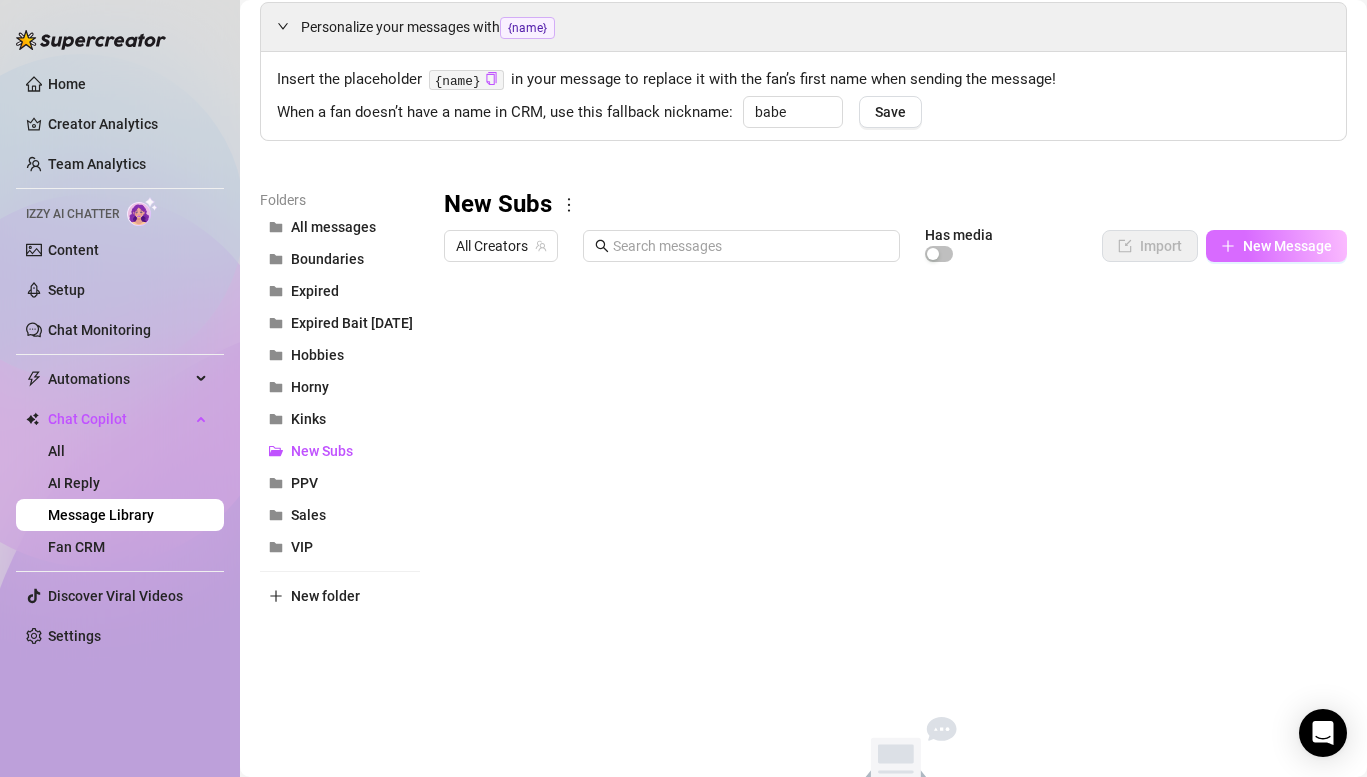 click on "New Message" at bounding box center (1276, 246) 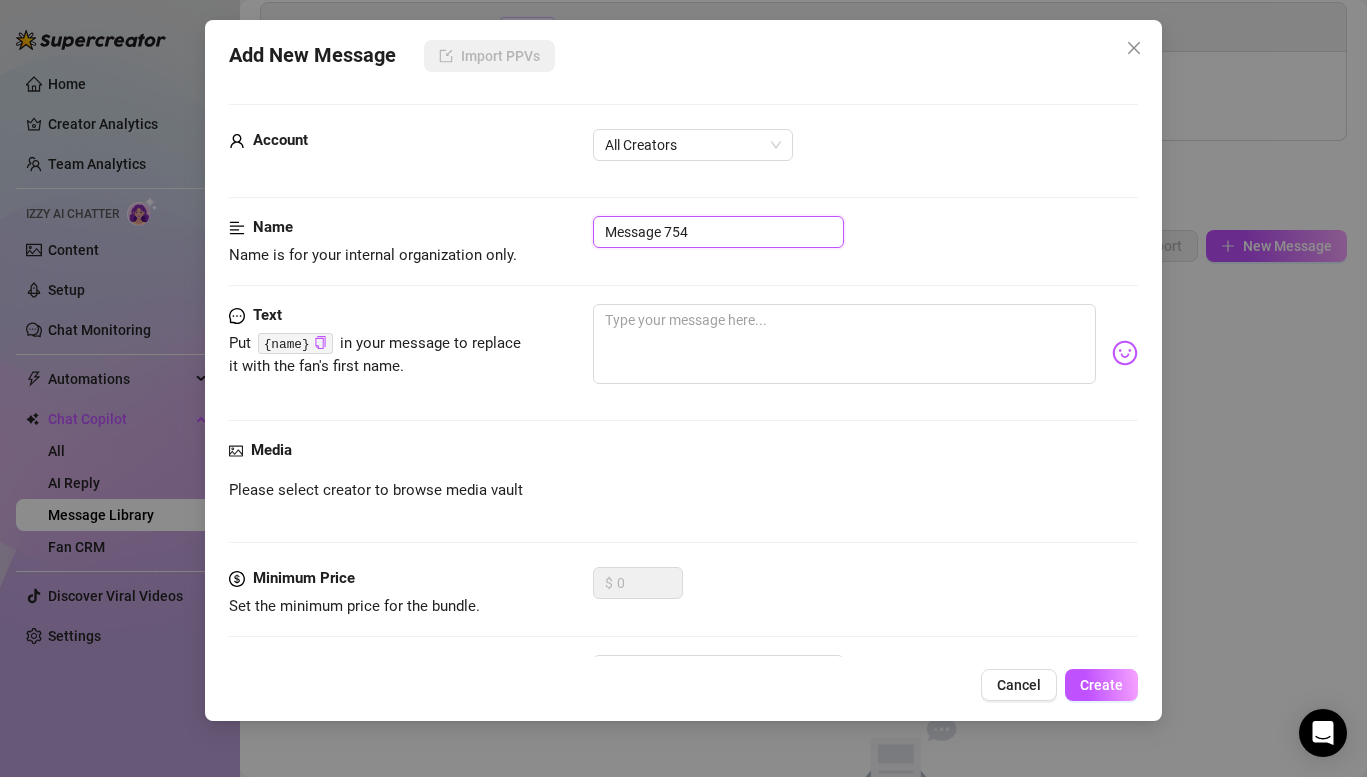 drag, startPoint x: 717, startPoint y: 225, endPoint x: 506, endPoint y: 216, distance: 211.19185 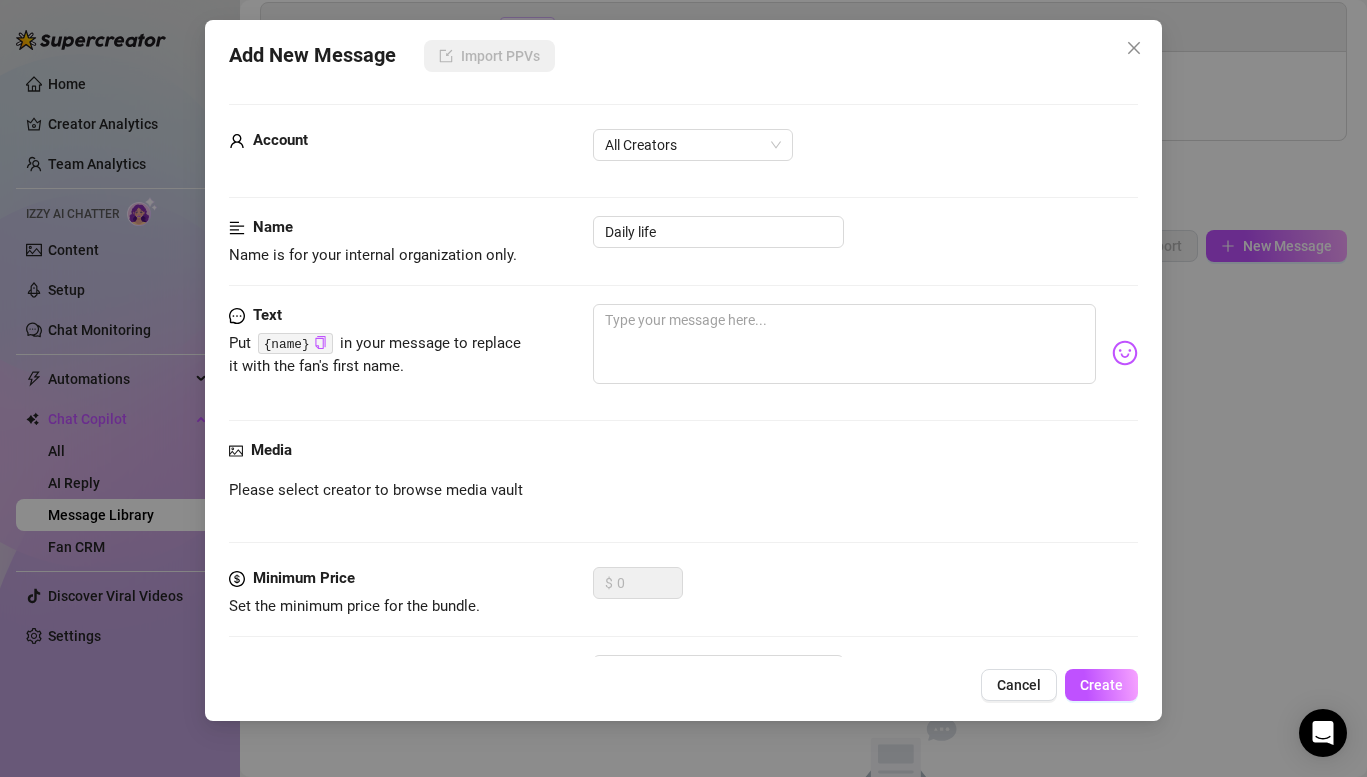 click on "Name Name is for your internal organization only. Daily life" at bounding box center (683, 241) 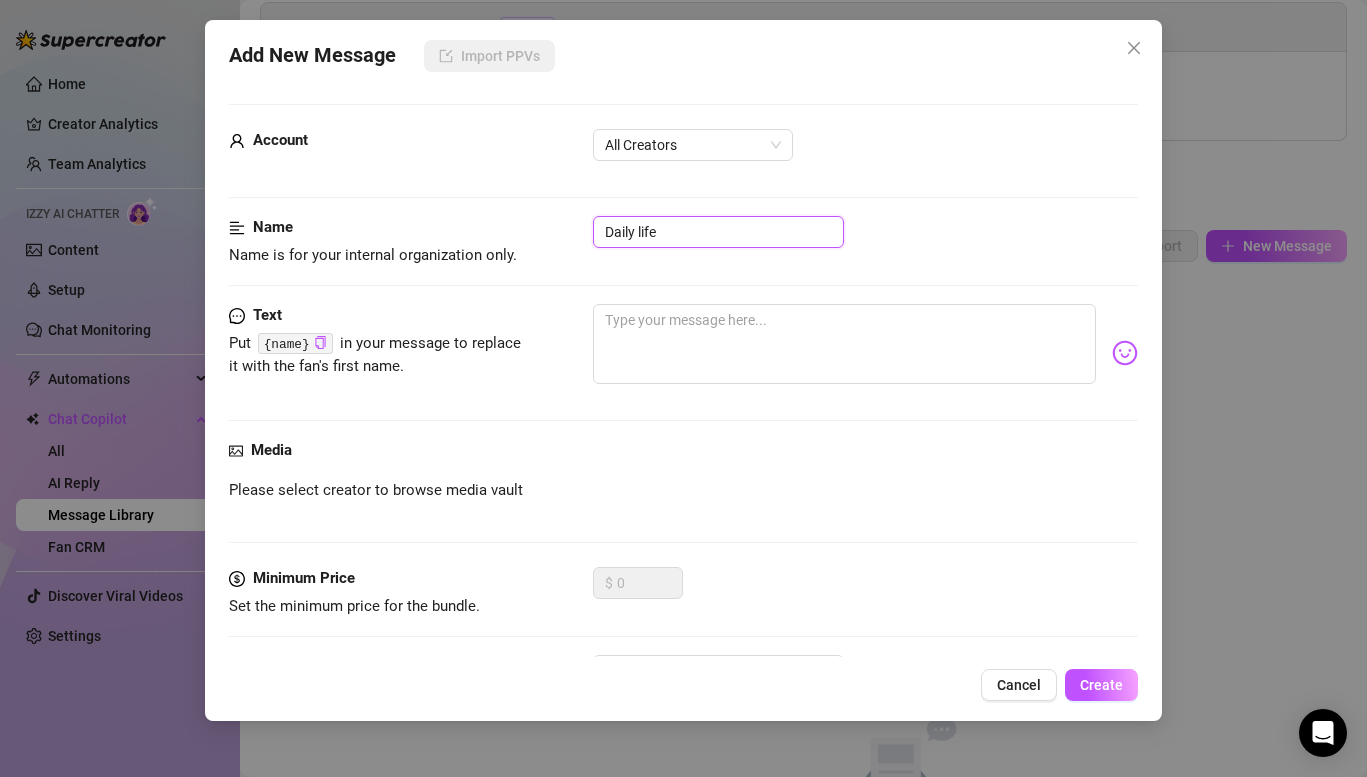 click on "Daily life" at bounding box center [718, 232] 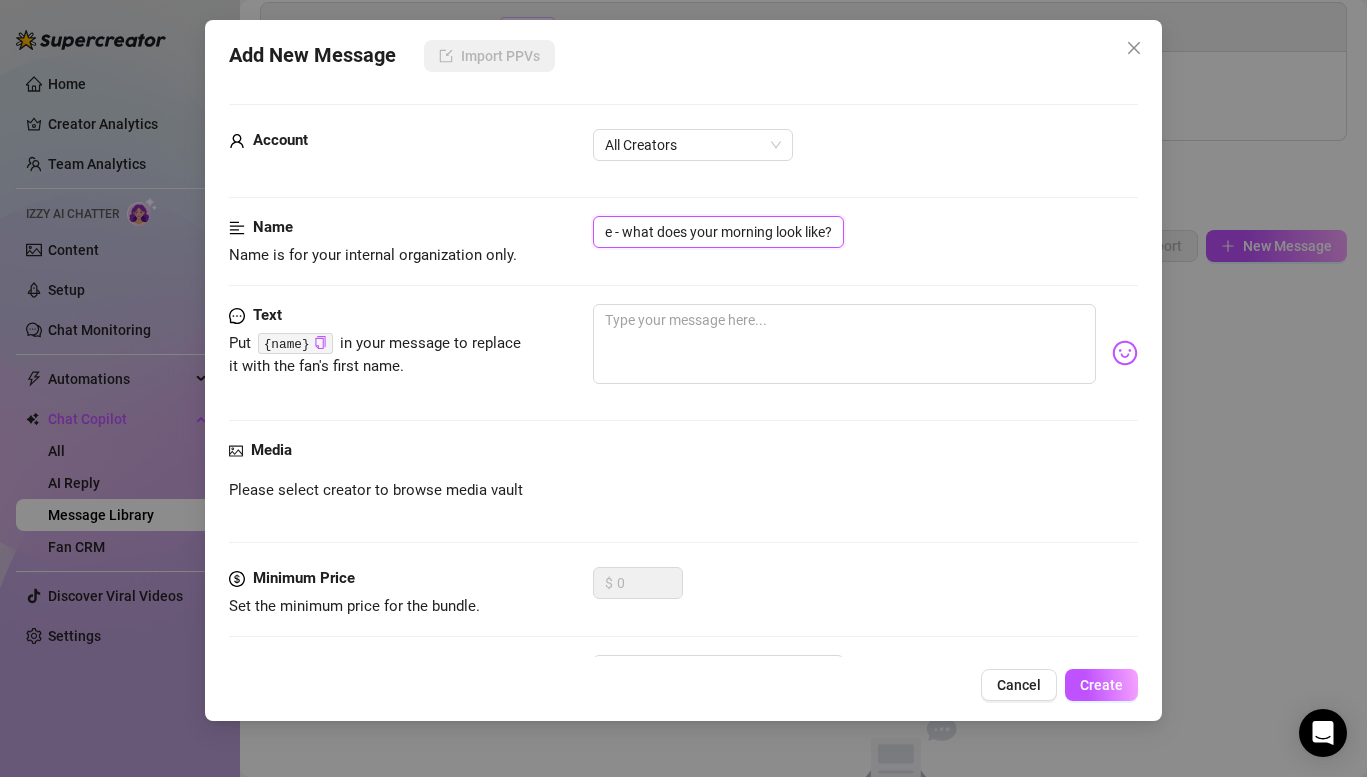 scroll, scrollTop: 0, scrollLeft: 51, axis: horizontal 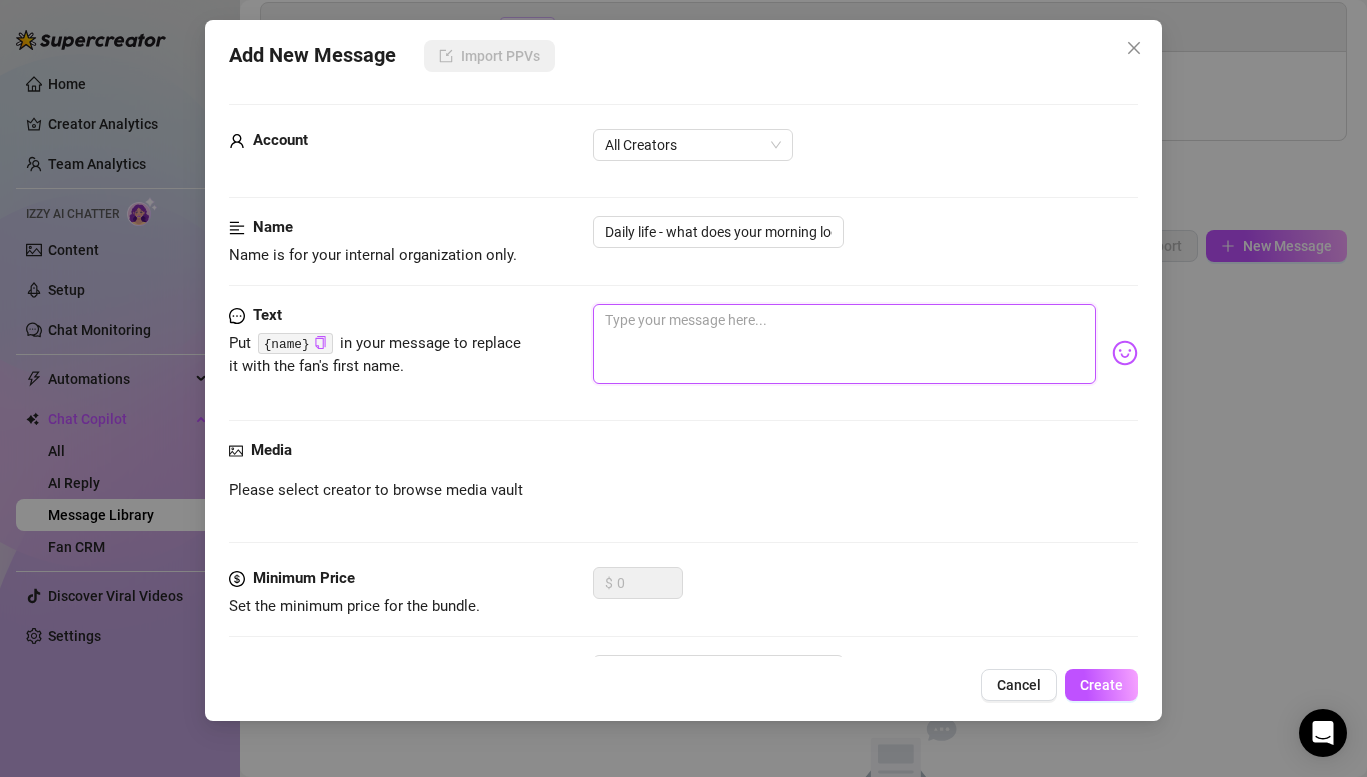 click at bounding box center [844, 344] 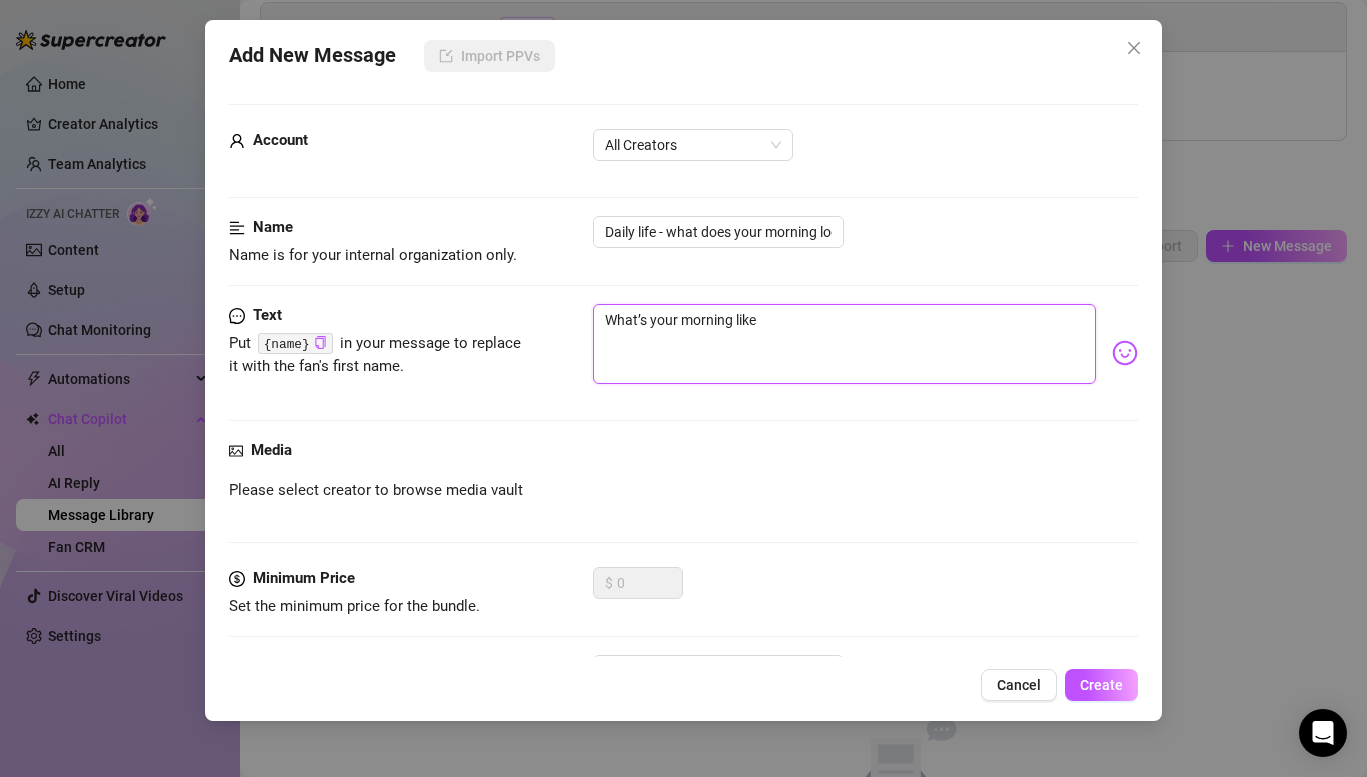 drag, startPoint x: 783, startPoint y: 326, endPoint x: 515, endPoint y: 303, distance: 268.98514 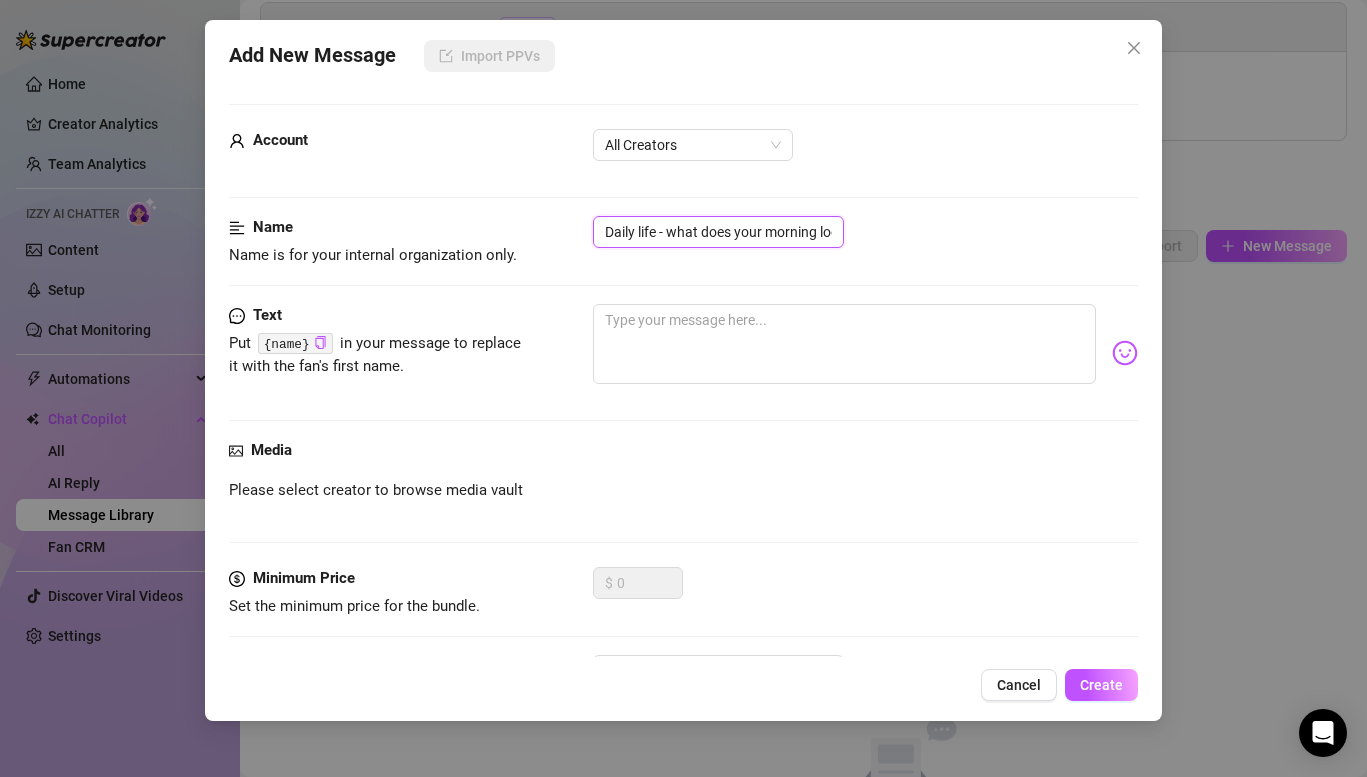 click on "Daily life - what does your morning look like?" at bounding box center (718, 232) 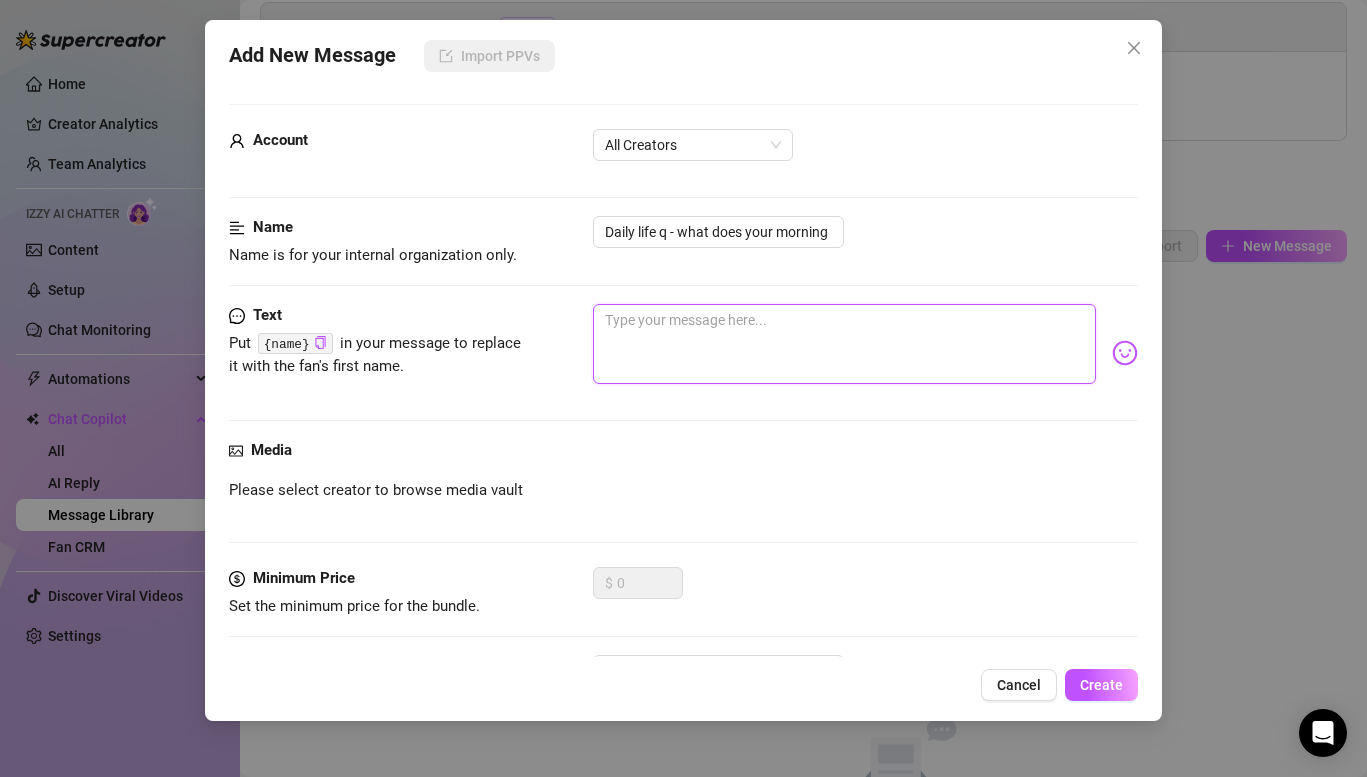click at bounding box center [844, 344] 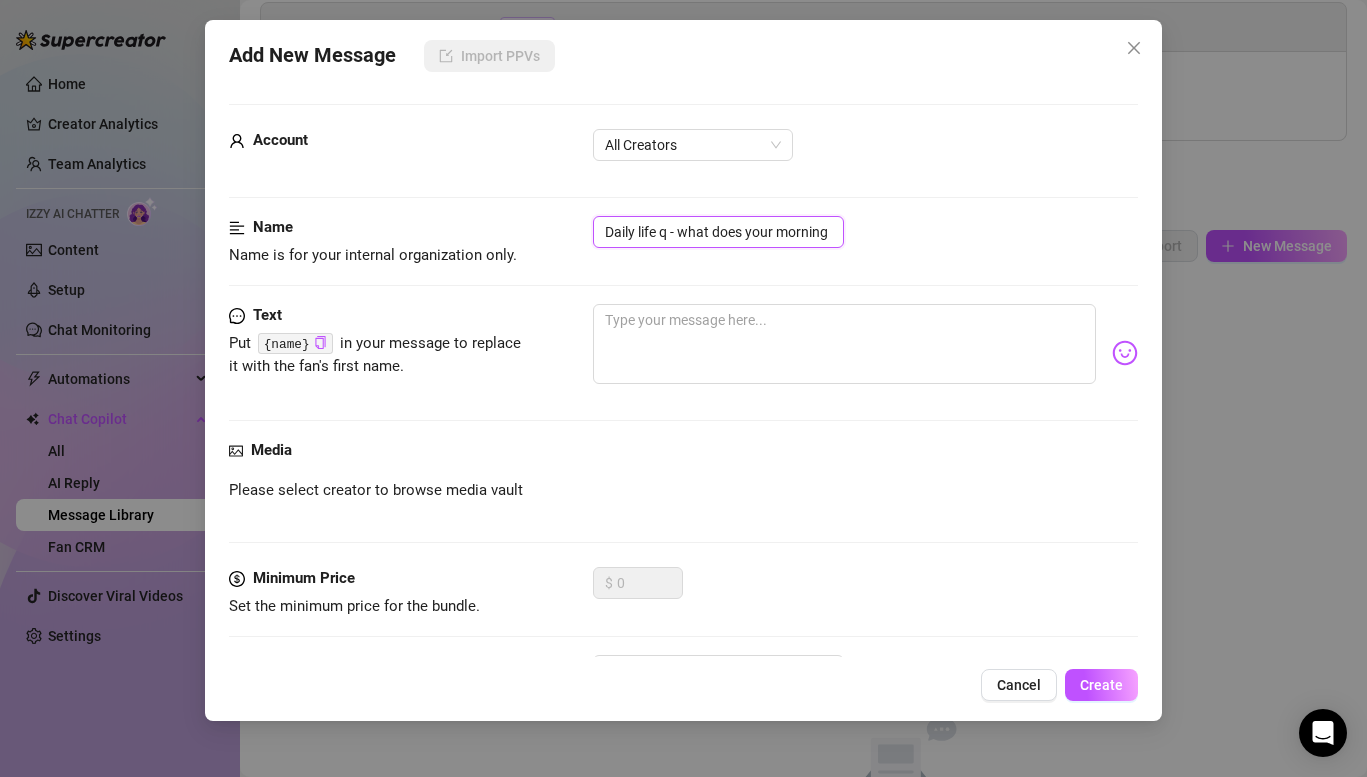 click on "Daily life q - what does your morning look like?" at bounding box center [718, 232] 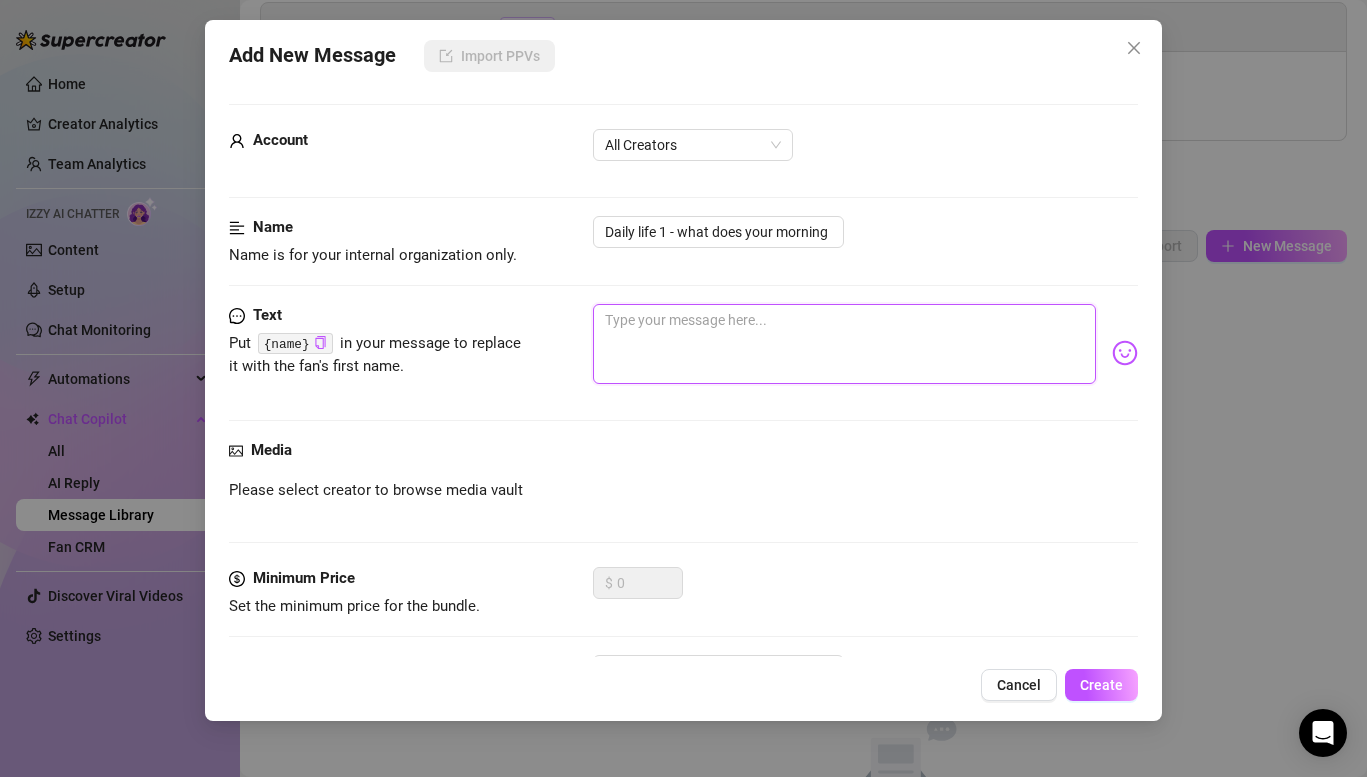 click at bounding box center (844, 344) 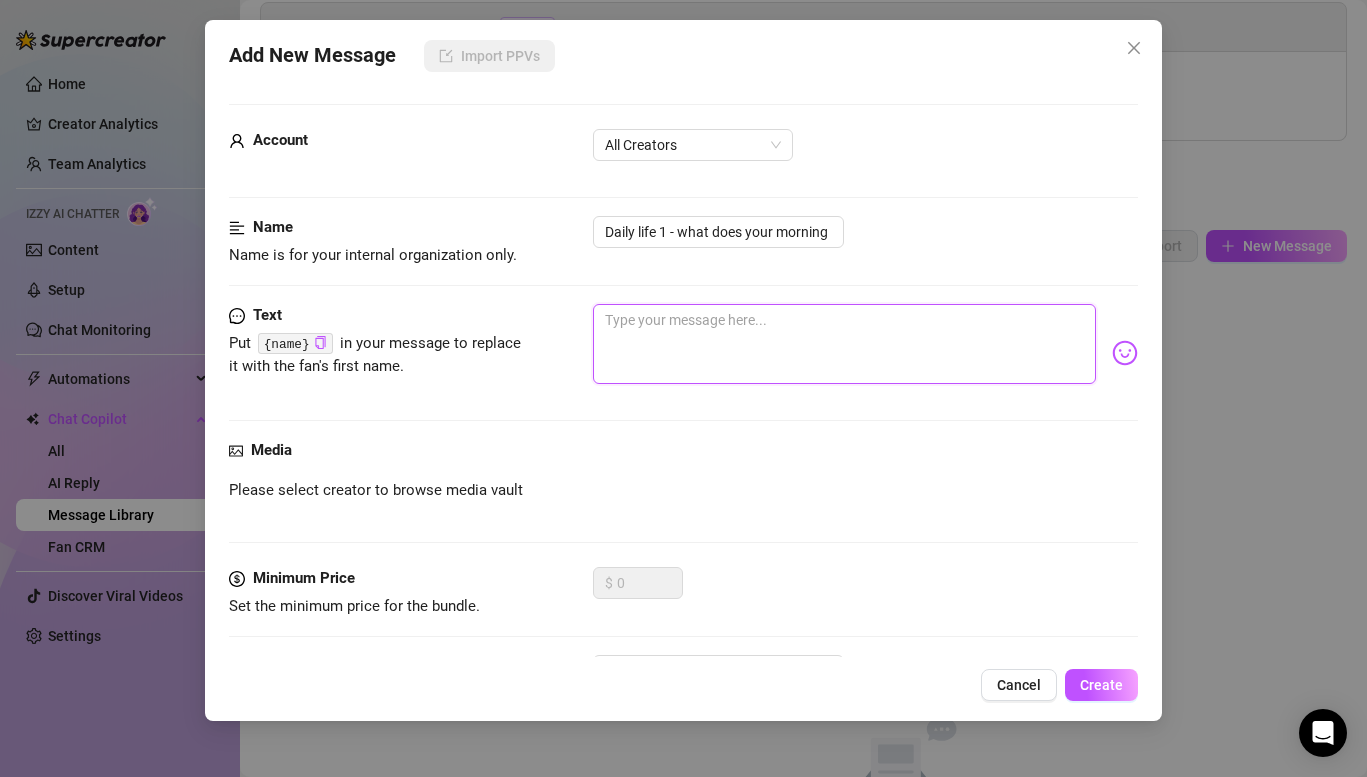 click at bounding box center (844, 344) 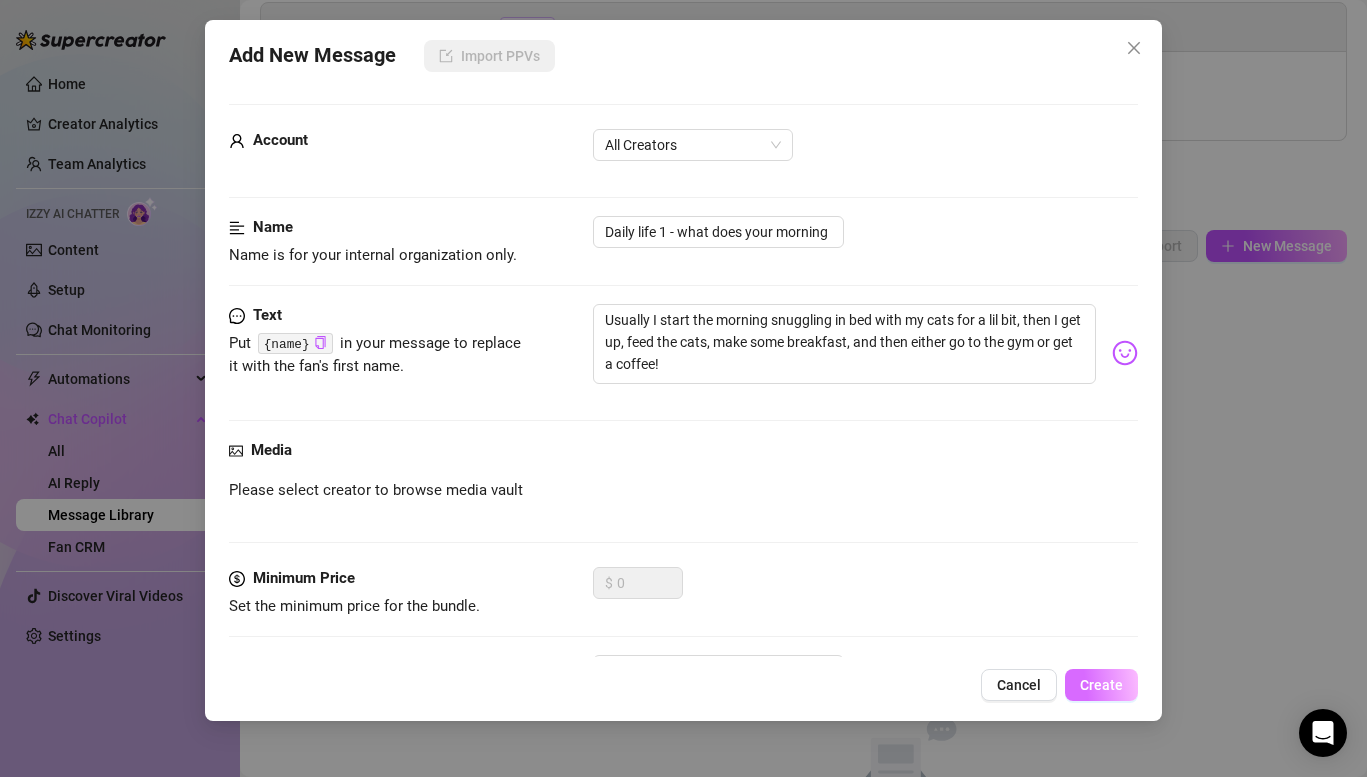 click on "Create" at bounding box center [1101, 685] 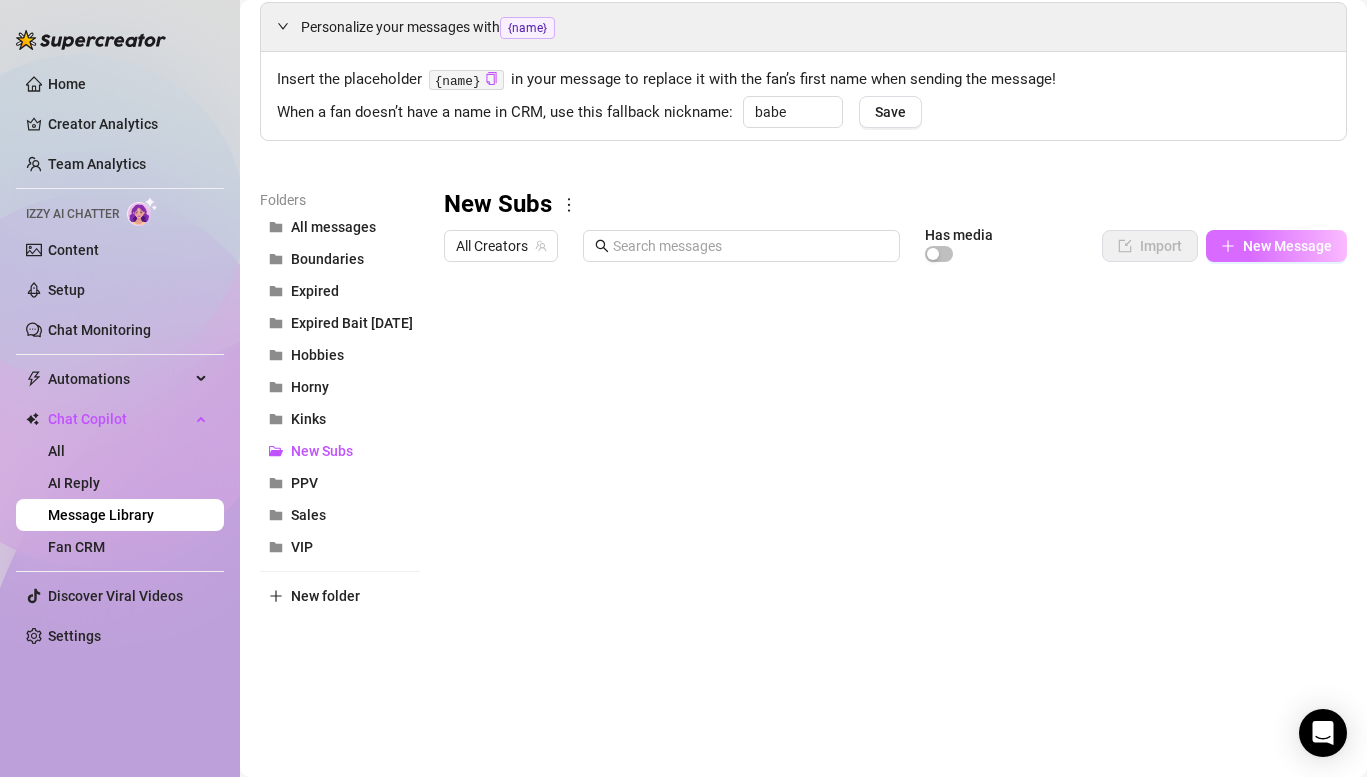 click on "New Message" at bounding box center [1276, 246] 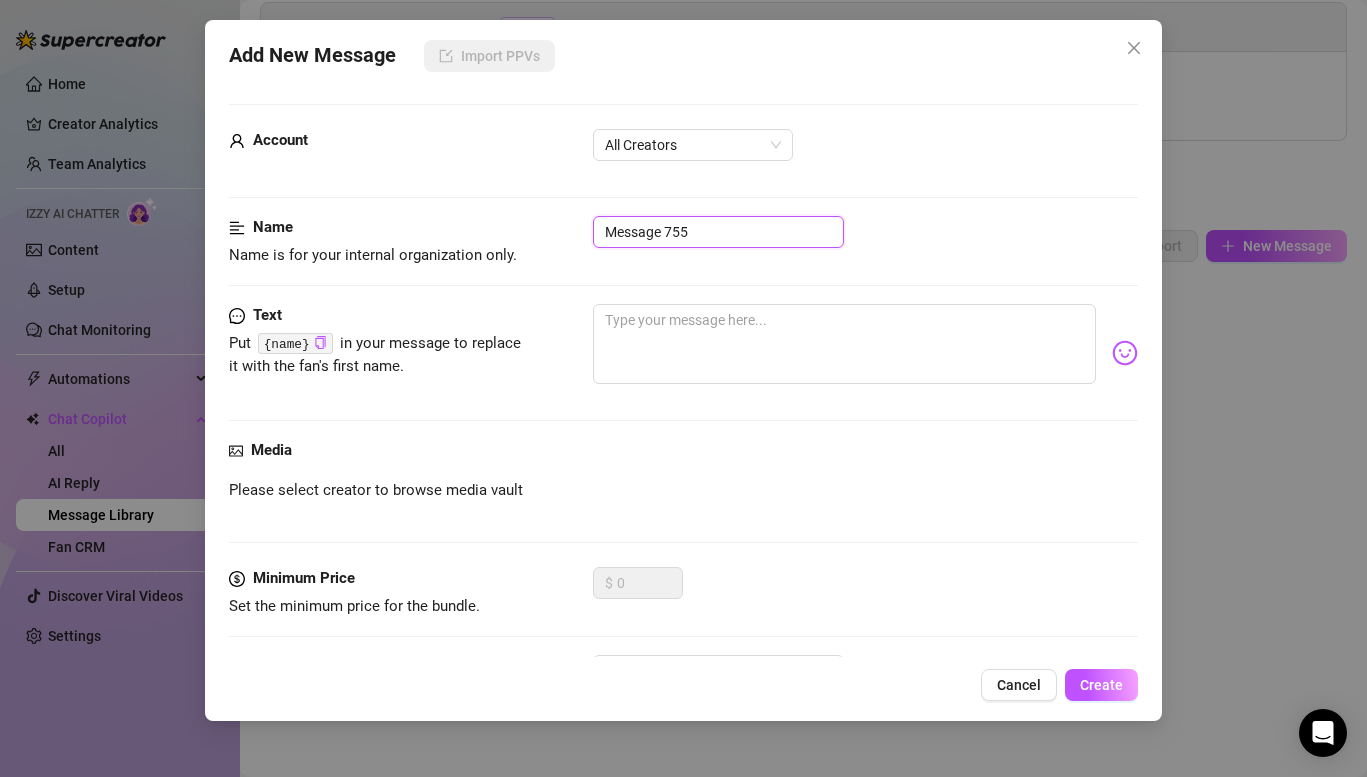 drag, startPoint x: 719, startPoint y: 241, endPoint x: 412, endPoint y: 231, distance: 307.1628 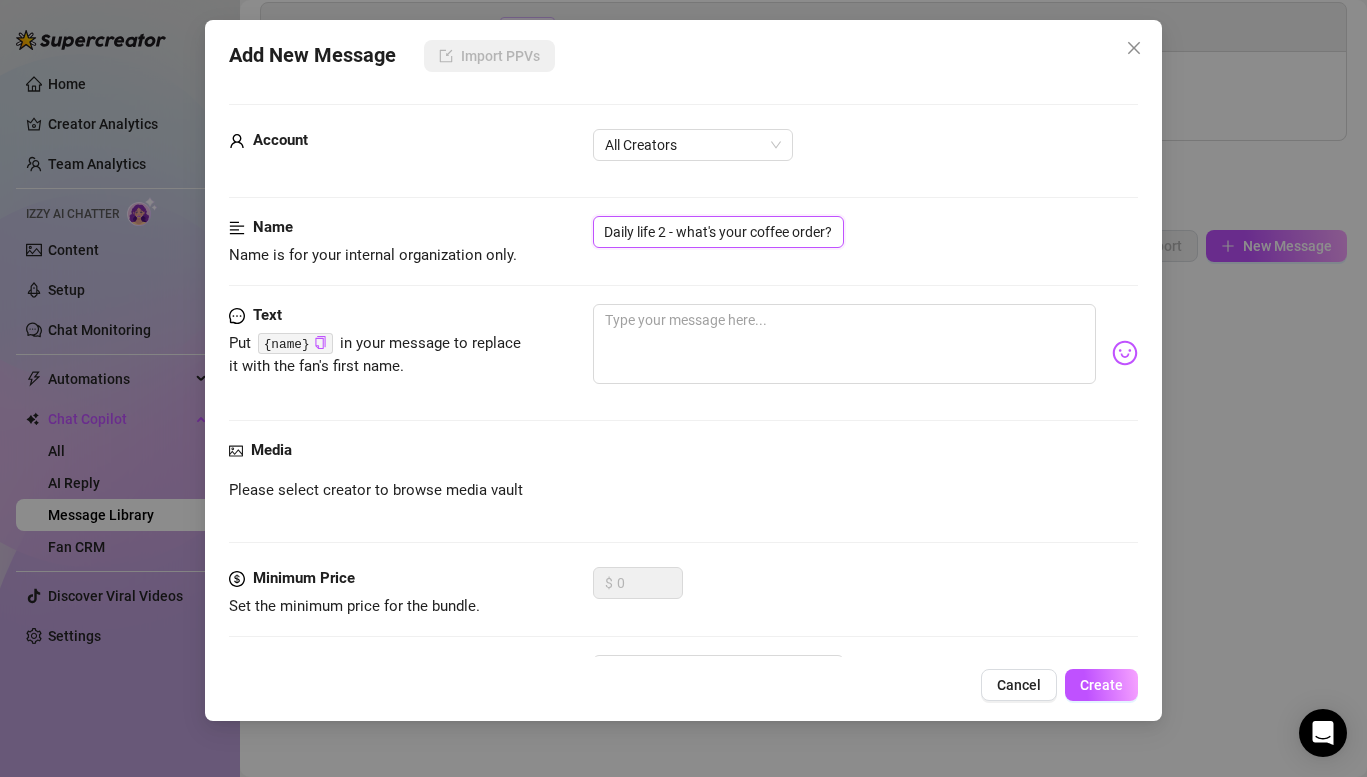 scroll, scrollTop: 0, scrollLeft: 7, axis: horizontal 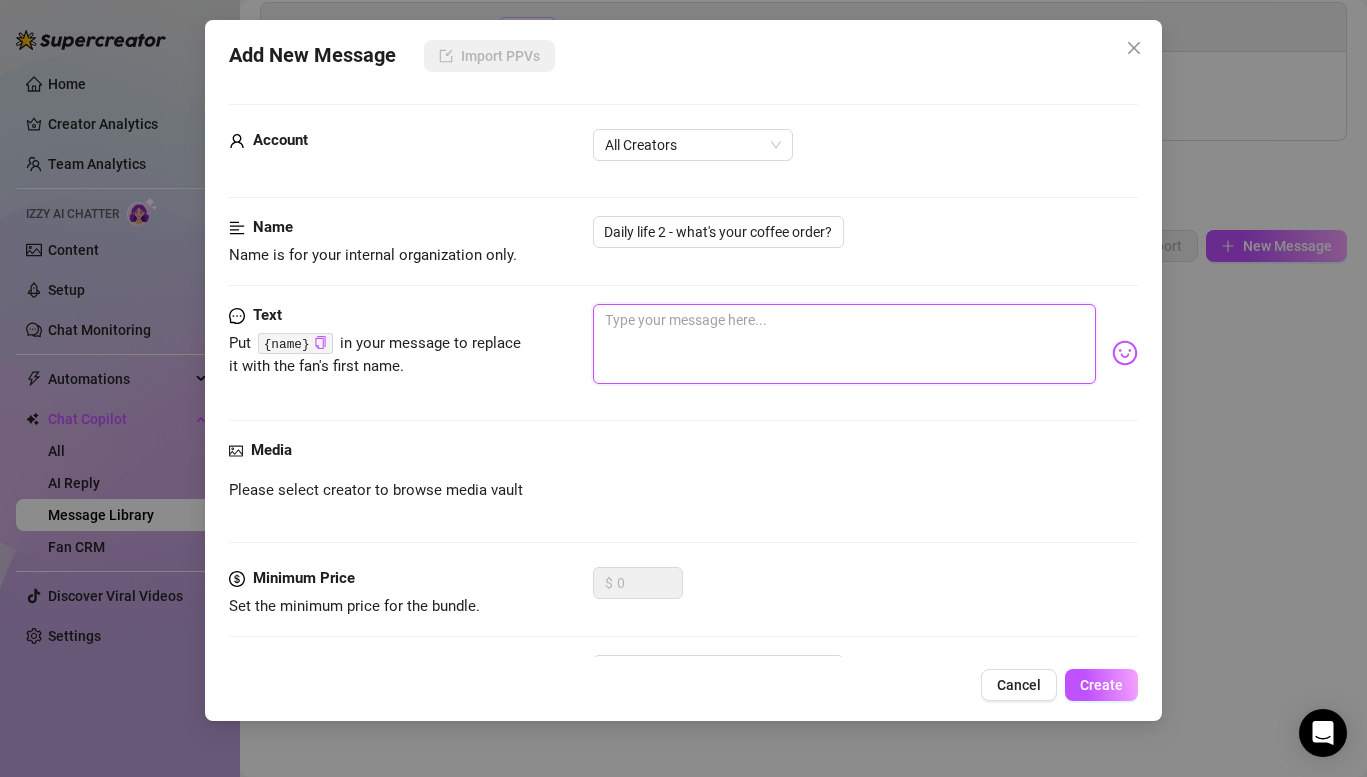 click at bounding box center (844, 344) 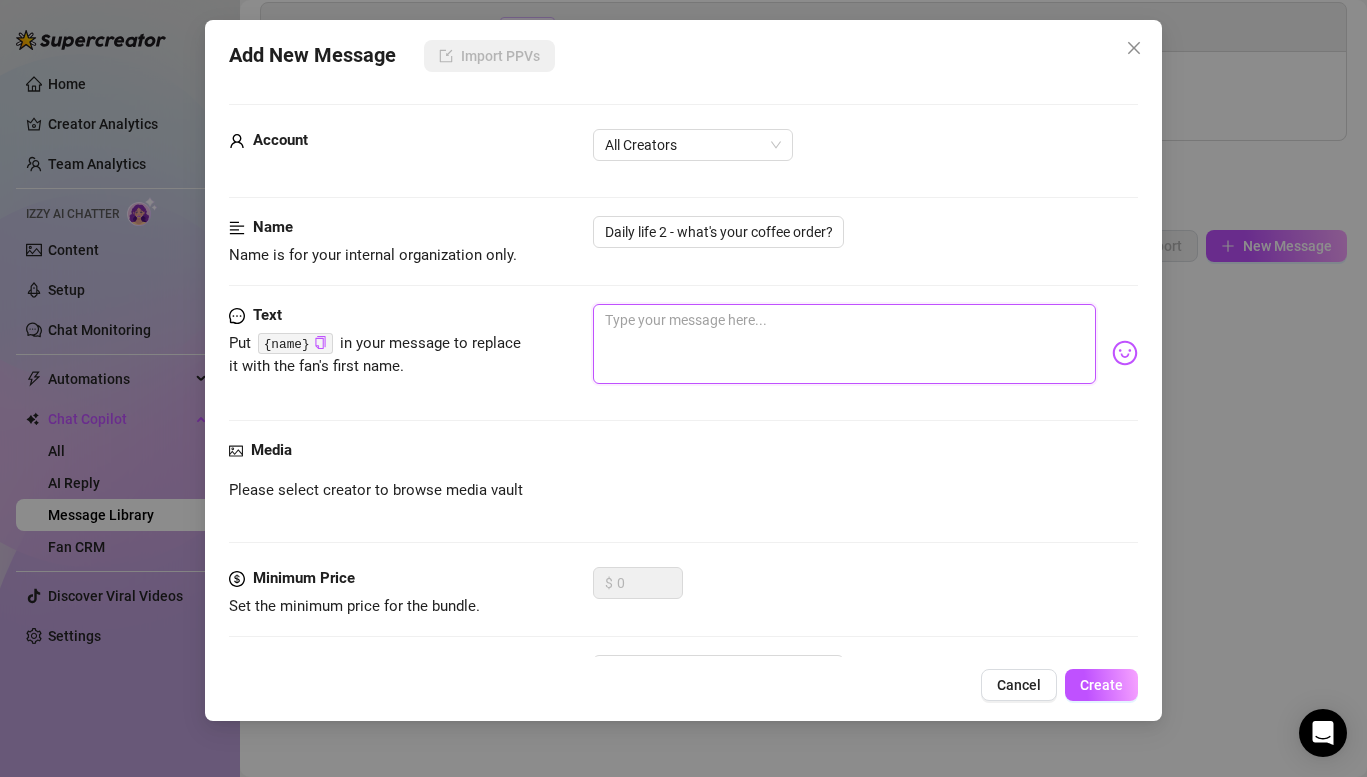 click at bounding box center (844, 344) 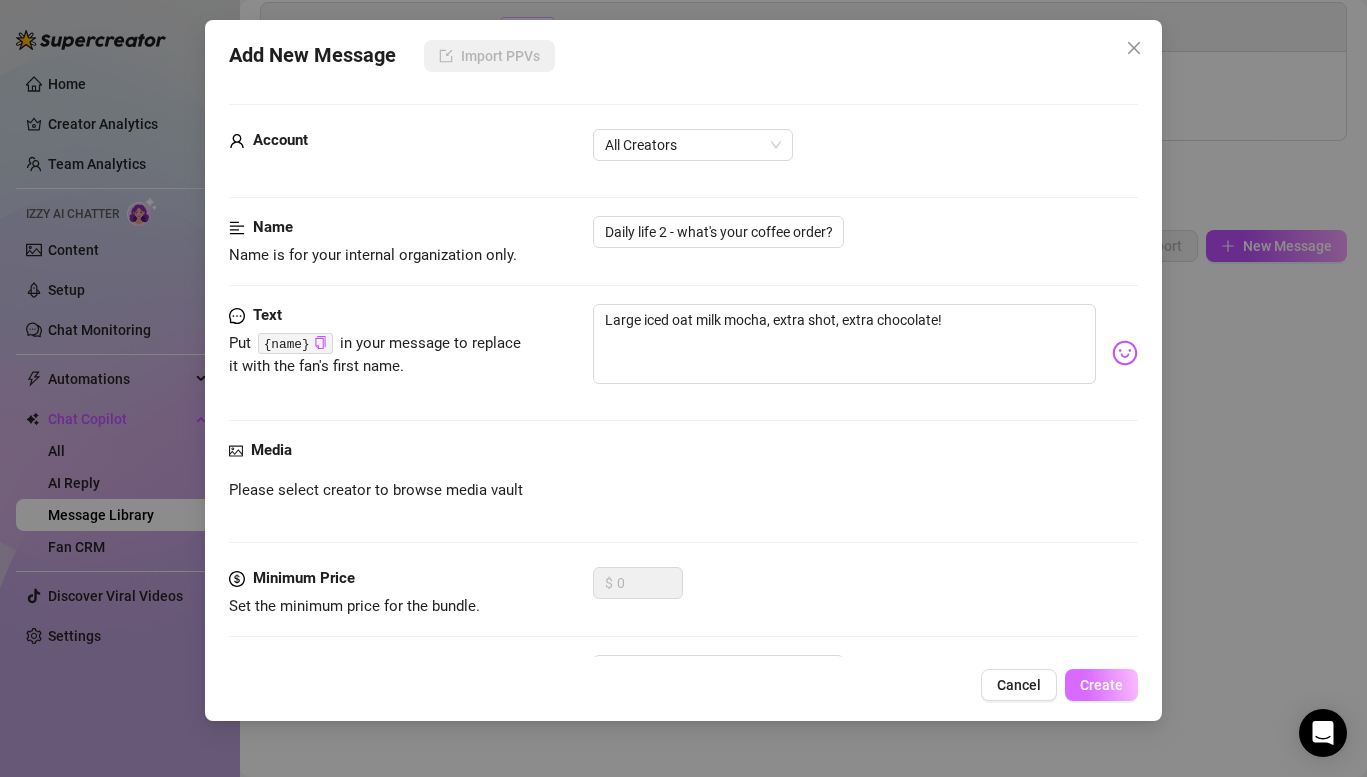 click on "Create" at bounding box center (1101, 685) 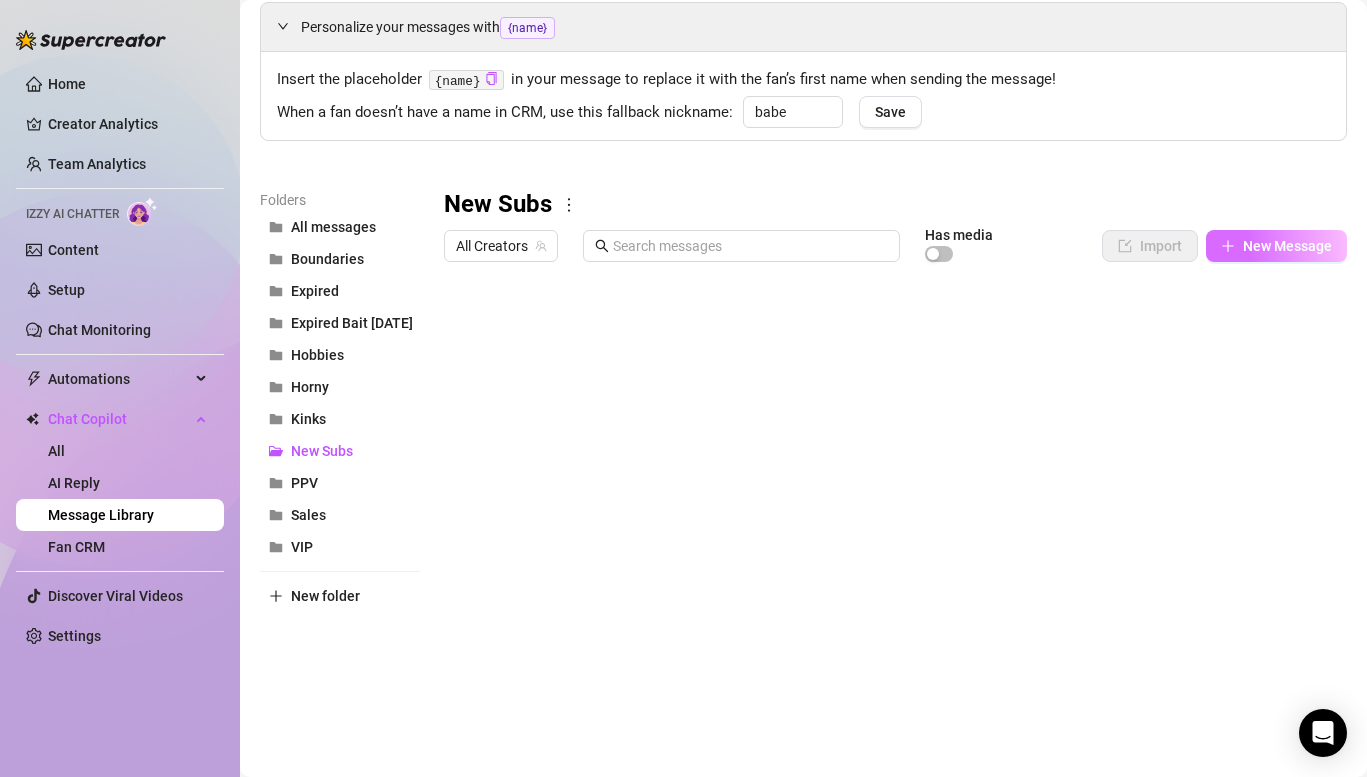 click on "New Message" at bounding box center (1276, 246) 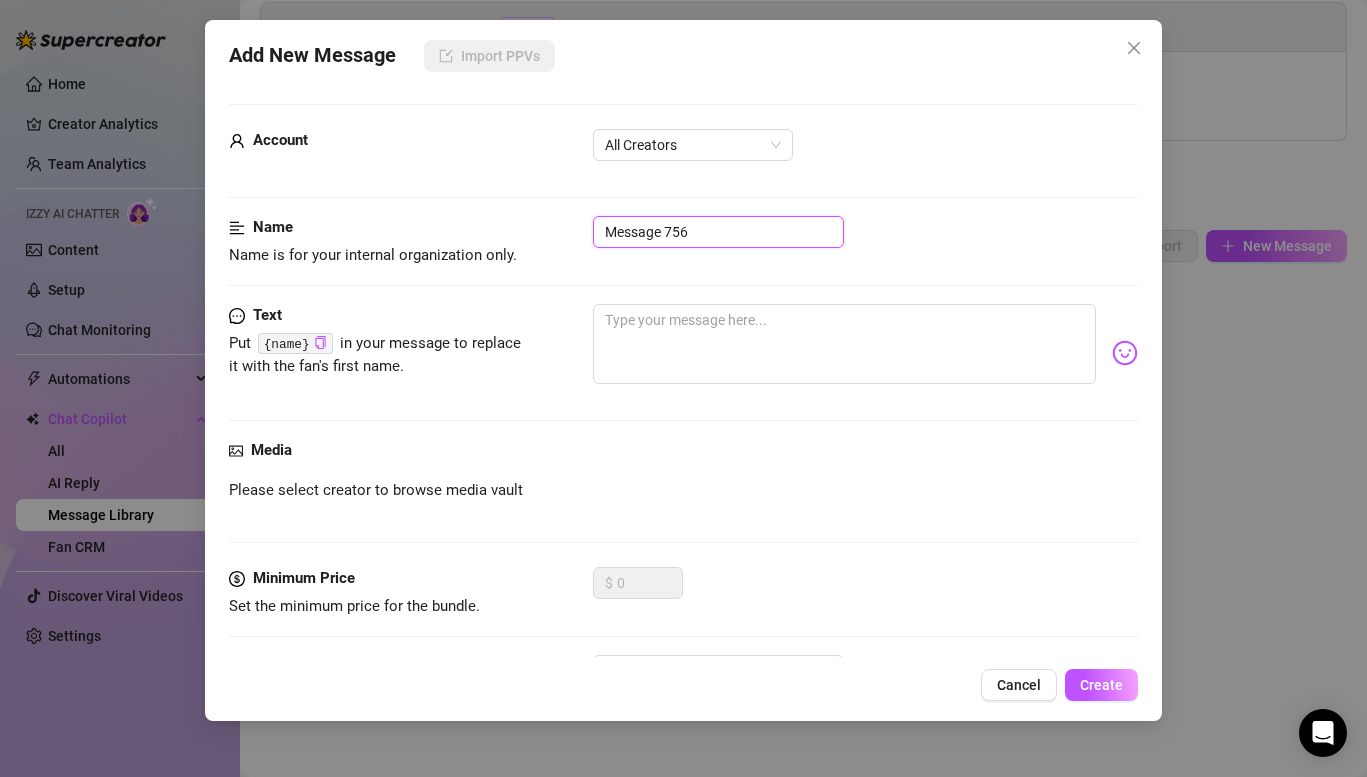 drag, startPoint x: 710, startPoint y: 231, endPoint x: 453, endPoint y: 211, distance: 257.77704 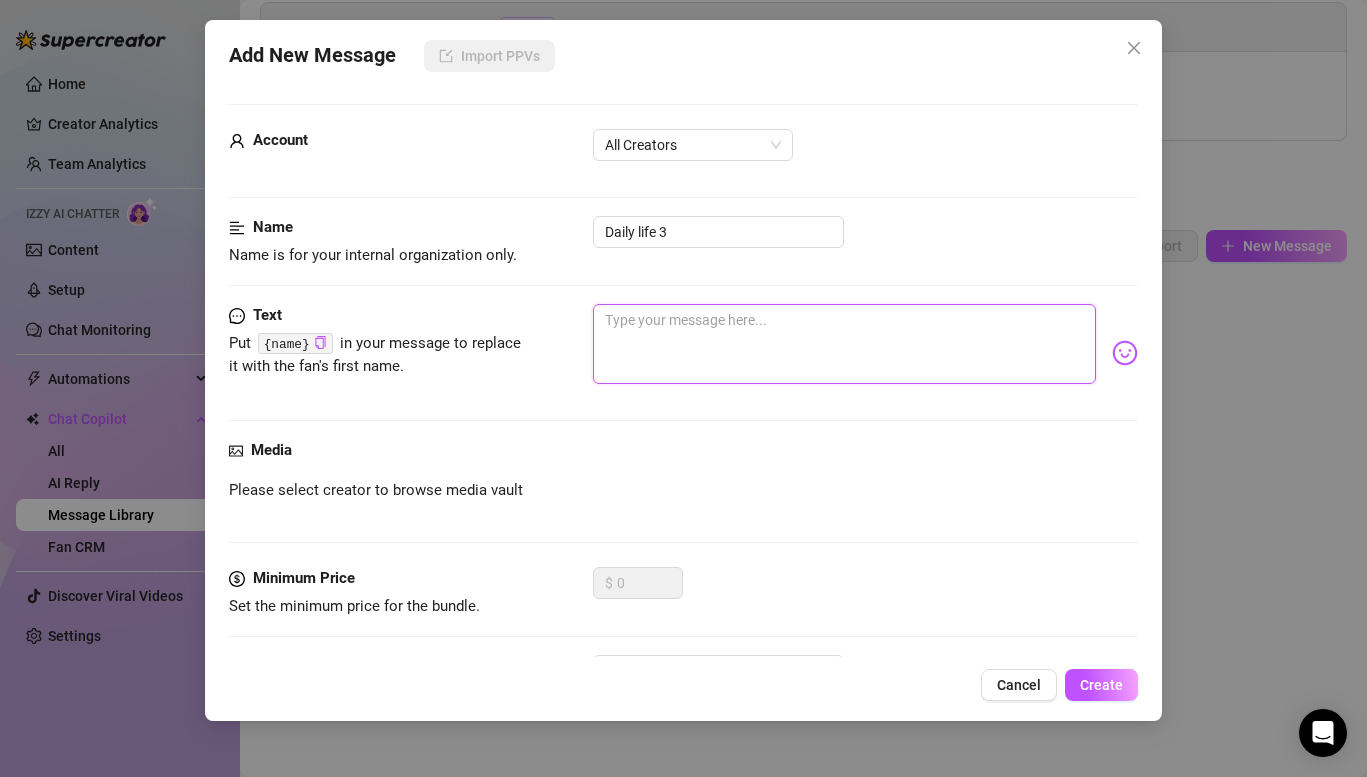 click at bounding box center (844, 344) 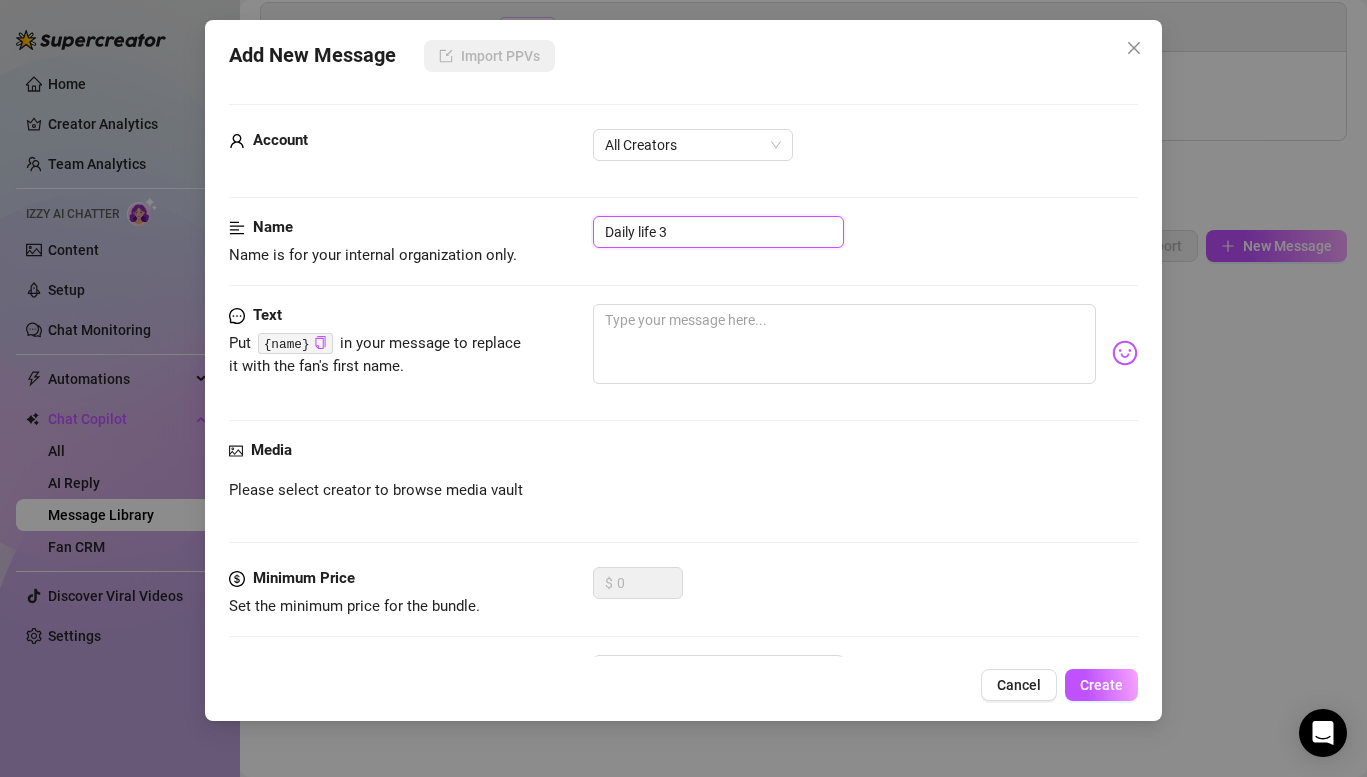 click on "Daily life 3" at bounding box center [718, 232] 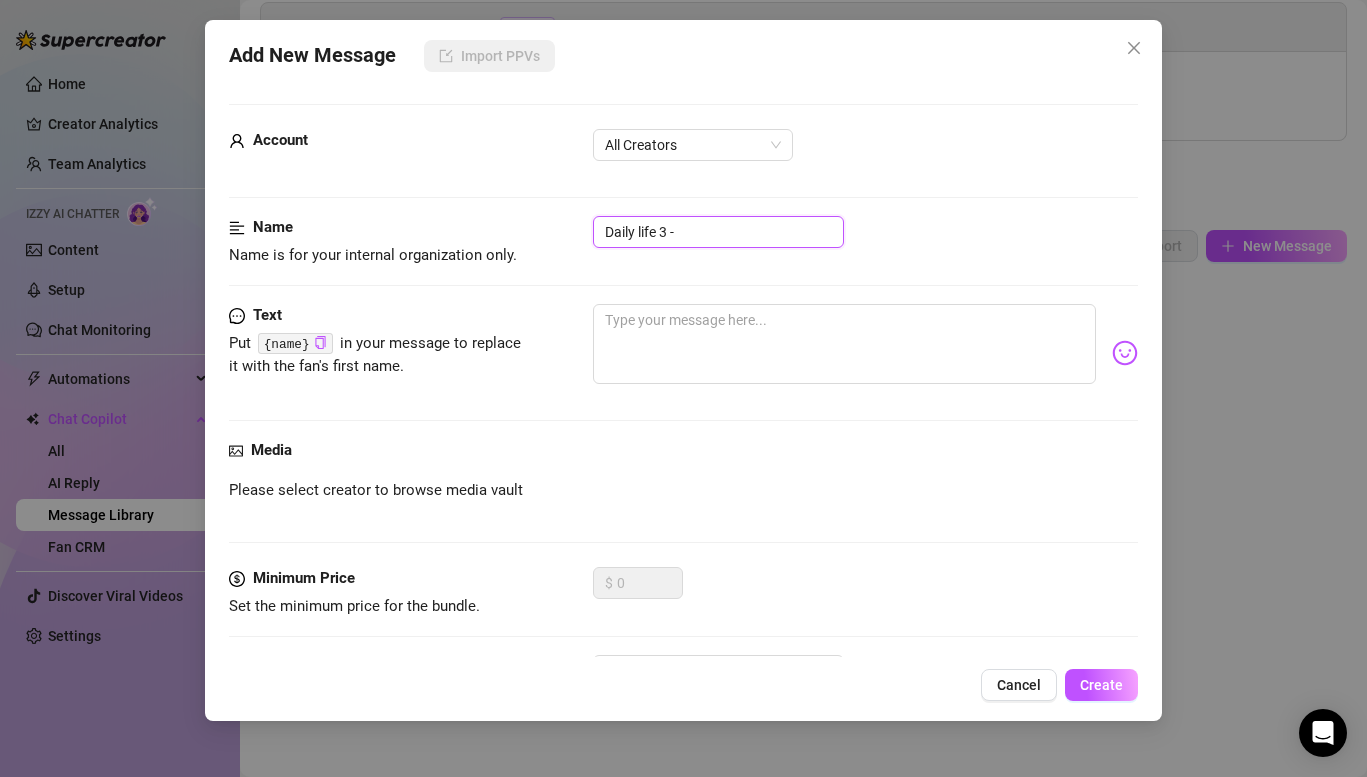paste on "“What’s your workout routine?" 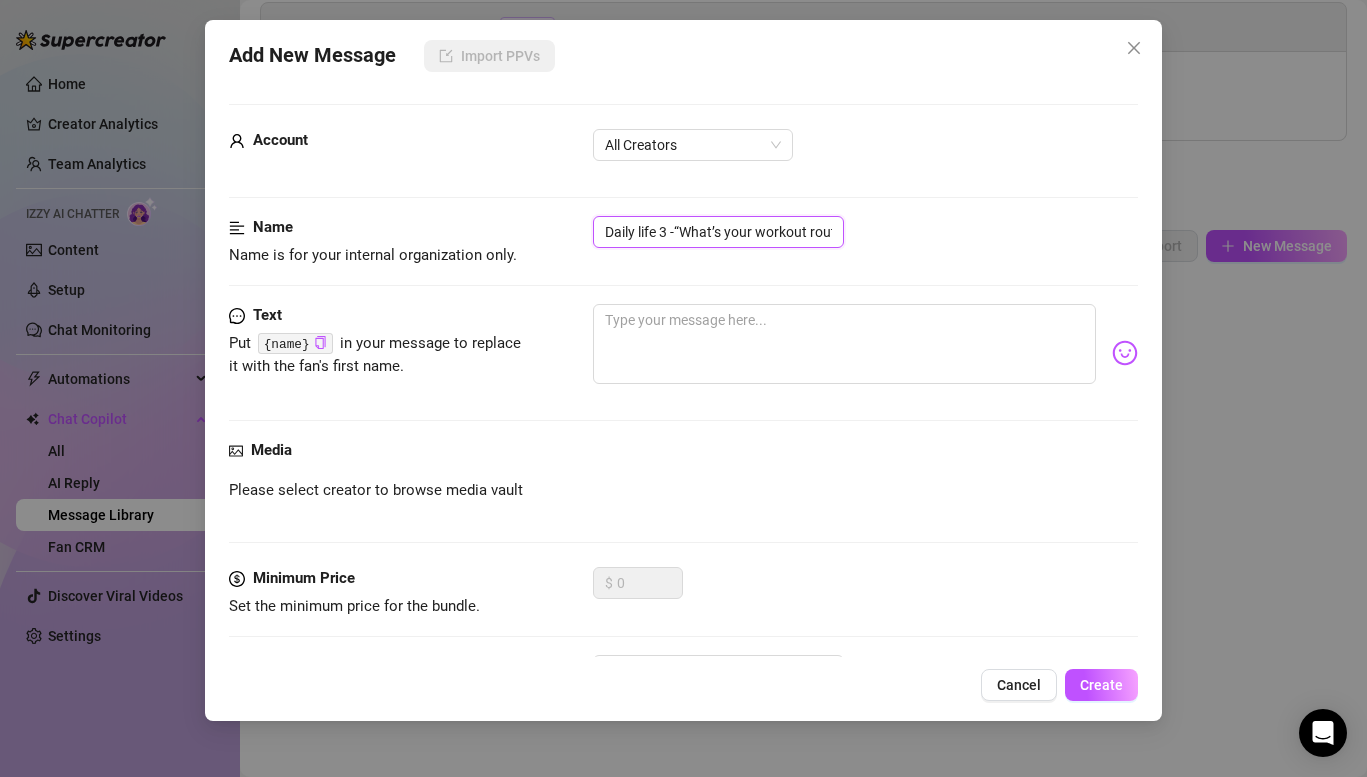 scroll, scrollTop: 0, scrollLeft: 29, axis: horizontal 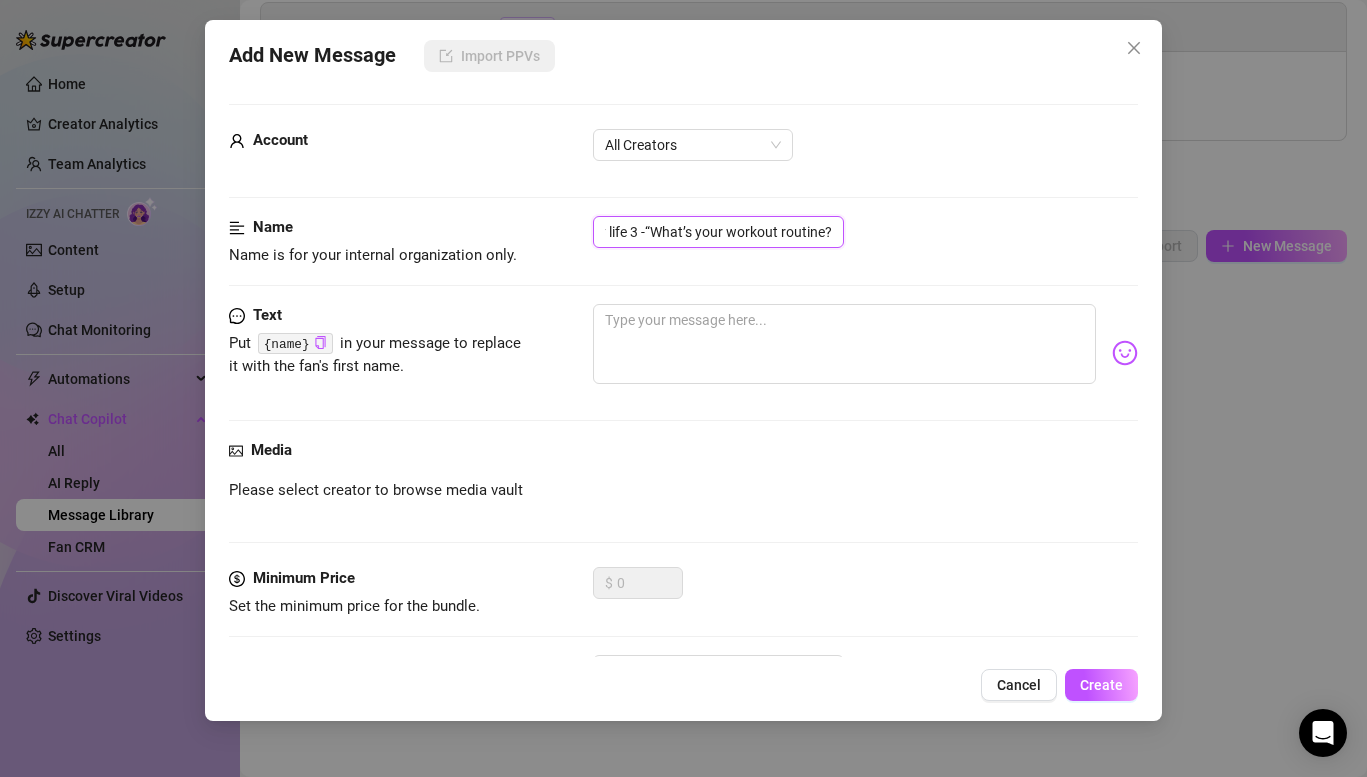 click on "Daily life 3 -“What’s your workout routine?" at bounding box center [718, 232] 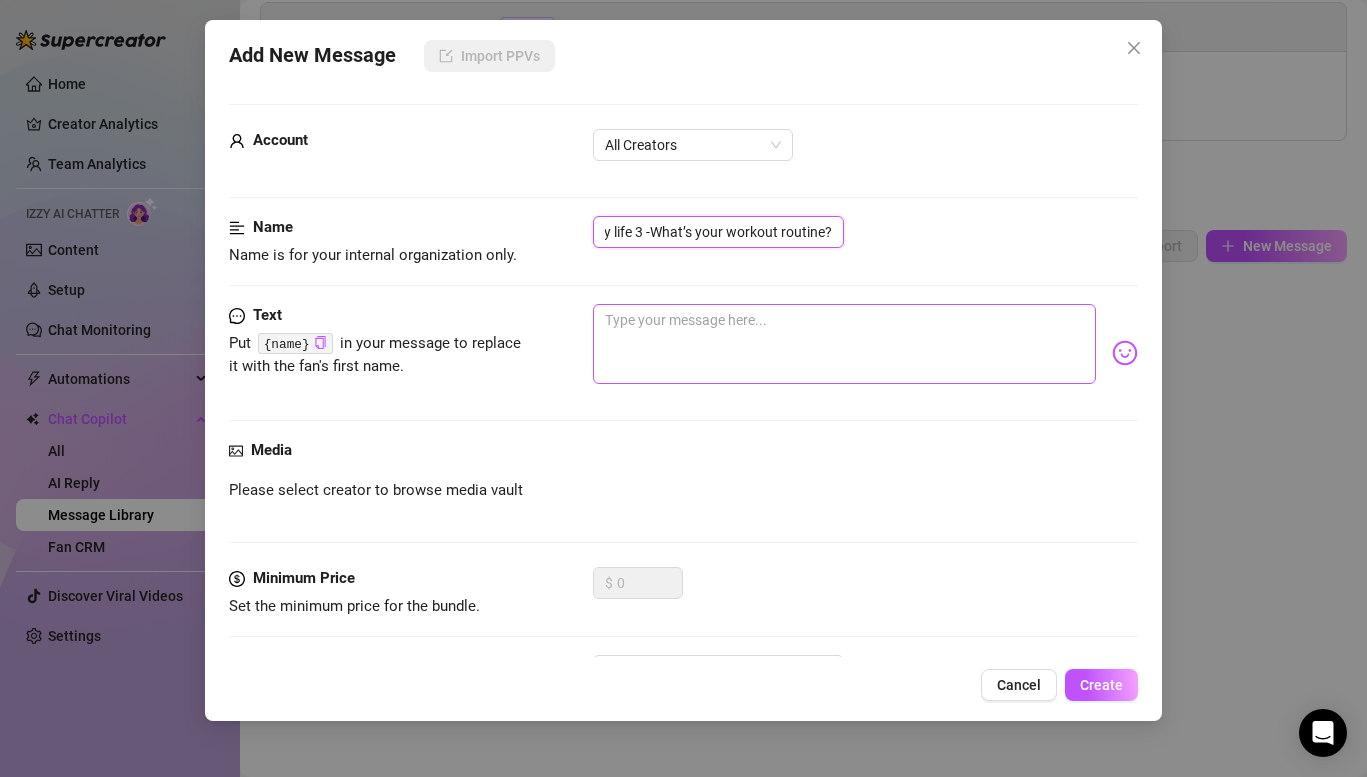 scroll, scrollTop: 0, scrollLeft: 24, axis: horizontal 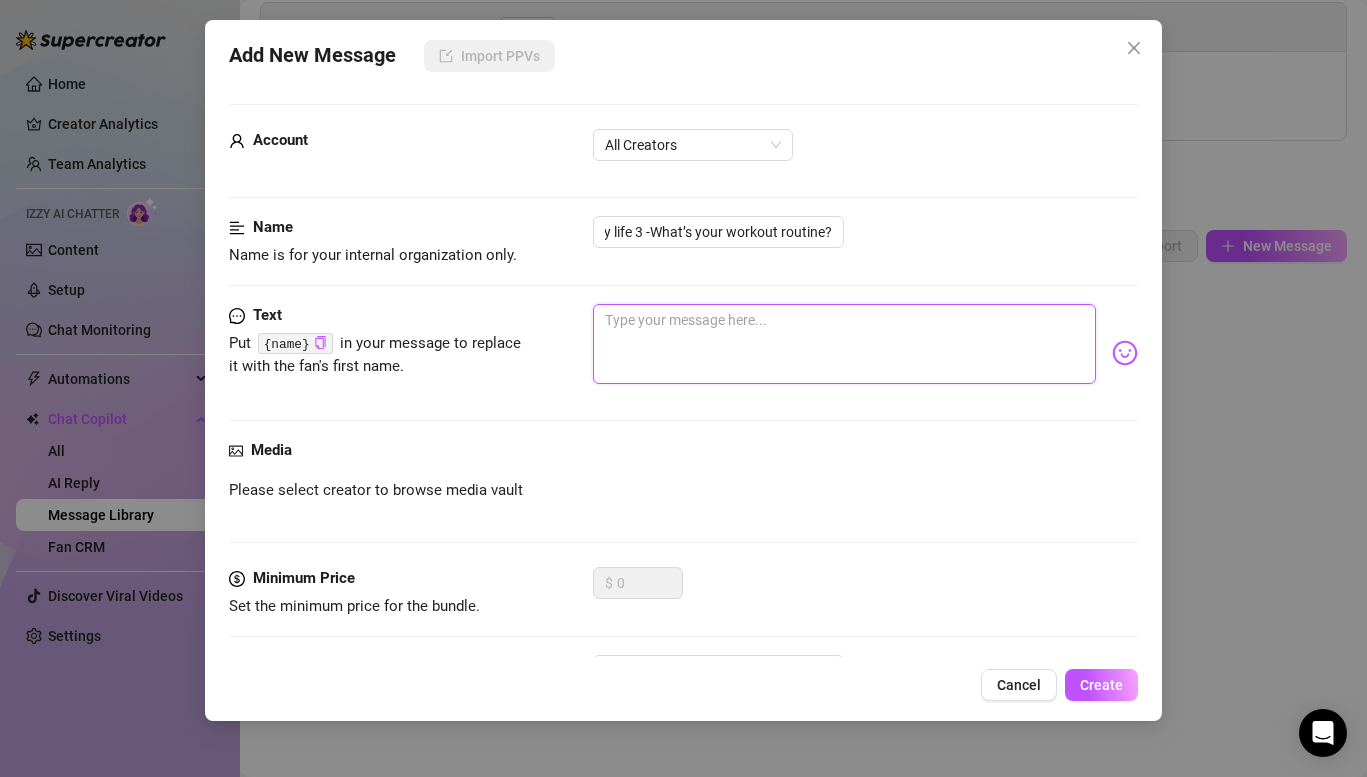 click at bounding box center (844, 344) 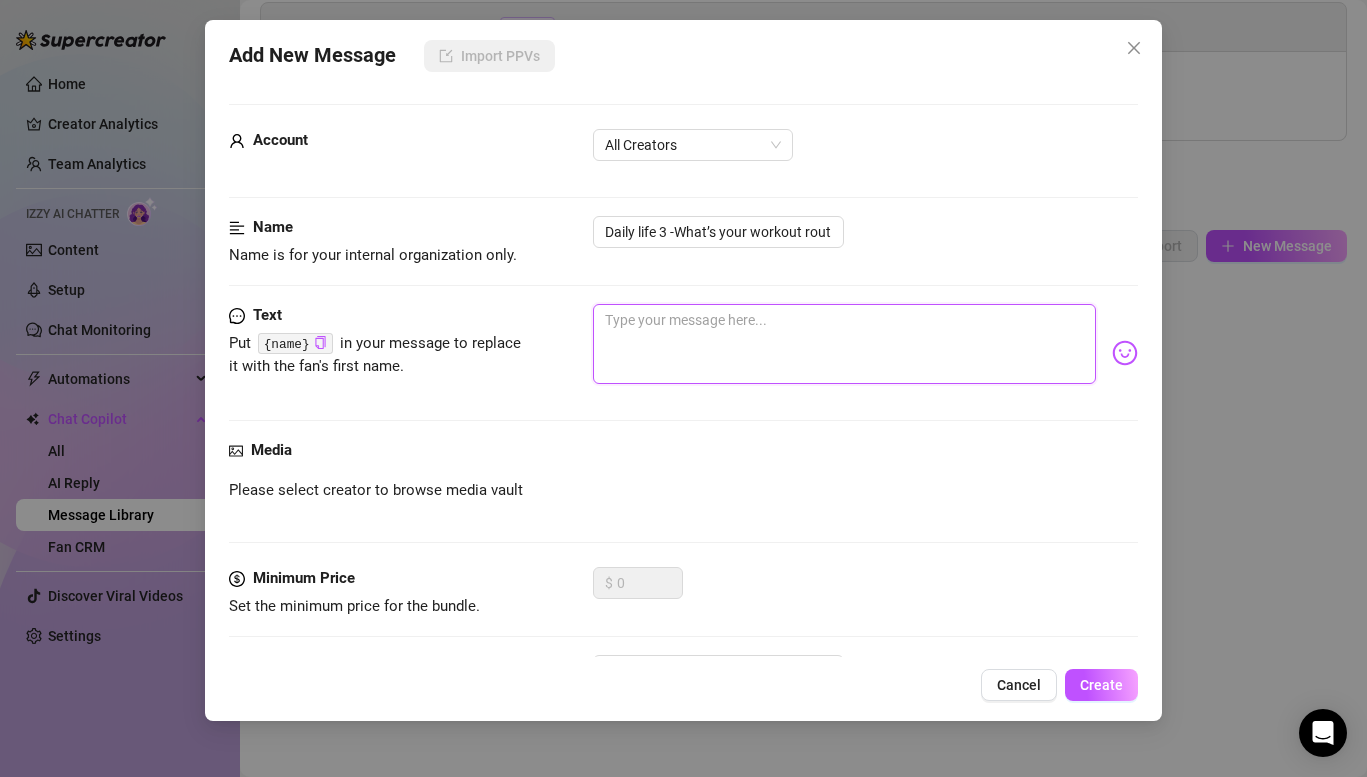 click at bounding box center [844, 344] 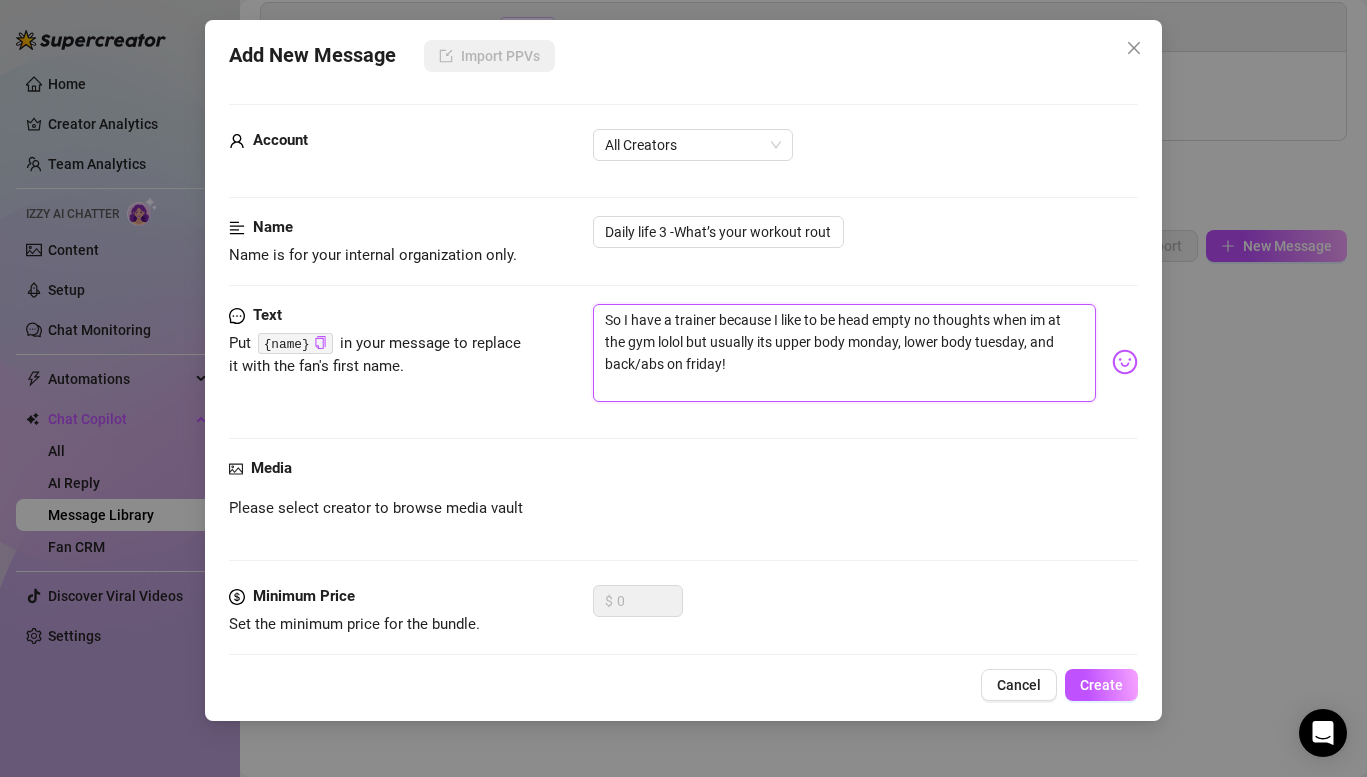 scroll, scrollTop: 0, scrollLeft: 0, axis: both 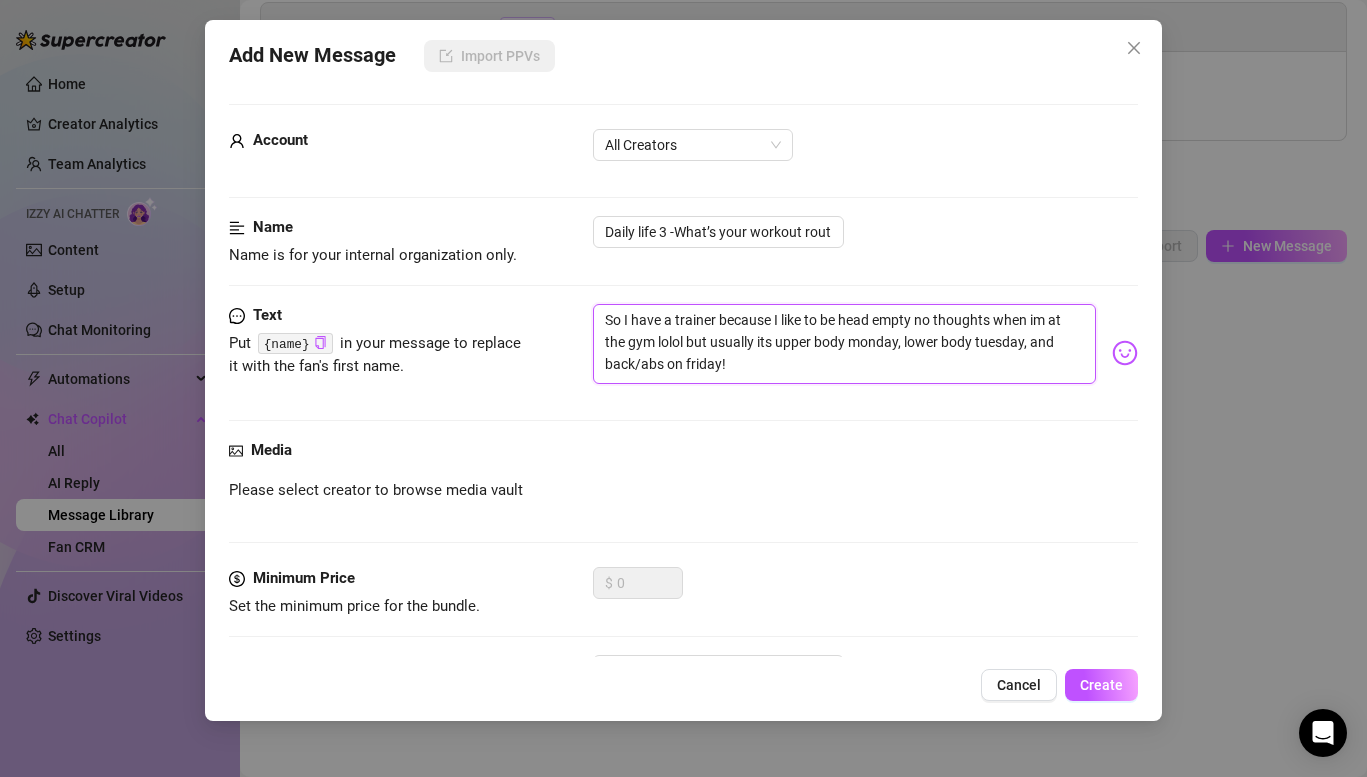 click on "So I have a trainer because I like to be head empty no thoughts when im at the gym lolol but usually its upper body monday, lower body tuesday, and back/abs on friday!" at bounding box center [844, 344] 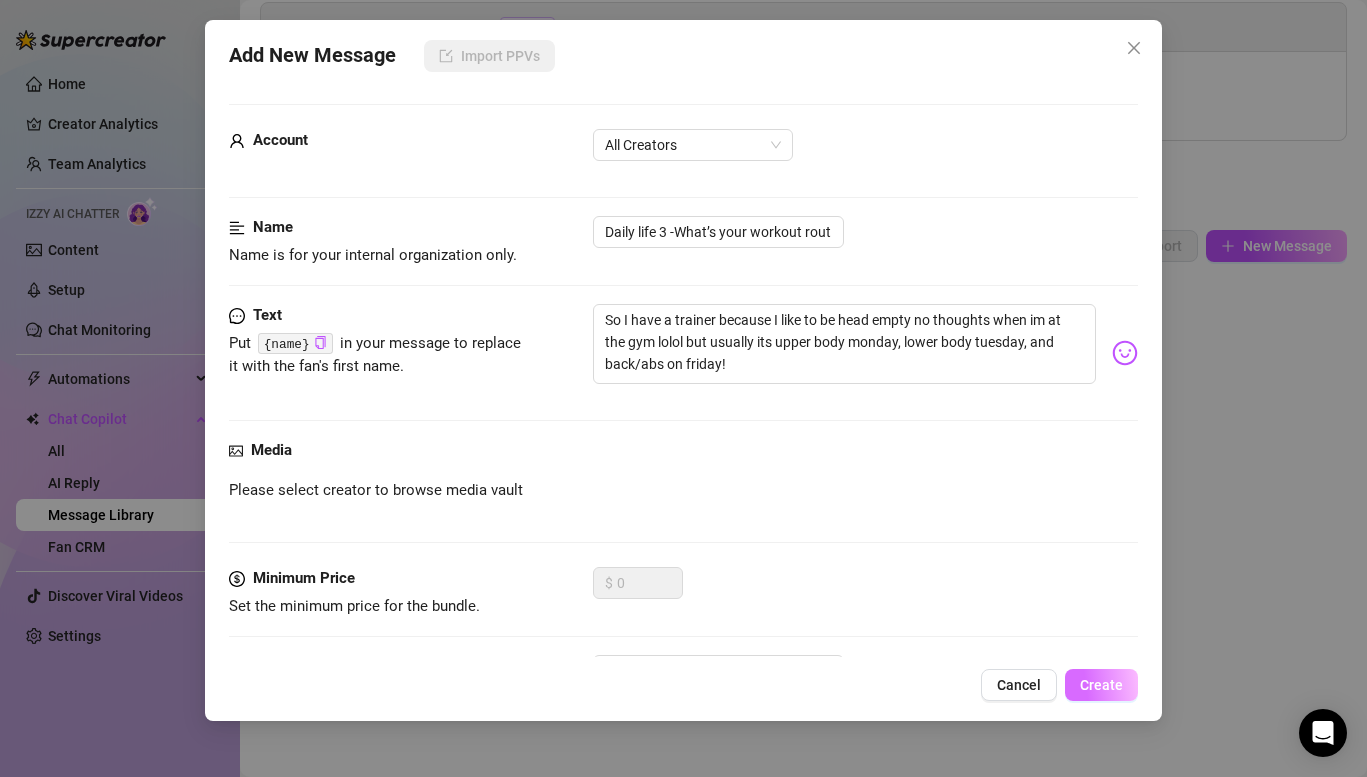 click on "Create" at bounding box center [1101, 685] 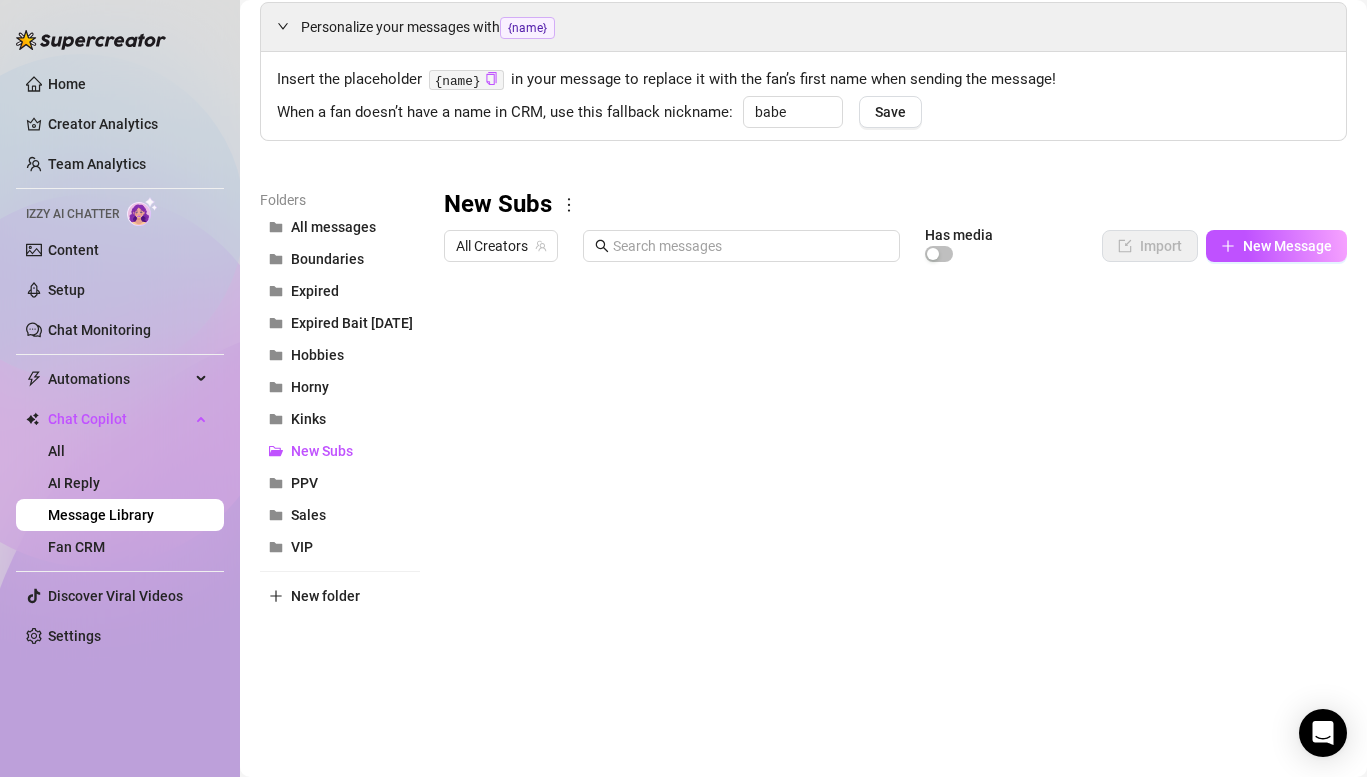 click at bounding box center [895, 494] 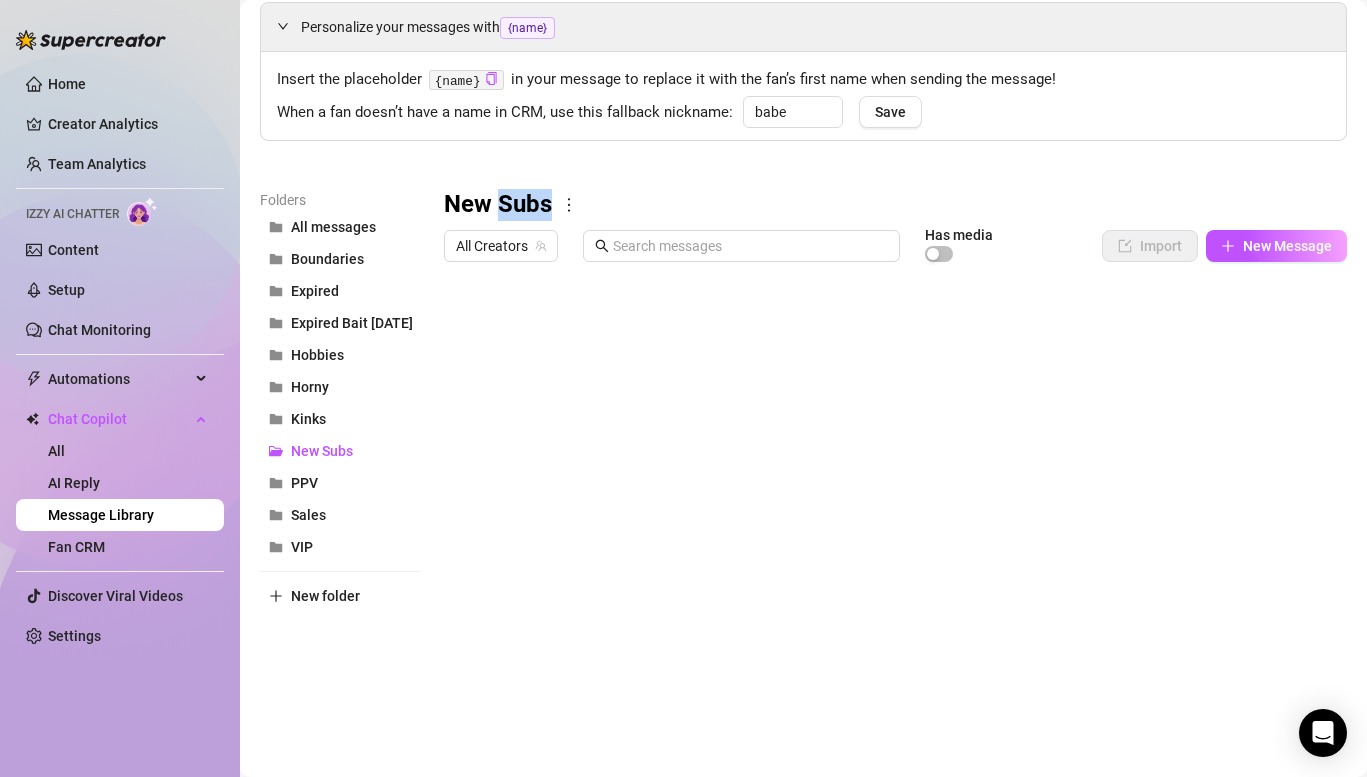 click on "New Subs" at bounding box center [498, 205] 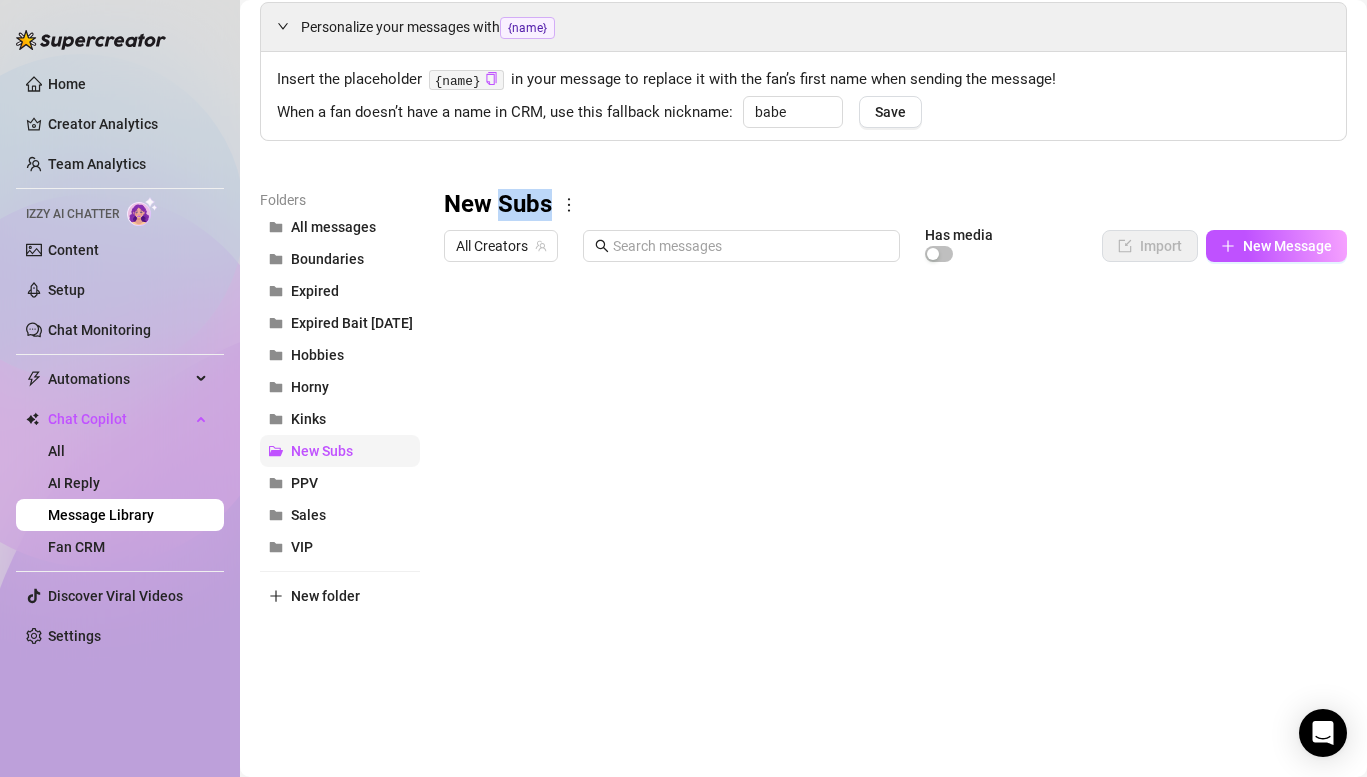 click on "New Subs" at bounding box center [322, 451] 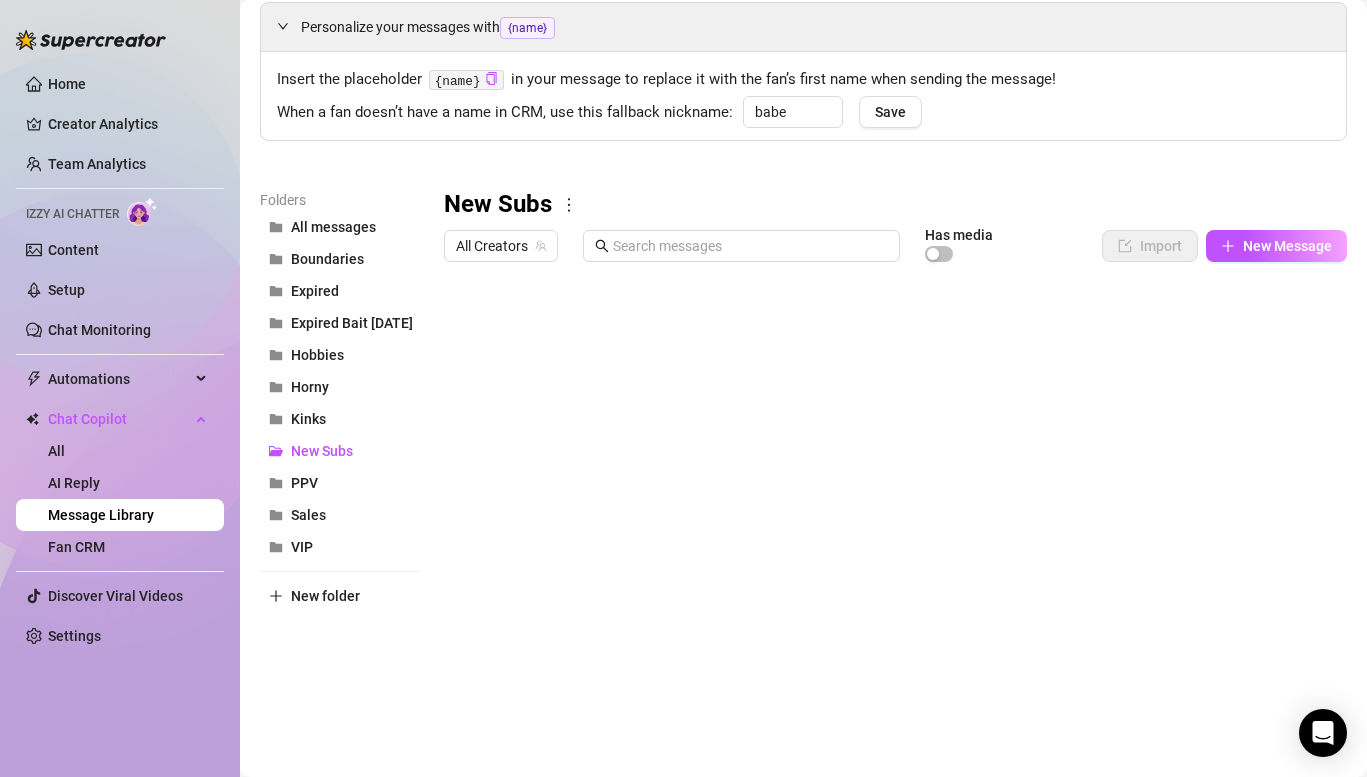 click 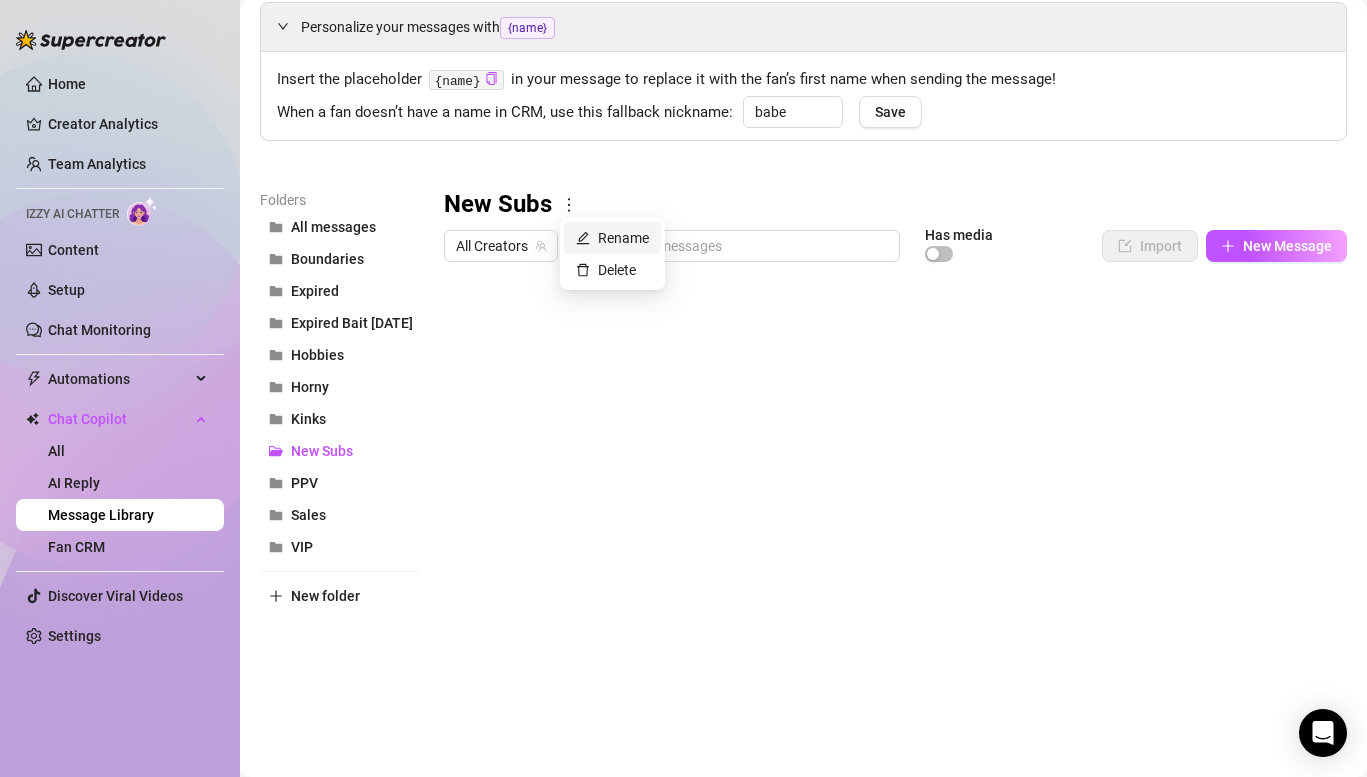 click on "Rename" at bounding box center [612, 238] 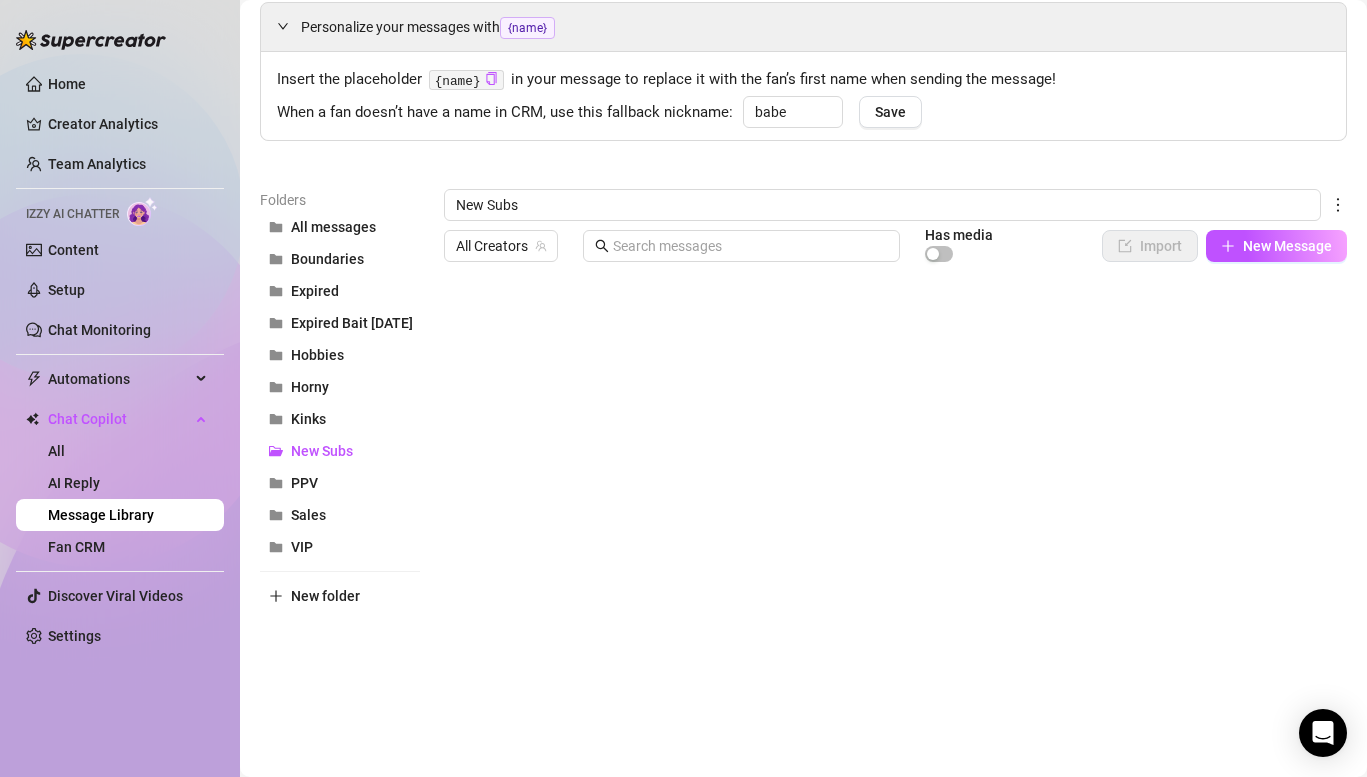 drag, startPoint x: 541, startPoint y: 210, endPoint x: 360, endPoint y: 181, distance: 183.30849 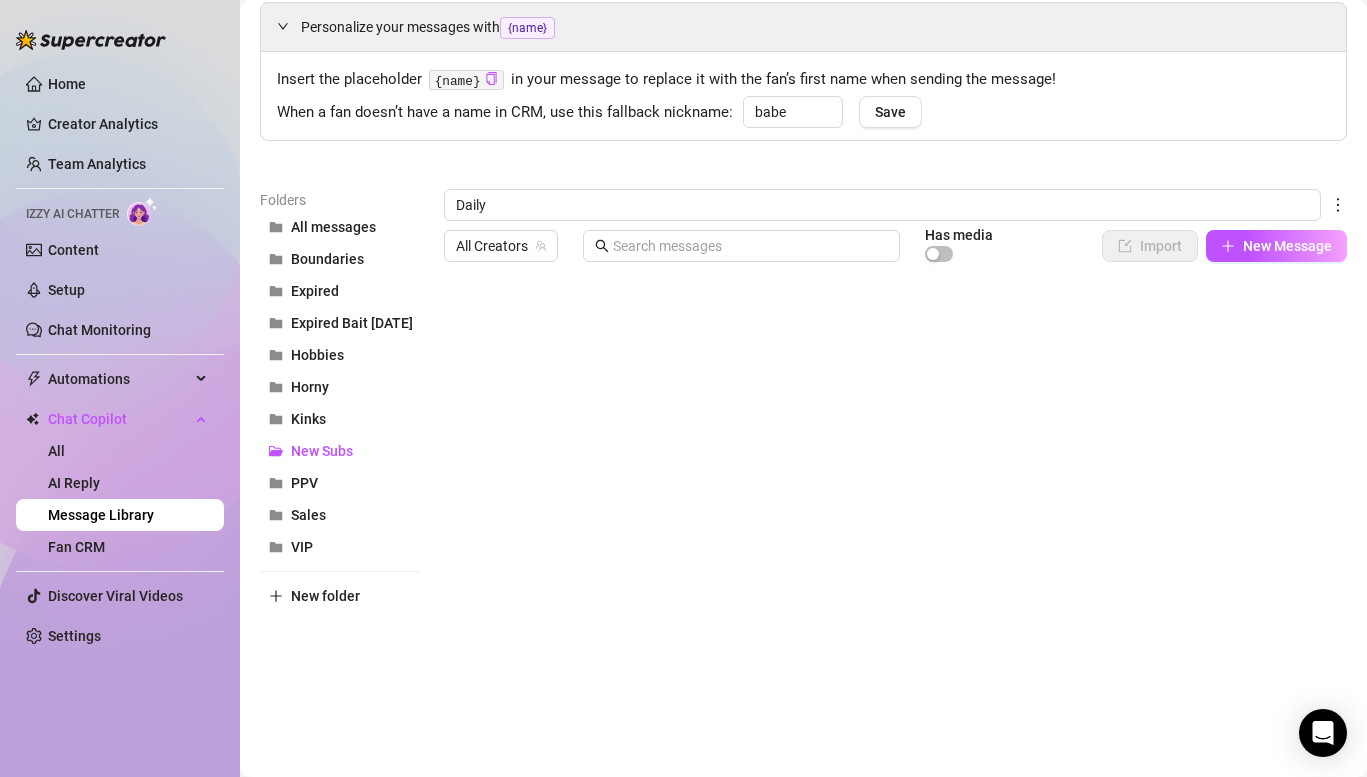 click at bounding box center (895, 494) 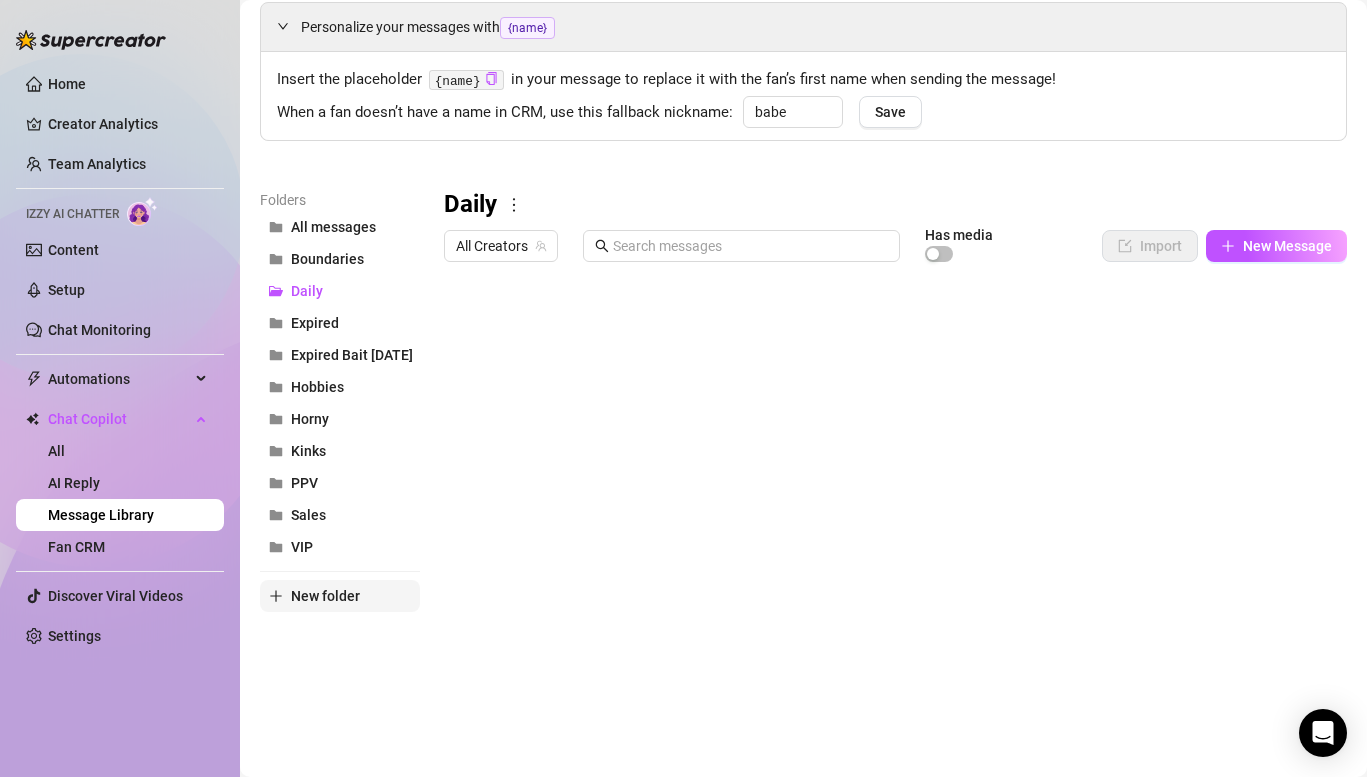 click on "New folder" at bounding box center (325, 596) 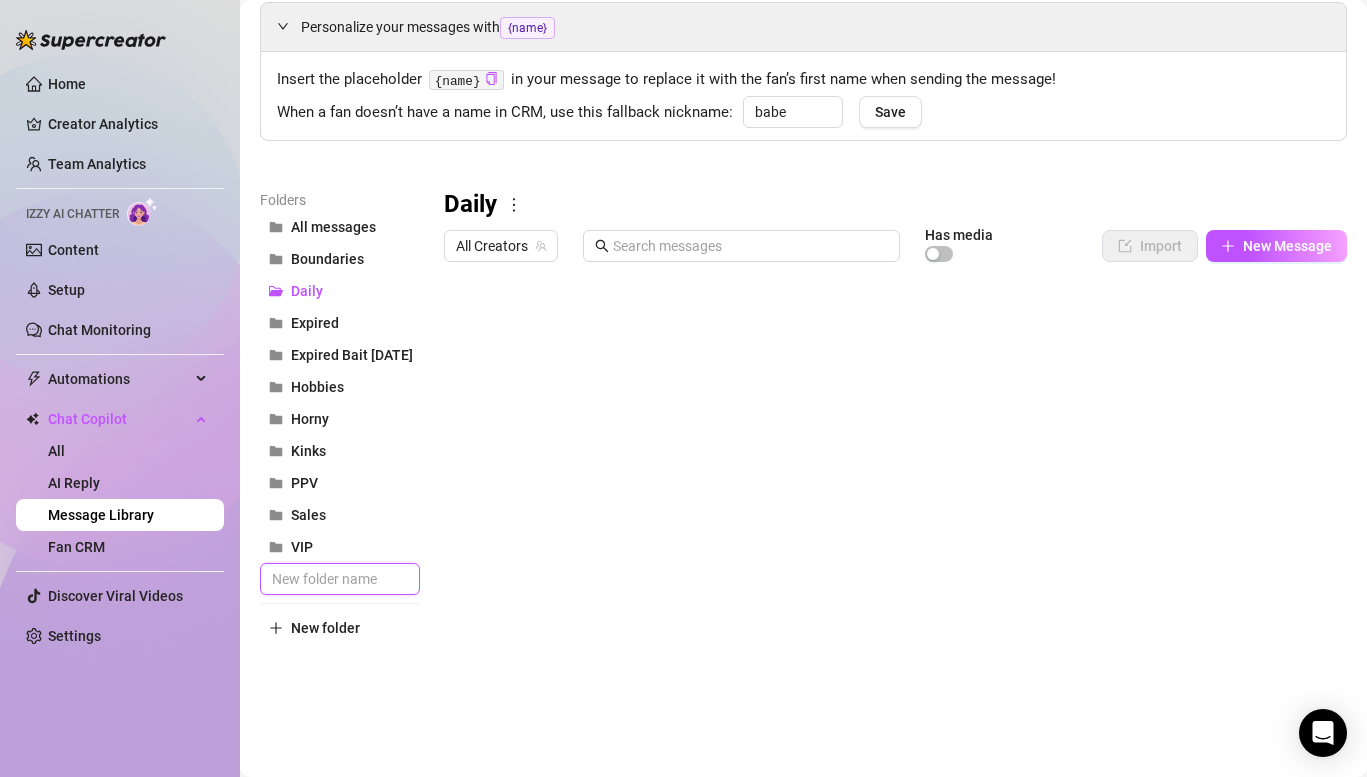 click at bounding box center [340, 579] 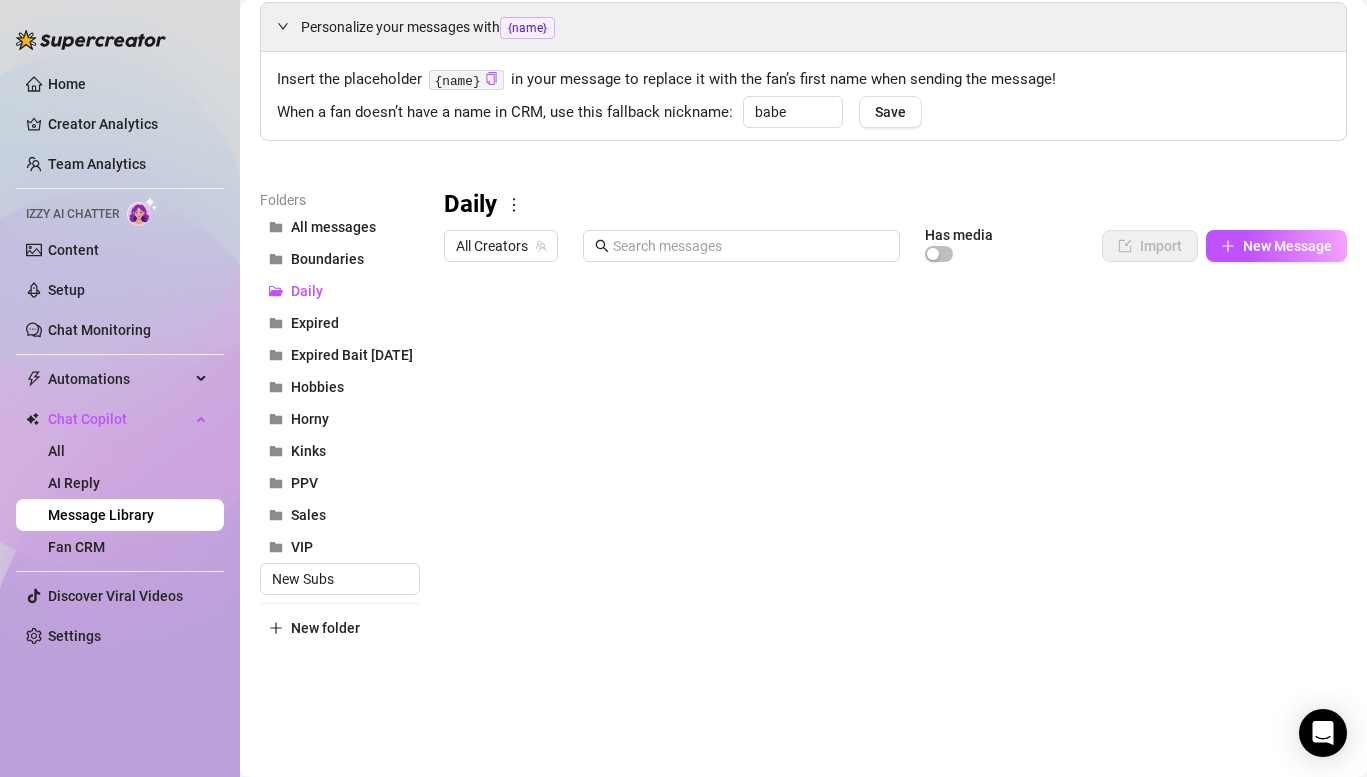 click at bounding box center (895, 494) 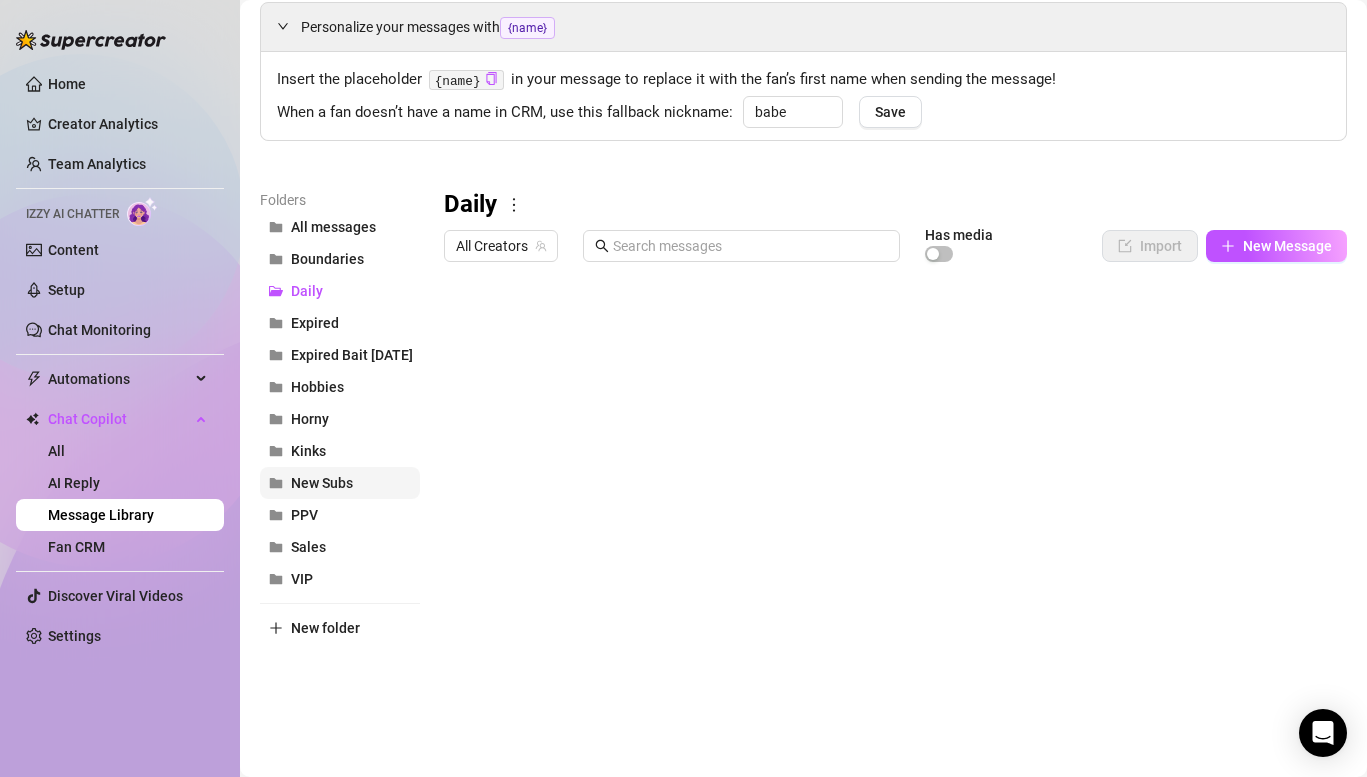 click on "New Subs" at bounding box center [340, 483] 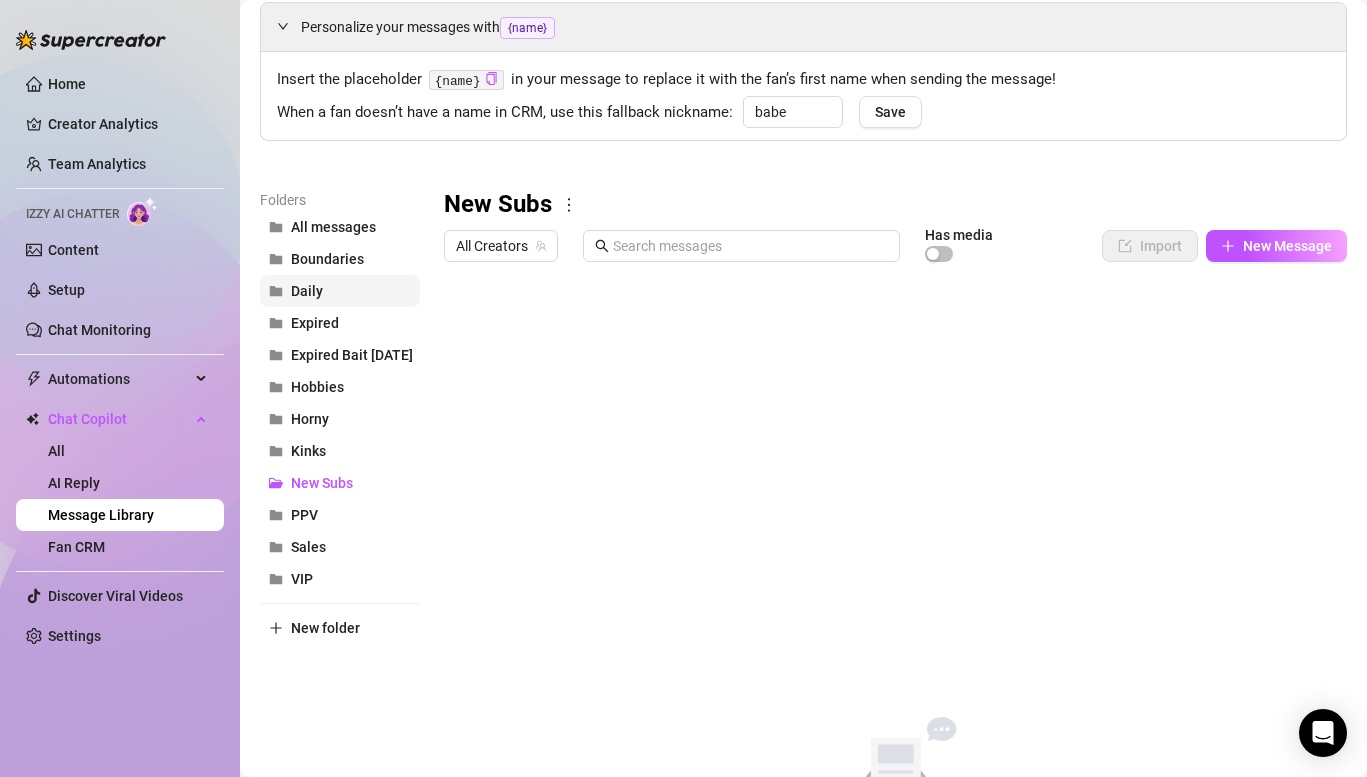 click on "Daily" at bounding box center (340, 291) 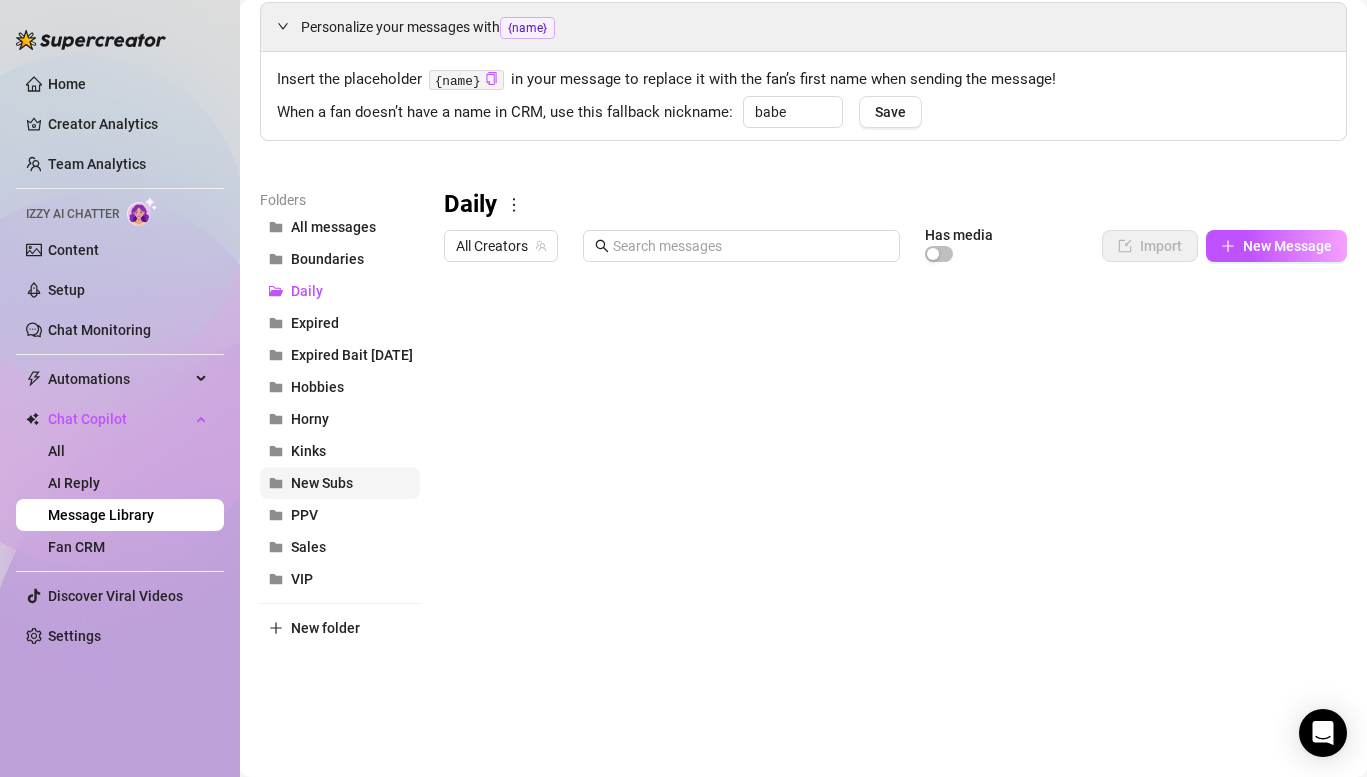 click on "New Subs" at bounding box center [340, 483] 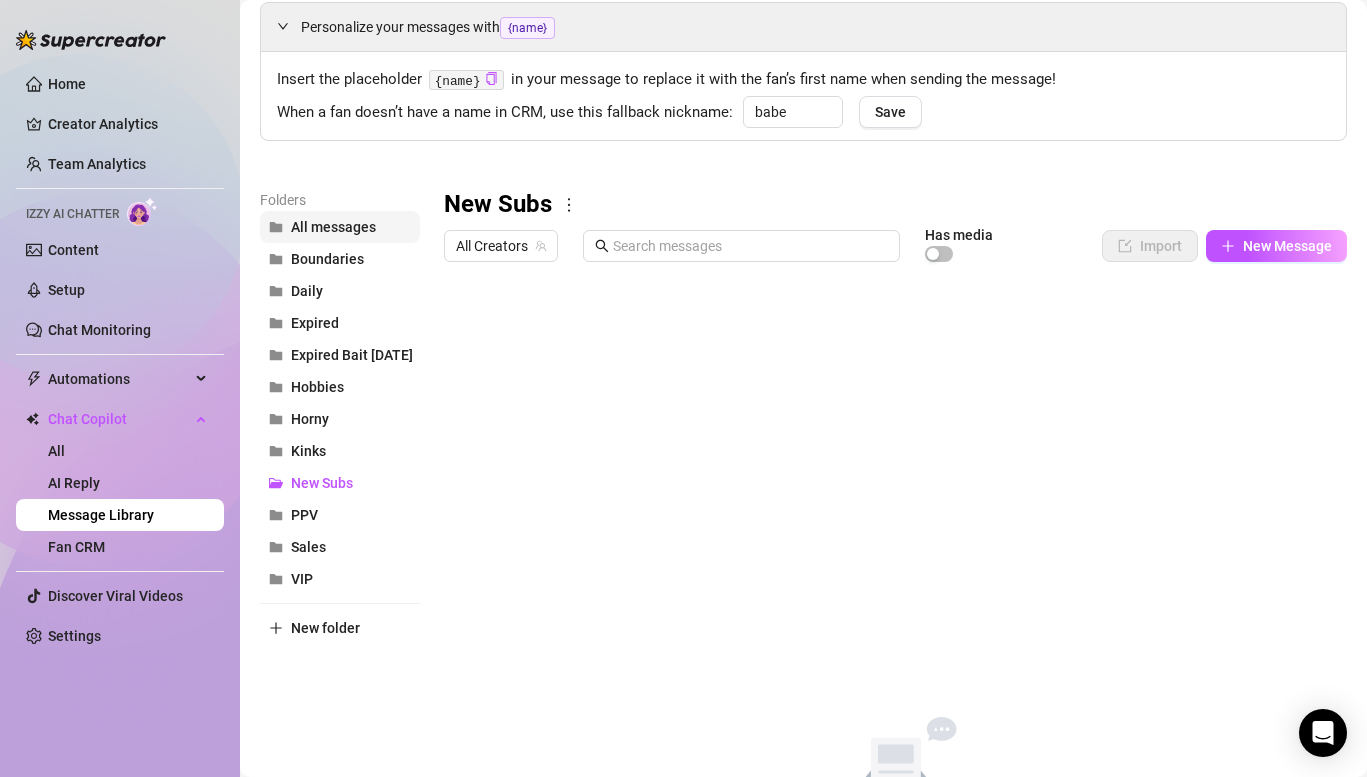 click on "All messages" at bounding box center [333, 227] 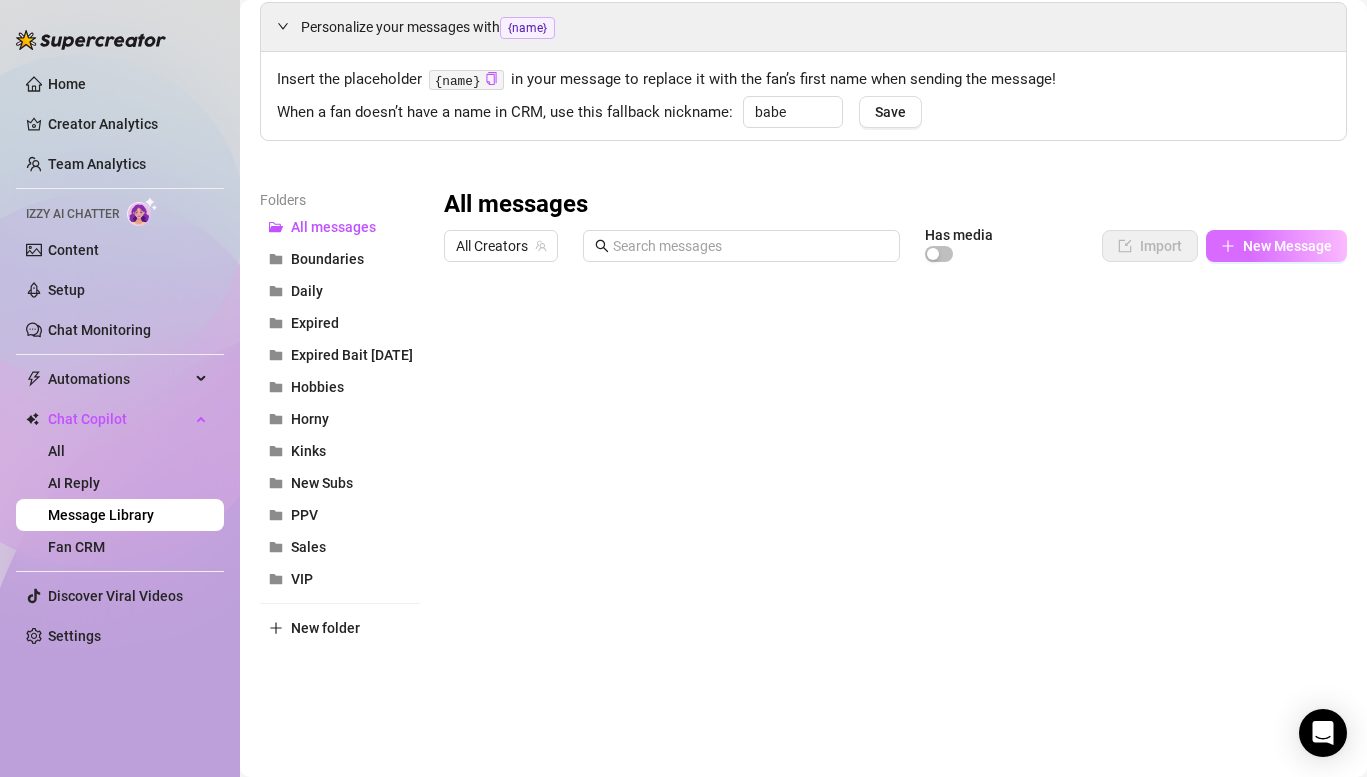 click on "New Message" at bounding box center (1276, 246) 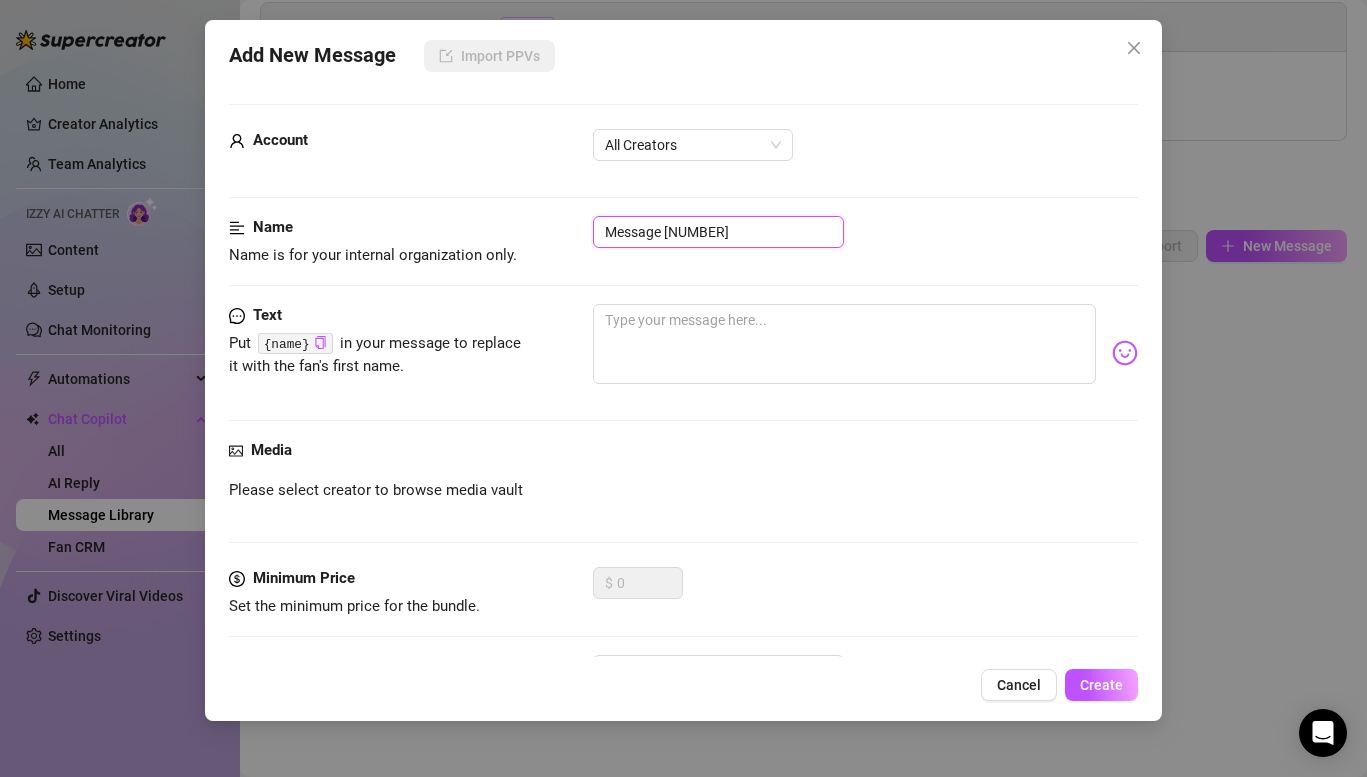 drag, startPoint x: 758, startPoint y: 227, endPoint x: 432, endPoint y: 194, distance: 327.666 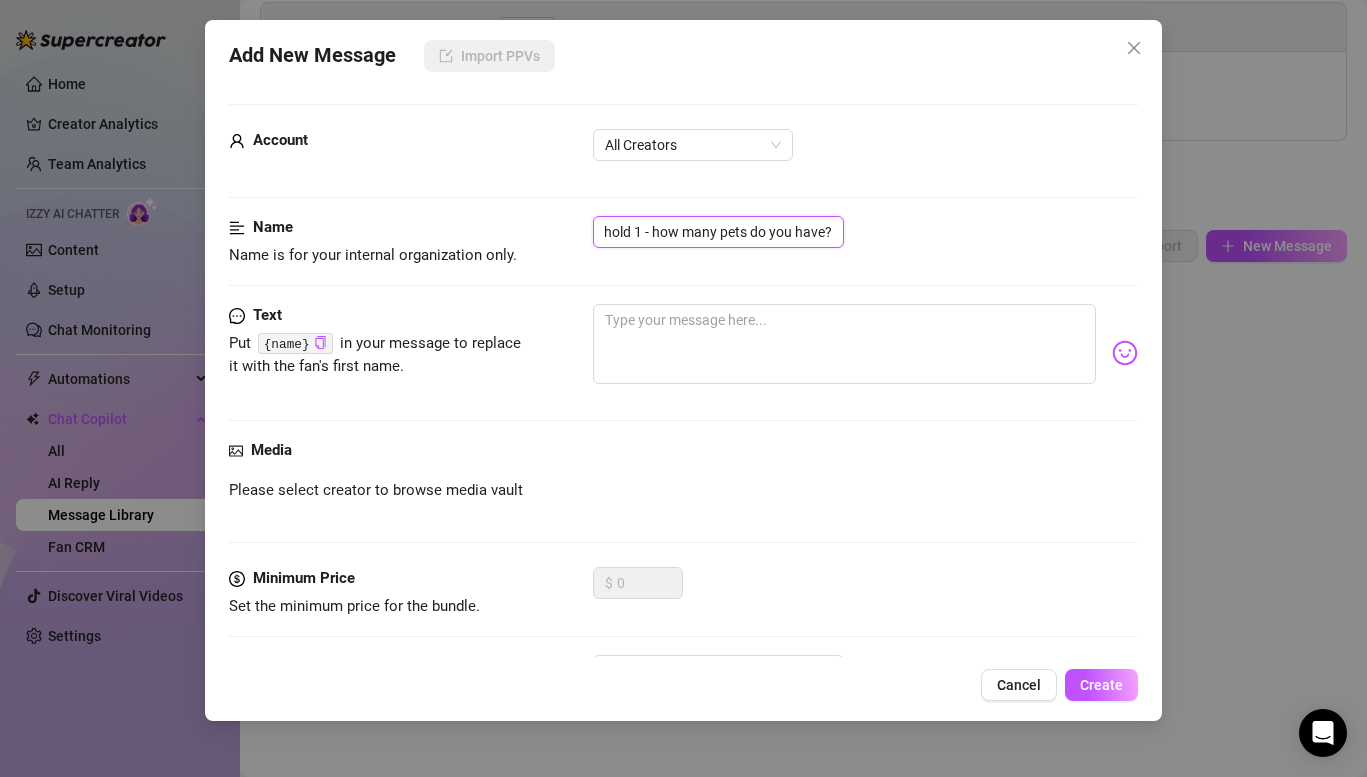 scroll, scrollTop: 0, scrollLeft: 45, axis: horizontal 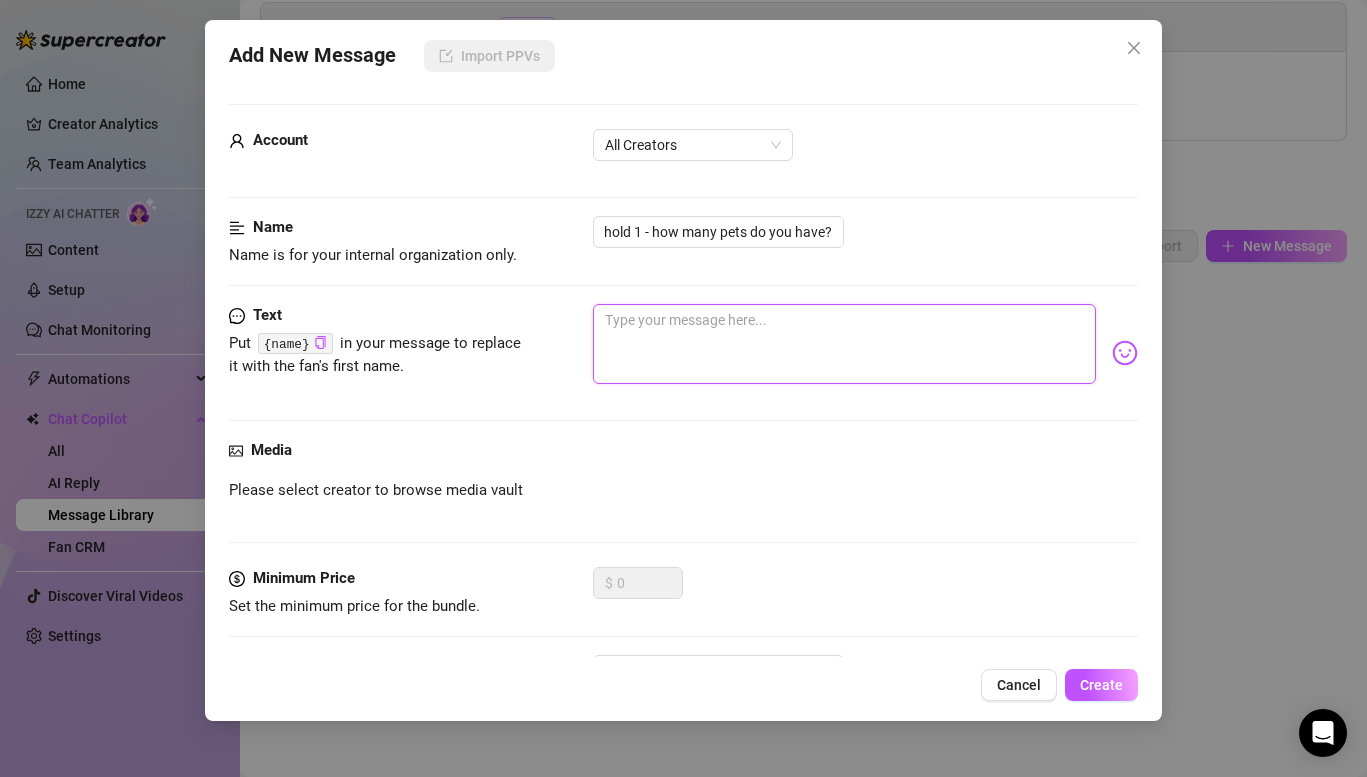 click at bounding box center [844, 344] 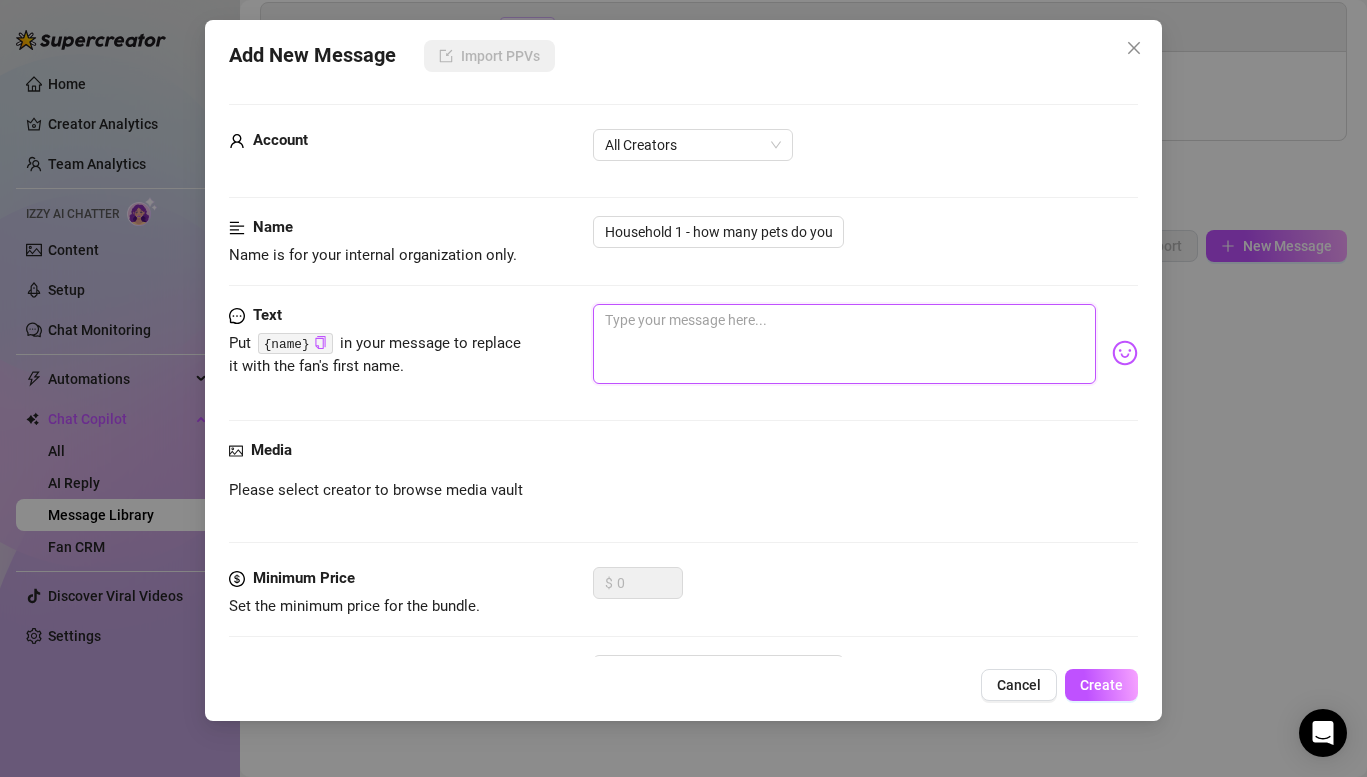 paste on "What pets do you have?" 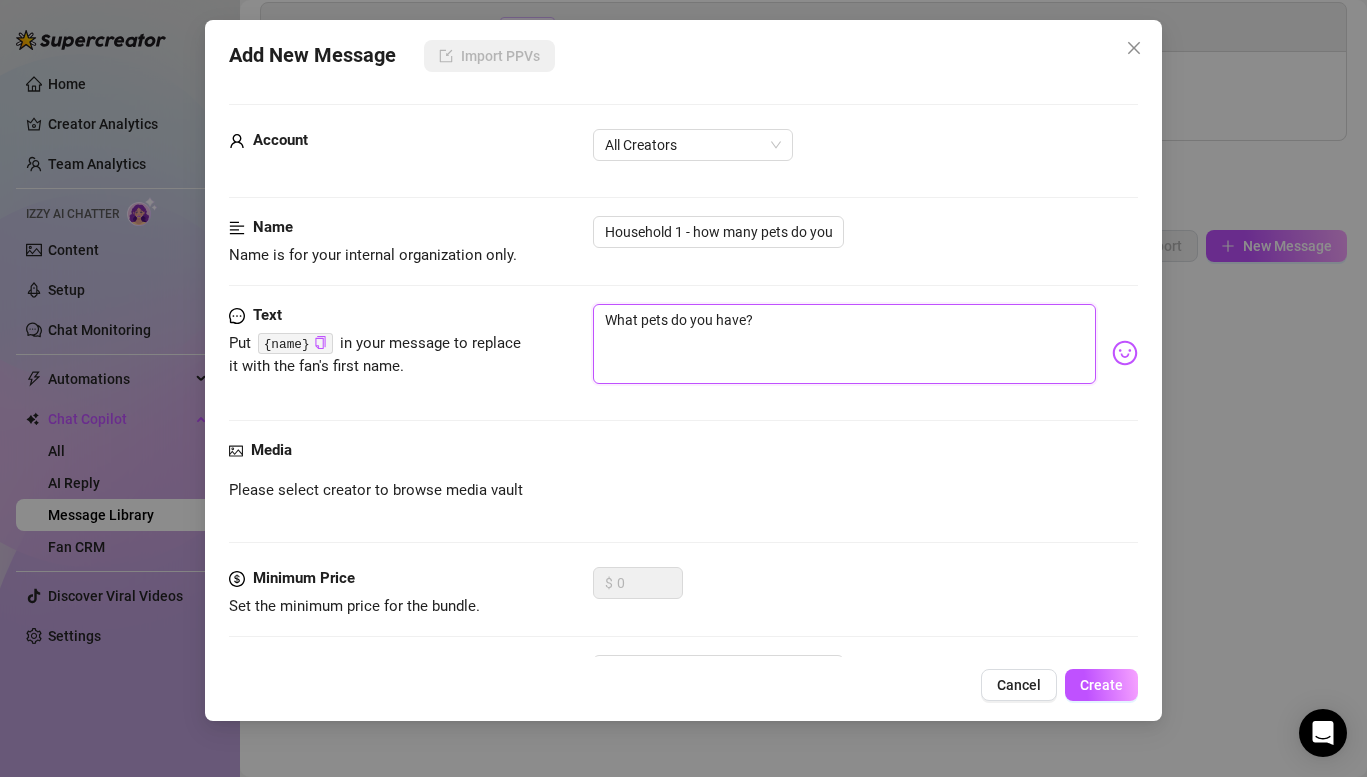 drag, startPoint x: 813, startPoint y: 328, endPoint x: 489, endPoint y: 293, distance: 325.88495 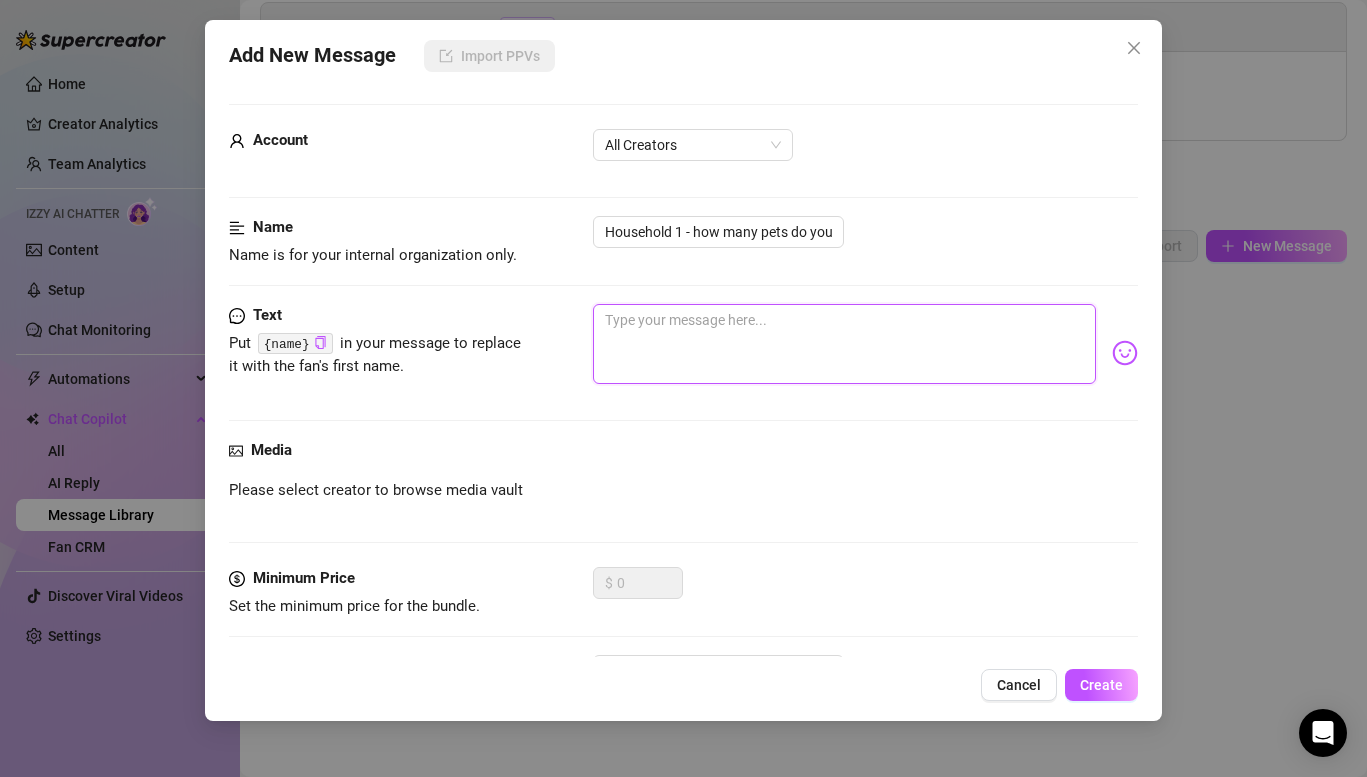 click at bounding box center (844, 344) 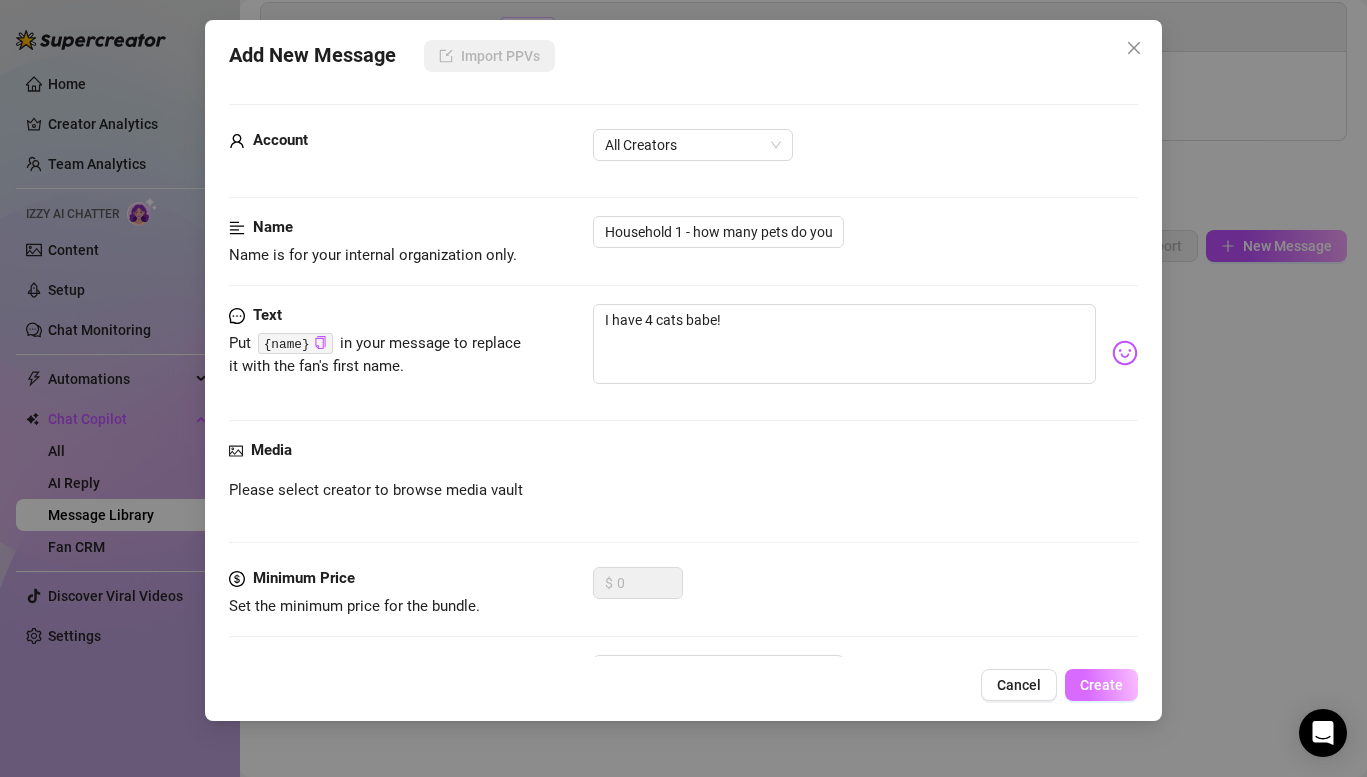 click on "Create" at bounding box center (1101, 685) 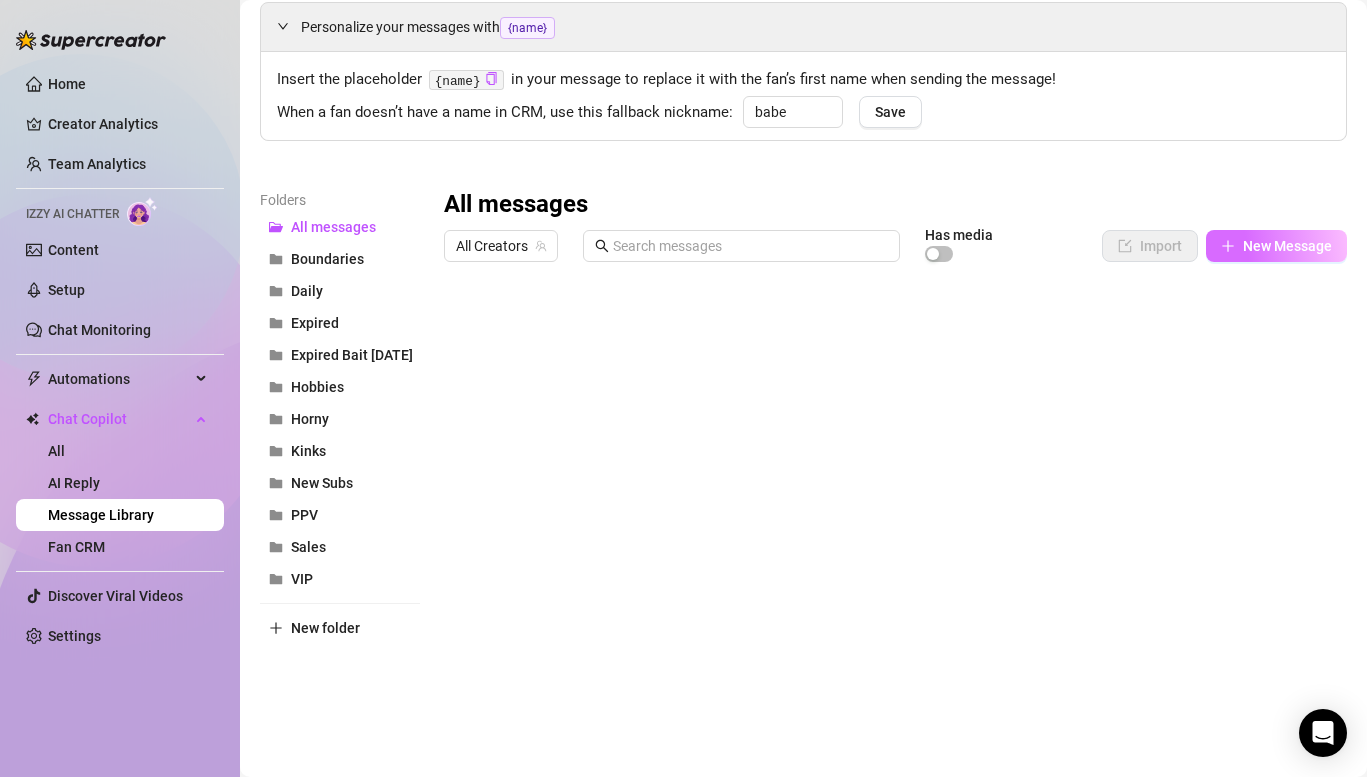 click on "New Message" at bounding box center (1287, 246) 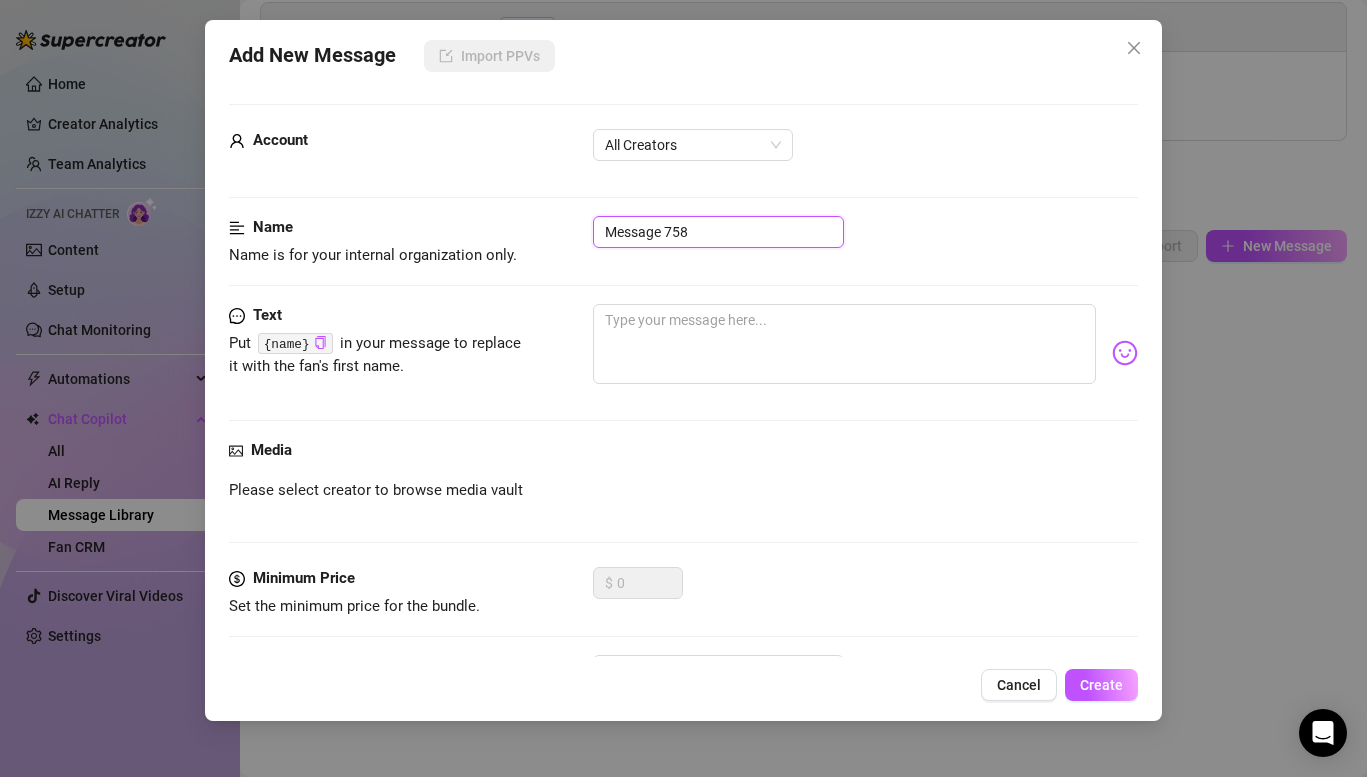 drag, startPoint x: 796, startPoint y: 228, endPoint x: 339, endPoint y: 157, distance: 462.48242 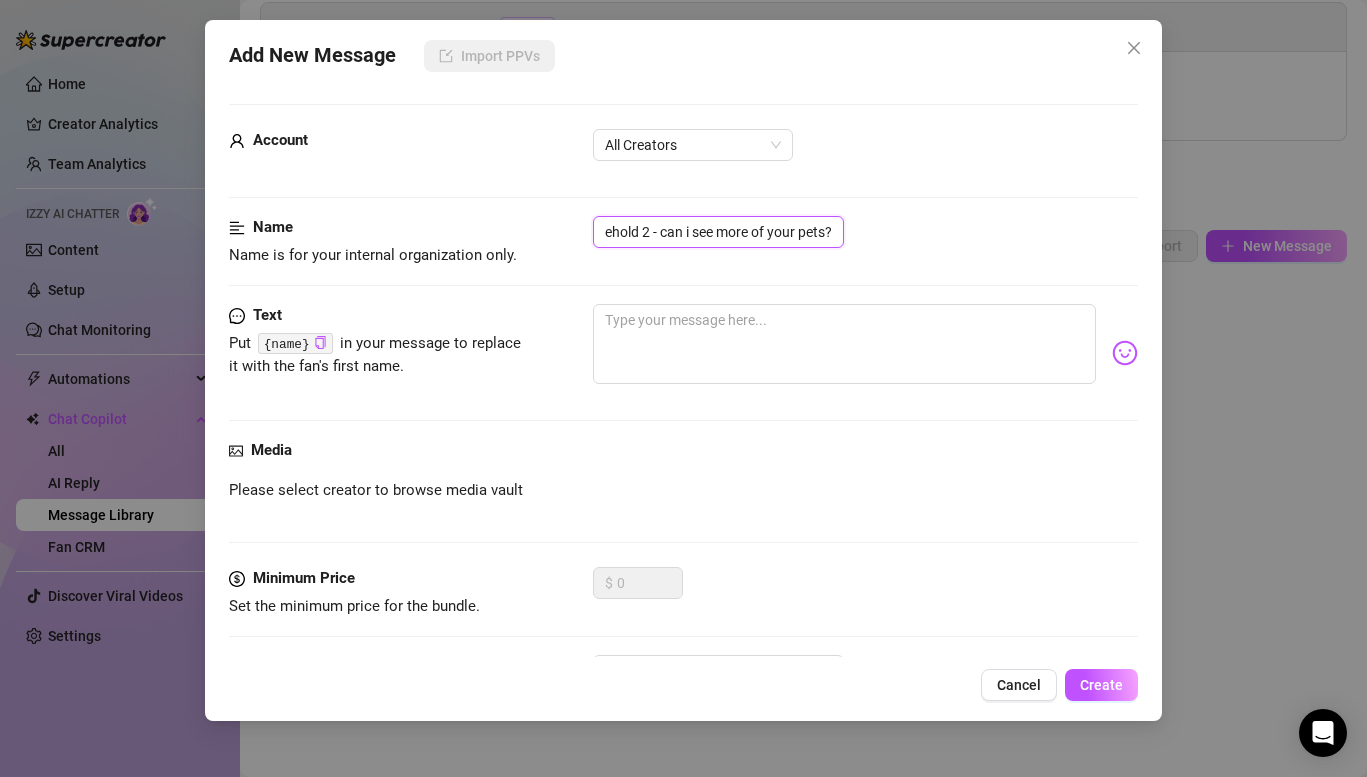 scroll, scrollTop: 0, scrollLeft: 40, axis: horizontal 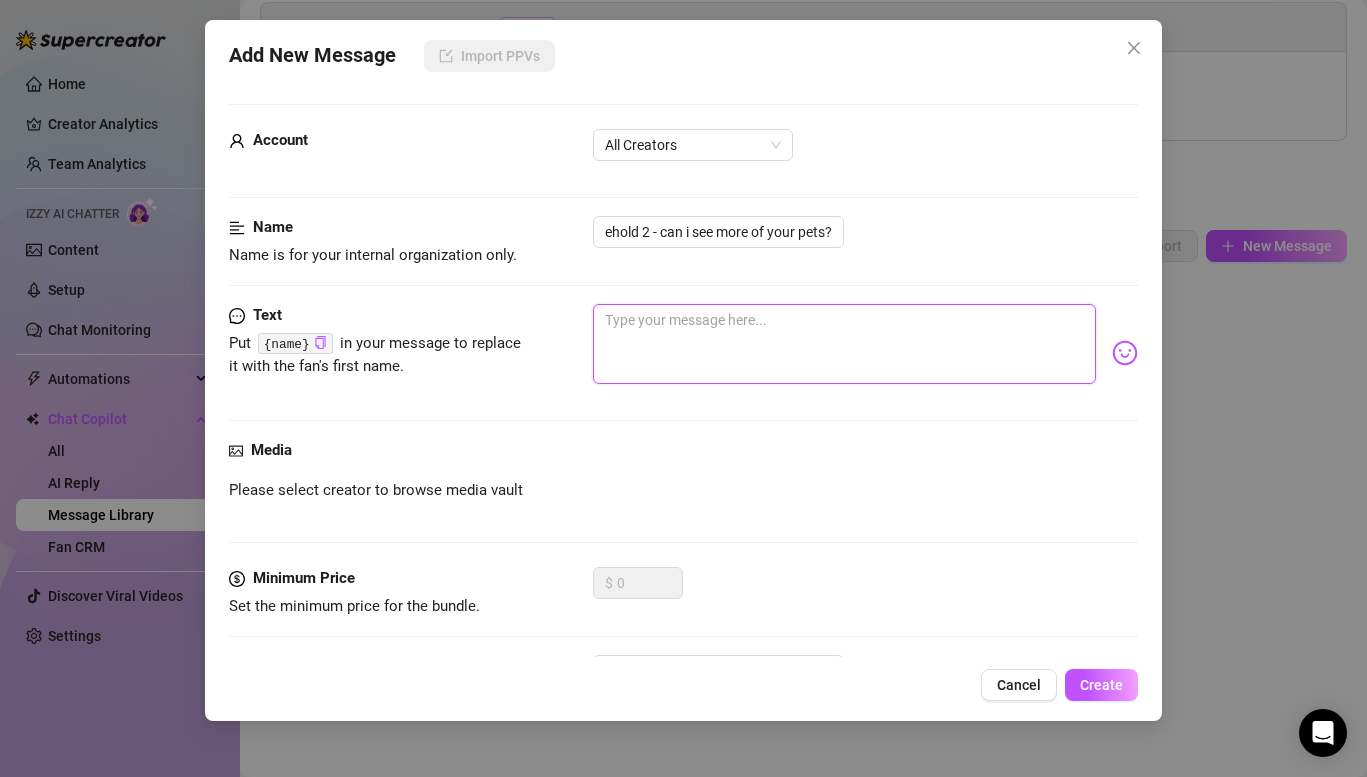 click at bounding box center (844, 344) 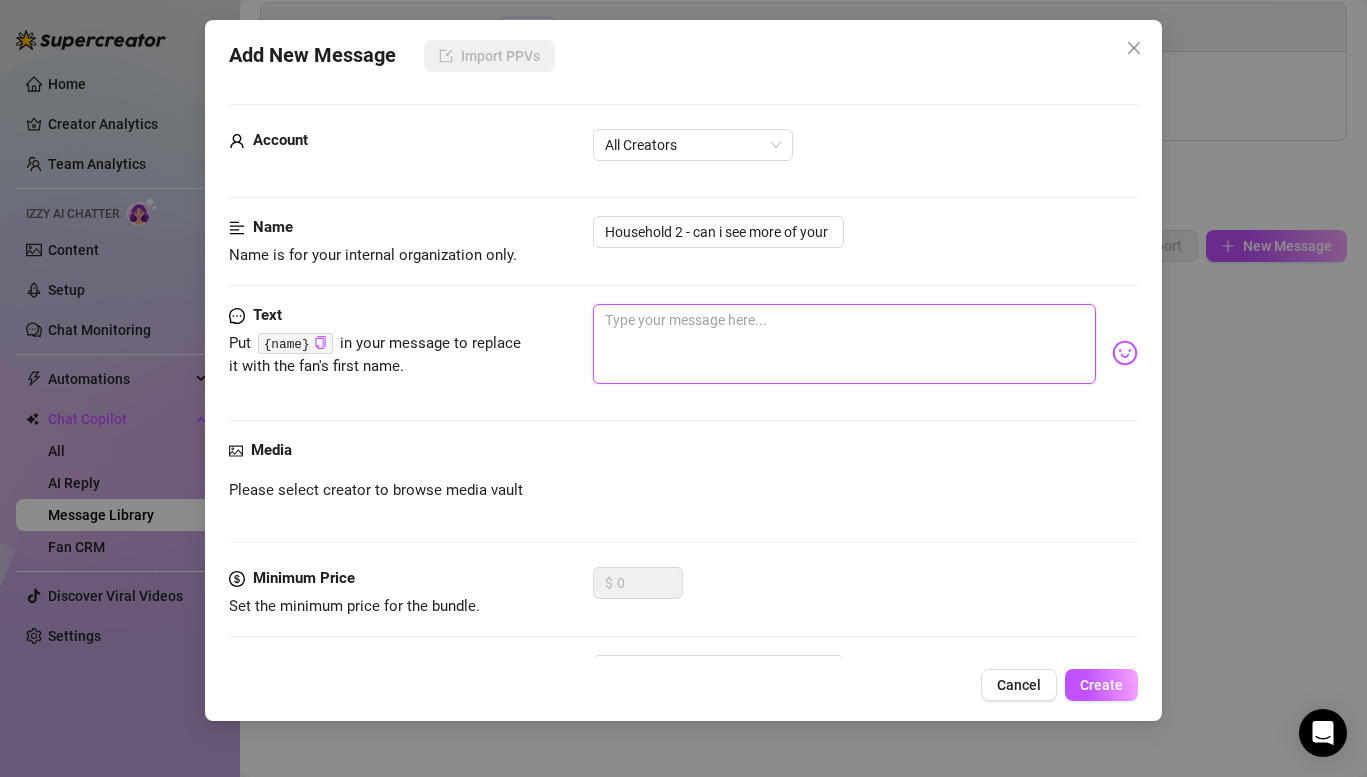 click at bounding box center (844, 344) 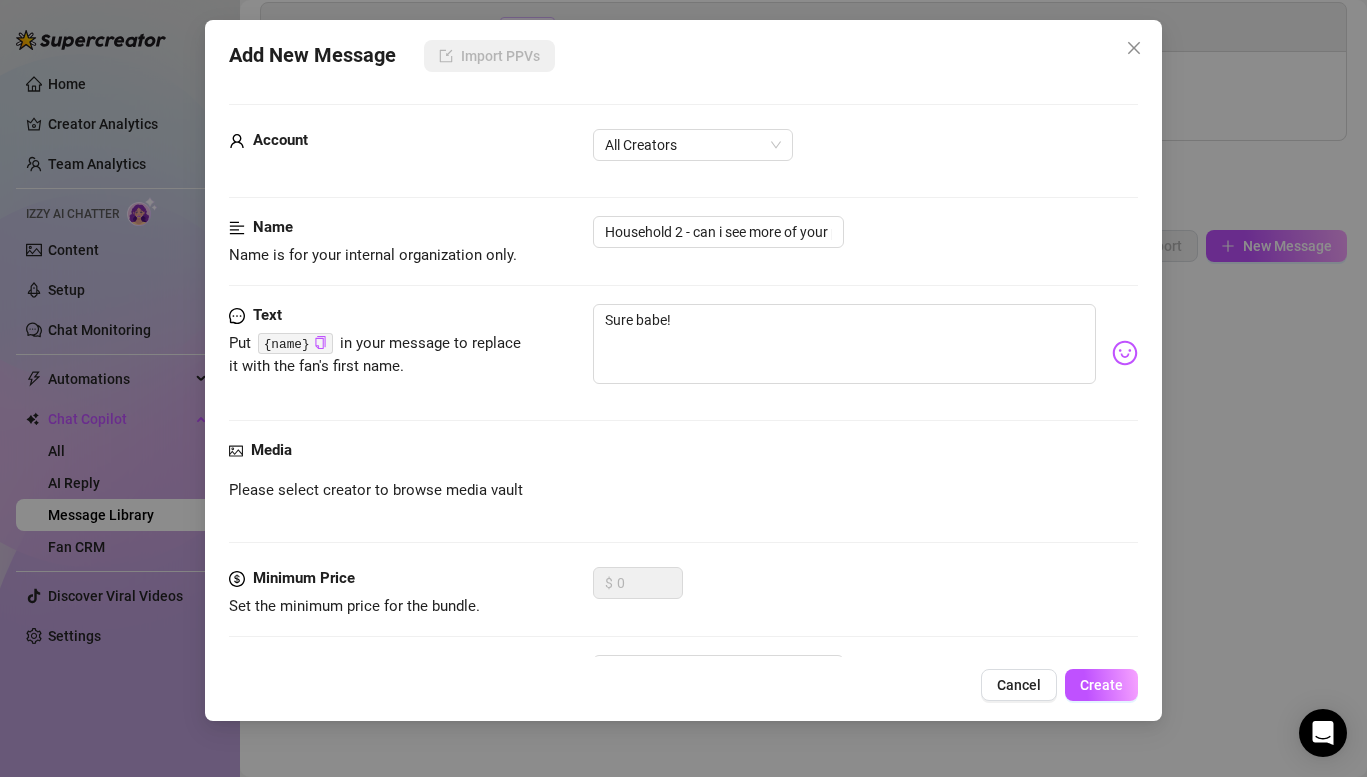 click on "Text Put {name} in your message to replace it with the fan's first name. Sure babe!" at bounding box center [683, 371] 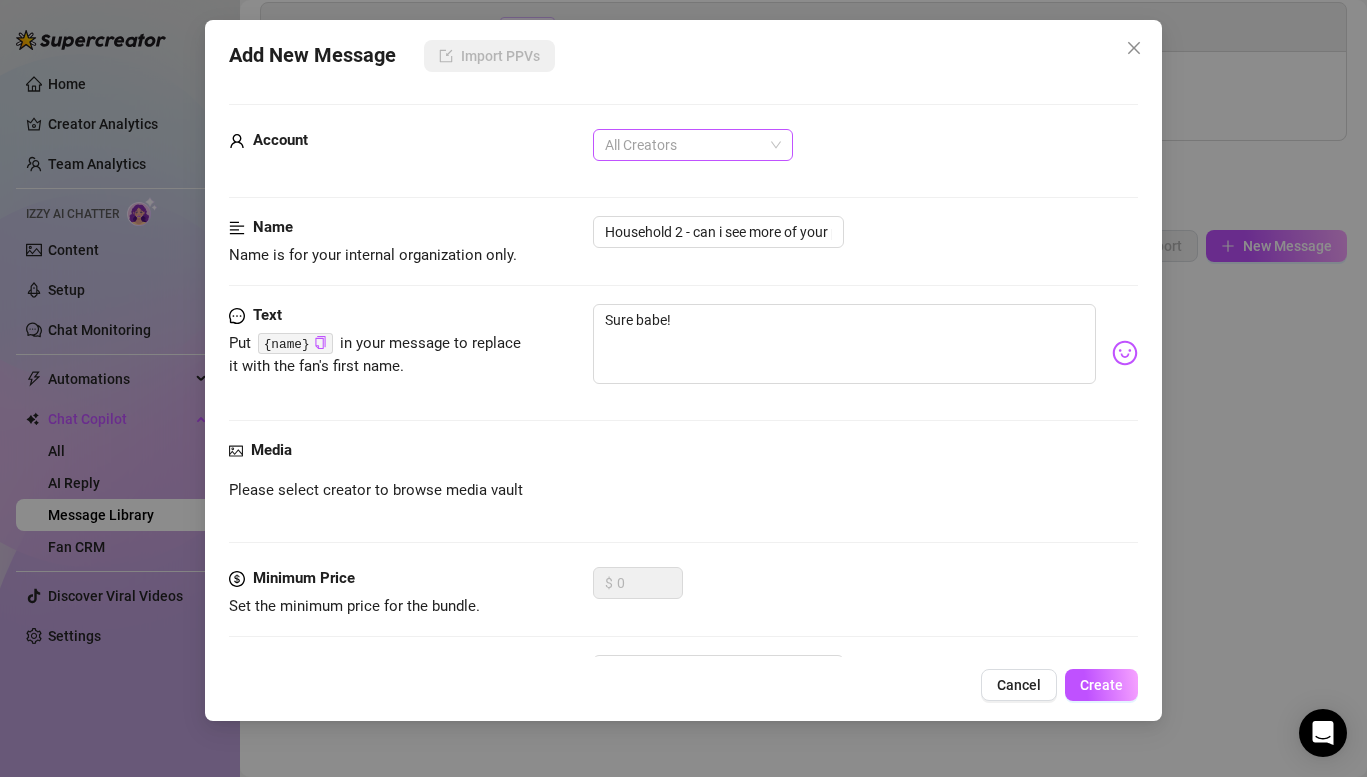 click on "All Creators" at bounding box center [693, 145] 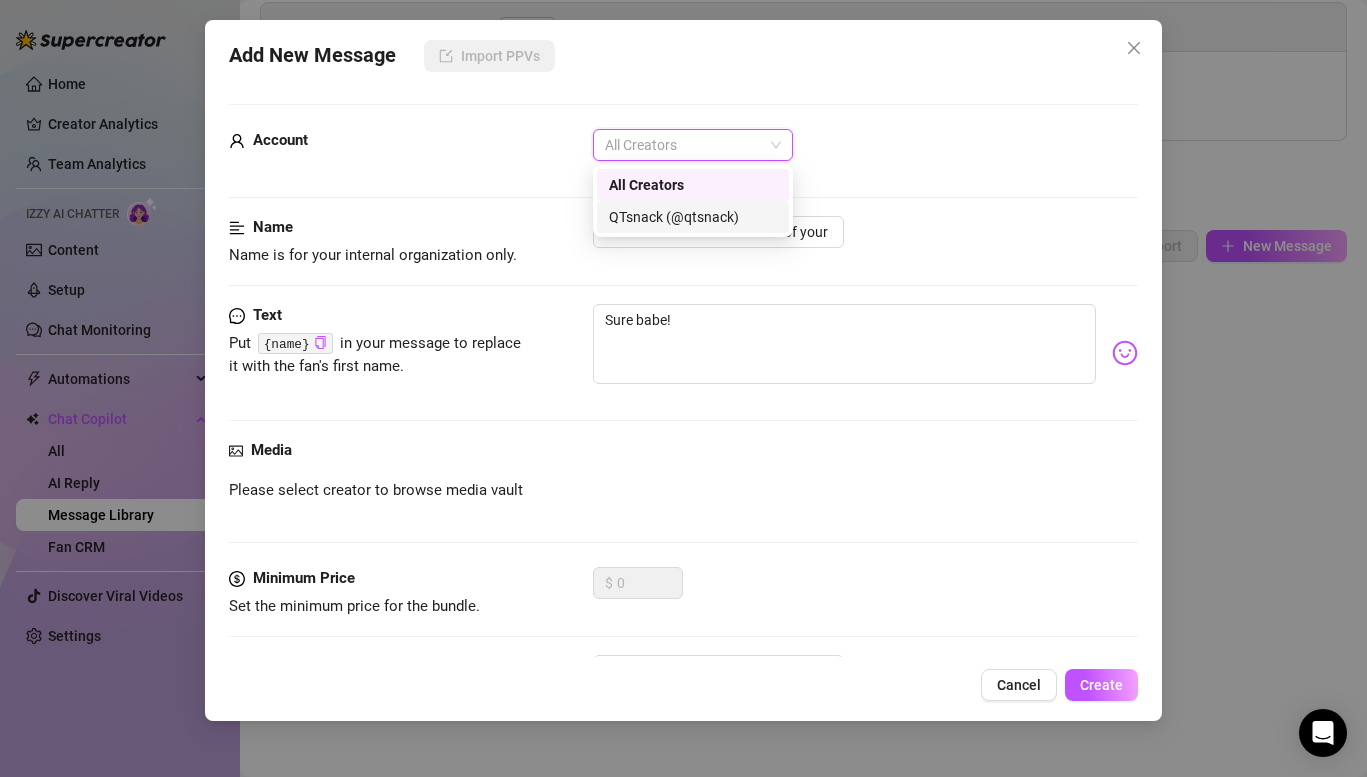 click on "QTsnack (@qtsnack)" at bounding box center [693, 217] 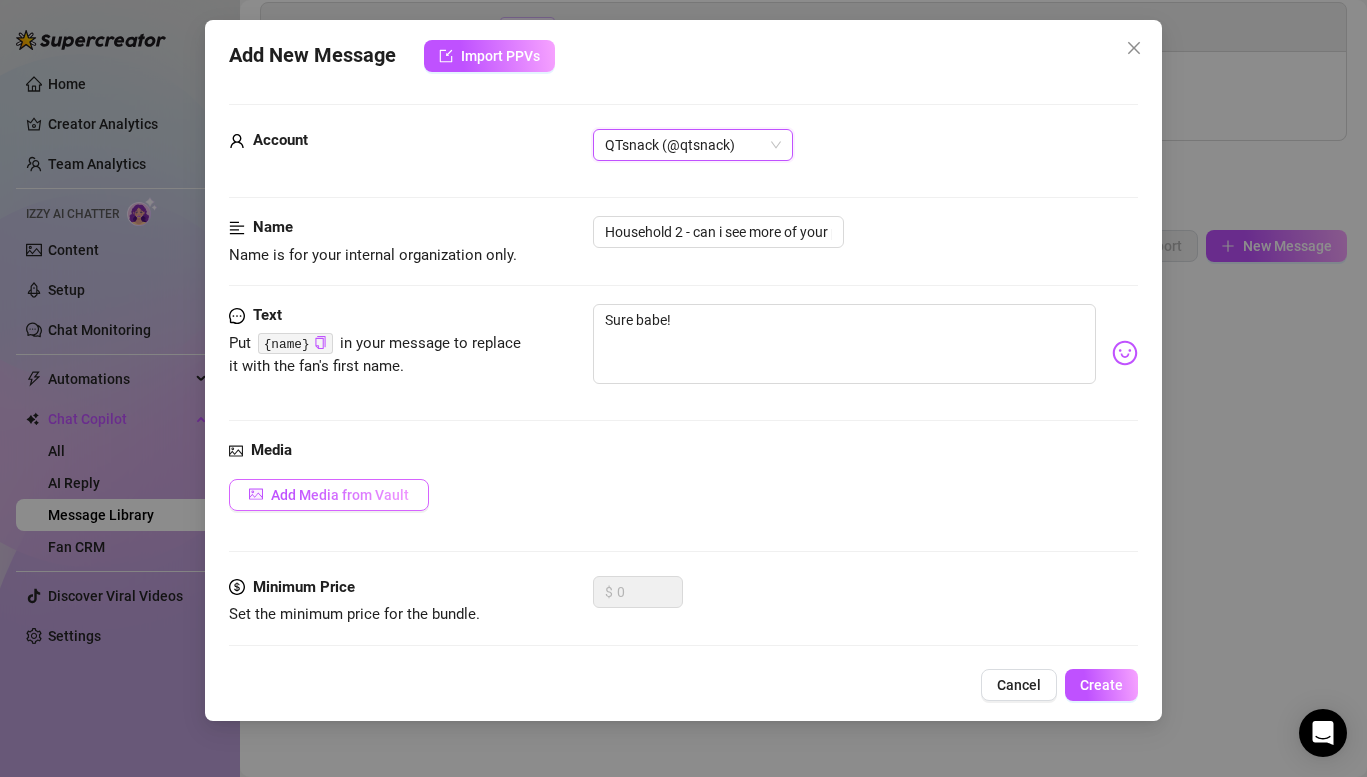 click on "Add Media from Vault" at bounding box center [329, 495] 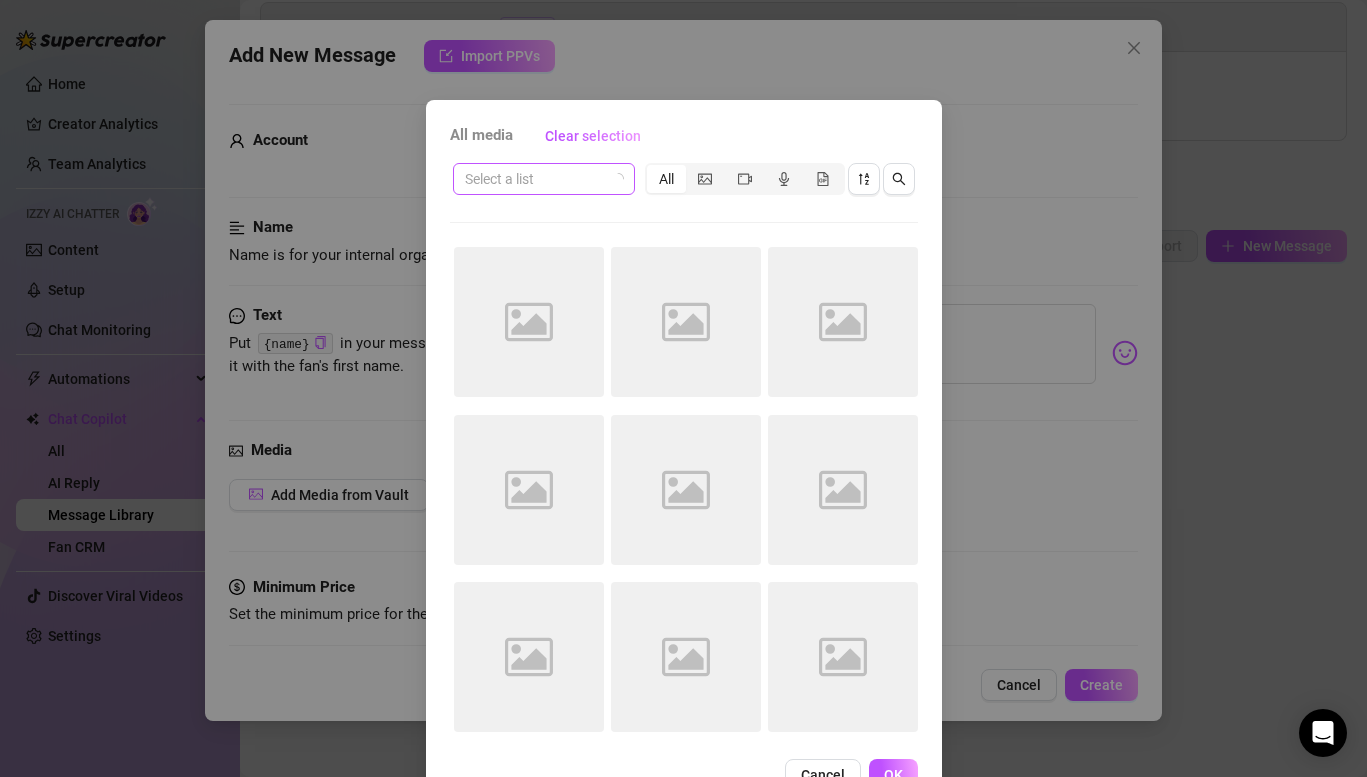 click at bounding box center (535, 179) 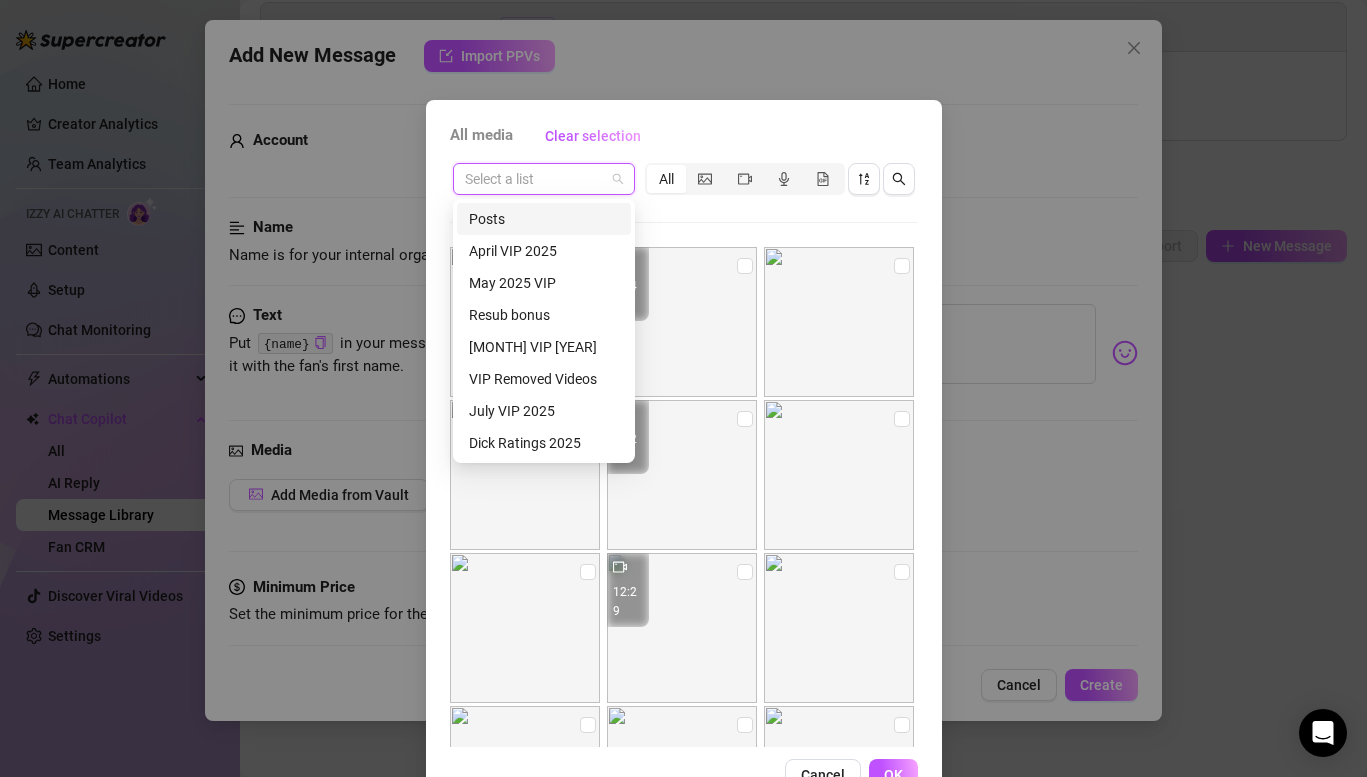 click on "All media" at bounding box center (481, 136) 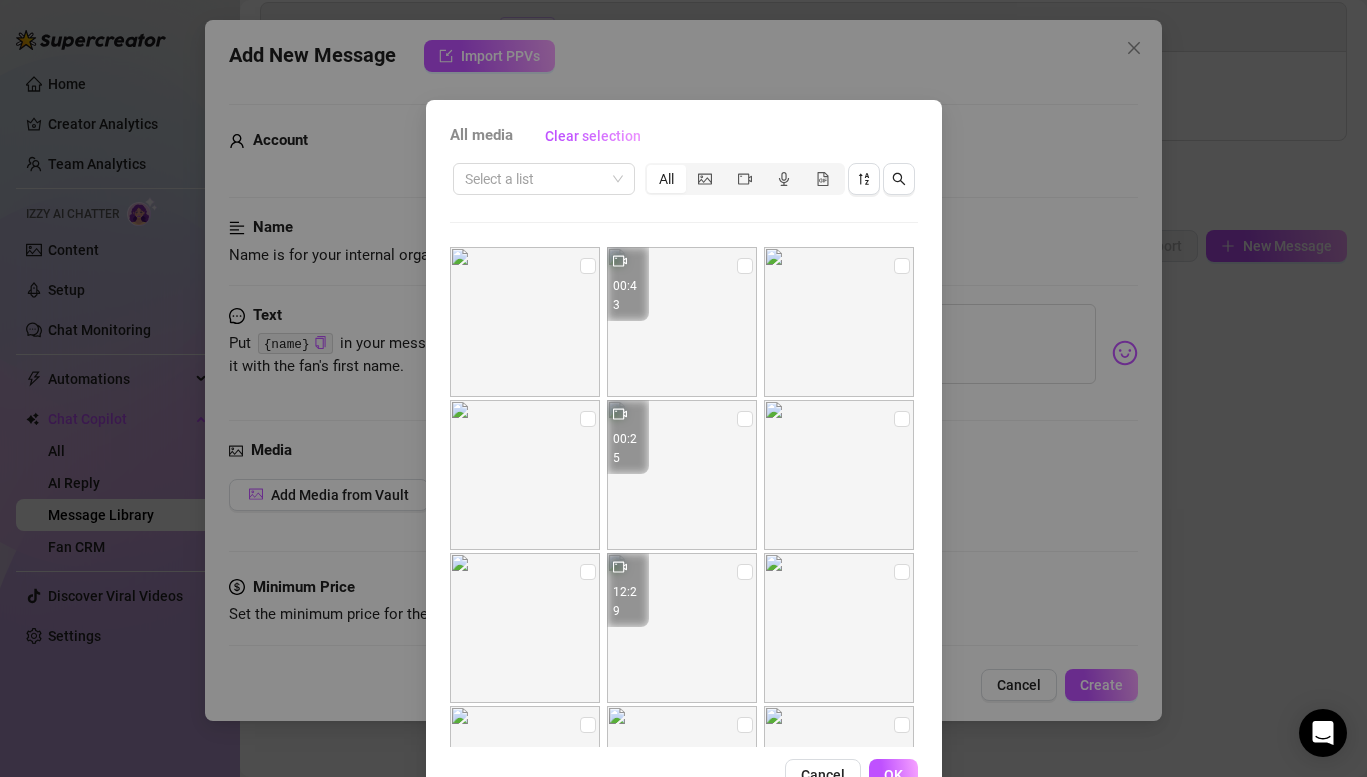 click on "All media" at bounding box center [481, 136] 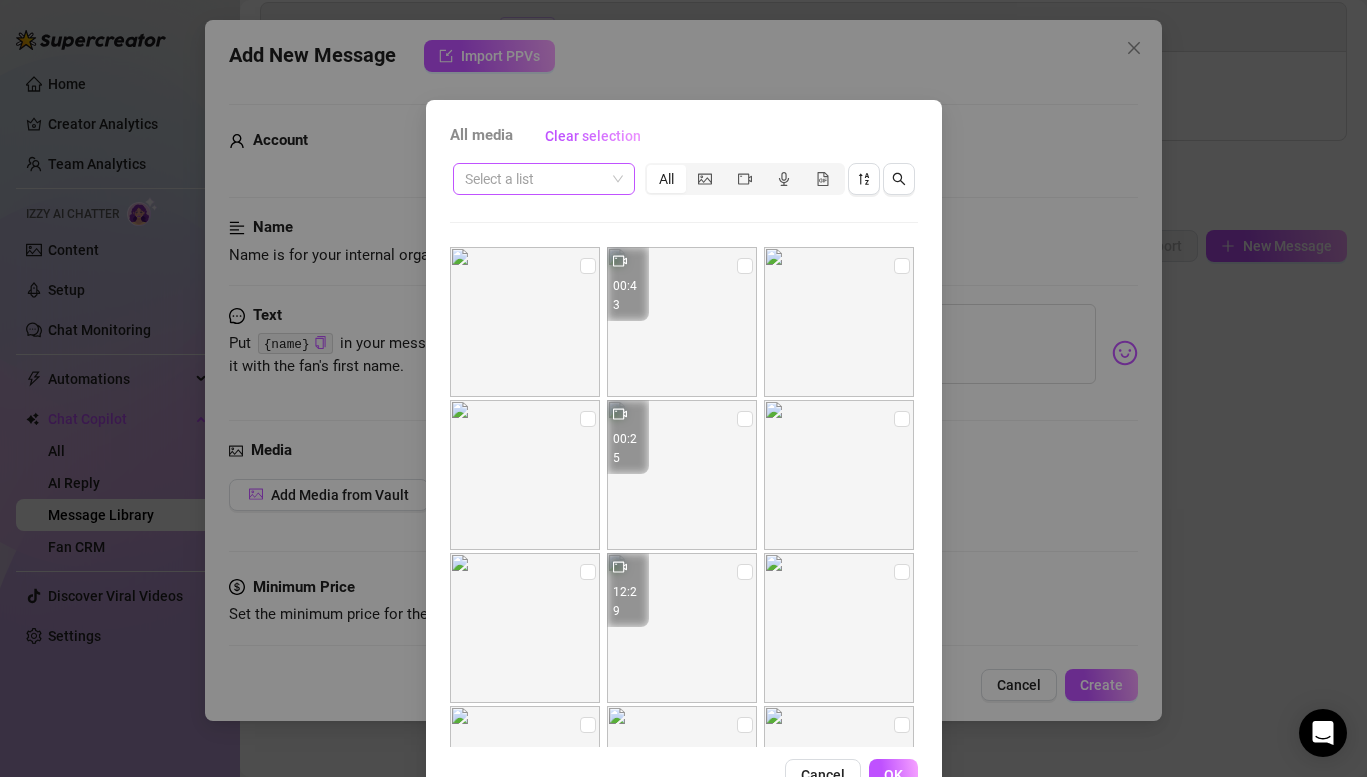 click at bounding box center [535, 179] 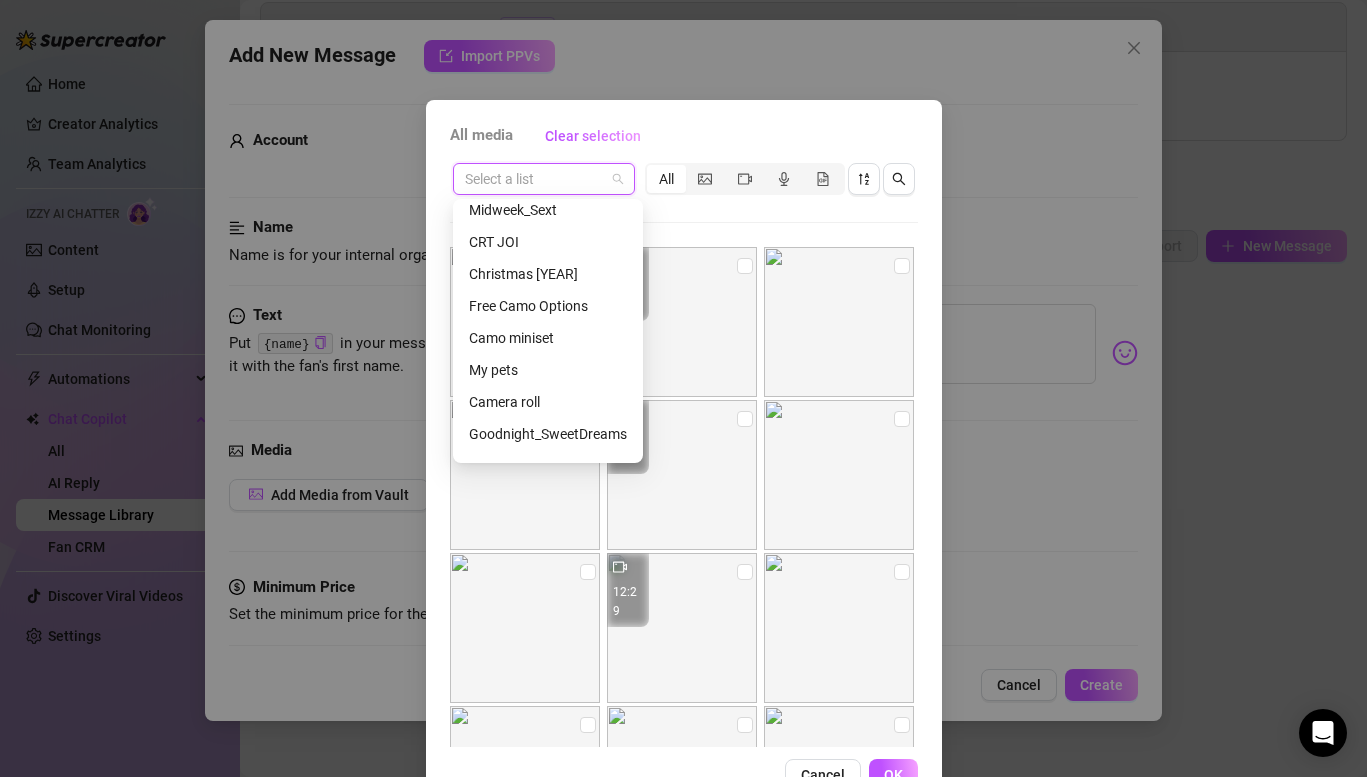 scroll, scrollTop: 1113, scrollLeft: 0, axis: vertical 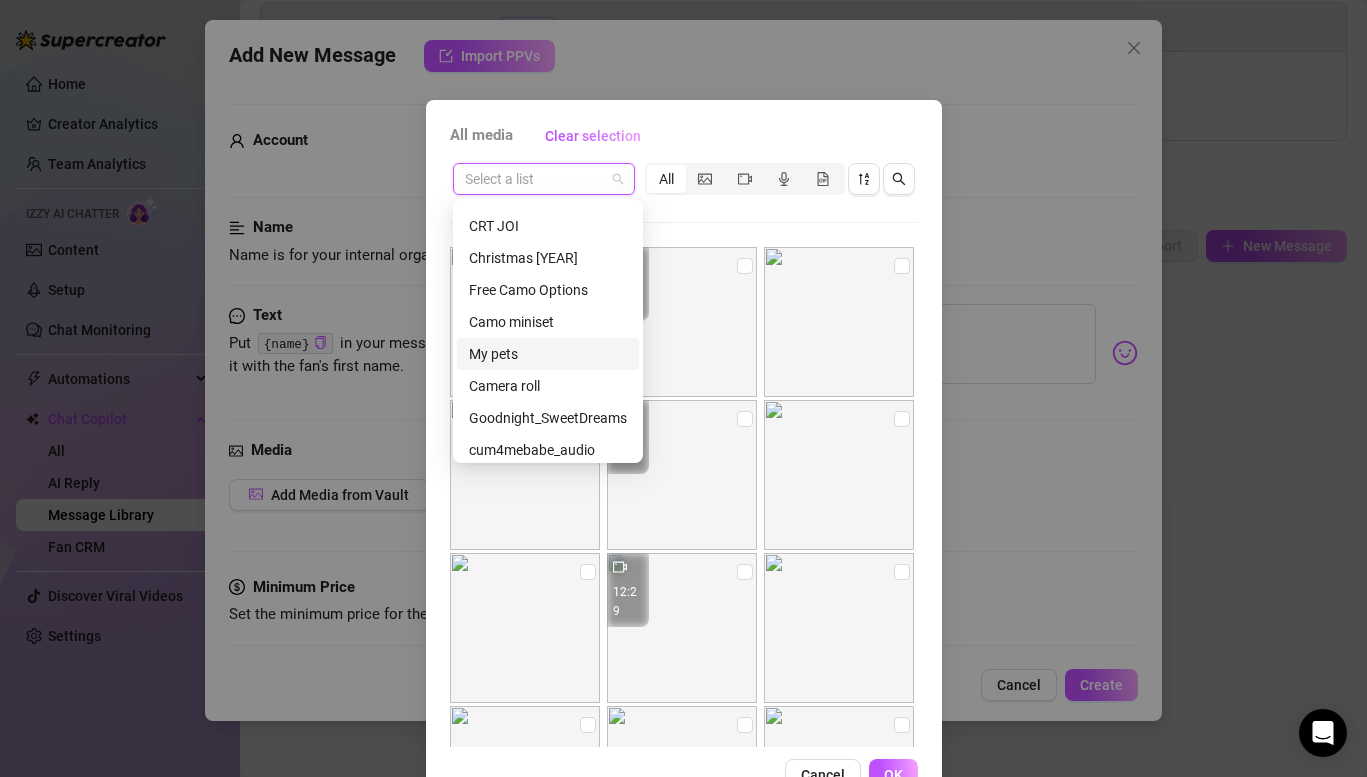 click on "My pets" at bounding box center (548, 354) 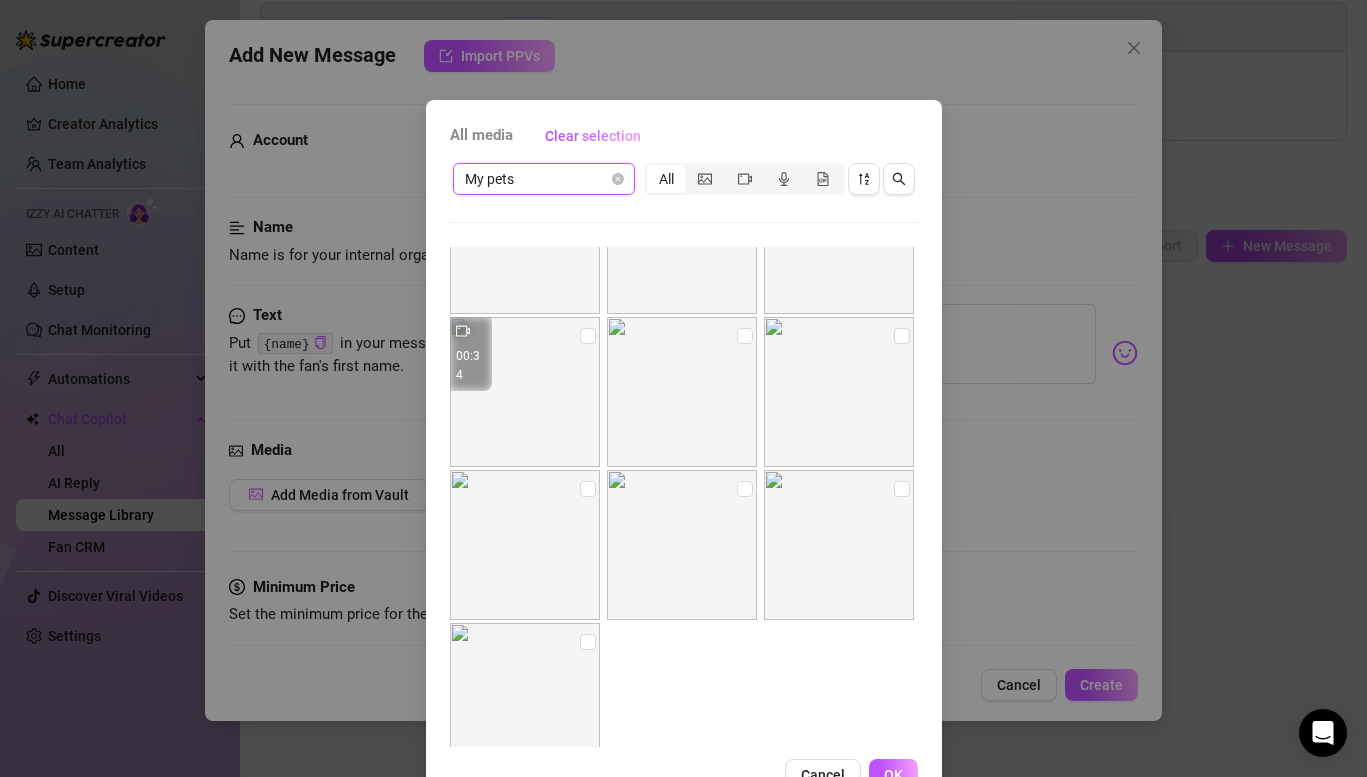 scroll, scrollTop: 142, scrollLeft: 0, axis: vertical 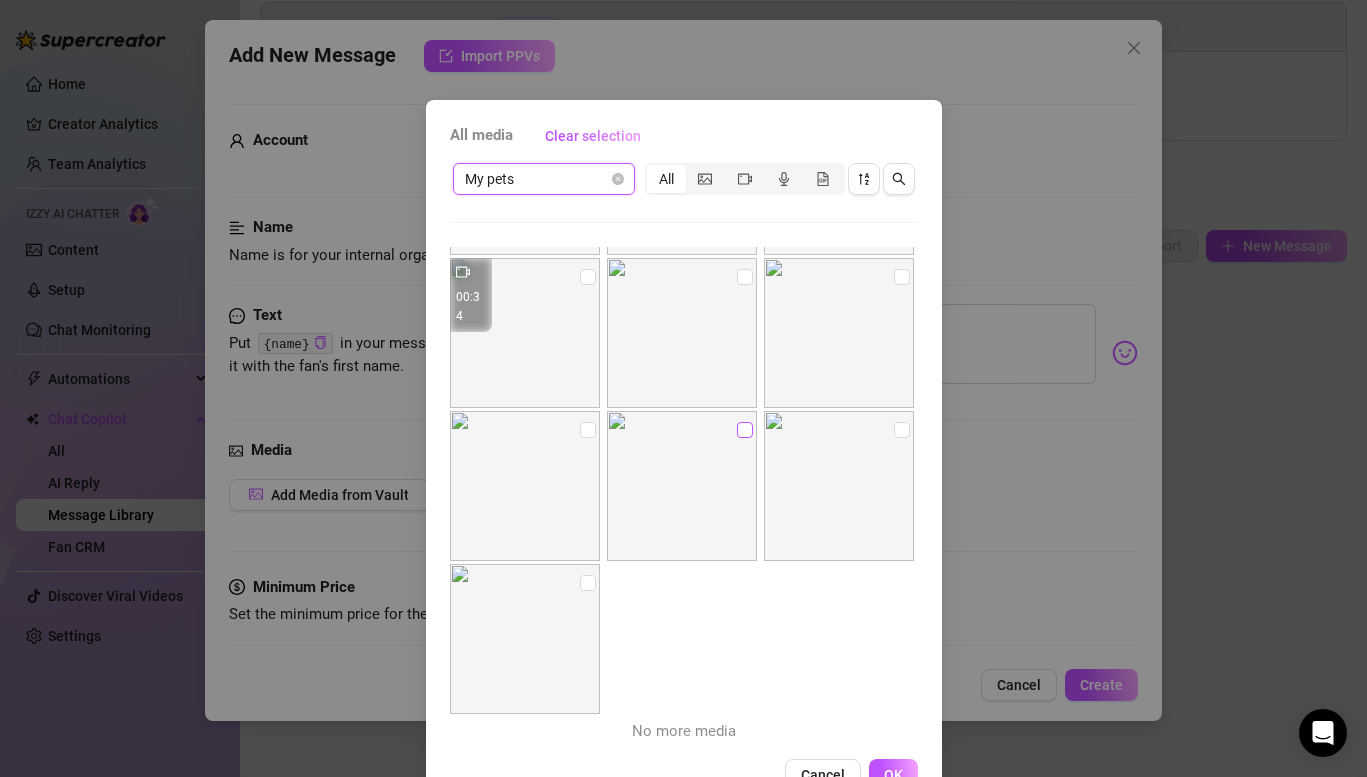 click at bounding box center [745, 430] 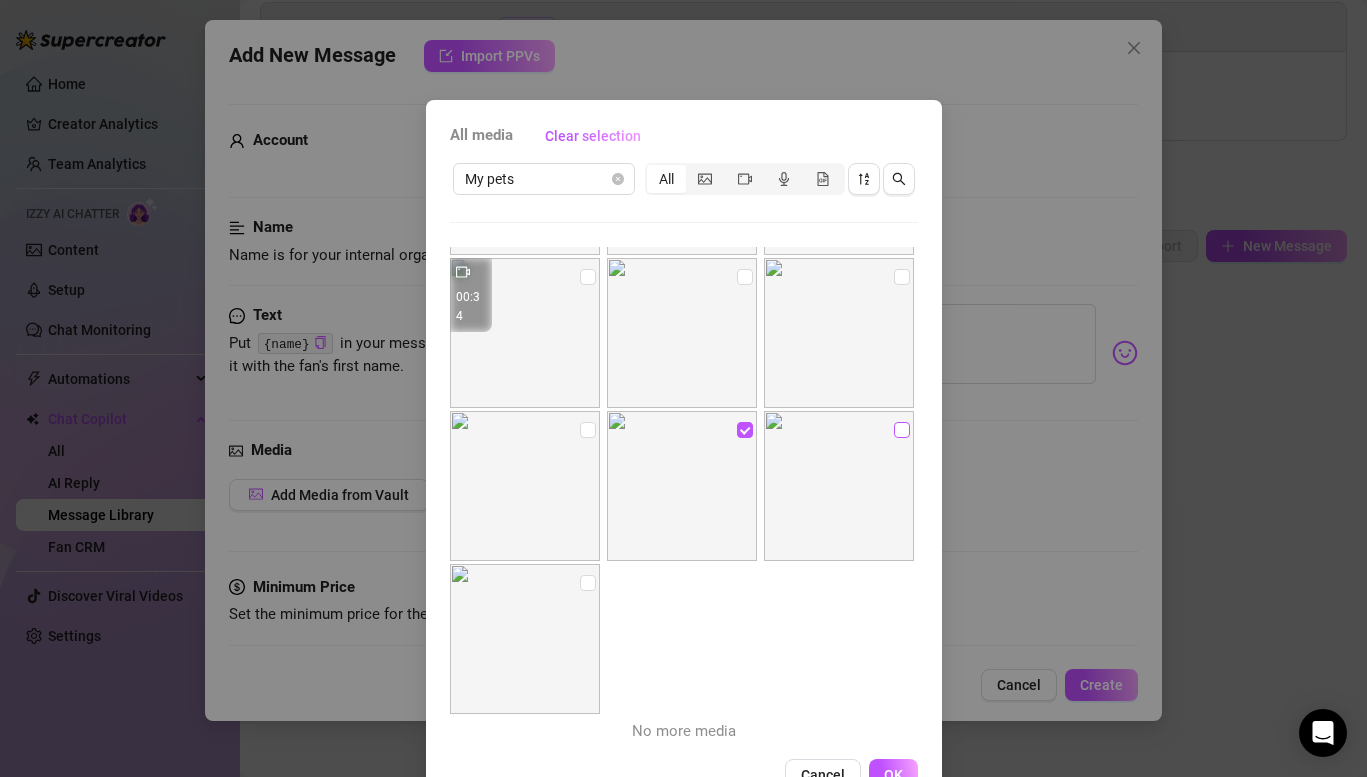 click at bounding box center (902, 430) 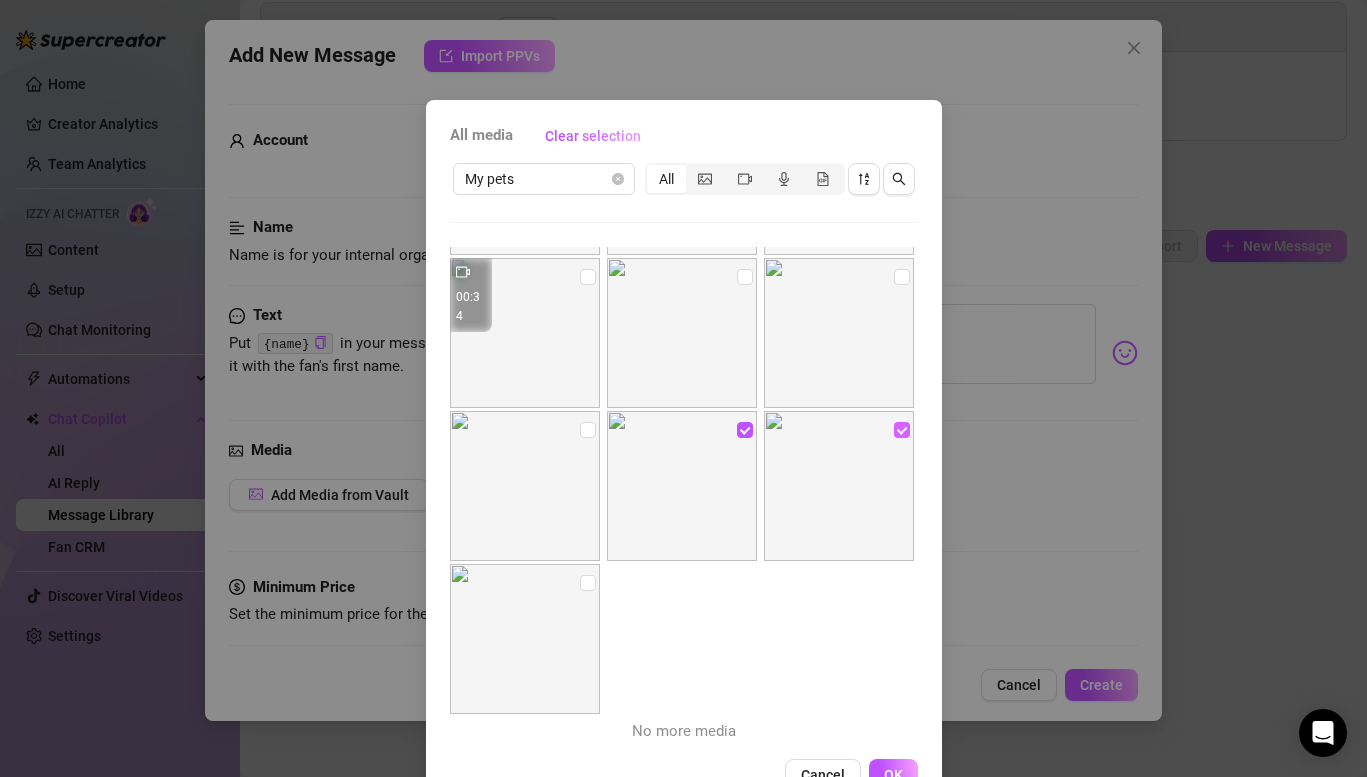scroll, scrollTop: 93, scrollLeft: 0, axis: vertical 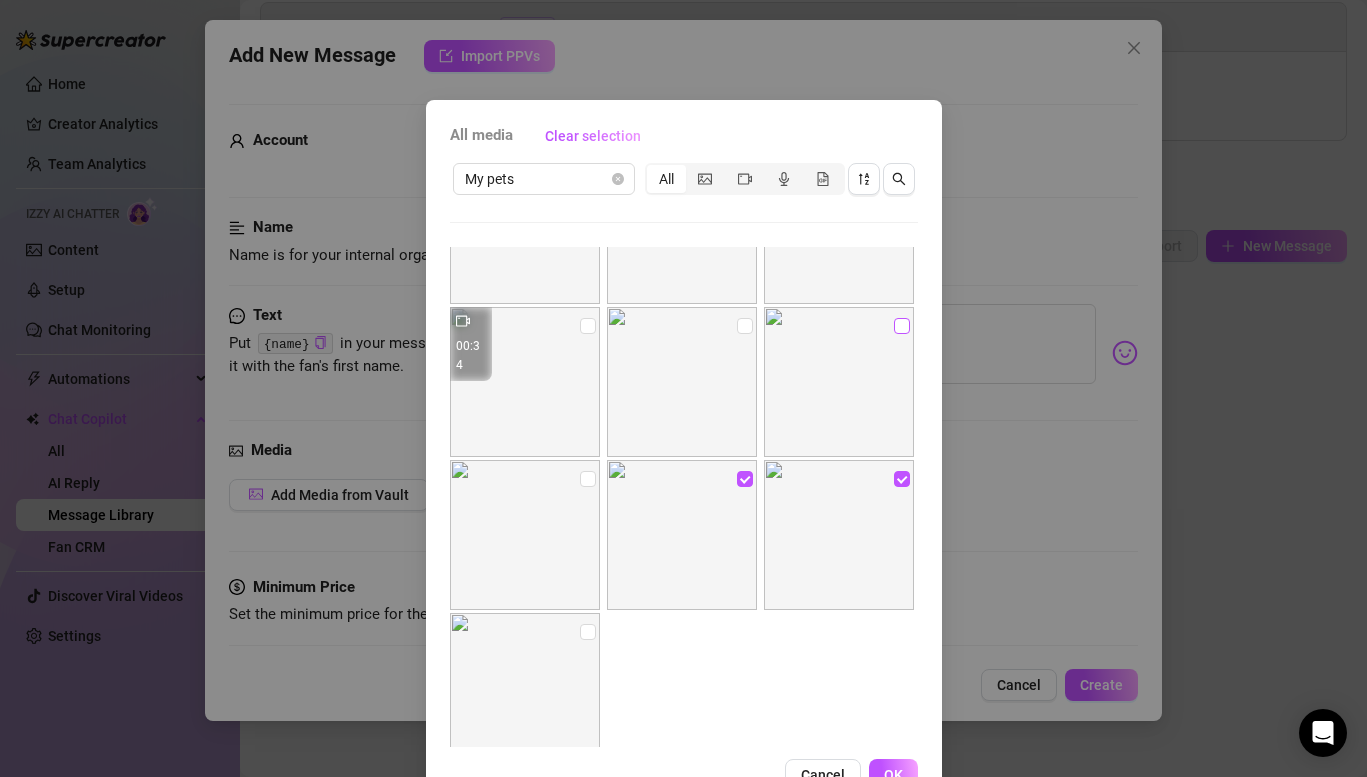 click at bounding box center [902, 326] 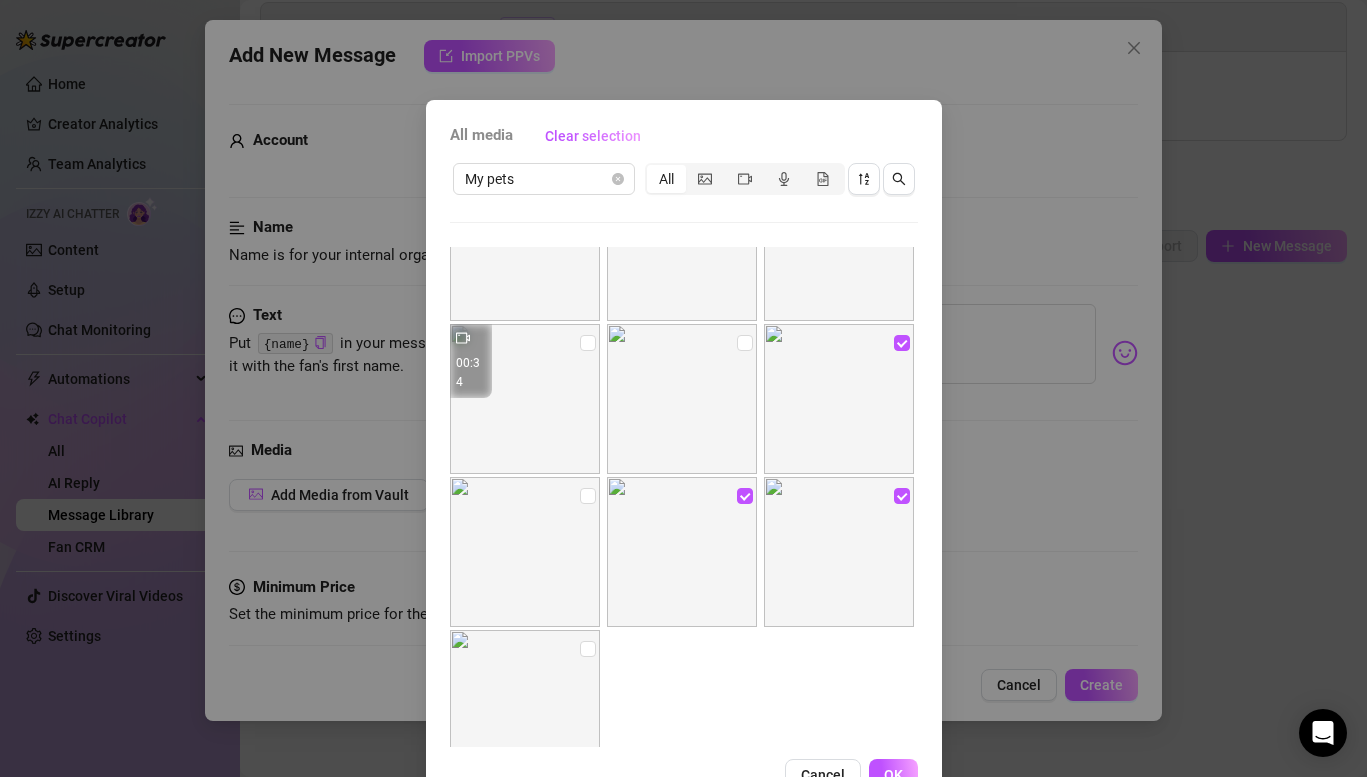 scroll, scrollTop: 104, scrollLeft: 0, axis: vertical 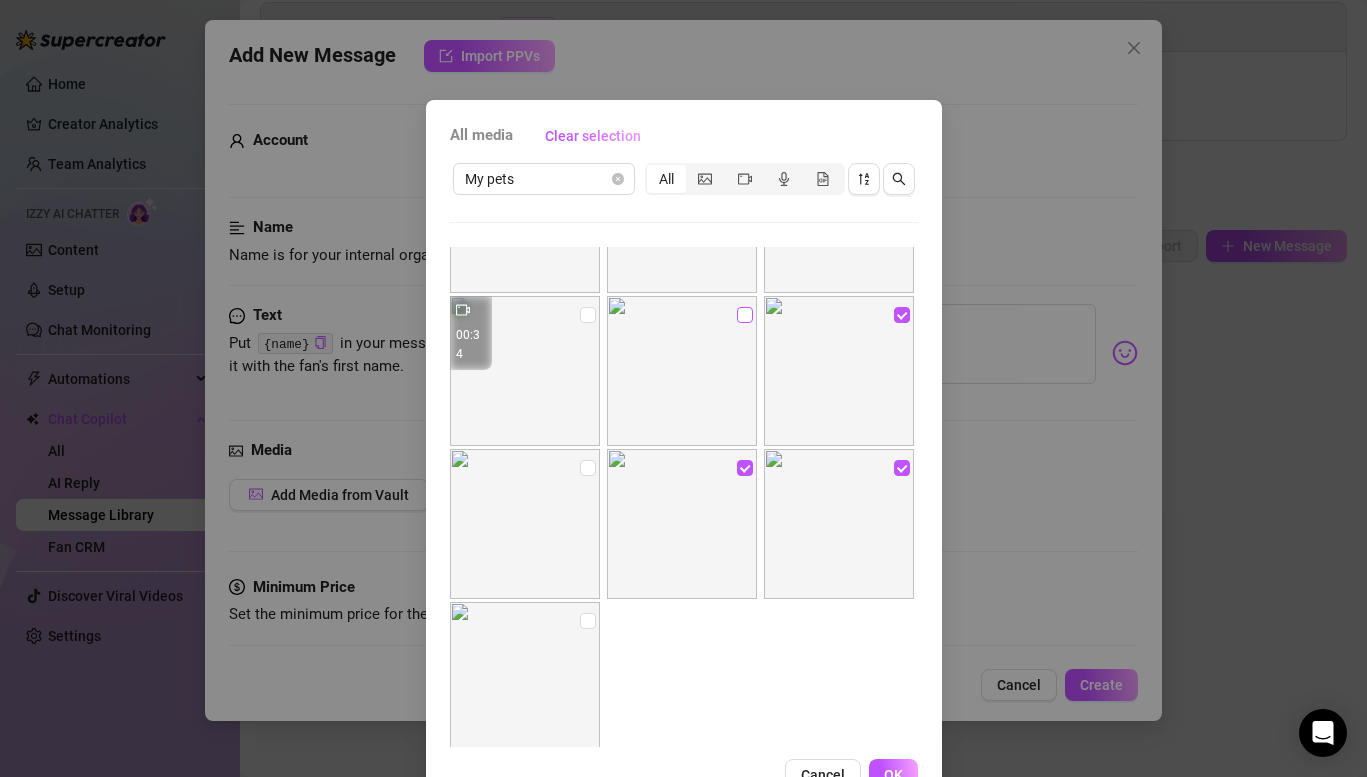 click at bounding box center (745, 315) 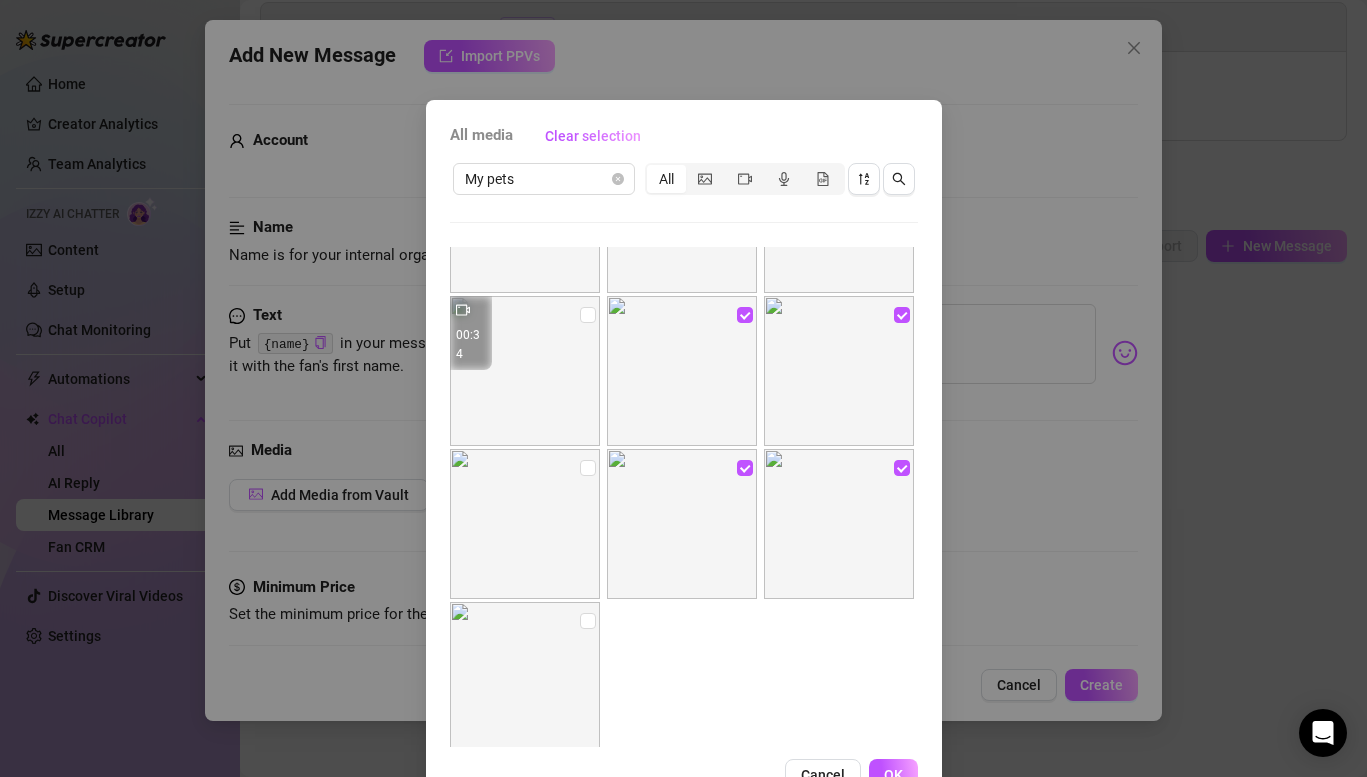 scroll, scrollTop: 58, scrollLeft: 0, axis: vertical 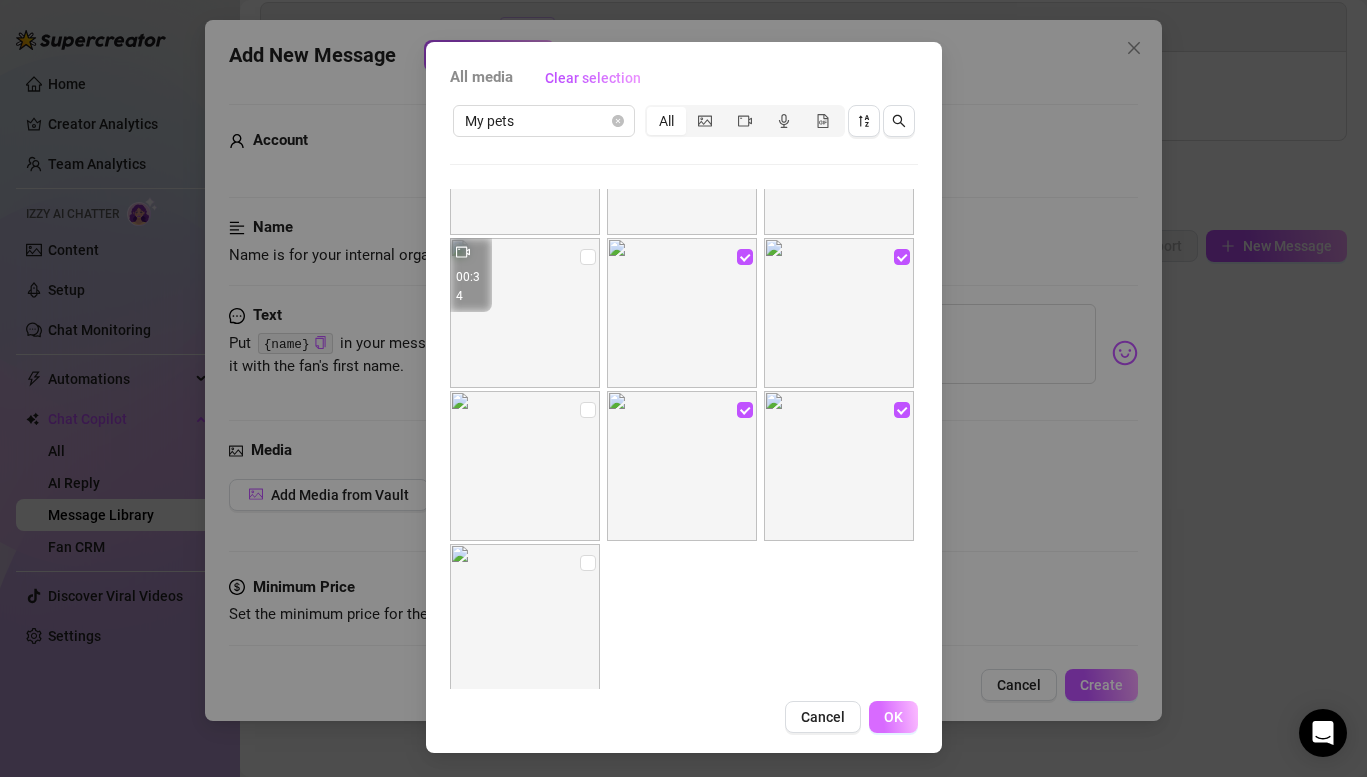 click on "OK" at bounding box center [893, 717] 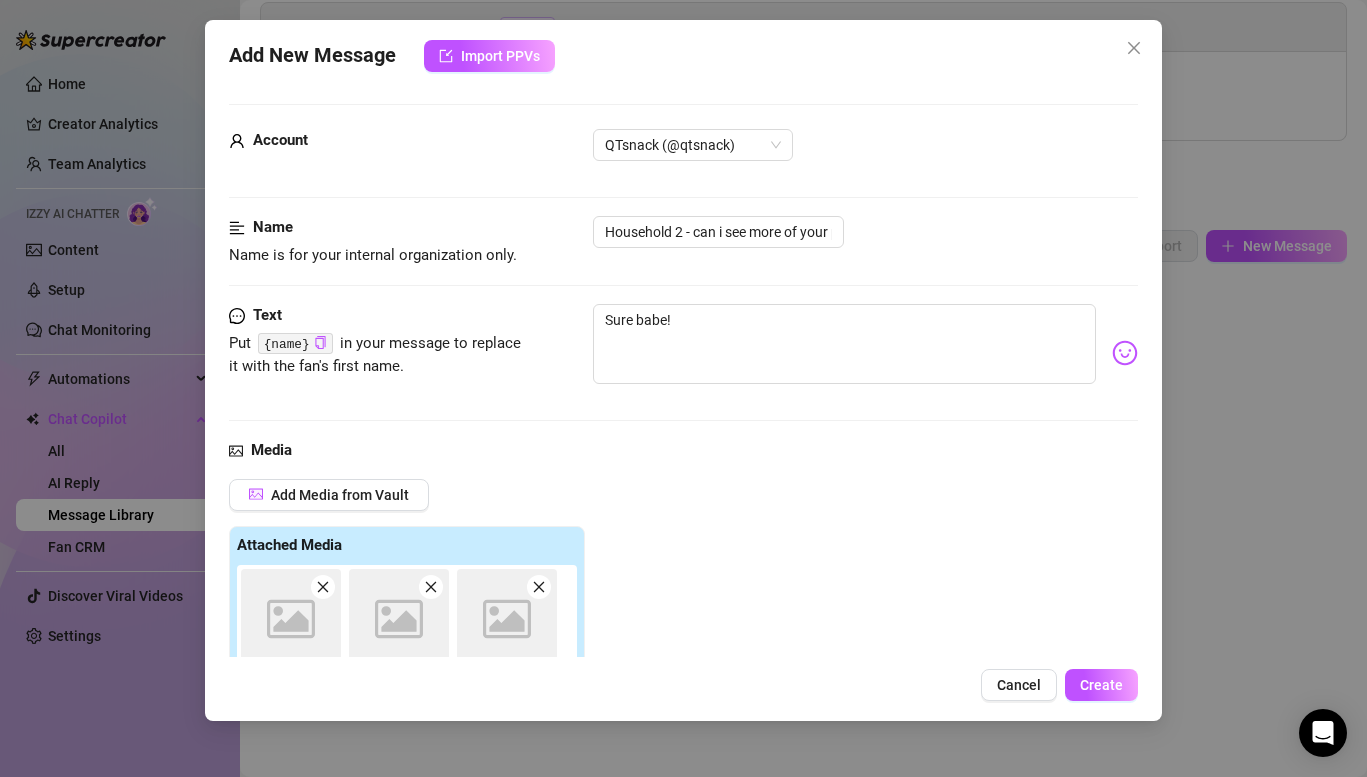 scroll, scrollTop: 284, scrollLeft: 0, axis: vertical 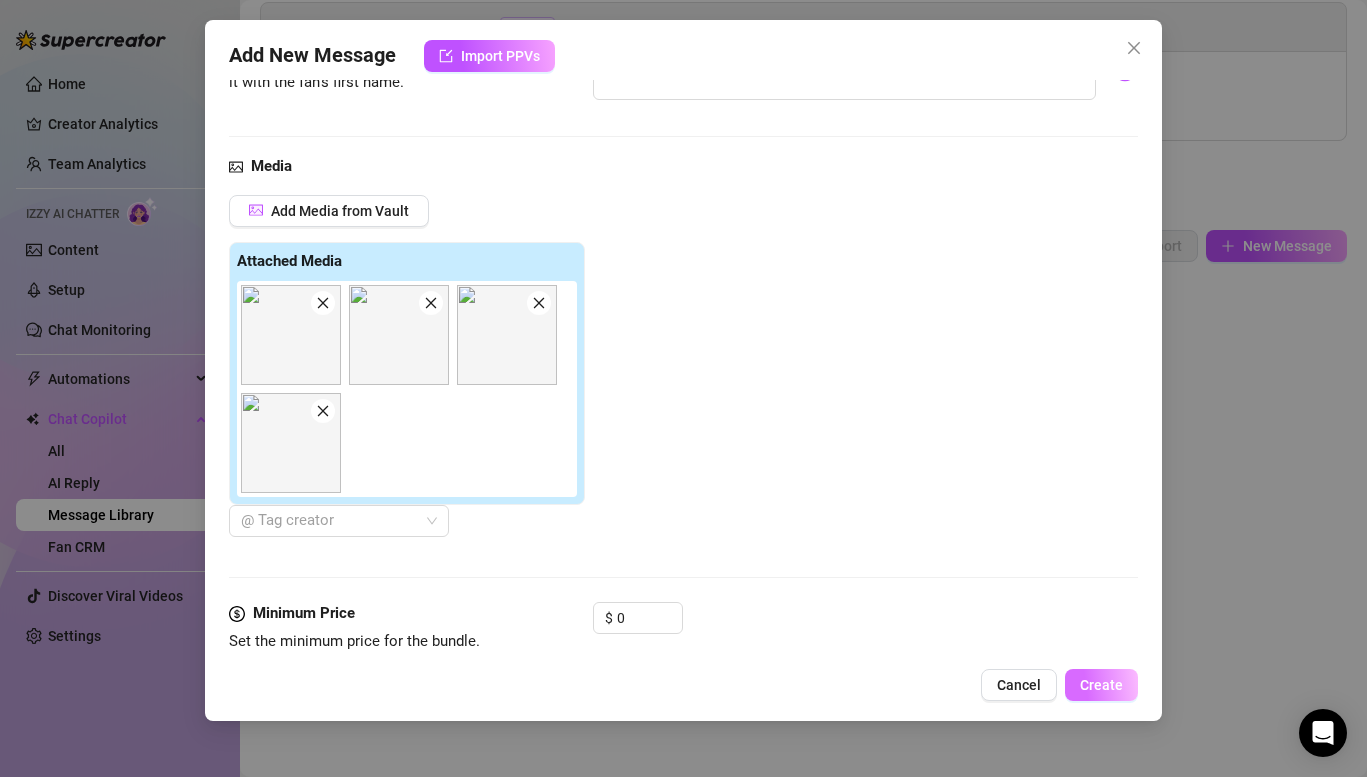 click on "Create" at bounding box center [1101, 685] 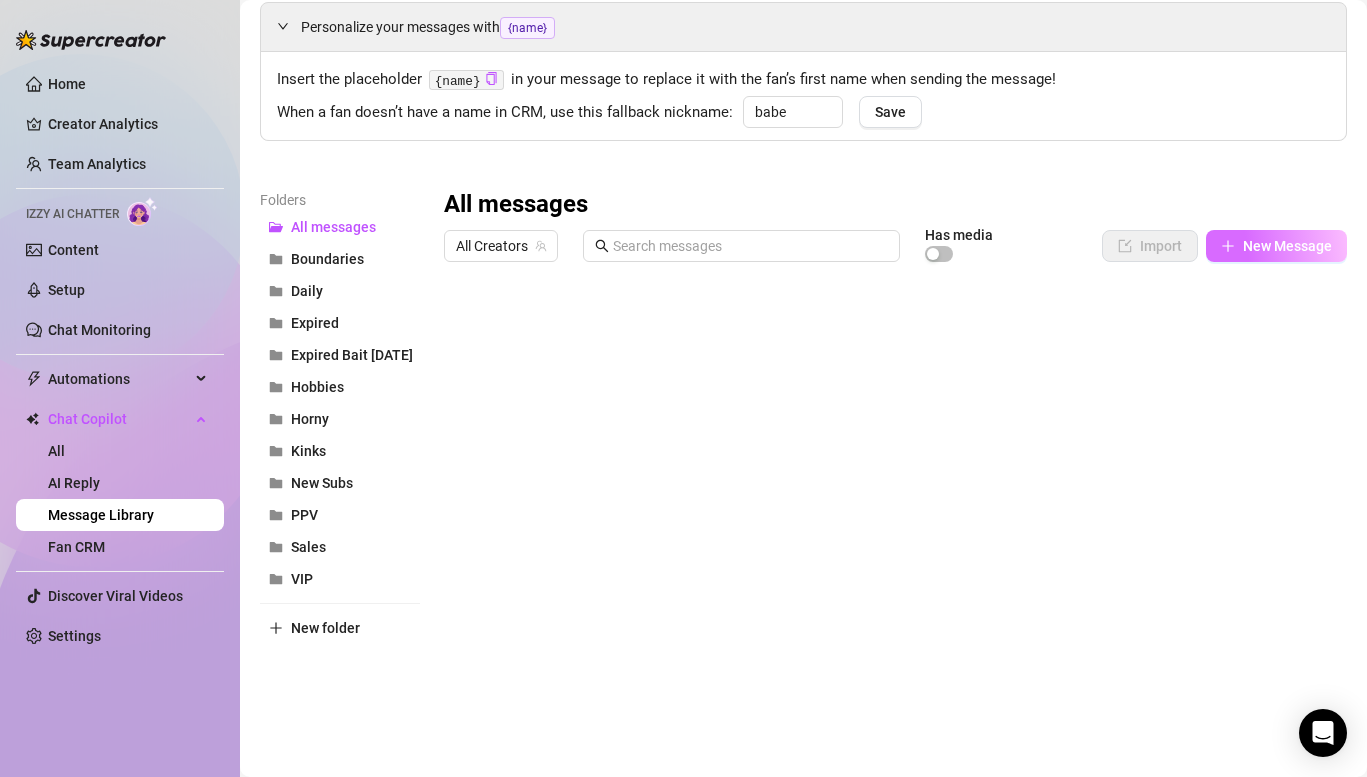 click on "New Message" at bounding box center (1287, 246) 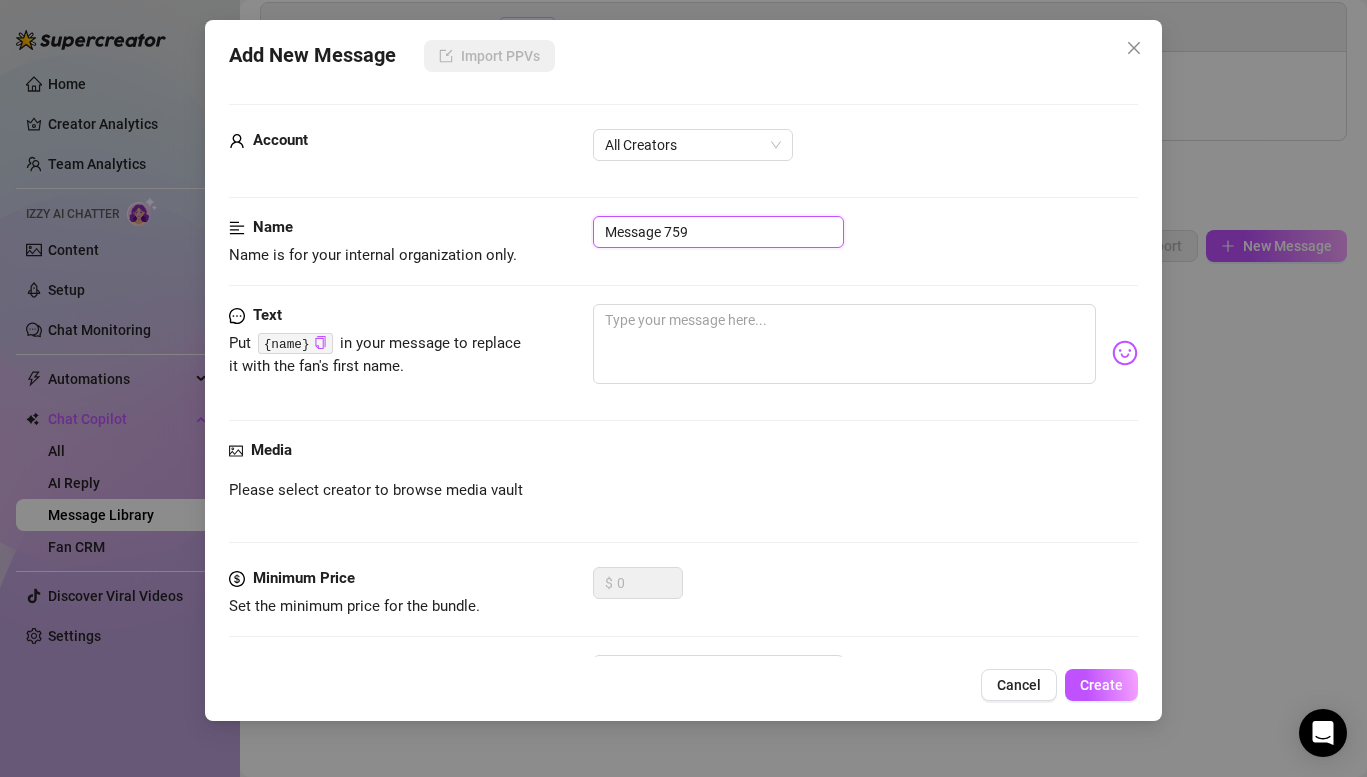 drag, startPoint x: 737, startPoint y: 239, endPoint x: 548, endPoint y: 223, distance: 189.67604 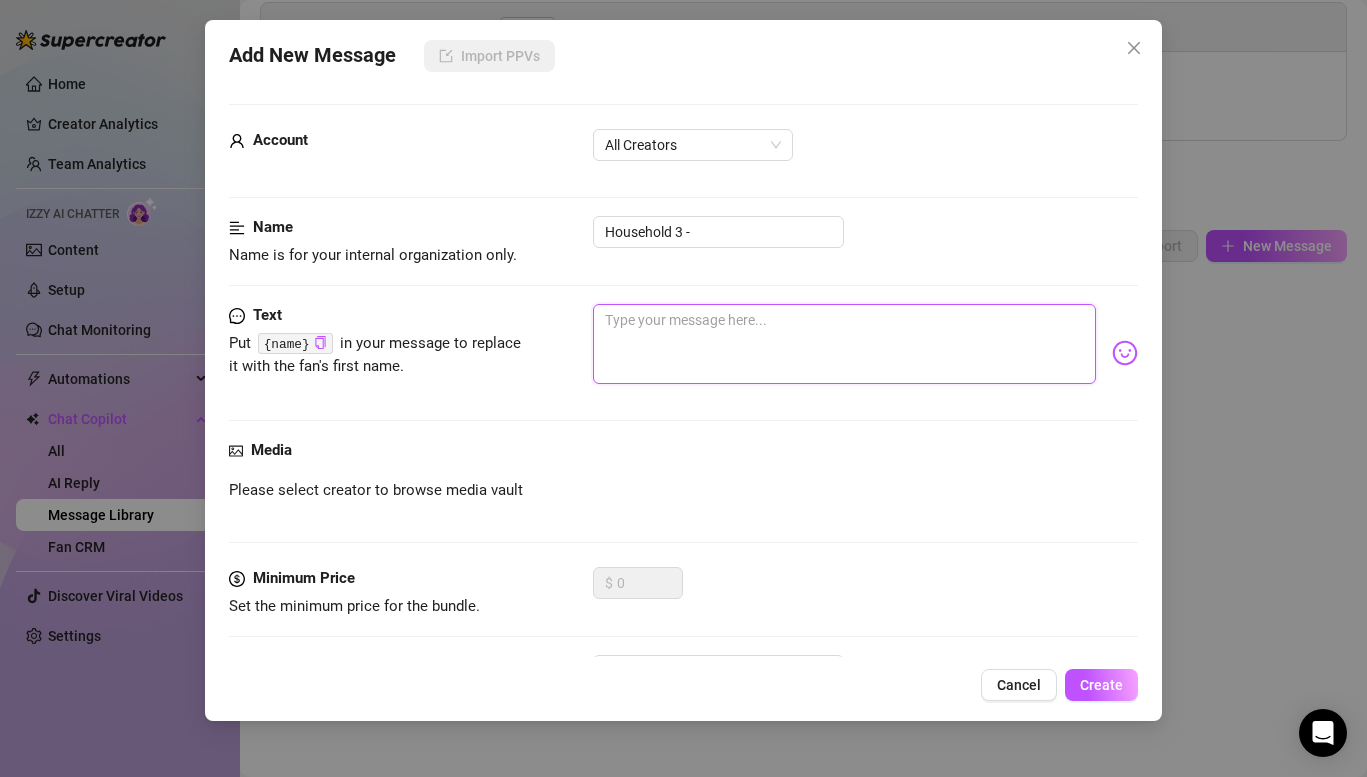 click at bounding box center (844, 344) 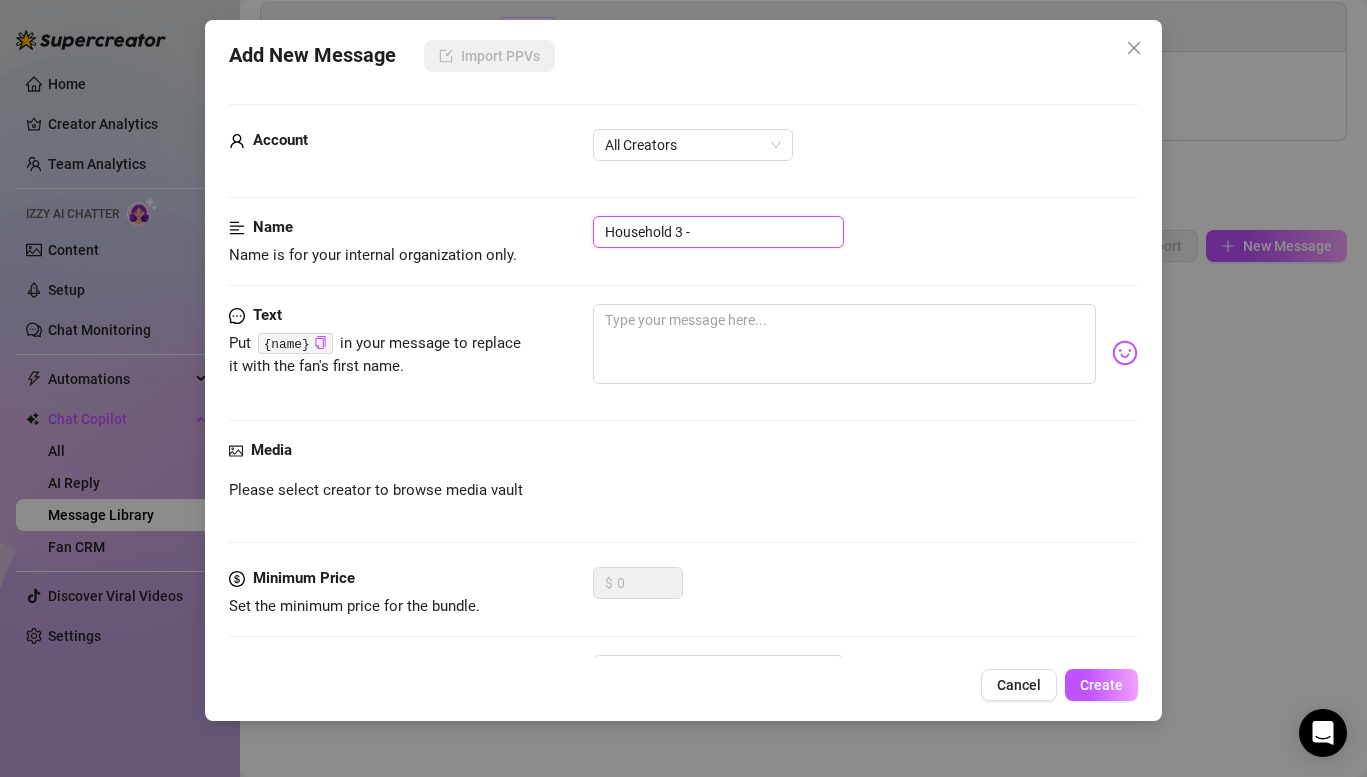 click on "Household 3 -" at bounding box center (718, 232) 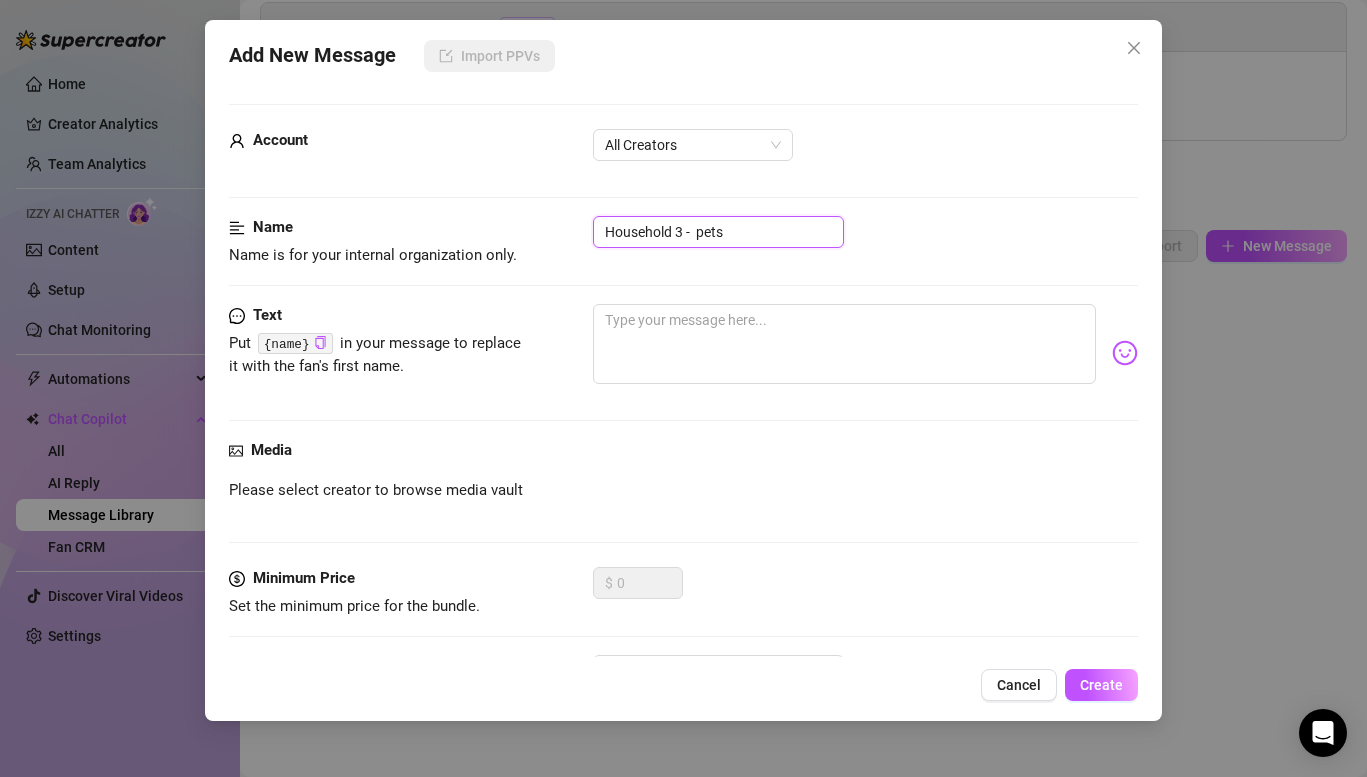 paste on "Do they ever crawl into frame during shoots?" 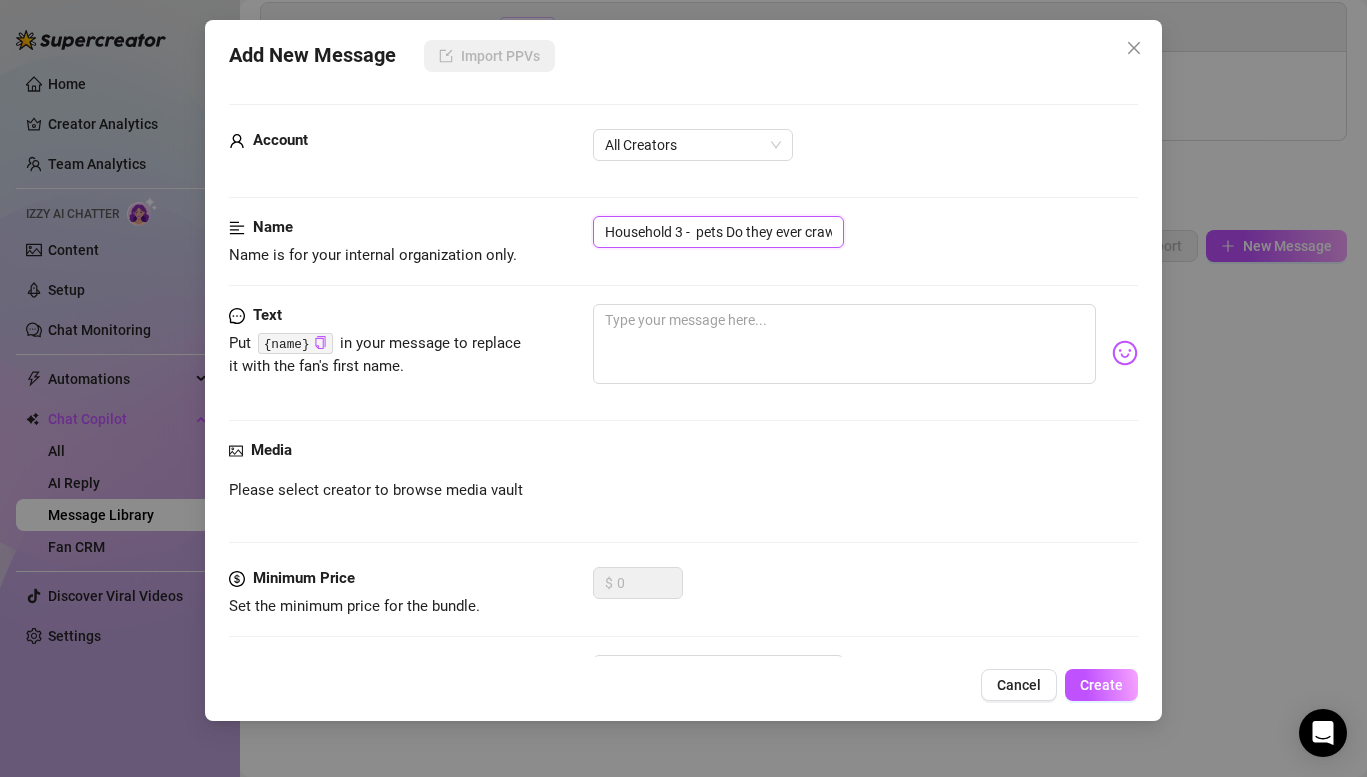 scroll, scrollTop: 0, scrollLeft: 172, axis: horizontal 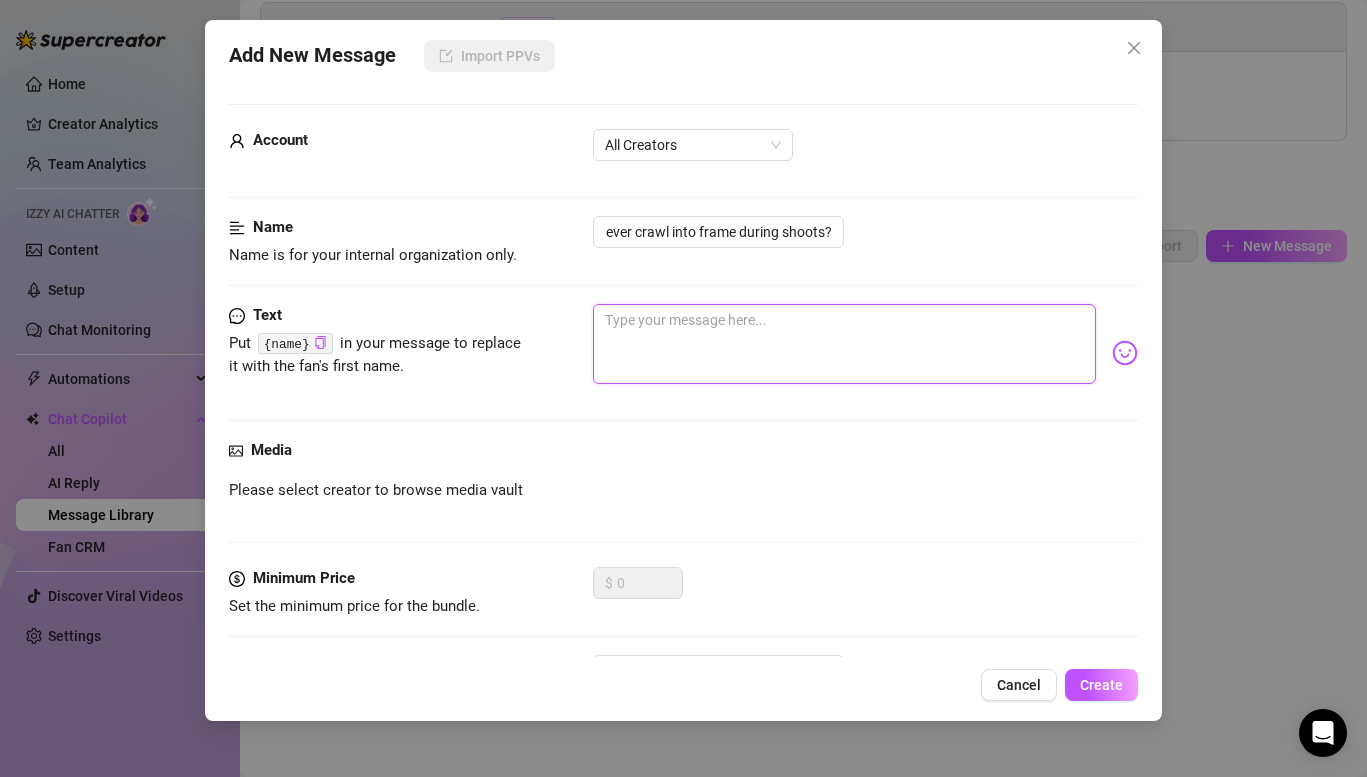 click at bounding box center [844, 344] 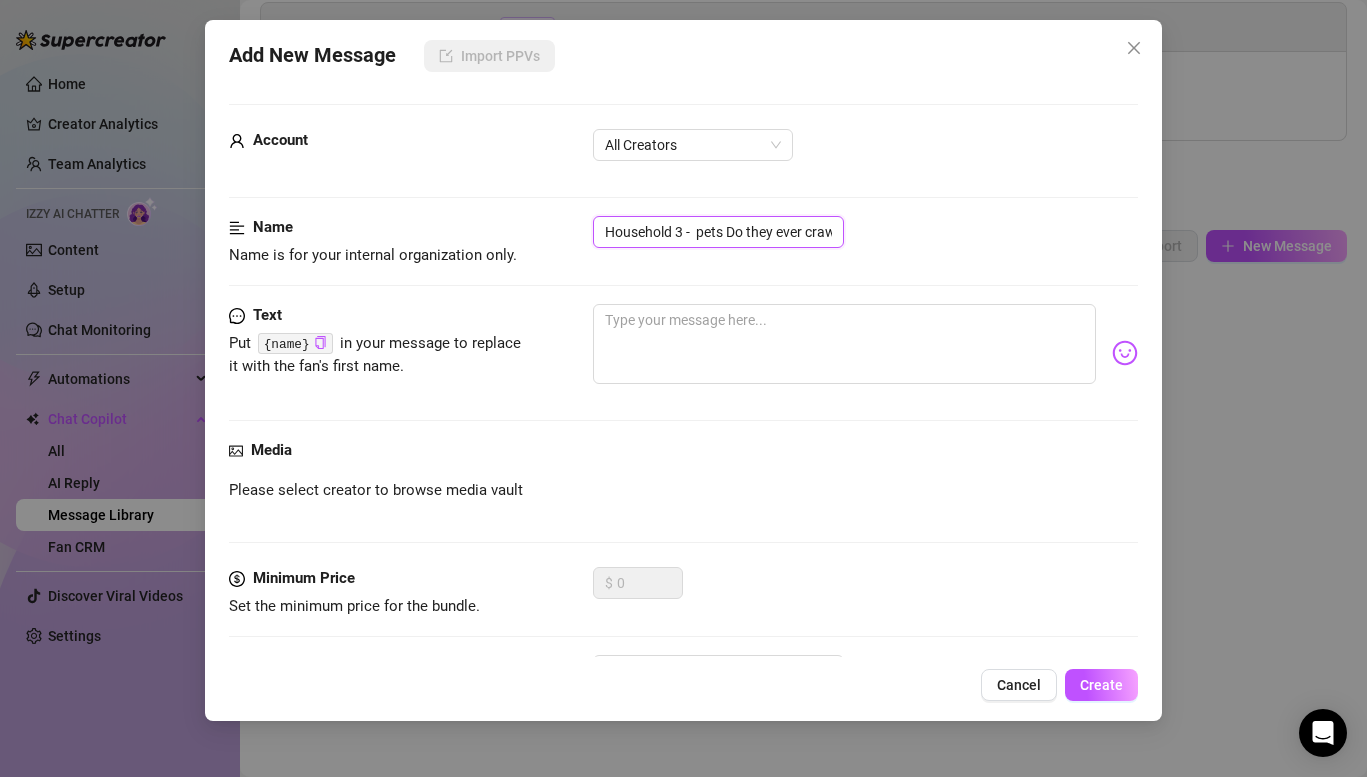 click on "Household 3 -  pets Do they ever crawl into frame during shoots?" at bounding box center [718, 232] 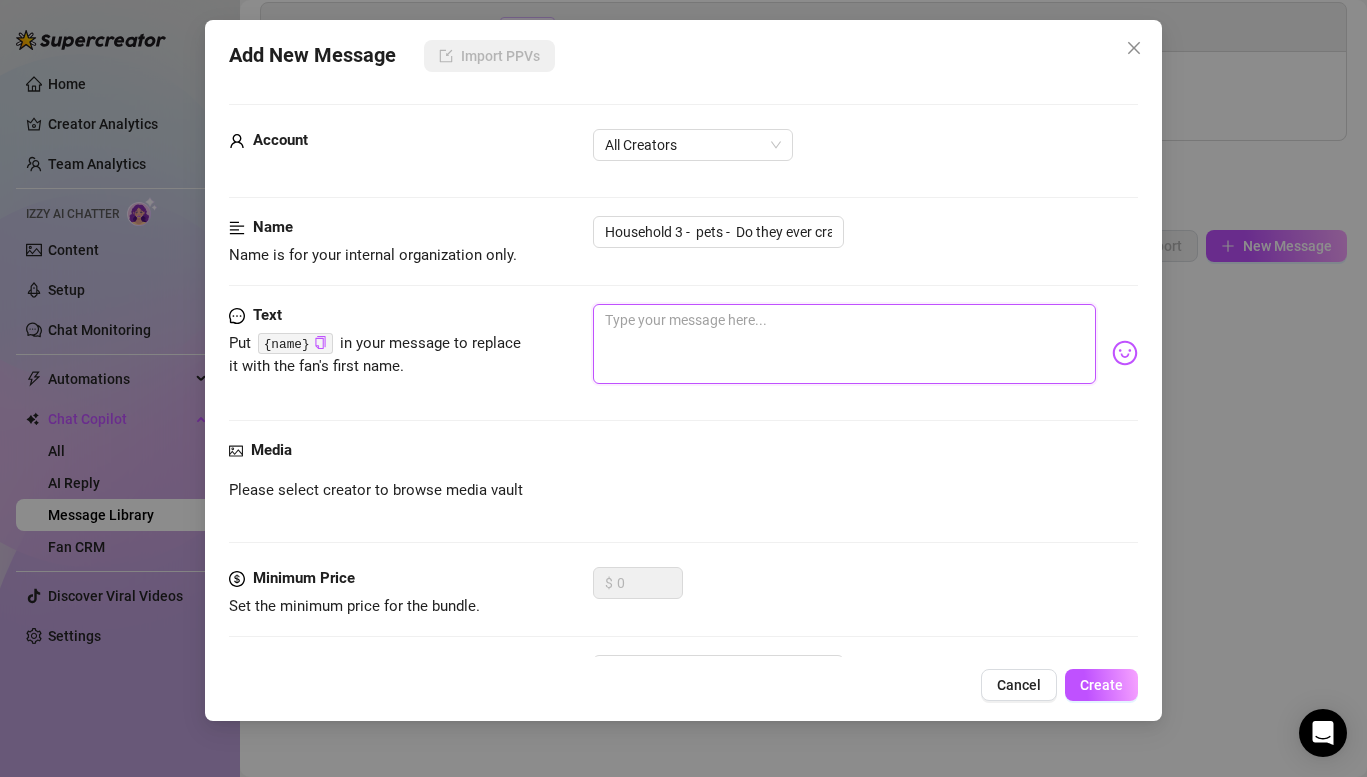 click at bounding box center [844, 344] 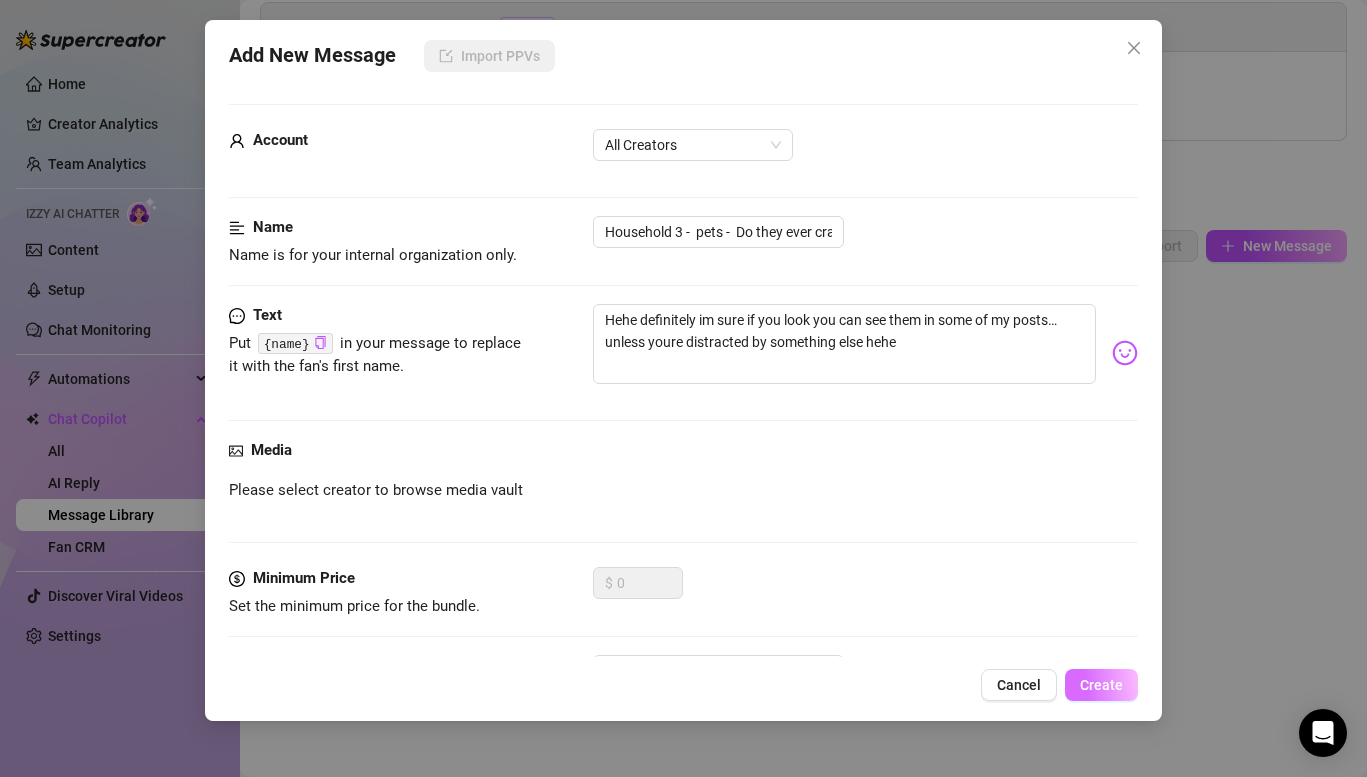 click on "Create" at bounding box center (1101, 685) 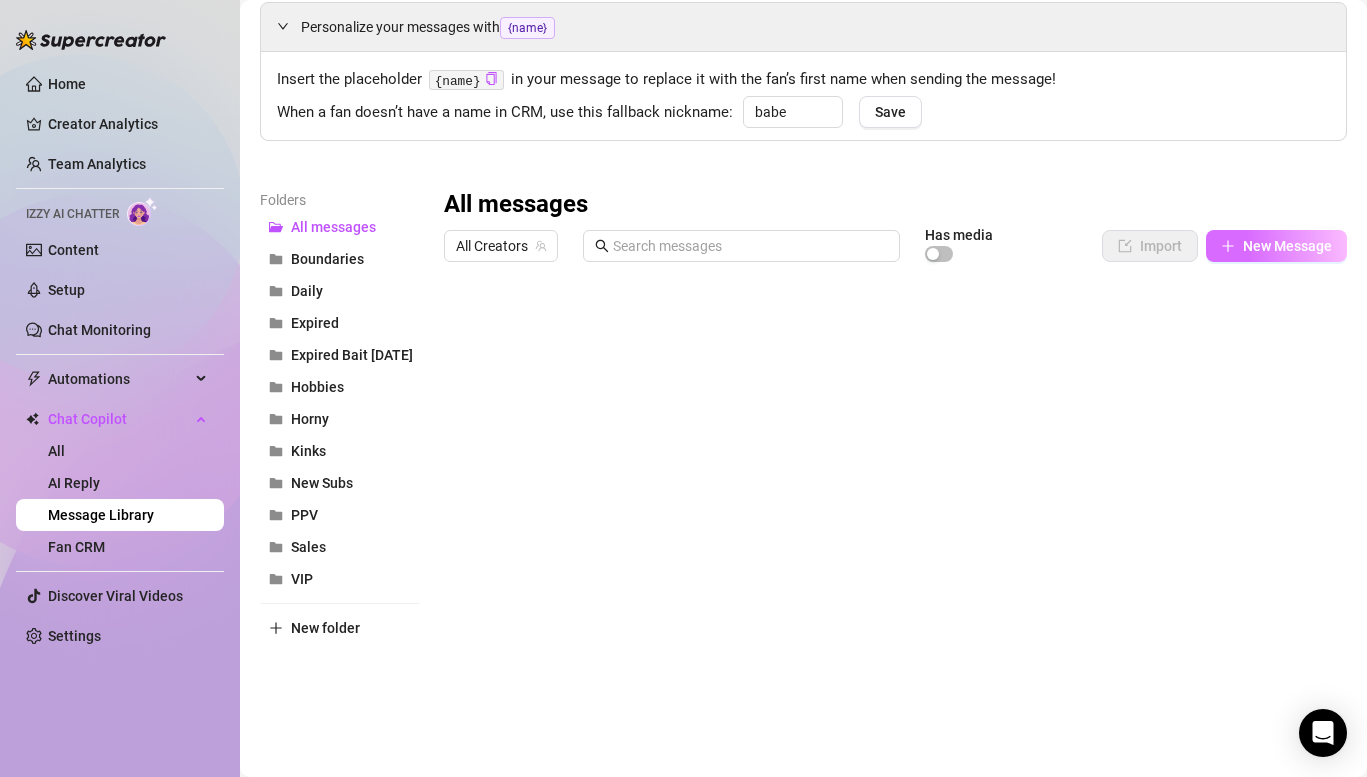 click on "New Message" at bounding box center (1287, 246) 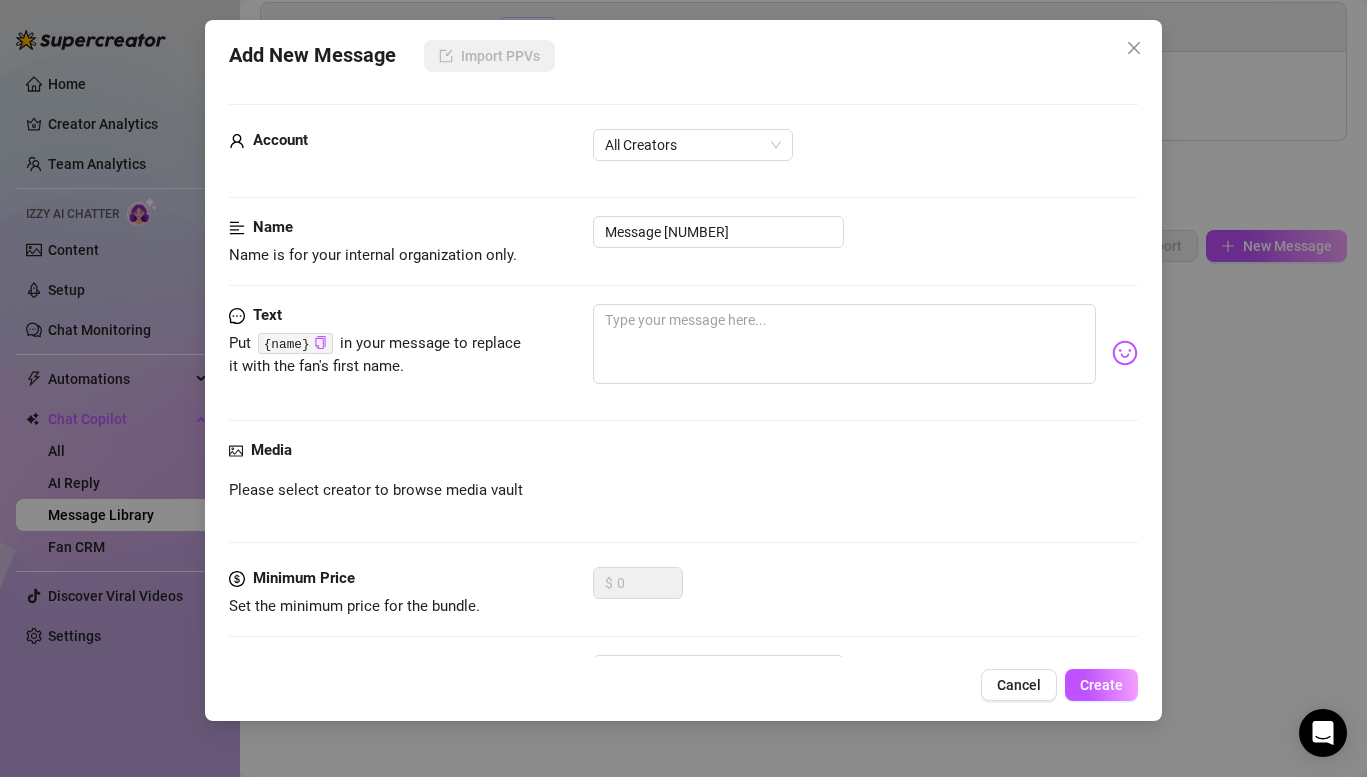 click on "Name Name is for your internal organization only. Message 760" at bounding box center [683, 241] 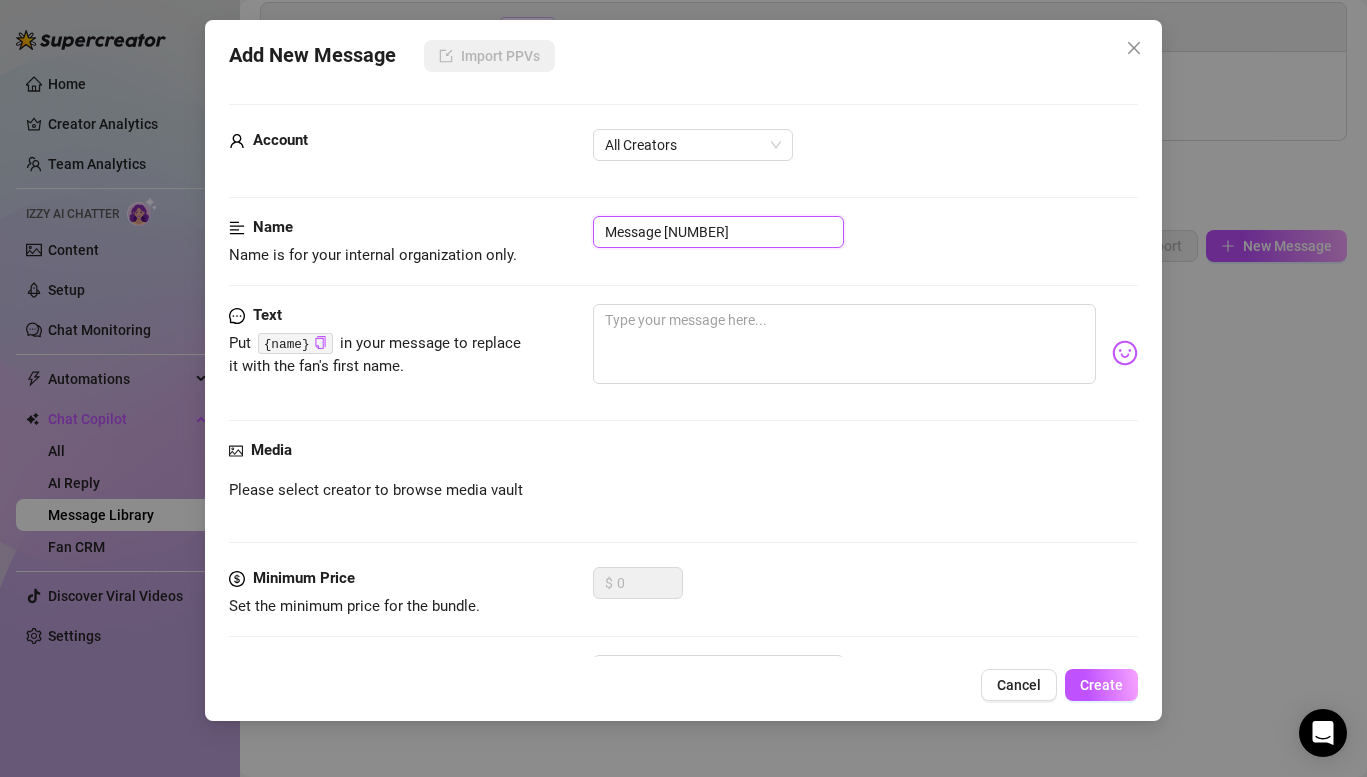 drag, startPoint x: 765, startPoint y: 240, endPoint x: 422, endPoint y: 212, distance: 344.14096 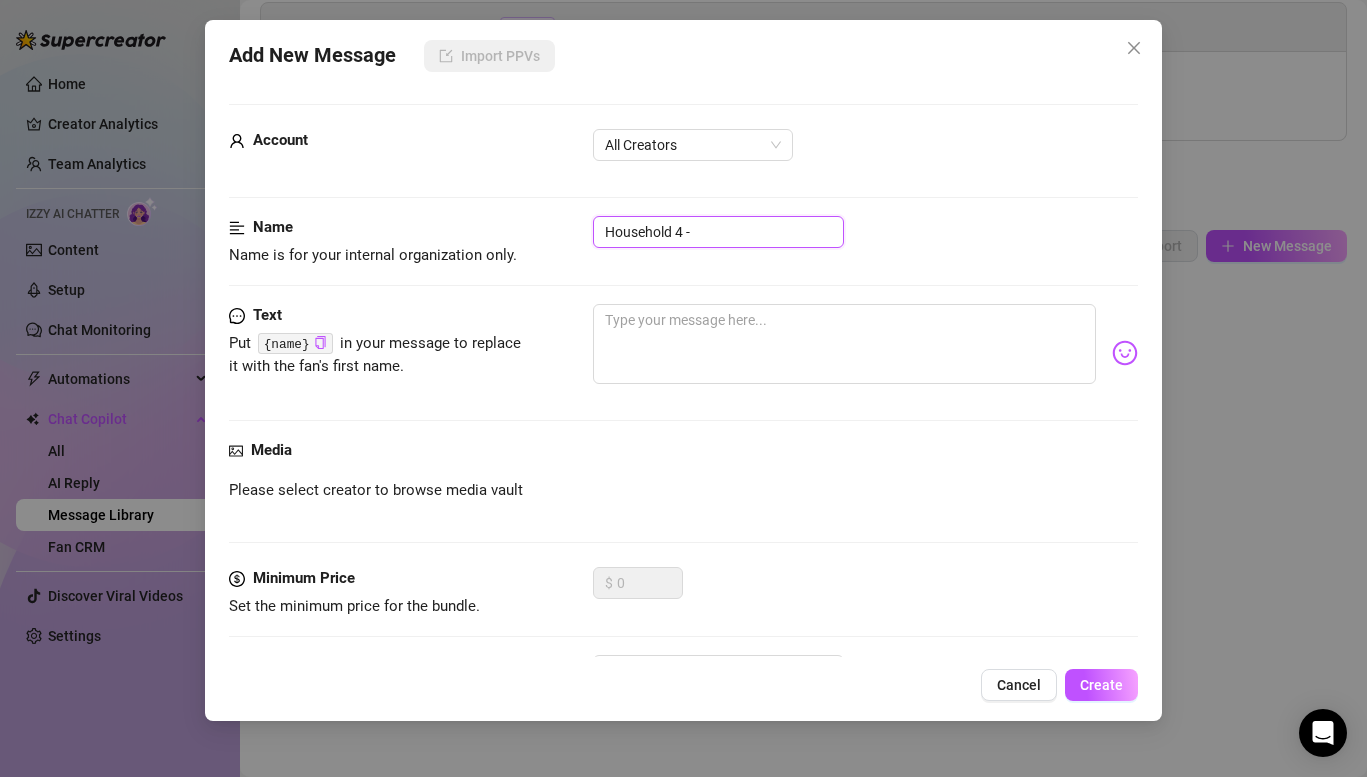 click on "Household 4 -" at bounding box center (718, 232) 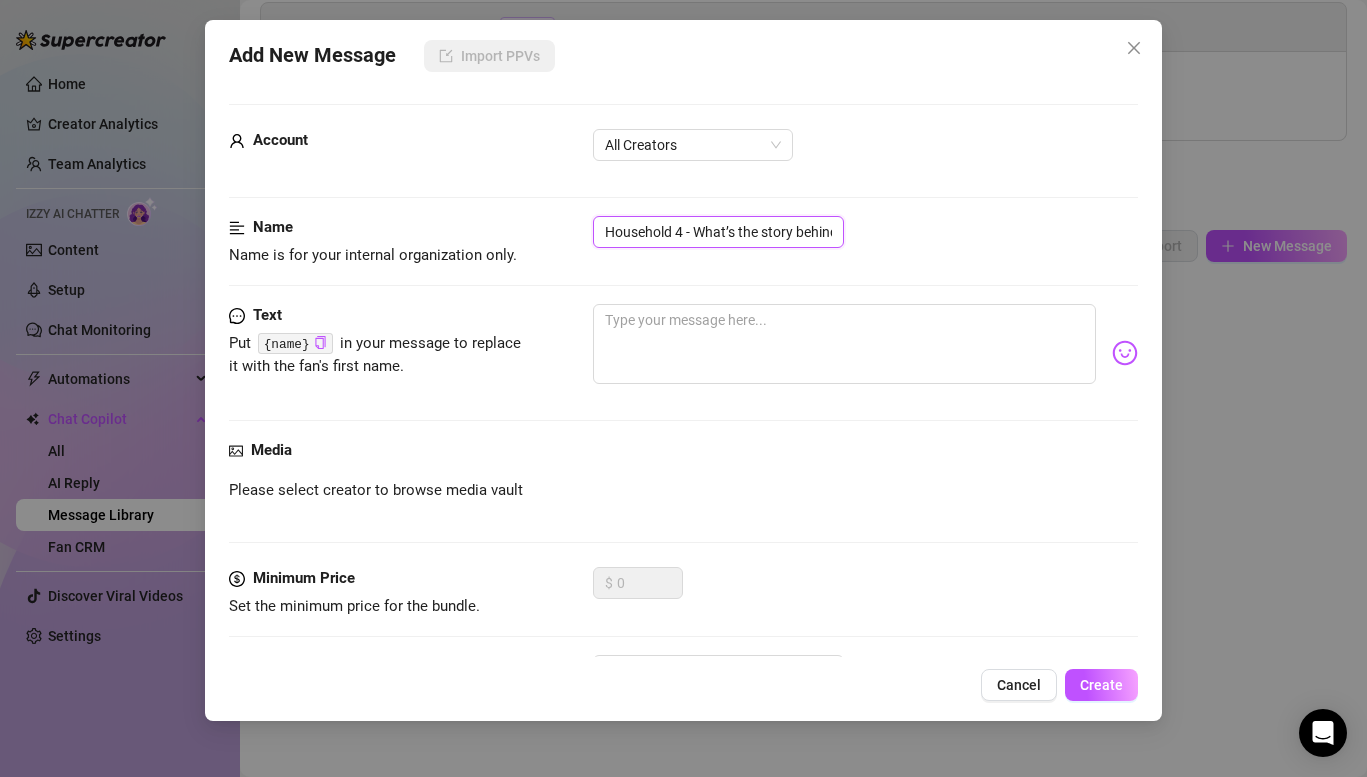 scroll, scrollTop: 0, scrollLeft: 146, axis: horizontal 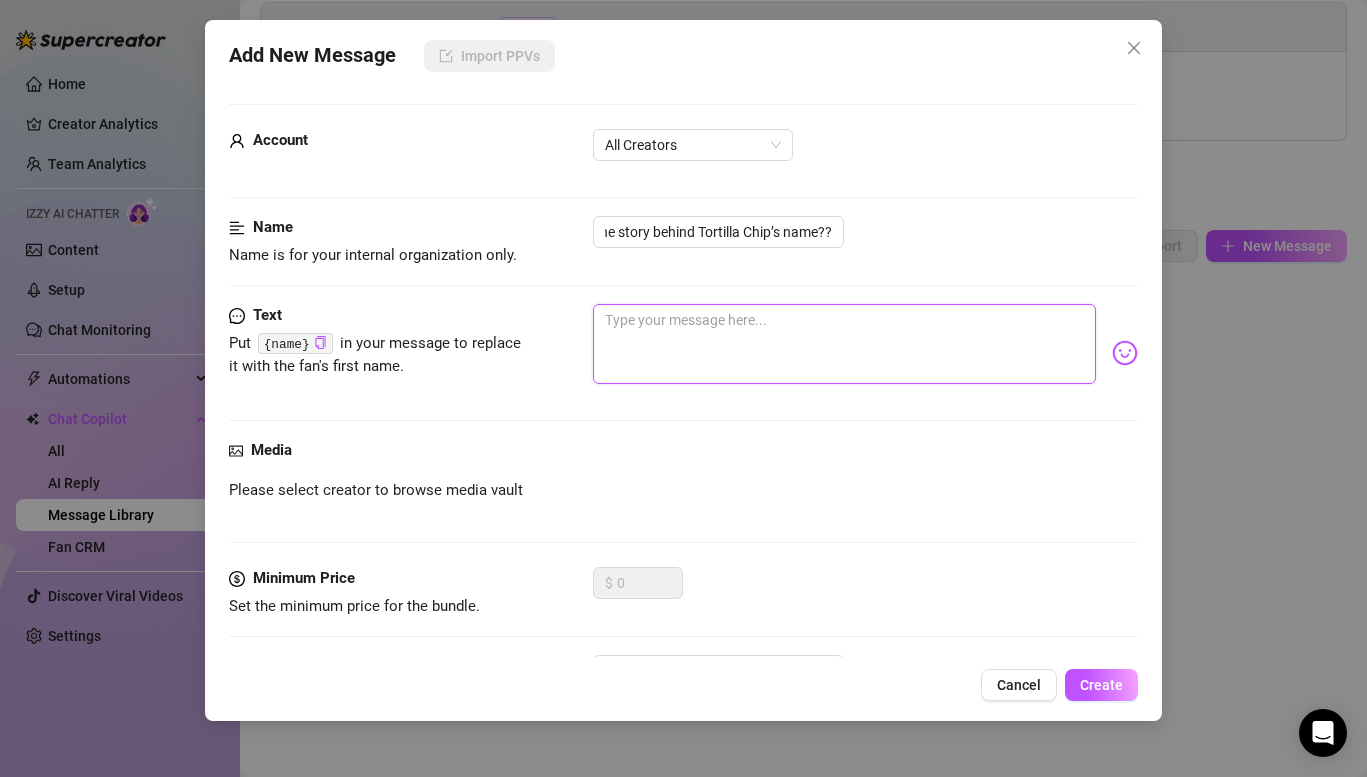 click at bounding box center [844, 344] 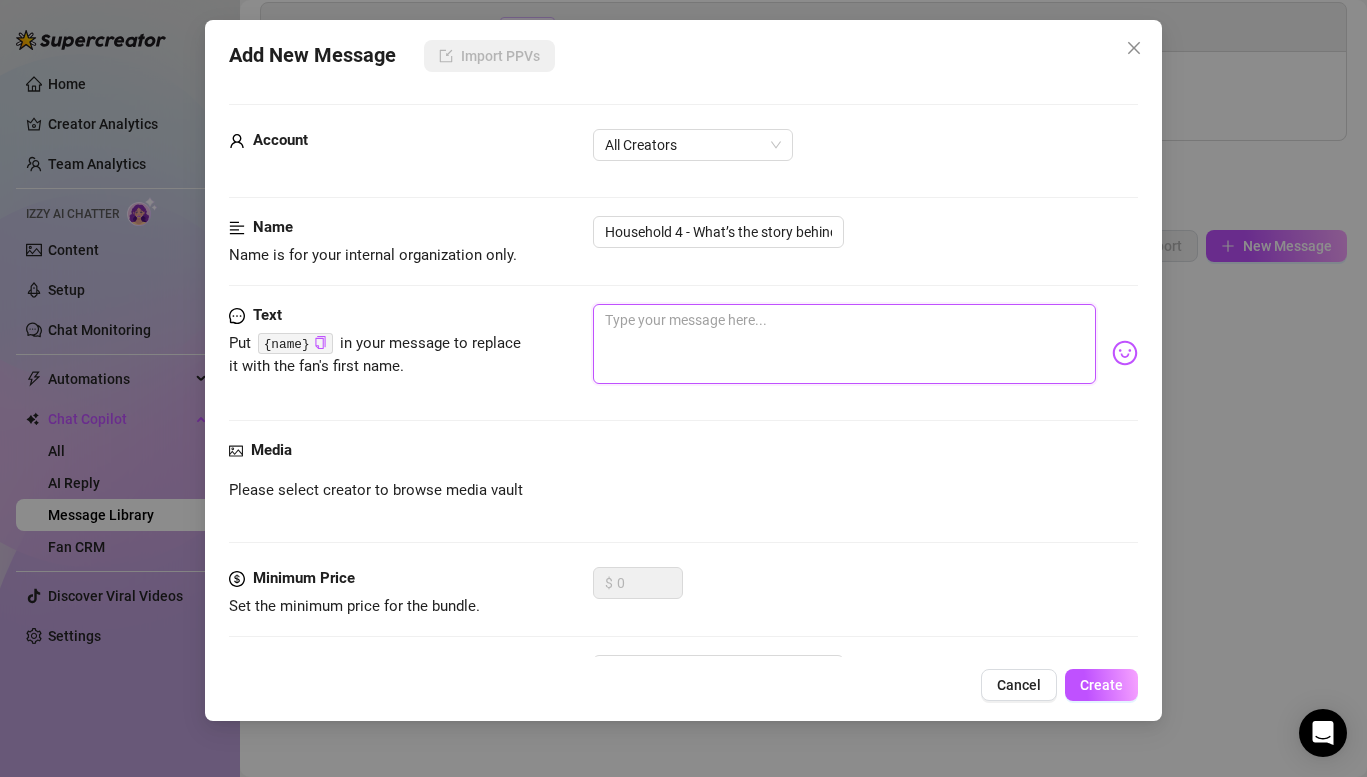 click at bounding box center (844, 344) 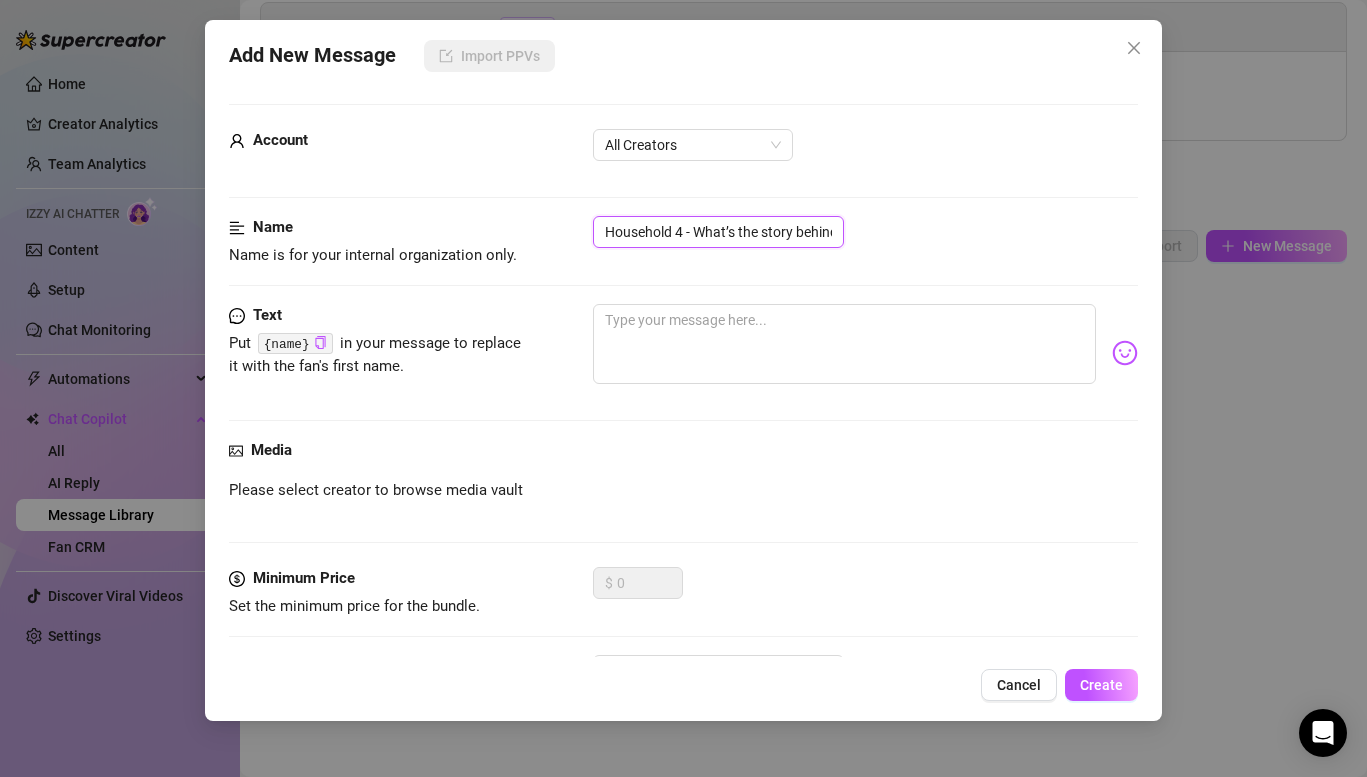 scroll, scrollTop: 0, scrollLeft: 146, axis: horizontal 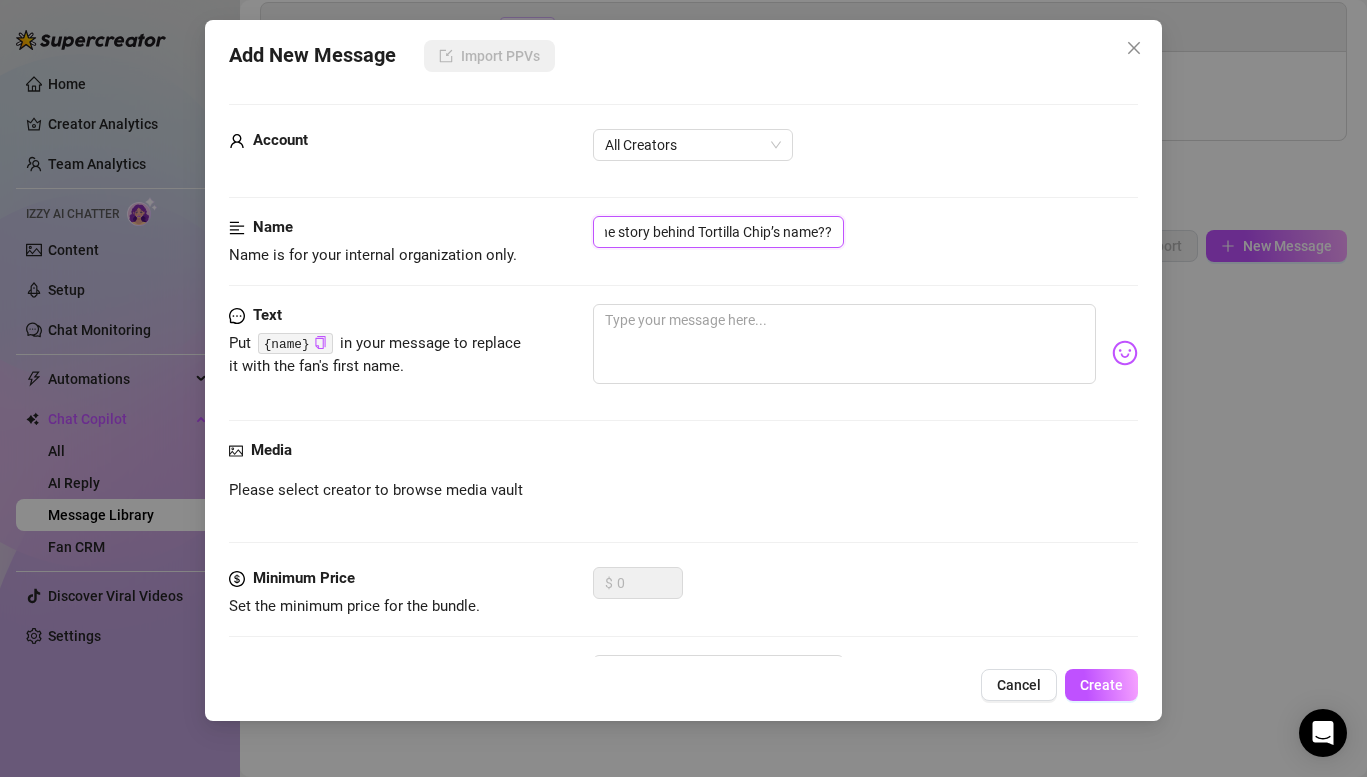 drag, startPoint x: 815, startPoint y: 237, endPoint x: 903, endPoint y: 247, distance: 88.56636 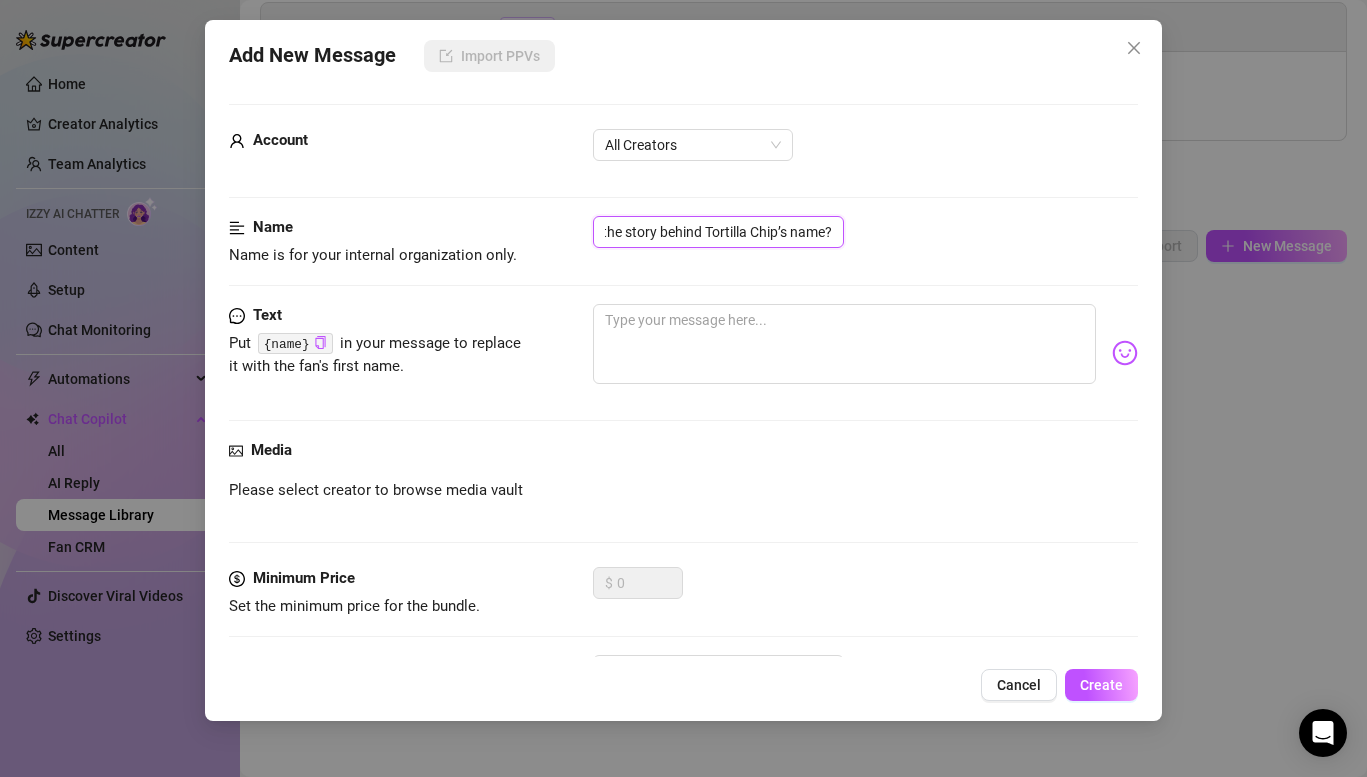 scroll, scrollTop: 0, scrollLeft: 139, axis: horizontal 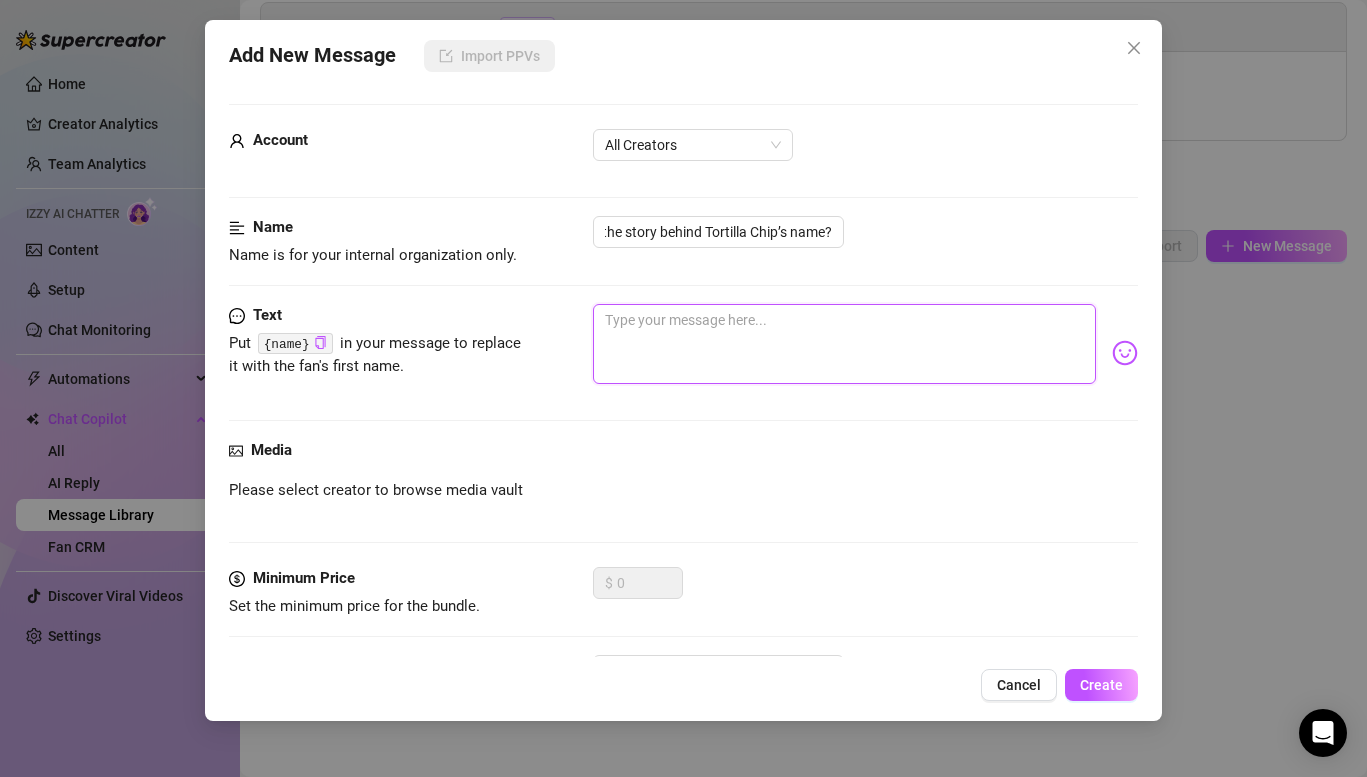 click at bounding box center [844, 344] 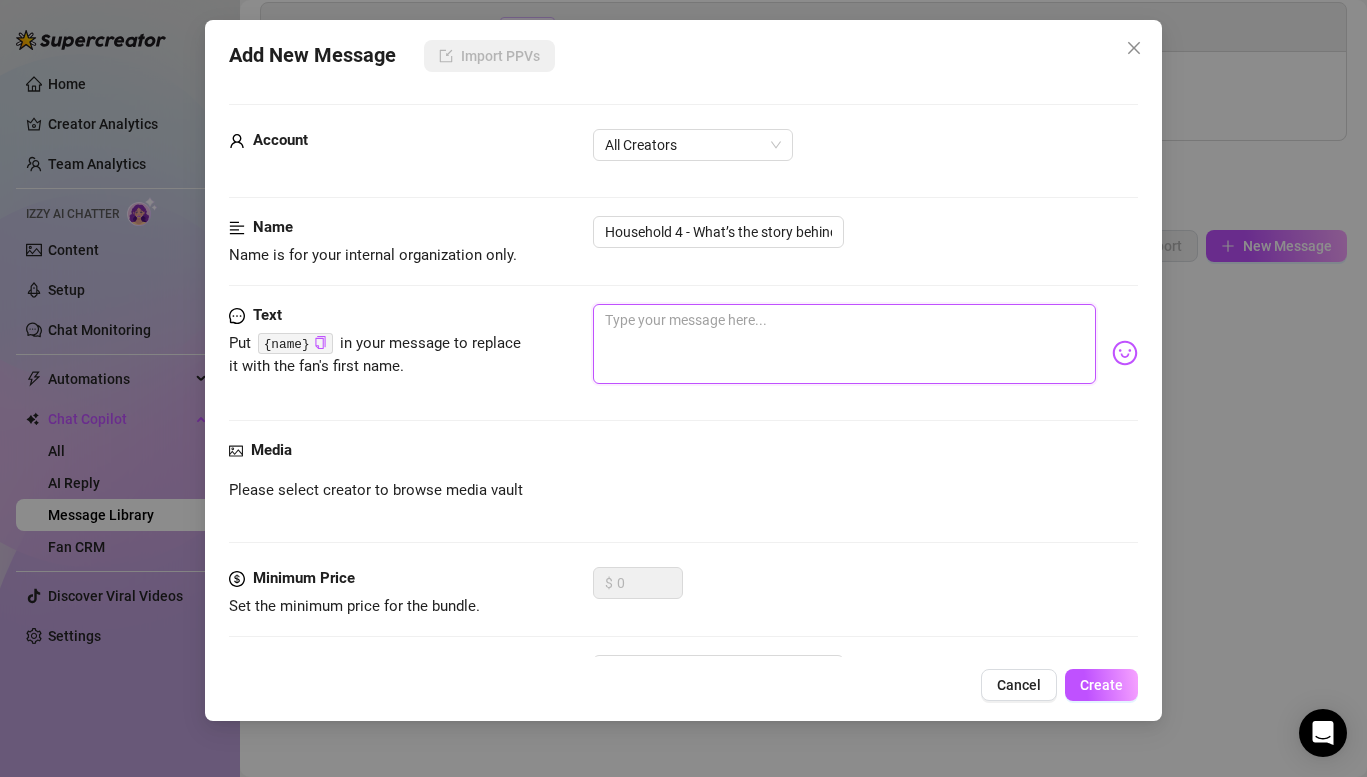click at bounding box center [844, 344] 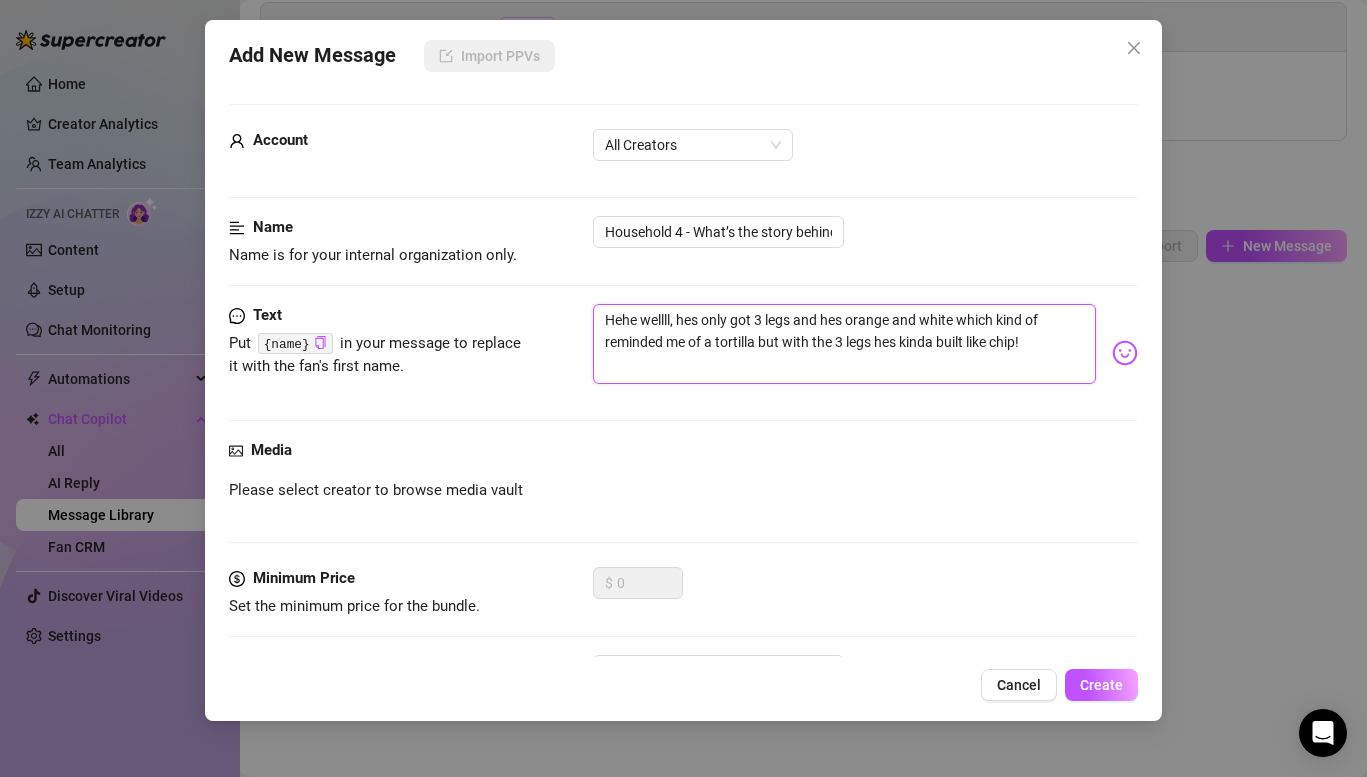 click on "Hehe wellll, hes only got 3 legs and hes orange and white which kind of reminded me of a tortilla but with the 3 legs hes kinda built like chip!" at bounding box center (844, 344) 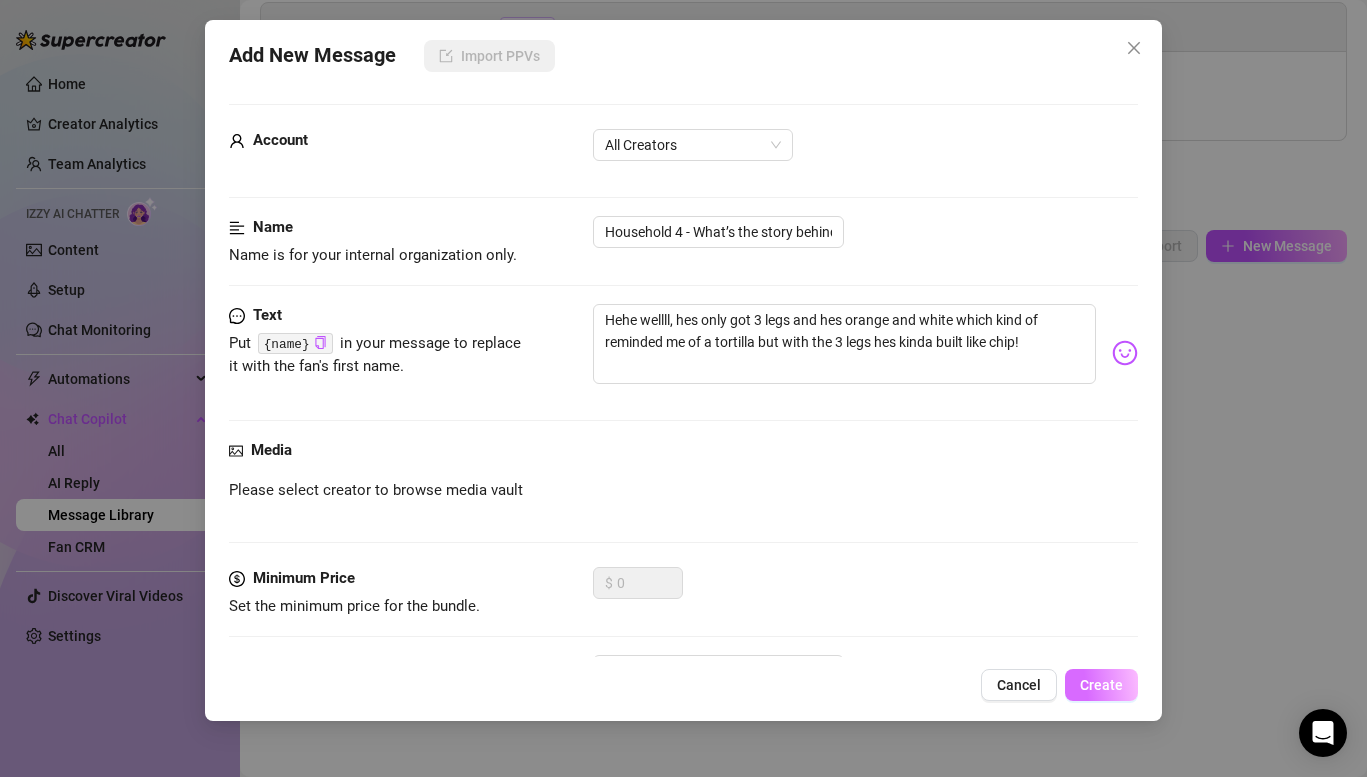 click on "Create" at bounding box center (1101, 685) 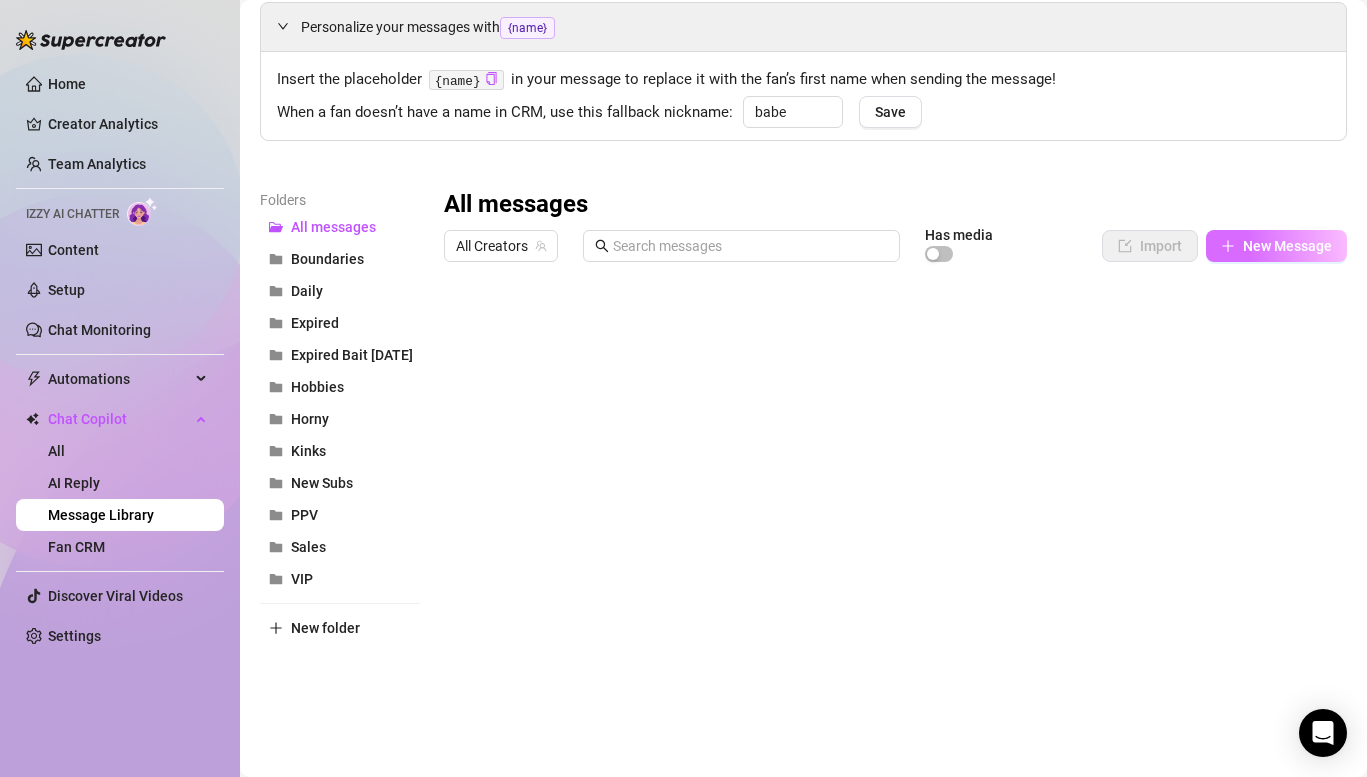click on "New Message" at bounding box center [1276, 246] 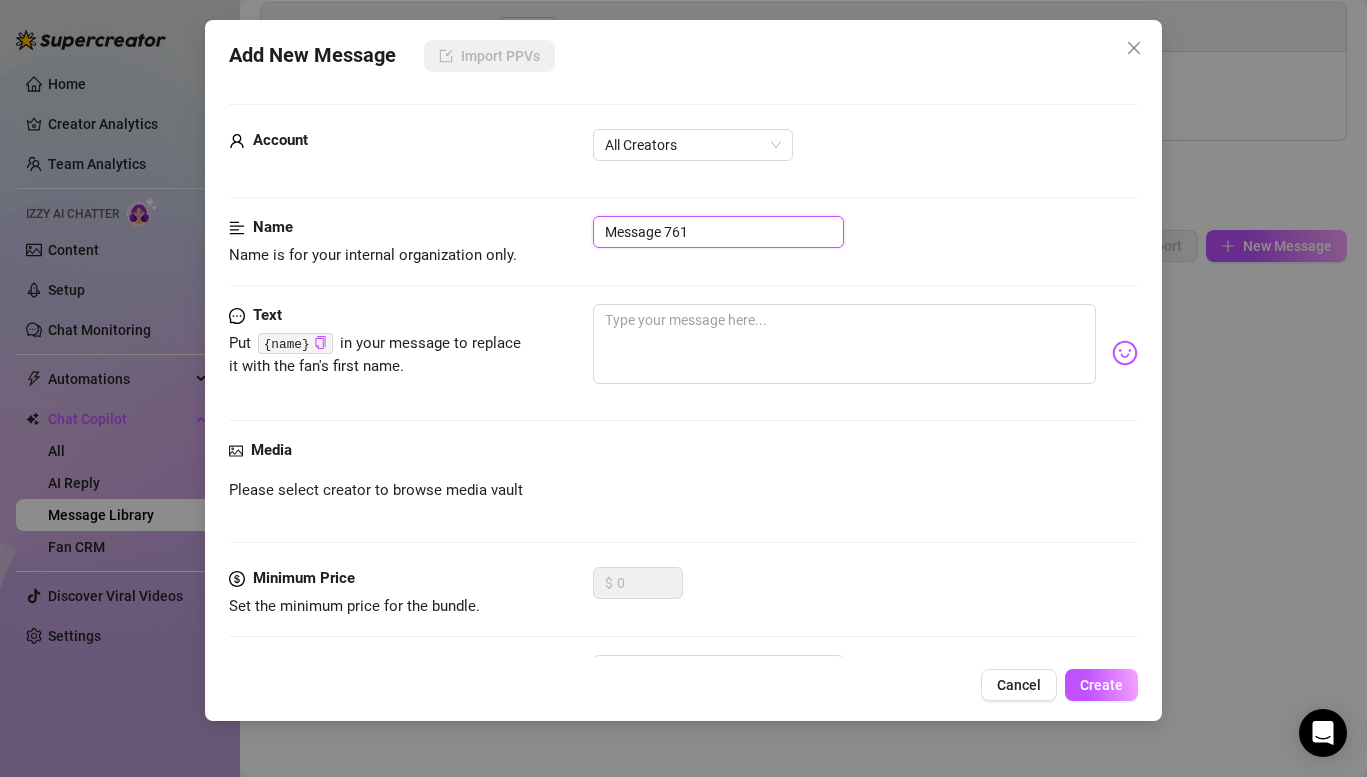 drag, startPoint x: 740, startPoint y: 222, endPoint x: 444, endPoint y: 202, distance: 296.6749 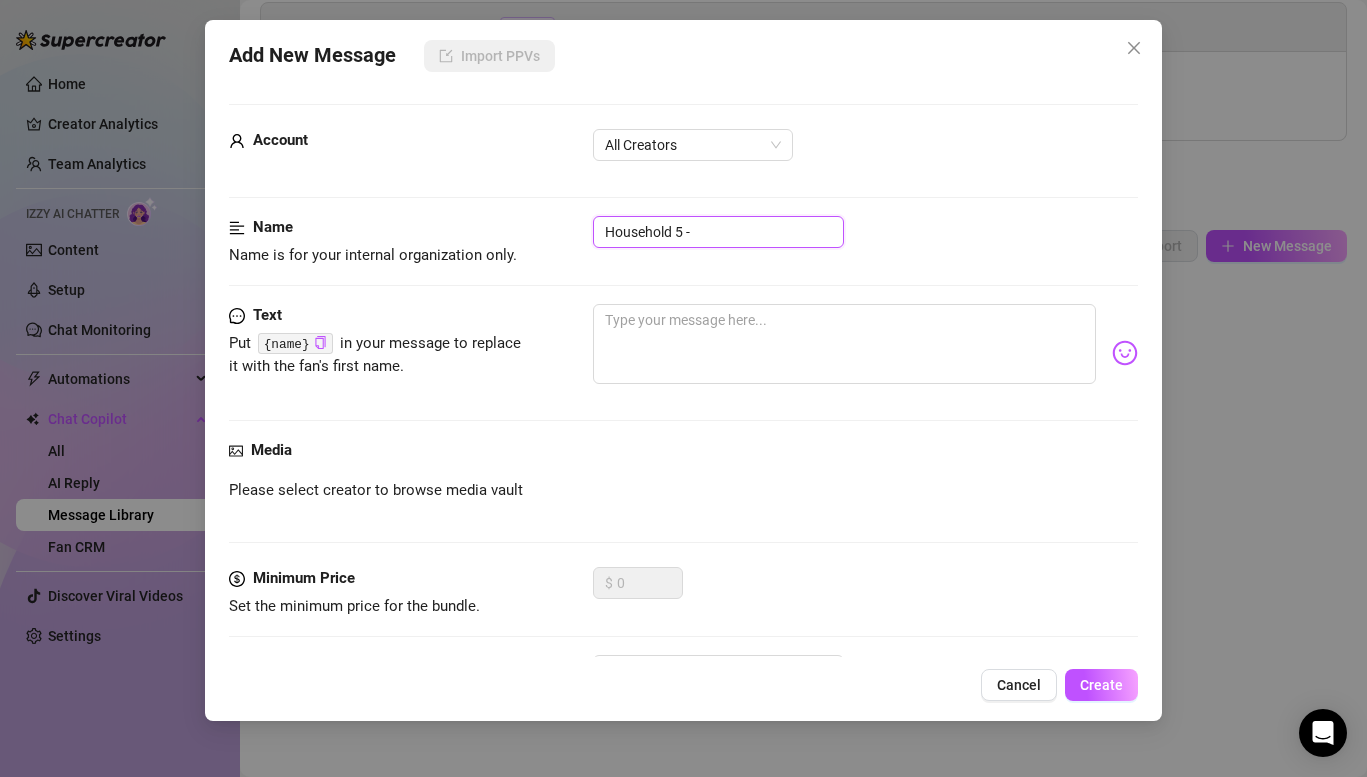 click on "Household 5 -" at bounding box center (718, 232) 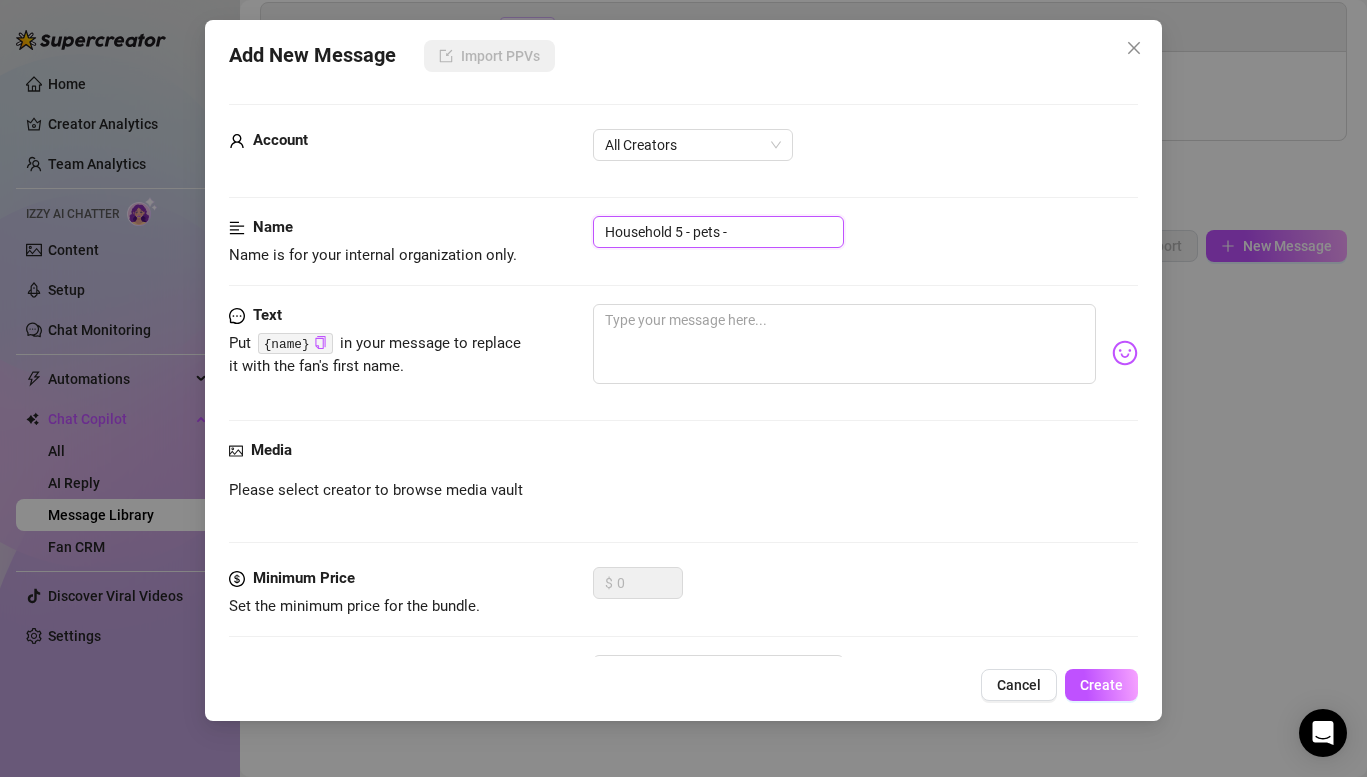 paste on "“Which one sleeps with you at night?" 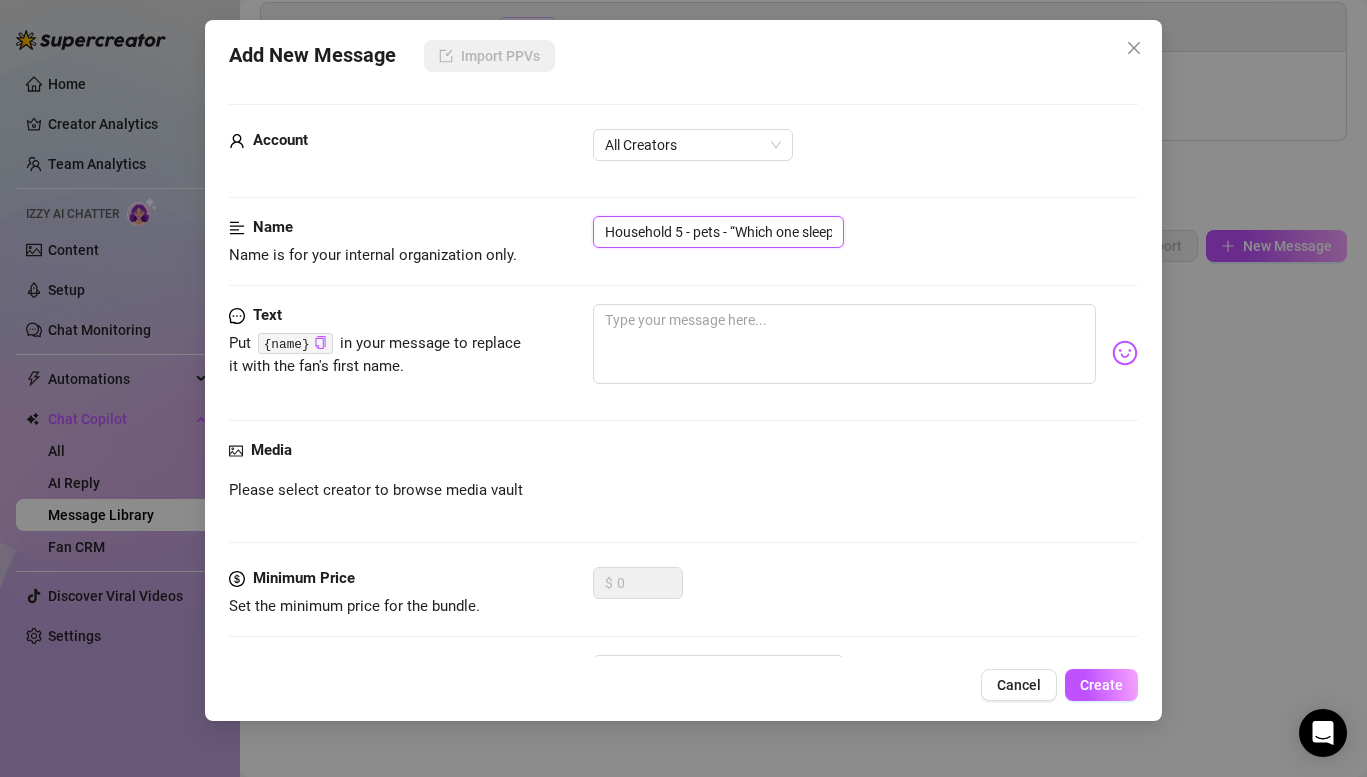scroll, scrollTop: 0, scrollLeft: 126, axis: horizontal 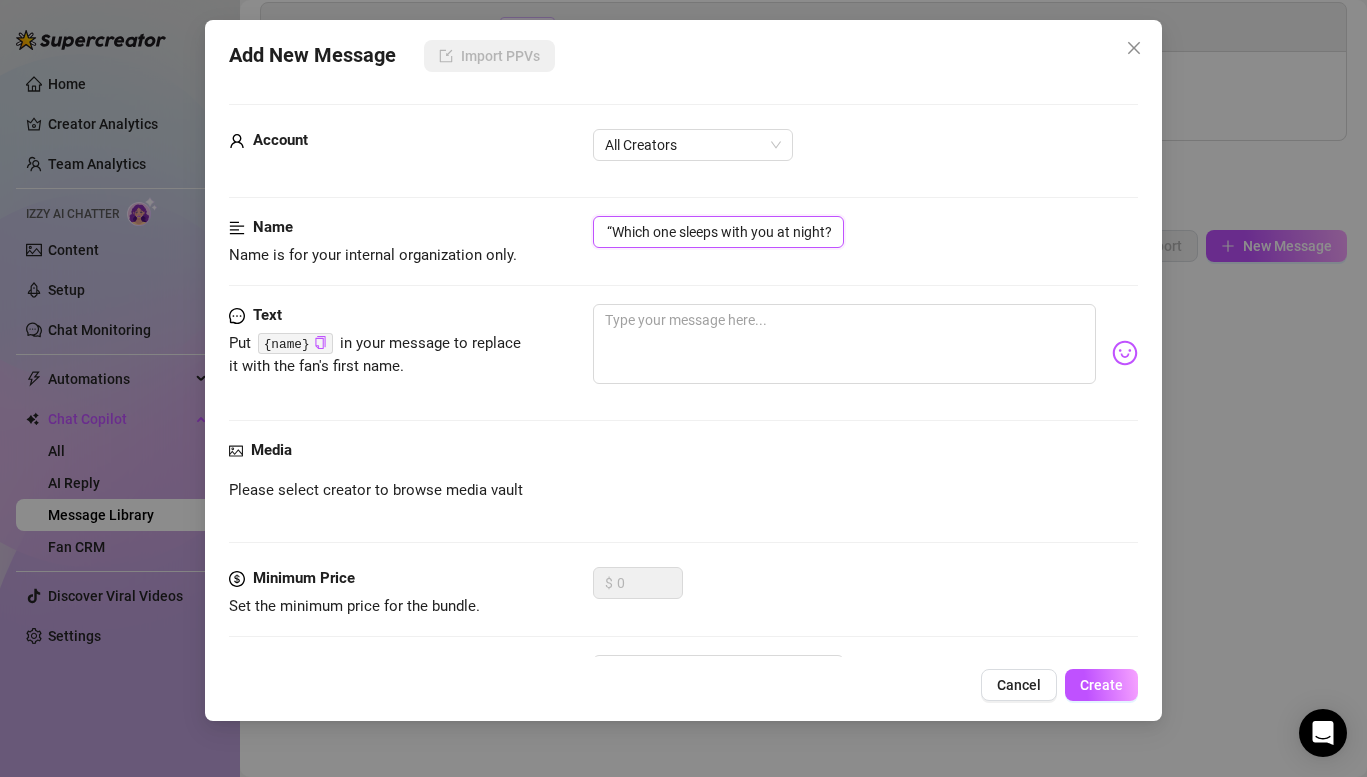 click on "Household 5 - pets - “Which one sleeps with you at night?" at bounding box center (718, 232) 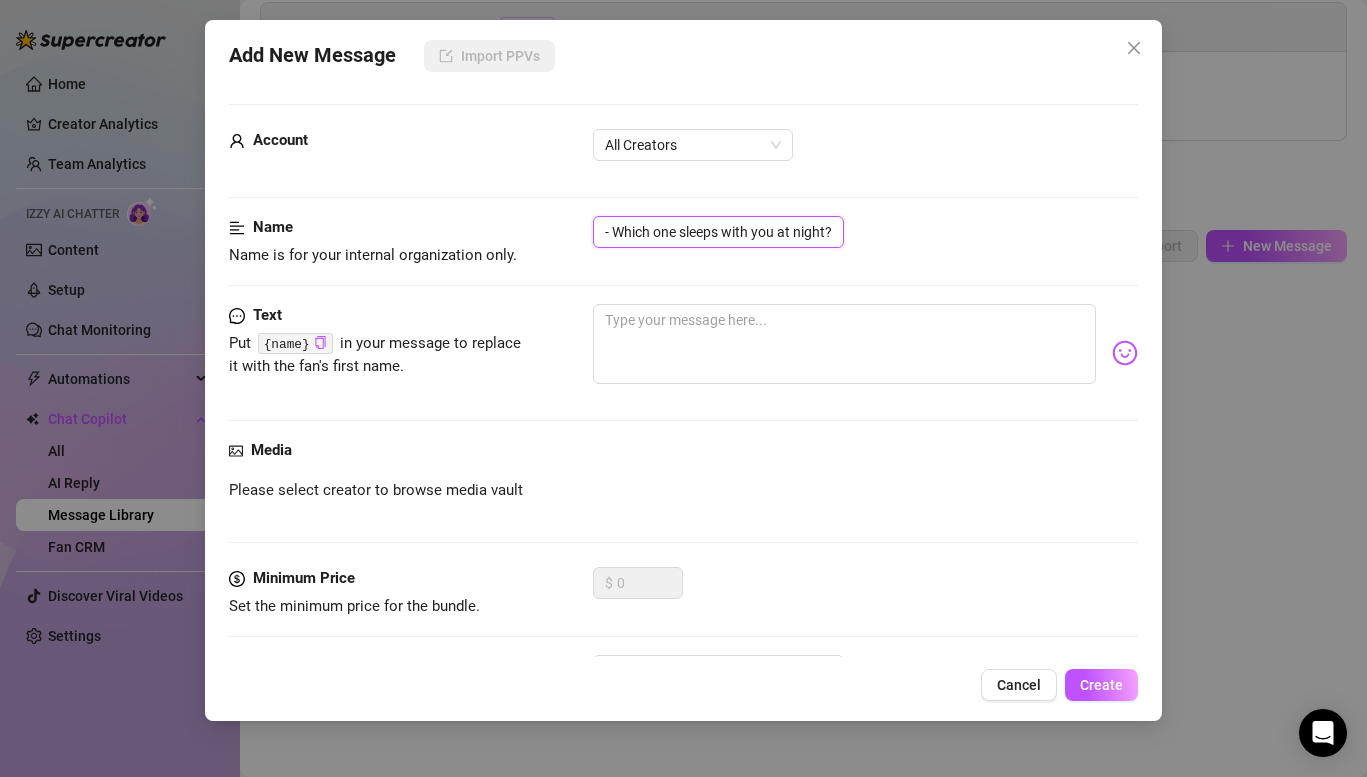 scroll, scrollTop: 0, scrollLeft: 122, axis: horizontal 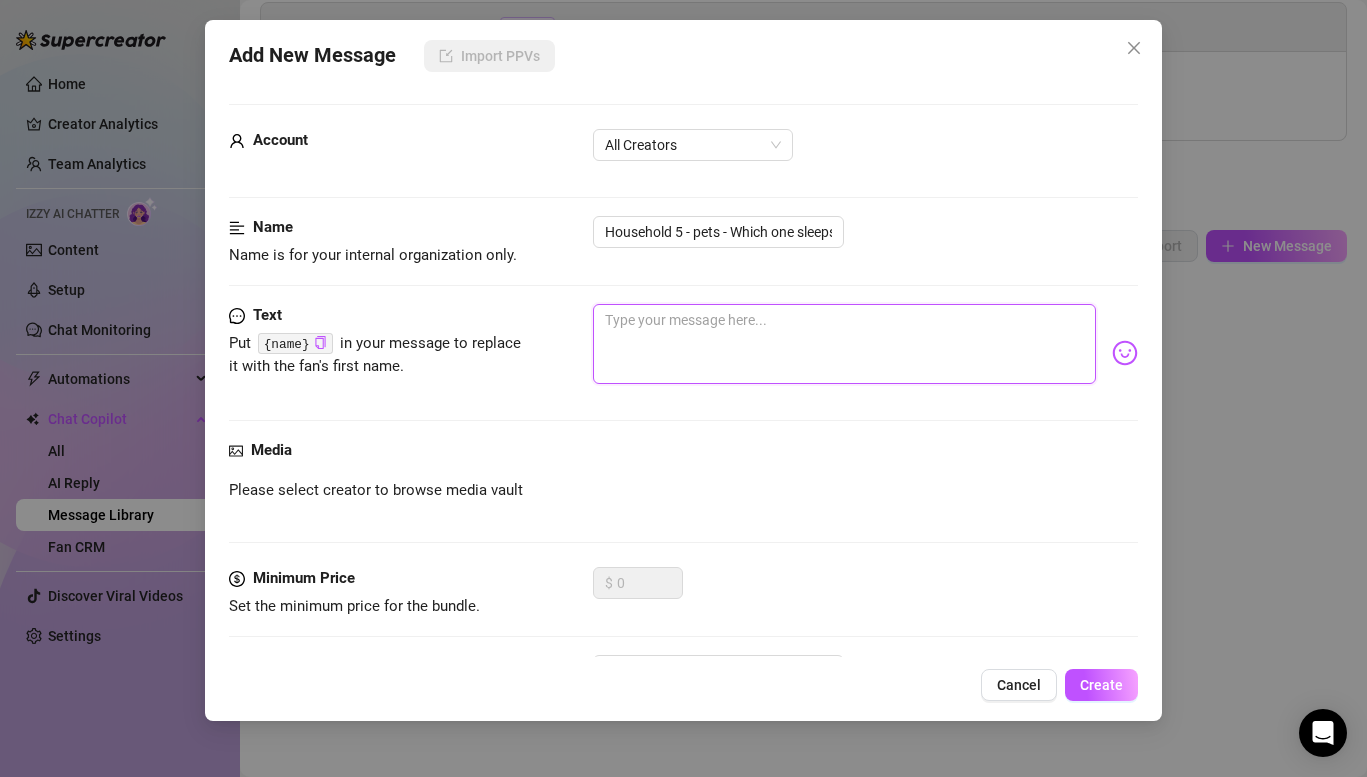 click at bounding box center [844, 344] 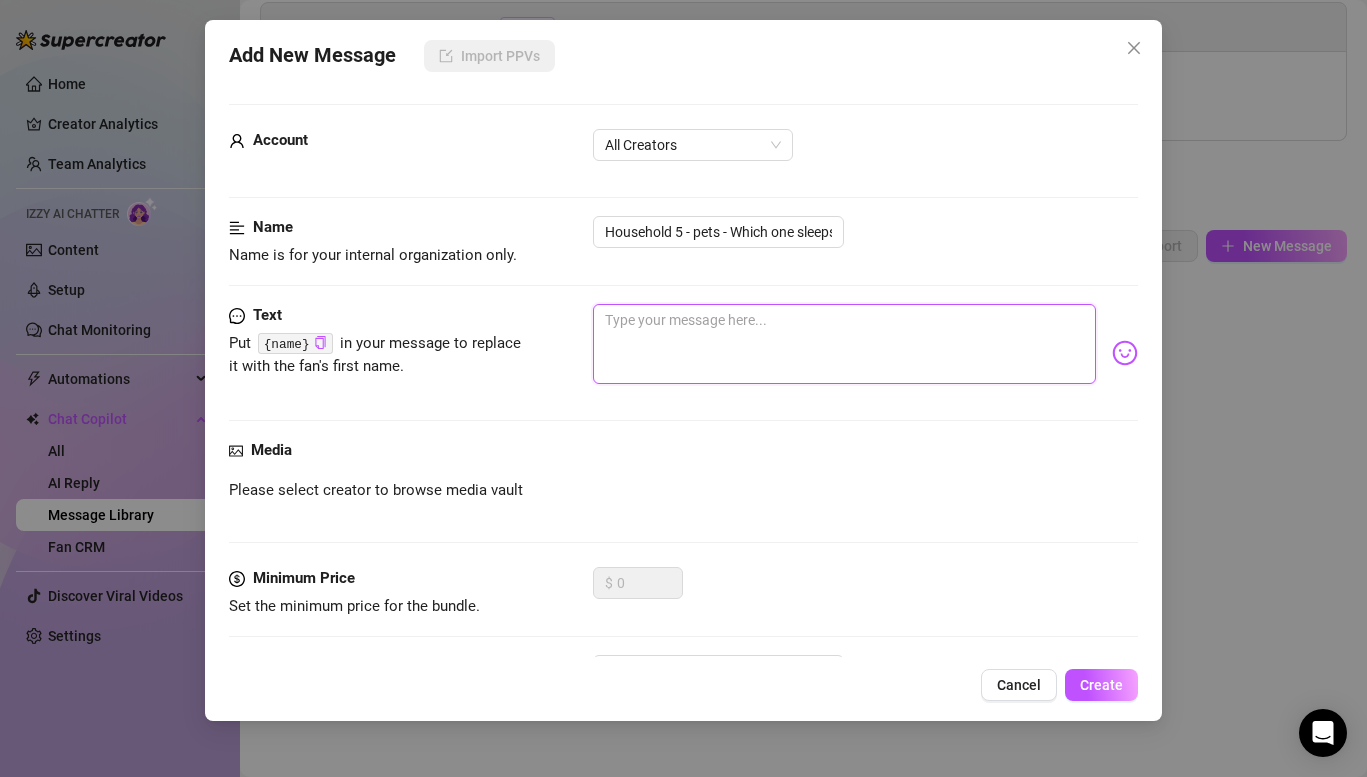click at bounding box center [844, 344] 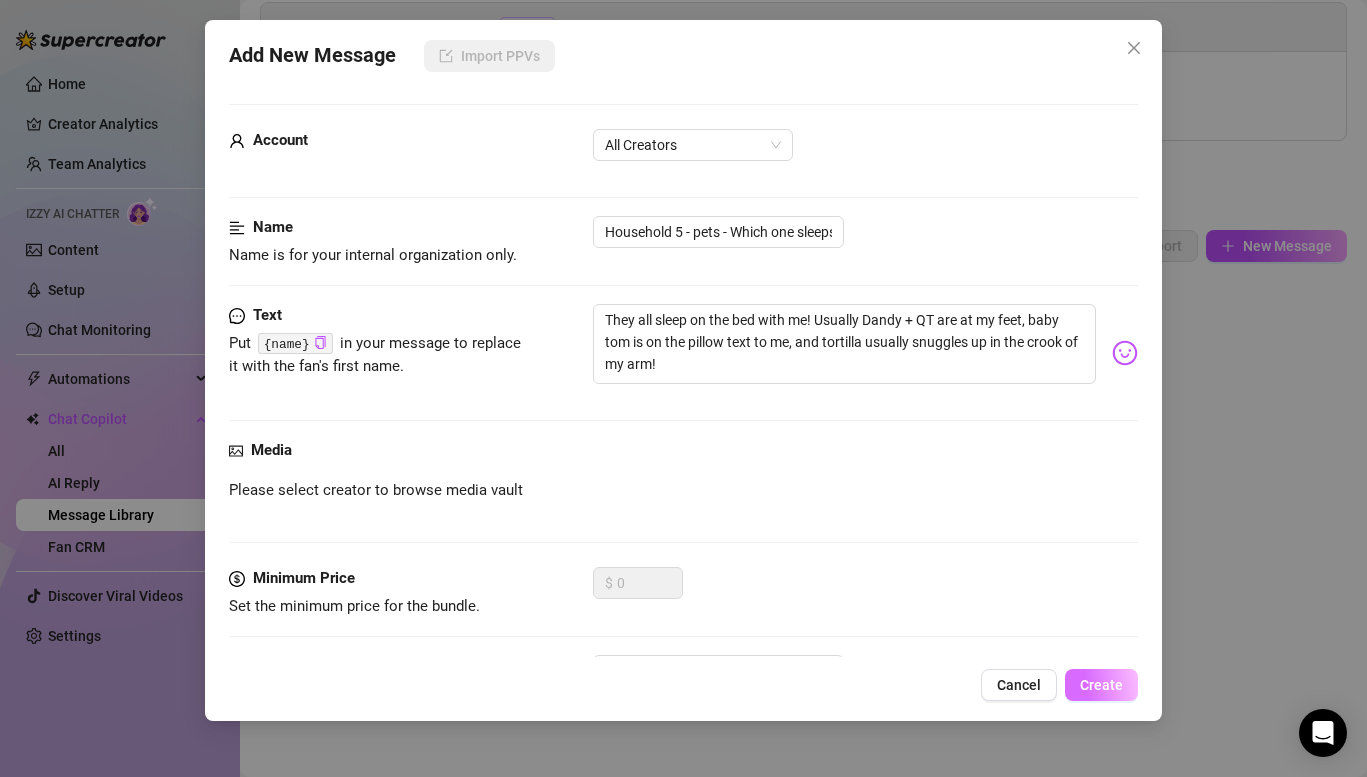click on "Create" at bounding box center [1101, 685] 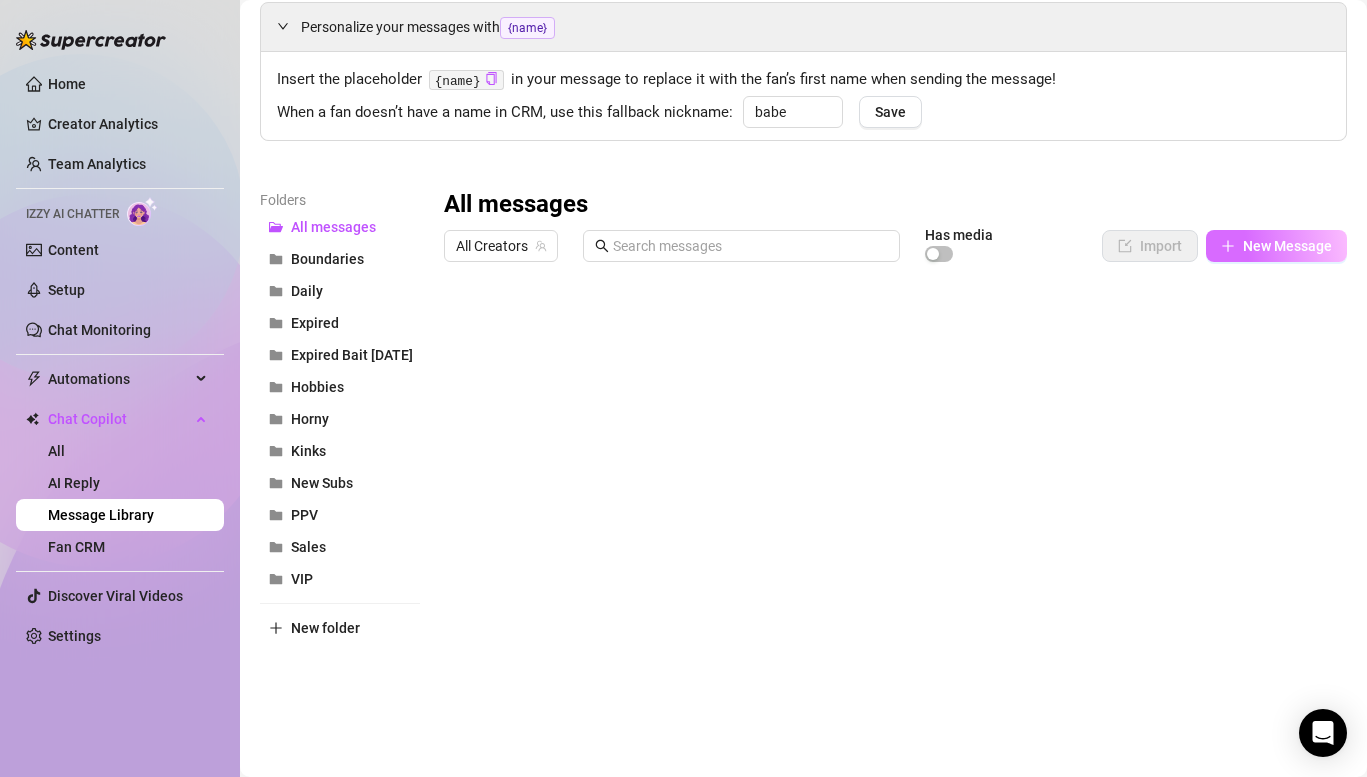 click on "New Message" at bounding box center [1276, 246] 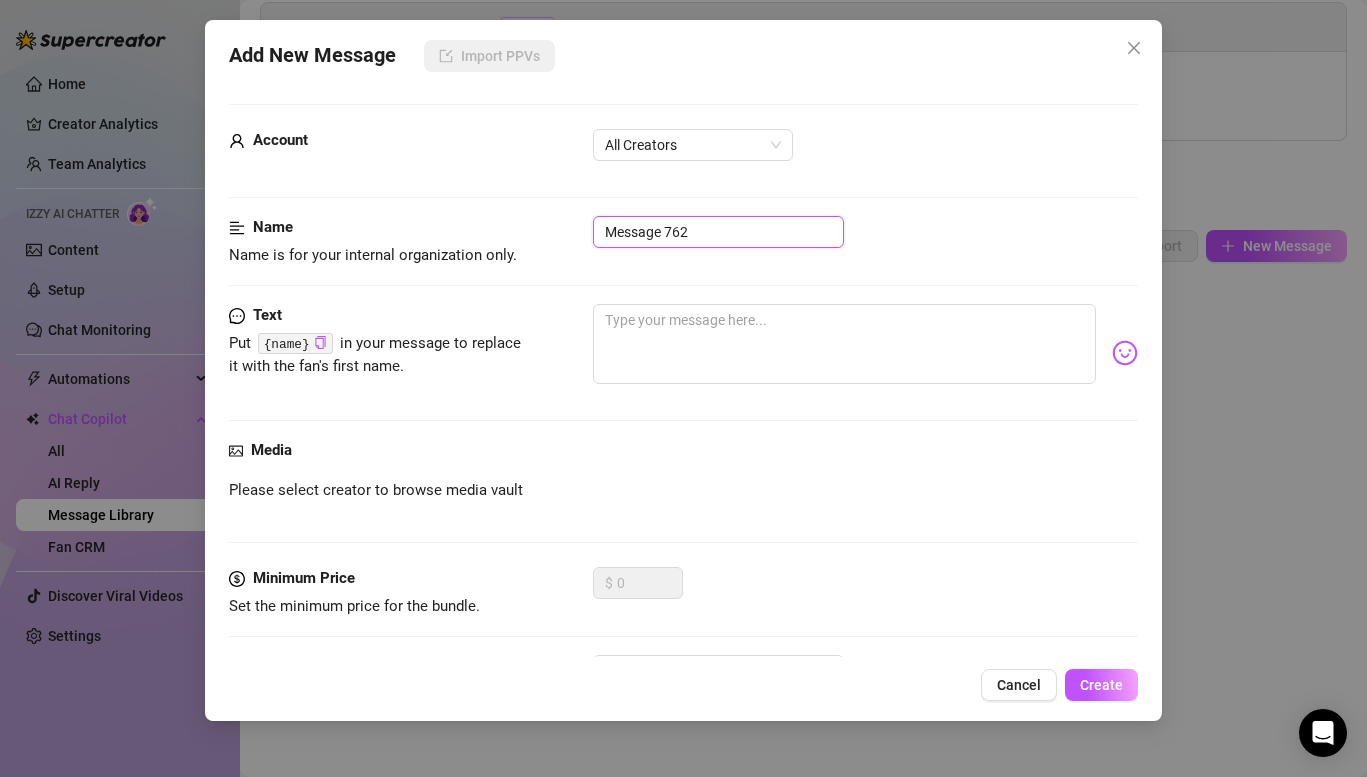 drag, startPoint x: 708, startPoint y: 232, endPoint x: 404, endPoint y: 220, distance: 304.23676 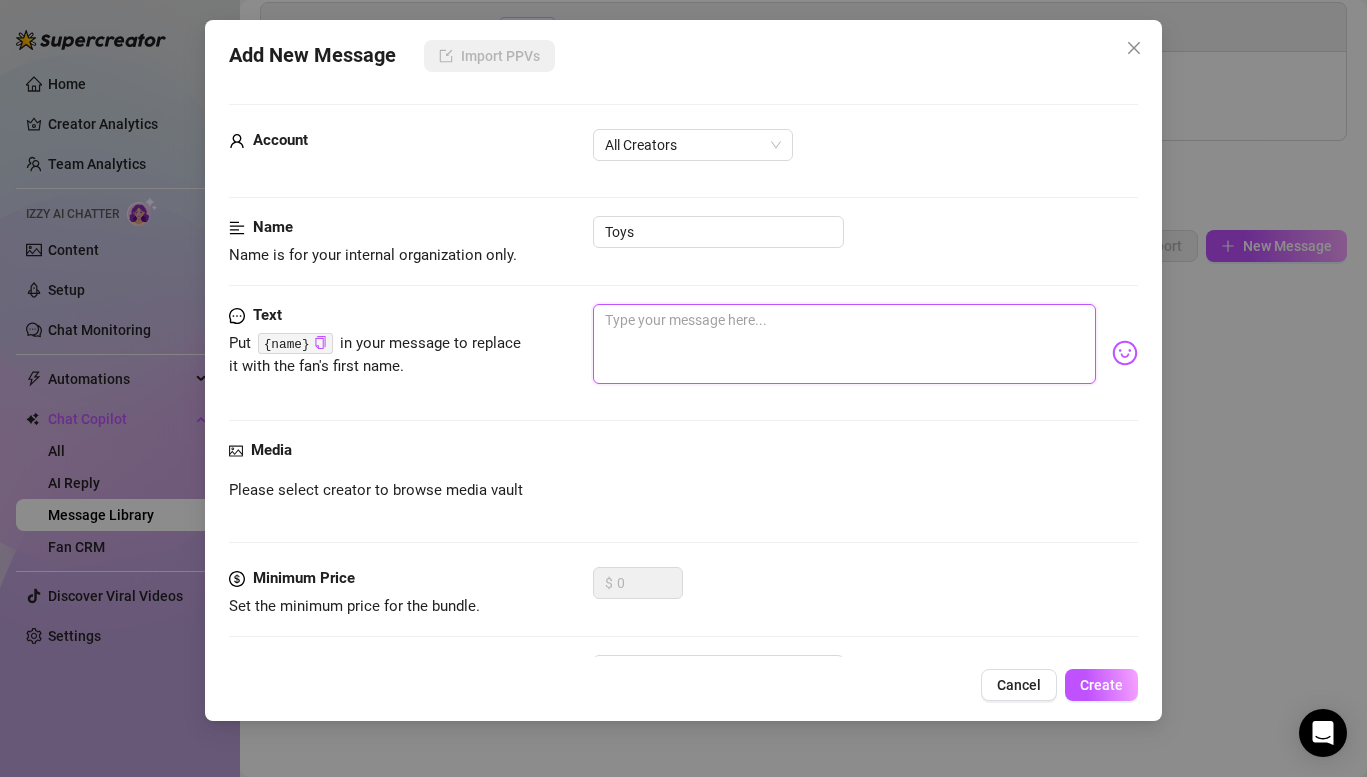 click at bounding box center (844, 344) 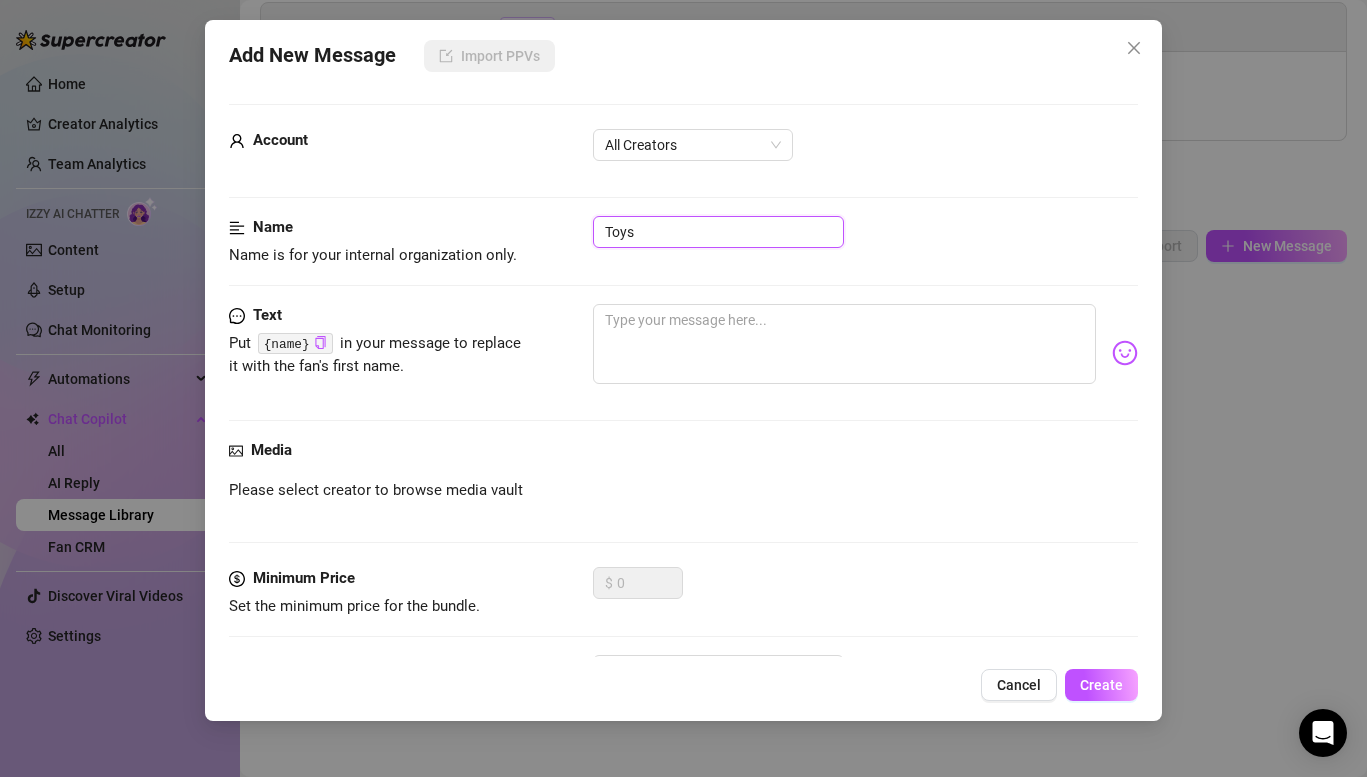 click on "Toys" at bounding box center (718, 232) 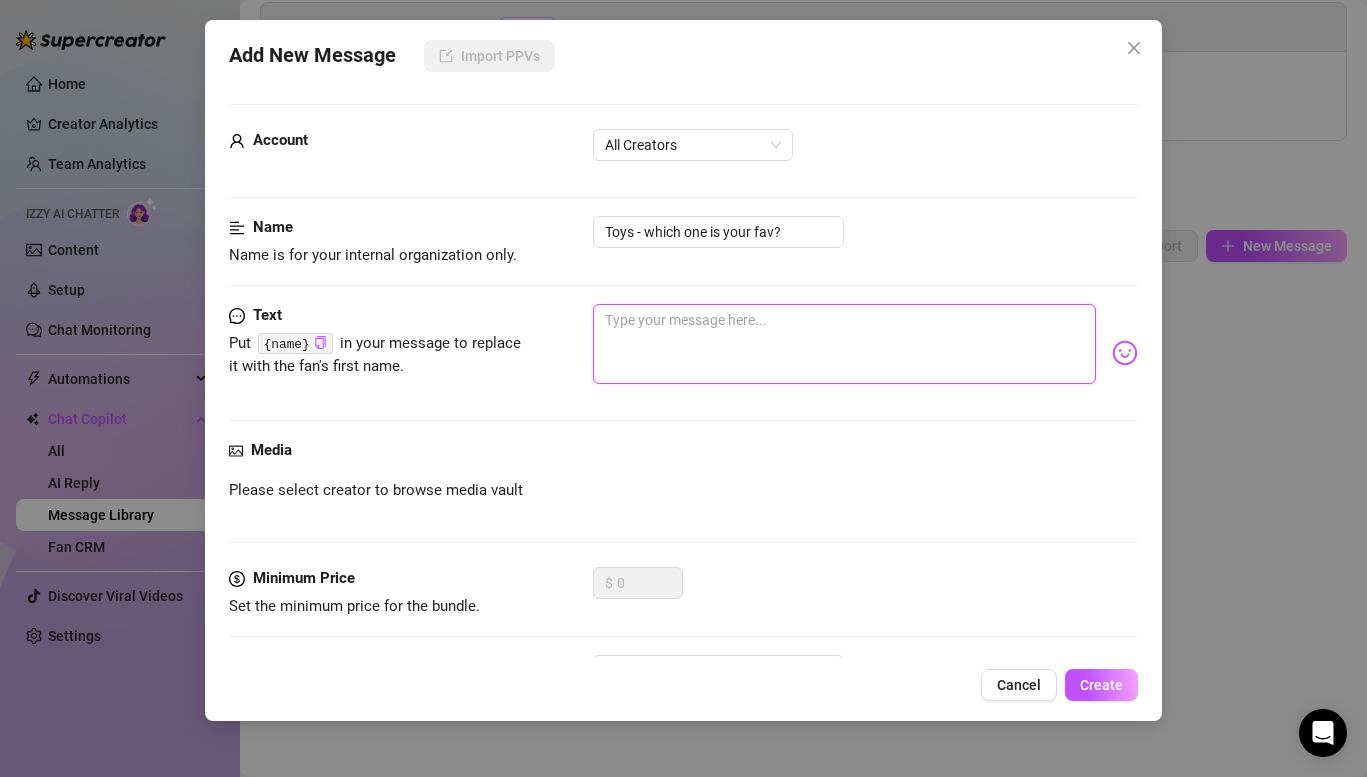 click at bounding box center (844, 344) 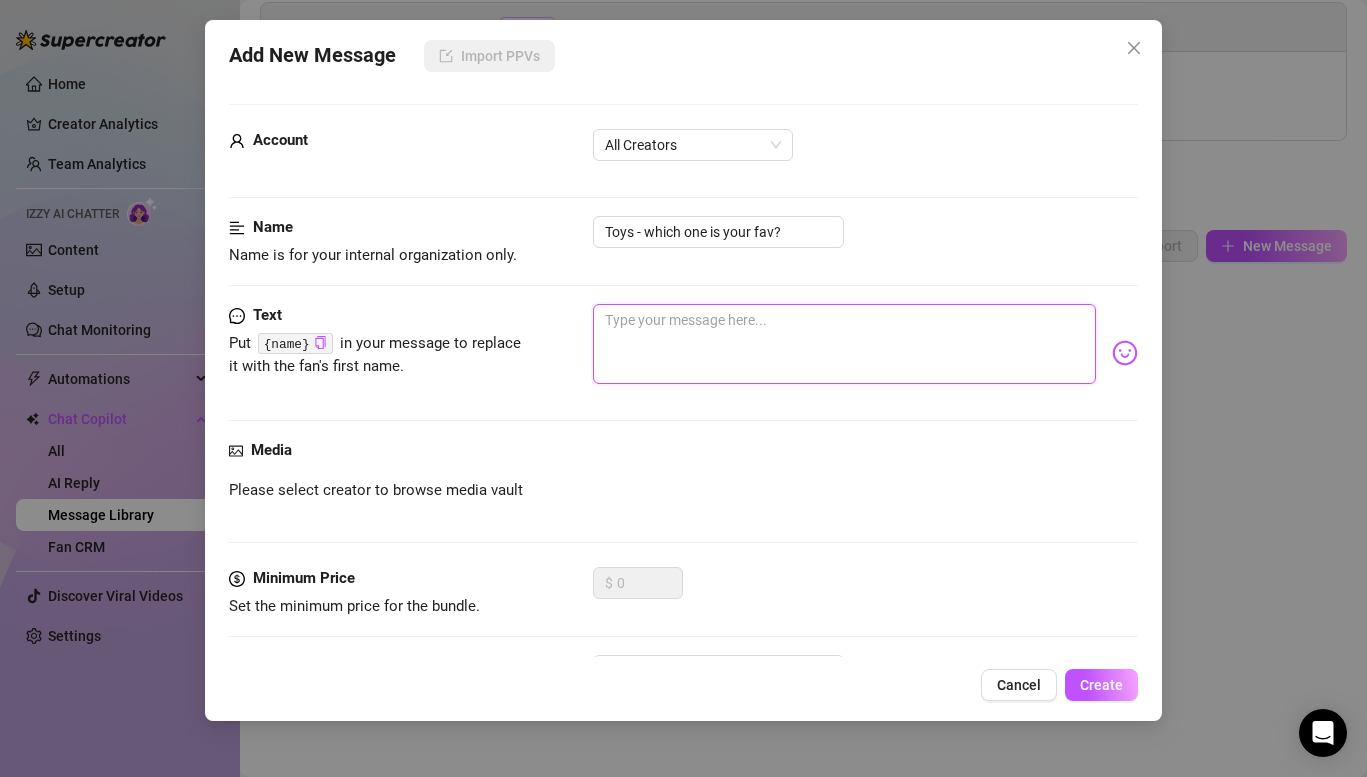 click at bounding box center [844, 344] 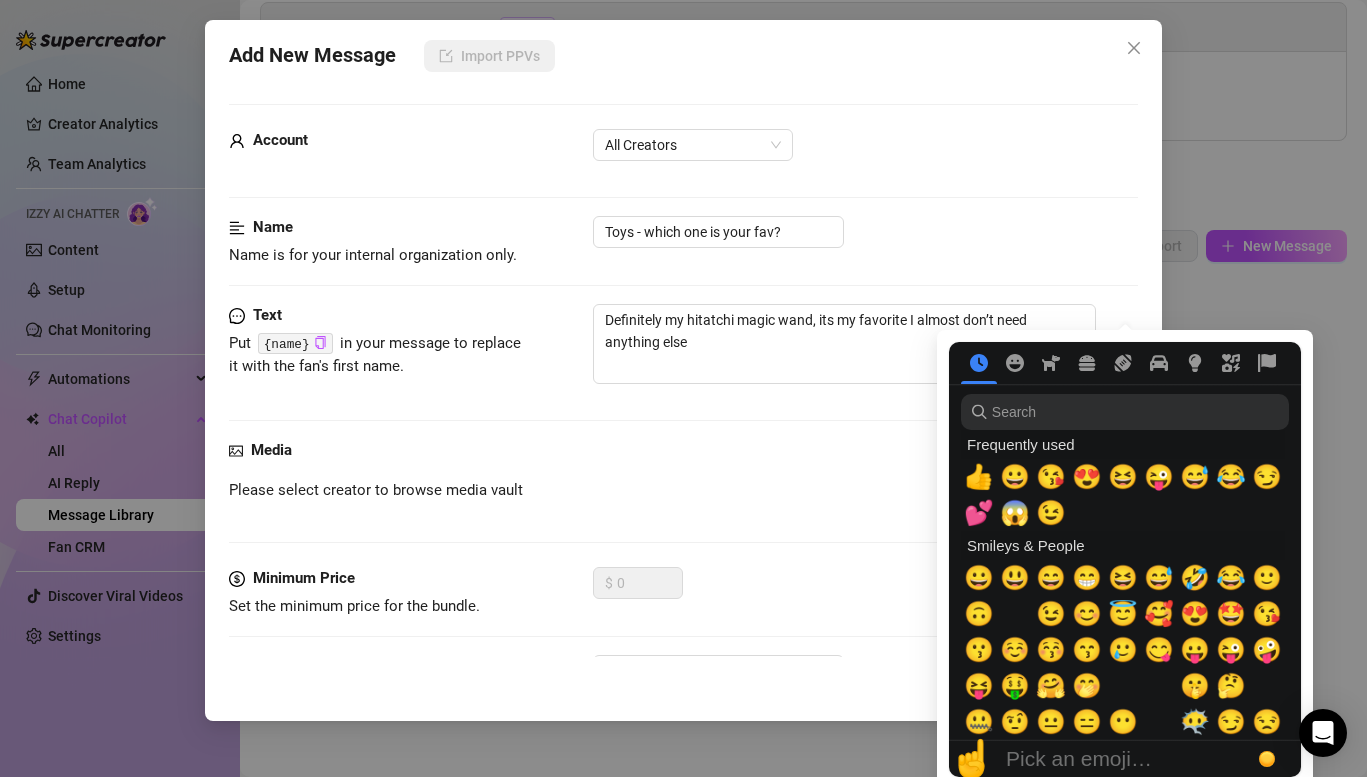 click at bounding box center [1125, 363] 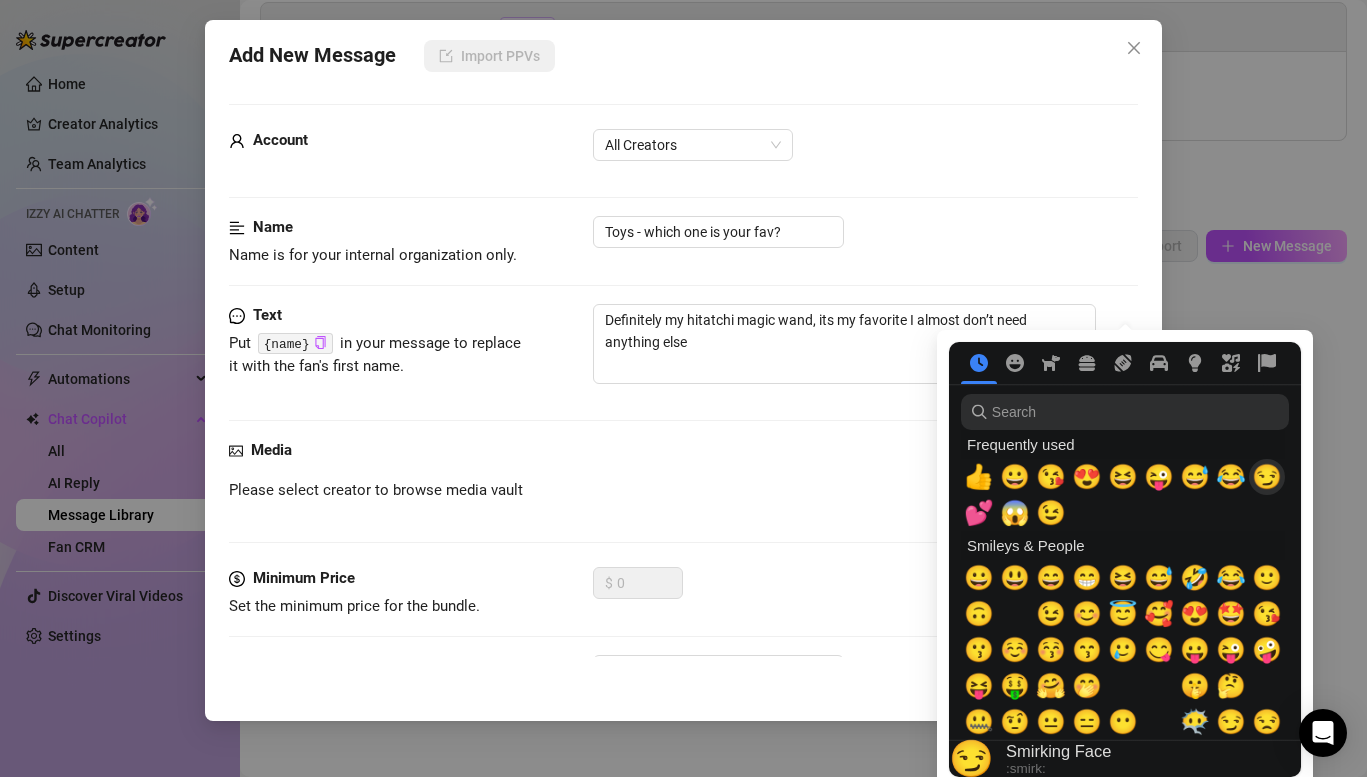 click on "😏" at bounding box center [1267, 477] 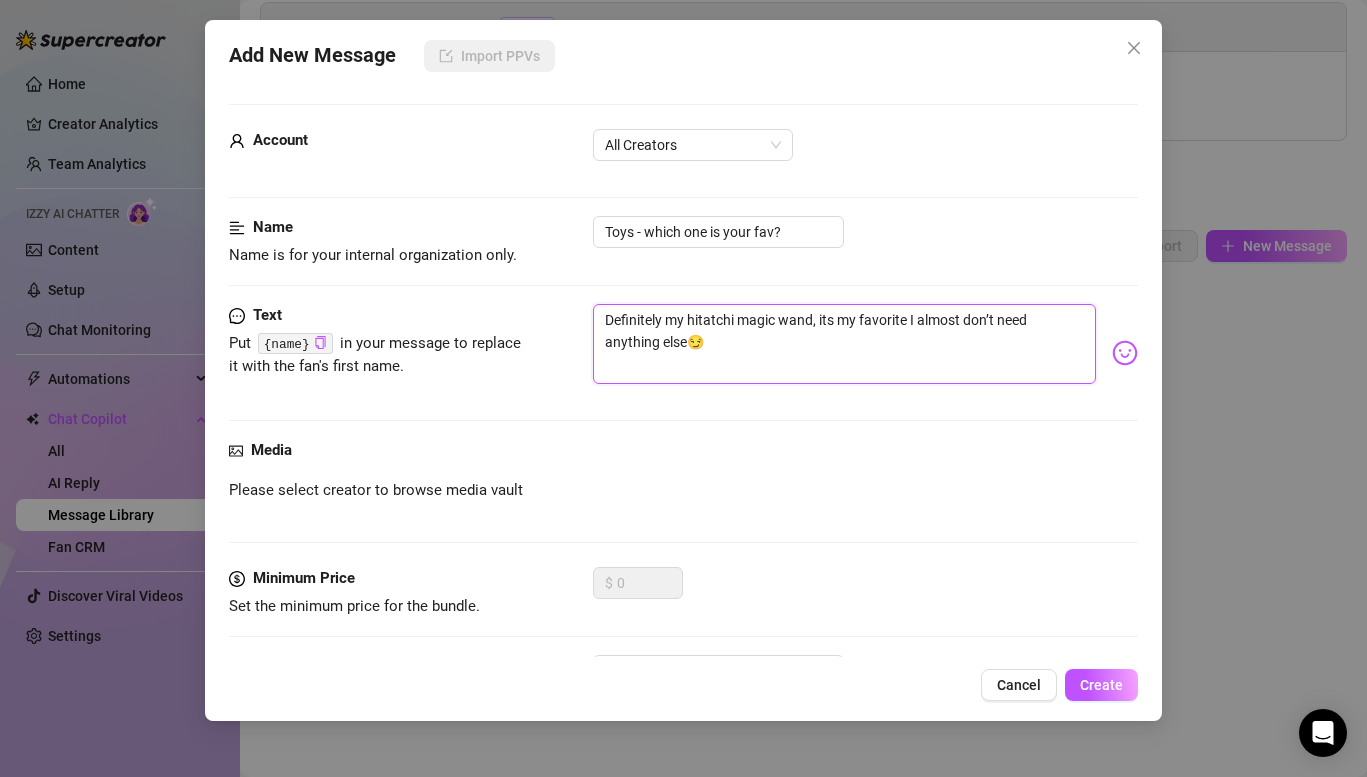 click on "Definitely my hitatchi magic wand, its my favorite I almost don’t need anything else😏" at bounding box center (844, 344) 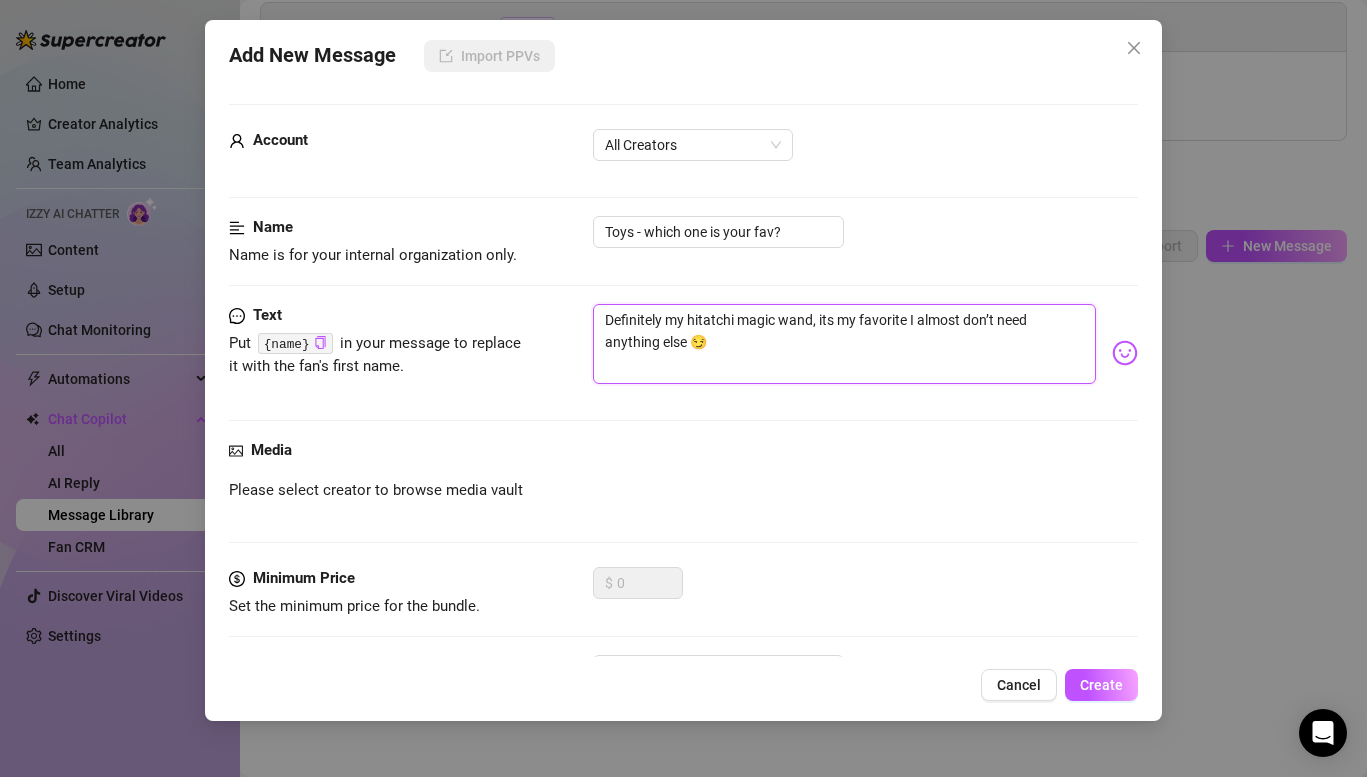 click on "Definitely my hitatchi magic wand, its my favorite I almost don’t need anything else 😏" at bounding box center (844, 344) 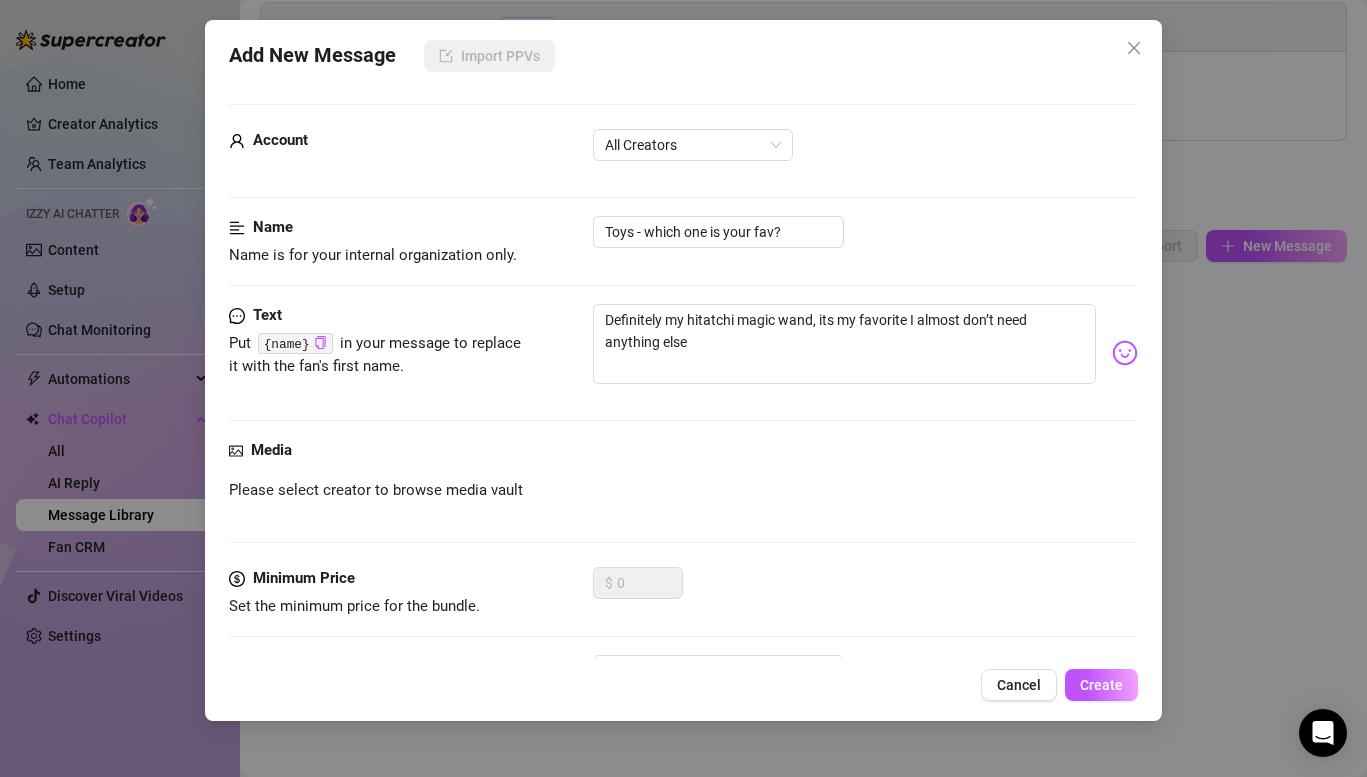 click at bounding box center [1125, 353] 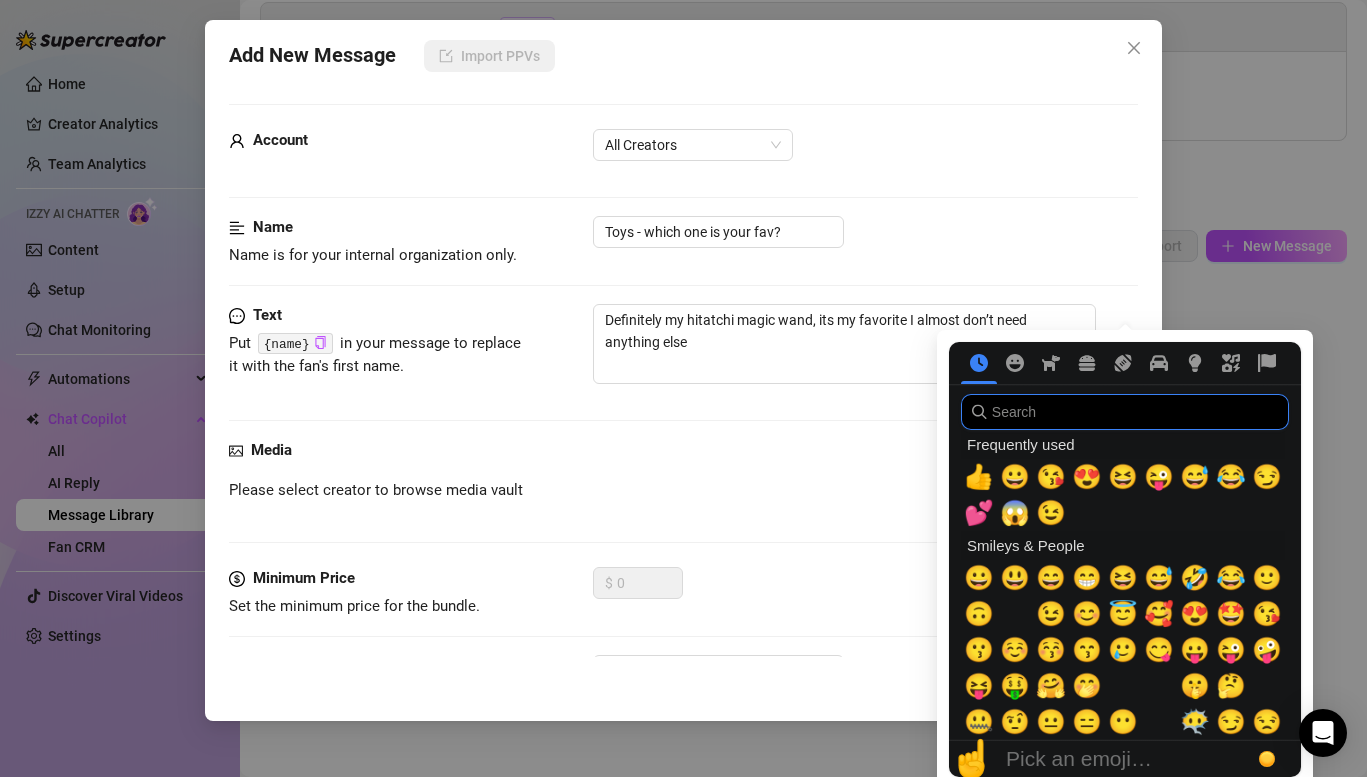 click at bounding box center (1125, 412) 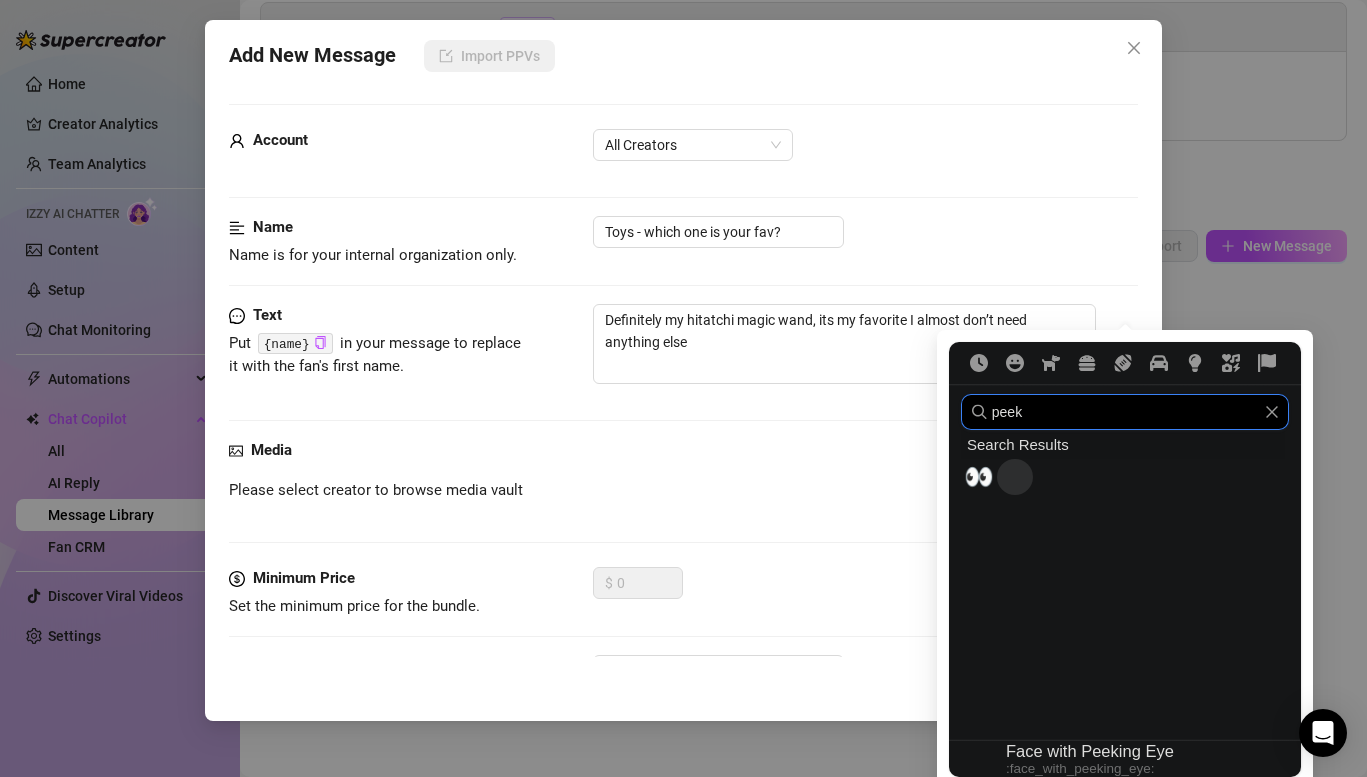 click on "🫣" at bounding box center (1015, 477) 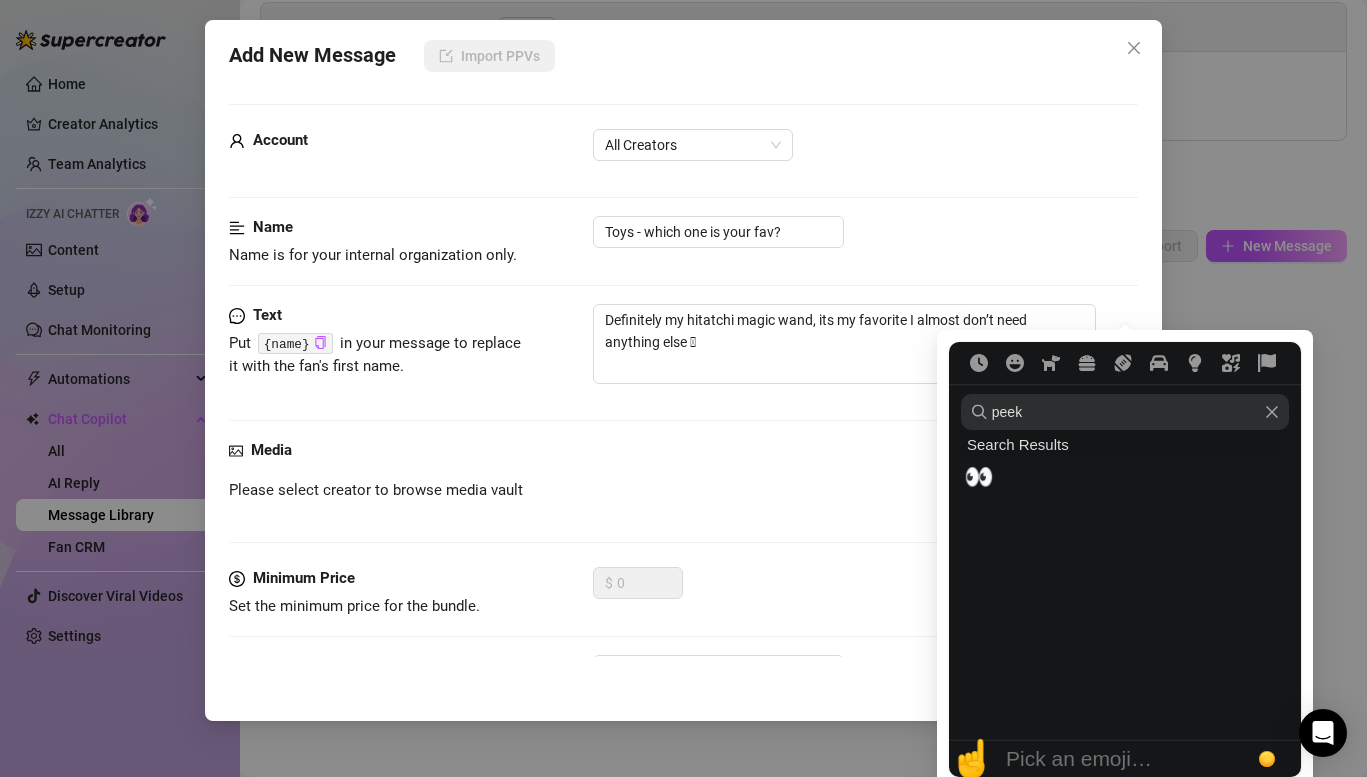 click on "Media Please select creator to browse media vault" at bounding box center [683, 503] 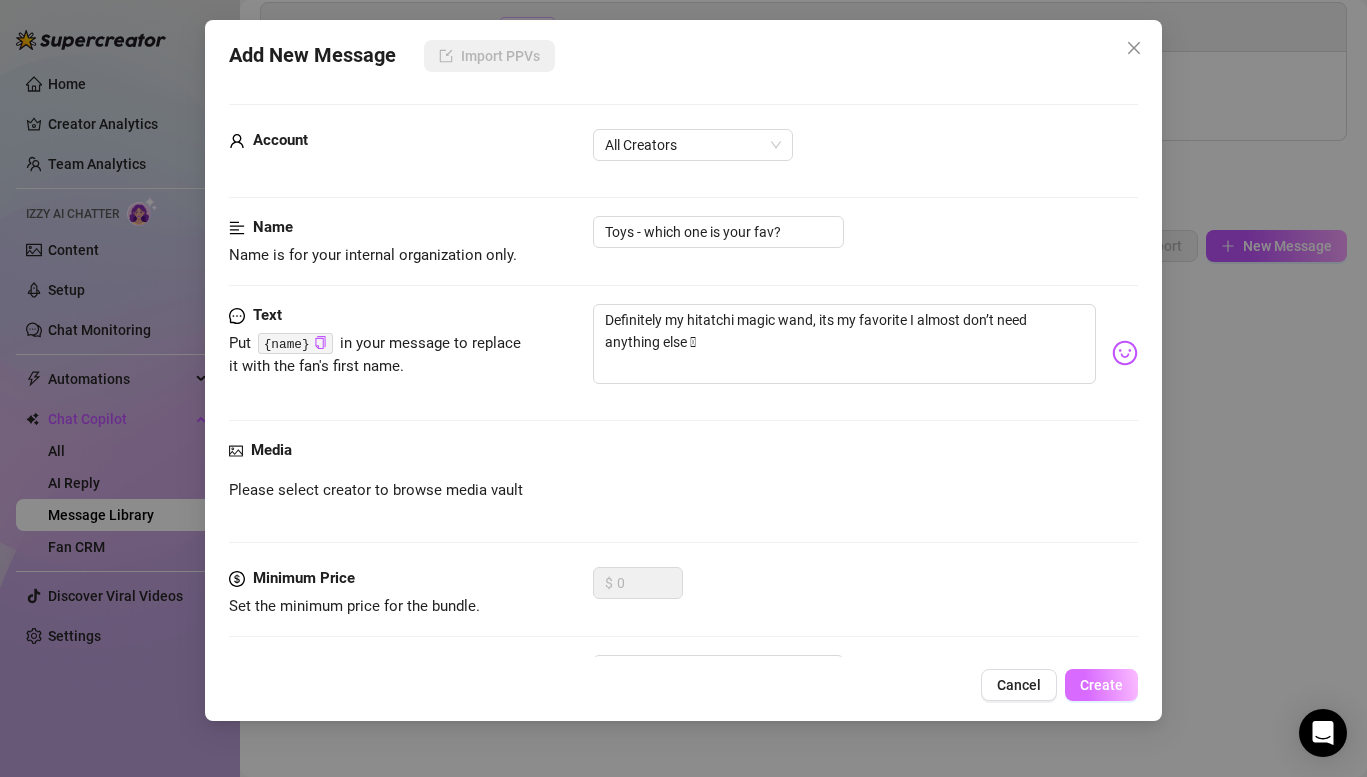 click on "Create" at bounding box center [1101, 685] 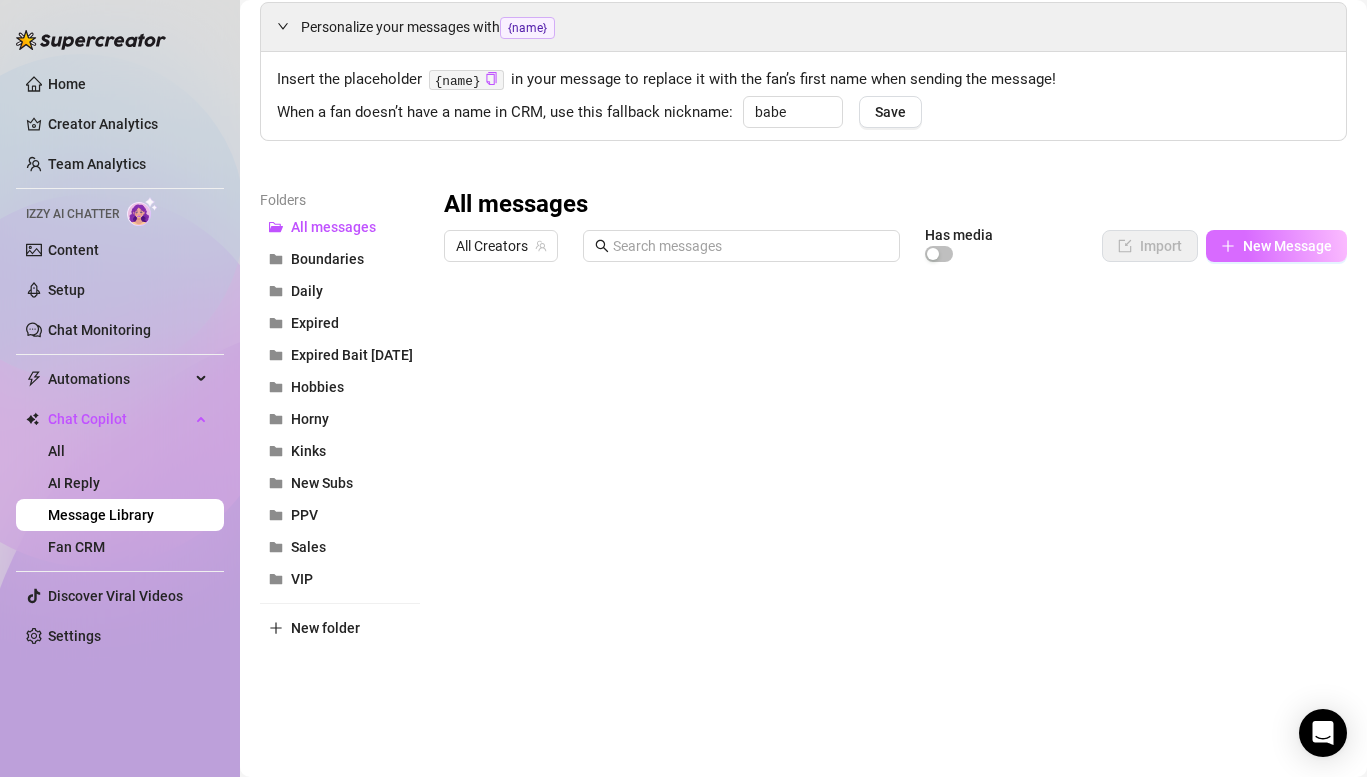 click on "New Message" at bounding box center [1287, 246] 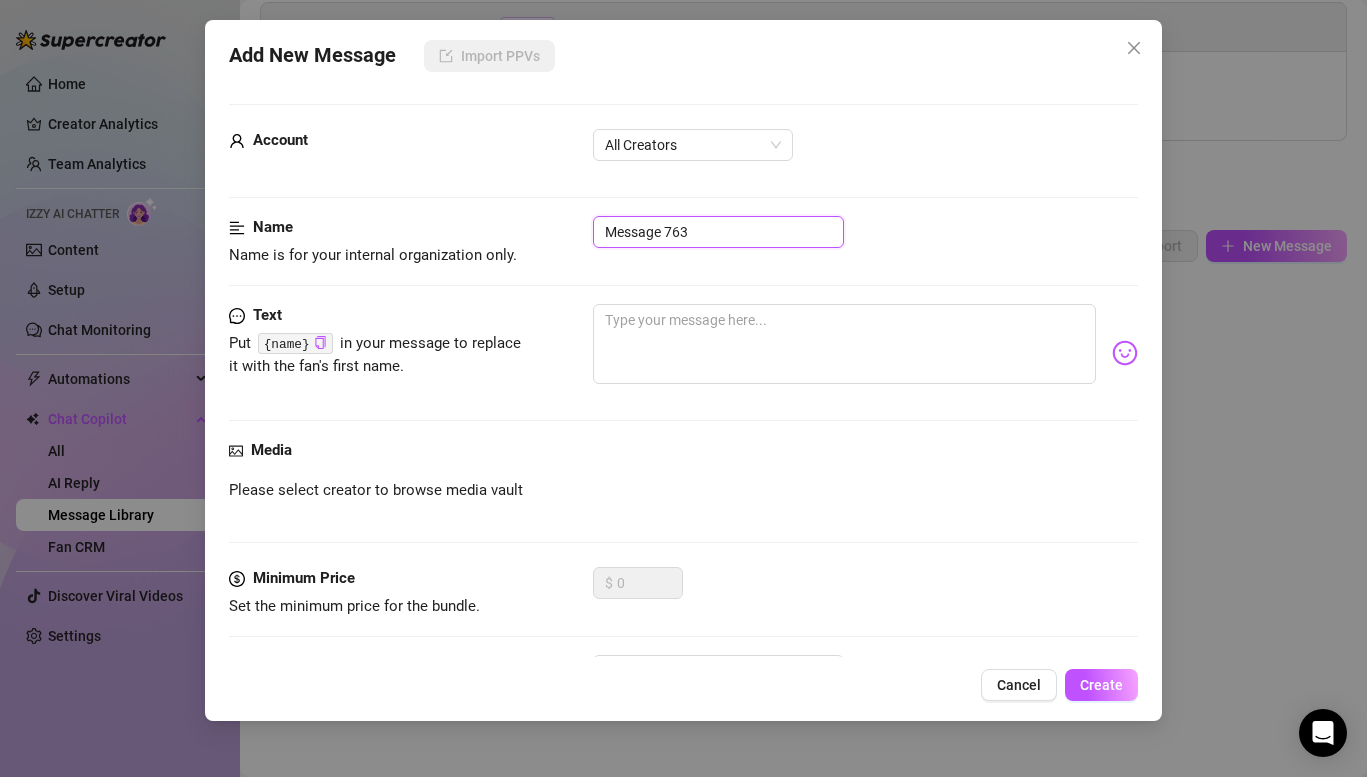 drag, startPoint x: 728, startPoint y: 216, endPoint x: 755, endPoint y: 280, distance: 69.46222 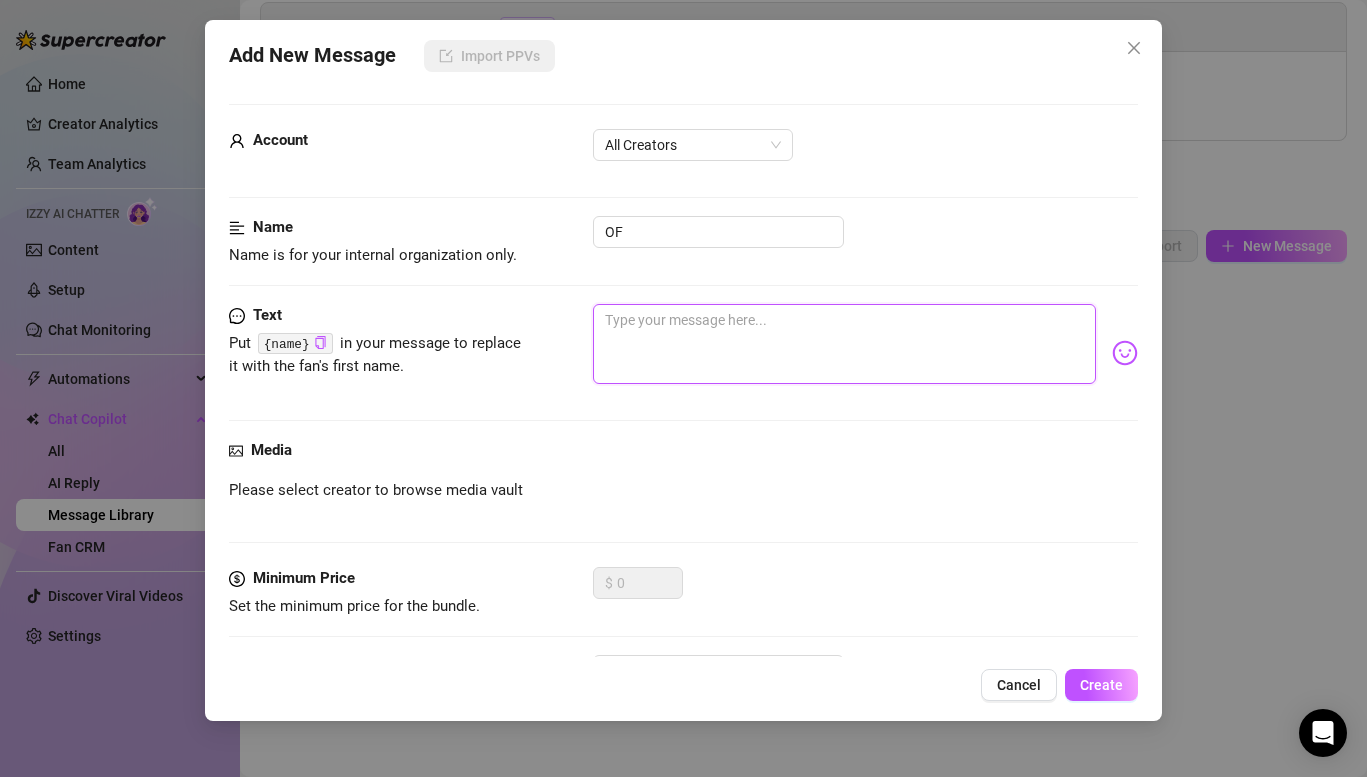 click at bounding box center [844, 344] 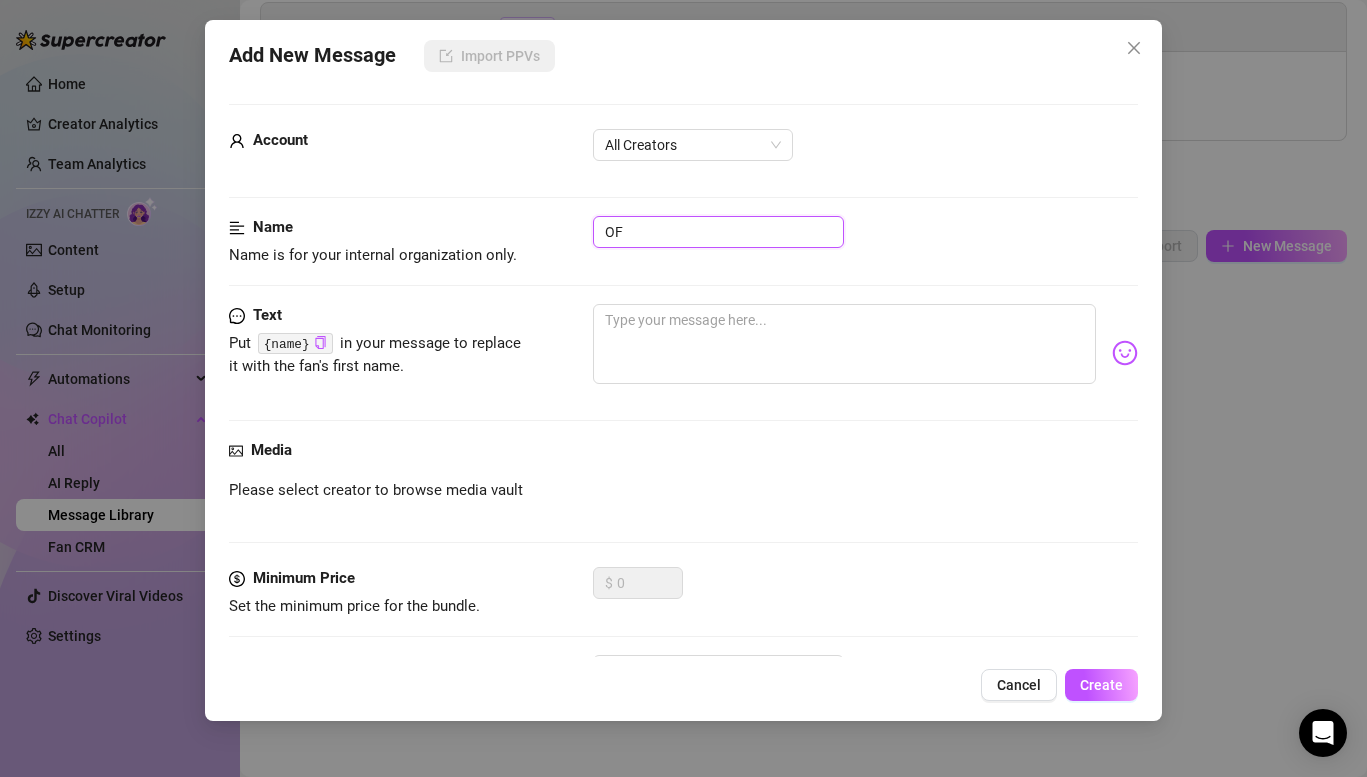 click on "OF" at bounding box center [718, 232] 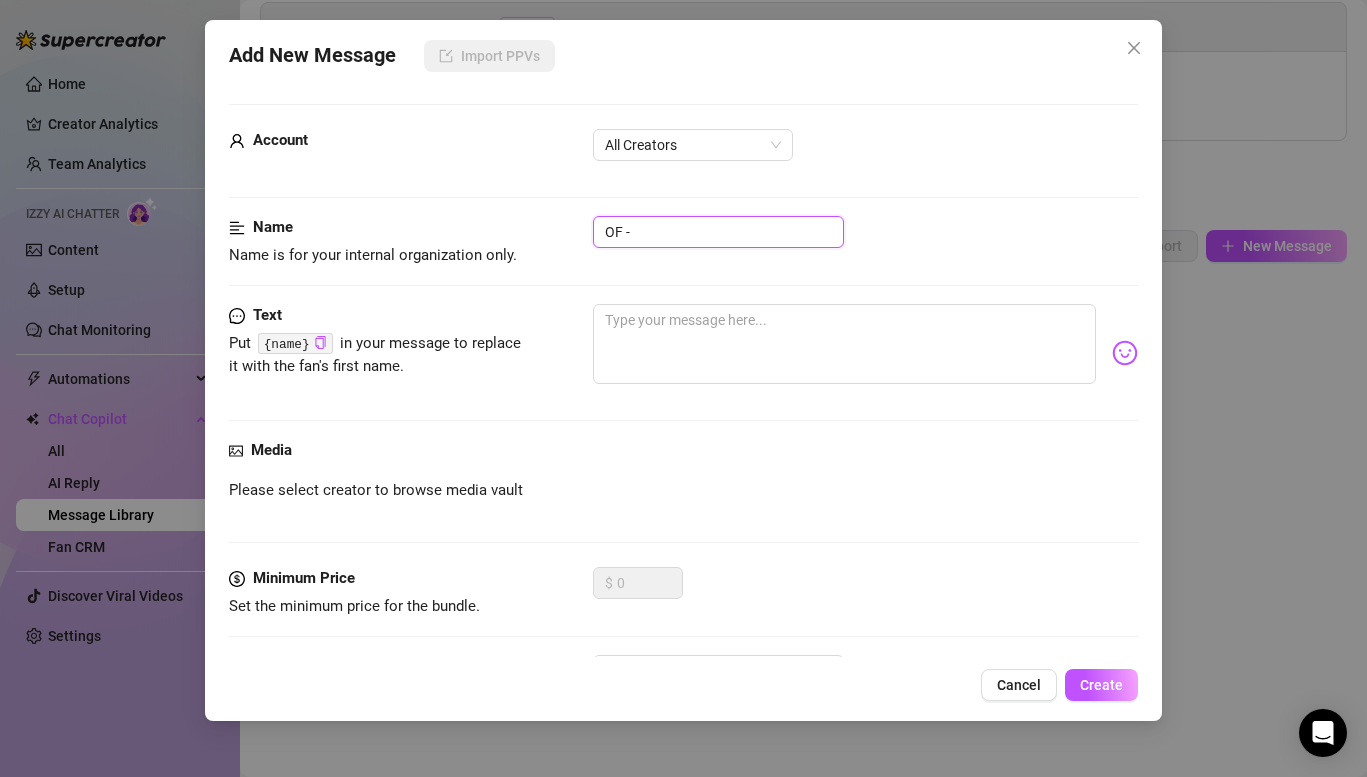 click on "OF -" at bounding box center (718, 232) 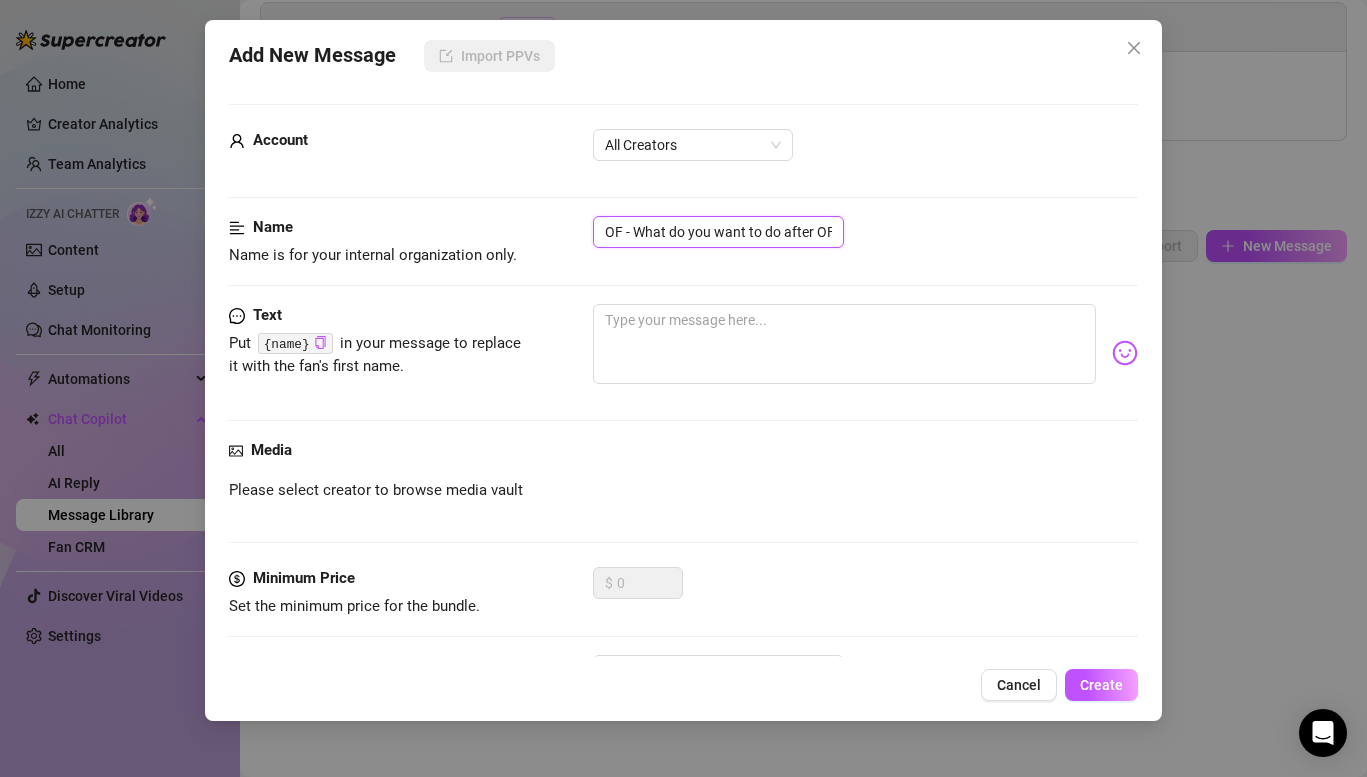 scroll, scrollTop: 0, scrollLeft: 1, axis: horizontal 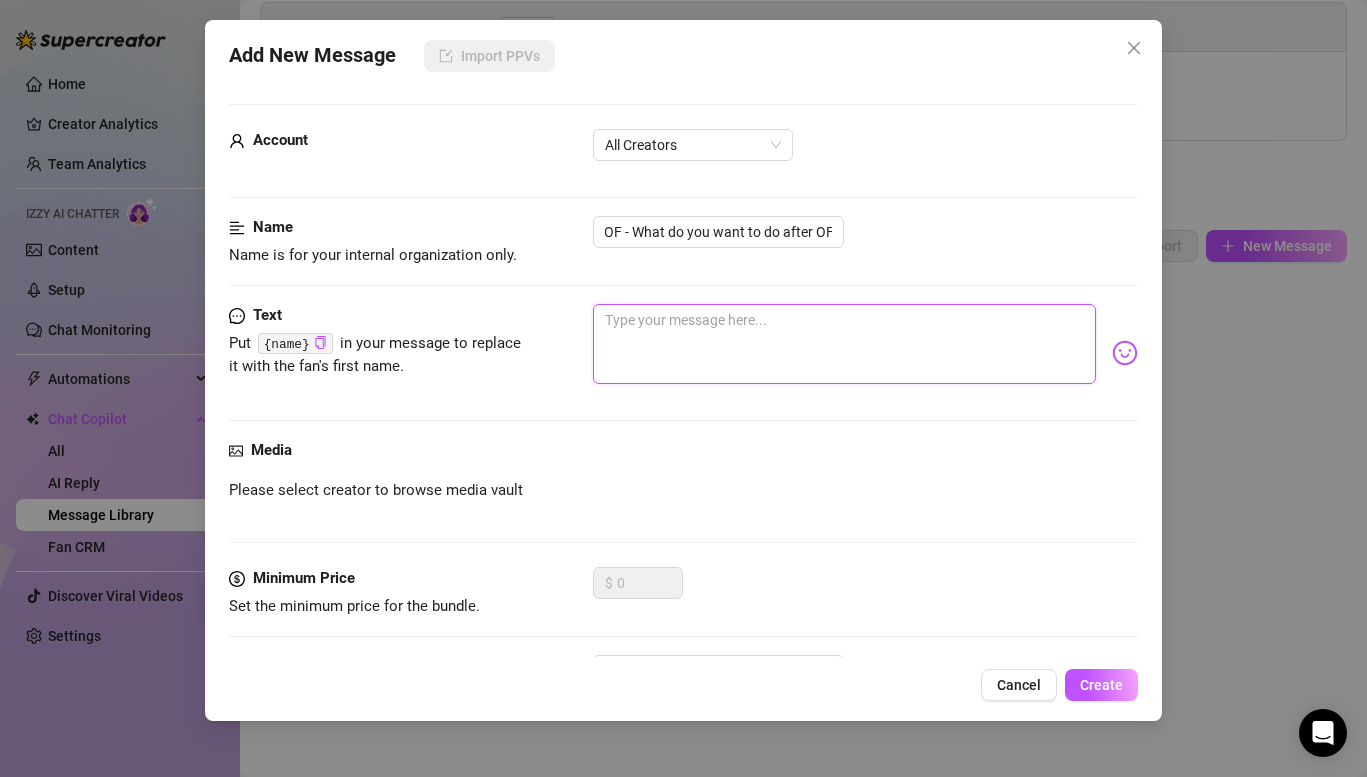 click at bounding box center (844, 344) 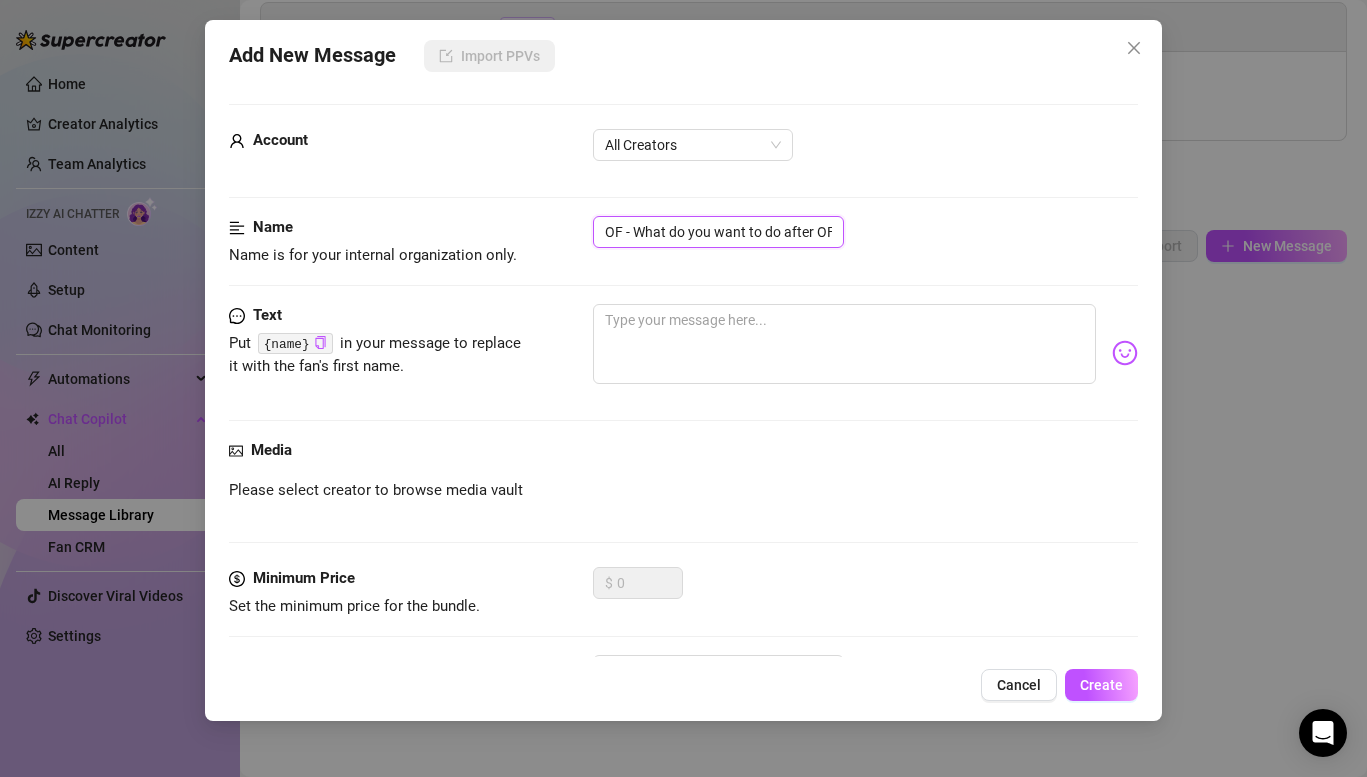 click on "OF - What do you want to do after OF" at bounding box center [718, 232] 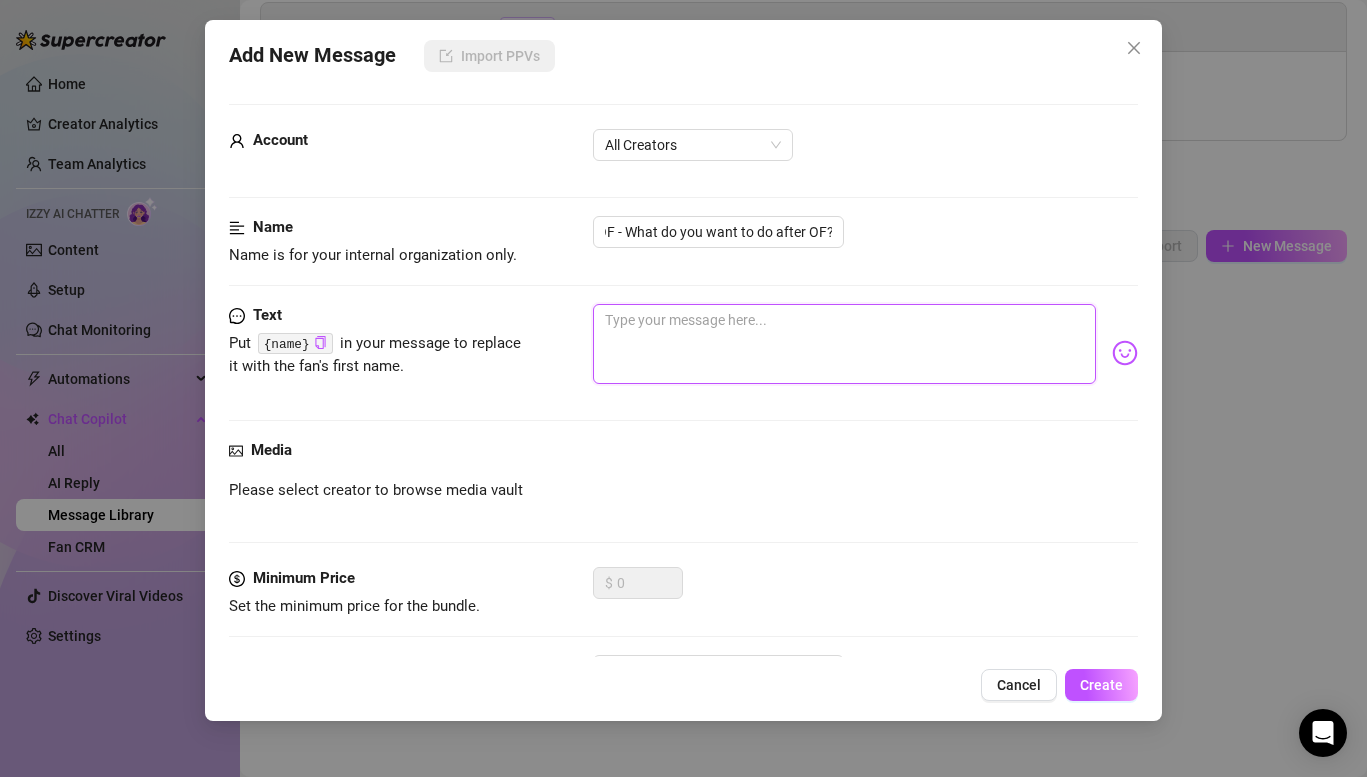 click at bounding box center [844, 344] 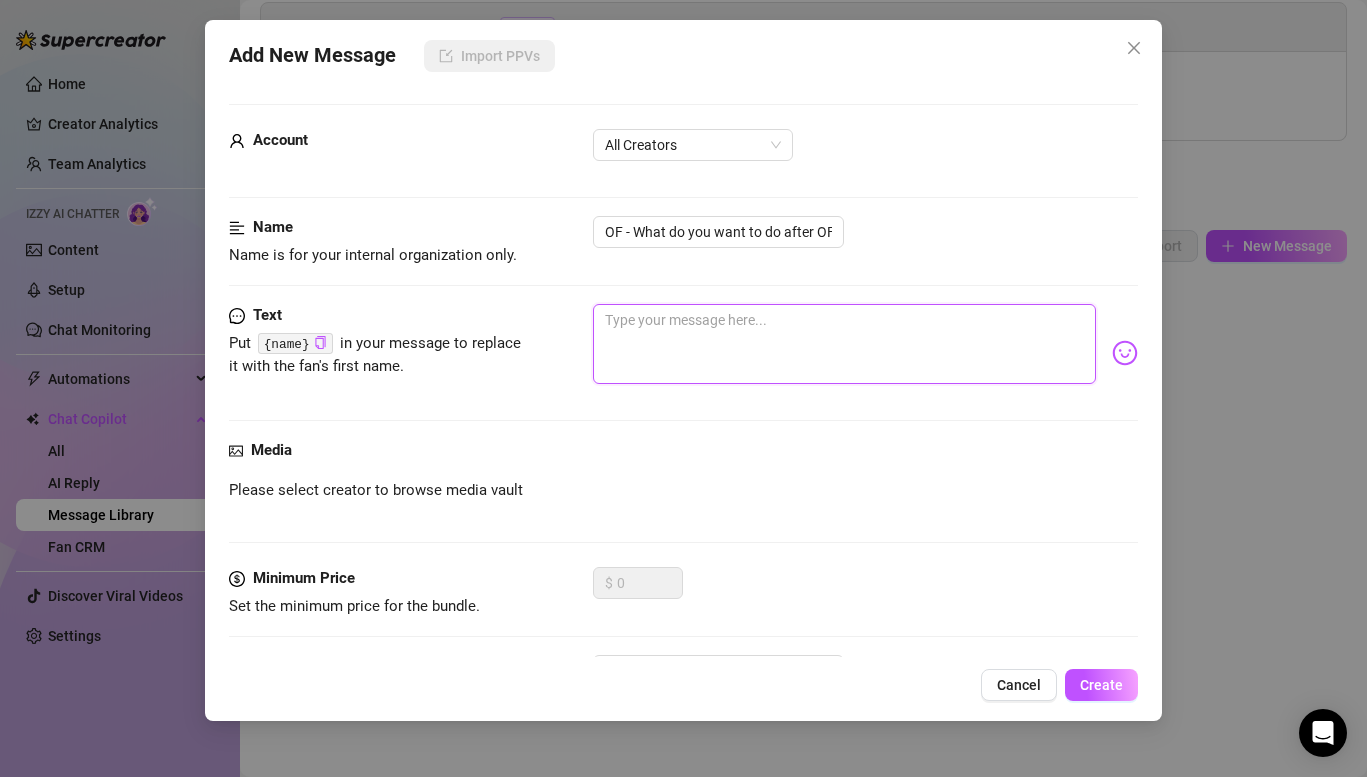 click at bounding box center (844, 344) 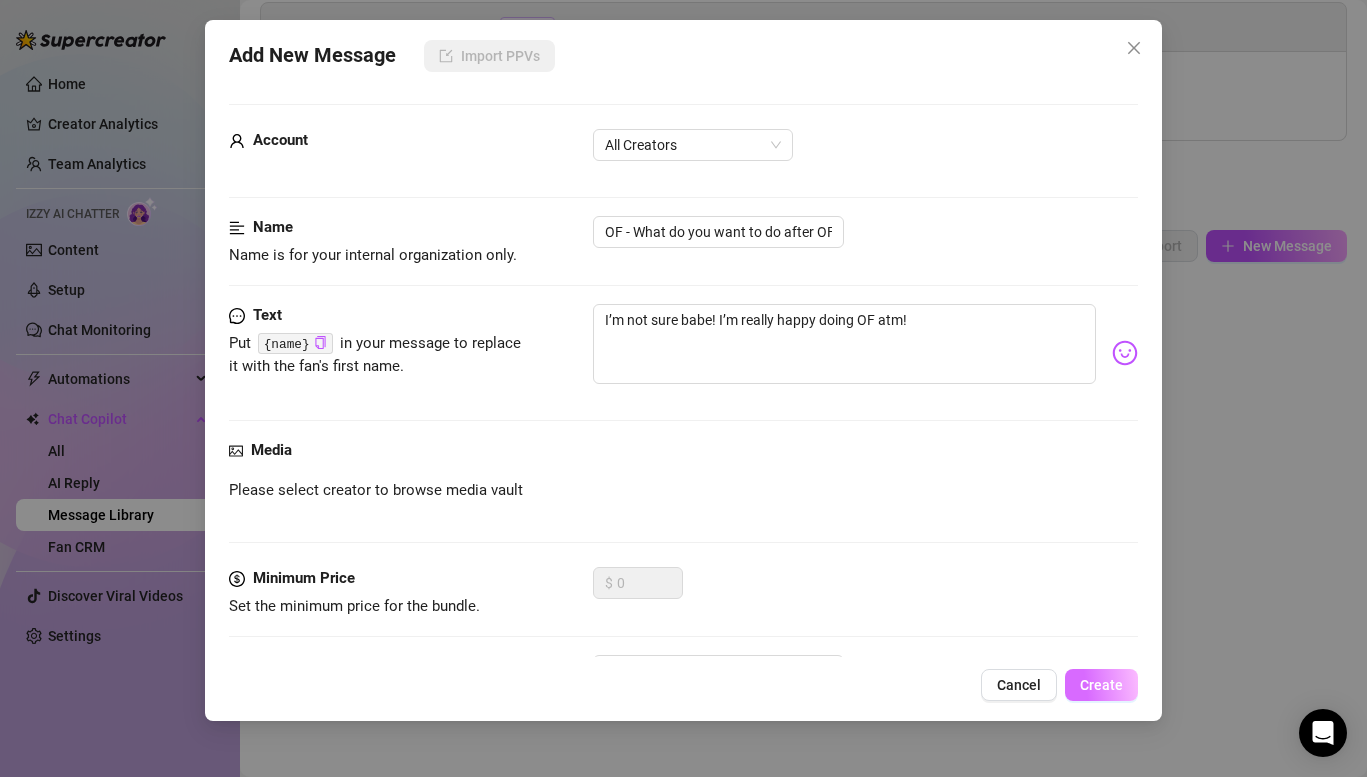 click on "Create" at bounding box center (1101, 685) 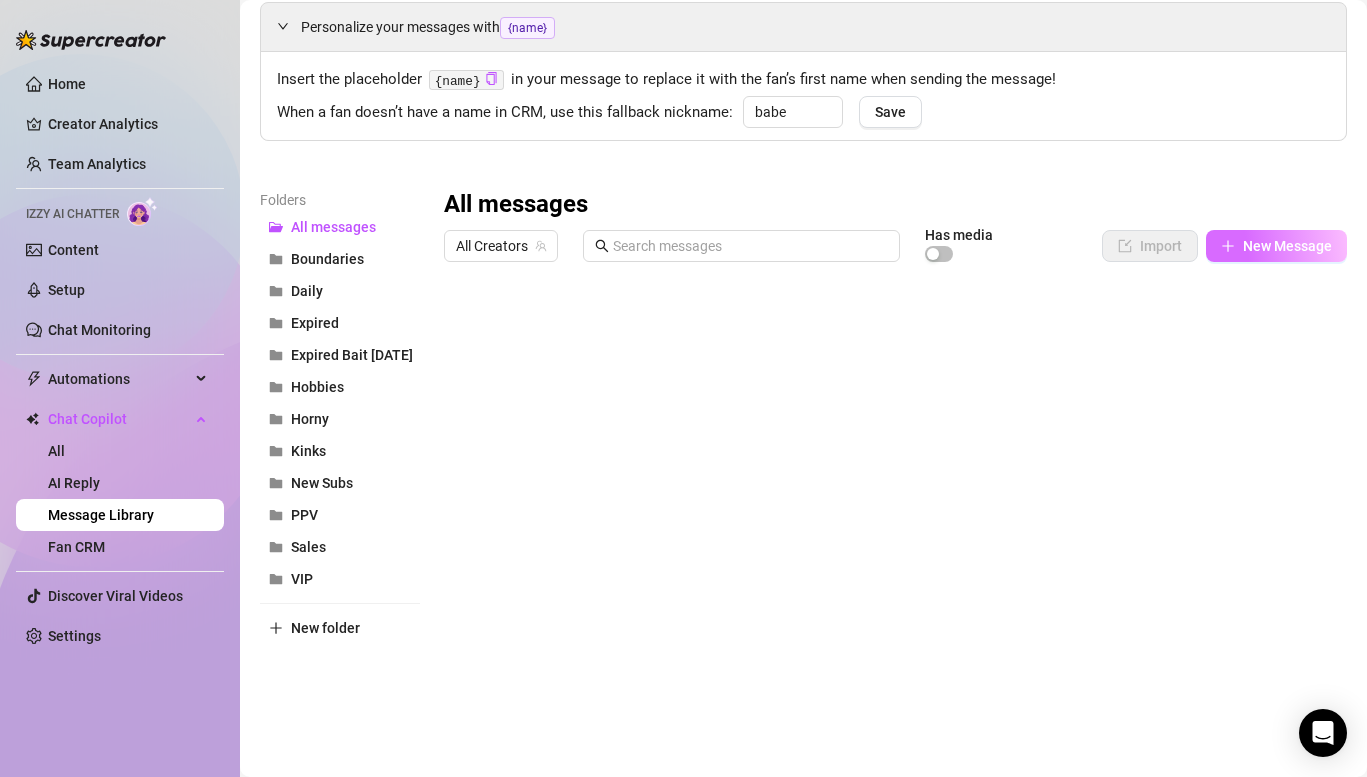 click on "New Message" at bounding box center [1276, 246] 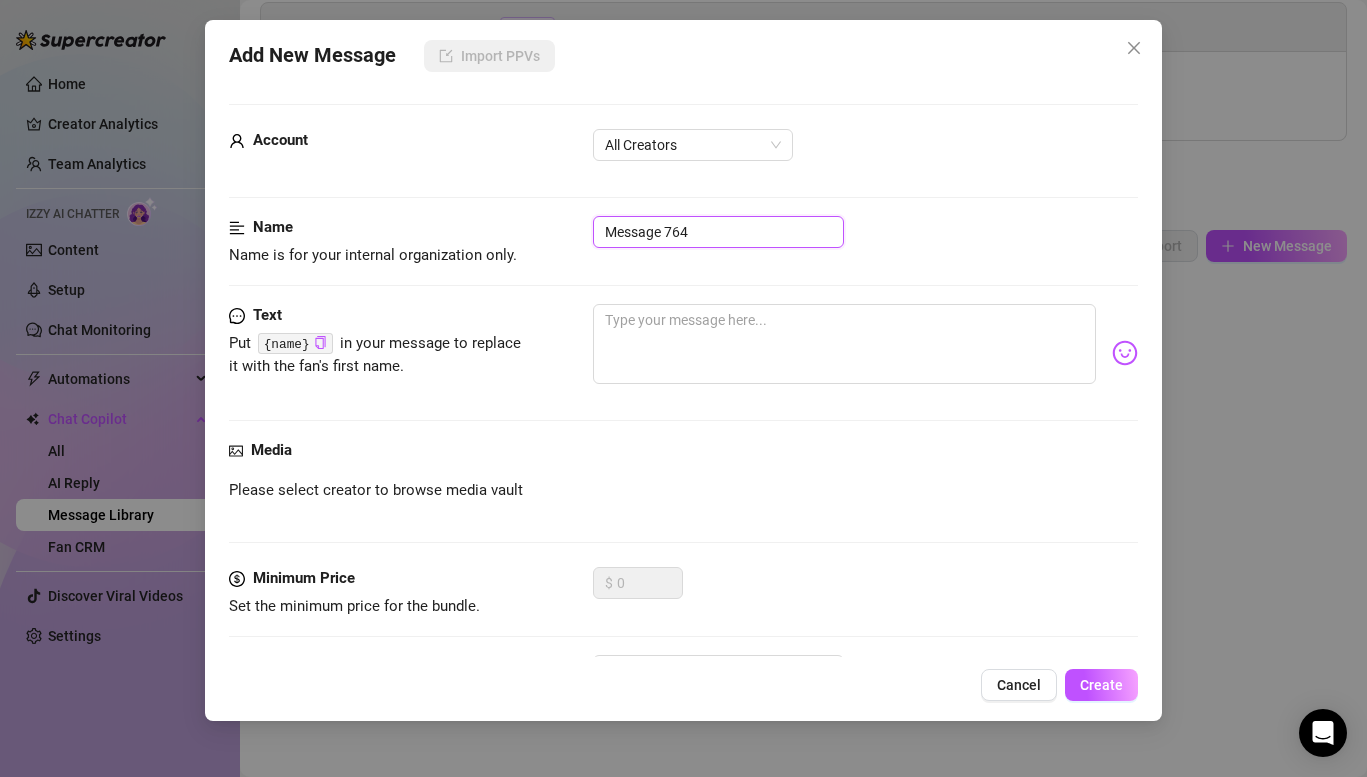 drag, startPoint x: 792, startPoint y: 232, endPoint x: 632, endPoint y: 204, distance: 162.43152 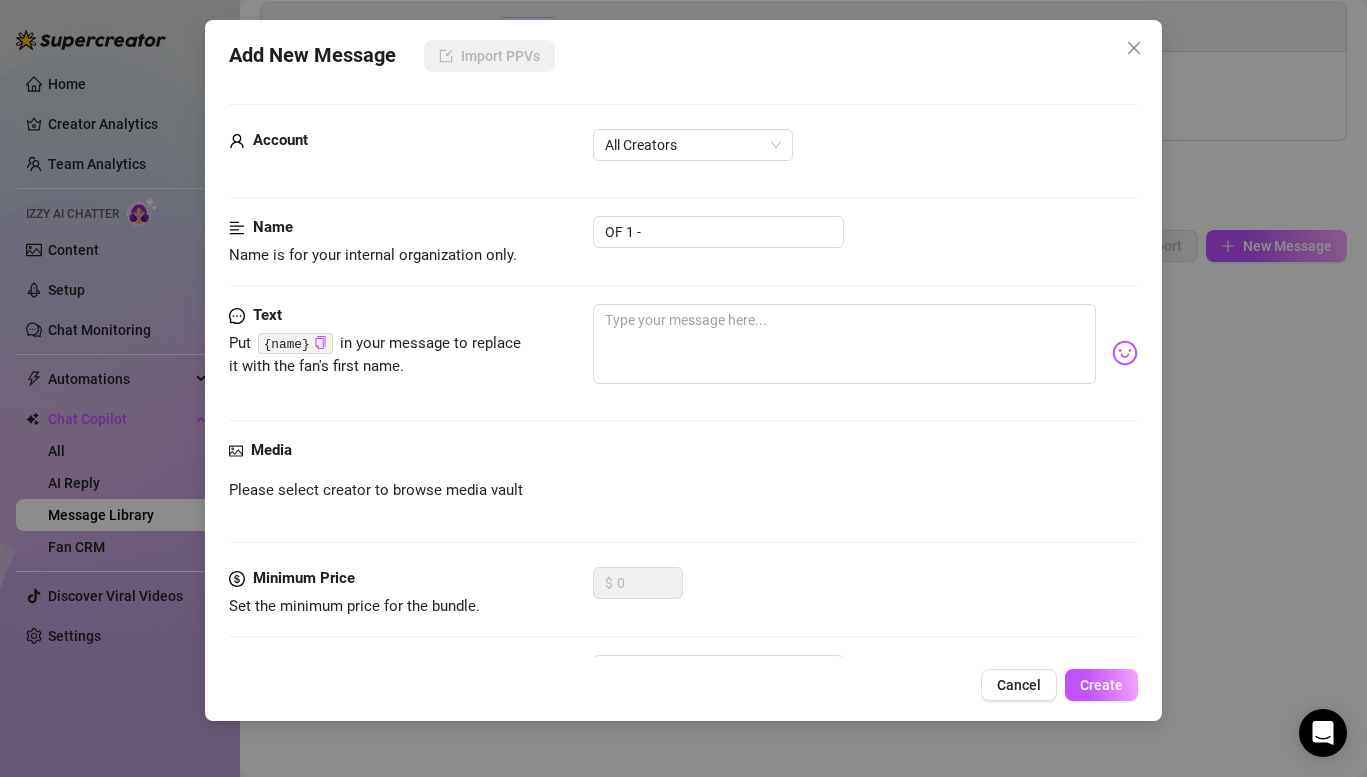 click on "Account All Creators" at bounding box center [683, 172] 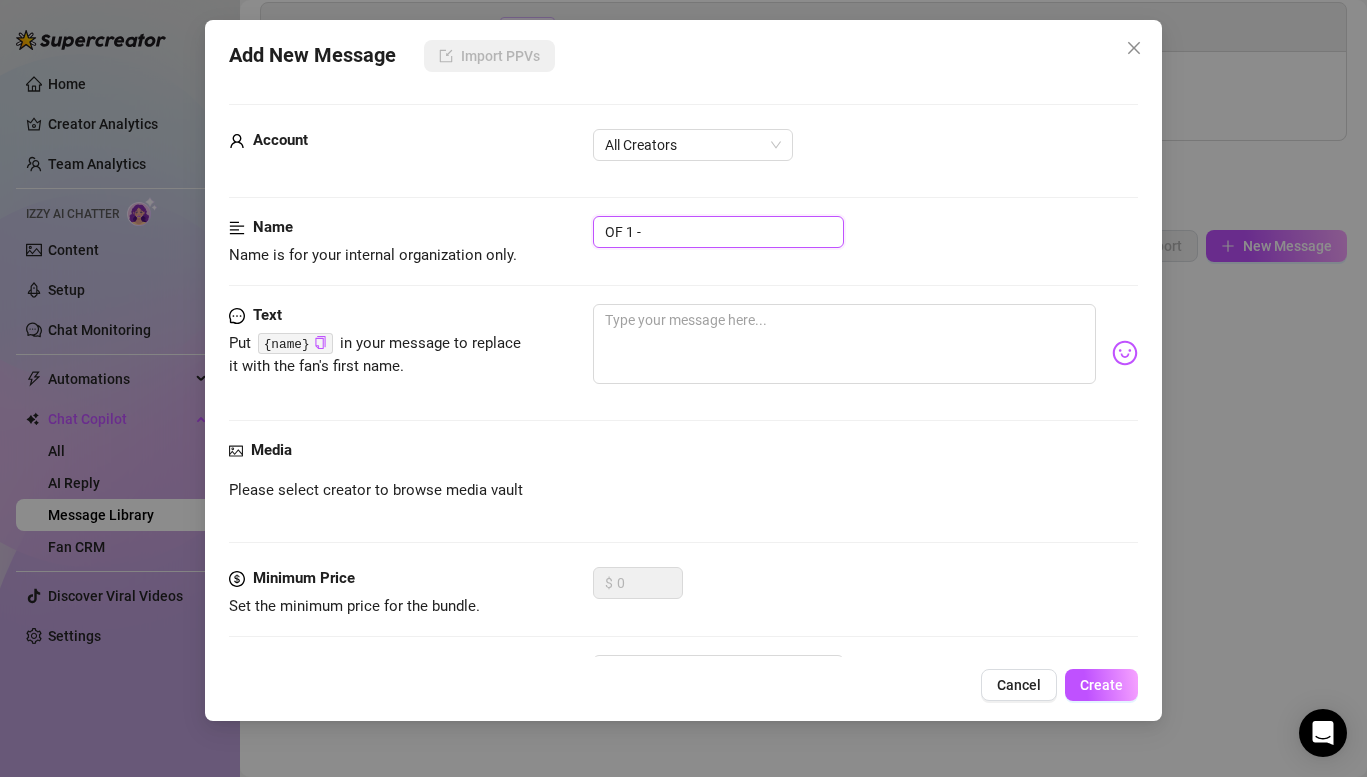 click on "OF 1 -" at bounding box center [718, 232] 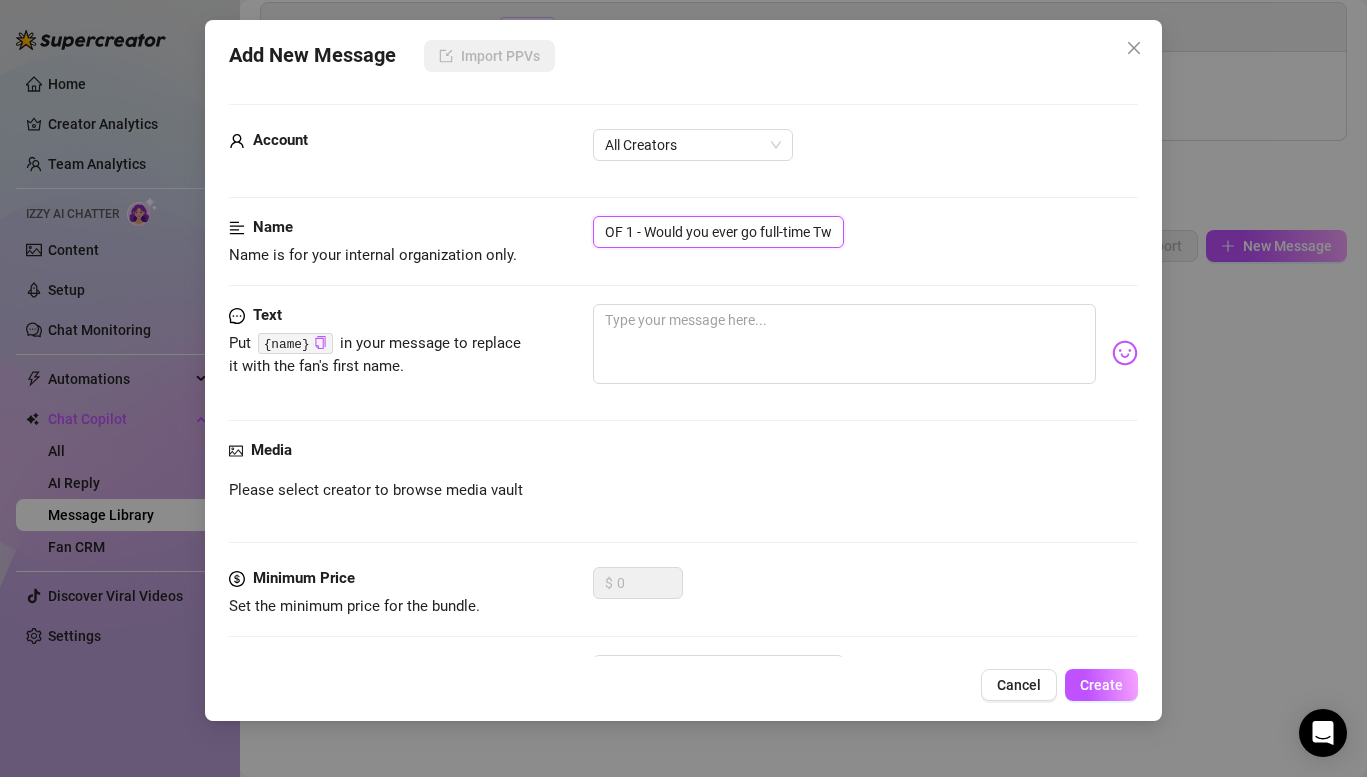 scroll, scrollTop: 0, scrollLeft: 32, axis: horizontal 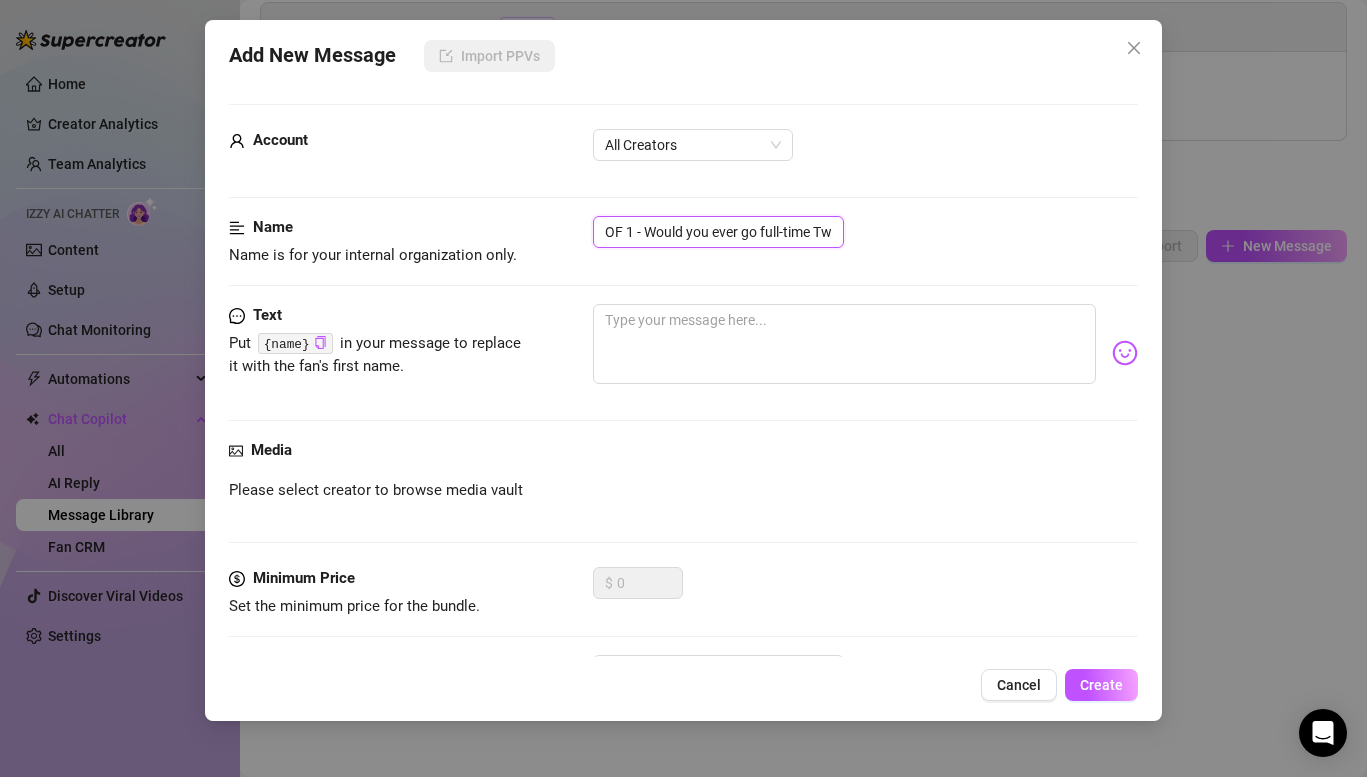 drag, startPoint x: 835, startPoint y: 226, endPoint x: 652, endPoint y: 231, distance: 183.0683 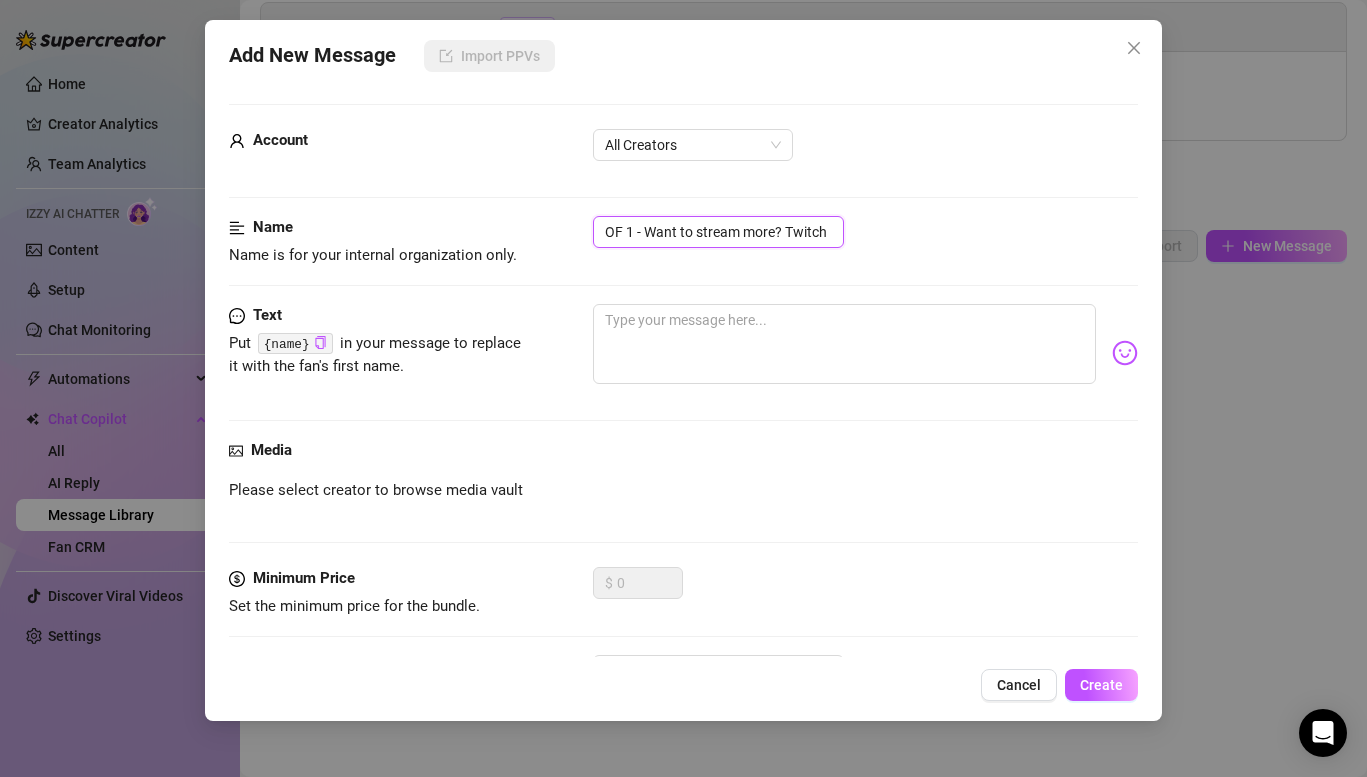scroll, scrollTop: 0, scrollLeft: 0, axis: both 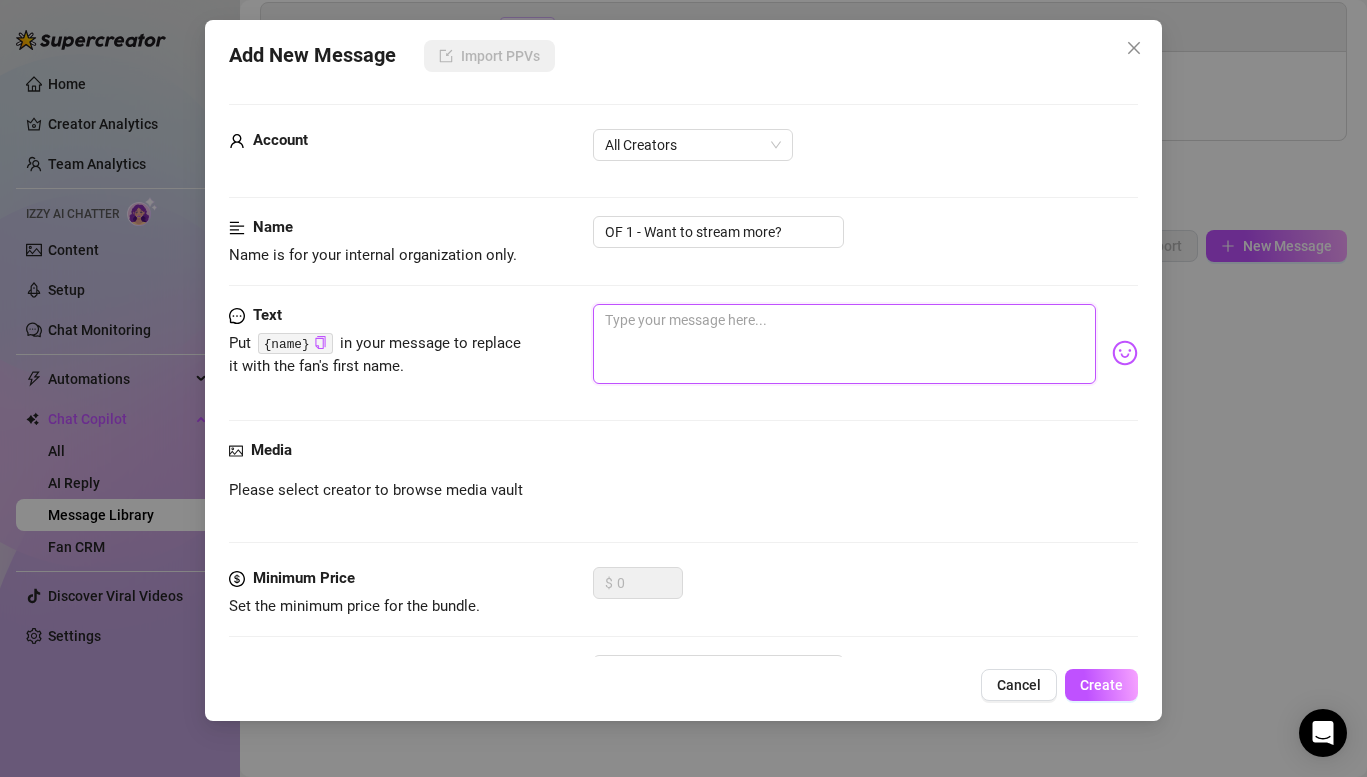 click at bounding box center [844, 344] 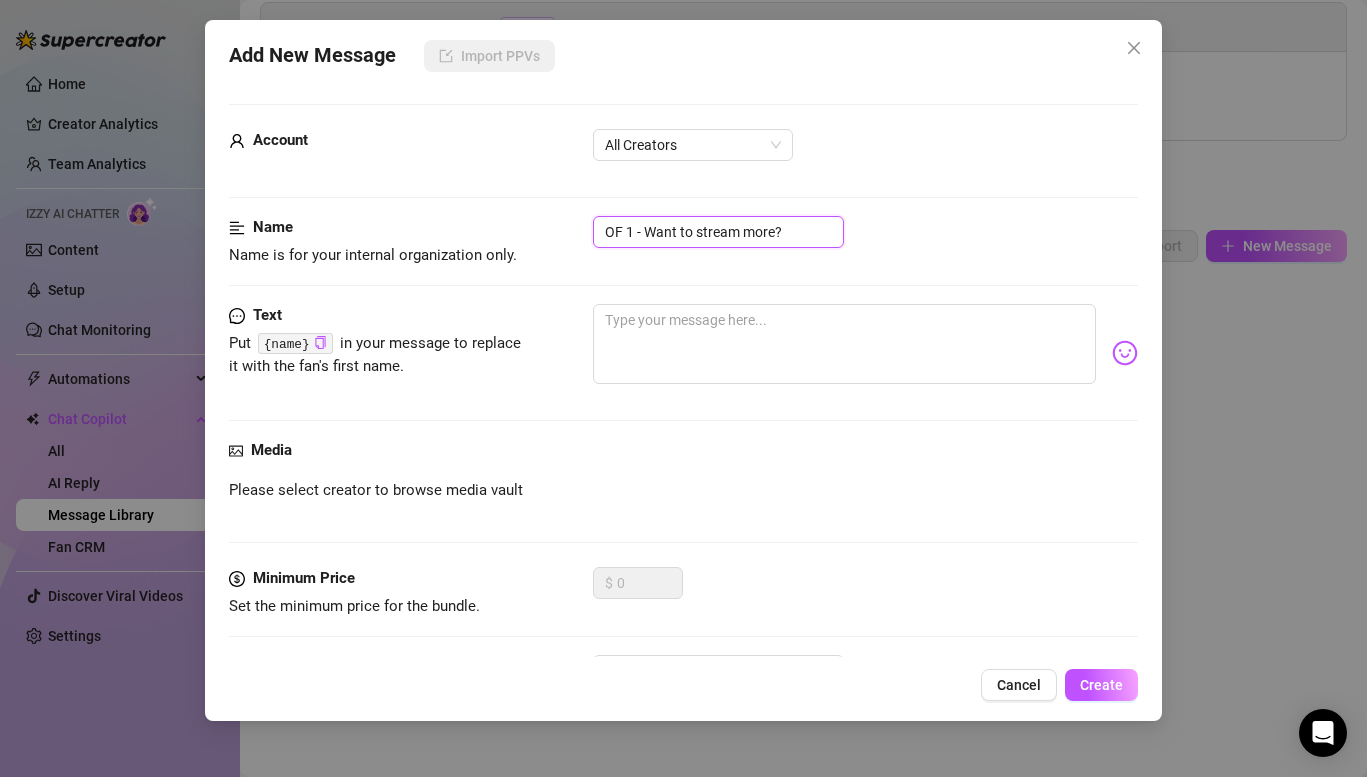 click on "OF 1 - Want to stream more?" at bounding box center (718, 232) 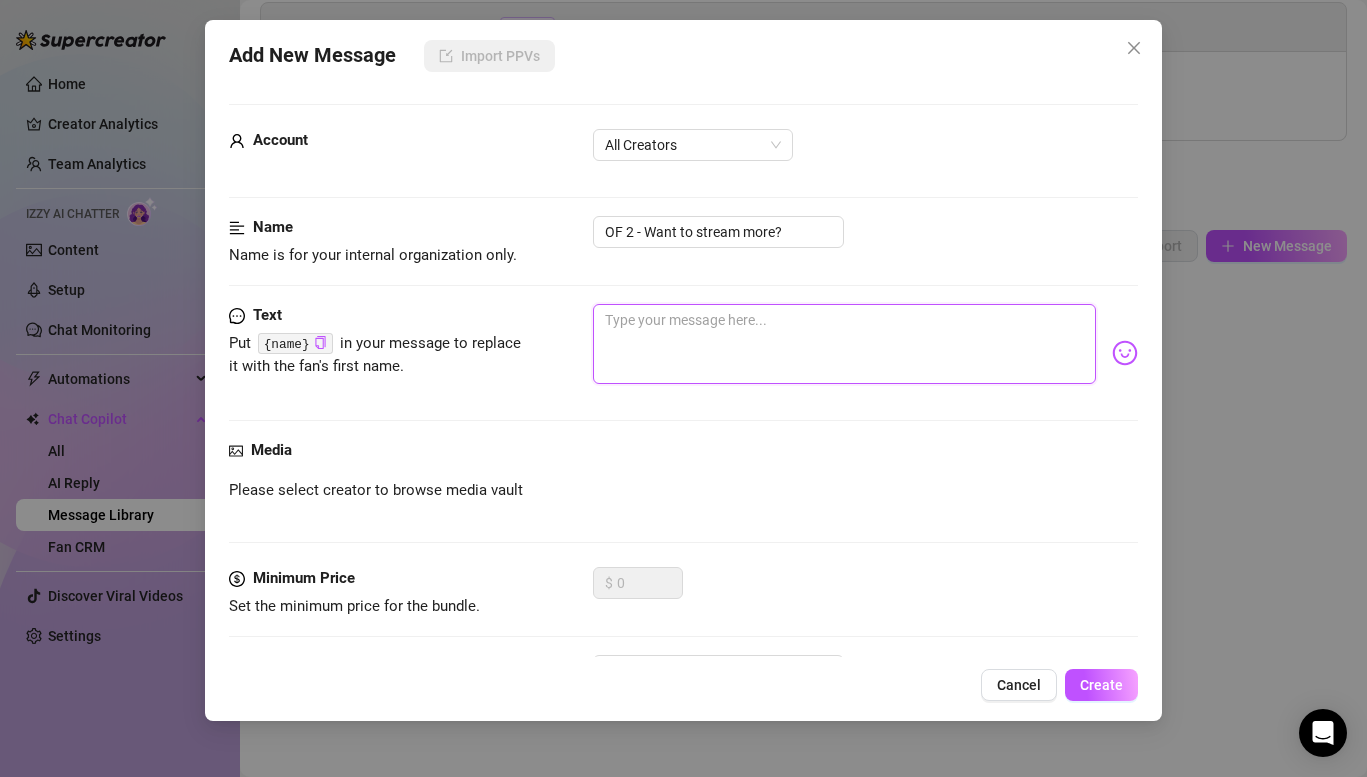 click at bounding box center (844, 344) 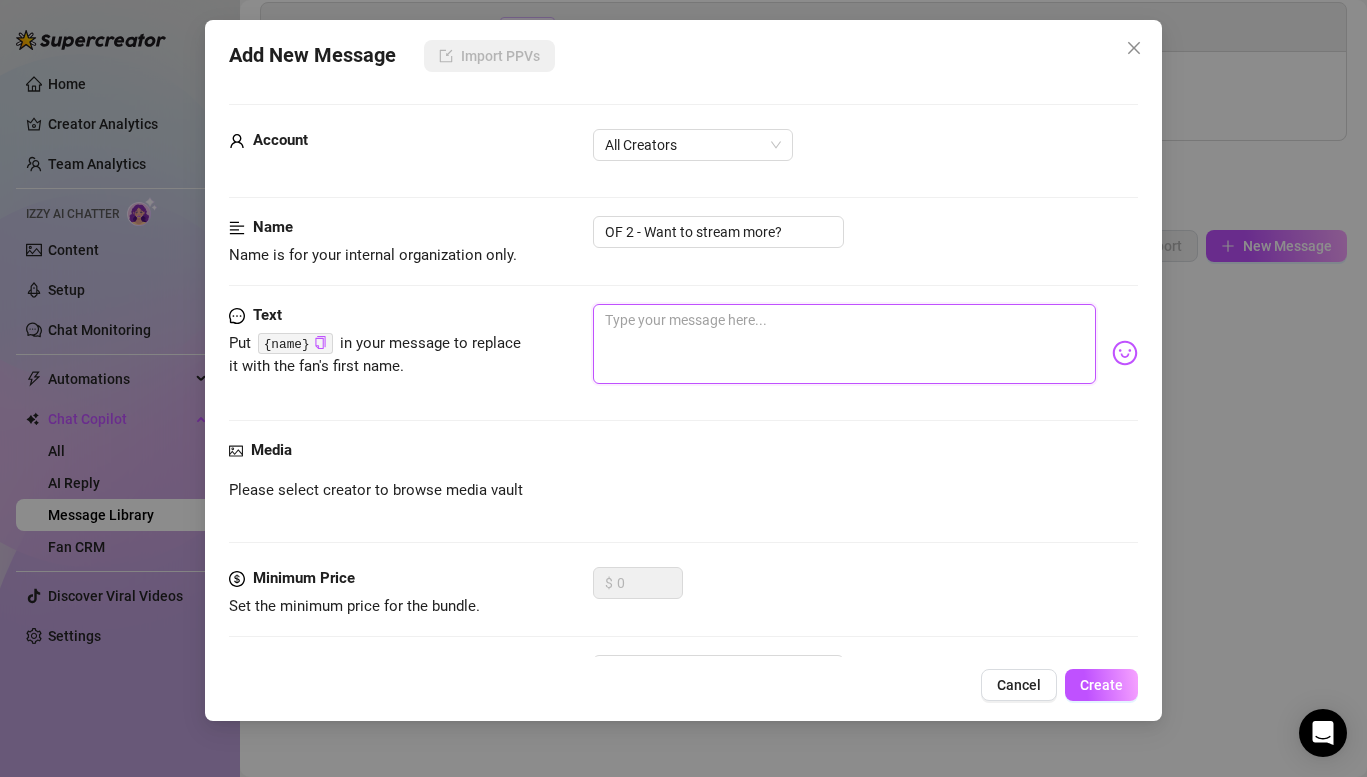 click at bounding box center (844, 344) 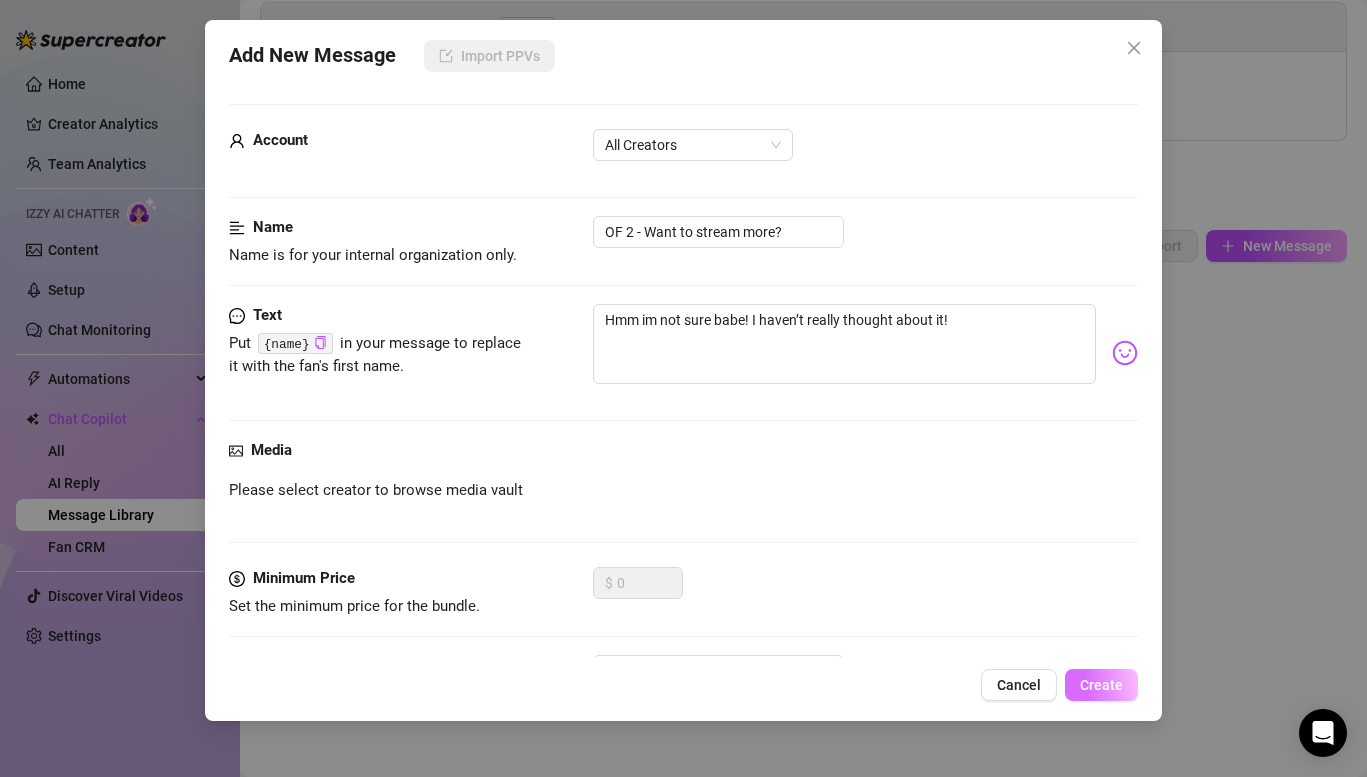 click on "Create" at bounding box center [1101, 685] 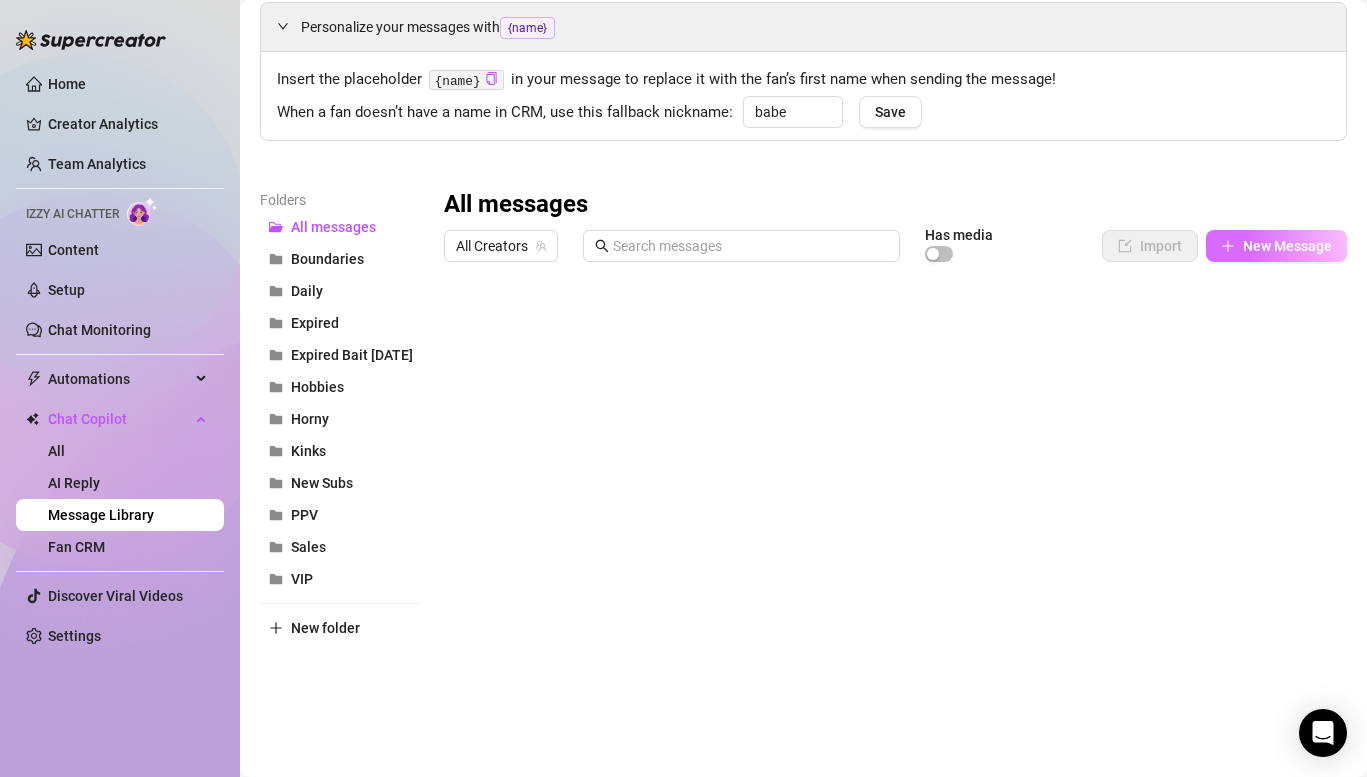 click on "New Message" at bounding box center (1287, 246) 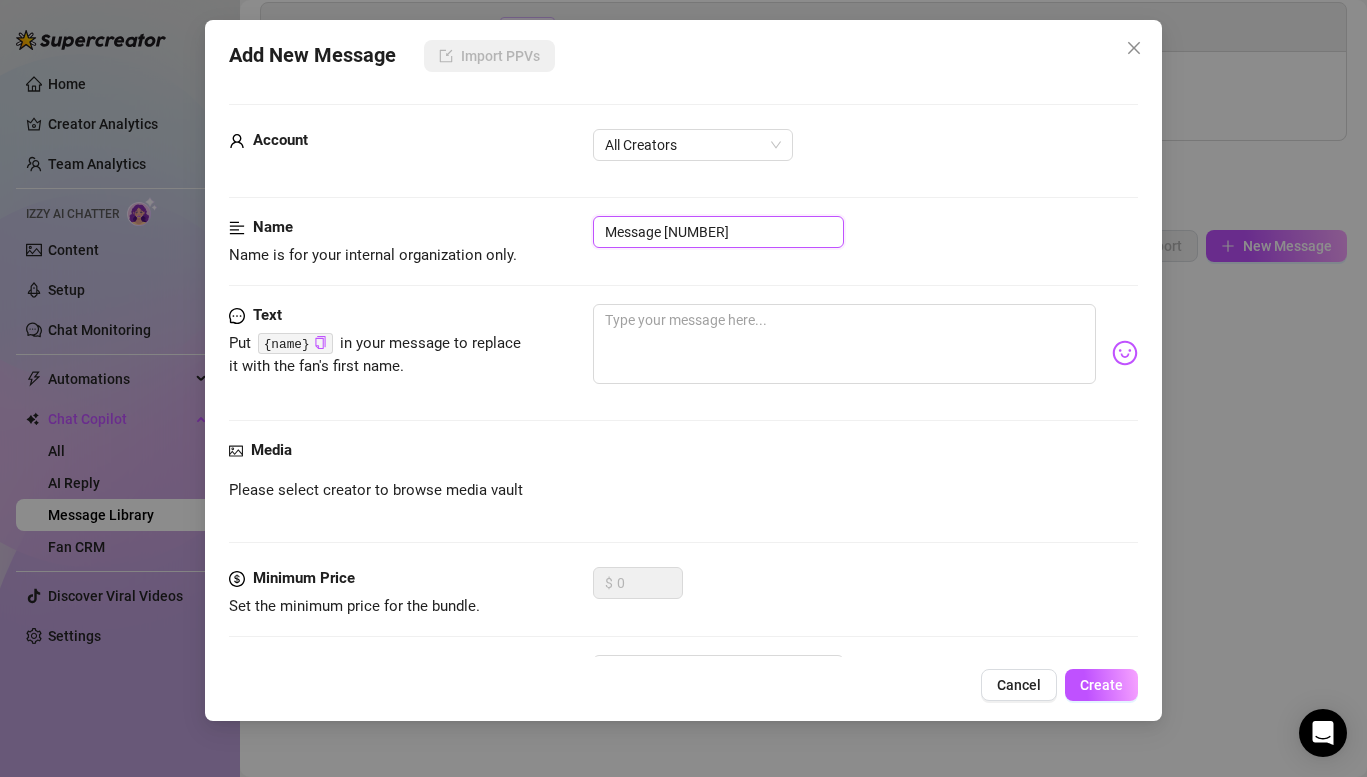 drag, startPoint x: 721, startPoint y: 225, endPoint x: 604, endPoint y: 217, distance: 117.273186 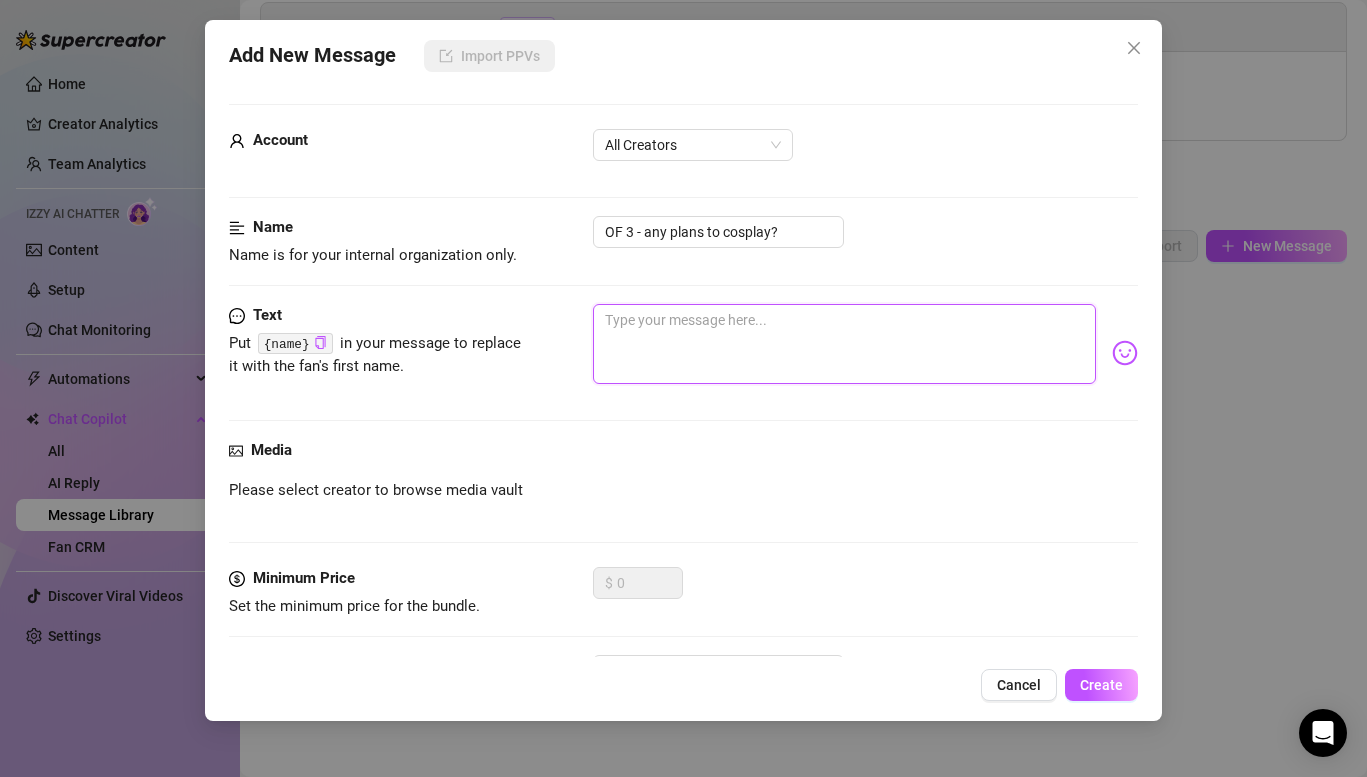 click at bounding box center [844, 344] 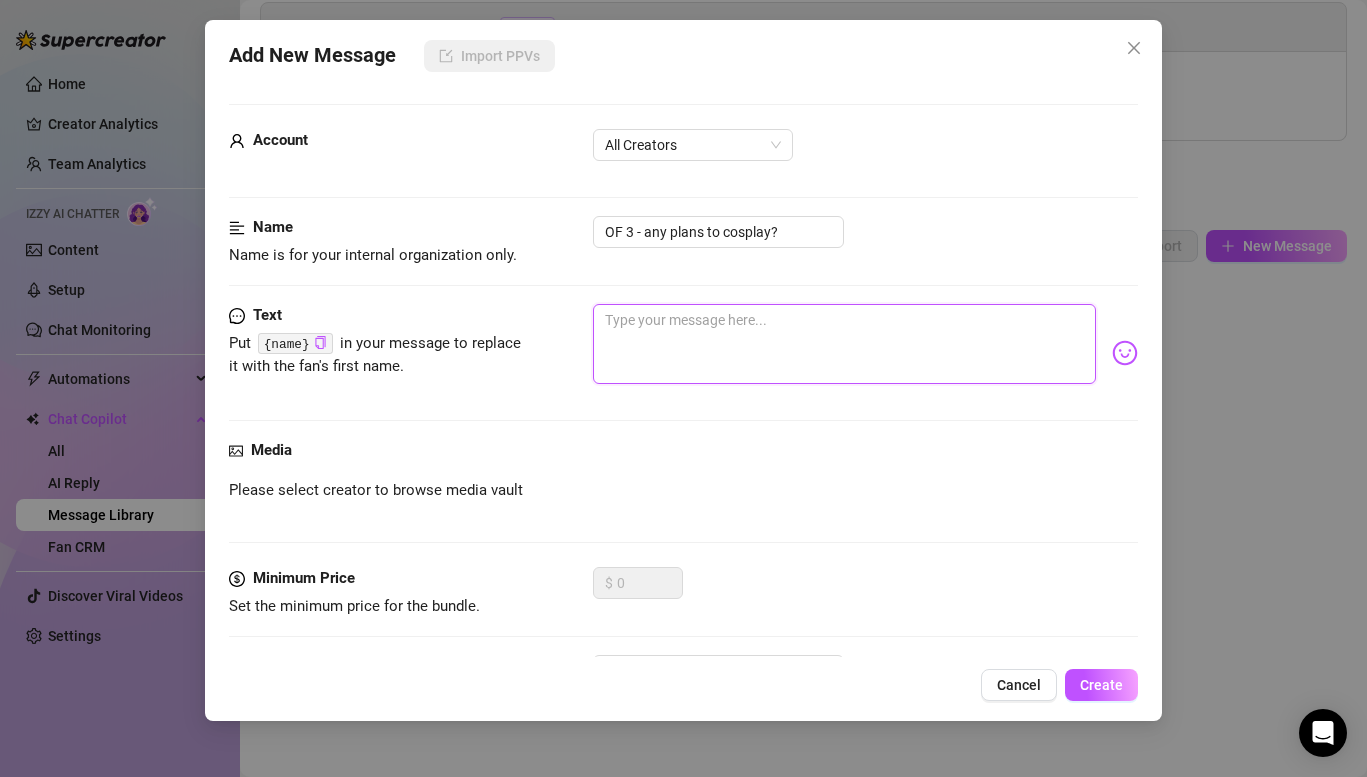 click at bounding box center (844, 344) 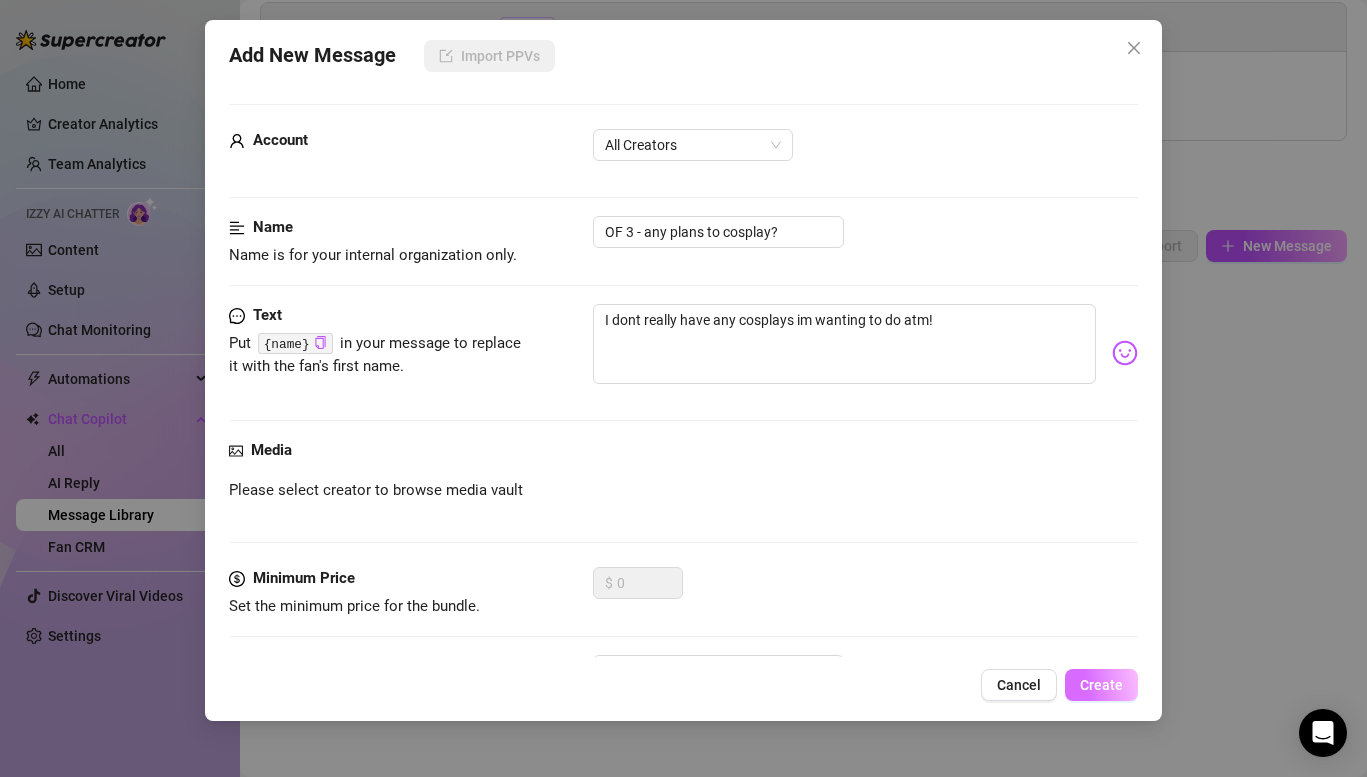 click on "Create" at bounding box center [1101, 685] 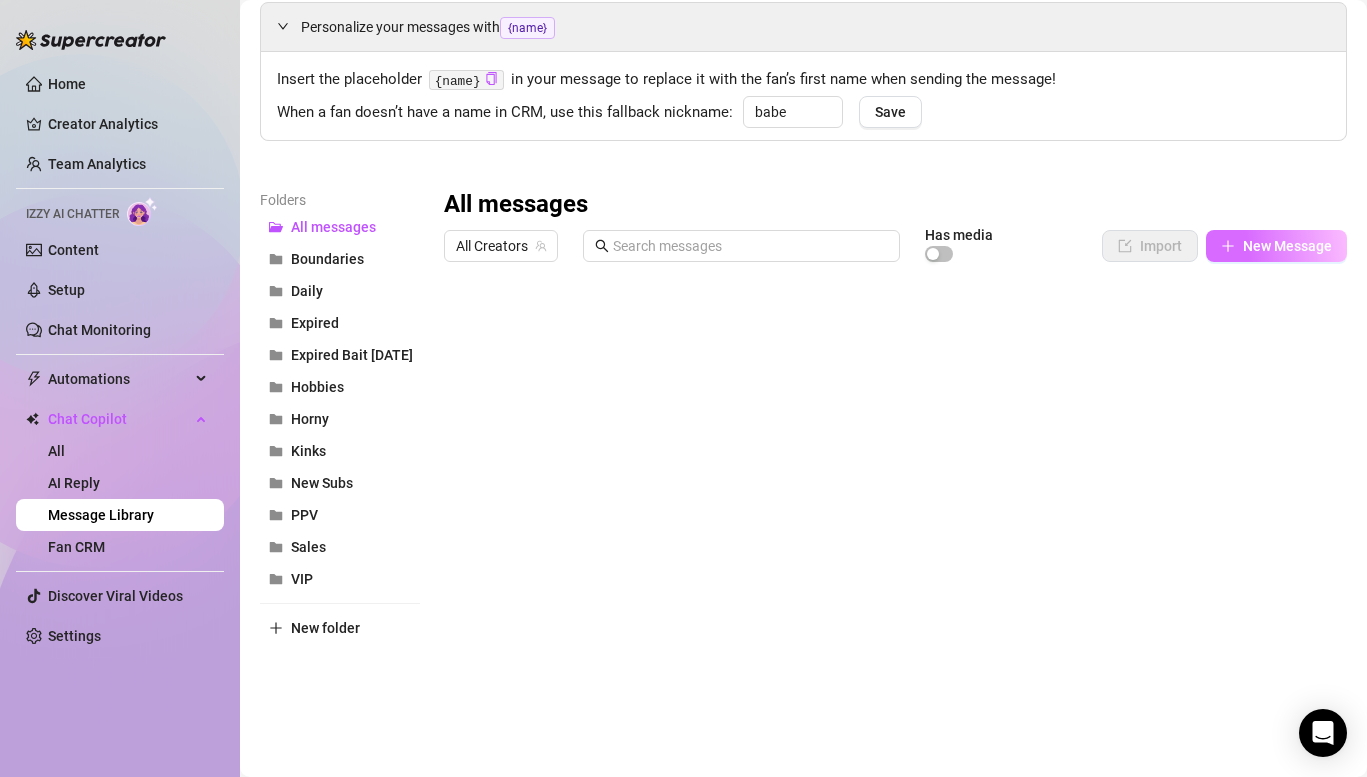 click on "New Message" at bounding box center [1287, 246] 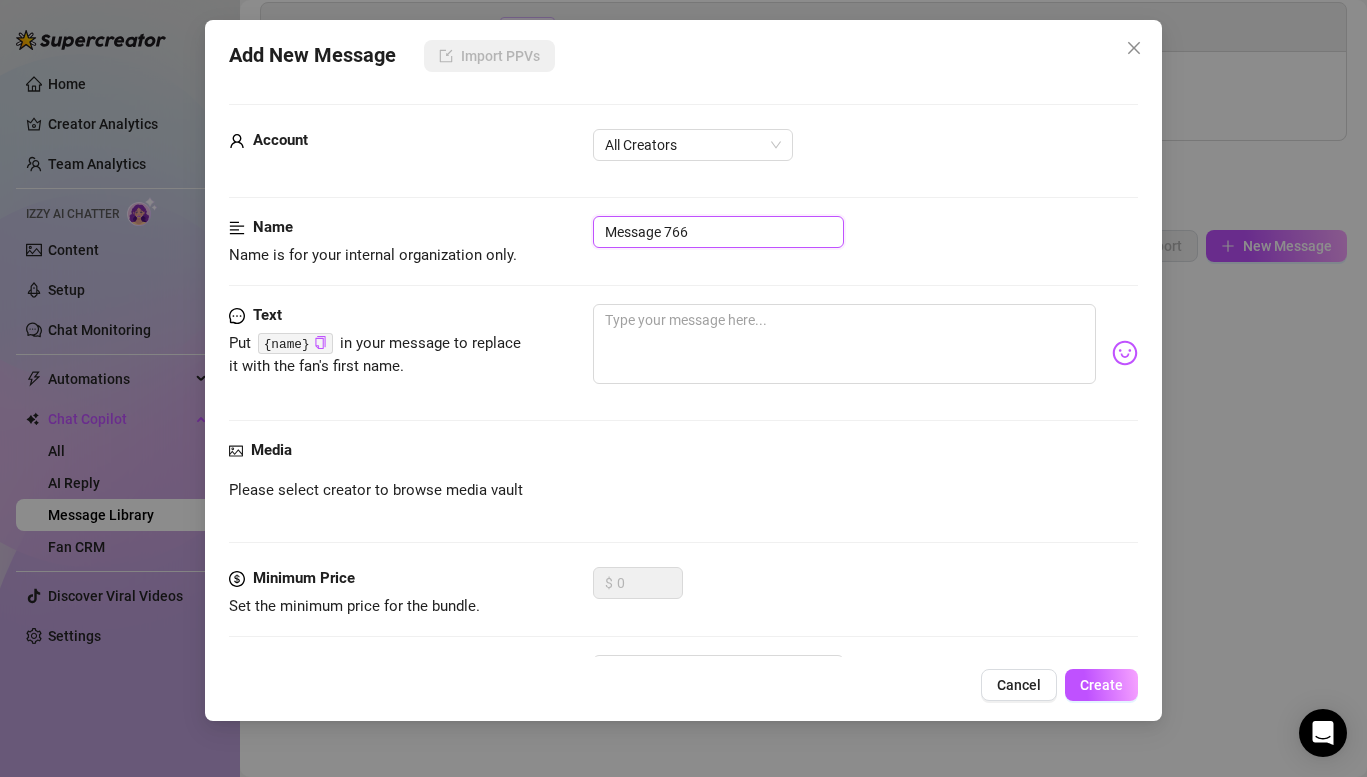drag, startPoint x: 715, startPoint y: 221, endPoint x: 392, endPoint y: 219, distance: 323.0062 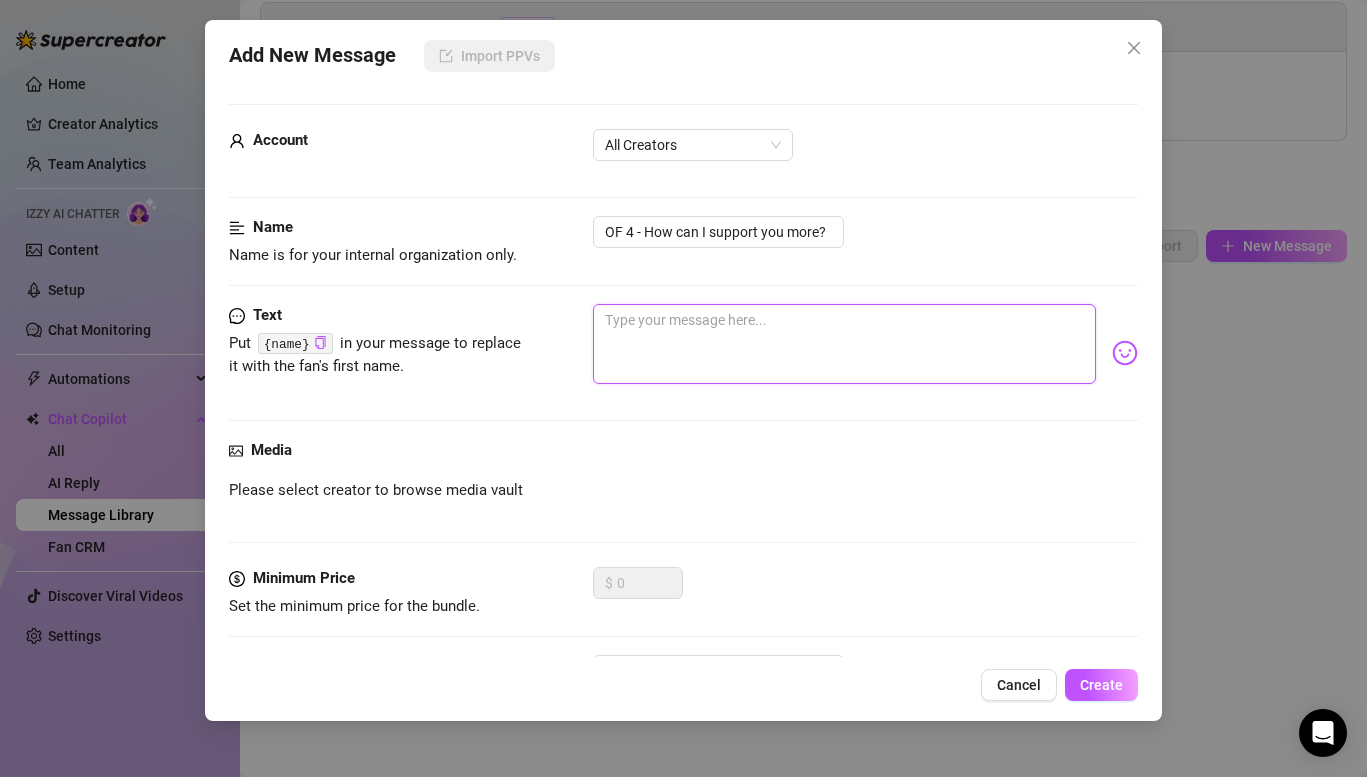 click at bounding box center (844, 344) 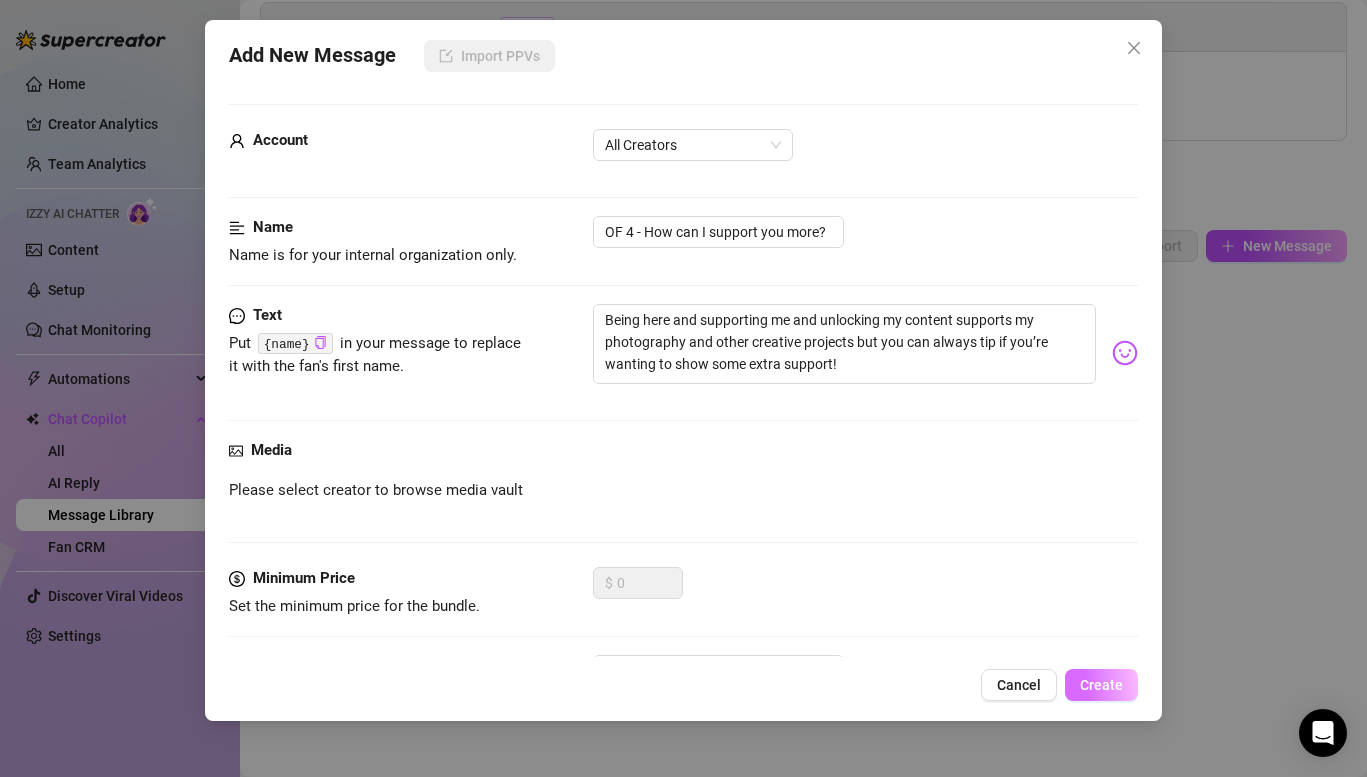 click on "Create" at bounding box center [1101, 685] 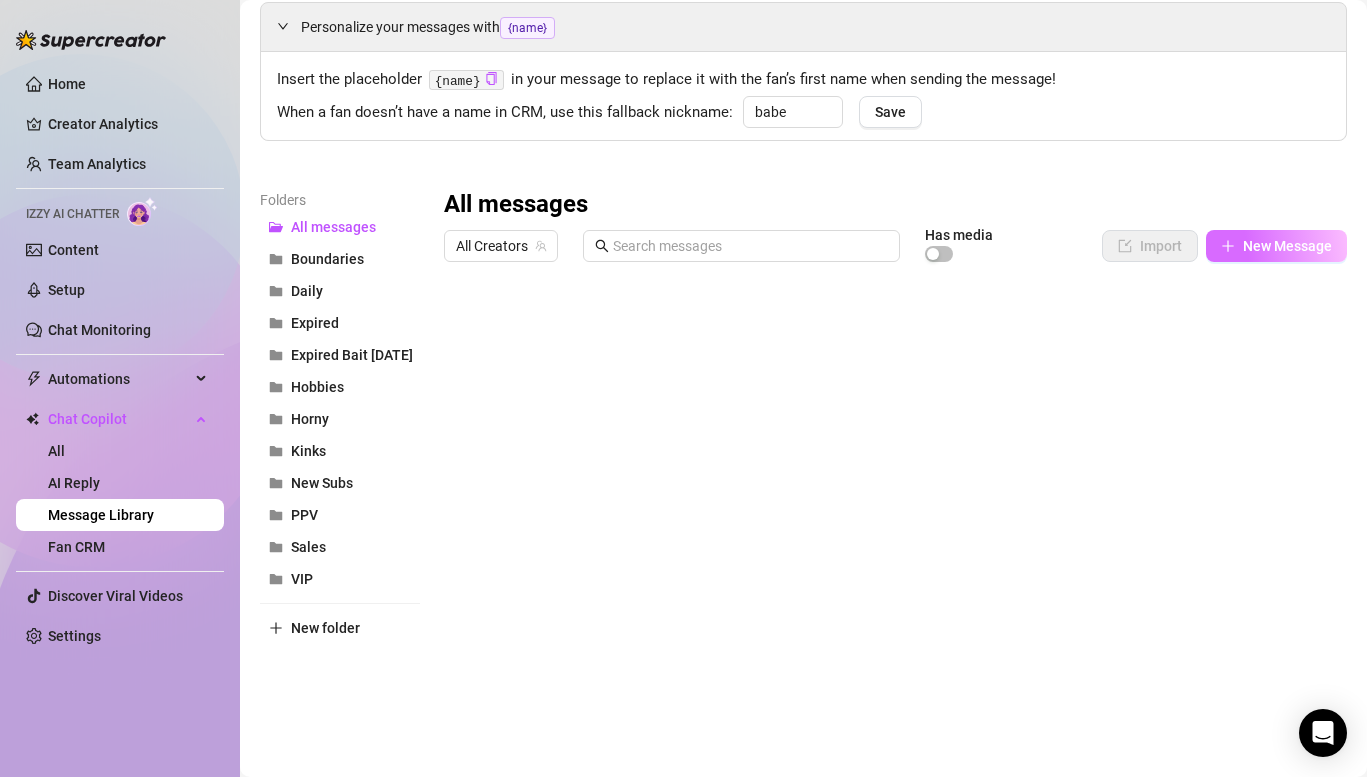 click on "New Message" at bounding box center [1287, 246] 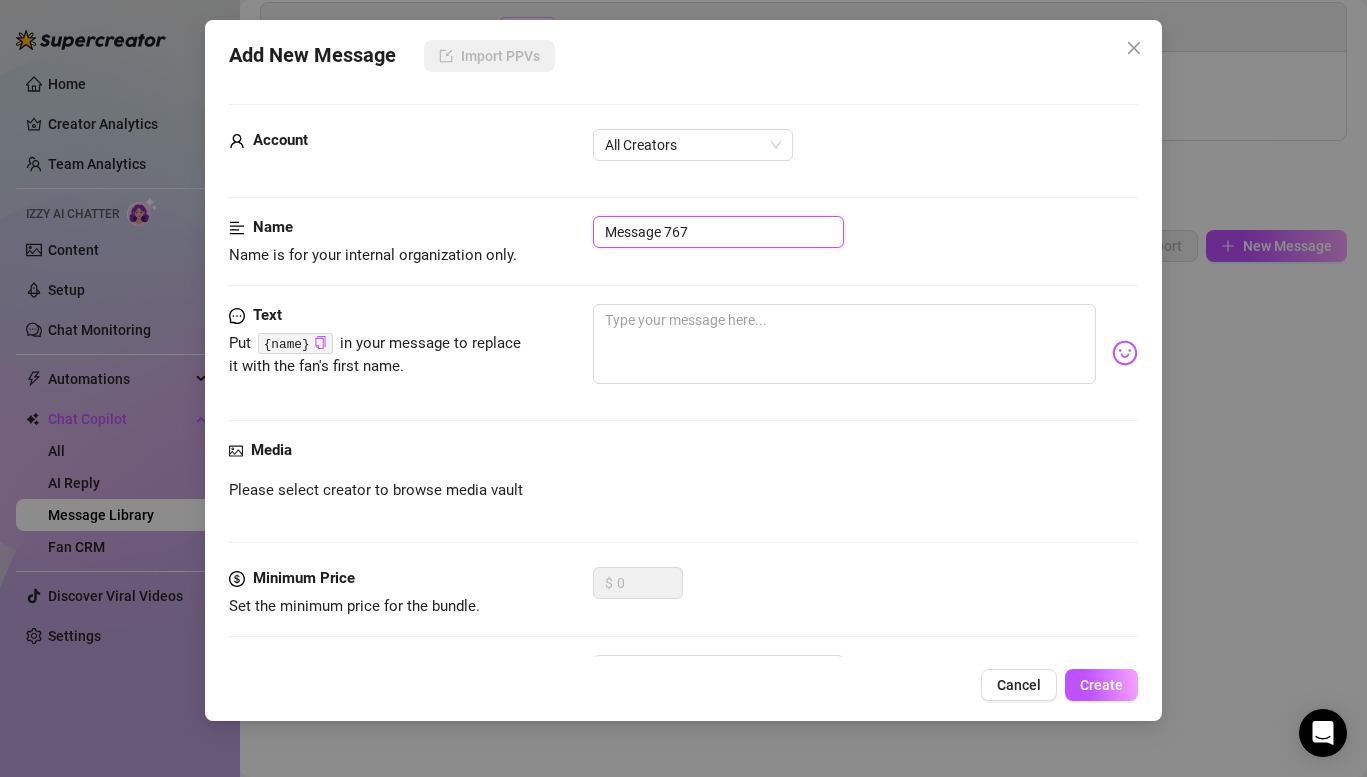 drag, startPoint x: 762, startPoint y: 229, endPoint x: 381, endPoint y: 239, distance: 381.13123 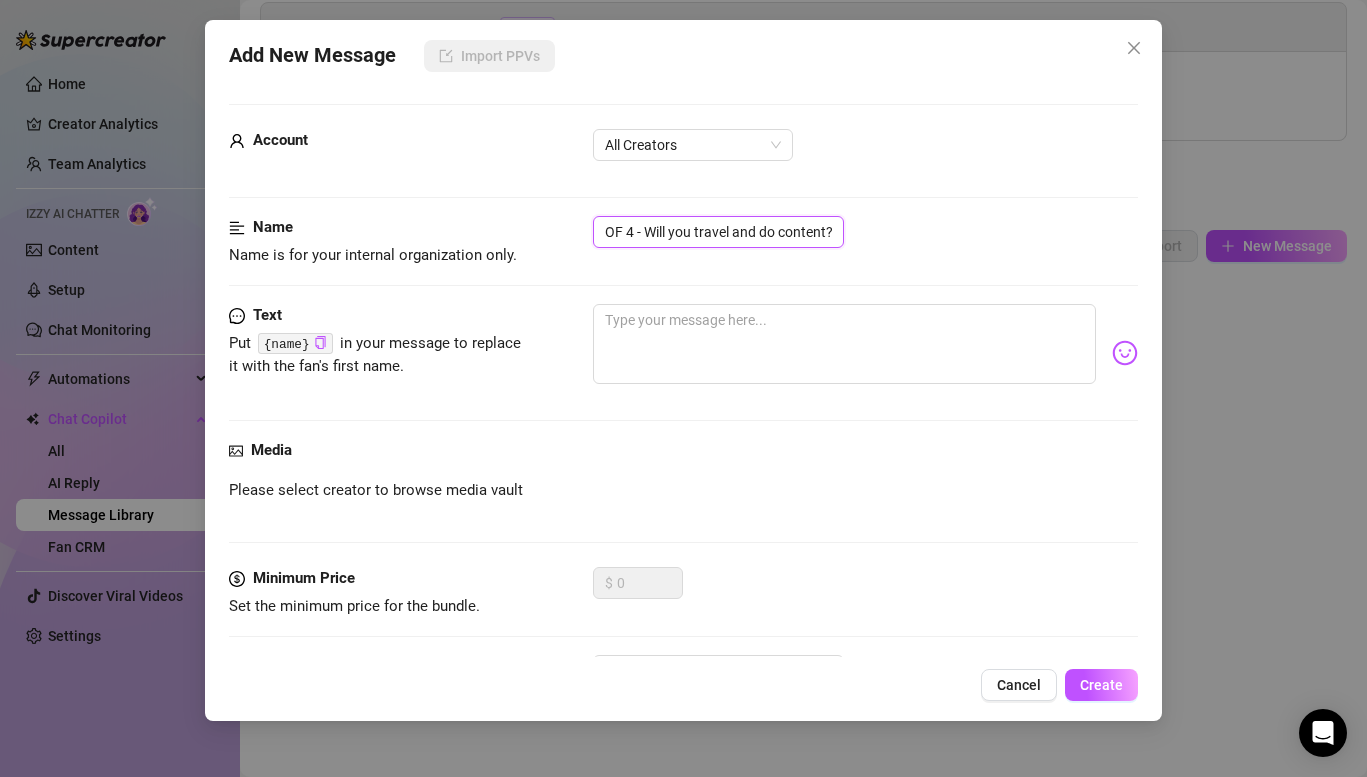 scroll, scrollTop: 0, scrollLeft: 5, axis: horizontal 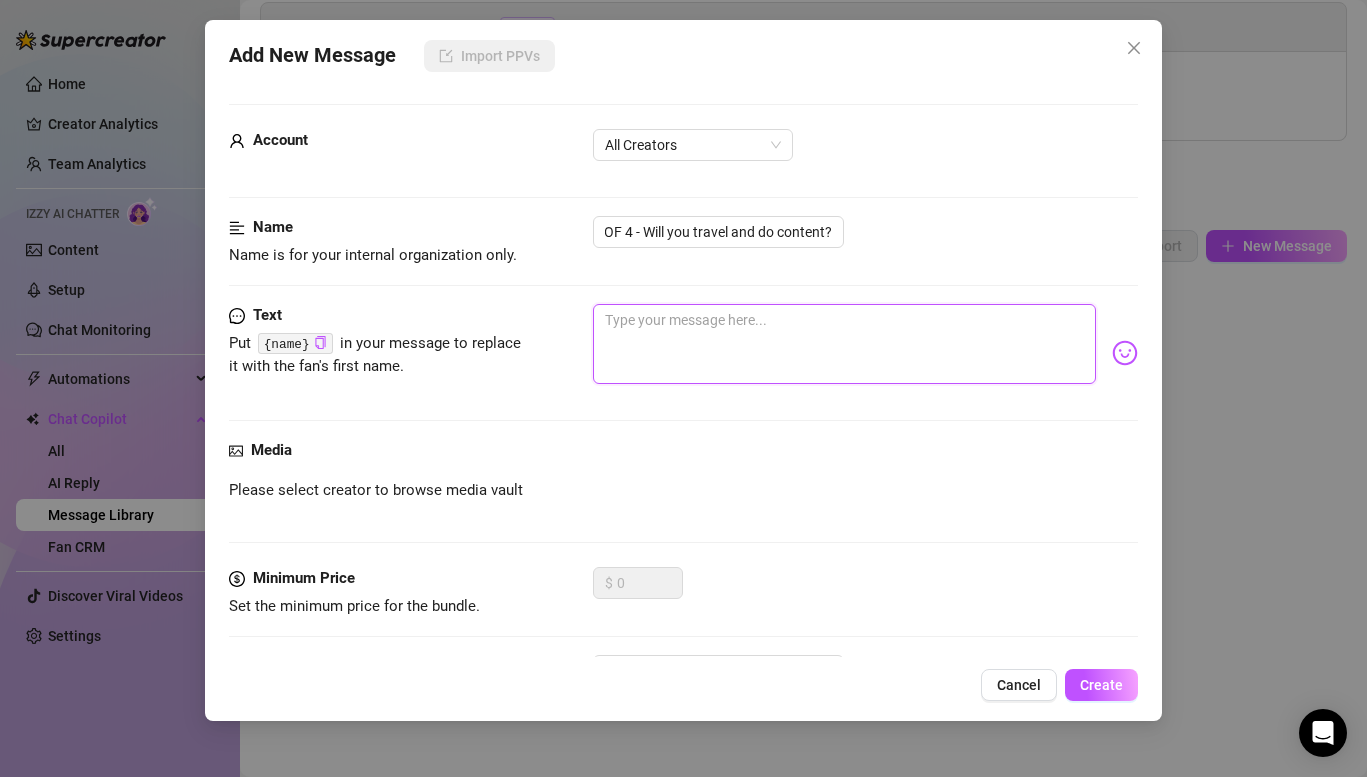 click at bounding box center [844, 344] 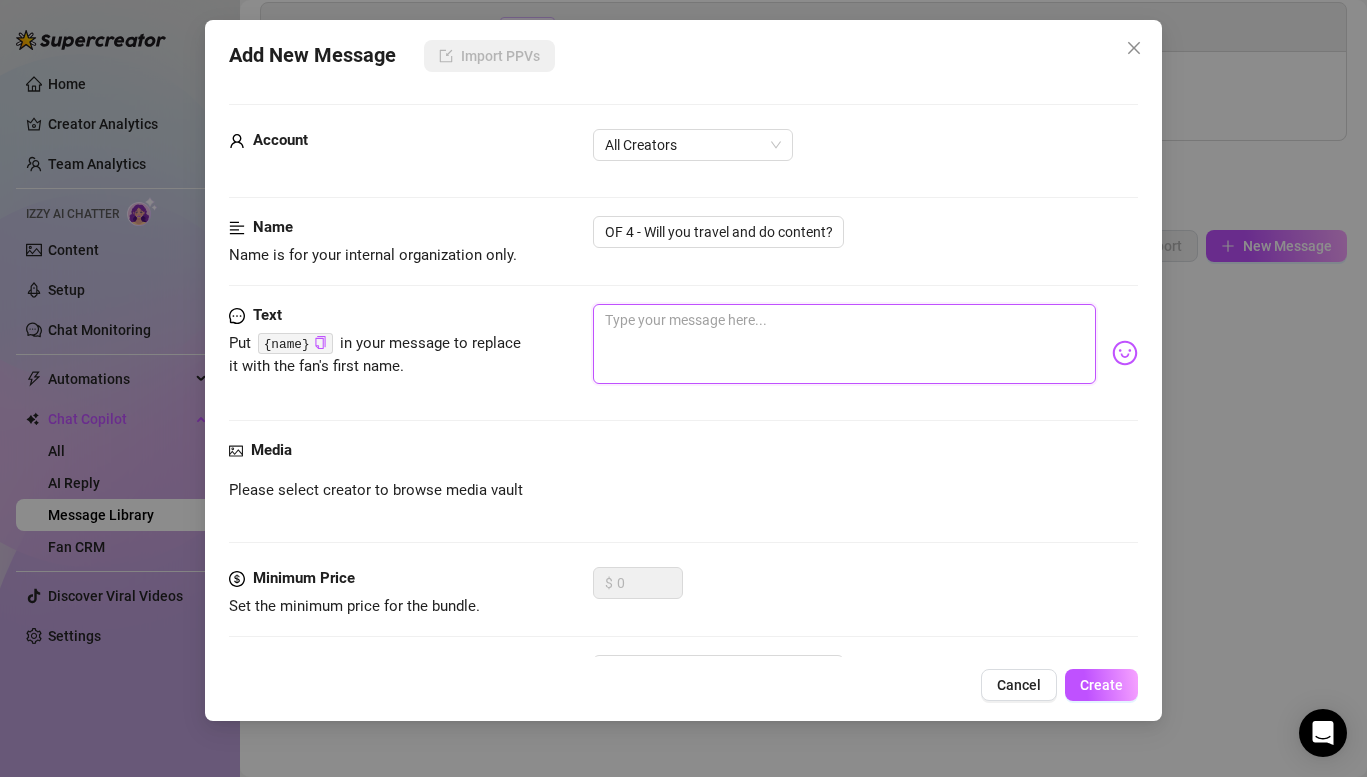 click at bounding box center [844, 344] 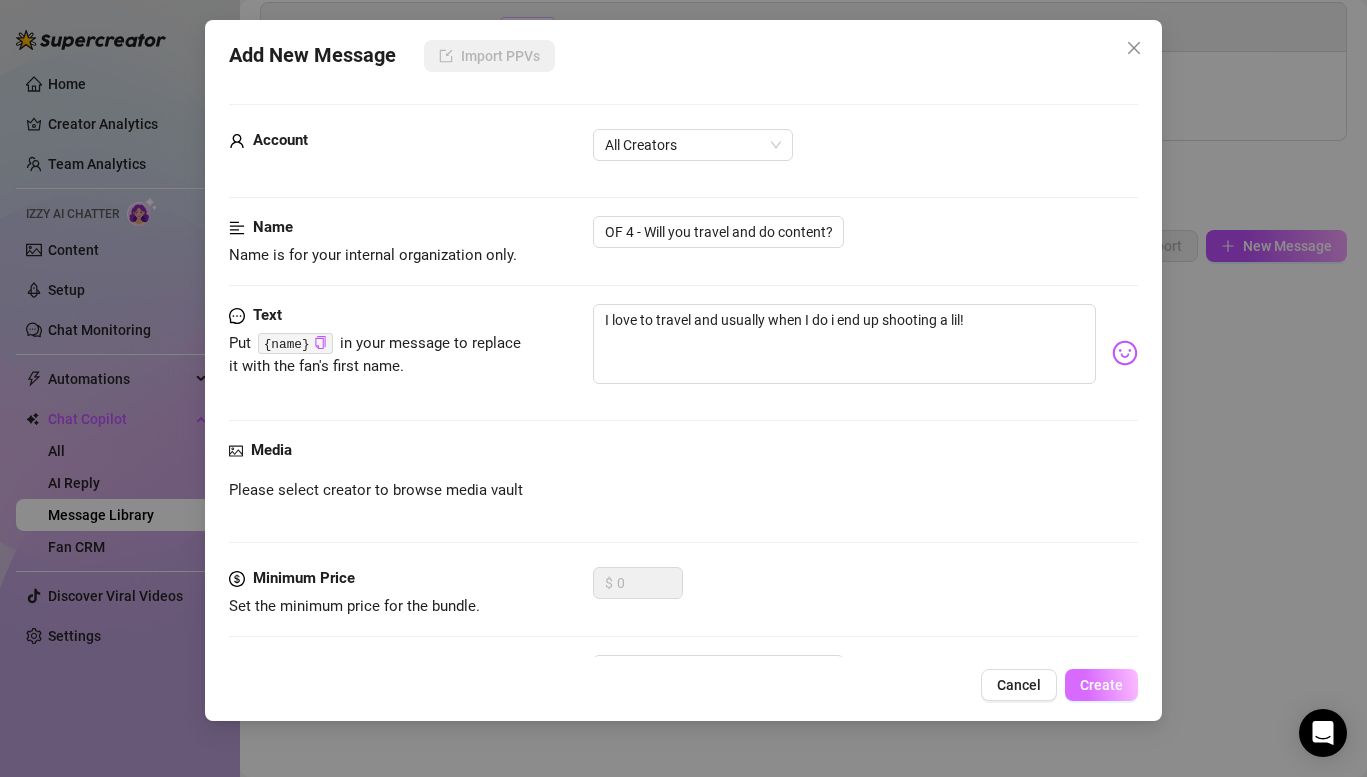 click on "Create" at bounding box center (1101, 685) 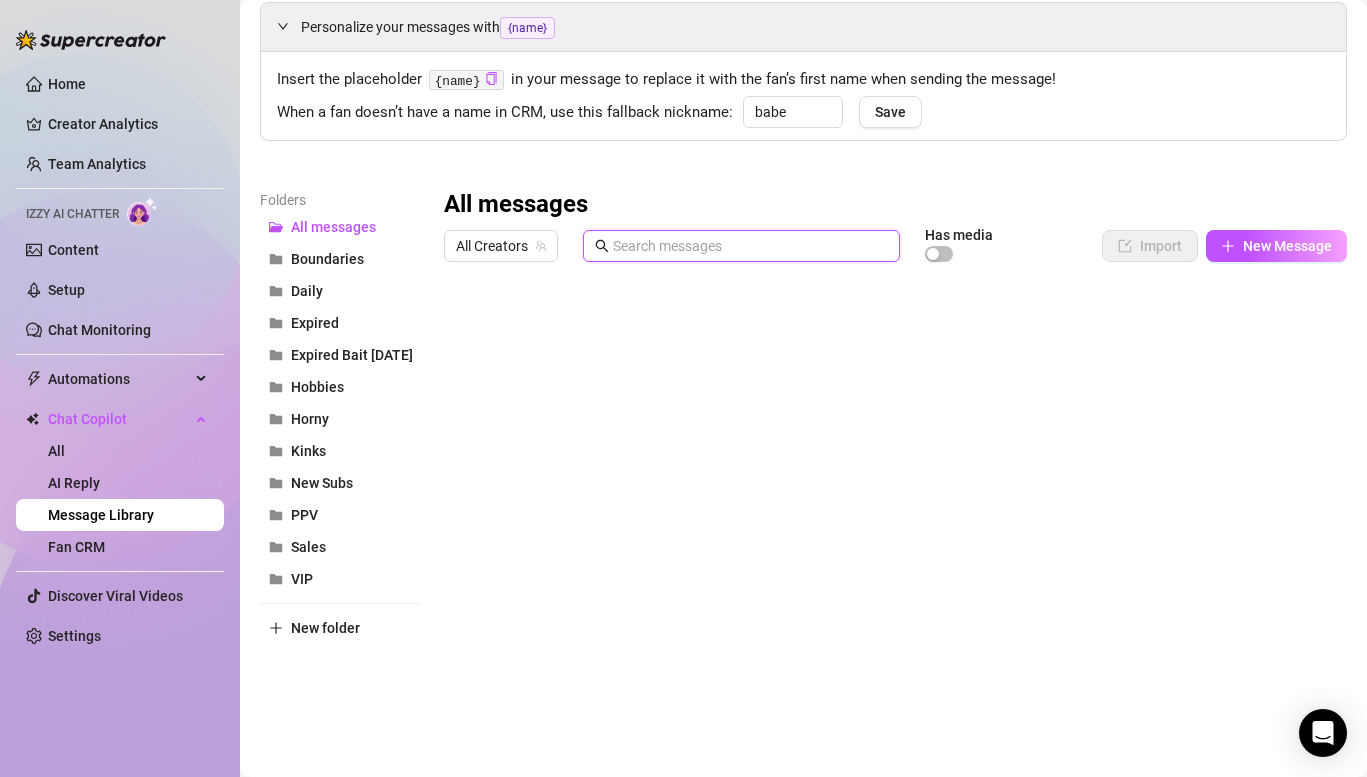click at bounding box center (750, 246) 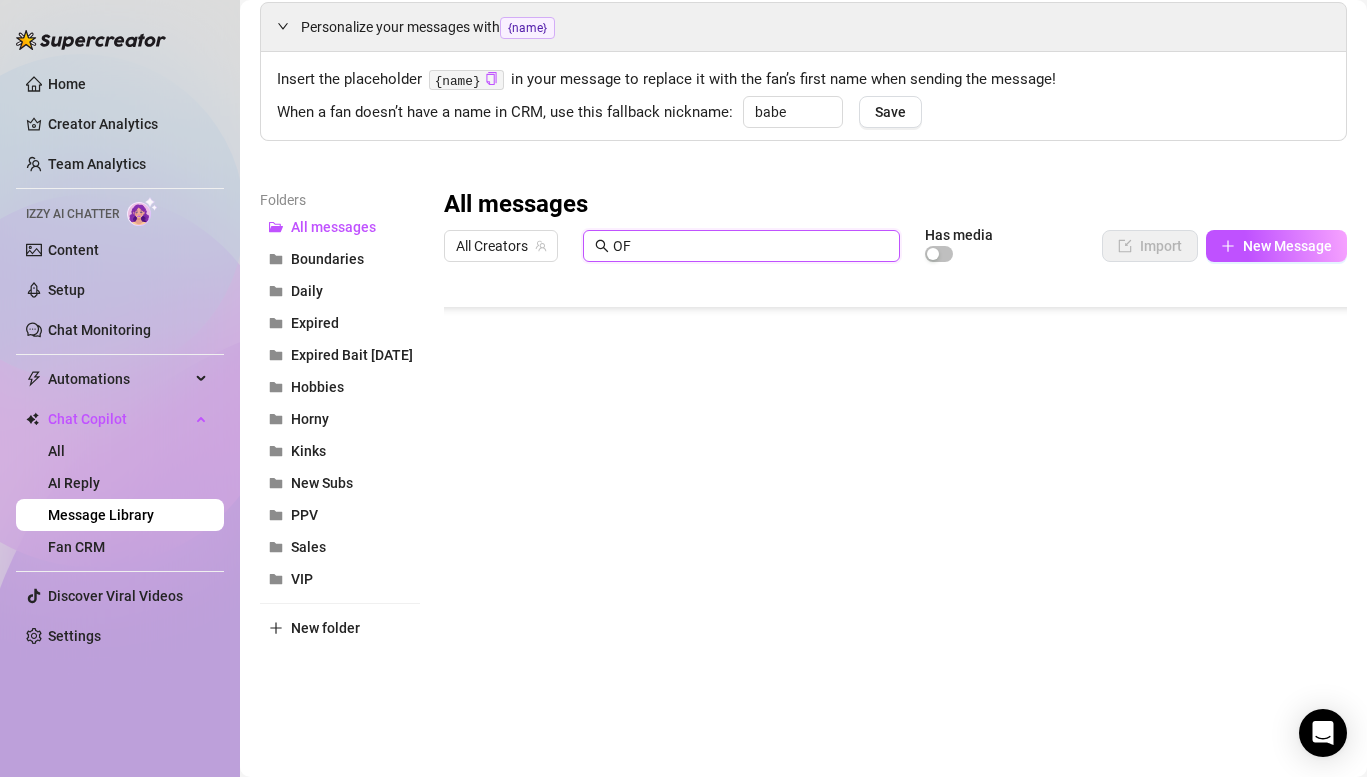 scroll, scrollTop: 3393, scrollLeft: 0, axis: vertical 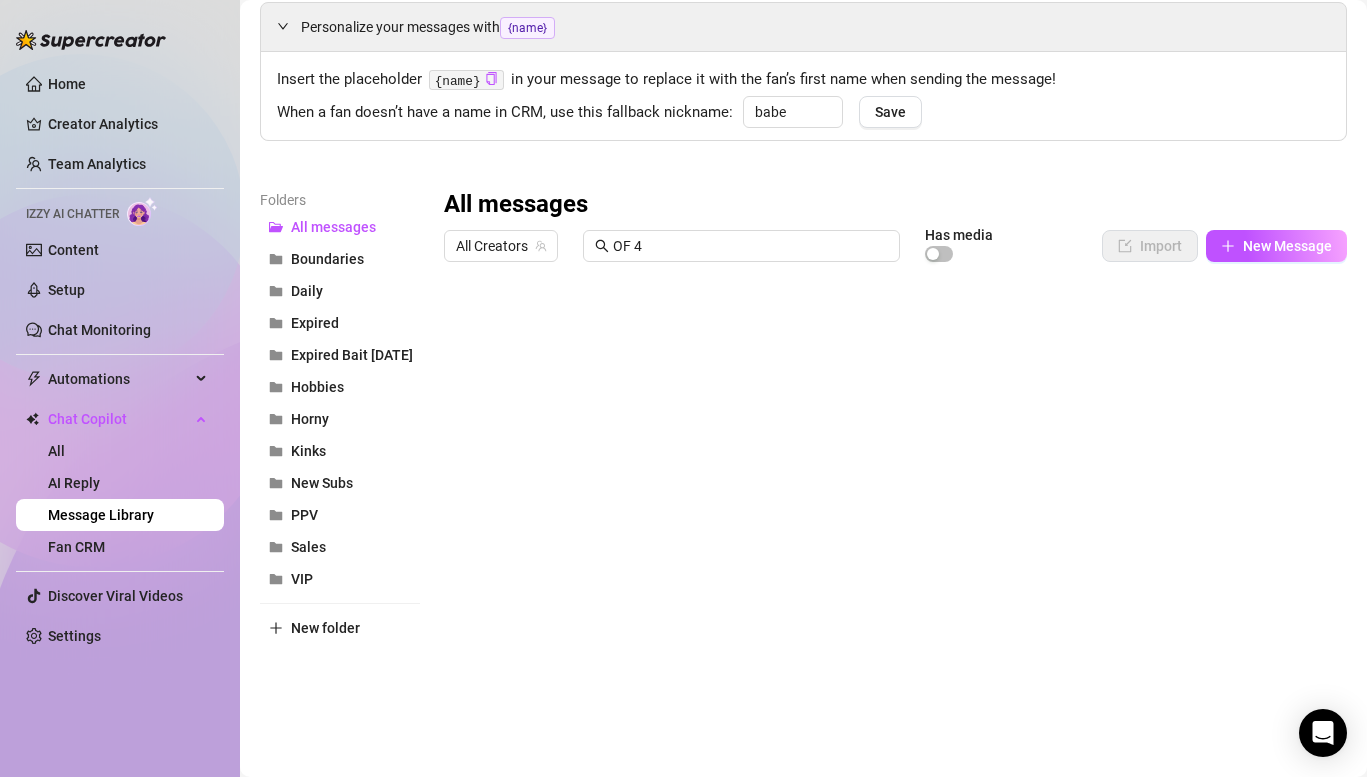 click at bounding box center [895, 494] 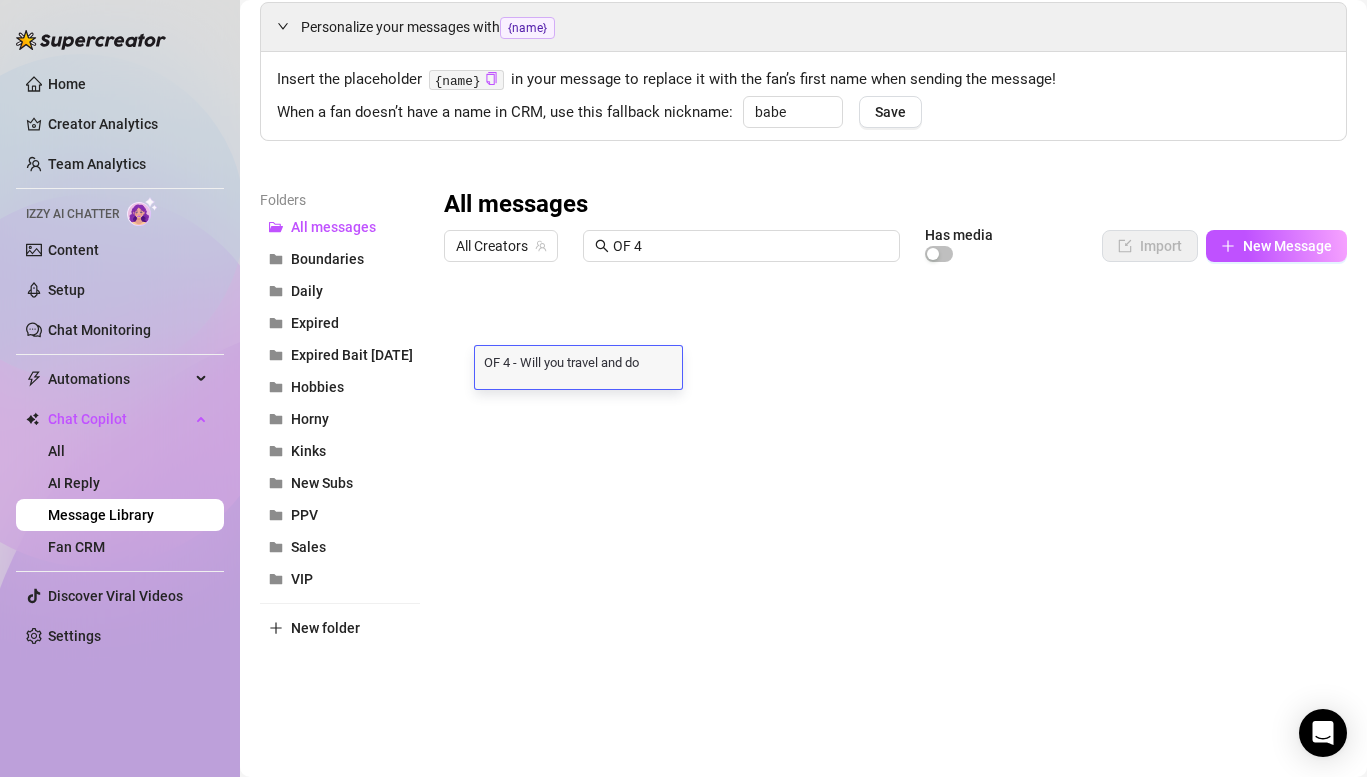 scroll, scrollTop: 0, scrollLeft: 0, axis: both 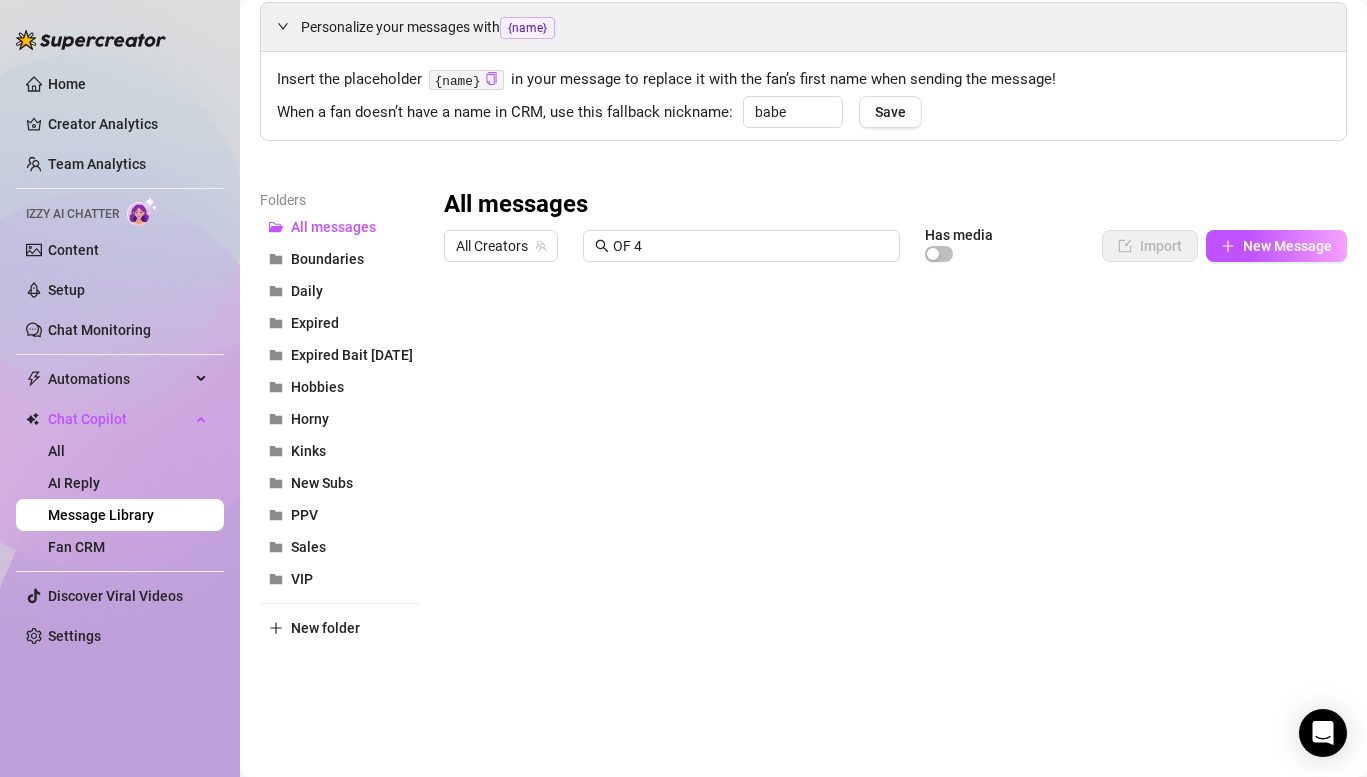 click at bounding box center [895, 494] 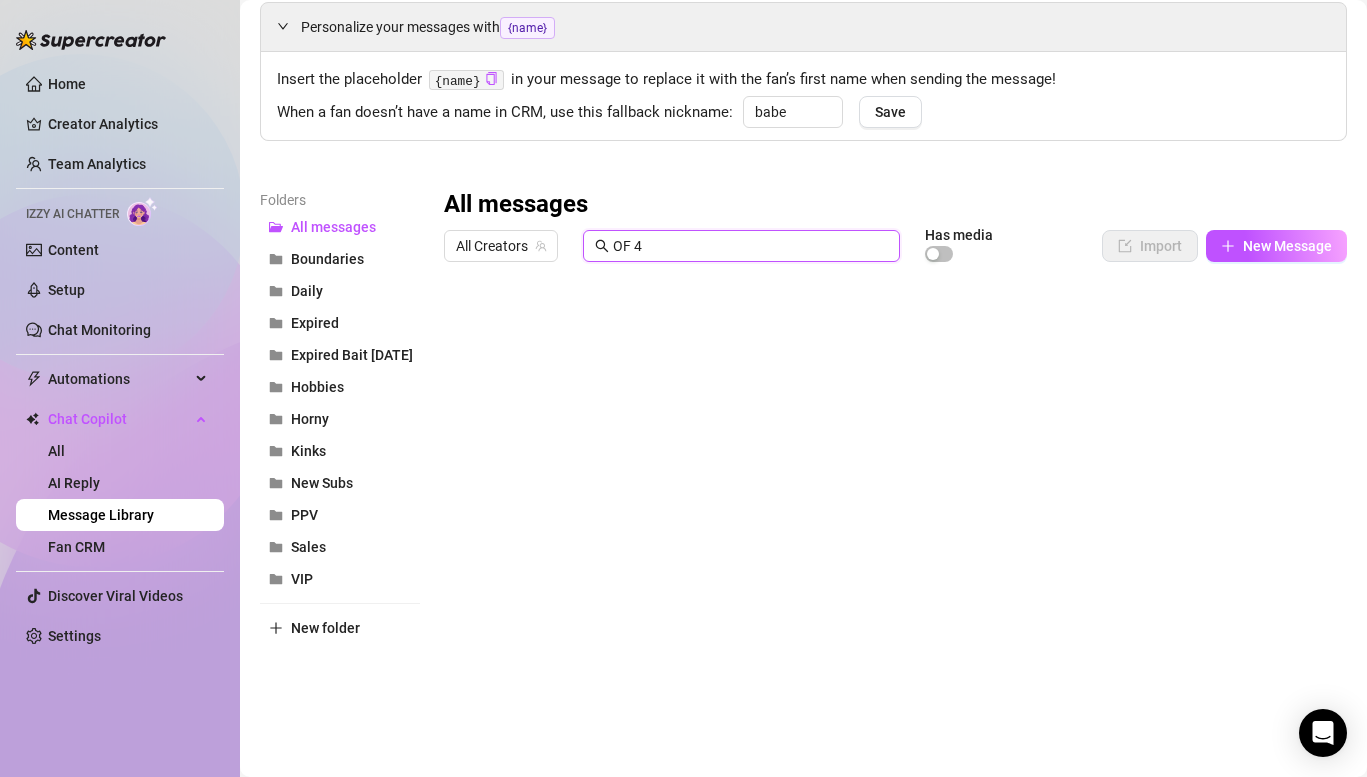 click on "OF 4" at bounding box center (750, 246) 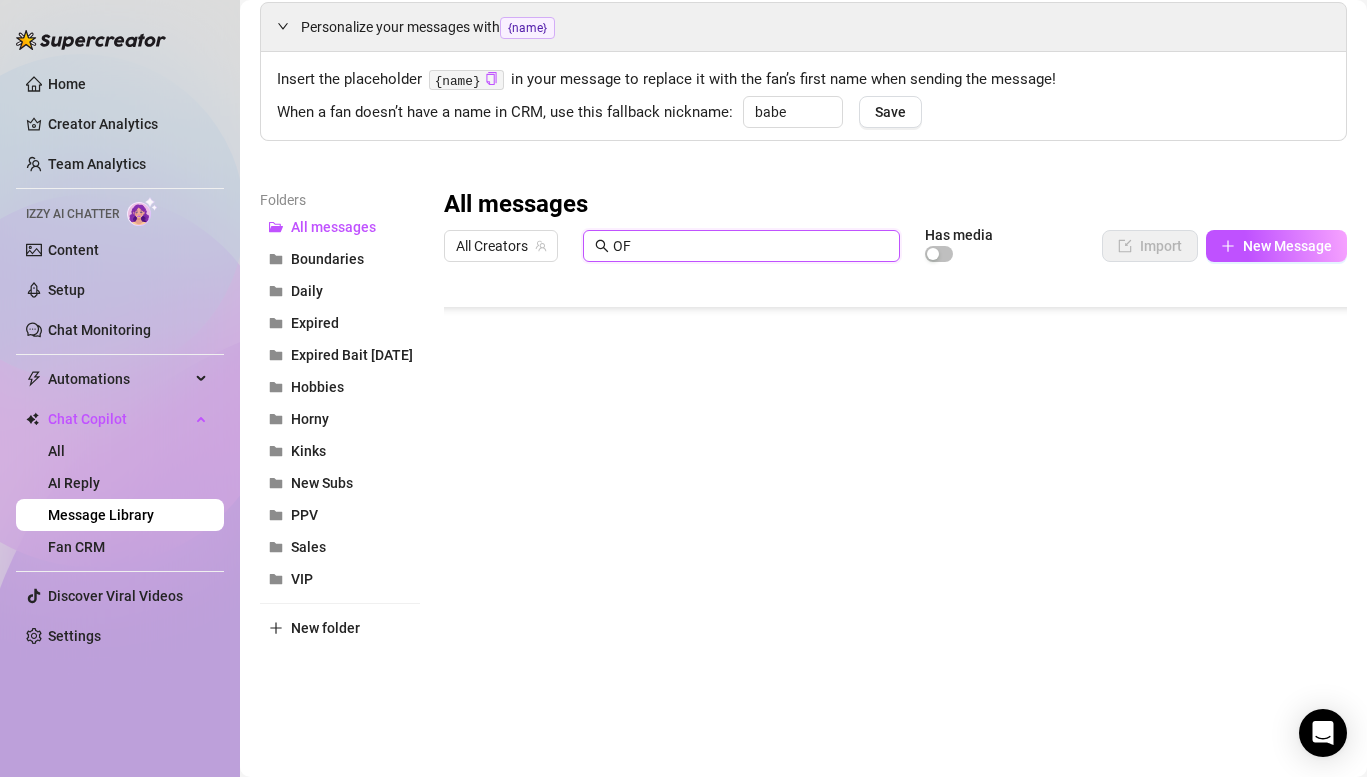 scroll, scrollTop: 7120, scrollLeft: 0, axis: vertical 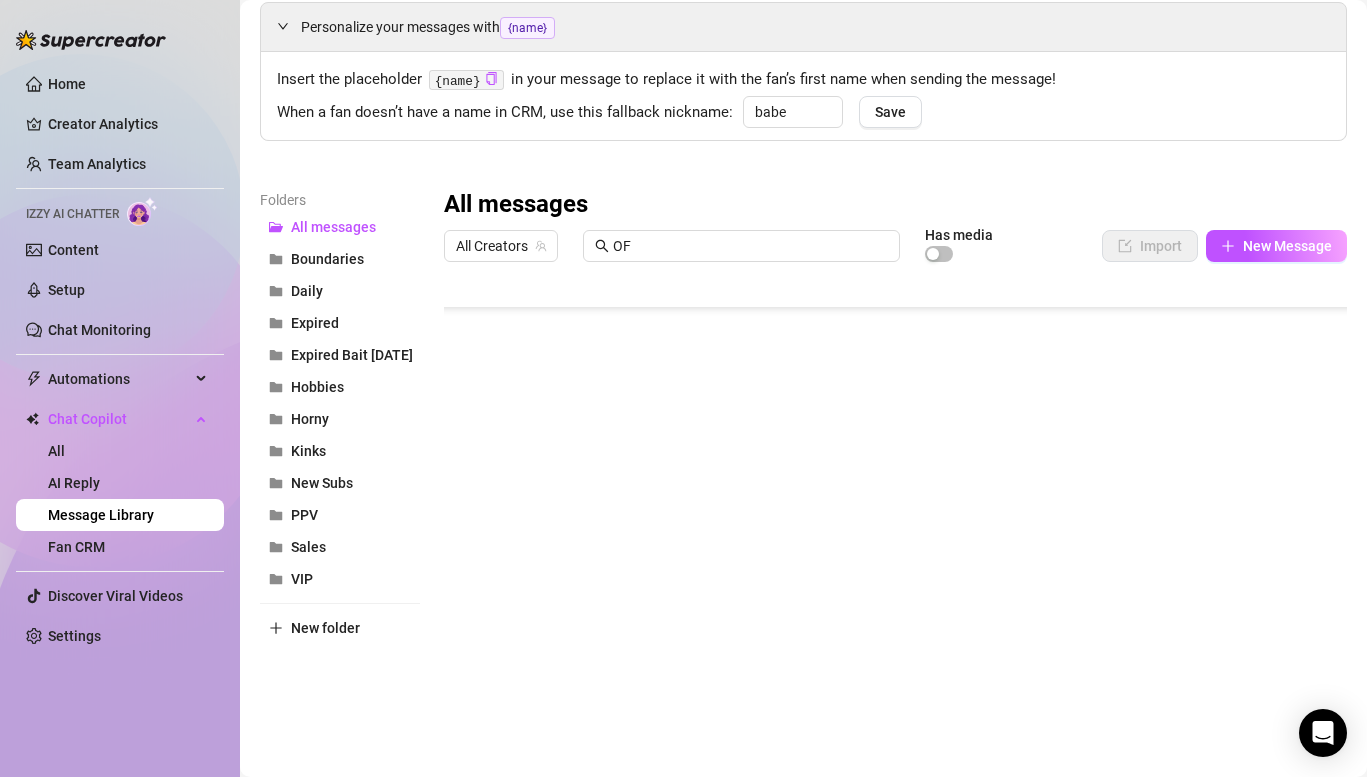 click at bounding box center (895, 494) 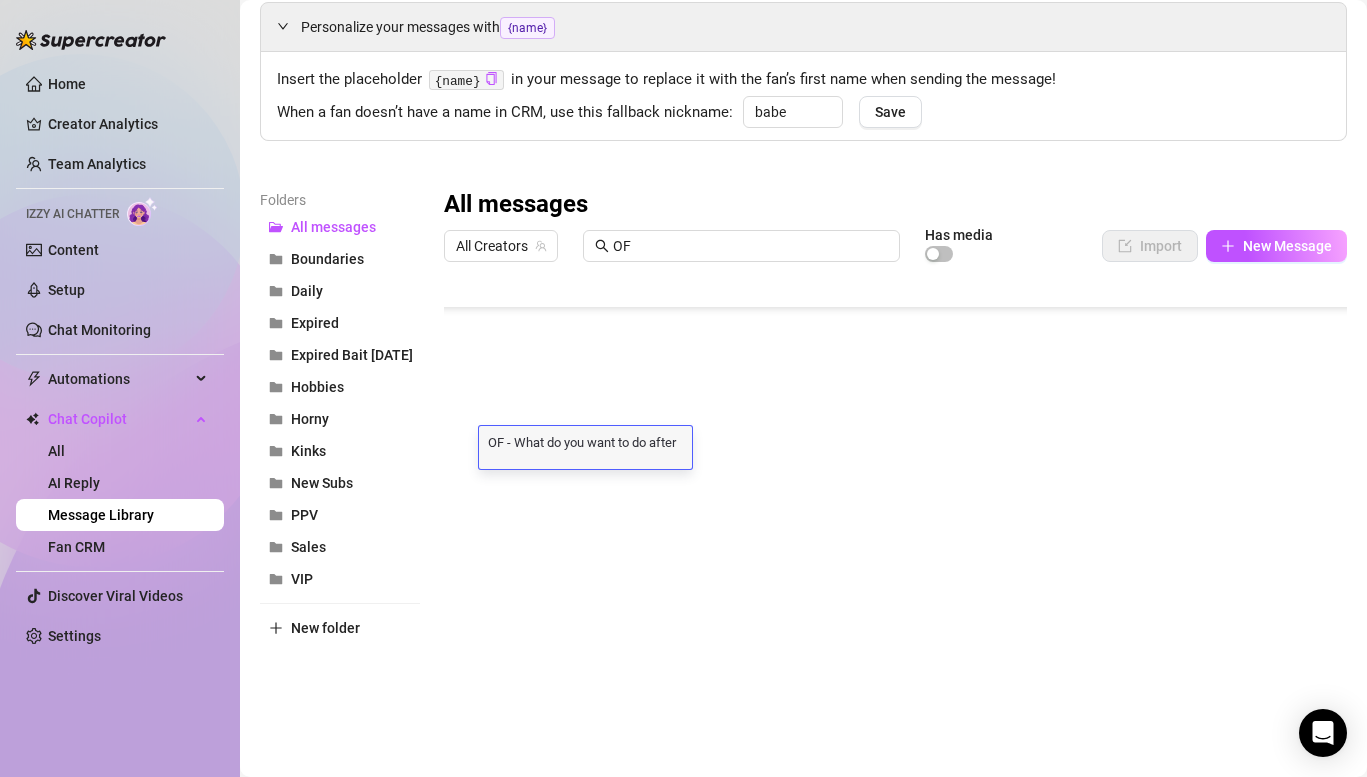 scroll, scrollTop: 0, scrollLeft: 0, axis: both 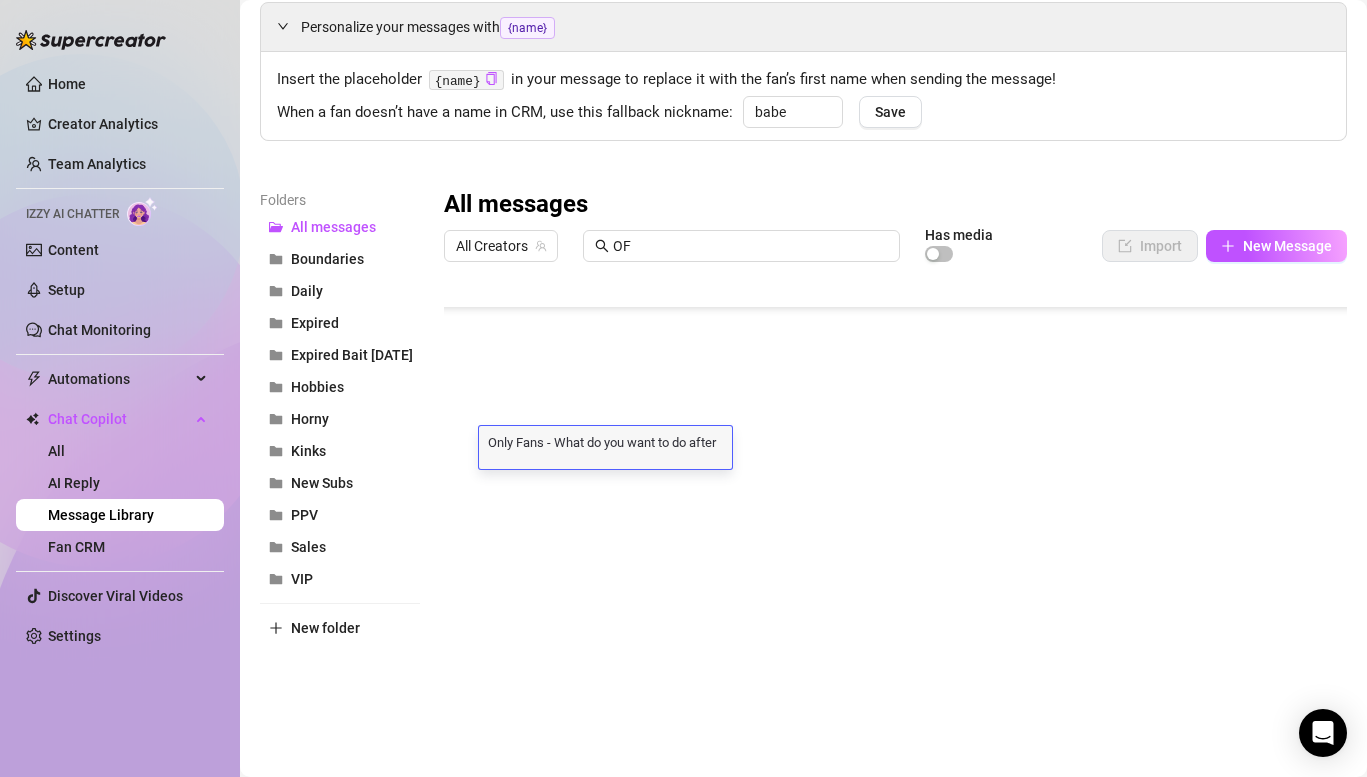 drag, startPoint x: 546, startPoint y: 442, endPoint x: 480, endPoint y: 439, distance: 66.068146 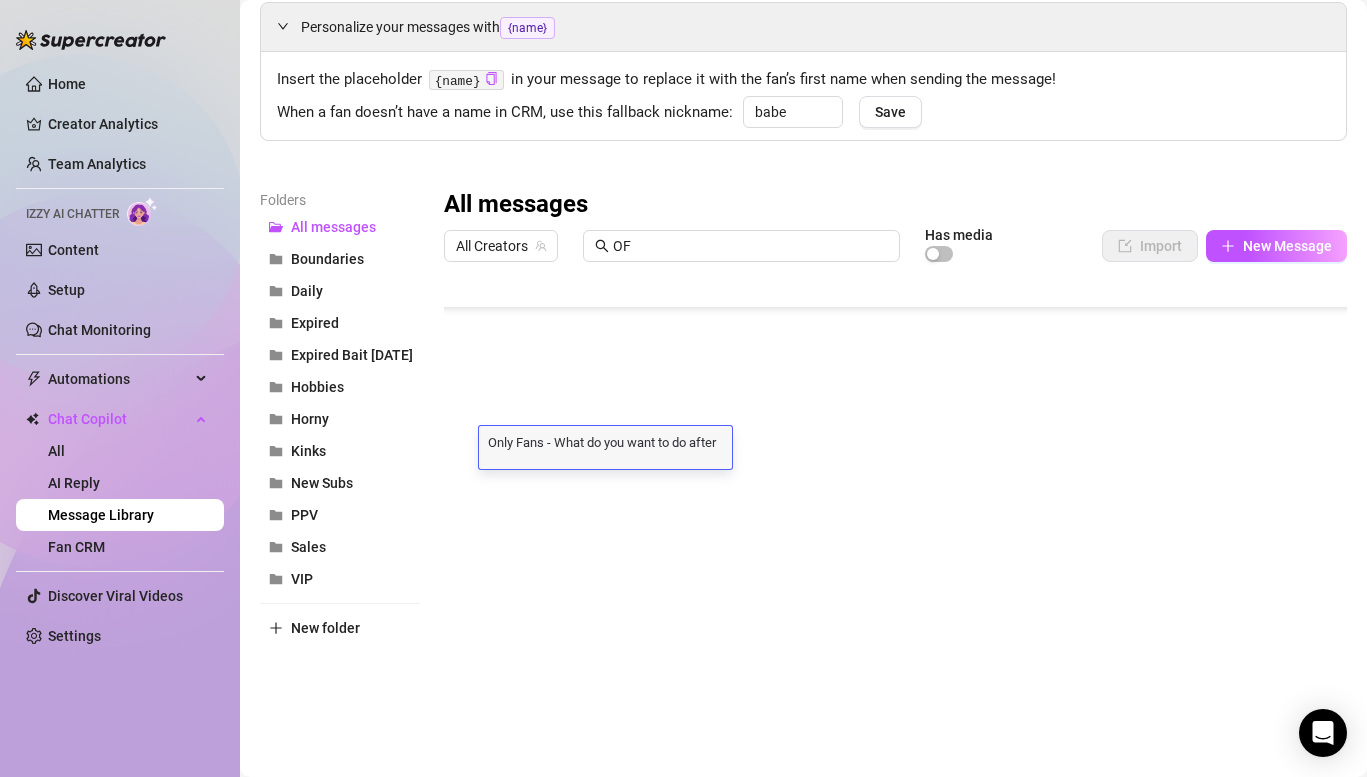 scroll, scrollTop: 0, scrollLeft: 0, axis: both 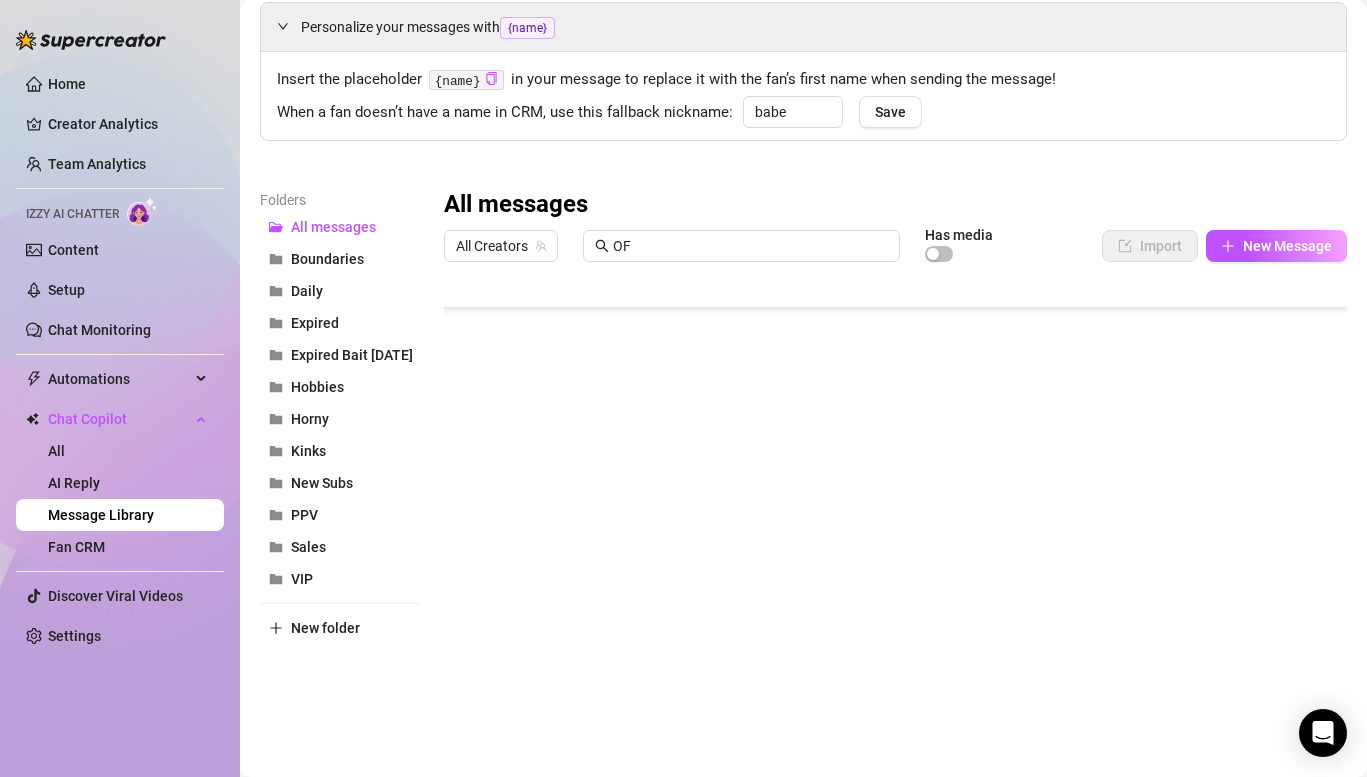 click at bounding box center (895, 494) 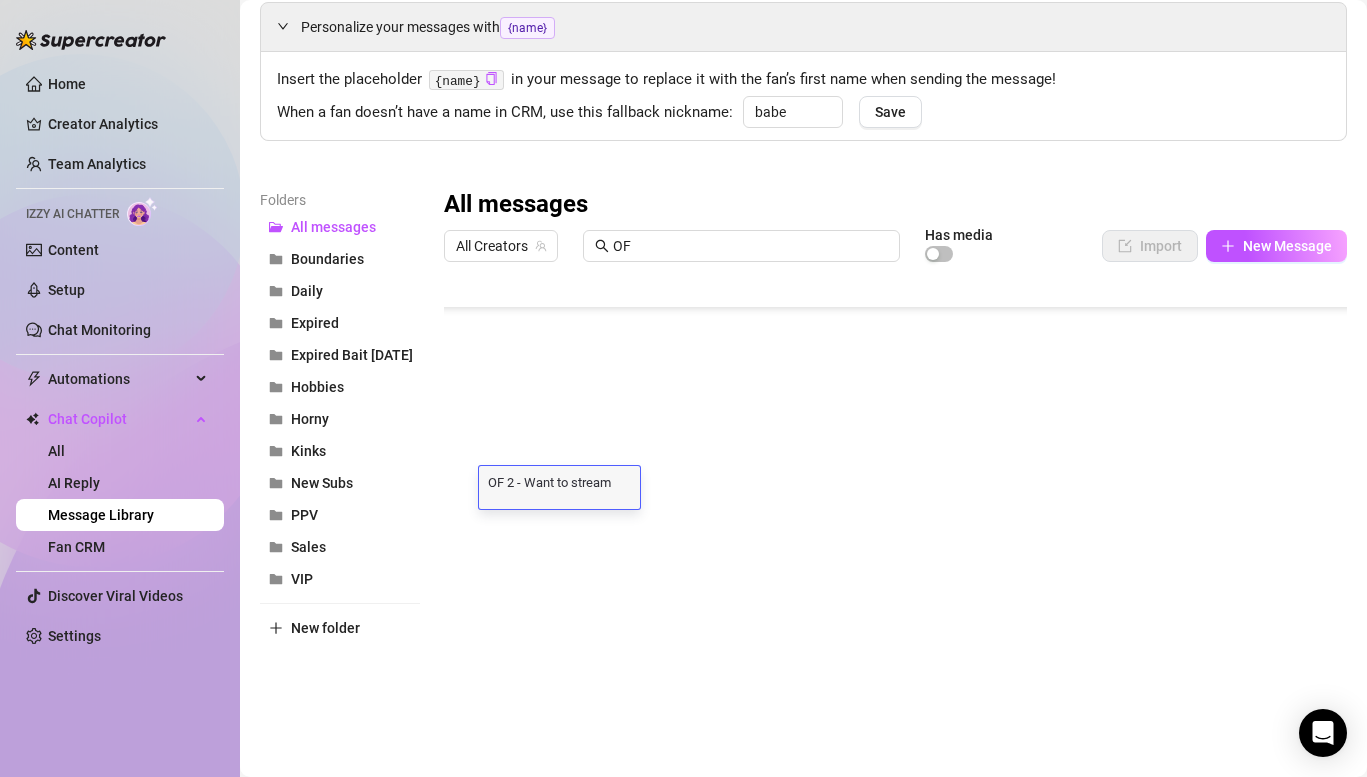 scroll, scrollTop: 0, scrollLeft: 0, axis: both 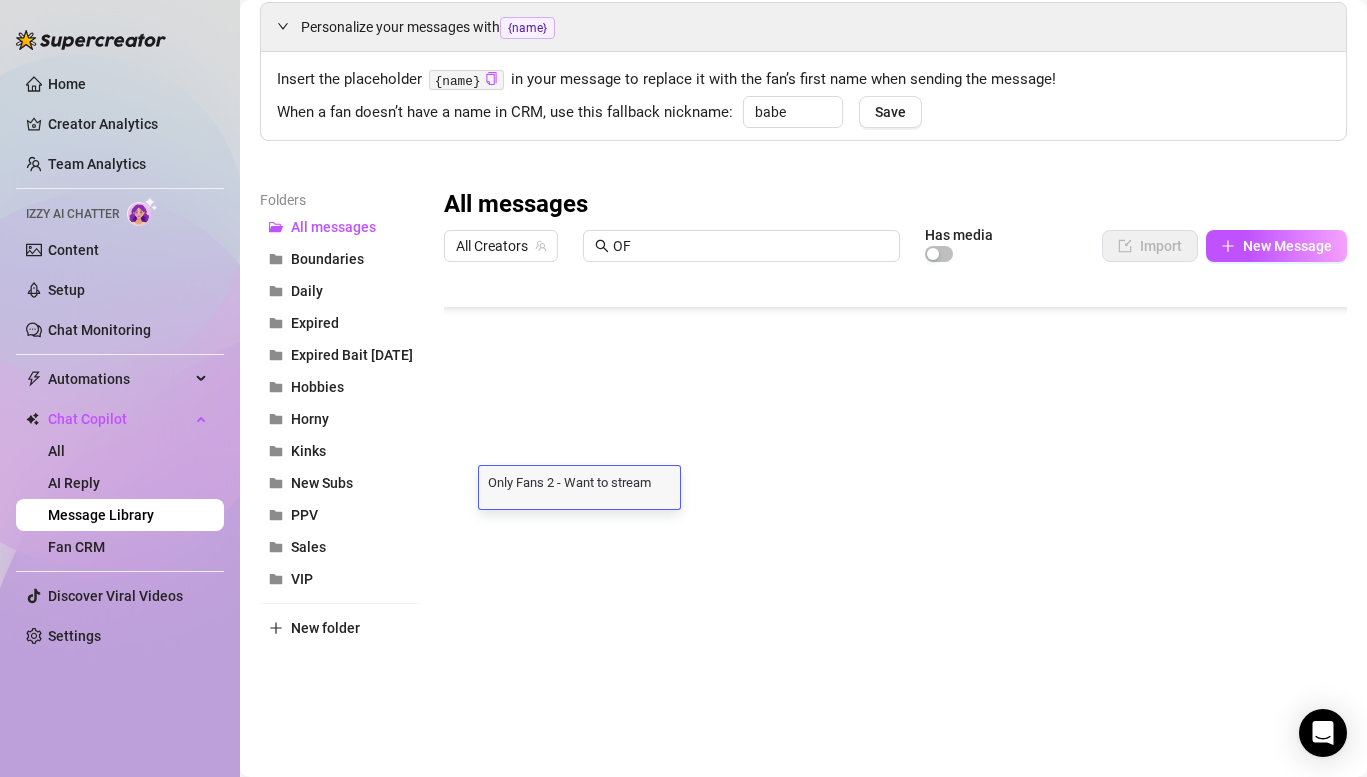click at bounding box center [895, 494] 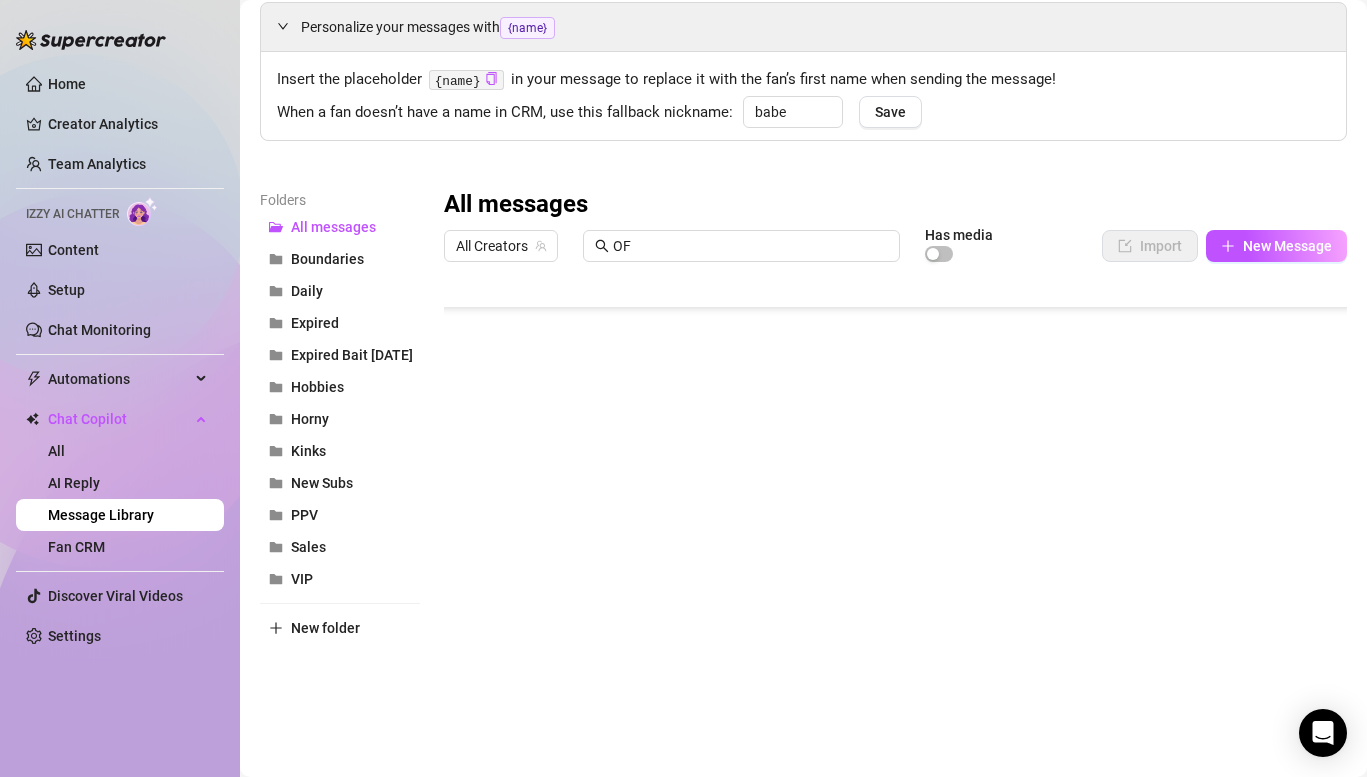 click at bounding box center [895, 494] 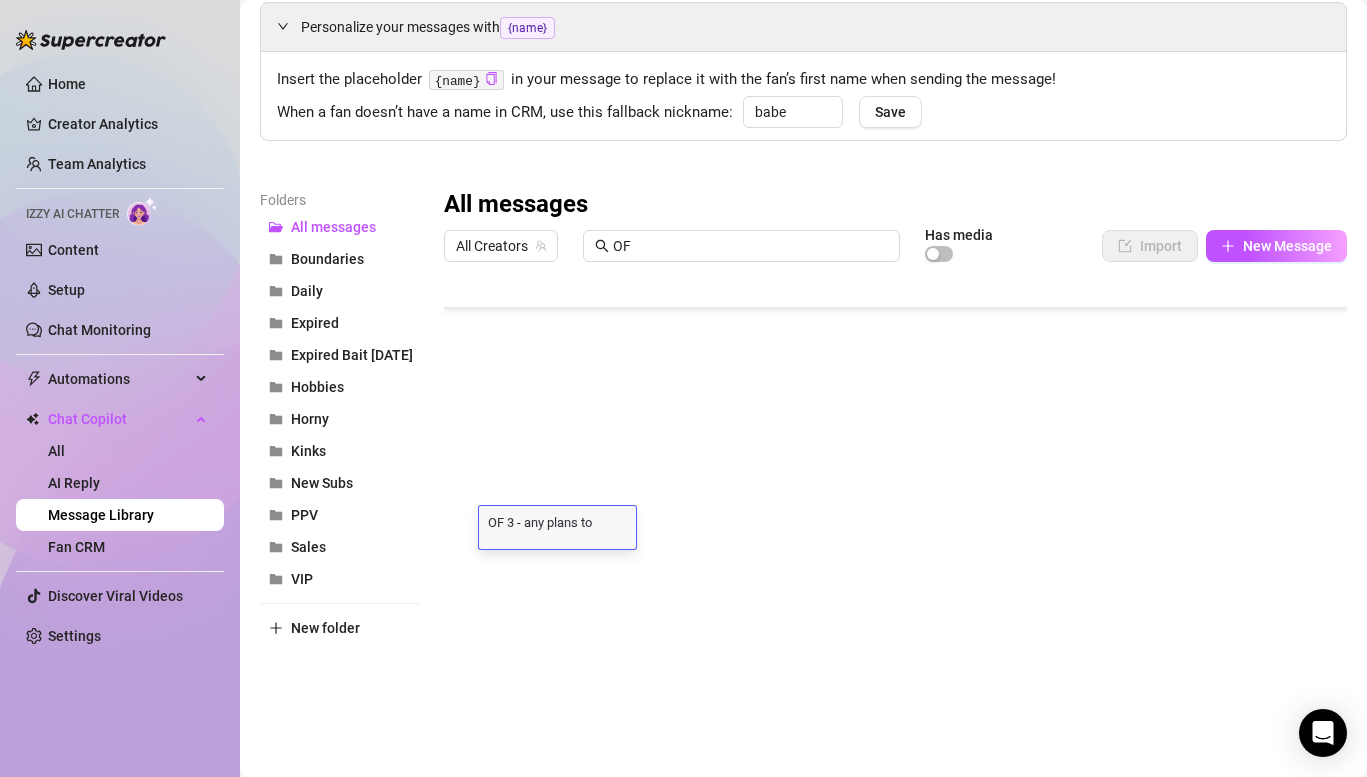 scroll, scrollTop: 0, scrollLeft: 0, axis: both 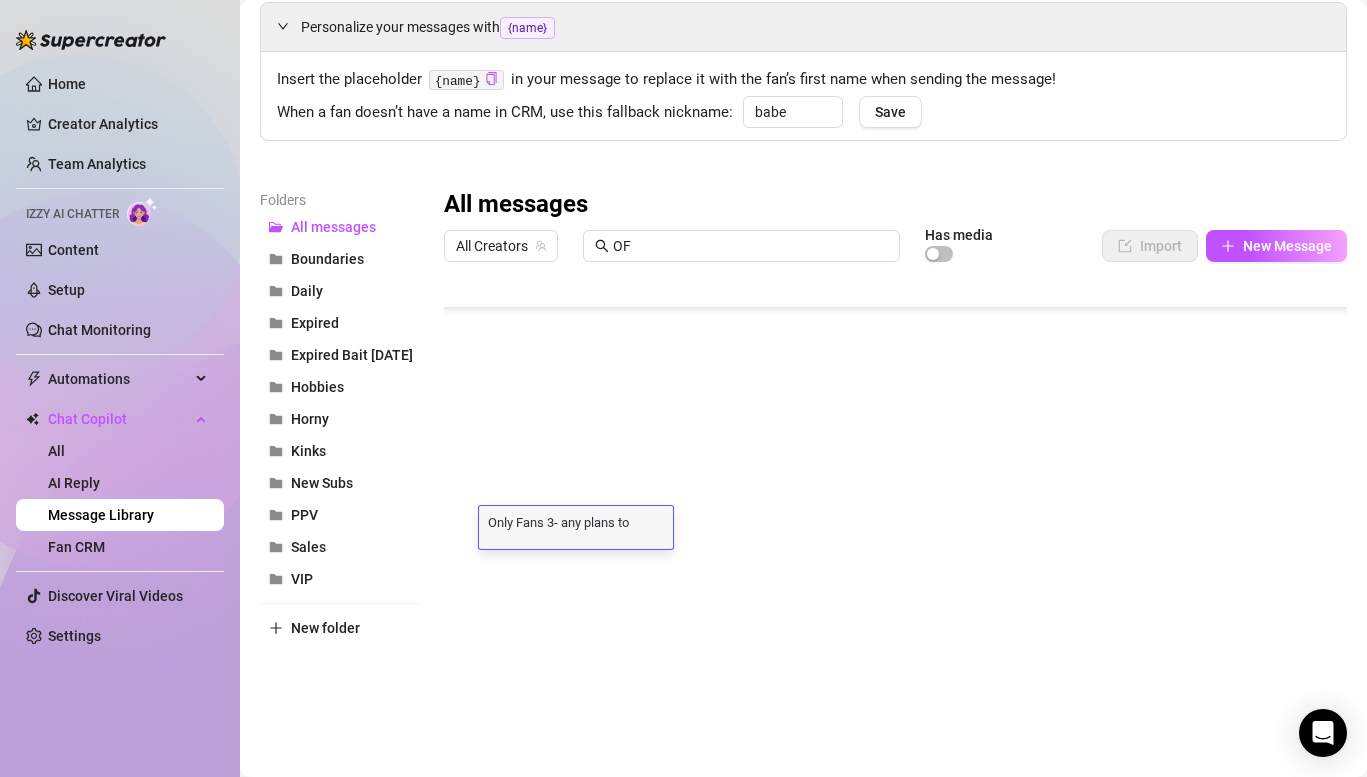 click at bounding box center (895, 494) 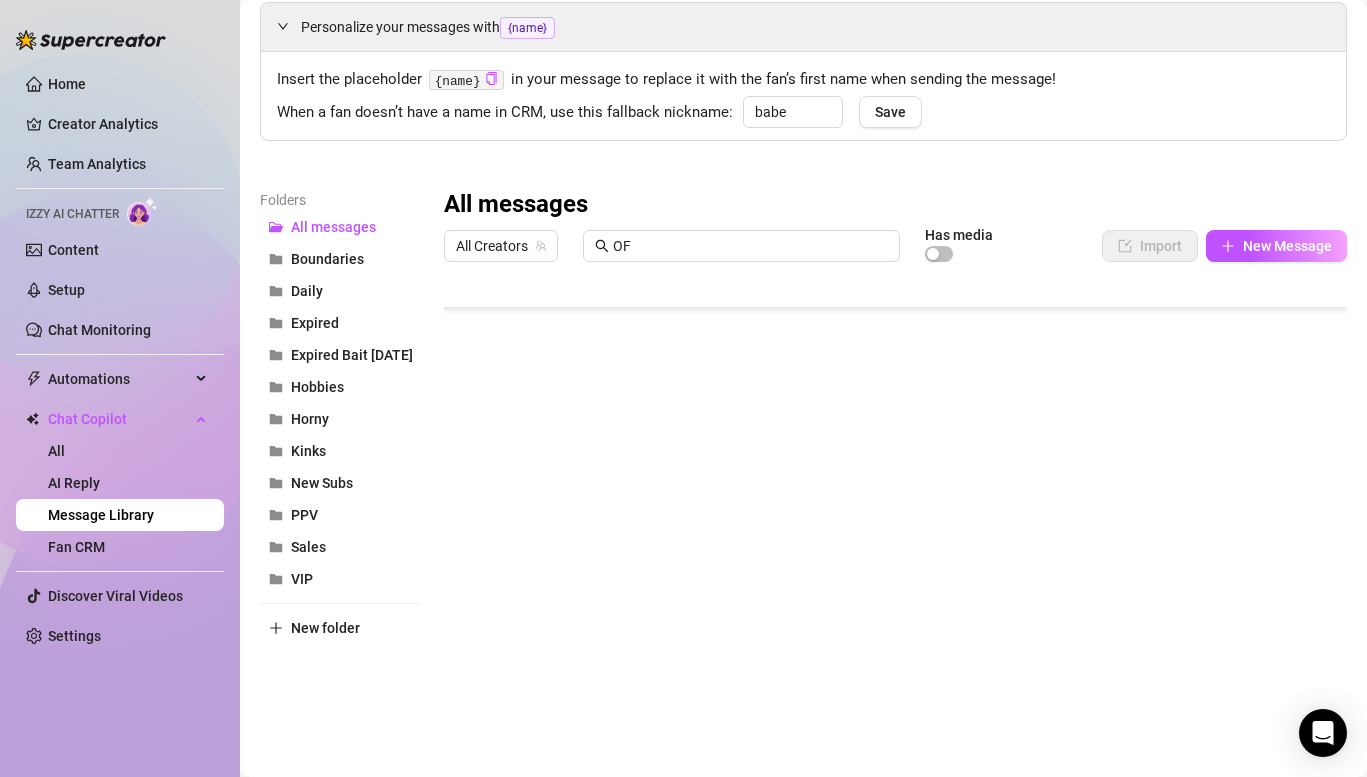 scroll, scrollTop: 7040, scrollLeft: 0, axis: vertical 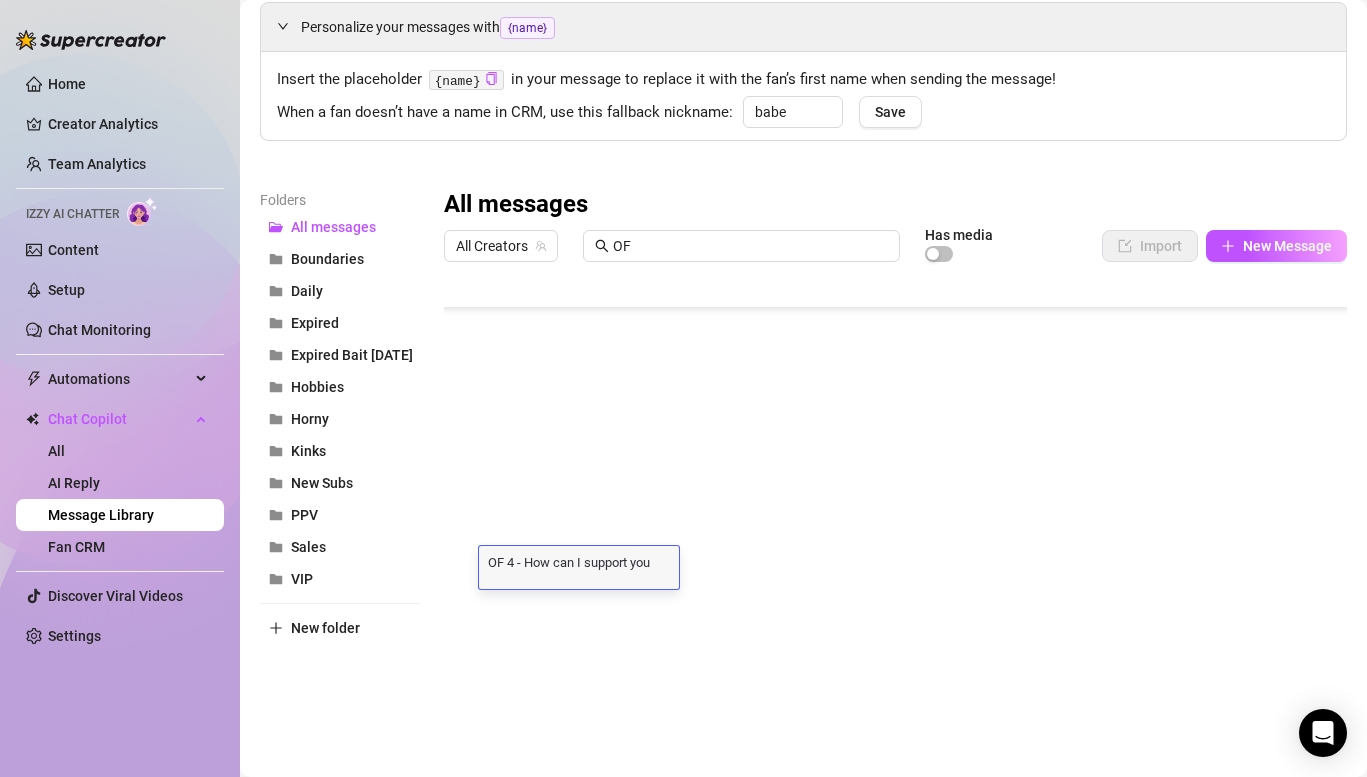 click on "OF 4 - How can I support you more?" at bounding box center (579, 561) 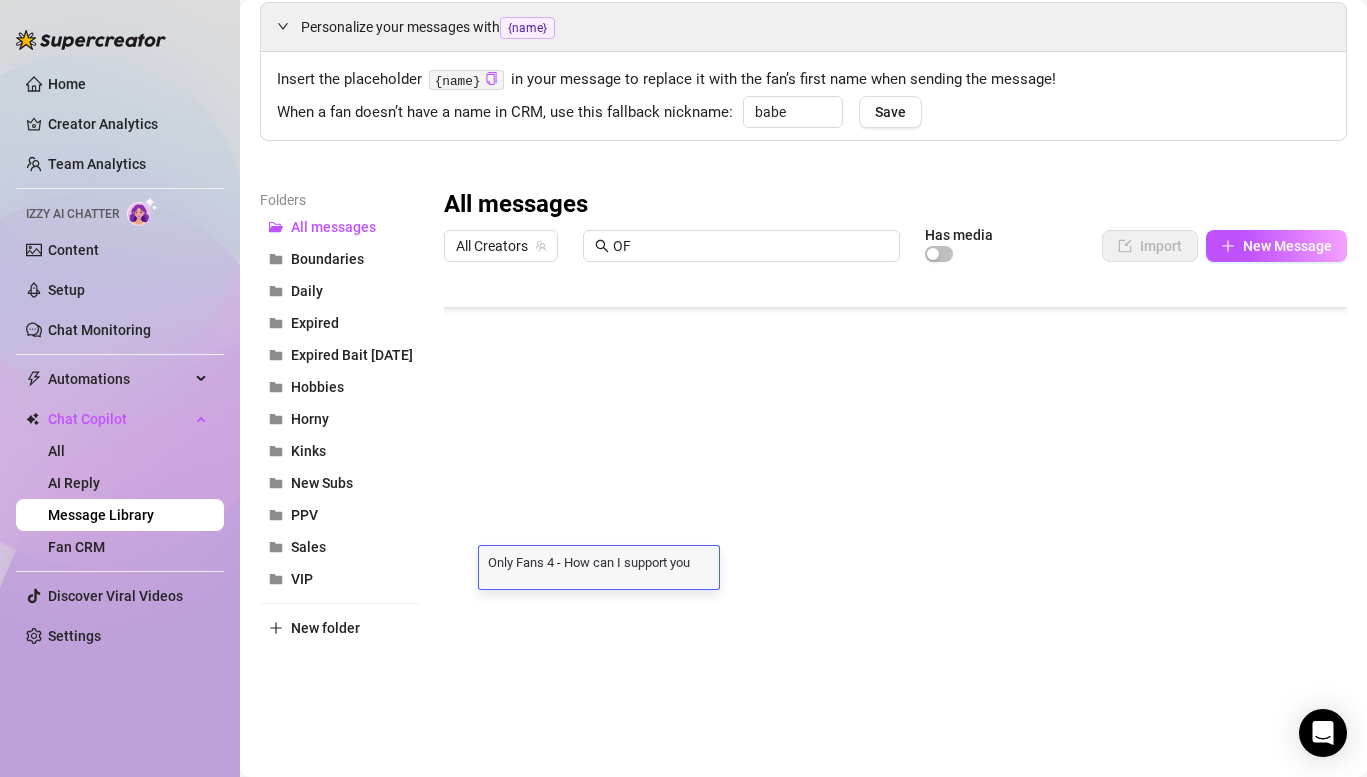 scroll, scrollTop: 0, scrollLeft: 0, axis: both 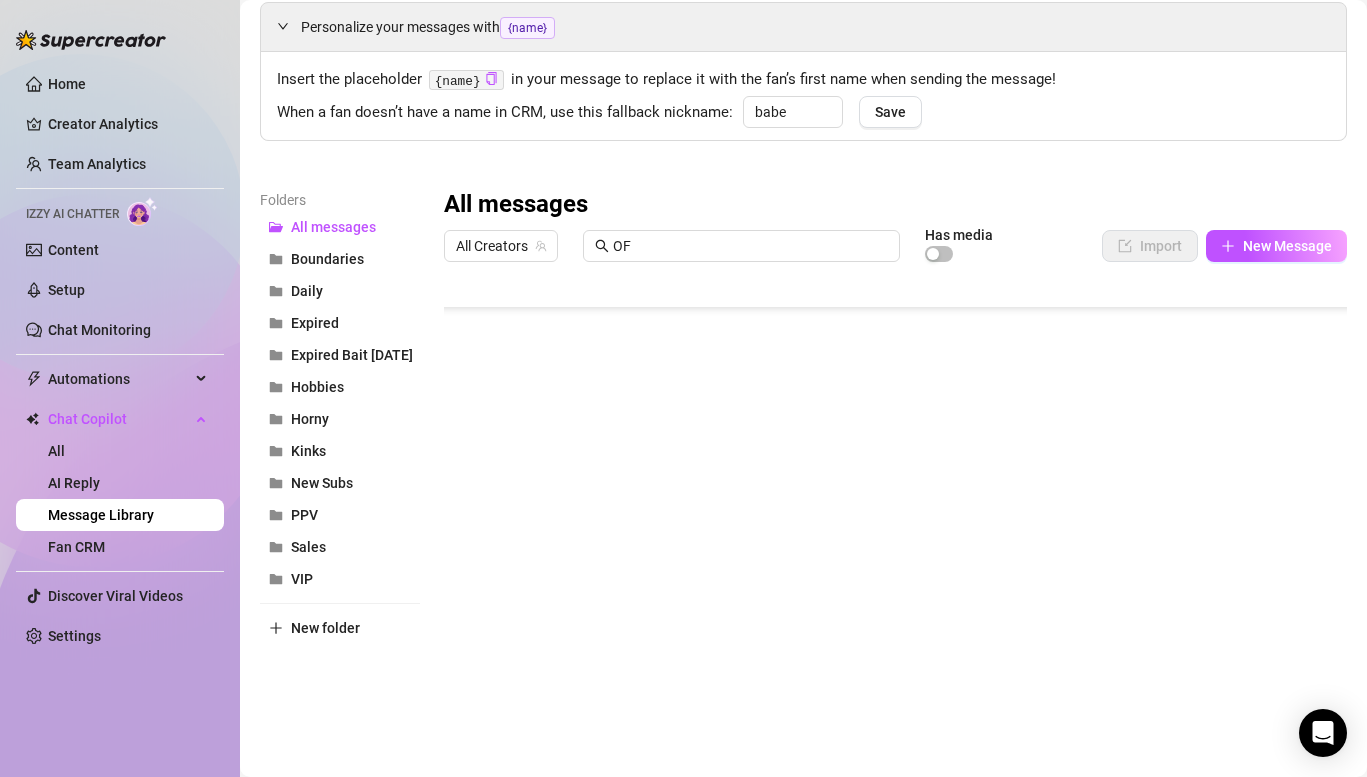 click at bounding box center (895, 494) 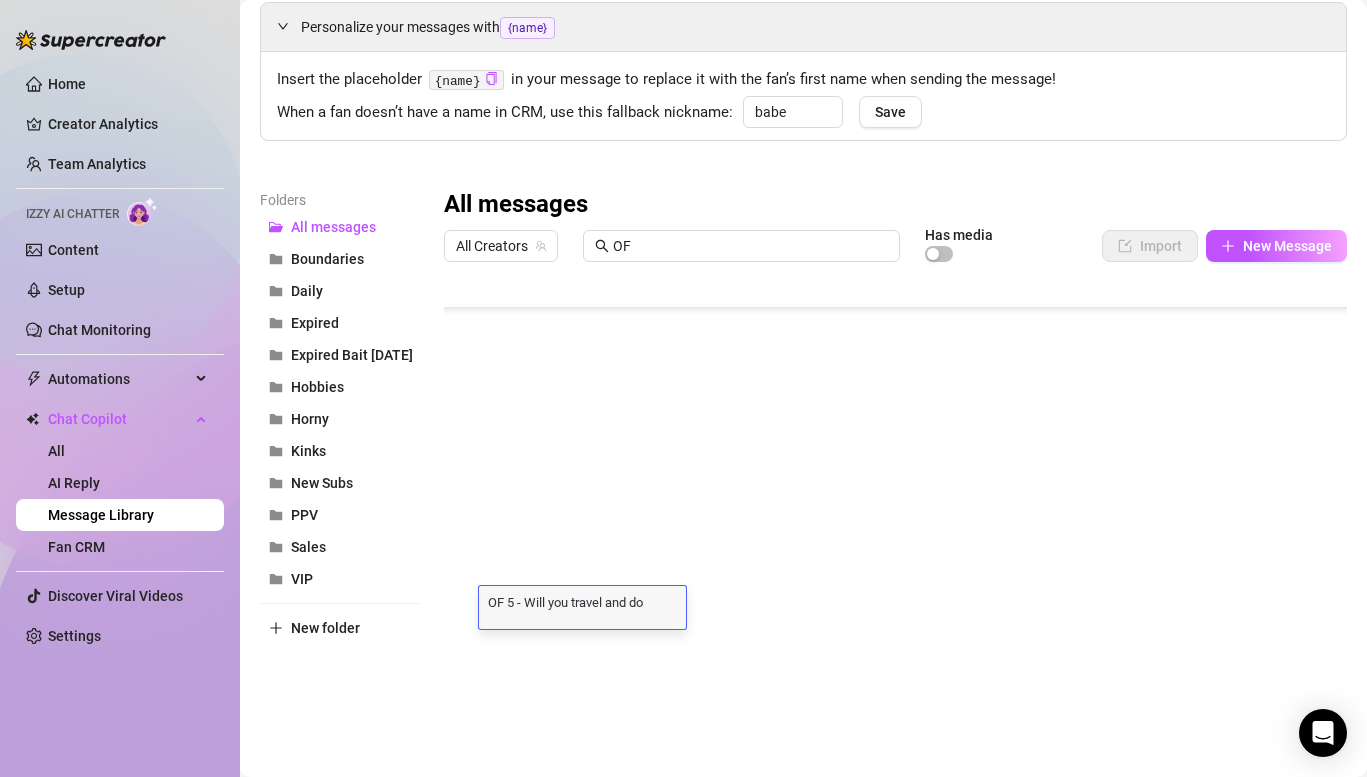 scroll, scrollTop: 0, scrollLeft: 0, axis: both 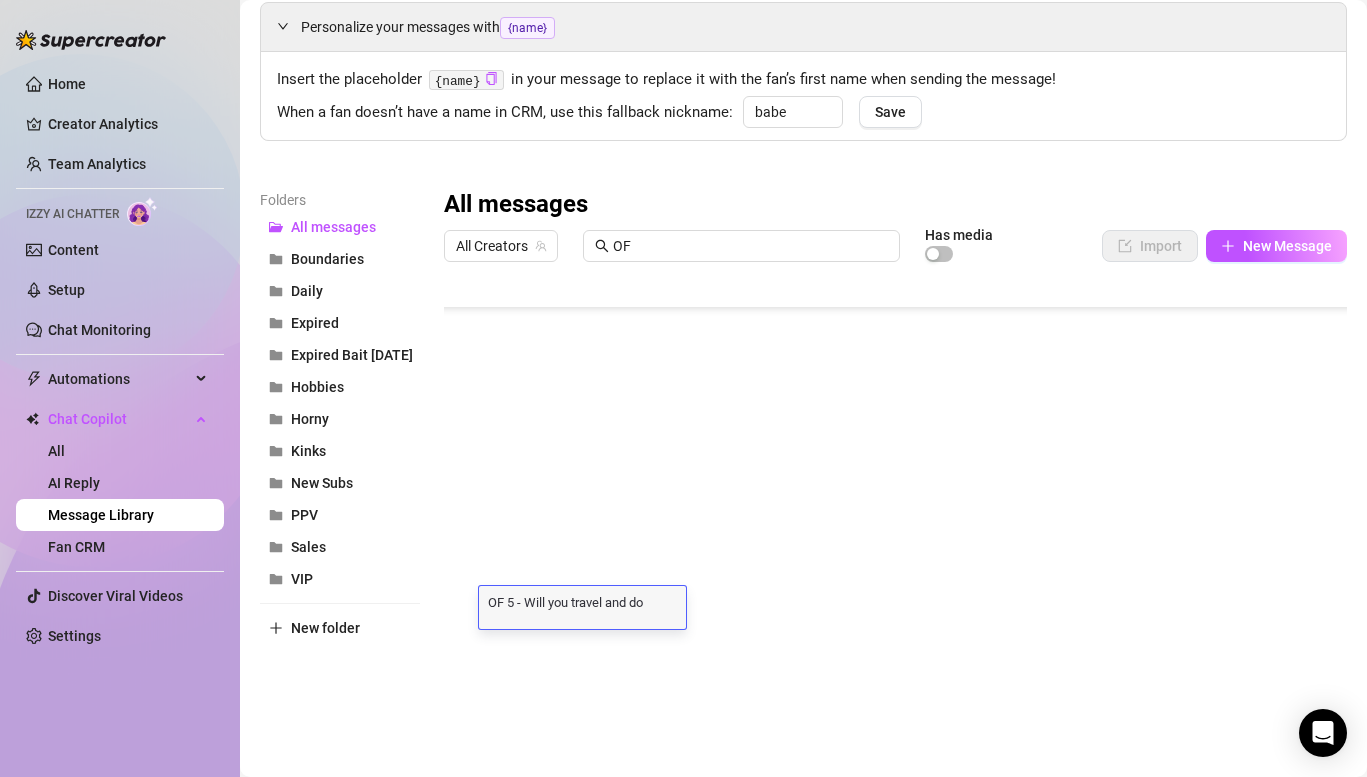 drag, startPoint x: 511, startPoint y: 602, endPoint x: 458, endPoint y: 594, distance: 53.600372 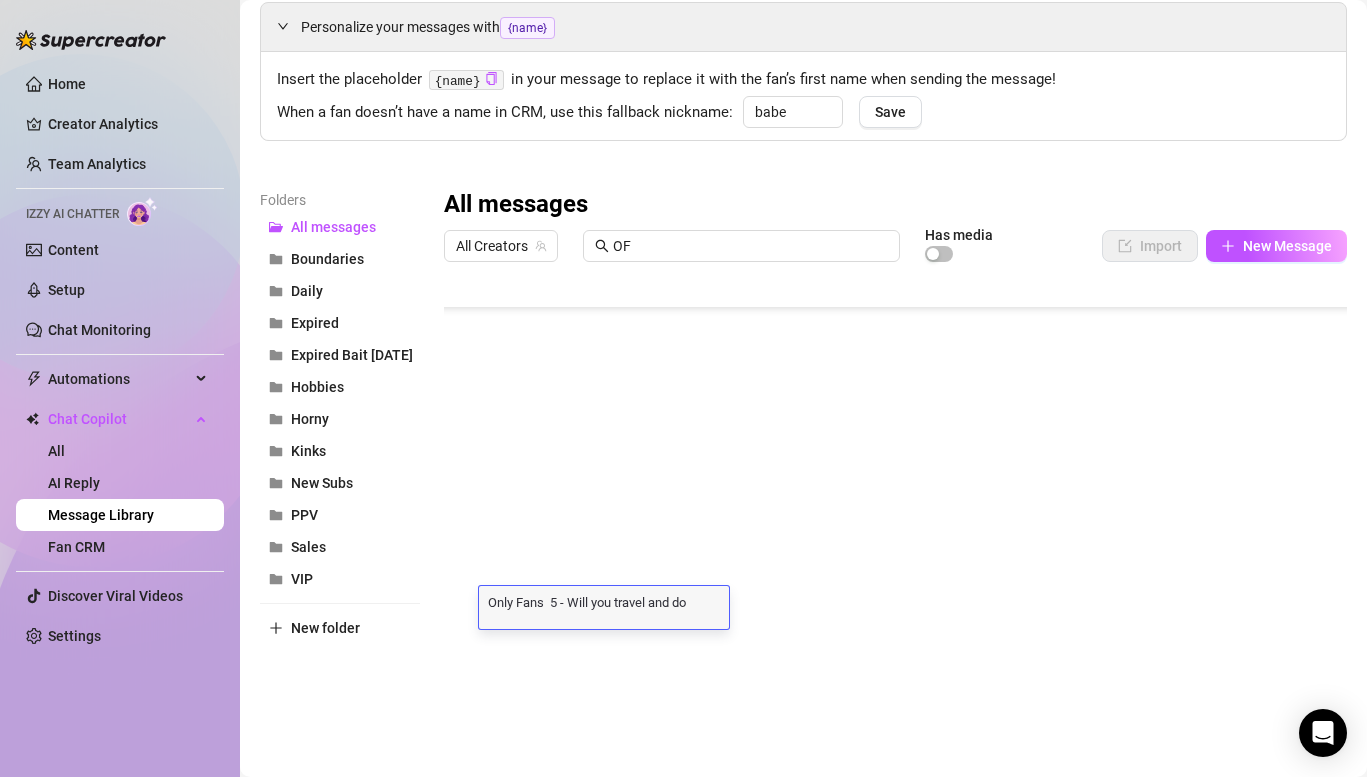 scroll, scrollTop: 0, scrollLeft: 0, axis: both 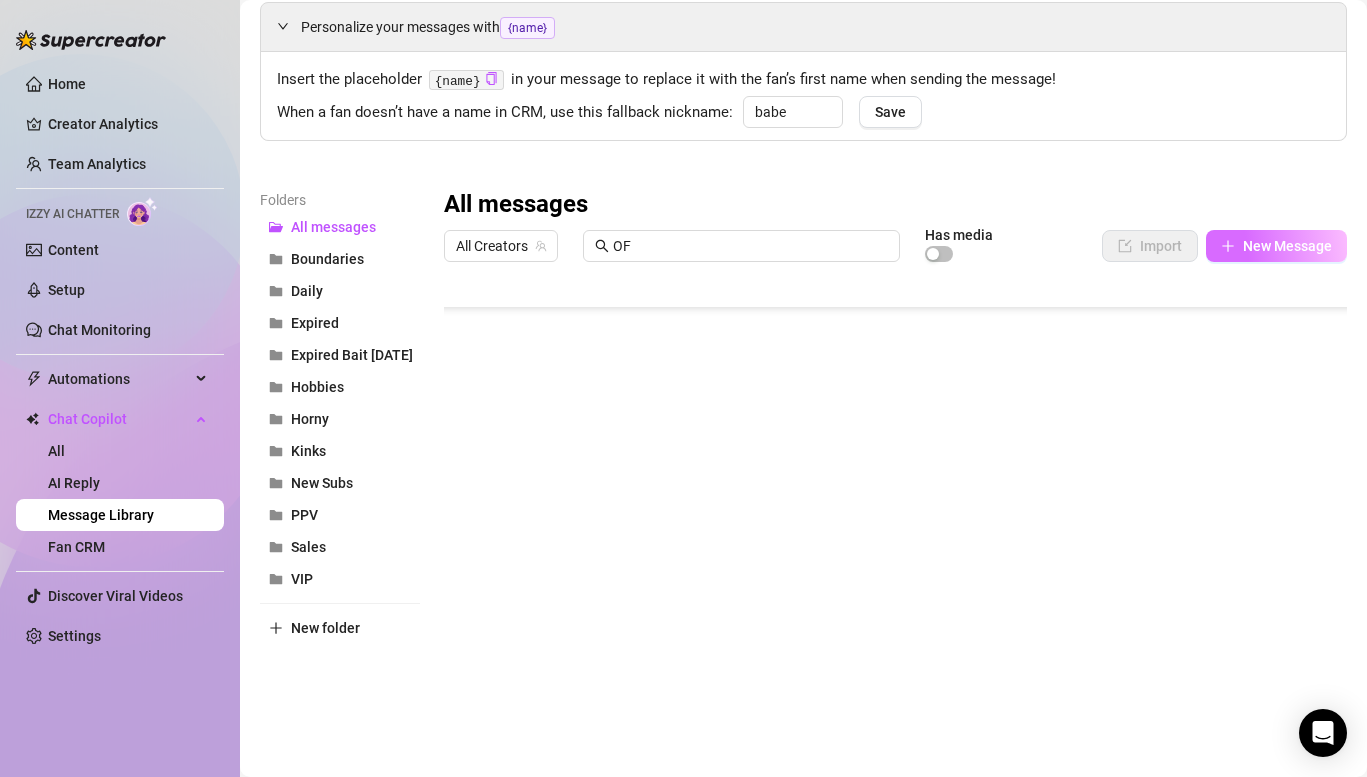 click 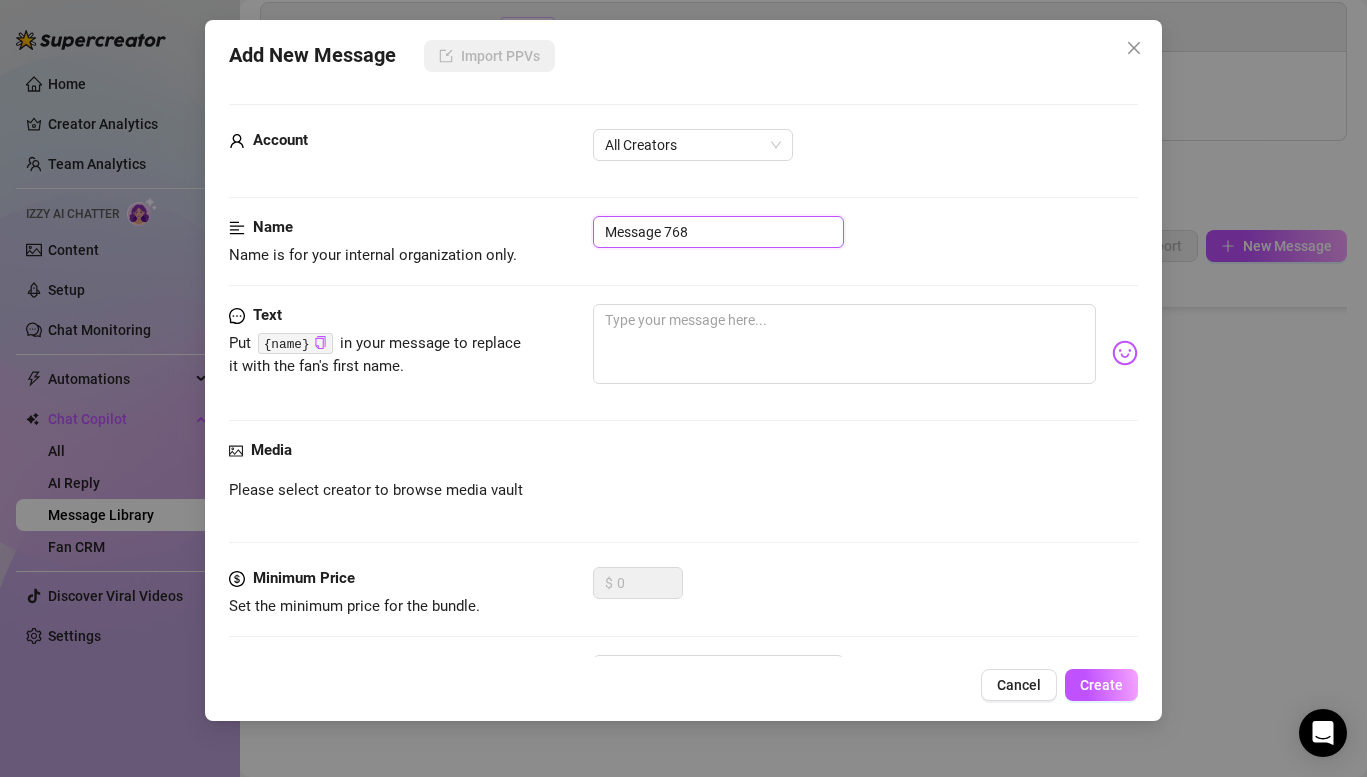 drag, startPoint x: 700, startPoint y: 229, endPoint x: 425, endPoint y: 230, distance: 275.00183 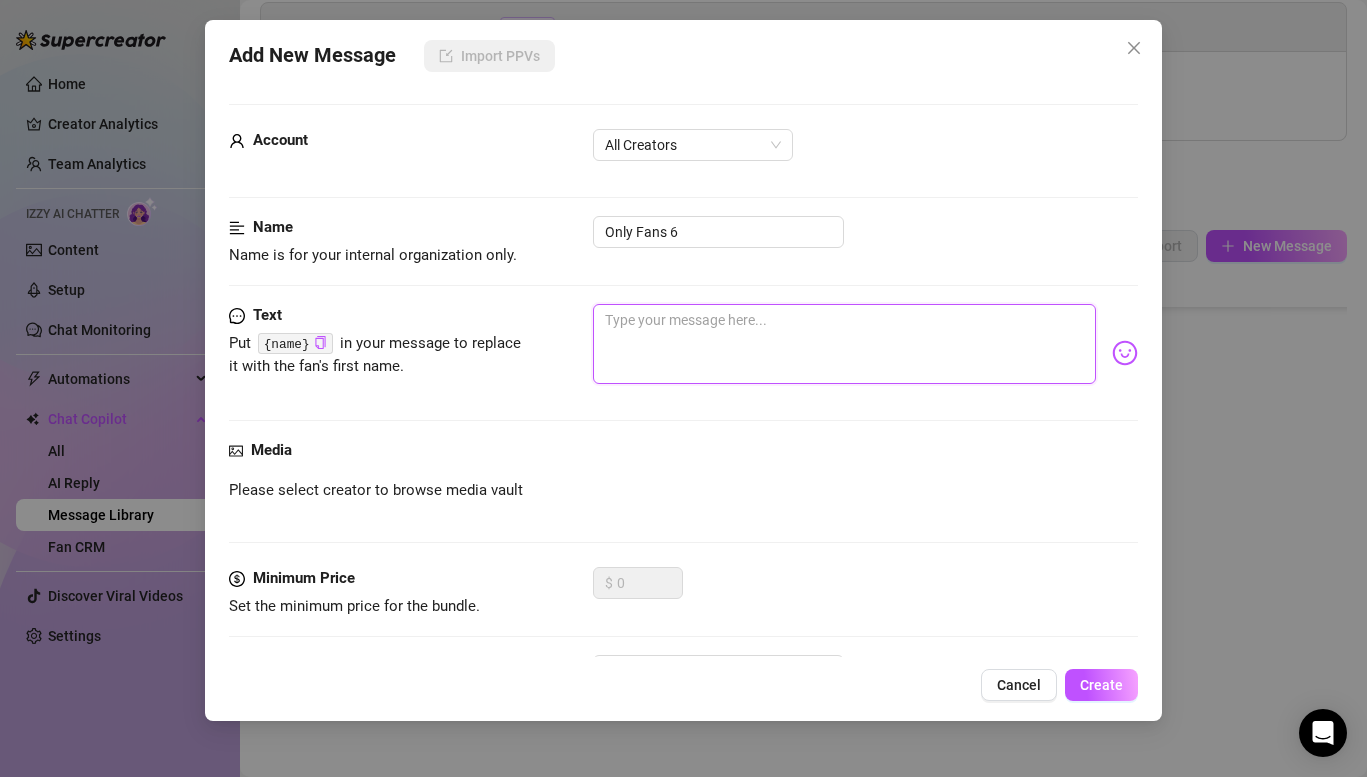 click at bounding box center [844, 344] 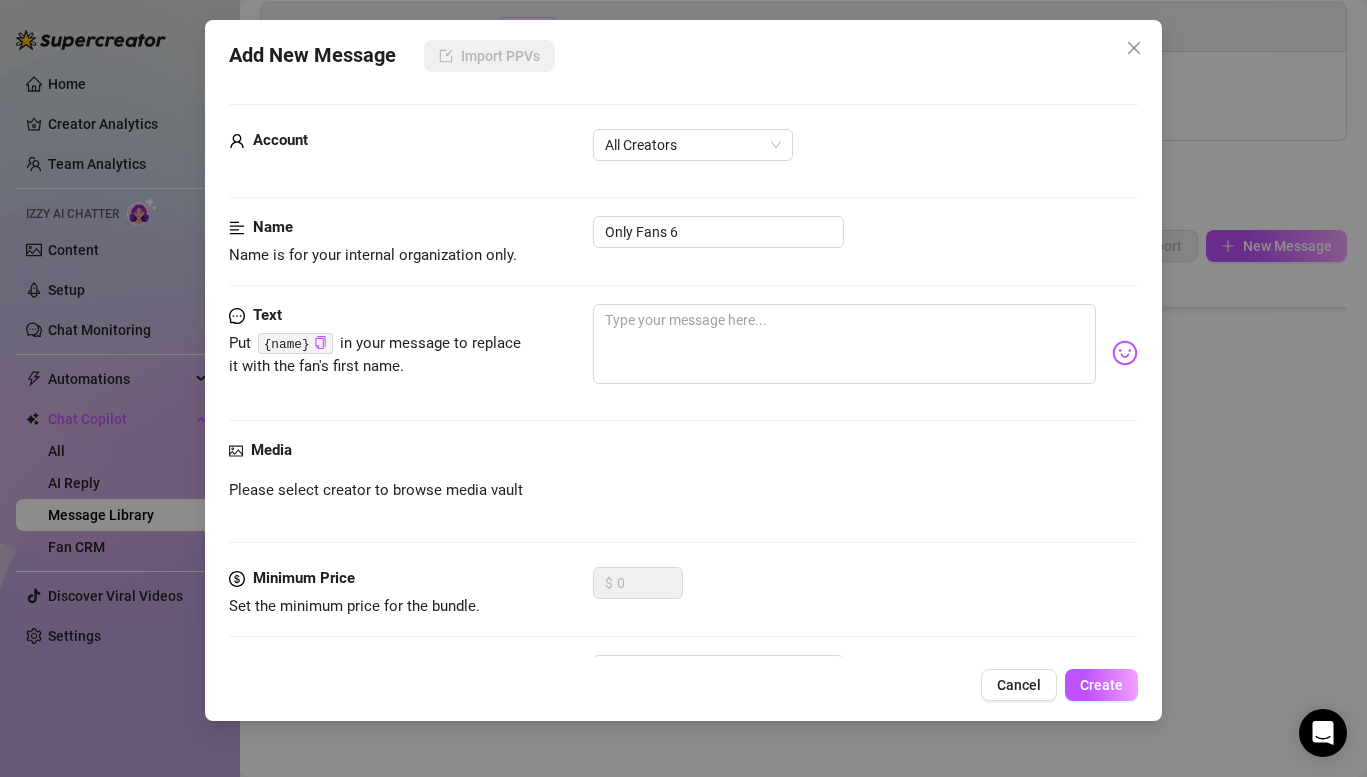 click on "Account All Creators" at bounding box center [683, 172] 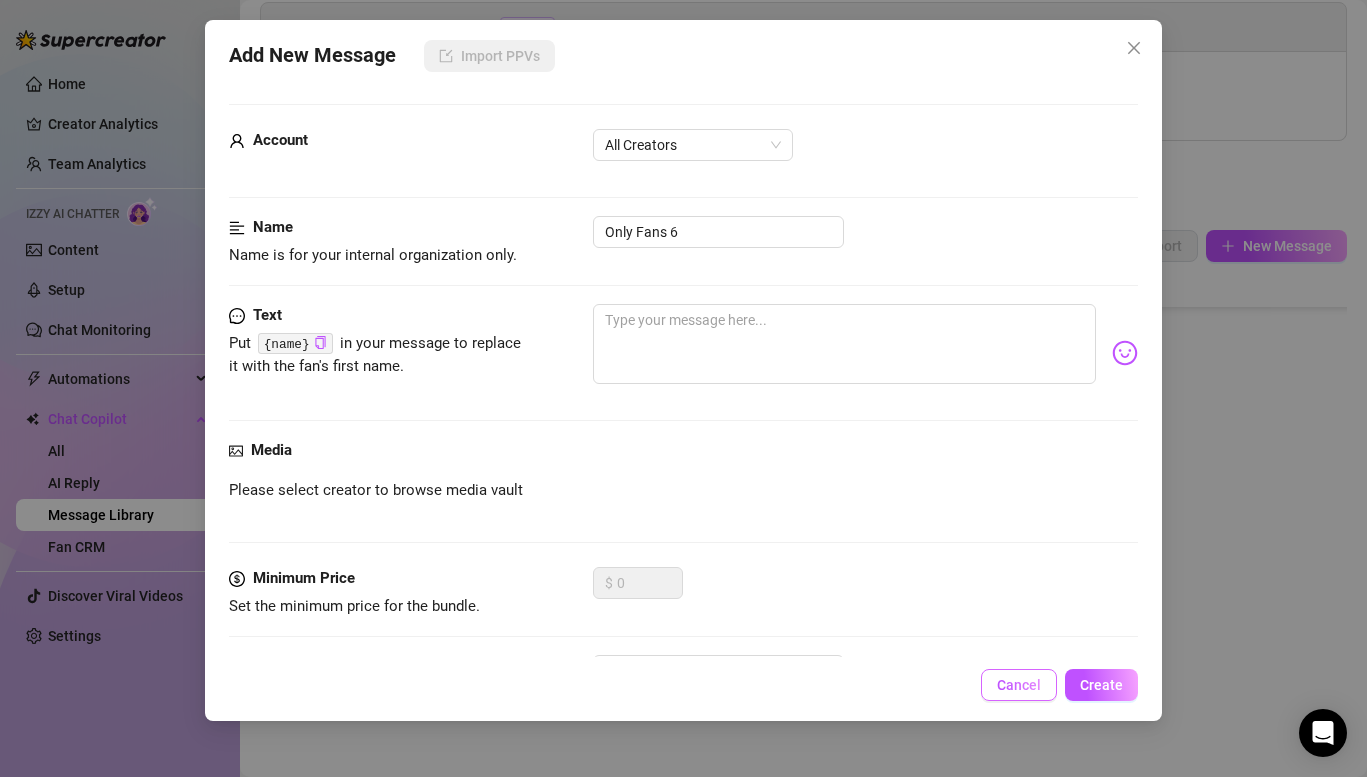 click on "Cancel" at bounding box center (1019, 685) 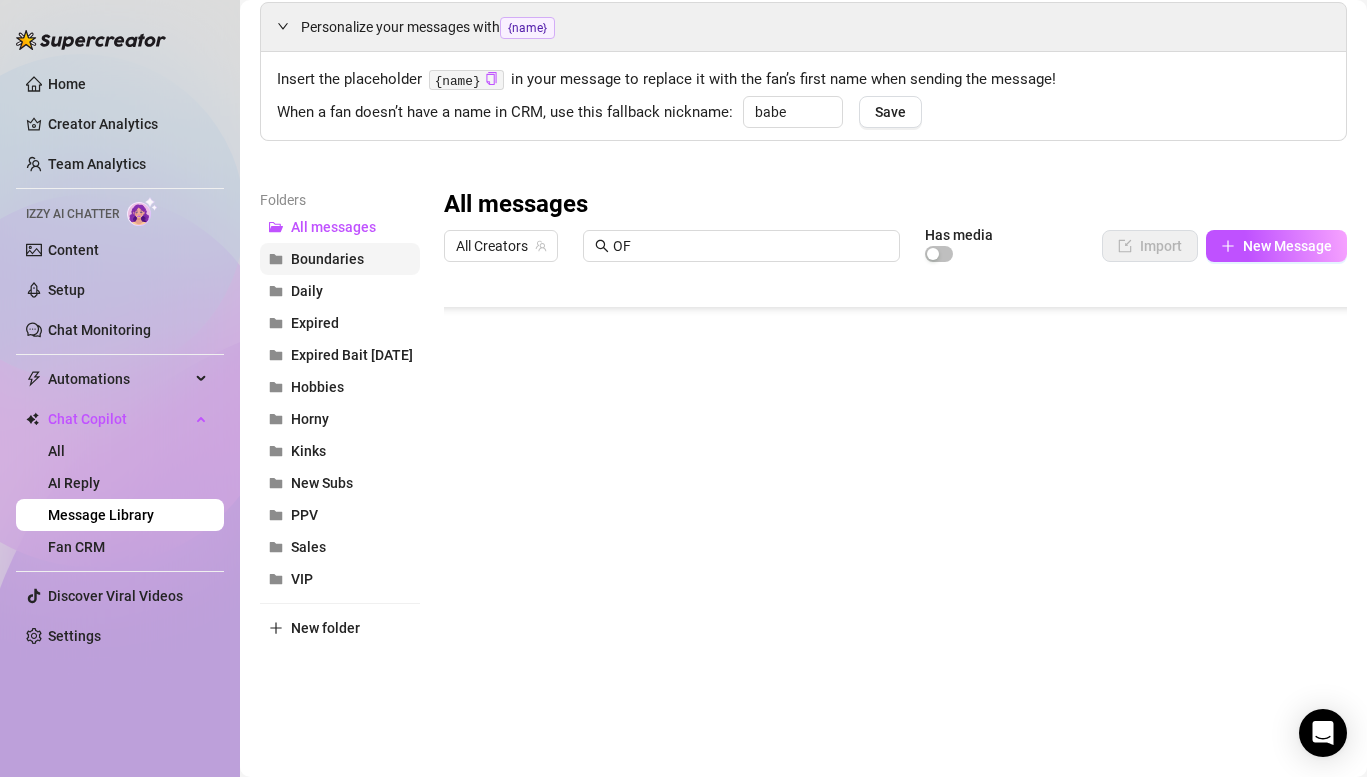 click on "Boundaries" at bounding box center [327, 259] 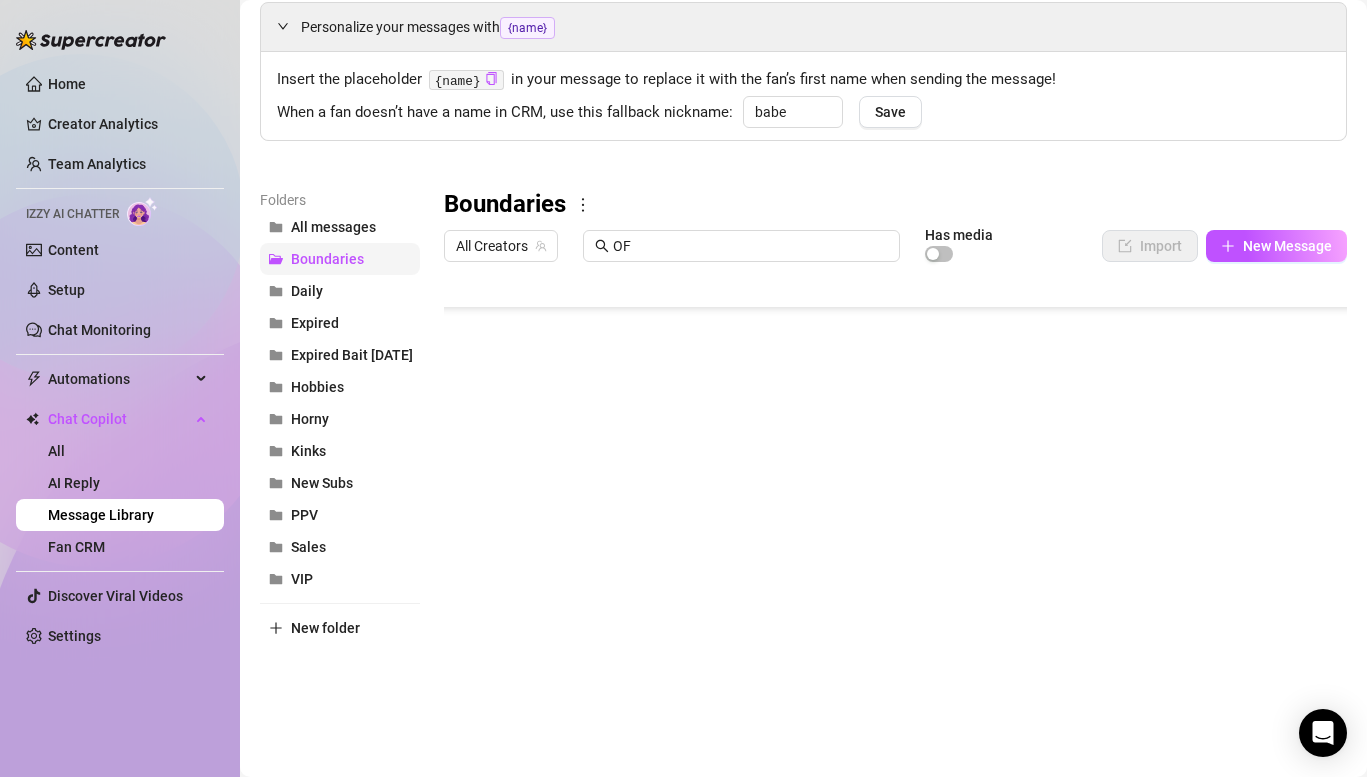 scroll, scrollTop: 0, scrollLeft: 0, axis: both 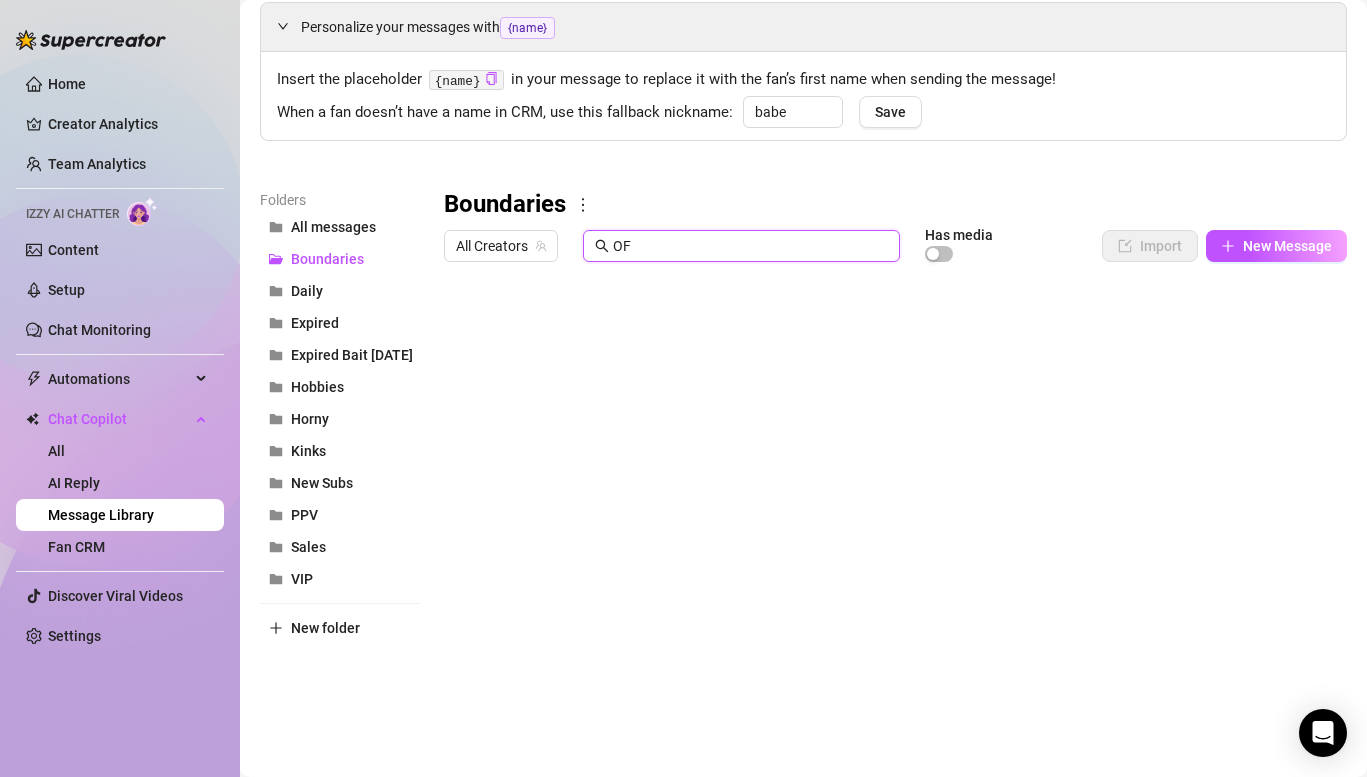 click on "OF" at bounding box center [750, 246] 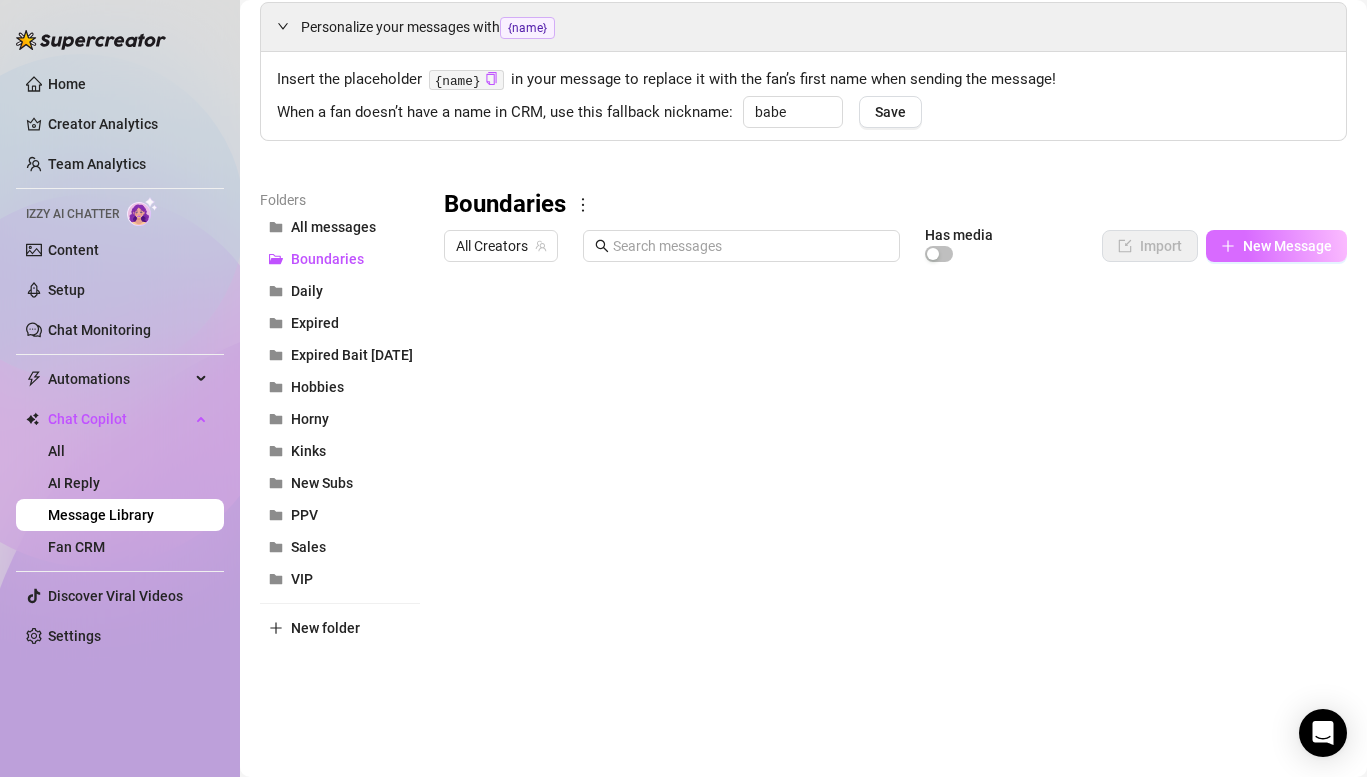 click 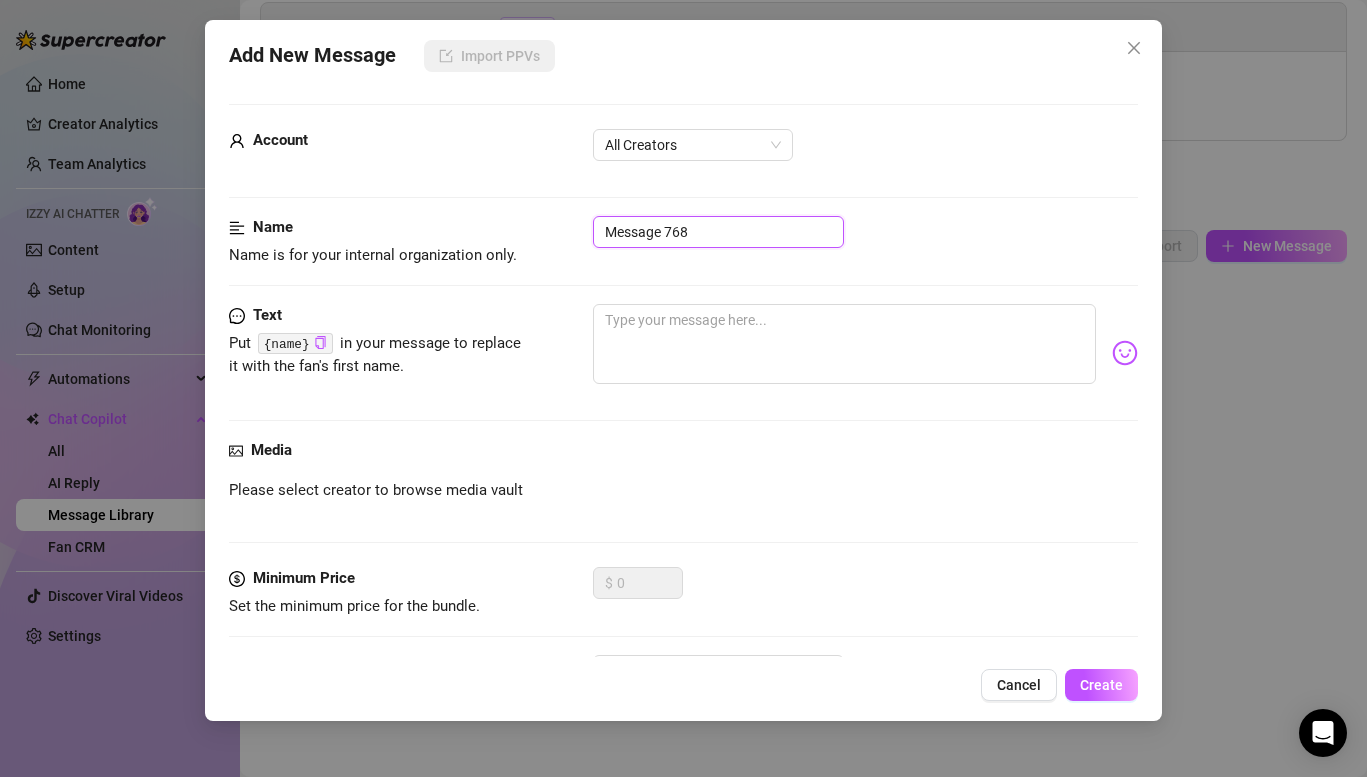 drag, startPoint x: 714, startPoint y: 239, endPoint x: 504, endPoint y: 207, distance: 212.4241 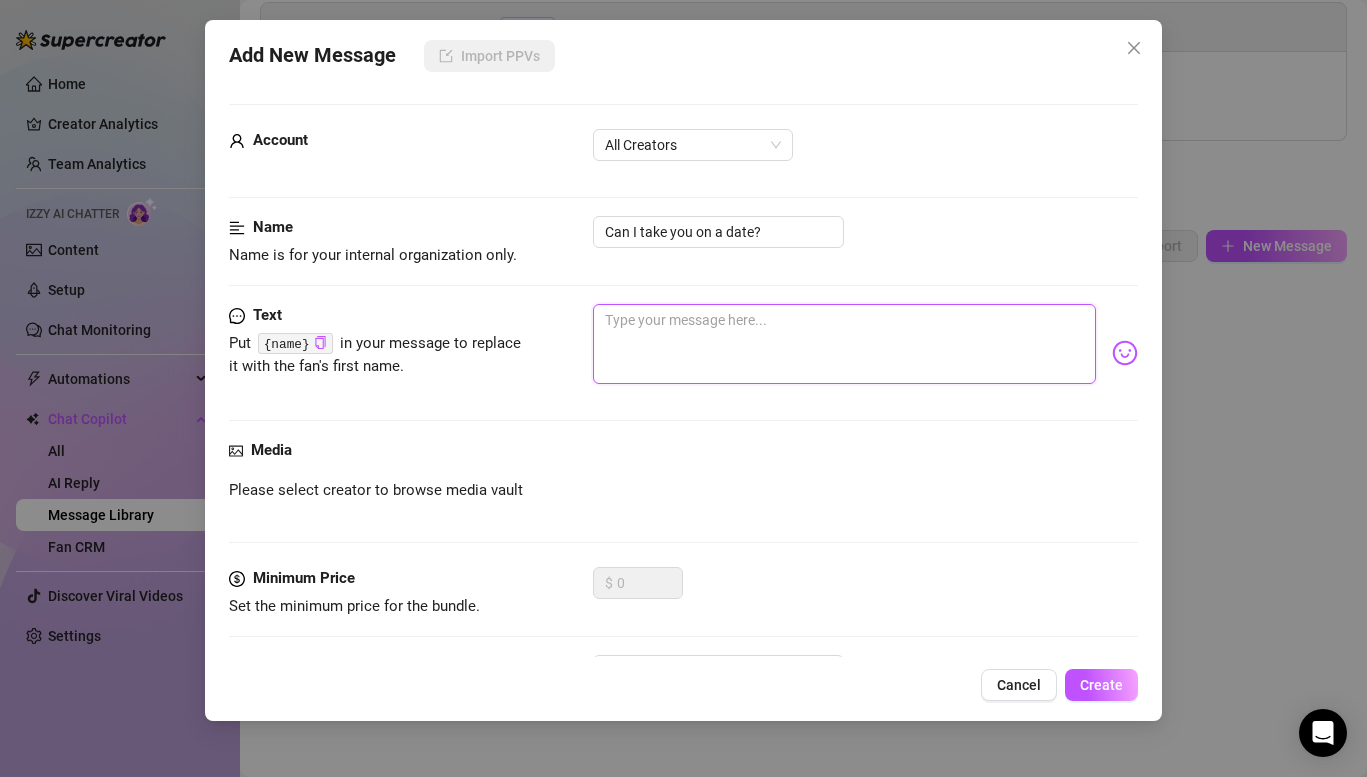 click at bounding box center [844, 344] 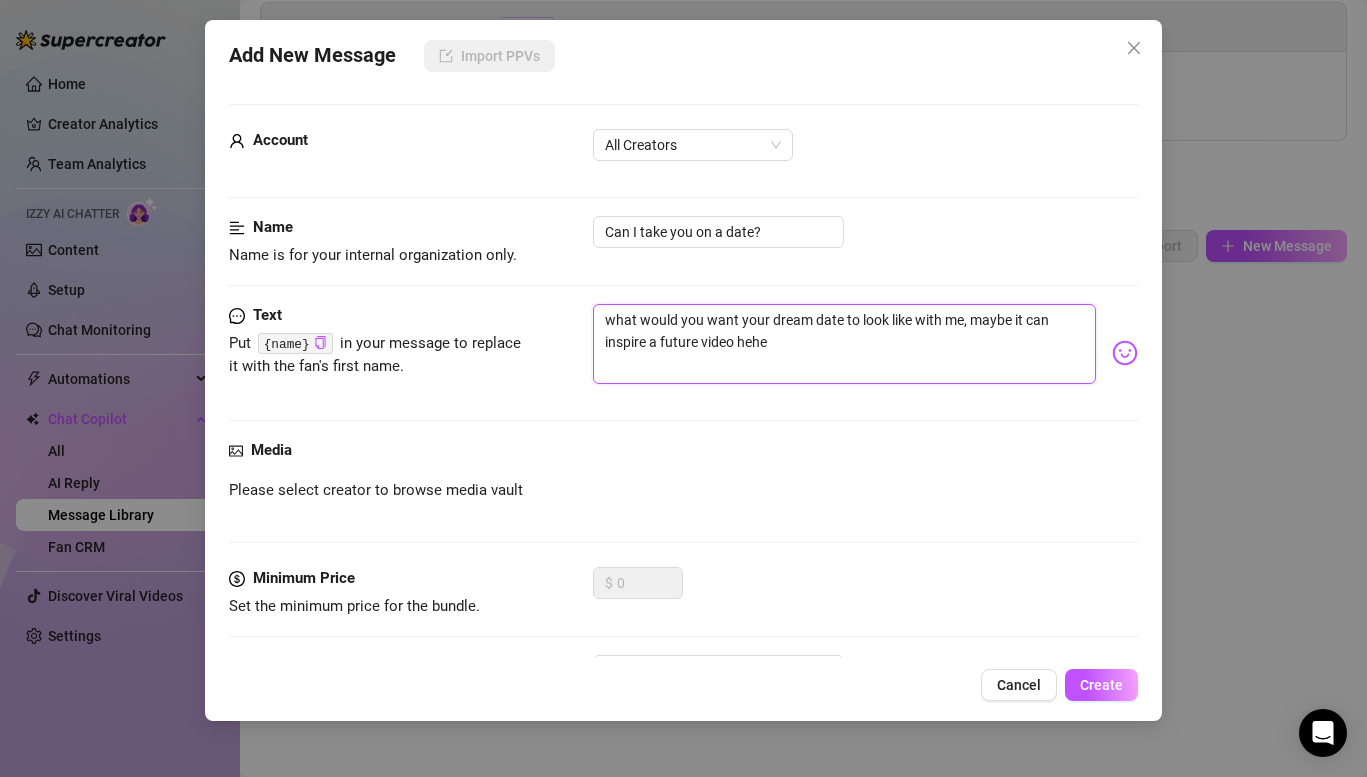 click on "what would you want your dream date to look like with me, maybe it can inspire a future video hehe" at bounding box center [844, 344] 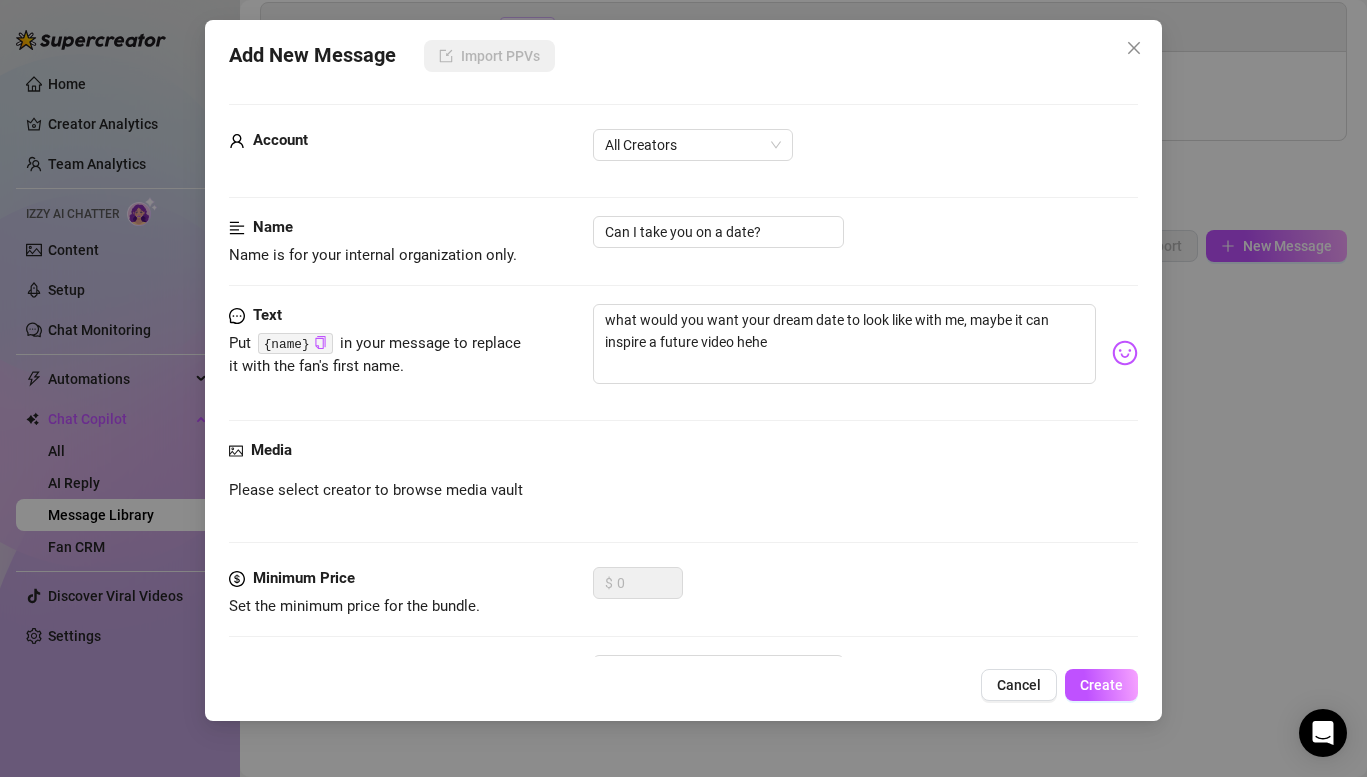 click on "Home Creator Analytics   Team Analytics Izzy AI Chatter Content Setup Chat Monitoring Automations Chat Copilot All AI Reply Message Library Fan CRM Discover Viral Videos Settings Izzy AI Chatter Message Library Personalize your messages with  {name} Insert the placeholder   {name}   in your message to replace it with the fan’s first name when sending the message! When a fan doesn’t have a name in CRM, use this fallback nickname:   babe Save Folders All messages Boundaries  Daily Expired Expired Bait 2/25 Hobbies  Horny Kinks  New Subs PPV Sales VIP New folder Boundaries  All Creators Has media Import New Message Title Text Media $ AI Pricing Accounts Do you do B/G? / Can I see you fuck? Thats not something i offer atm babe but I’d love to show you how I look when I make myself cum for you 😏😏 false When will you do boy/girl? I dont have any plans for that atm babe! Its just not something I’m comfortable with! false Will you ever collab with a guy? false" at bounding box center [683, 388] 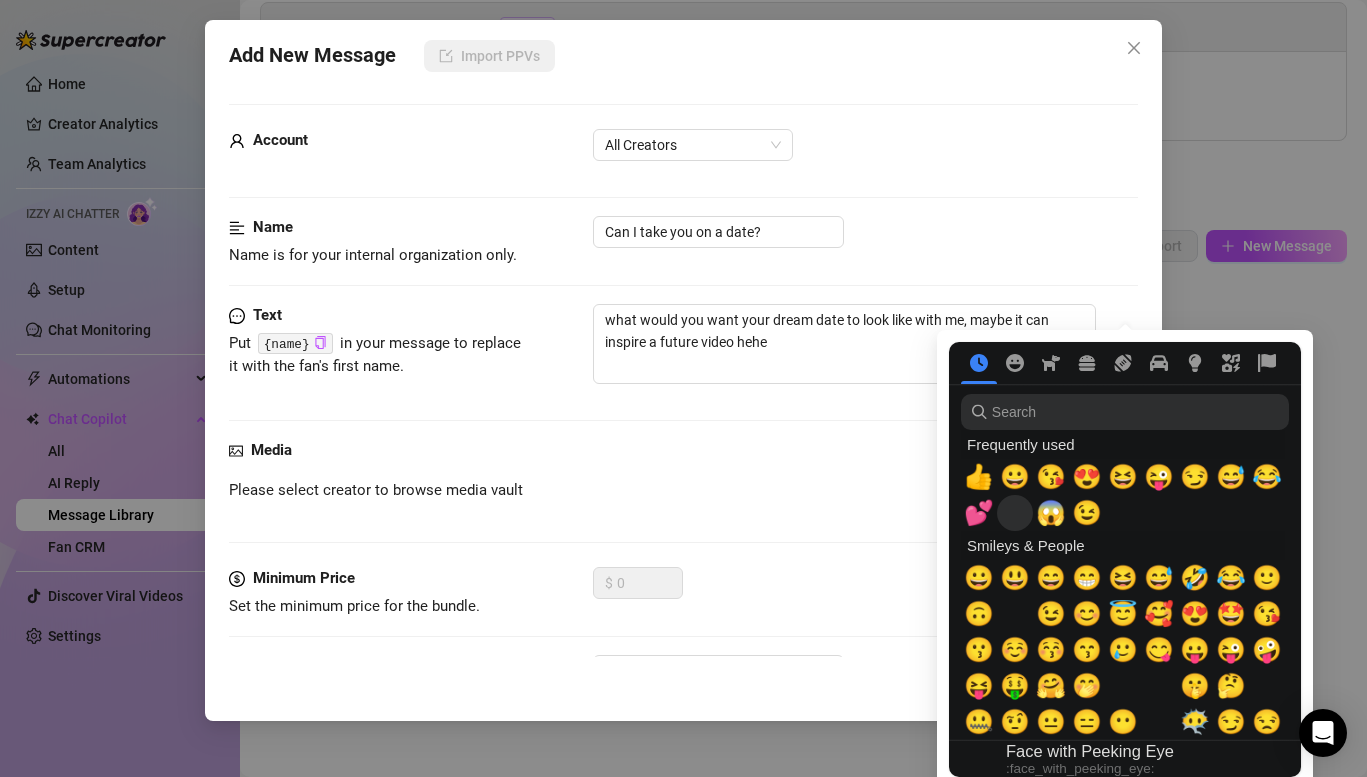 click on "🫣" at bounding box center (1015, 513) 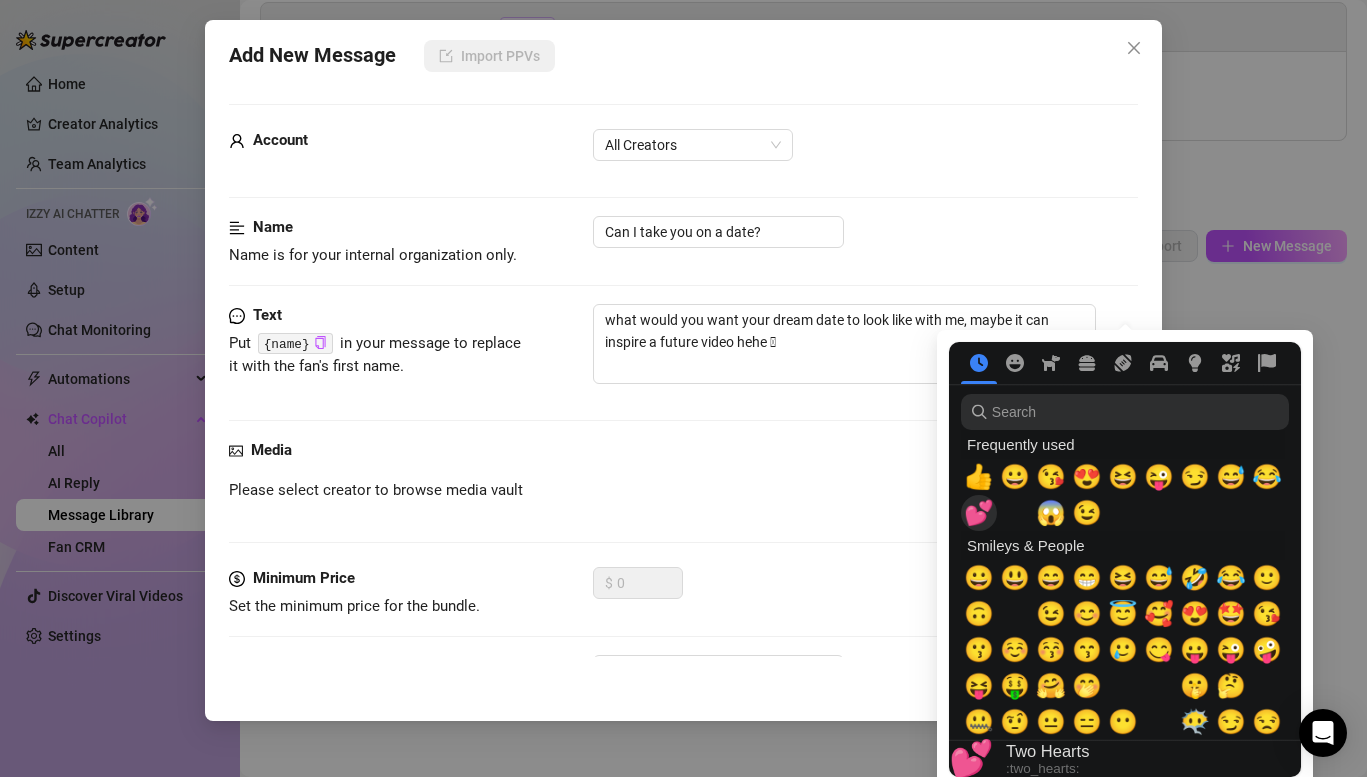 click on "💕" at bounding box center [979, 513] 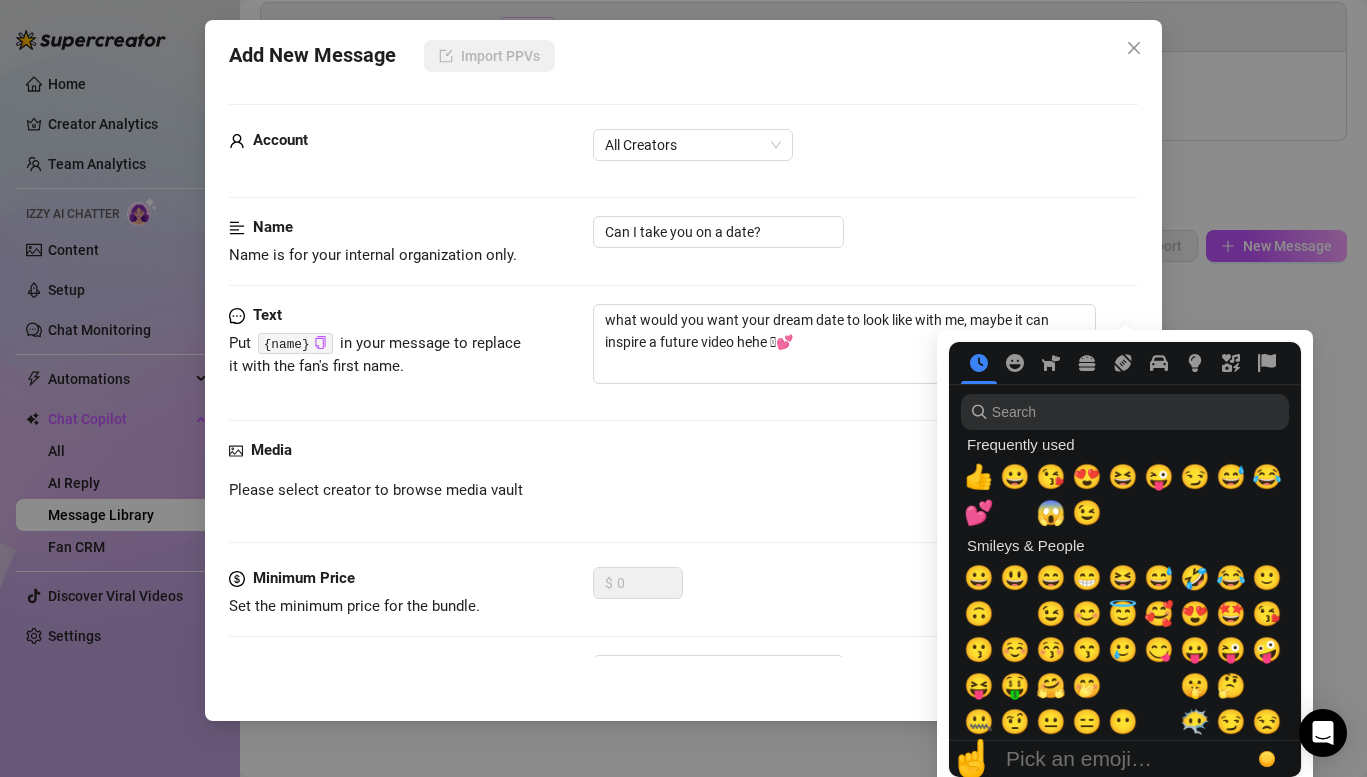 click on "Please select creator to browse media vault" at bounding box center (683, 491) 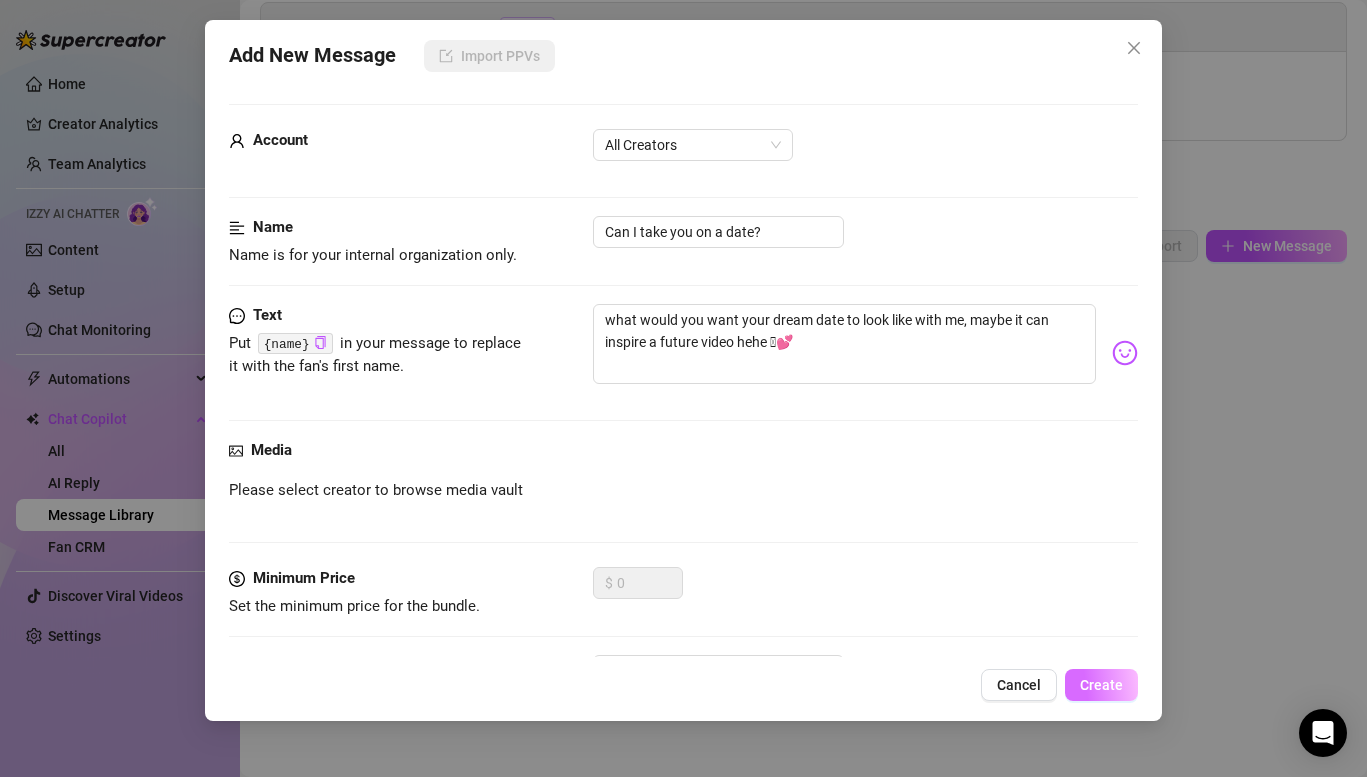click on "Create" at bounding box center (1101, 685) 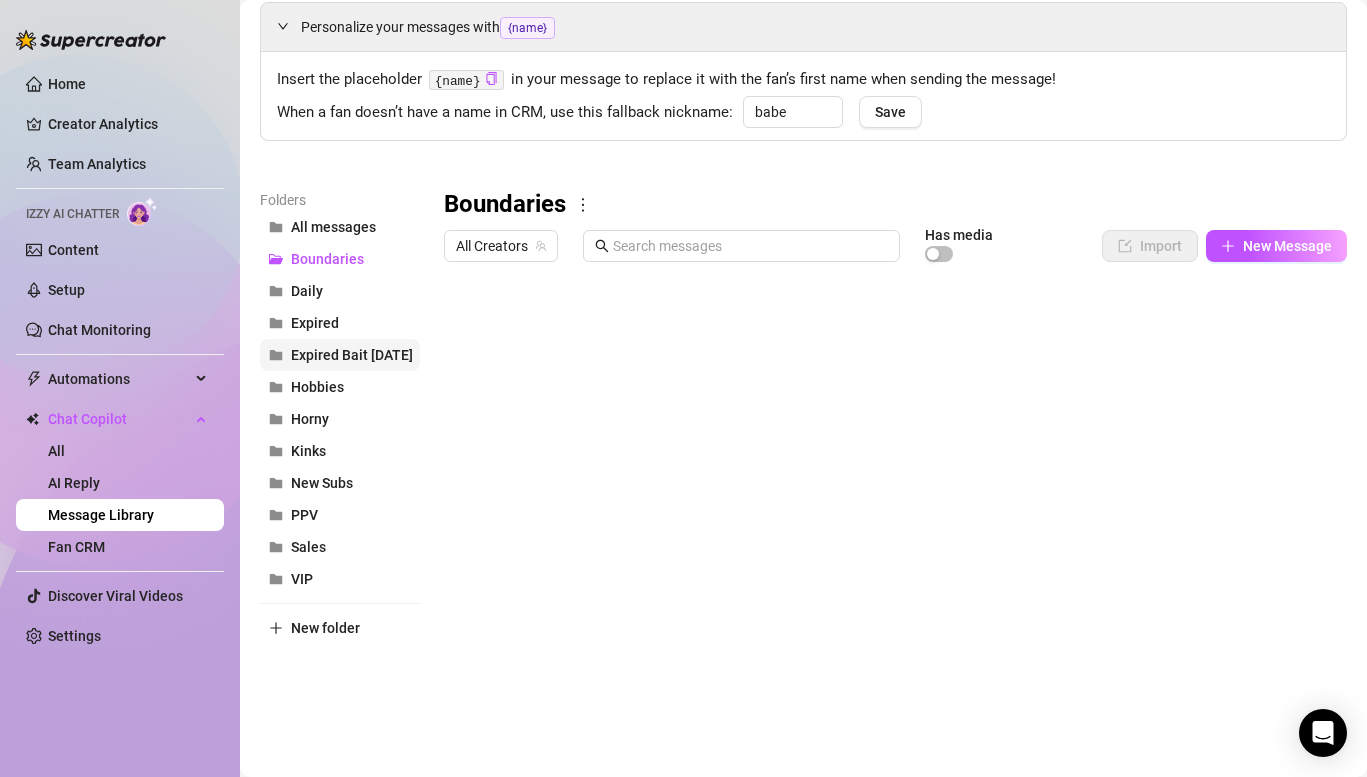 click on "Expired Bait [DATE]" at bounding box center (352, 355) 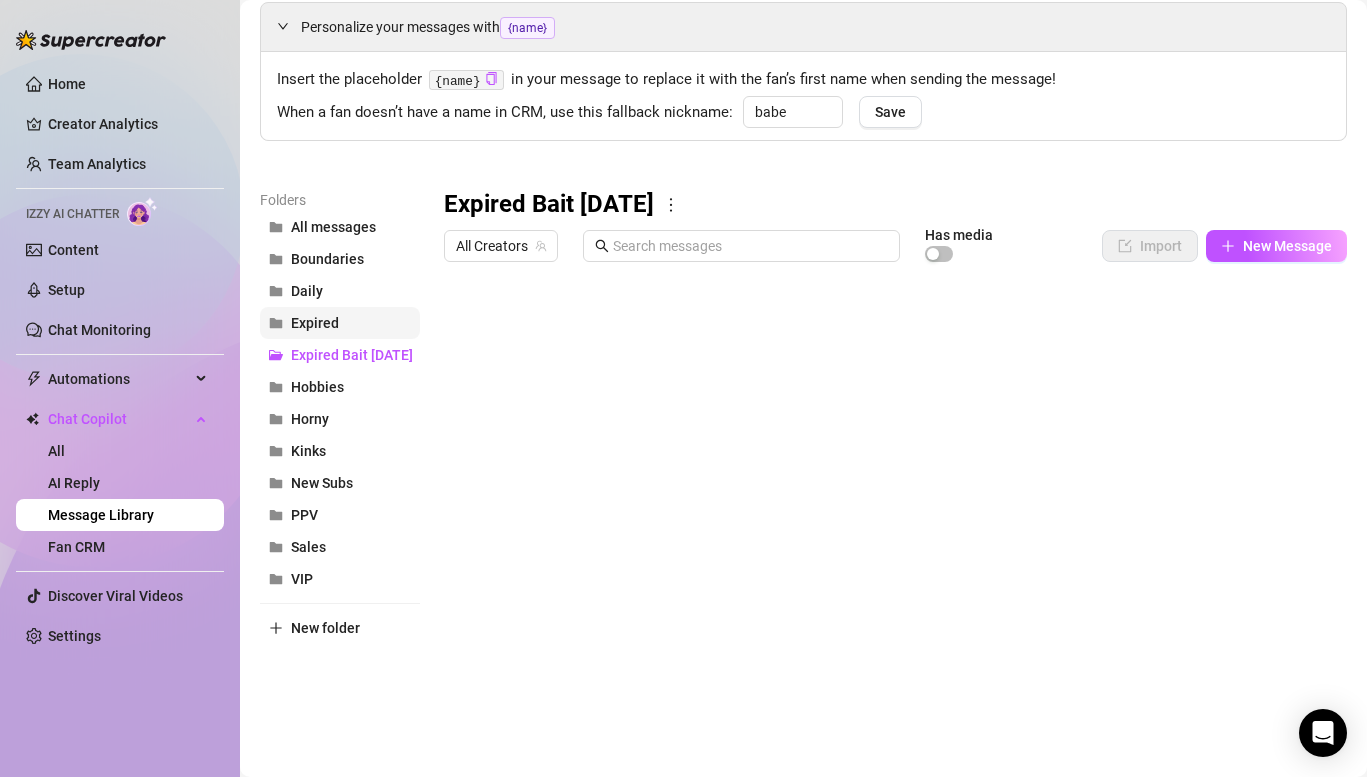 click on "Expired" at bounding box center (315, 323) 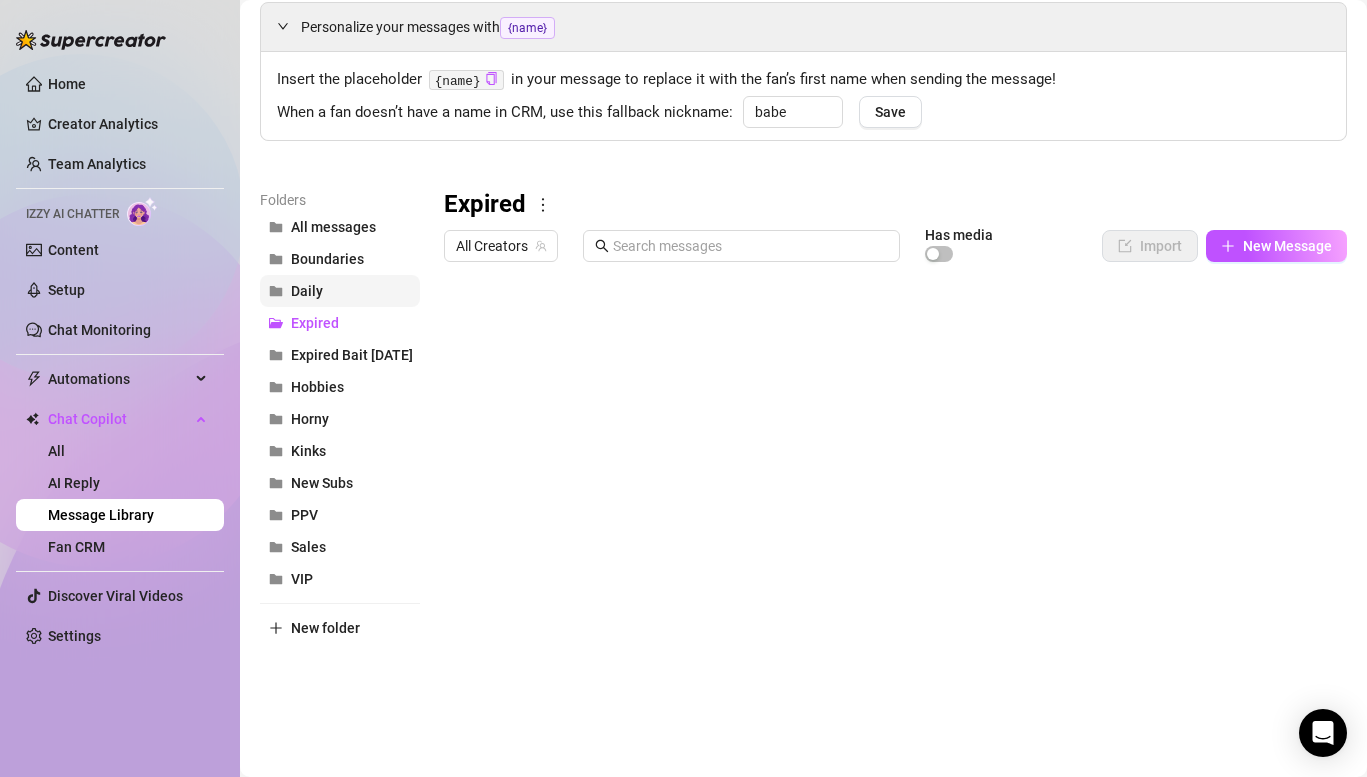 click on "Daily" at bounding box center (340, 291) 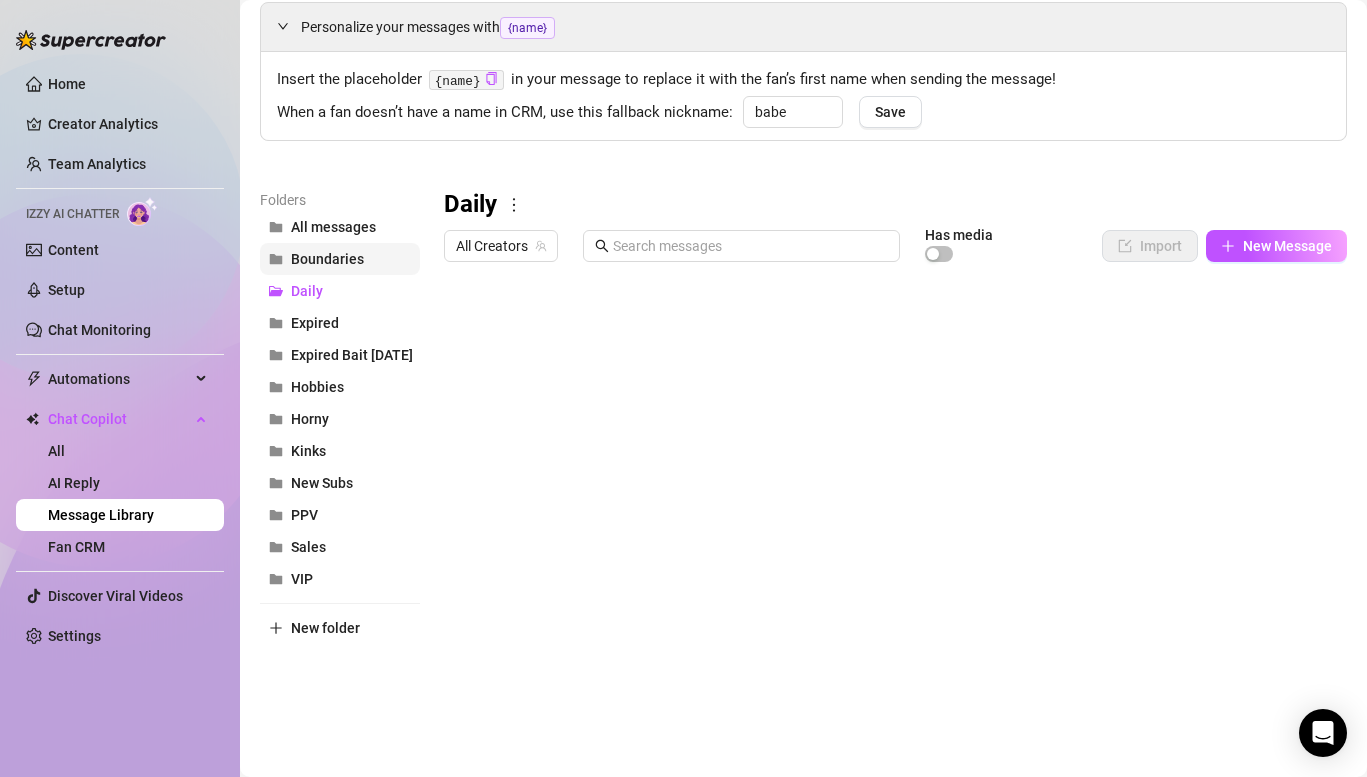 click on "Boundaries" at bounding box center (327, 259) 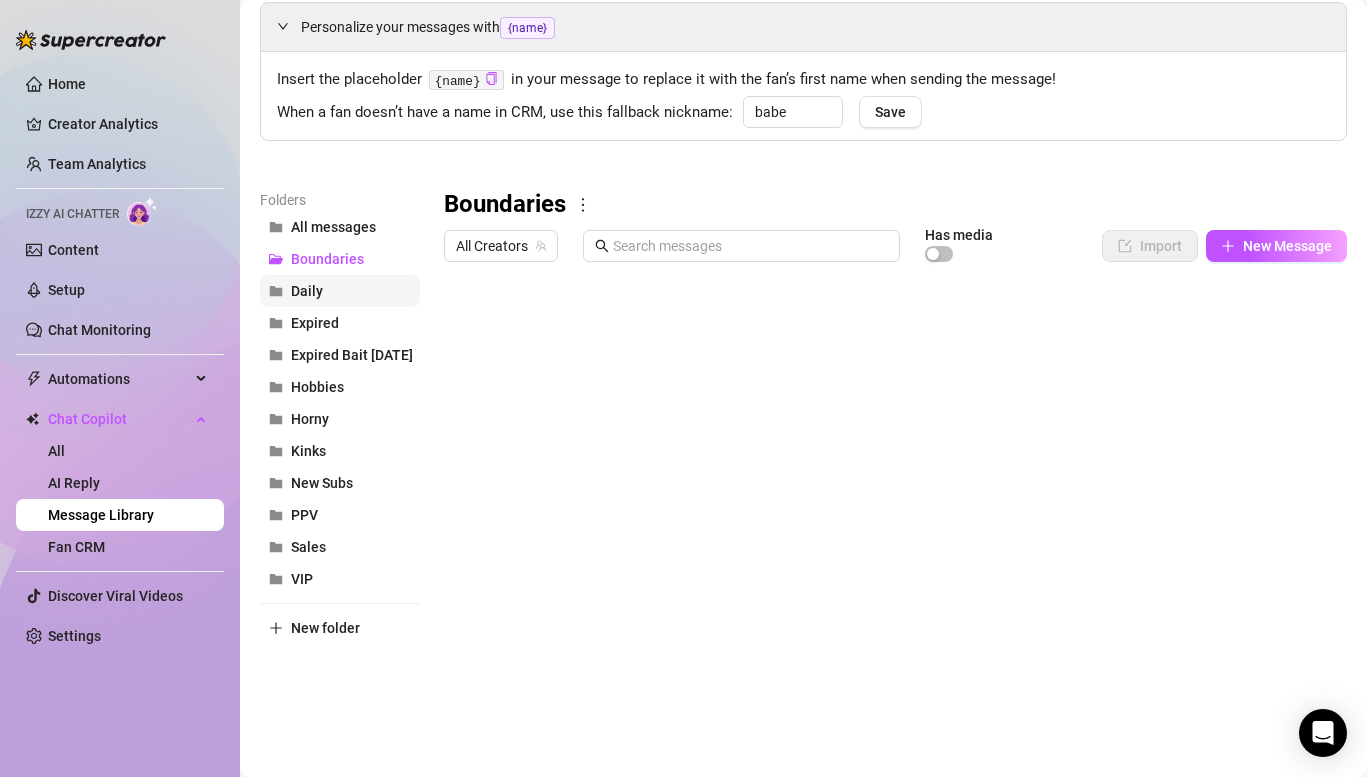 click on "Daily" at bounding box center (340, 291) 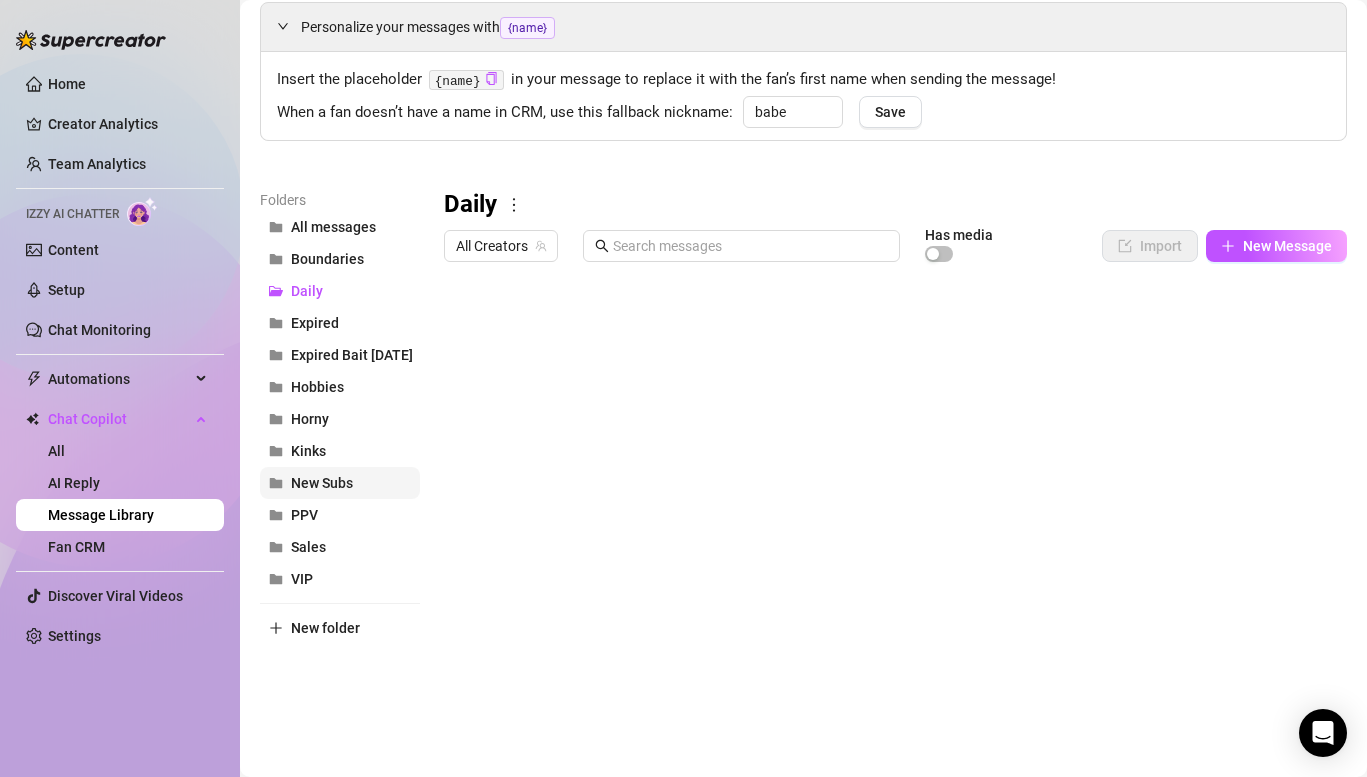 click on "New Subs" at bounding box center (322, 483) 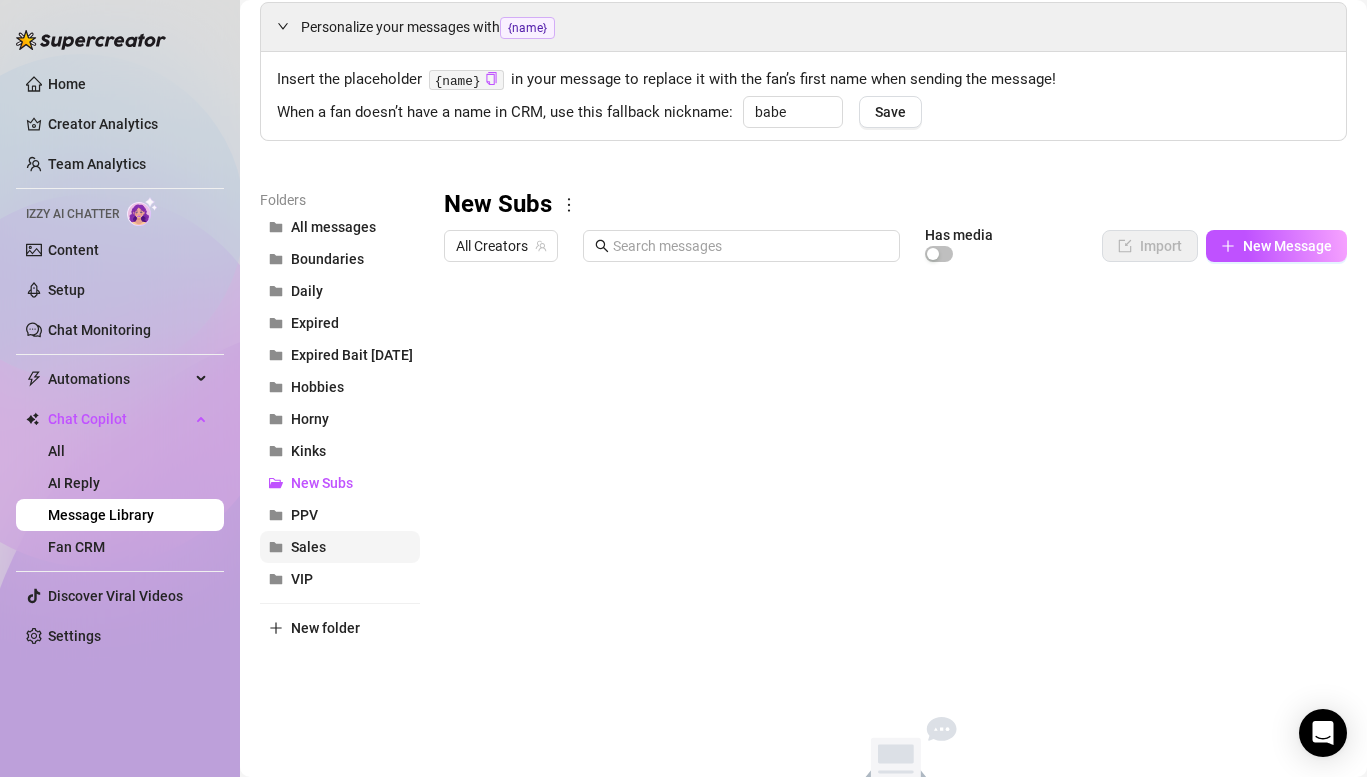 click on "Sales" at bounding box center (340, 547) 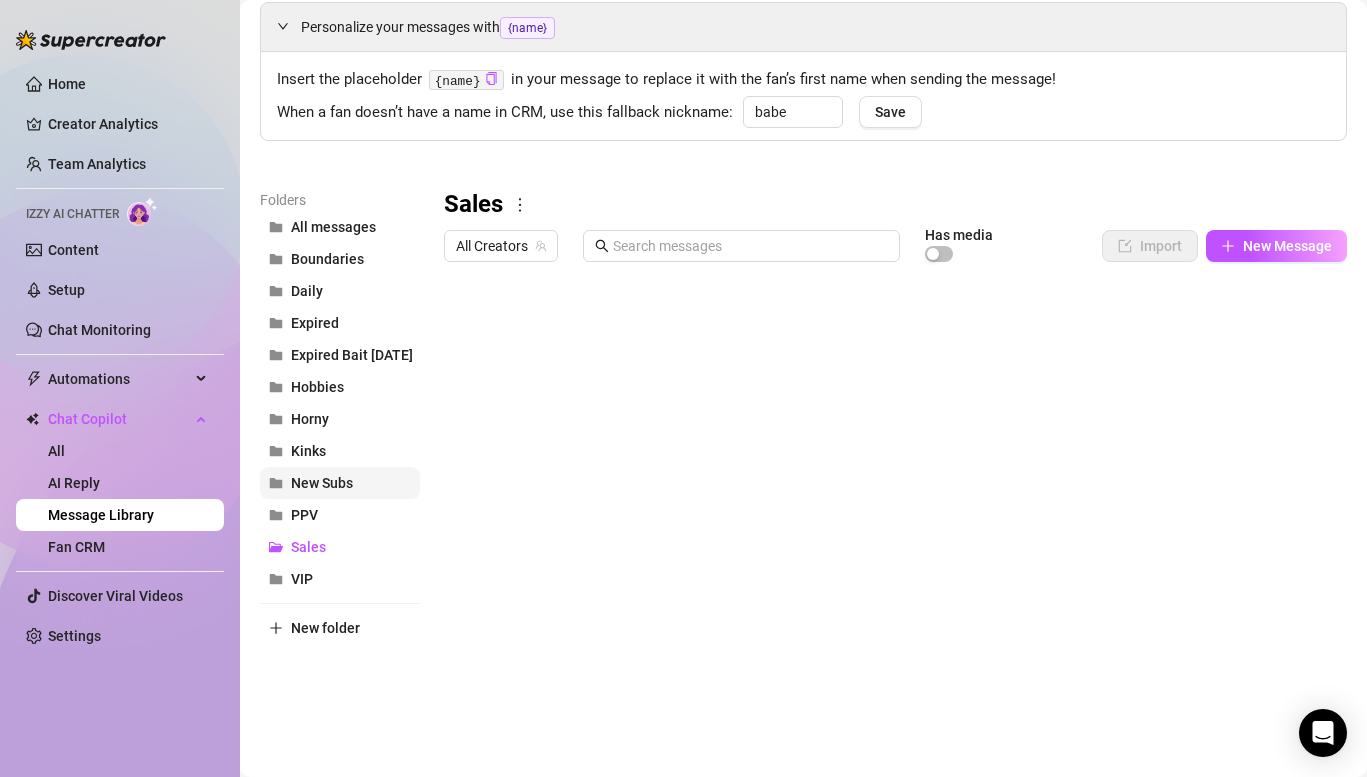 click on "New Subs" at bounding box center [322, 483] 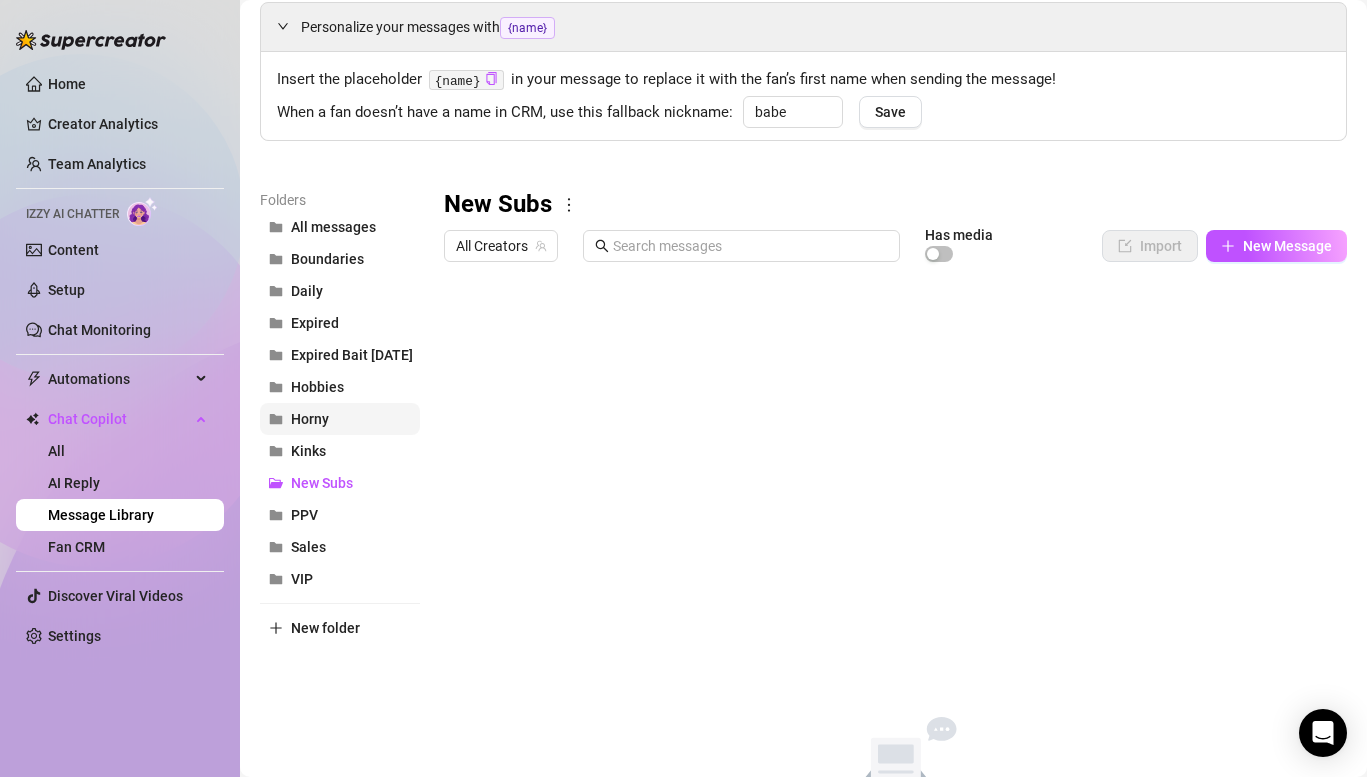 click on "Horny" at bounding box center (340, 419) 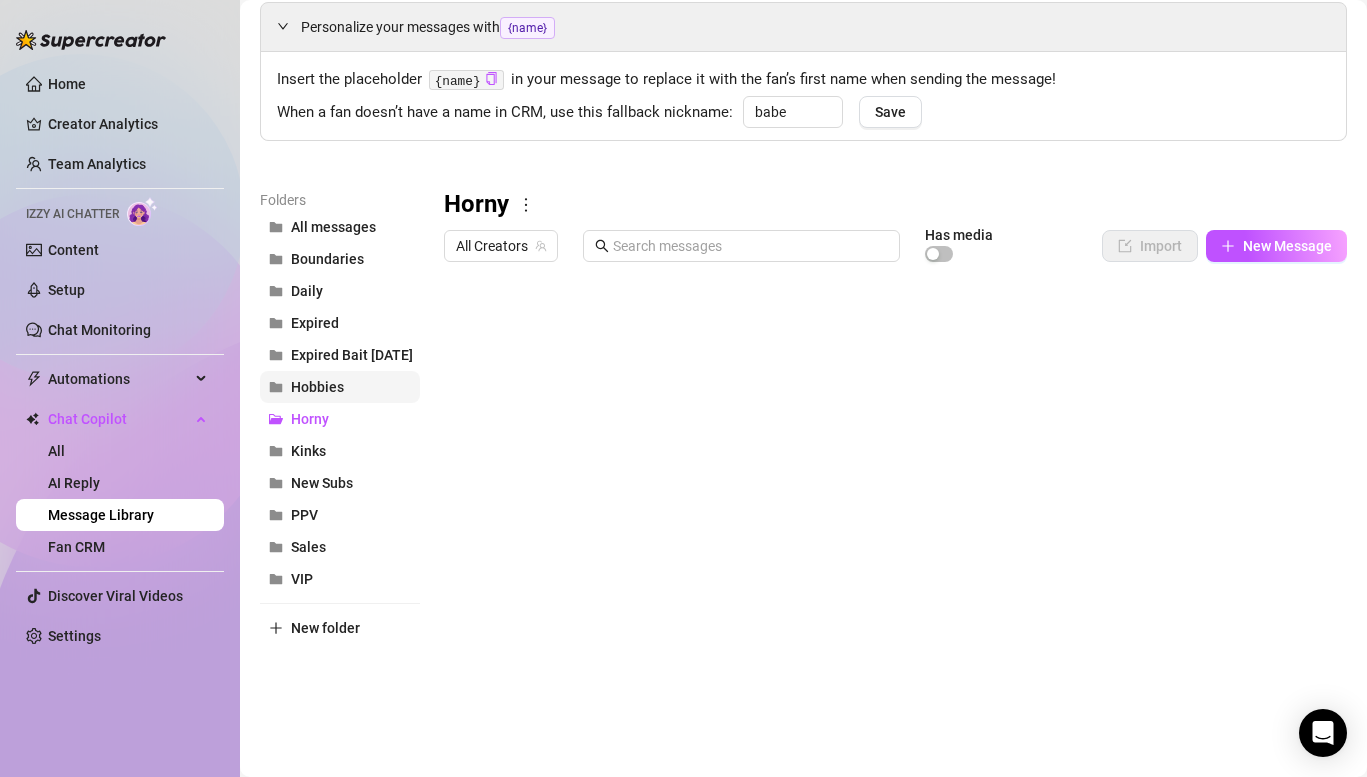 click on "Hobbies" at bounding box center (317, 387) 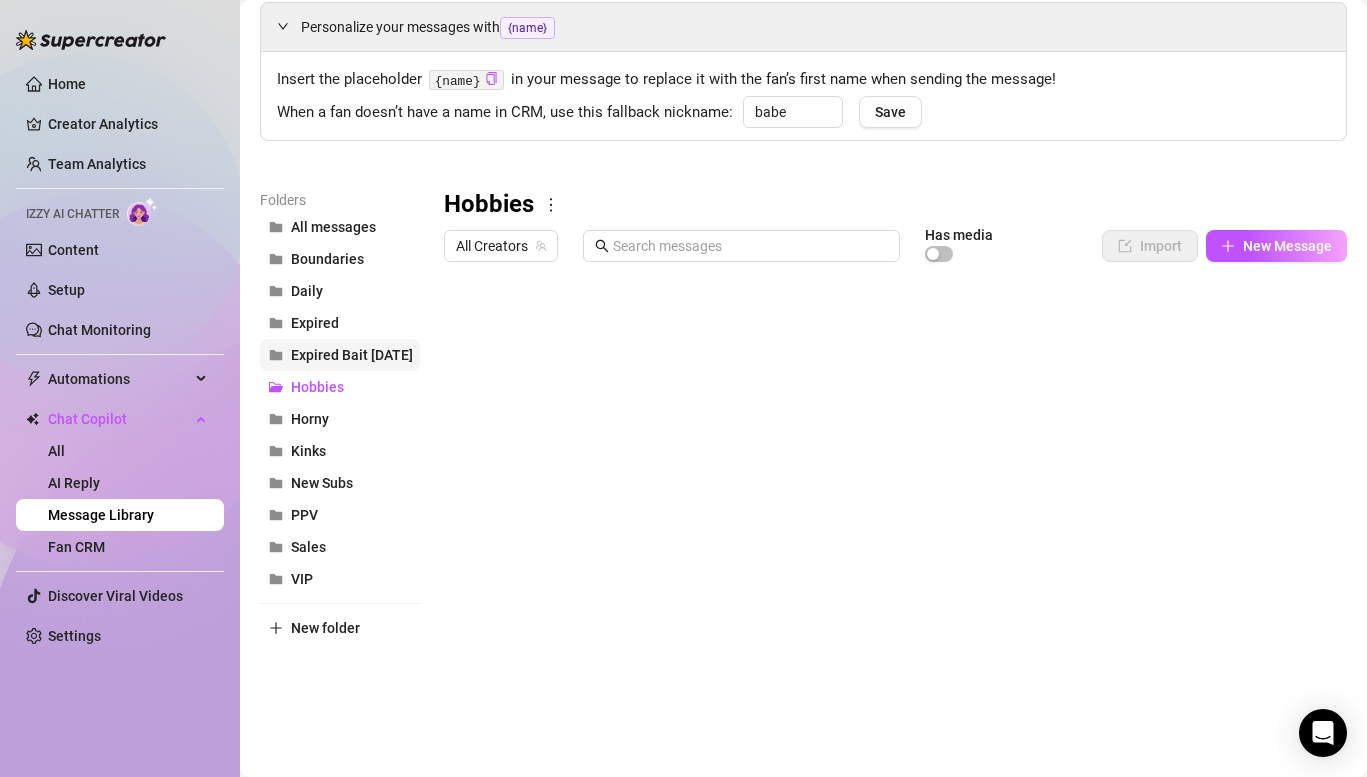 click on "Expired Bait [DATE]" at bounding box center [340, 355] 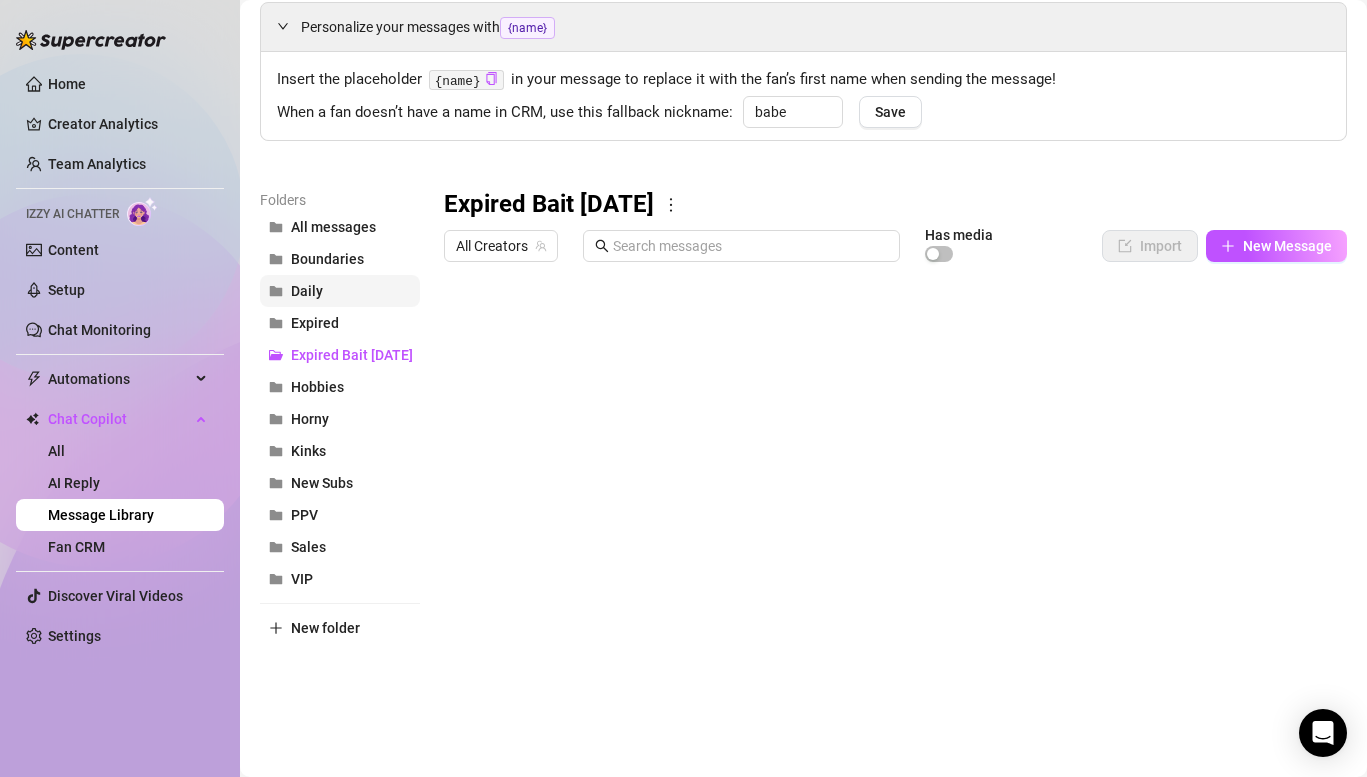 click on "Daily" at bounding box center (340, 291) 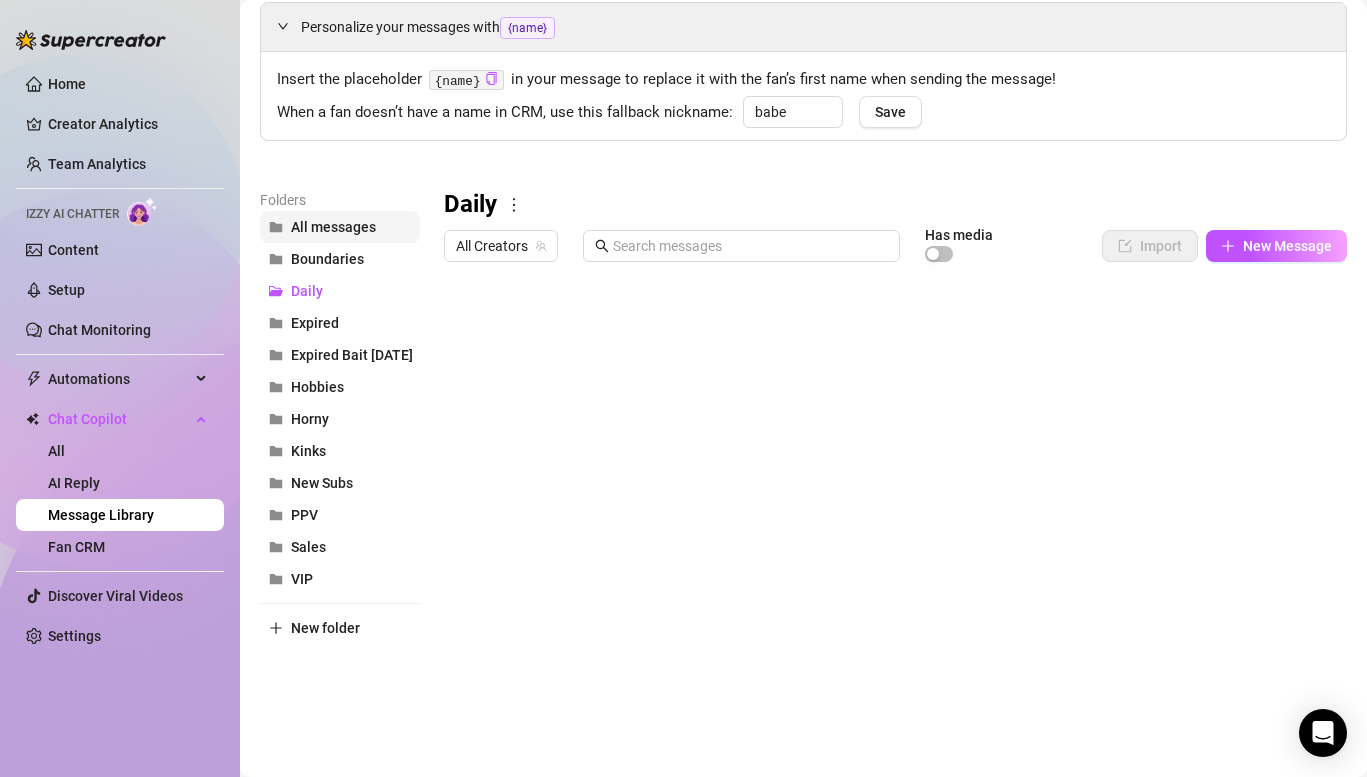 click on "All messages" at bounding box center (333, 227) 